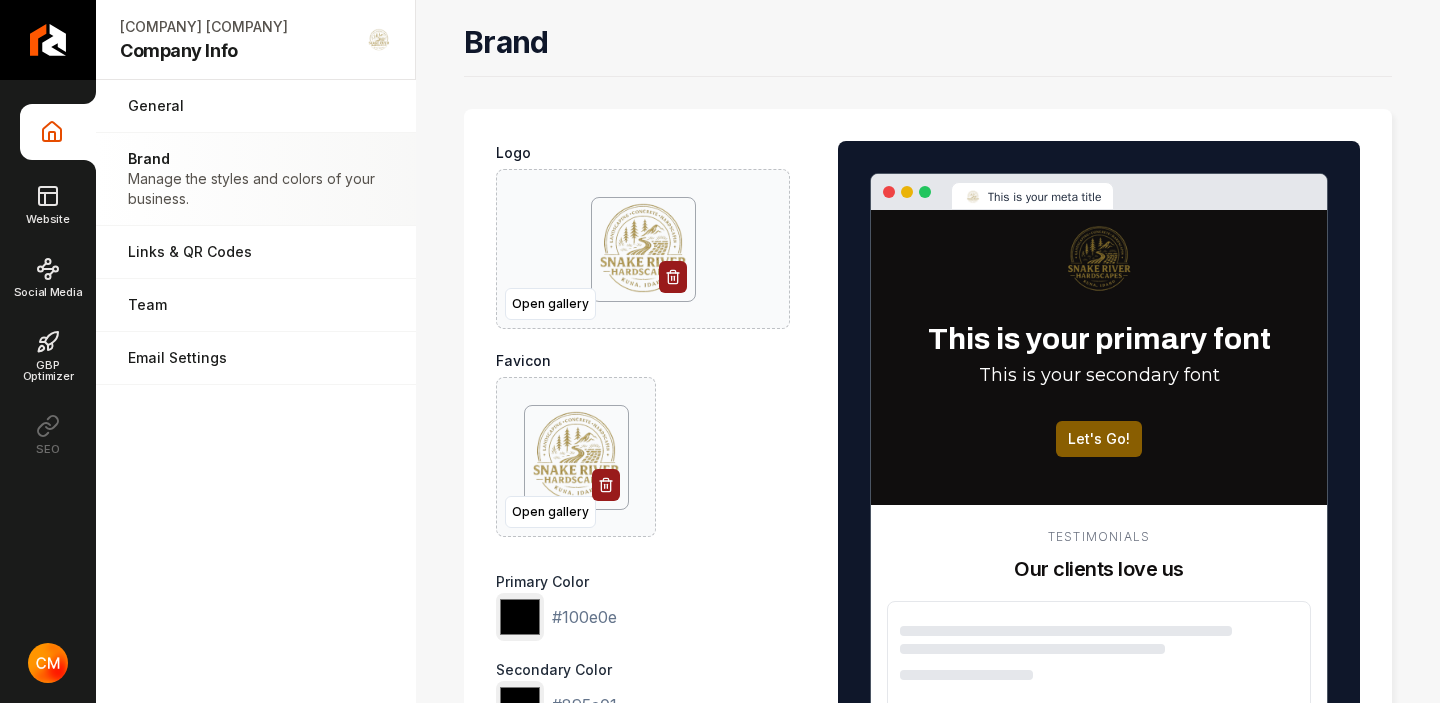 scroll, scrollTop: 0, scrollLeft: 0, axis: both 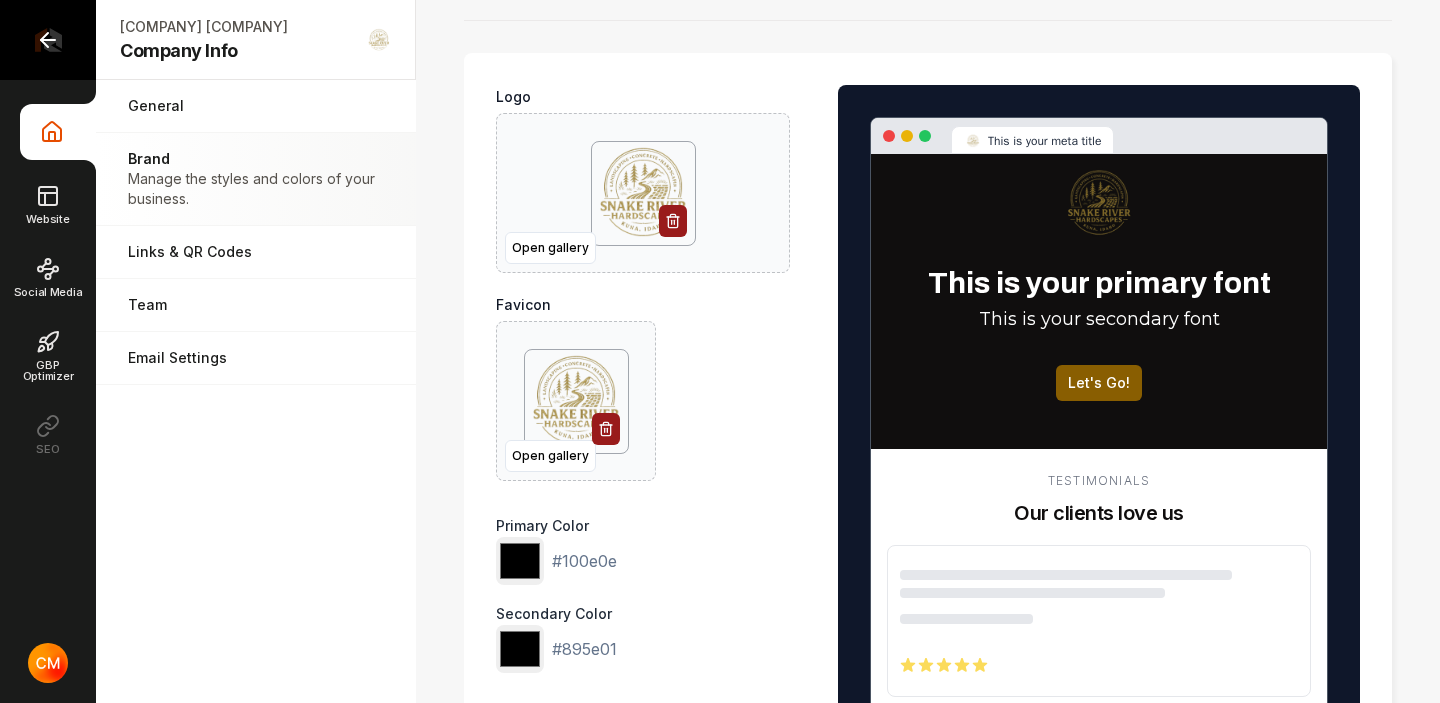 click 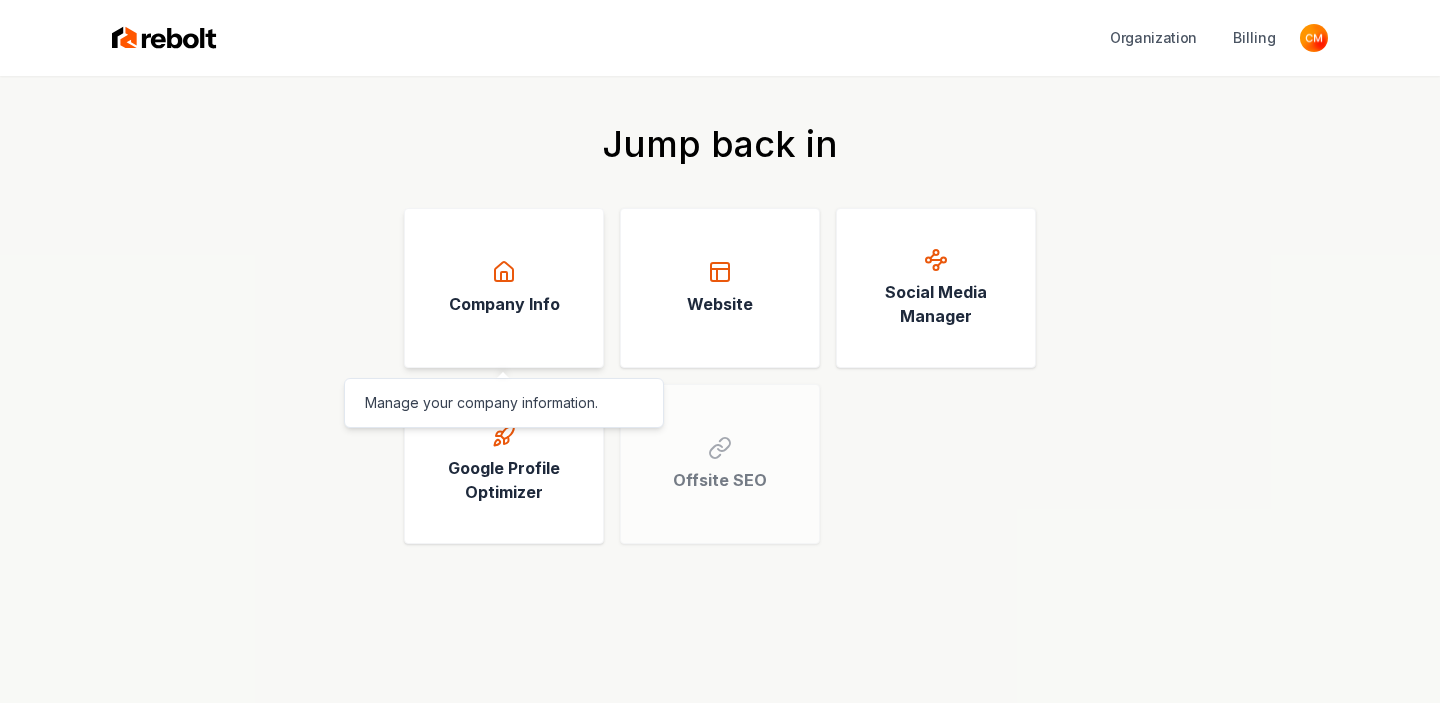 click on "Company Info" at bounding box center [504, 304] 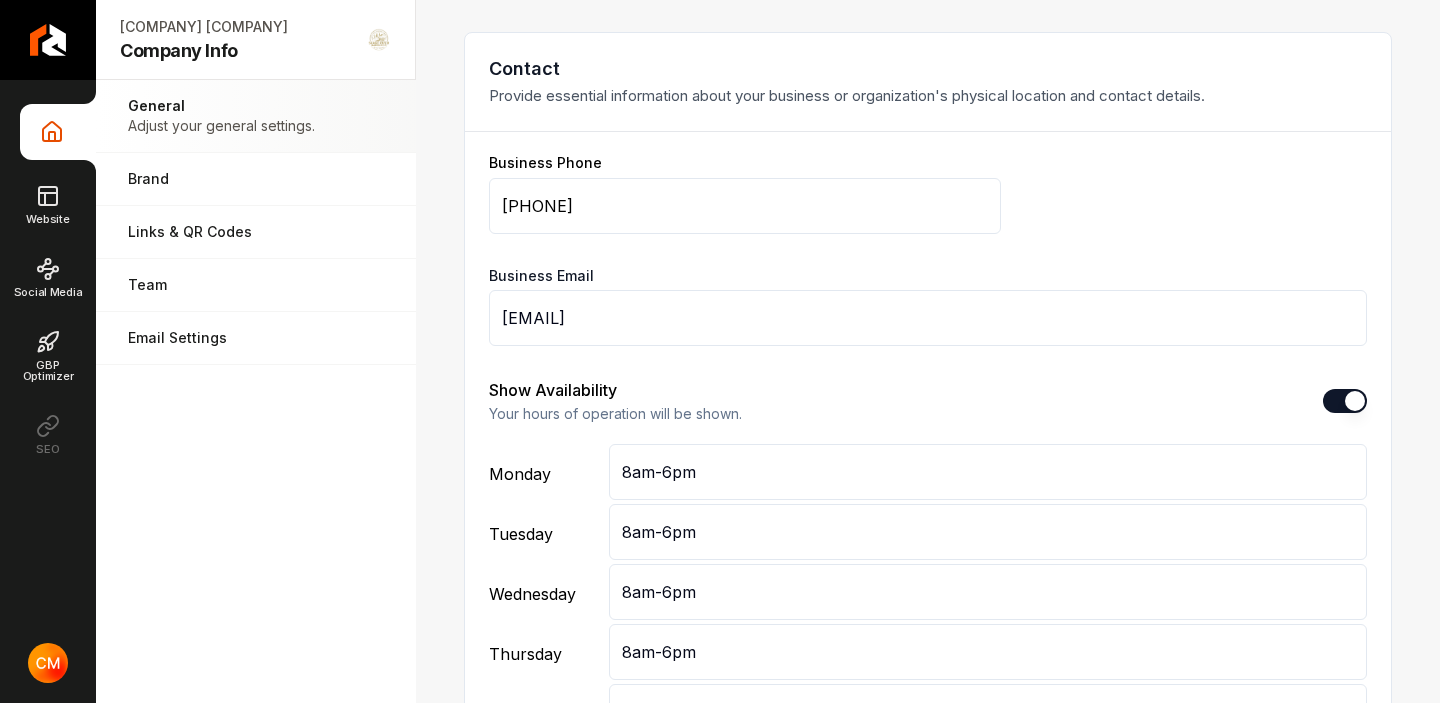 scroll, scrollTop: 806, scrollLeft: 0, axis: vertical 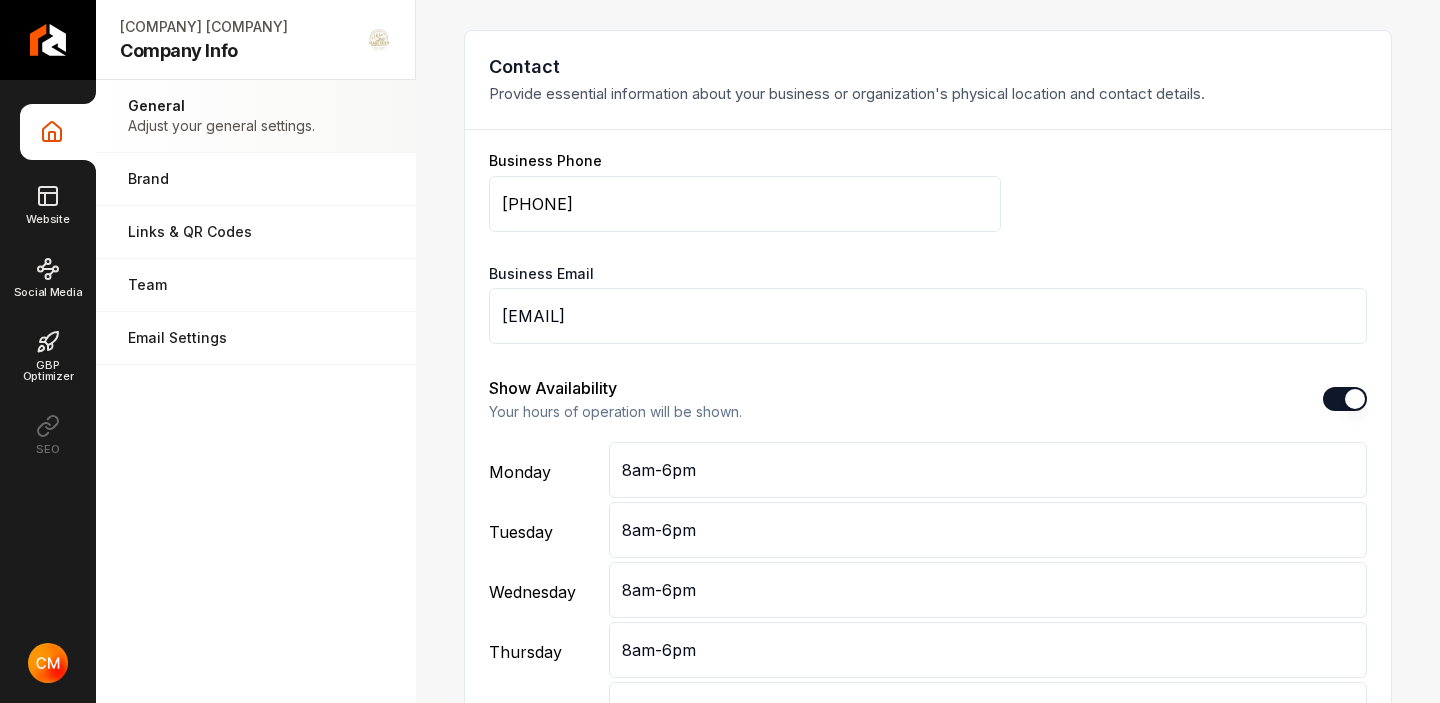 click on "eagleseyeconstruction1@gmail.com" at bounding box center [928, 316] 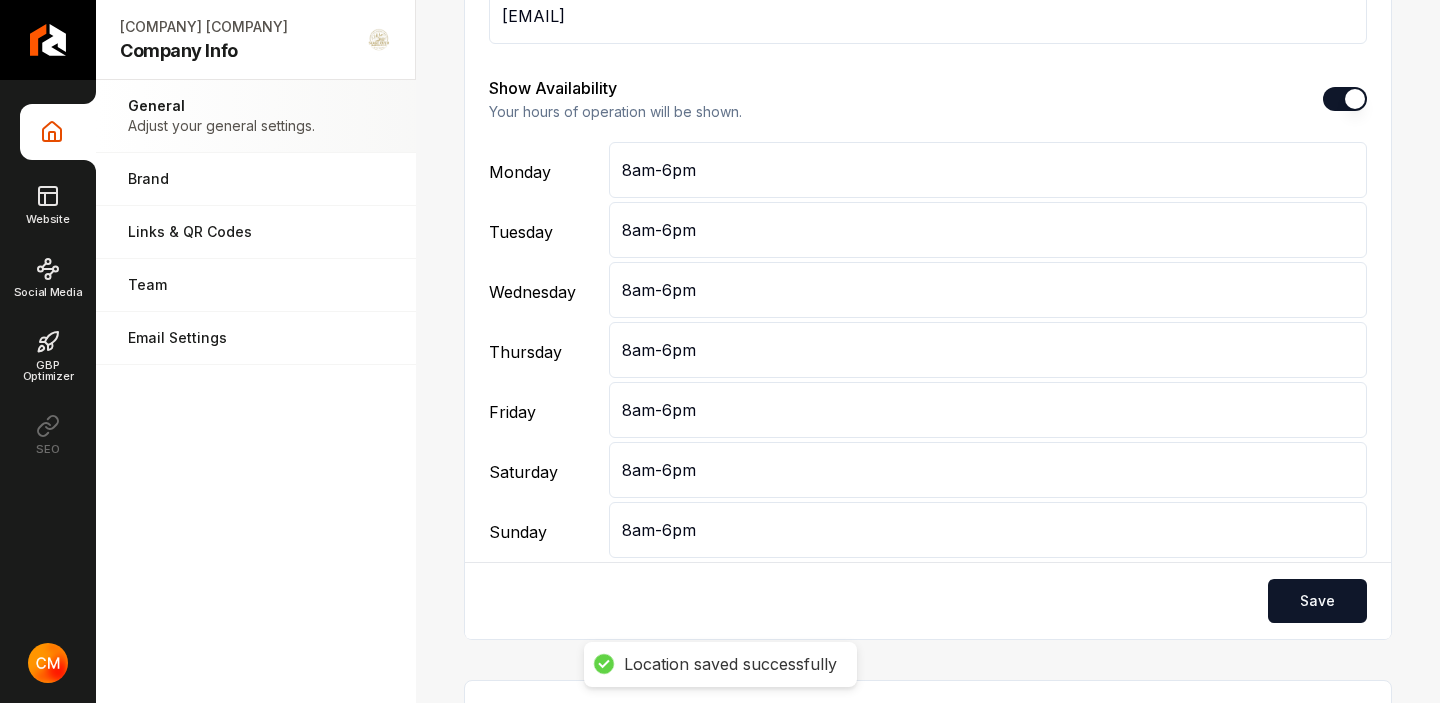 scroll, scrollTop: 1149, scrollLeft: 0, axis: vertical 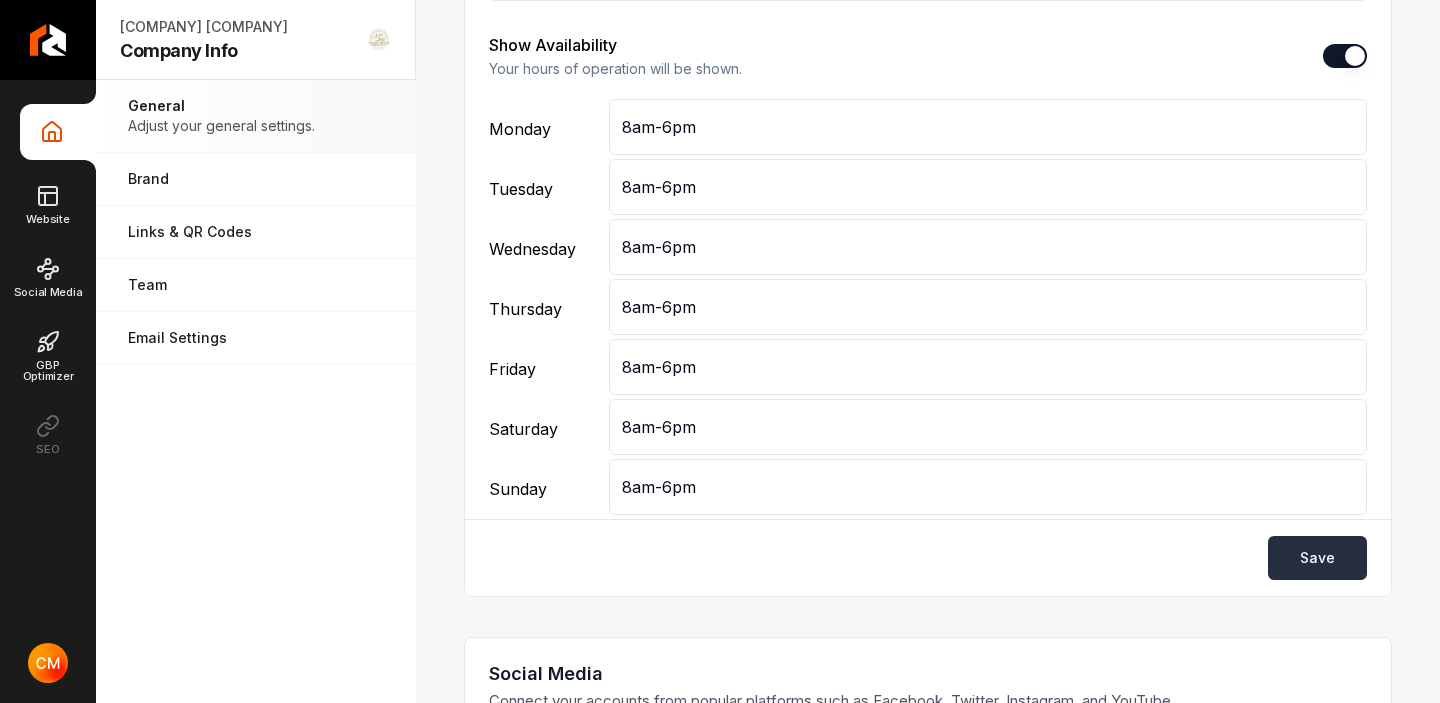 click on "Save" at bounding box center [1317, 558] 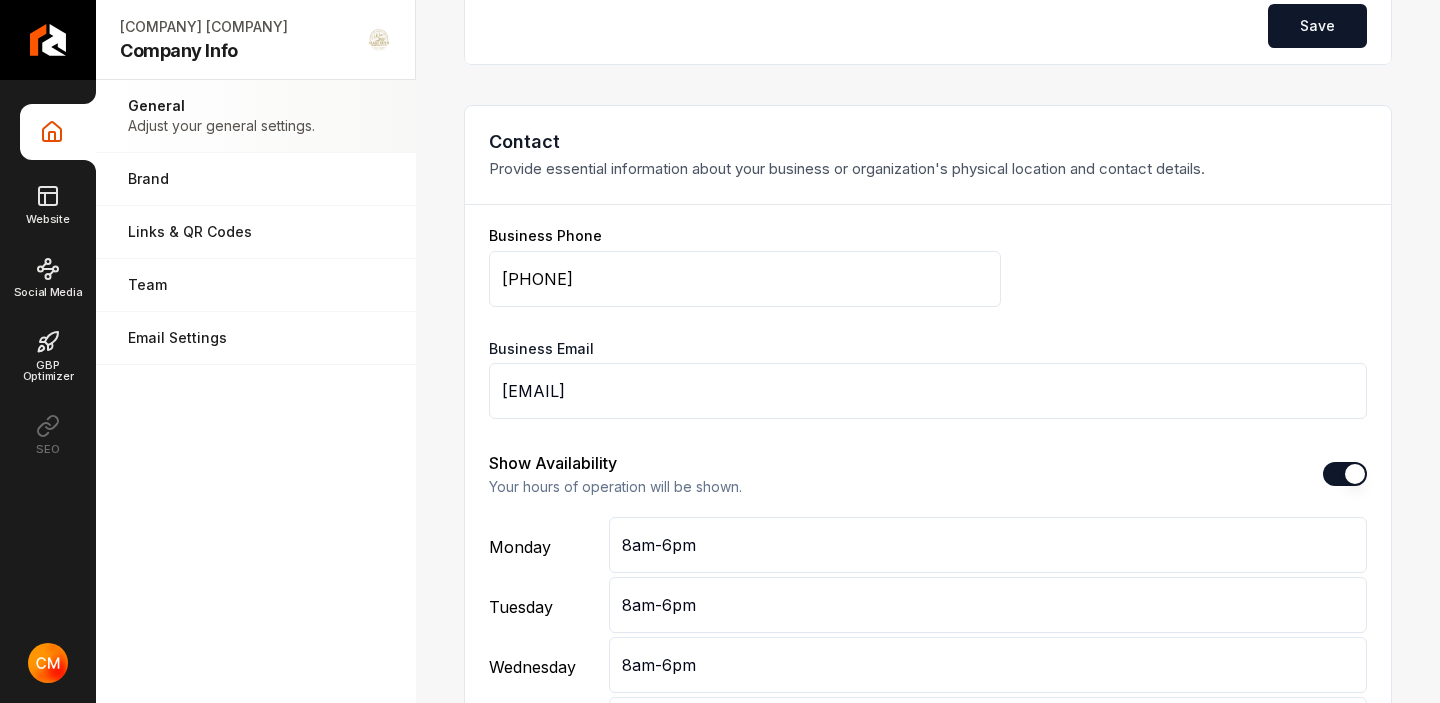 scroll, scrollTop: 735, scrollLeft: 0, axis: vertical 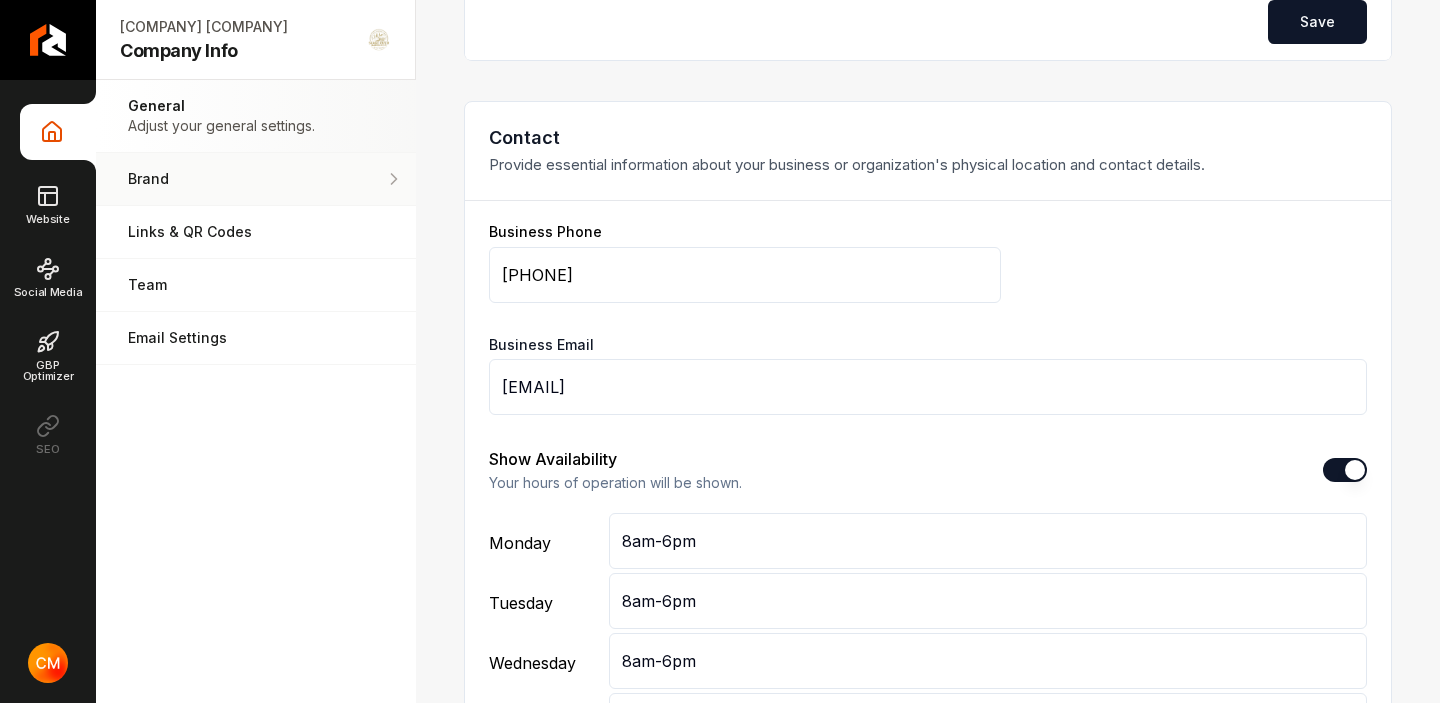 click on "Brand" at bounding box center [256, 179] 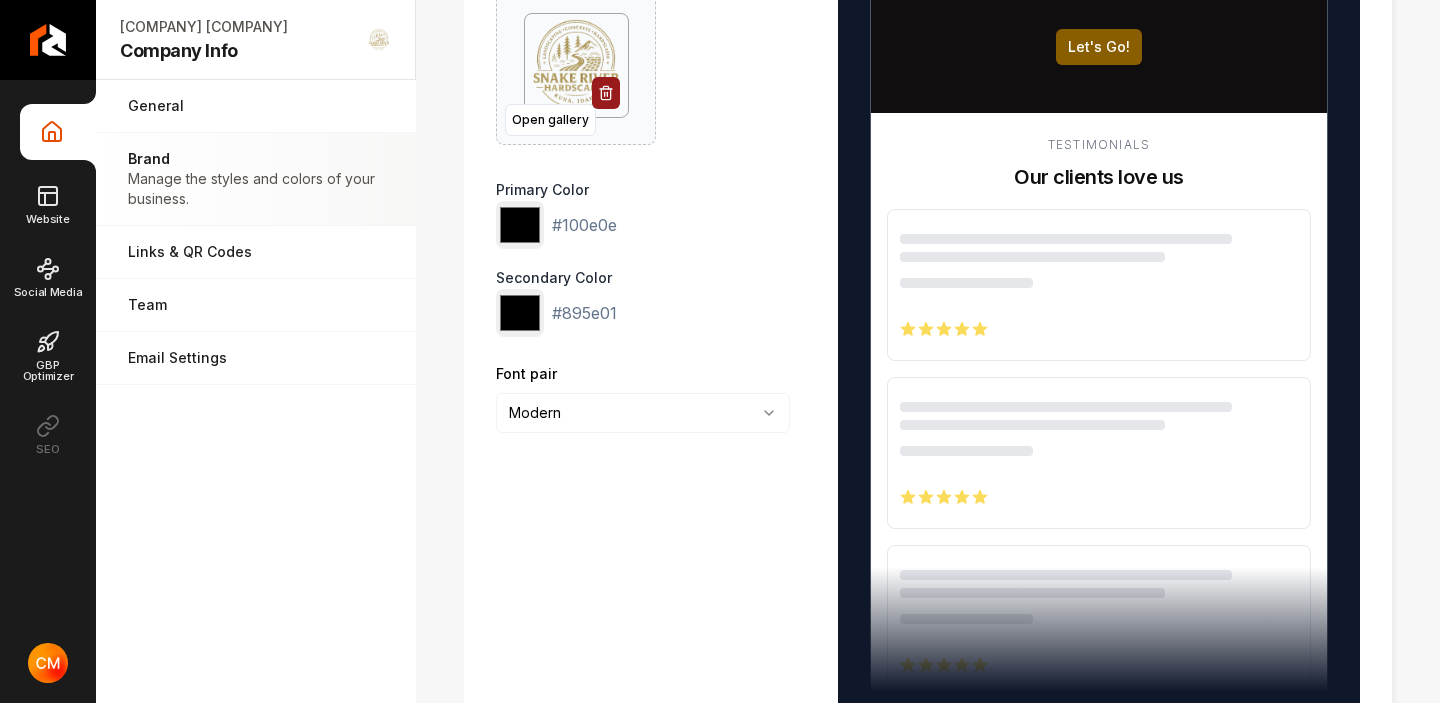 scroll, scrollTop: 597, scrollLeft: 0, axis: vertical 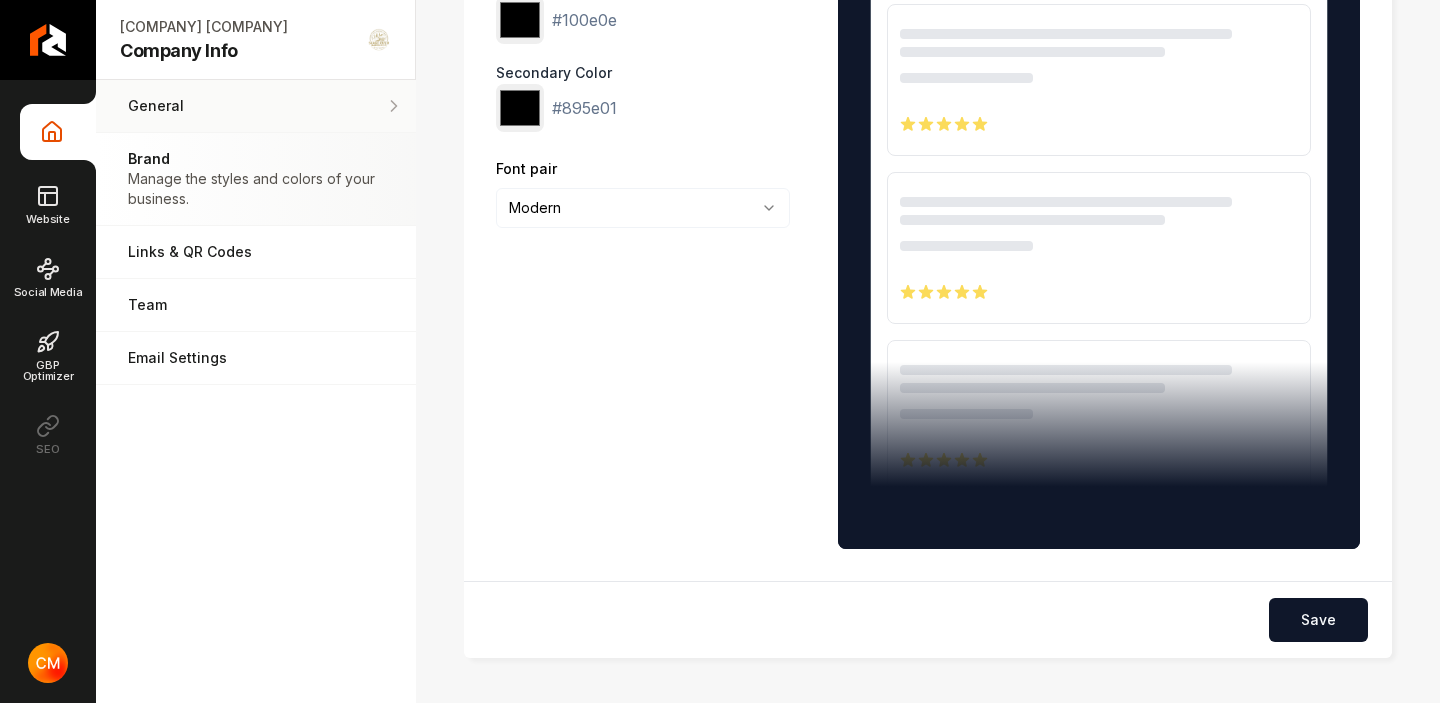 click on "General Adjust your general settings." at bounding box center (256, 106) 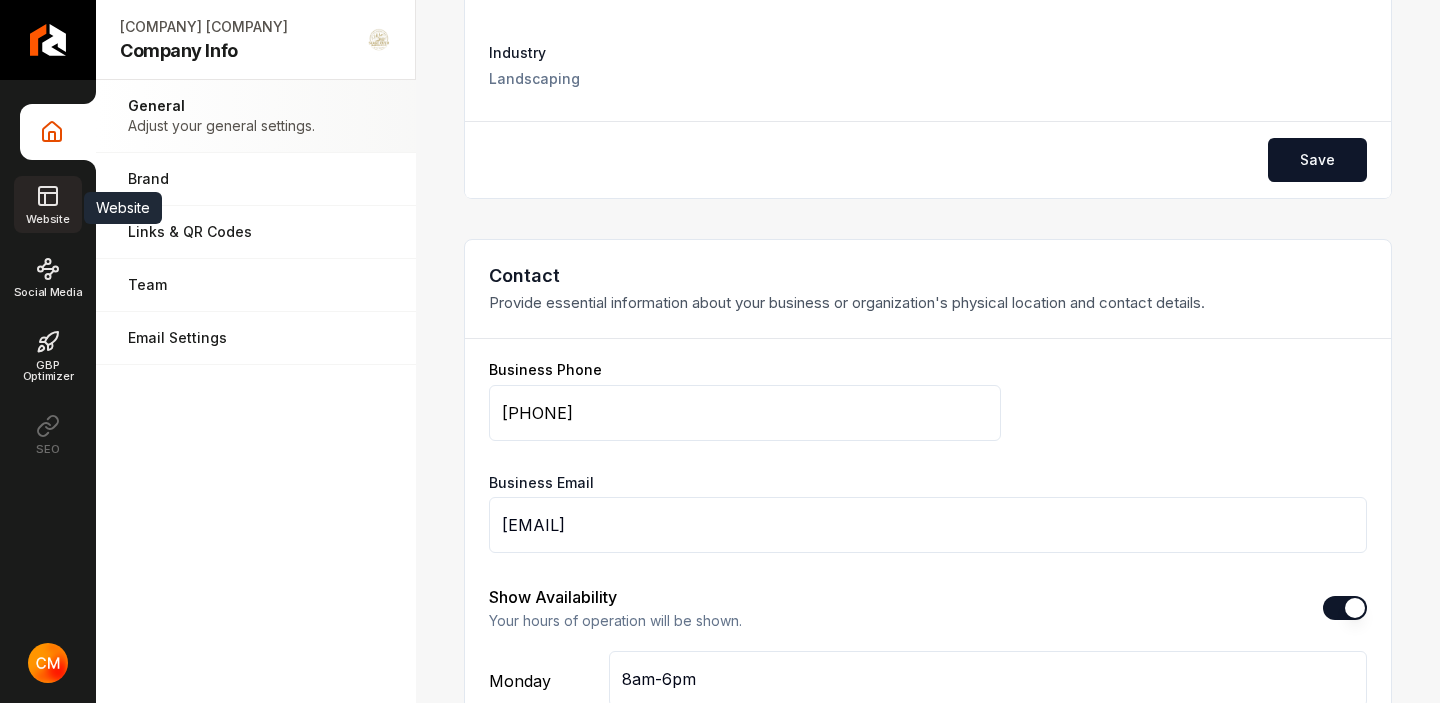 click on "Website" at bounding box center (47, 204) 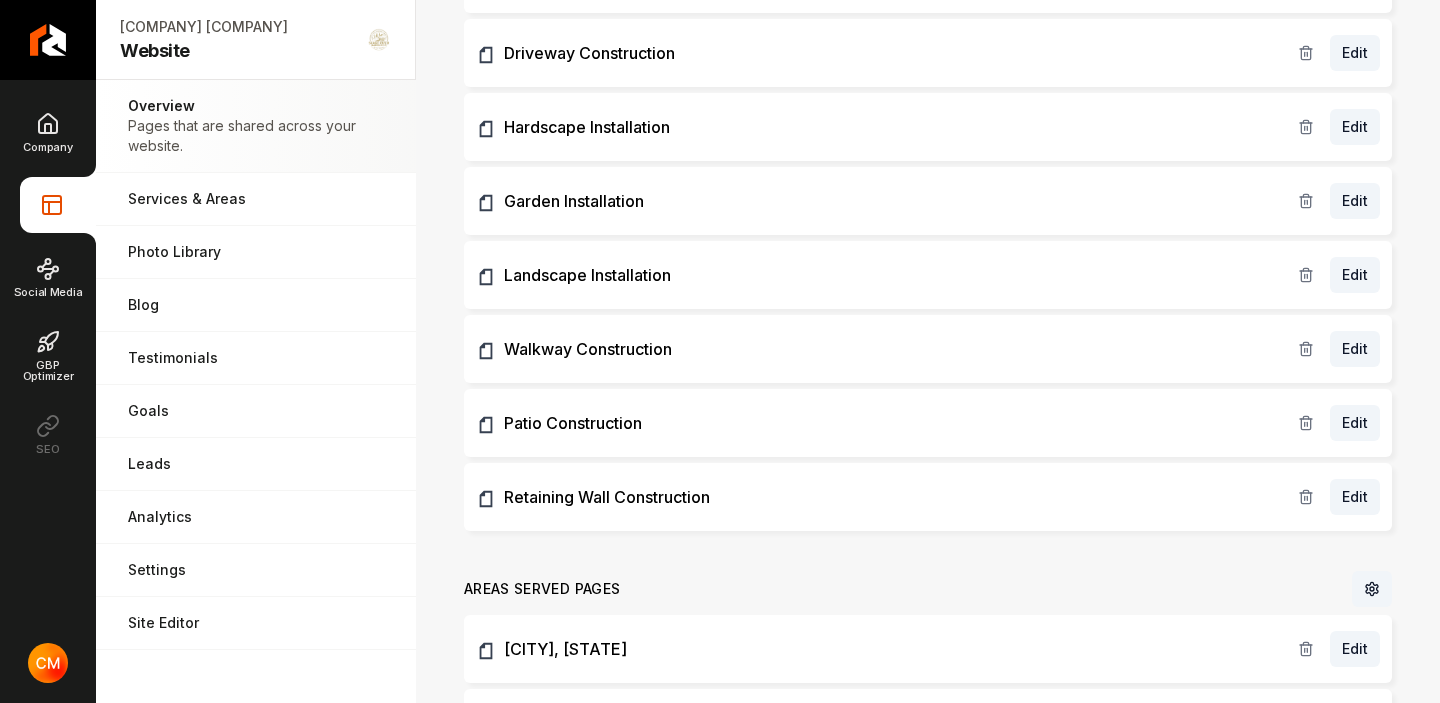 scroll, scrollTop: 842, scrollLeft: 0, axis: vertical 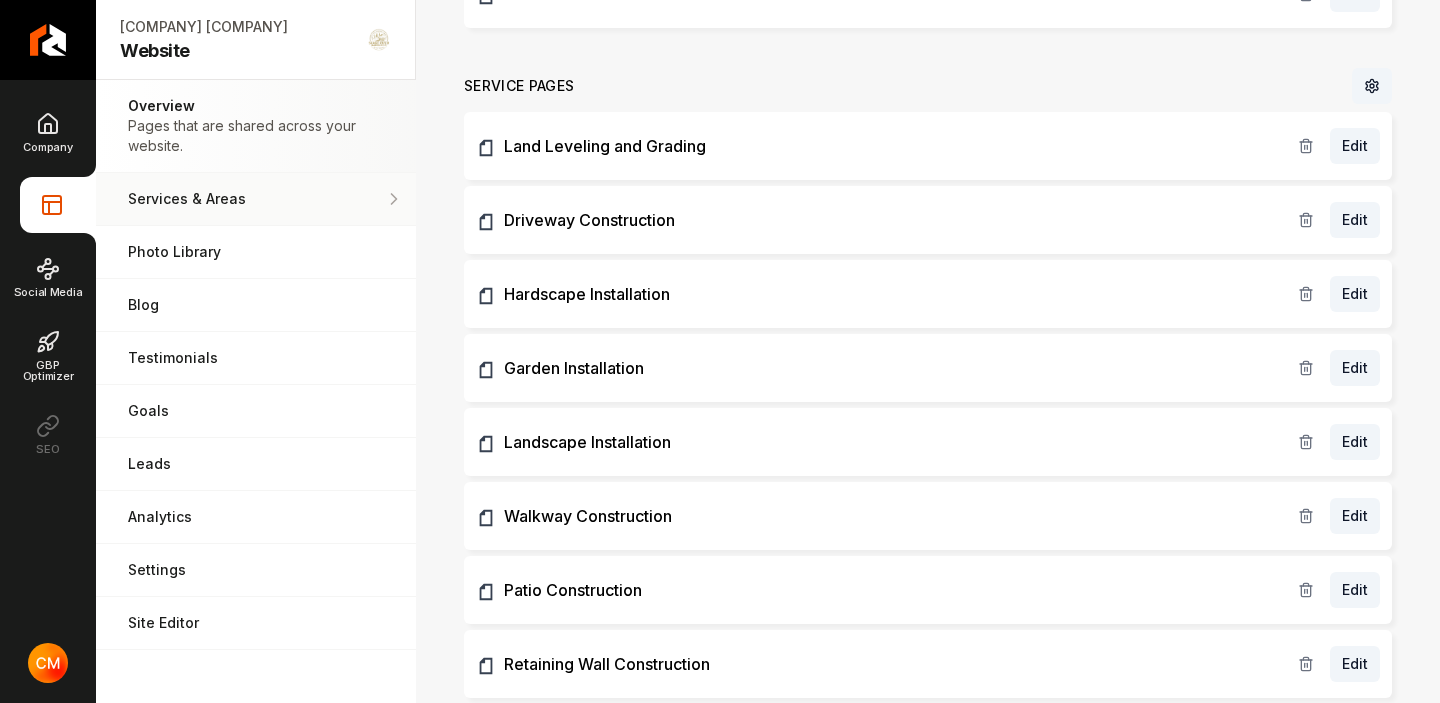 click on "Services & Areas" at bounding box center (256, 199) 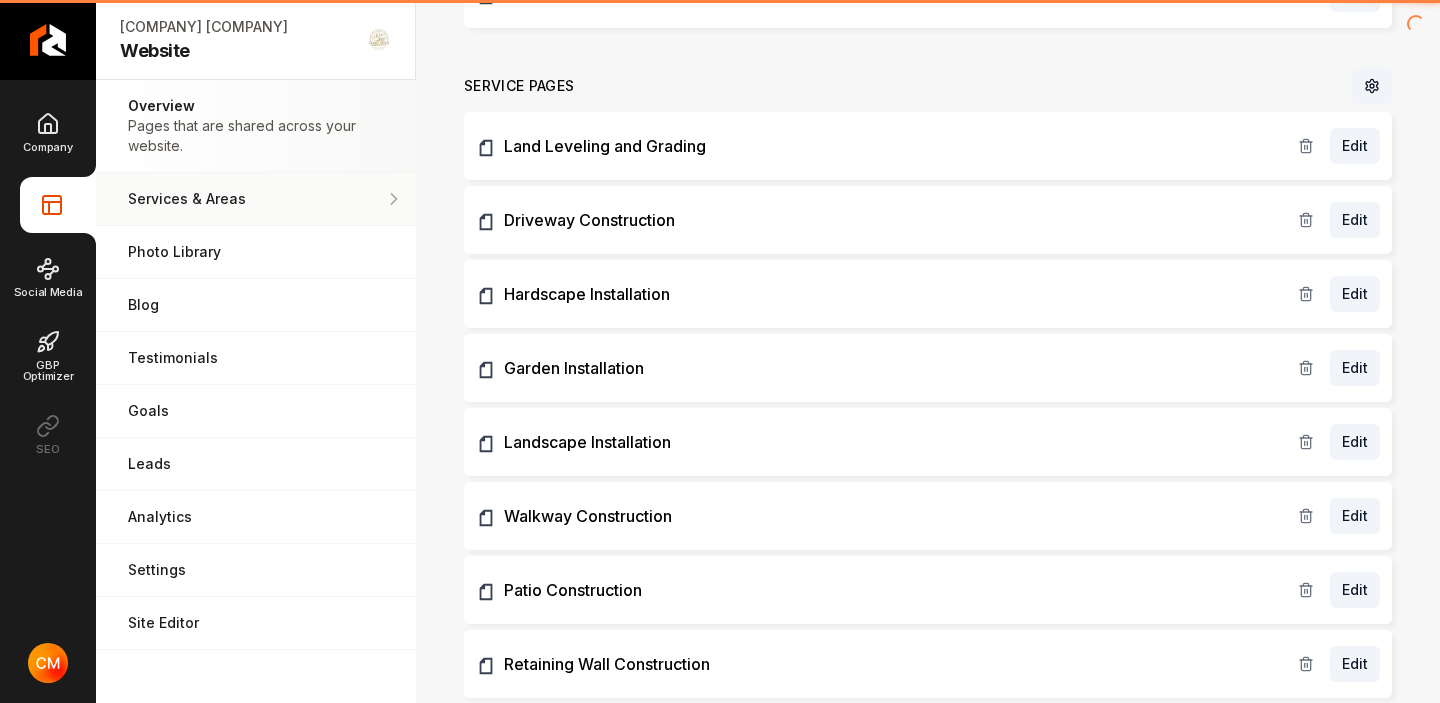 scroll, scrollTop: 0, scrollLeft: 0, axis: both 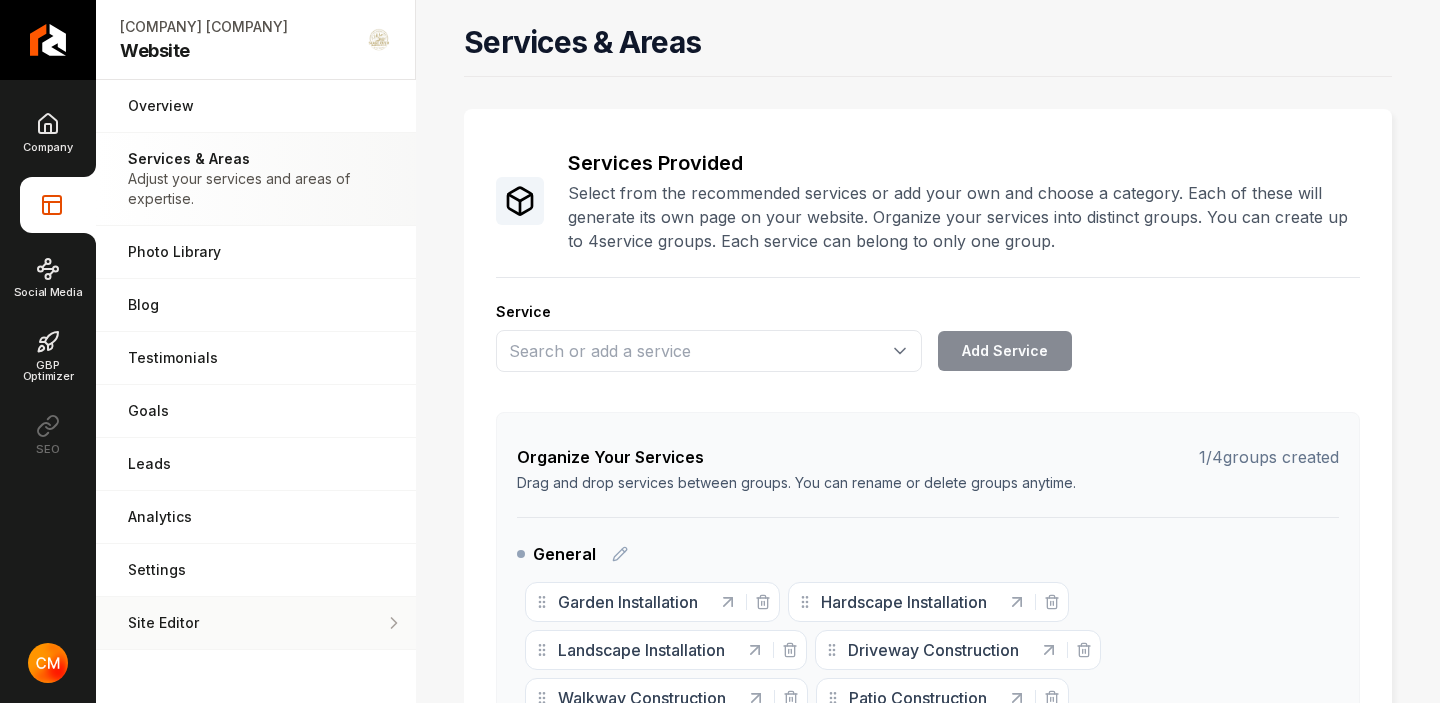 click on "Site Editor" at bounding box center [256, 623] 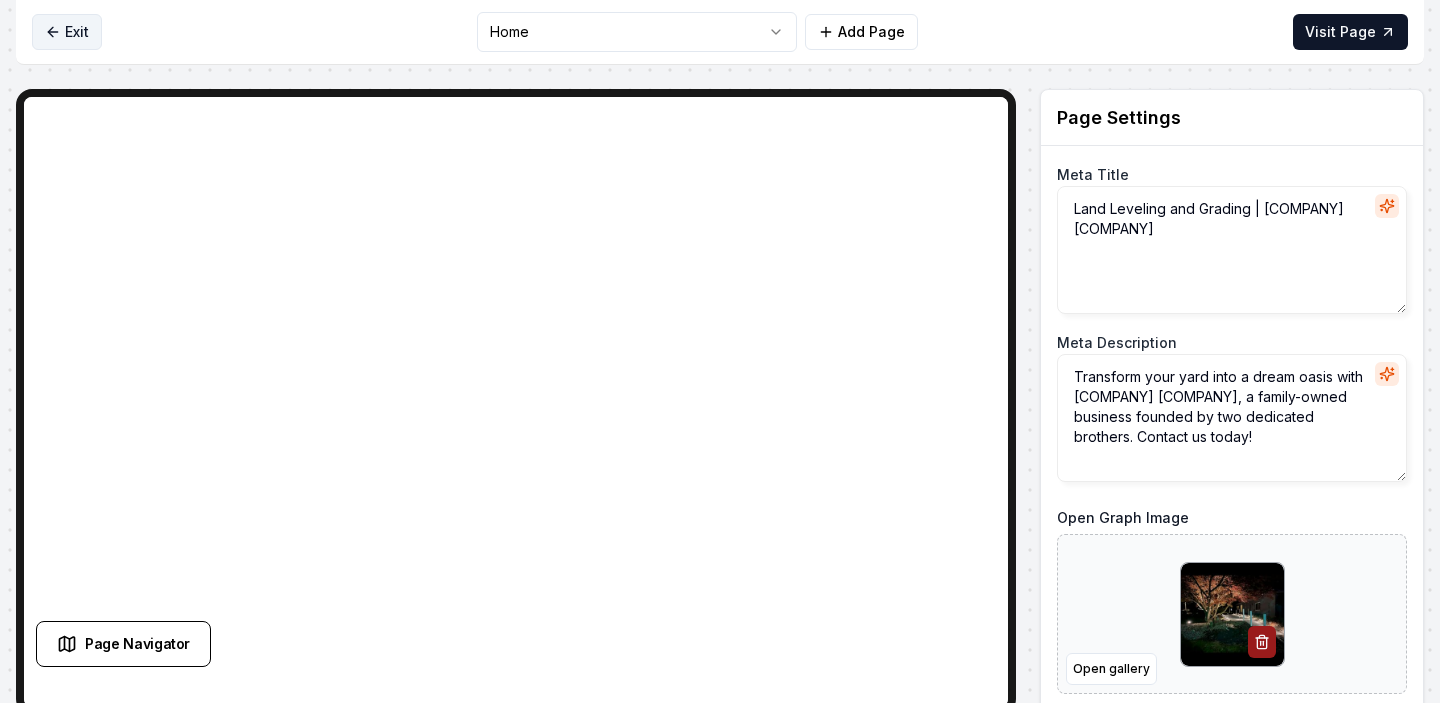 click on "Exit" at bounding box center [67, 32] 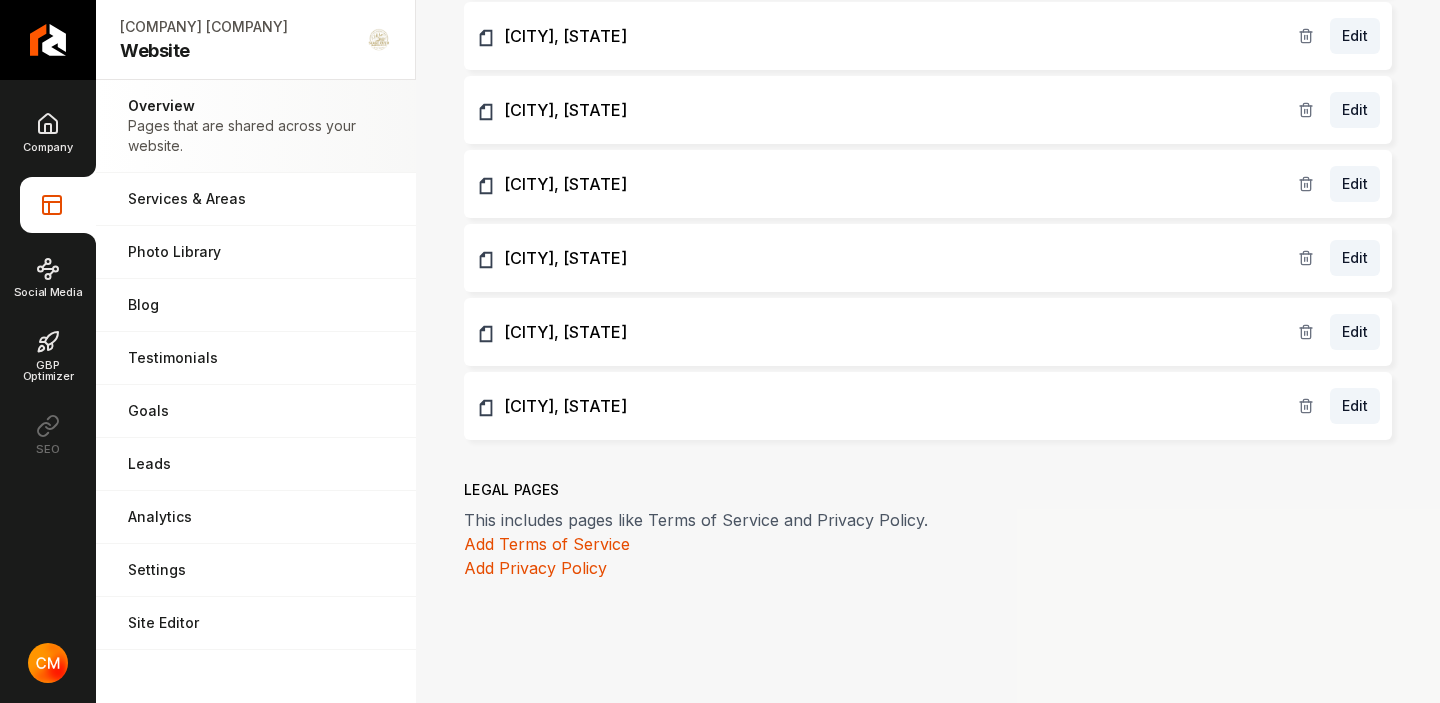 scroll, scrollTop: 1873, scrollLeft: 0, axis: vertical 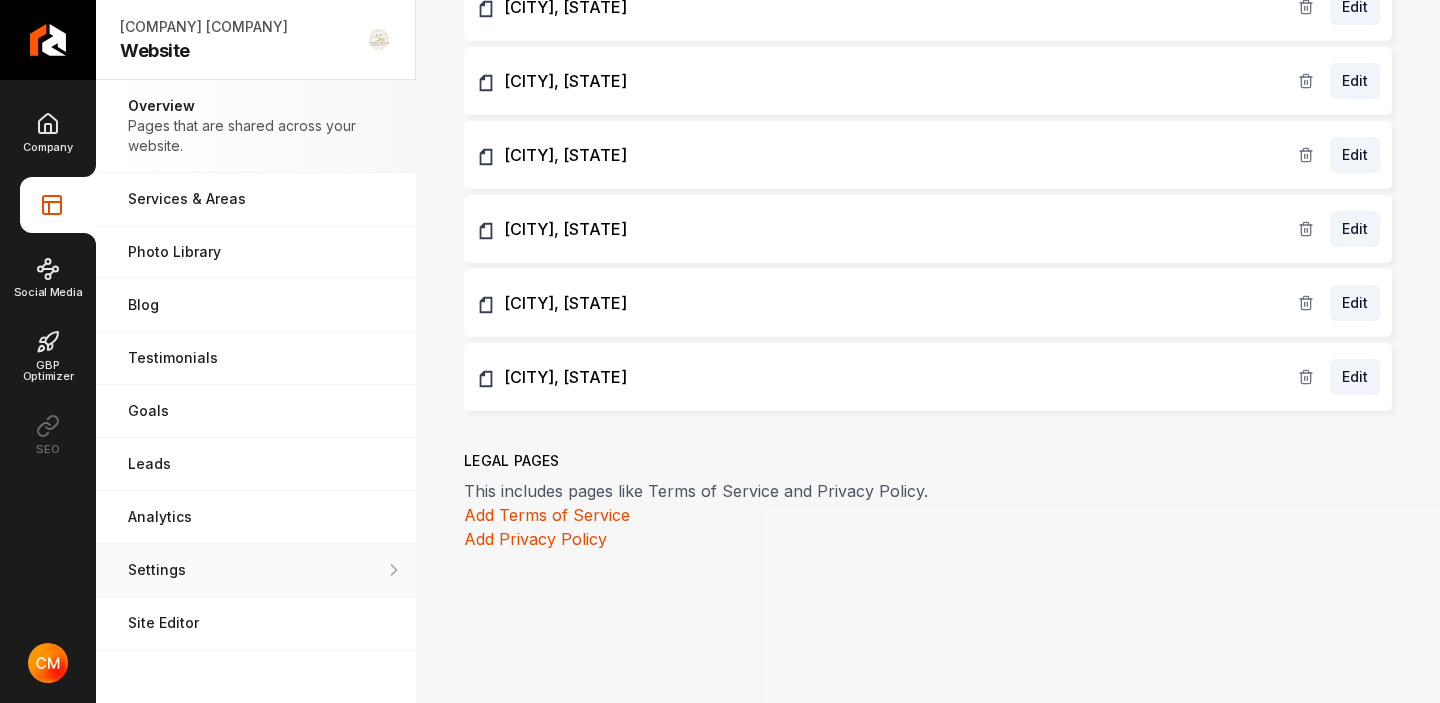 click on "Settings" at bounding box center (256, 570) 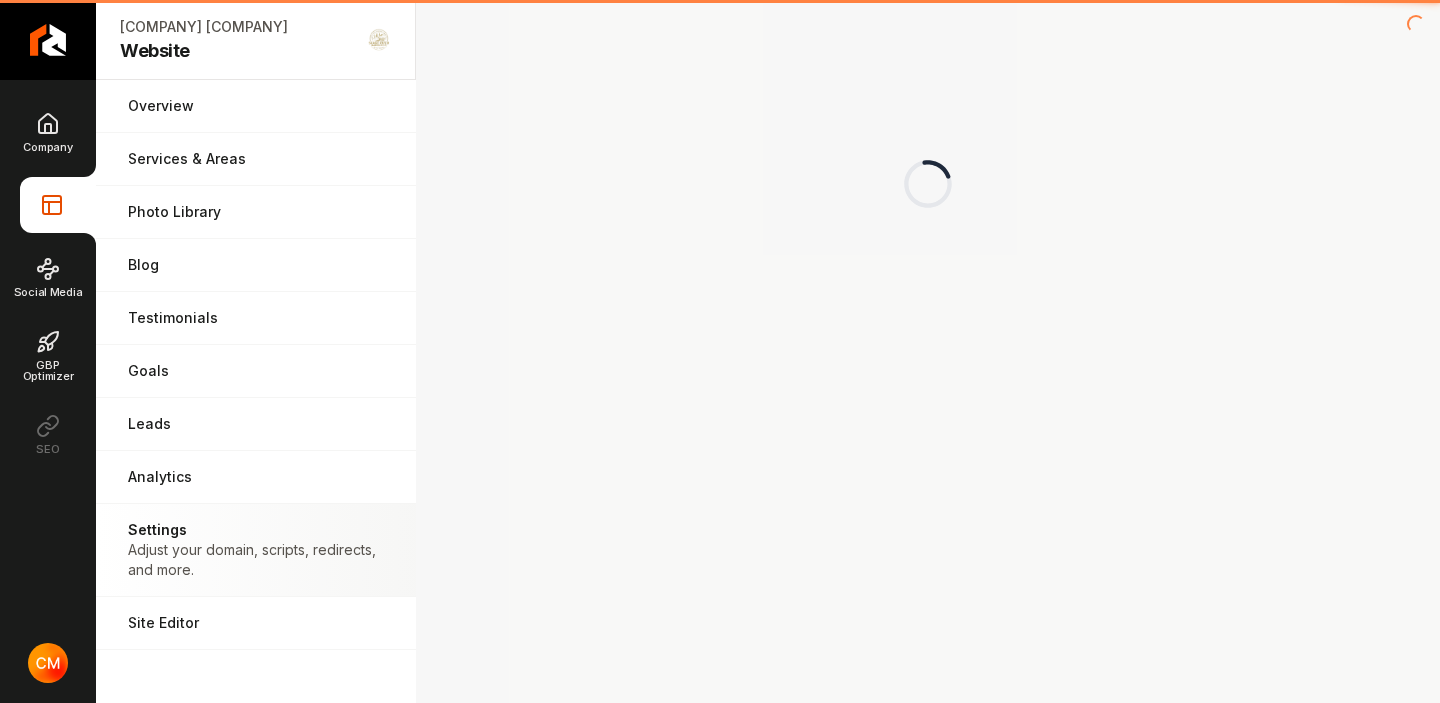 scroll, scrollTop: 0, scrollLeft: 0, axis: both 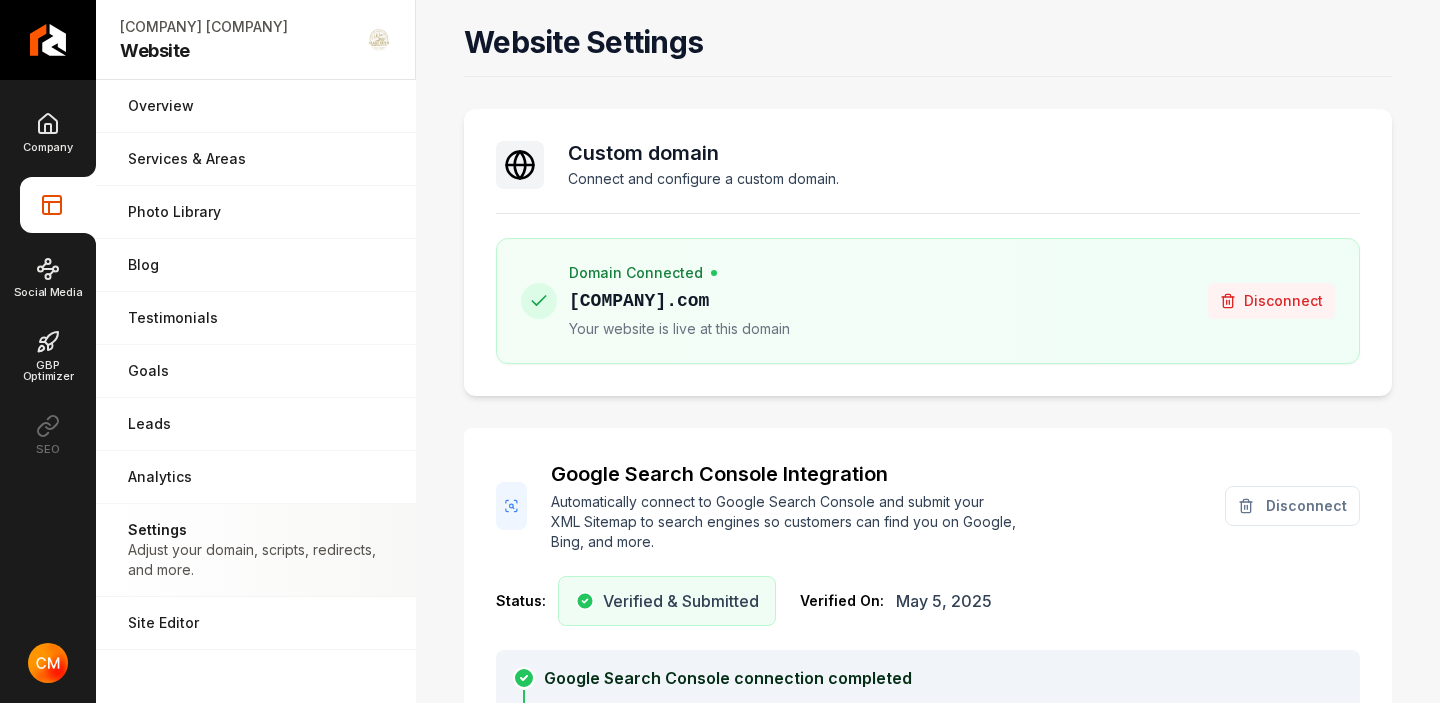click on "Disconnect" at bounding box center [1283, 301] 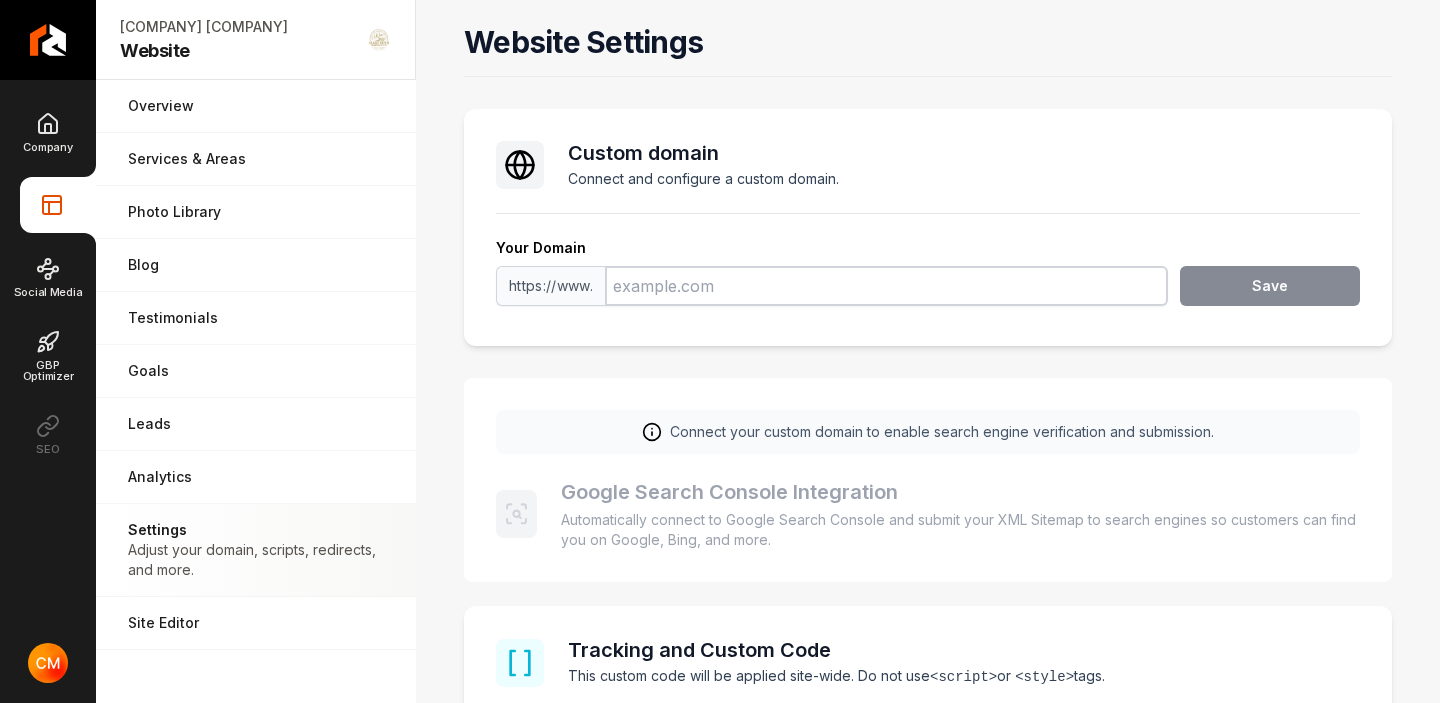 click at bounding box center [886, 286] 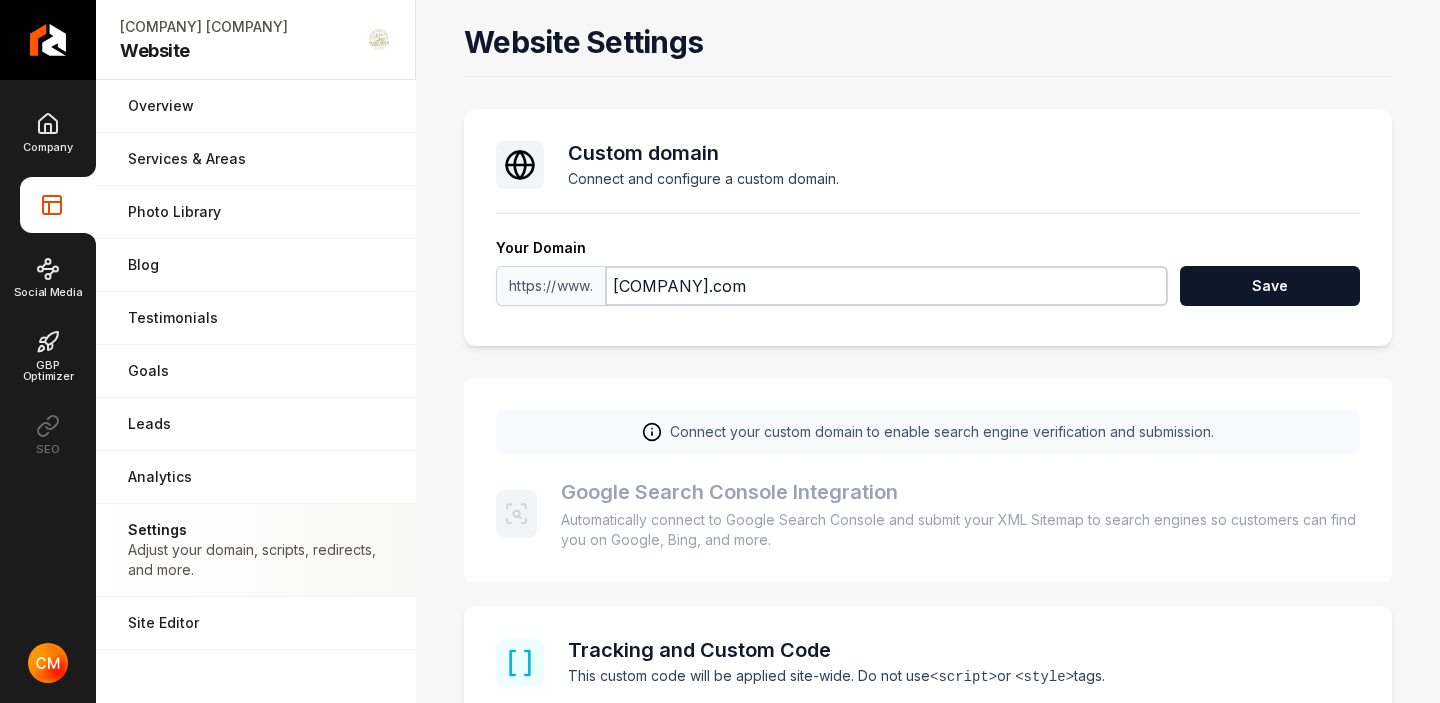 type on "snakeriverhardscapes.com" 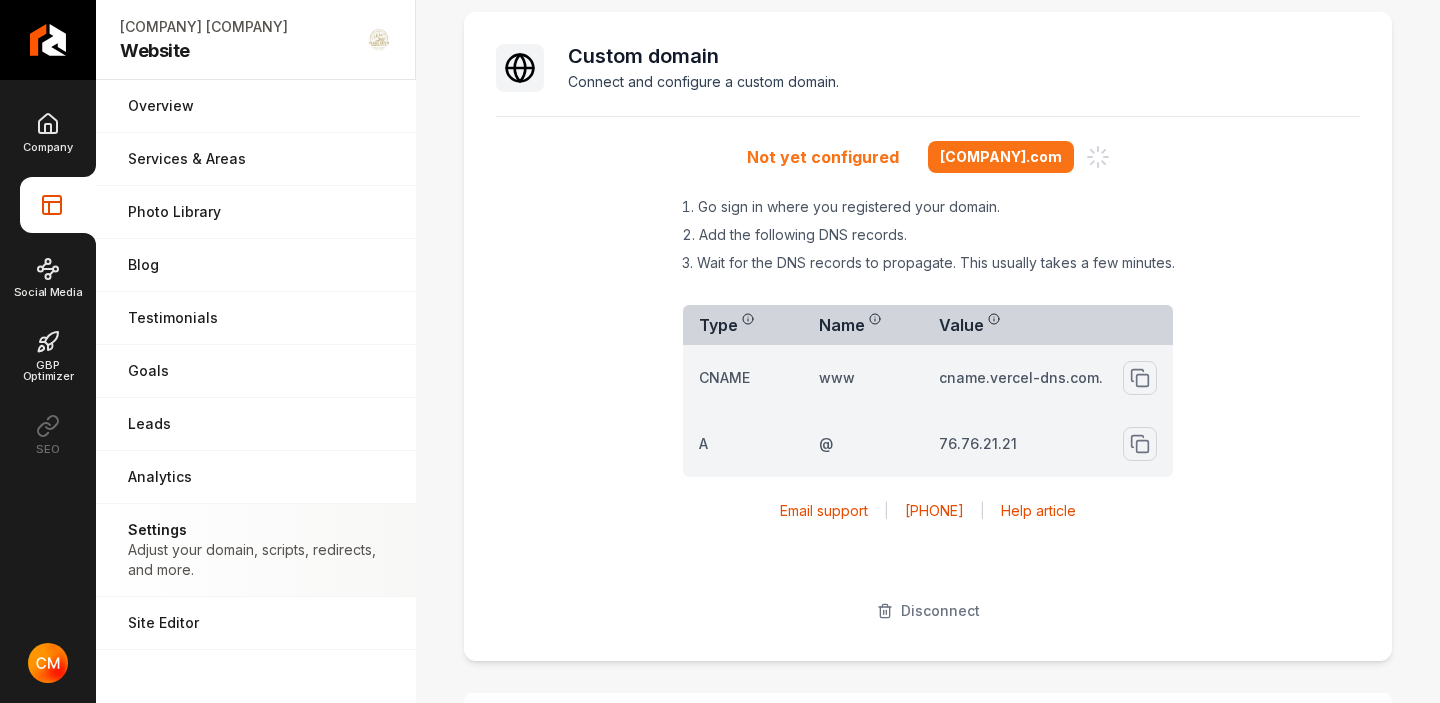 scroll, scrollTop: 94, scrollLeft: 0, axis: vertical 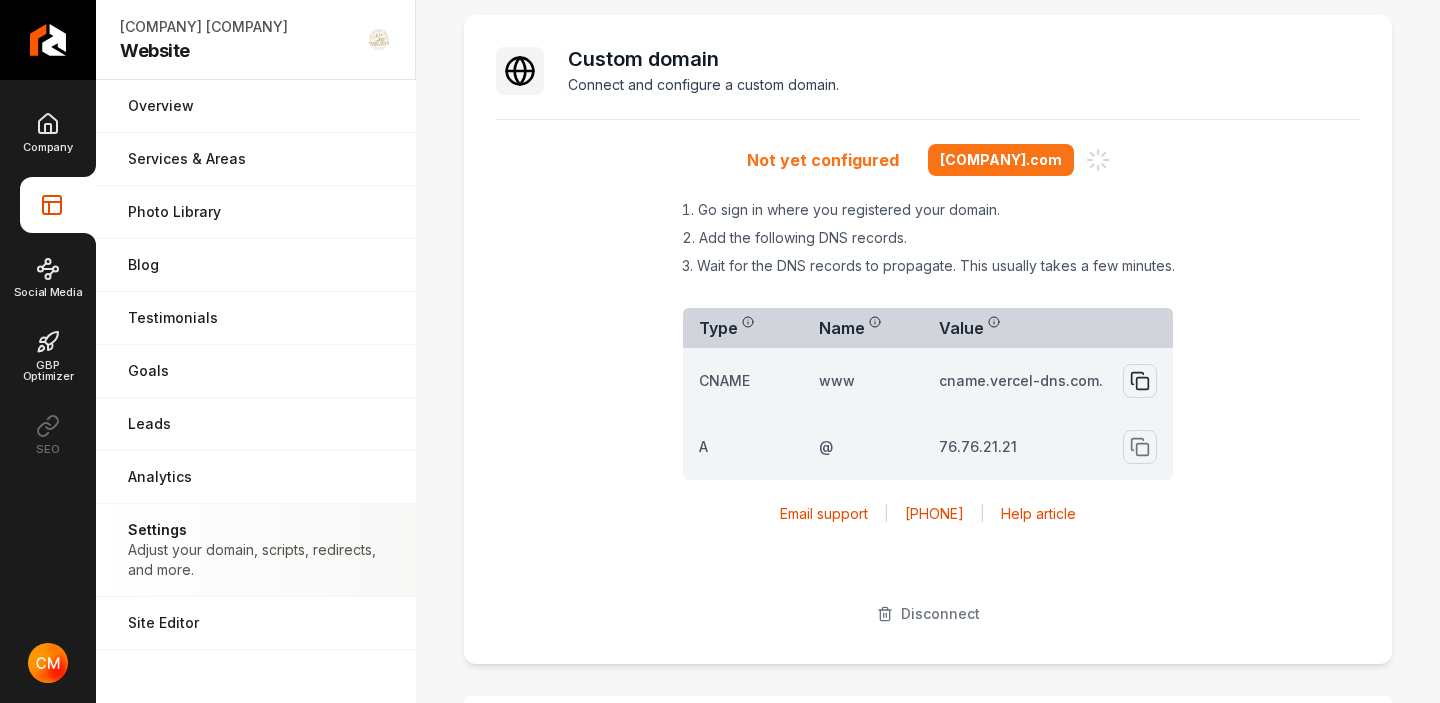 click 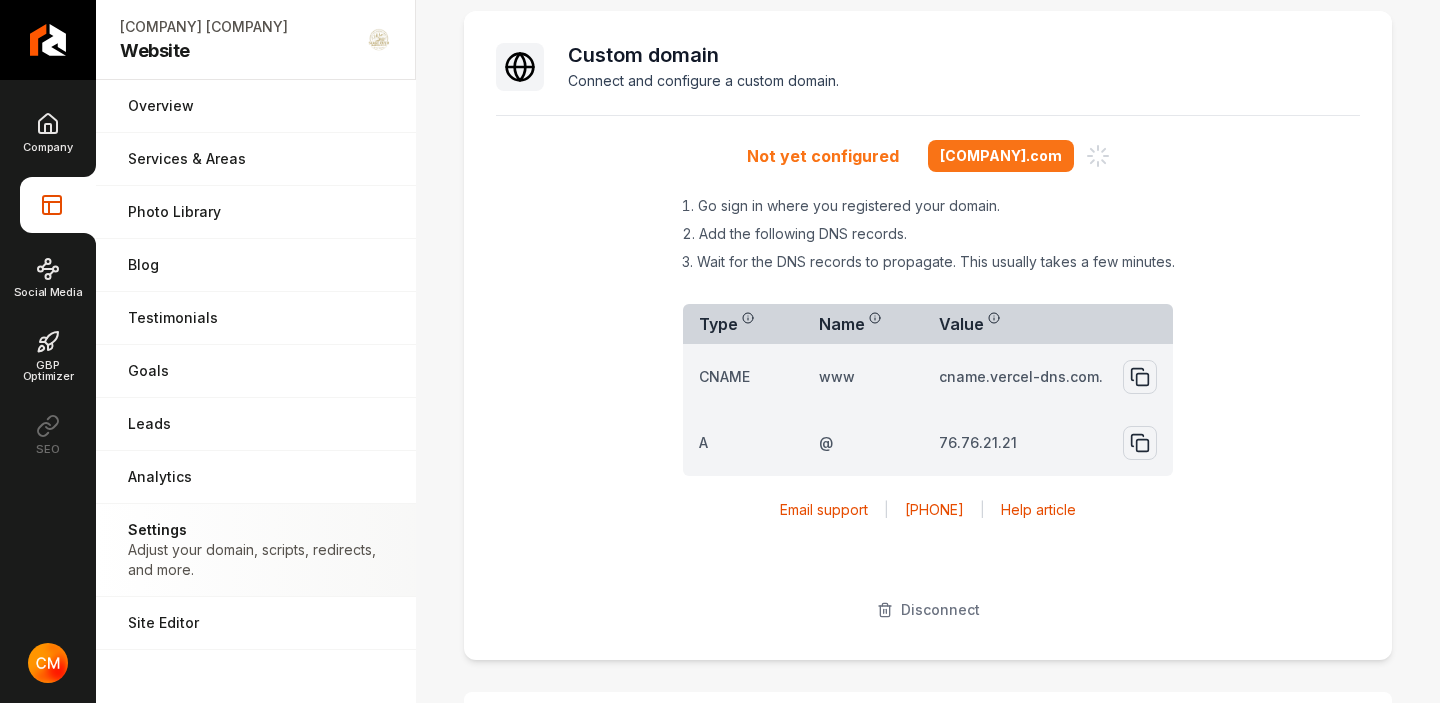 click at bounding box center [1140, 443] 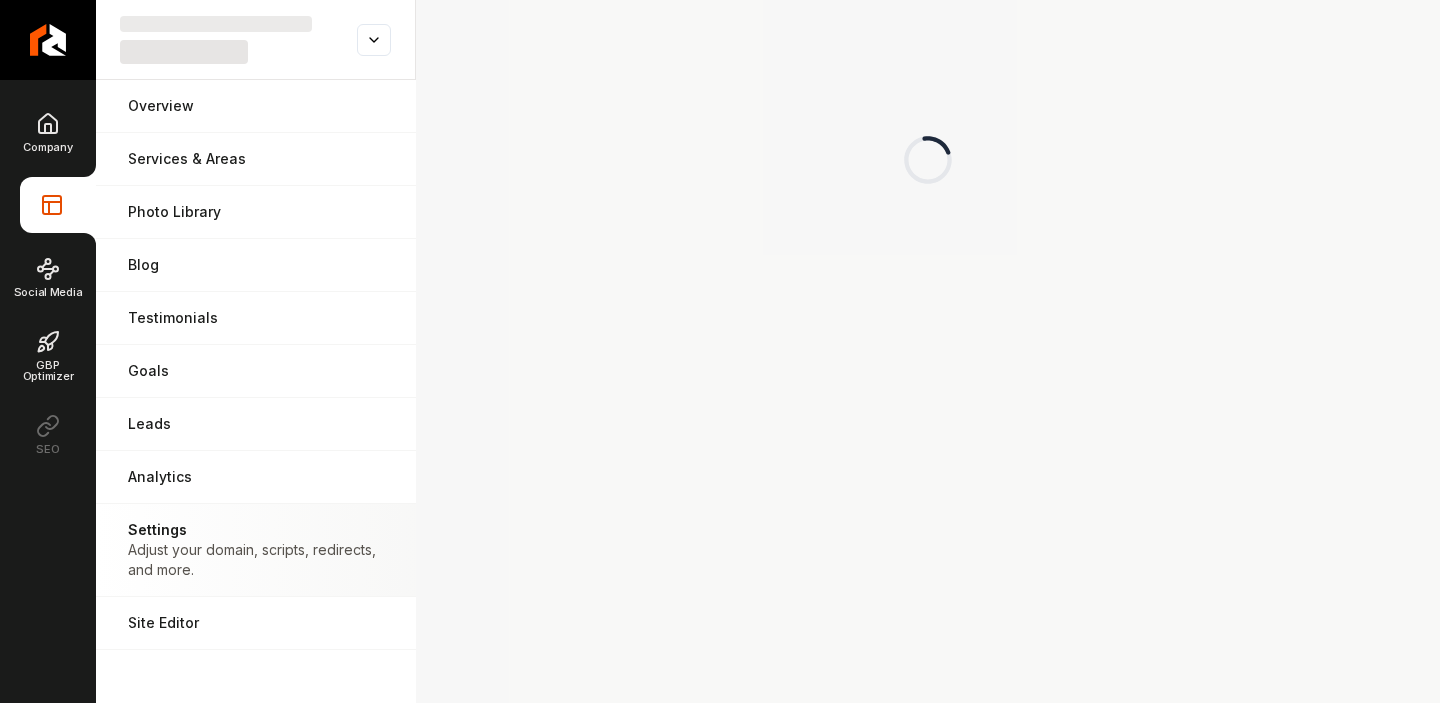 scroll, scrollTop: 0, scrollLeft: 0, axis: both 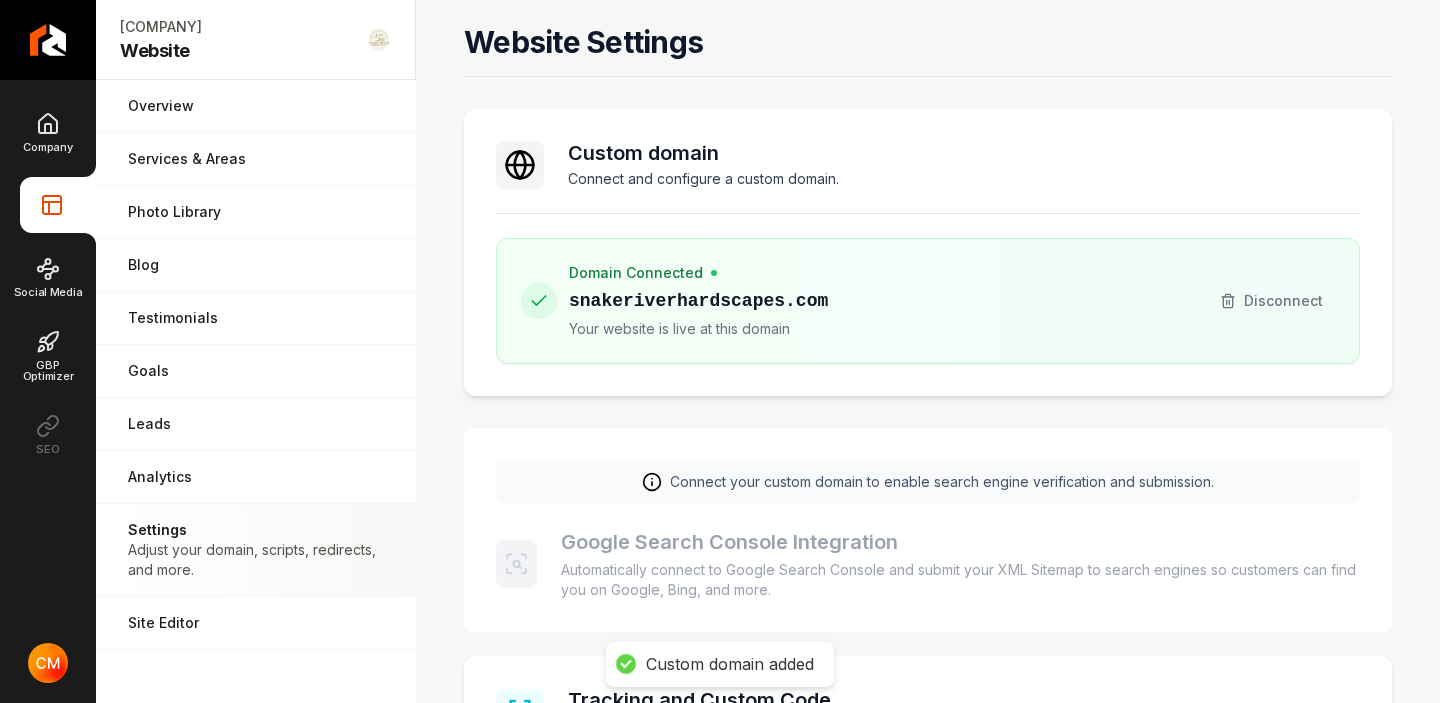 click on "Domain Connected snakeriverhardscapes.com Your website is live at this domain Disconnect" at bounding box center (928, 301) 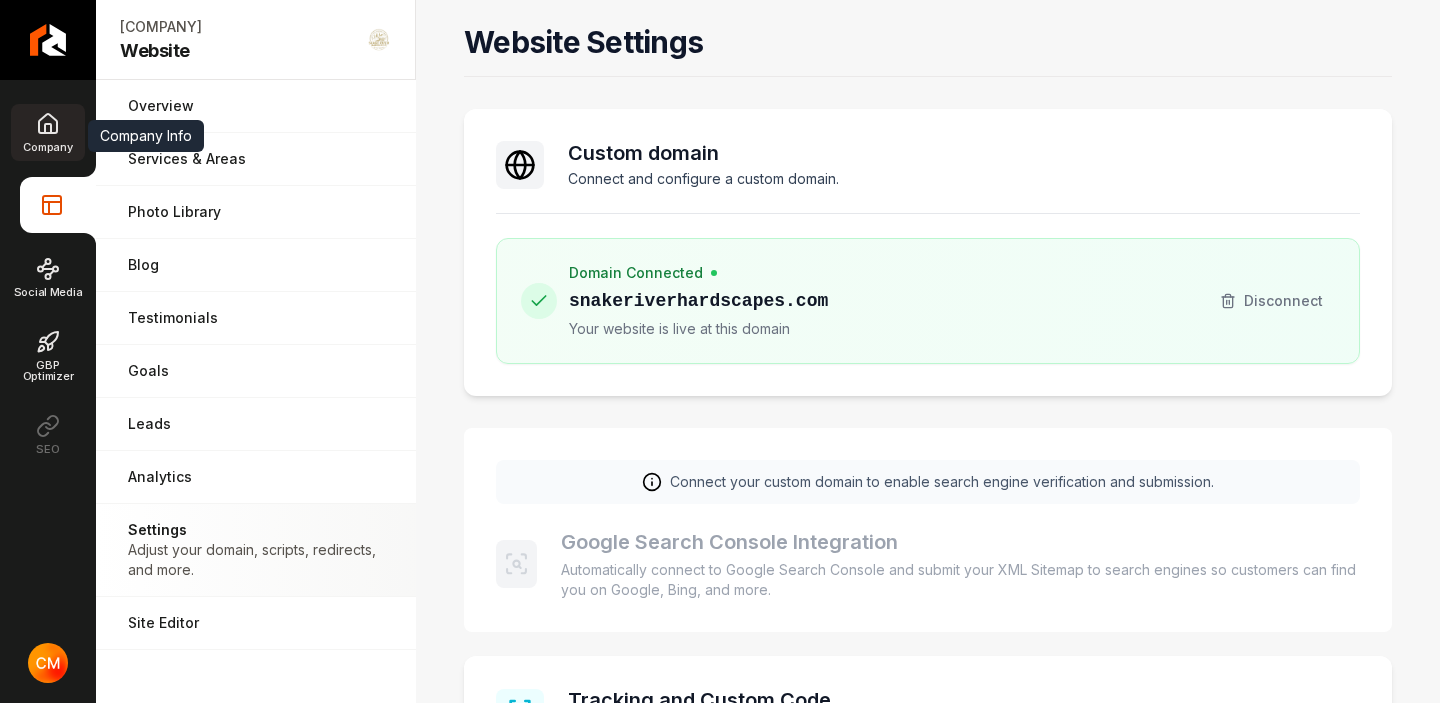 click on "Company" at bounding box center (47, 132) 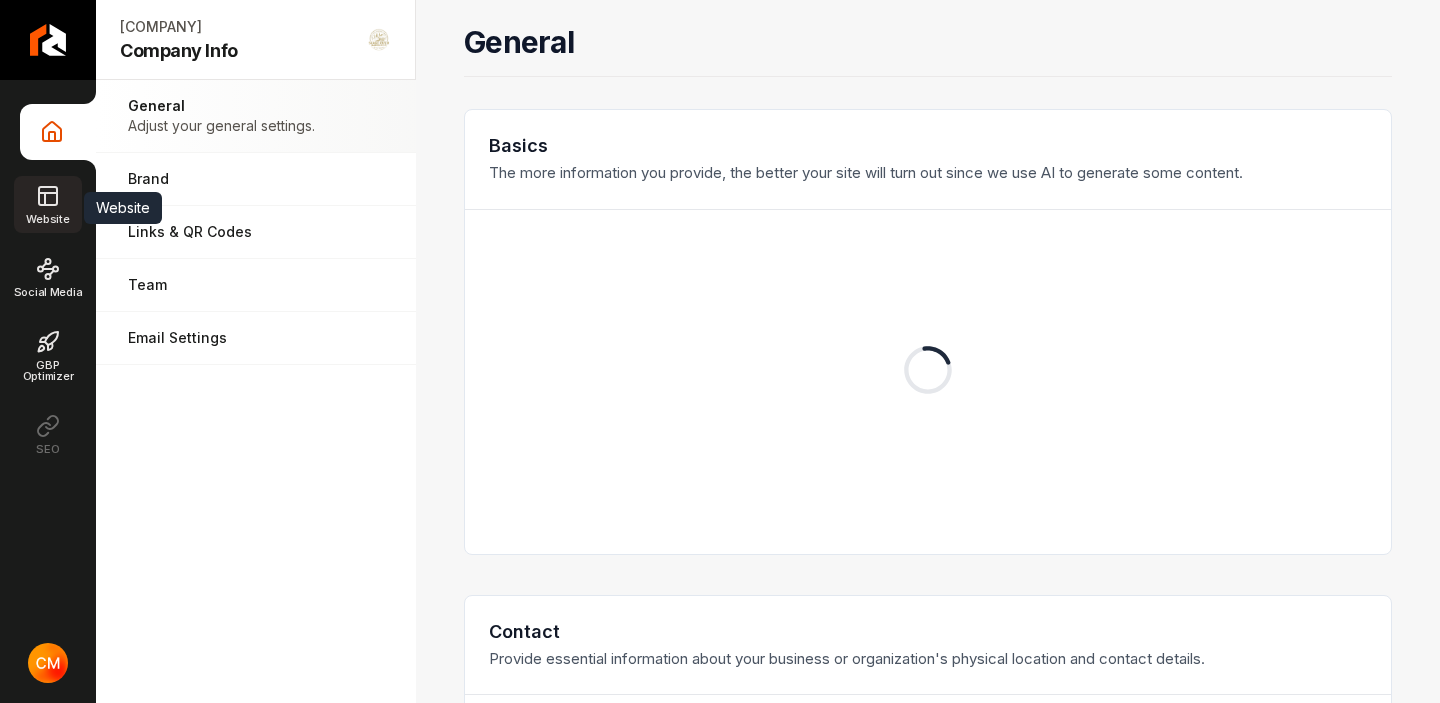 click 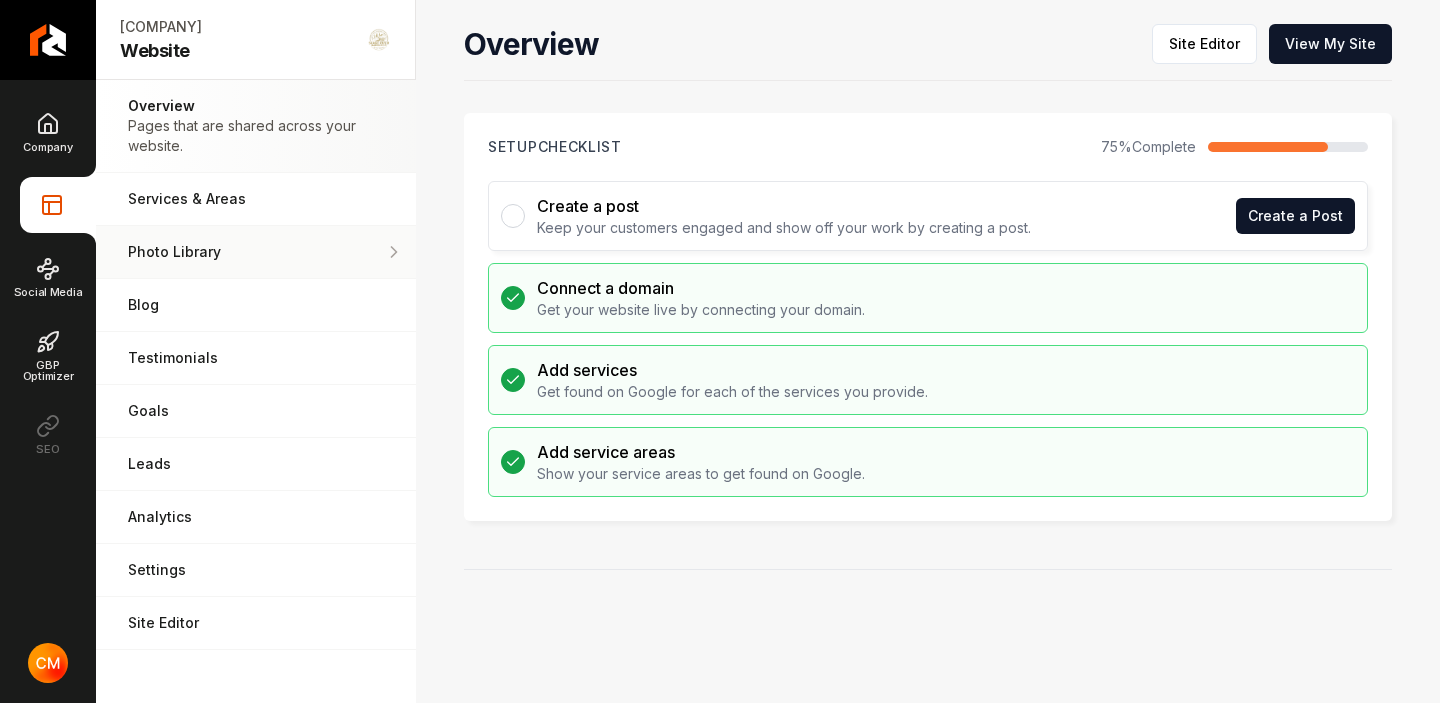 click on "Photo Library" at bounding box center (247, 252) 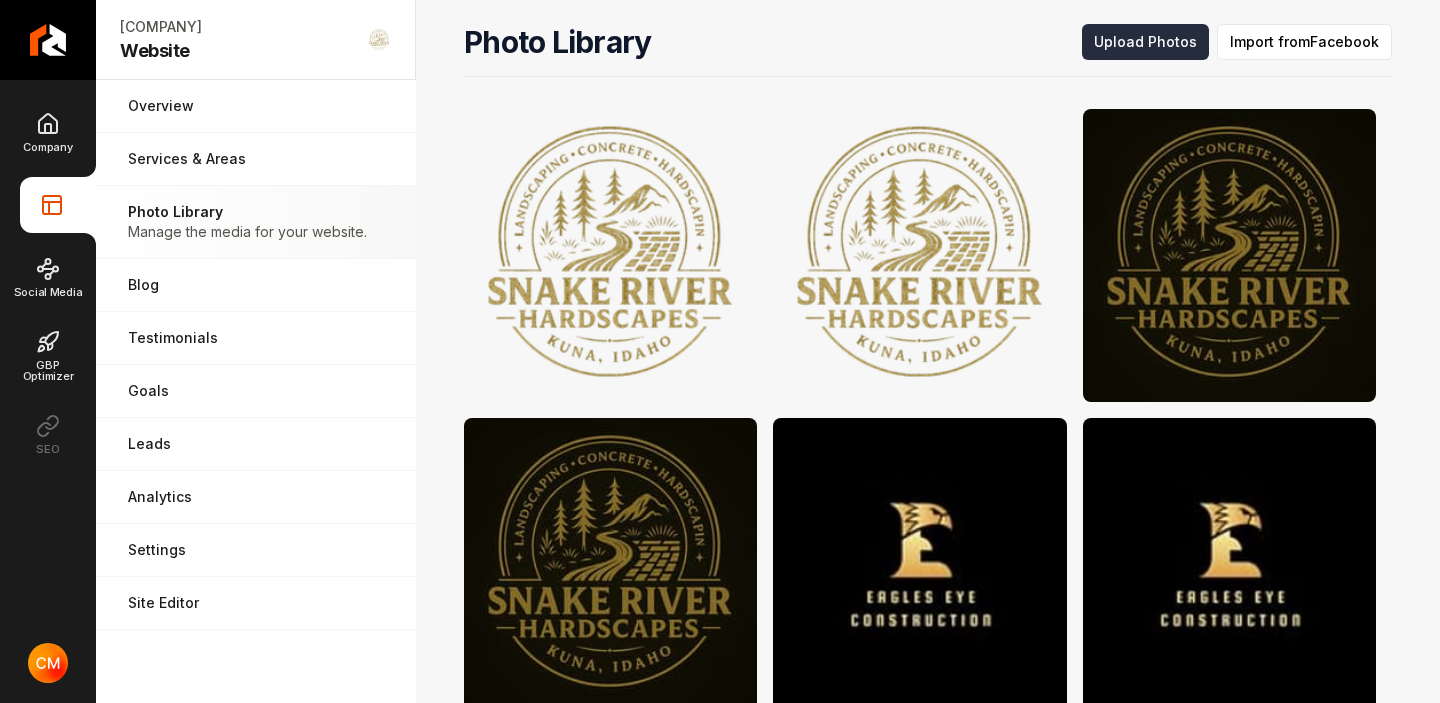 click on "Upload Photos" at bounding box center [1145, 42] 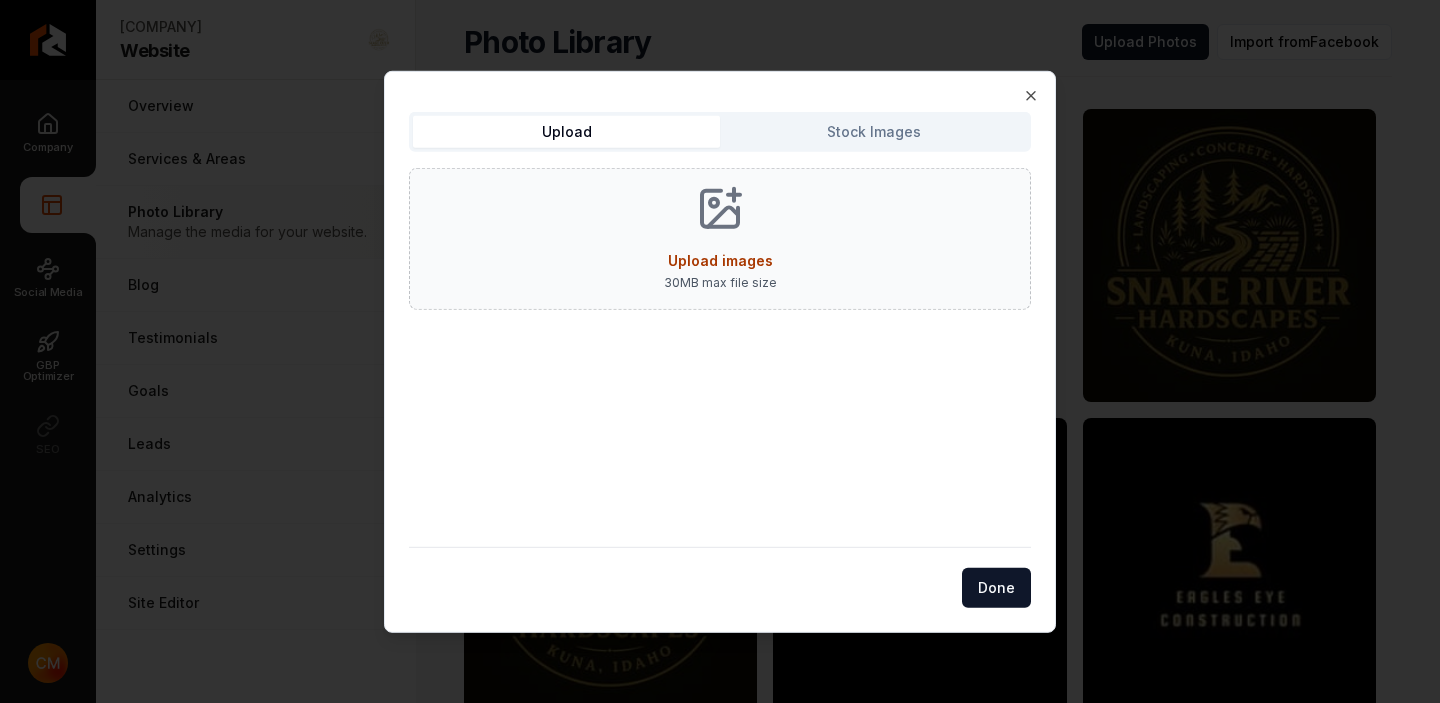 click on "Upload images 30  MB max file size" at bounding box center [720, 238] 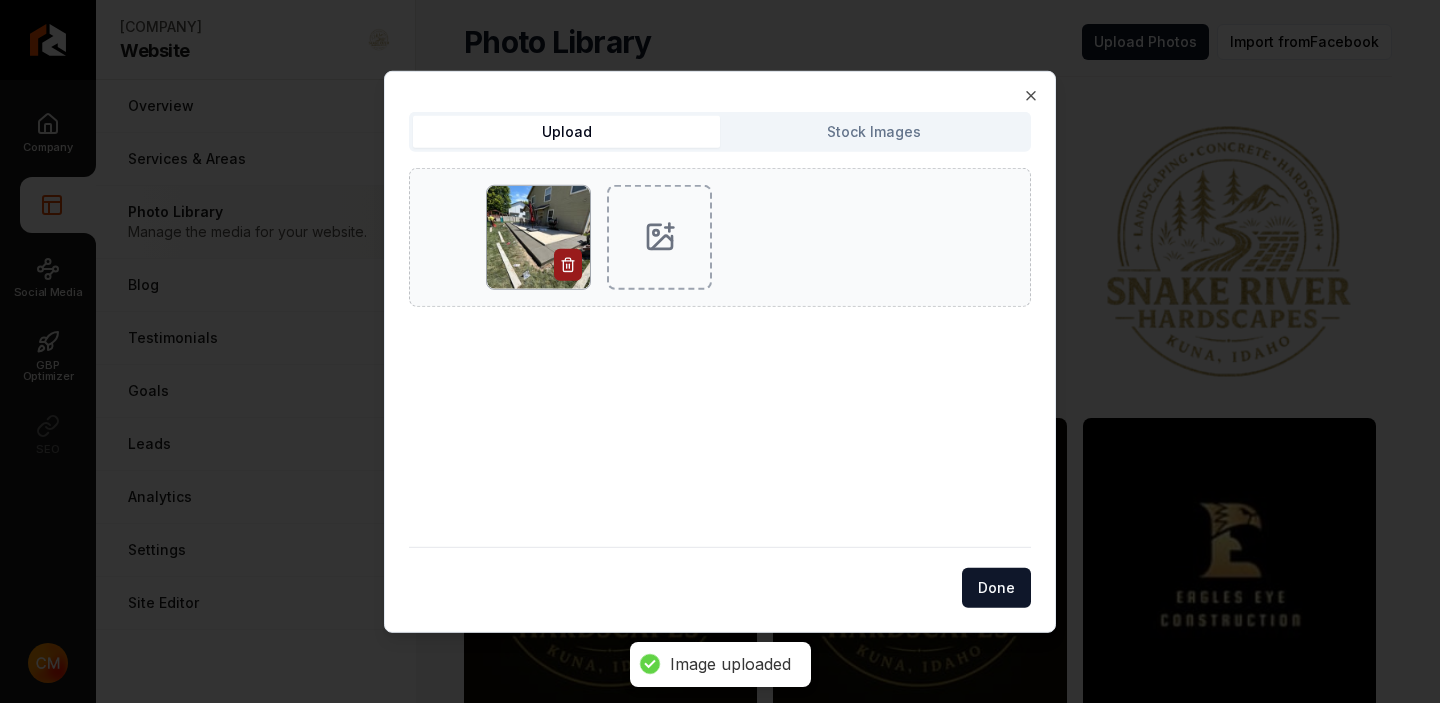 click at bounding box center [659, 236] 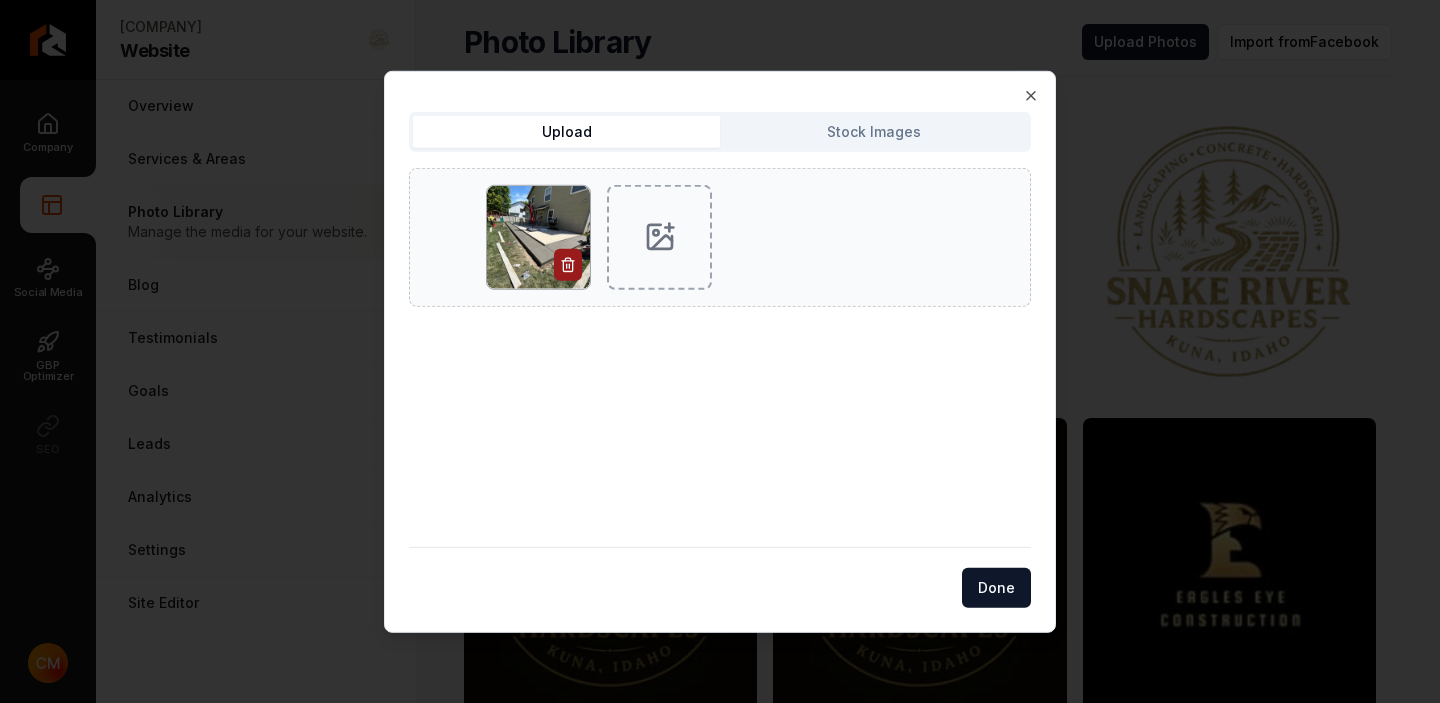type on "**********" 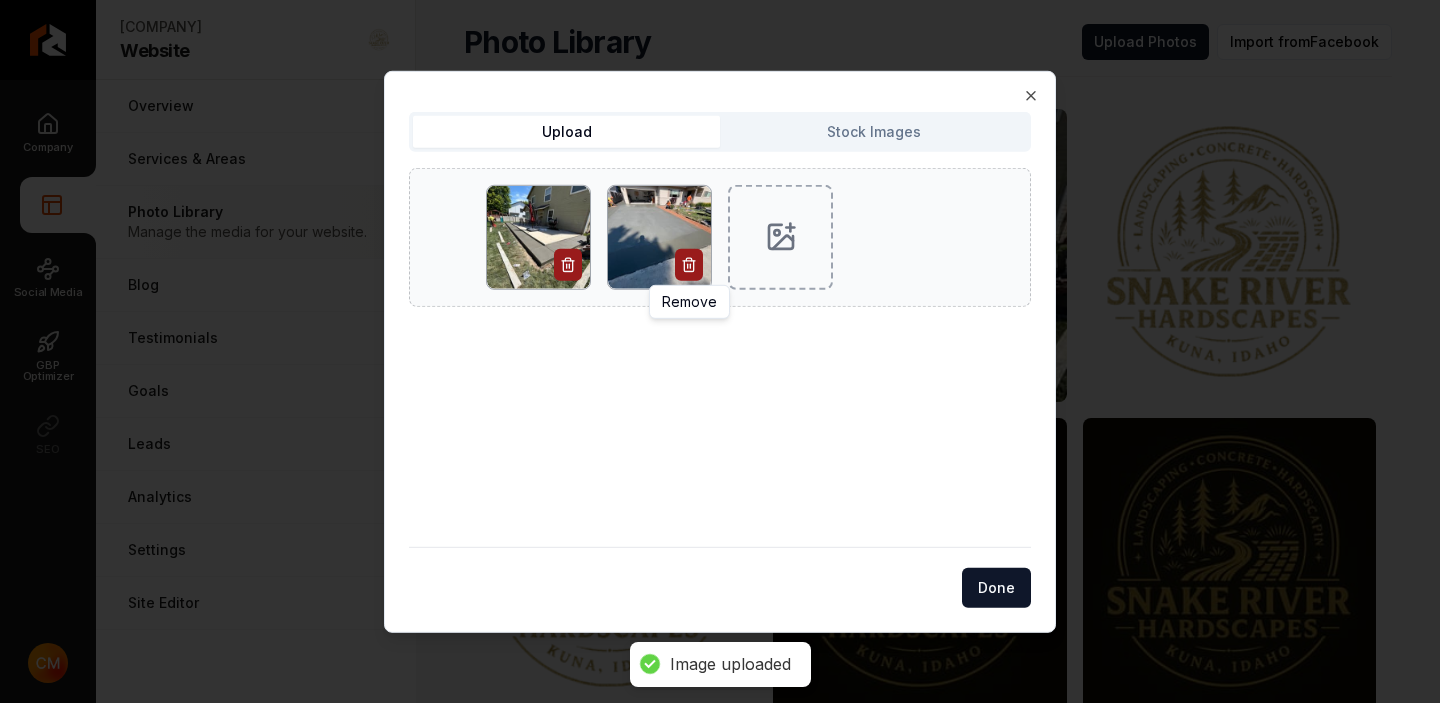 click at bounding box center (780, 236) 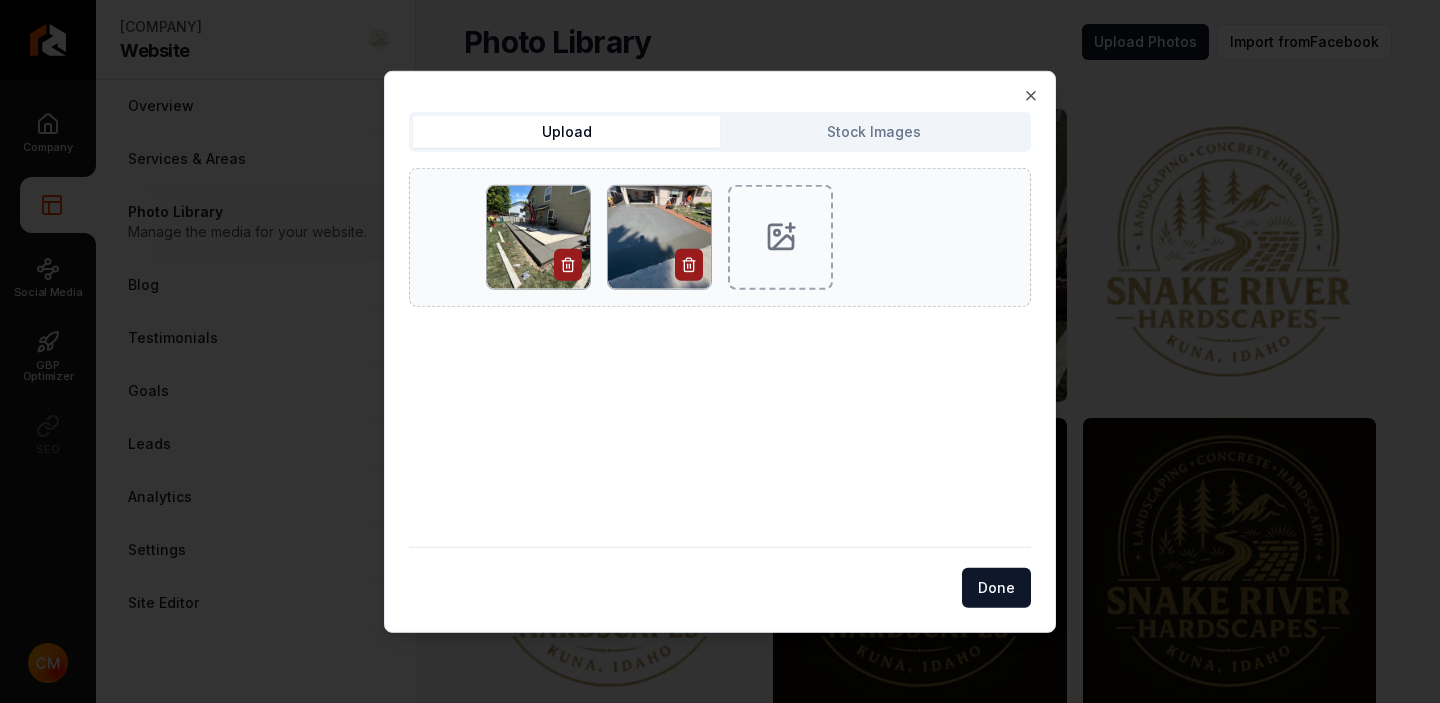 type on "**********" 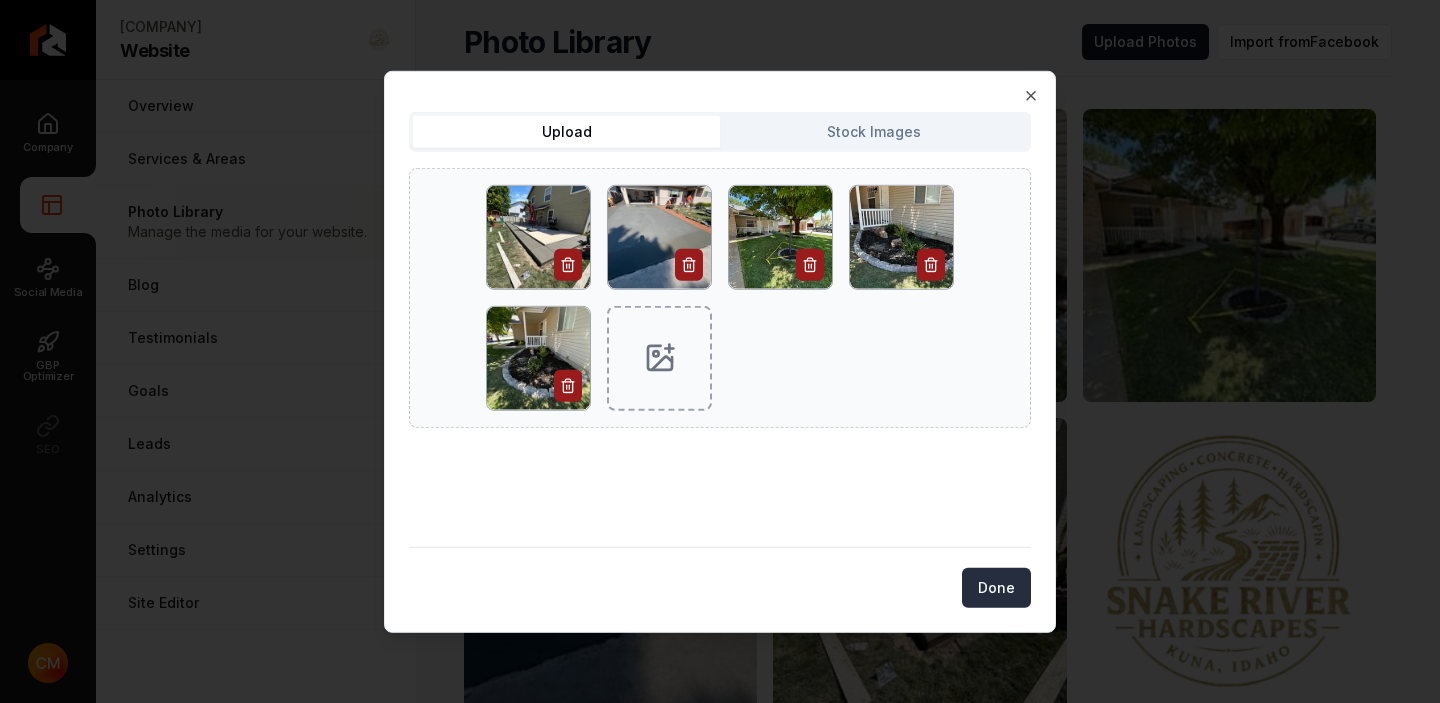 click on "Done" at bounding box center [996, 588] 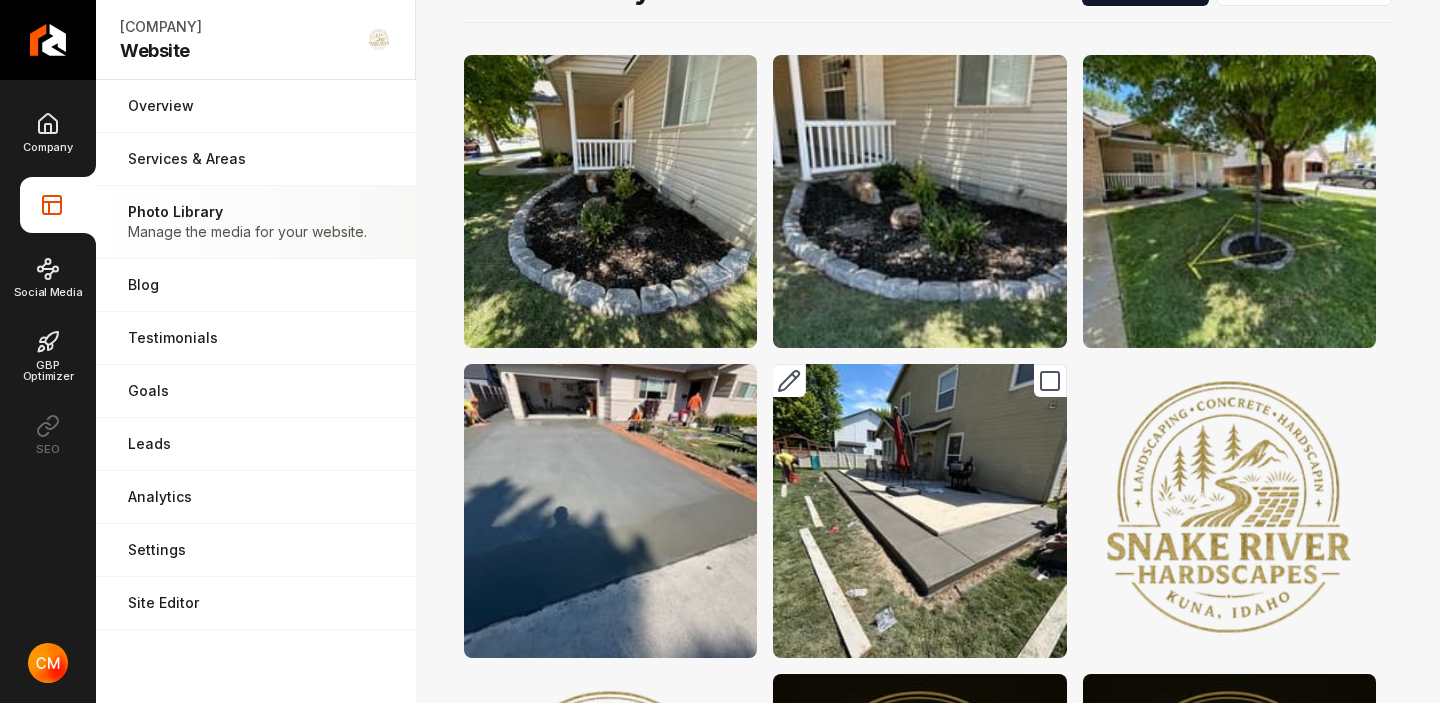 scroll, scrollTop: 0, scrollLeft: 0, axis: both 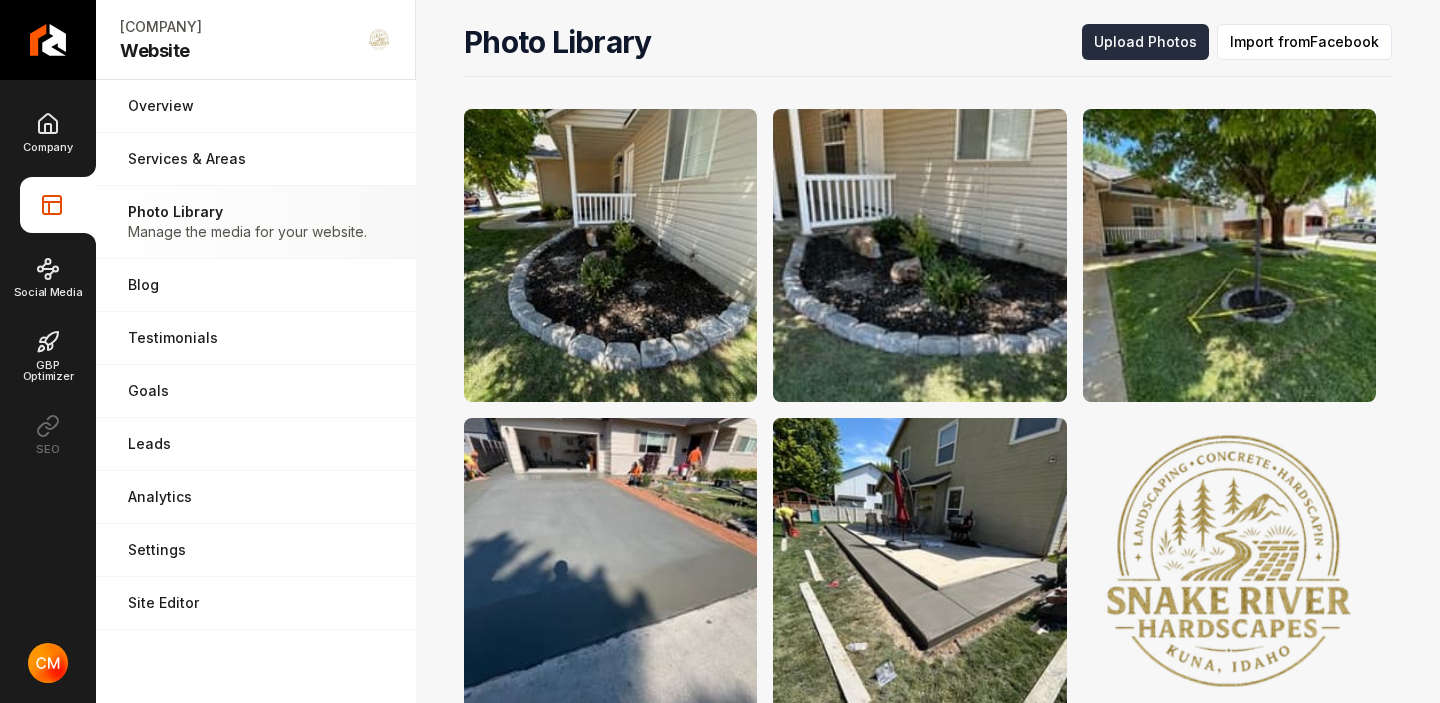 click on "Upload Photos" at bounding box center (1145, 42) 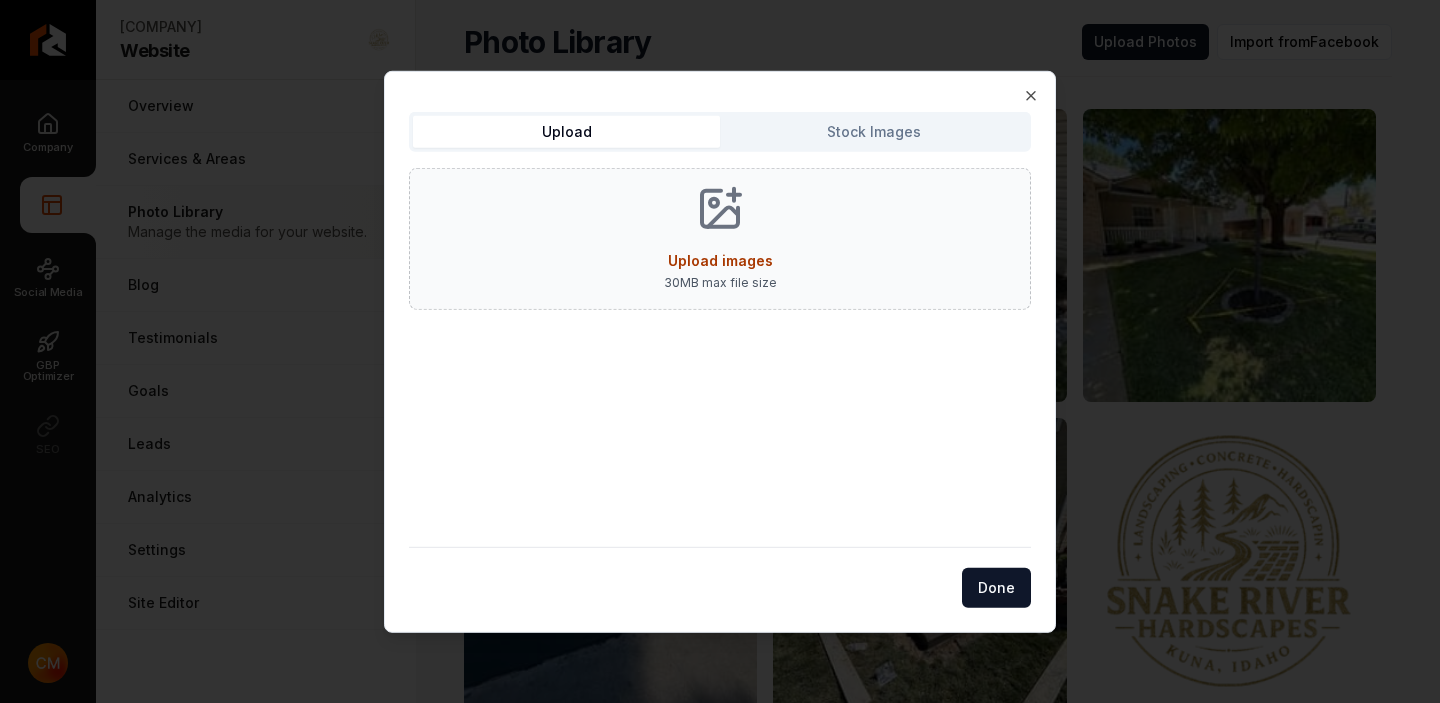 click on "30  MB max file size" at bounding box center [720, 282] 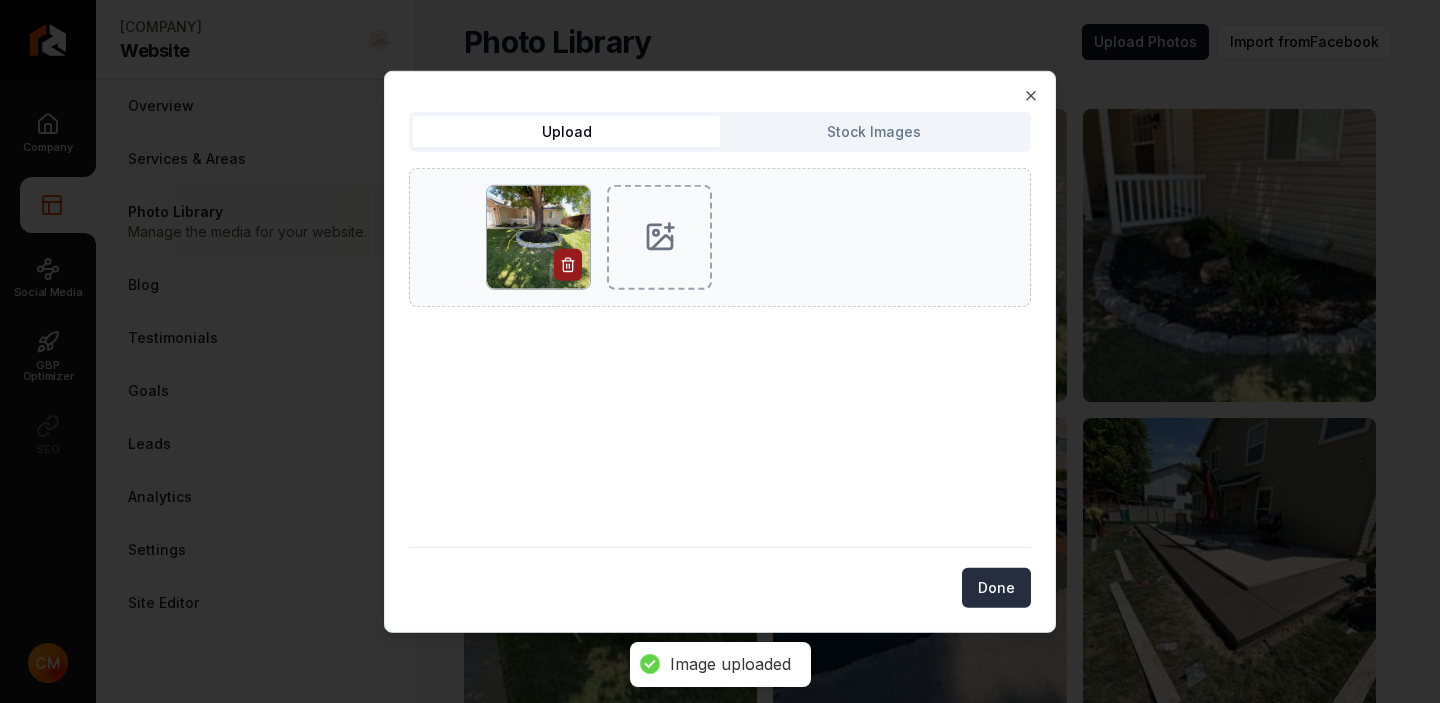 click on "Done" at bounding box center [996, 588] 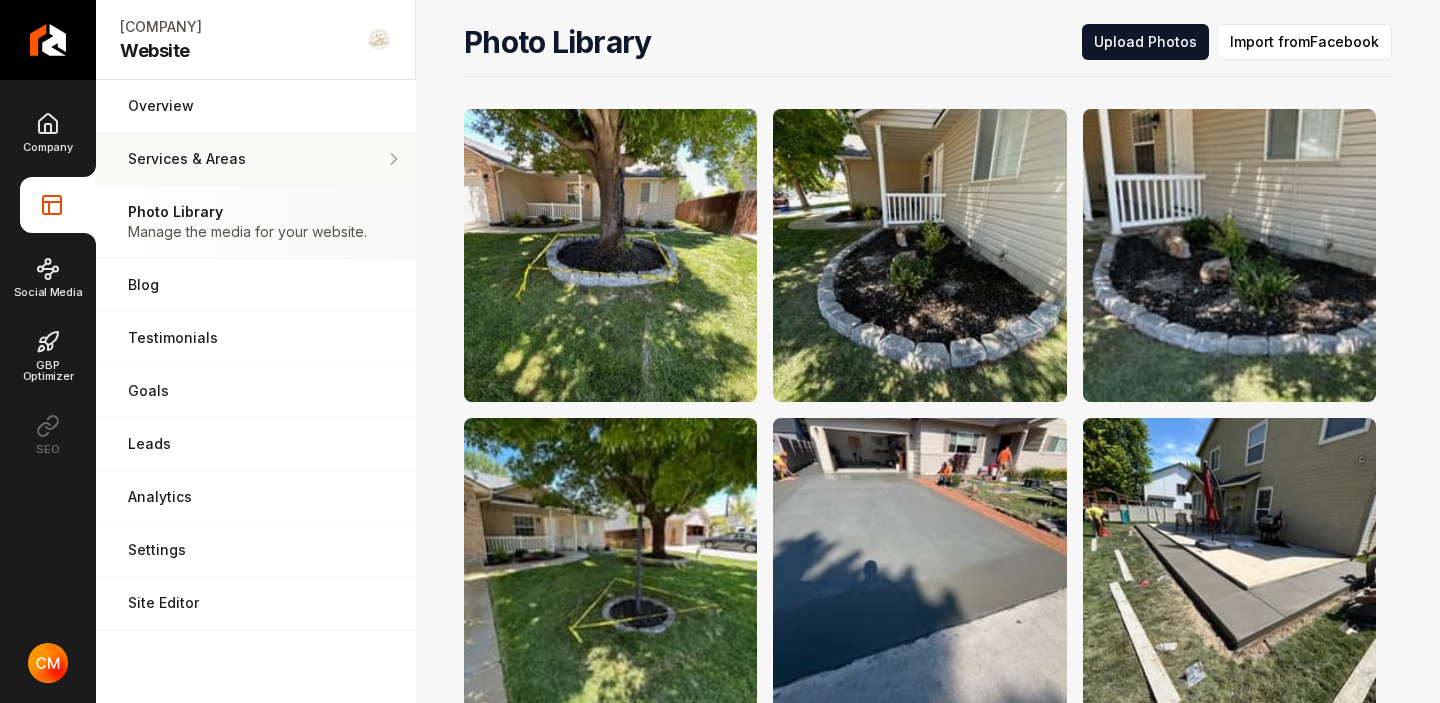 click on "Services & Areas" at bounding box center (256, 159) 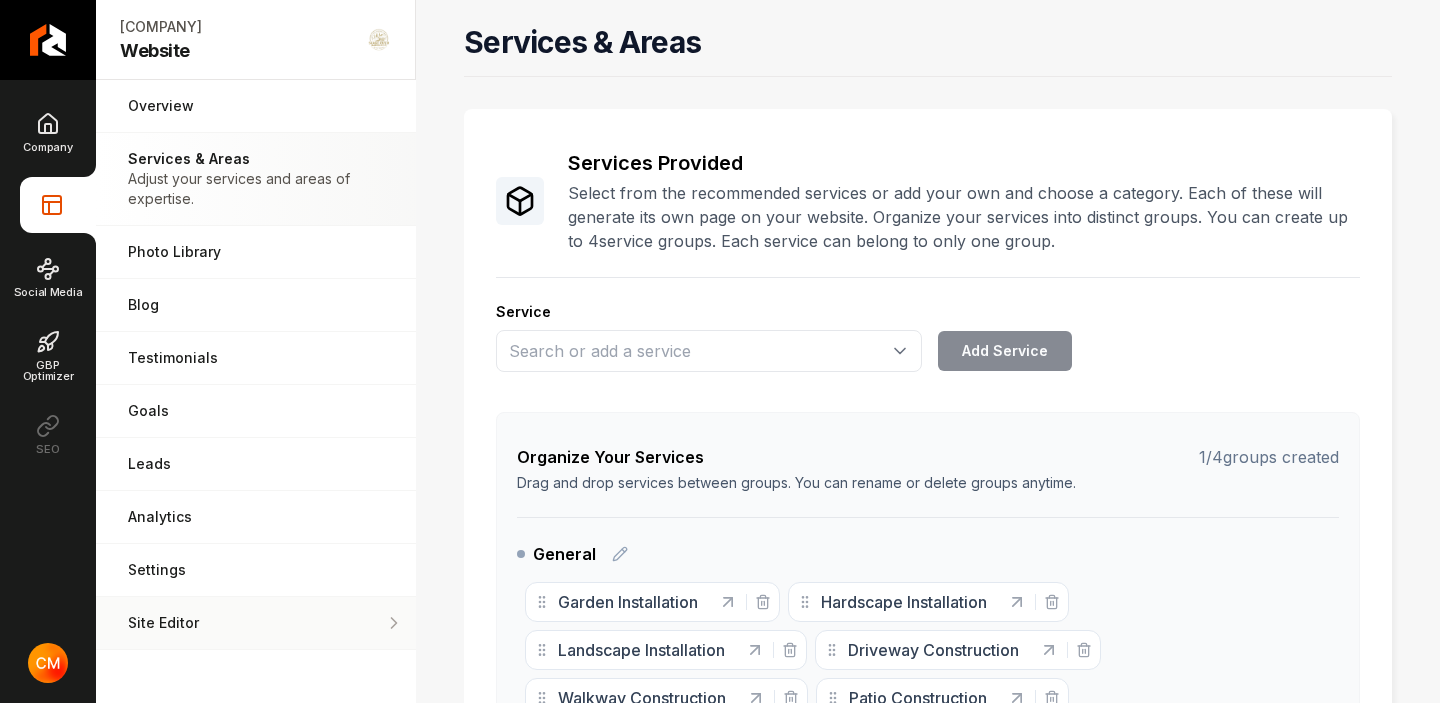 click on "Site Editor Edit your website with our easy-to-use editor." at bounding box center [256, 623] 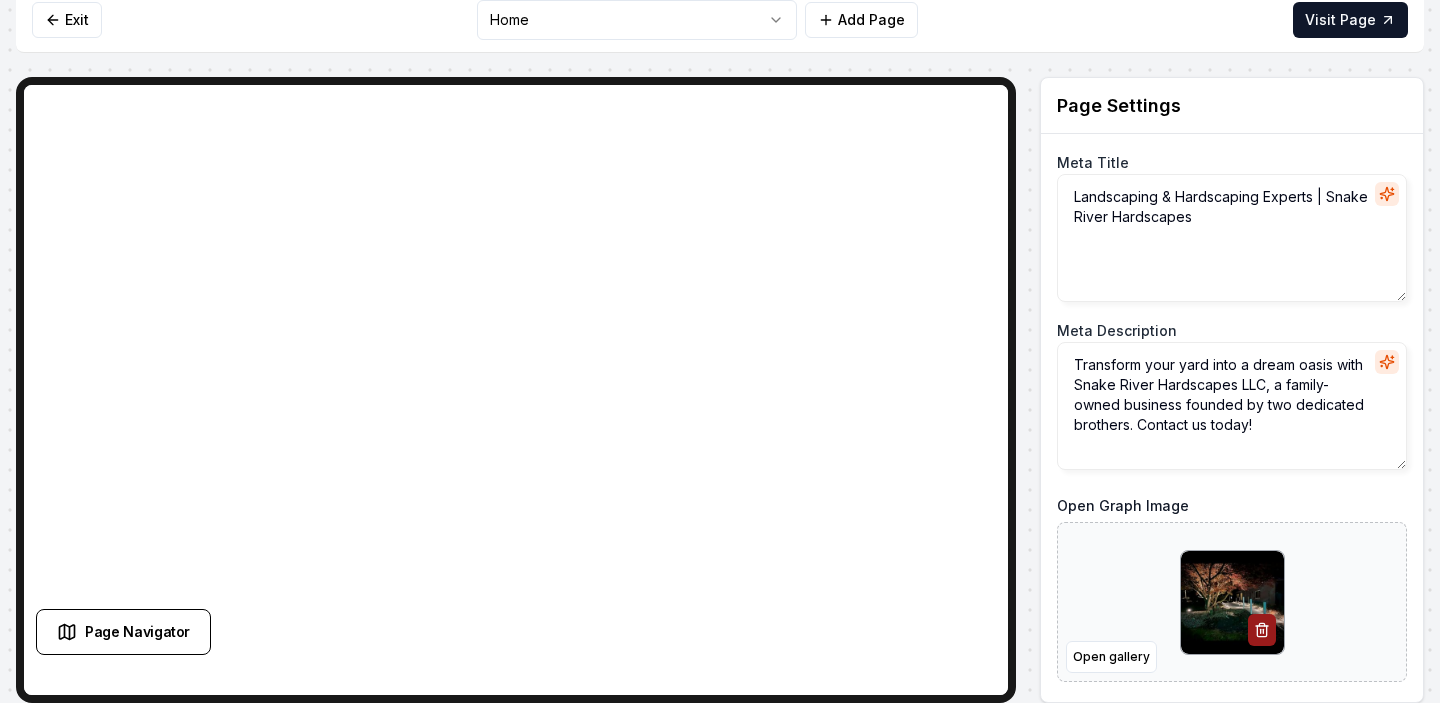 scroll, scrollTop: 0, scrollLeft: 0, axis: both 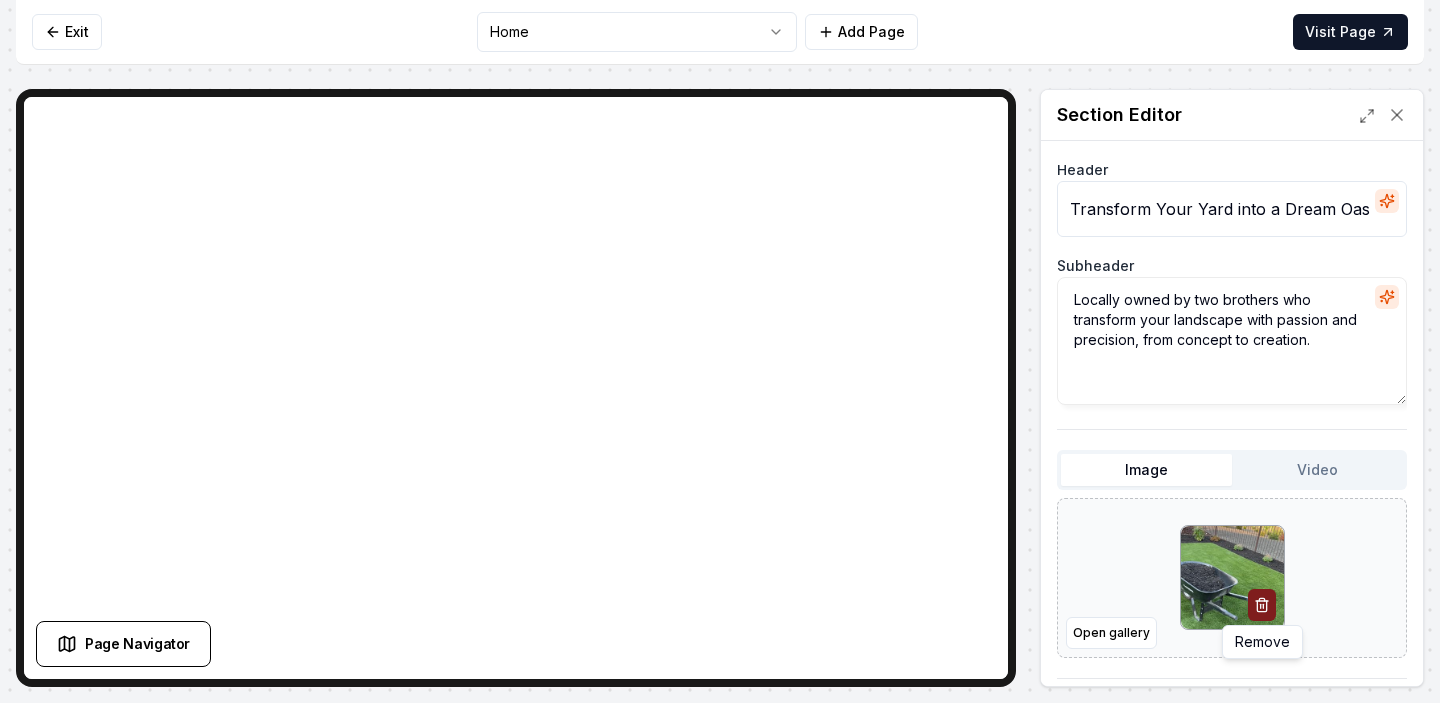 click 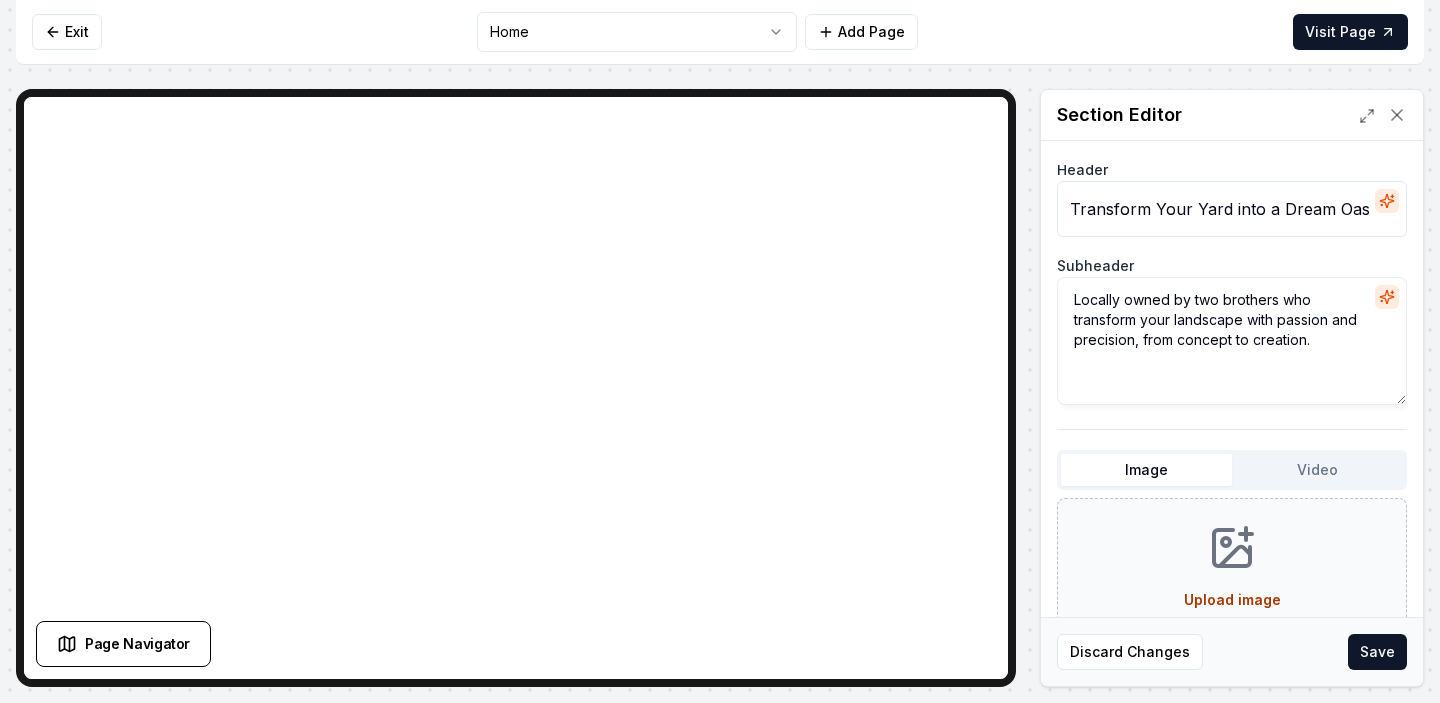 click on "Upload image" at bounding box center [1232, 599] 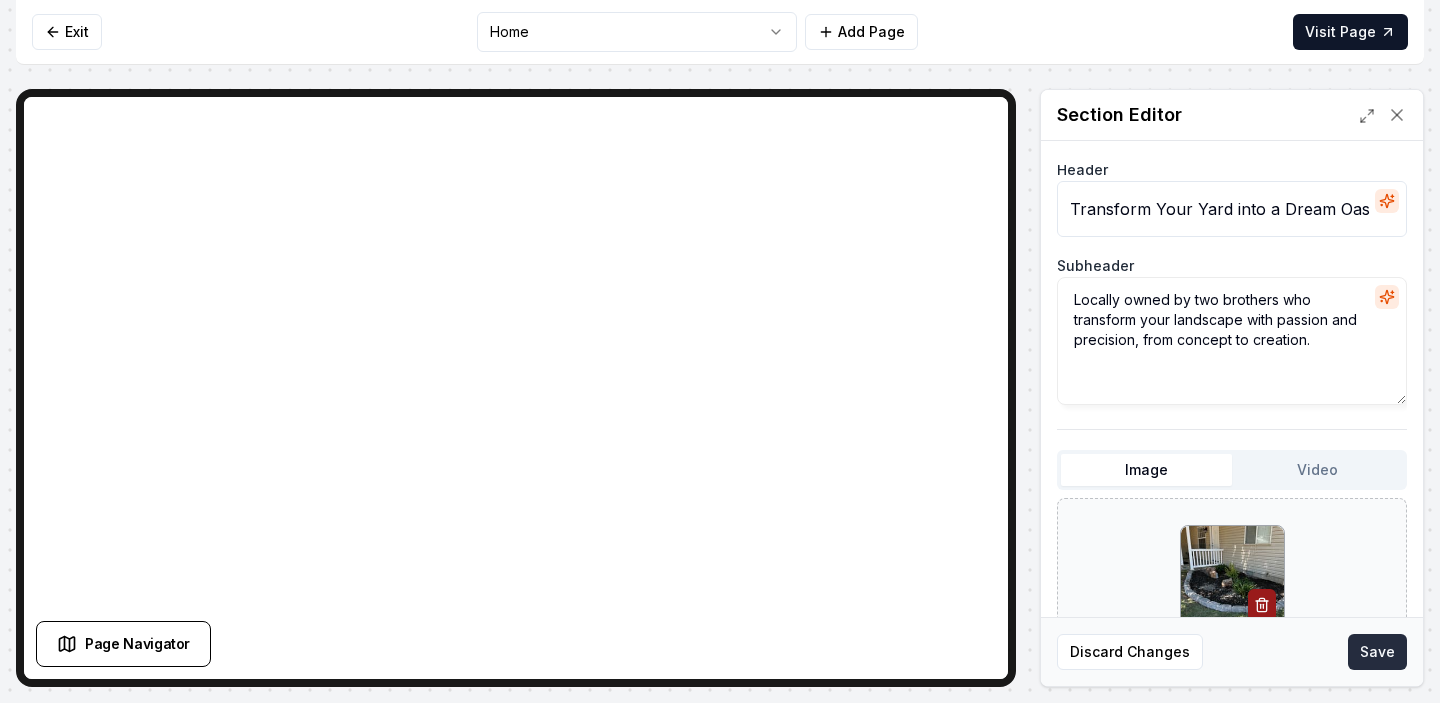 click on "Save" at bounding box center (1377, 652) 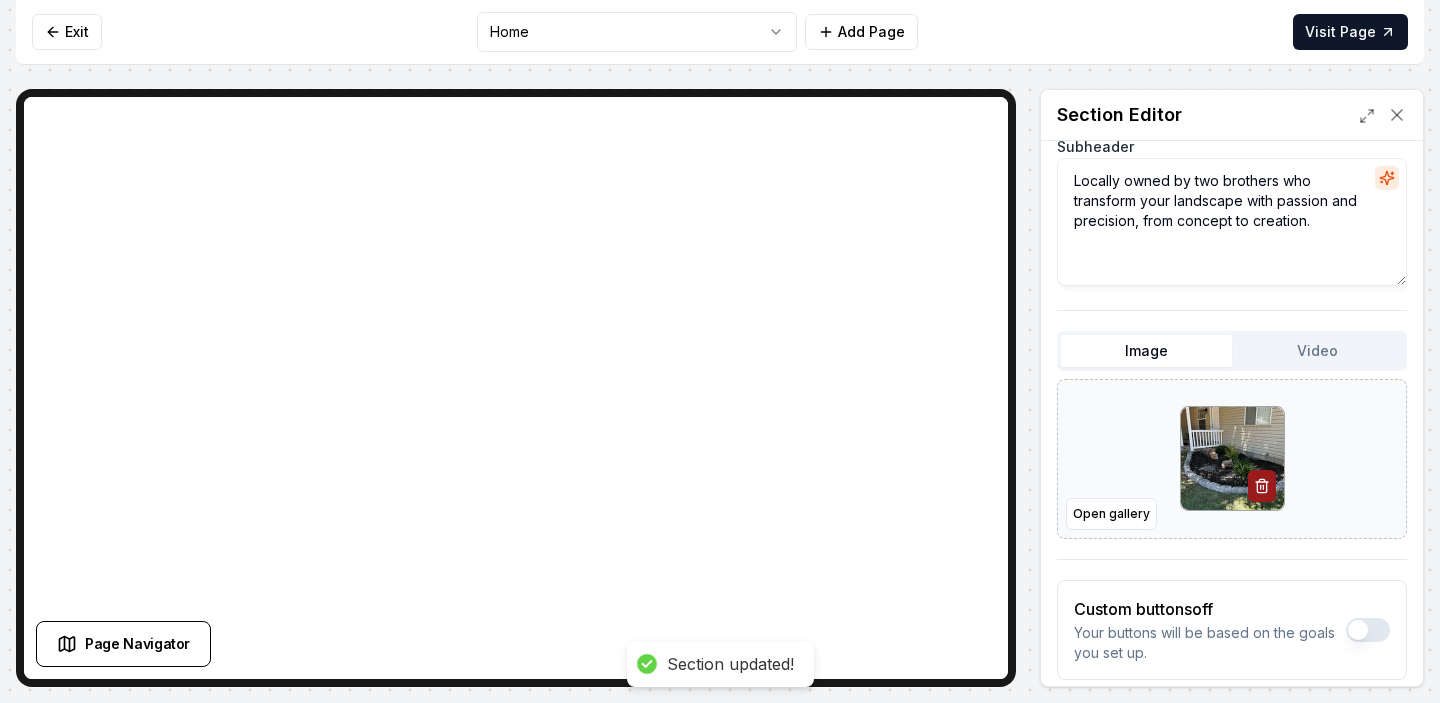 scroll, scrollTop: 125, scrollLeft: 0, axis: vertical 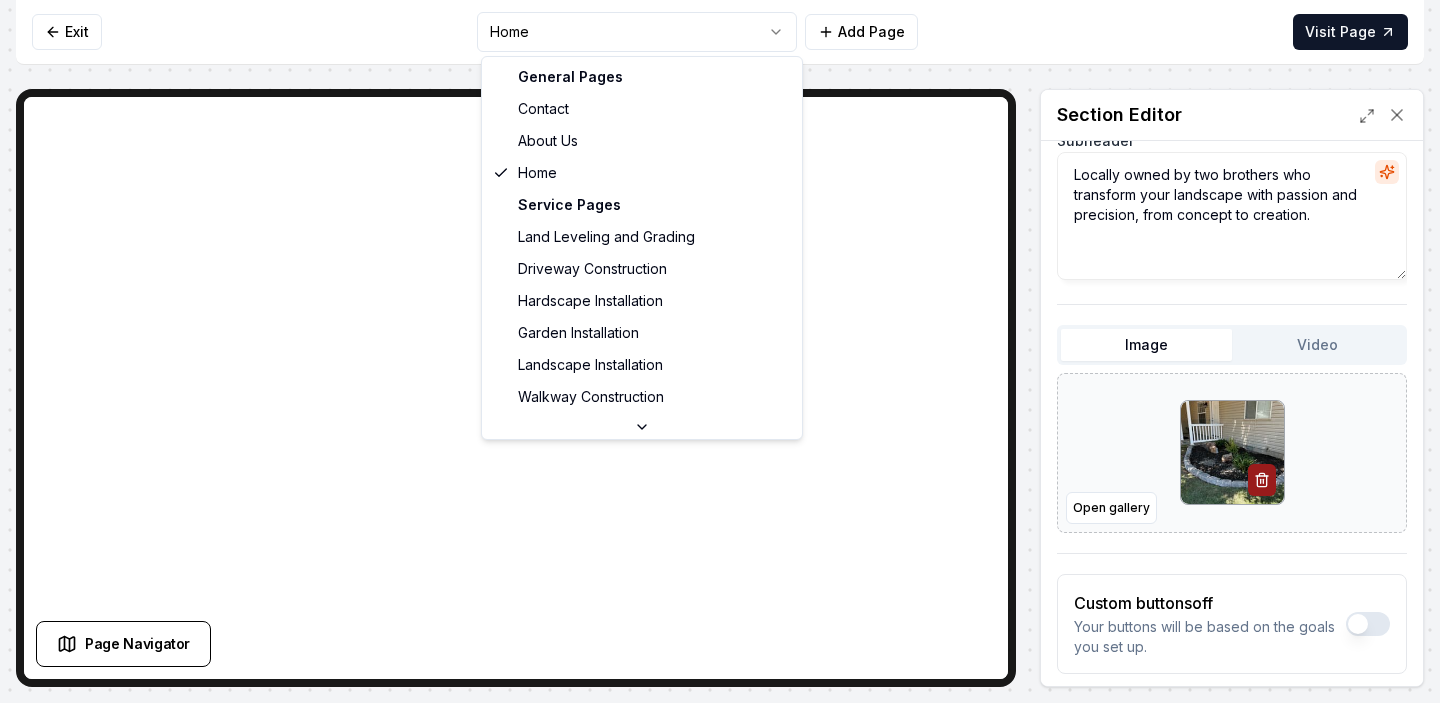 click on "Computer Required This feature is only available on a computer. Please switch to a computer to edit your site. Go back  Exit Home Add Page Visit Page  Page Navigator Page Settings Section Editor Header Transform Your Yard into a Dream Oasis Subheader Locally owned by two brothers who transform your landscape with passion and precision, from concept to creation. Image Video Open gallery Custom buttons  off Your buttons will be based on the goals you set up. Discard Changes Save /dashboard/sites/f895d079-bf65-4729-b307-2c15c7b60019/pages/4b98ec0c-04e2-43e1-b59e-25e06f8b3636 General Pages Contact About Us Home Service Pages Land Leveling and Grading Driveway Construction Hardscape Installation Garden Installation Landscape Installation Walkway Construction Patio Construction Retaining Wall Construction Service Area Pages Kuna, ID Meridian, ID Nampa, ID Caldwell, ID Emmett, ID Star, ID Middleton, ID Eagle, ID Boise, ID" at bounding box center [720, 351] 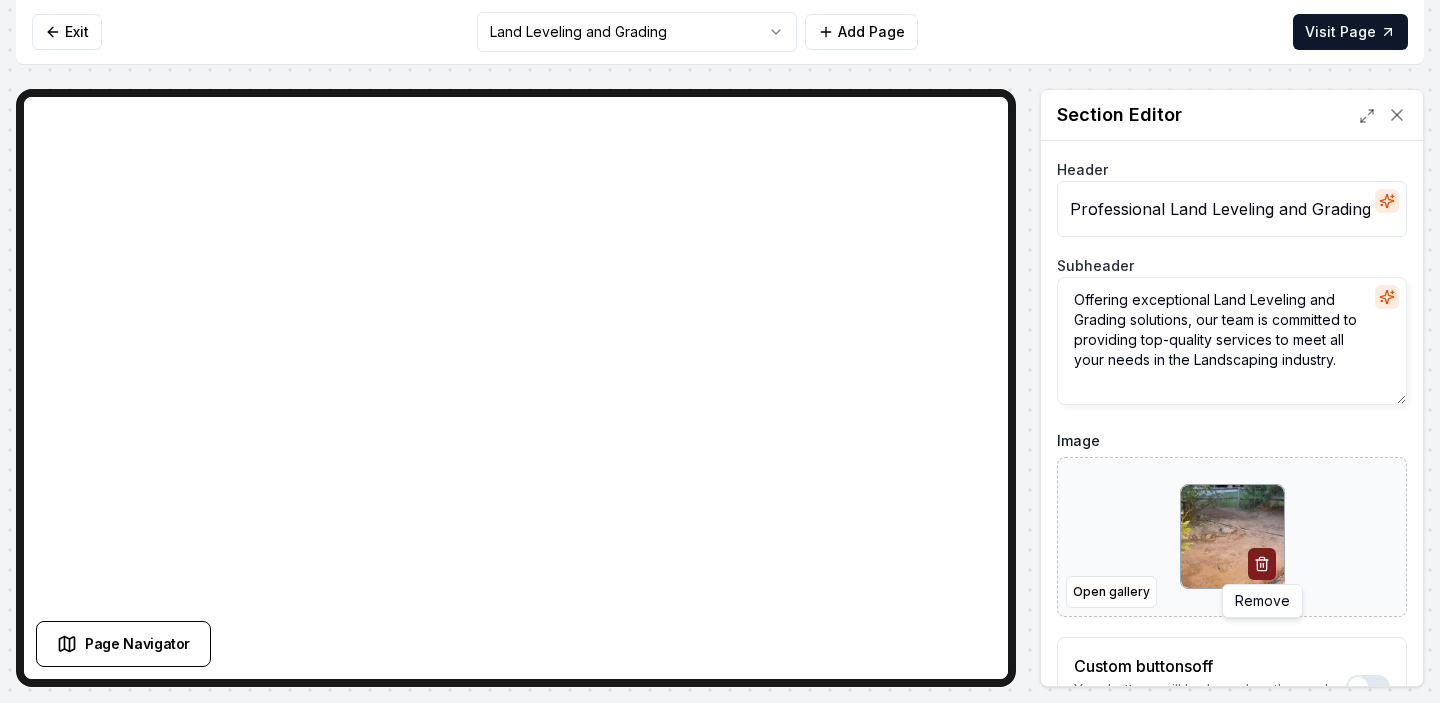 click 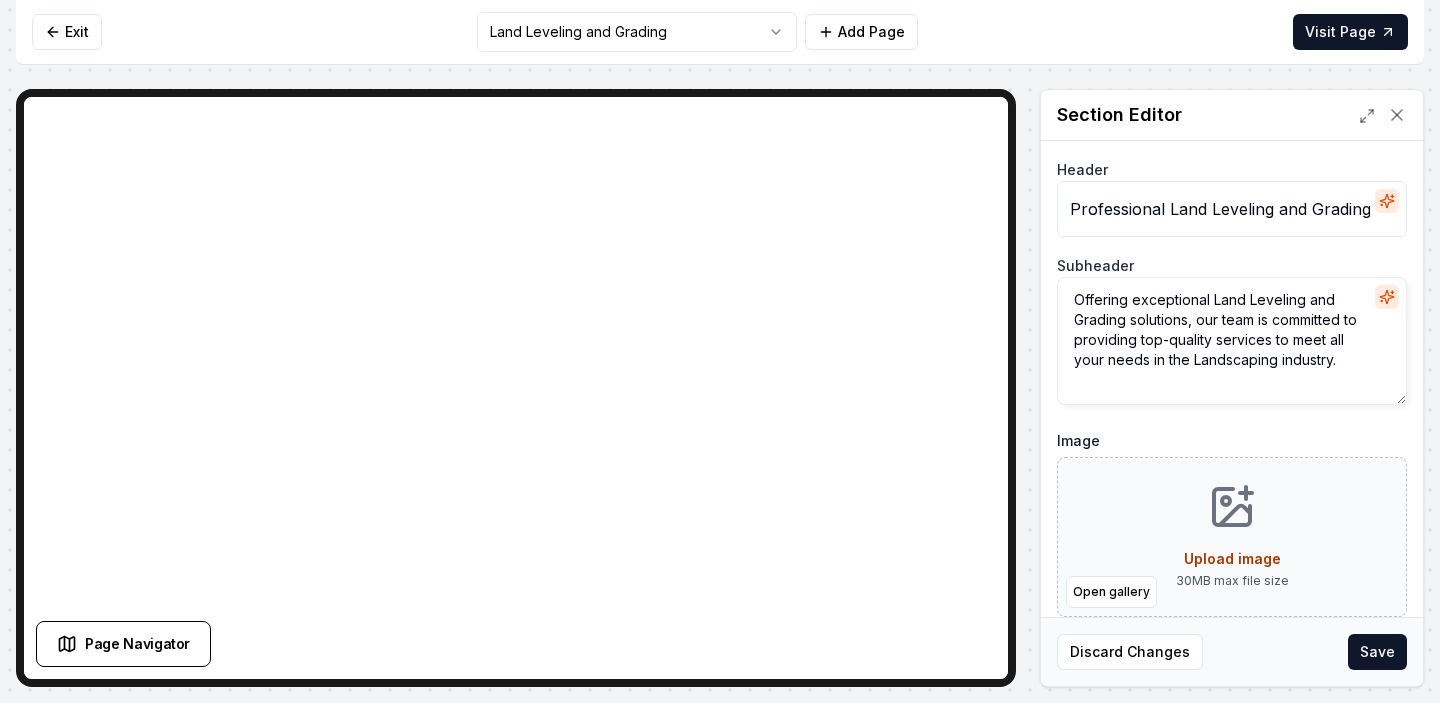 click on "Upload image" at bounding box center [1232, 559] 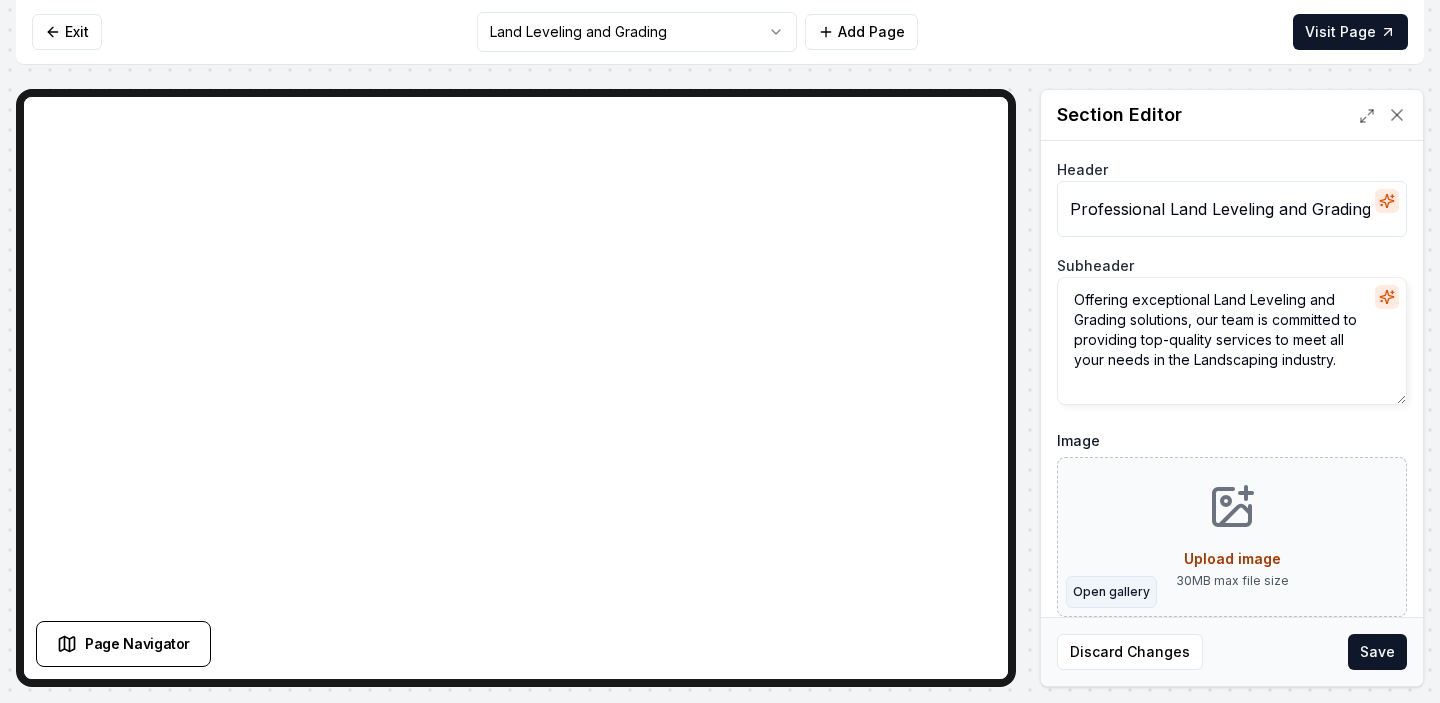 click on "Open gallery" at bounding box center (1111, 592) 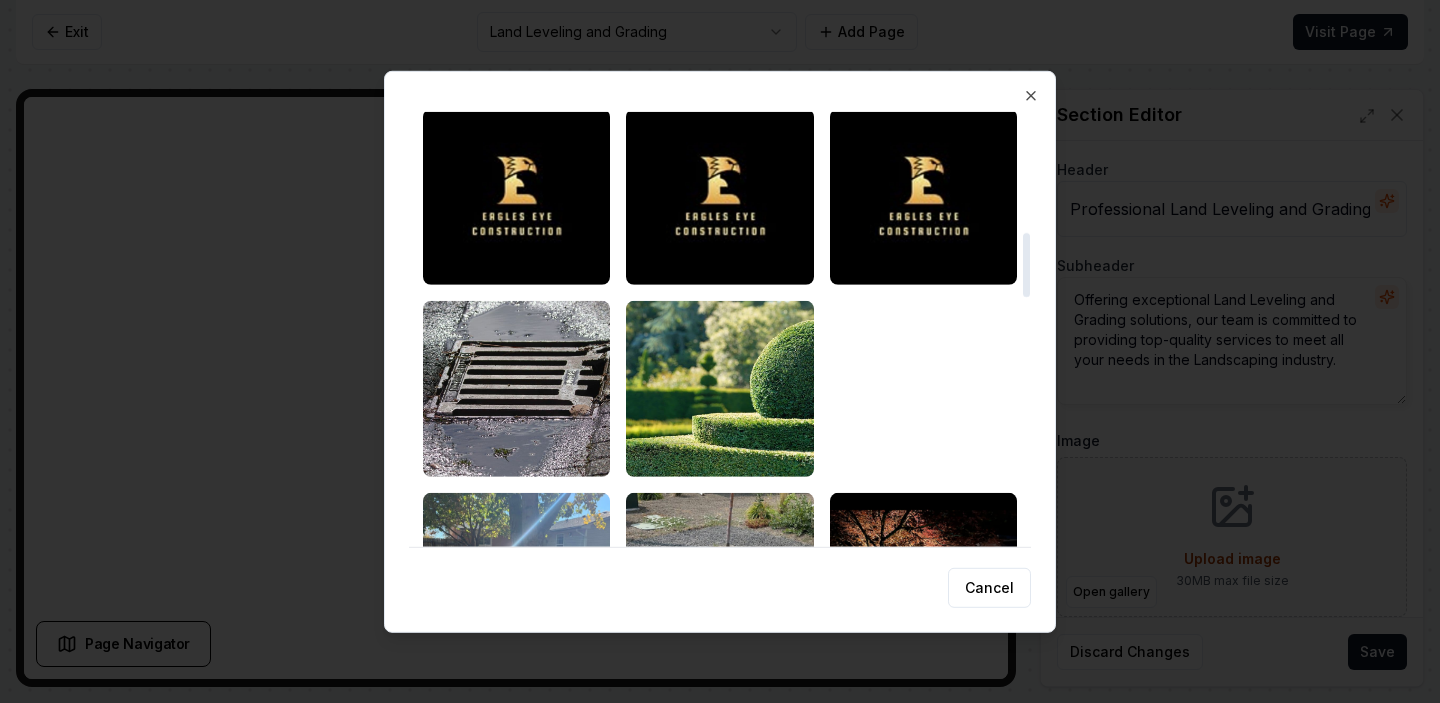 scroll, scrollTop: 842, scrollLeft: 0, axis: vertical 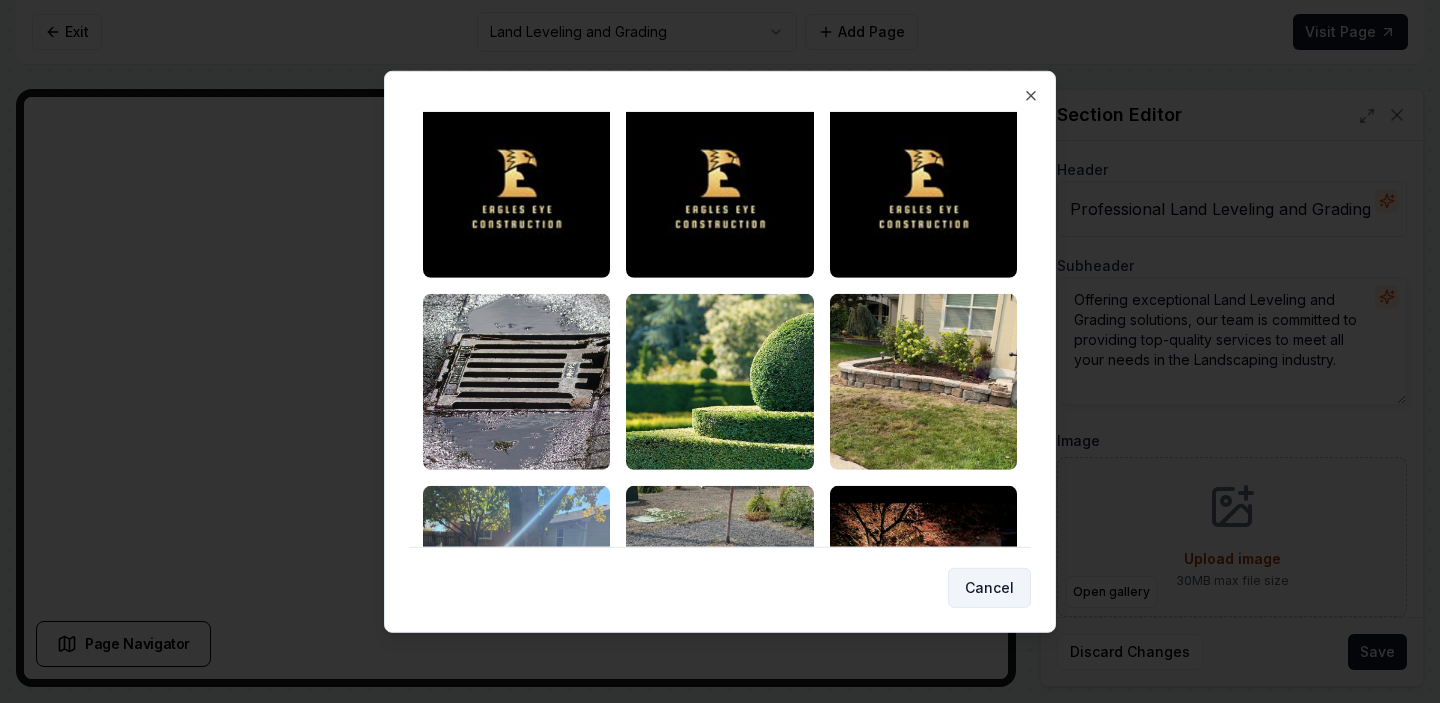 click on "Cancel" at bounding box center (989, 588) 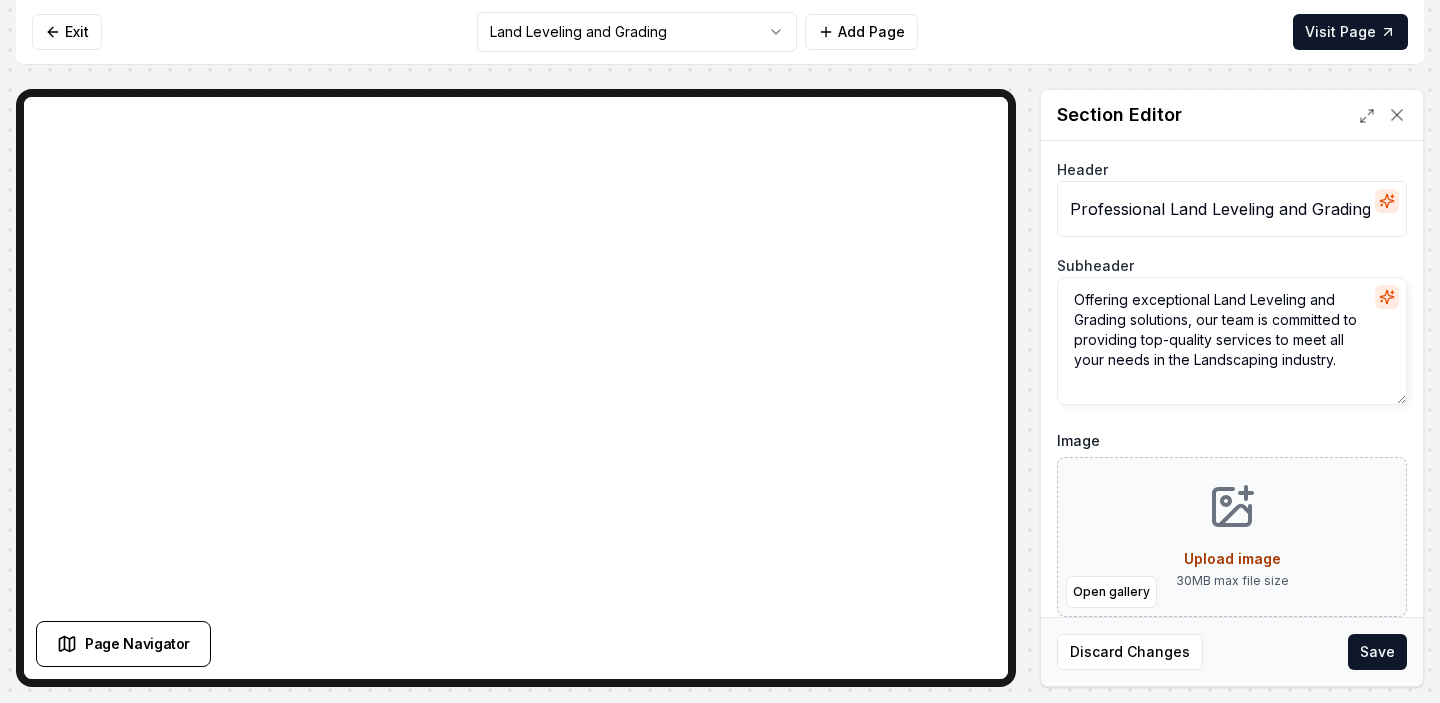 click on "Upload image" at bounding box center (1232, 558) 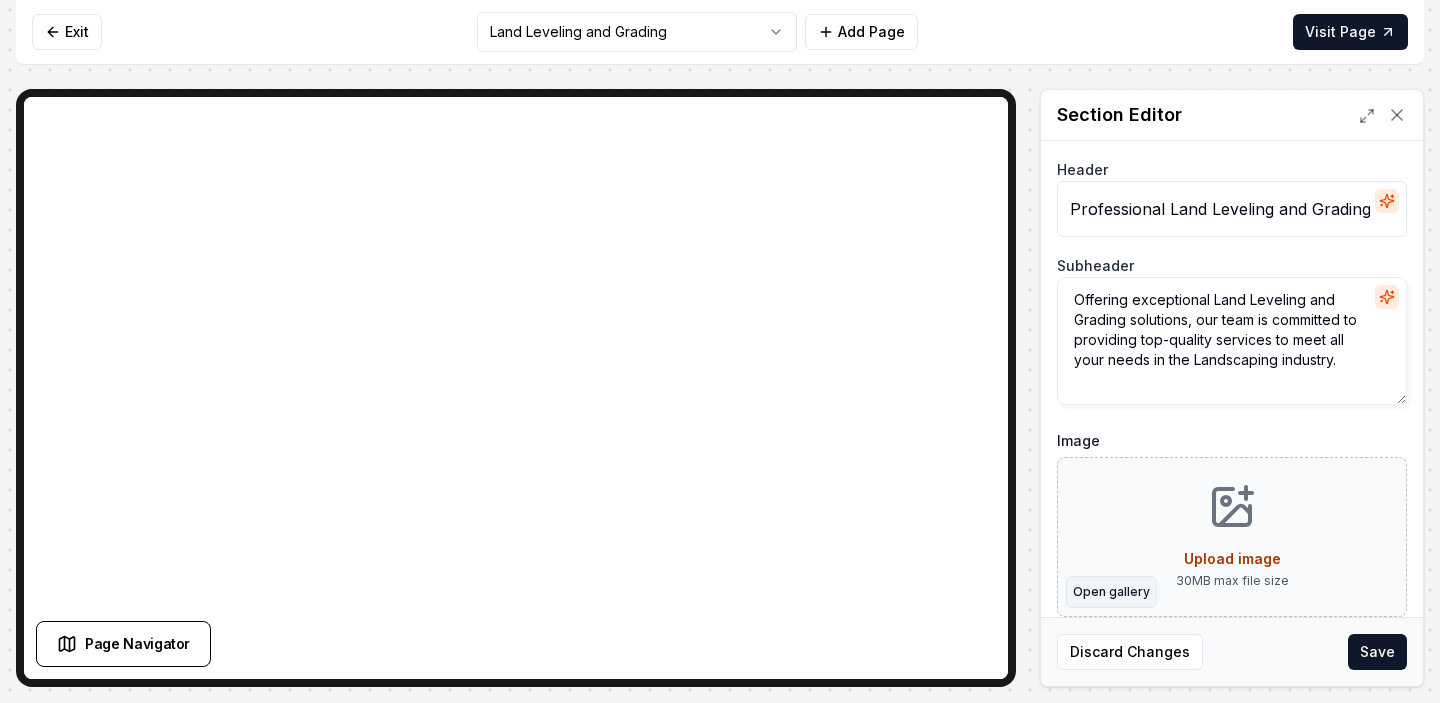 click on "Open gallery" at bounding box center [1111, 592] 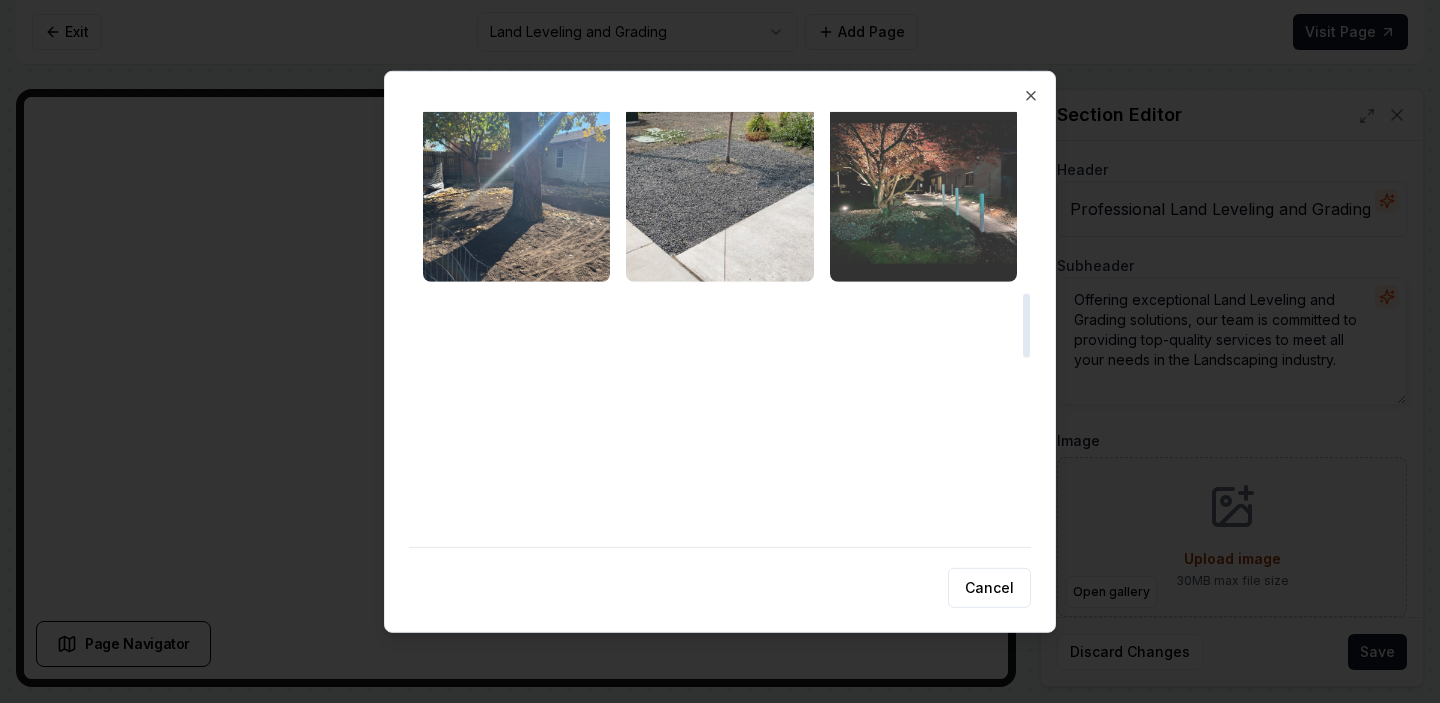 scroll, scrollTop: 1226, scrollLeft: 0, axis: vertical 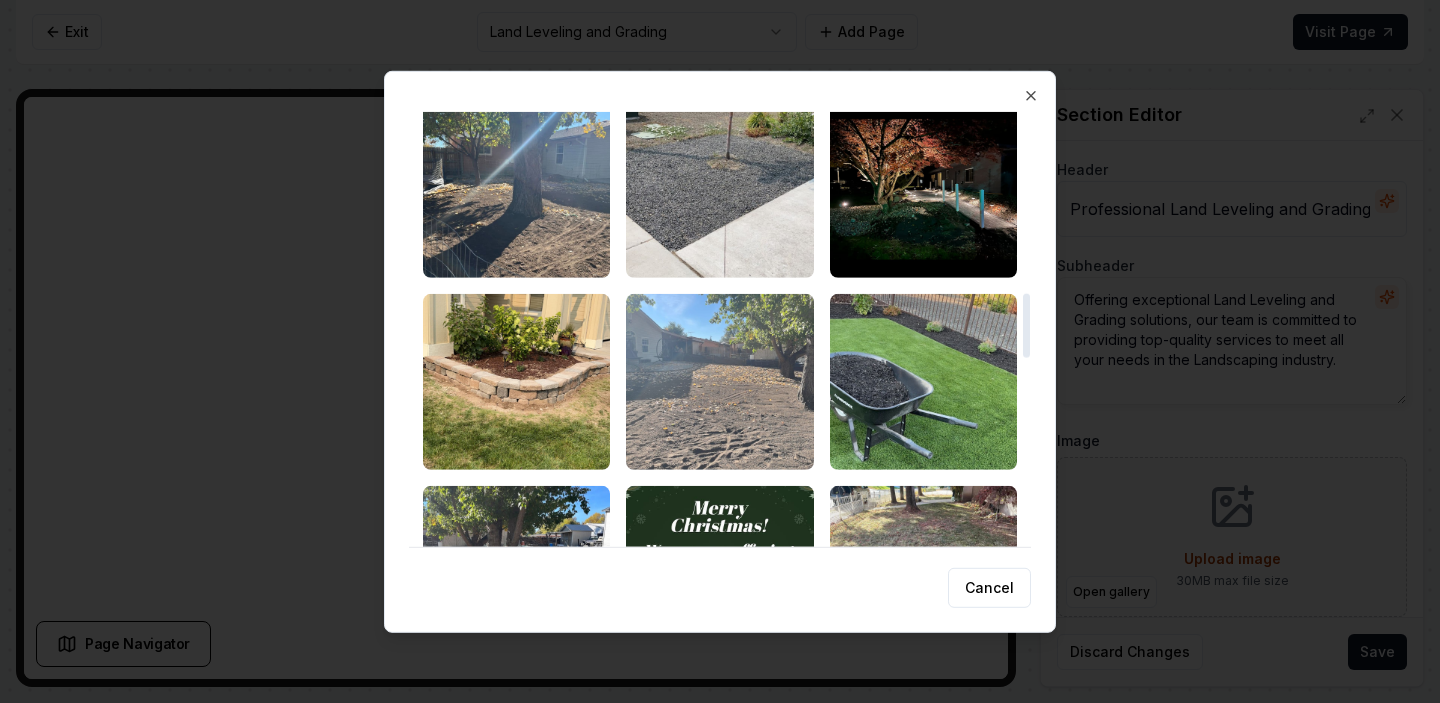 click at bounding box center [719, 381] 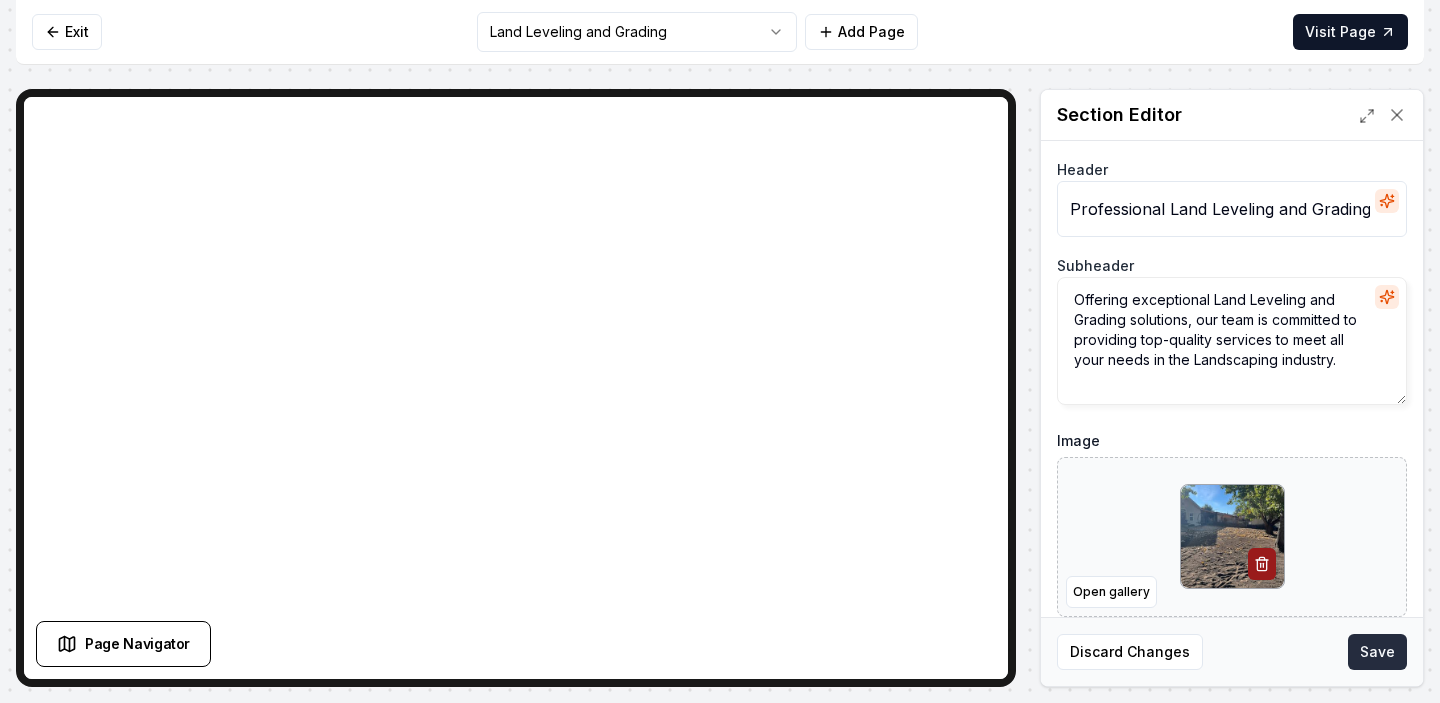 click on "Save" at bounding box center [1377, 652] 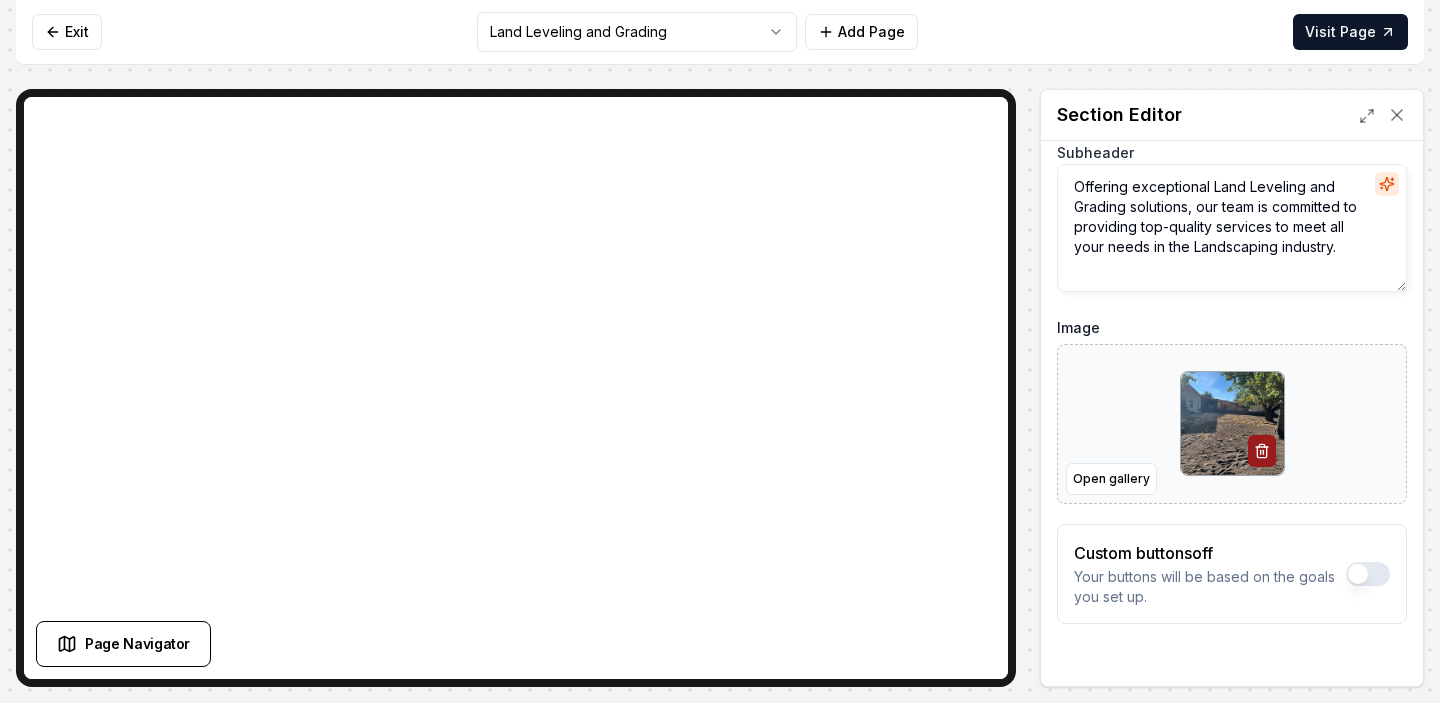 scroll, scrollTop: 155, scrollLeft: 0, axis: vertical 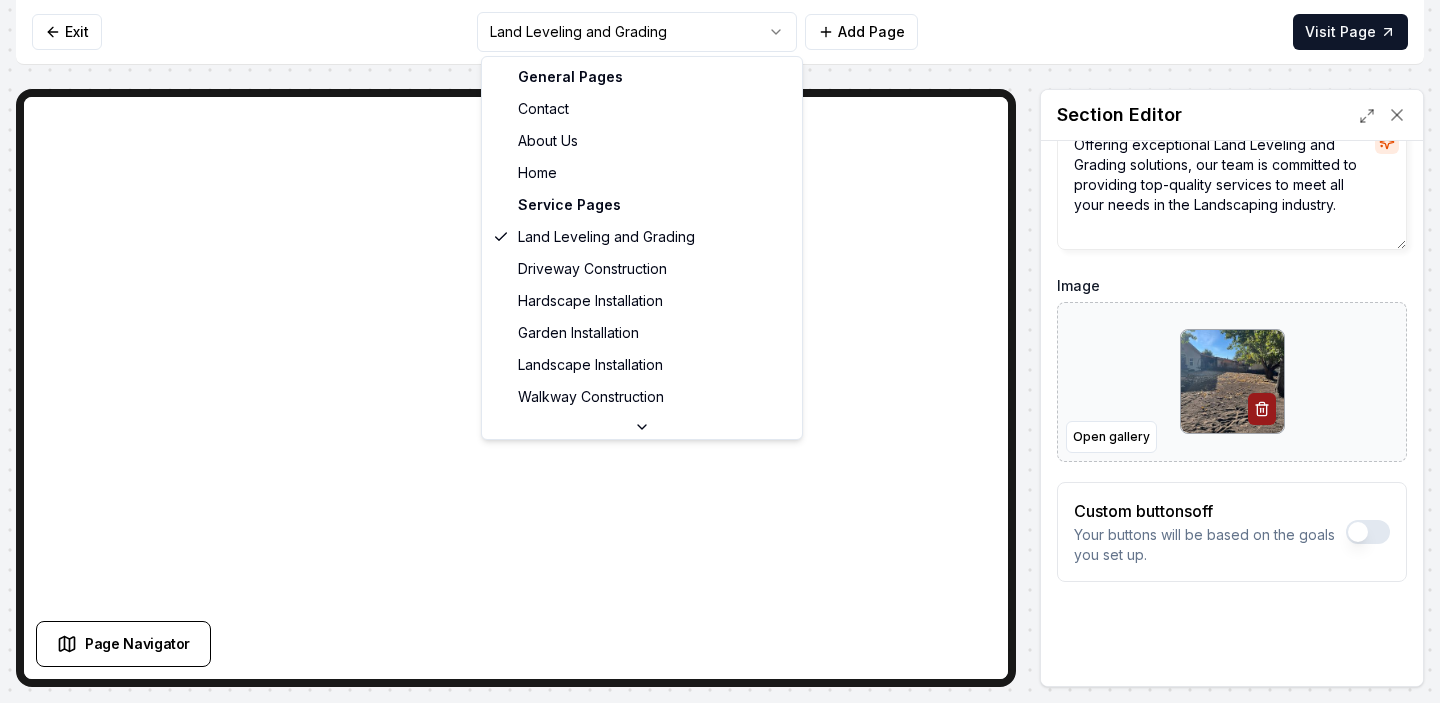 click on "Computer Required This feature is only available on a computer. Please switch to a computer to edit your site. Go back  Exit Land Leveling and Grading Add Page Visit Page  Page Navigator Page Settings Section Editor Header Professional Land Leveling and Grading Services Subheader Offering exceptional Land Leveling and Grading solutions, our team is committed to providing top-quality services to meet all your needs in the Landscaping industry. Image Open gallery Custom buttons  off Your buttons will be based on the goals you set up. Discard Changes Save /dashboard/sites/f895d079-bf65-4729-b307-2c15c7b60019/pages/b34bef86-01f1-4a1c-aaf1-7e23eb44a6ac General Pages Contact About Us Home Service Pages Land Leveling and Grading Driveway Construction Hardscape Installation Garden Installation Landscape Installation Walkway Construction Patio Construction Retaining Wall Construction Service Area Pages Kuna, ID Meridian, ID Nampa, ID Caldwell, ID Emmett, ID Star, ID Middleton, ID Eagle, ID Boise, ID" at bounding box center (720, 351) 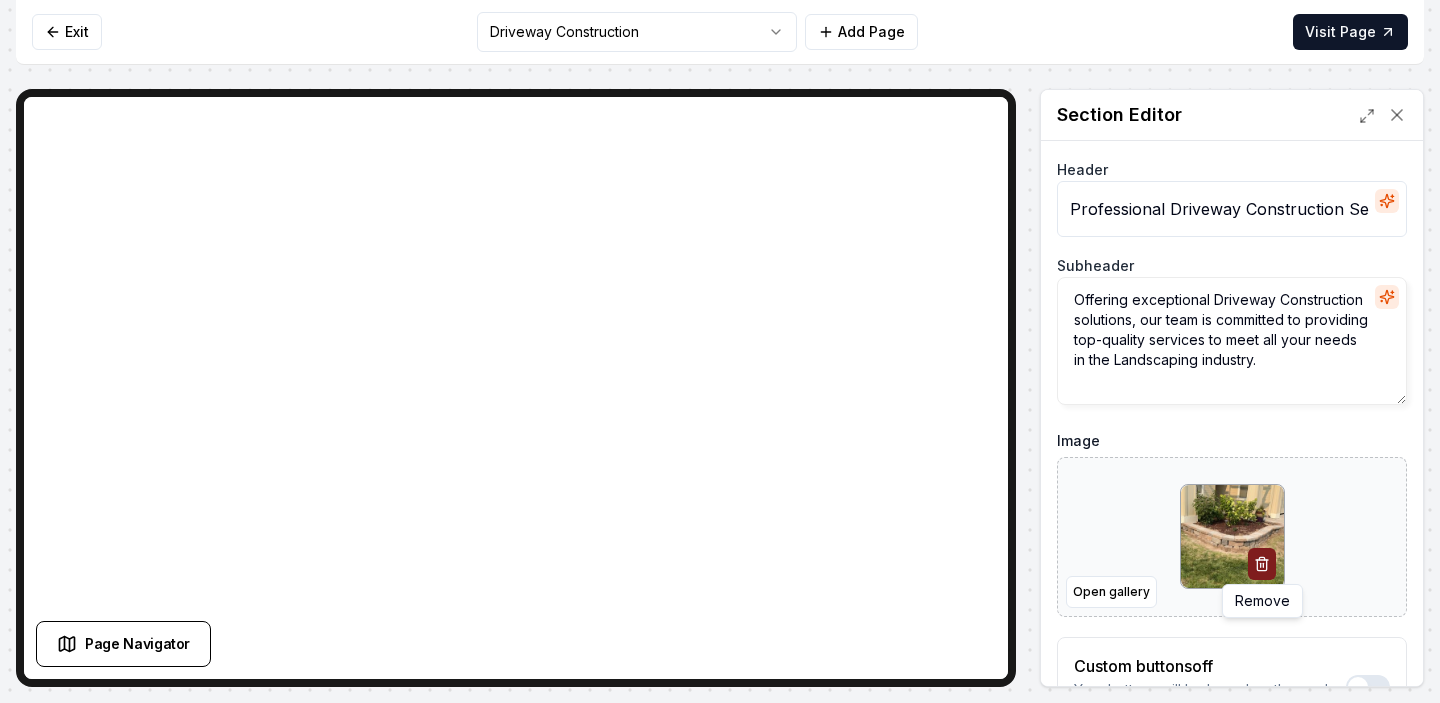 click 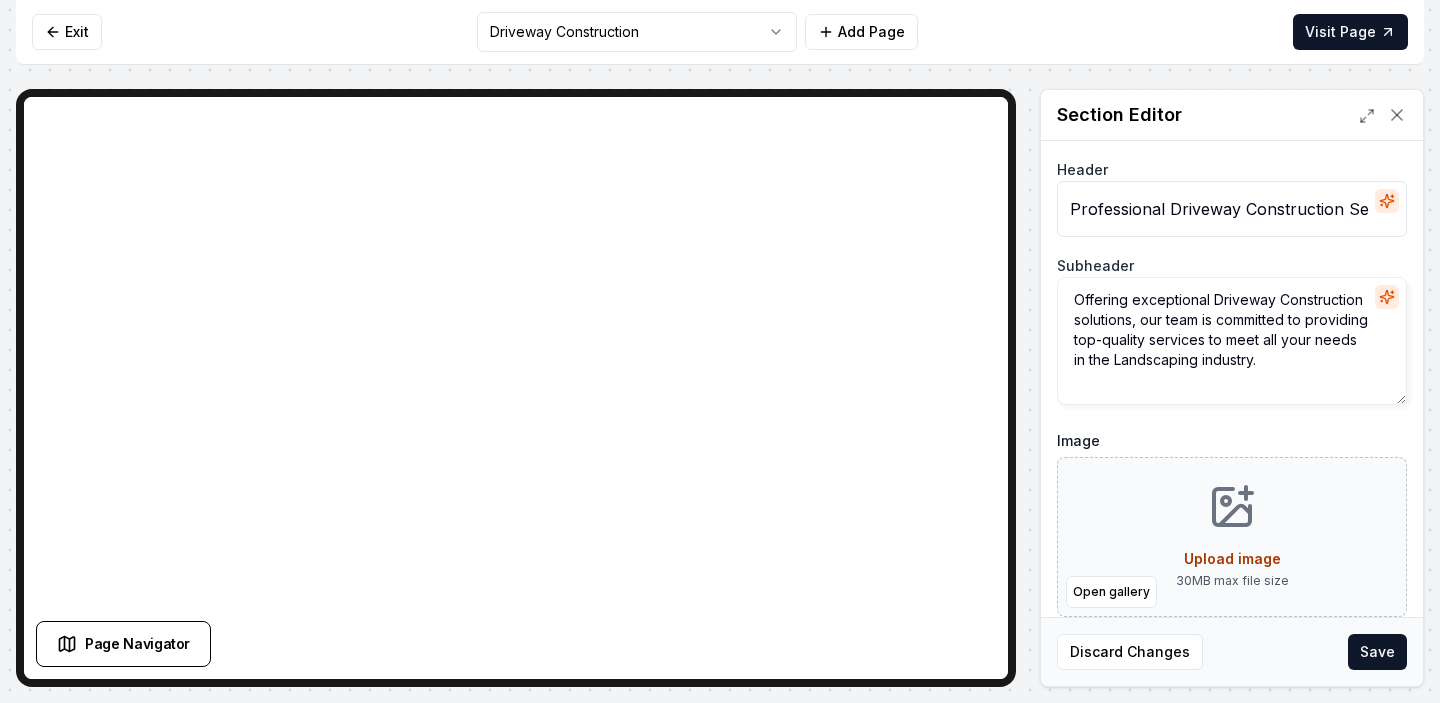 click on "Upload image" at bounding box center [1232, 559] 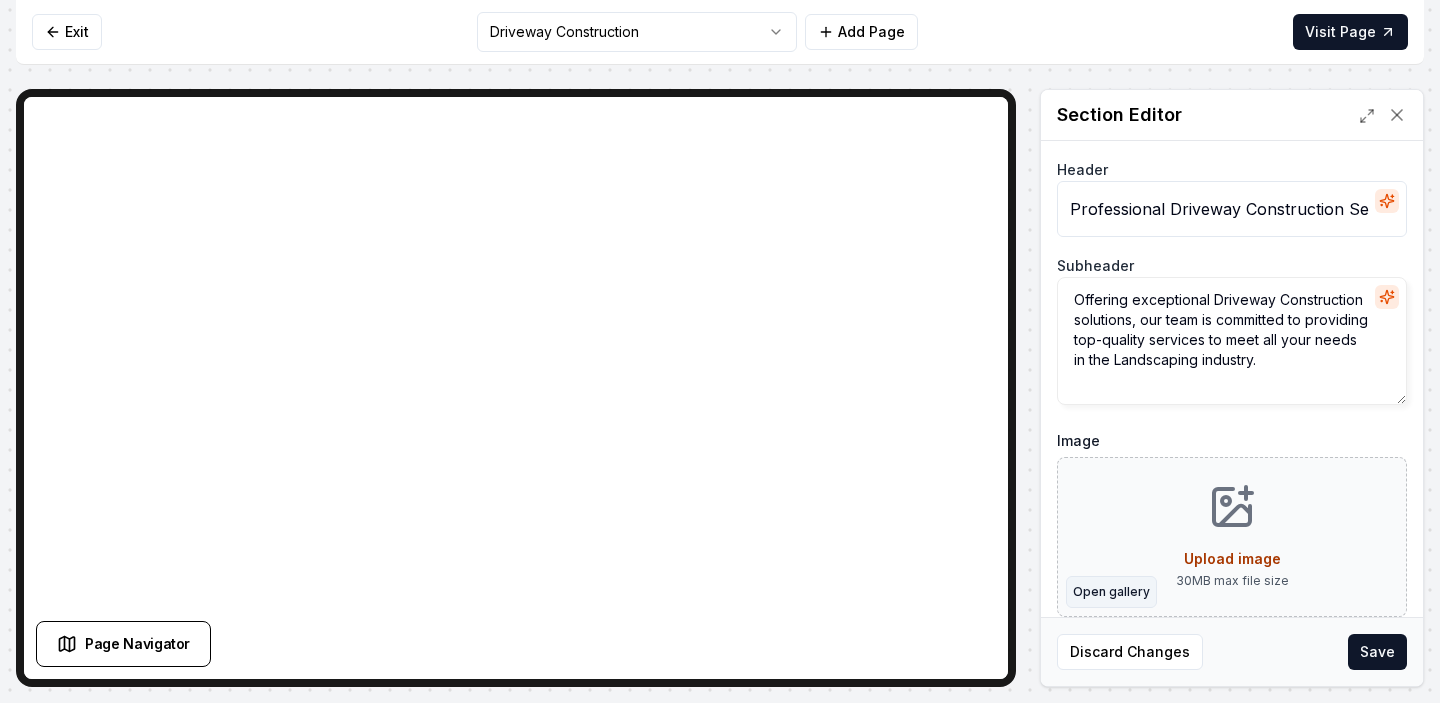 click on "Open gallery" at bounding box center [1111, 592] 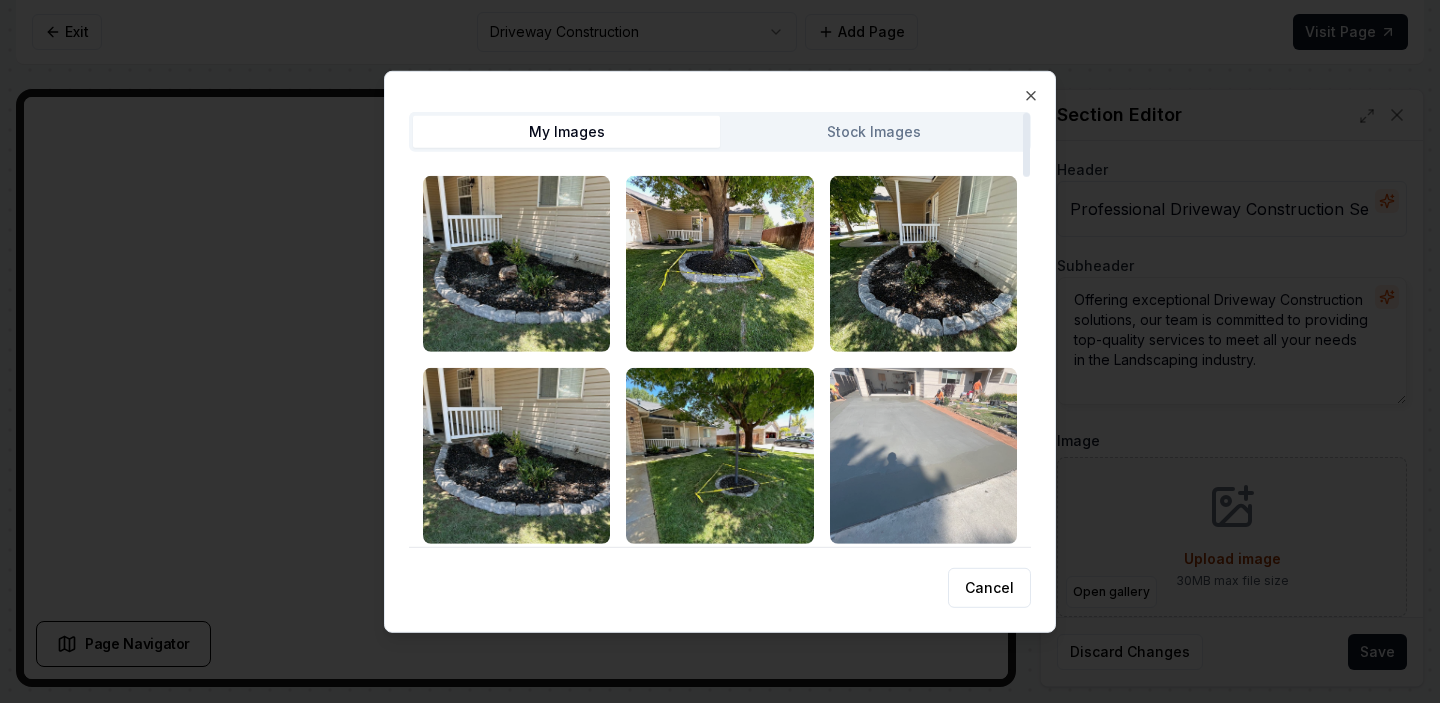 click at bounding box center [923, 455] 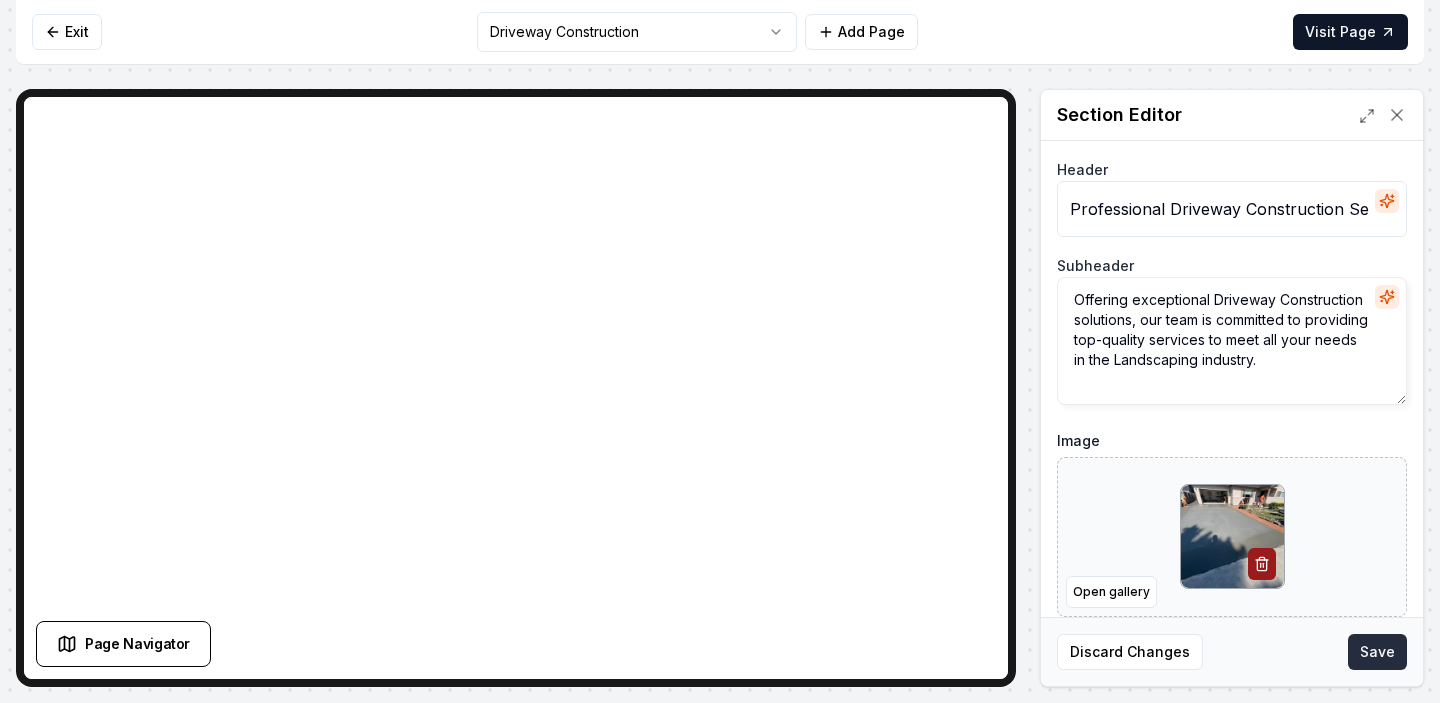 click on "Save" at bounding box center (1377, 652) 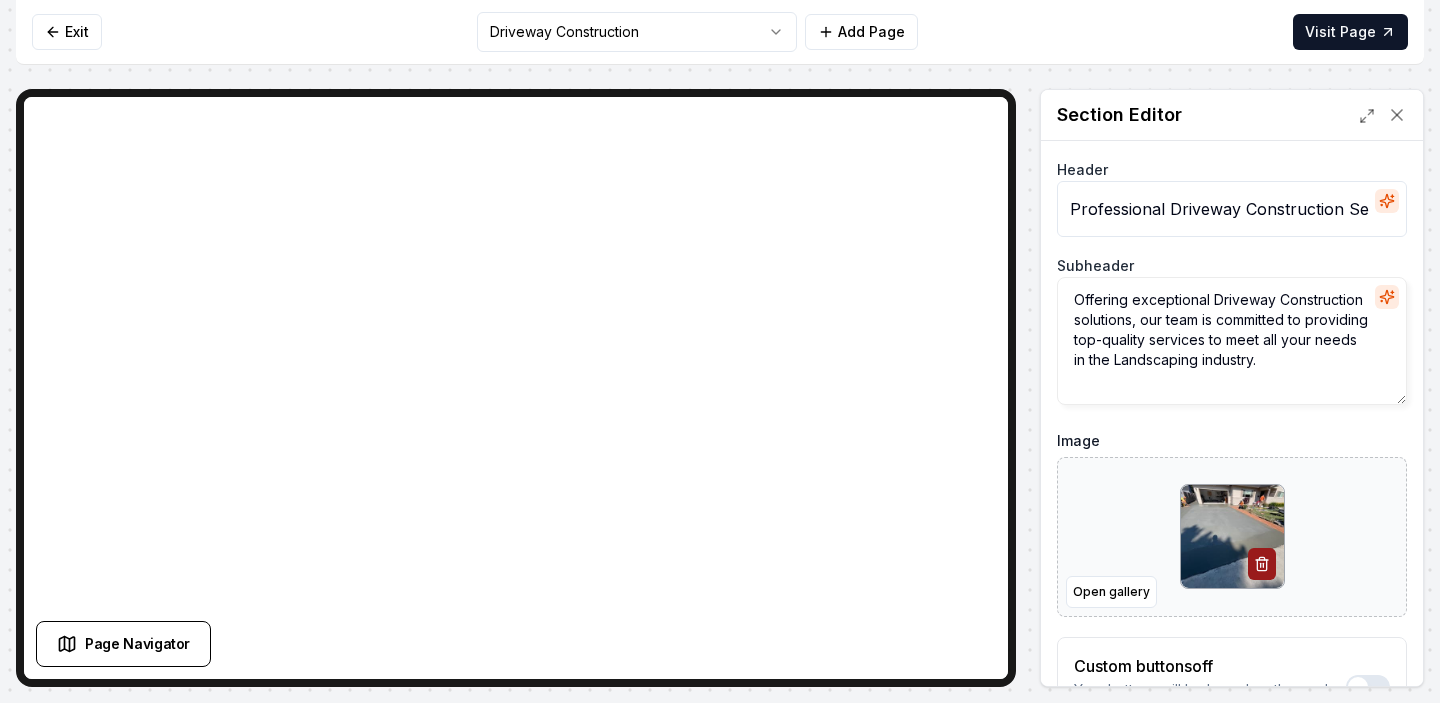 click on "Offering exceptional Driveway Construction solutions, our team is committed to providing top-quality services to meet all your needs in the Landscaping industry." at bounding box center [1232, 341] 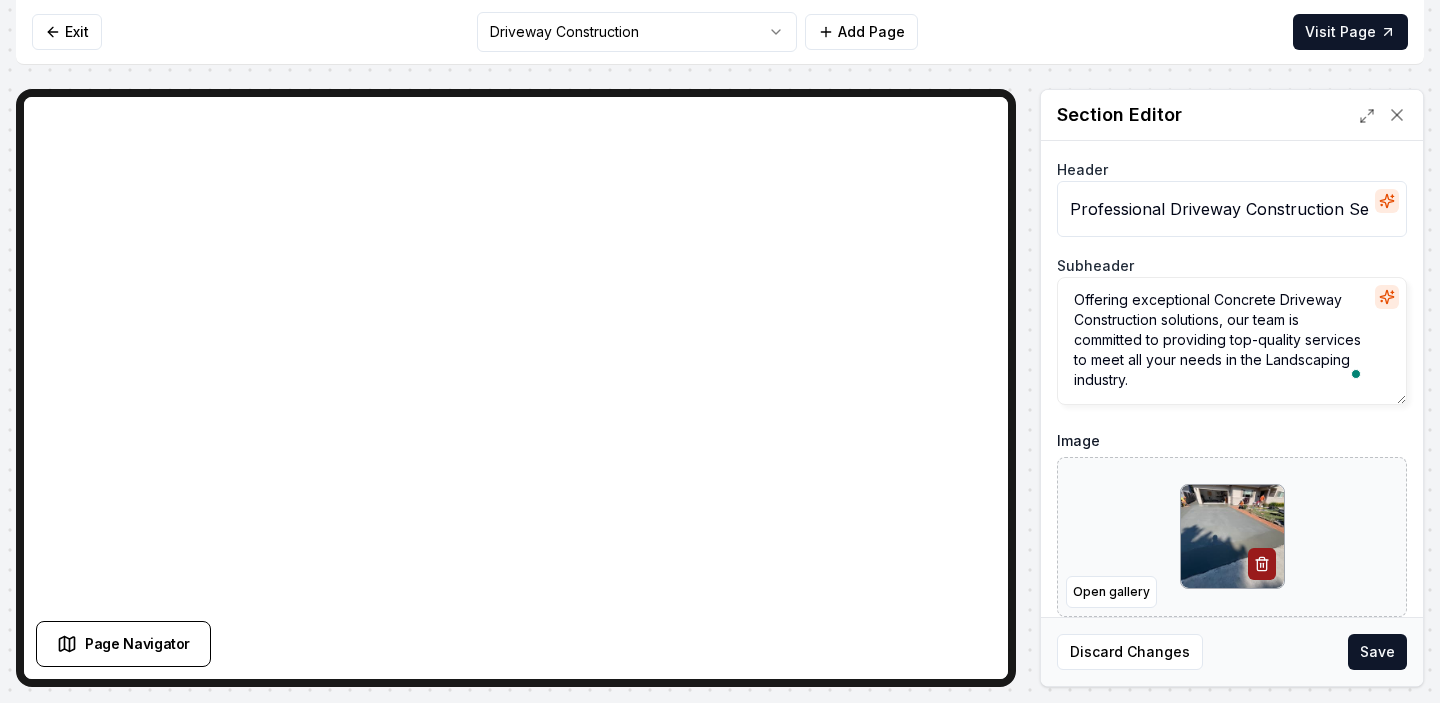 type on "Offering exceptional Concrete Driveway Construction solutions, our team is committed to providing top-quality services to meet all your needs in the Landscaping industry." 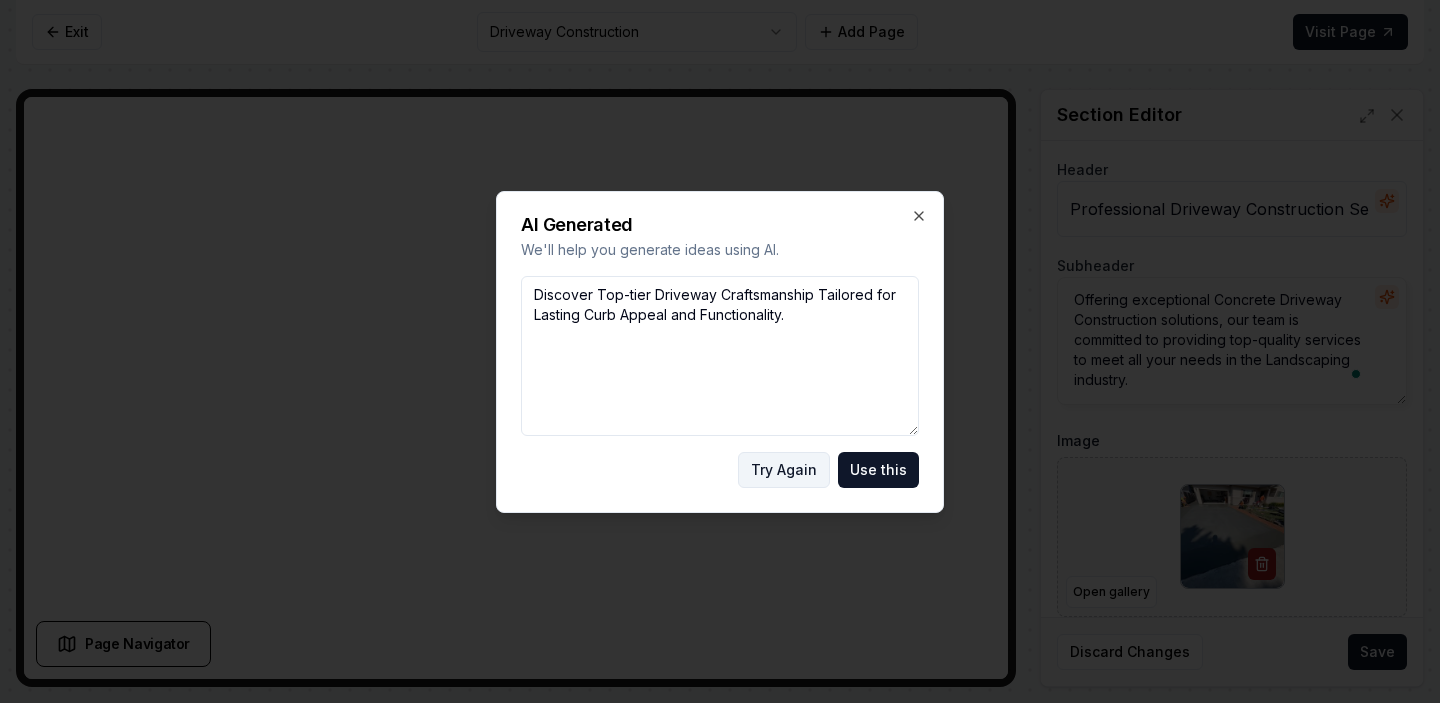 click on "Try Again" at bounding box center (784, 470) 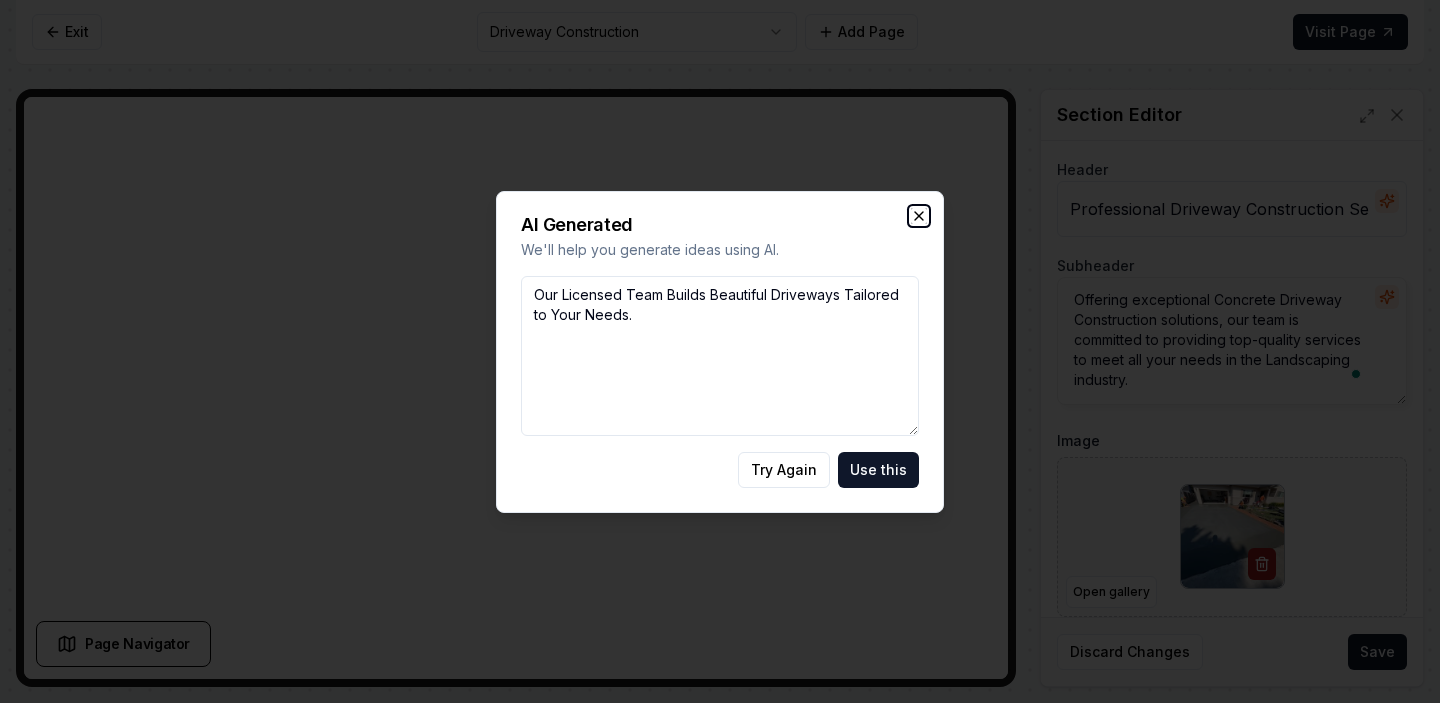 click 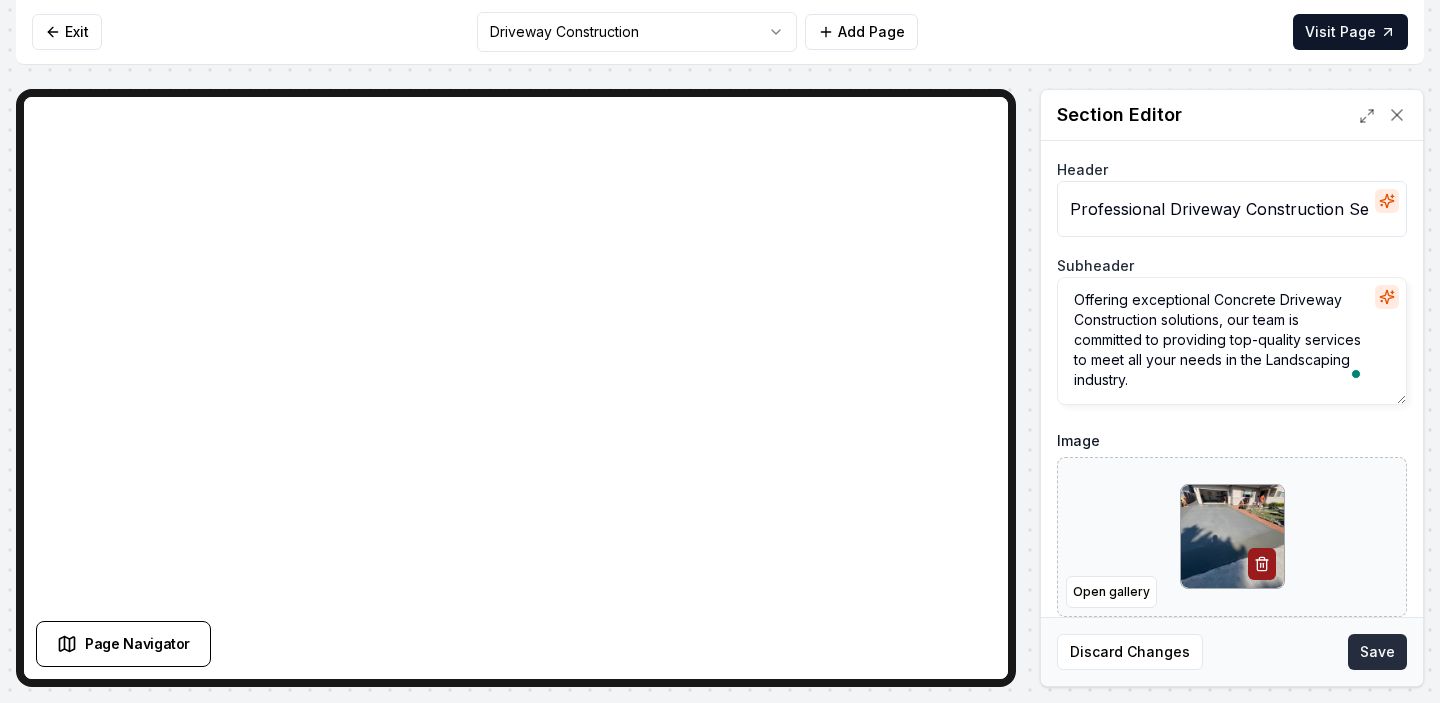 click on "Save" at bounding box center (1377, 652) 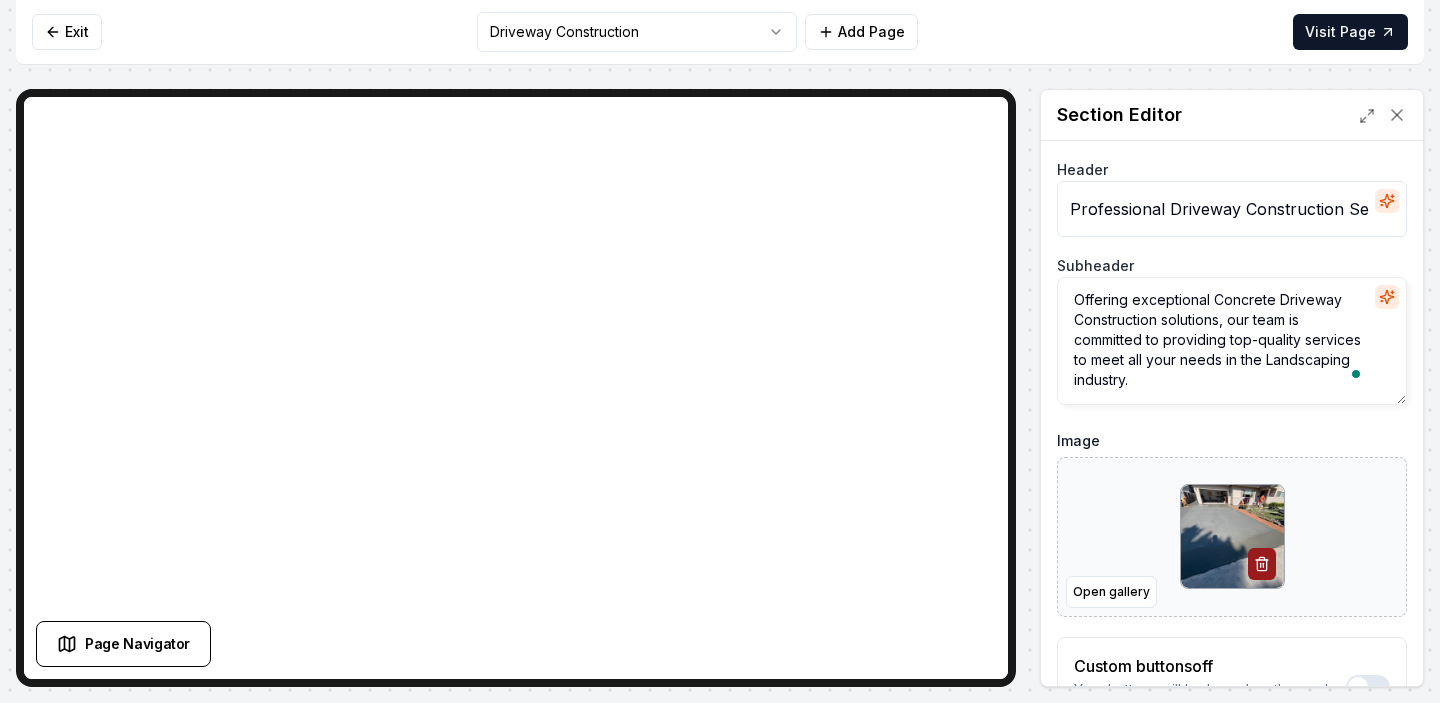 click on "Computer Required This feature is only available on a computer. Please switch to a computer to edit your site. Go back  Exit Driveway Construction Add Page Visit Page  Page Navigator Page Settings Section Editor Header Professional Driveway Construction Services Subheader Offering exceptional Concrete Driveway Construction solutions, our team is committed to providing top-quality services to meet all your needs in the Landscaping industry. Image Open gallery Custom buttons  off Your buttons will be based on the goals you set up. Discard Changes Save /dashboard/sites/f895d079-bf65-4729-b307-2c15c7b60019/pages/4fd5660b-530c-401d-8d94-46ef46e8b0db" at bounding box center (720, 351) 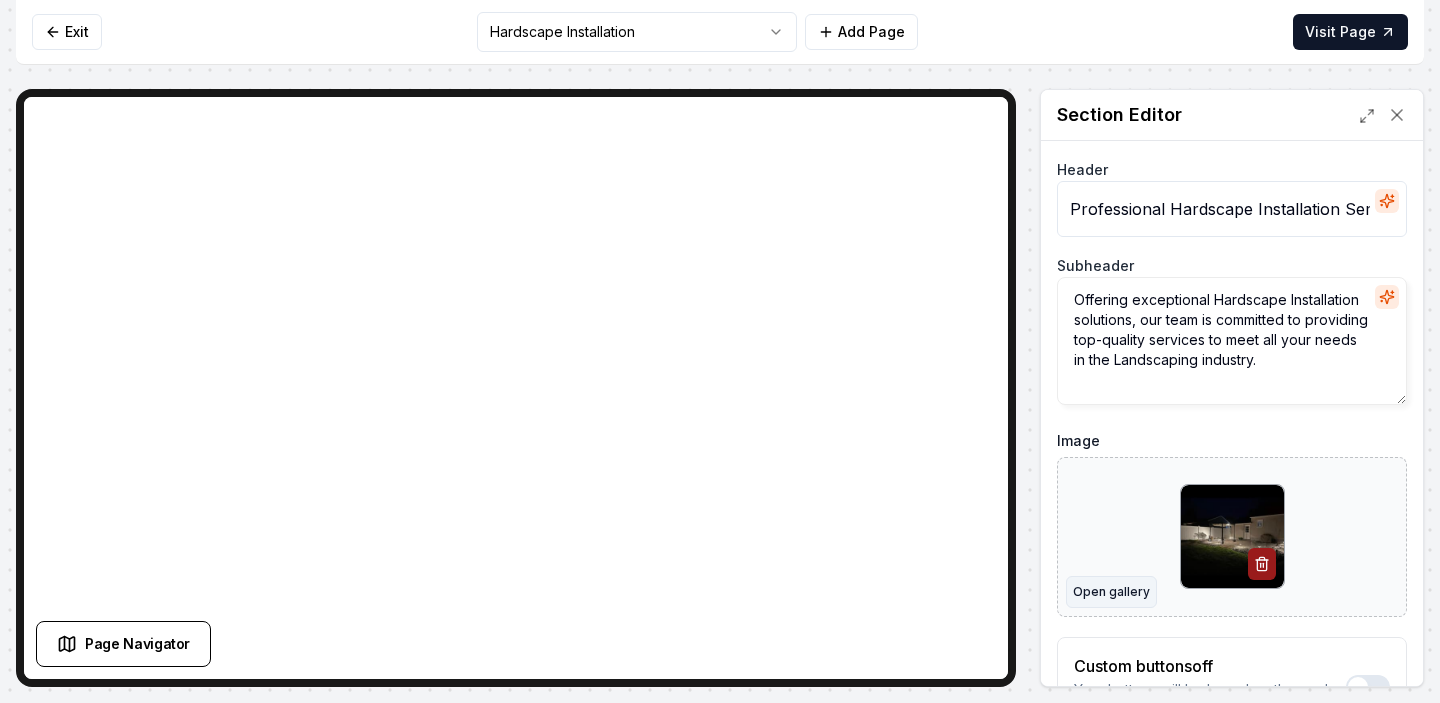 click on "Open gallery" at bounding box center (1111, 592) 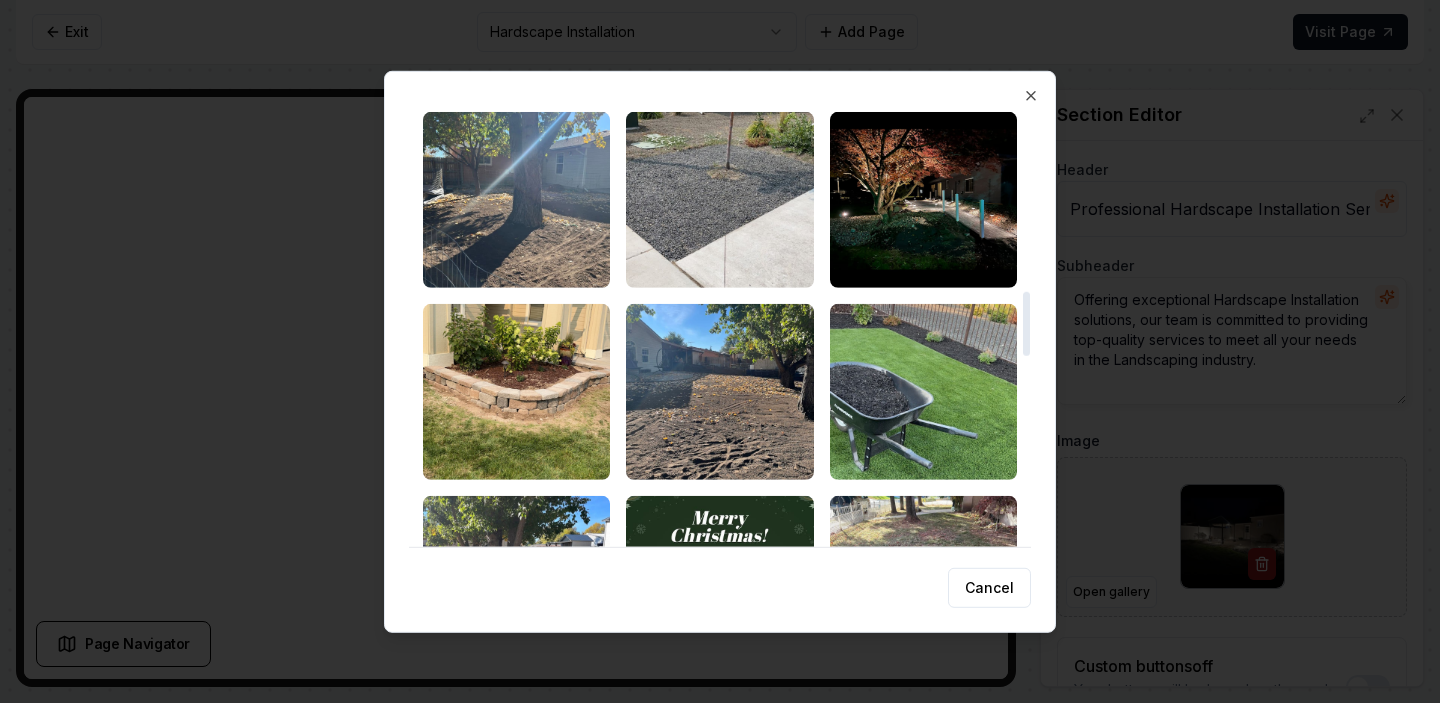 scroll, scrollTop: 1214, scrollLeft: 0, axis: vertical 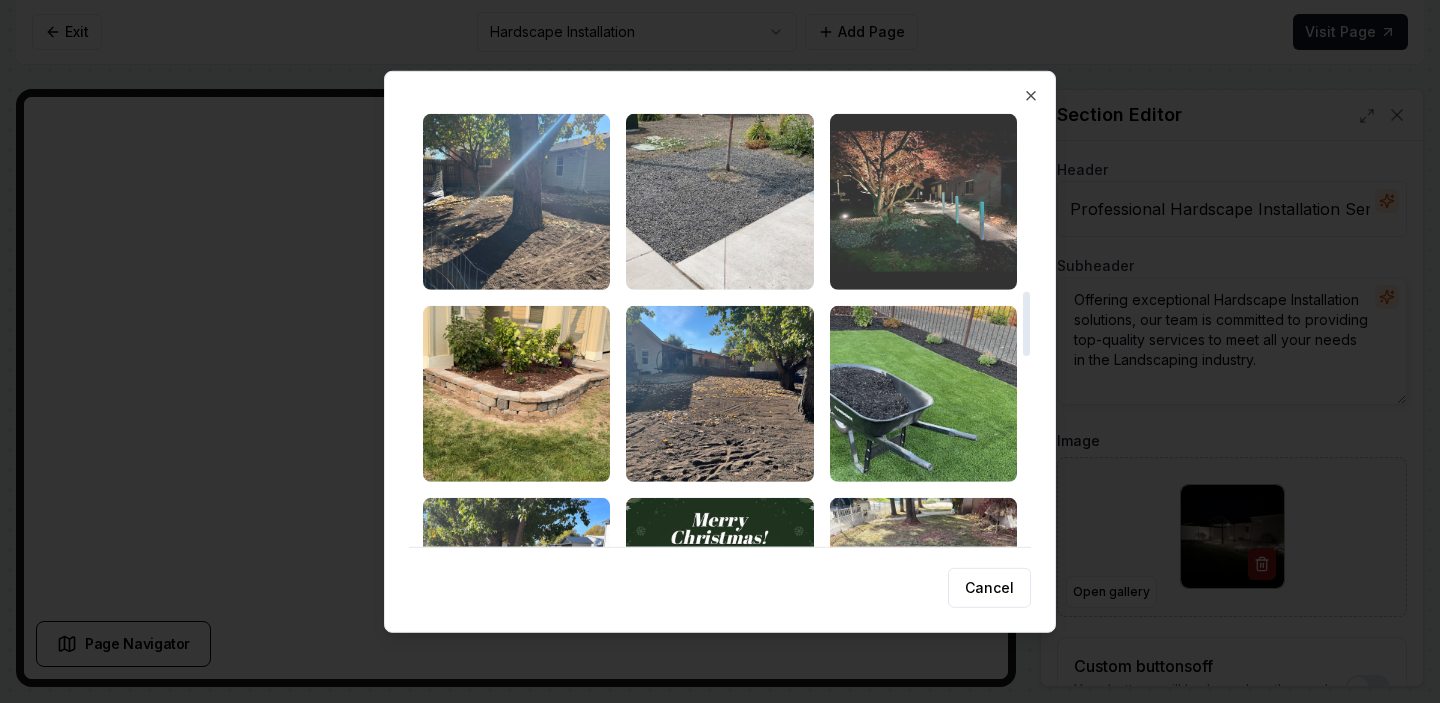 click at bounding box center (923, 201) 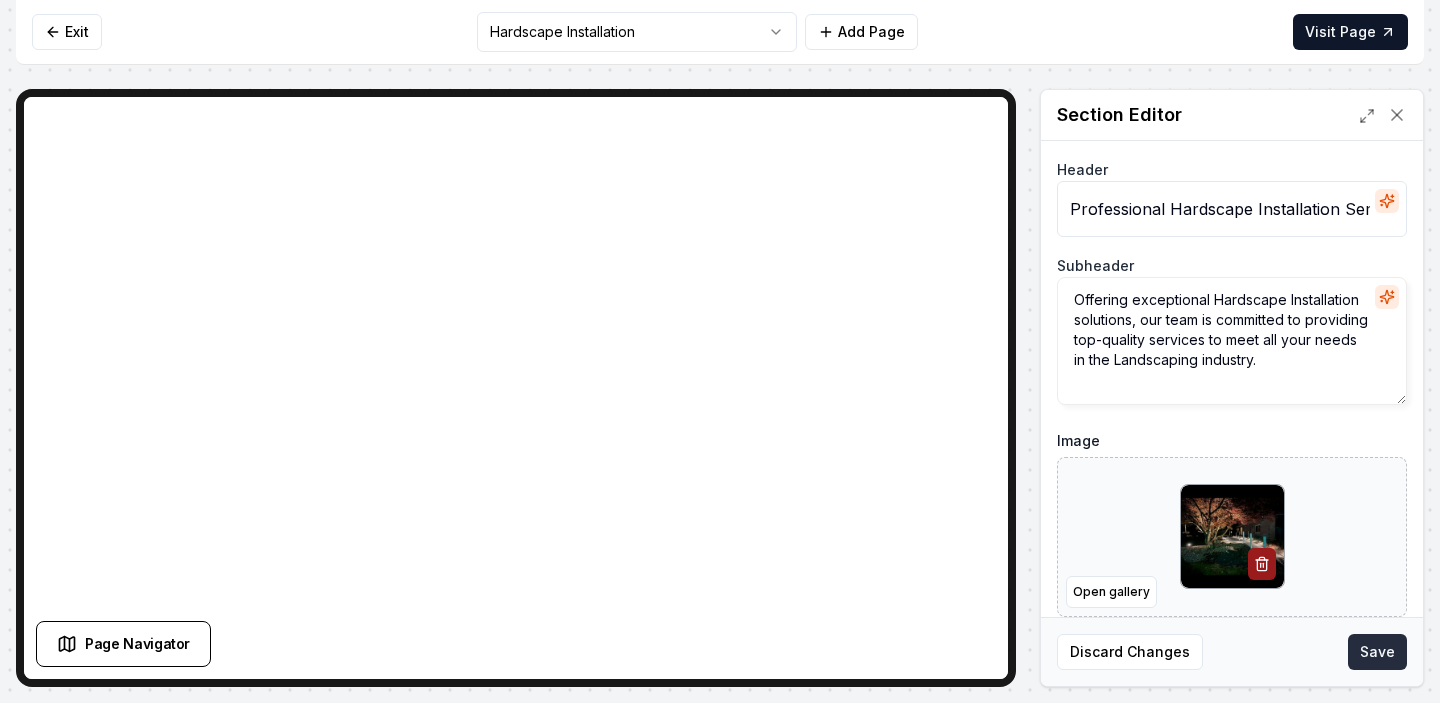 click on "Save" at bounding box center [1377, 652] 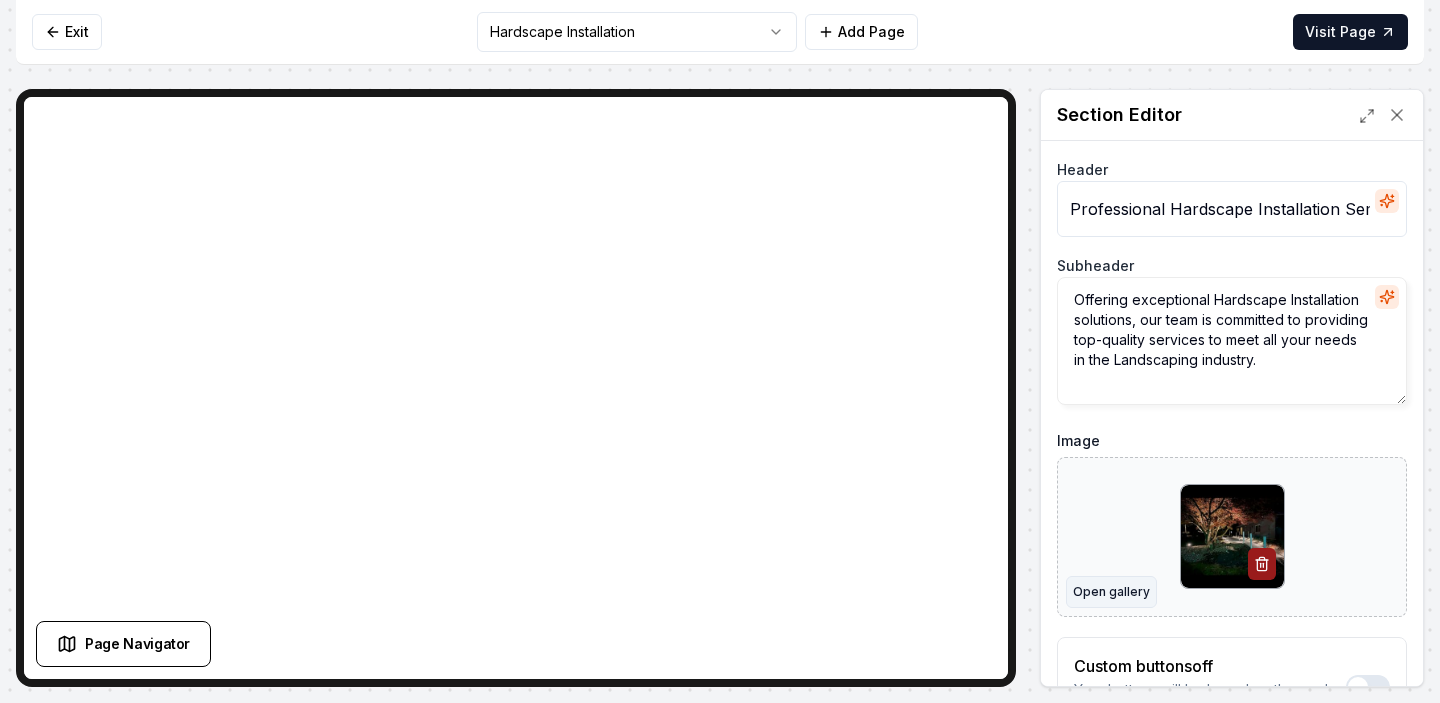 click on "Open gallery" at bounding box center [1111, 592] 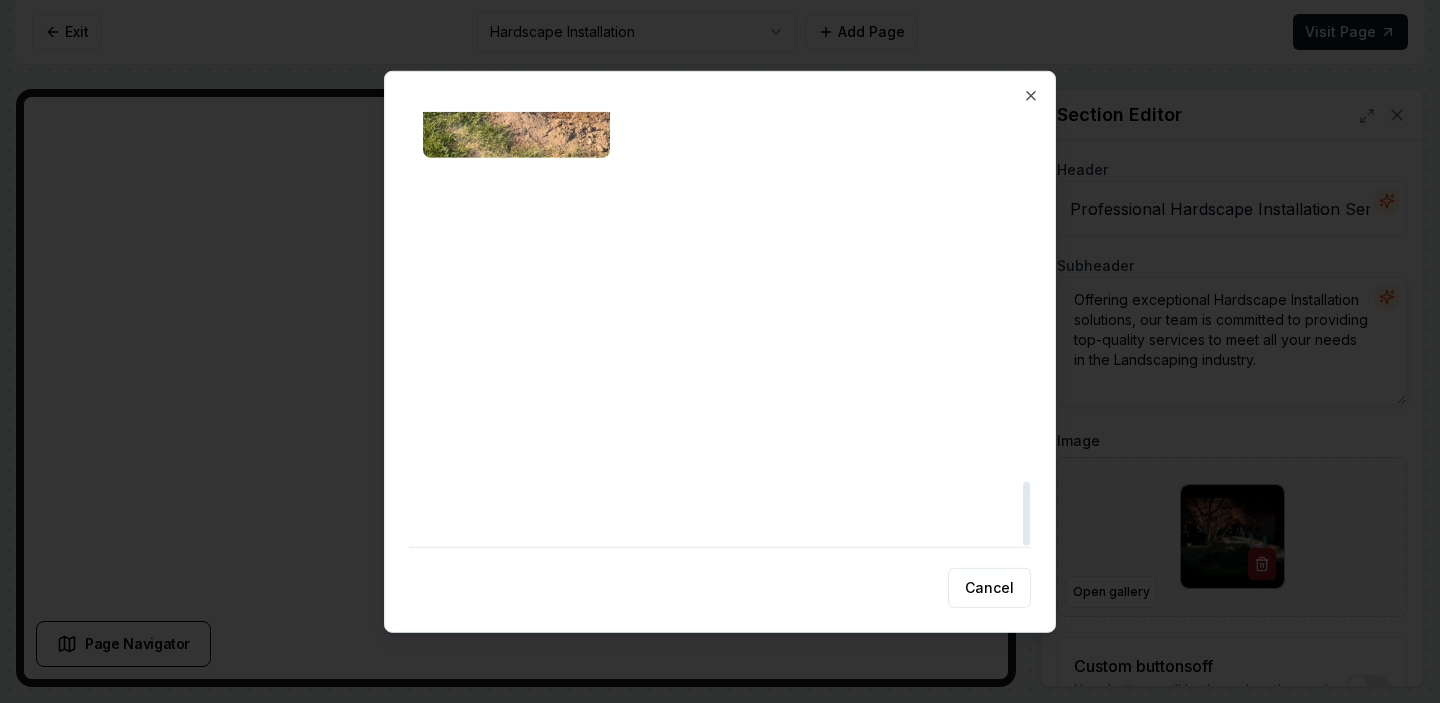 scroll, scrollTop: 2501, scrollLeft: 0, axis: vertical 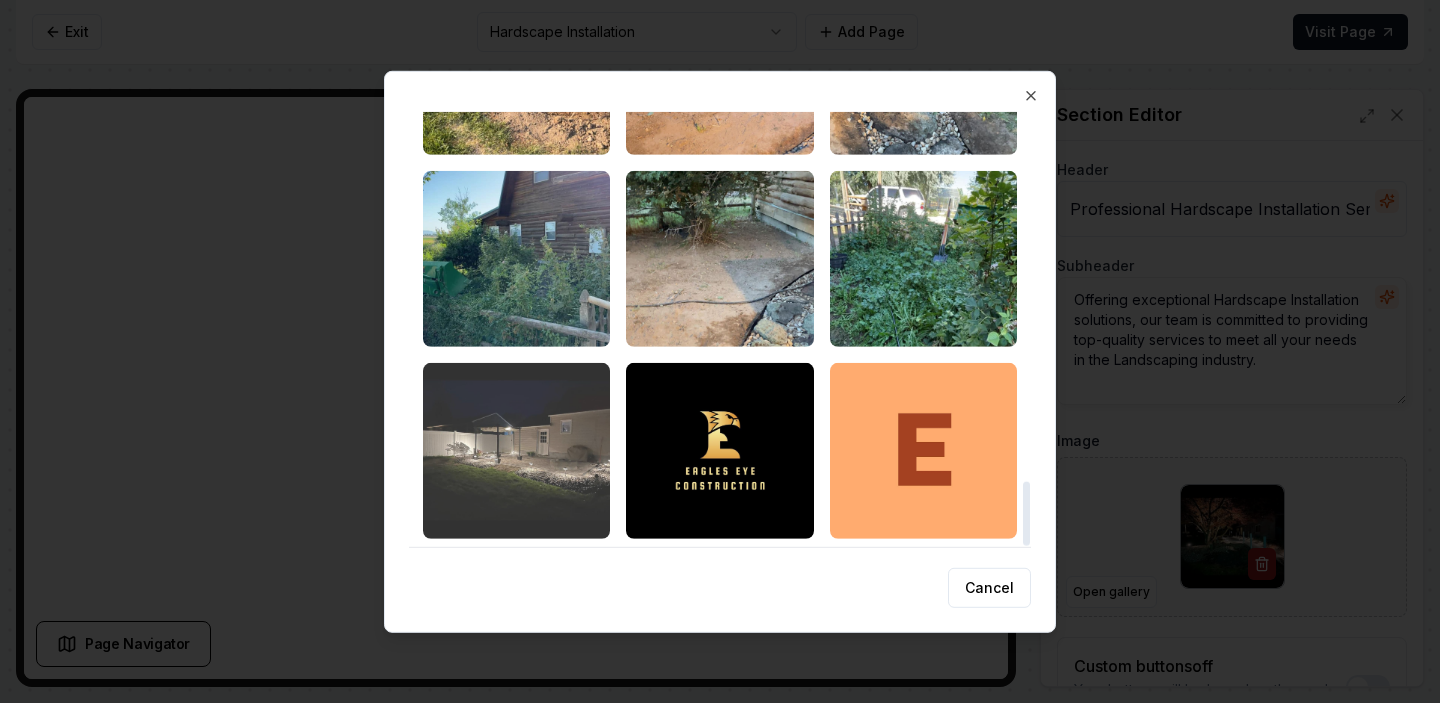 click at bounding box center (516, 450) 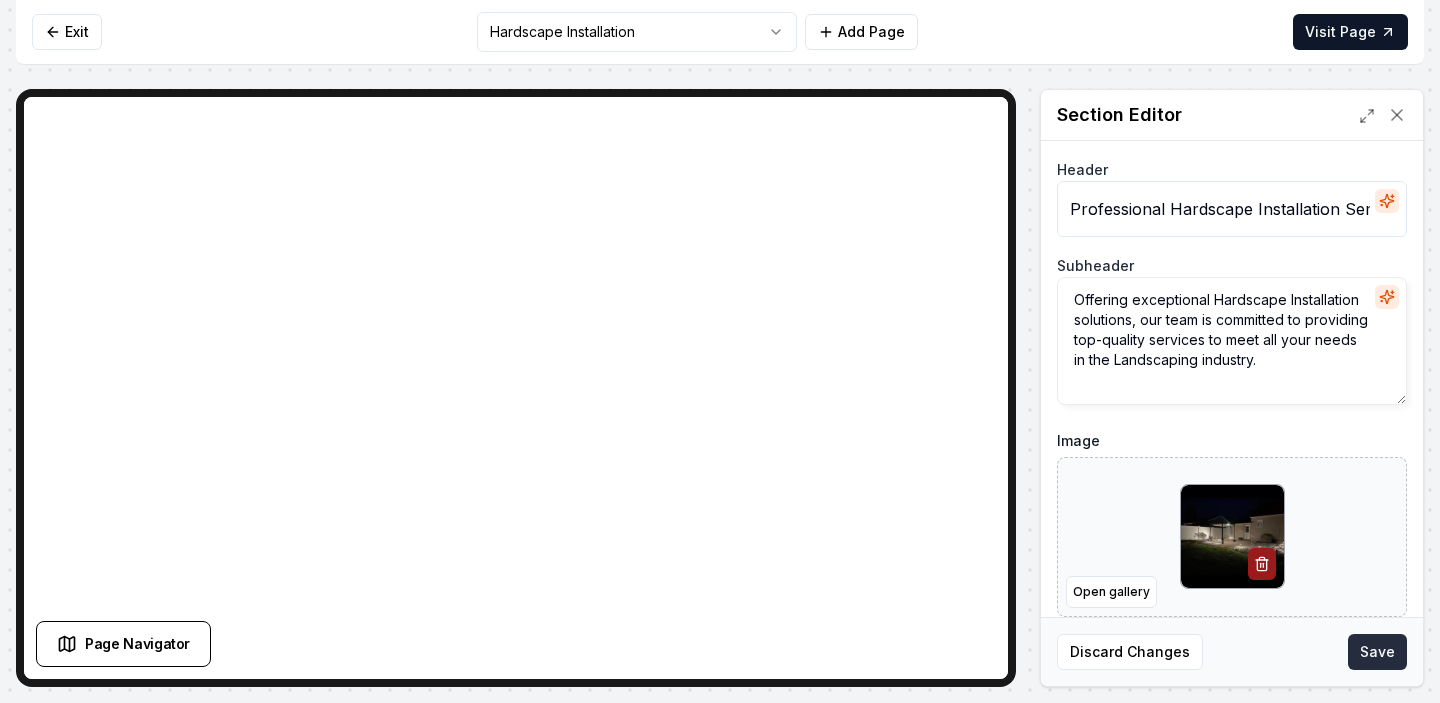 click on "Save" at bounding box center (1377, 652) 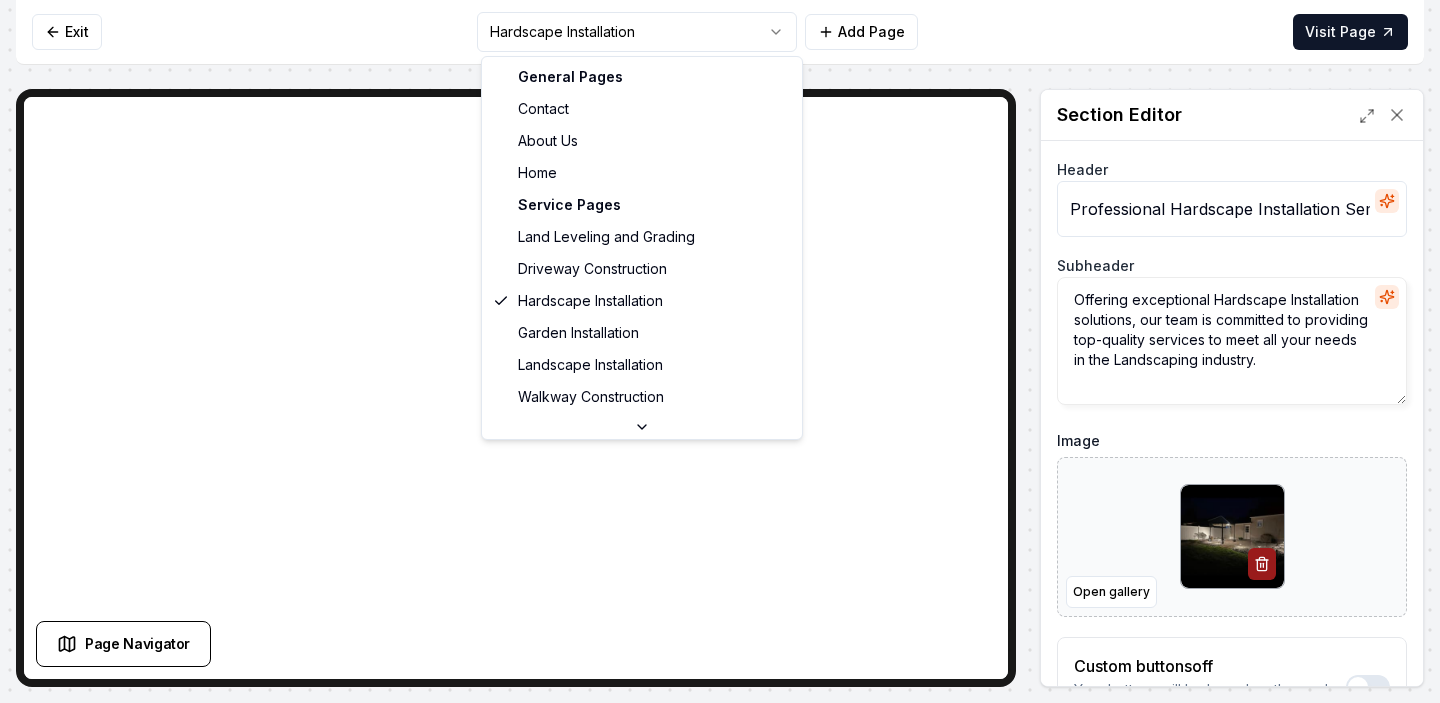 click on "Computer Required This feature is only available on a computer. Please switch to a computer to edit your site. Go back  Exit Hardscape Installation Add Page Visit Page  Page Navigator Page Settings Section Editor Header Professional Hardscape Installation Services Subheader Offering exceptional Hardscape Installation solutions, our team is committed to providing top-quality services to meet all your needs in the Landscaping industry. Image Open gallery Custom buttons  off Your buttons will be based on the goals you set up. Discard Changes Save /dashboard/sites/f895d079-bf65-4729-b307-2c15c7b60019/pages/240976cc-9316-4c7b-927a-908c5eec139c General Pages Contact About Us Home Service Pages Land Leveling and Grading Driveway Construction Hardscape Installation Garden Installation Landscape Installation Walkway Construction Patio Construction Retaining Wall Construction Service Area Pages Kuna, ID Meridian, ID Nampa, ID Caldwell, ID Emmett, ID Star, ID Middleton, ID Eagle, ID Boise, ID" at bounding box center (720, 351) 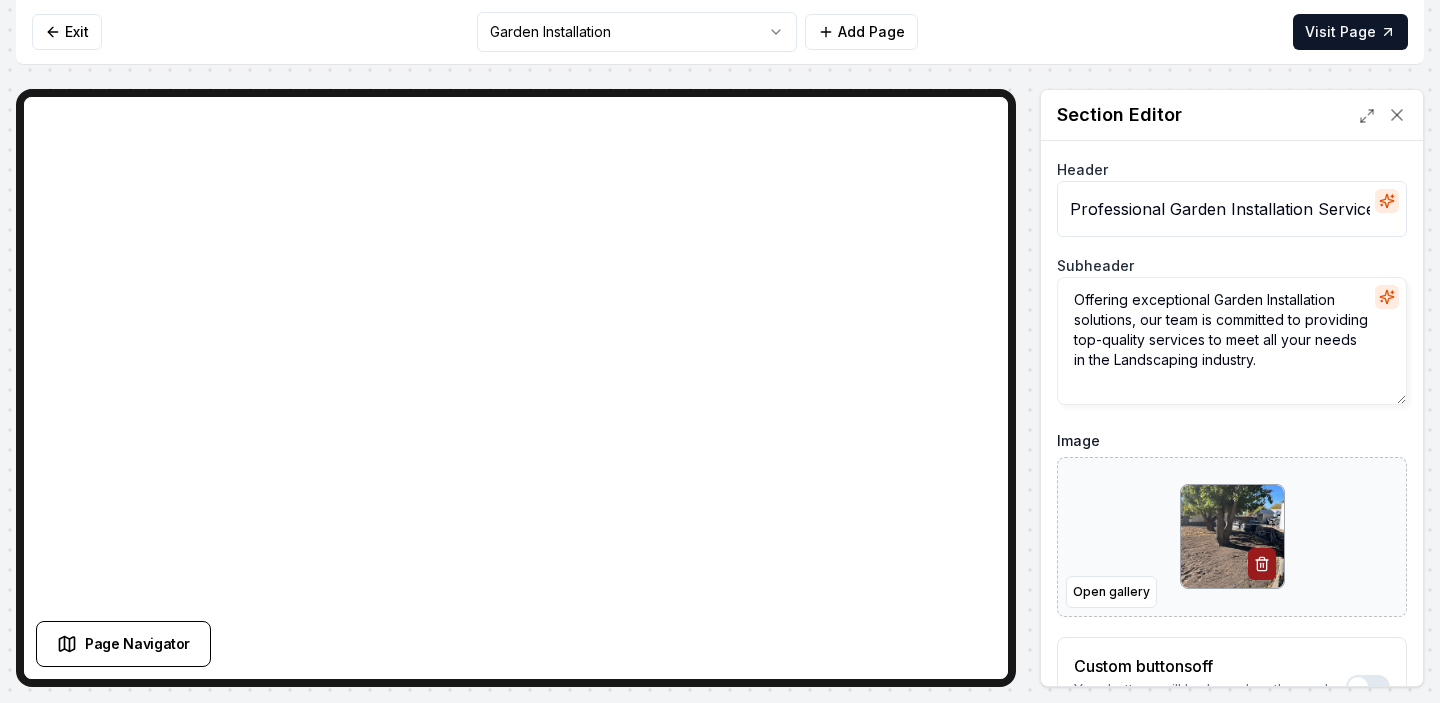 click at bounding box center [1232, 536] 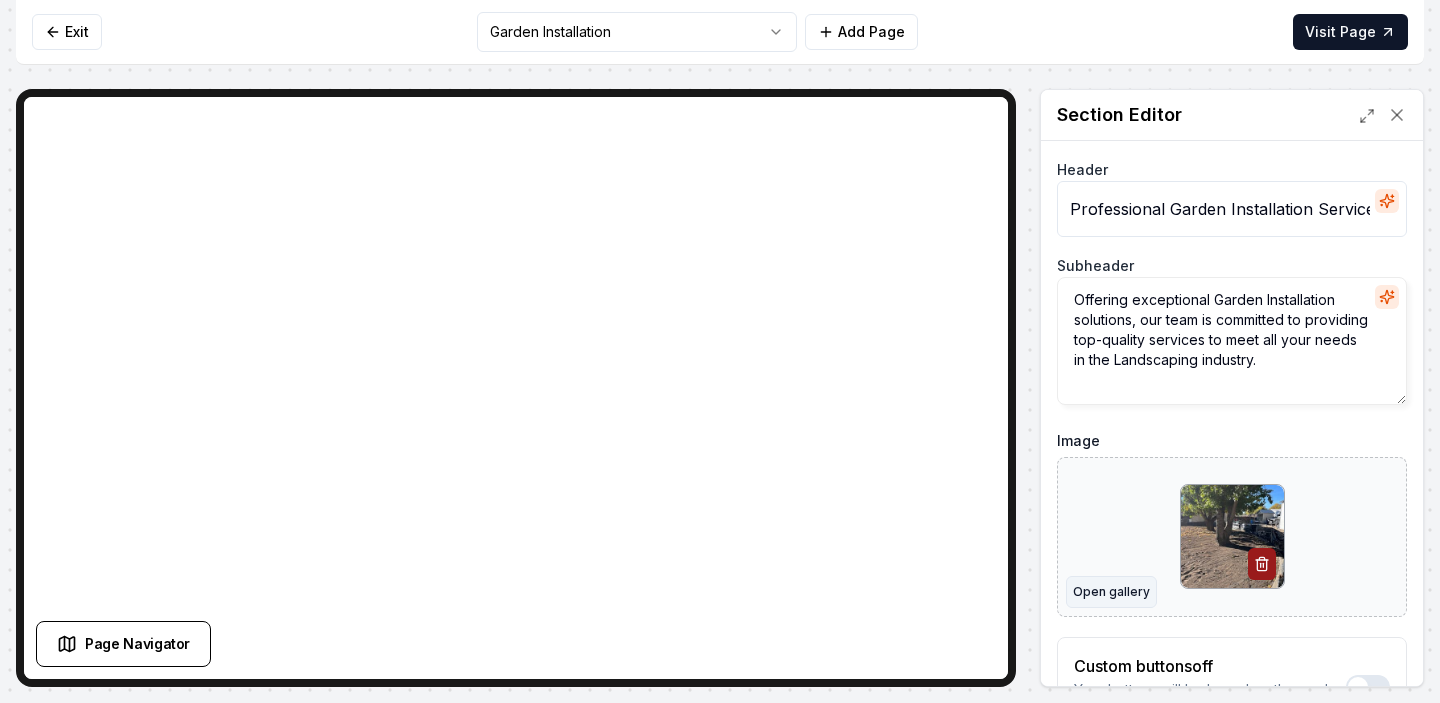 click on "Open gallery" at bounding box center [1111, 592] 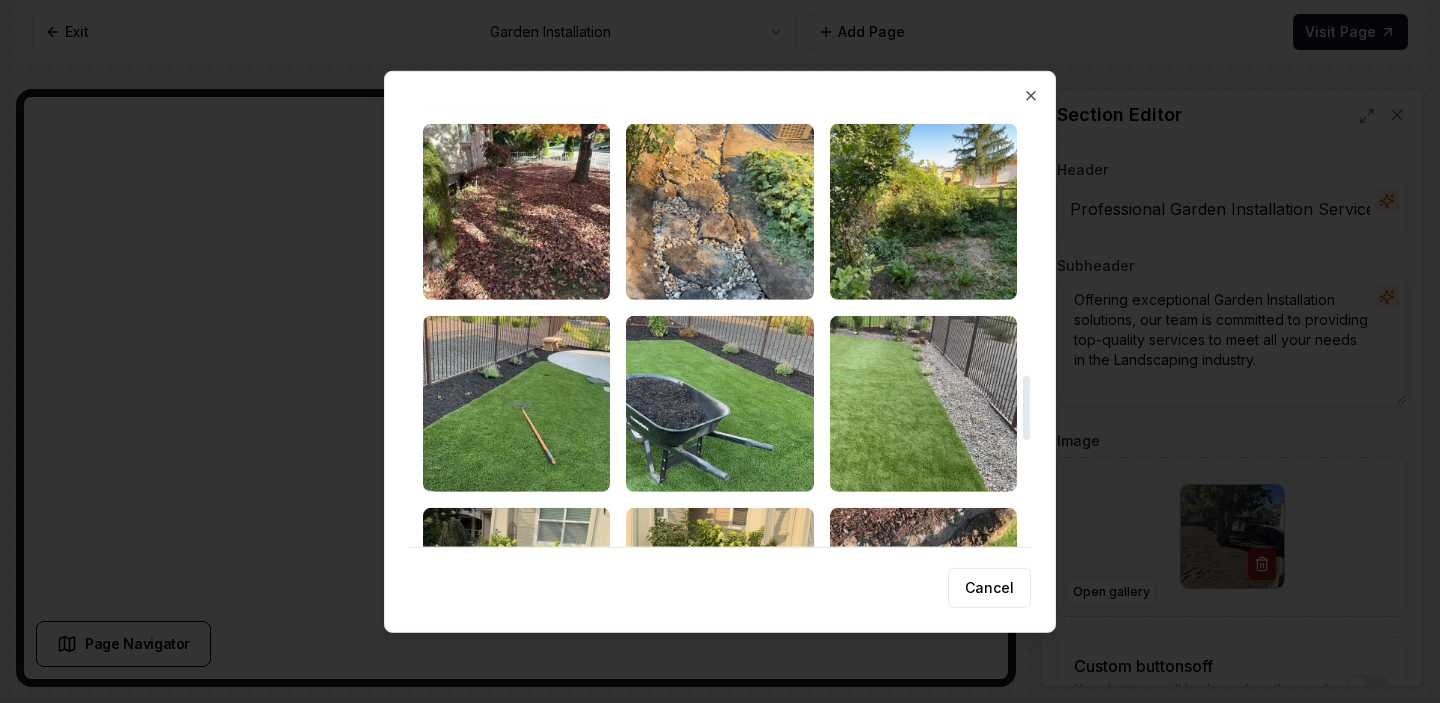 scroll, scrollTop: 1784, scrollLeft: 0, axis: vertical 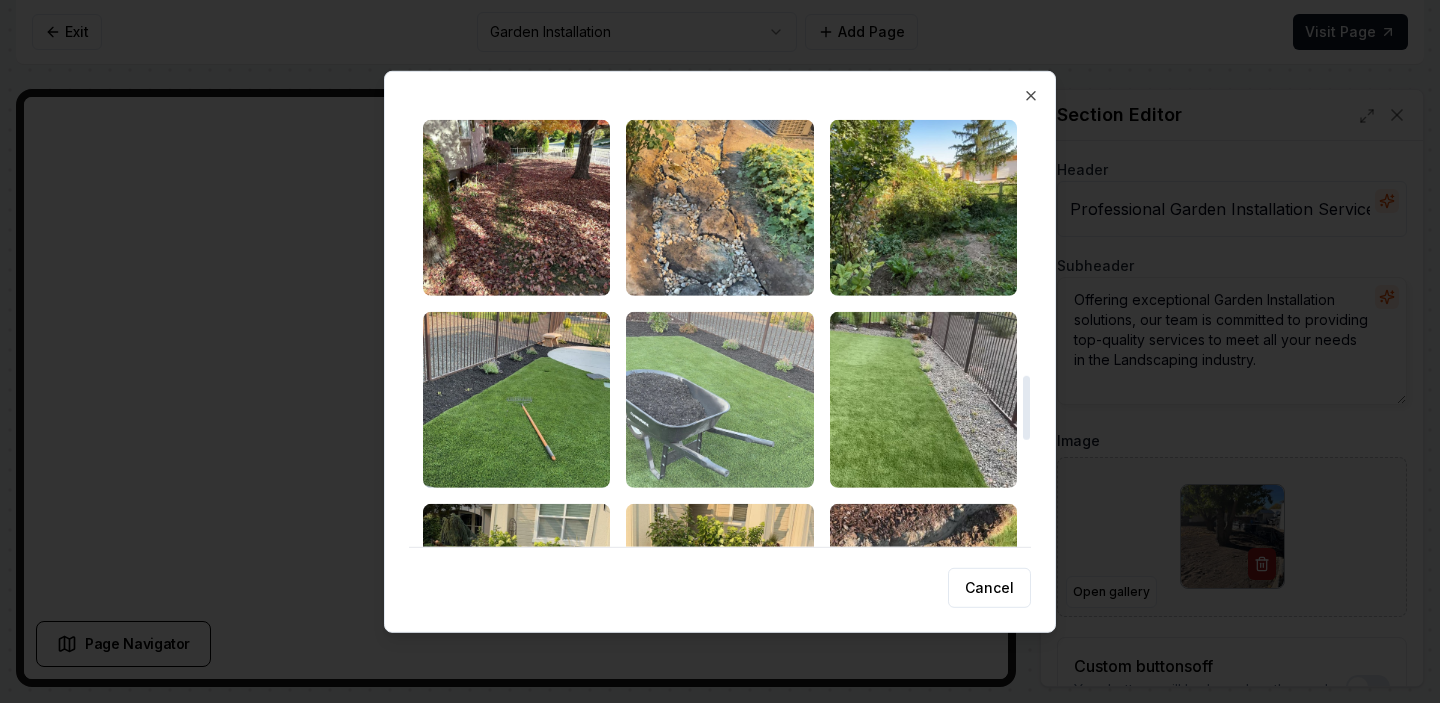 click at bounding box center [719, 399] 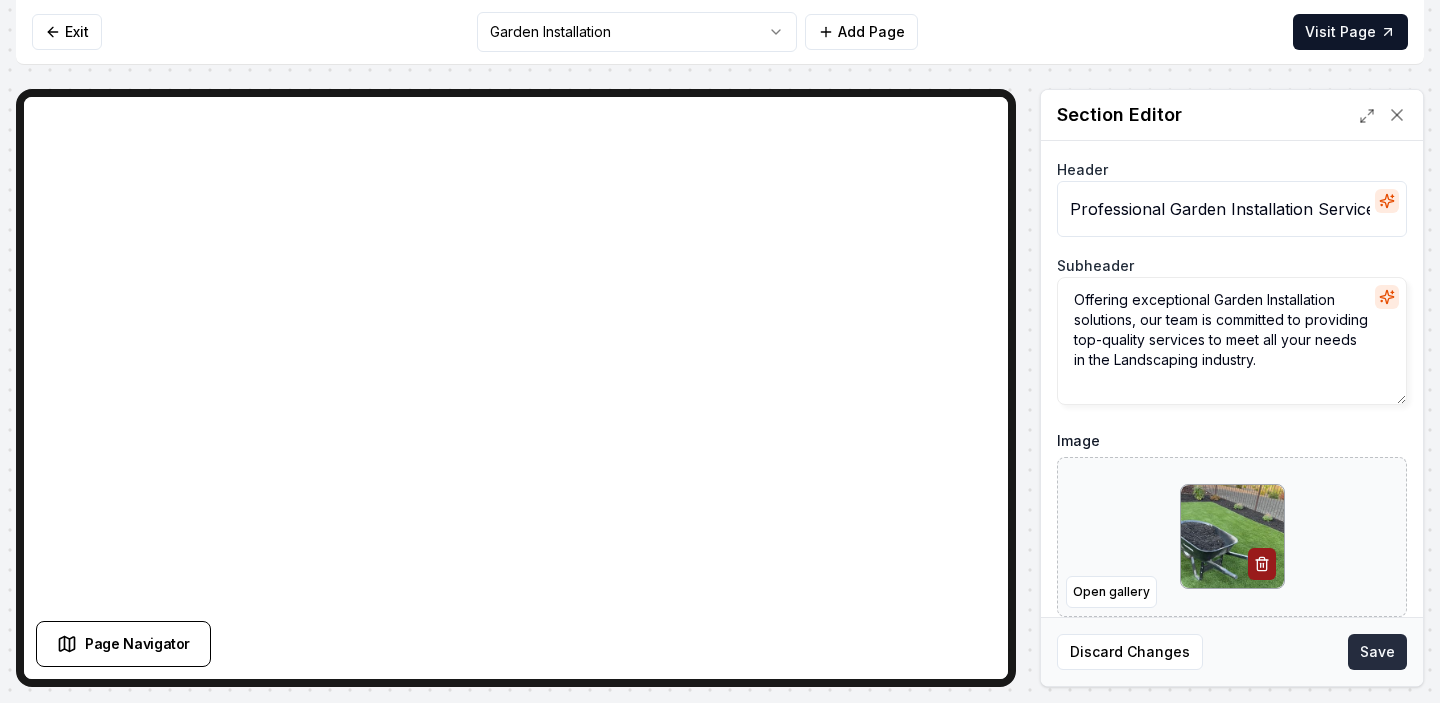 click on "Save" at bounding box center [1377, 652] 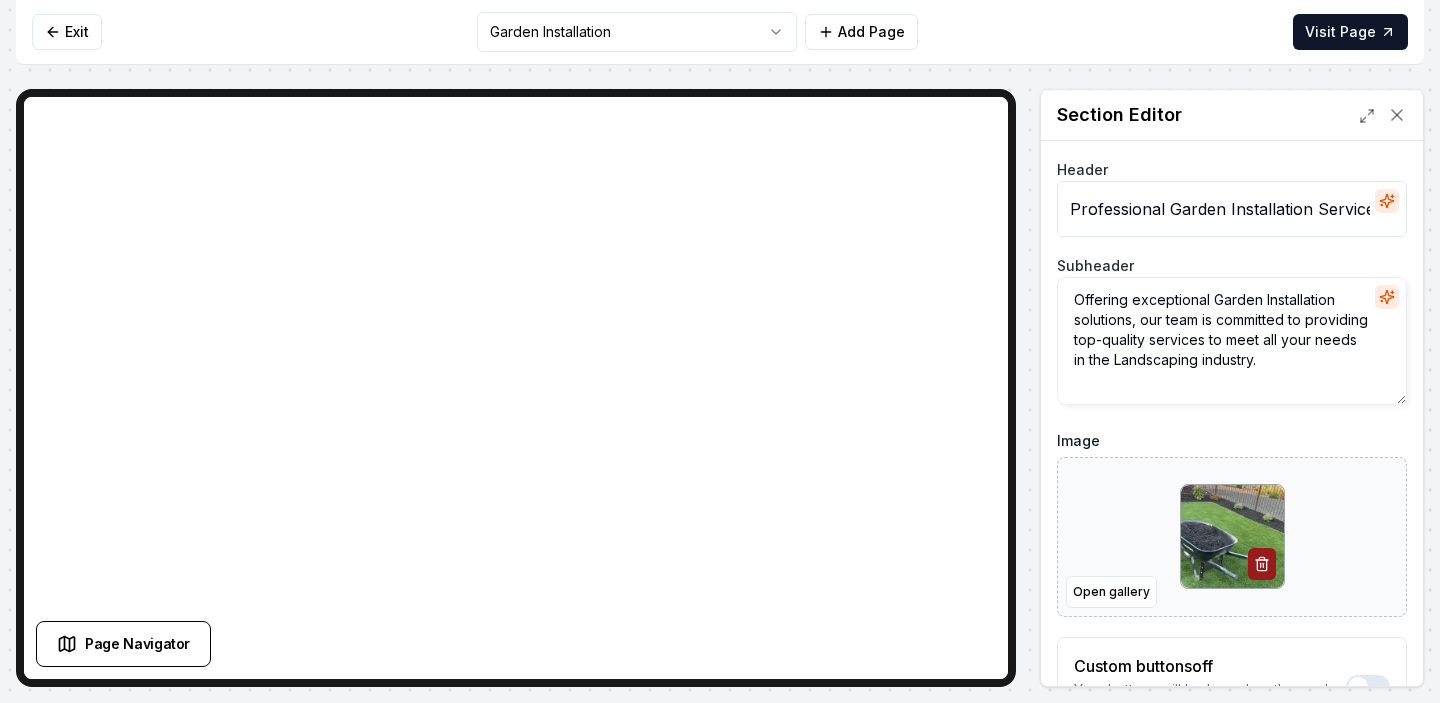 click on "Computer Required This feature is only available on a computer. Please switch to a computer to edit your site. Go back  Exit Garden Installation Add Page Visit Page  Page Navigator Page Settings Section Editor Header Professional Garden Installation Services Subheader Offering exceptional Garden Installation solutions, our team is committed to providing top-quality services to meet all your needs in the Landscaping industry. Image Open gallery Custom buttons  off Your buttons will be based on the goals you set up. Discard Changes Save /dashboard/sites/f895d079-bf65-4729-b307-2c15c7b60019/pages/30d2b92f-760c-4ce5-afb4-de18ad23debe" at bounding box center (720, 351) 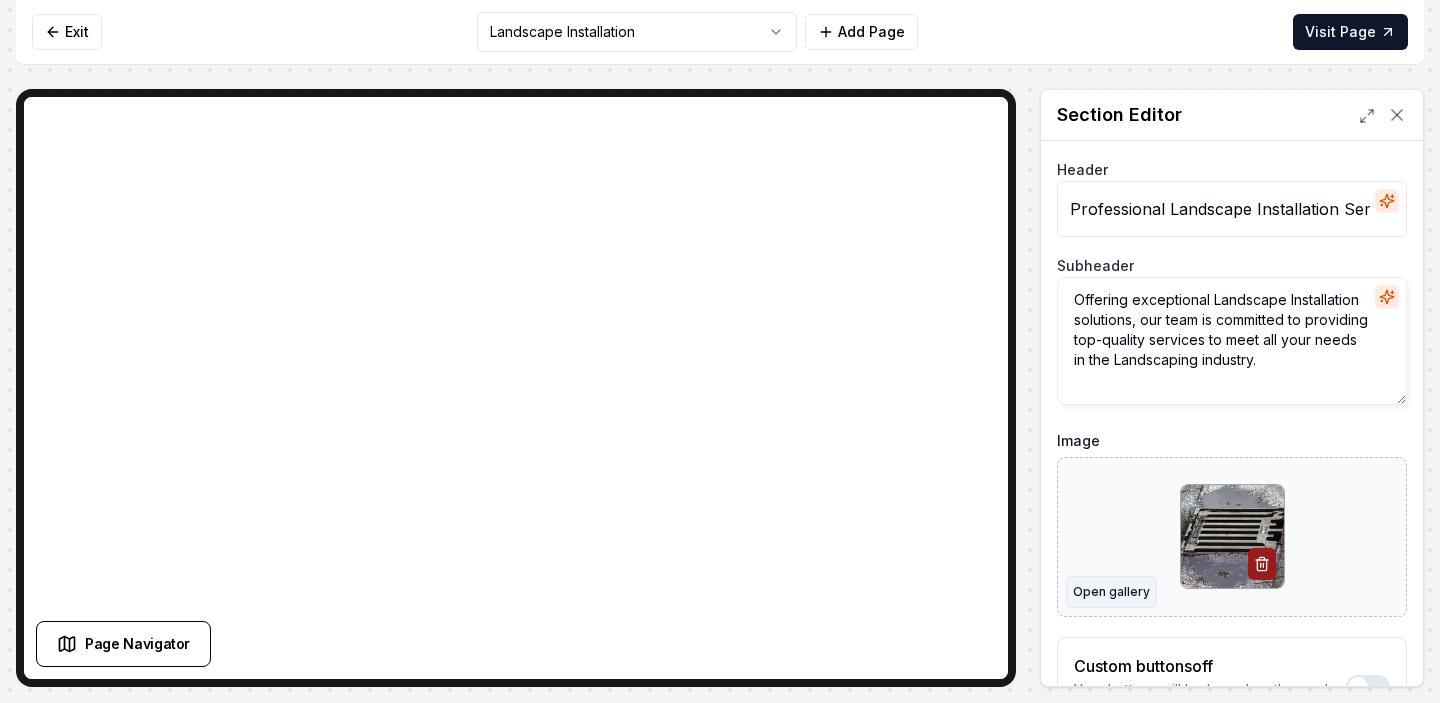 click on "Open gallery" at bounding box center (1111, 592) 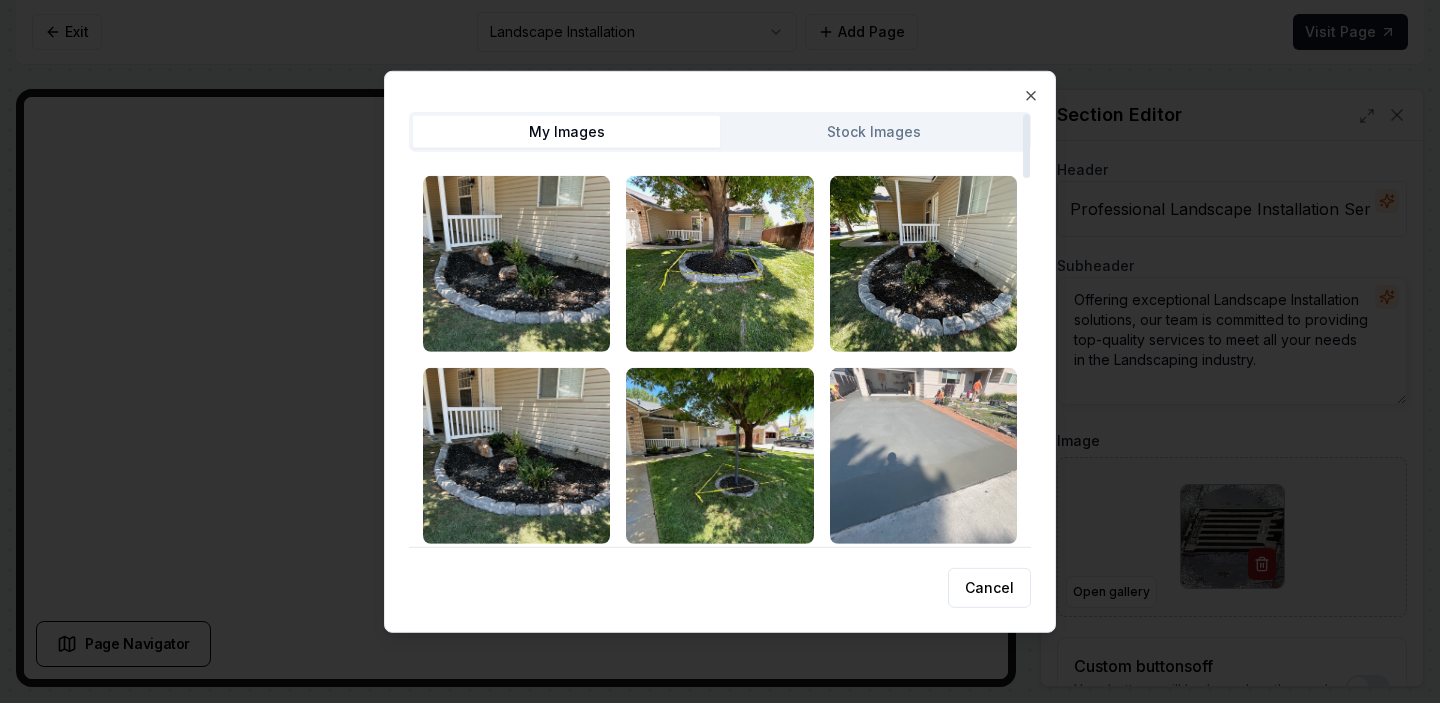 scroll, scrollTop: 55, scrollLeft: 0, axis: vertical 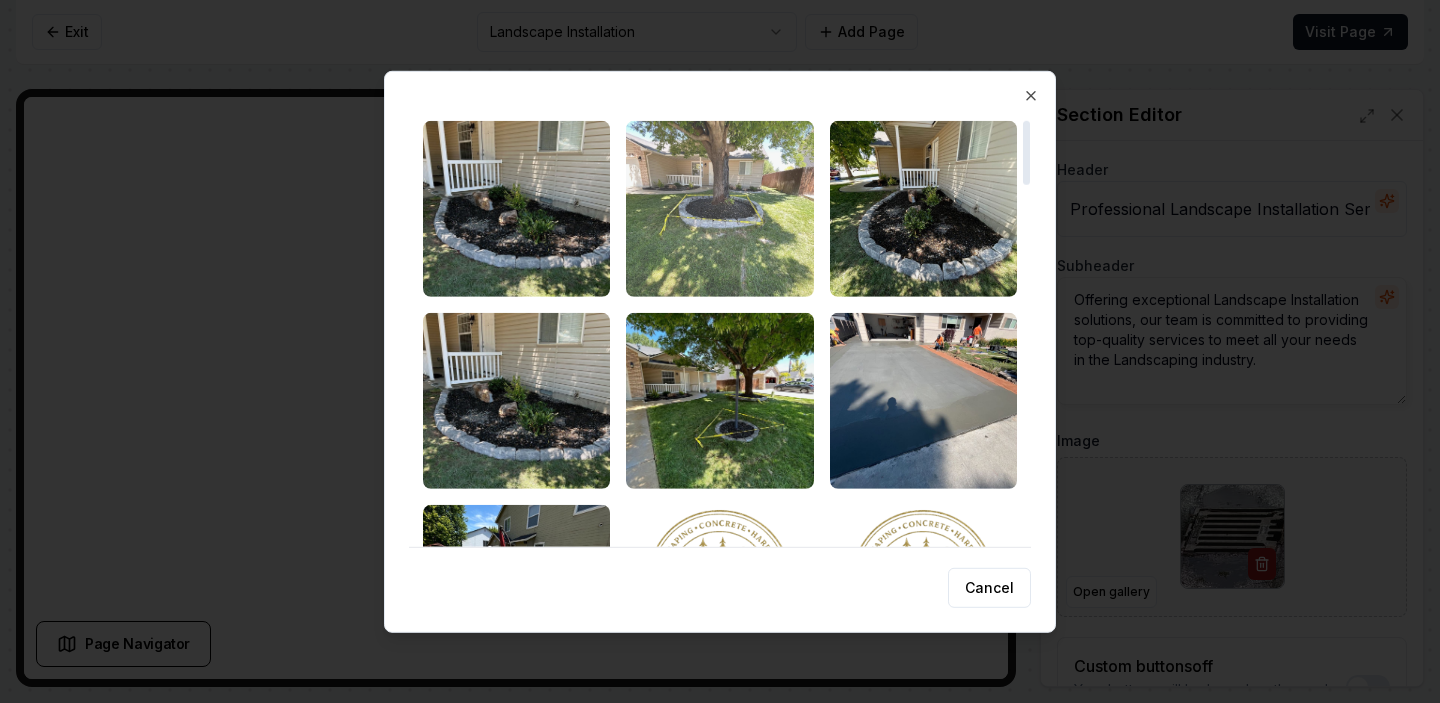 click at bounding box center (719, 208) 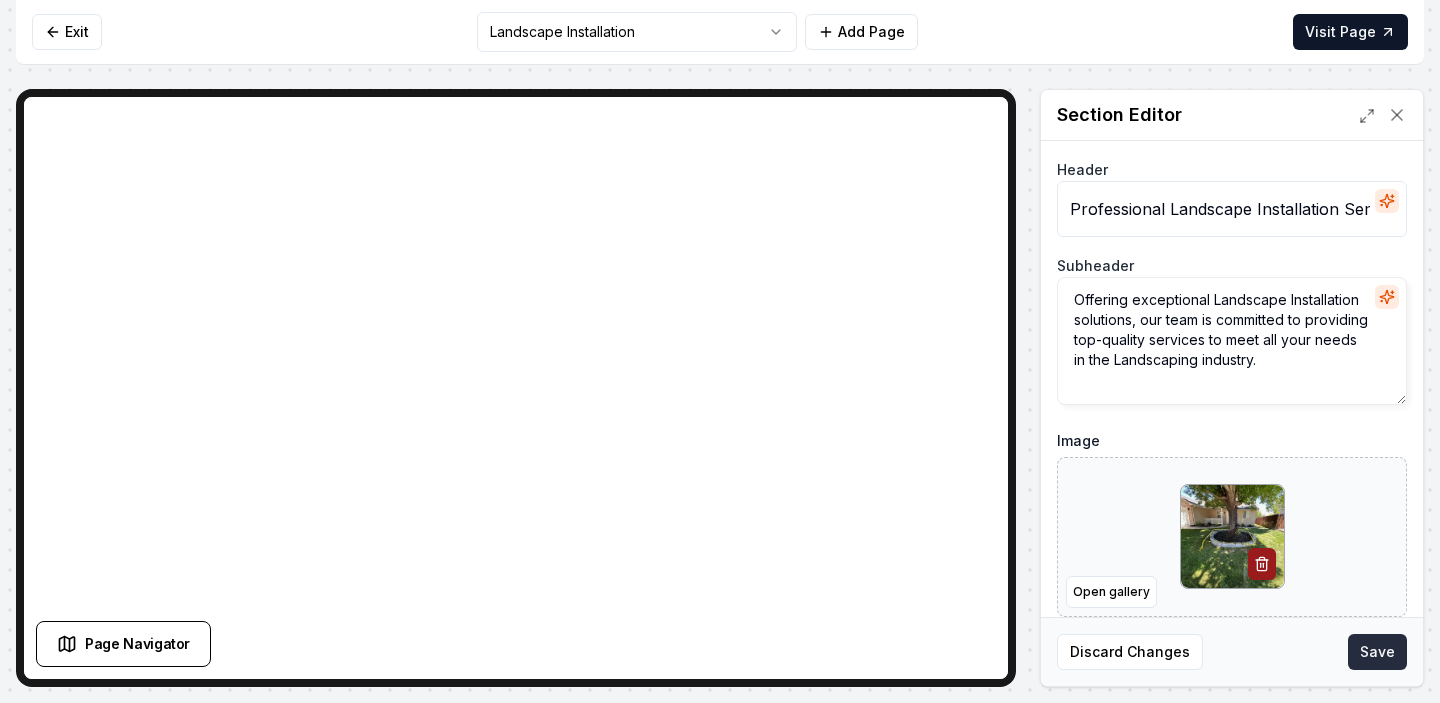 click on "Save" at bounding box center (1377, 652) 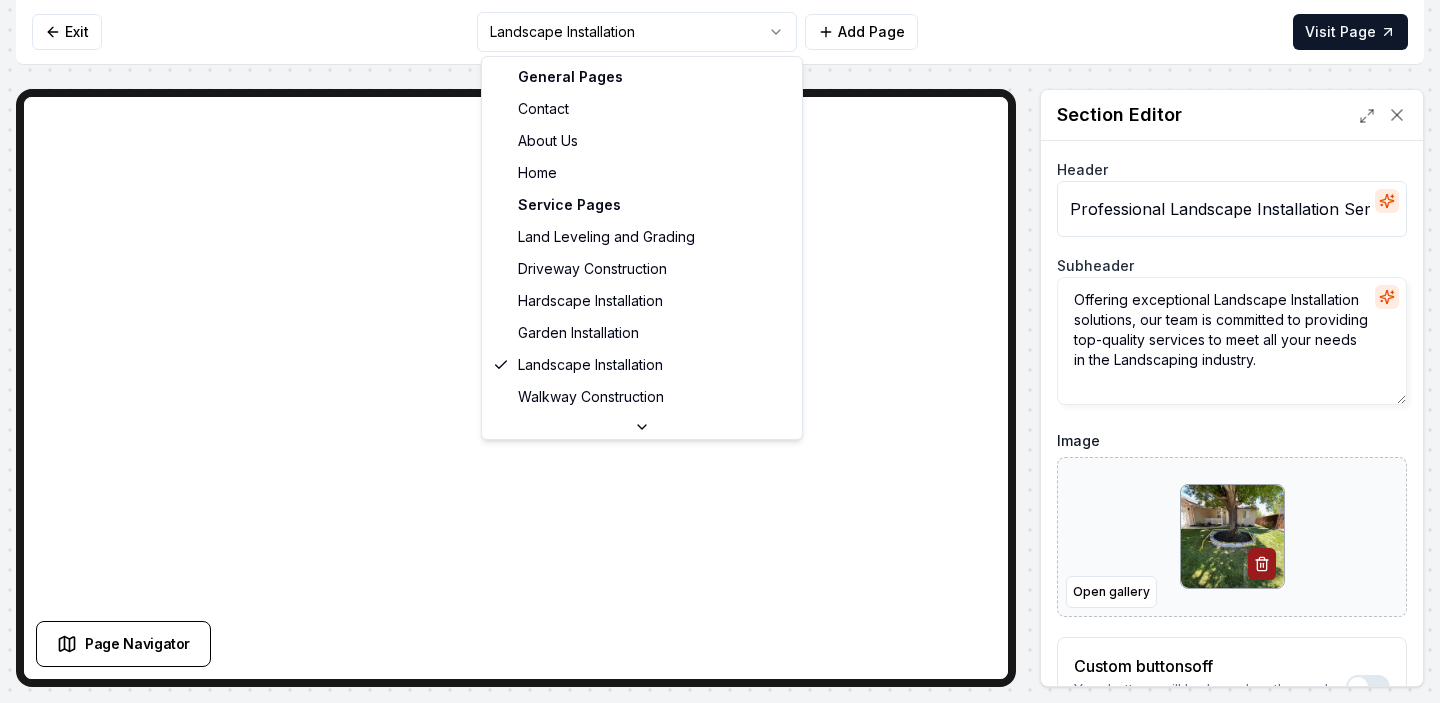 click on "Computer Required This feature is only available on a computer. Please switch to a computer to edit your site. Go back  Exit Landscape Installation Add Page Visit Page  Page Navigator Page Settings Section Editor Header Professional Landscape Installation Services Subheader Offering exceptional Landscape Installation solutions, our team is committed to providing top-quality services to meet all your needs in the Landscaping industry. Image Open gallery Custom buttons  off Your buttons will be based on the goals you set up. Discard Changes Save /dashboard/sites/f895d079-bf65-4729-b307-2c15c7b60019/pages/f3e40daf-7147-4bbf-aca8-782e0d482deb General Pages Contact About Us Home Service Pages Land Leveling and Grading Driveway Construction Hardscape Installation Garden Installation Landscape Installation Walkway Construction Patio Construction Retaining Wall Construction Service Area Pages Kuna, ID Meridian, ID Nampa, ID Caldwell, ID Emmett, ID Star, ID Middleton, ID Eagle, ID Boise, ID" at bounding box center (720, 351) 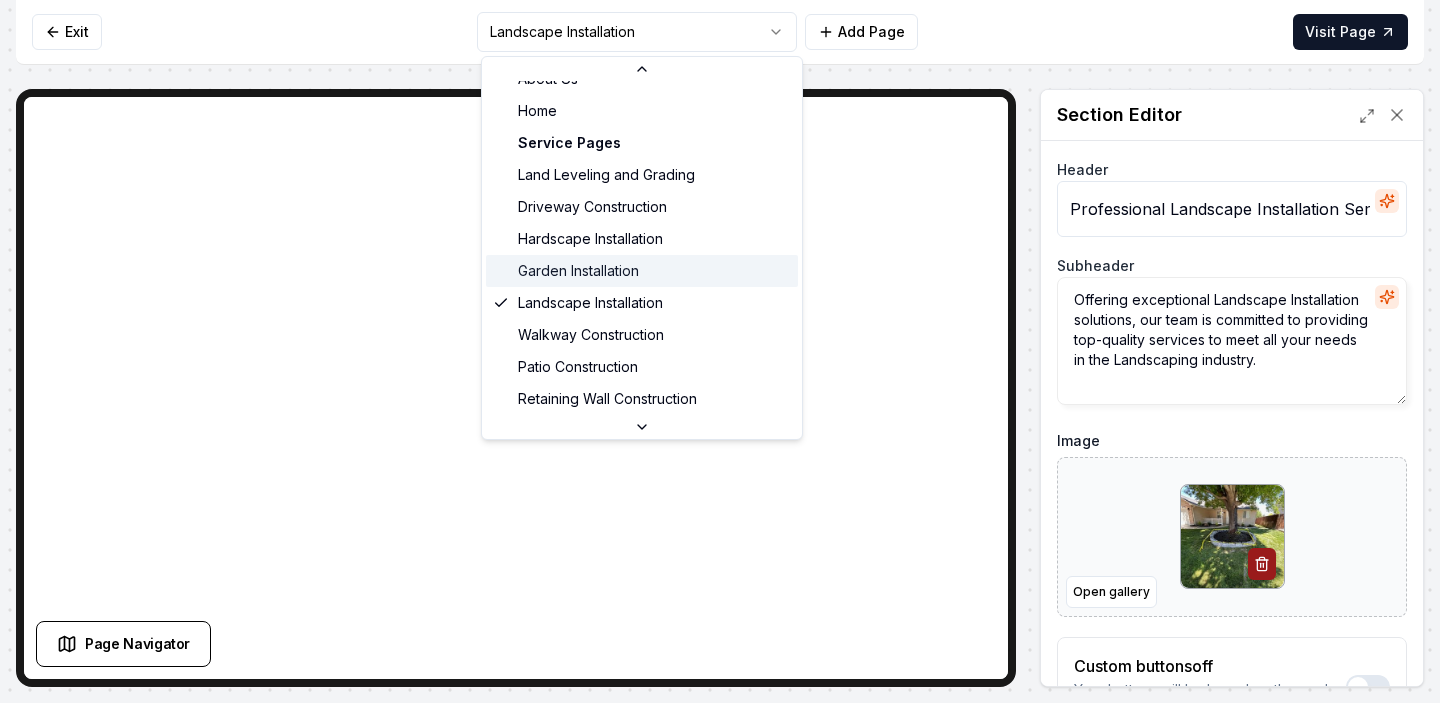 scroll, scrollTop: 94, scrollLeft: 0, axis: vertical 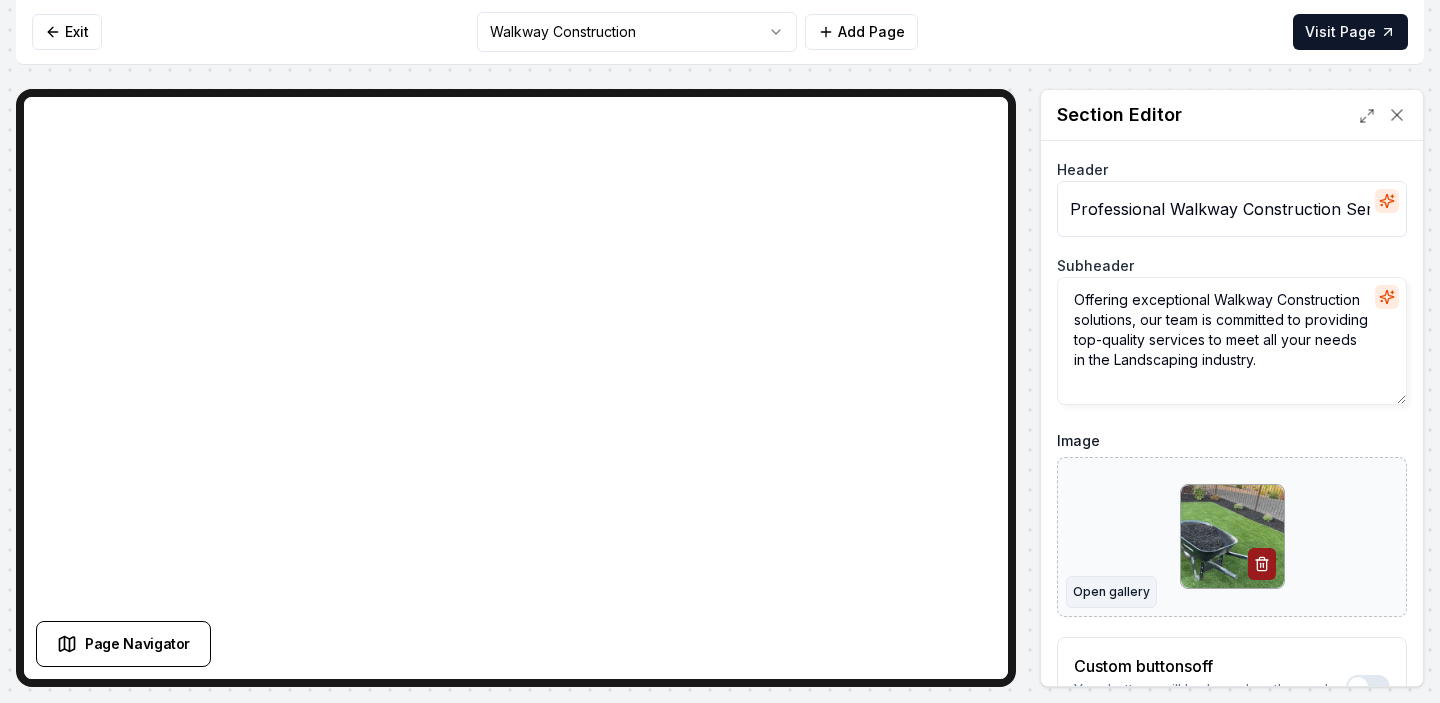 click on "Open gallery" at bounding box center [1111, 592] 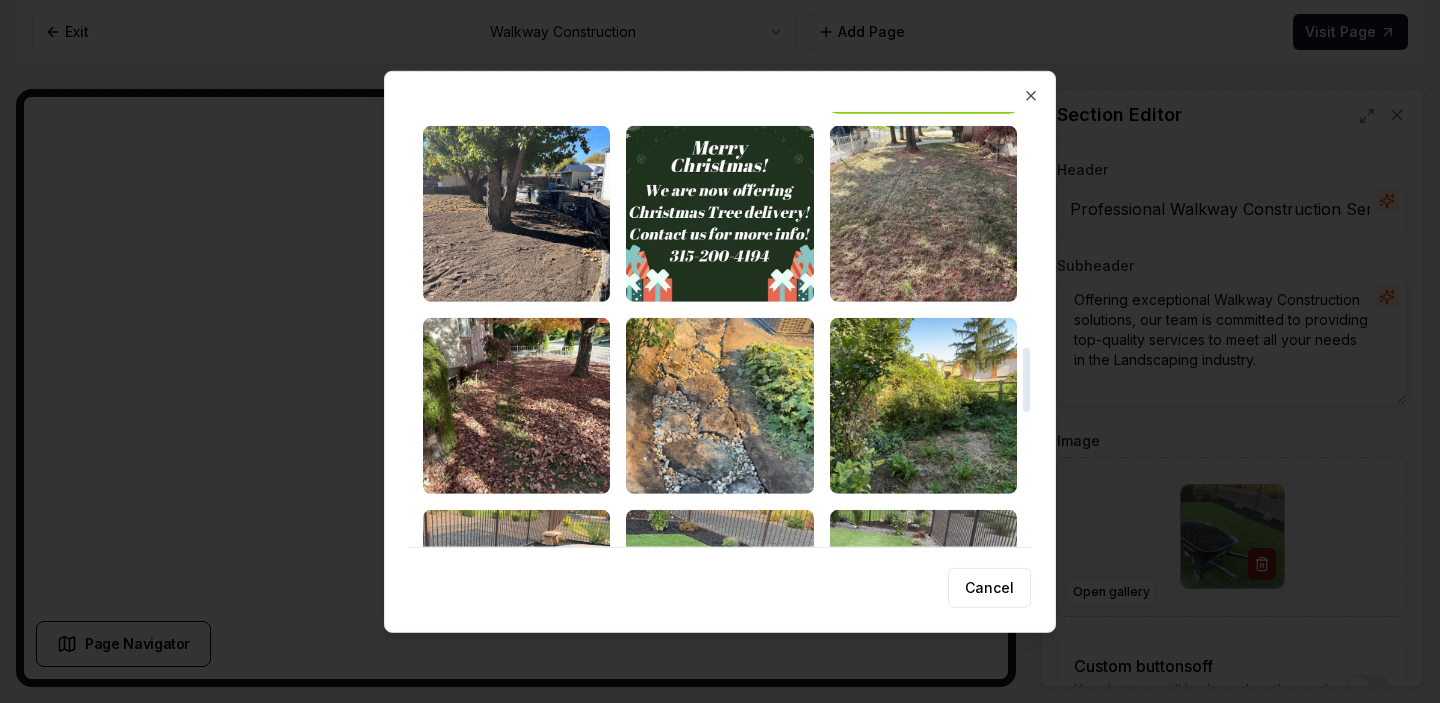 scroll, scrollTop: 1614, scrollLeft: 0, axis: vertical 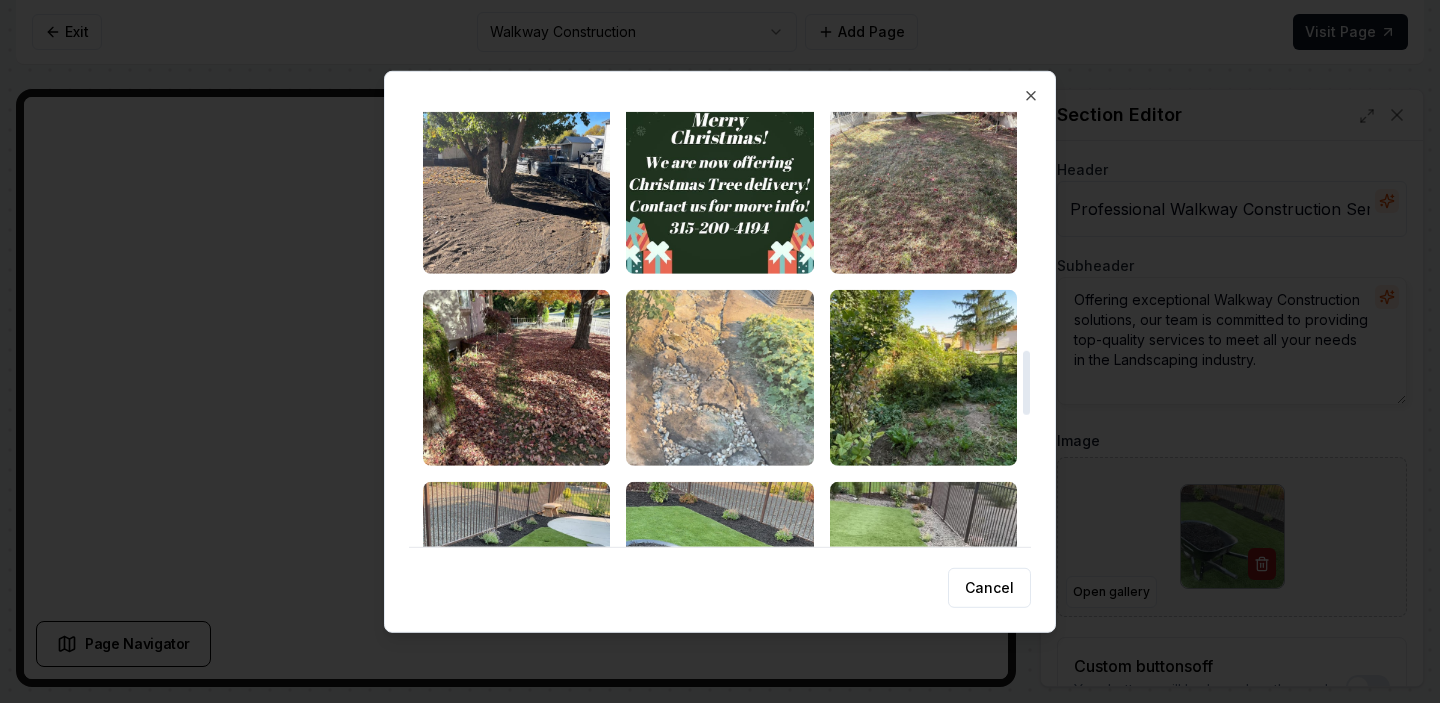 click at bounding box center (719, 377) 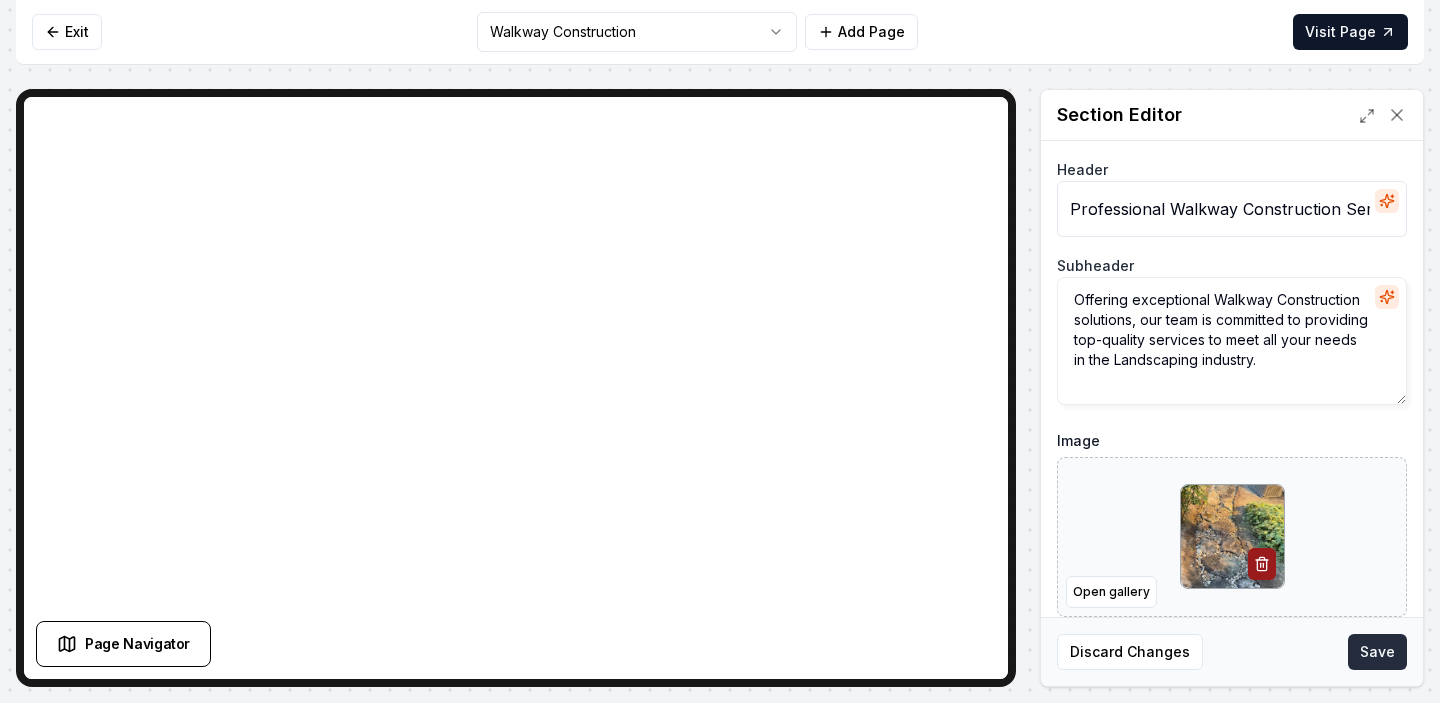 click on "Save" at bounding box center (1377, 652) 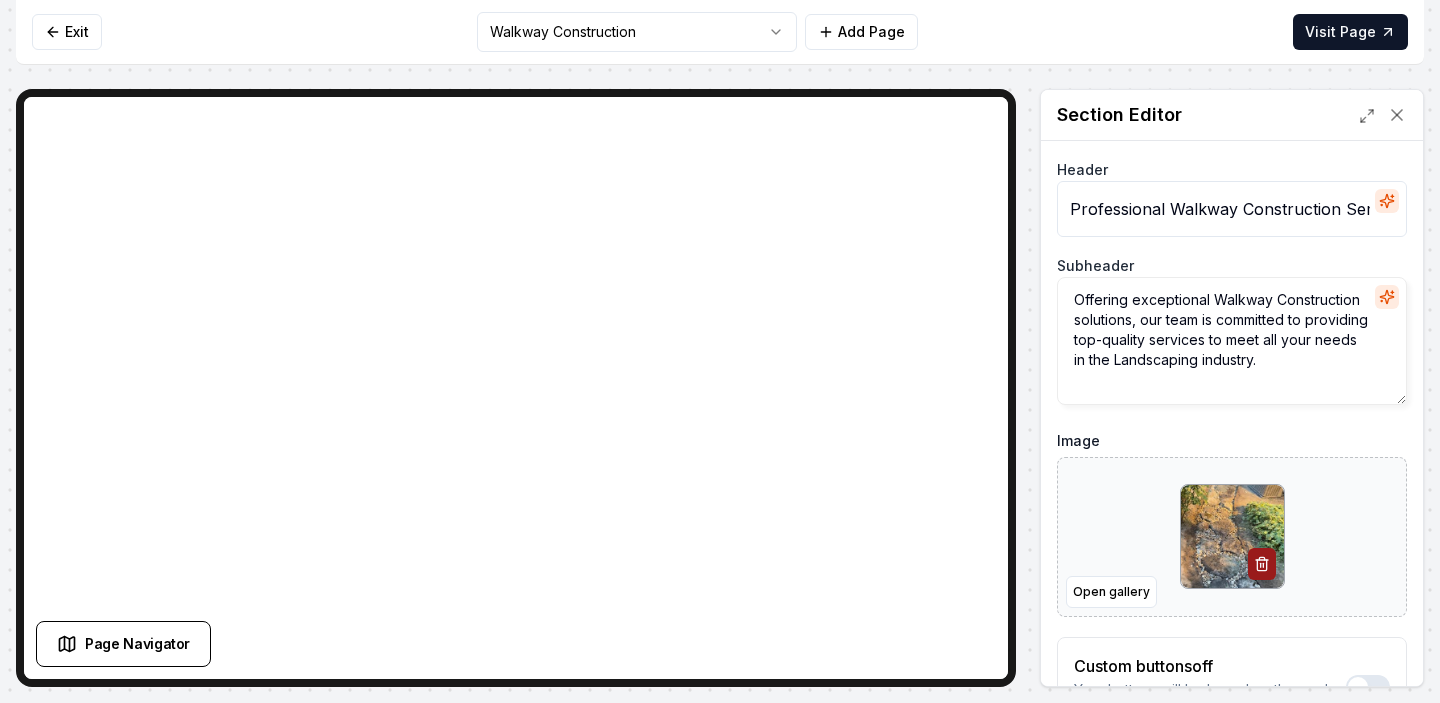 click on "Computer Required This feature is only available on a computer. Please switch to a computer to edit your site. Go back  Exit Walkway Construction Add Page Visit Page  Page Navigator Page Settings Section Editor Header Professional Walkway Construction Services Subheader Offering exceptional Walkway Construction solutions, our team is committed to providing top-quality services to meet all your needs in the Landscaping industry. Image Open gallery Custom buttons  off Your buttons will be based on the goals you set up. Discard Changes Save /dashboard/sites/f895d079-bf65-4729-b307-2c15c7b60019/pages/ac9d2936-ed8c-4763-bda8-ef3cfbe1d2d0" at bounding box center (720, 351) 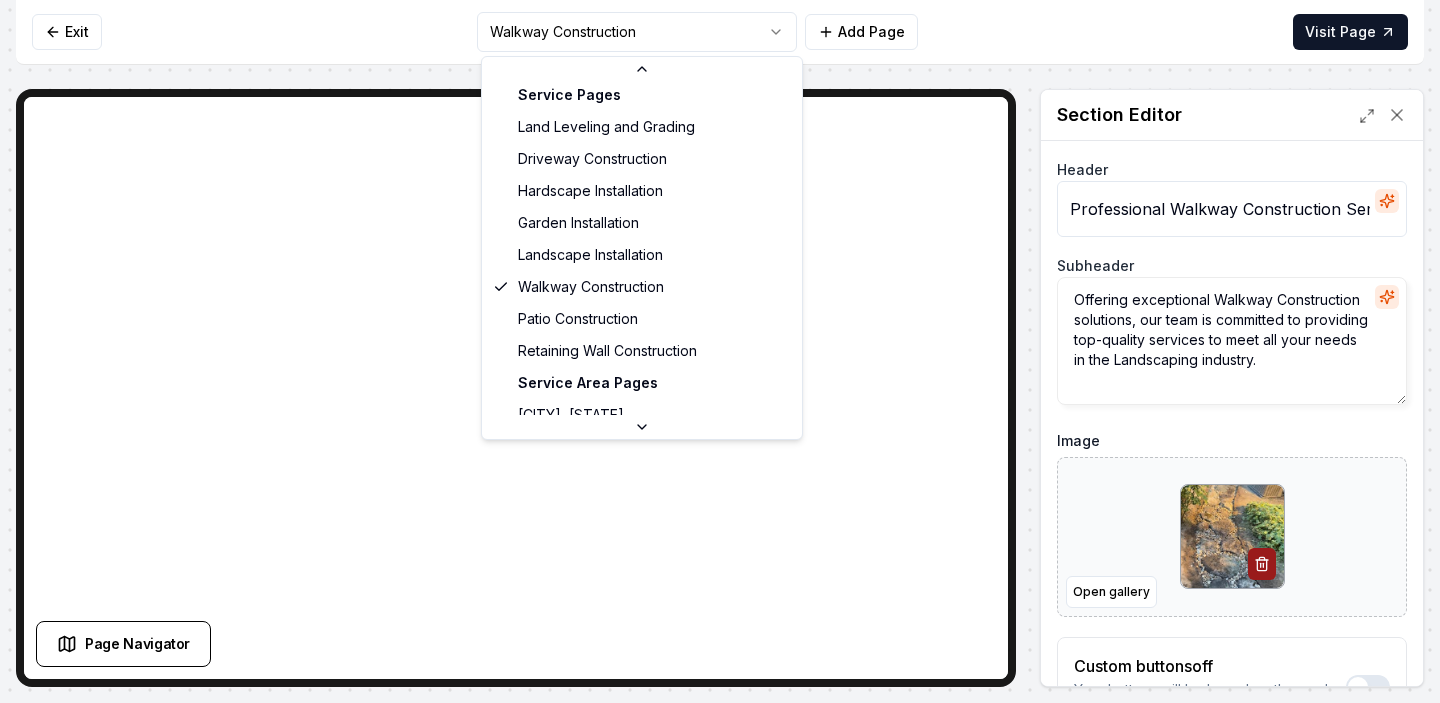 scroll, scrollTop: 136, scrollLeft: 0, axis: vertical 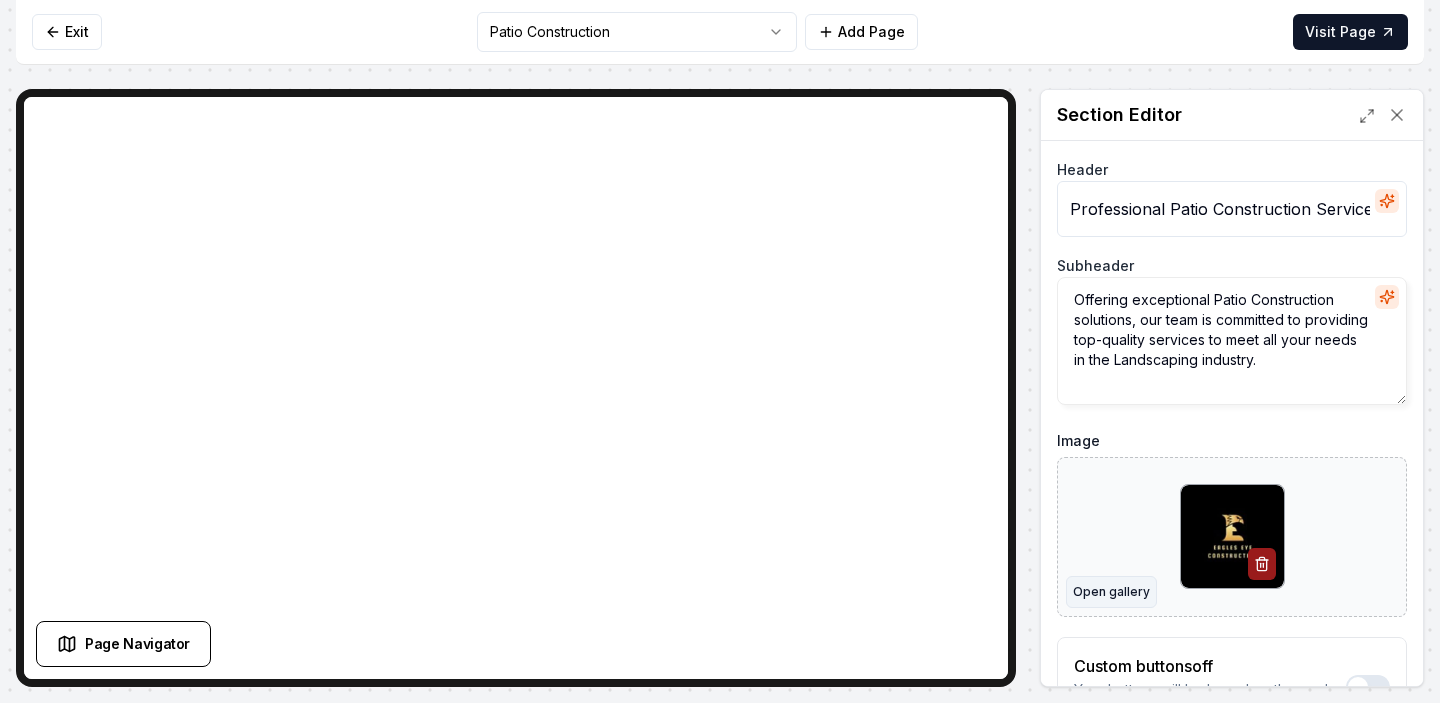 click on "Open gallery" at bounding box center (1111, 592) 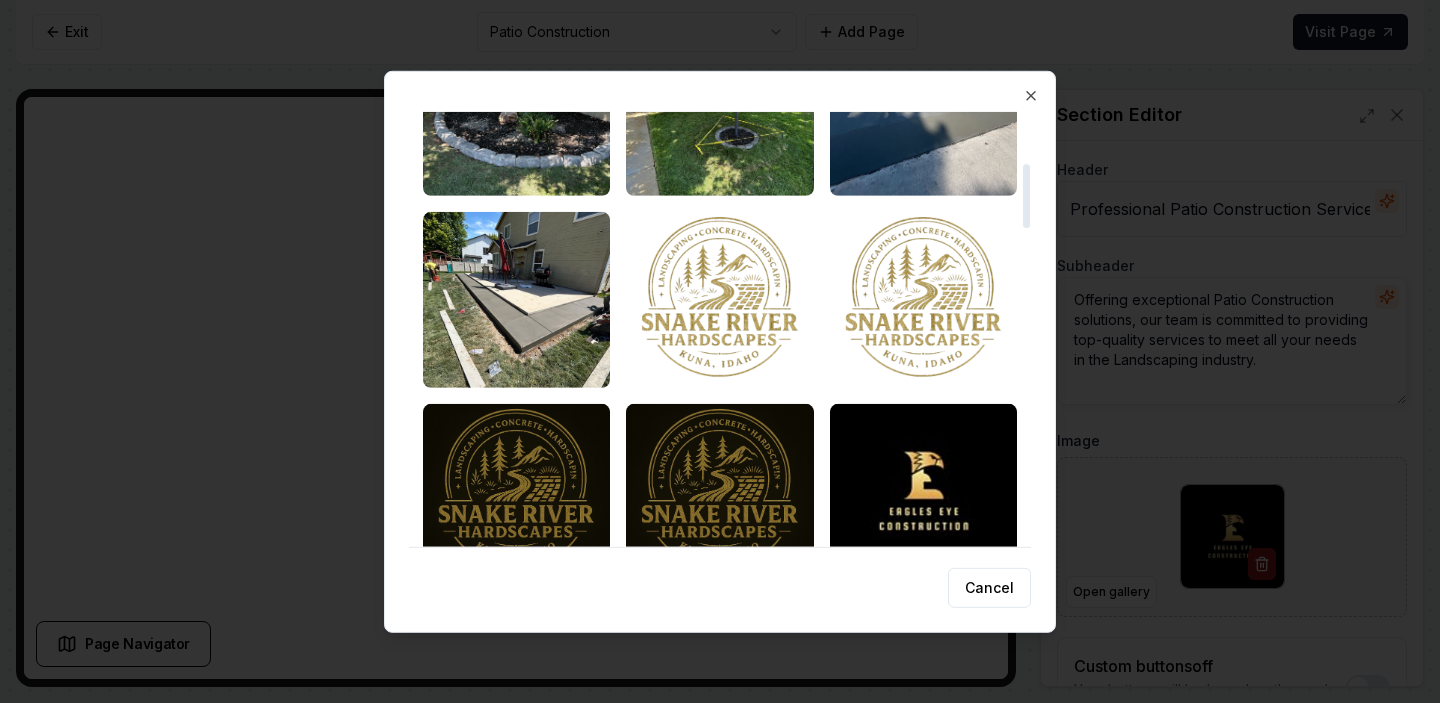 scroll, scrollTop: 0, scrollLeft: 0, axis: both 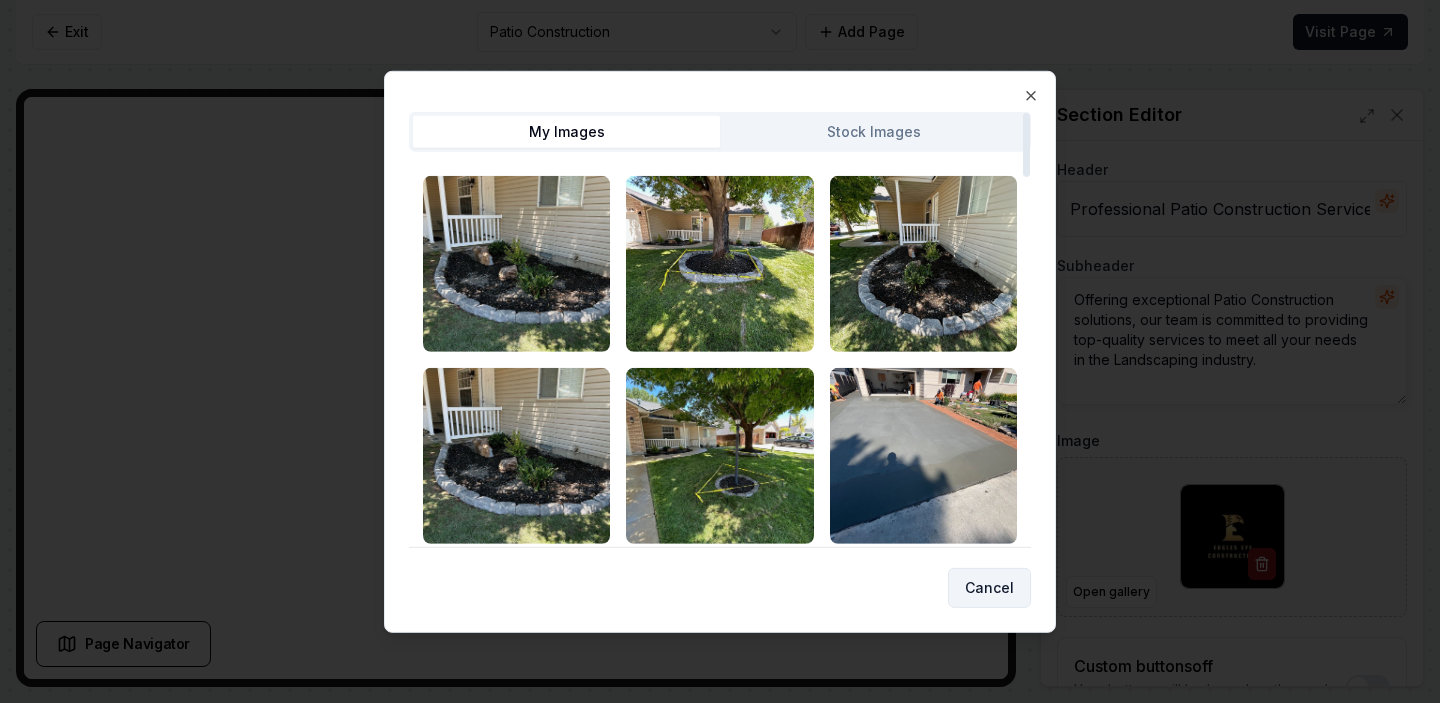 click on "Cancel" at bounding box center (989, 588) 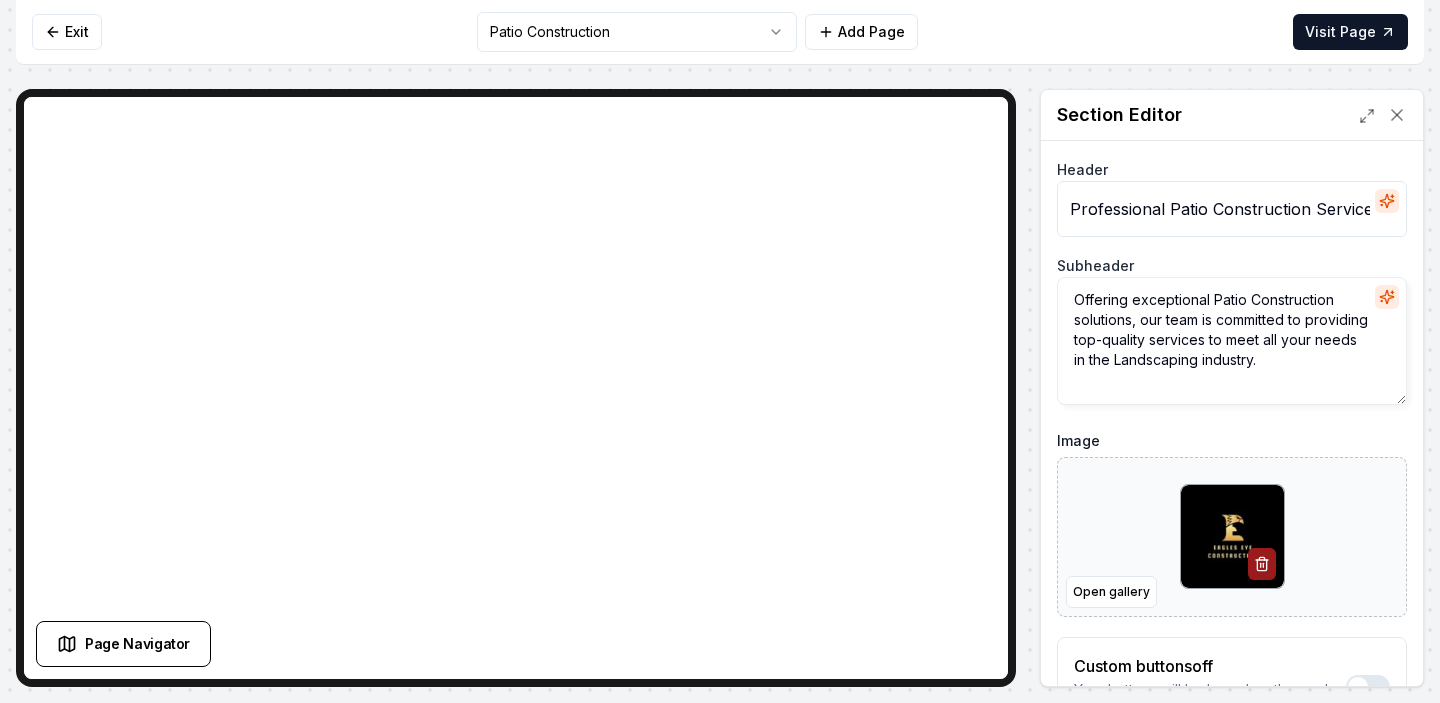 click at bounding box center [1232, 536] 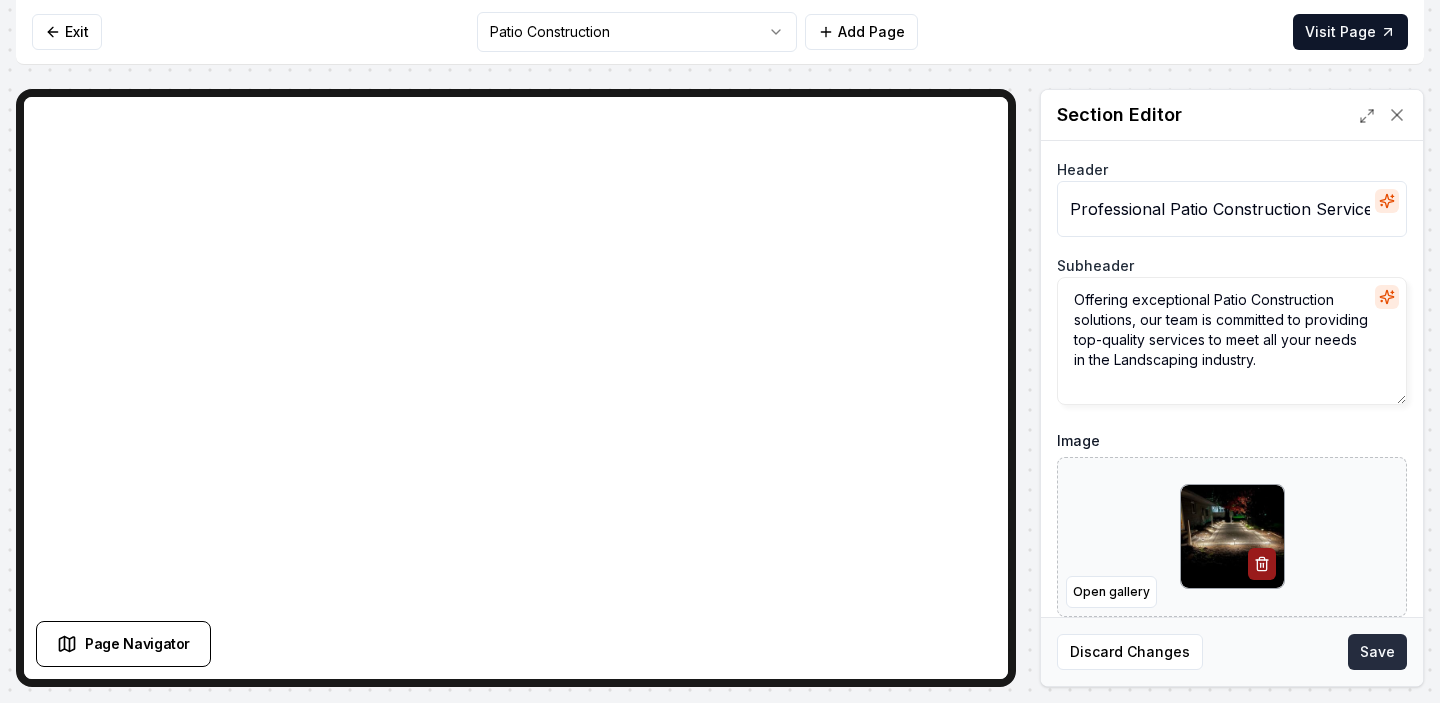click on "Save" at bounding box center [1377, 652] 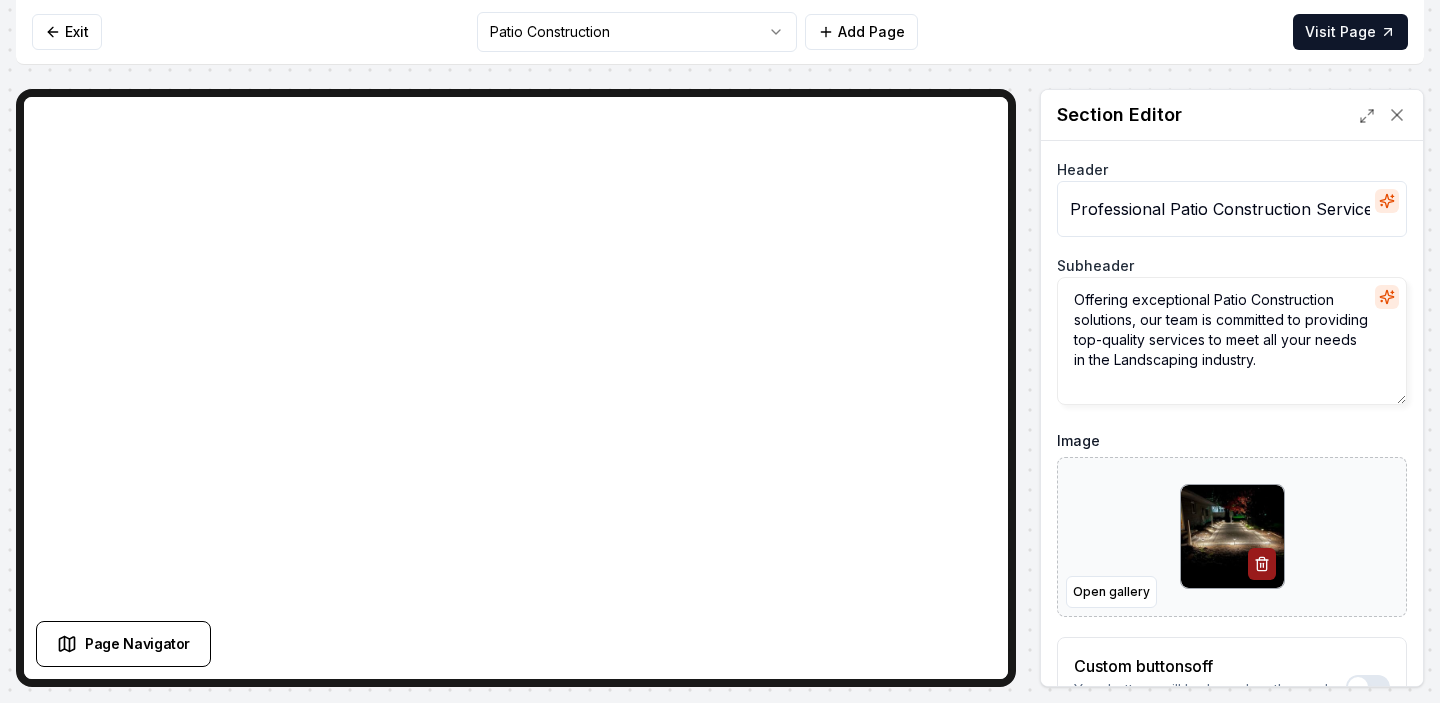 click on "Computer Required This feature is only available on a computer. Please switch to a computer to edit your site. Go back  Exit Patio Construction Add Page Visit Page  Page Navigator Page Settings Section Editor Header Professional Patio Construction Services Subheader Offering exceptional Patio Construction solutions, our team is committed to providing top-quality services to meet all your needs in the Landscaping industry. Image Open gallery Custom buttons  off Your buttons will be based on the goals you set up. Discard Changes Save /dashboard/sites/f895d079-bf65-4729-b307-2c15c7b60019/pages/78d175bc-d4ce-4305-8eff-5e94913a44cf" at bounding box center [720, 351] 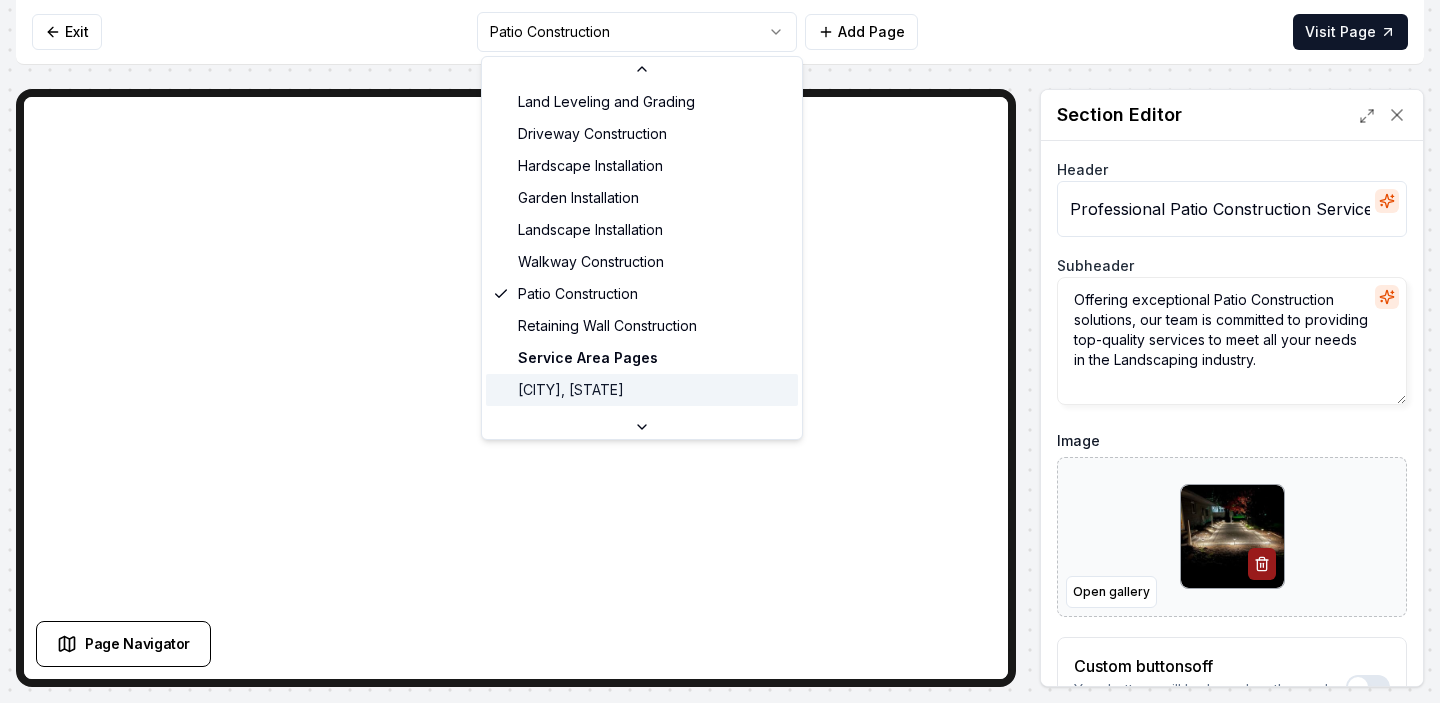 scroll, scrollTop: 161, scrollLeft: 0, axis: vertical 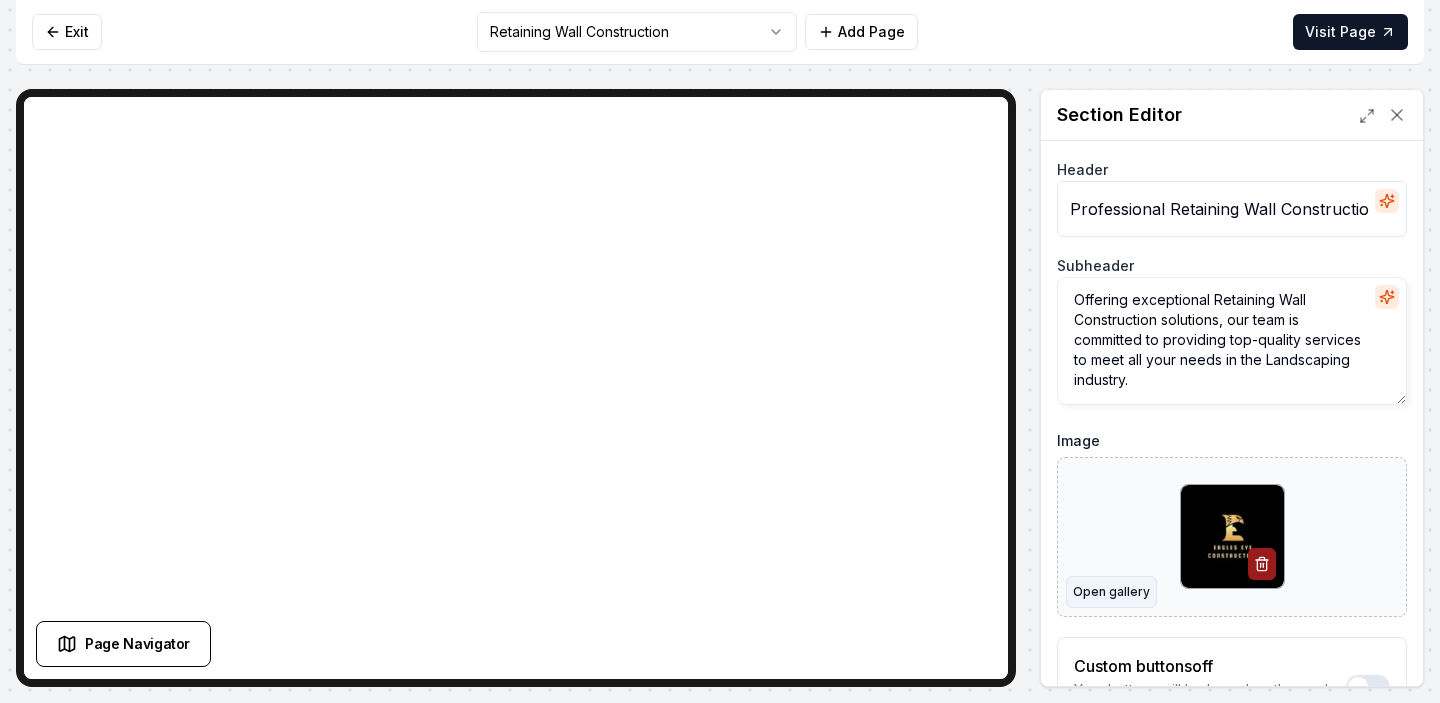 click on "Open gallery" at bounding box center (1111, 592) 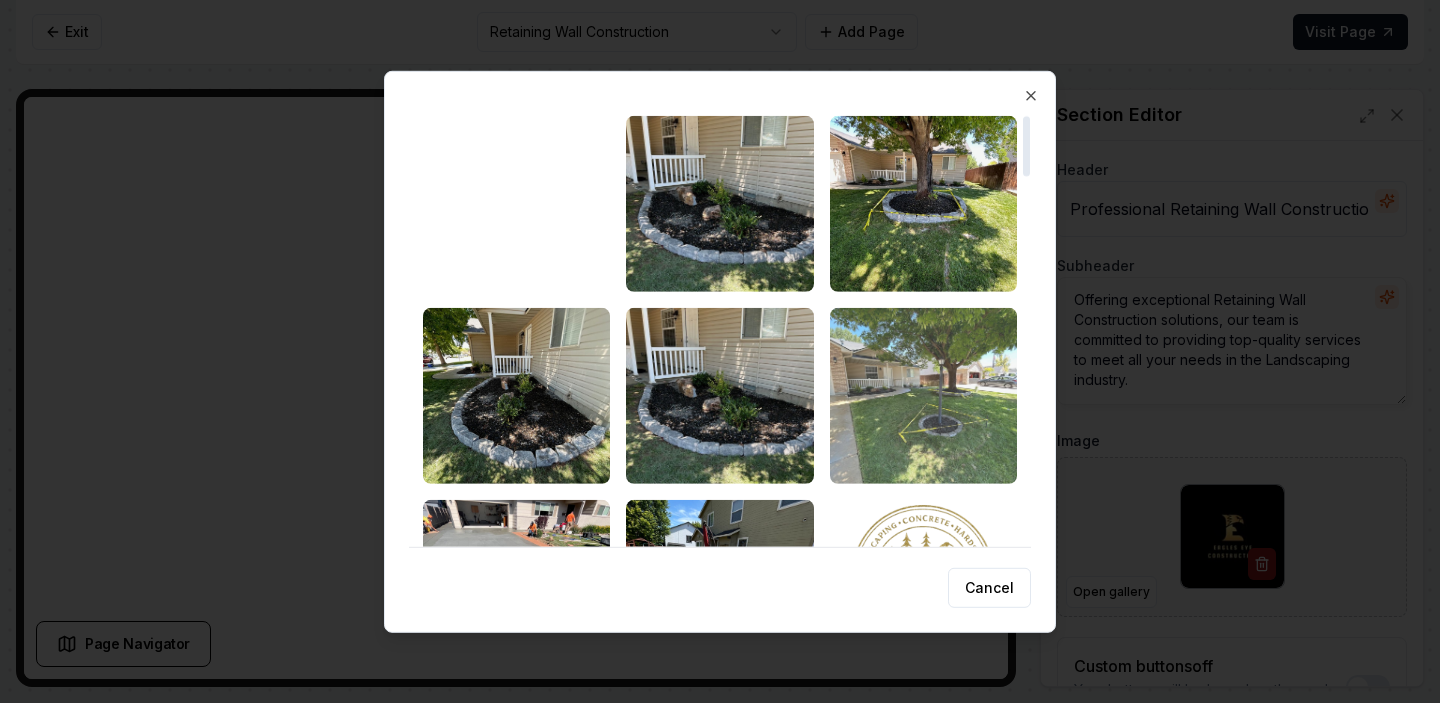 scroll, scrollTop: 72, scrollLeft: 0, axis: vertical 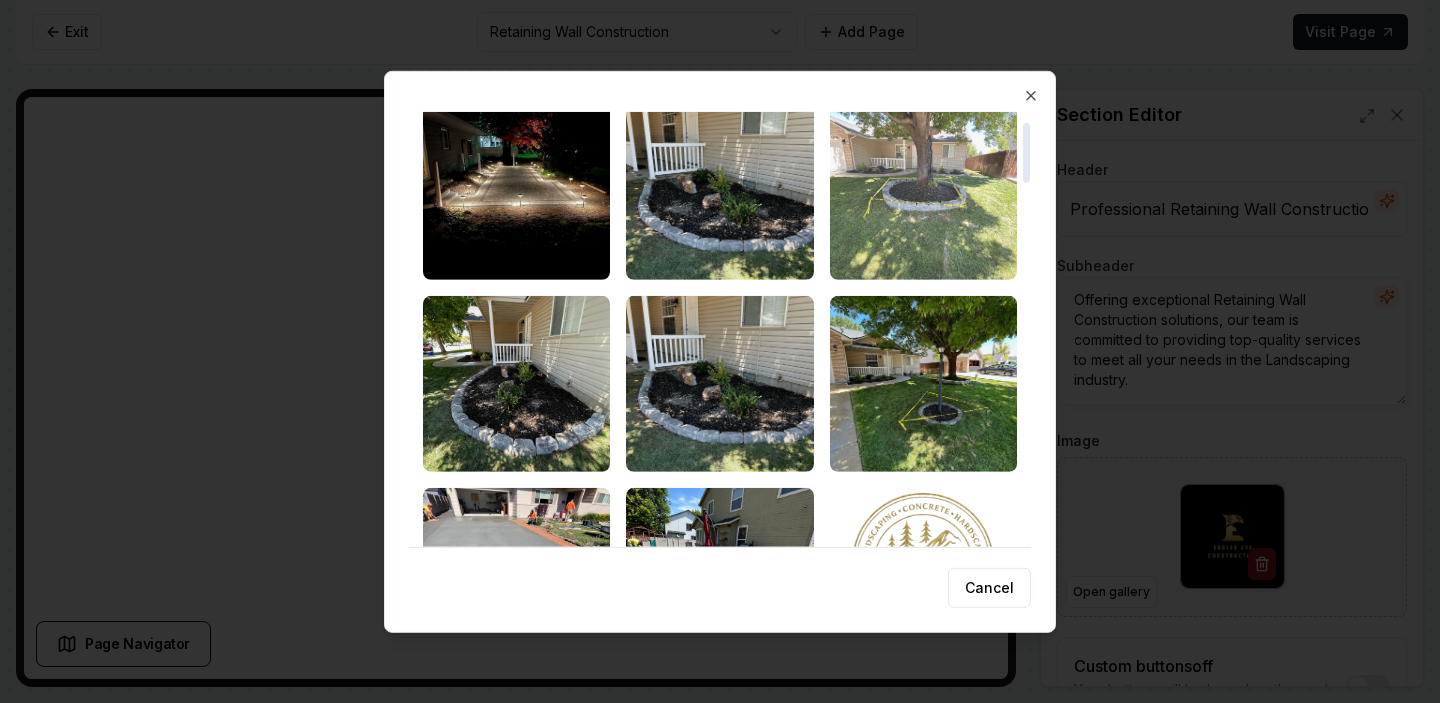 click at bounding box center [923, 191] 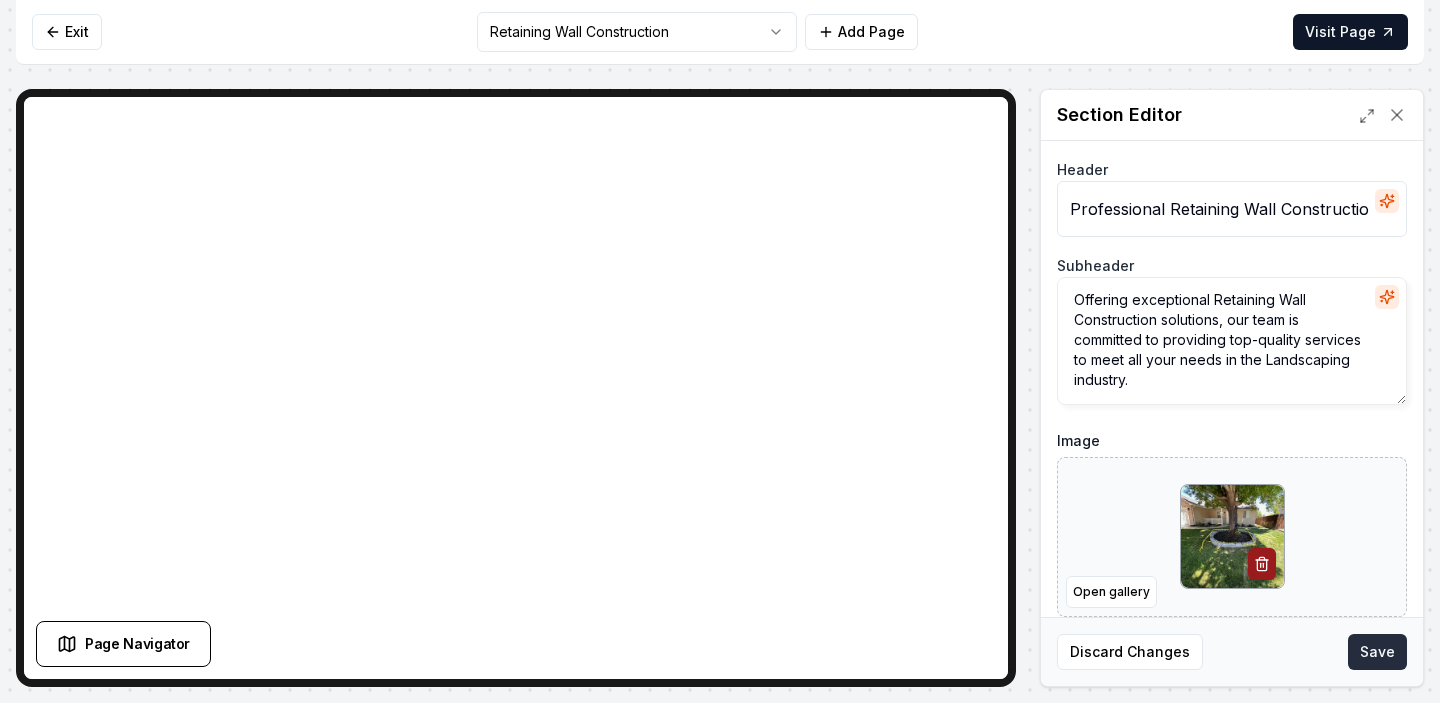 click on "Save" at bounding box center [1377, 652] 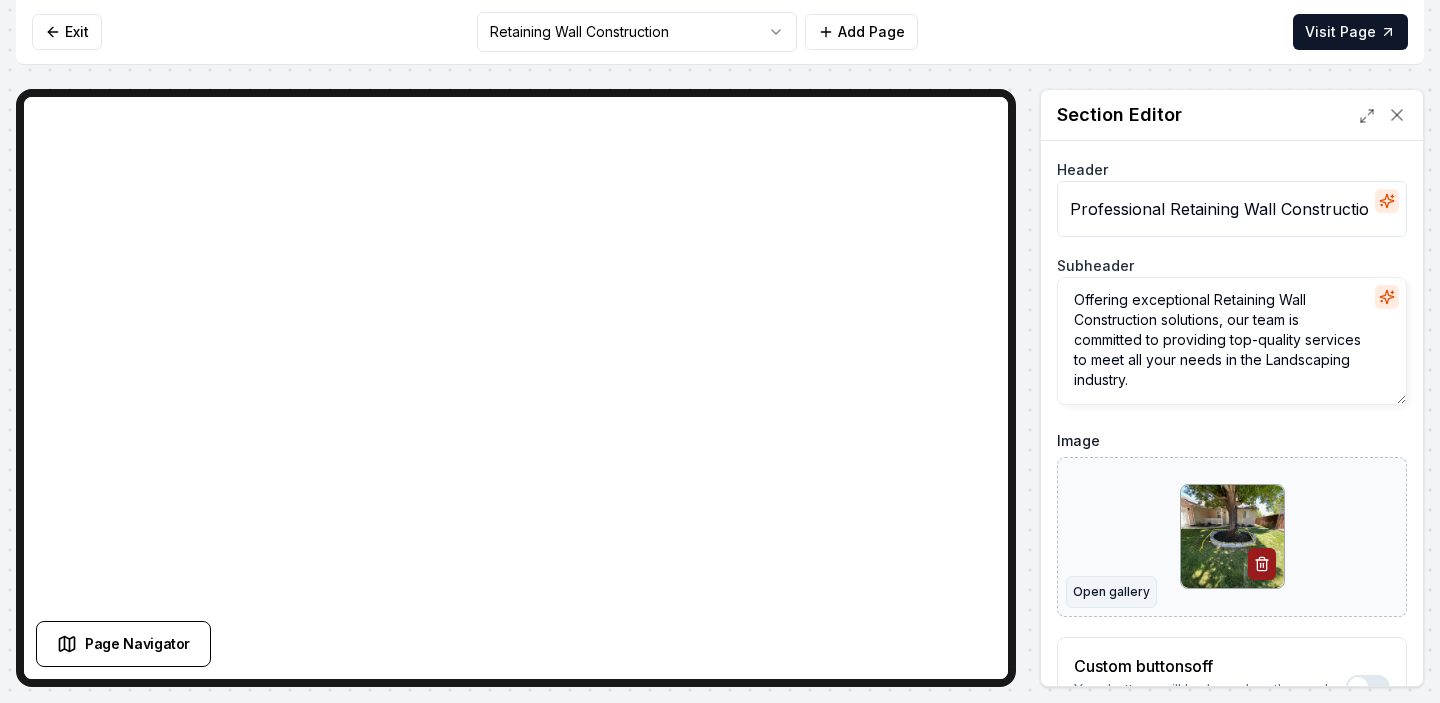 click on "Open gallery" at bounding box center (1111, 592) 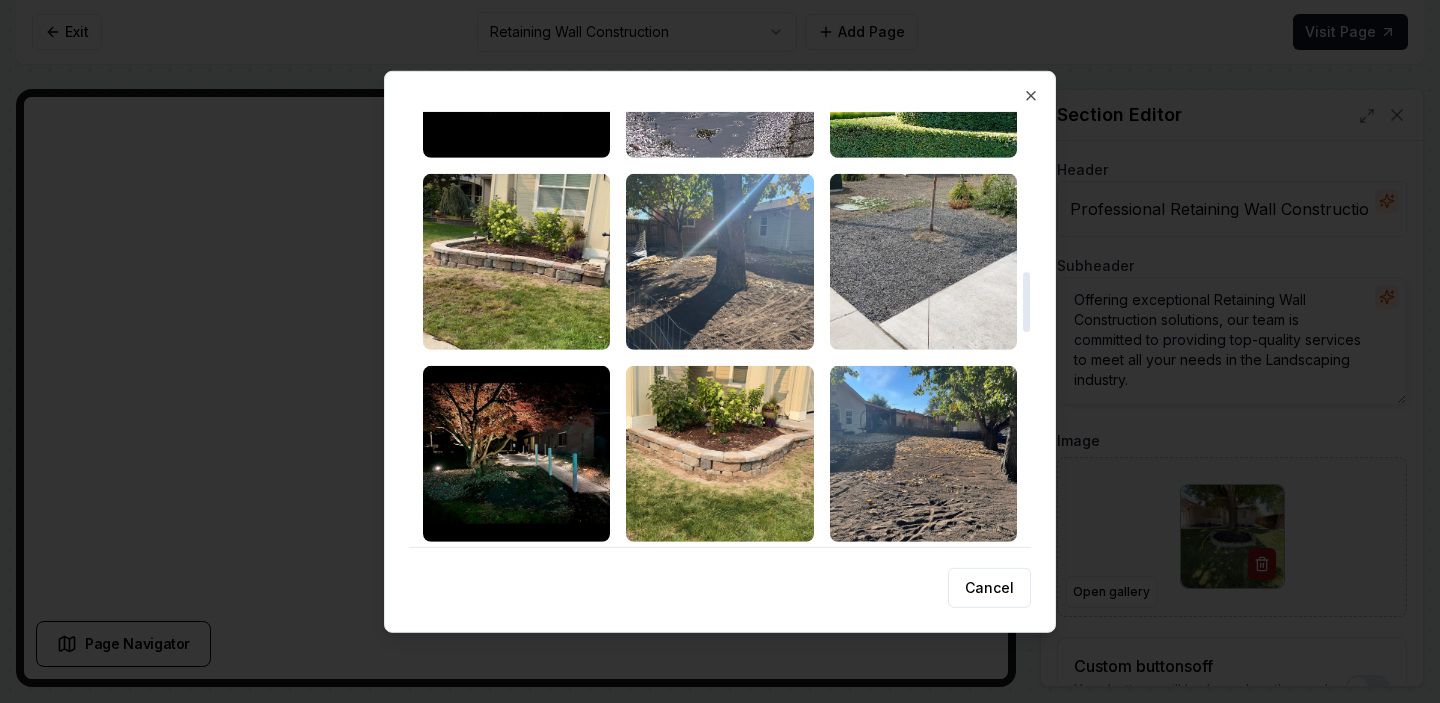 scroll, scrollTop: 1151, scrollLeft: 0, axis: vertical 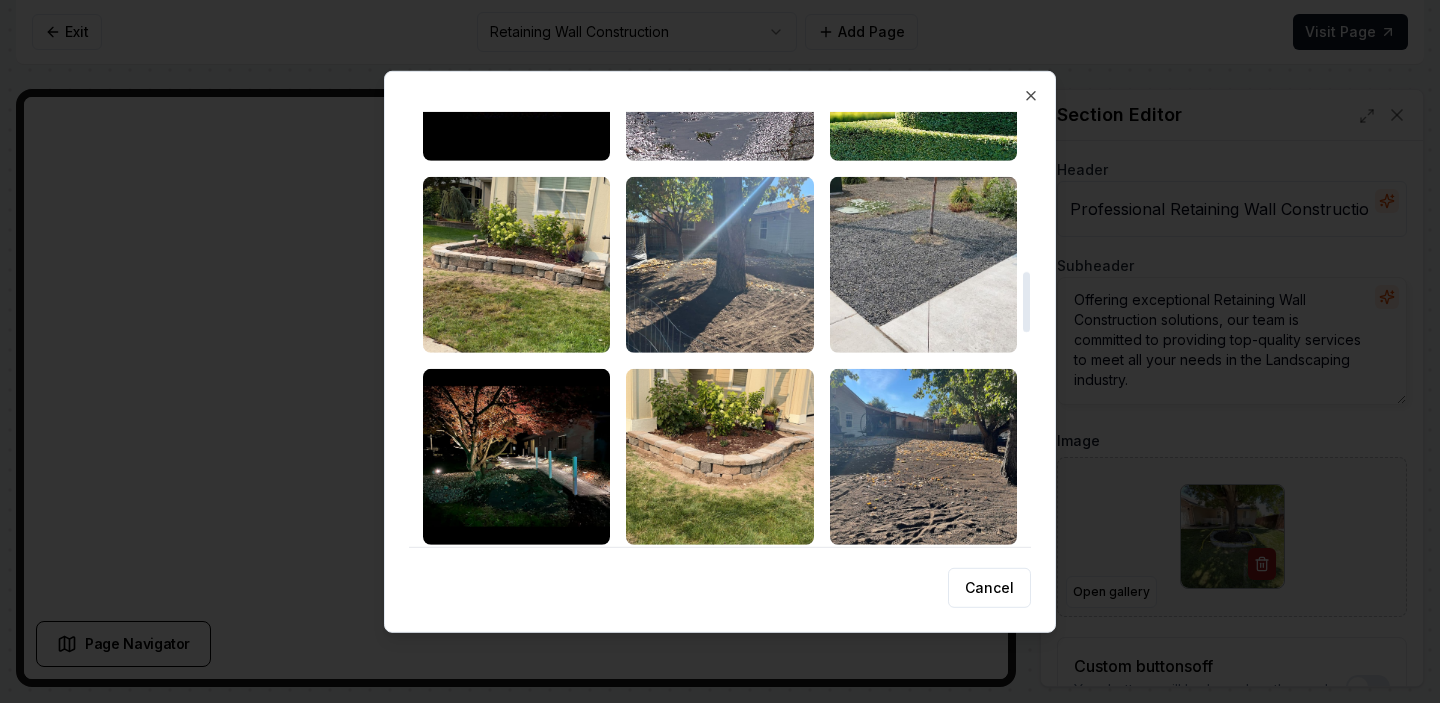 click at bounding box center [516, 264] 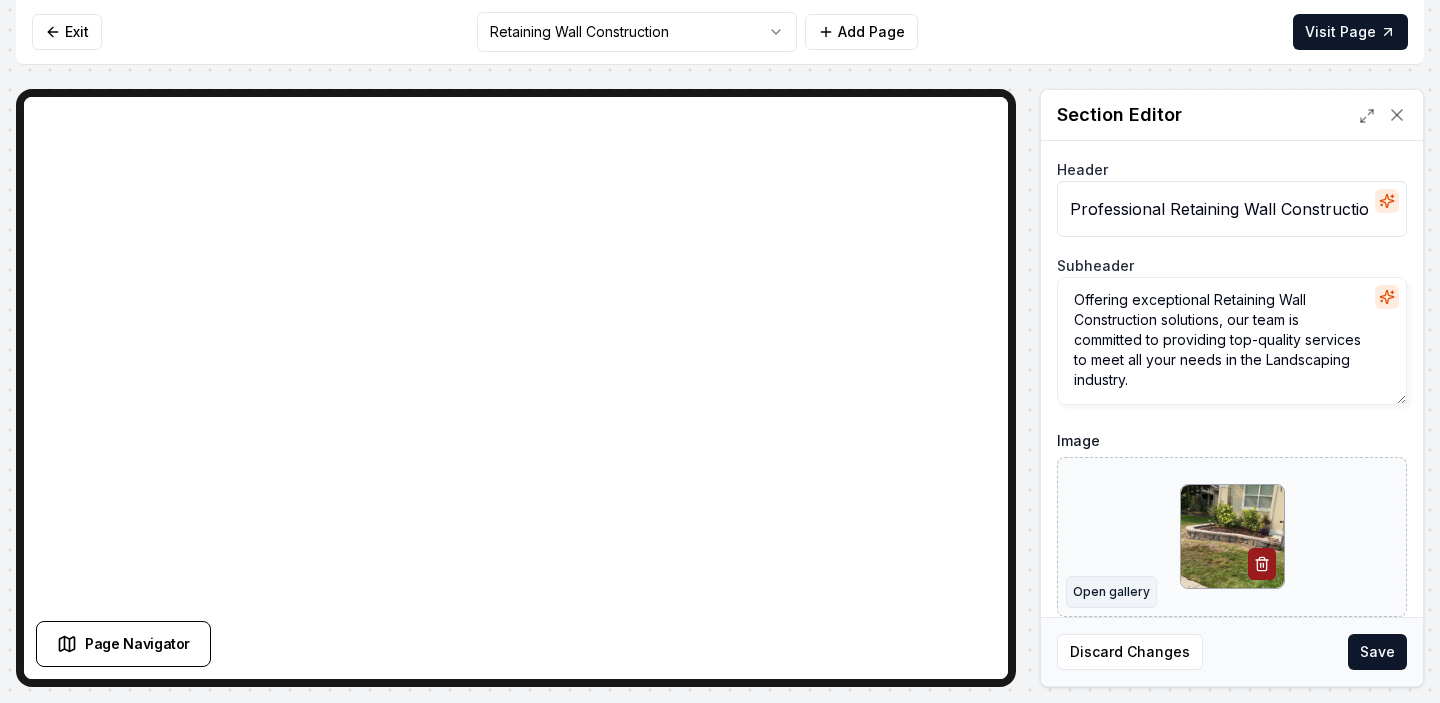 click on "Open gallery" at bounding box center [1111, 592] 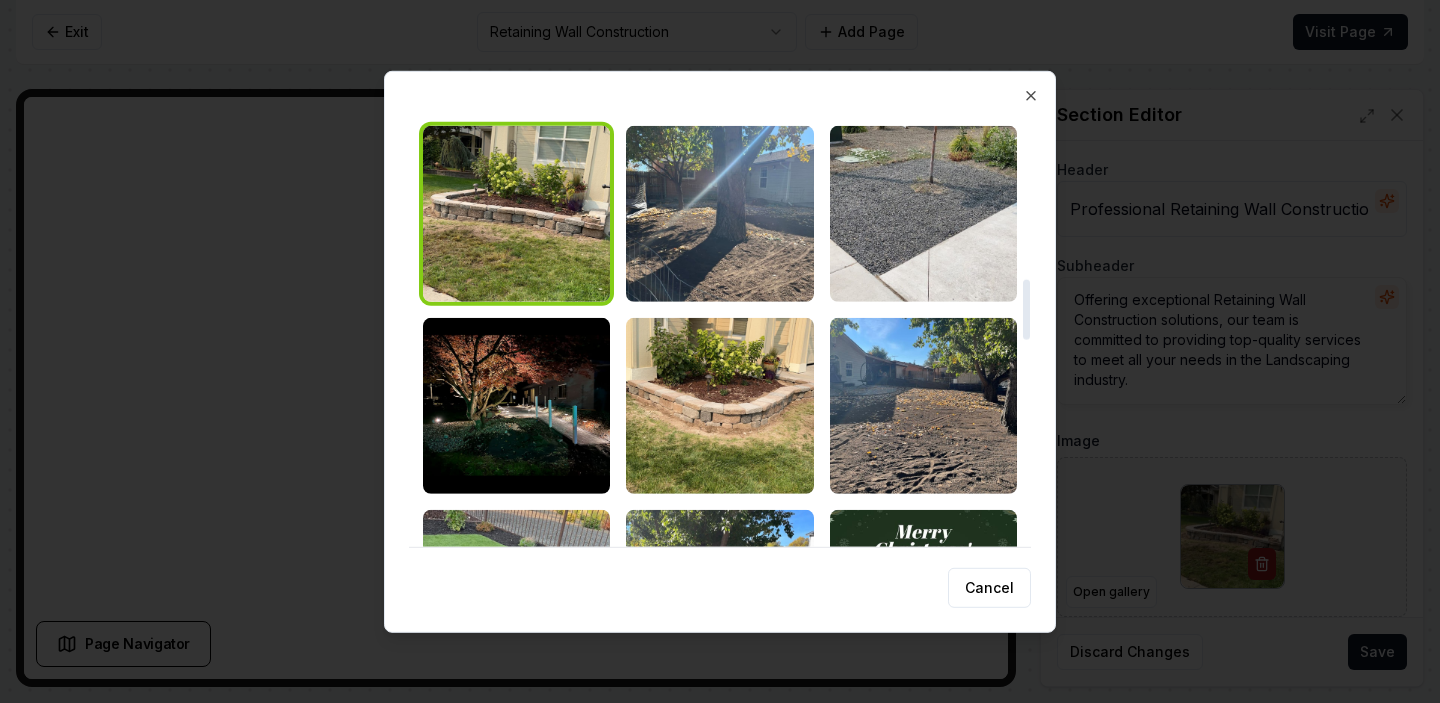 scroll, scrollTop: 1204, scrollLeft: 0, axis: vertical 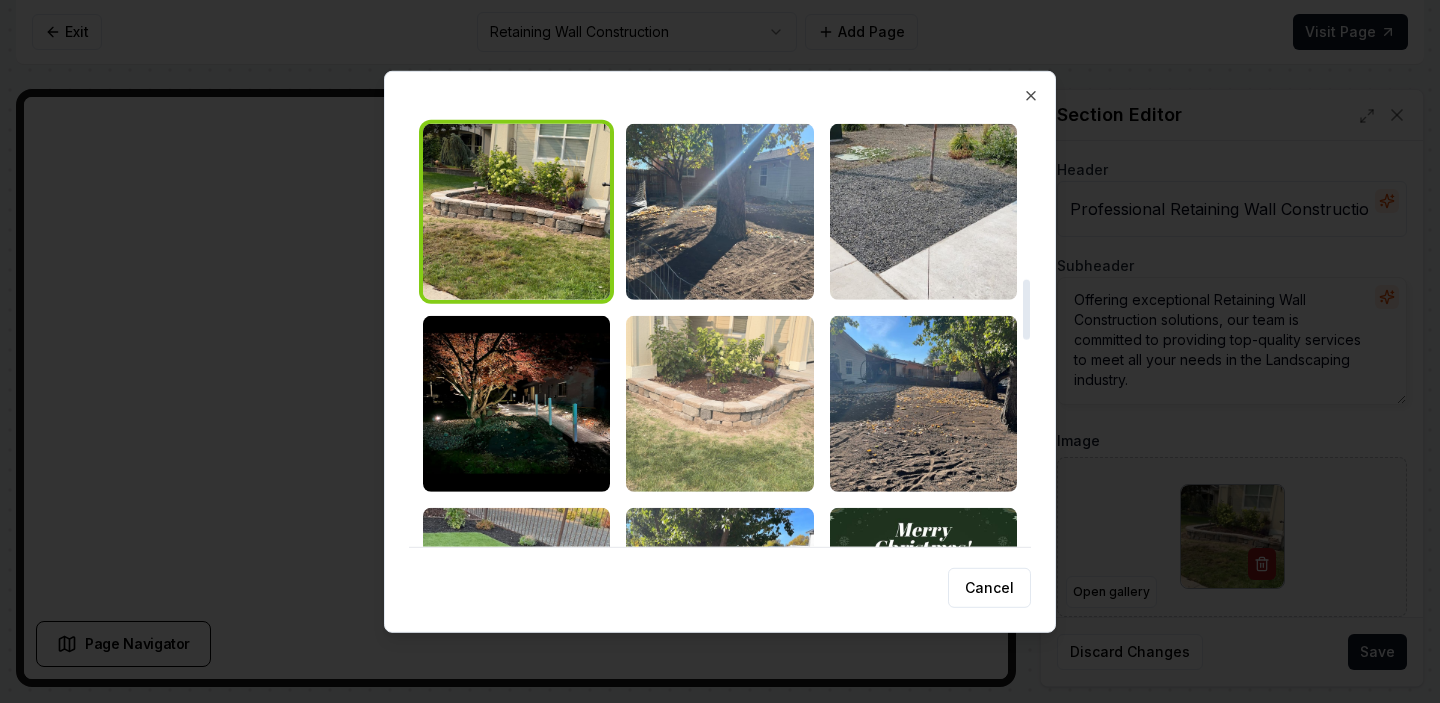 click at bounding box center (719, 403) 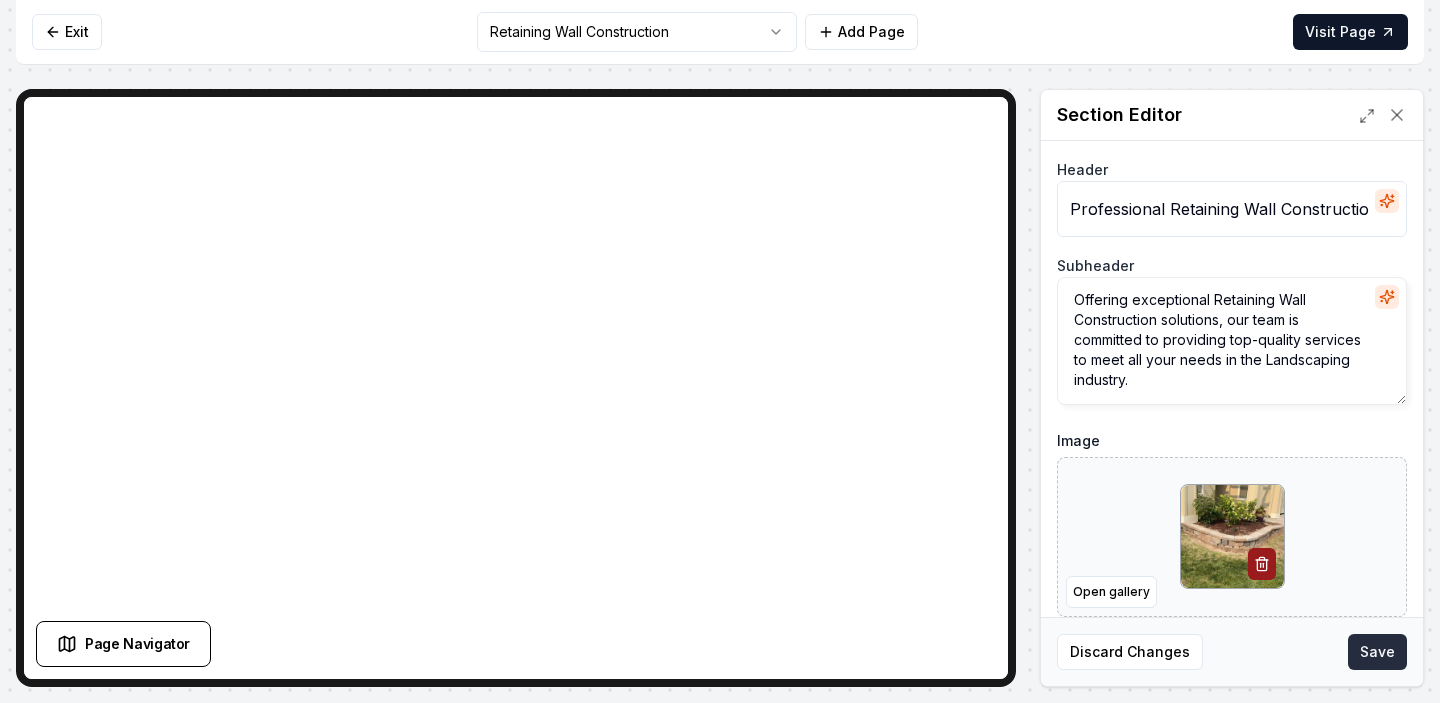 click on "Save" at bounding box center [1377, 652] 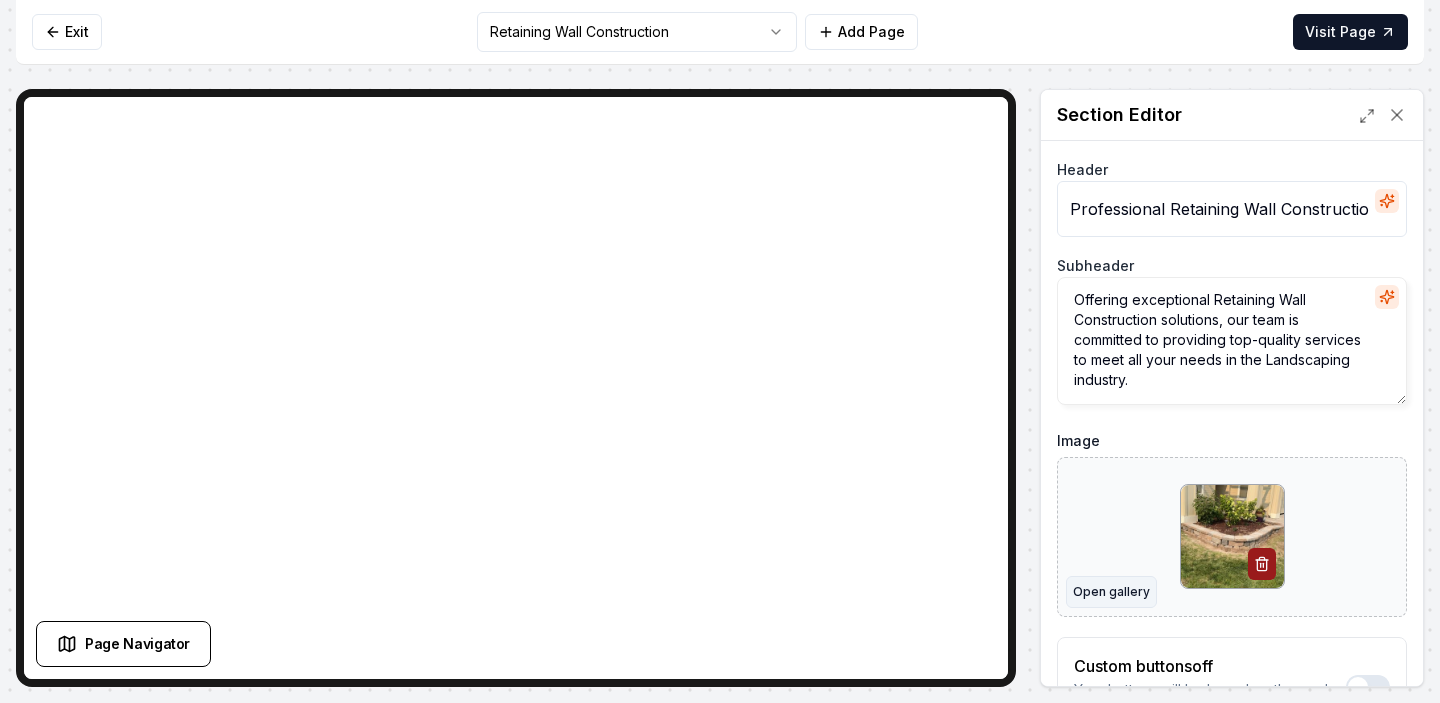 click on "Open gallery" at bounding box center (1111, 592) 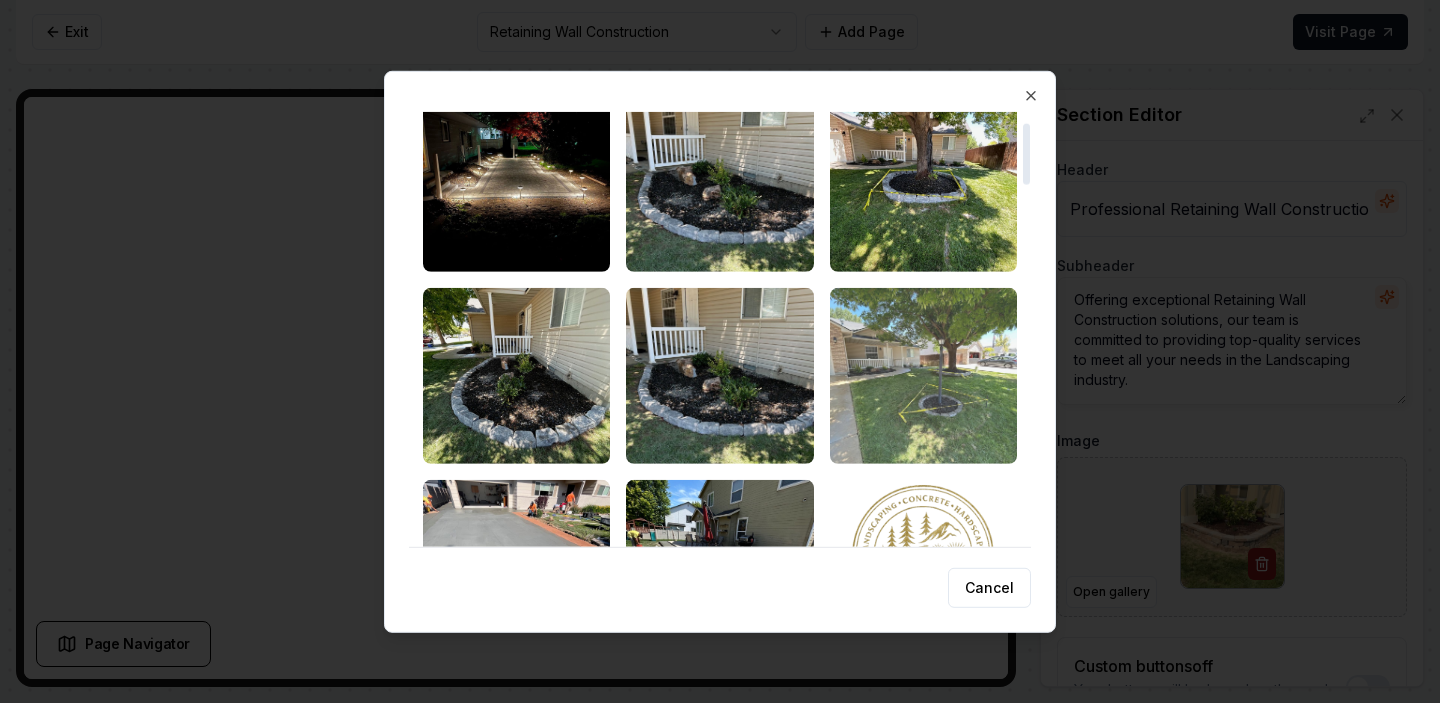 scroll, scrollTop: 86, scrollLeft: 0, axis: vertical 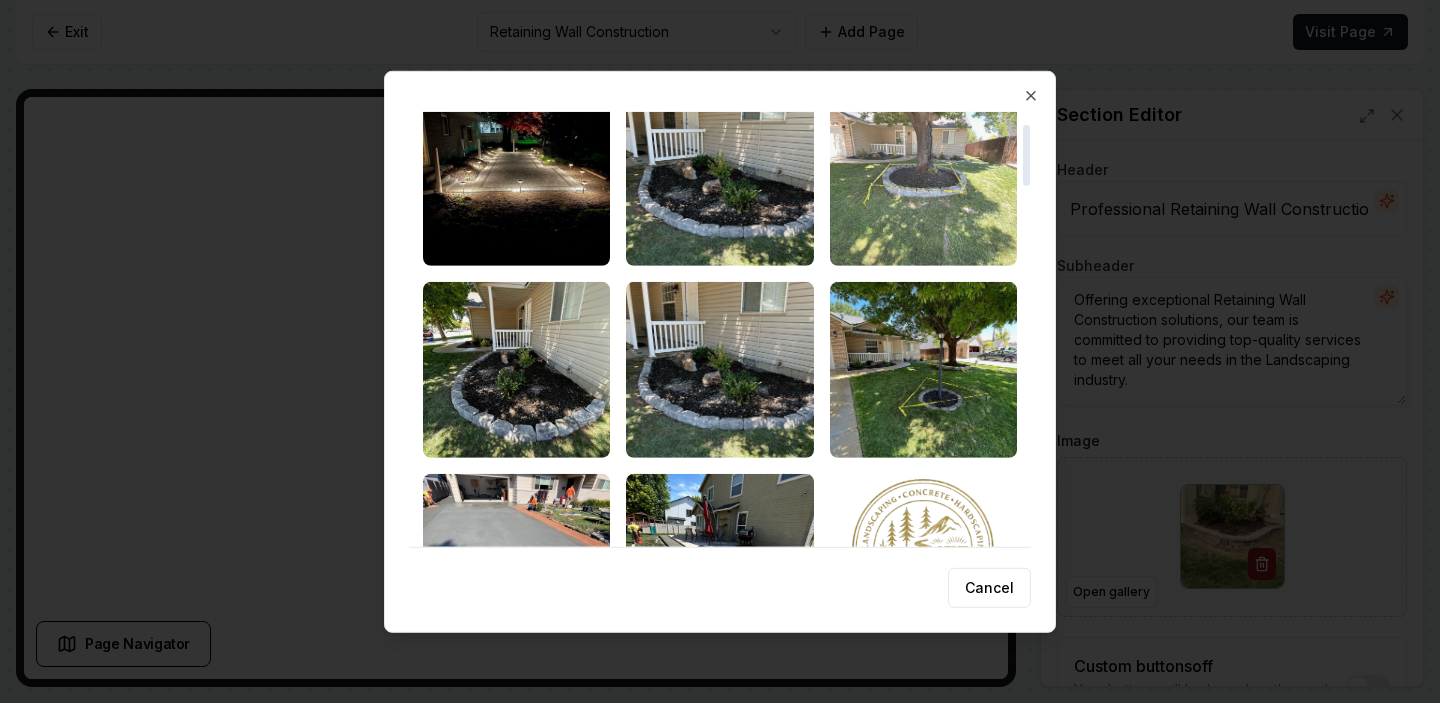 click at bounding box center [923, 177] 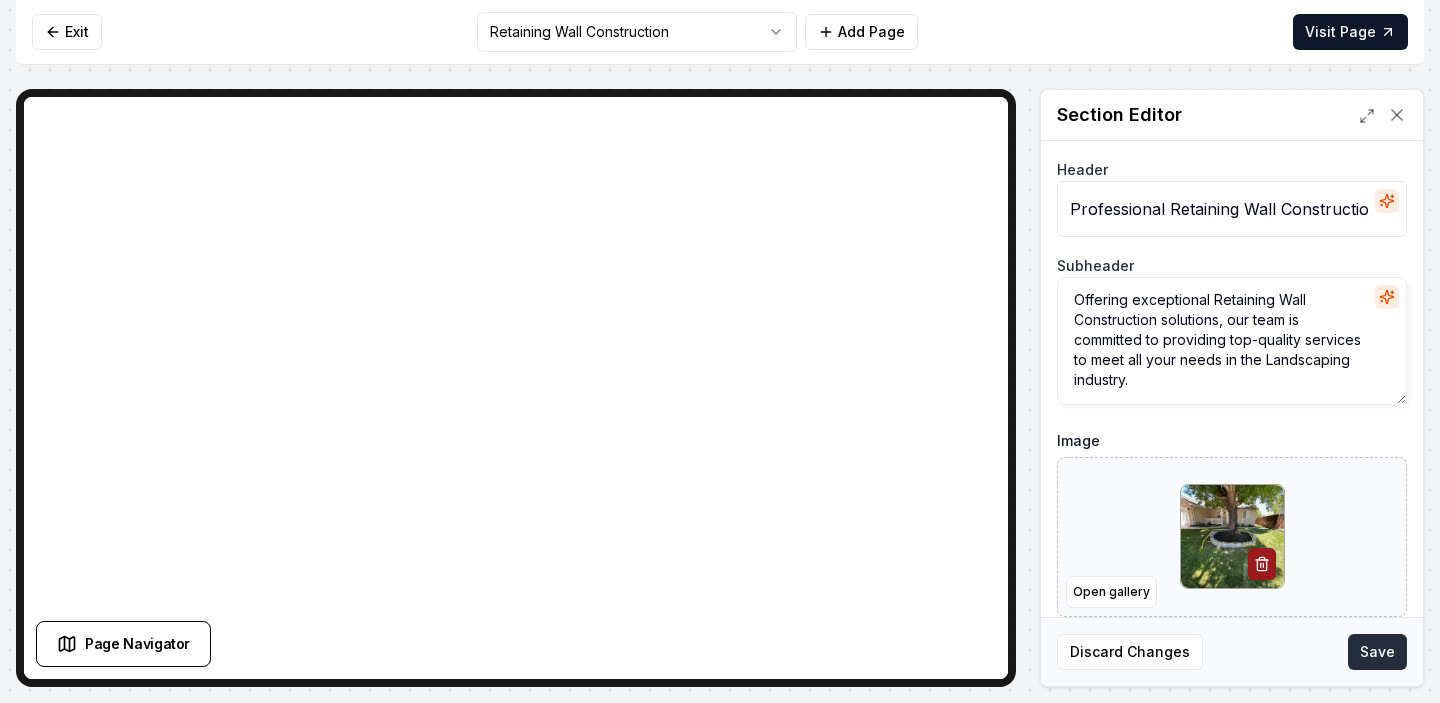 click on "Save" at bounding box center (1377, 652) 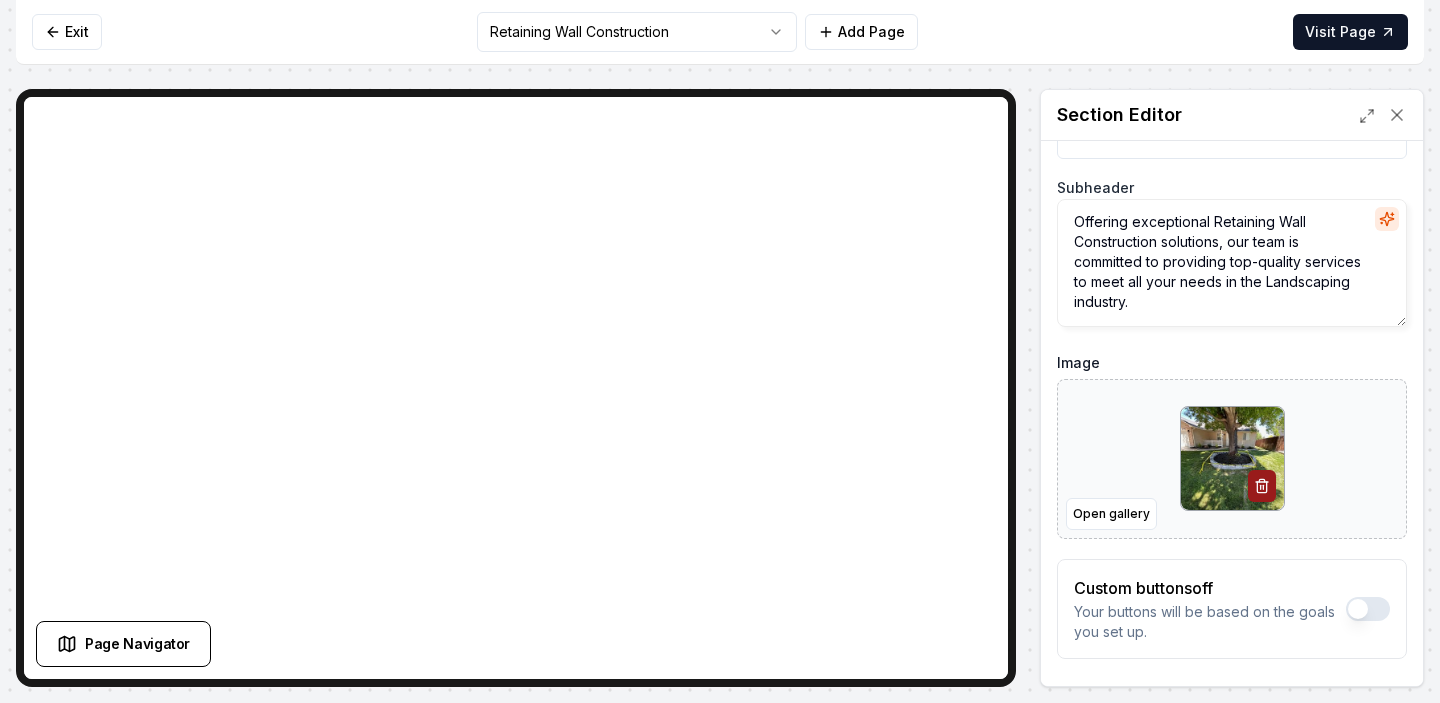 scroll, scrollTop: 0, scrollLeft: 0, axis: both 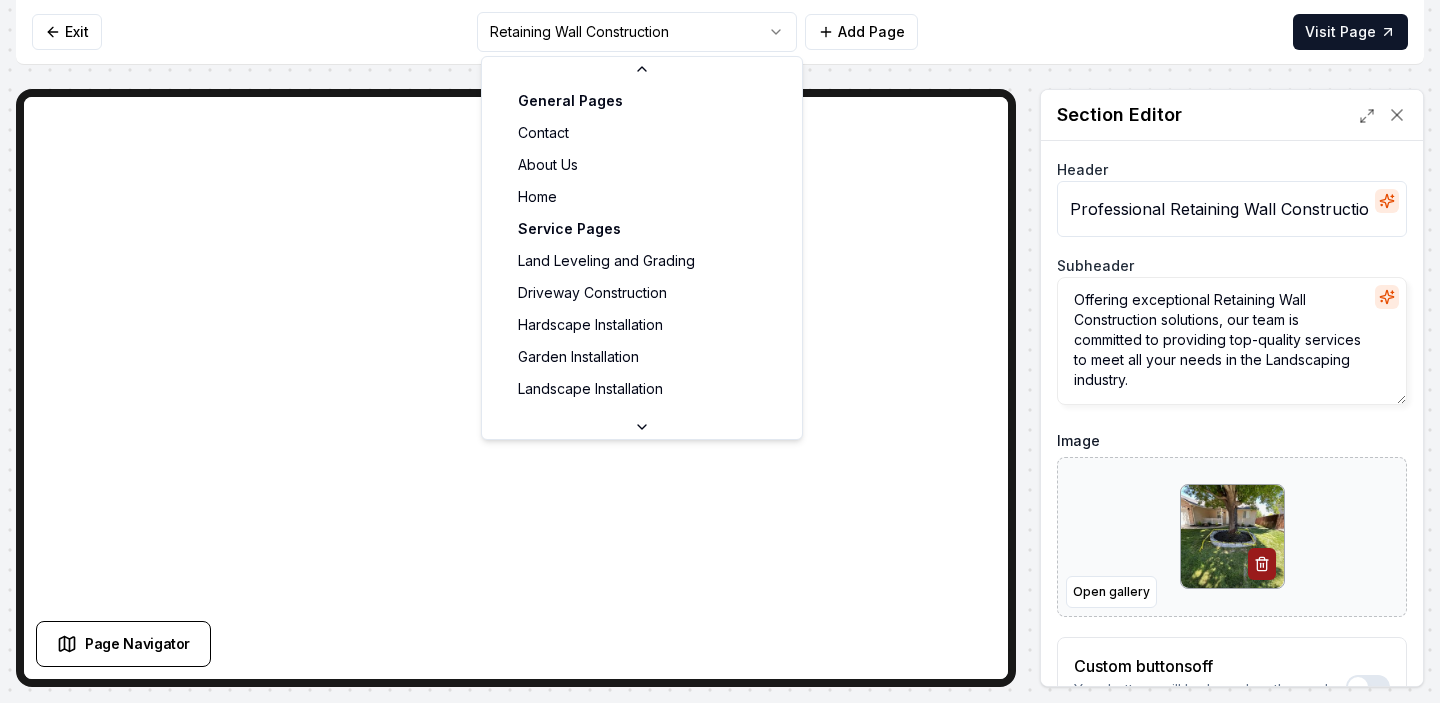 click on "Computer Required This feature is only available on a computer. Please switch to a computer to edit your site. Go back  Exit Retaining Wall Construction Add Page Visit Page  Page Navigator Page Settings Section Editor Header Professional Retaining Wall Construction Services Subheader Offering exceptional Retaining Wall Construction solutions, our team is committed to providing top-quality services to meet all your needs in the Landscaping industry. Image Open gallery Custom buttons  off Your buttons will be based on the goals you set up. Discard Changes Save /dashboard/sites/f895d079-bf65-4729-b307-2c15c7b60019/pages/5ec821b6-7063-4578-bb7c-99a469e55939 General Pages Contact About Us Home Service Pages Land Leveling and Grading Driveway Construction Hardscape Installation Garden Installation Landscape Installation Walkway Construction Patio Construction Retaining Wall Construction Service Area Pages Kuna, ID Meridian, ID Nampa, ID Caldwell, ID Emmett, ID Star, ID Middleton, ID Eagle, ID Boise, ID" at bounding box center [720, 351] 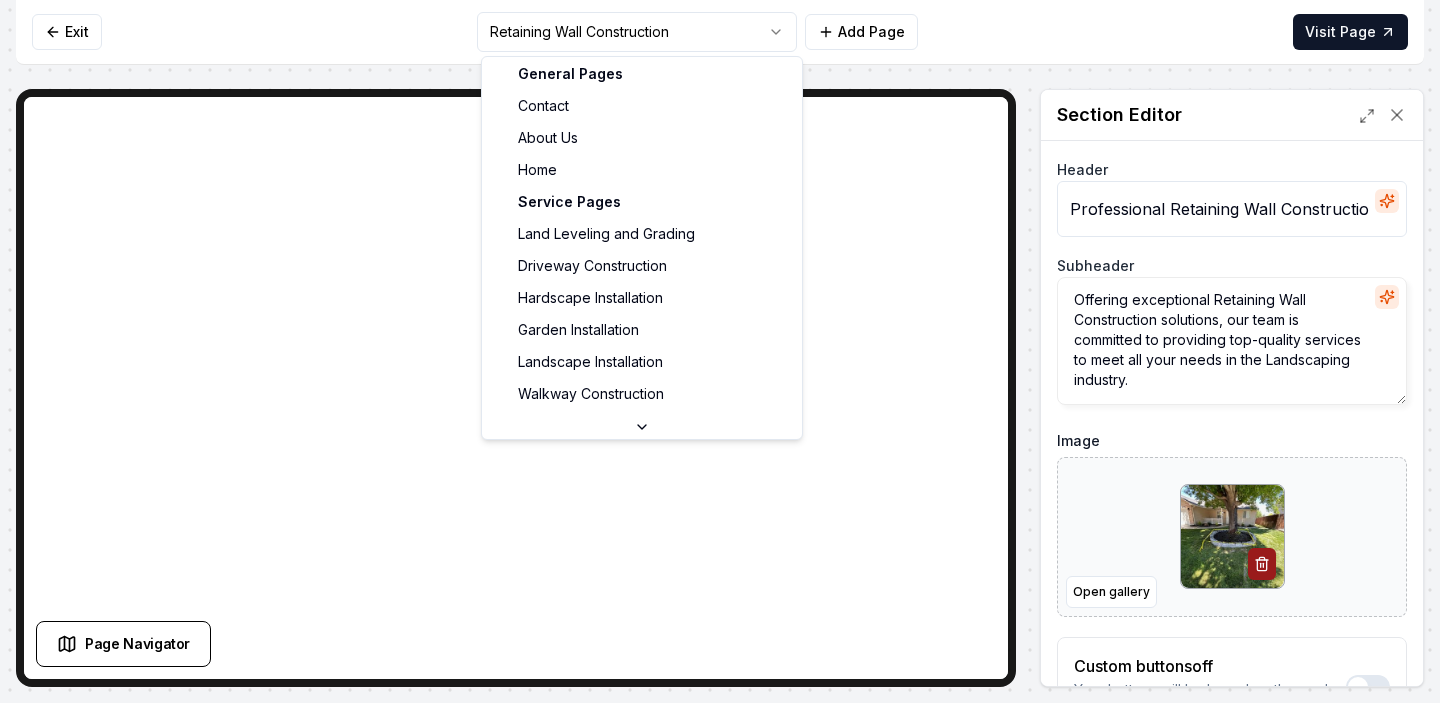 scroll, scrollTop: 0, scrollLeft: 0, axis: both 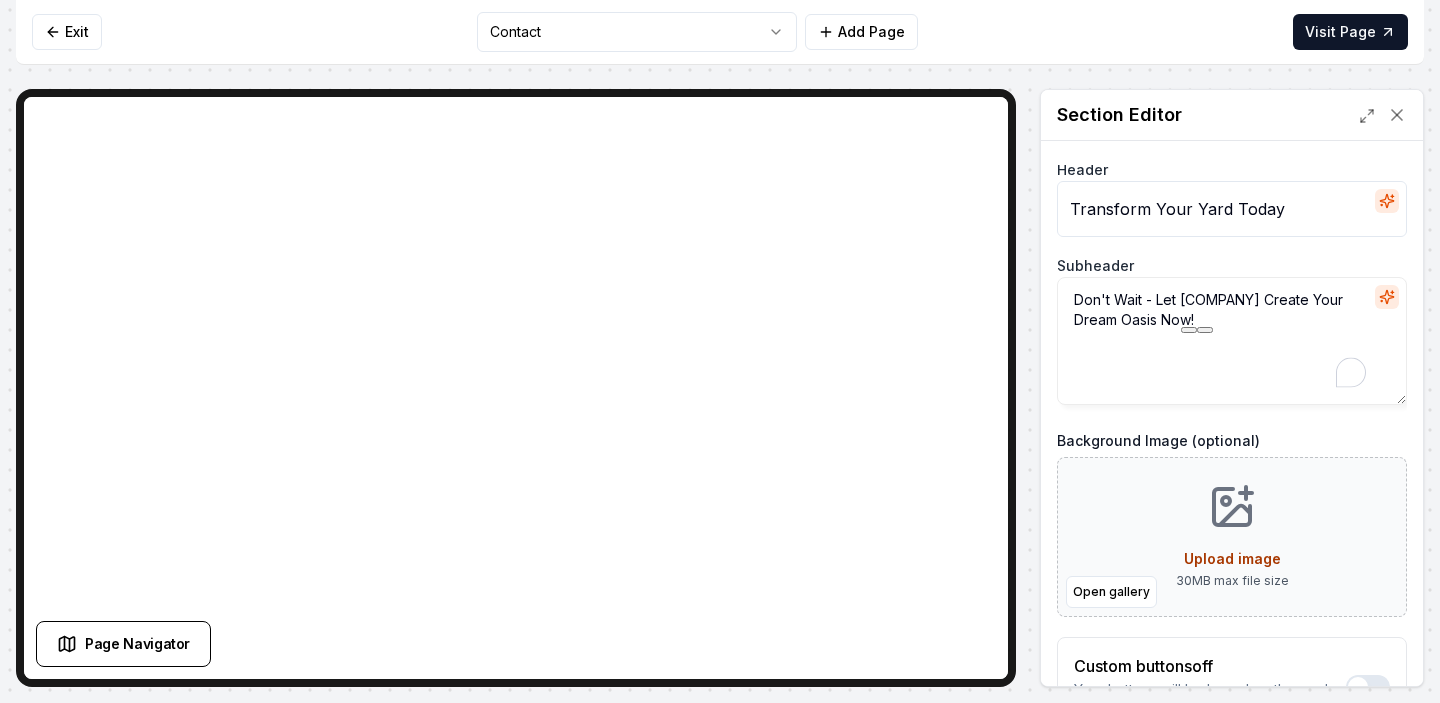 drag, startPoint x: 1185, startPoint y: 297, endPoint x: 1342, endPoint y: 293, distance: 157.05095 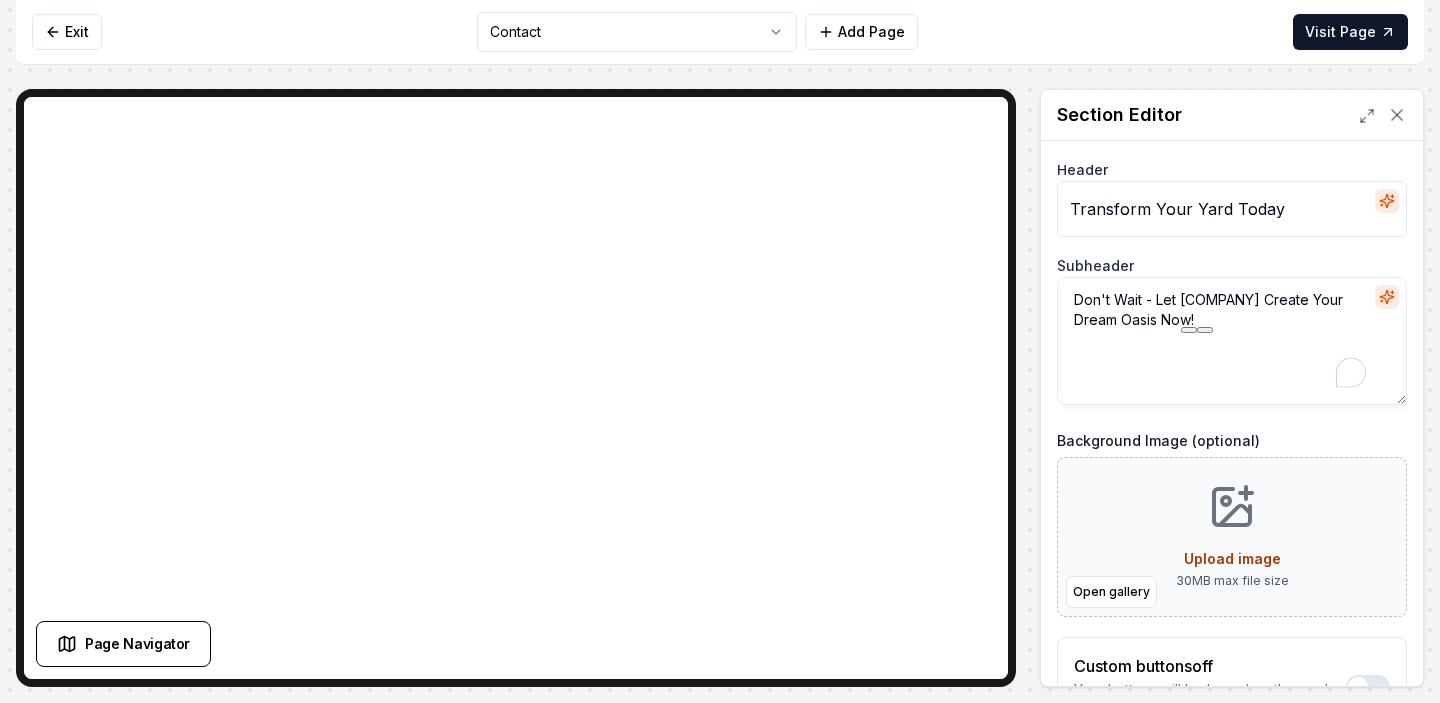 click on "Don't Wait - Let Eagles Eye Construction Create Your Dream Oasis Now!" at bounding box center [1232, 341] 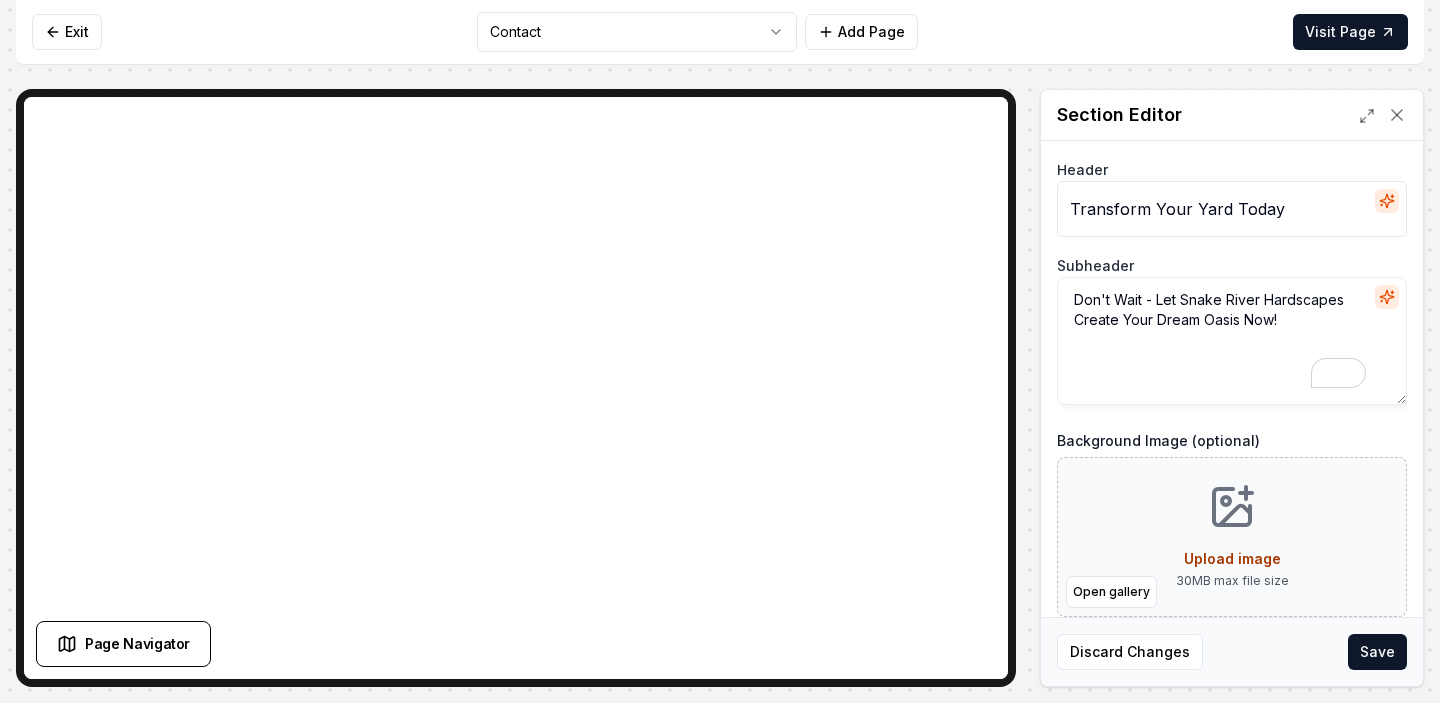 click on "Don't Wait - Let Snake River Hardscapes Create Your Dream Oasis Now!" at bounding box center [1232, 341] 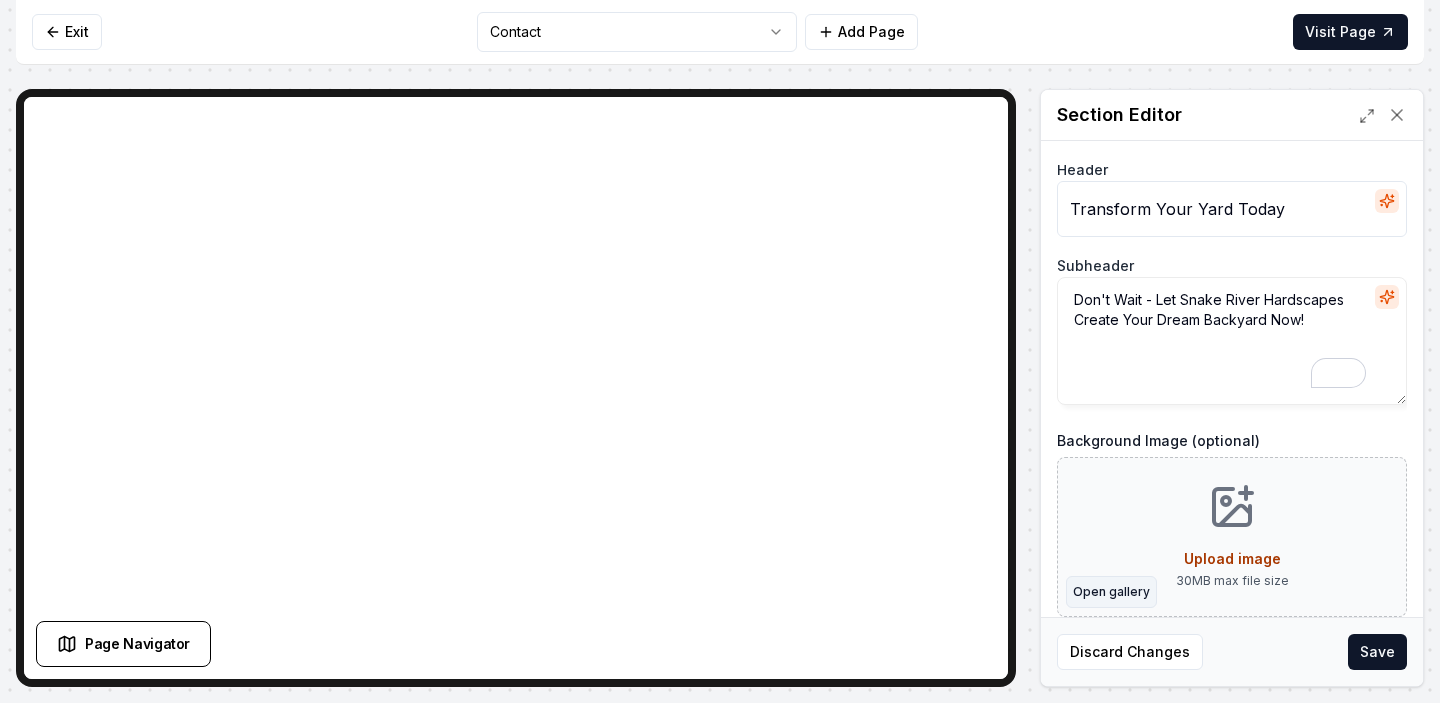 type on "Don't Wait - Let Snake River Hardscapes Create Your Dream Backyard Now!" 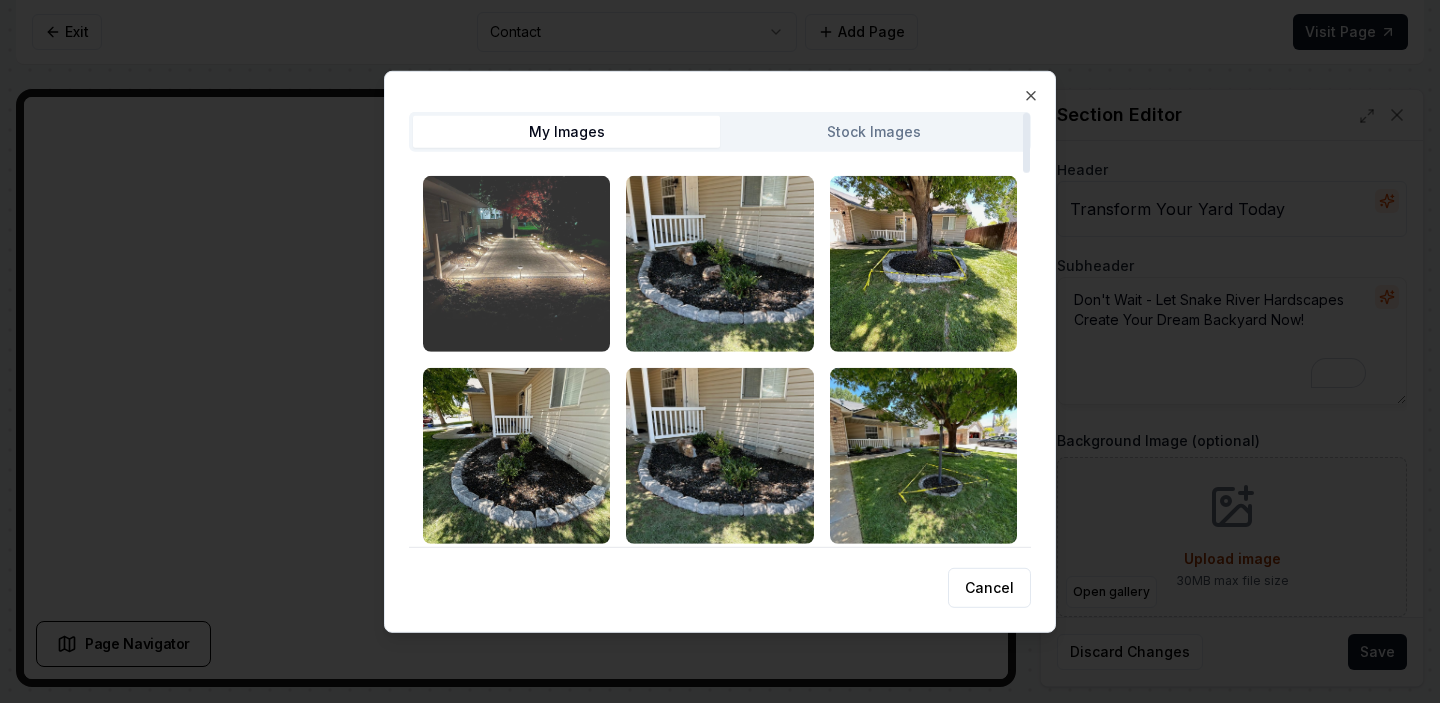 click at bounding box center [516, 263] 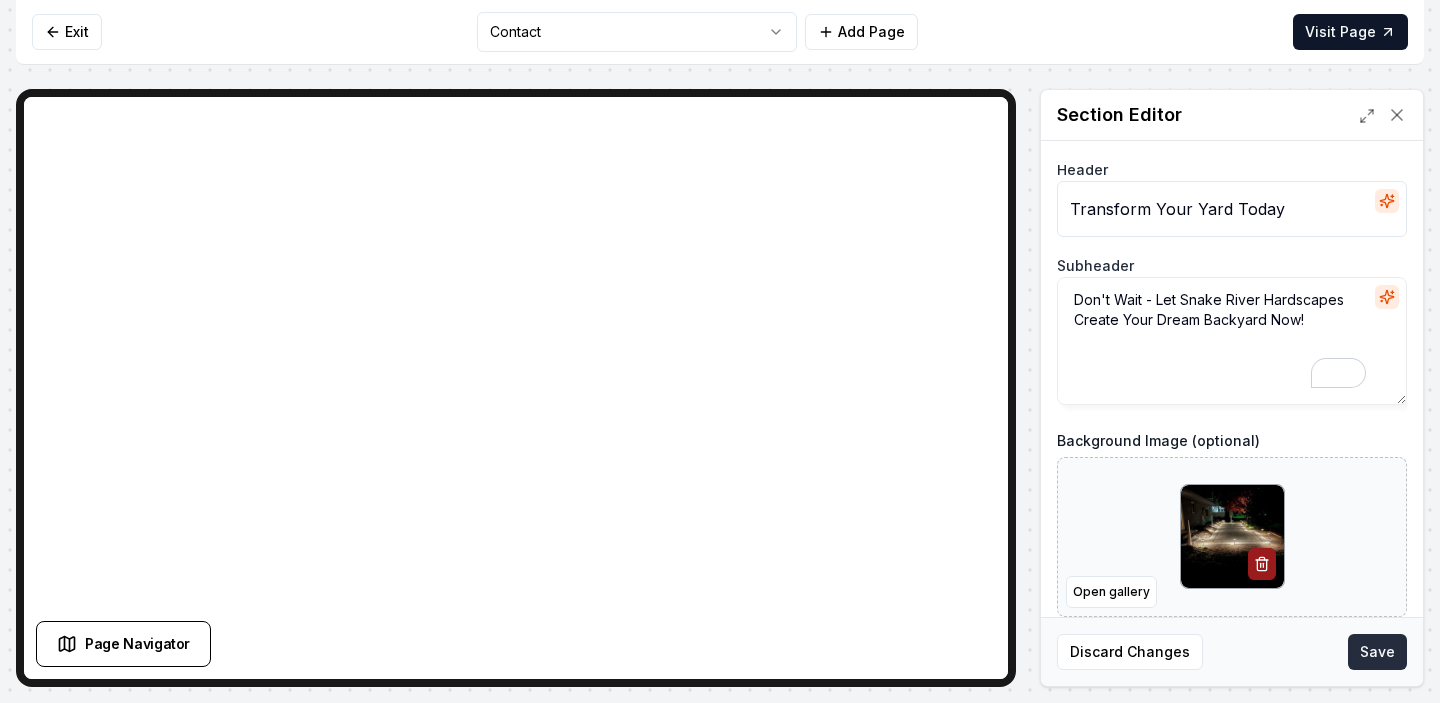 click on "Save" at bounding box center (1377, 652) 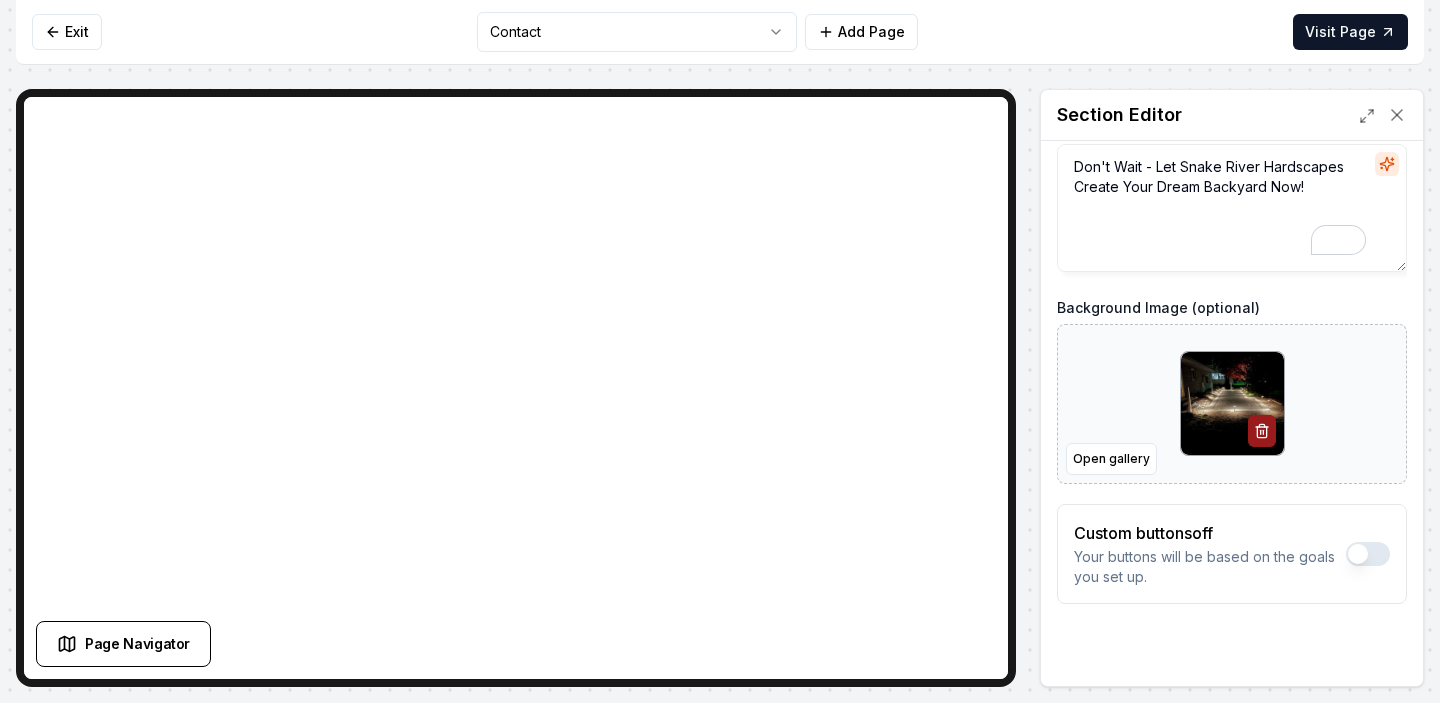 scroll, scrollTop: 155, scrollLeft: 0, axis: vertical 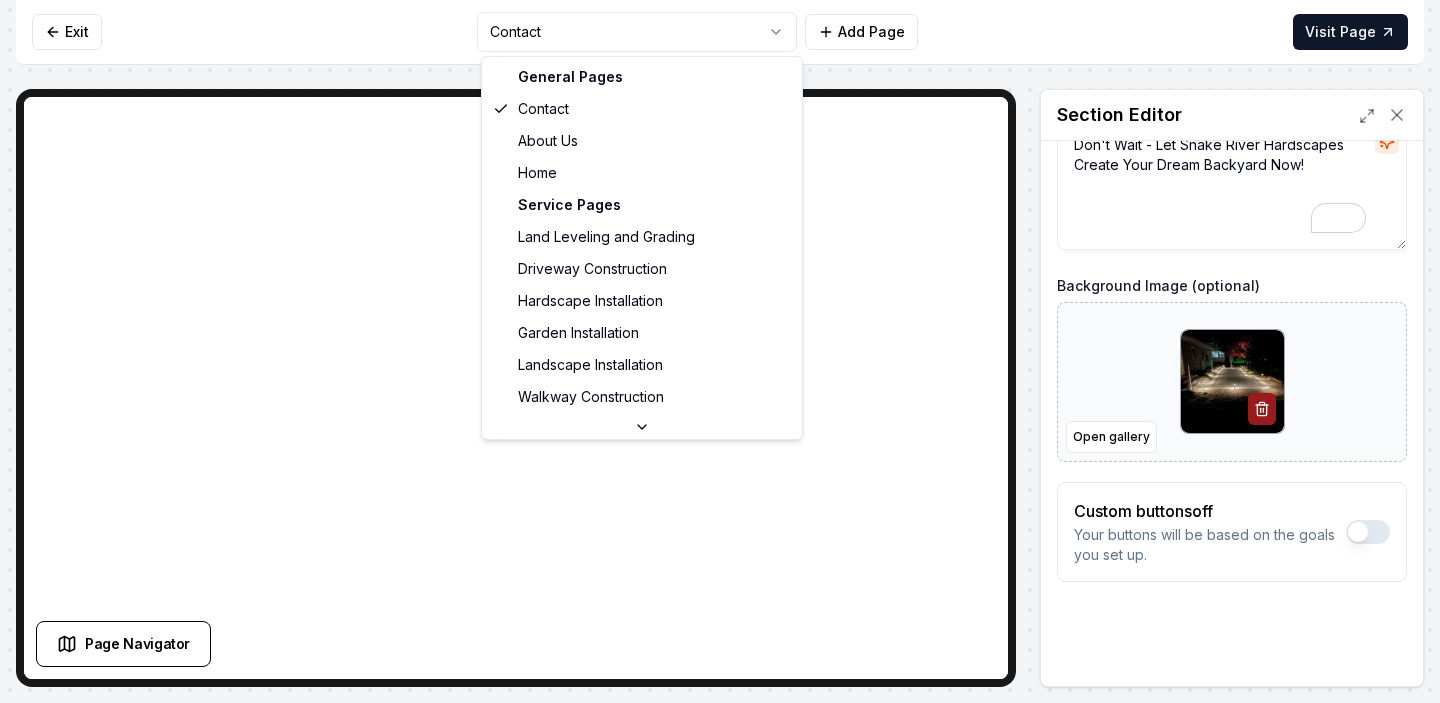 click on "Computer Required This feature is only available on a computer. Please switch to a computer to edit your site. Go back  Exit Contact Add Page Visit Page  Page Navigator Page Settings Section Editor Header Transform Your Yard Today Subheader Don't Wait - Let Snake River Hardscapes Create Your Dream Backyard Now! Background Image (optional) Open gallery Custom buttons  off Your buttons will be based on the goals you set up. Discard Changes Save /dashboard/sites/f895d079-bf65-4729-b307-2c15c7b60019/pages/fa69e0ec-18c6-4536-9f31-7dfe419daf89 General Pages Contact About Us Home Service Pages Land Leveling and Grading Driveway Construction Hardscape Installation Garden Installation Landscape Installation Walkway Construction Patio Construction Retaining Wall Construction Service Area Pages Kuna, ID Meridian, ID Nampa, ID Caldwell, ID Emmett, ID Star, ID Middleton, ID Eagle, ID Boise, ID" at bounding box center [720, 351] 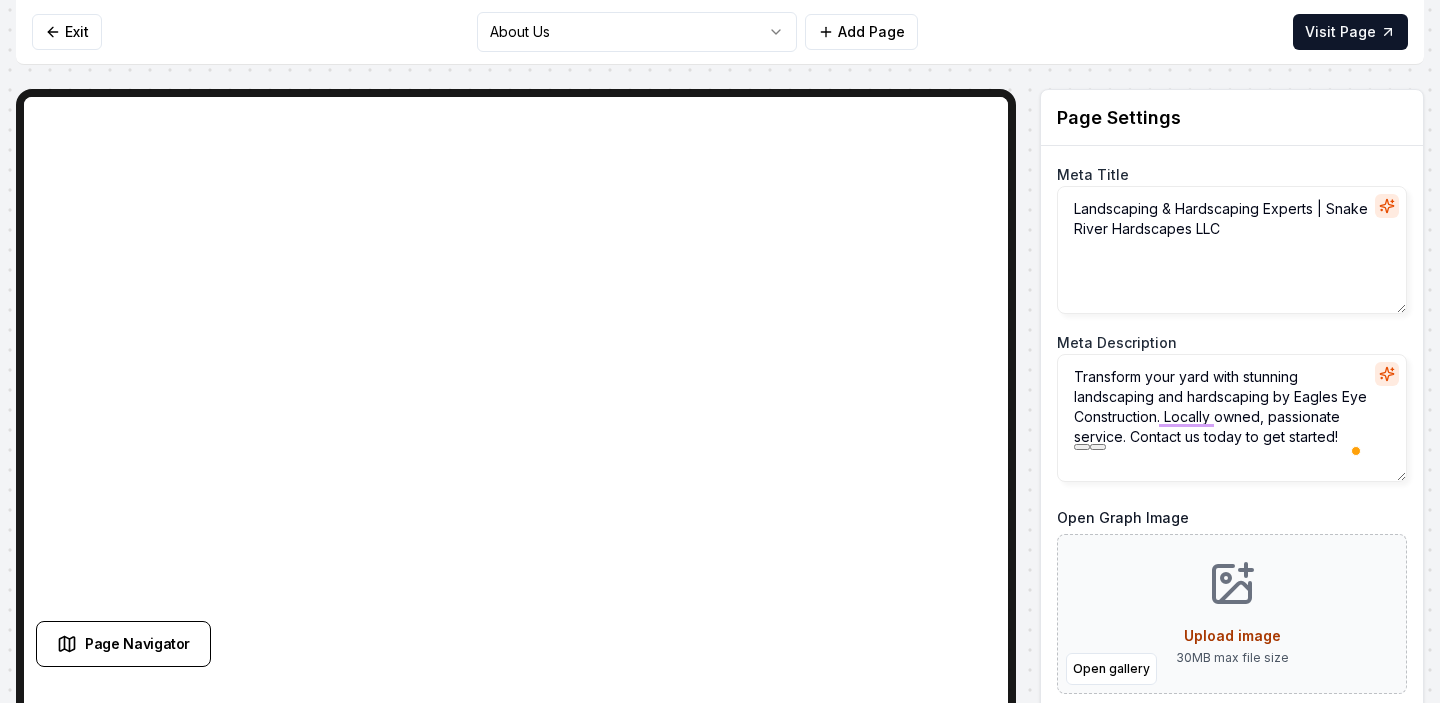 drag, startPoint x: 1157, startPoint y: 418, endPoint x: 1293, endPoint y: 398, distance: 137.46272 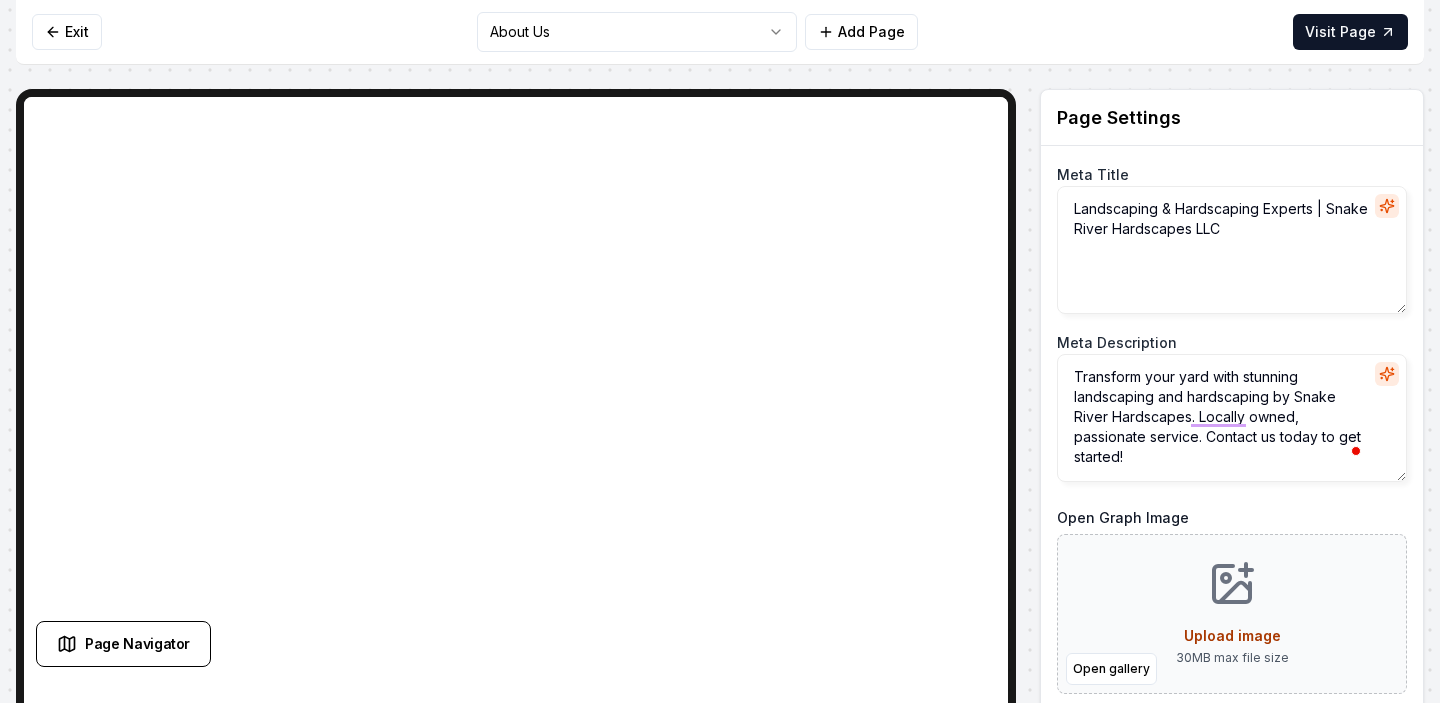 drag, startPoint x: 1185, startPoint y: 419, endPoint x: 1293, endPoint y: 397, distance: 110.217964 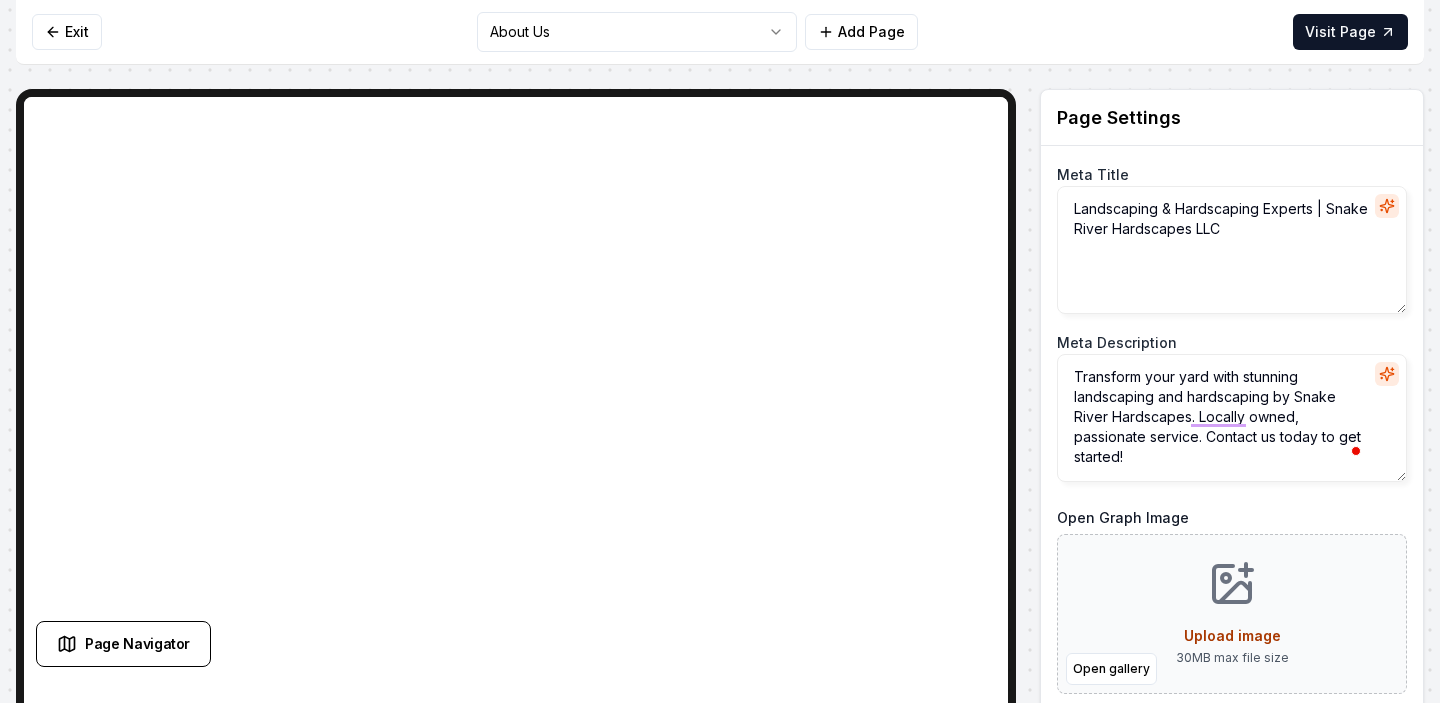 click on "Transform your yard with stunning landscaping and hardscaping by Snake River Hardscapes. Locally owned, passionate service. Contact us today to get started!" at bounding box center (1232, 418) 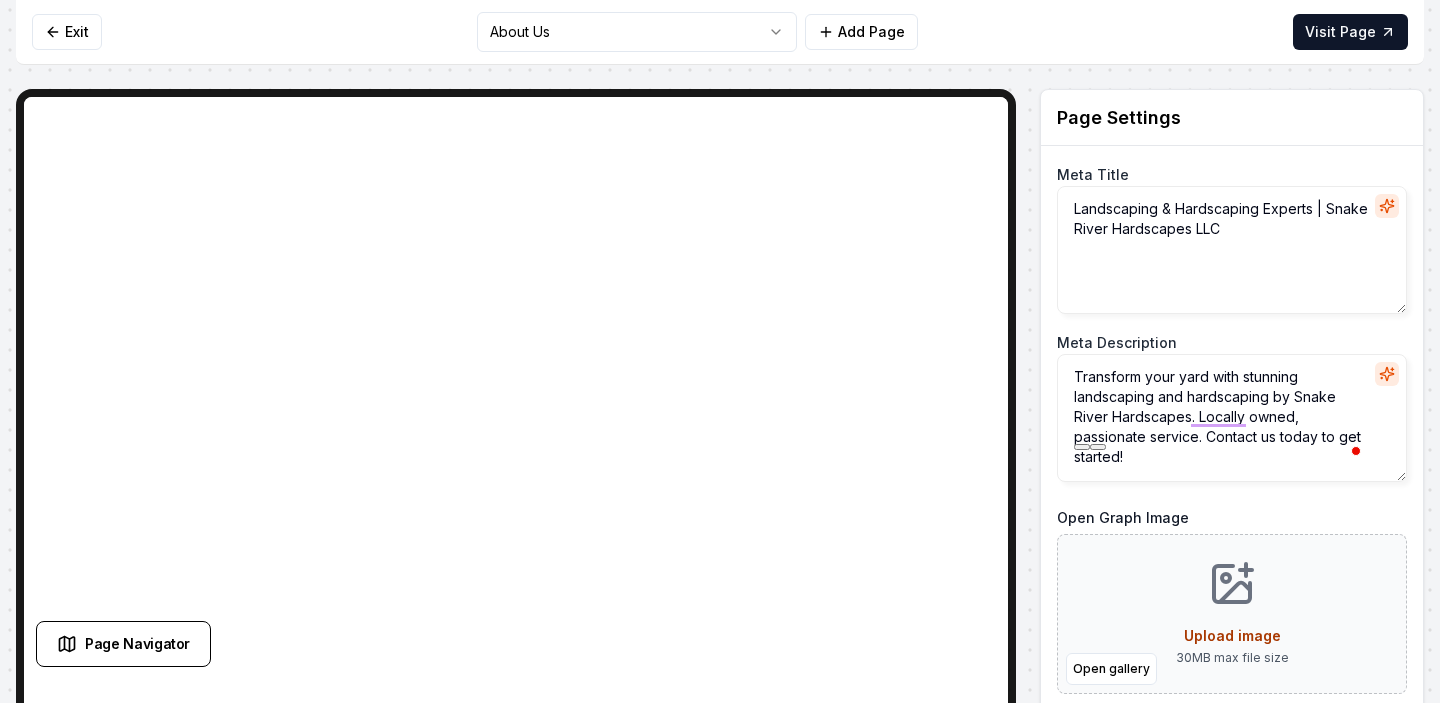 click on "Transform your yard with stunning landscaping and hardscaping by Snake River Hardscapes. Locally owned, passionate service. Contact us today to get started!" at bounding box center [1232, 418] 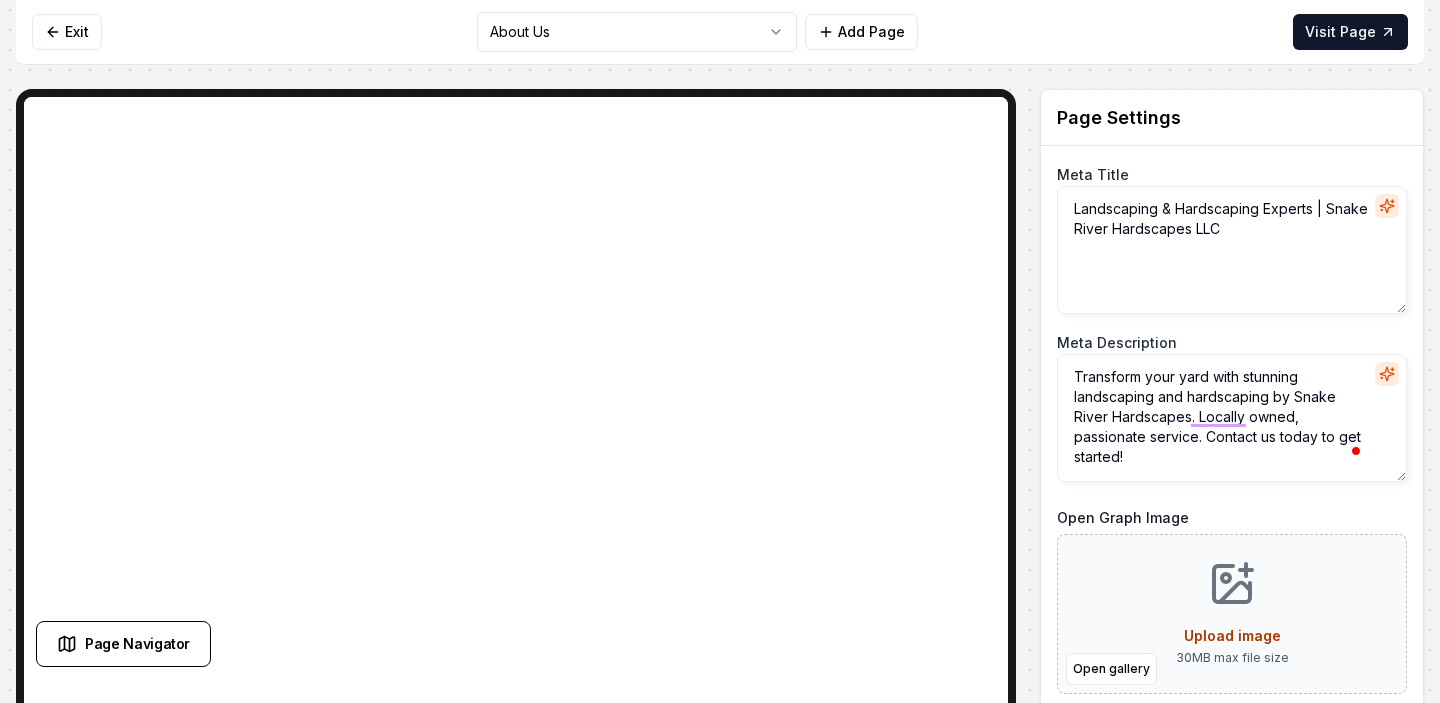 scroll, scrollTop: 124, scrollLeft: 0, axis: vertical 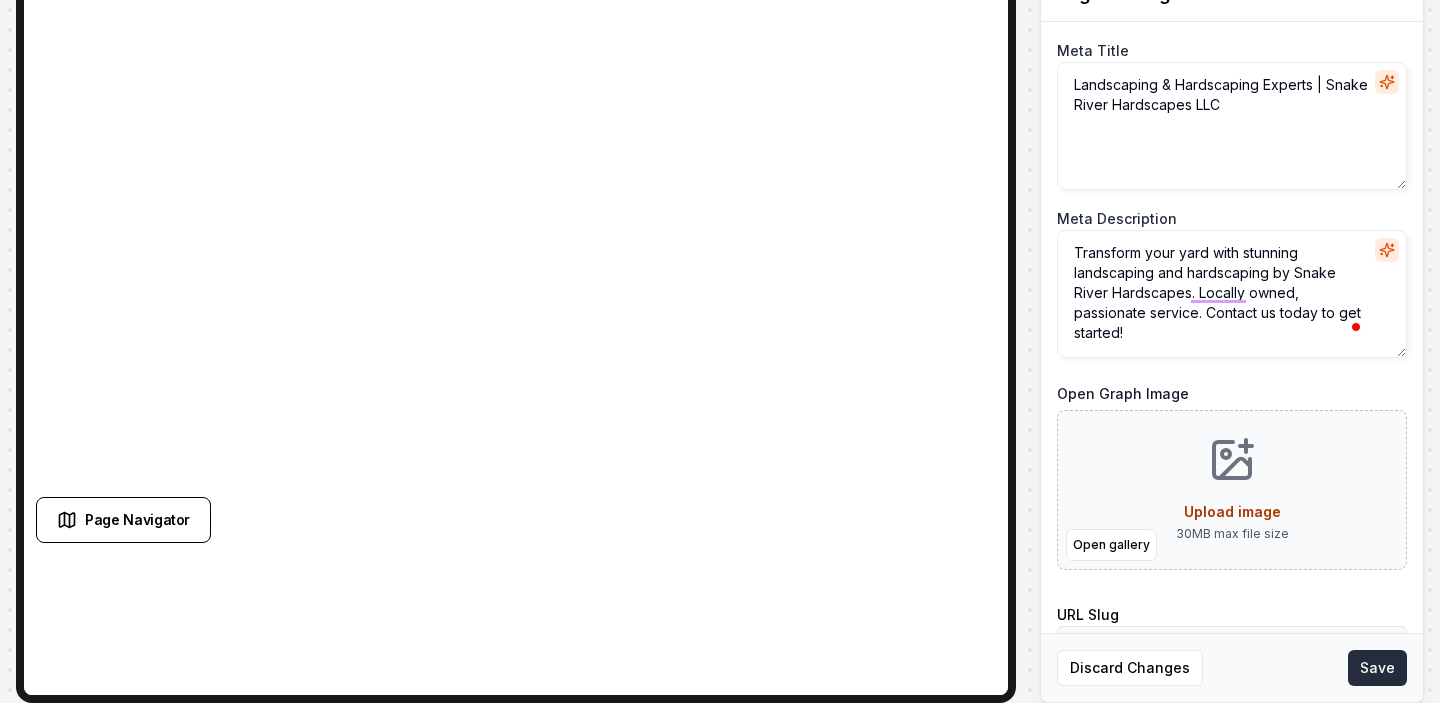 type on "Transform your yard with stunning landscaping and hardscaping by Snake River Hardscapes. Locally owned, passionate service. Contact us today to get started!" 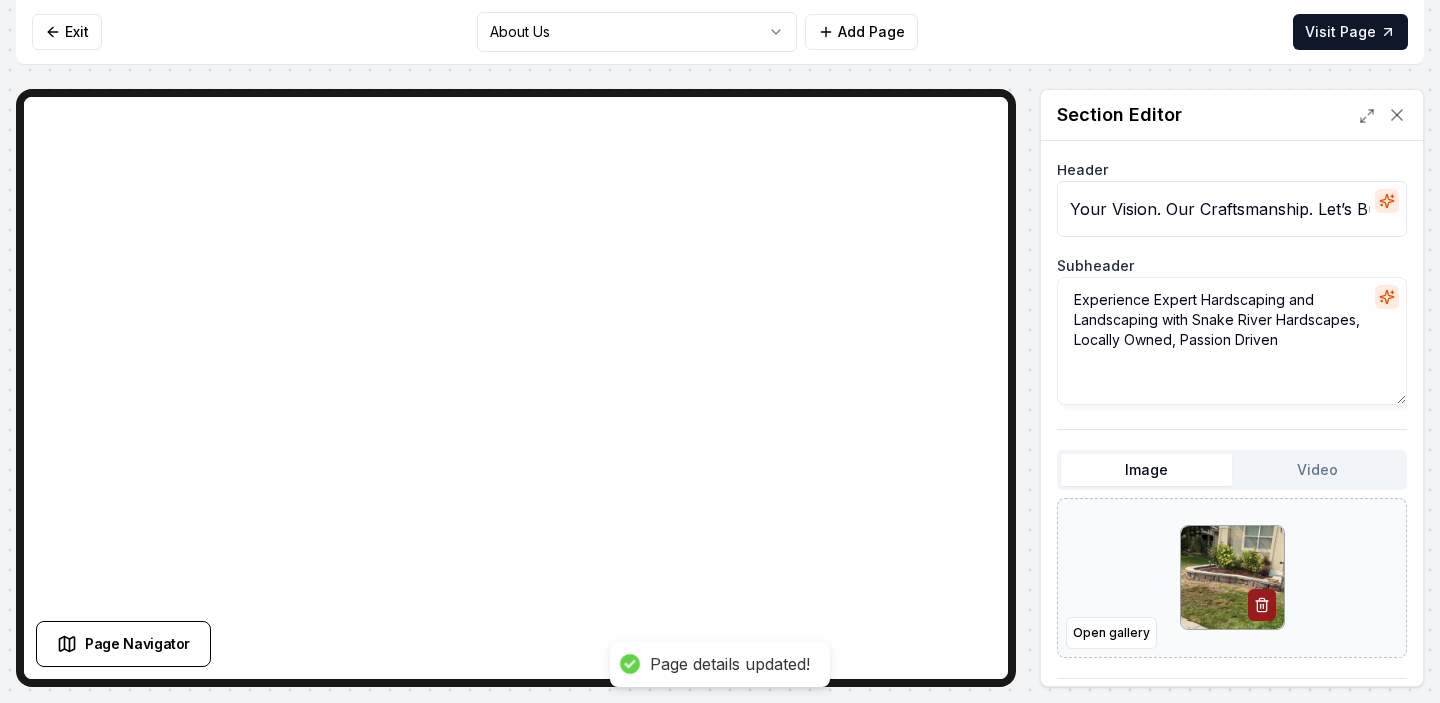 scroll, scrollTop: 0, scrollLeft: 0, axis: both 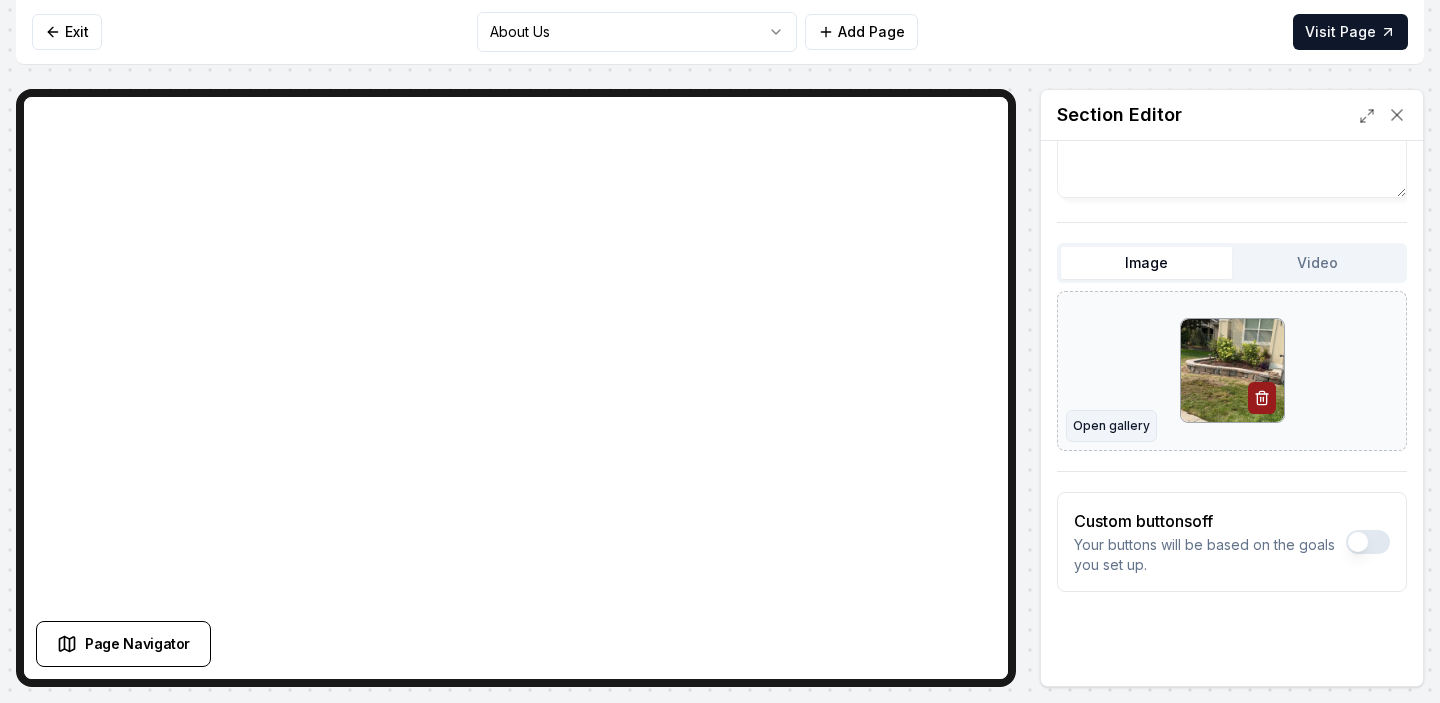 click on "Open gallery" at bounding box center [1111, 426] 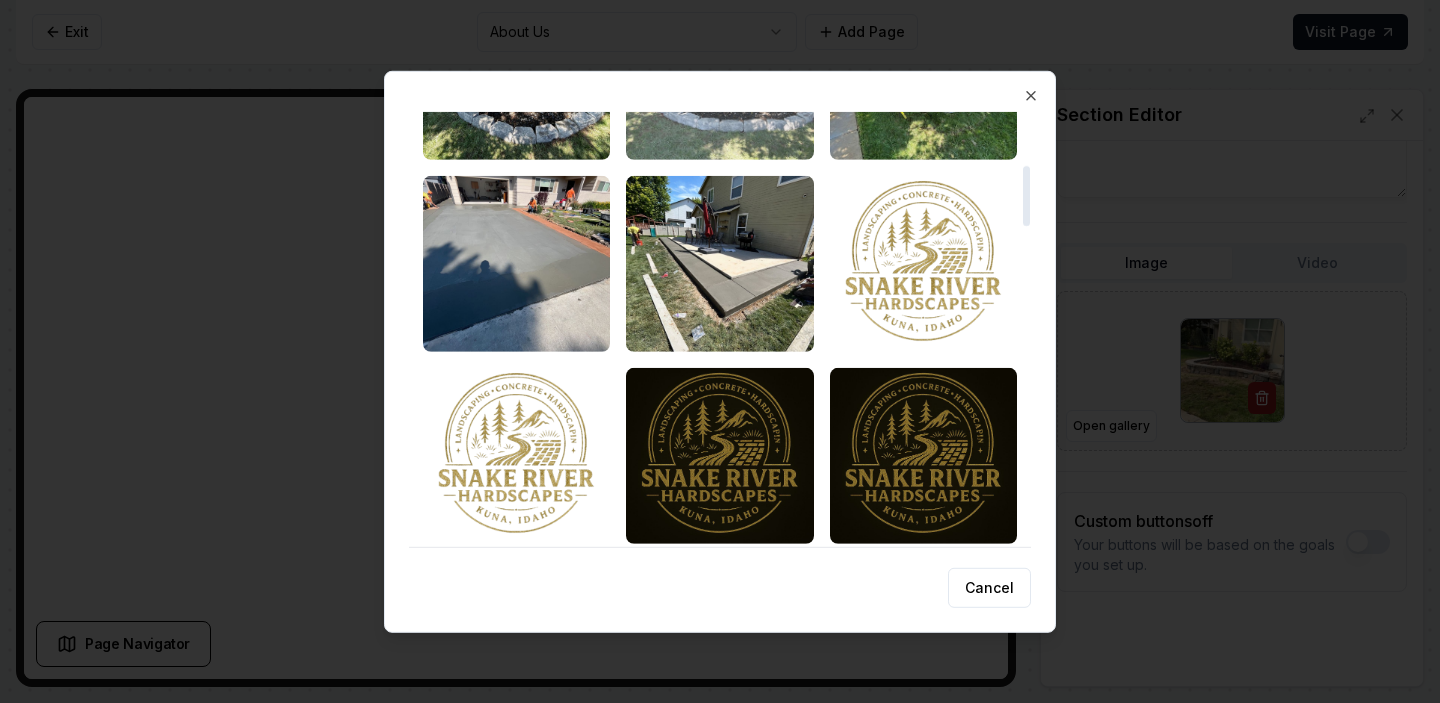 scroll, scrollTop: 385, scrollLeft: 0, axis: vertical 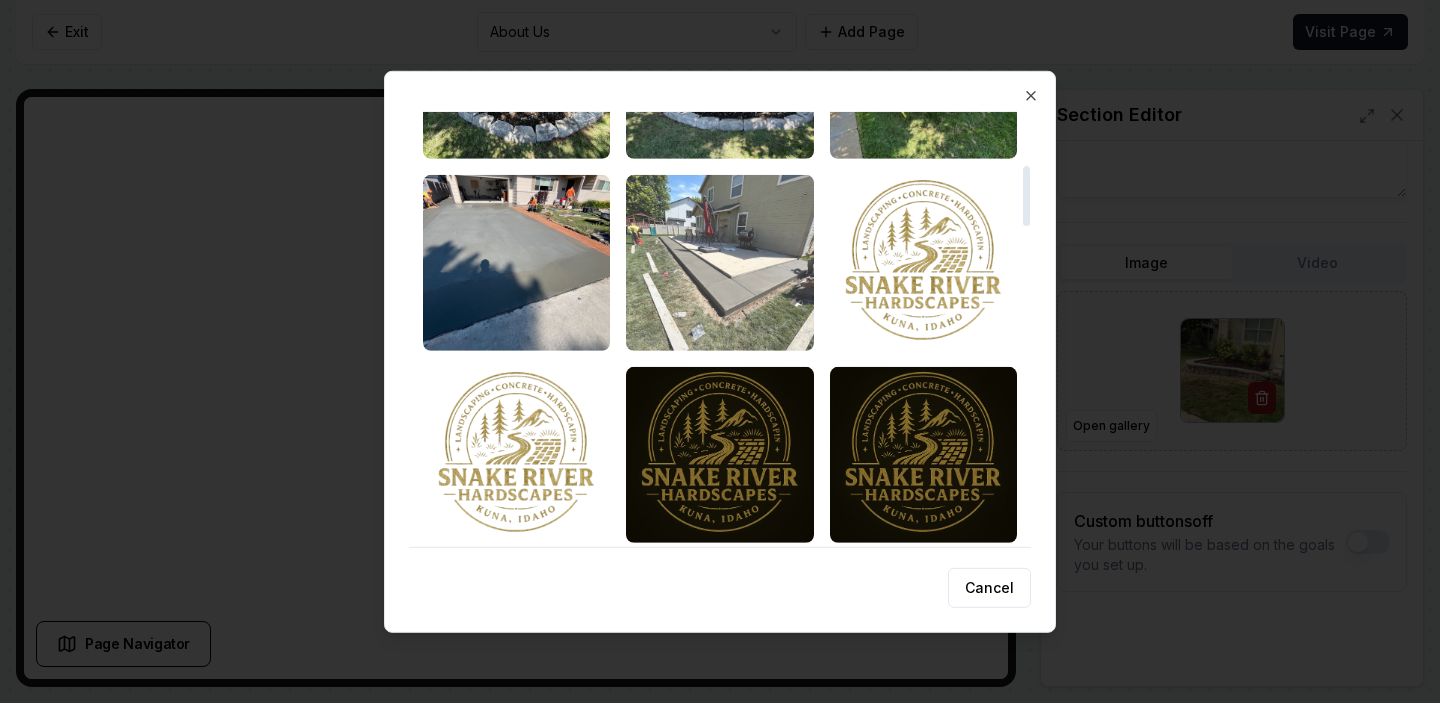 click at bounding box center [719, 262] 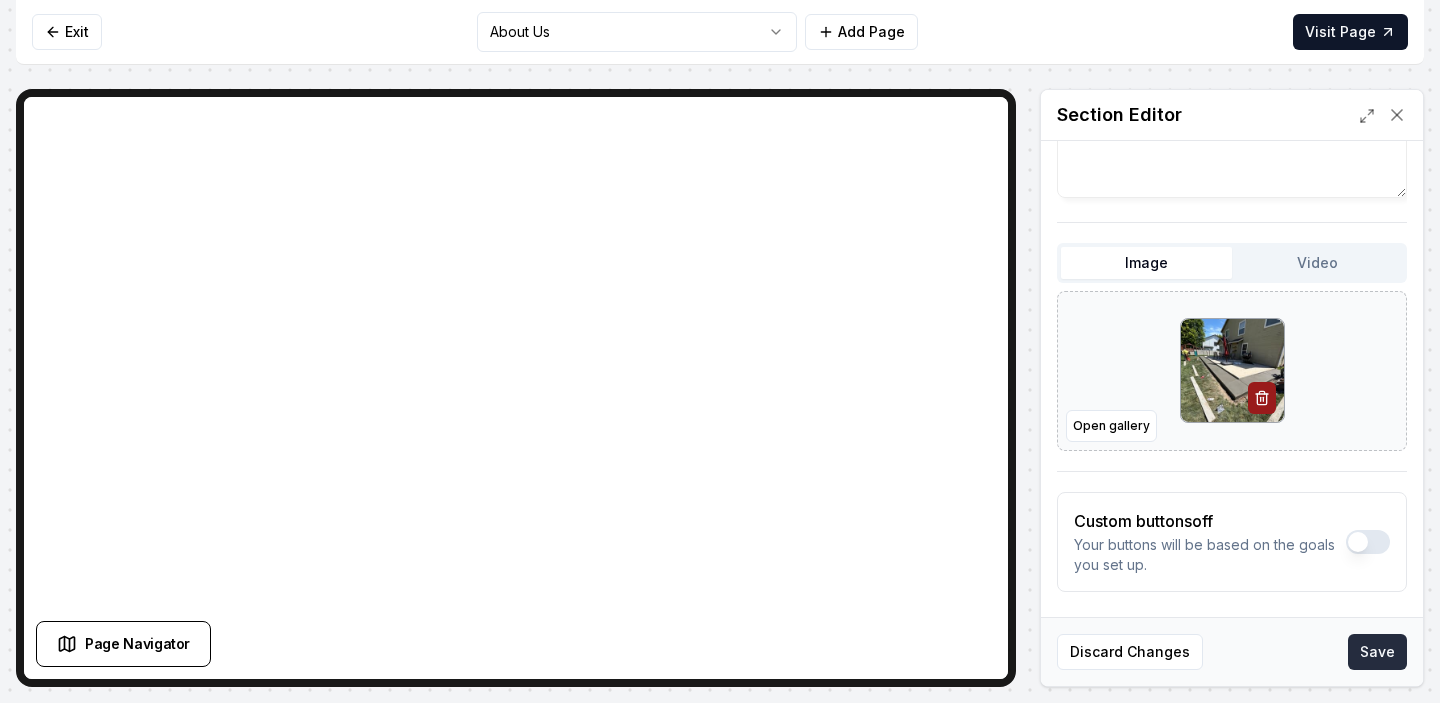 click on "Save" at bounding box center [1377, 652] 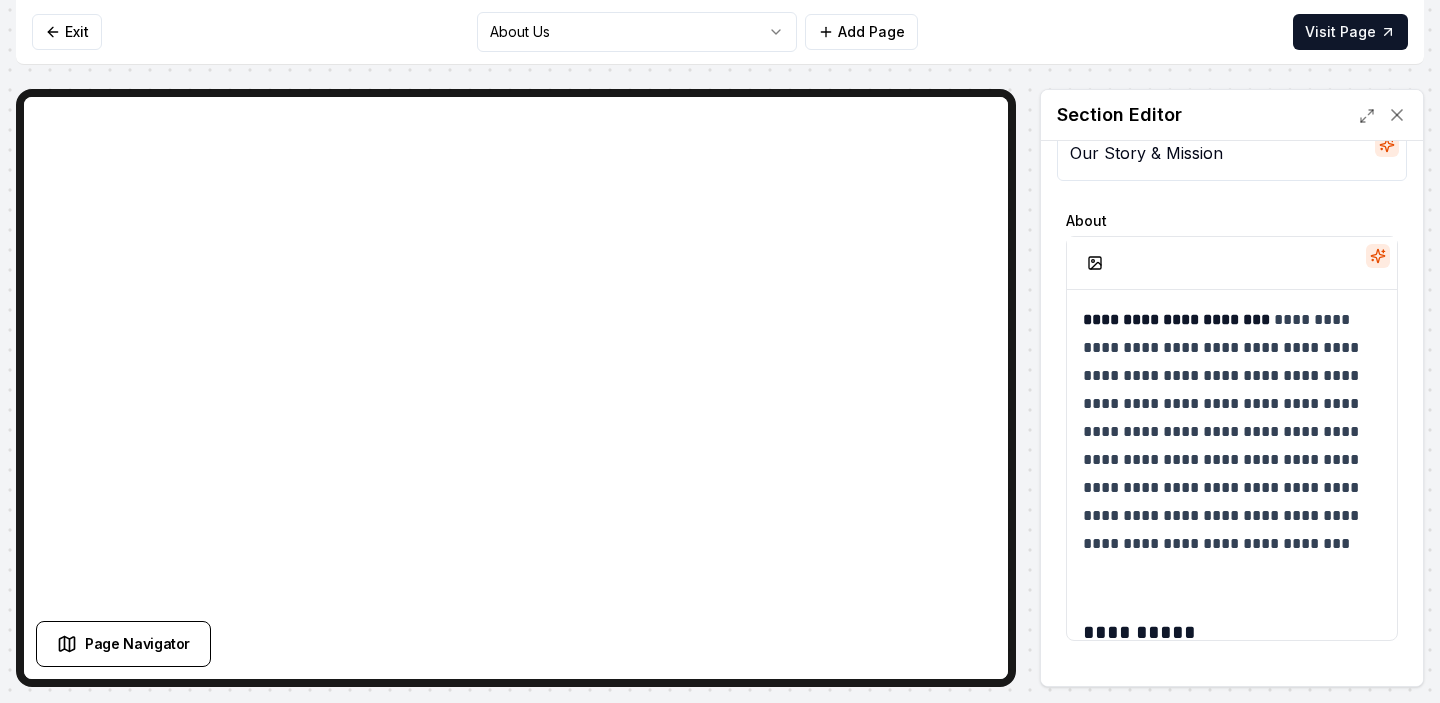 scroll, scrollTop: 60, scrollLeft: 0, axis: vertical 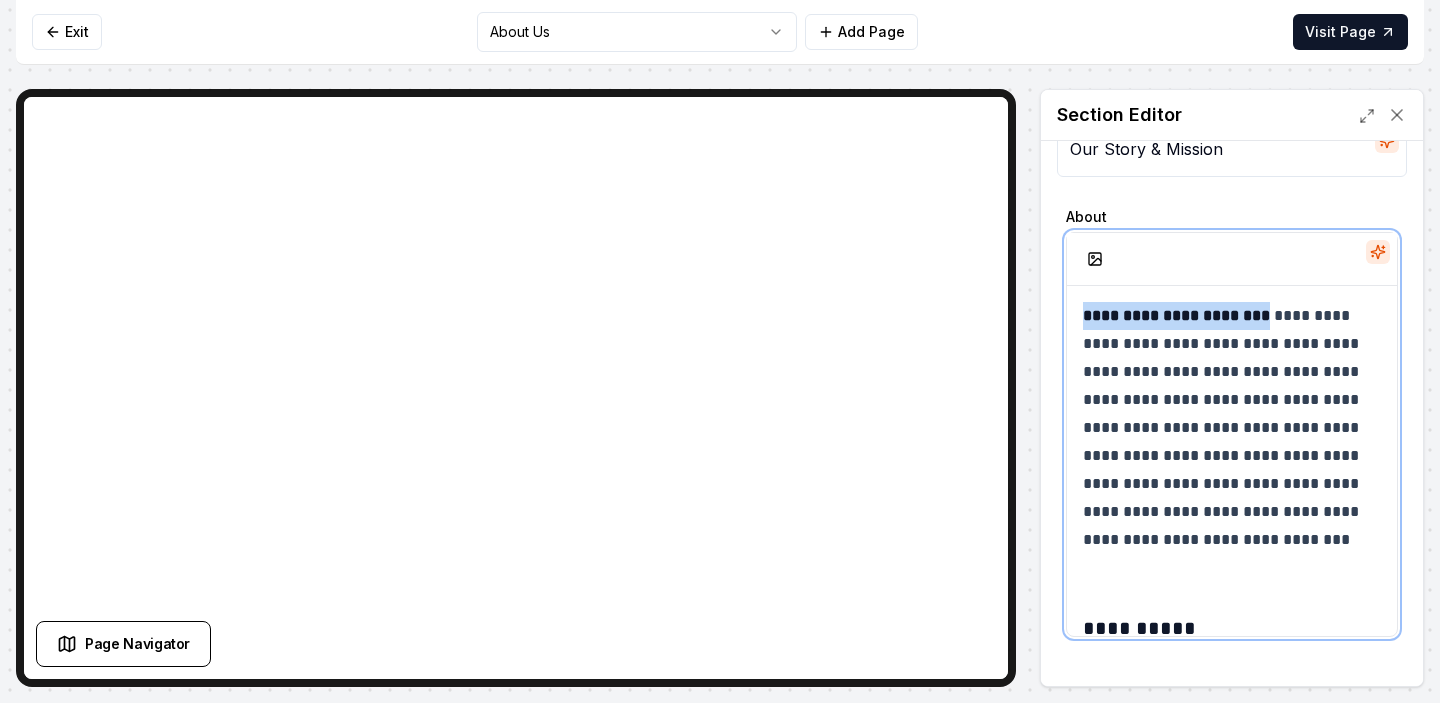 drag, startPoint x: 1272, startPoint y: 318, endPoint x: 1079, endPoint y: 318, distance: 193 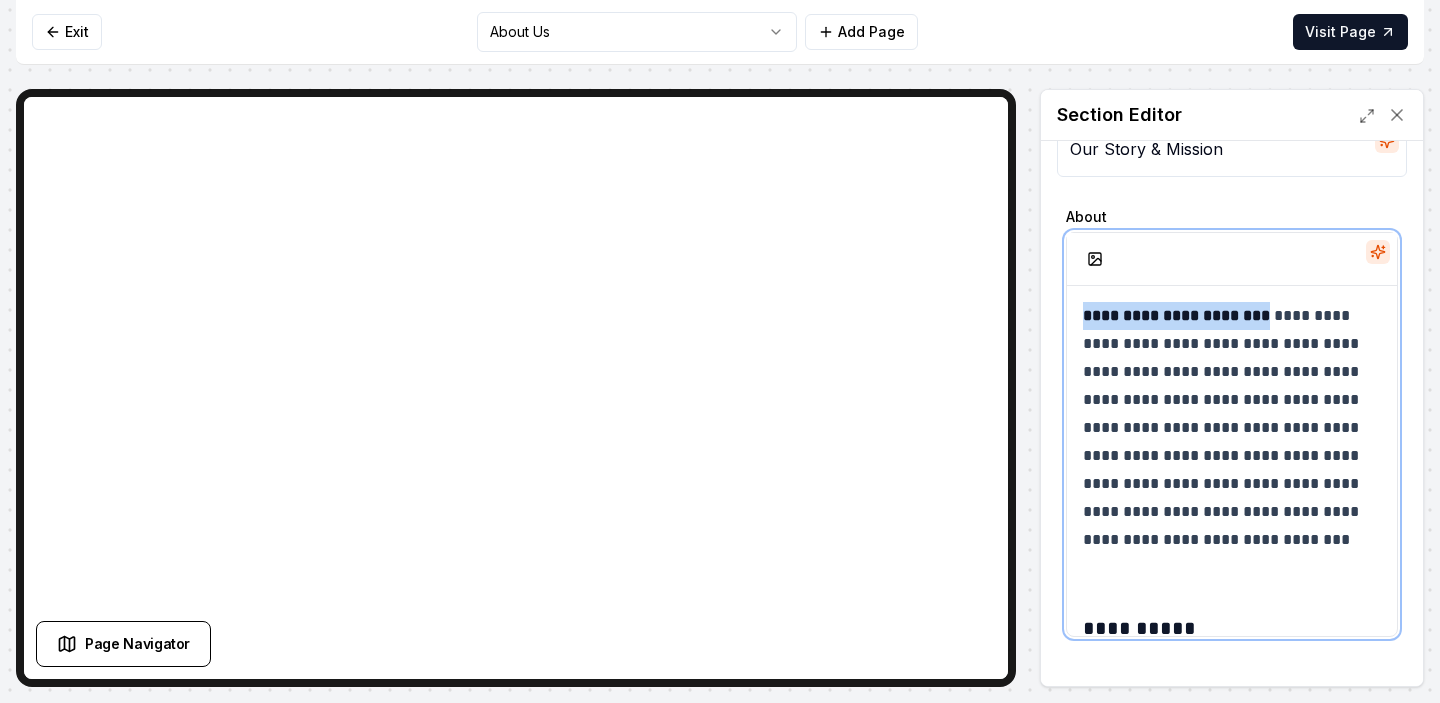 click on "**********" at bounding box center (1232, 1214) 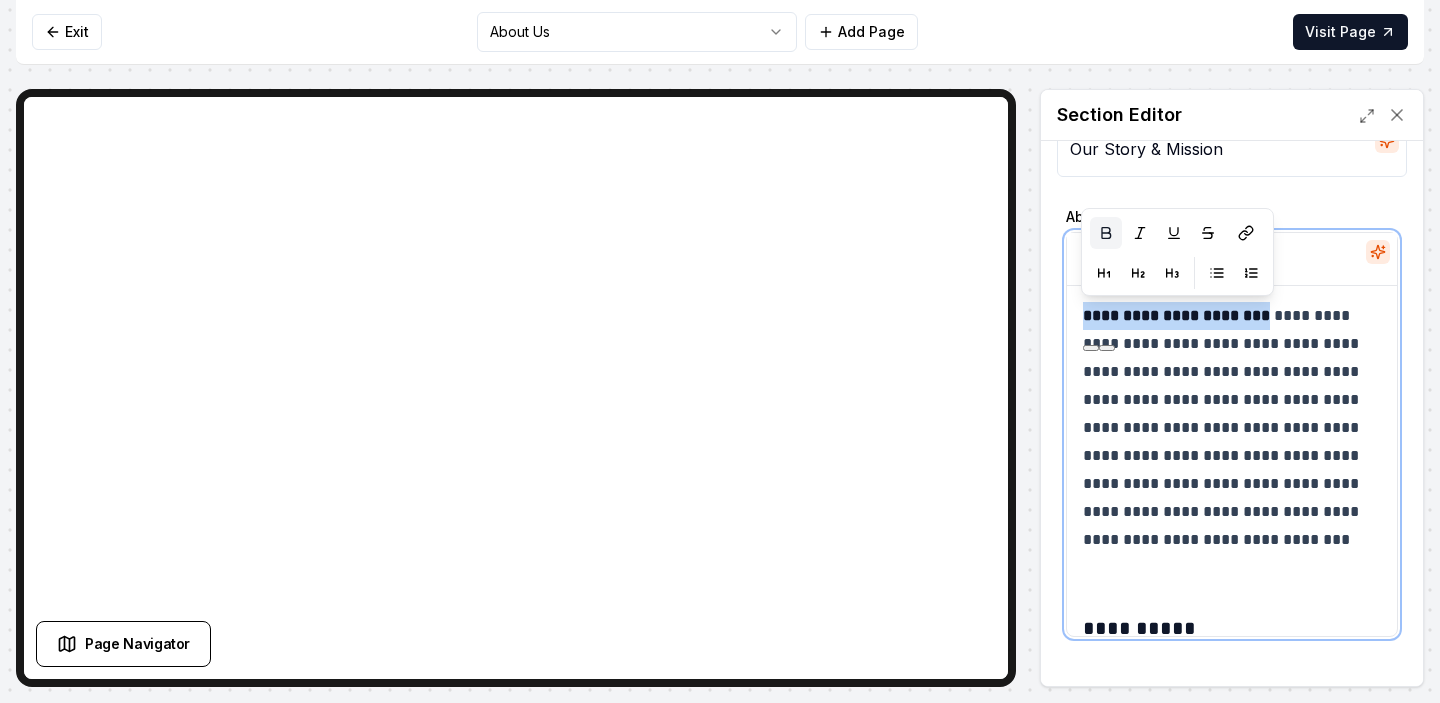 paste 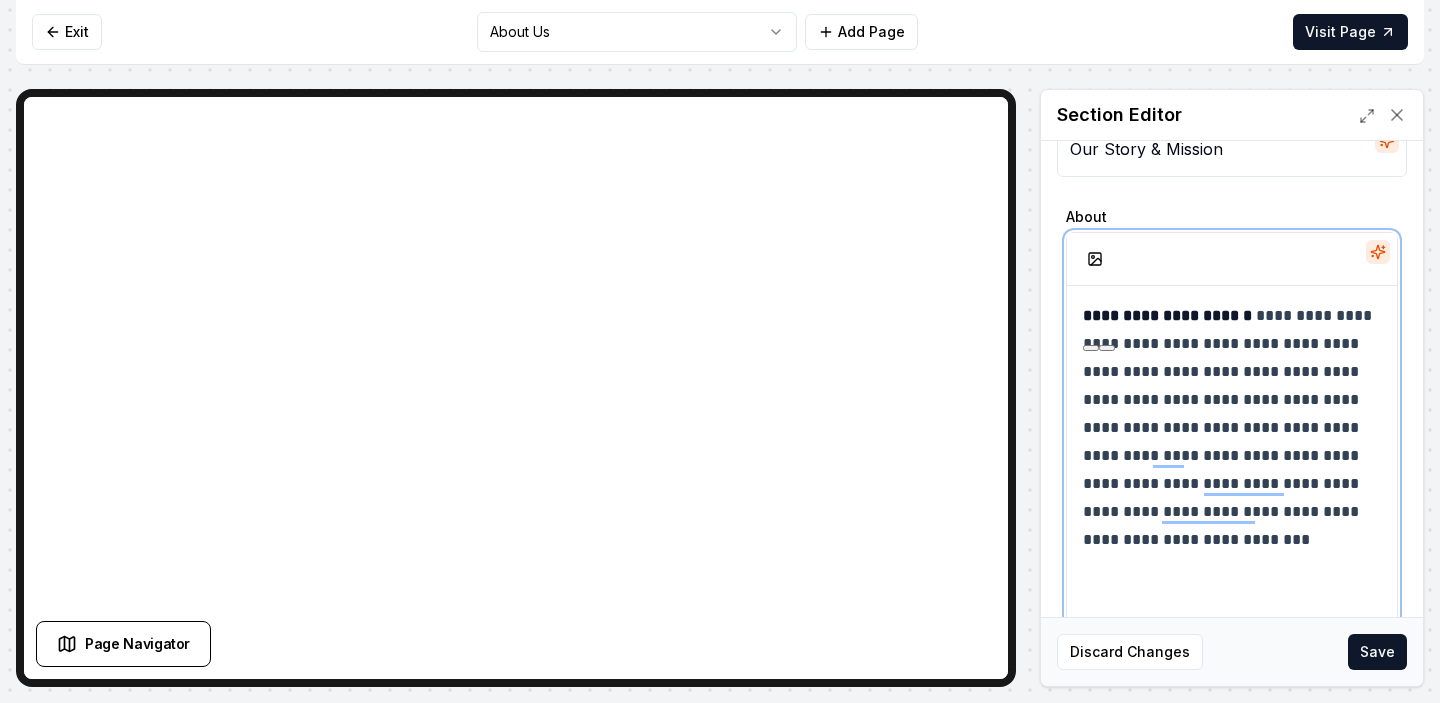type 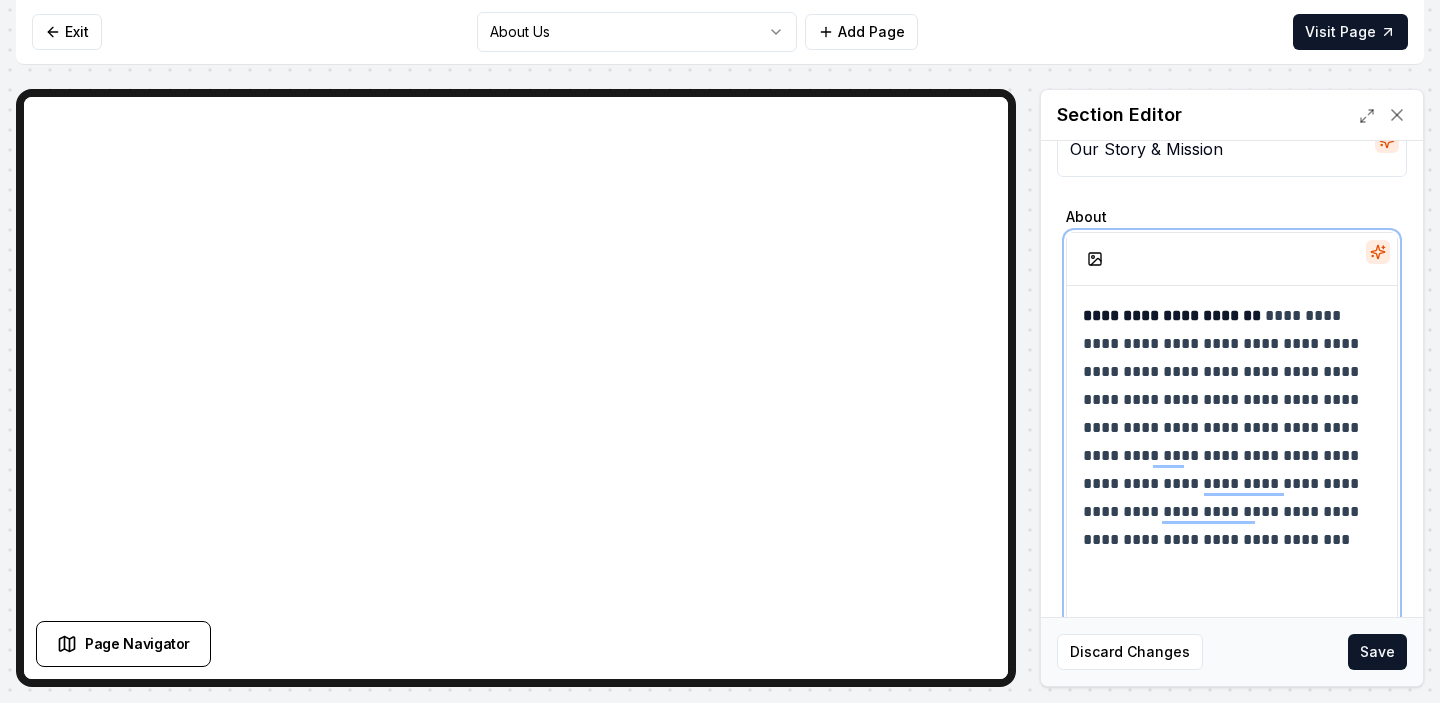 scroll, scrollTop: 32, scrollLeft: 0, axis: vertical 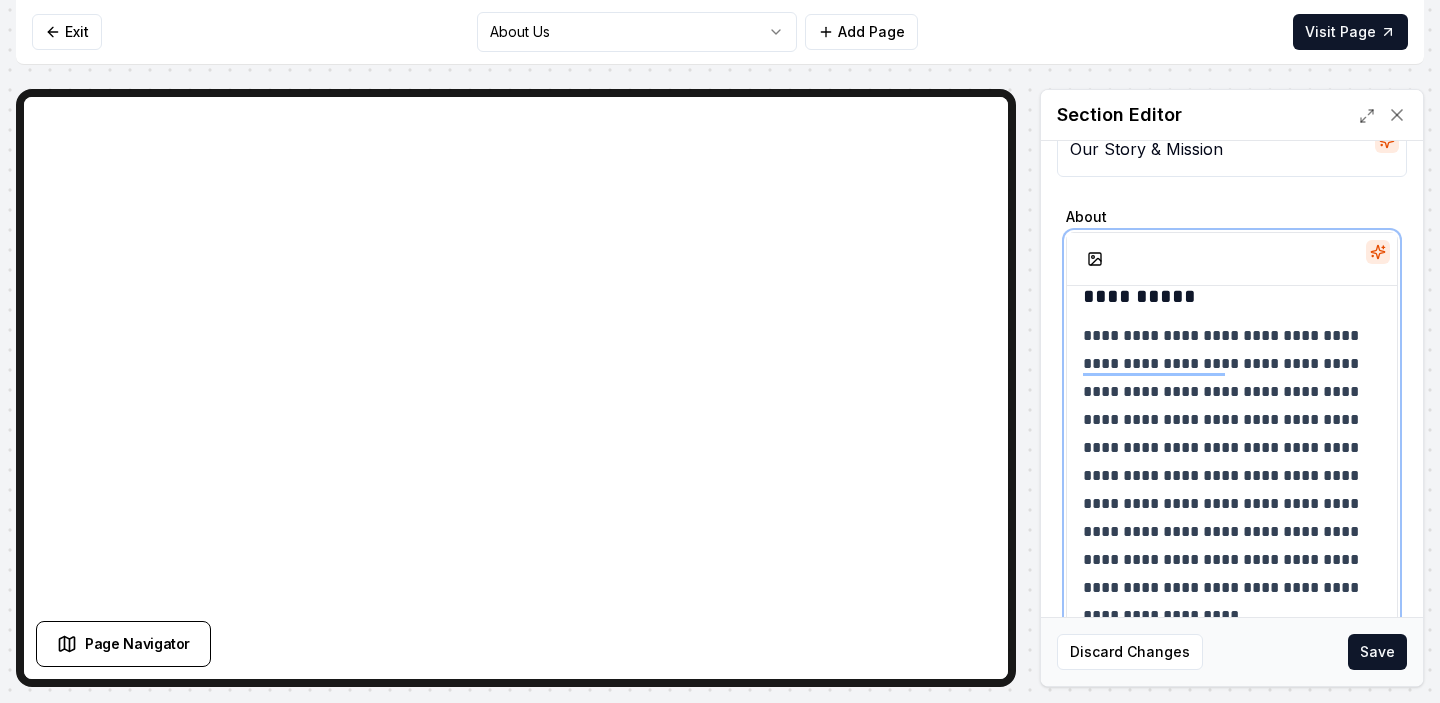 click on "**********" at bounding box center [1232, 476] 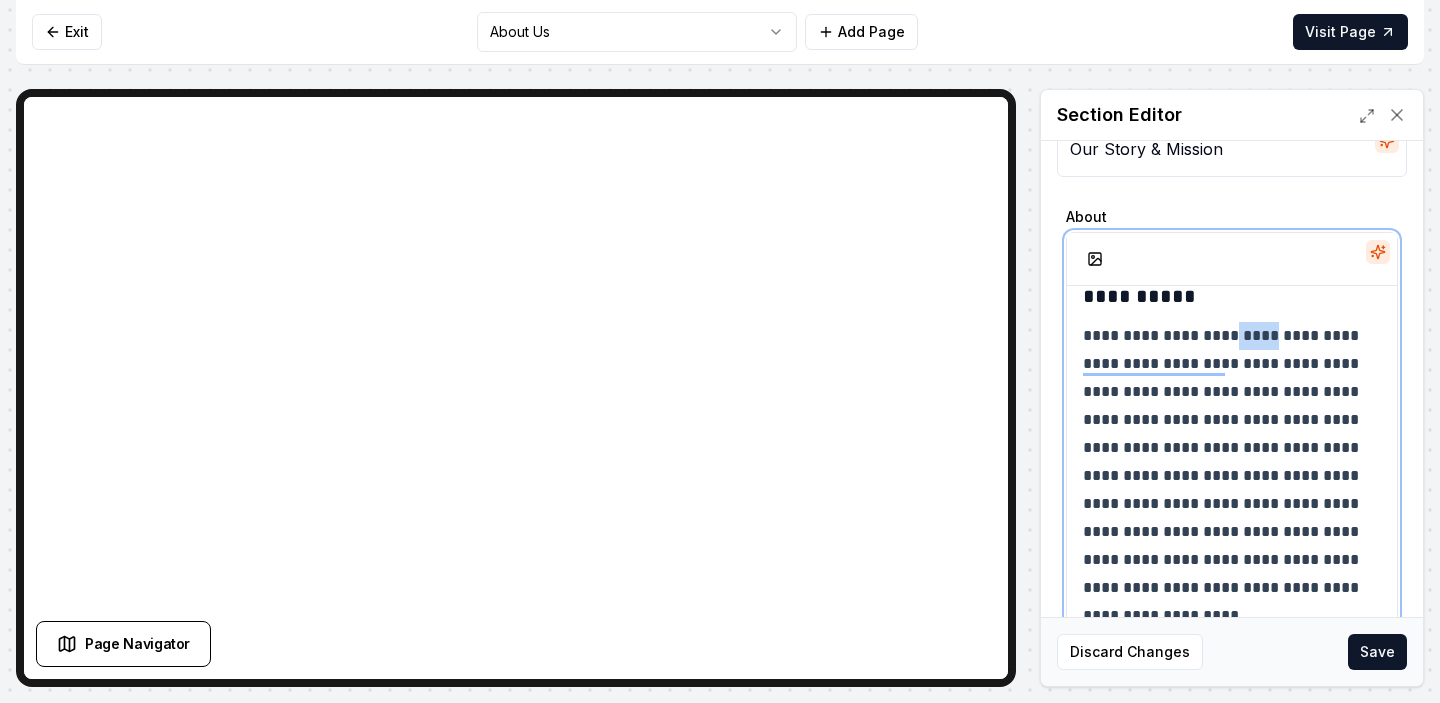 click on "**********" at bounding box center (1232, 476) 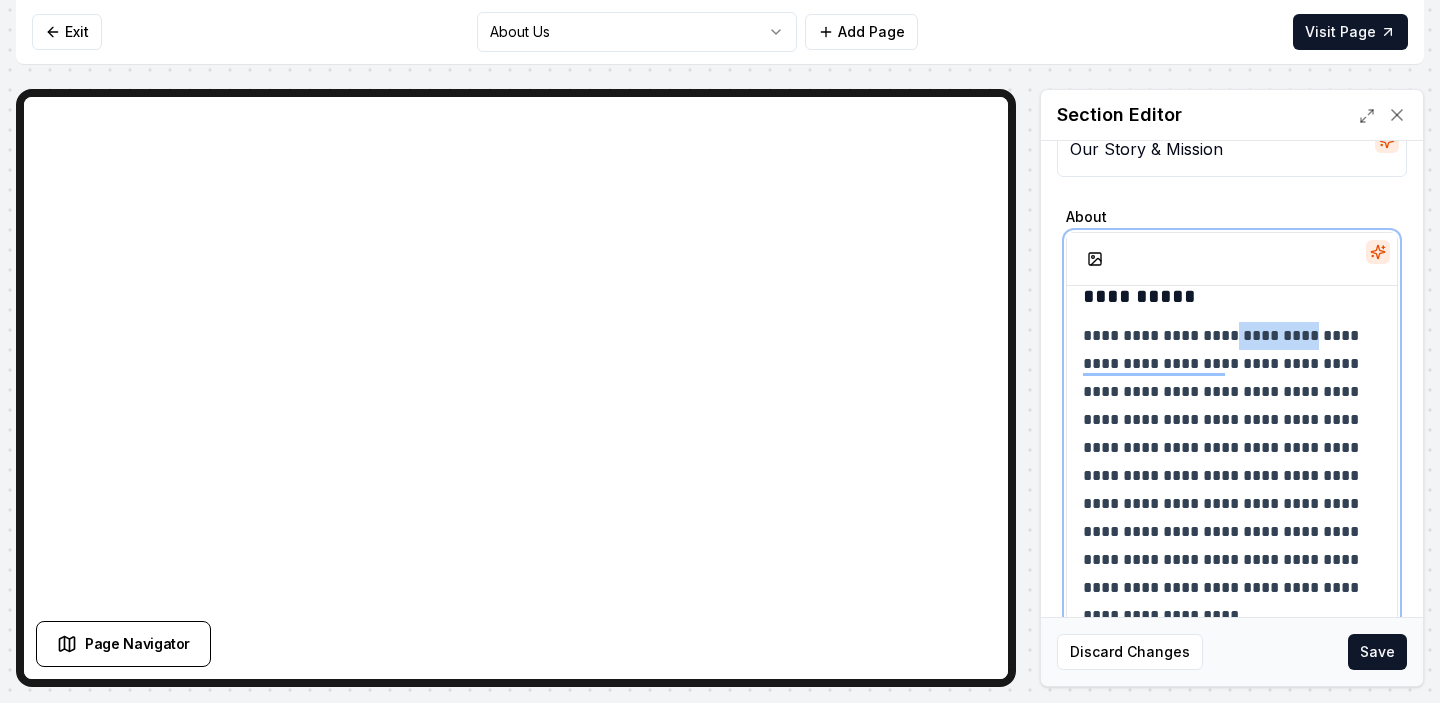 drag, startPoint x: 1291, startPoint y: 336, endPoint x: 1218, endPoint y: 333, distance: 73.061615 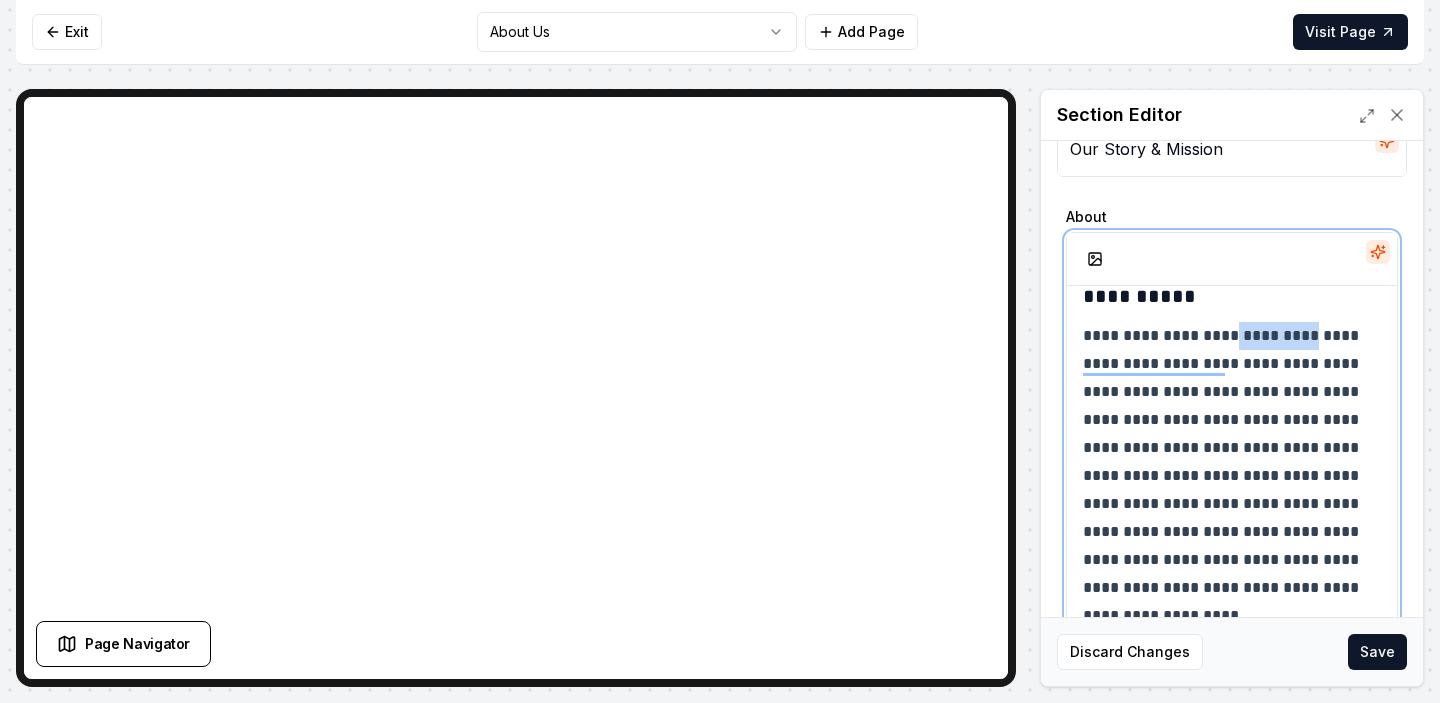 click on "**********" at bounding box center (1232, 476) 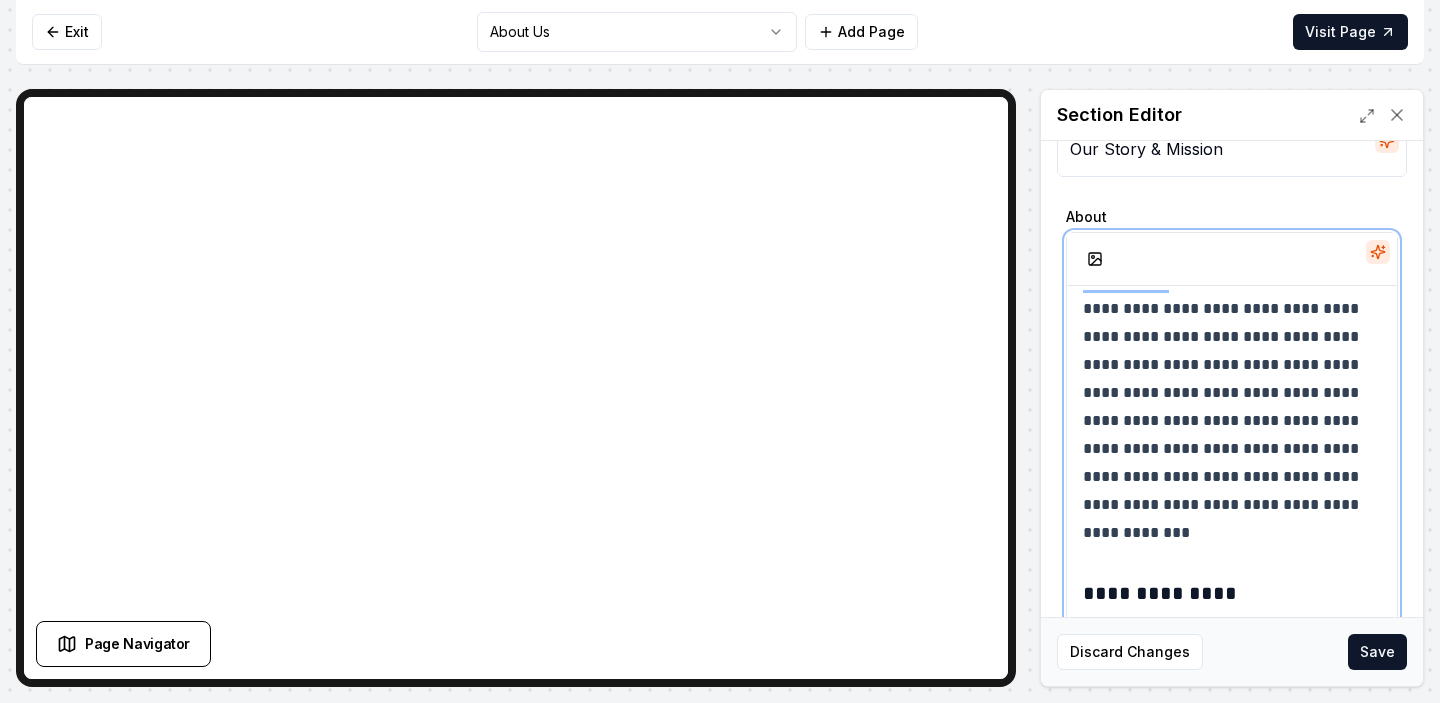 click on "**********" at bounding box center [1232, 393] 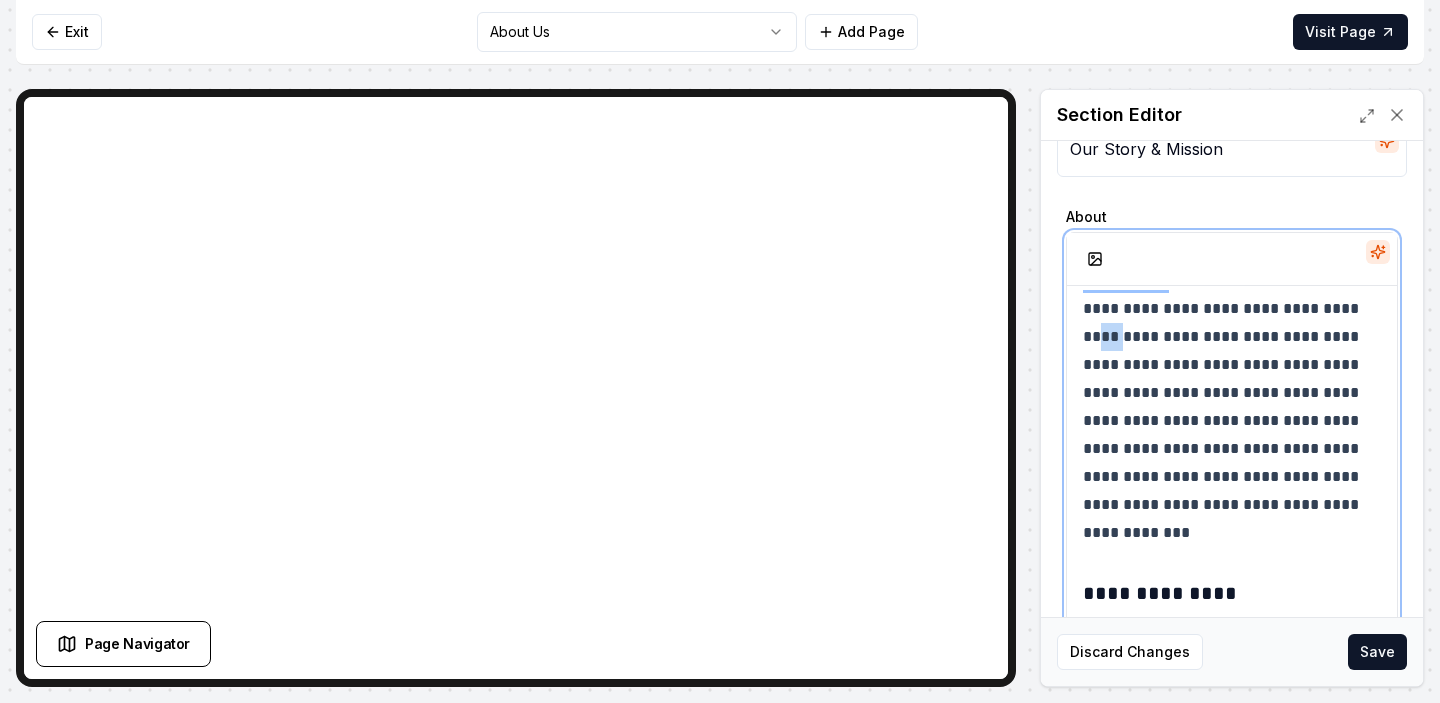 click on "**********" at bounding box center [1232, 393] 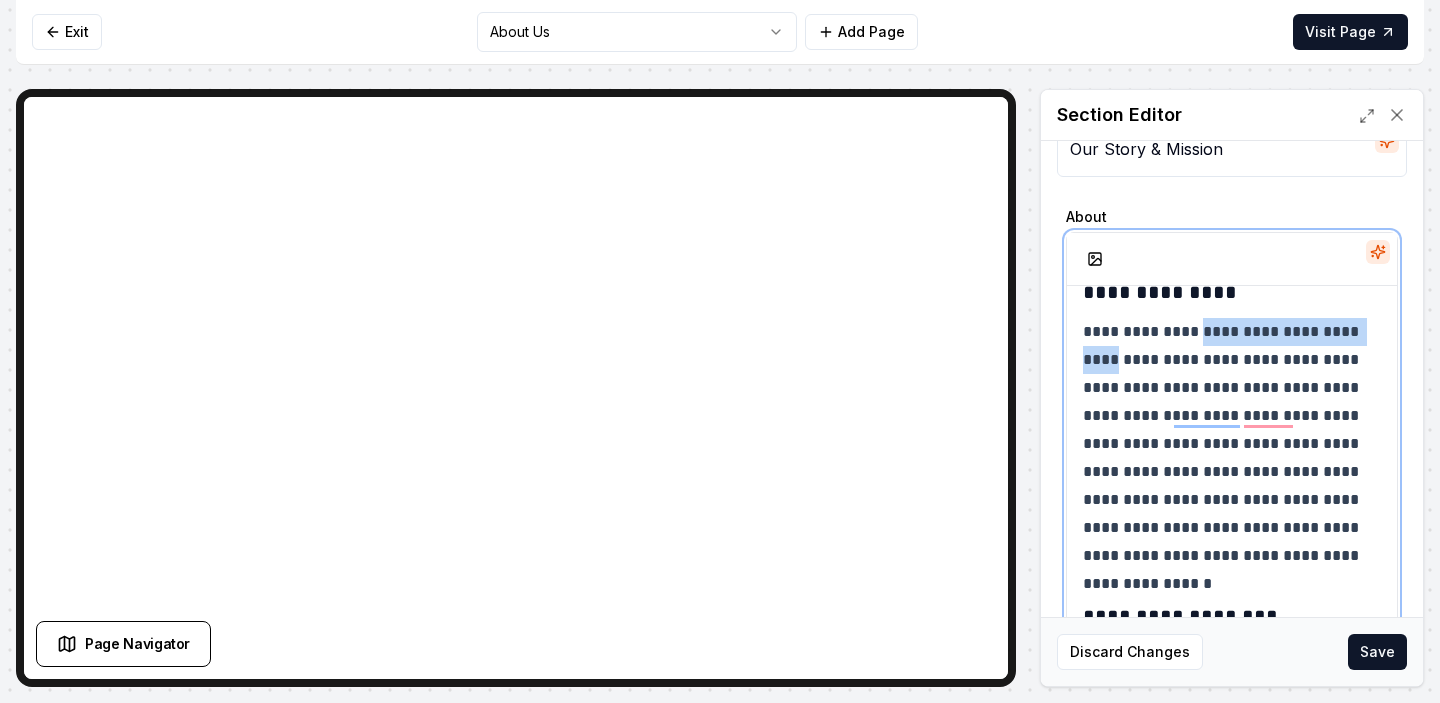 drag, startPoint x: 1193, startPoint y: 326, endPoint x: 1405, endPoint y: 329, distance: 212.02122 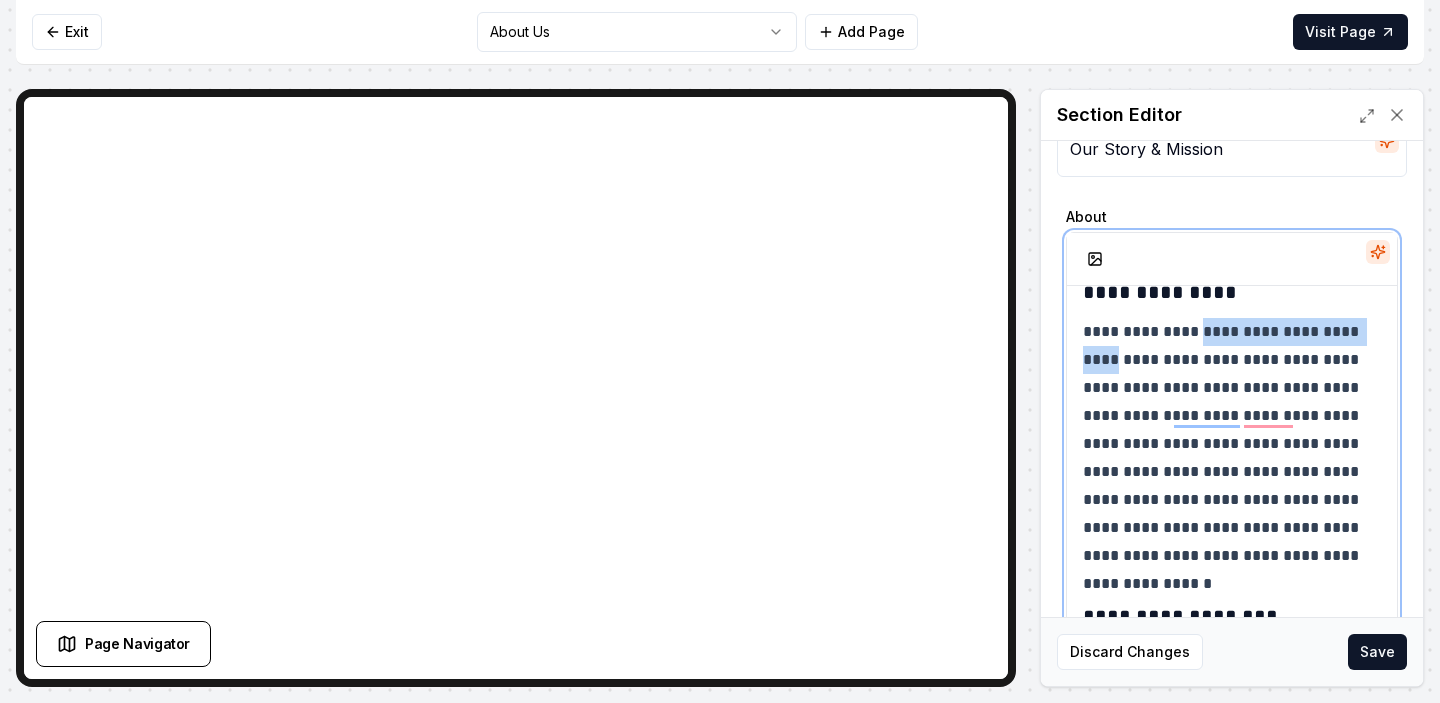 click on "**********" at bounding box center (1232, 423) 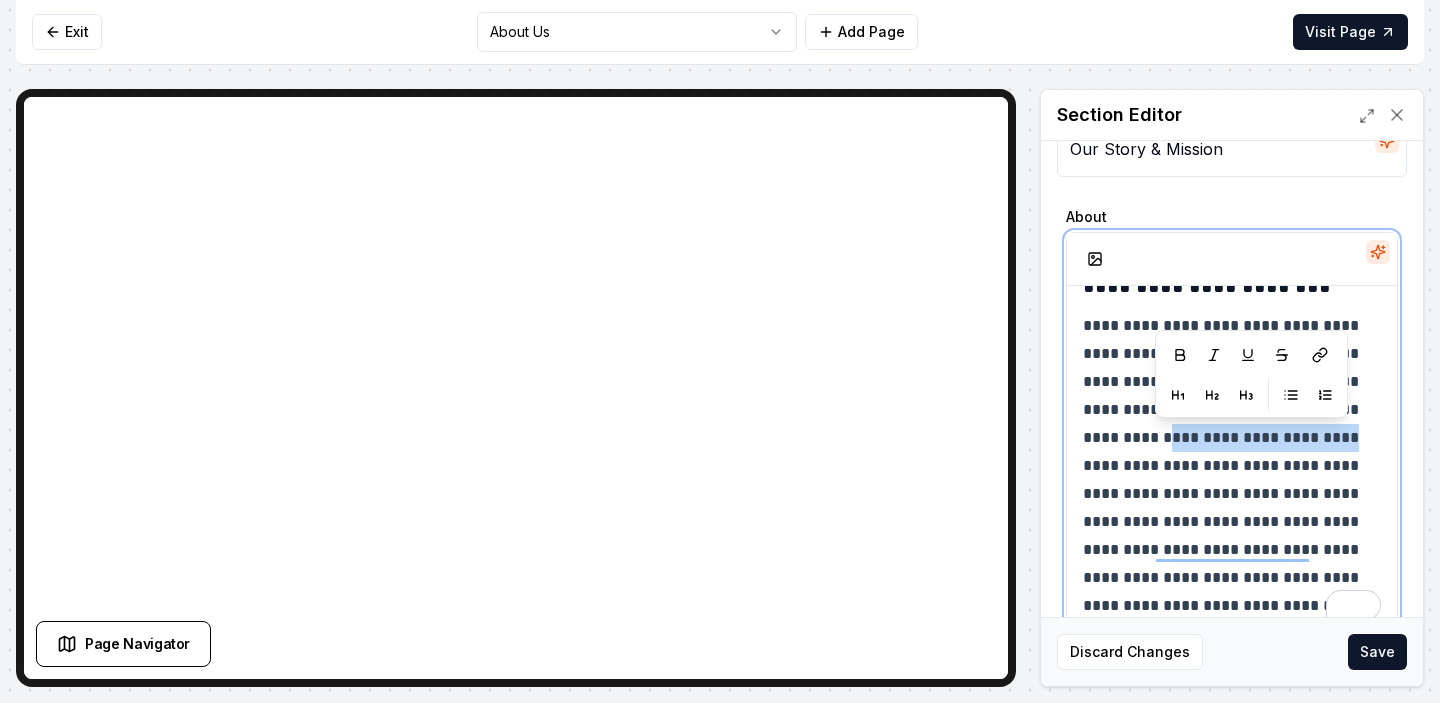 drag, startPoint x: 1160, startPoint y: 435, endPoint x: 1345, endPoint y: 427, distance: 185.1729 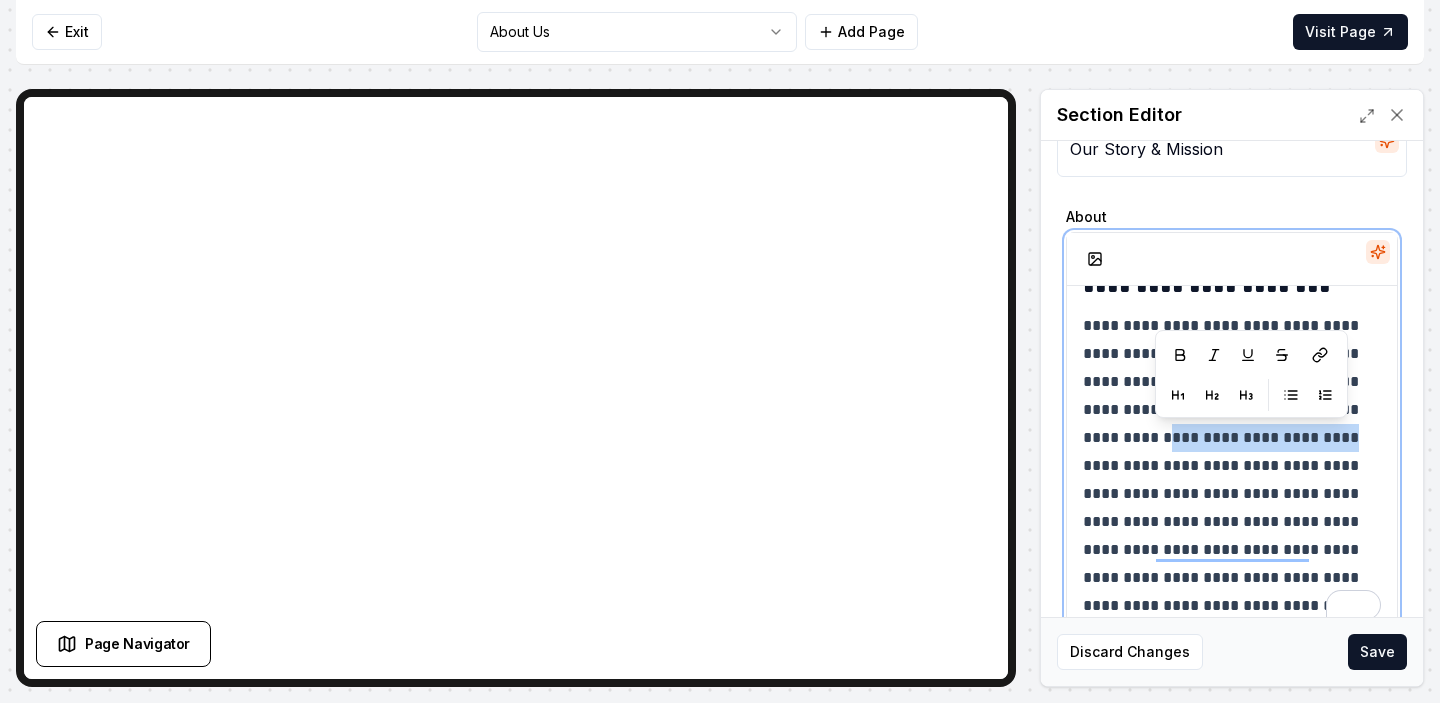 click on "**********" at bounding box center (1232, 466) 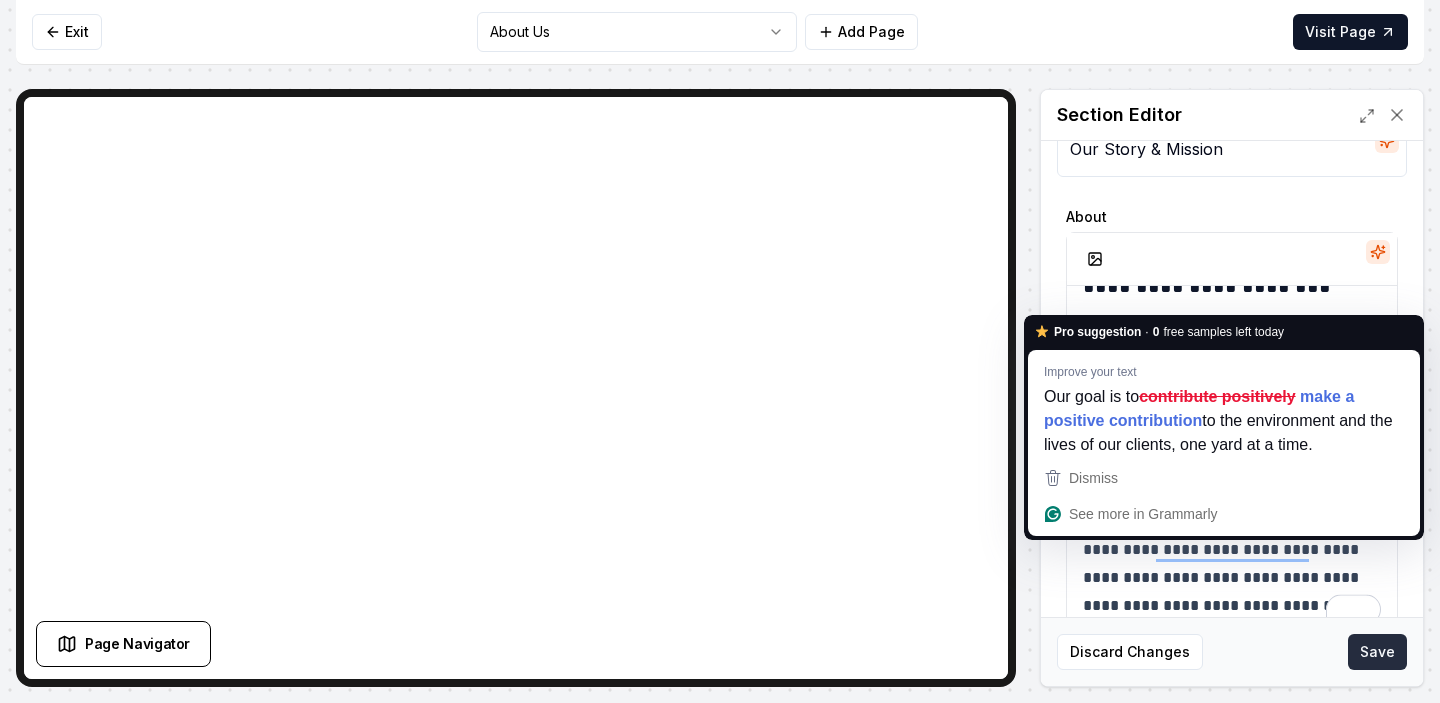 click on "Save" at bounding box center [1377, 652] 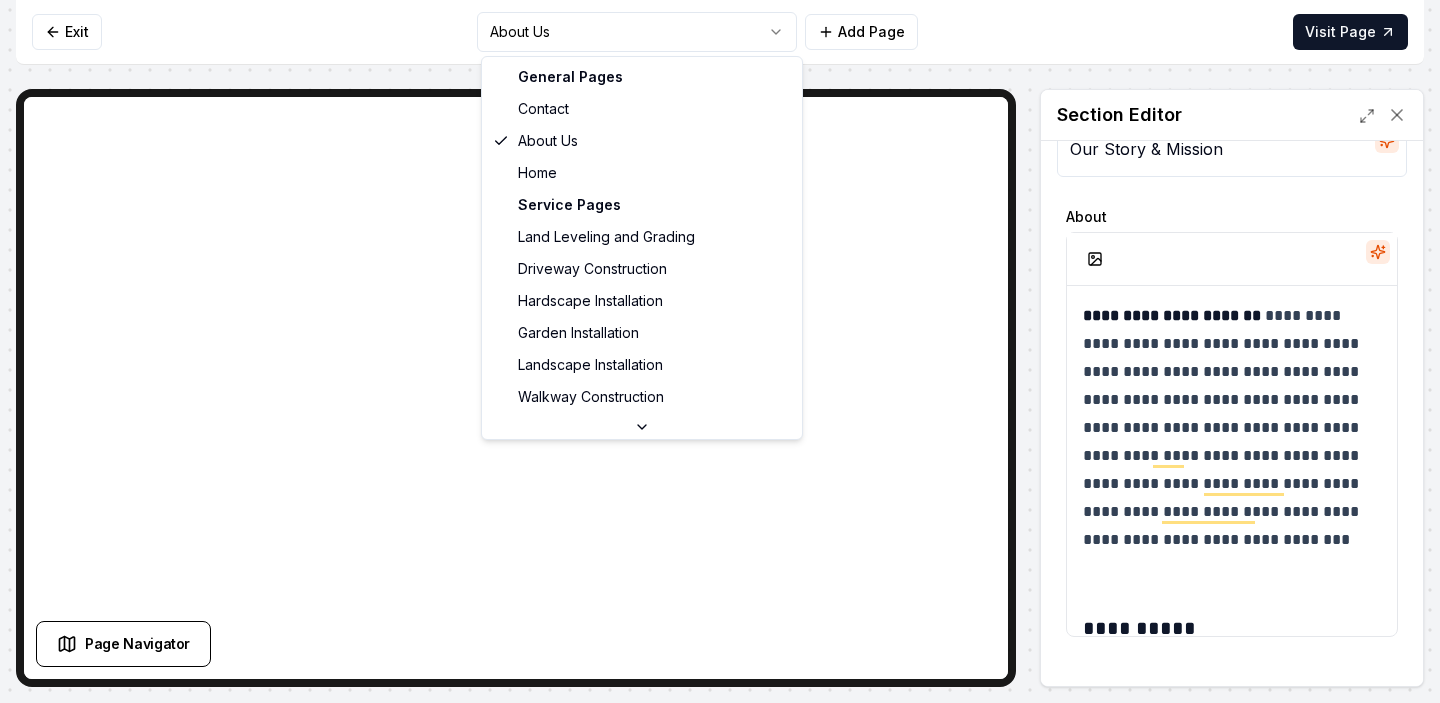 click on "**********" at bounding box center (720, 351) 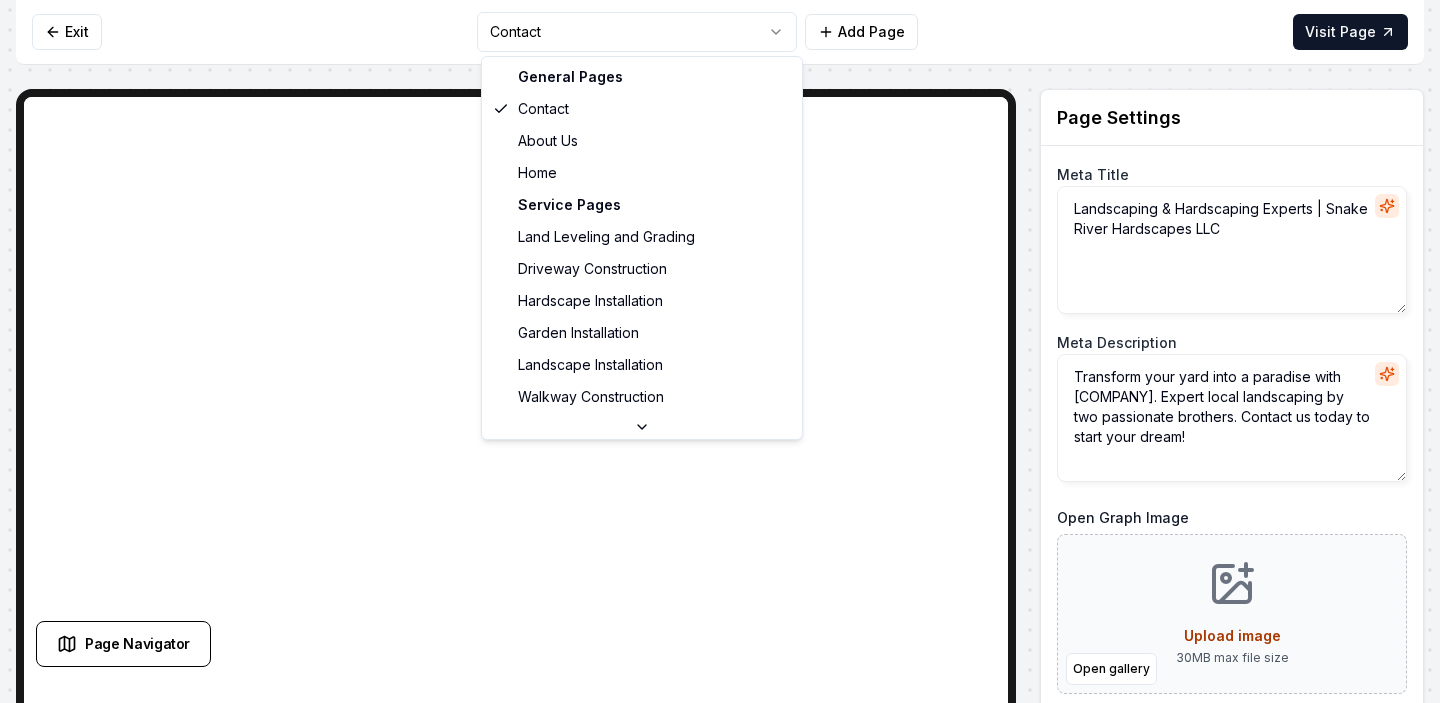 click on "Computer Required This feature is only available on a computer. Please switch to a computer to edit your site. Go back  Exit Contact Add Page Visit Page  Page Navigator Page Settings Meta Title Landscaping & Hardscaping Experts | Snake River Hardscapes LLC Meta Description Transform your yard into a paradise with Snake River Hardscapes. Expert local landscaping by two passionate brothers. Contact us today to start your dream! Open Graph Image Open gallery Upload image 30  MB max file size URL Slug contact-us Discard Changes Save Section Editor Unsupported section type /dashboard/sites/f895d079-bf65-4729-b307-2c15c7b60019/pages/fa69e0ec-18c6-4536-9f31-7dfe419daf89 General Pages Contact About Us Home Service Pages Land Leveling and Grading Driveway Construction Hardscape Installation Garden Installation Landscape Installation Walkway Construction Patio Construction Retaining Wall Construction Service Area Pages Kuna, ID Meridian, ID Nampa, ID Caldwell, ID Emmett, ID Star, ID Middleton, ID Eagle, ID Boise, ID" at bounding box center (720, 351) 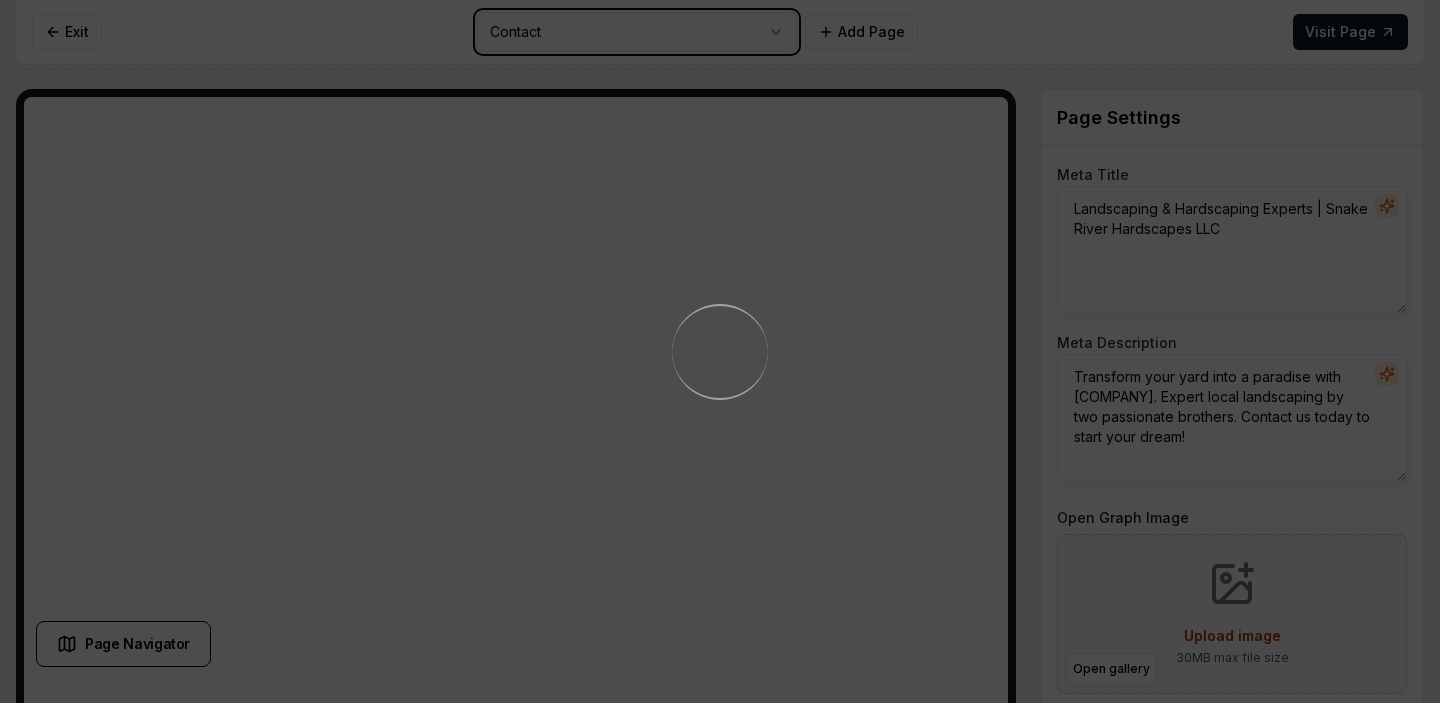 type on "Landscaping & Hardscaping Experts | Snake River Hardscapes" 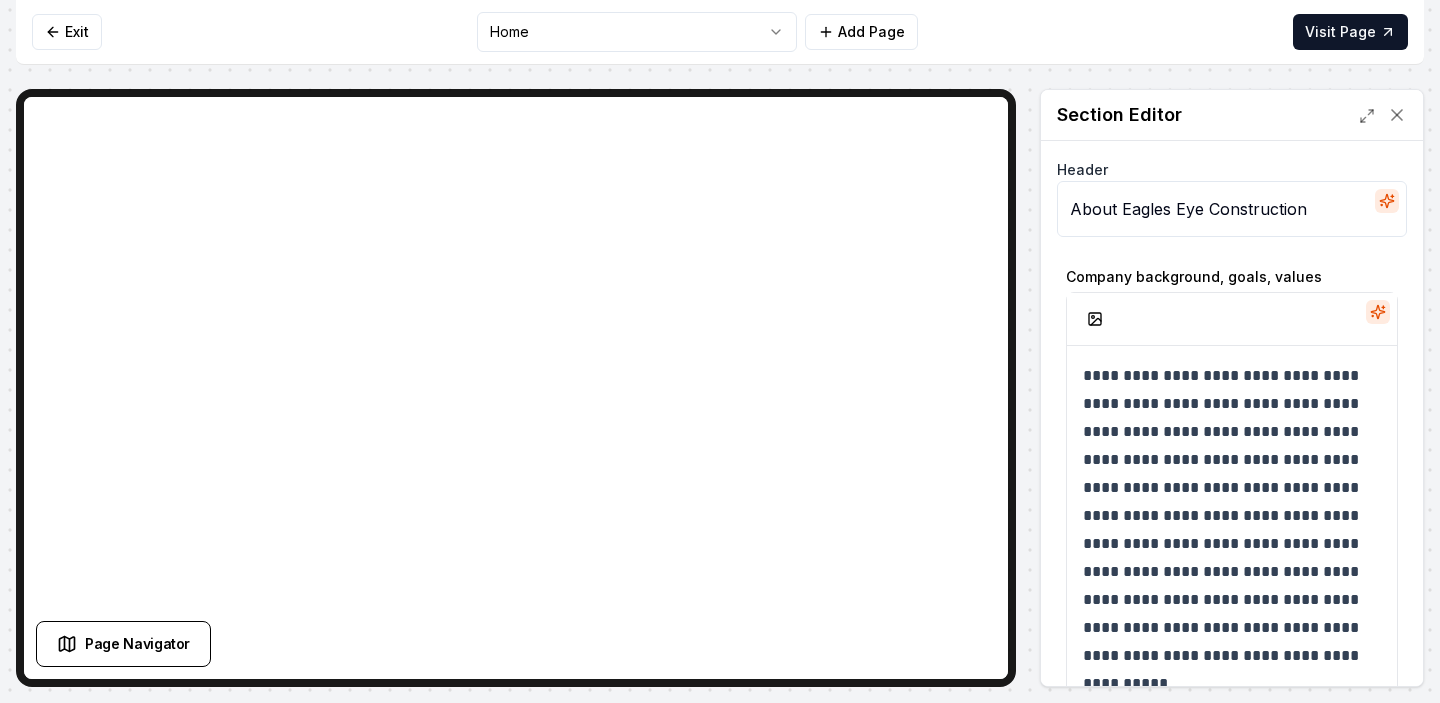 scroll, scrollTop: 0, scrollLeft: 0, axis: both 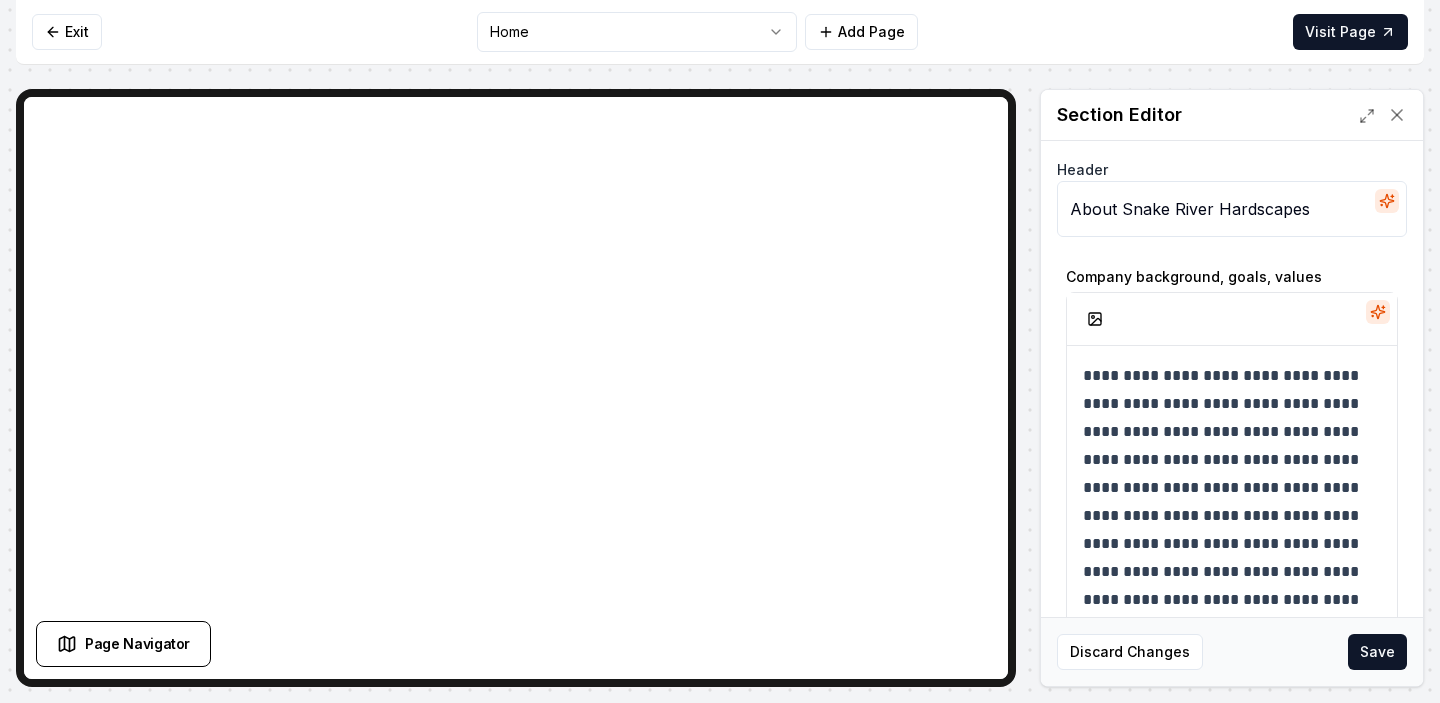 type on "About Snake River Hardscapes" 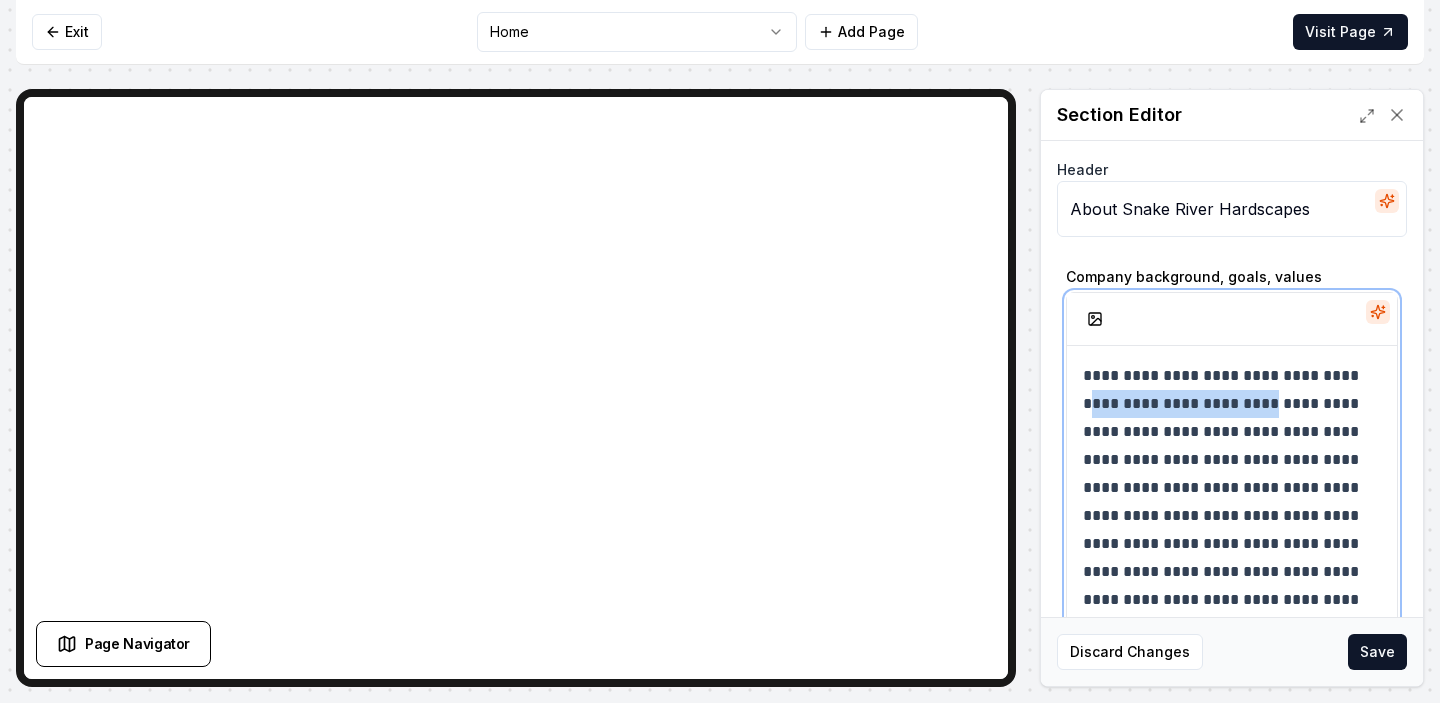drag, startPoint x: 1268, startPoint y: 404, endPoint x: 1026, endPoint y: 413, distance: 242.1673 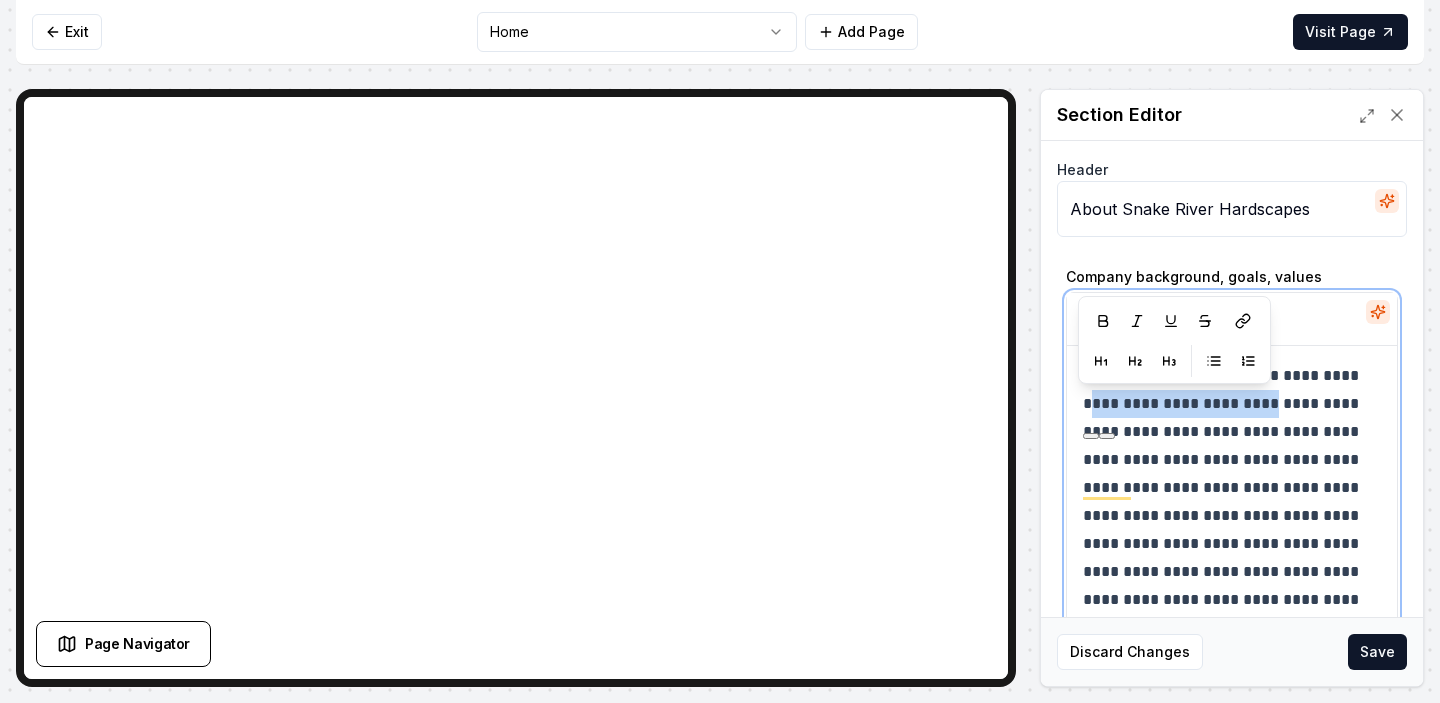 paste 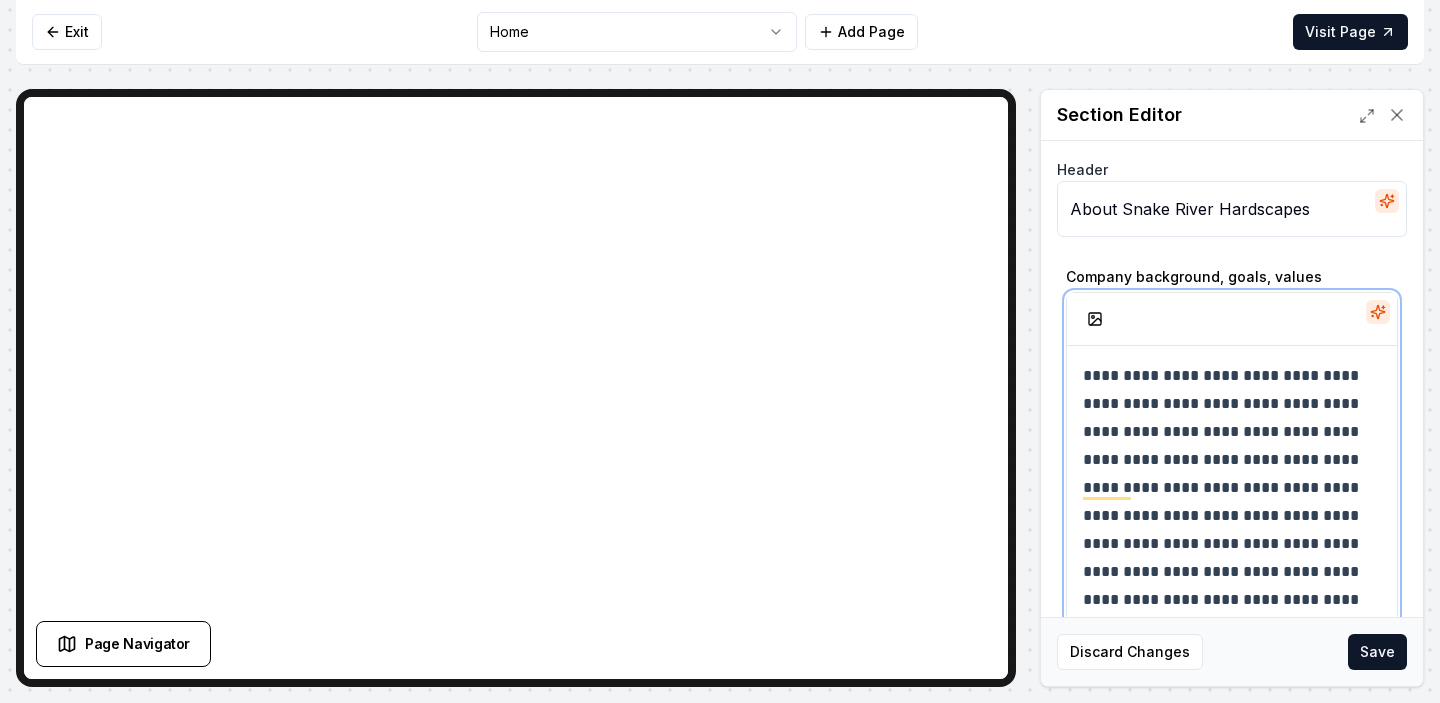 type 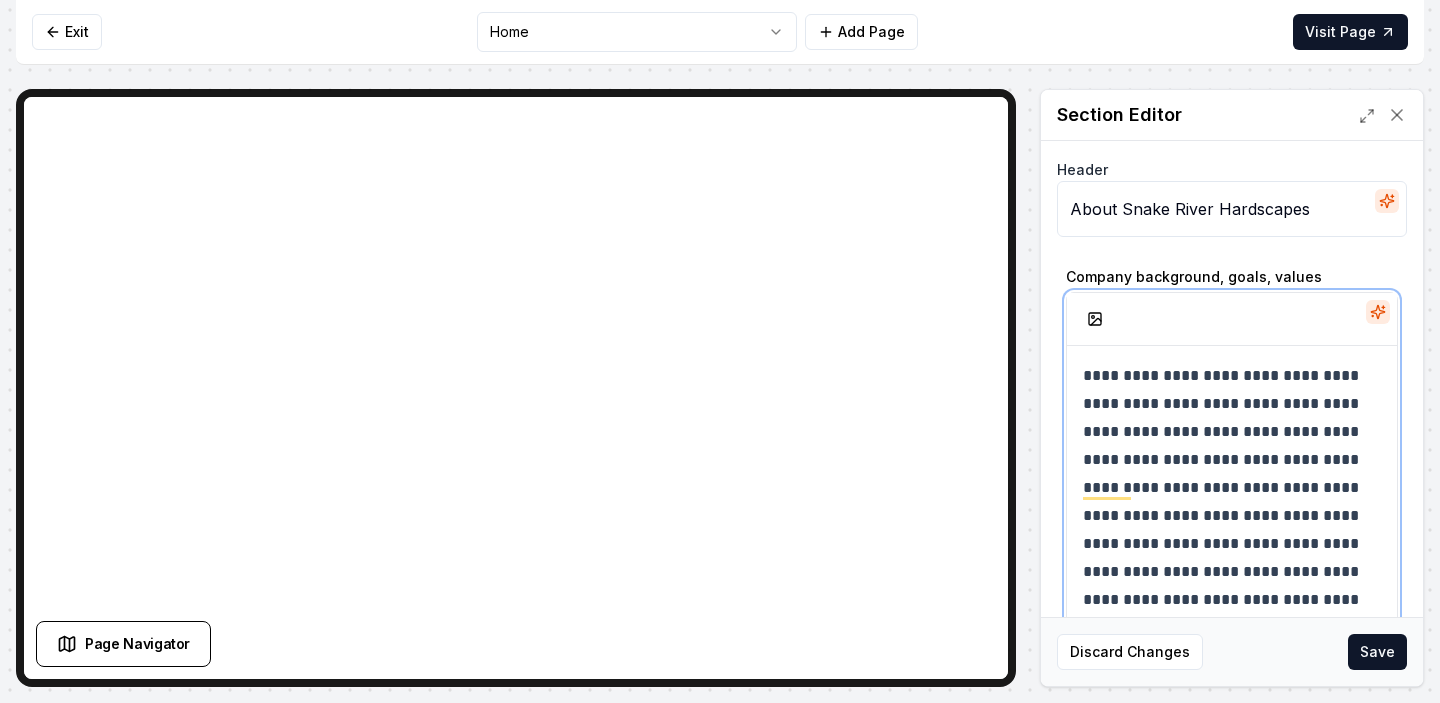 scroll, scrollTop: 17, scrollLeft: 0, axis: vertical 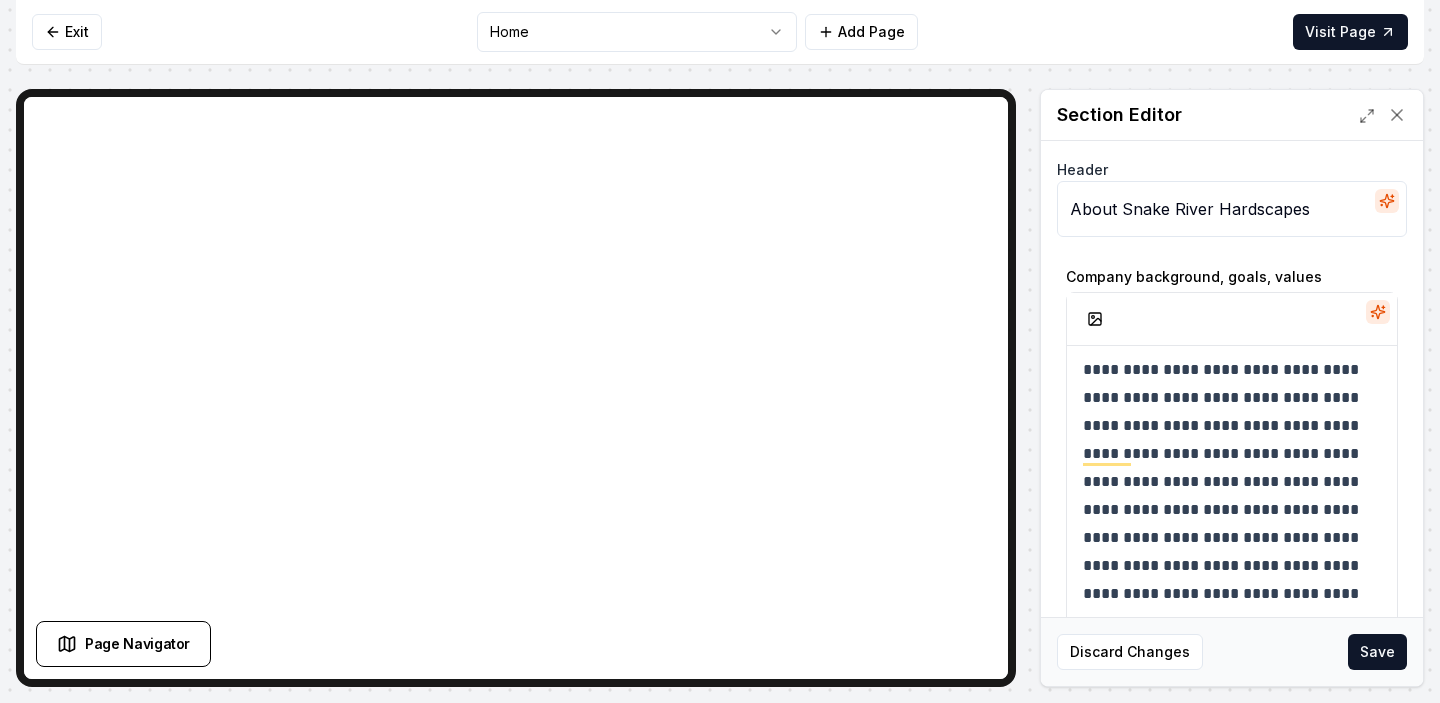 click on "Discard Changes Save" at bounding box center [1232, 651] 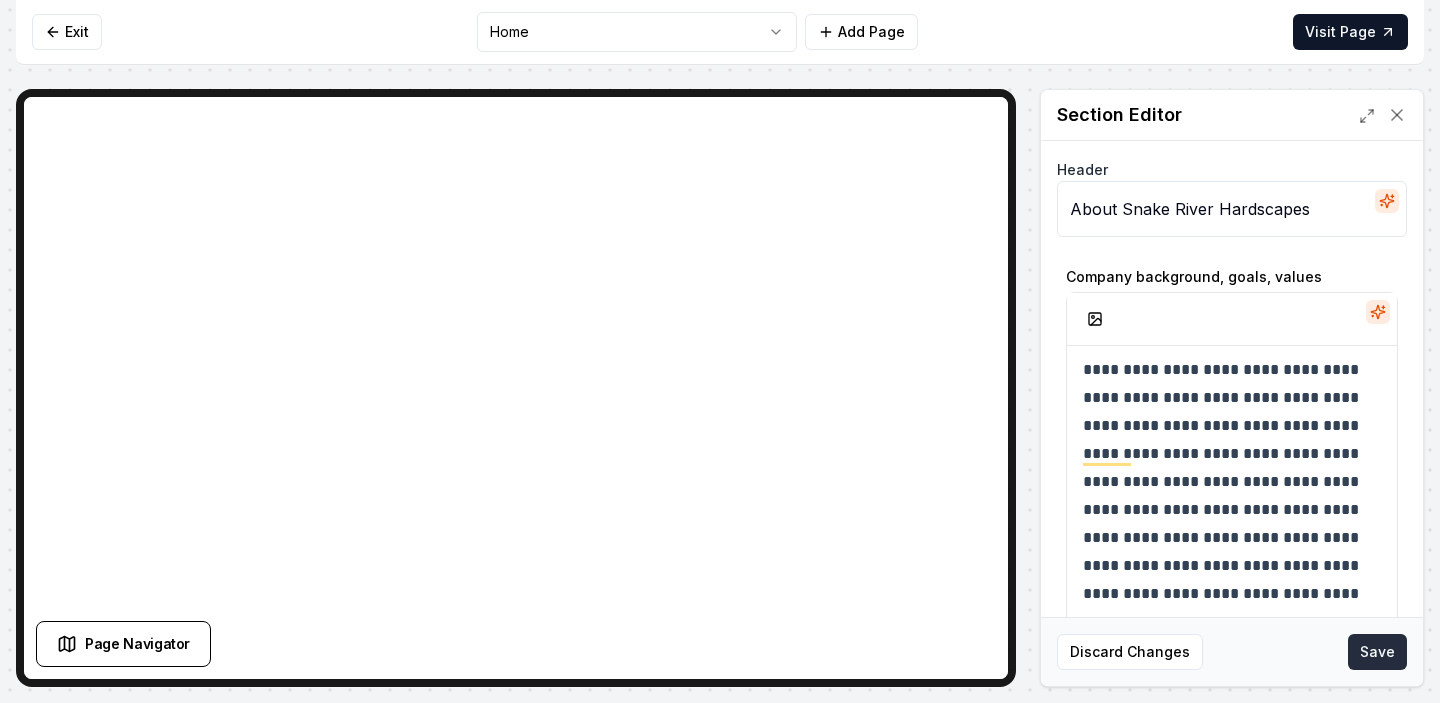 click on "Save" at bounding box center (1377, 652) 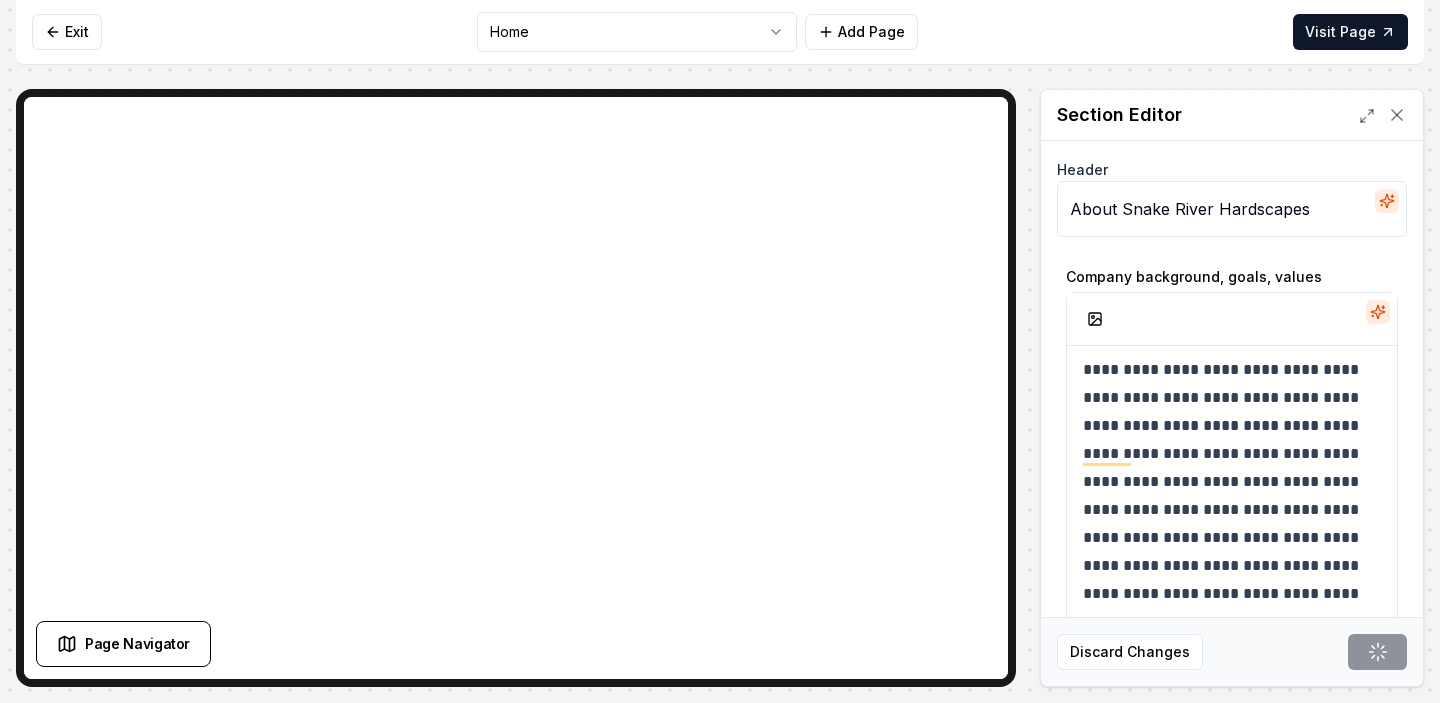 scroll, scrollTop: 34, scrollLeft: 0, axis: vertical 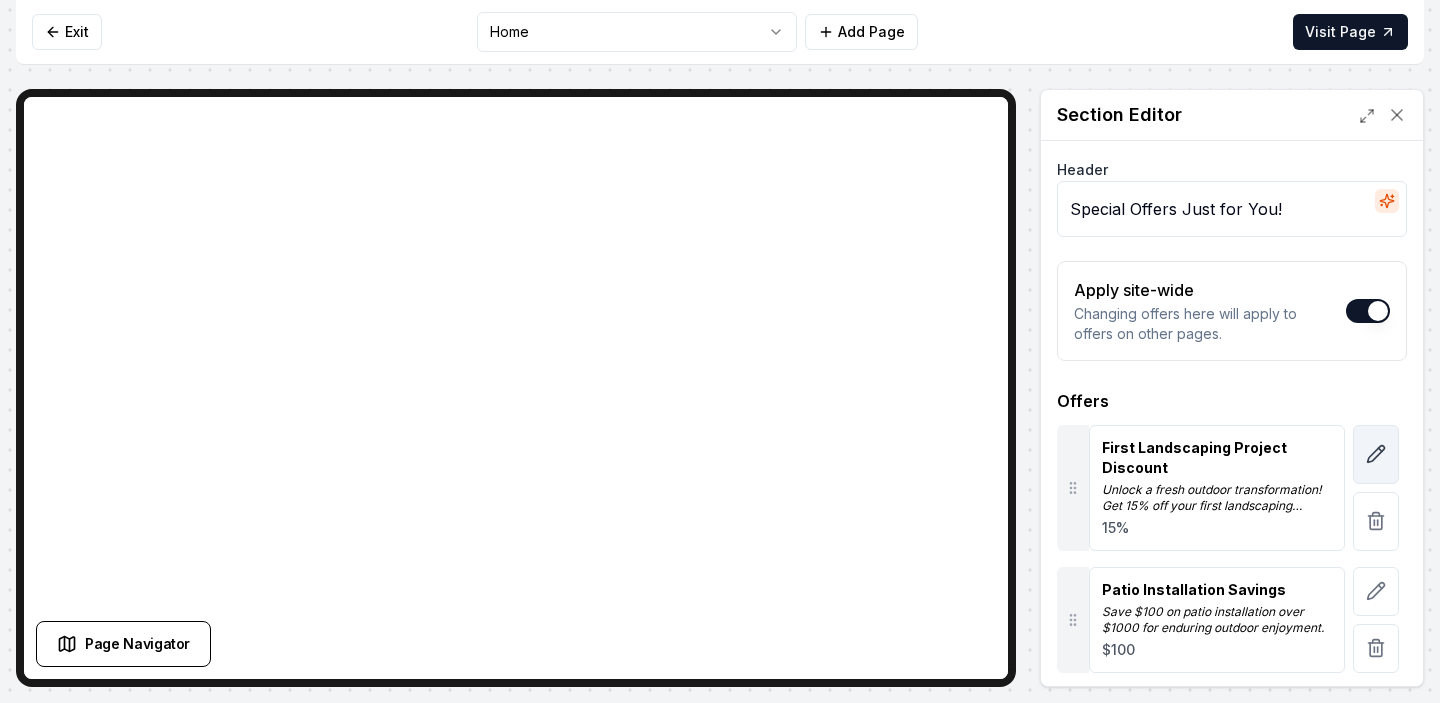 click 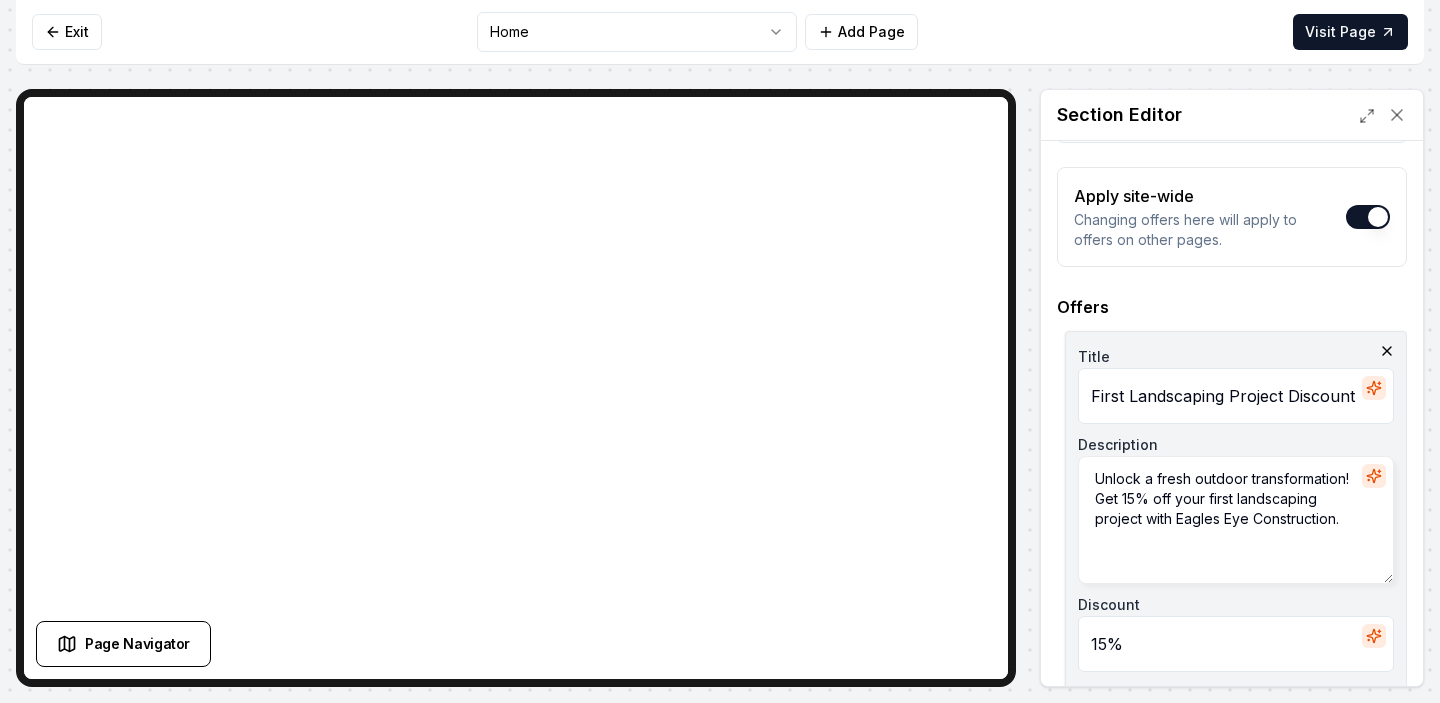 scroll, scrollTop: 96, scrollLeft: 0, axis: vertical 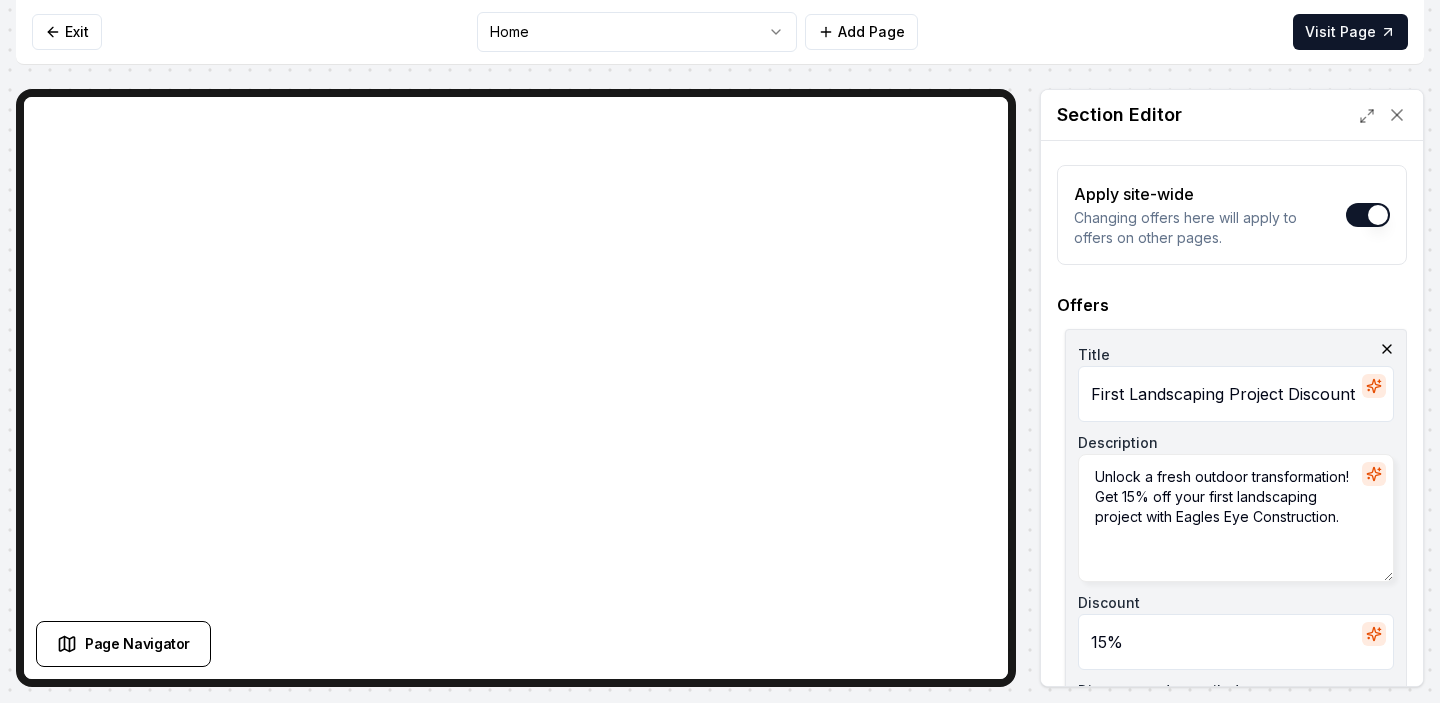 click on "15%" at bounding box center (1236, 642) 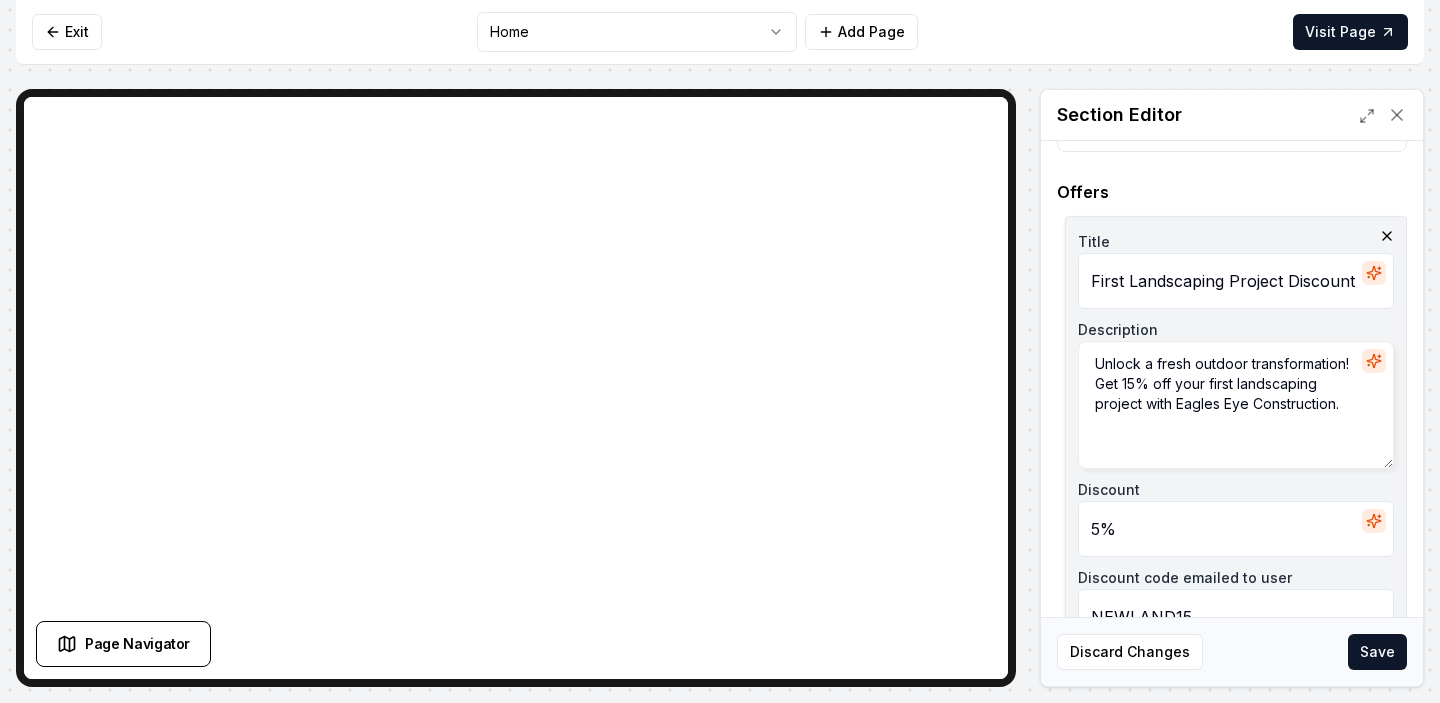 scroll, scrollTop: 215, scrollLeft: 0, axis: vertical 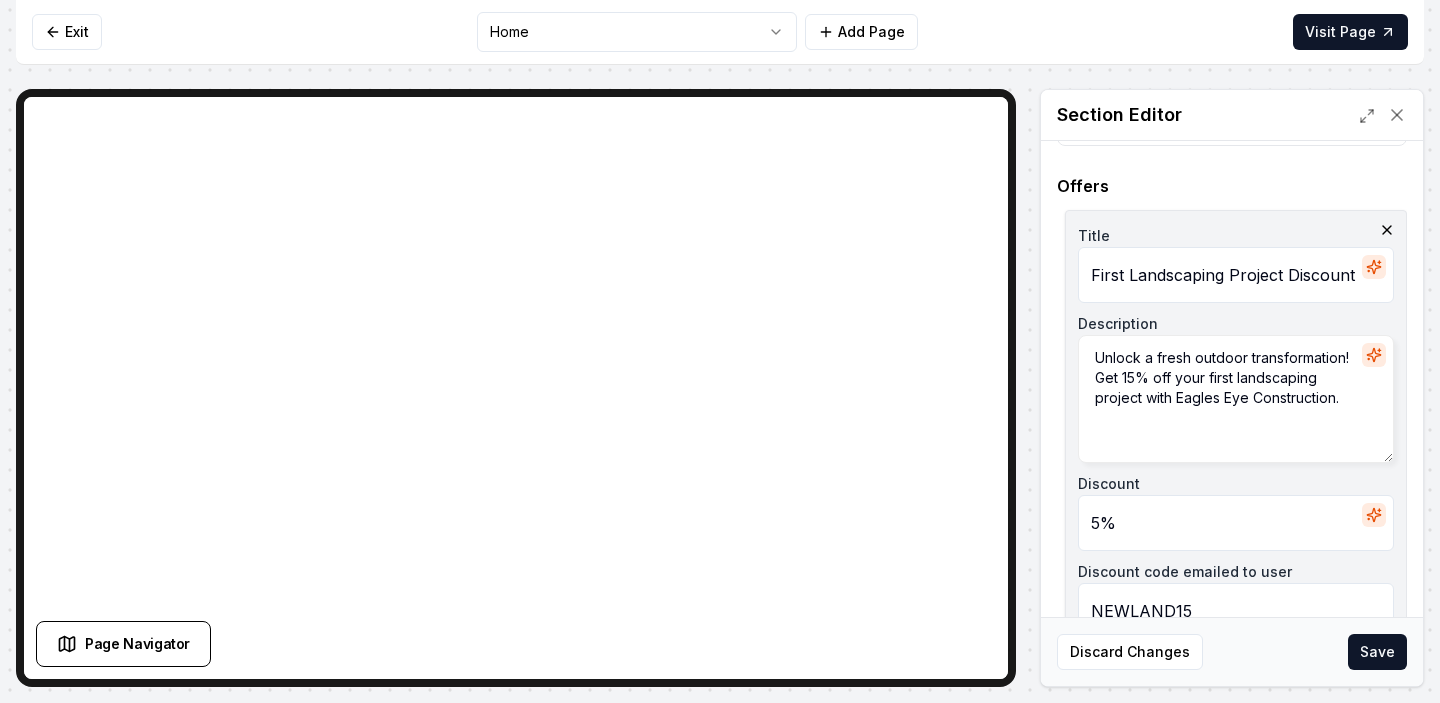 type on "5%" 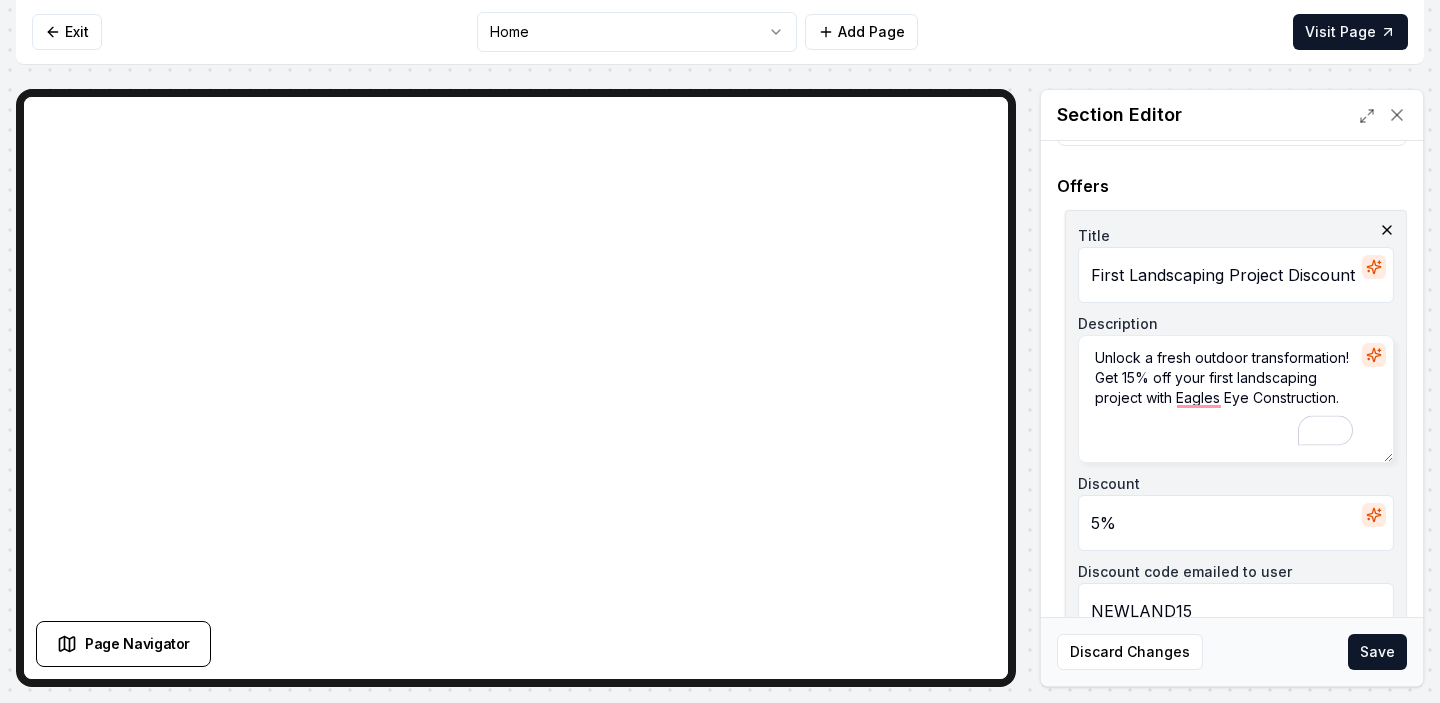 drag, startPoint x: 1177, startPoint y: 401, endPoint x: 1335, endPoint y: 400, distance: 158.00316 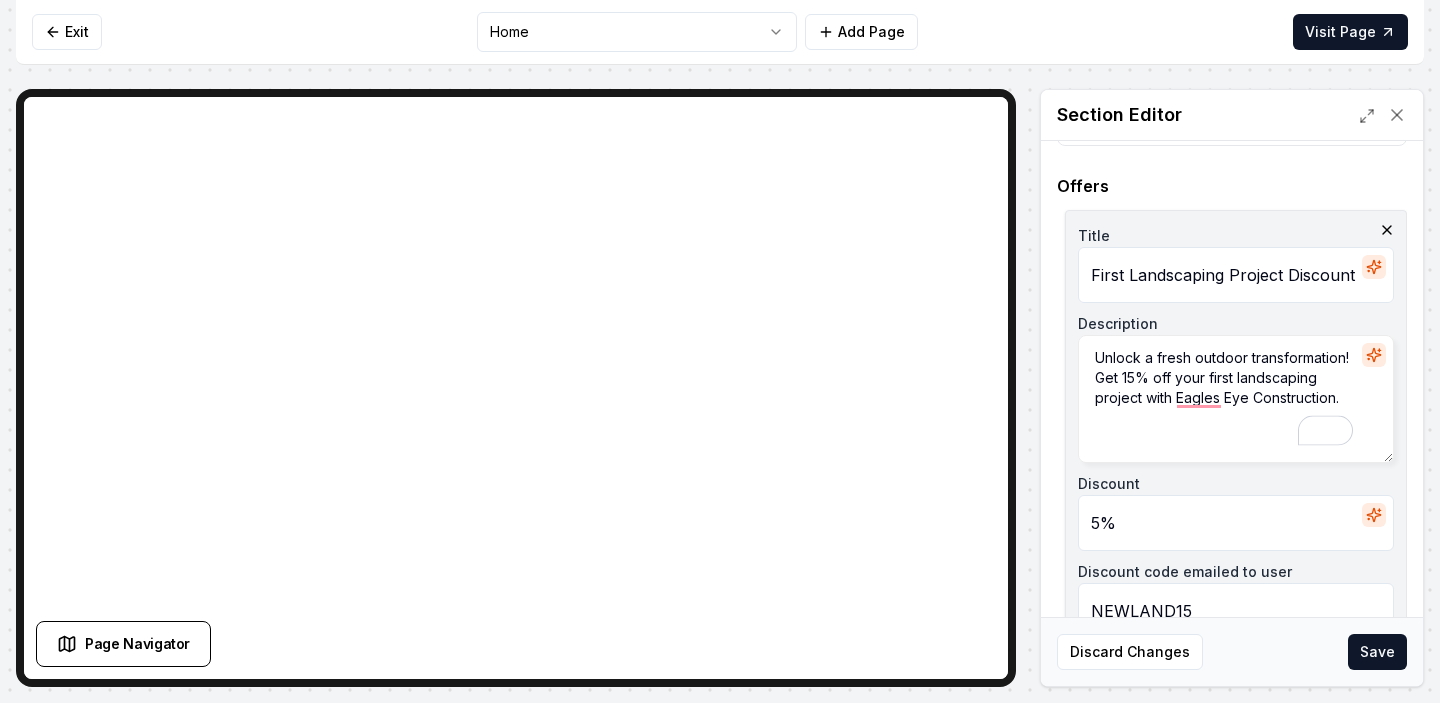 click on "Unlock a fresh outdoor transformation! Get 15% off your first landscaping project with Eagles Eye Construction." at bounding box center [1236, 399] 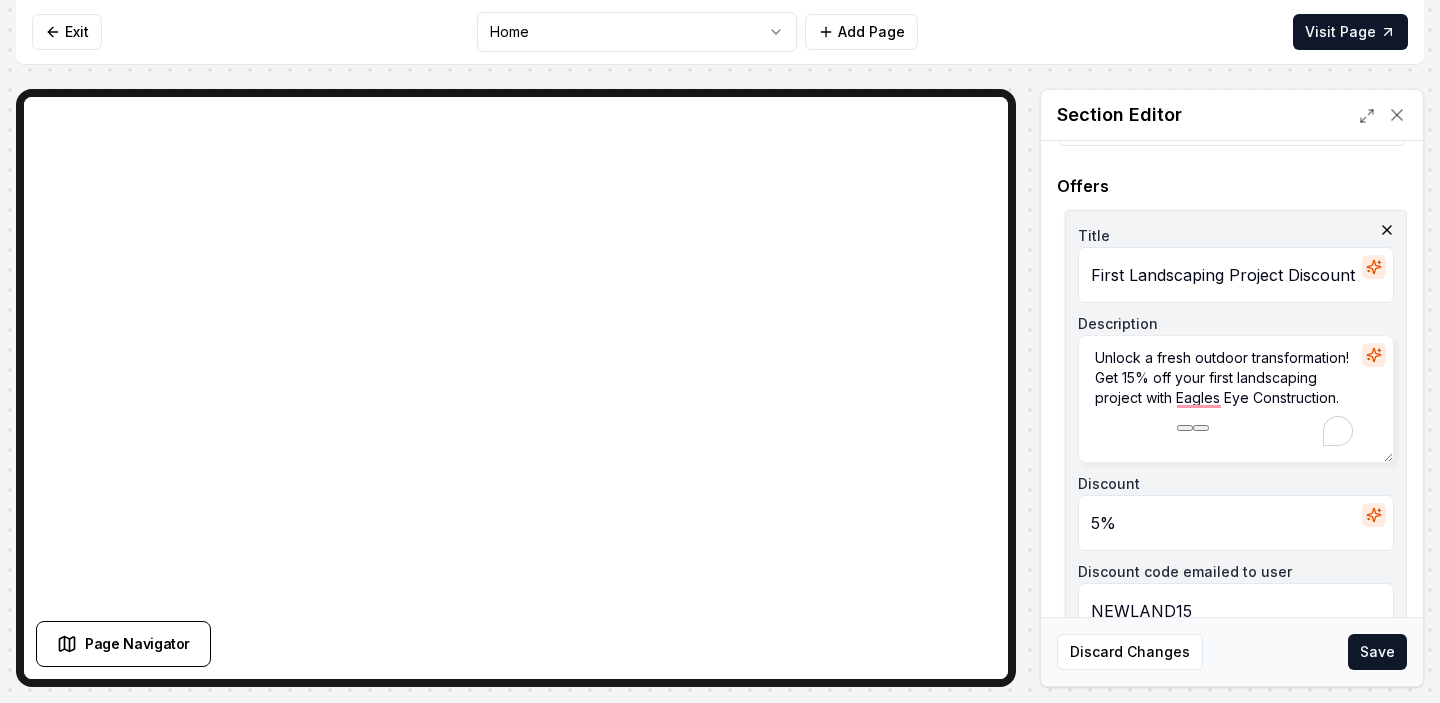 paste on "Snake River Hardscape" 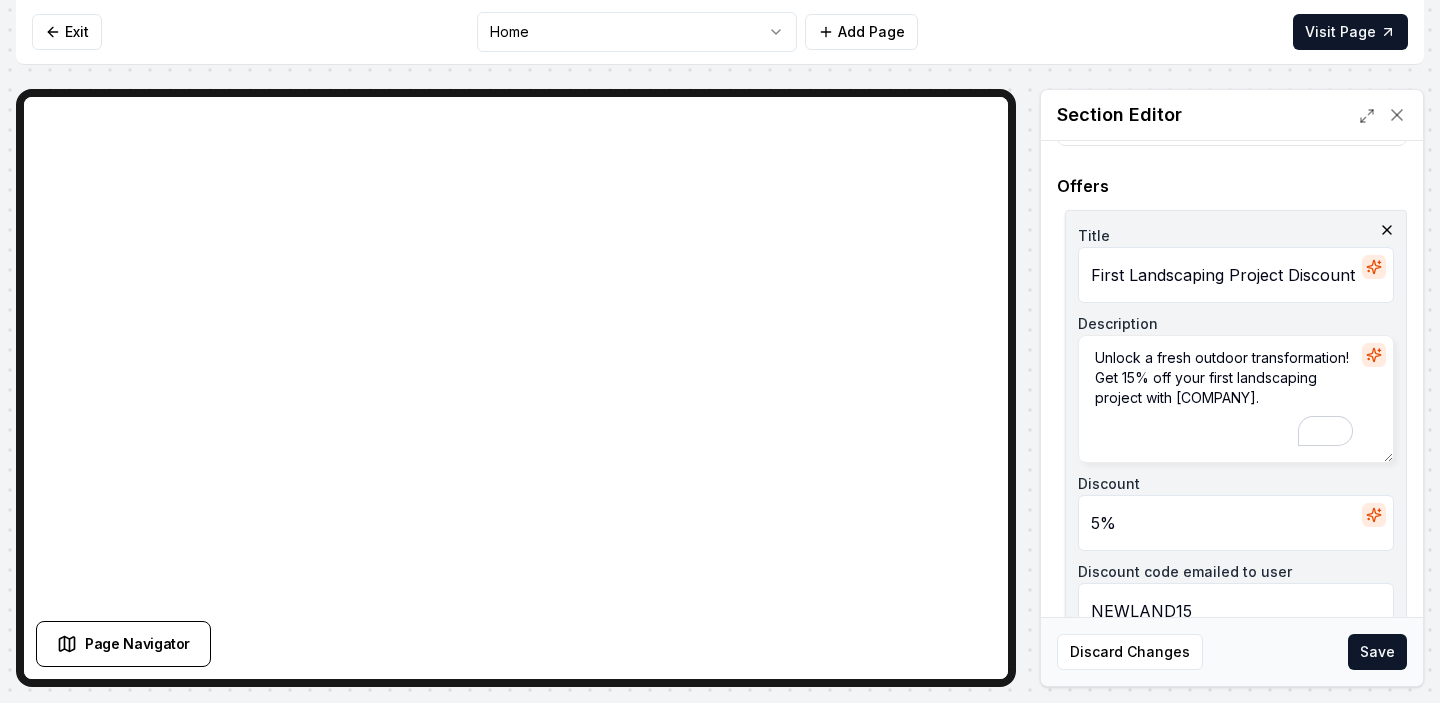 click on "Unlock a fresh outdoor transformation! Get 15% off your first landscaping project with Snake River Hardscapes." at bounding box center (1236, 399) 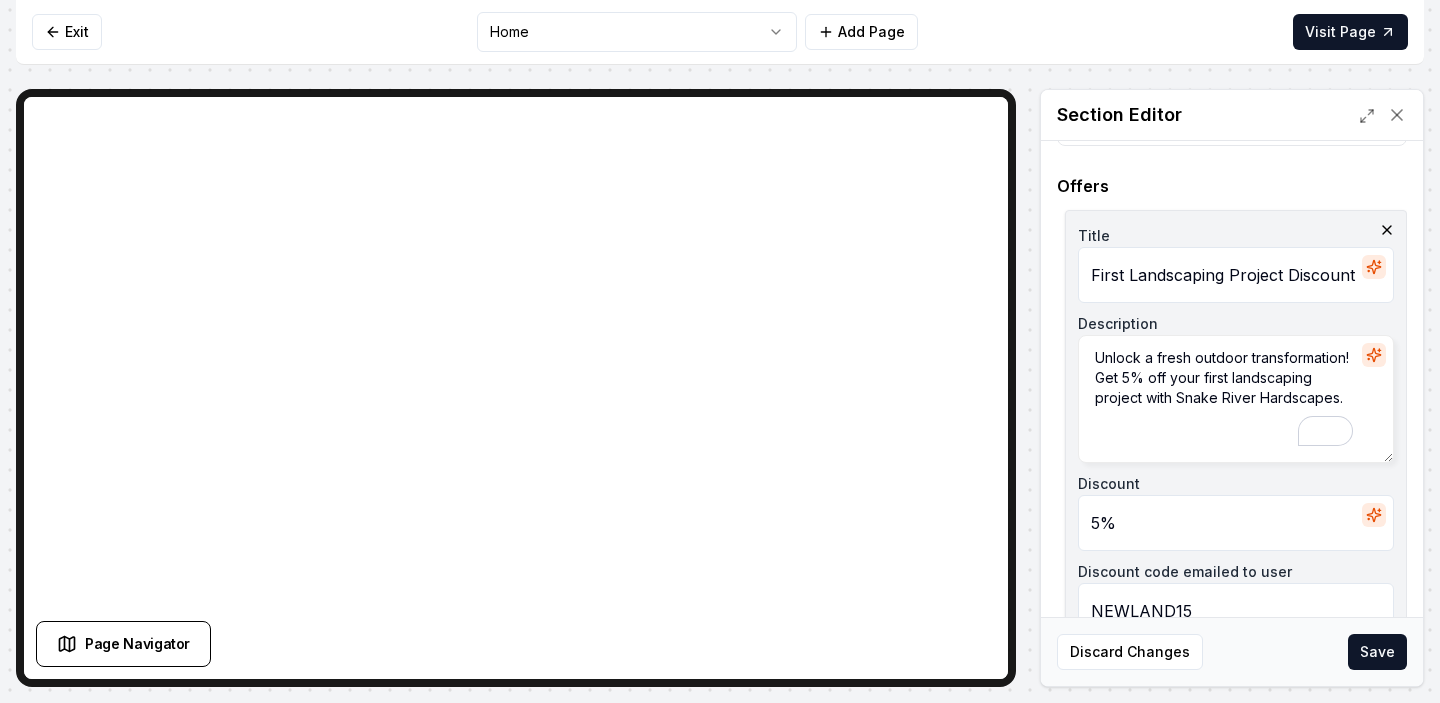click on "Unlock a fresh outdoor transformation! Get 5% off your first landscaping project with Snake River Hardscapes." at bounding box center [1236, 399] 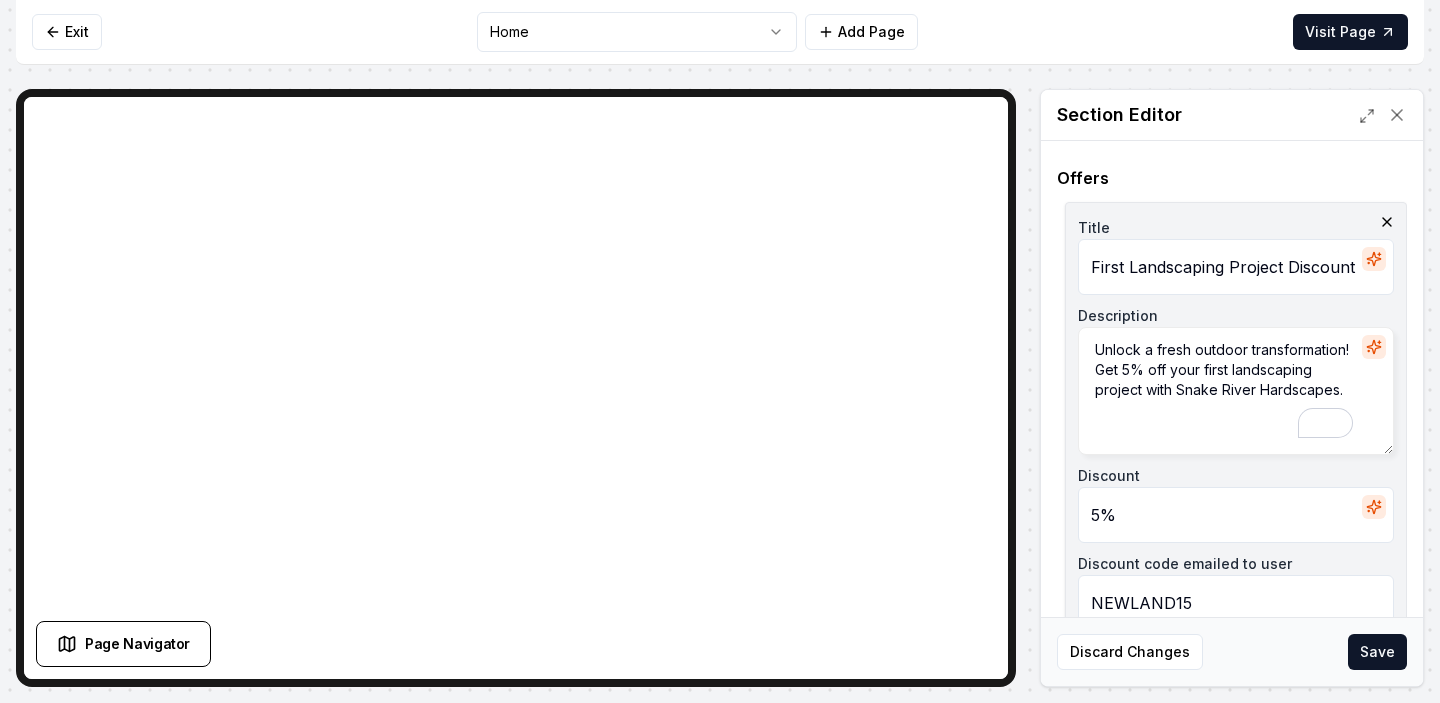 scroll, scrollTop: 221, scrollLeft: 0, axis: vertical 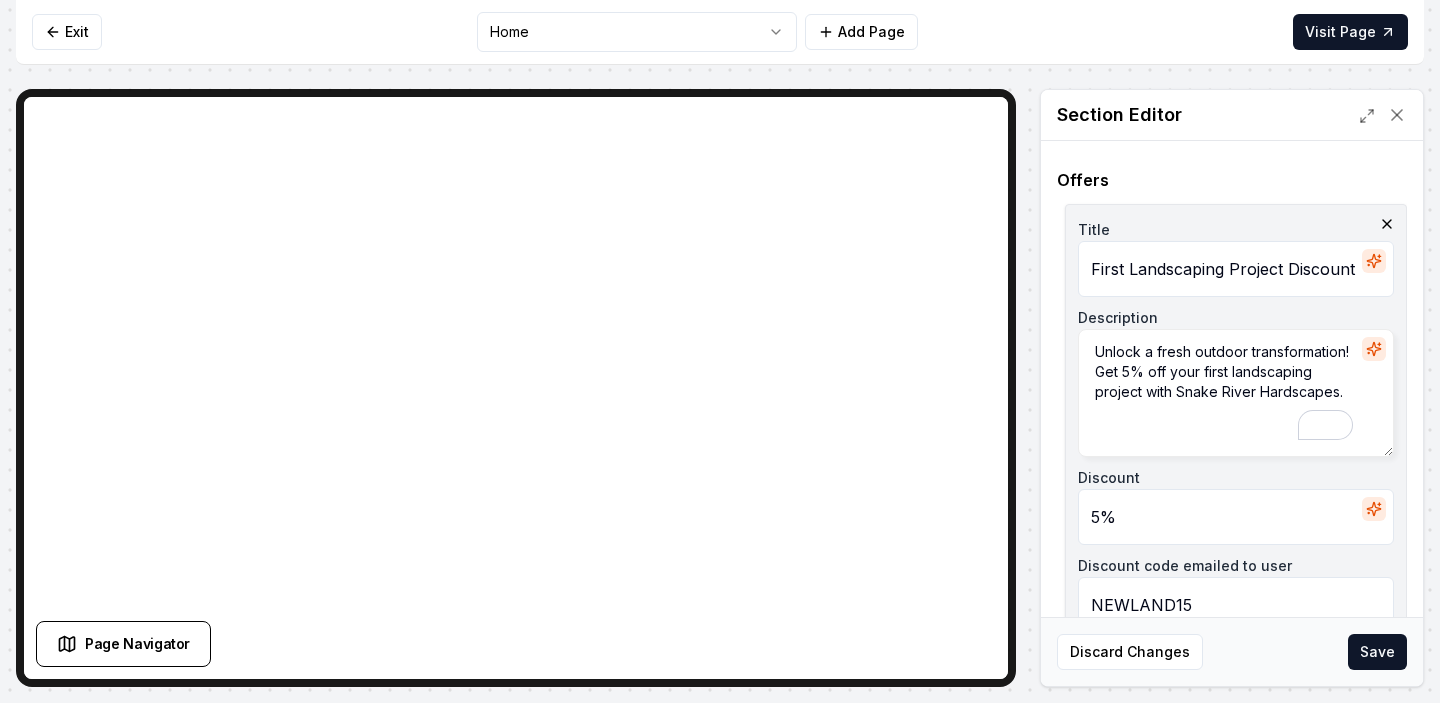 click on "Unlock a fresh outdoor transformation! Get 5% off your first landscaping project with Snake River Hardscapes." at bounding box center [1236, 393] 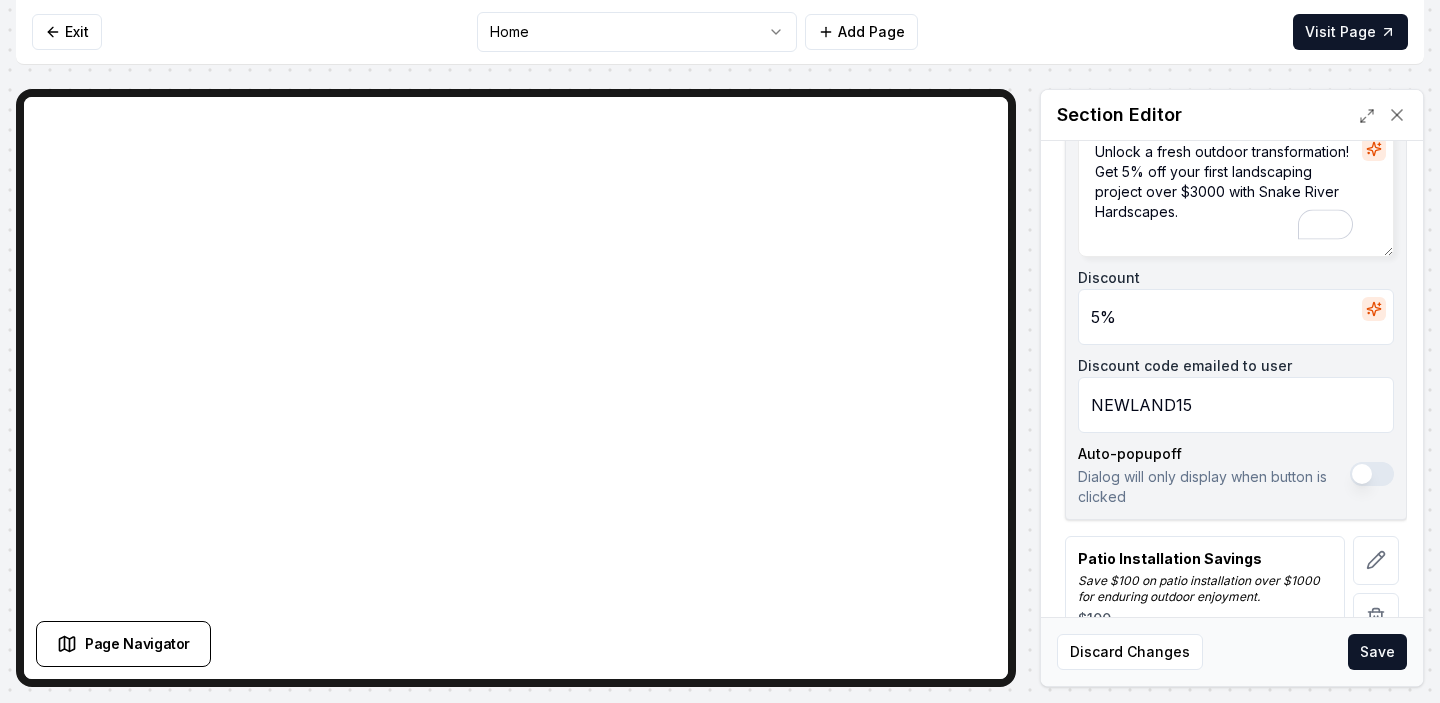scroll, scrollTop: 522, scrollLeft: 0, axis: vertical 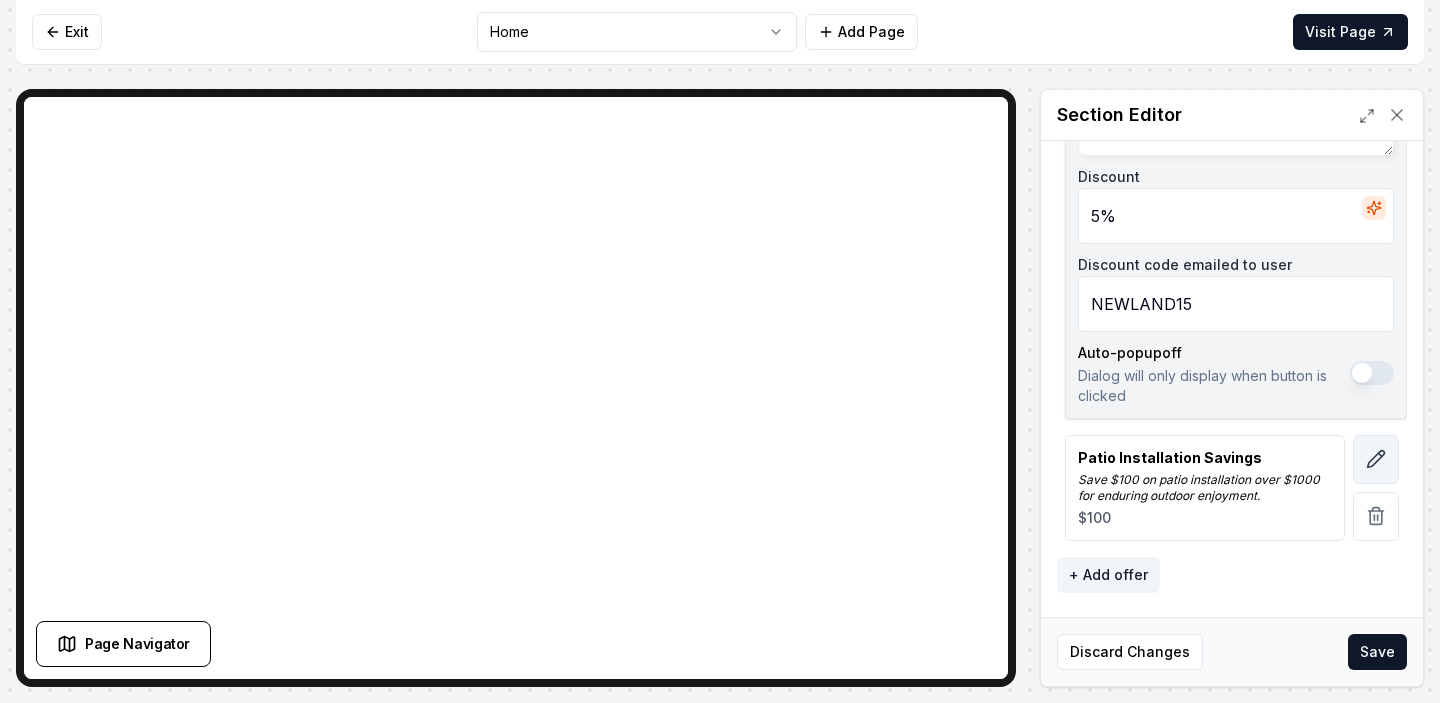 type on "Unlock a fresh outdoor transformation! Get 5% off your first landscaping project over $3000 with Snake River Hardscapes." 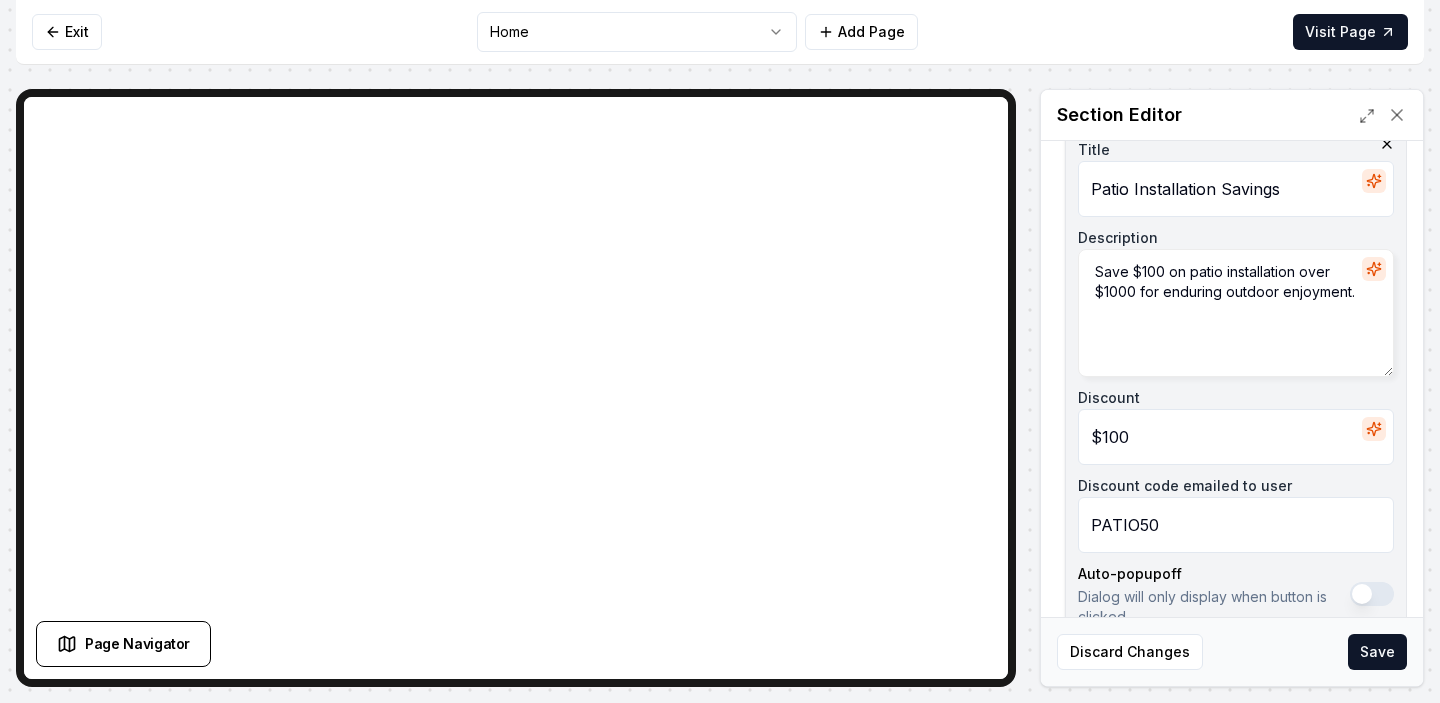 scroll, scrollTop: 416, scrollLeft: 0, axis: vertical 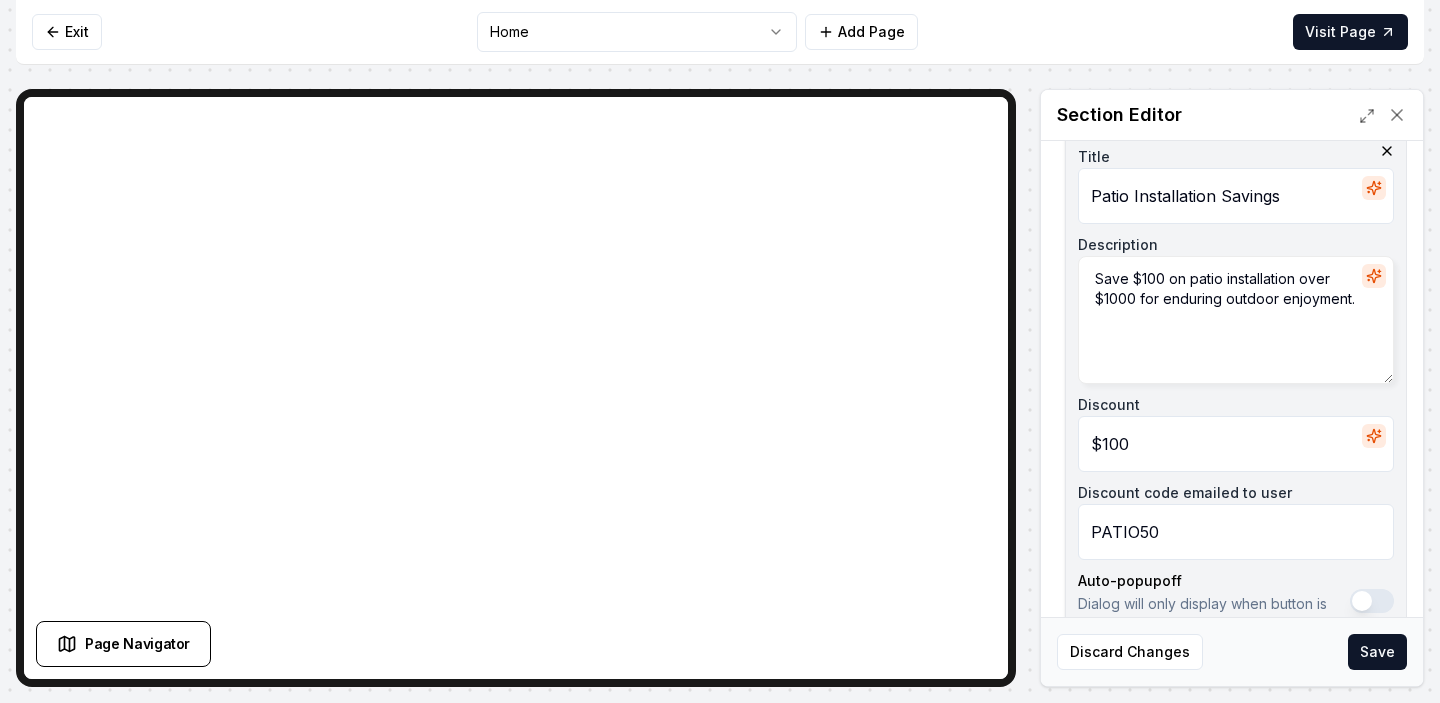 click on "Save $100 on patio installation over $1000 for enduring outdoor enjoyment." at bounding box center [1236, 320] 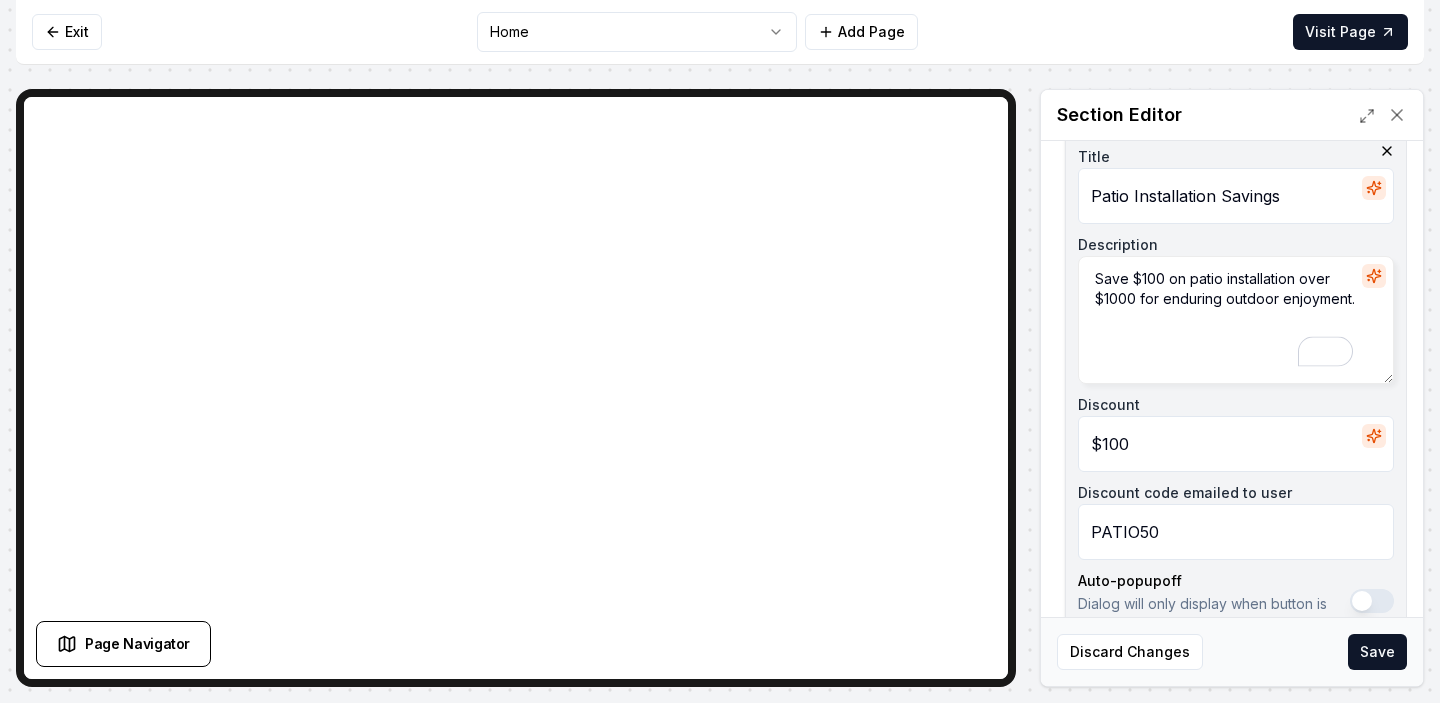 click on "Save $100 on patio installation over $1000 for enduring outdoor enjoyment." at bounding box center (1236, 320) 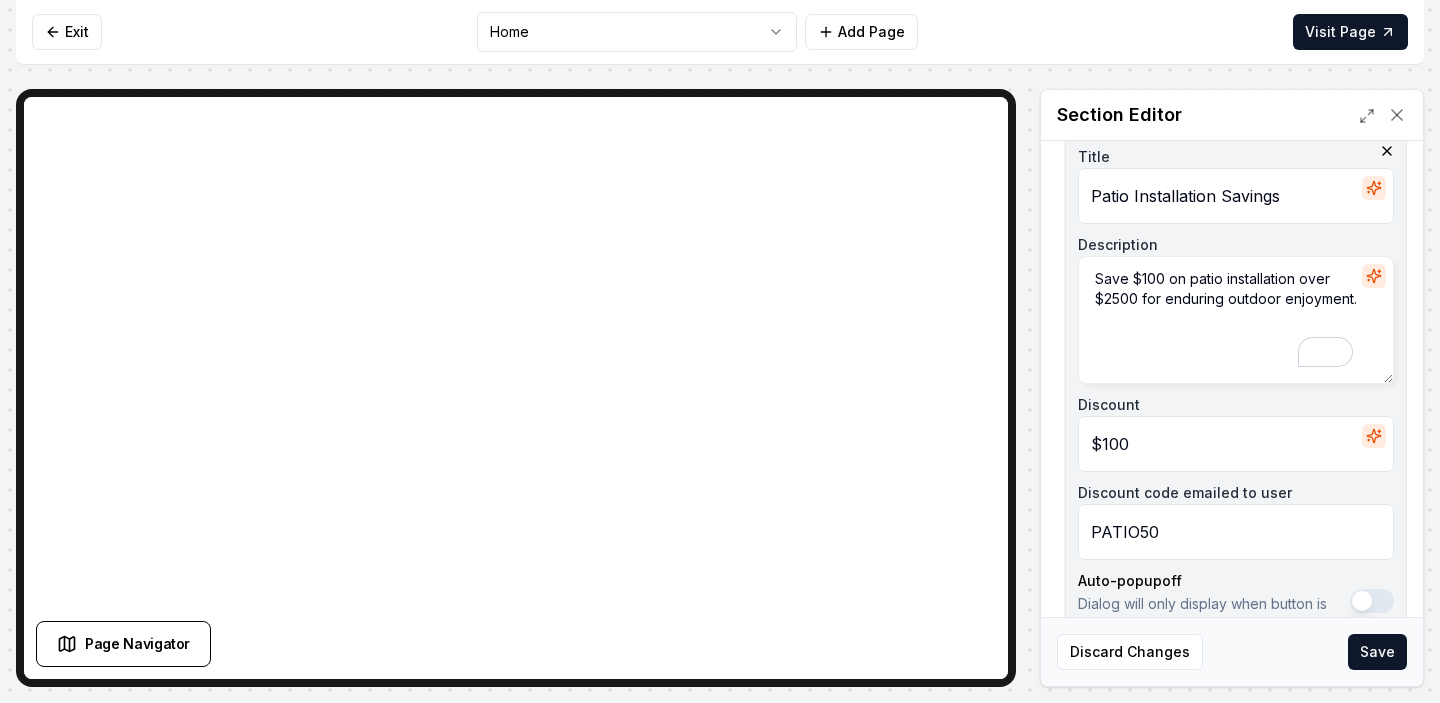 click on "Save $100 on patio installation over $2500 for enduring outdoor enjoyment." at bounding box center [1236, 320] 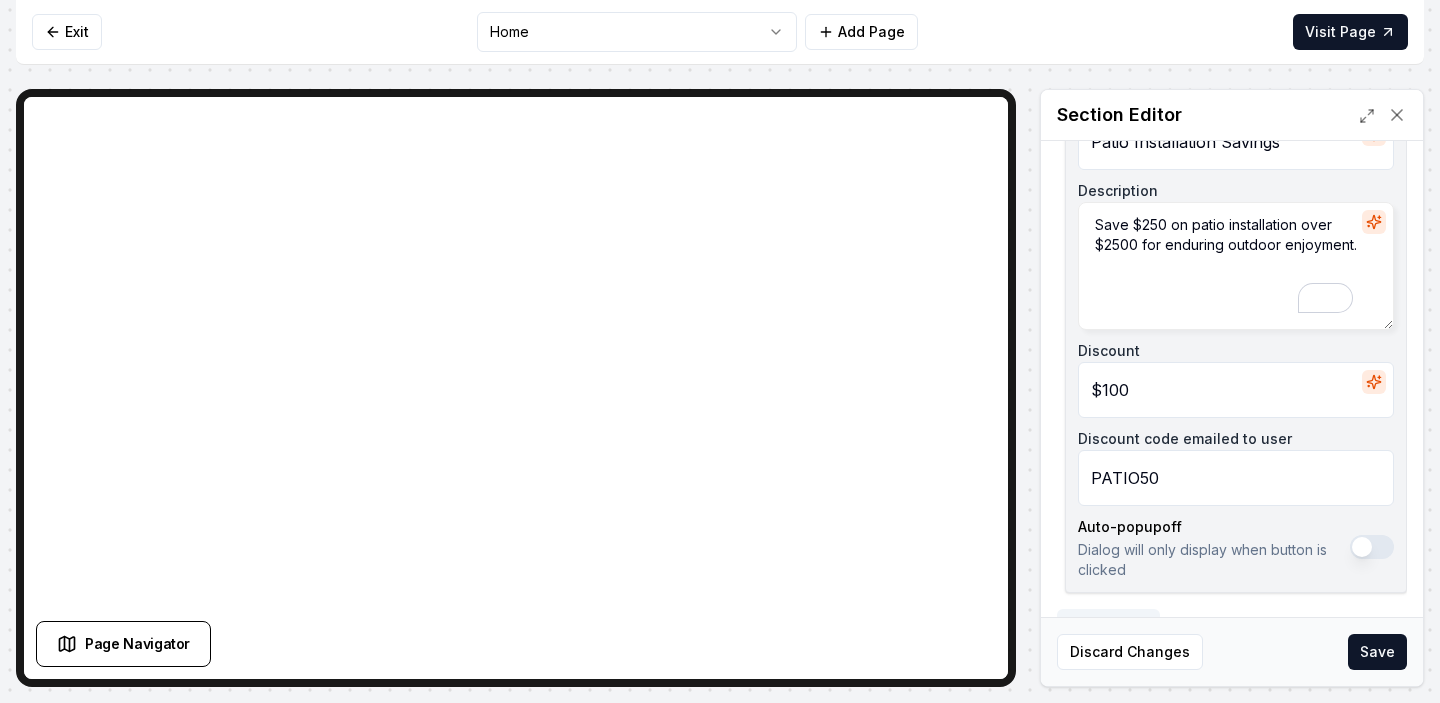 scroll, scrollTop: 481, scrollLeft: 0, axis: vertical 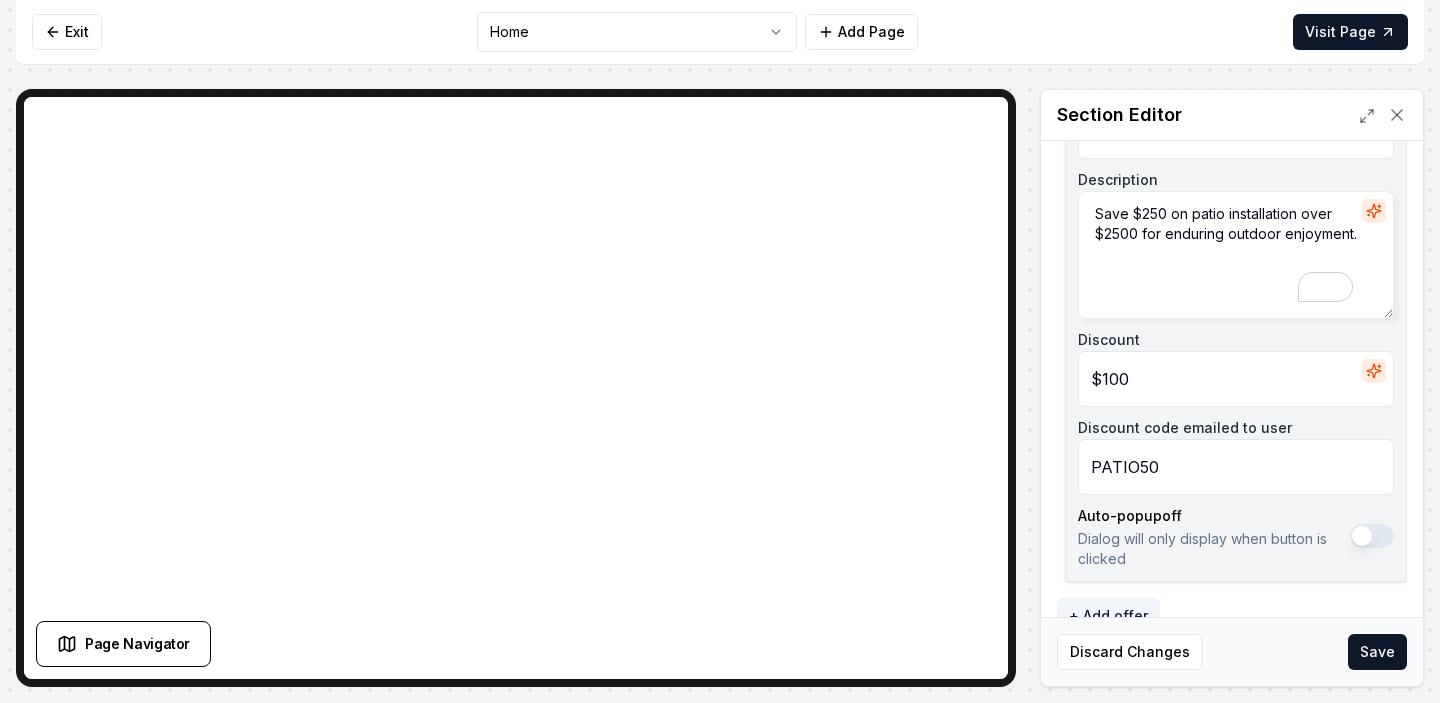 type on "Save $250 on patio installation over $2500 for enduring outdoor enjoyment." 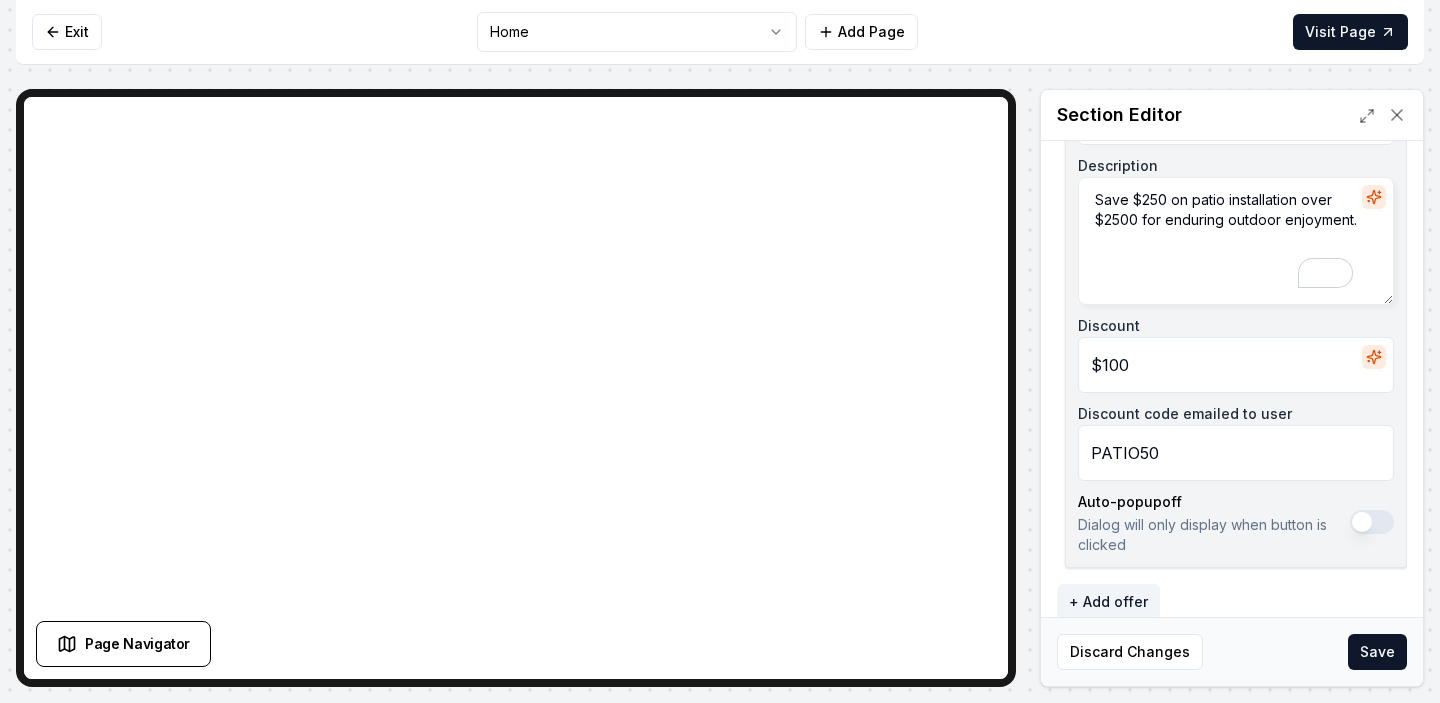 scroll, scrollTop: 486, scrollLeft: 0, axis: vertical 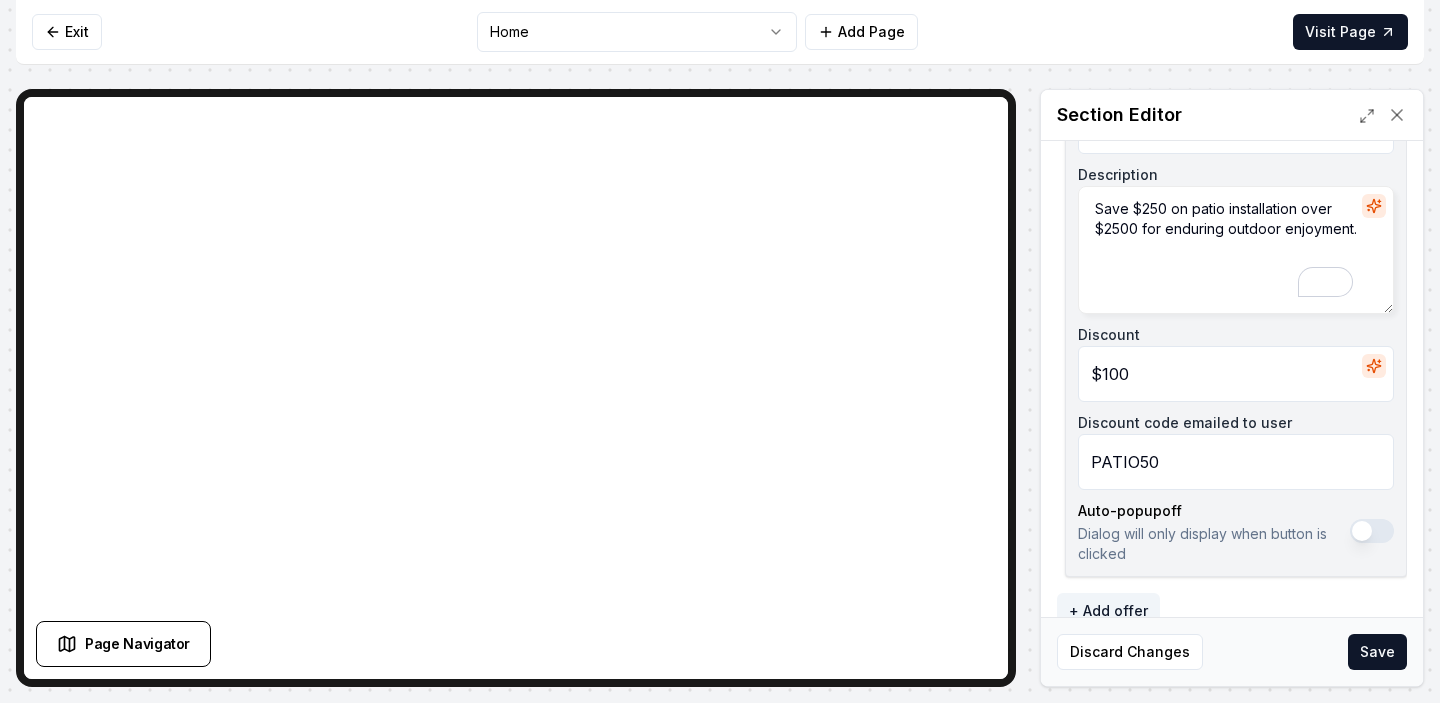 click on "PATIO50" at bounding box center [1236, 462] 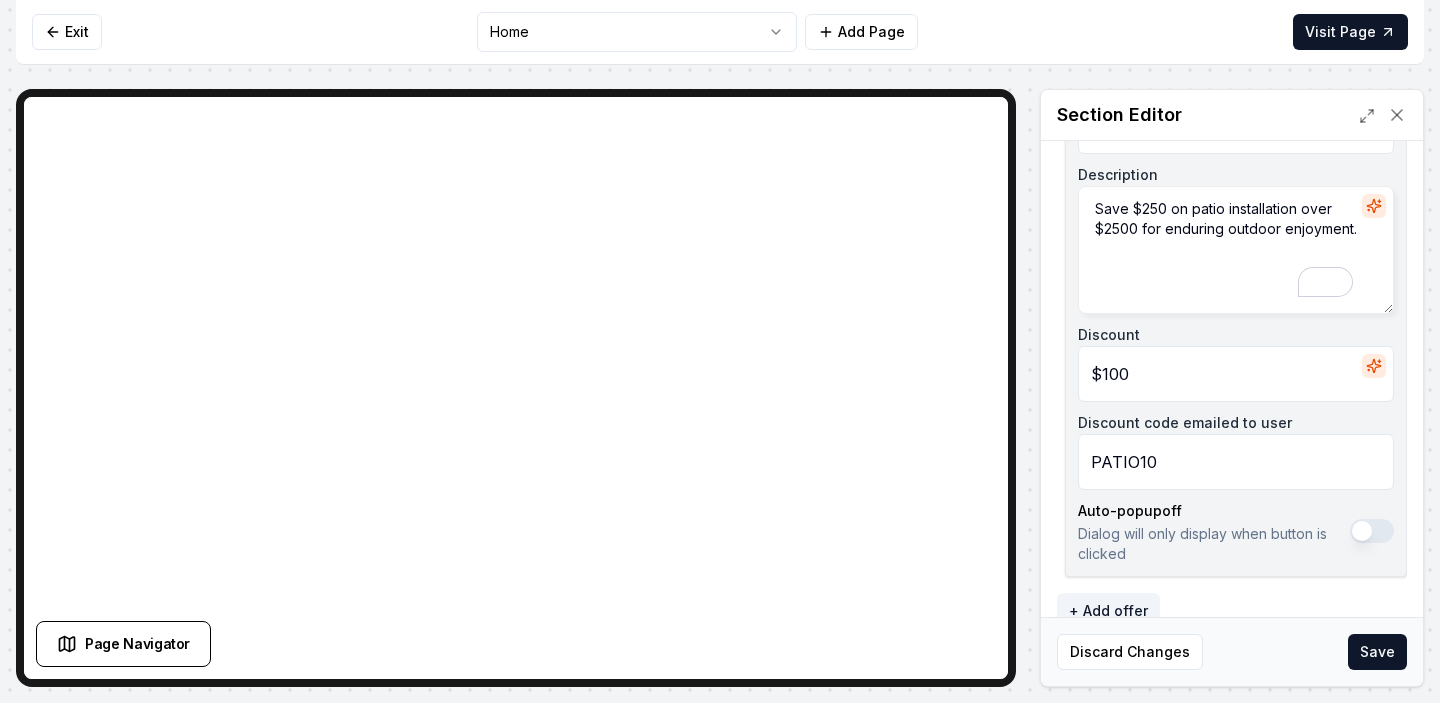 type on "PATIO10" 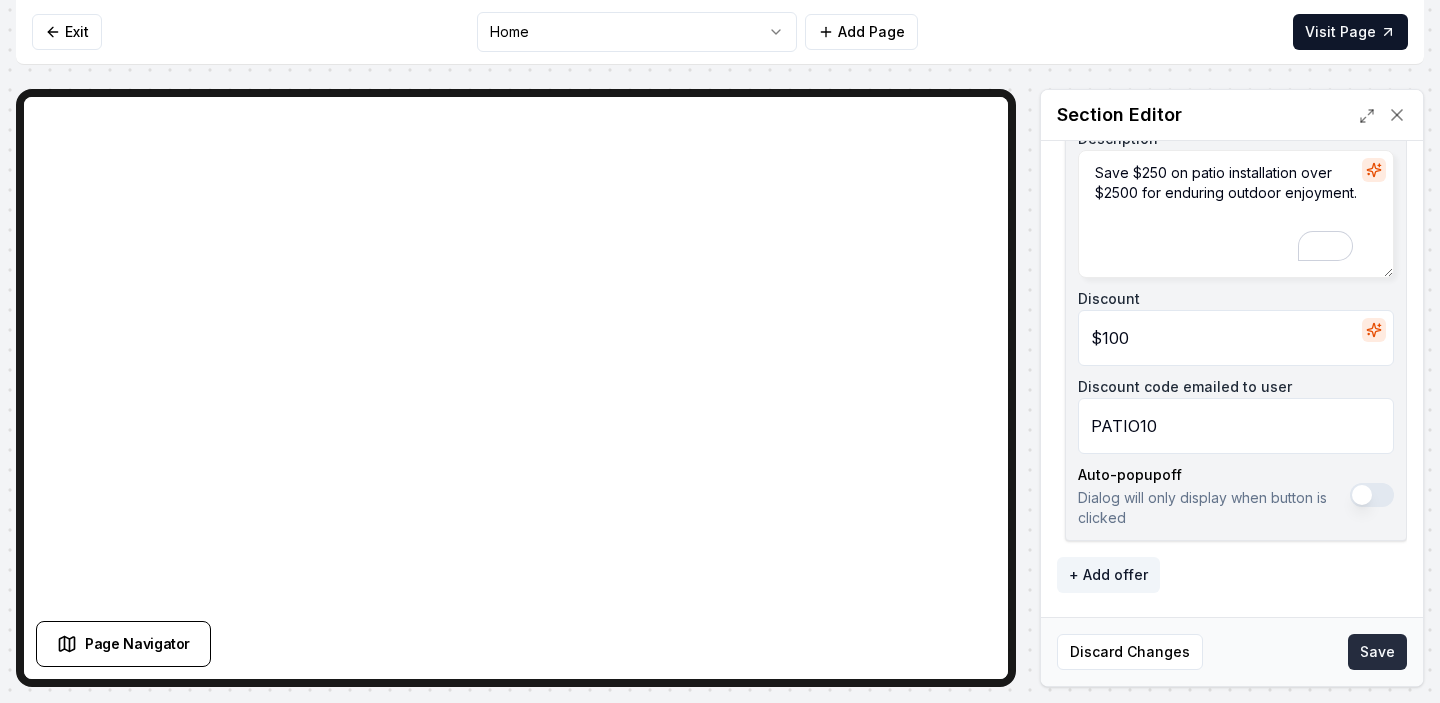 click on "Save" at bounding box center [1377, 652] 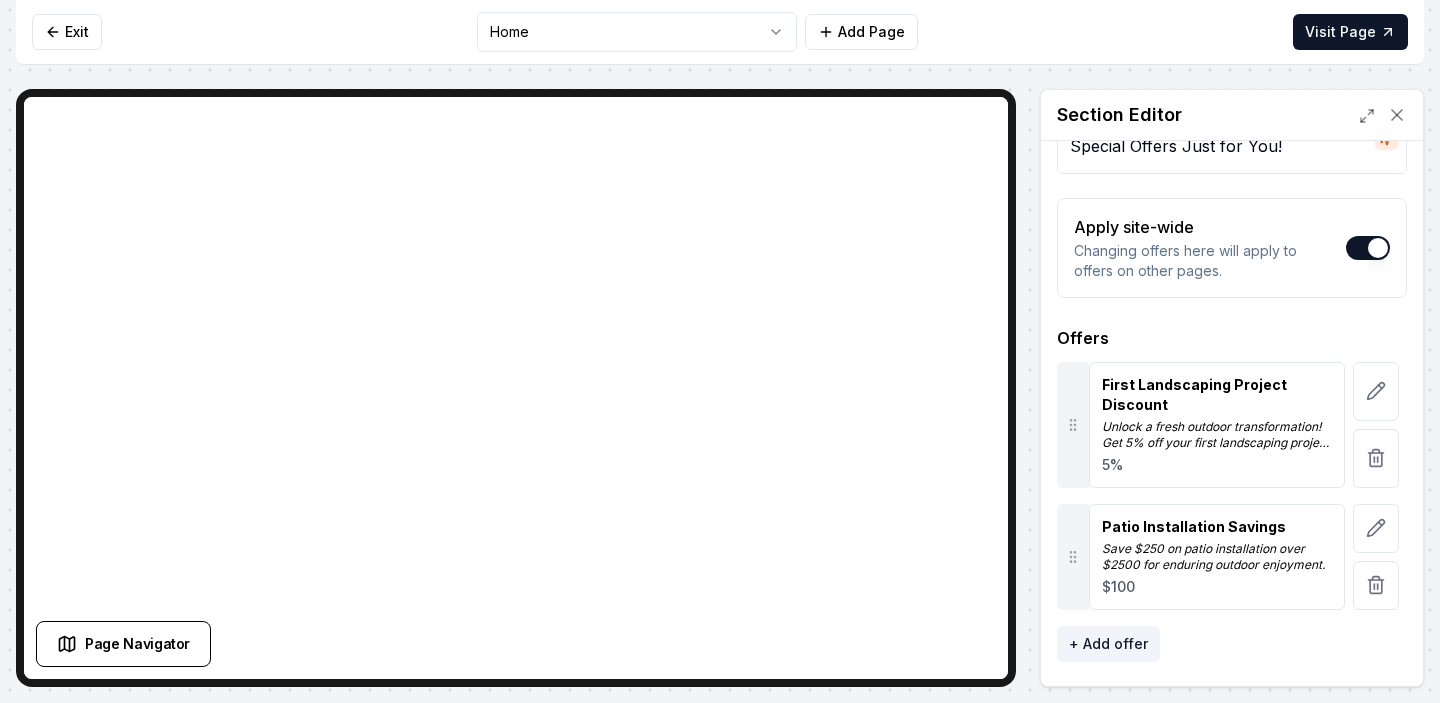 scroll, scrollTop: 0, scrollLeft: 0, axis: both 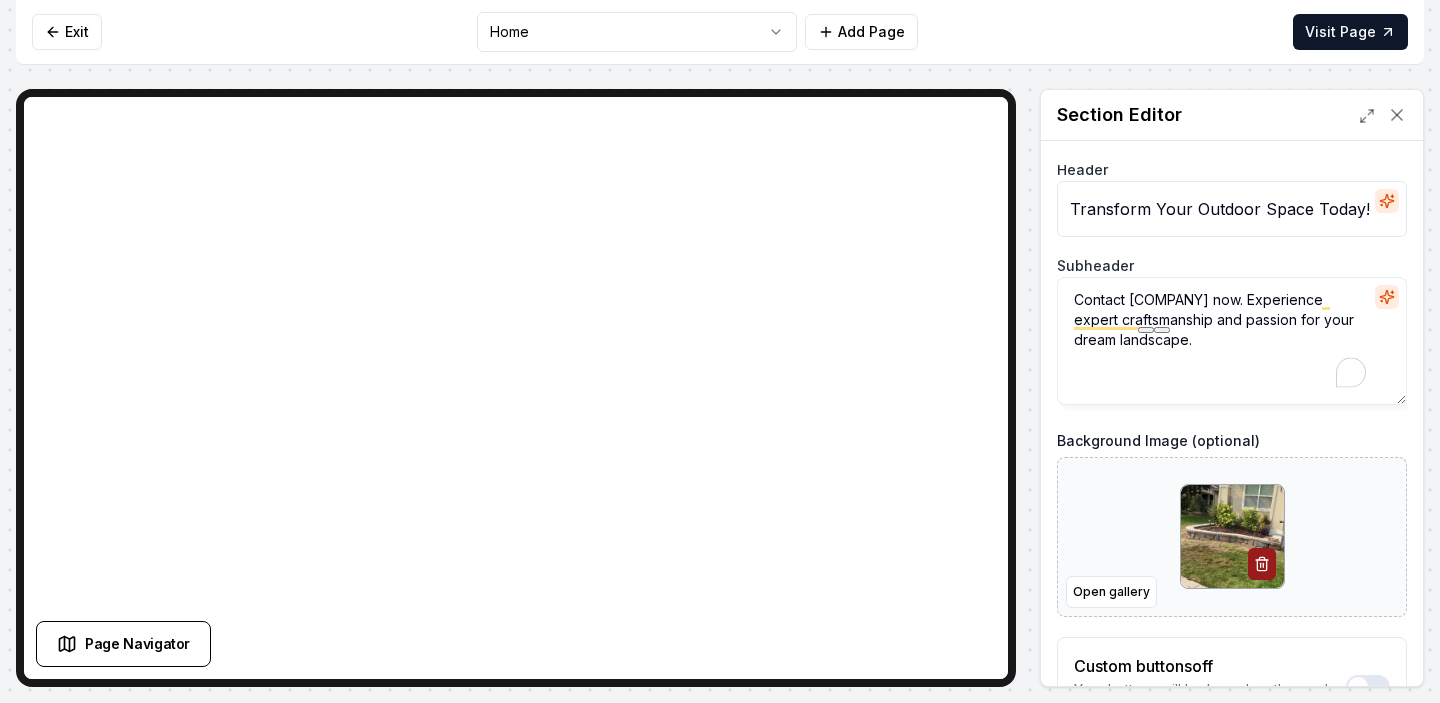 drag, startPoint x: 1288, startPoint y: 301, endPoint x: 1133, endPoint y: 294, distance: 155.15799 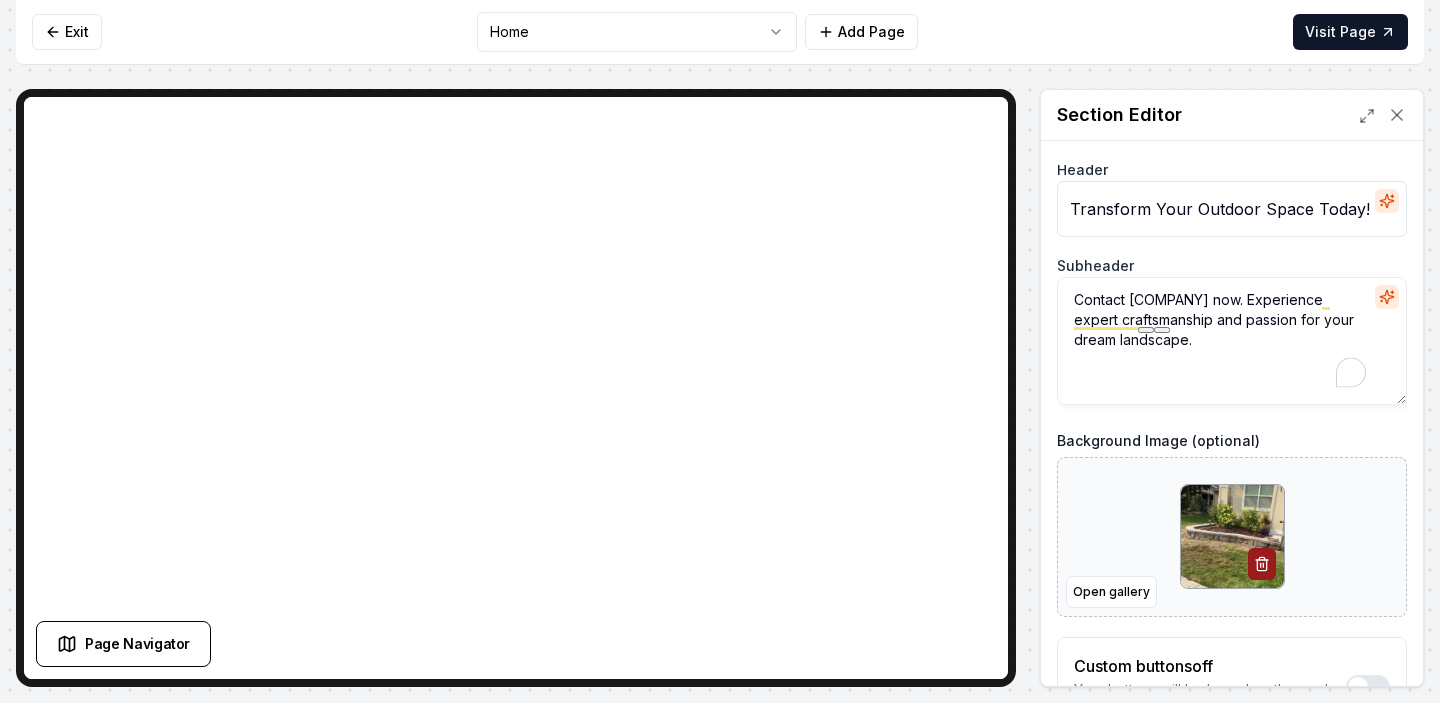 click on "Contact Eagles Eye Construction now. Experience expert craftsmanship and passion for your dream landscape." at bounding box center (1232, 341) 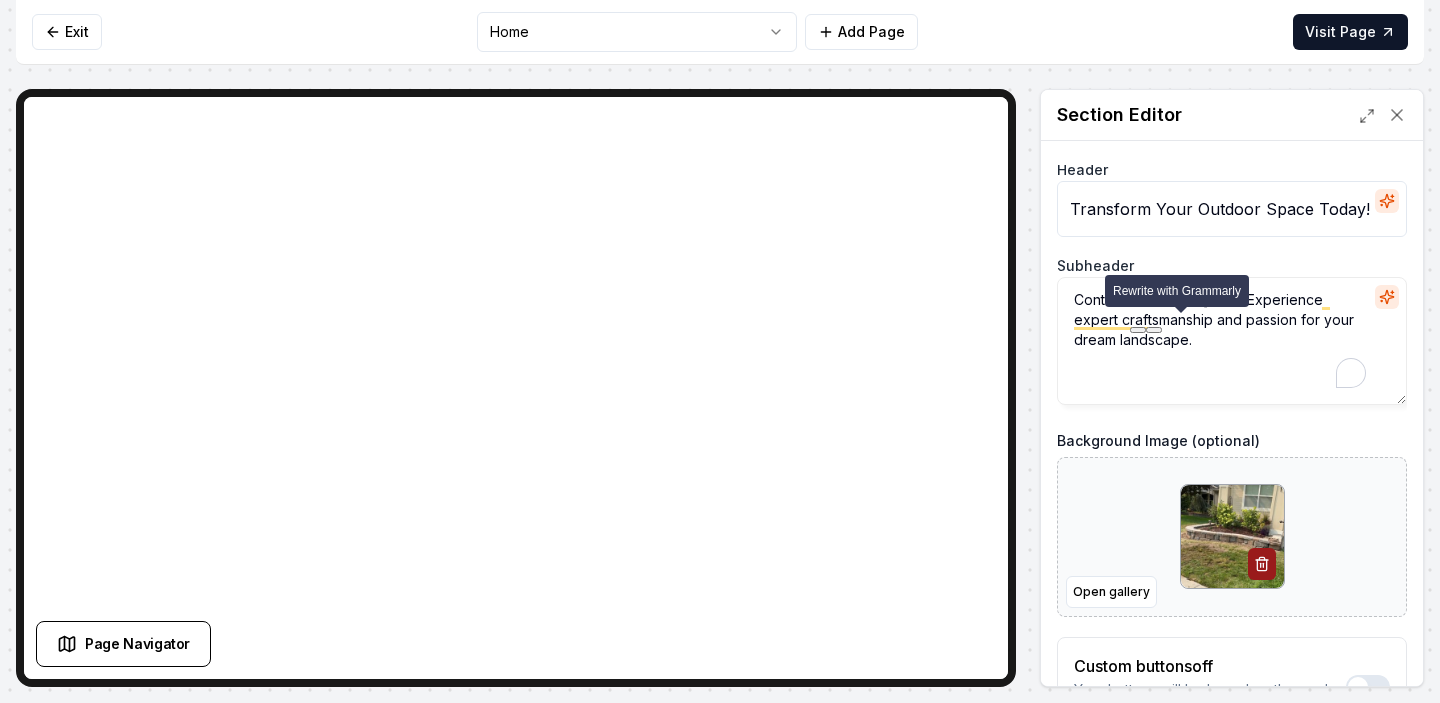 paste on "Snake River Hardscape" 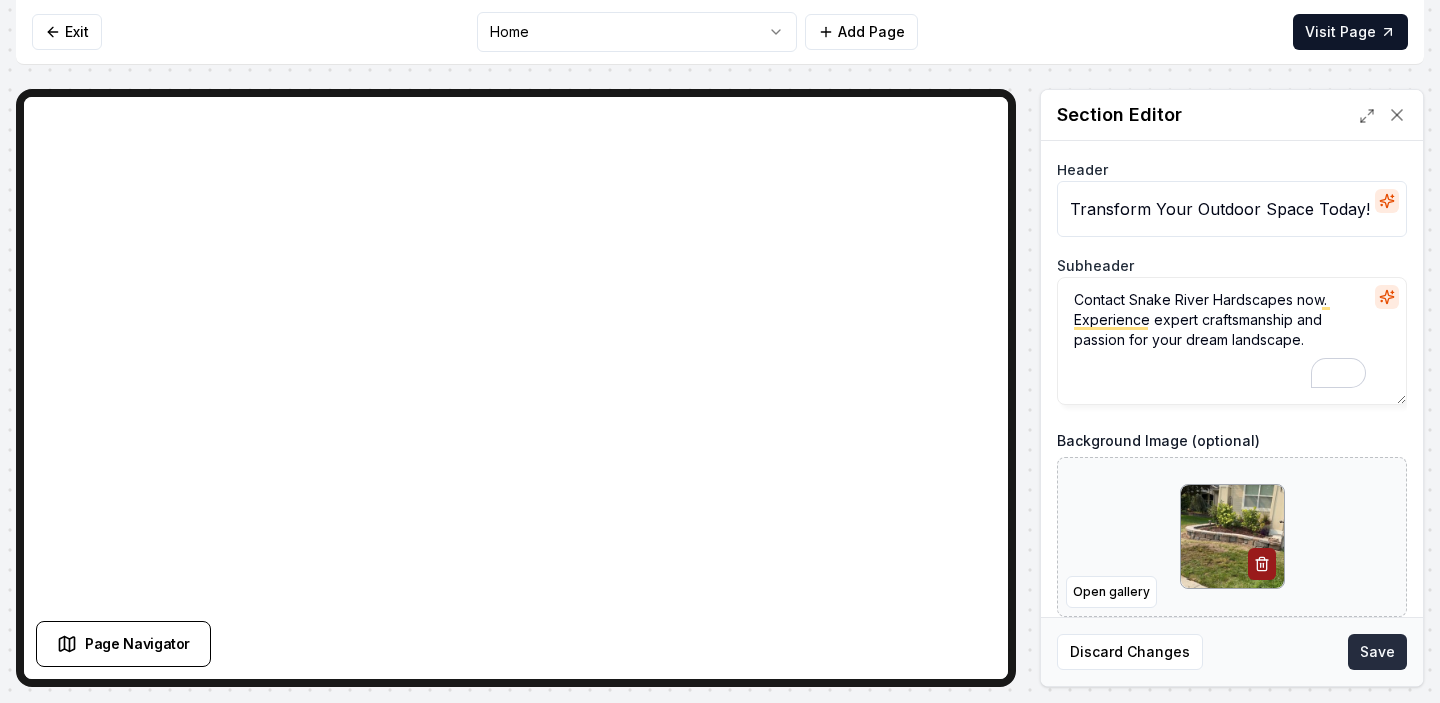 type on "Contact Snake River Hardscapes now. Experience expert craftsmanship and passion for your dream landscape." 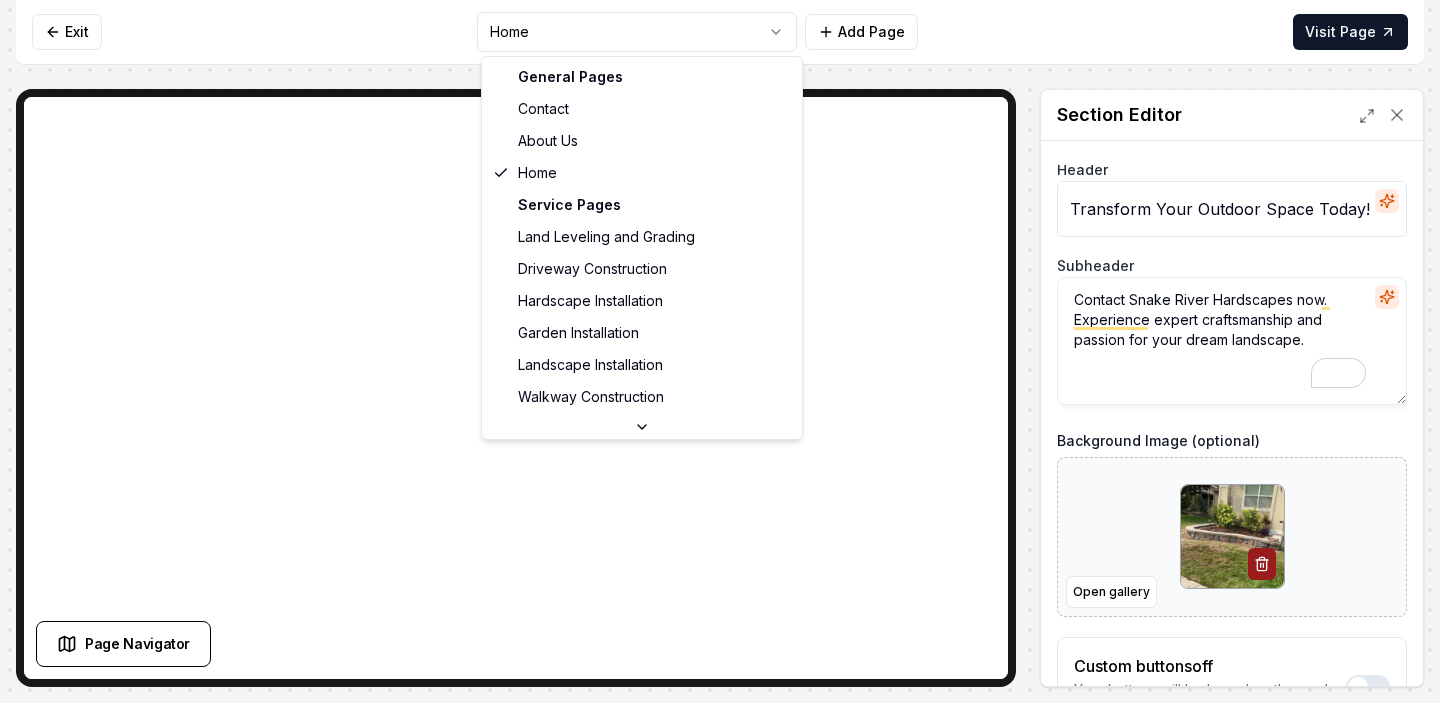 click on "Computer Required This feature is only available on a computer. Please switch to a computer to edit your site. Go back  Exit Home Add Page Visit Page  Page Navigator Page Settings Section Editor Header Transform Your Outdoor Space Today! Subheader Contact Snake River Hardscapes now. Experience expert craftsmanship and passion for your dream landscape. Background Image (optional) Open gallery Custom buttons  off Your buttons will be based on the goals you set up. Discard Changes Save /dashboard/sites/f895d079-bf65-4729-b307-2c15c7b60019/pages/4b98ec0c-04e2-43e1-b59e-25e06f8b3636 General Pages Contact About Us Home Service Pages Land Leveling and Grading Driveway Construction Hardscape Installation Garden Installation Landscape Installation Walkway Construction Patio Construction Retaining Wall Construction Service Area Pages Kuna, ID Meridian, ID Nampa, ID Caldwell, ID Emmett, ID Star, ID Middleton, ID Eagle, ID Boise, ID" at bounding box center (720, 351) 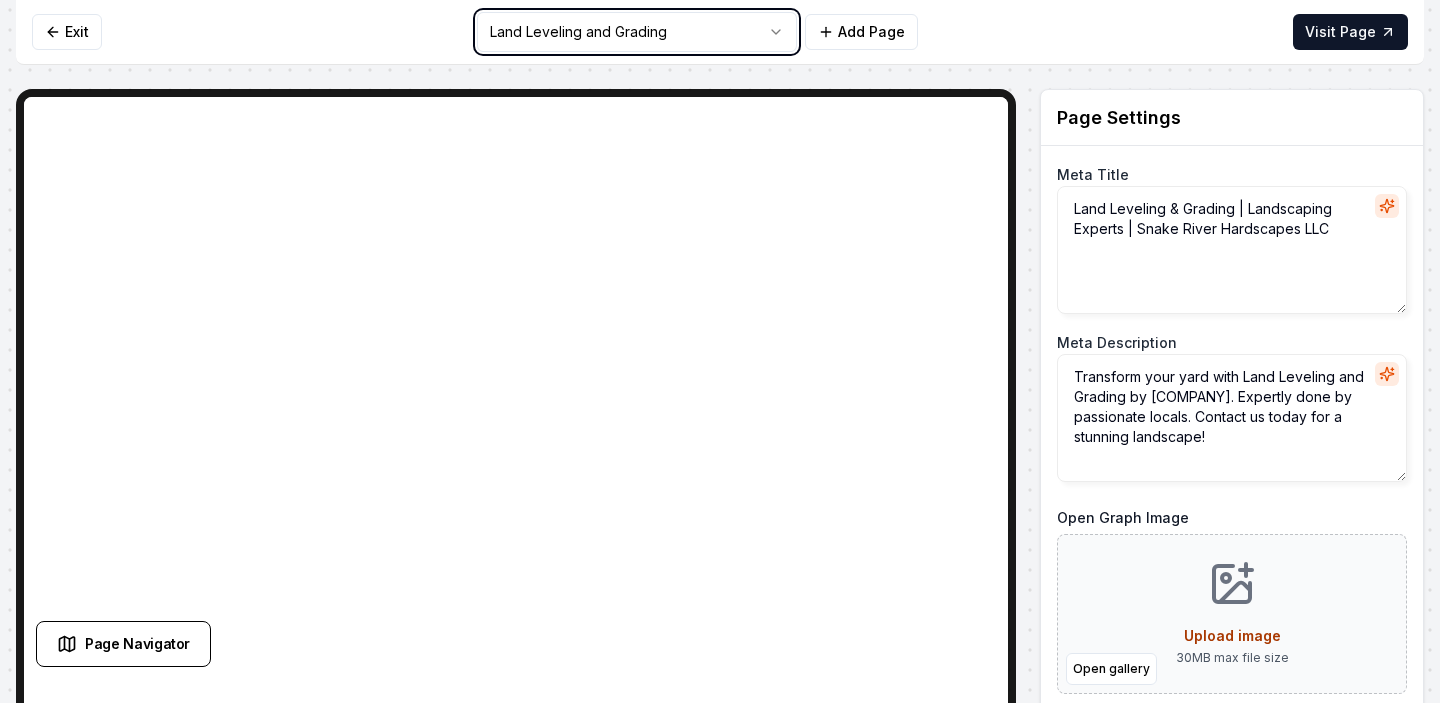 scroll, scrollTop: 10, scrollLeft: 0, axis: vertical 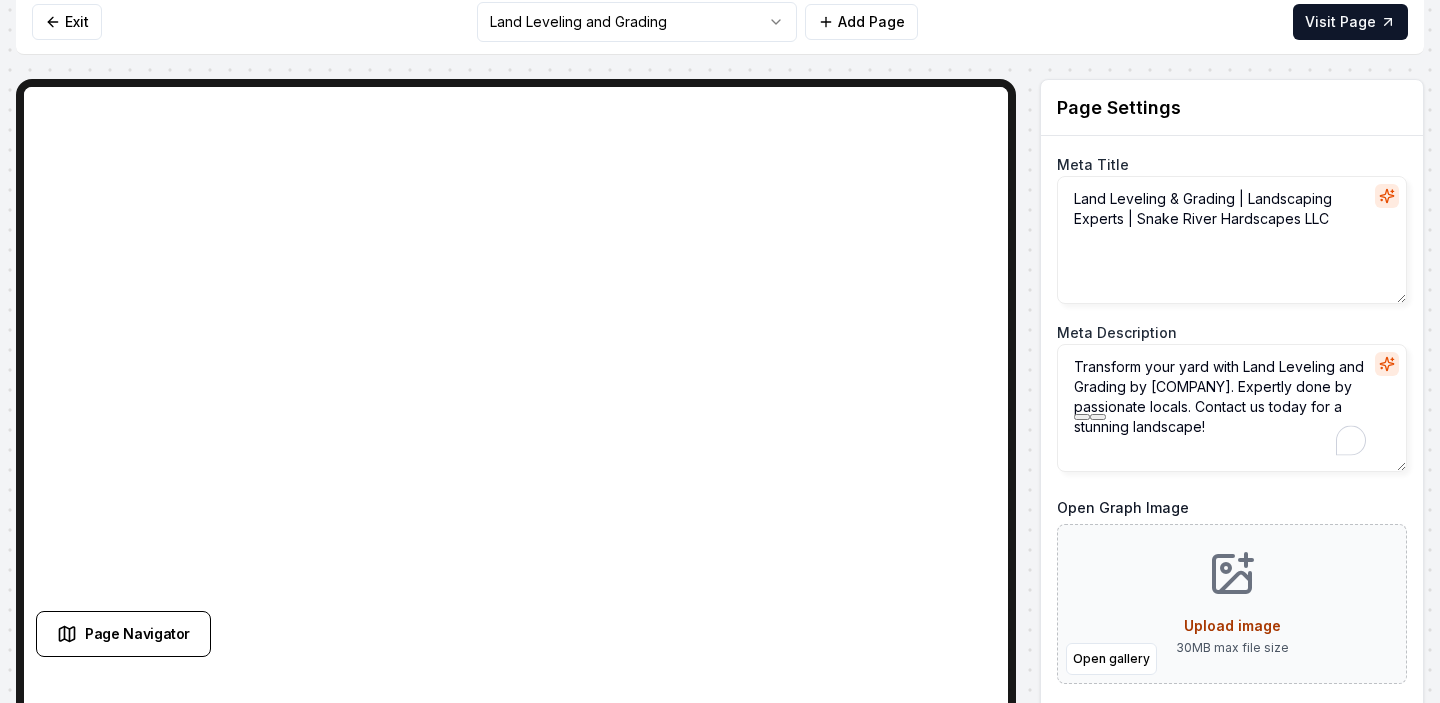 drag, startPoint x: 1311, startPoint y: 383, endPoint x: 1152, endPoint y: 385, distance: 159.01257 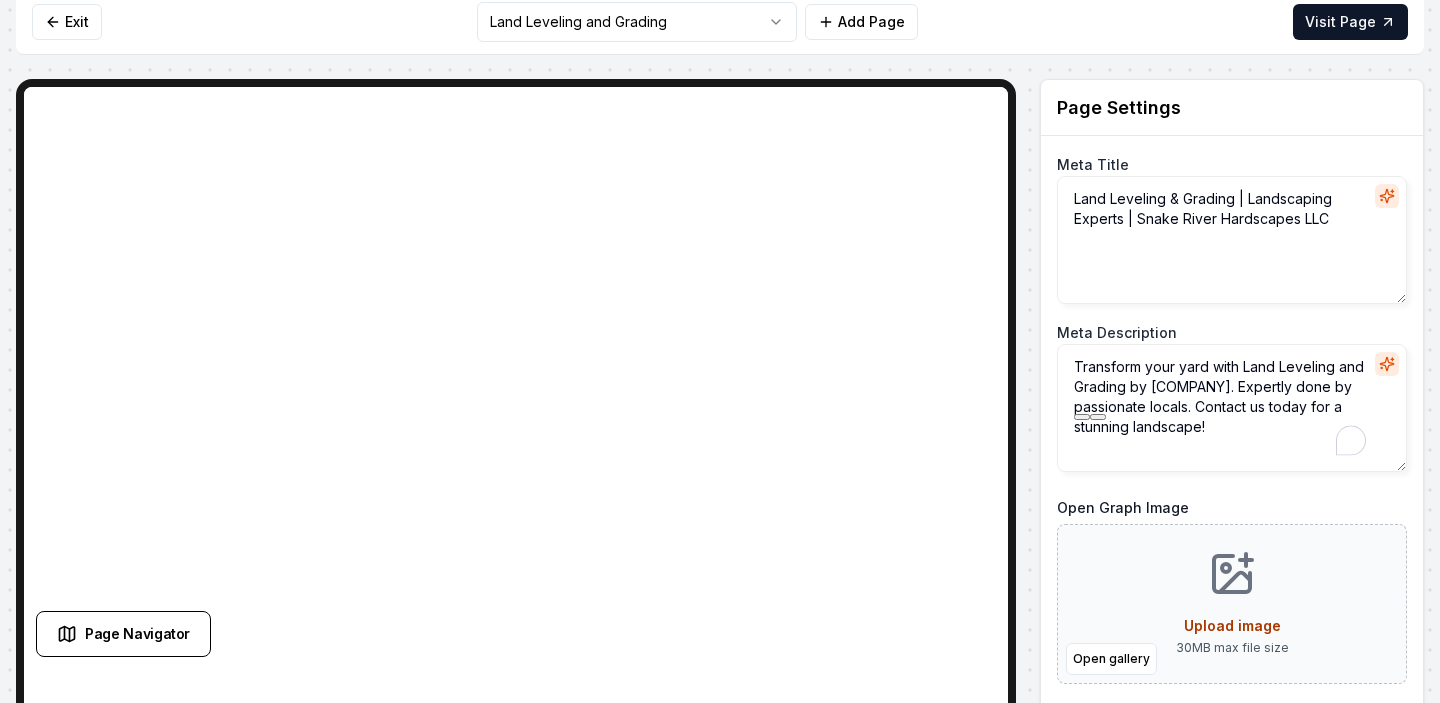click on "Transform your yard with Land Leveling and Grading by Eagles Eye Construction. Expertly done by passionate locals. Contact us today for a stunning landscape!" at bounding box center (1232, 408) 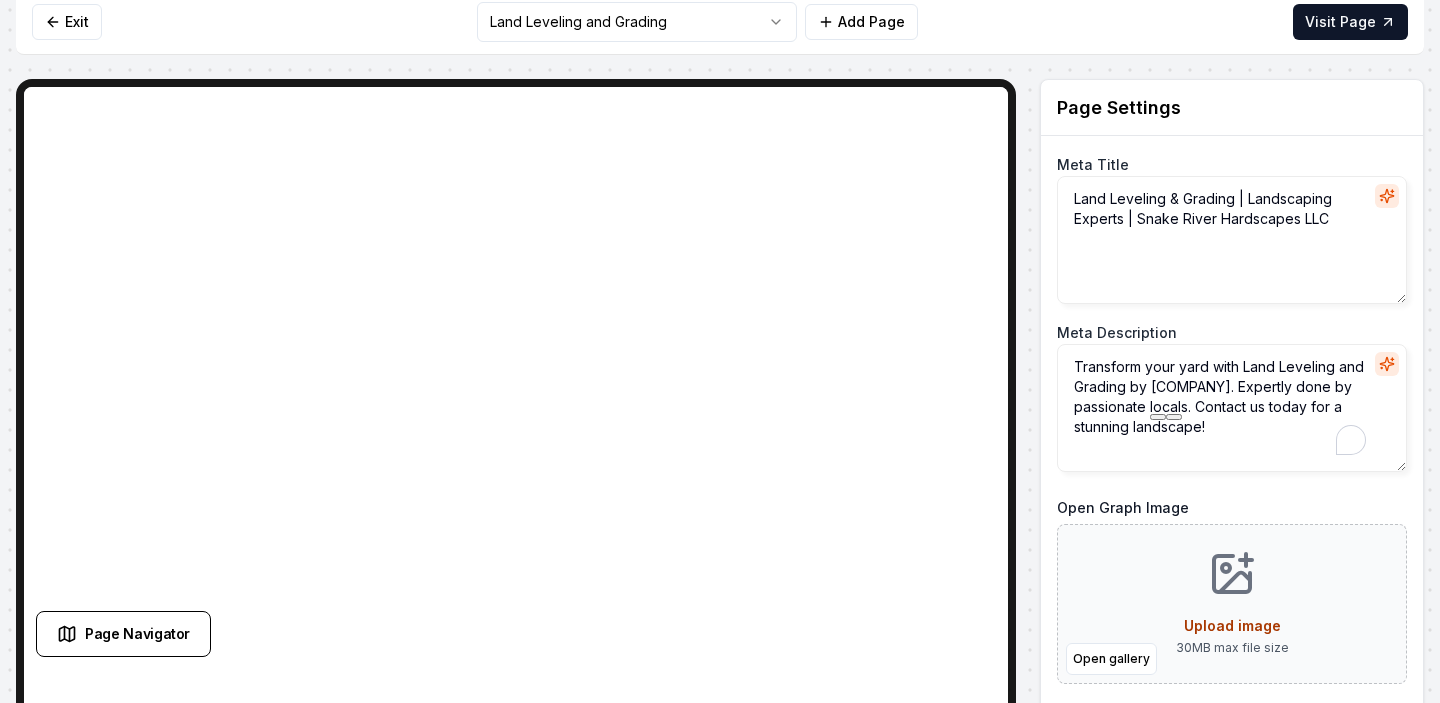 paste on "Snake River Hardscape" 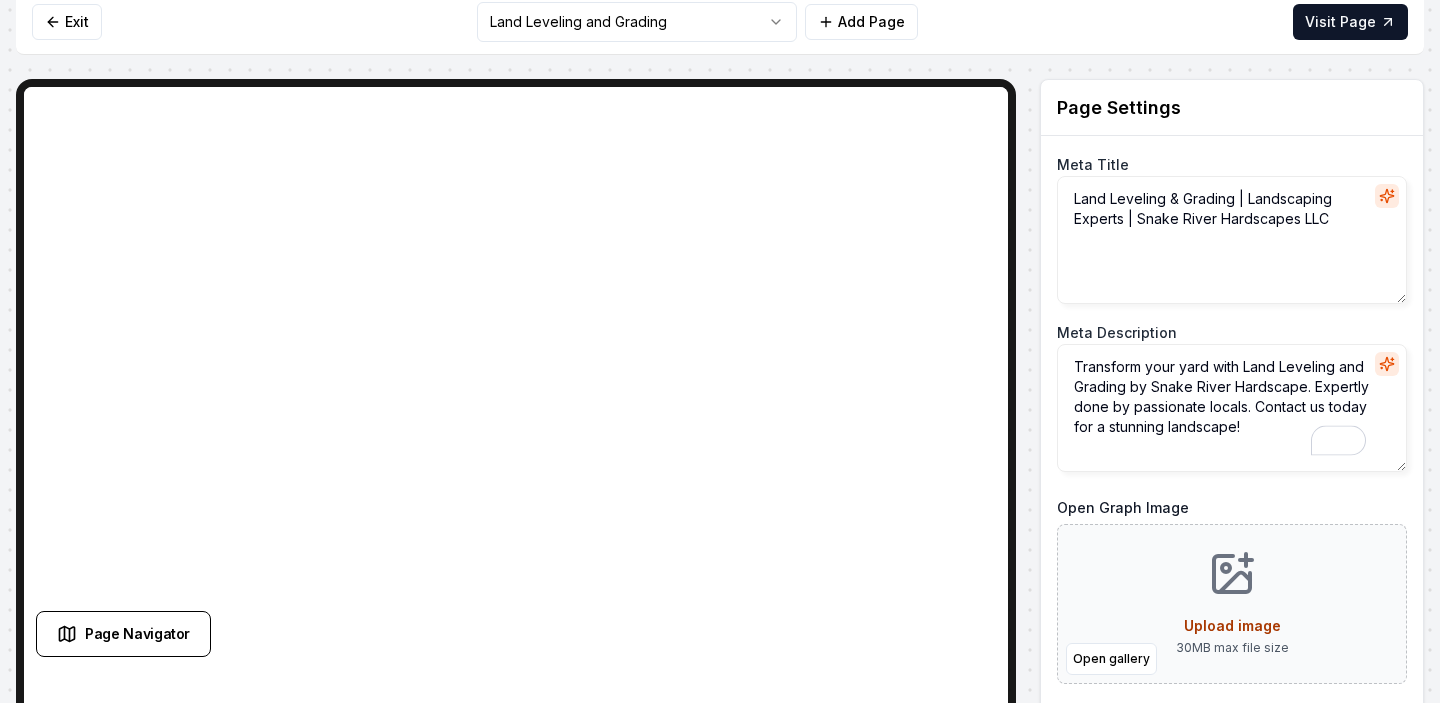 click on "Transform your yard with Land Leveling and Grading by Snake River Hardscape. Expertly done by passionate locals. Contact us today for a stunning landscape!" at bounding box center [1232, 408] 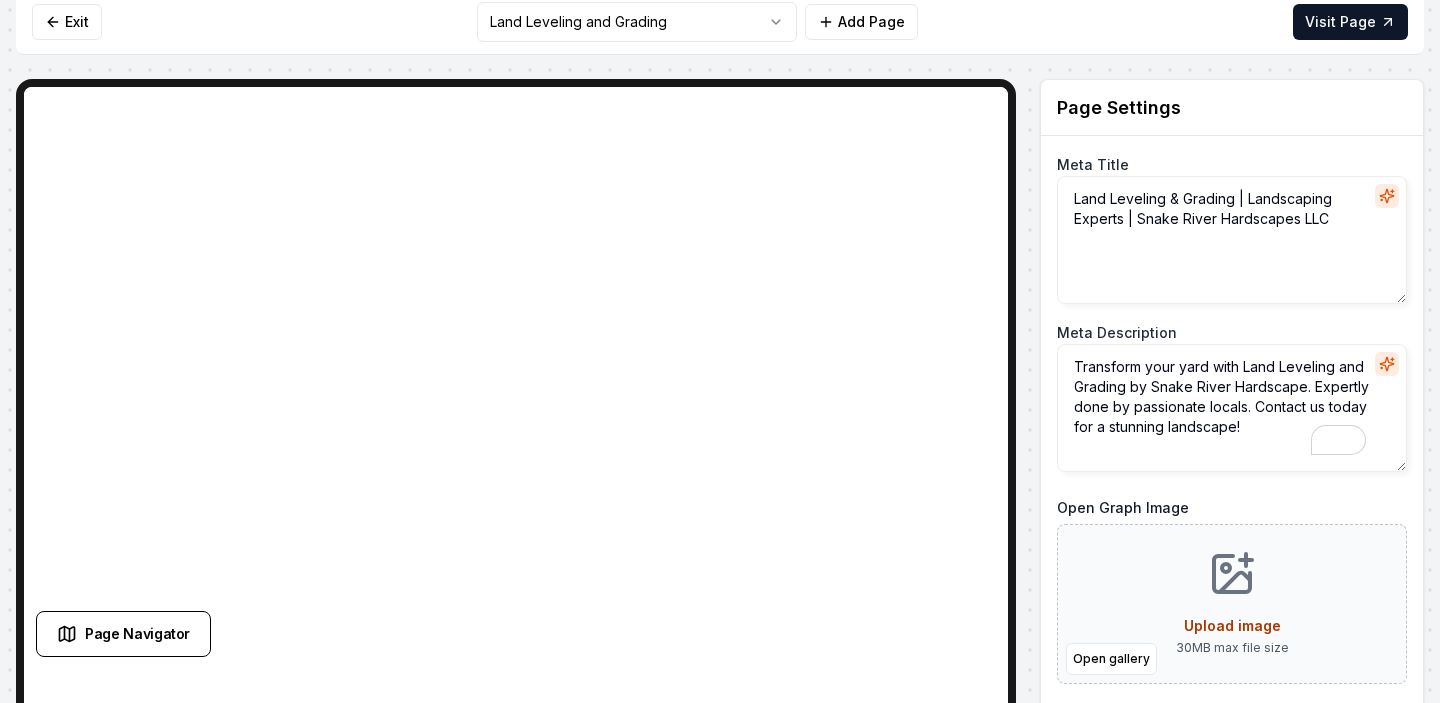 type on "Transform your yard with Land Leveling and Grading by Snake River Hardscape. Expertly done by passionate locals. Contact us today for a stunning landscape!" 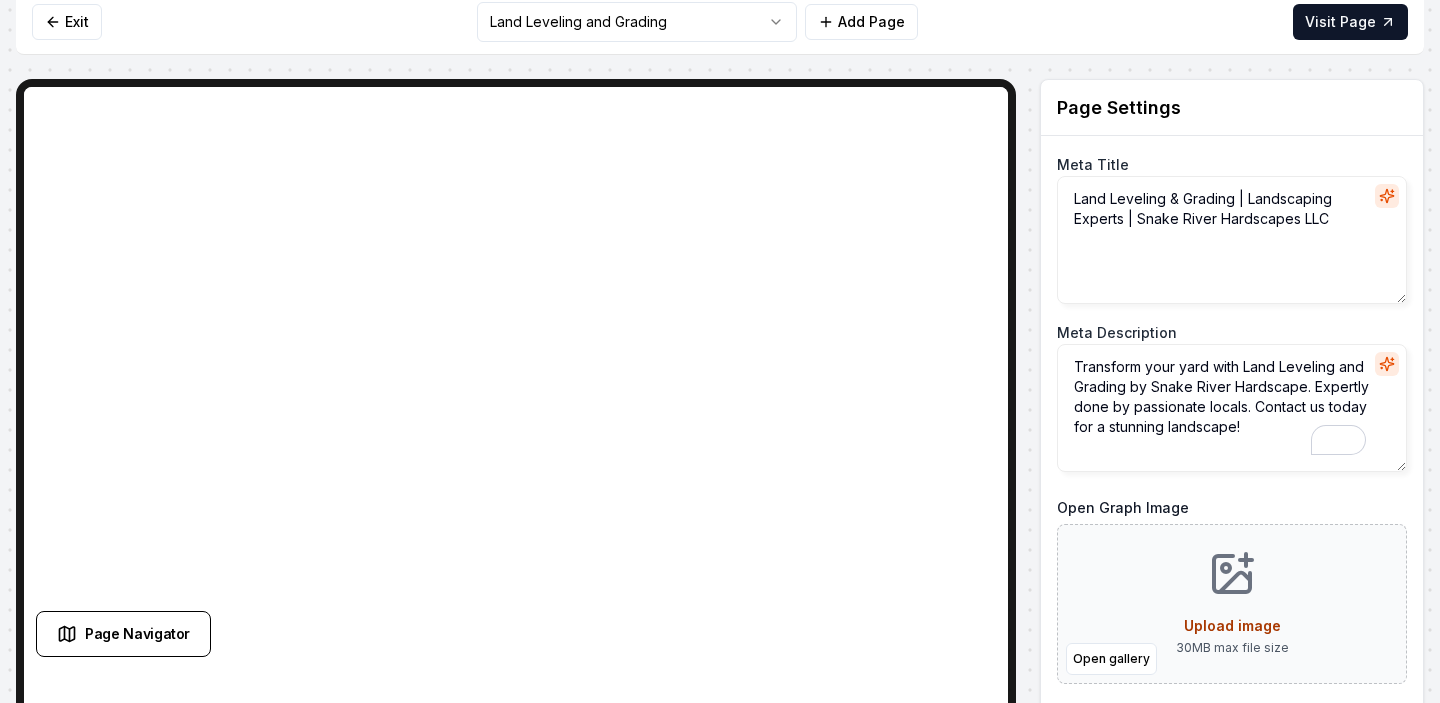 scroll, scrollTop: 0, scrollLeft: 0, axis: both 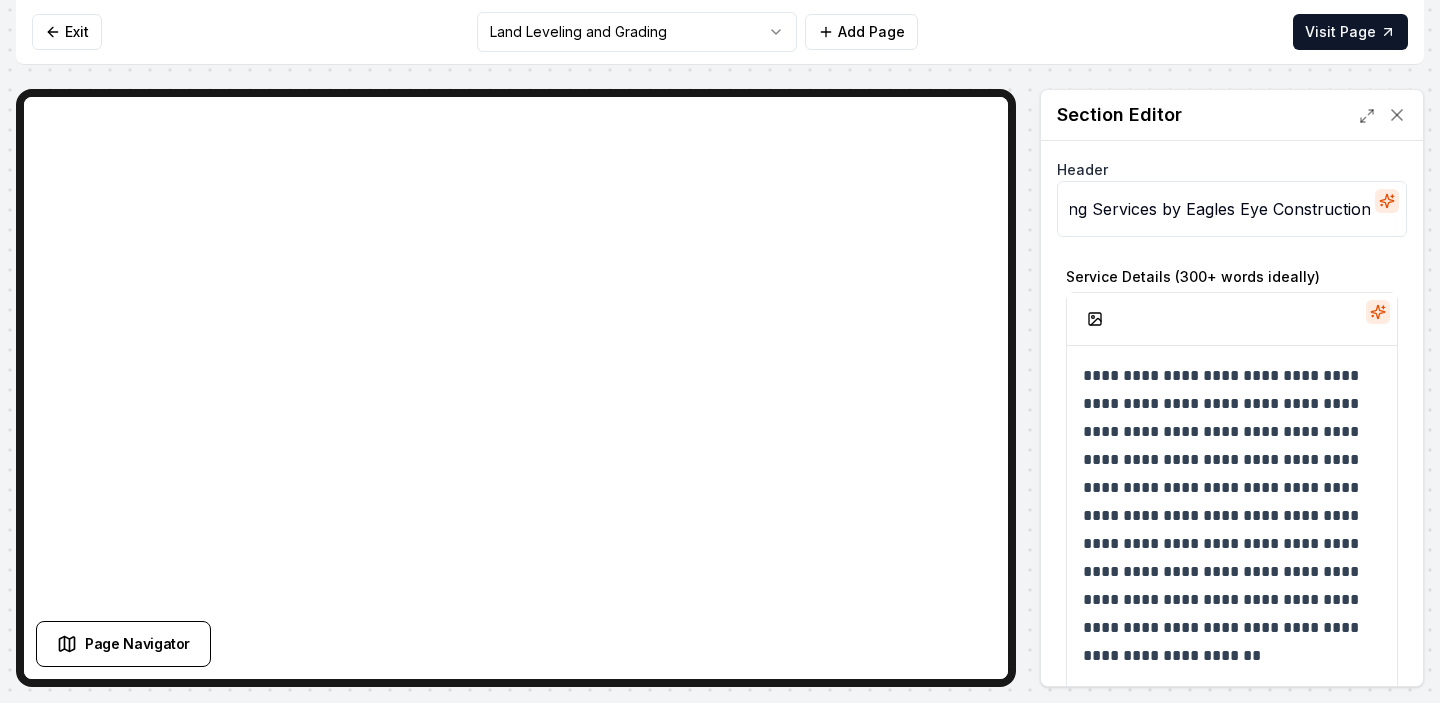 drag, startPoint x: 1350, startPoint y: 207, endPoint x: 1289, endPoint y: 205, distance: 61.03278 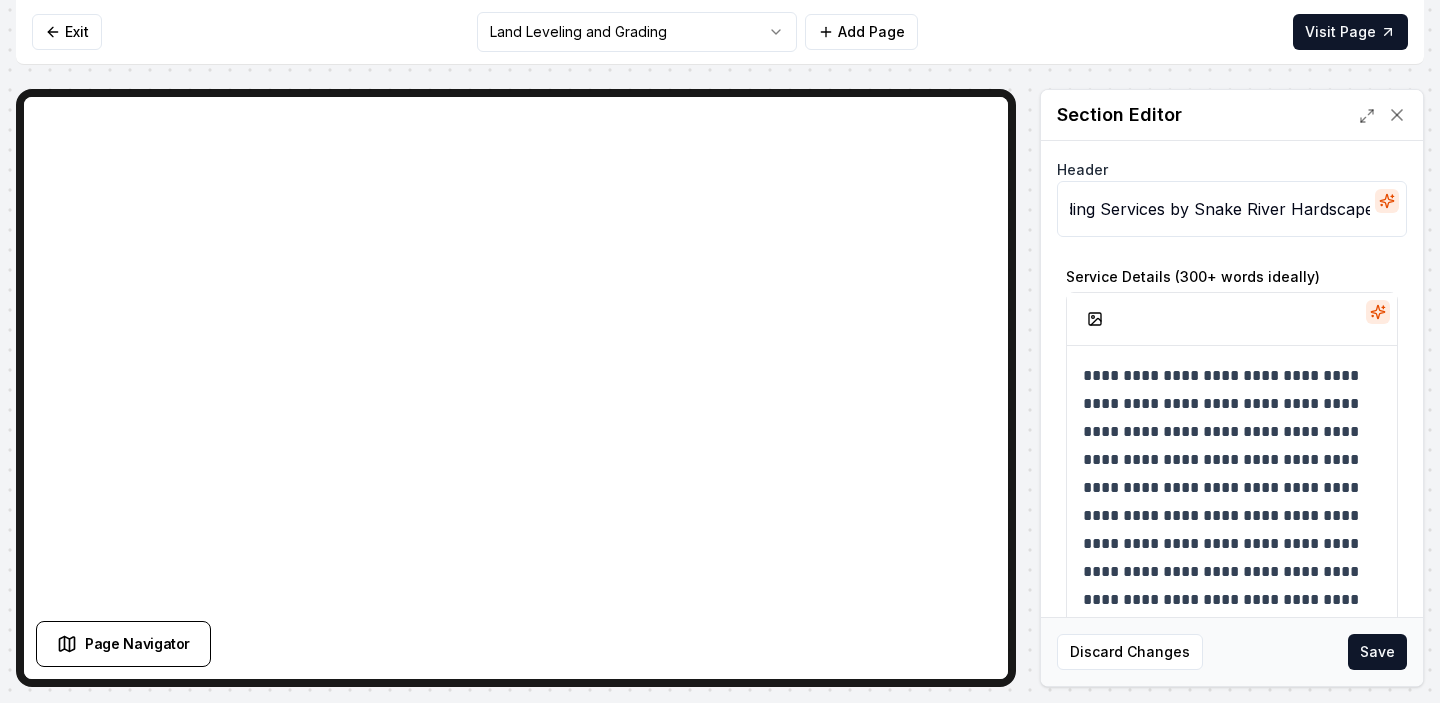 scroll, scrollTop: 0, scrollLeft: 184, axis: horizontal 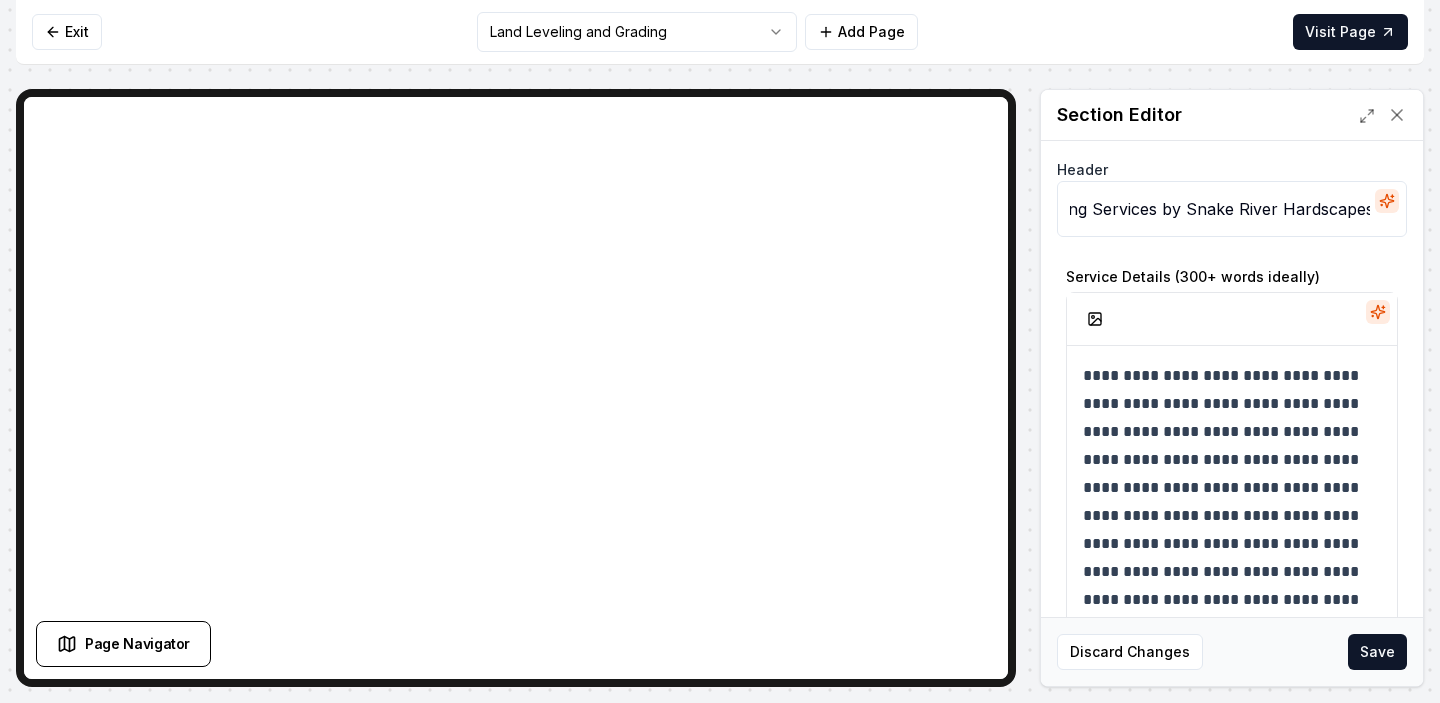 drag, startPoint x: 1373, startPoint y: 210, endPoint x: 1190, endPoint y: 216, distance: 183.09833 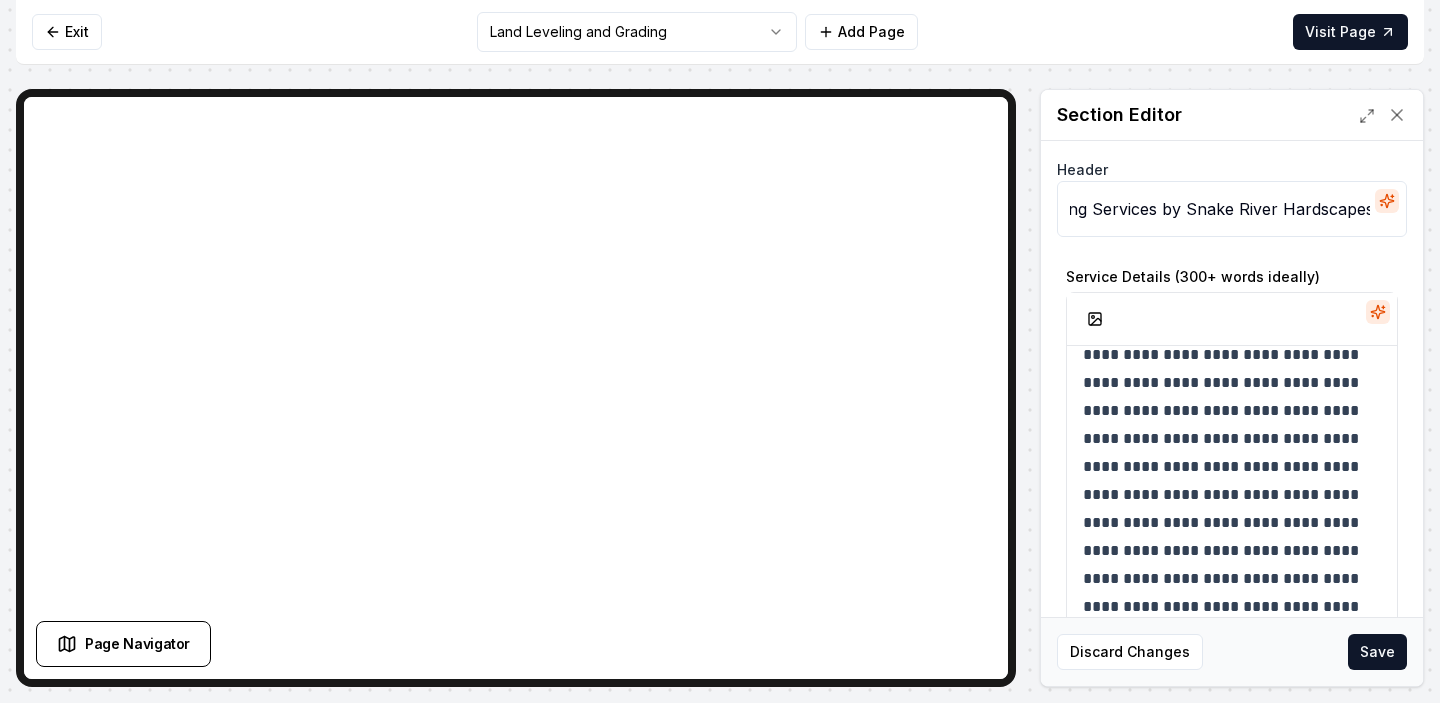 scroll, scrollTop: 27, scrollLeft: 0, axis: vertical 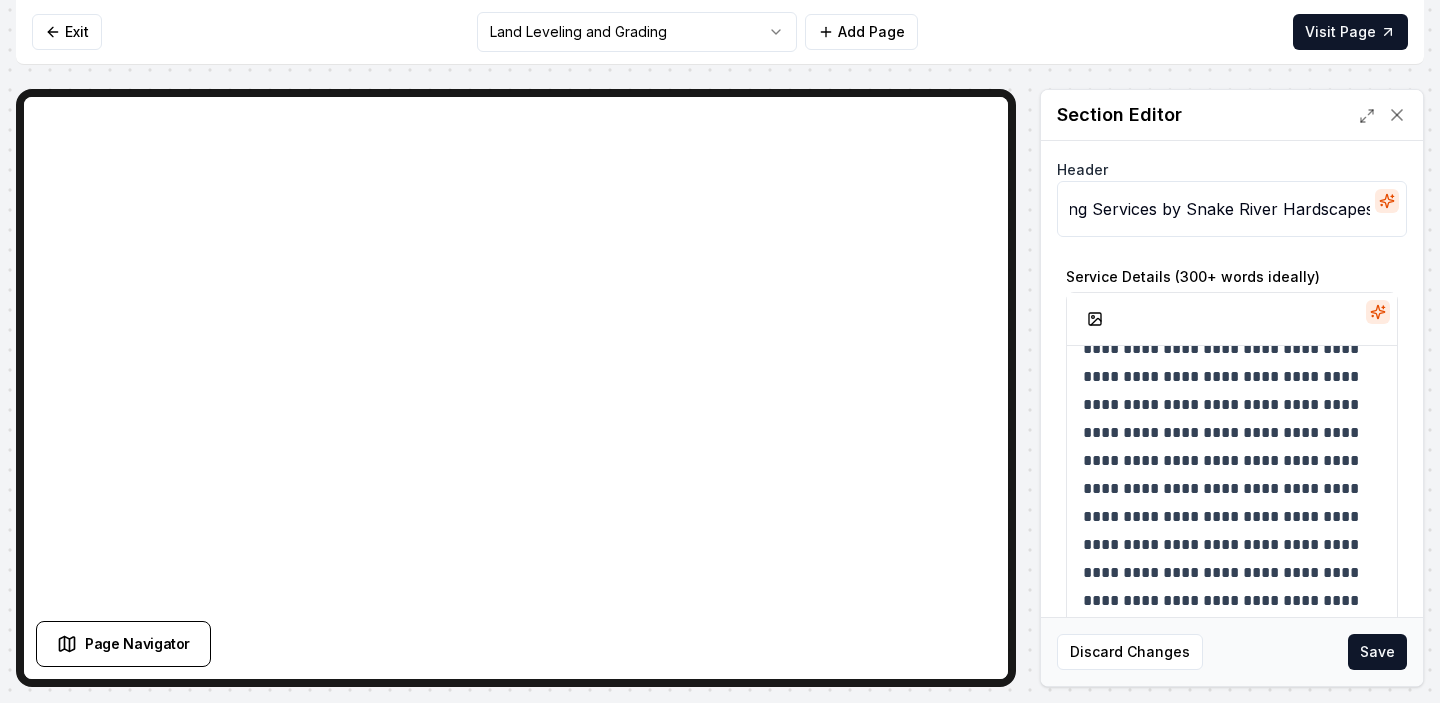 type on "Land Leveling and Grading Services by Snake River Hardscapes" 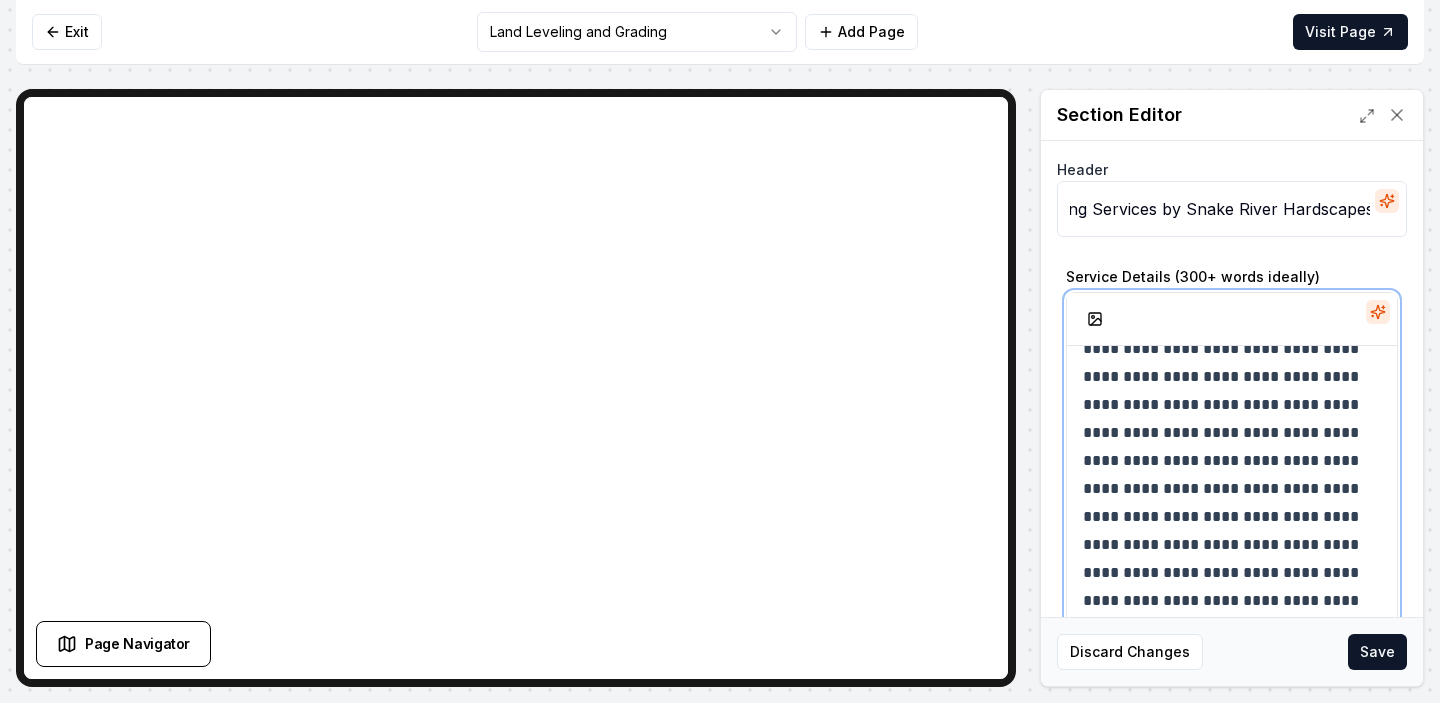 scroll, scrollTop: 0, scrollLeft: 0, axis: both 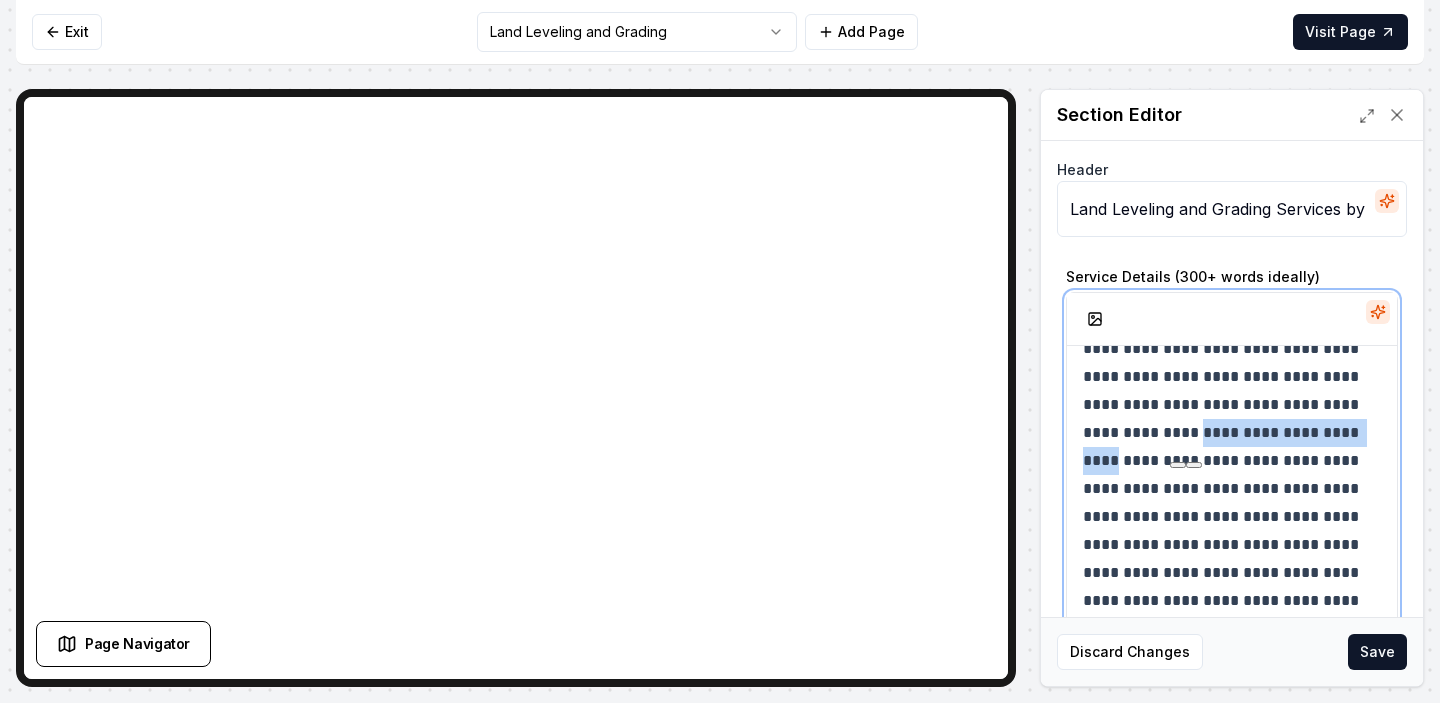 drag, startPoint x: 1169, startPoint y: 434, endPoint x: 1357, endPoint y: 440, distance: 188.09572 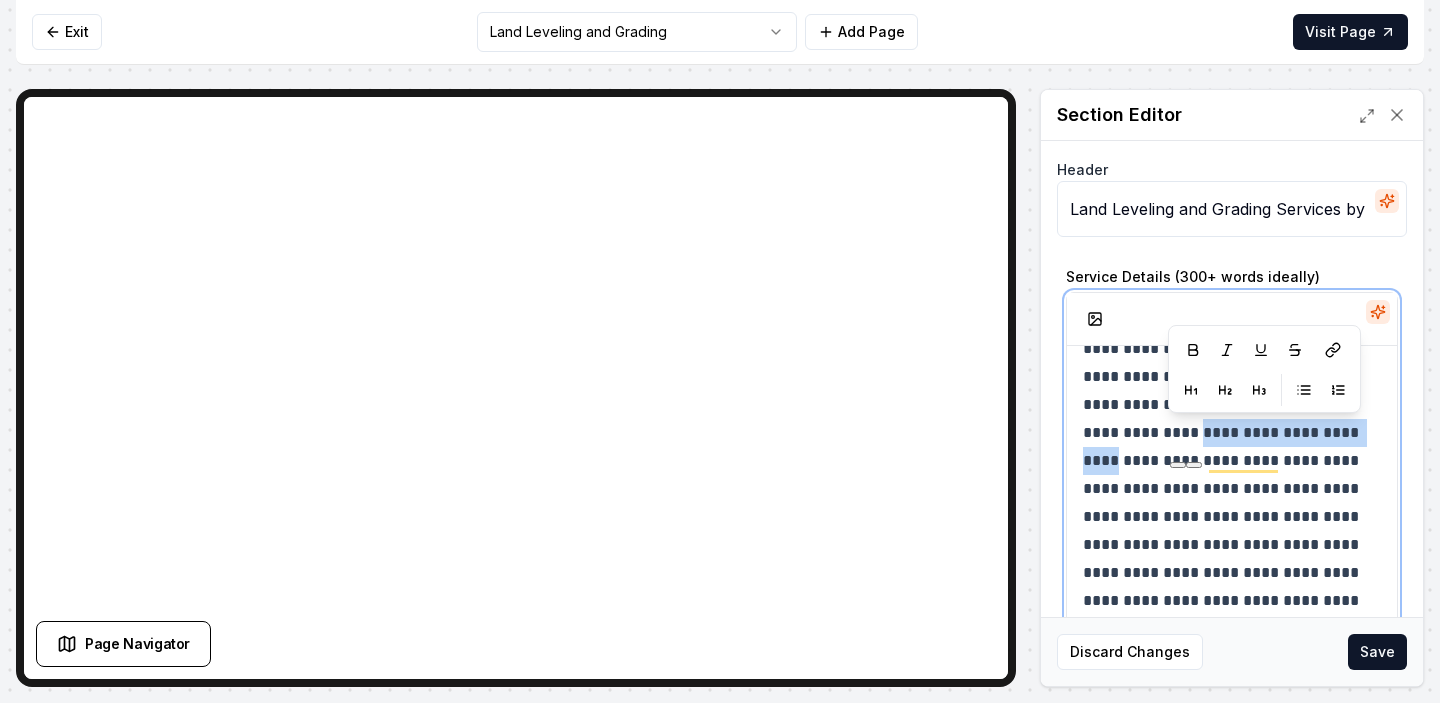 paste 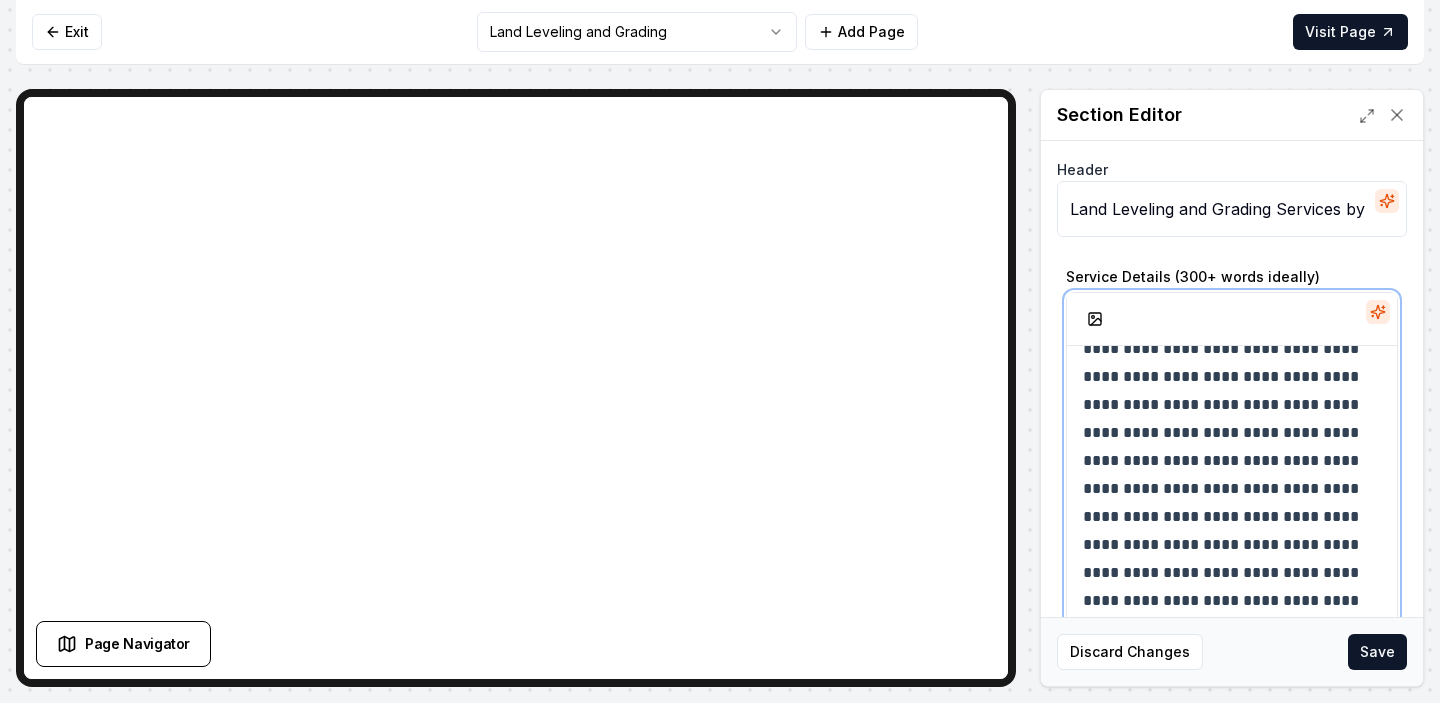 type 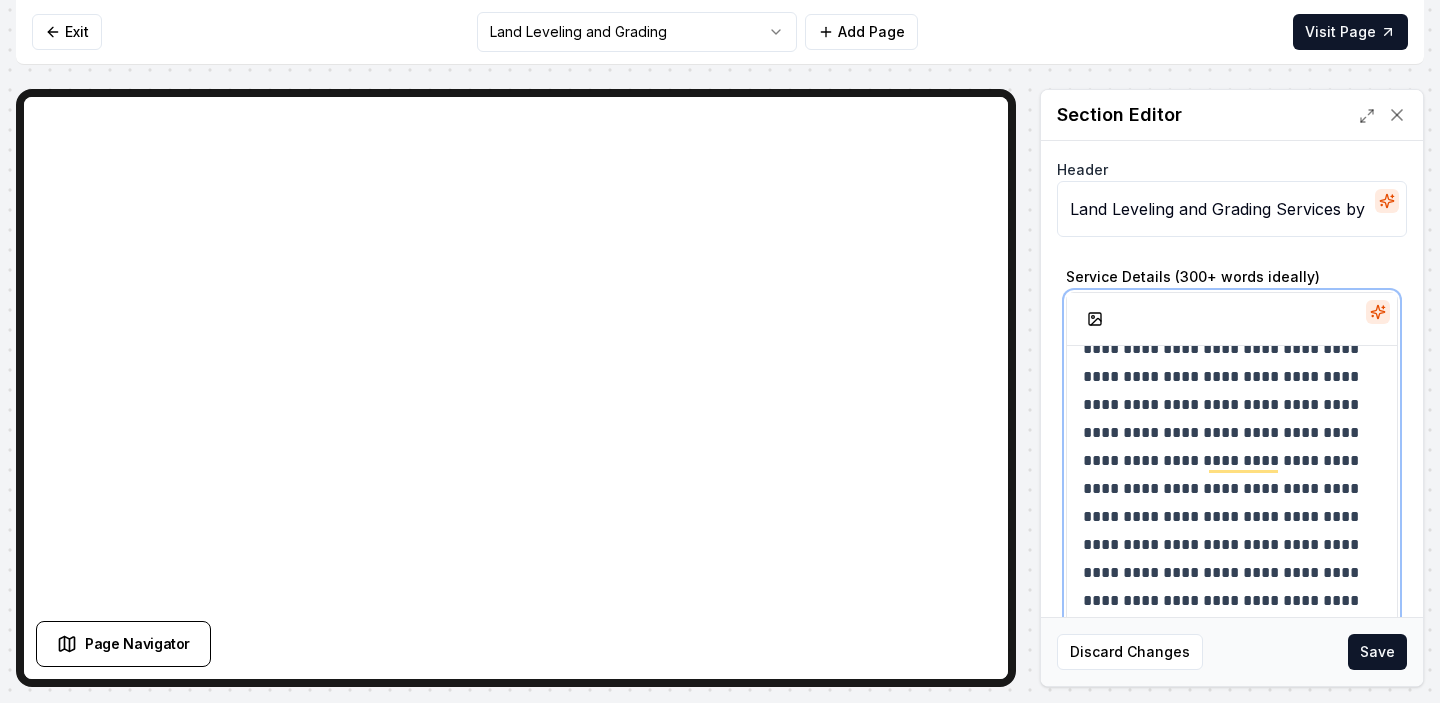 scroll, scrollTop: 60, scrollLeft: 0, axis: vertical 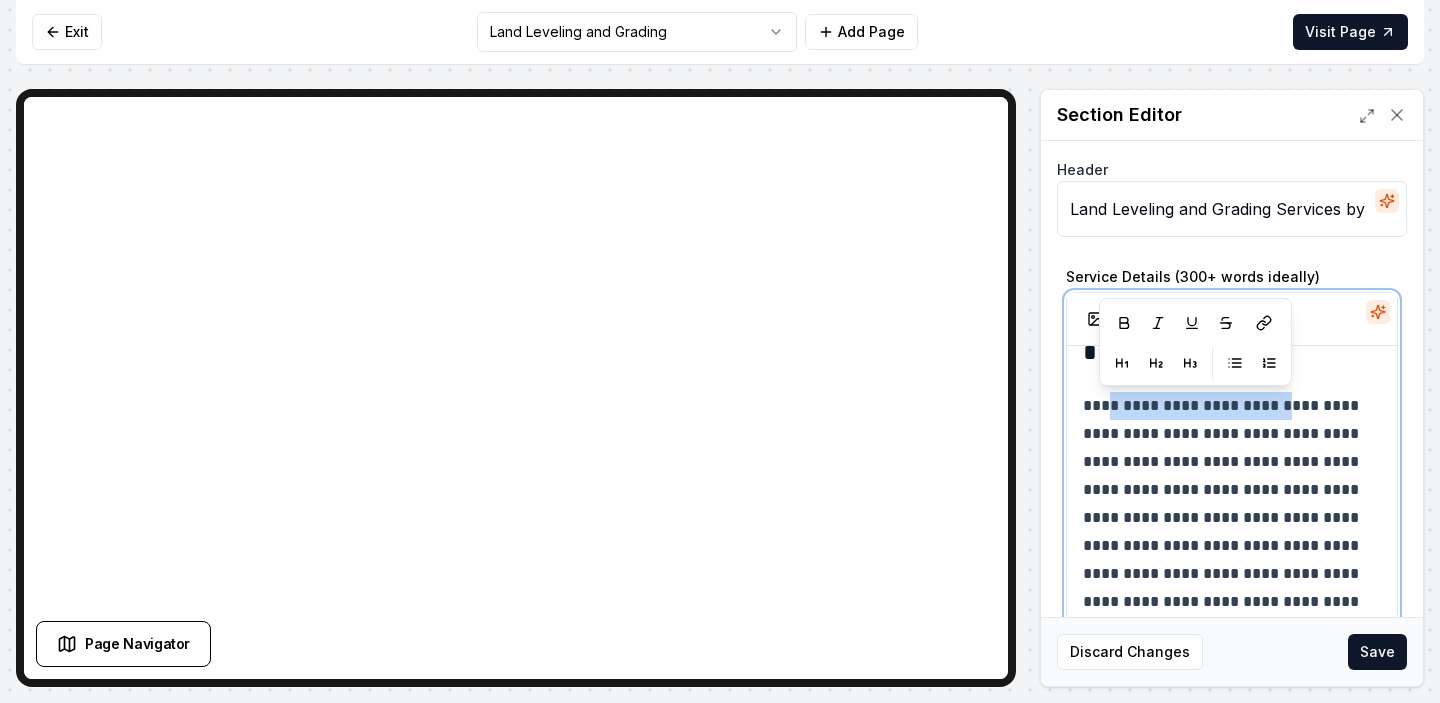 drag, startPoint x: 1283, startPoint y: 404, endPoint x: 1107, endPoint y: 415, distance: 176.34341 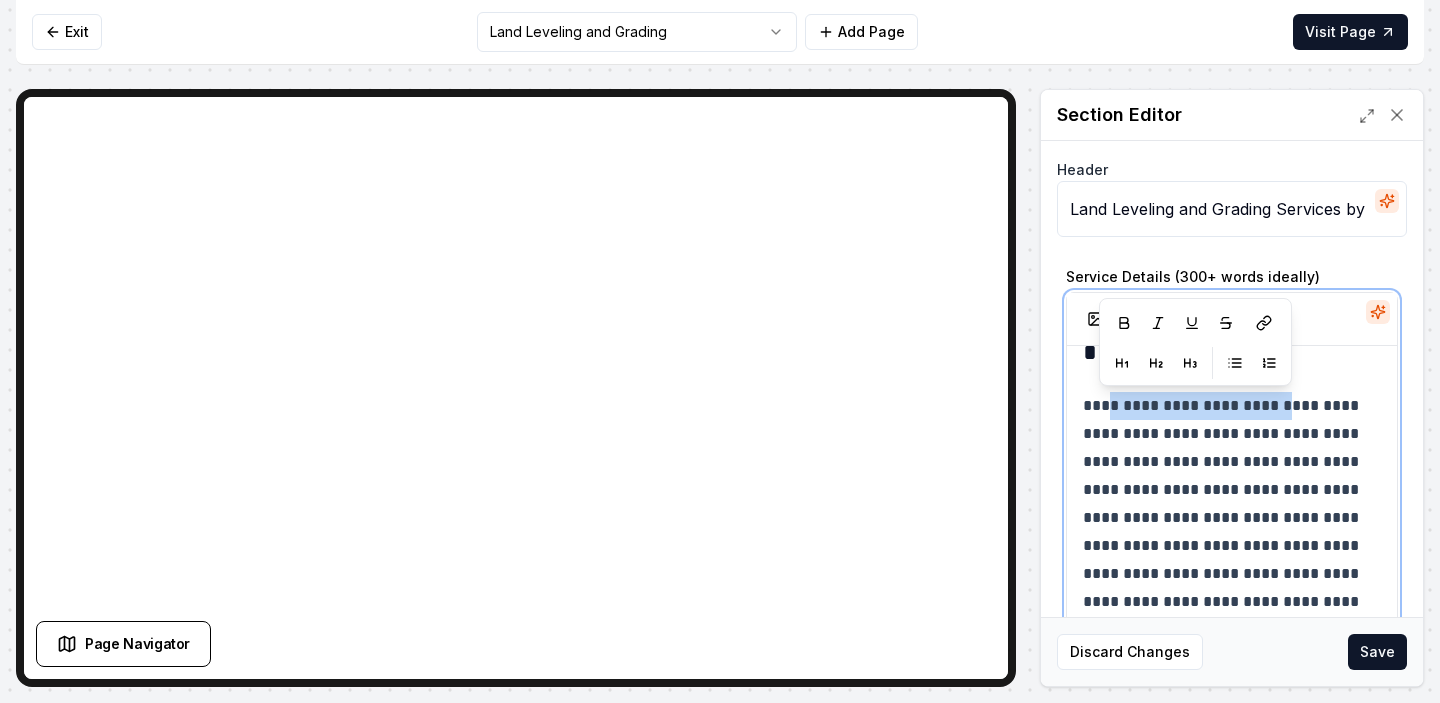 click on "**********" at bounding box center (1232, 532) 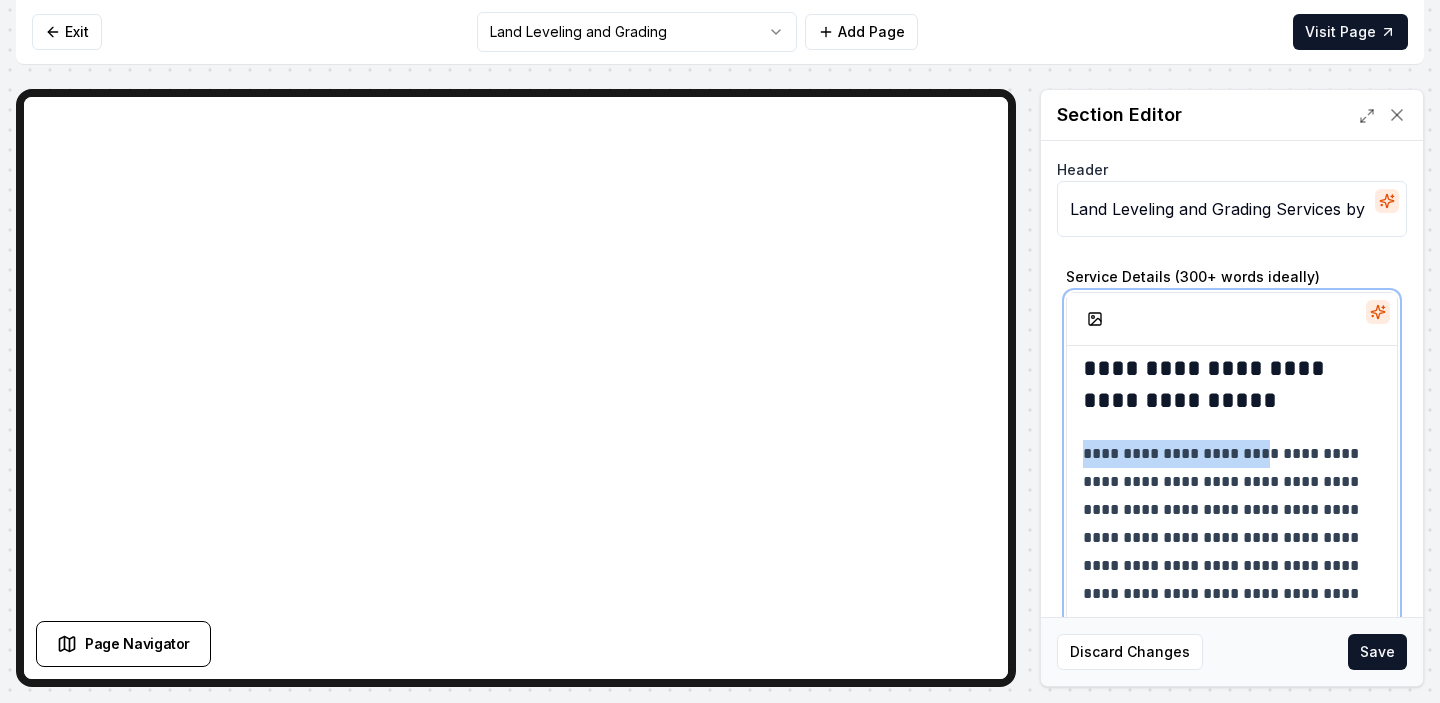 drag, startPoint x: 1263, startPoint y: 449, endPoint x: 1073, endPoint y: 453, distance: 190.0421 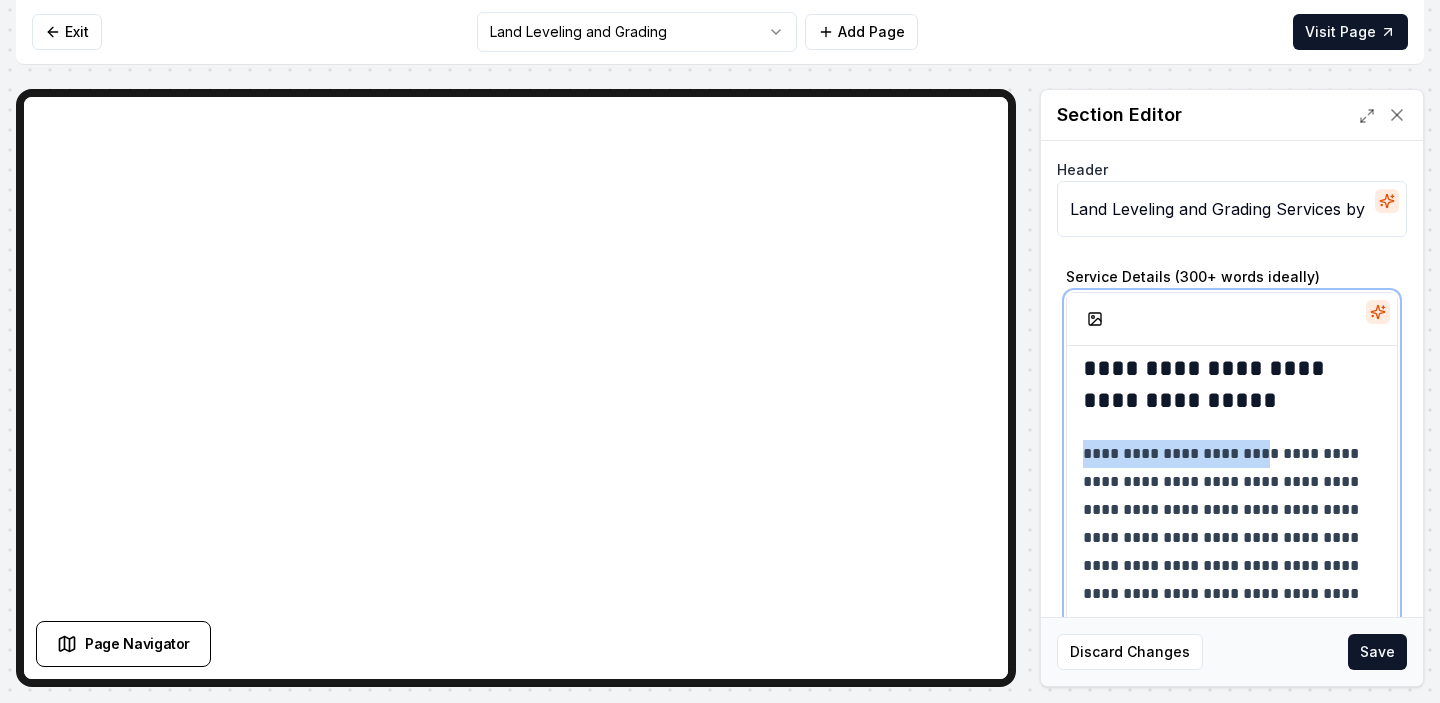 click on "**********" at bounding box center (1232, -344) 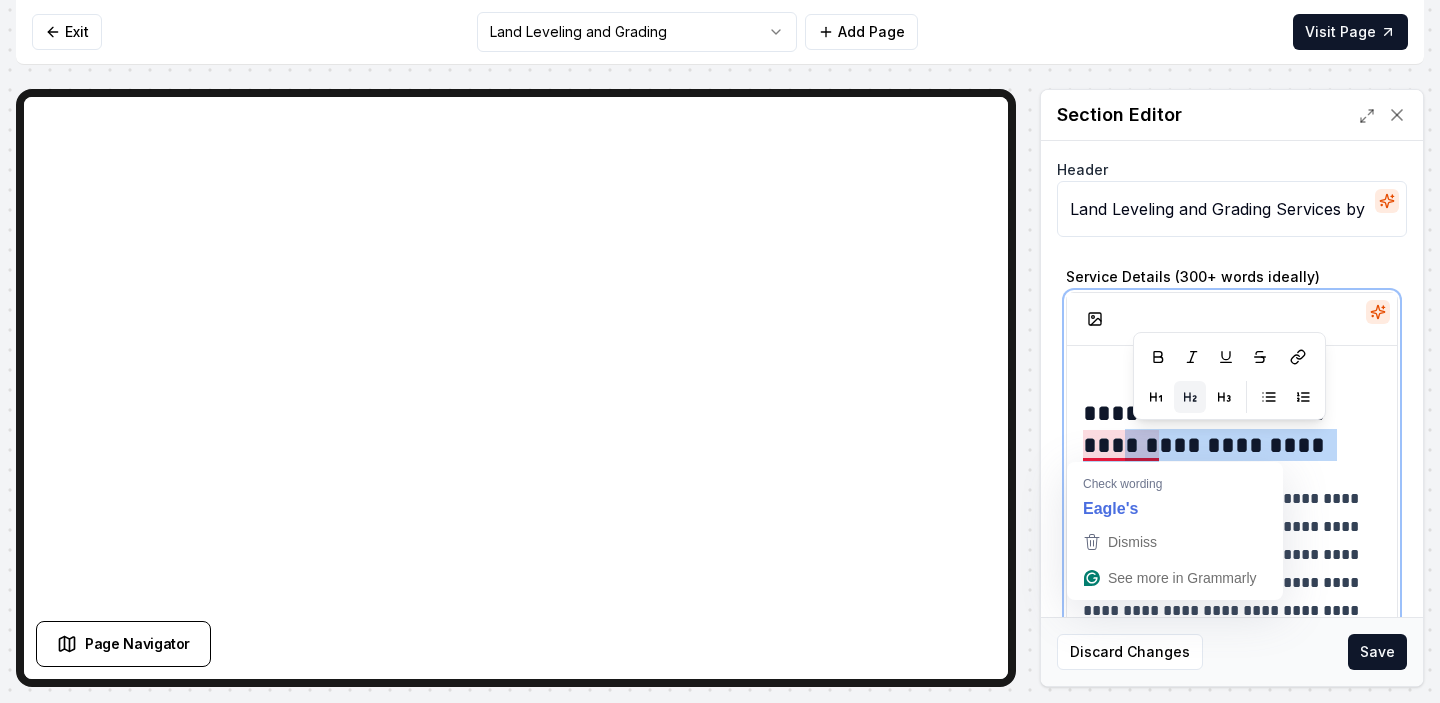 drag, startPoint x: 1360, startPoint y: 450, endPoint x: 1084, endPoint y: 435, distance: 276.40732 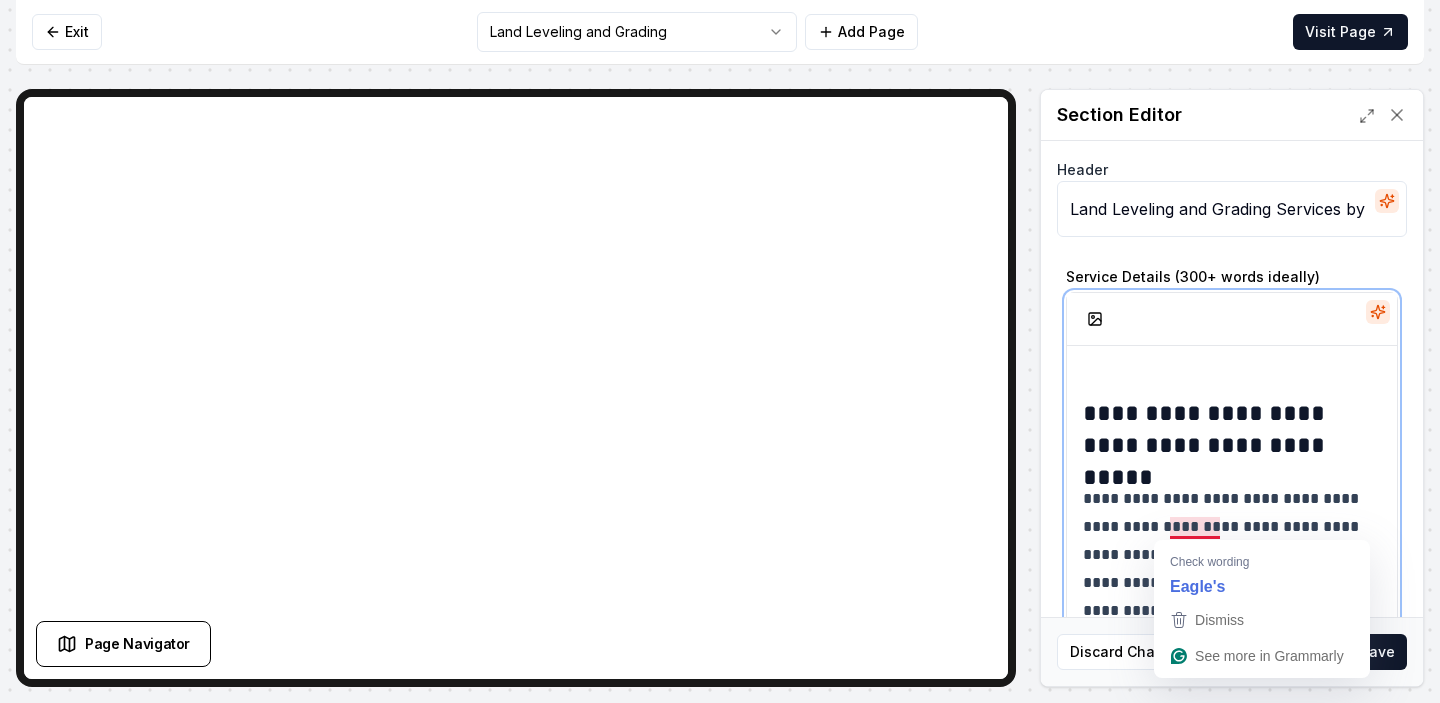 click on "**********" at bounding box center [1232, 583] 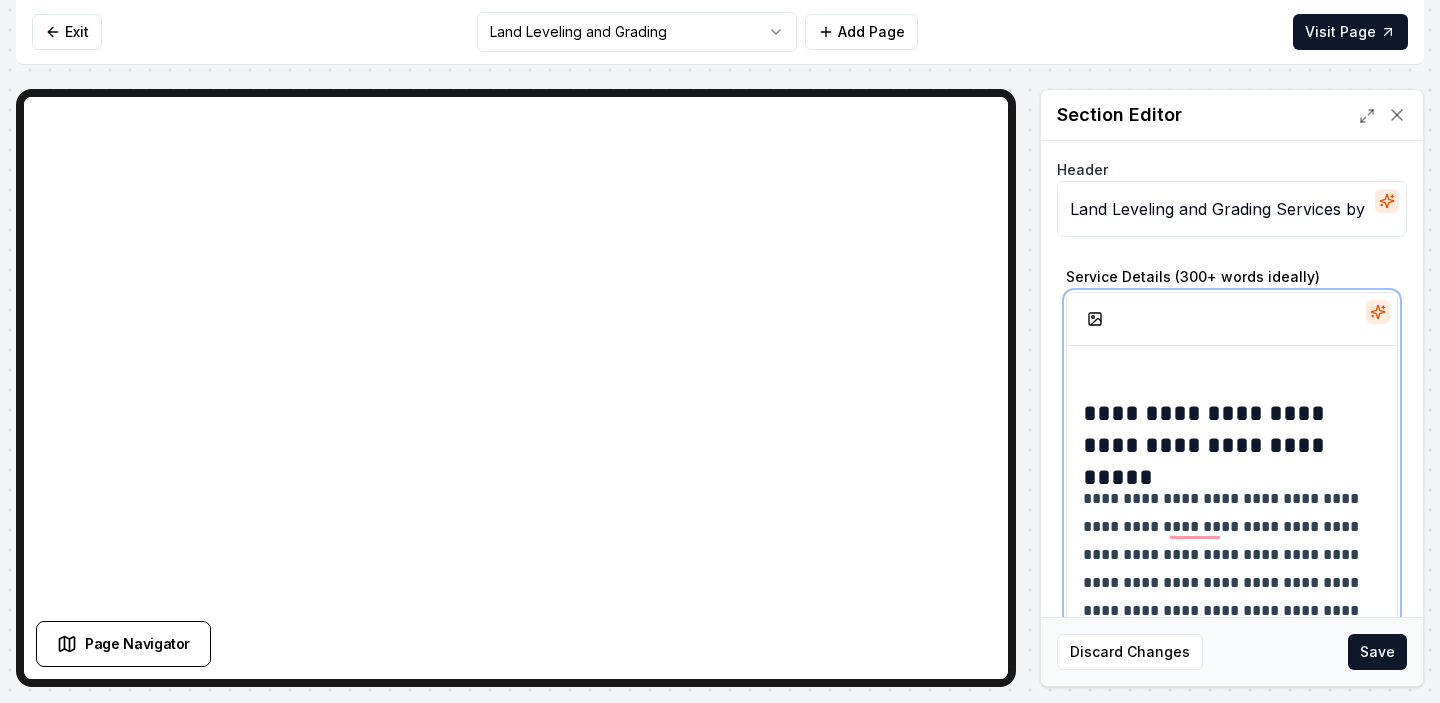 drag, startPoint x: 1174, startPoint y: 527, endPoint x: 1349, endPoint y: 535, distance: 175.18275 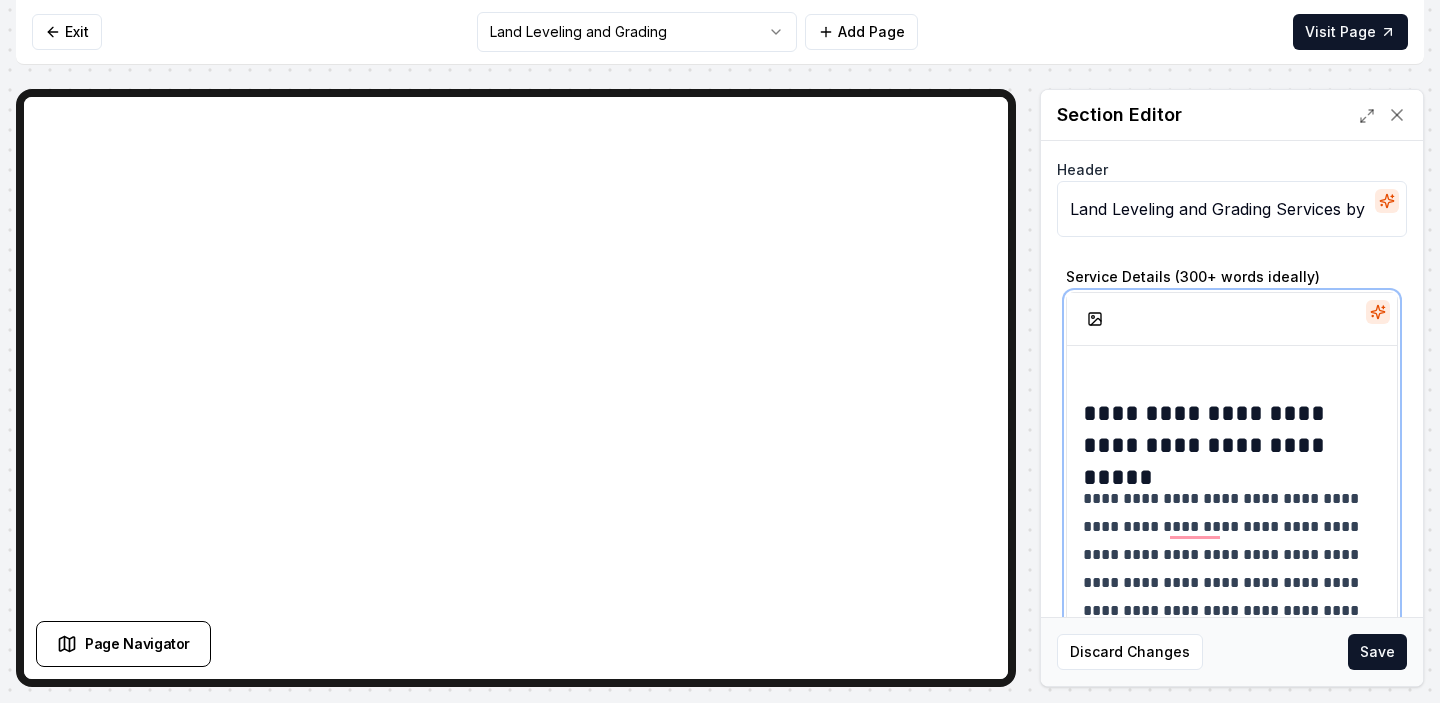 click on "**********" at bounding box center [1232, 583] 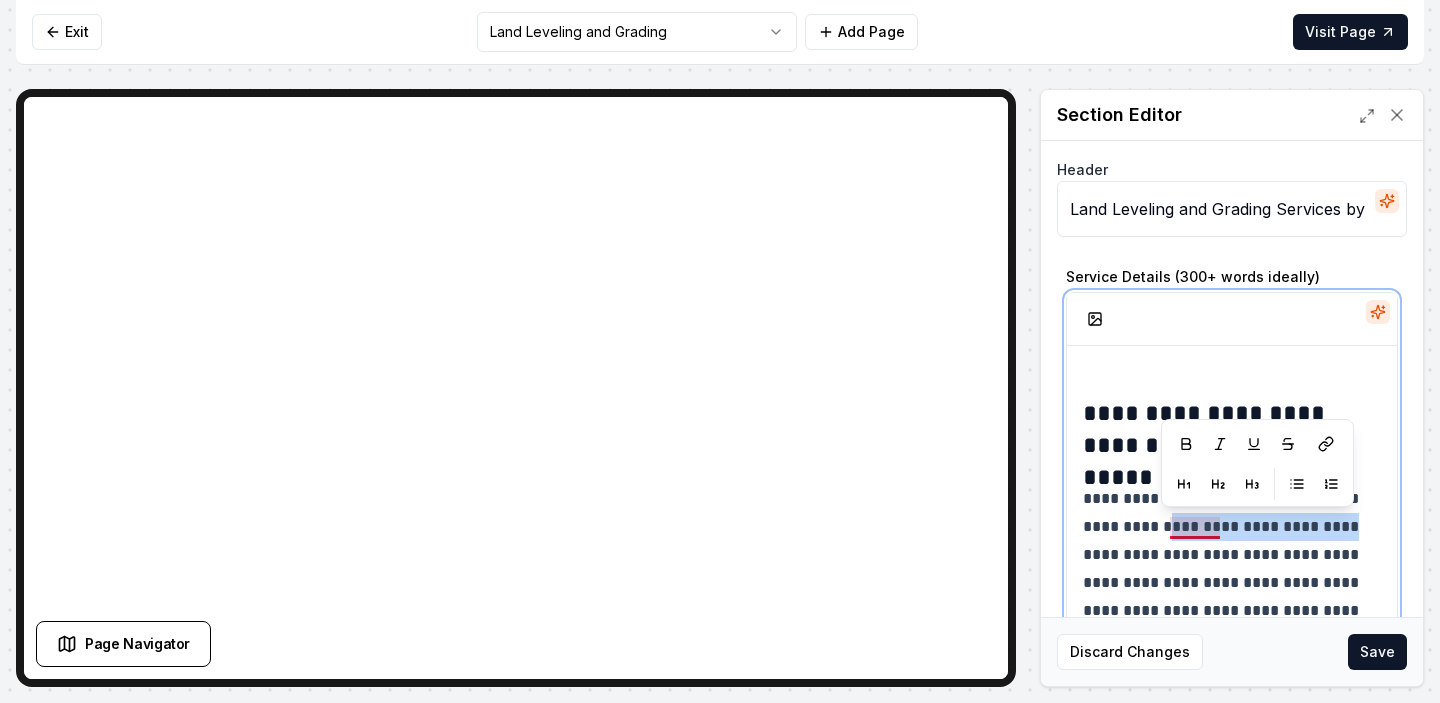 drag, startPoint x: 1354, startPoint y: 532, endPoint x: 1172, endPoint y: 520, distance: 182.39517 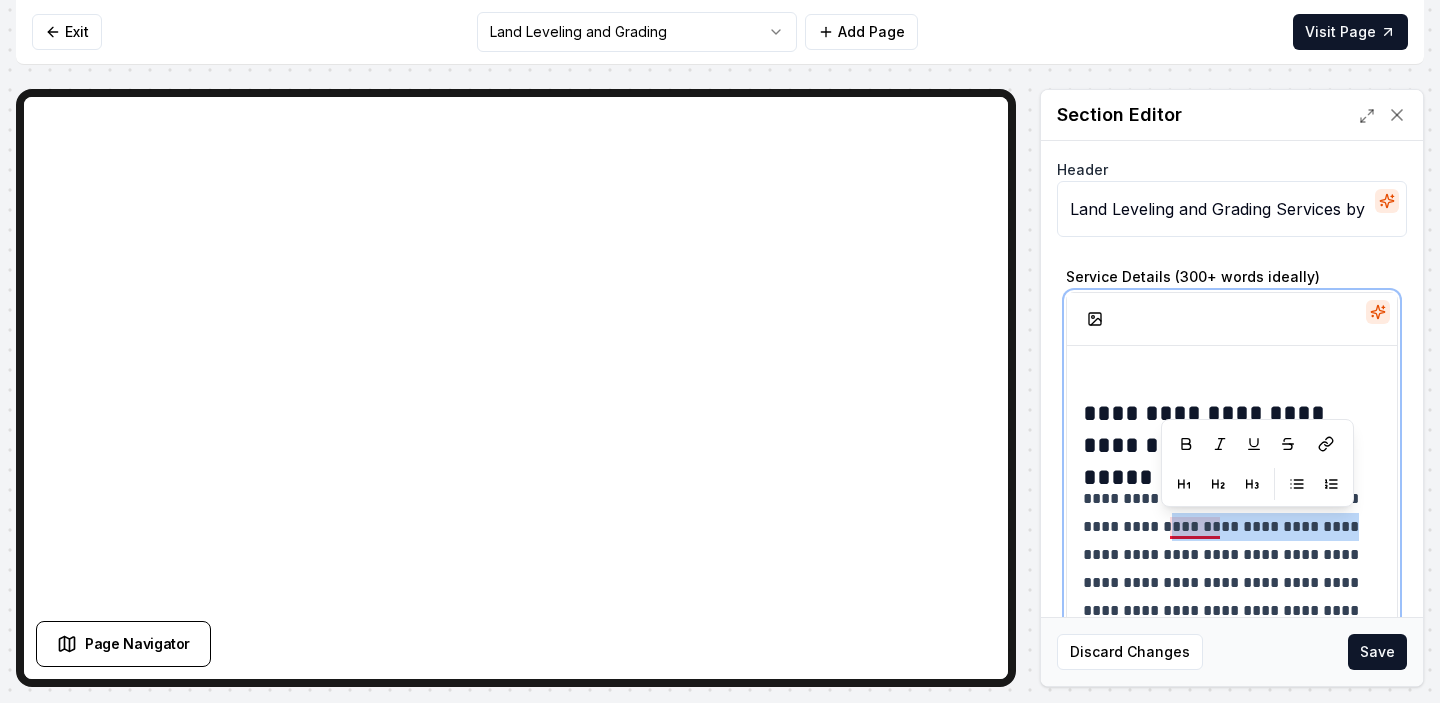click on "**********" at bounding box center [1232, 583] 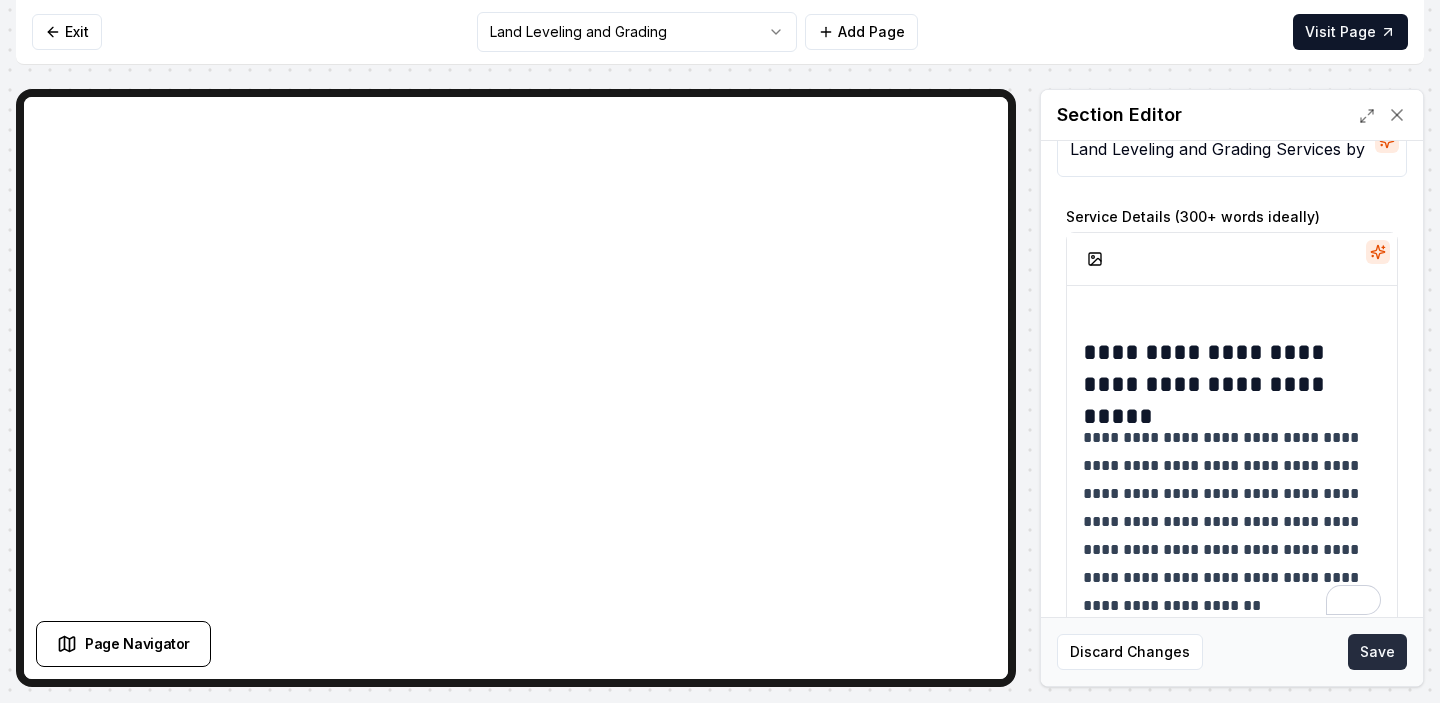 click on "Save" at bounding box center [1377, 652] 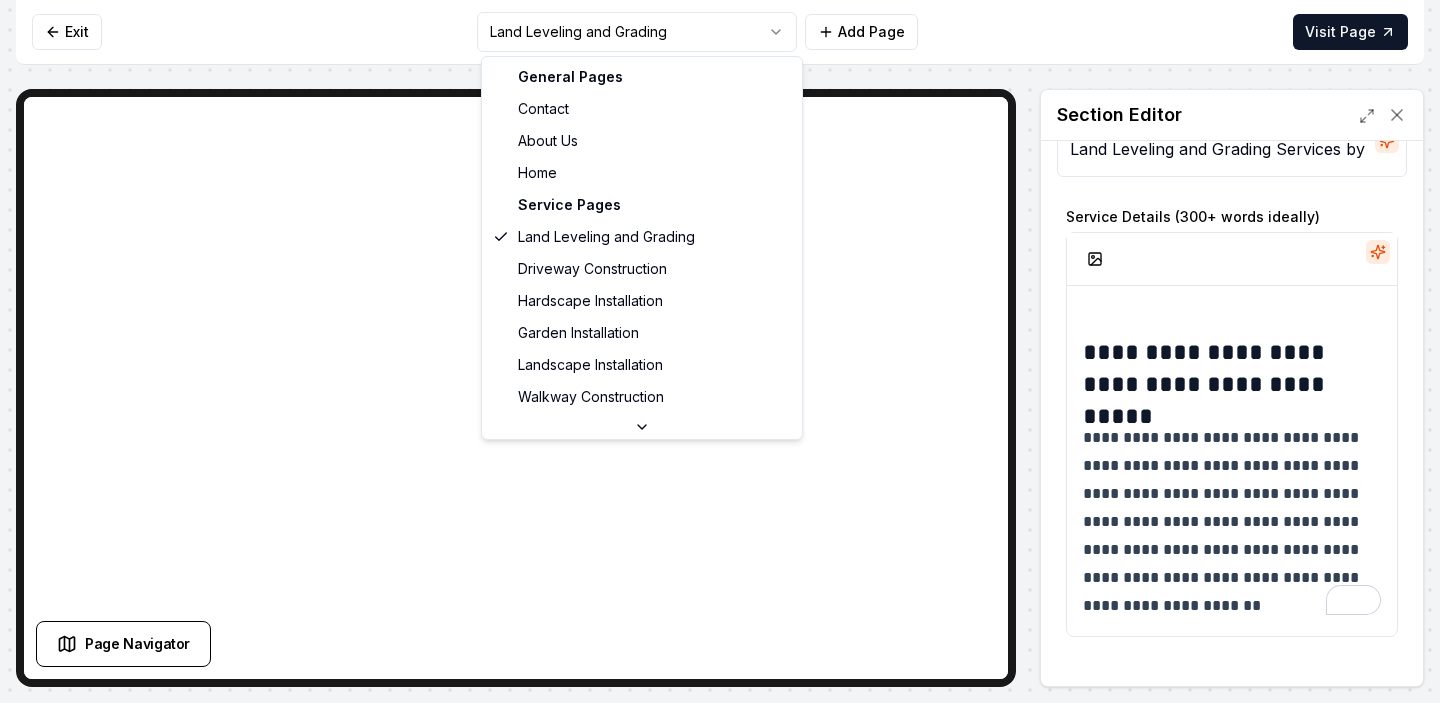 click on "**********" at bounding box center (720, 351) 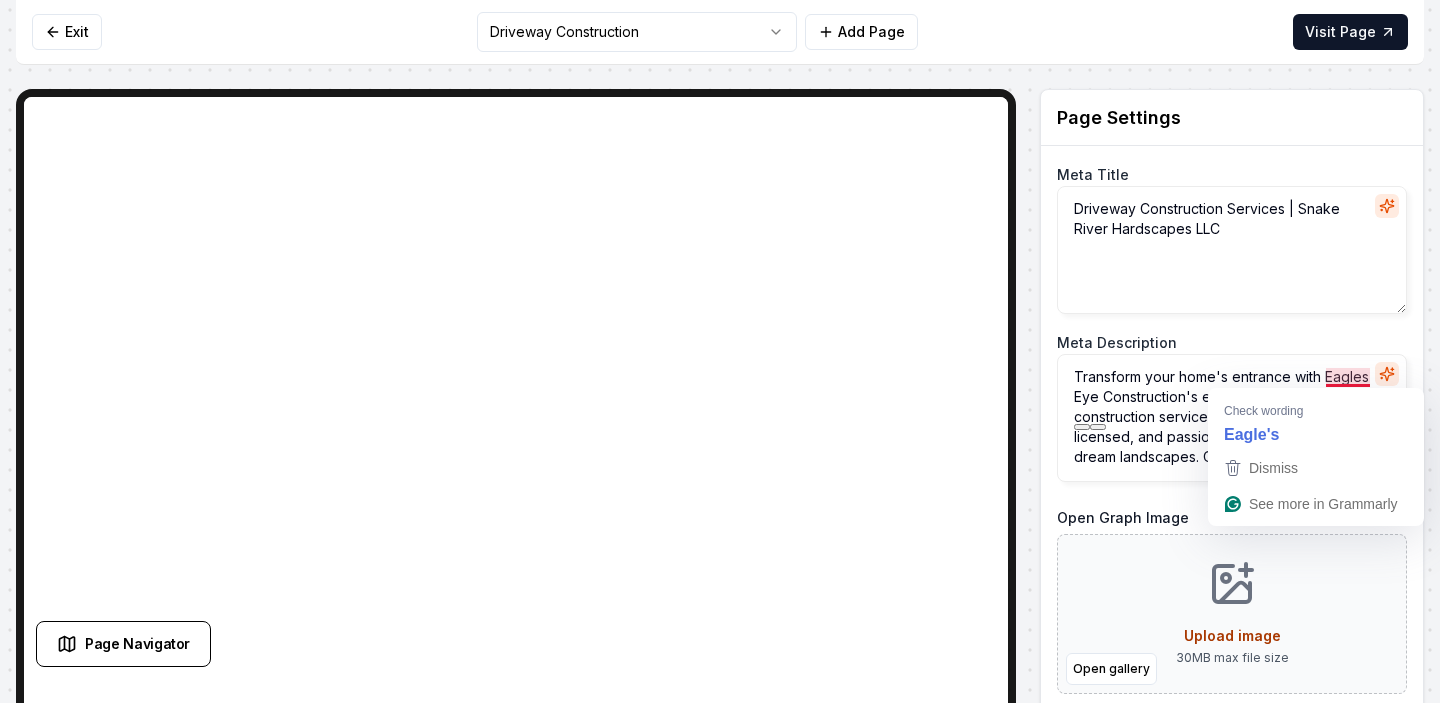 drag, startPoint x: 1201, startPoint y: 395, endPoint x: 1327, endPoint y: 376, distance: 127.424484 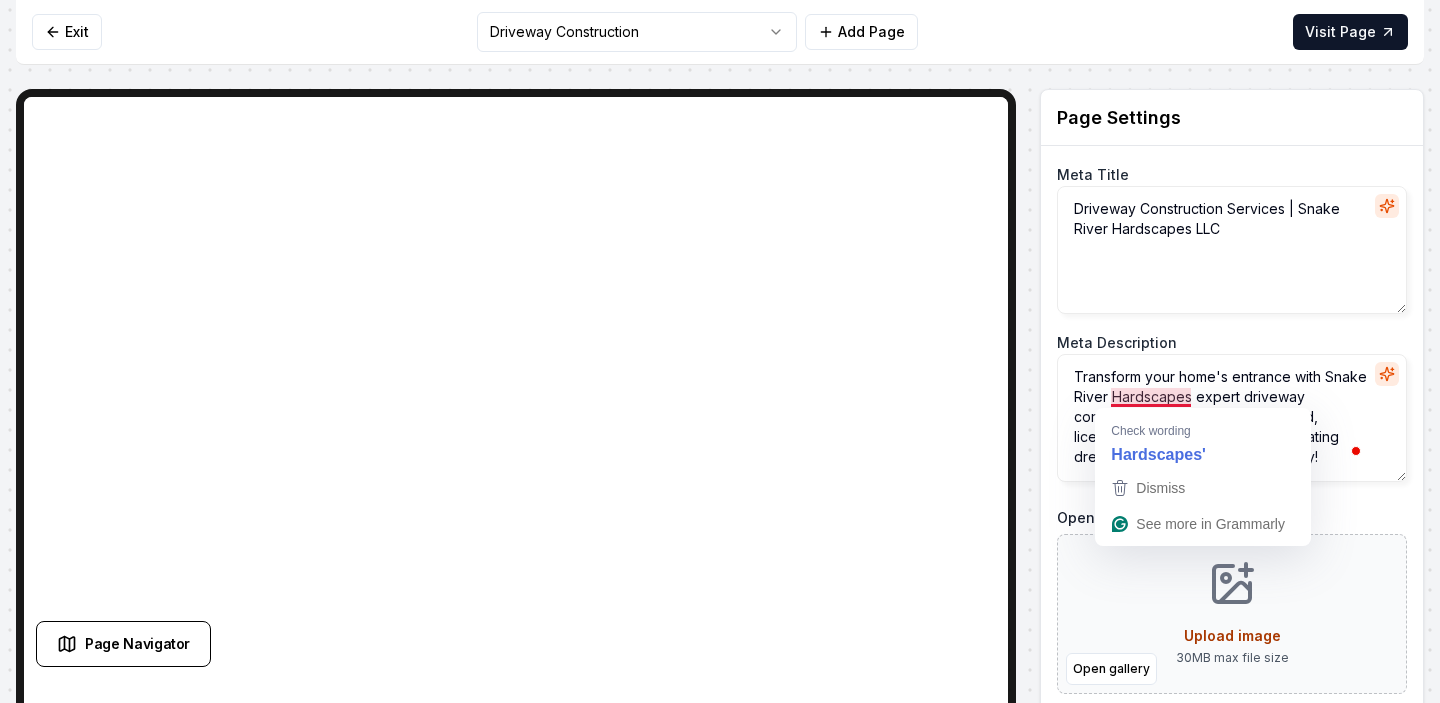 click on "Transform your home's entrance with Snake River Hardscapes expert driveway construction services. Family-owned, licensed, and passionate about creating dream landscapes. Contact us today!" at bounding box center (1232, 418) 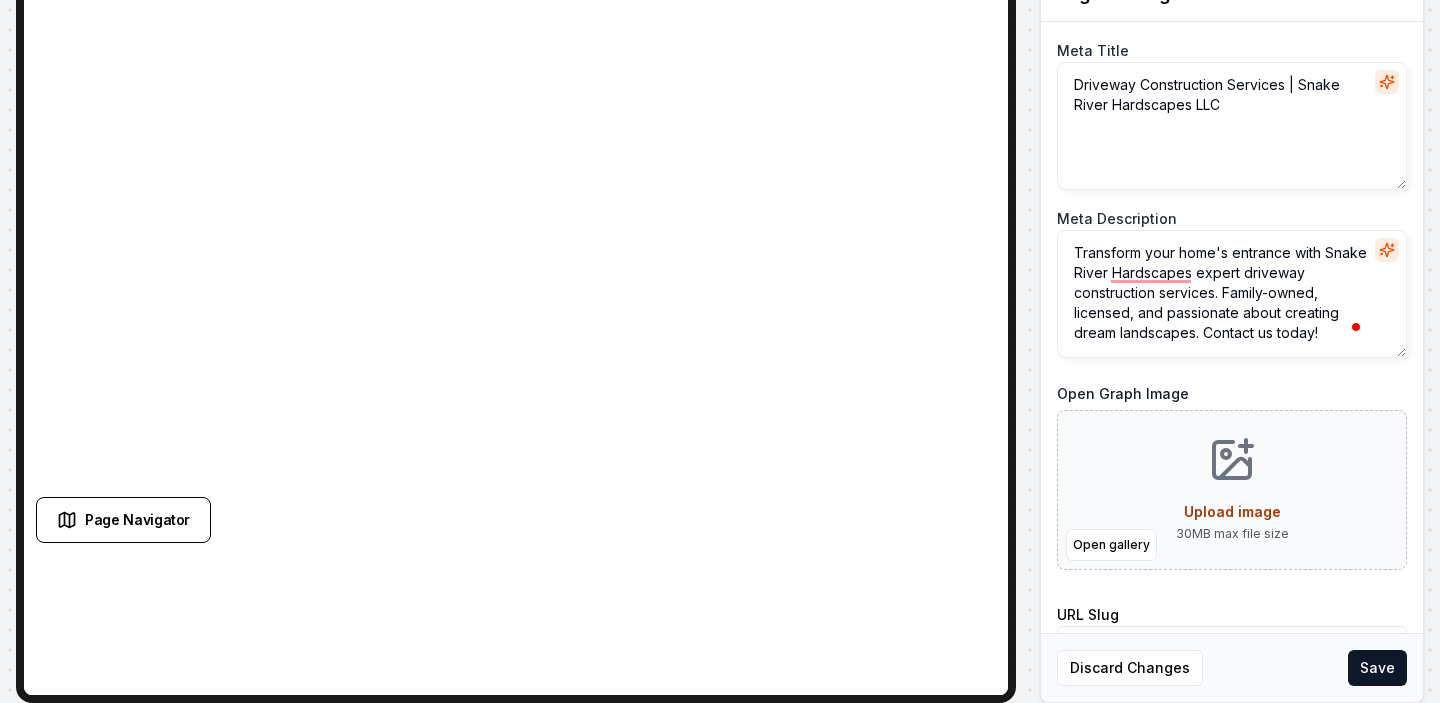 type on "Transform your home's entrance with Snake River Hardscapes expert driveway construction services. Family-owned, licensed, and passionate about creating dream landscapes. Contact us today!" 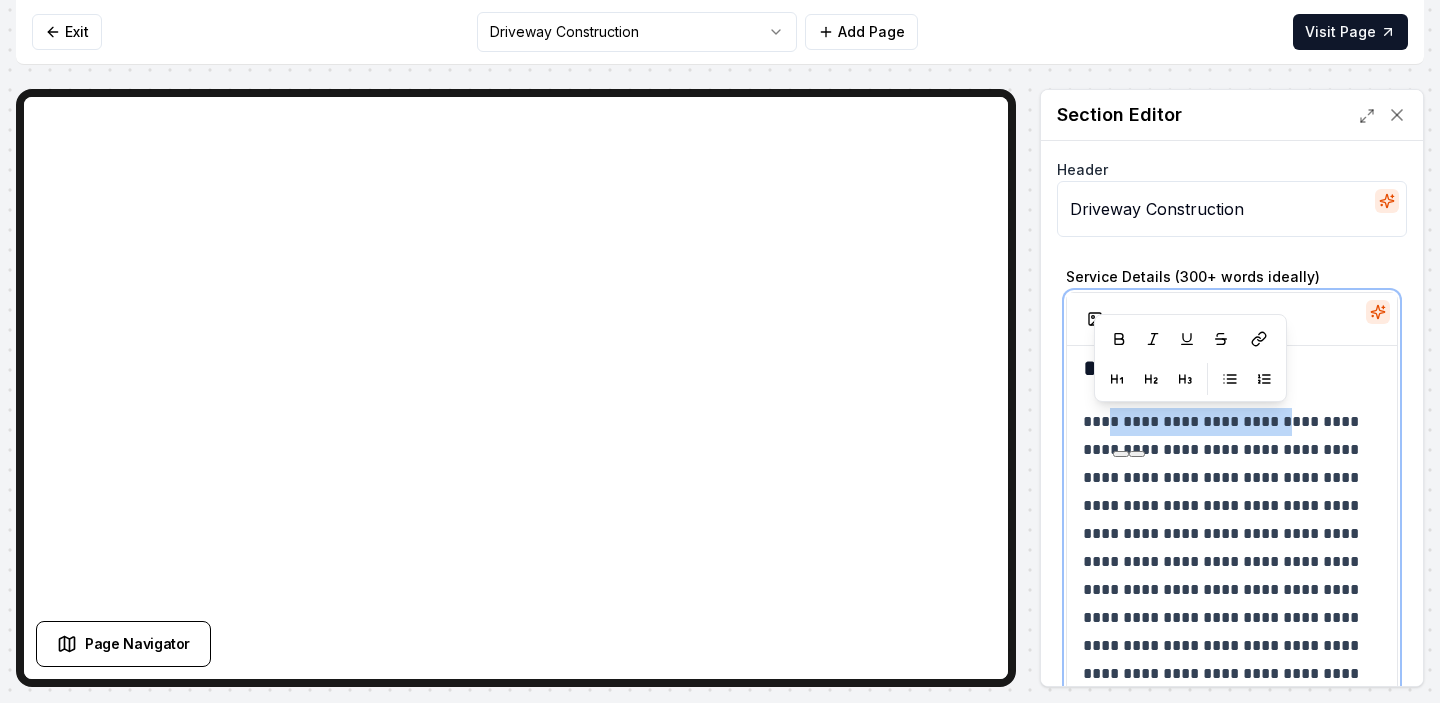 drag, startPoint x: 1287, startPoint y: 421, endPoint x: 1104, endPoint y: 426, distance: 183.0683 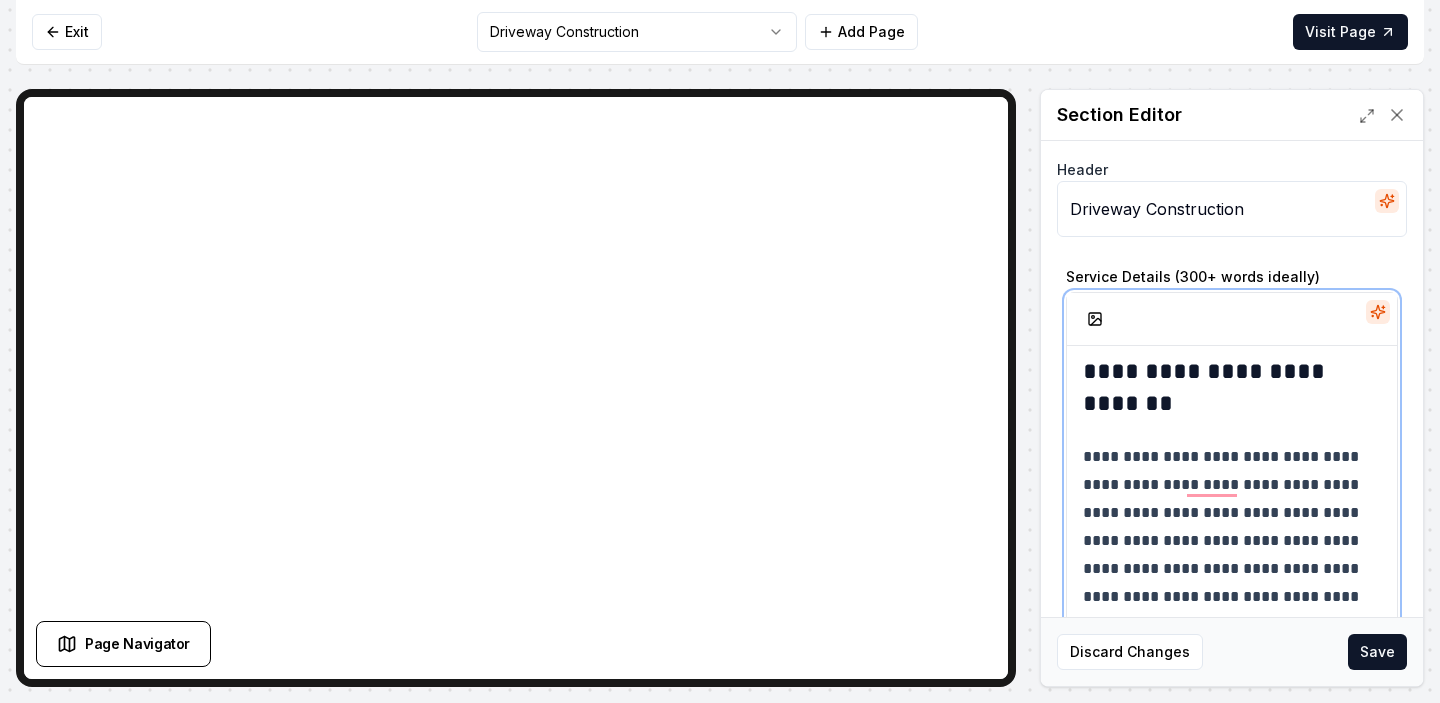 drag, startPoint x: 1184, startPoint y: 486, endPoint x: 1365, endPoint y: 476, distance: 181.27603 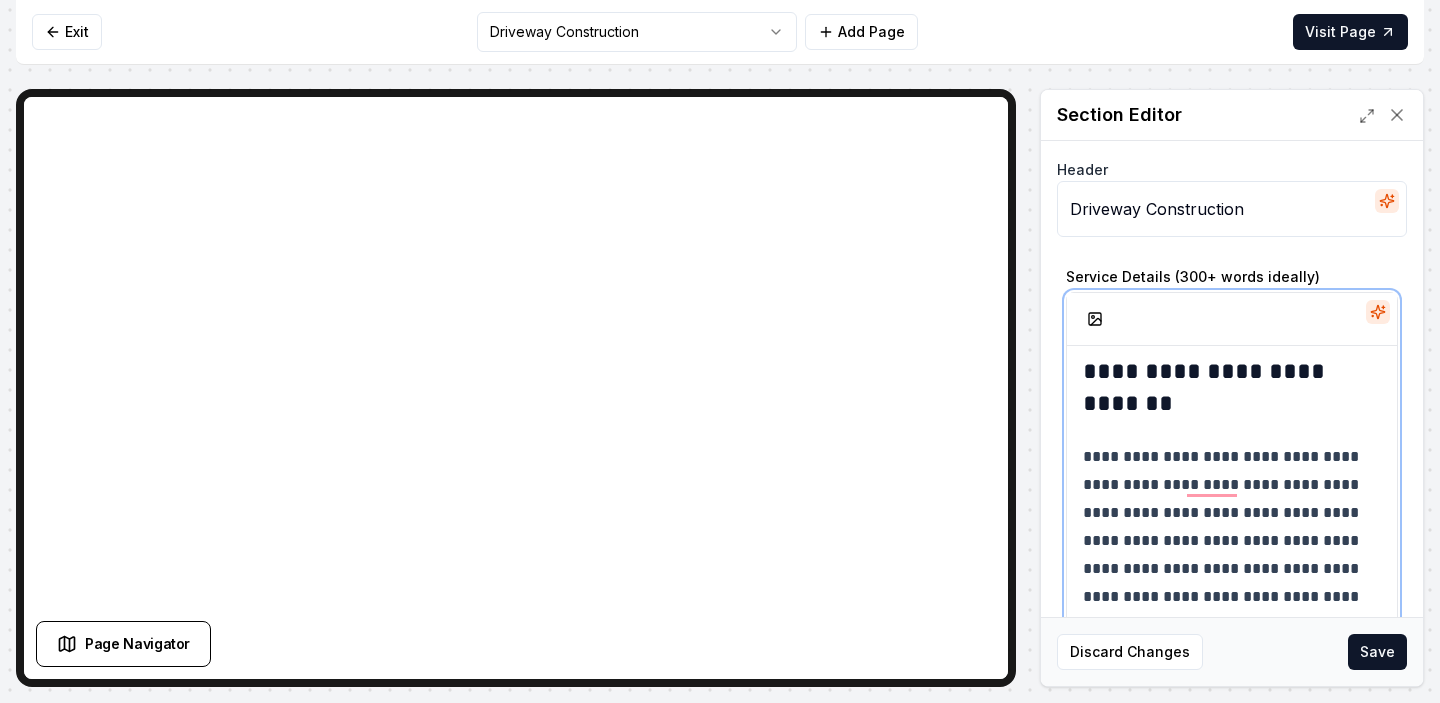 click on "**********" at bounding box center (1232, 555) 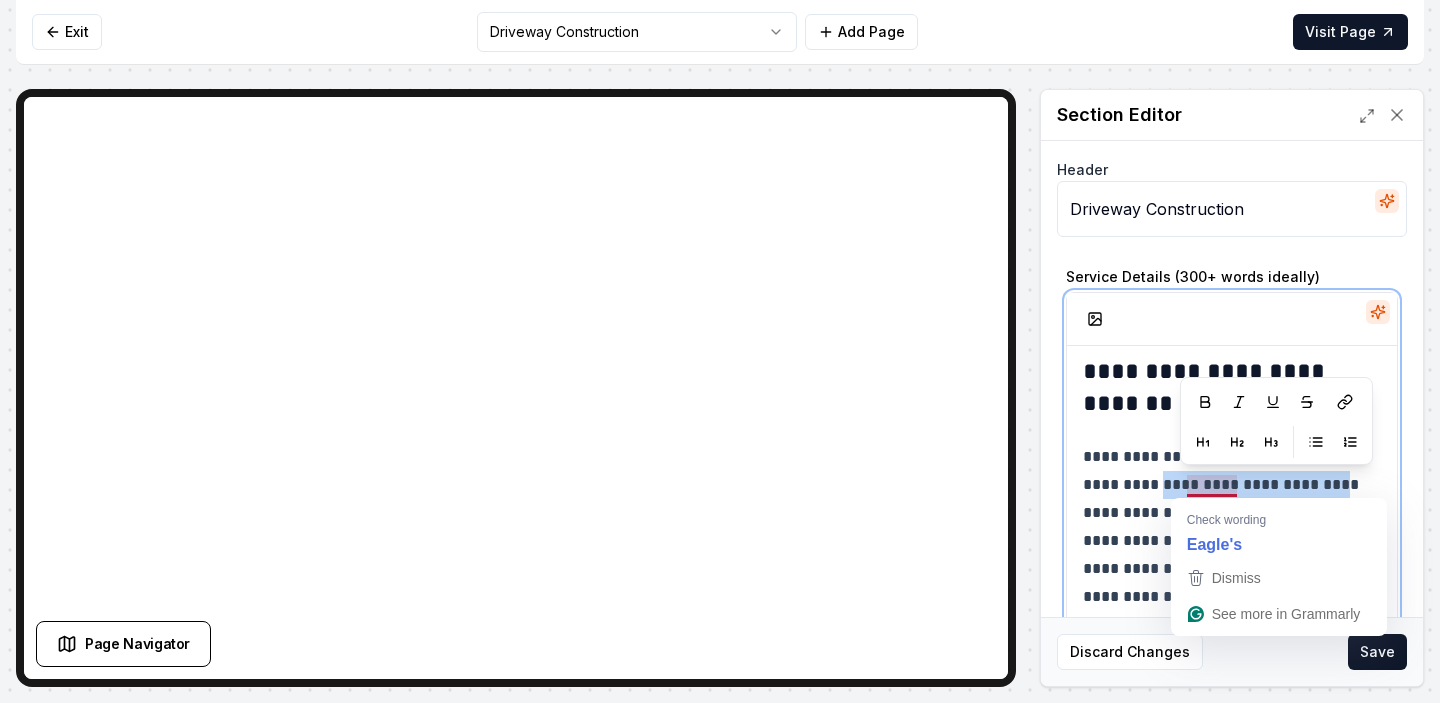 drag, startPoint x: 1372, startPoint y: 485, endPoint x: 1185, endPoint y: 490, distance: 187.06683 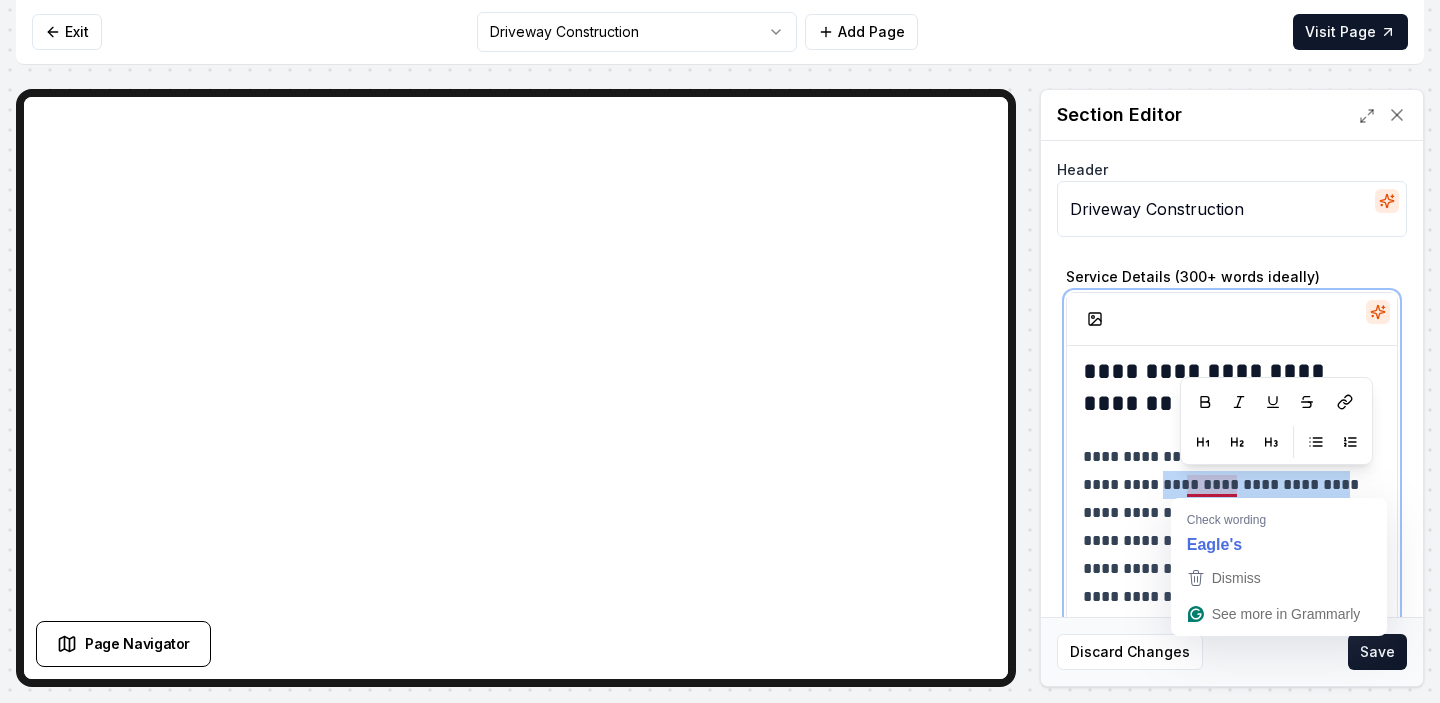 click on "**********" at bounding box center [1232, 555] 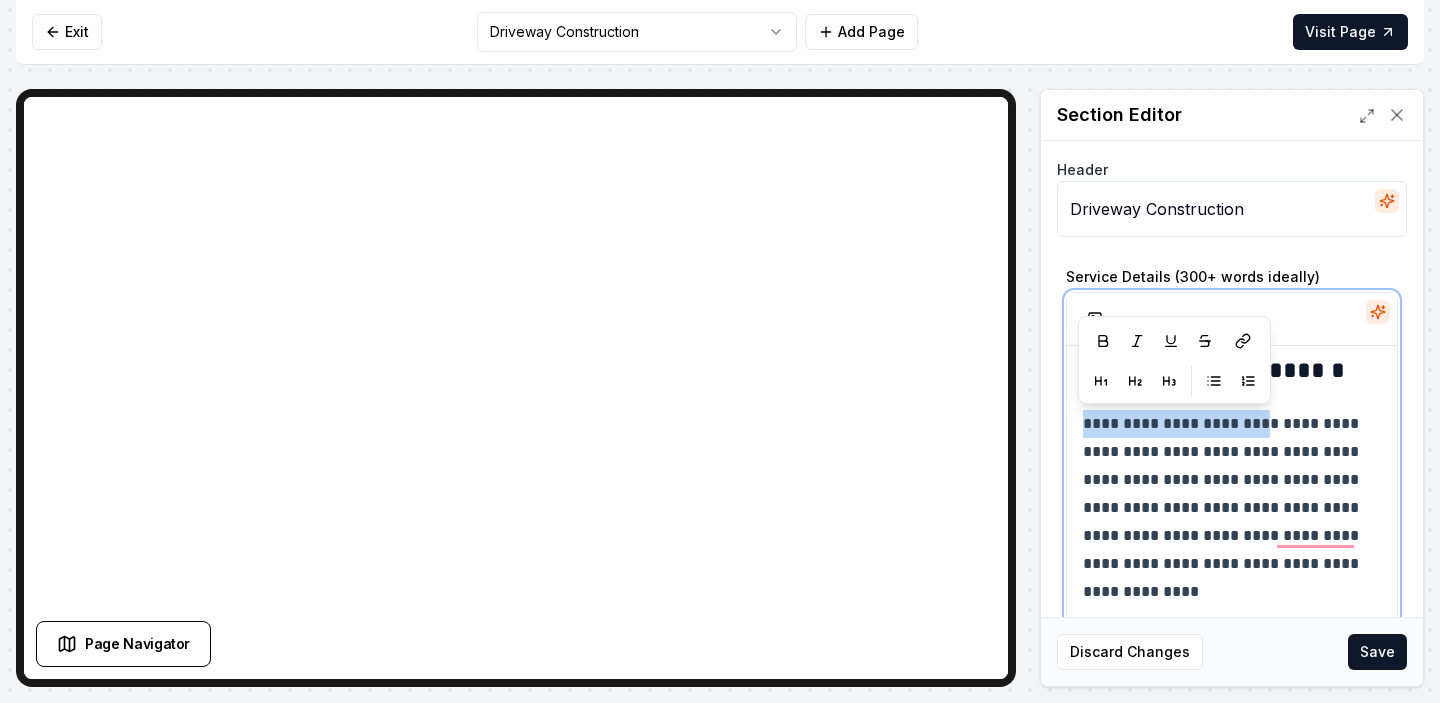 drag, startPoint x: 1264, startPoint y: 423, endPoint x: 1087, endPoint y: 424, distance: 177.00282 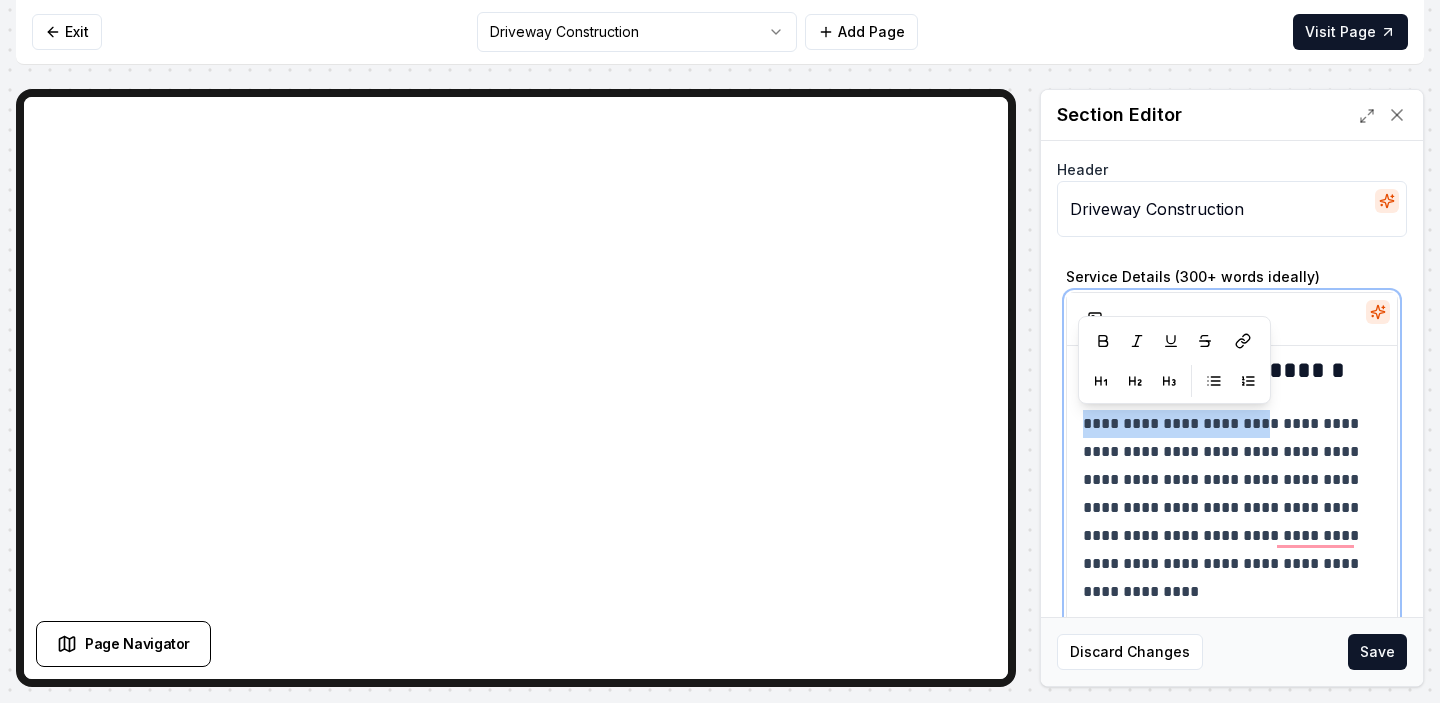 click on "**********" at bounding box center [1232, 508] 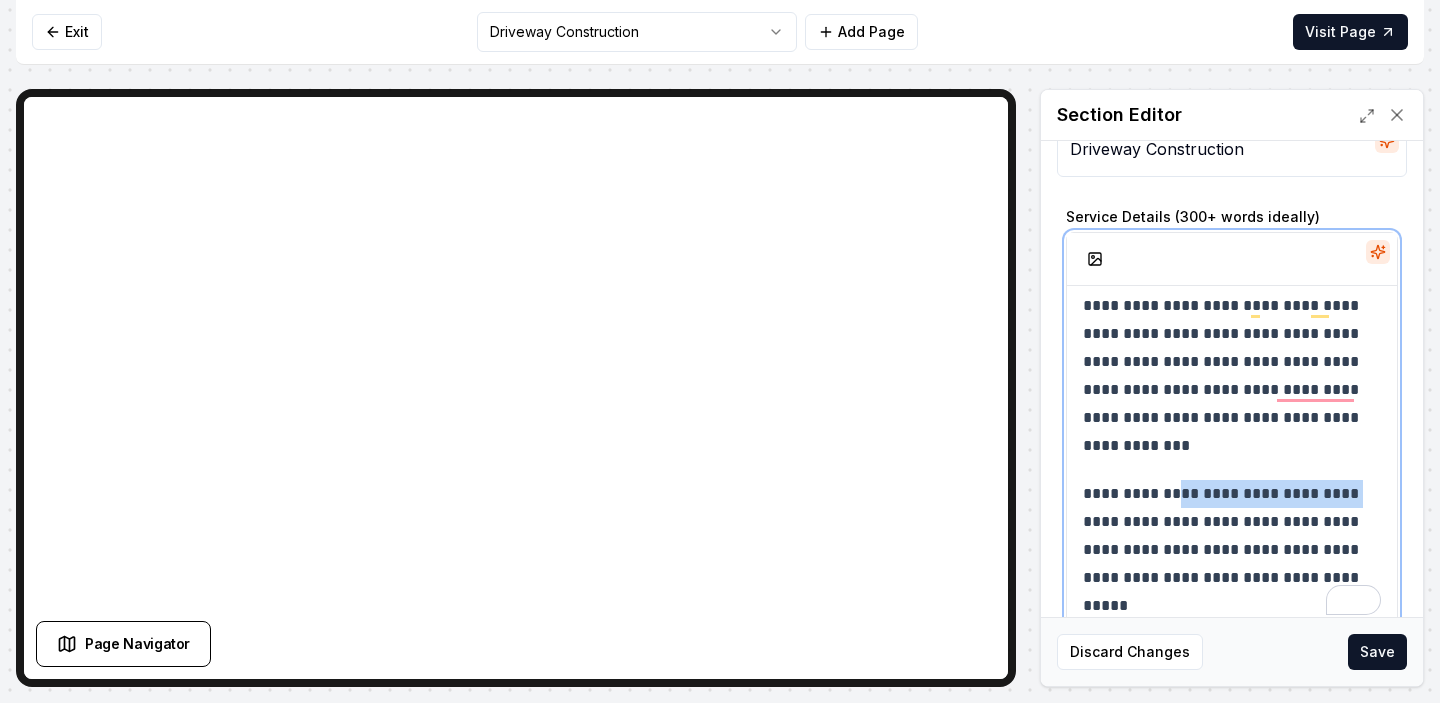 drag, startPoint x: 1363, startPoint y: 491, endPoint x: 1179, endPoint y: 484, distance: 184.1331 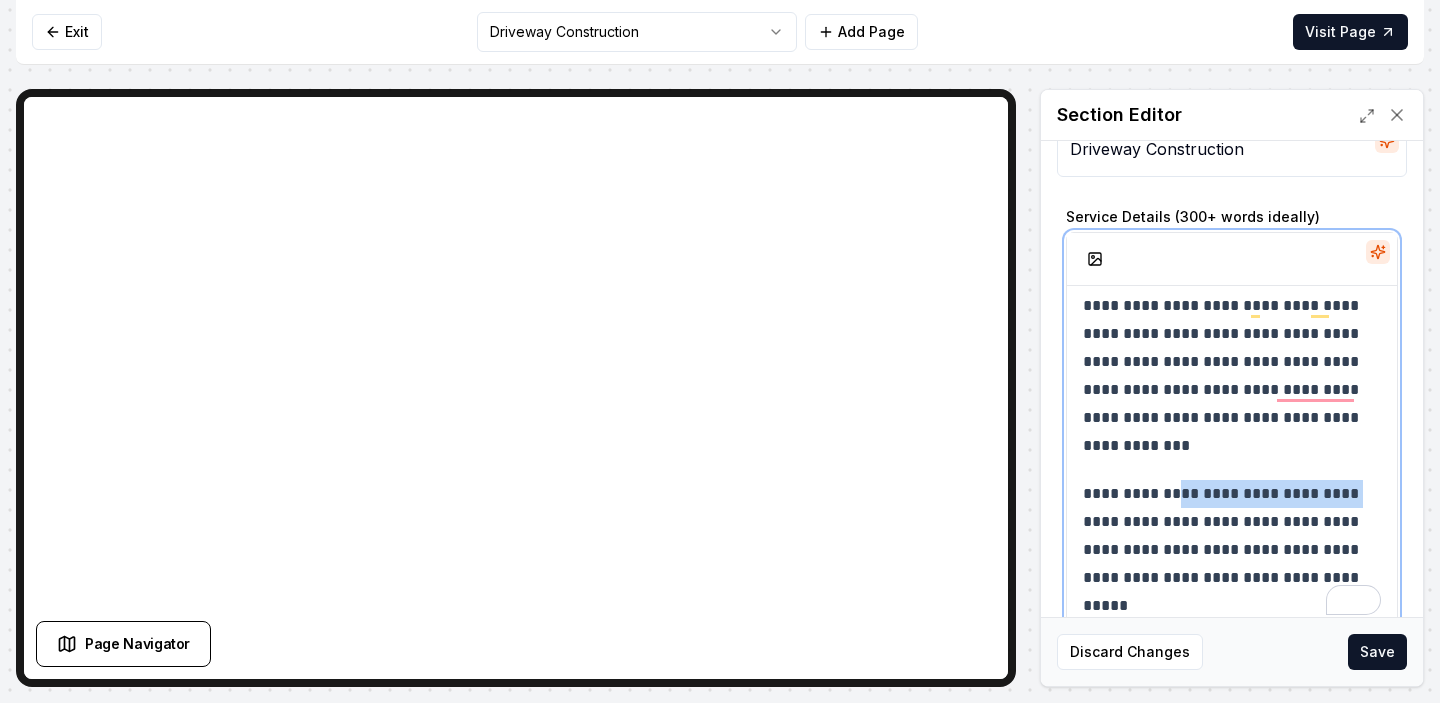 click on "**********" at bounding box center (1232, 550) 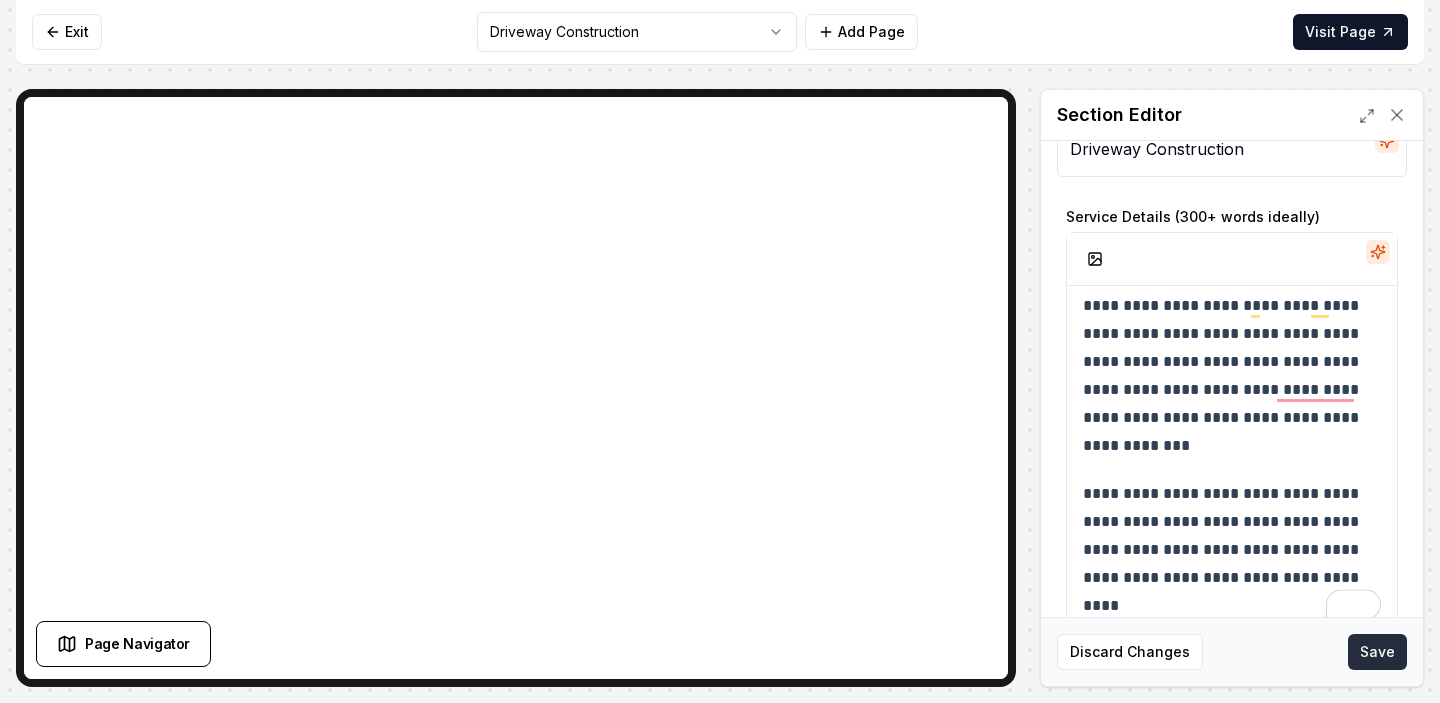 click on "Save" at bounding box center (1377, 652) 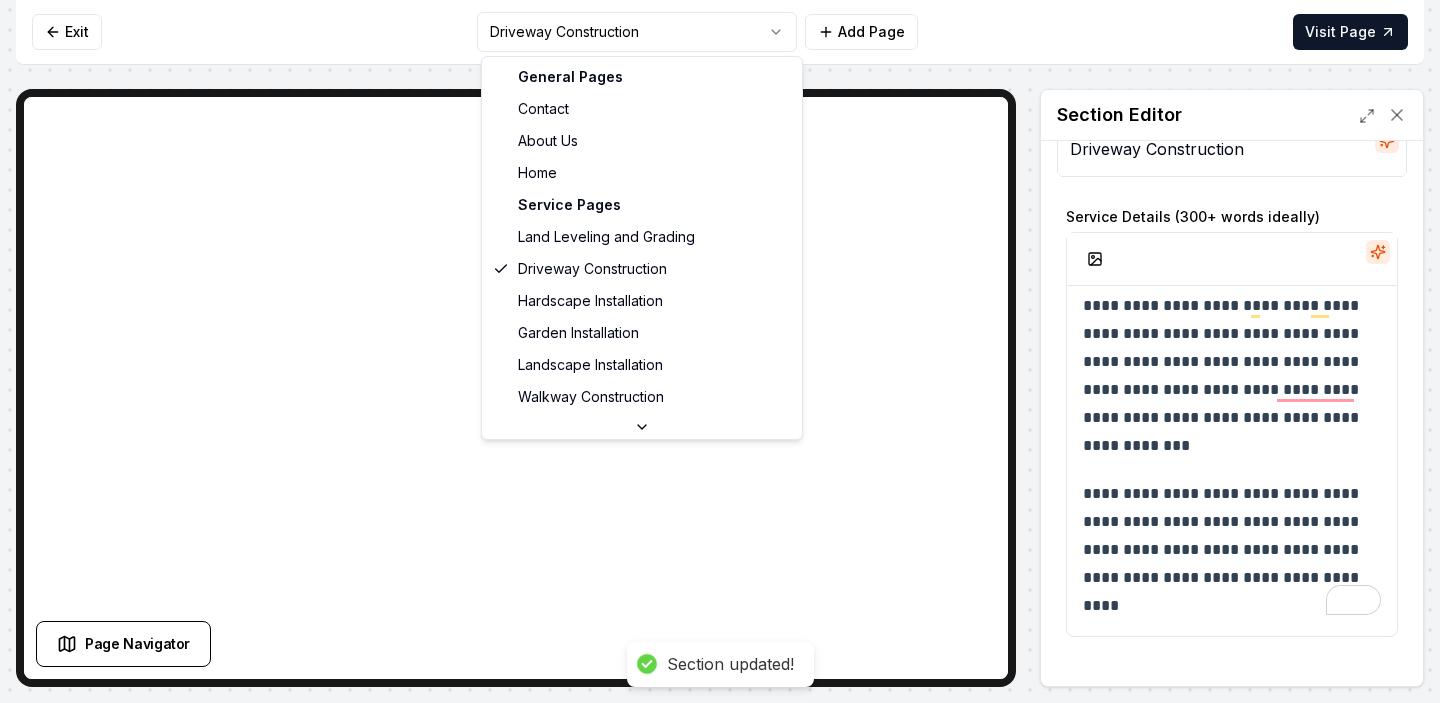 click on "**********" at bounding box center (720, 351) 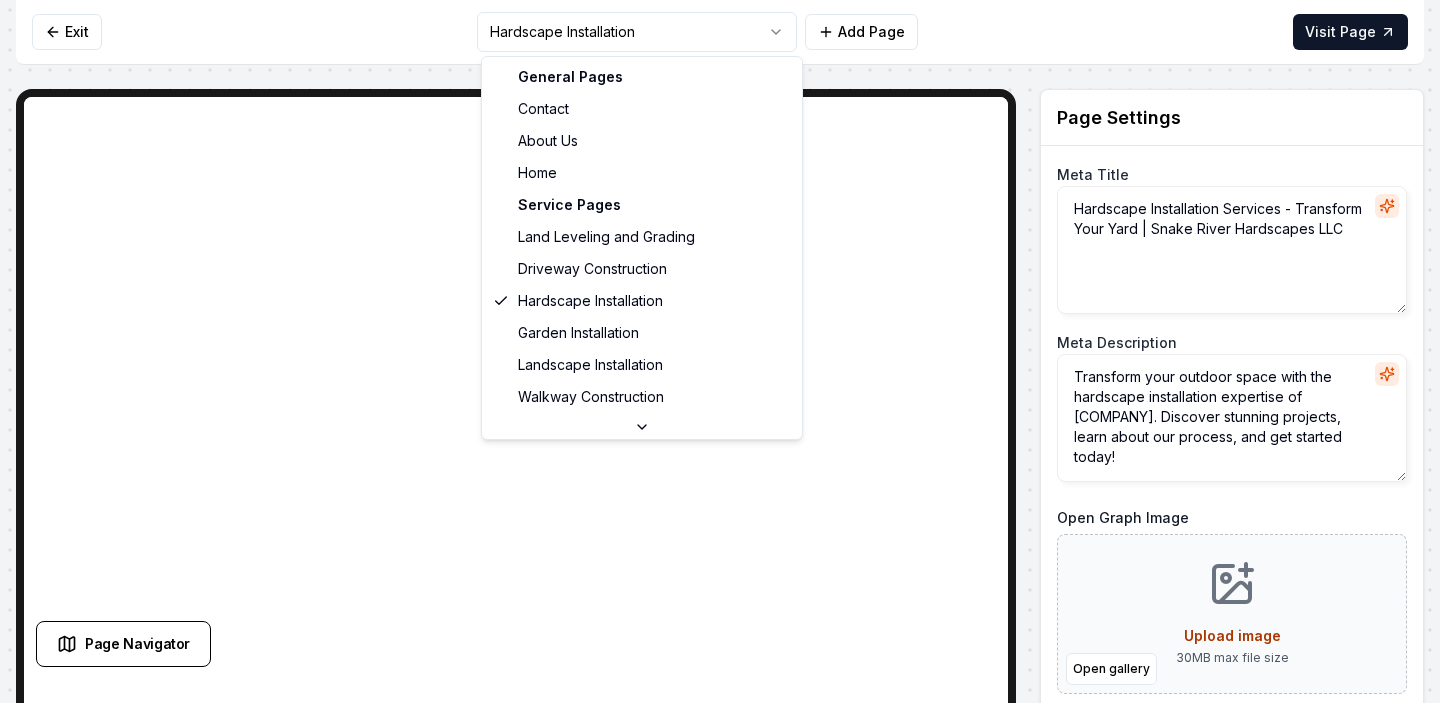 click on "Computer Required This feature is only available on a computer. Please switch to a computer to edit your site. Go back  Exit Hardscape Installation Add Page Visit Page  Page Navigator Page Settings Meta Title Hardscape Installation Services - Transform Your Yard | Snake River Hardscapes LLC Meta Description Transform your outdoor space with the hardscape installation expertise of Eagles Eye Construction. Discover stunning projects, learn about our process, and get started today! Open Graph Image Open gallery Upload image 30  MB max file size URL Slug hardscape-installation Discard Changes Save Section Editor Unsupported section type /dashboard/sites/f895d079-bf65-4729-b307-2c15c7b60019/pages/240976cc-9316-4c7b-927a-908c5eec139c General Pages Contact About Us Home Service Pages Land Leveling and Grading Driveway Construction Hardscape Installation Garden Installation Landscape Installation Walkway Construction Patio Construction Retaining Wall Construction Service Area Pages Kuna, ID Meridian, ID Nampa, ID" at bounding box center (720, 351) 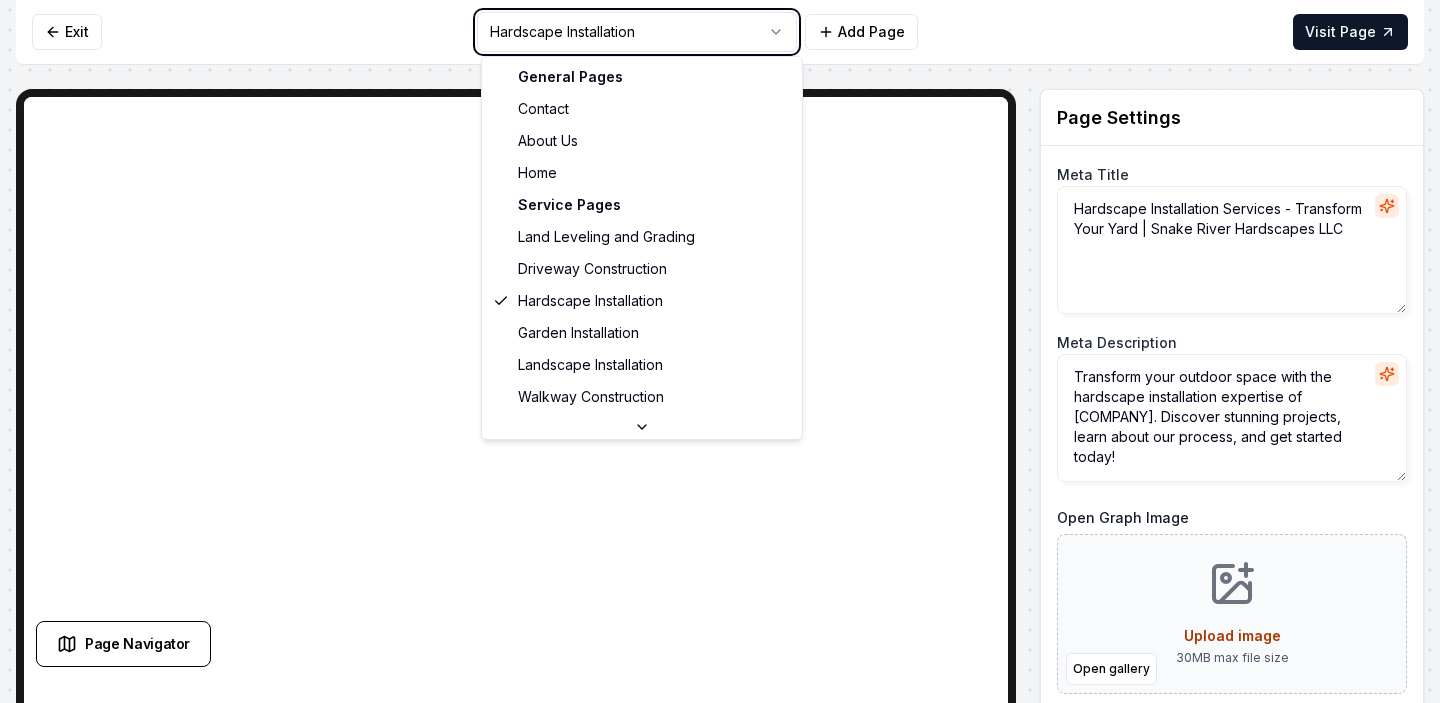 type on "Land Leveling & Grading | Landscaping Experts | Snake River Hardscapes LLC" 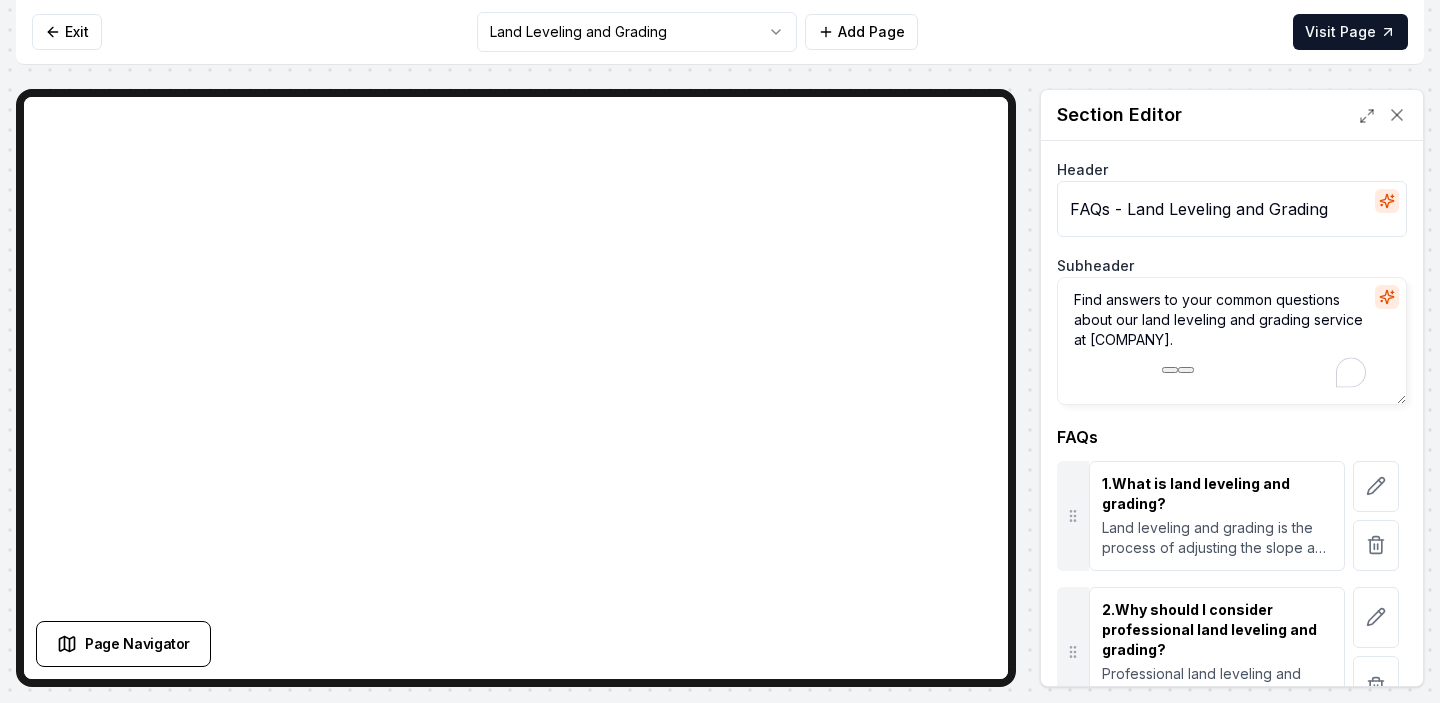 drag, startPoint x: 1251, startPoint y: 340, endPoint x: 1091, endPoint y: 337, distance: 160.02812 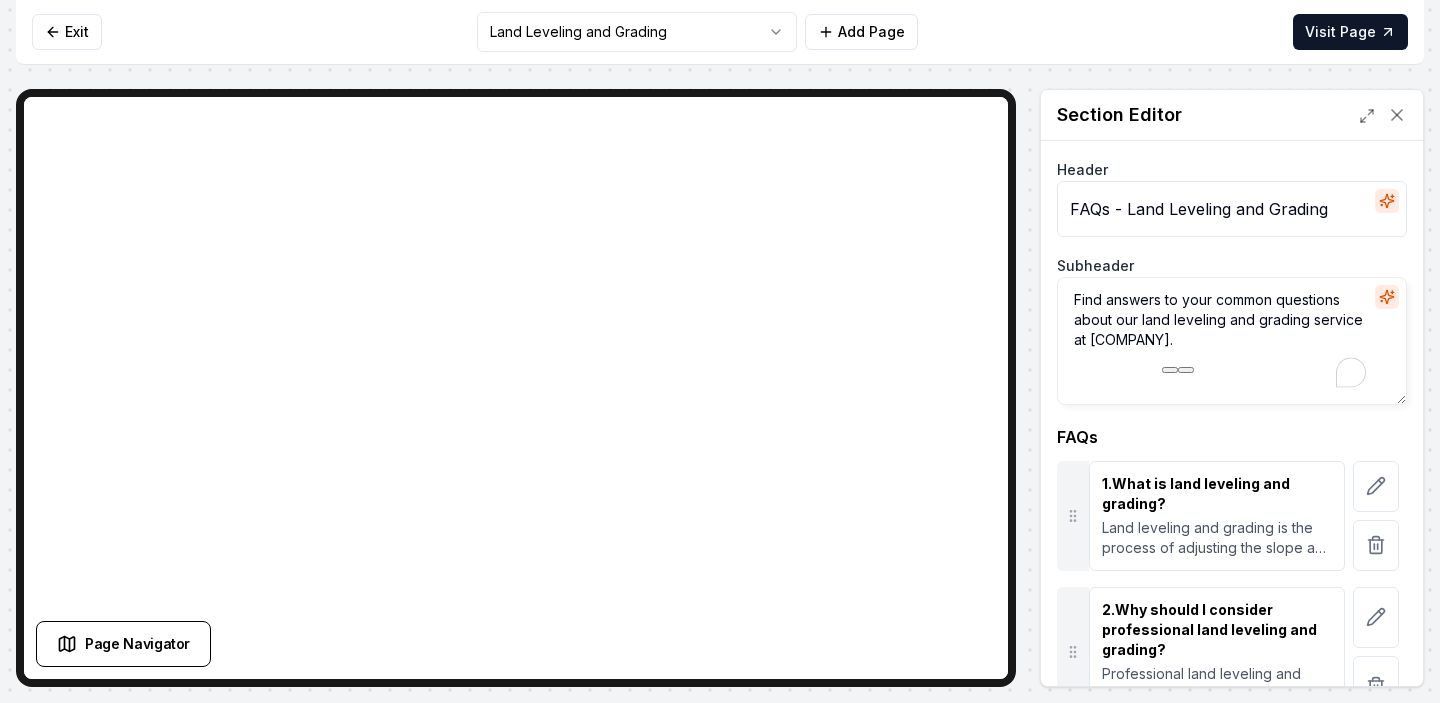 click on "Find answers to your common questions about our land leveling and grading service at Eagles Eye Construction." at bounding box center (1232, 341) 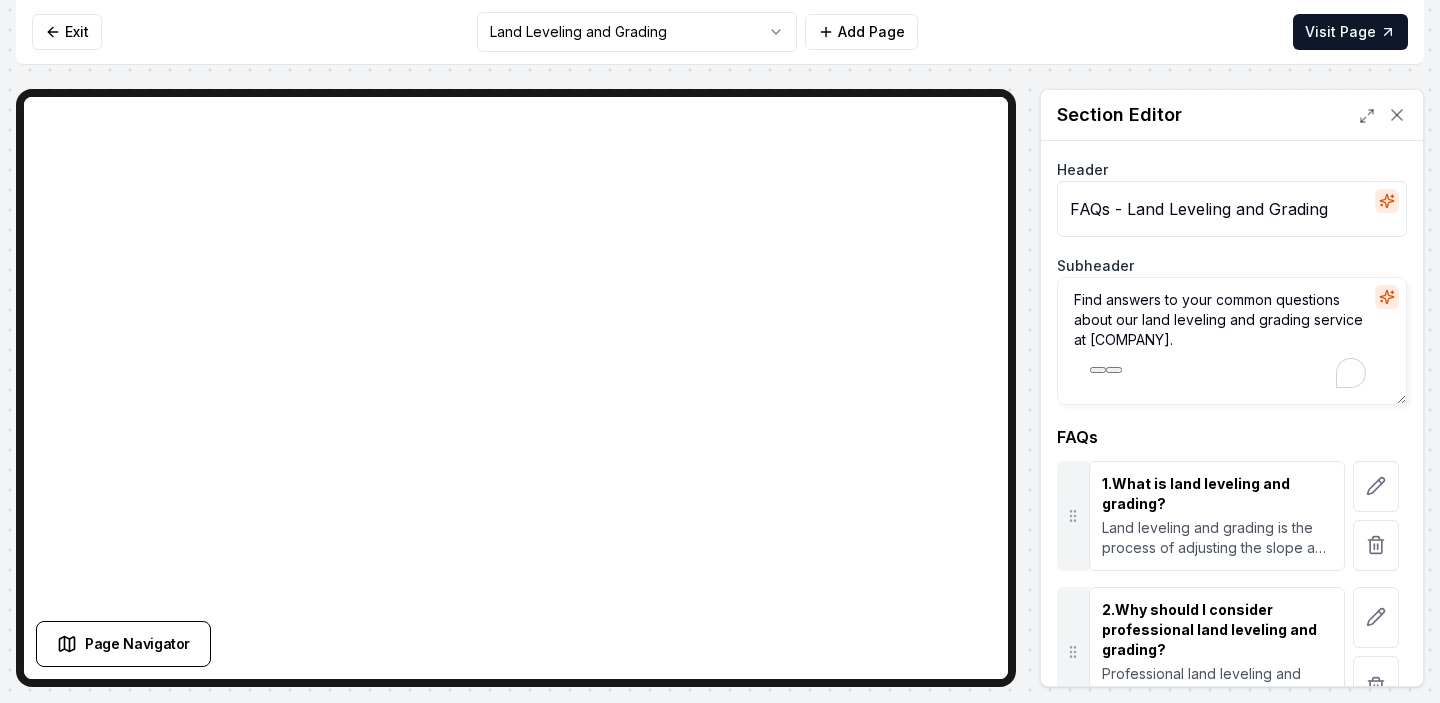 paste on "Snake River Hardscapes" 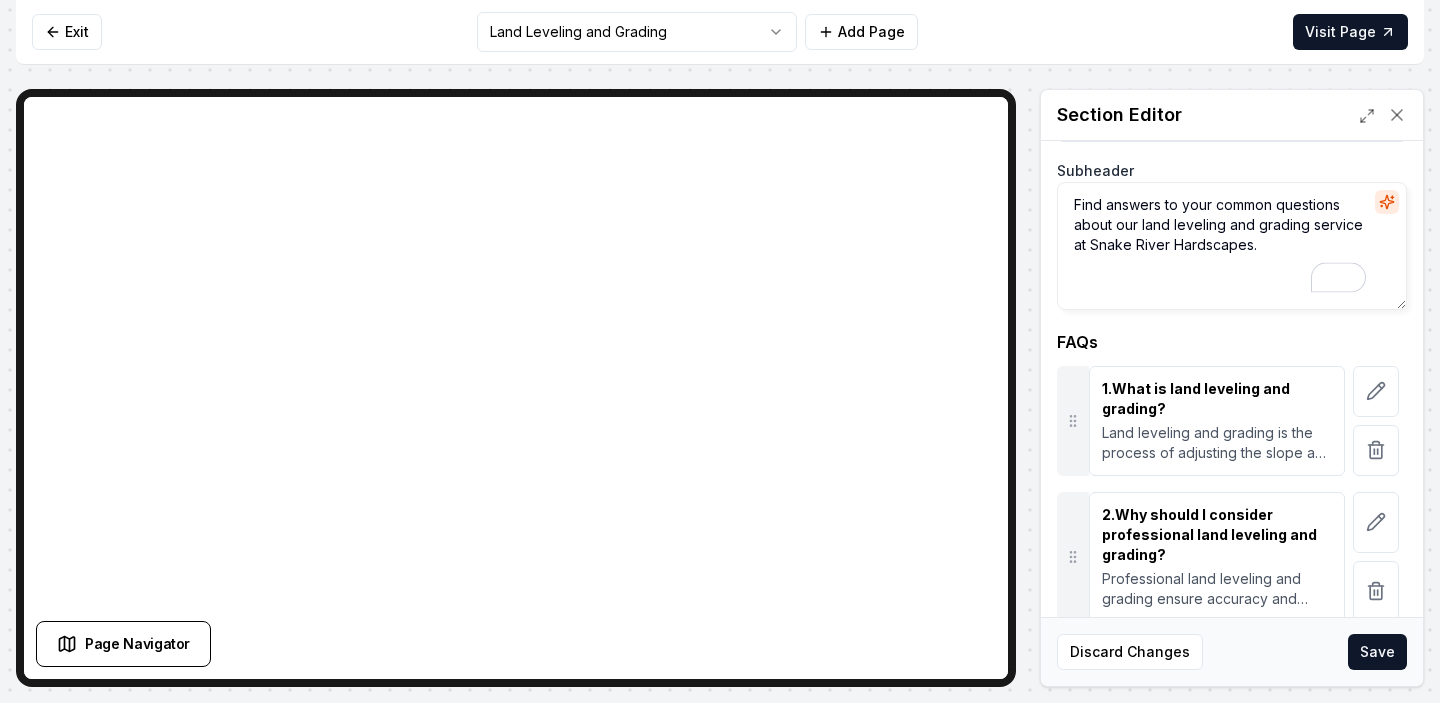 scroll, scrollTop: 138, scrollLeft: 0, axis: vertical 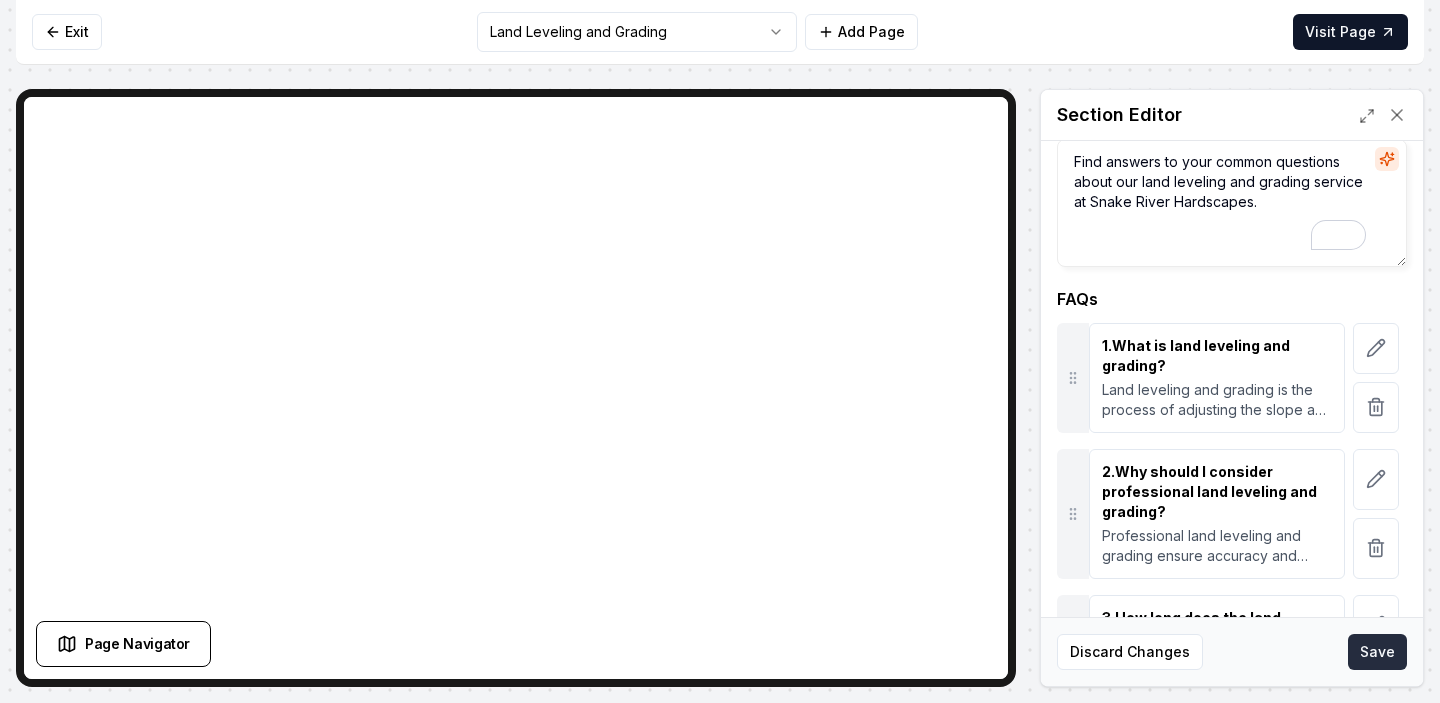 type on "Find answers to your common questions about our land leveling and grading service at Snake River Hardscapes." 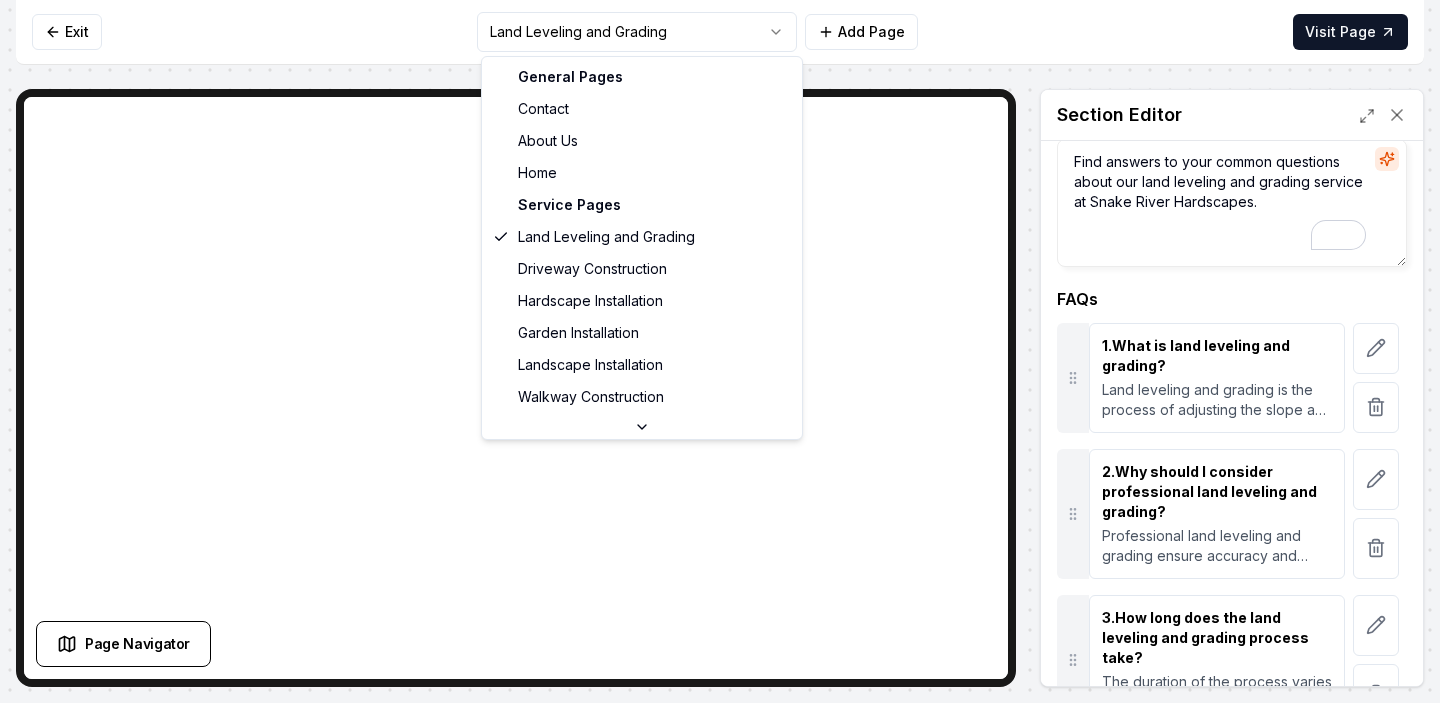 click on "Computer Required This feature is only available on a computer. Please switch to a computer to edit your site. Go back  Exit Land Leveling and Grading Add Page Visit Page  Page Navigator Page Settings Section Editor Header FAQs - Land Leveling and Grading Subheader Find answers to your common questions about our land leveling and grading service at Snake River Hardscapes. FAQs 1 .  What is land leveling and grading? Land leveling and grading is the process of adjusting the slope and levelness of your landscape. This helps manage water drainage, prepares your yard for landscaping projects, and ensures a stable surface for constructions like patios or driveways. 2 .  Why should I consider professional land leveling and grading? Professional land leveling and grading ensure accuracy and efficiency. At Eagles Eye Construction, we use specialized equipment and our expertise to provide a smooth and safe landscape. This prevents future issues like poor drainage or uneven surfaces. 3 .  4 .  5 .  6 .  Add FAQ Save" at bounding box center [720, 351] 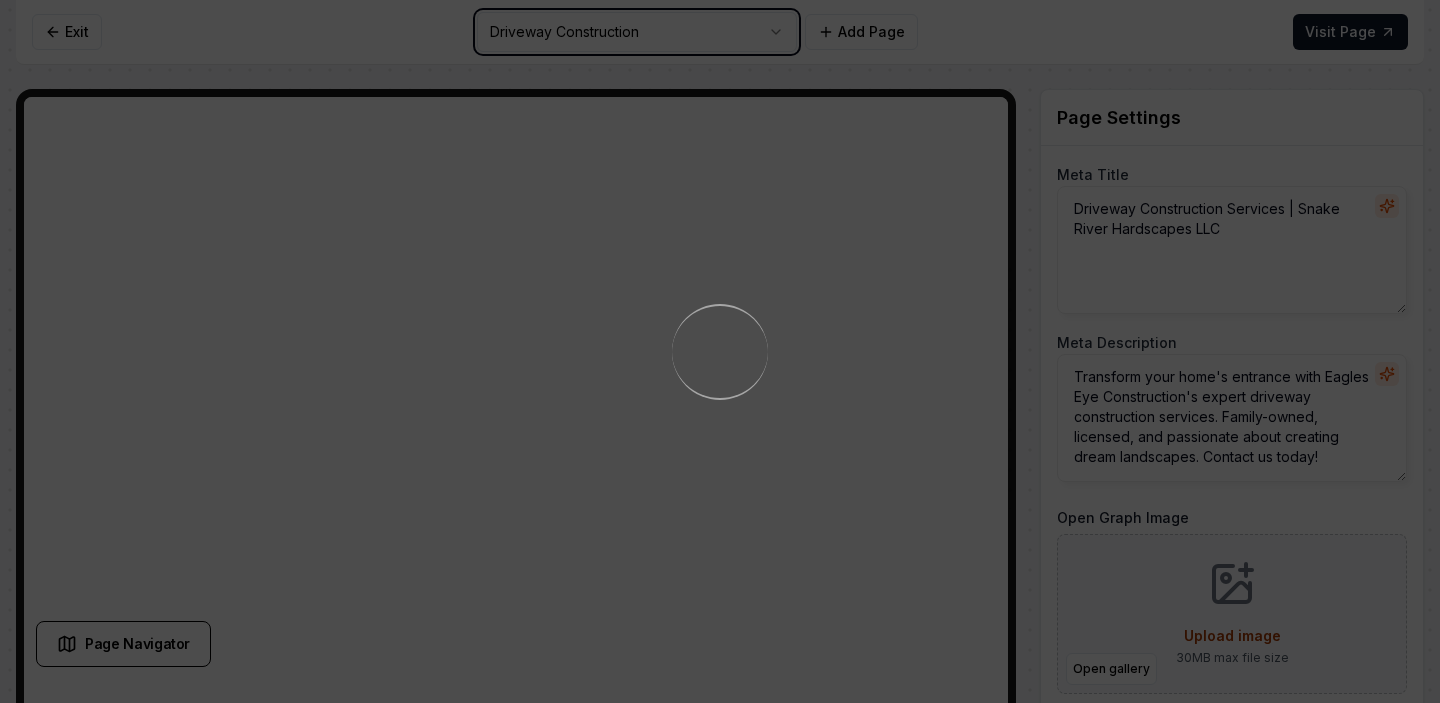 scroll, scrollTop: 0, scrollLeft: 0, axis: both 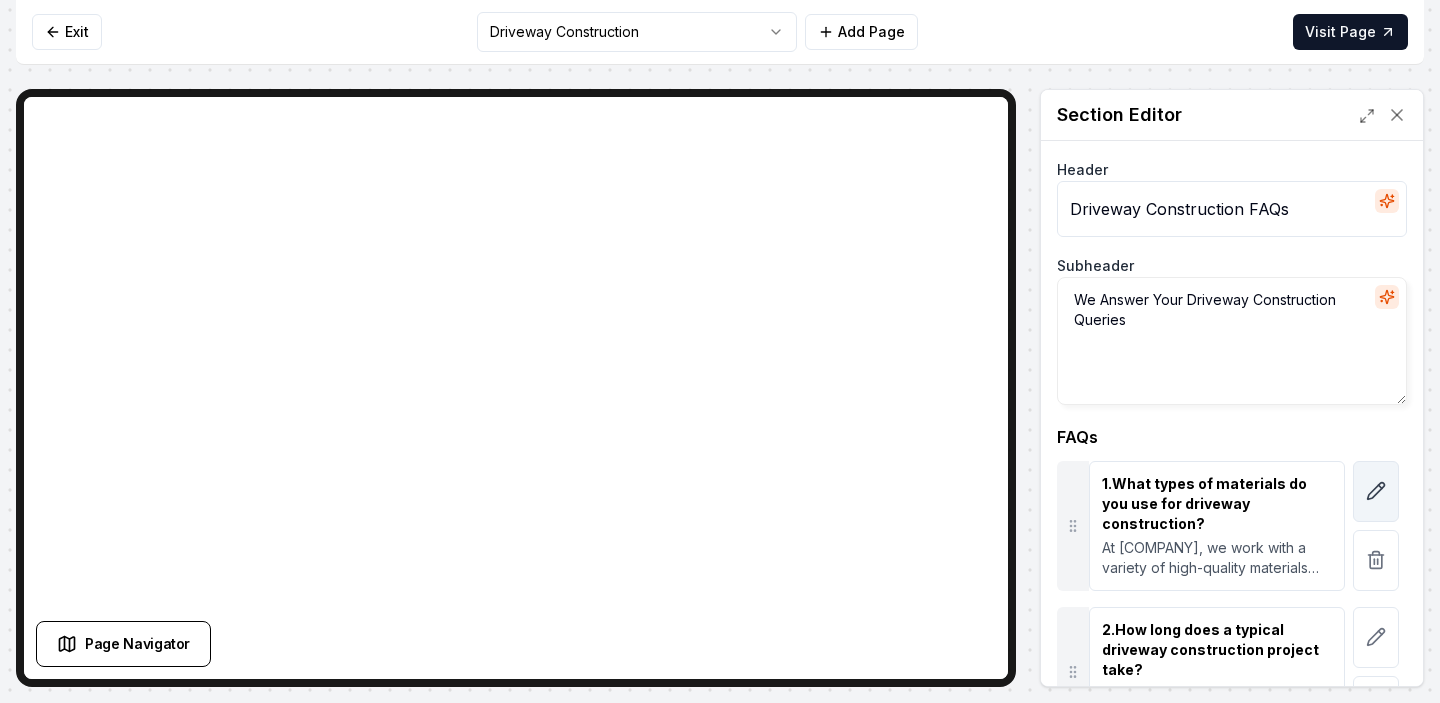 click 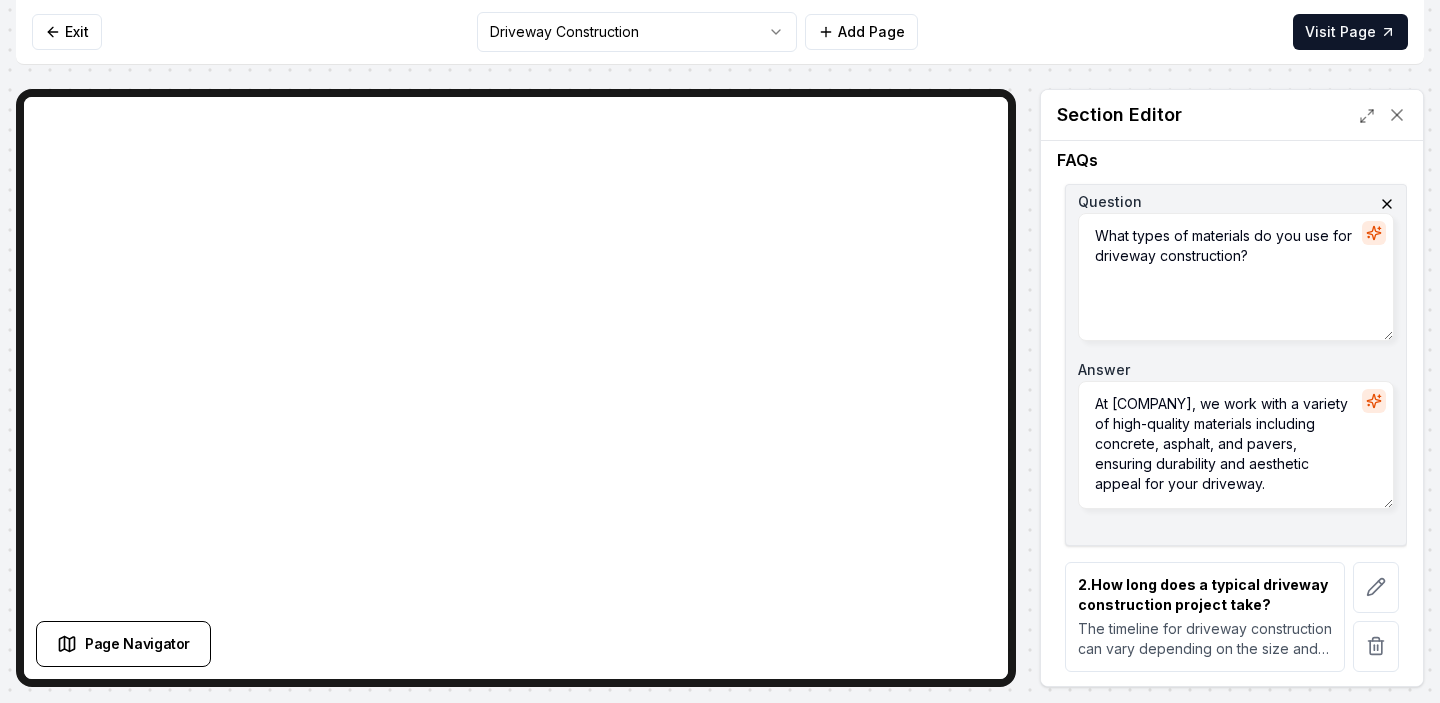 scroll, scrollTop: 289, scrollLeft: 0, axis: vertical 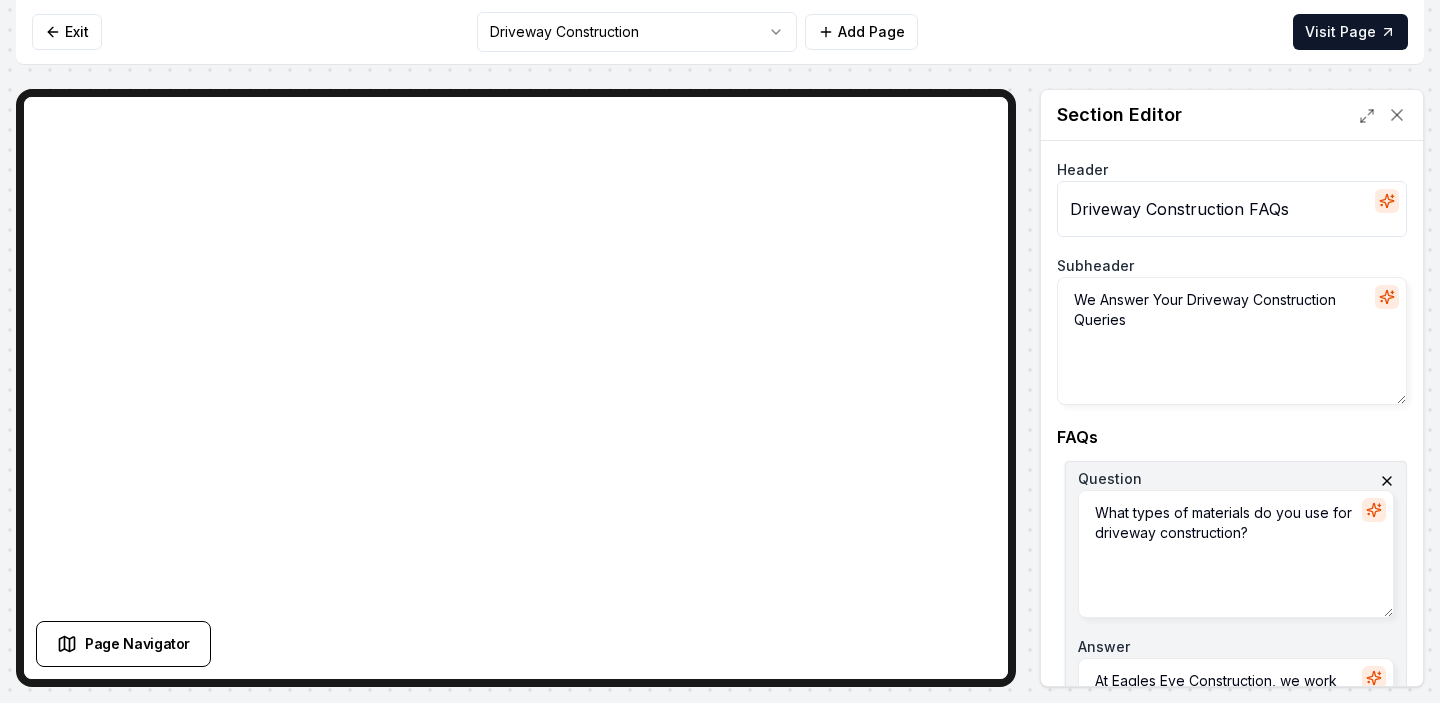 click on "At Eagles Eye Construction, we work with a variety of high-quality materials including concrete, asphalt, and pavers, ensuring durability and aesthetic appeal for your driveway." at bounding box center [1236, 722] 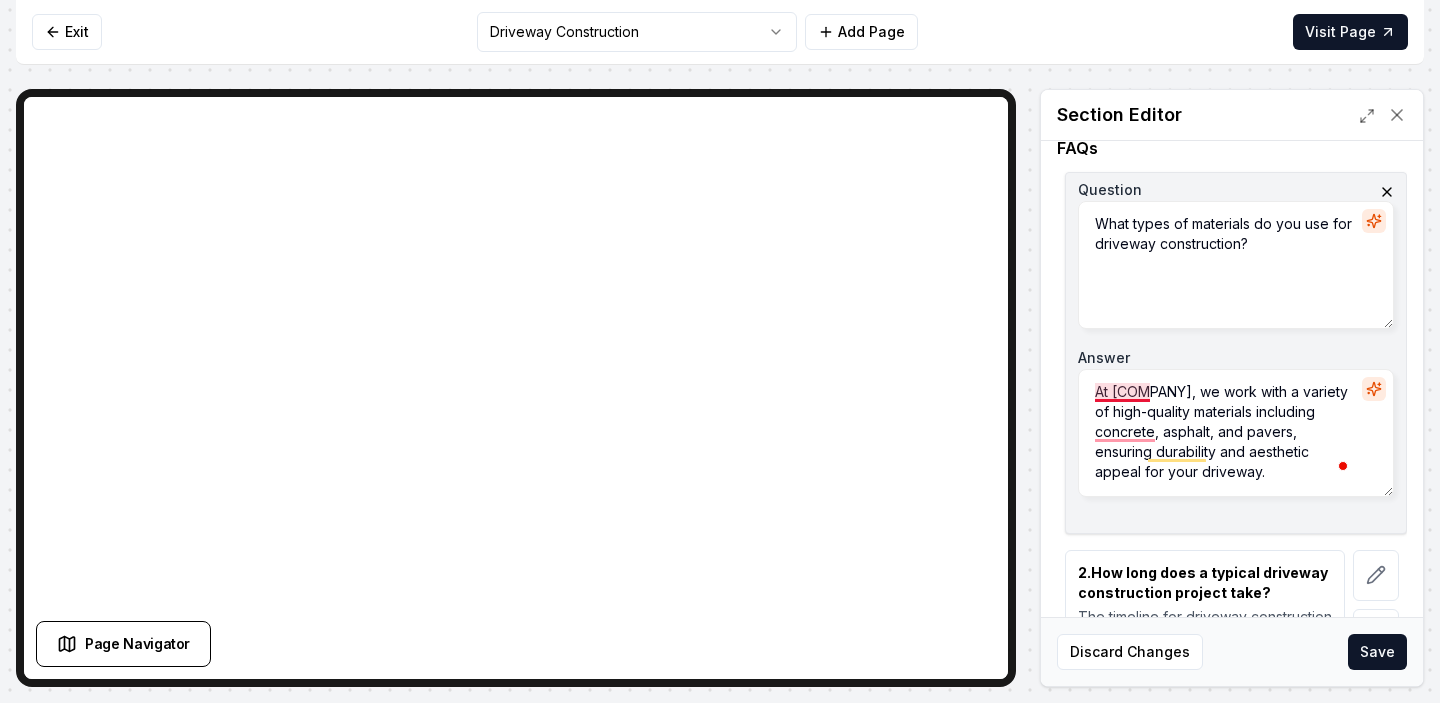 click on "AtSnake River Hardscapes, we work with a variety of high-quality materials including concrete, asphalt, and pavers, ensuring durability and aesthetic appeal for your driveway." at bounding box center [1236, 433] 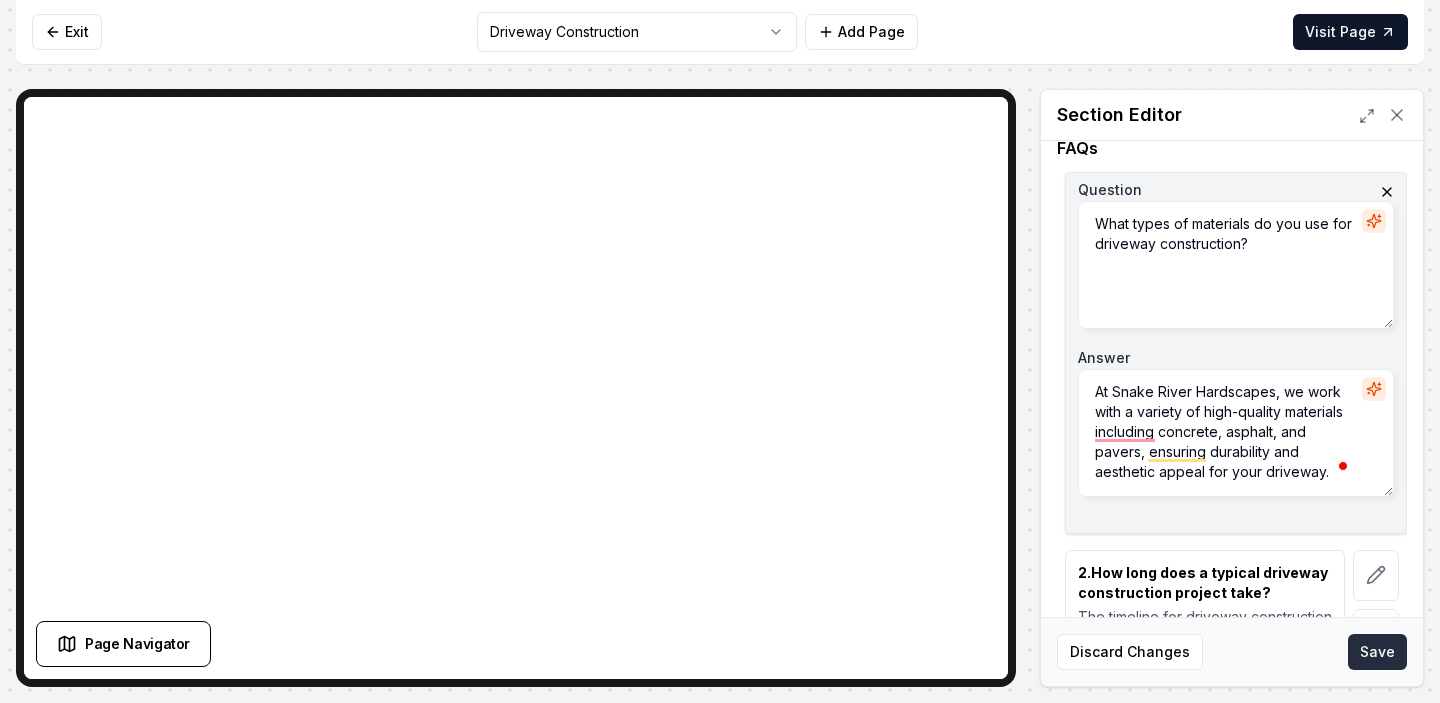 type on "At Snake River Hardscapes, we work with a variety of high-quality materials including concrete, asphalt, and pavers, ensuring durability and aesthetic appeal for your driveway." 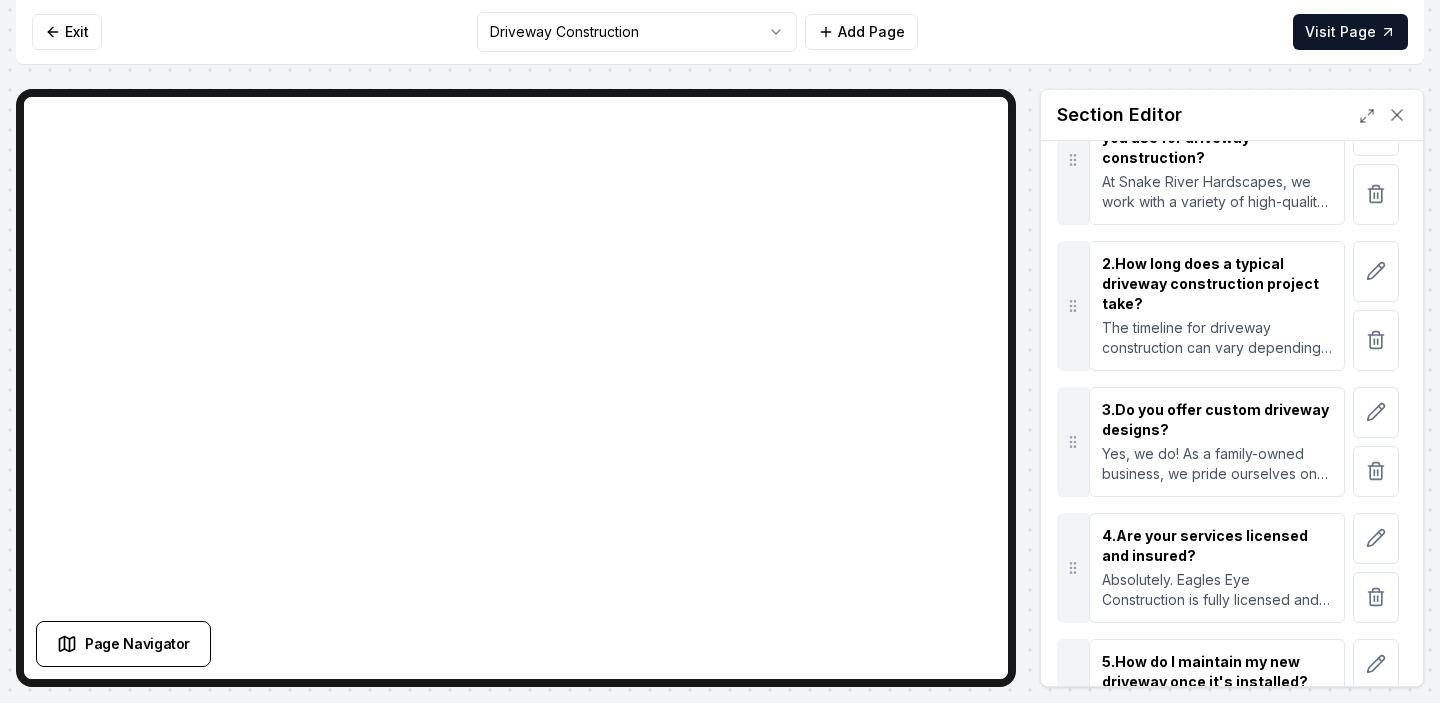 scroll, scrollTop: 350, scrollLeft: 0, axis: vertical 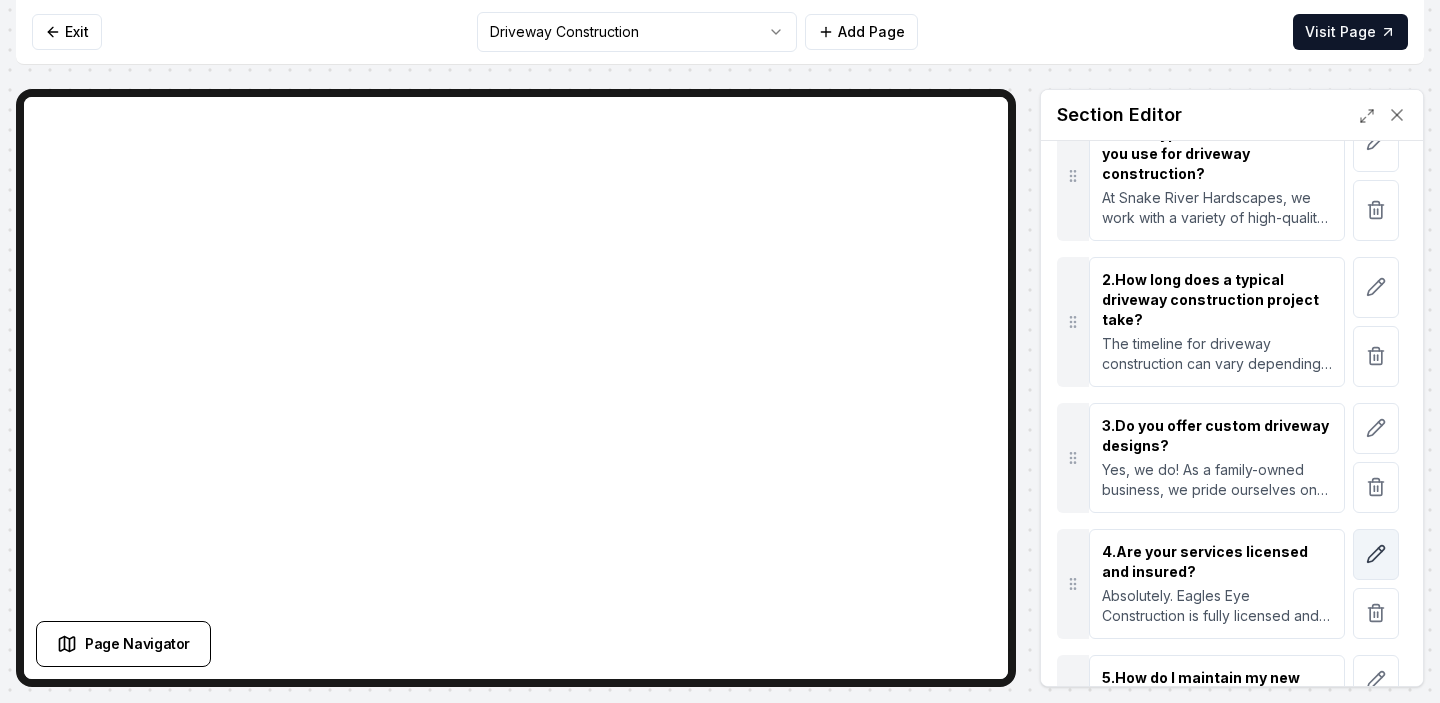 click 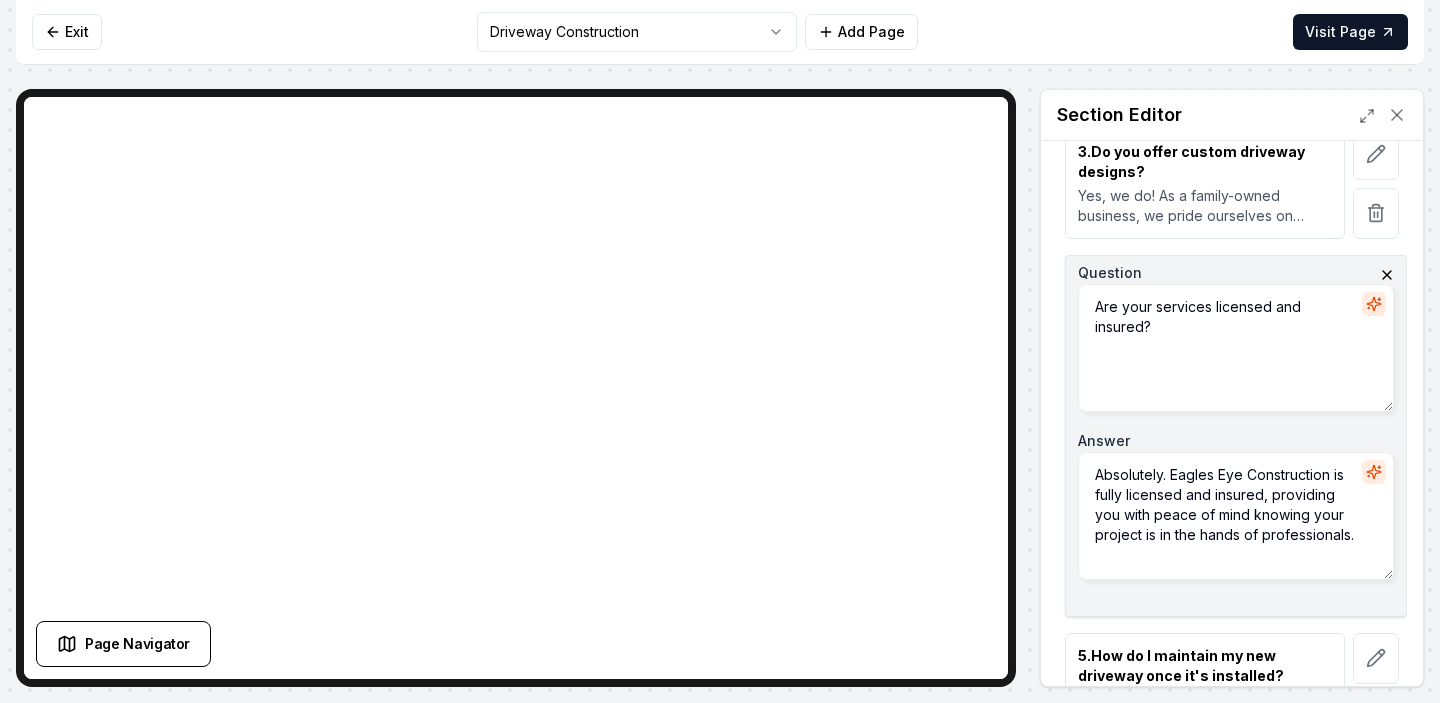 scroll, scrollTop: 647, scrollLeft: 0, axis: vertical 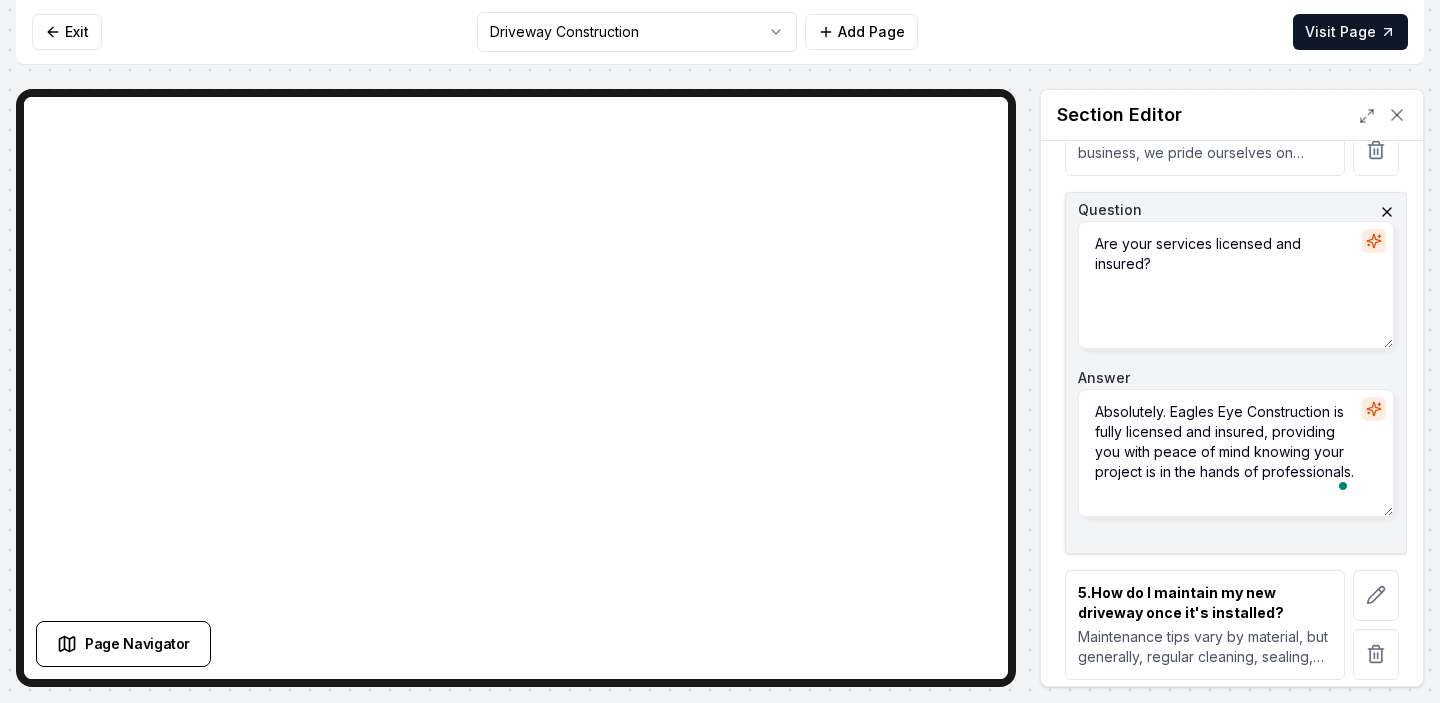 drag, startPoint x: 1331, startPoint y: 412, endPoint x: 1146, endPoint y: 409, distance: 185.02432 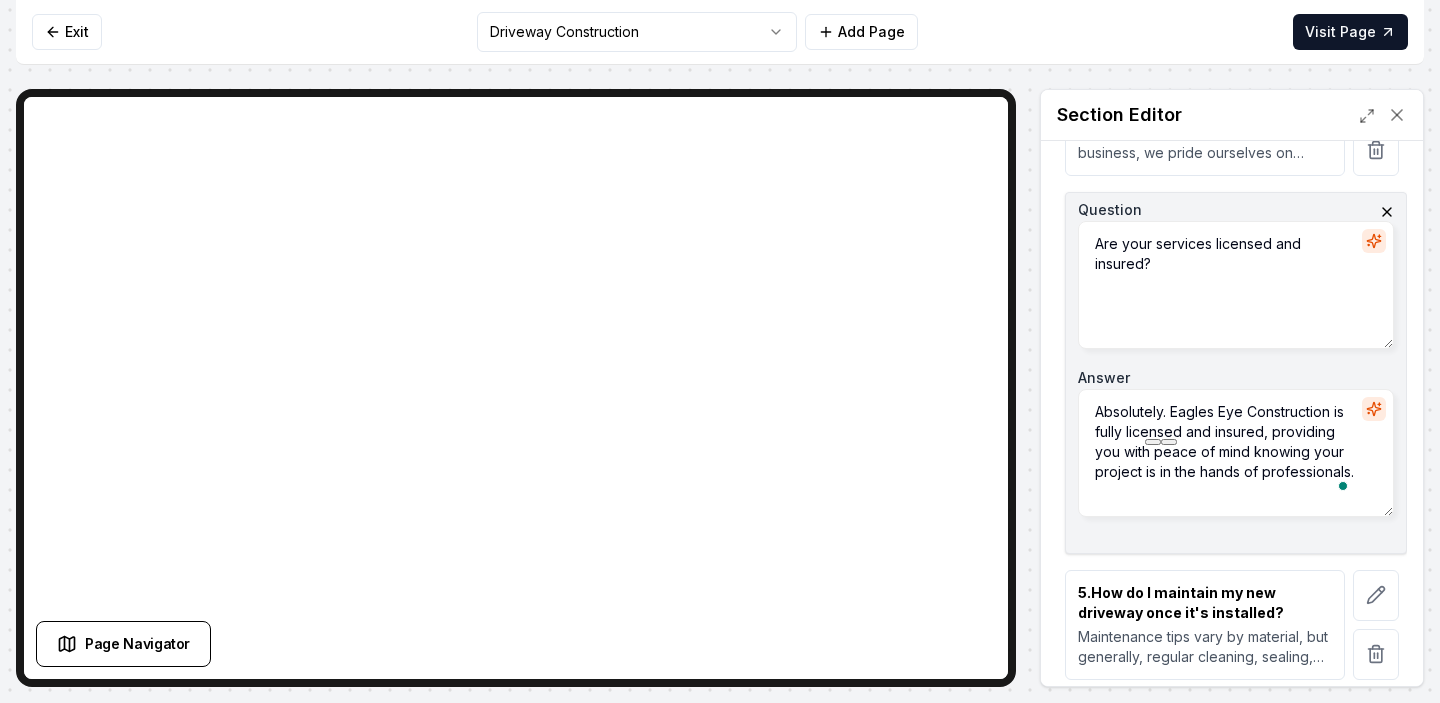 click on "Absolutely. Eagles Eye Construction is fully licensed and insured, providing you with peace of mind knowing your project is in the hands of professionals." at bounding box center (1236, 453) 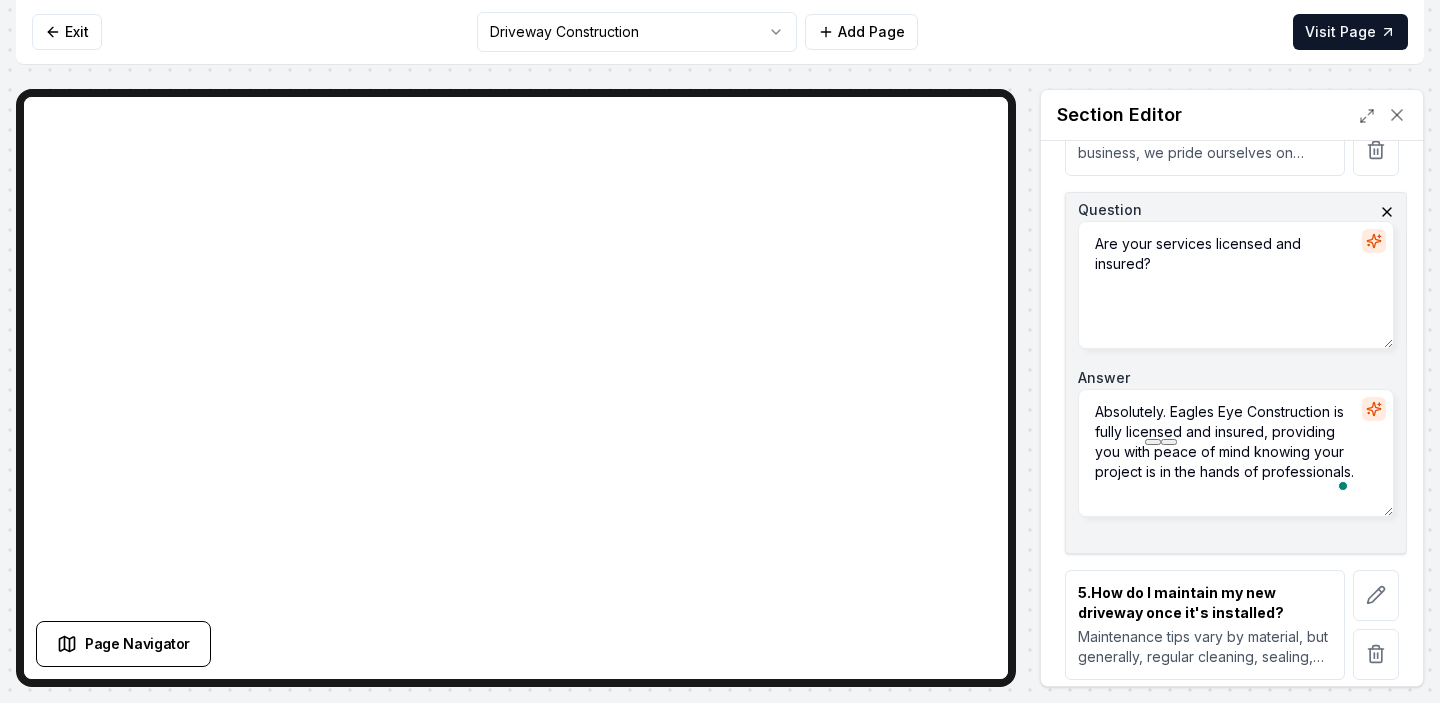 drag, startPoint x: 1172, startPoint y: 409, endPoint x: 1332, endPoint y: 406, distance: 160.02812 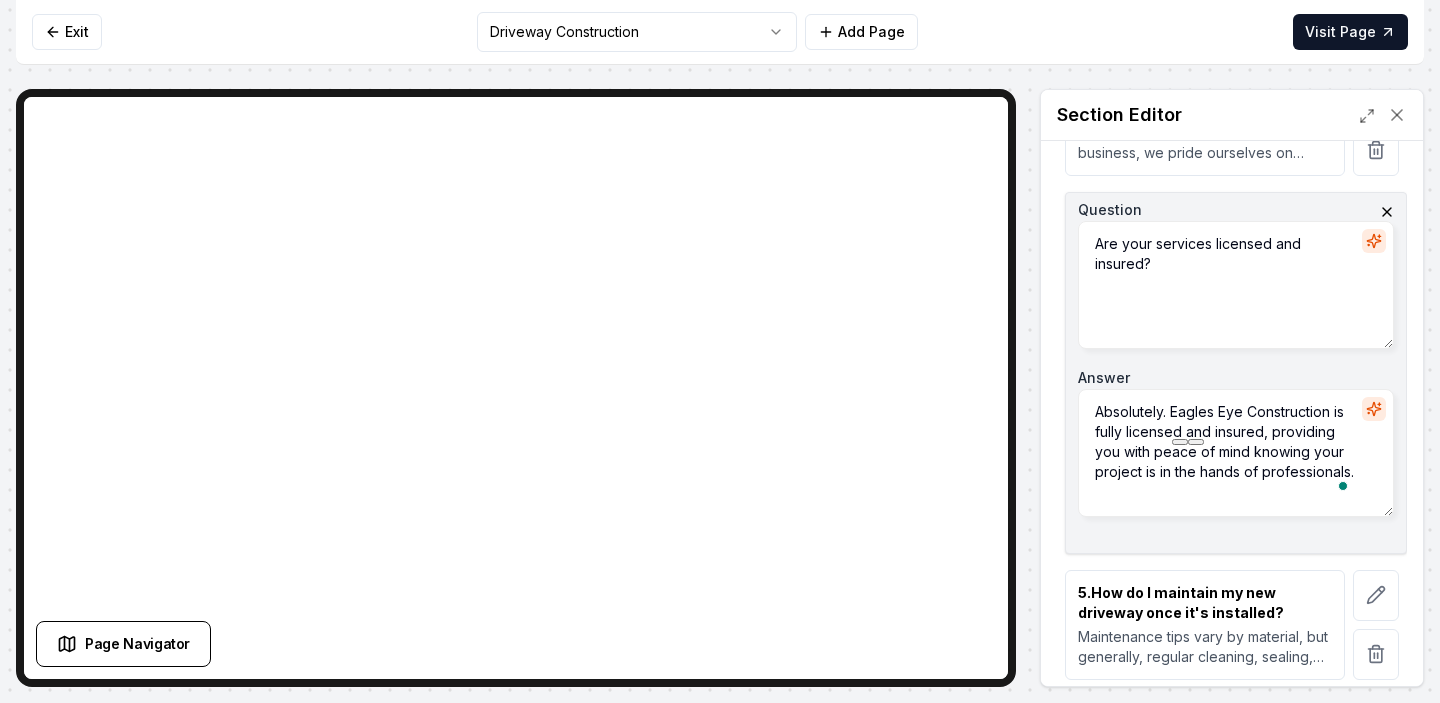 paste on "Snake River Hardscapes" 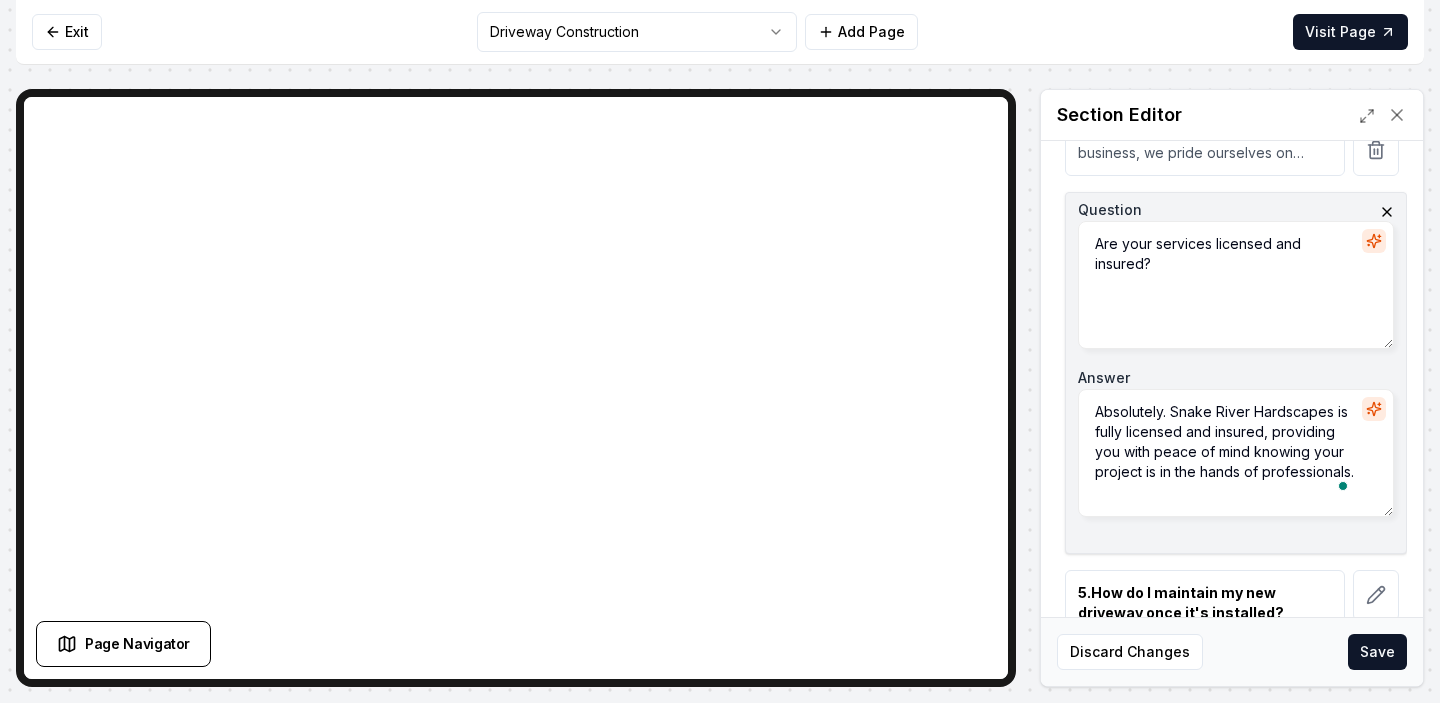 type on "Absolutely. Snake River Hardscapes is fully licensed and insured, providing you with peace of mind knowing your project is in the hands of professionals." 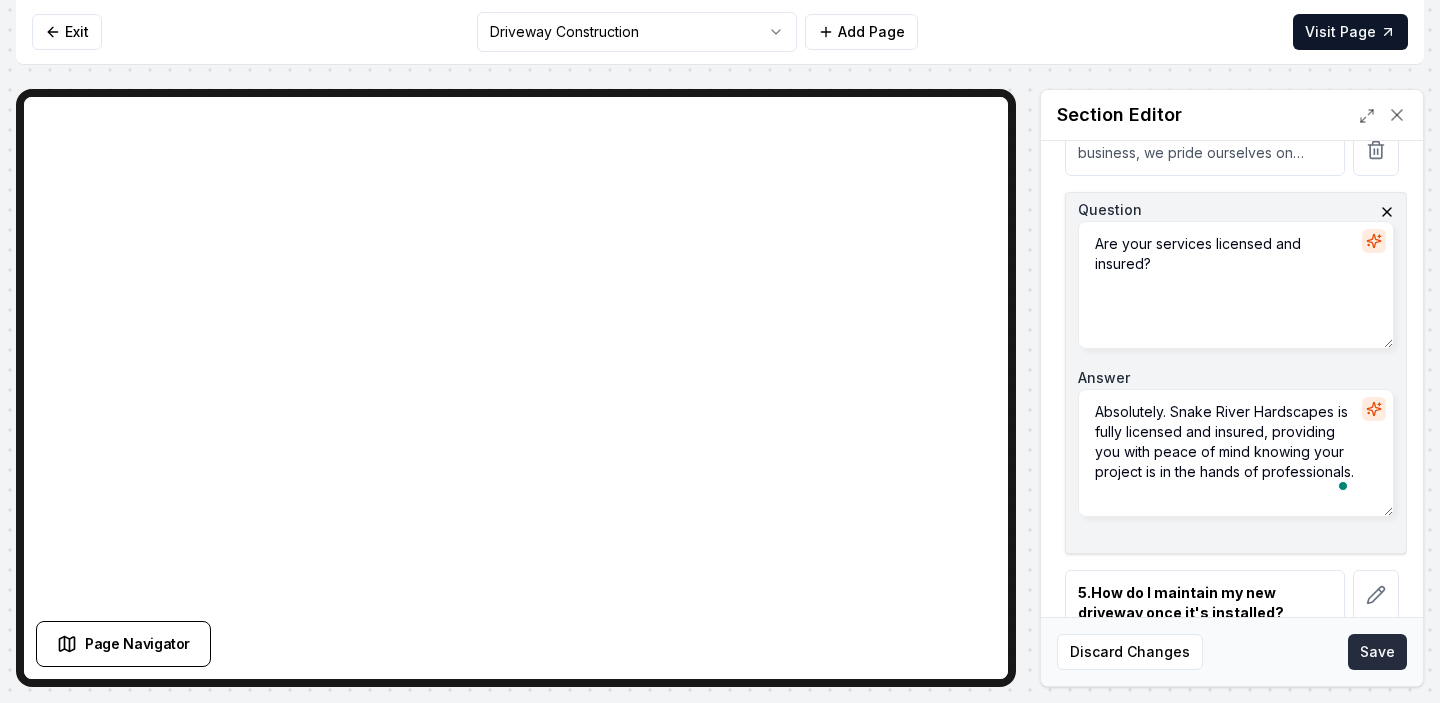 click on "Save" at bounding box center (1377, 652) 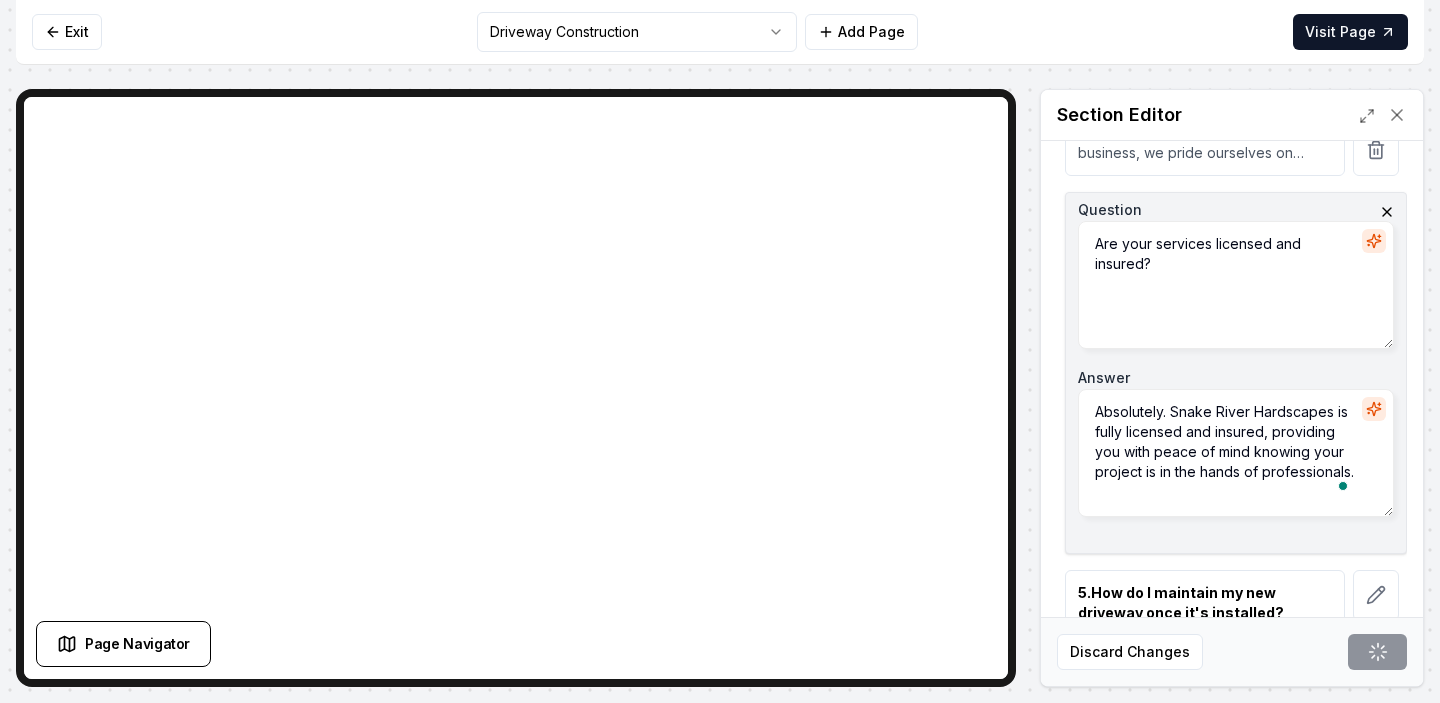 scroll, scrollTop: 631, scrollLeft: 0, axis: vertical 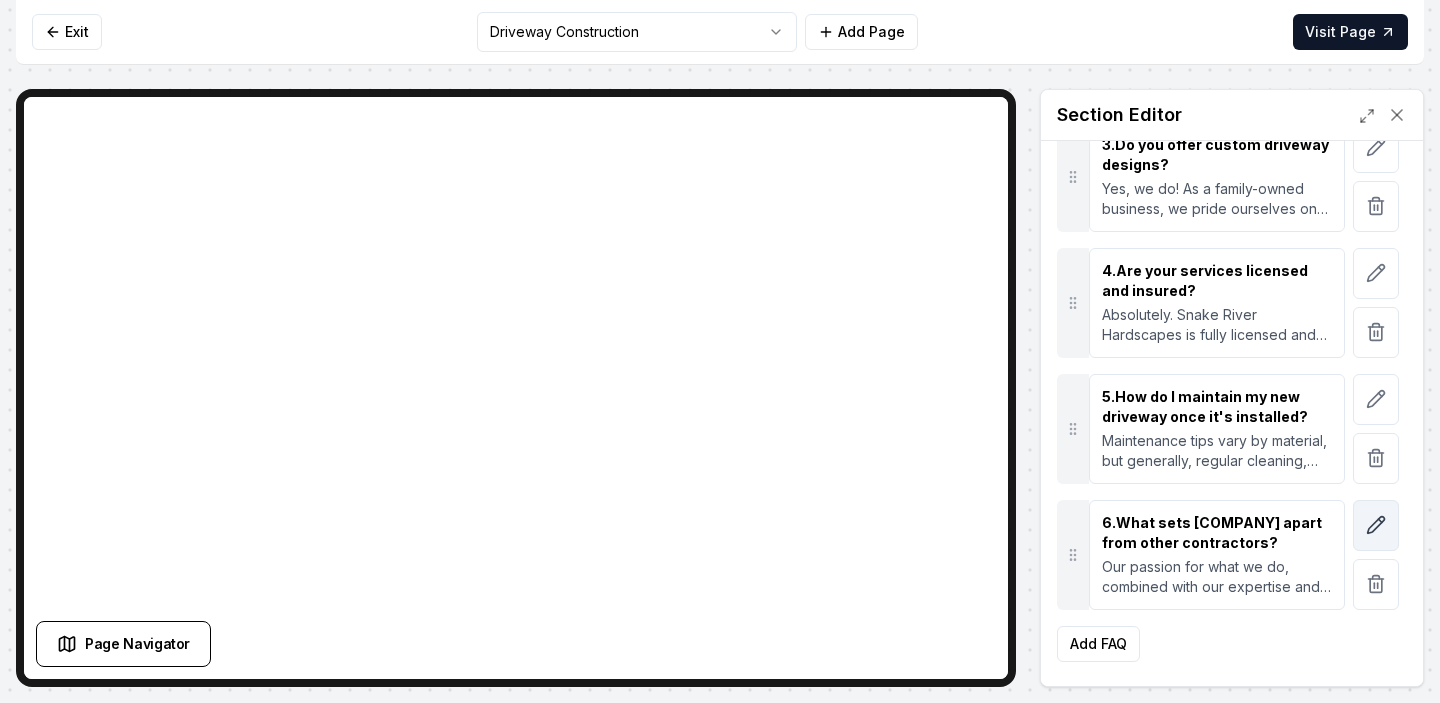 click 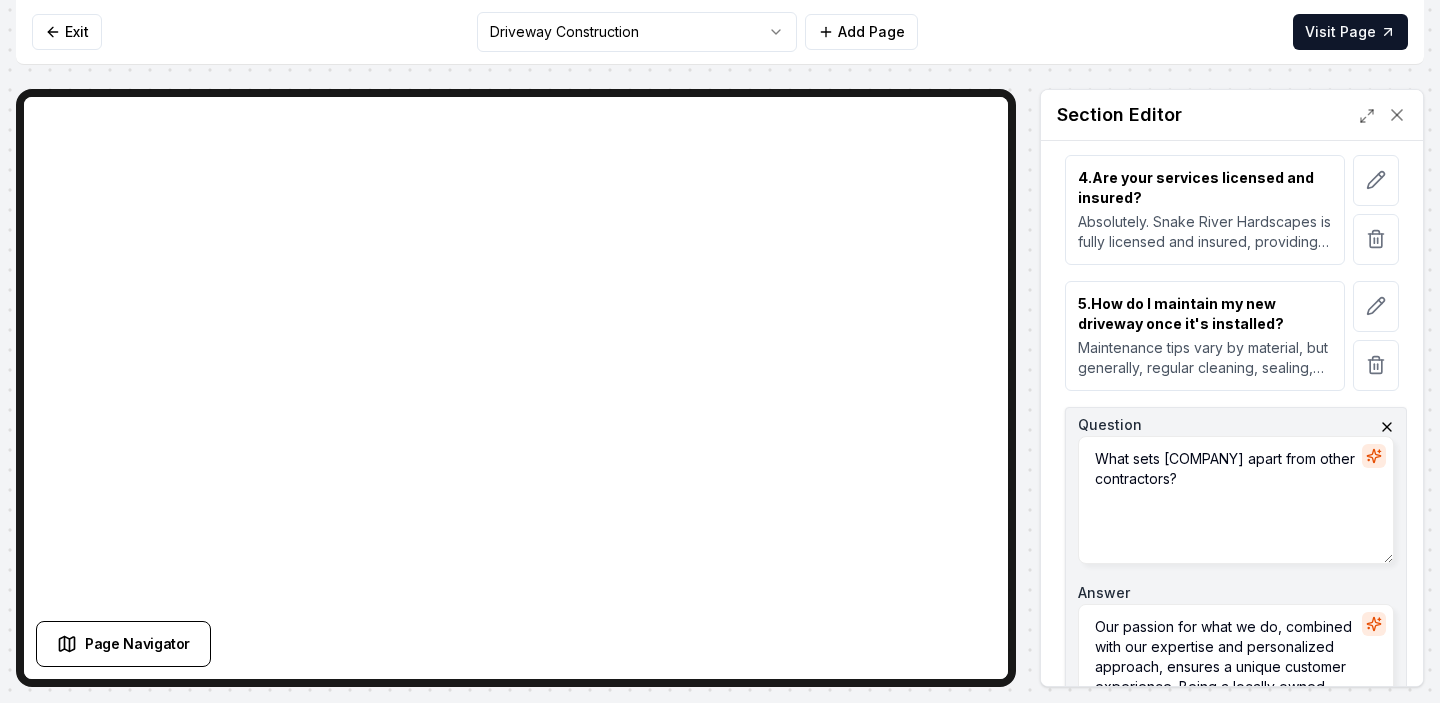 scroll, scrollTop: 686, scrollLeft: 0, axis: vertical 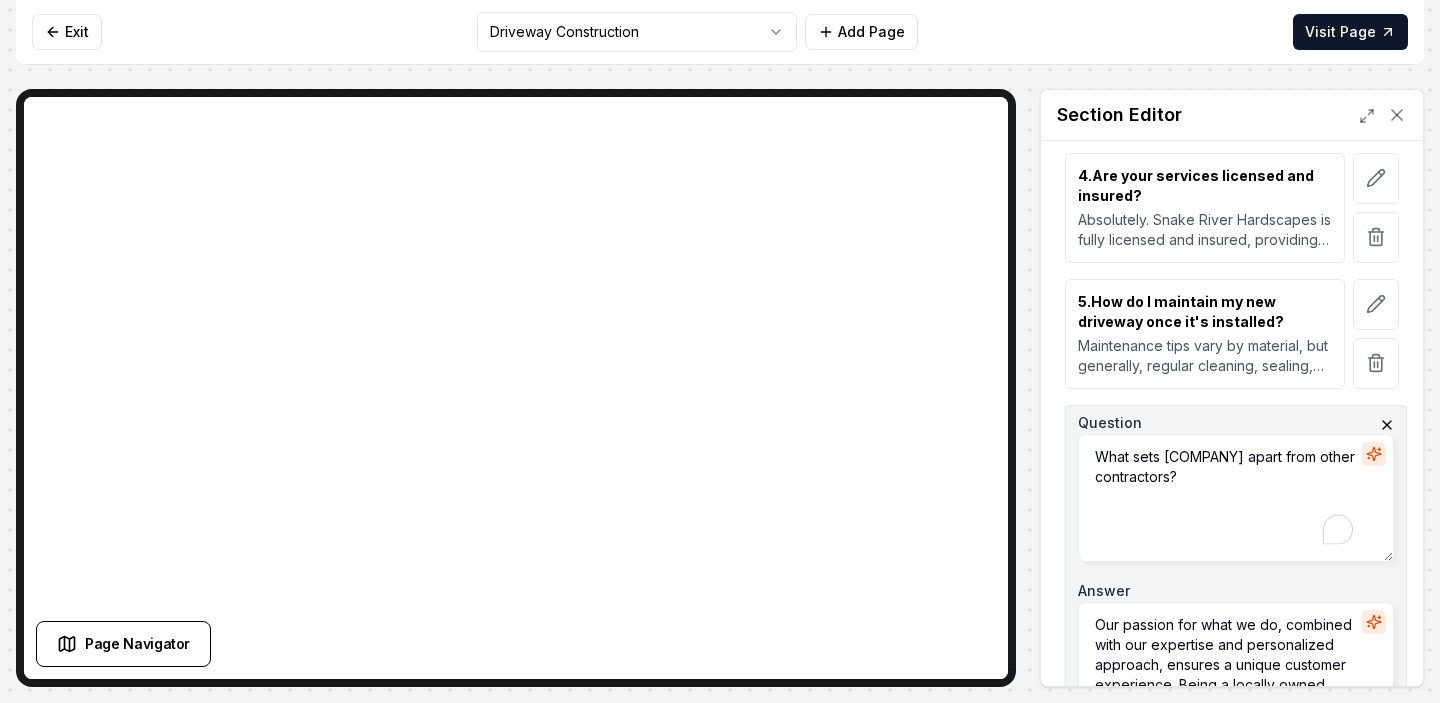 drag, startPoint x: 1321, startPoint y: 456, endPoint x: 1180, endPoint y: 458, distance: 141.01419 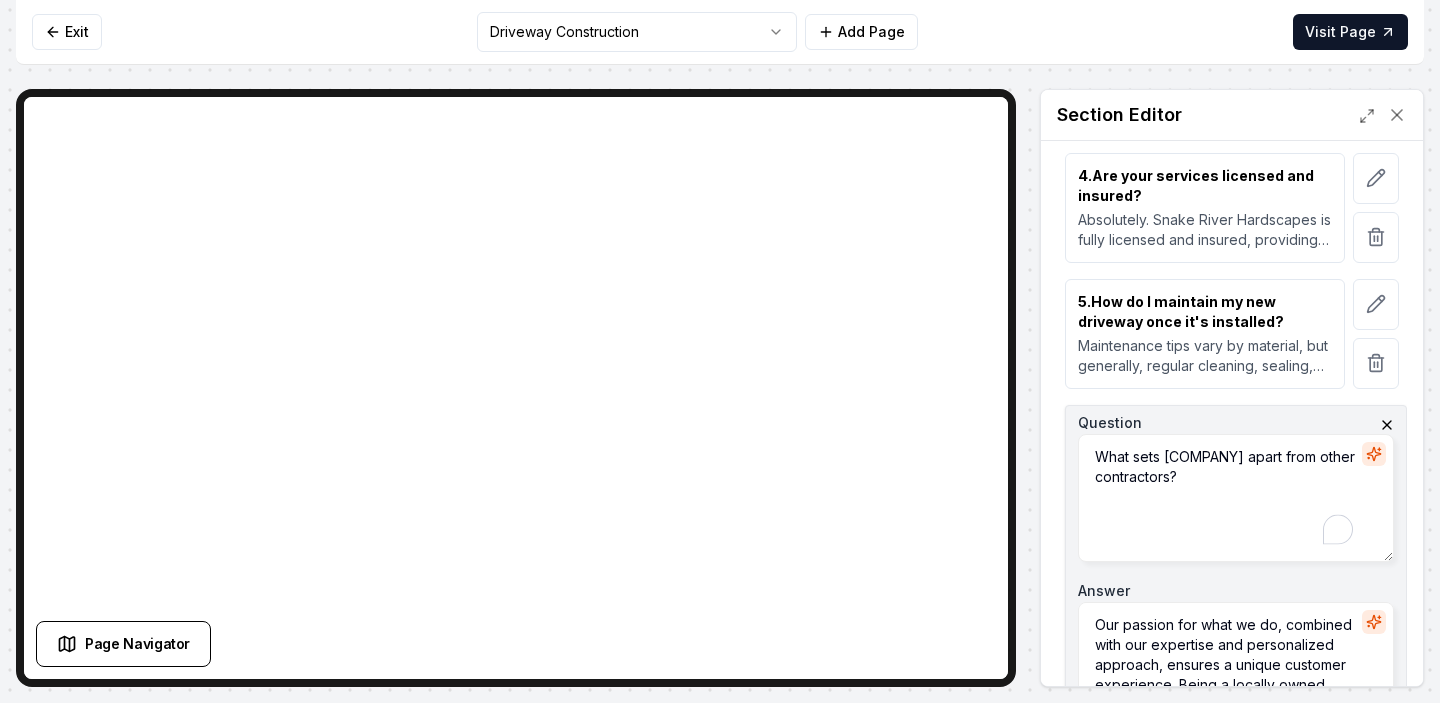 click on "What sets [COMPANY] apart from other contractors?" at bounding box center [1236, 498] 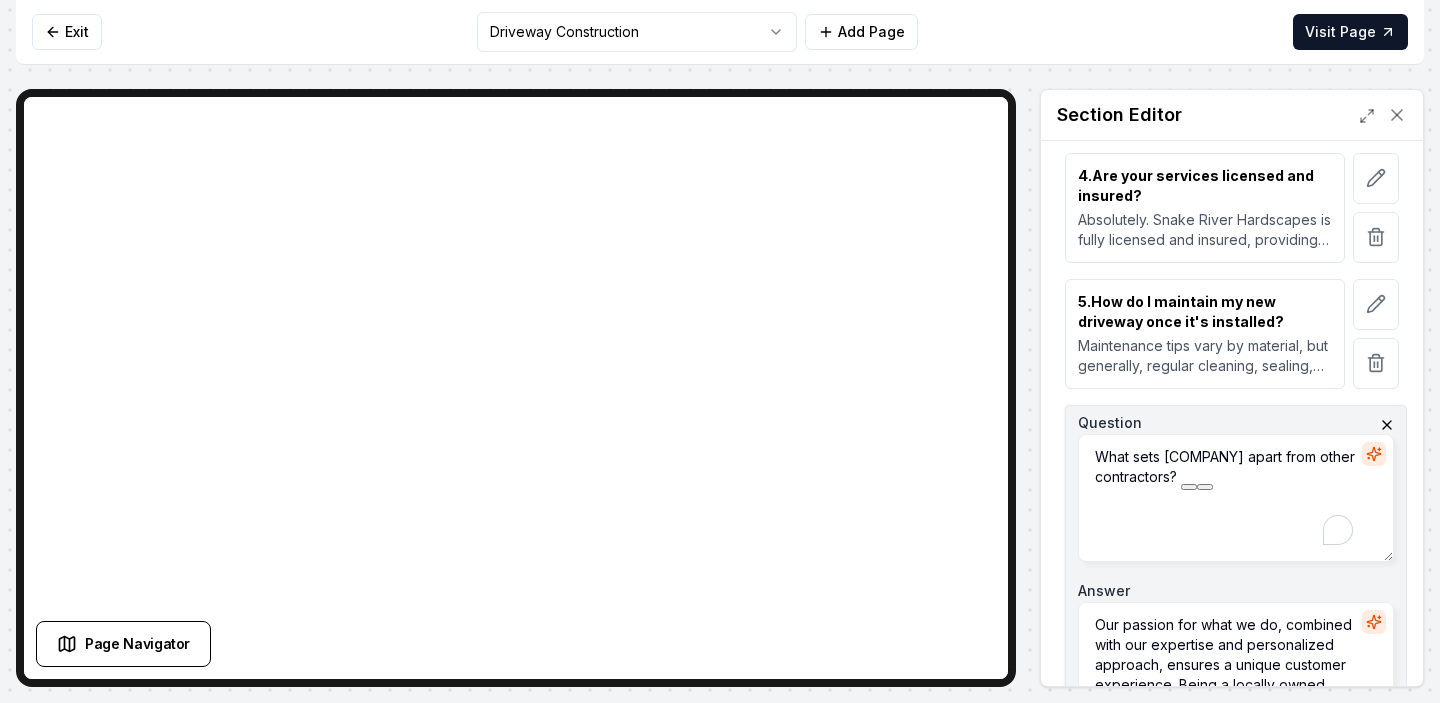 drag, startPoint x: 1327, startPoint y: 459, endPoint x: 1167, endPoint y: 448, distance: 160.37769 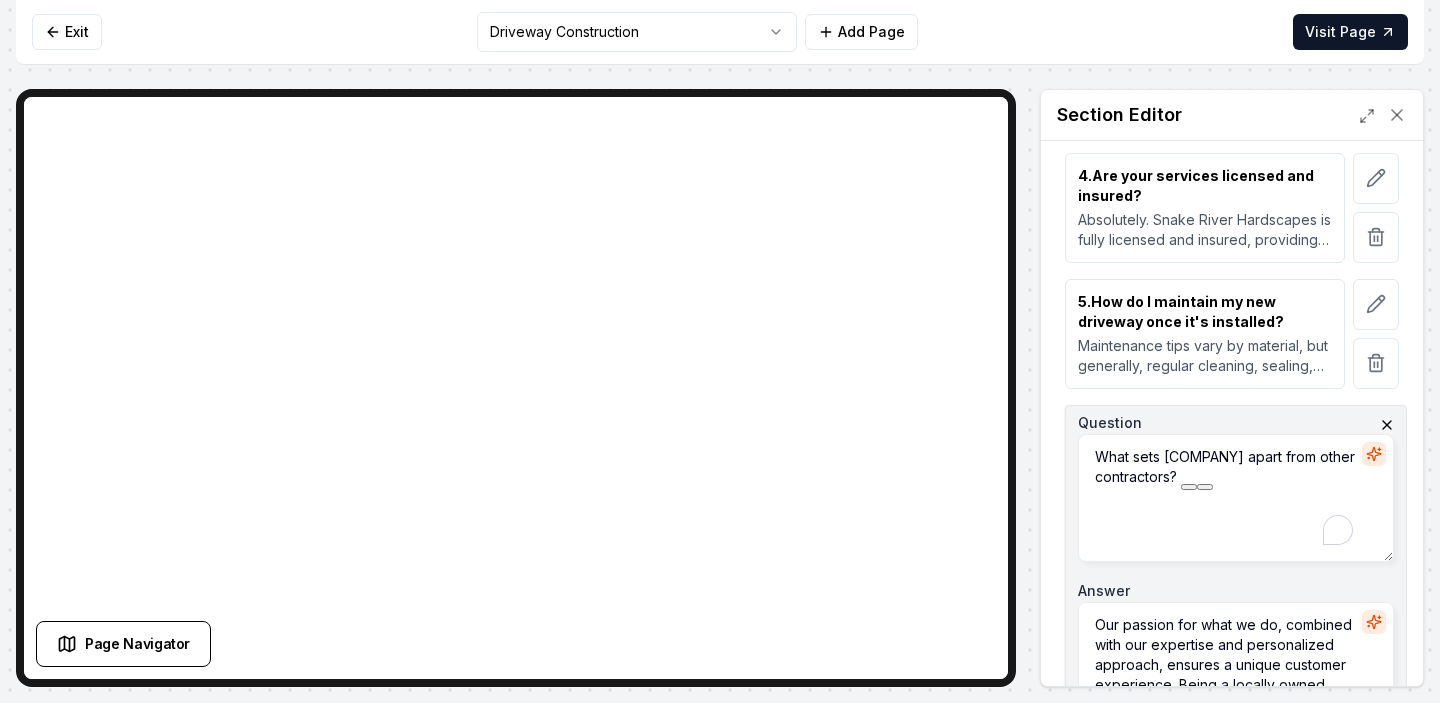 click on "What sets [COMPANY] apart from other contractors?" at bounding box center (1236, 498) 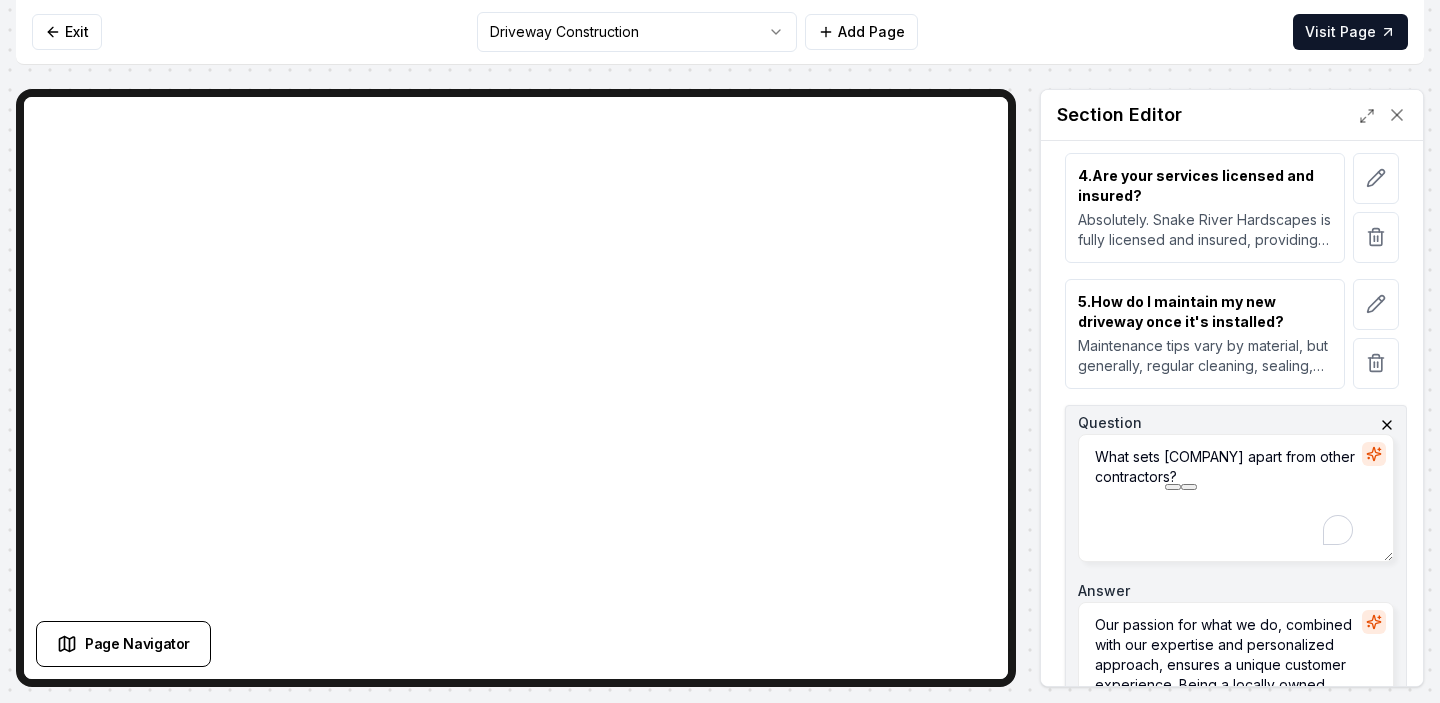 paste on "Snake River Hardscapes" 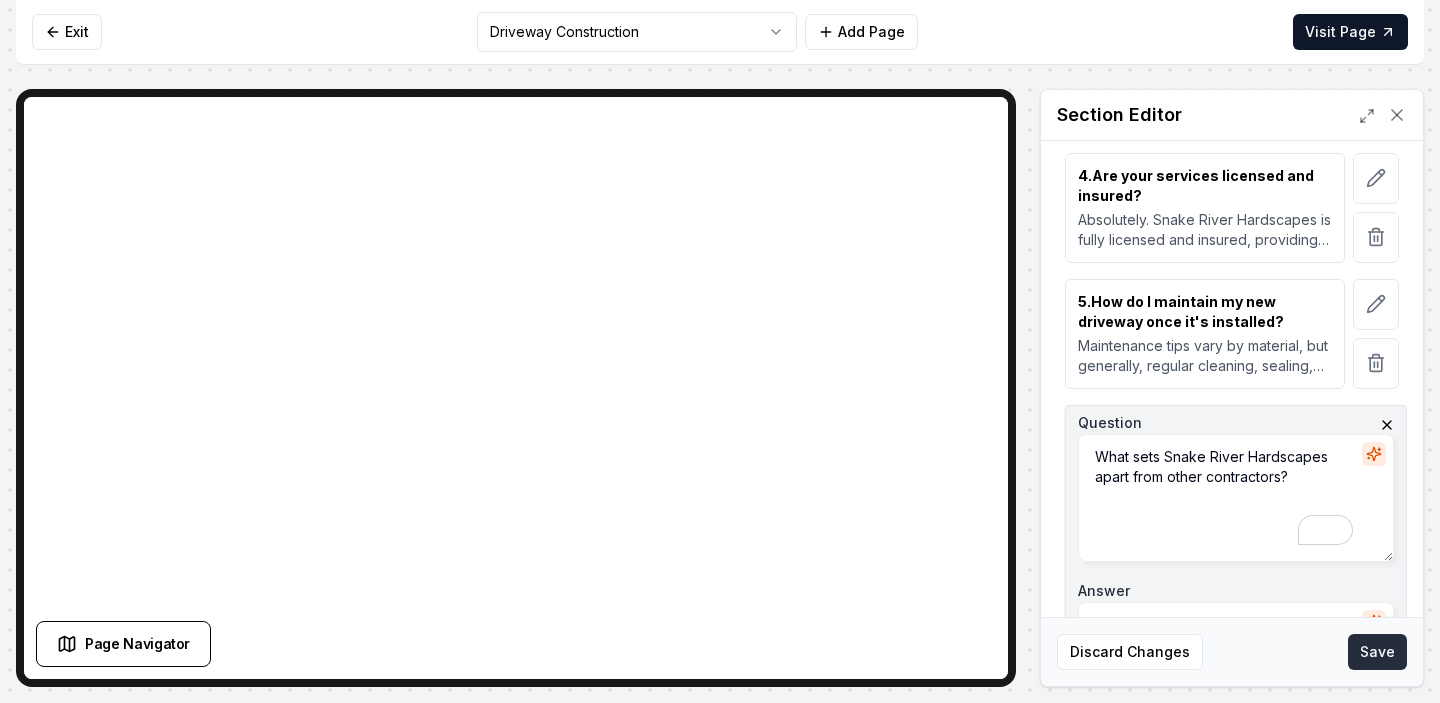 type on "What sets Snake River Hardscapes apart from other contractors?" 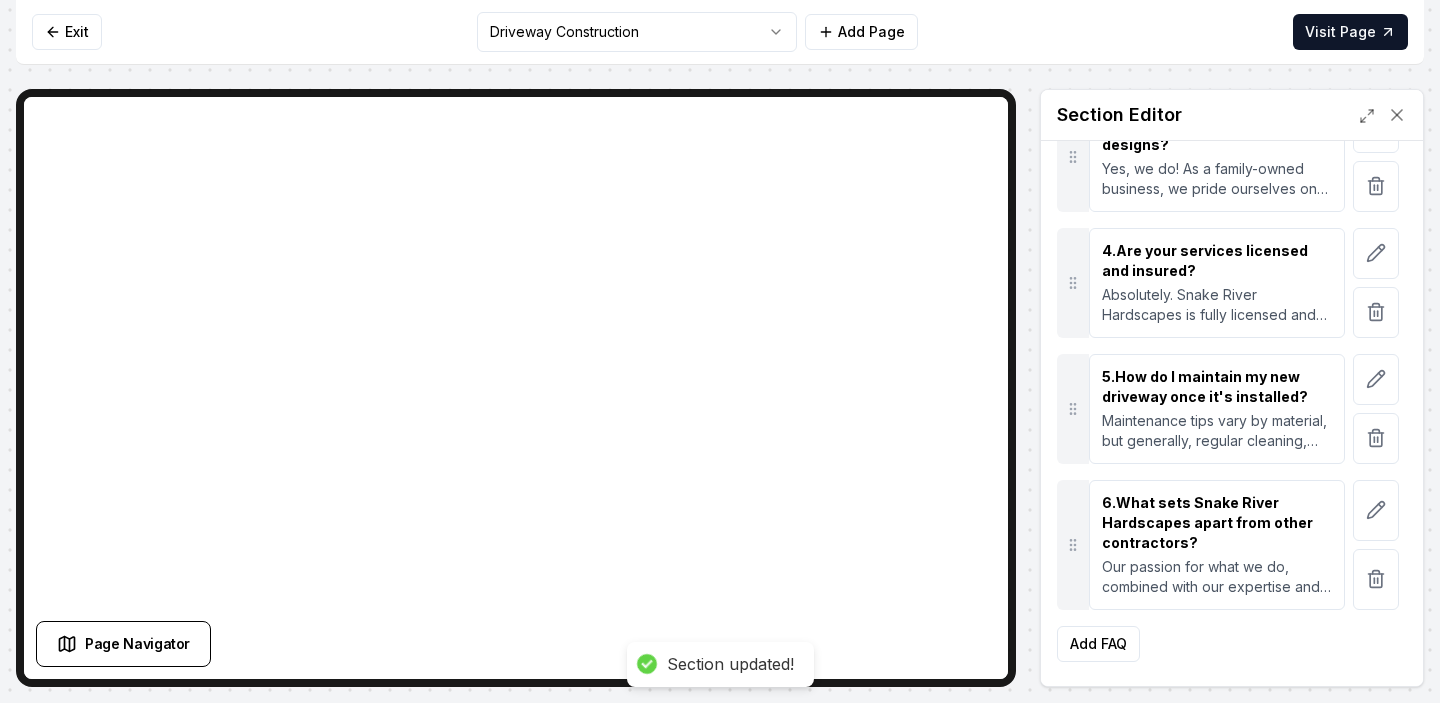 scroll, scrollTop: 631, scrollLeft: 0, axis: vertical 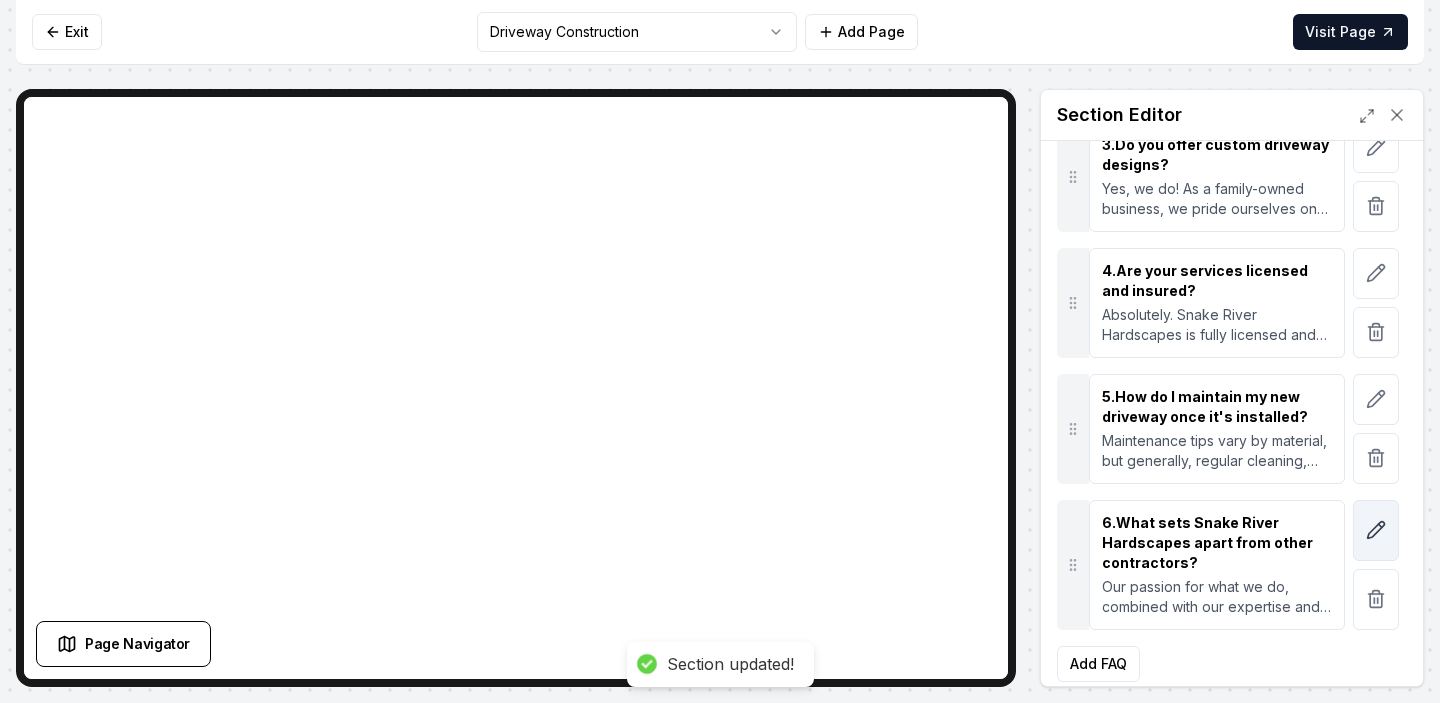 click at bounding box center [1376, 530] 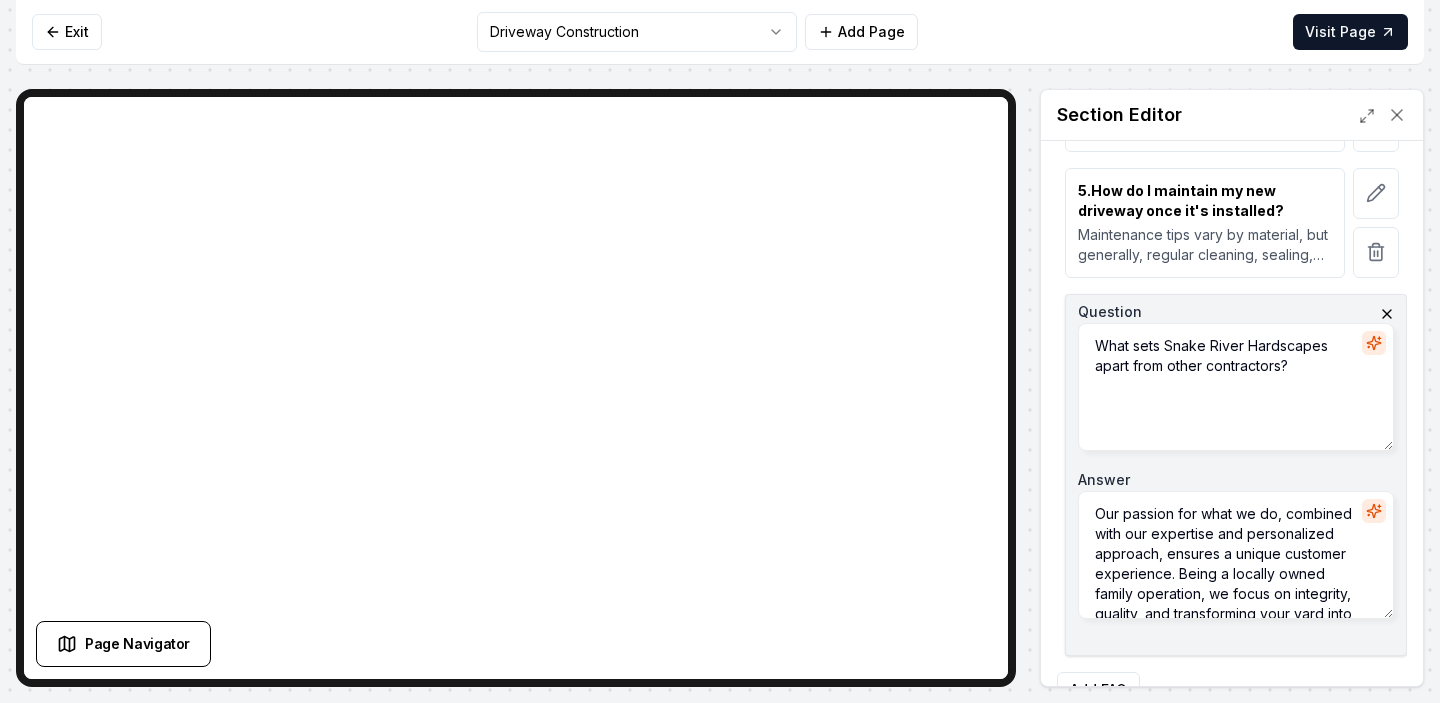 scroll, scrollTop: 843, scrollLeft: 0, axis: vertical 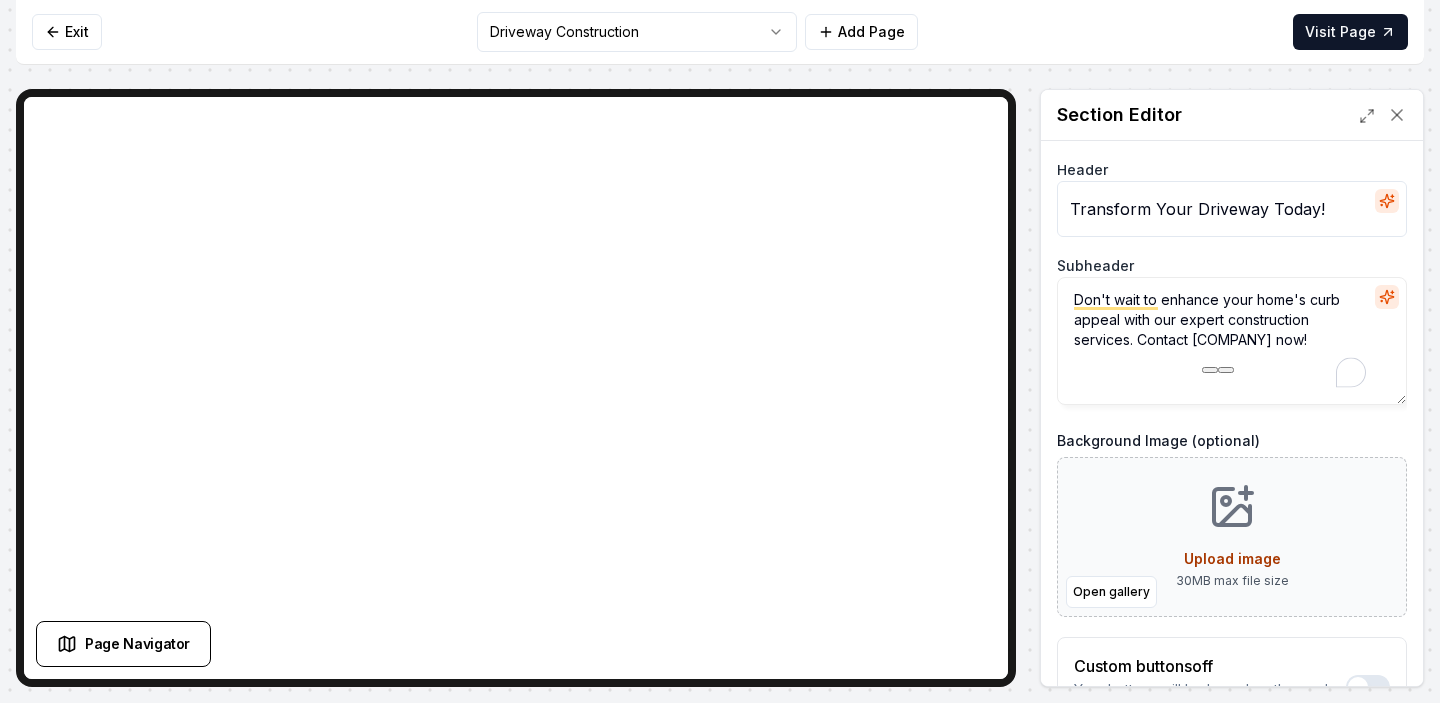 drag, startPoint x: 1268, startPoint y: 343, endPoint x: 1193, endPoint y: 342, distance: 75.00667 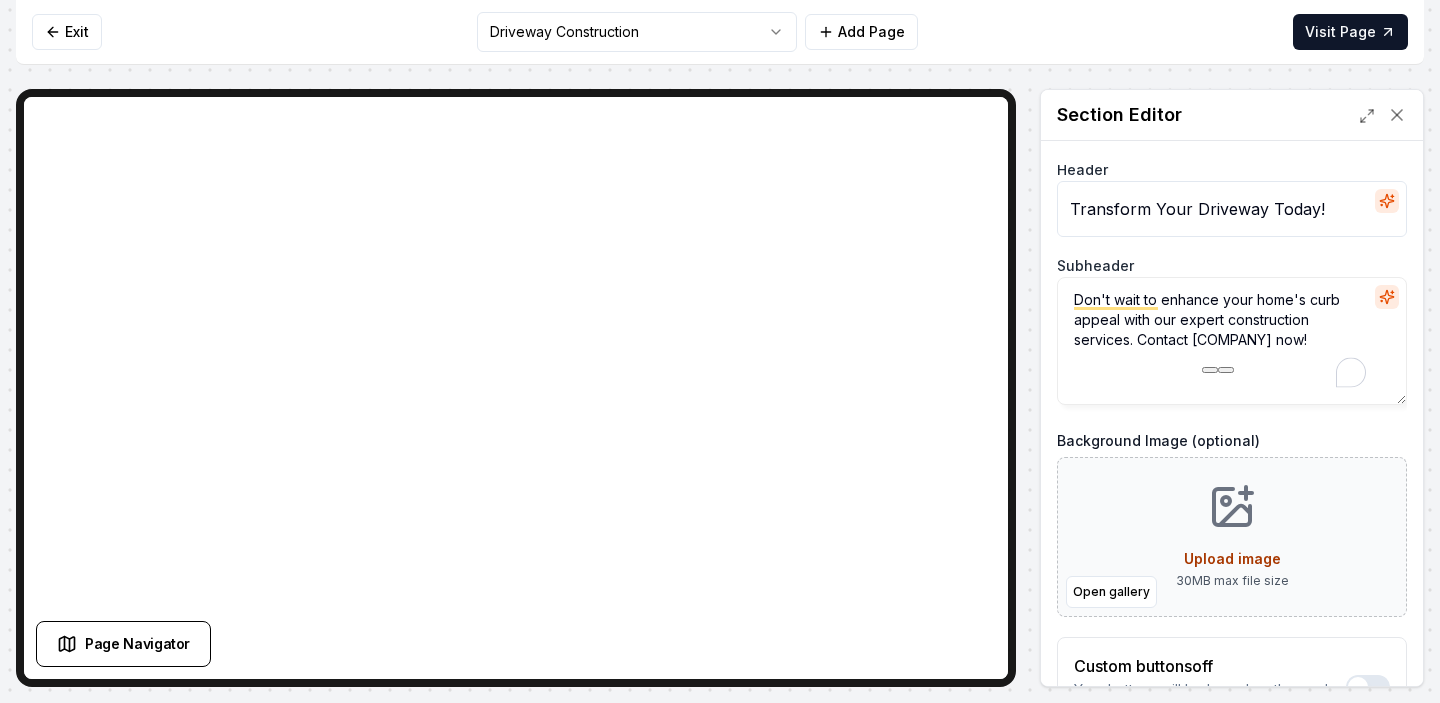 click on "Don't wait to enhance your home's curb appeal with our expert construction services. Contact Eagles Eye now!" at bounding box center (1232, 341) 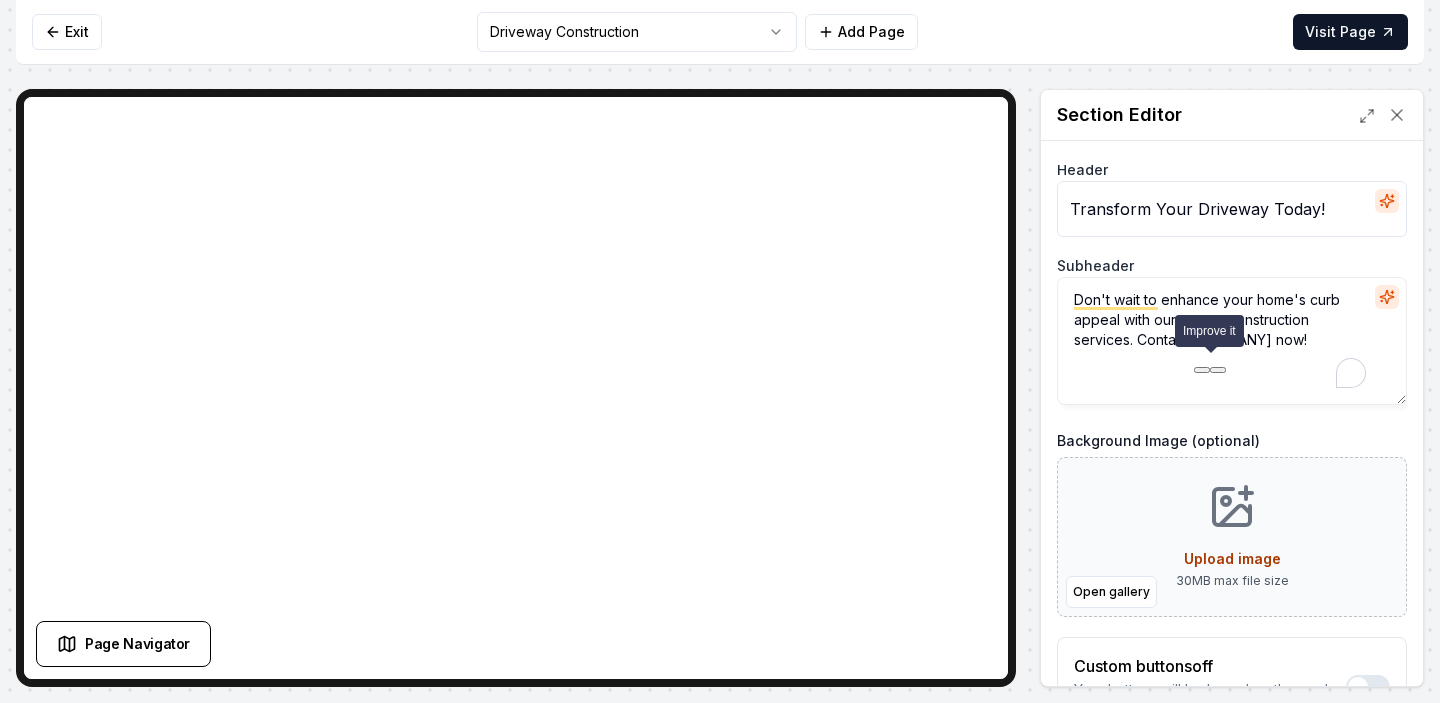 paste on "Snake River Hardscapes" 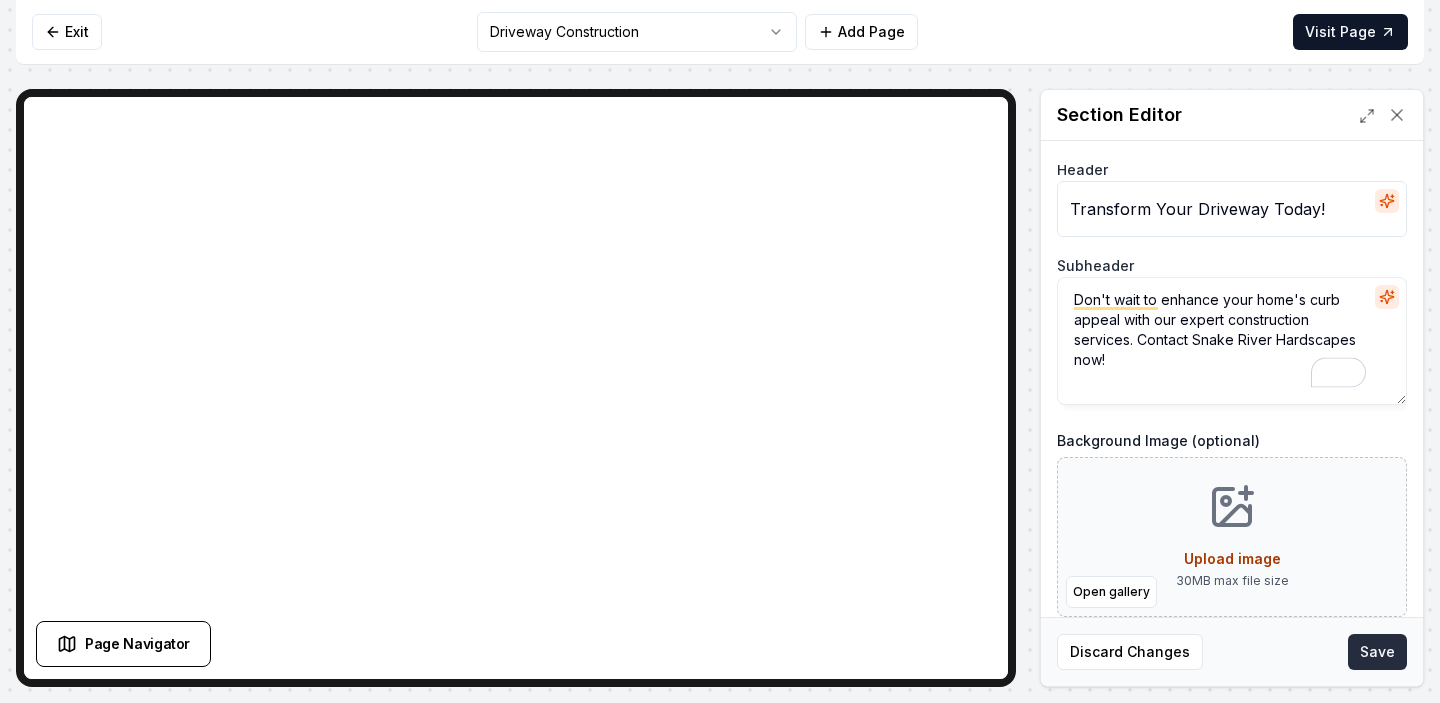 type on "Don't wait to enhance your home's curb appeal with our expert construction services. Contact Snake River Hardscapes now!" 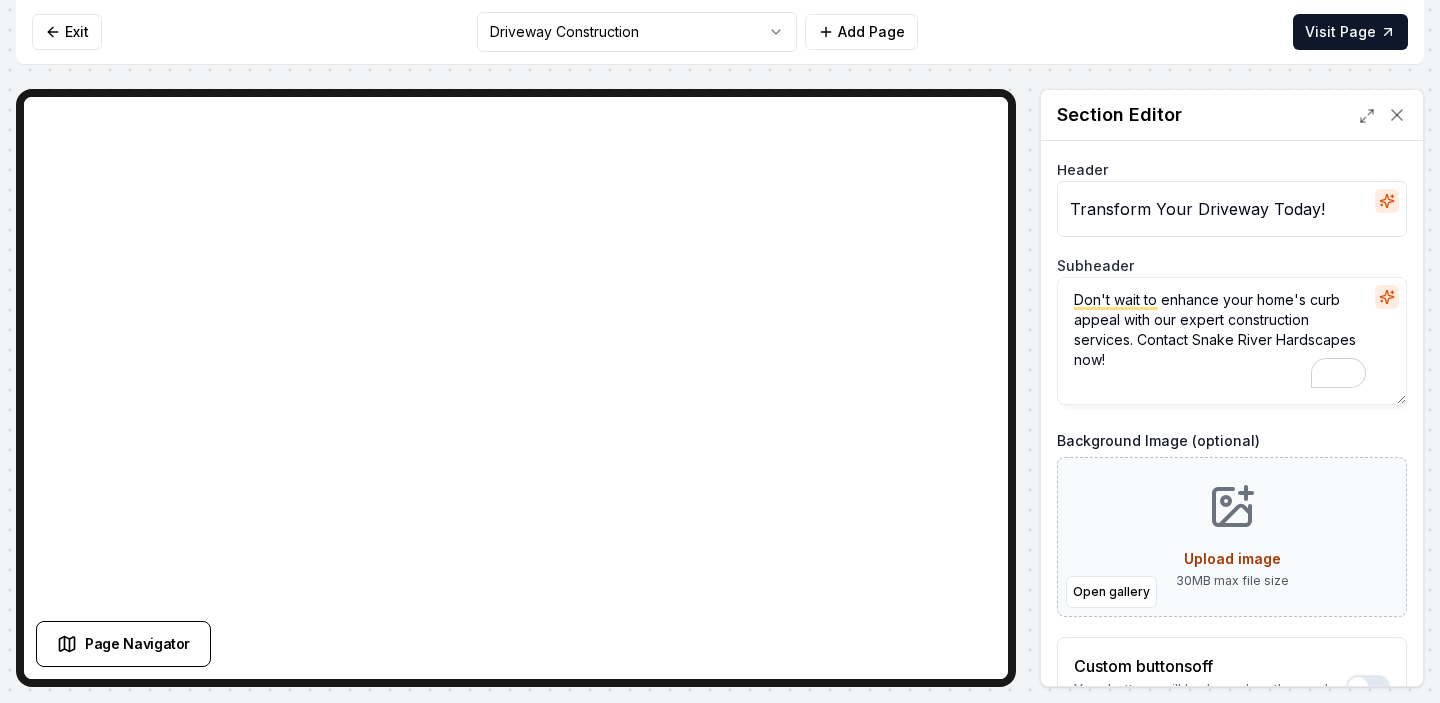 click on "Computer Required This feature is only available on a computer. Please switch to a computer to edit your site. Go back  Exit Driveway Construction Add Page Visit Page  Page Navigator Page Settings Section Editor Header Transform Your Driveway Today! Subheader Don't wait to enhance your home's curb appeal with our expert construction services. Contact Snake River Hardscapes now! Background Image (optional) Open gallery Upload image 30  MB max file size Custom buttons  off Your buttons will be based on the goals you set up. Discard Changes Save /dashboard/sites/f895d079-bf65-4729-b307-2c15c7b60019/pages/4fd5660b-530c-401d-8d94-46ef46e8b0db" at bounding box center [720, 351] 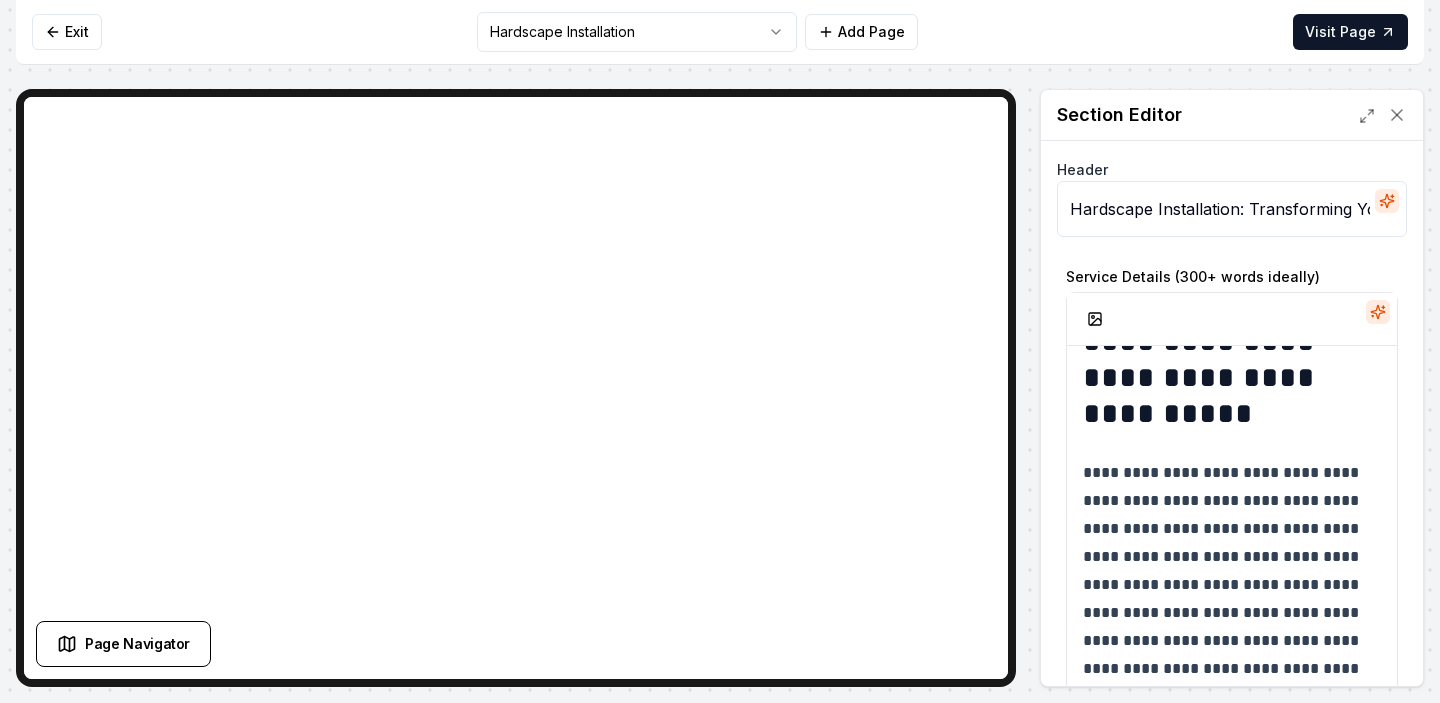 scroll, scrollTop: 63, scrollLeft: 0, axis: vertical 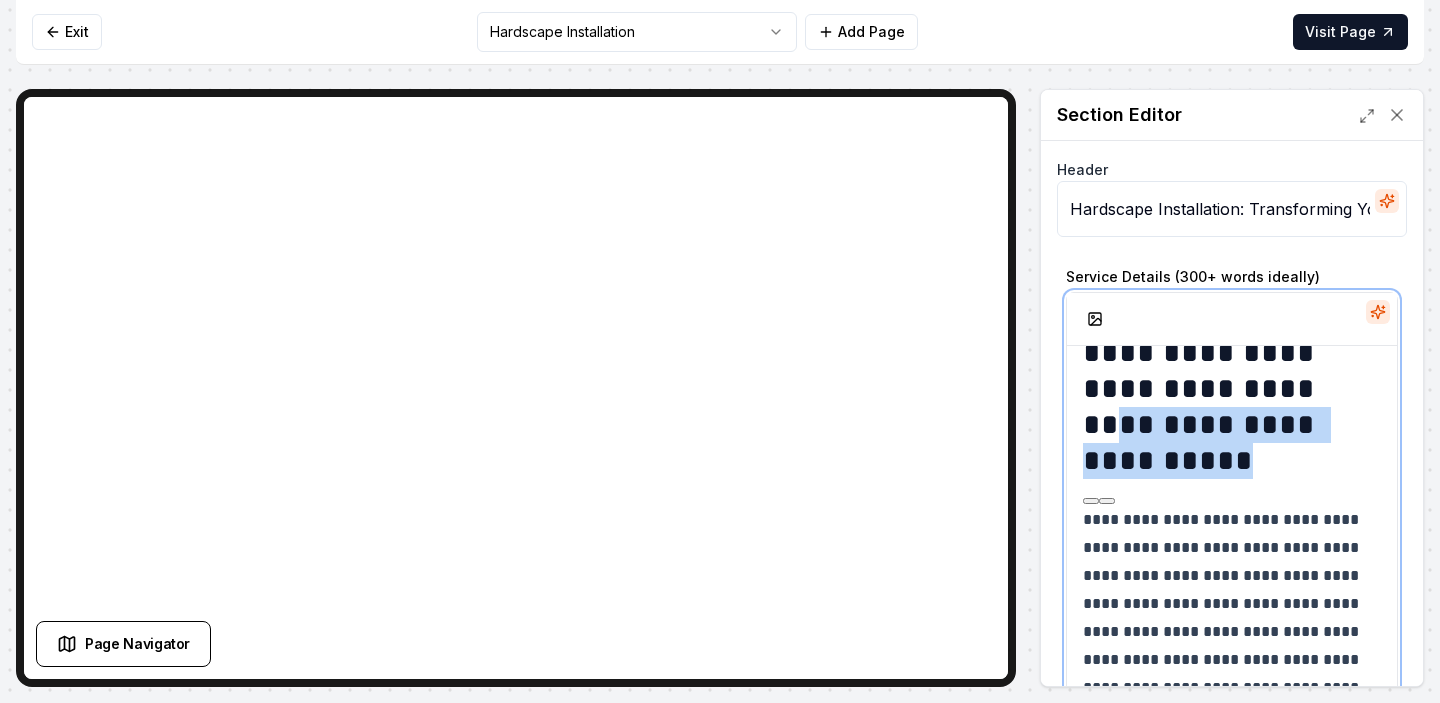 drag, startPoint x: 1271, startPoint y: 465, endPoint x: 1080, endPoint y: 434, distance: 193.49936 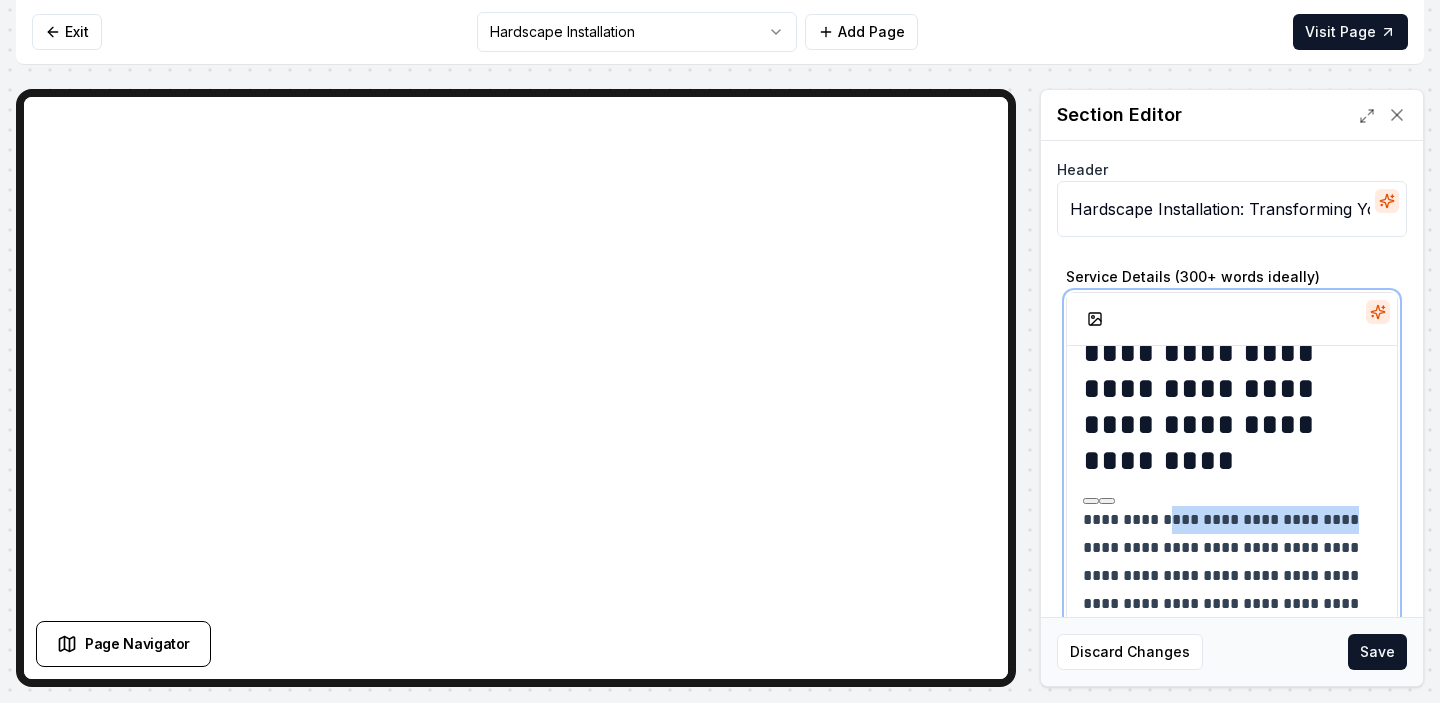 drag, startPoint x: 1361, startPoint y: 520, endPoint x: 1177, endPoint y: 510, distance: 184.27155 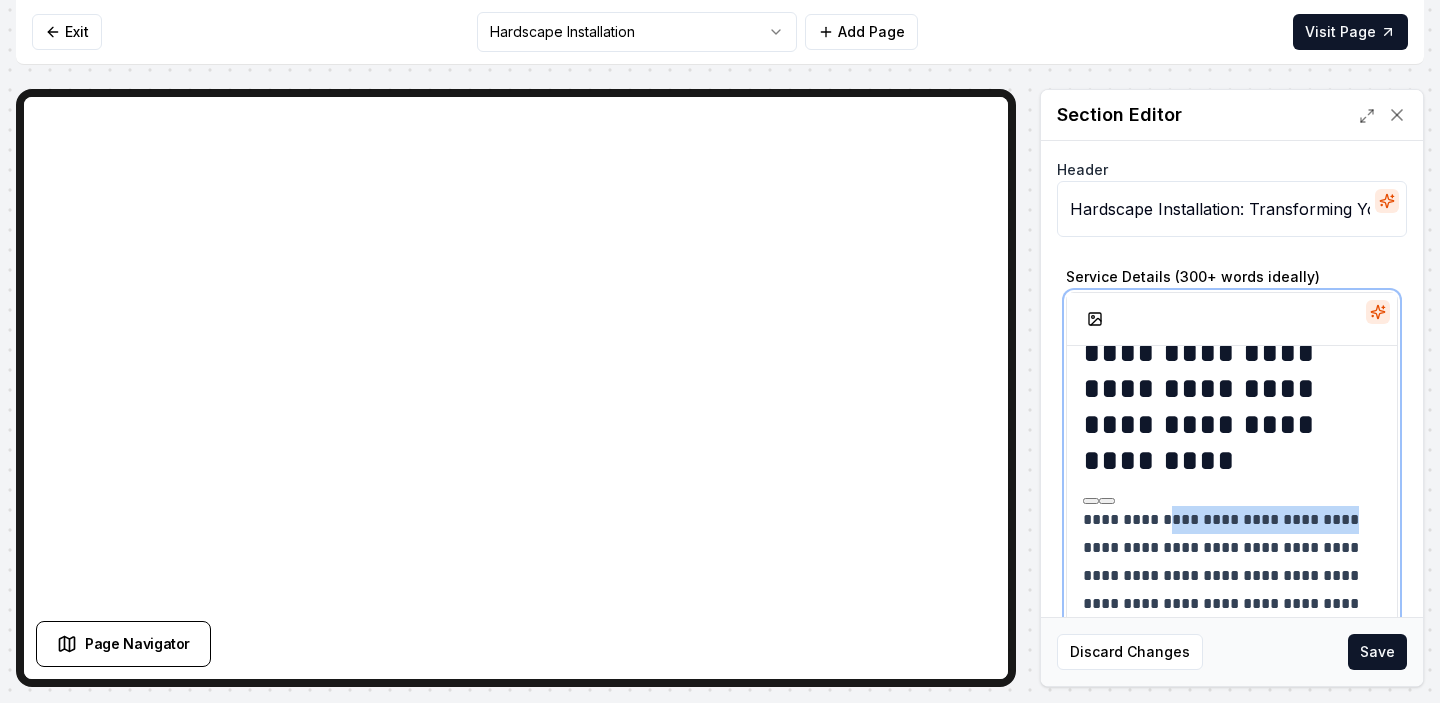 click on "**********" at bounding box center [1232, 674] 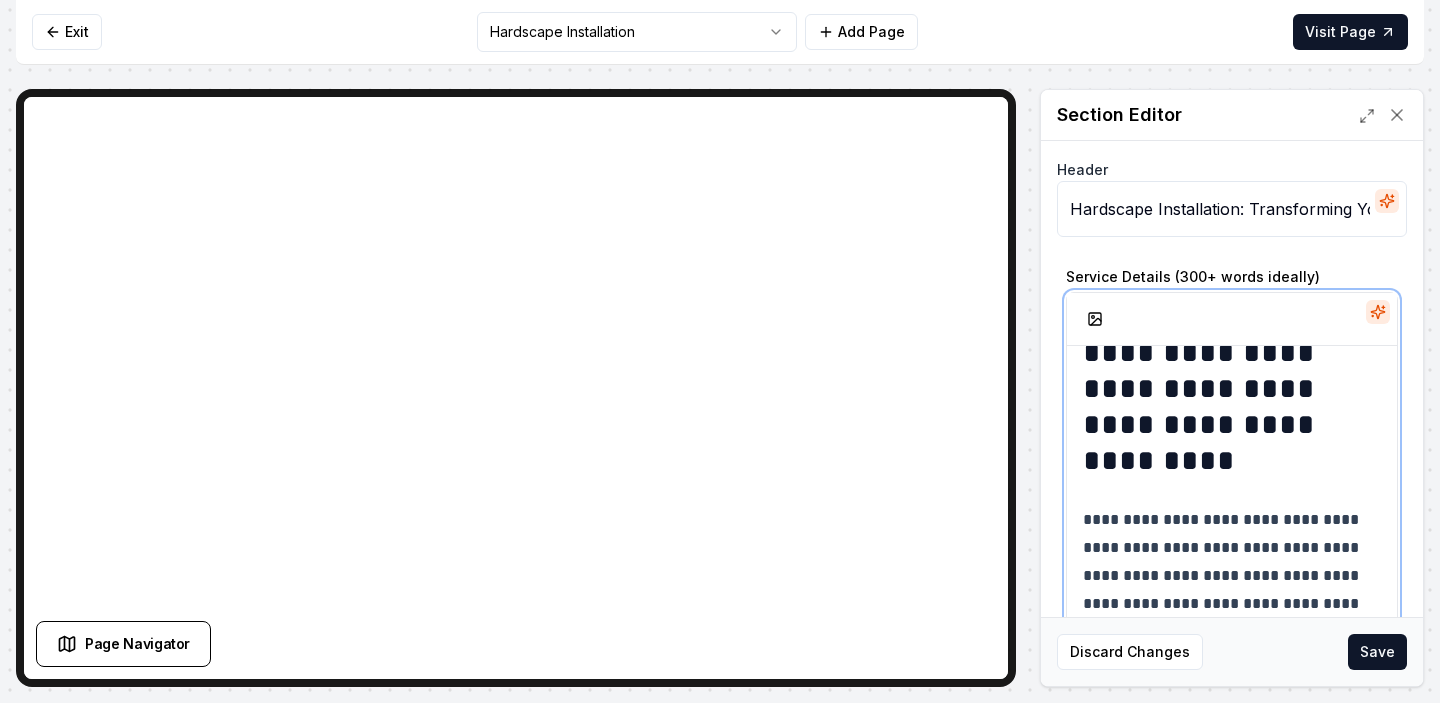scroll, scrollTop: 124, scrollLeft: 0, axis: vertical 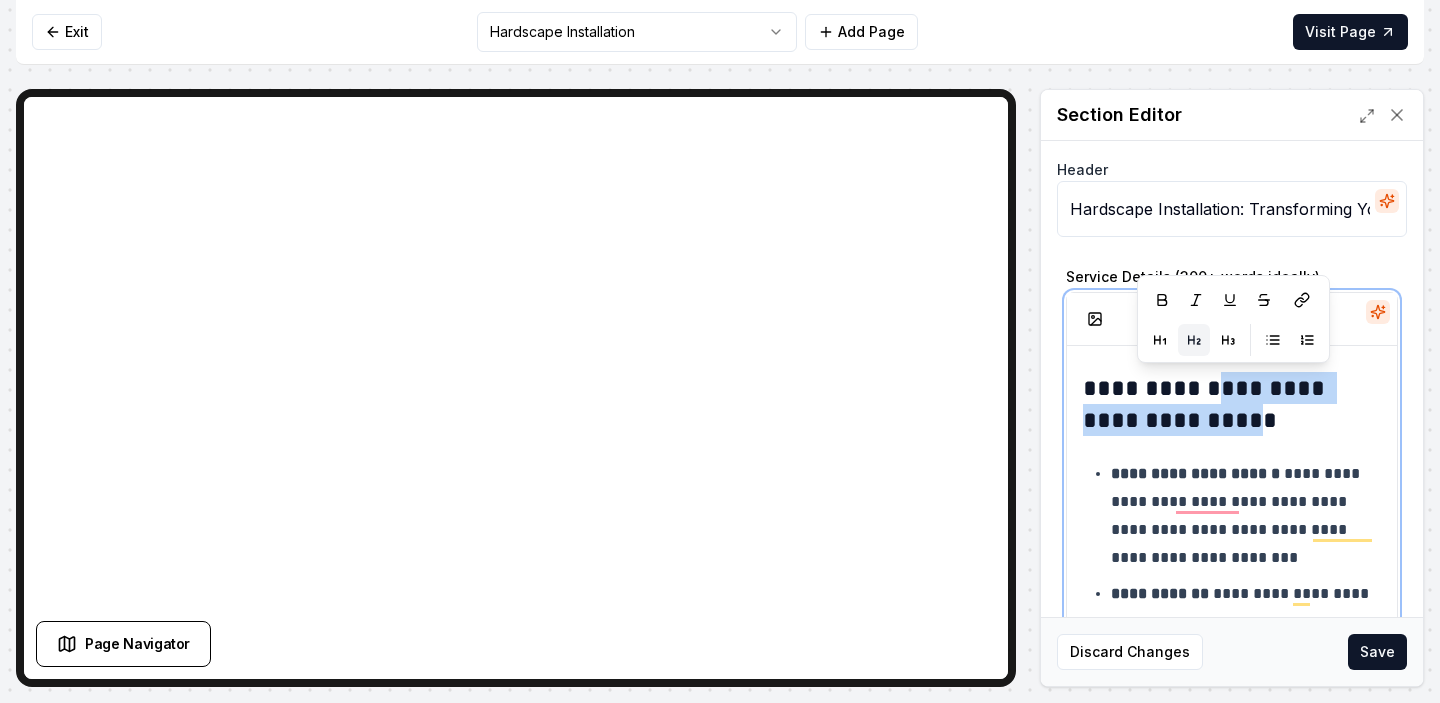 drag, startPoint x: 1229, startPoint y: 419, endPoint x: 1243, endPoint y: 386, distance: 35.846897 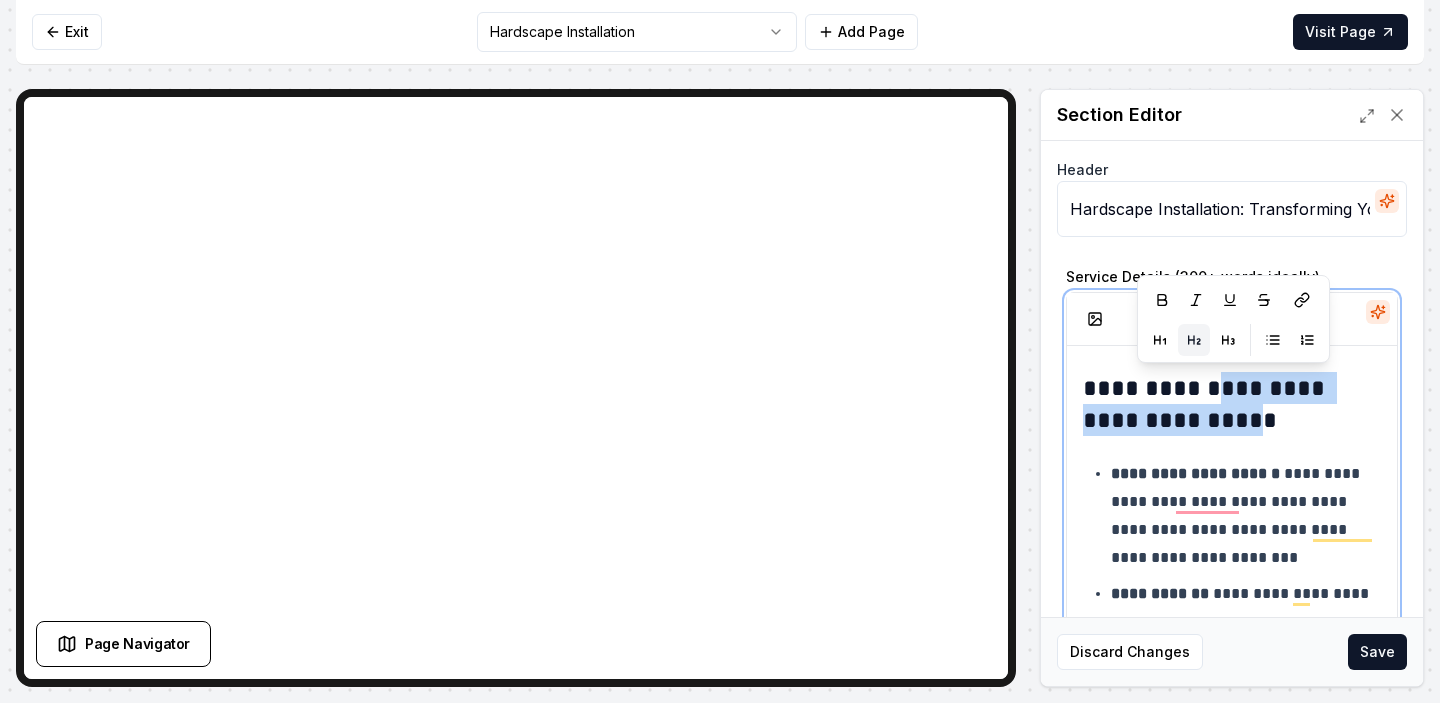 click on "**********" at bounding box center [1232, 404] 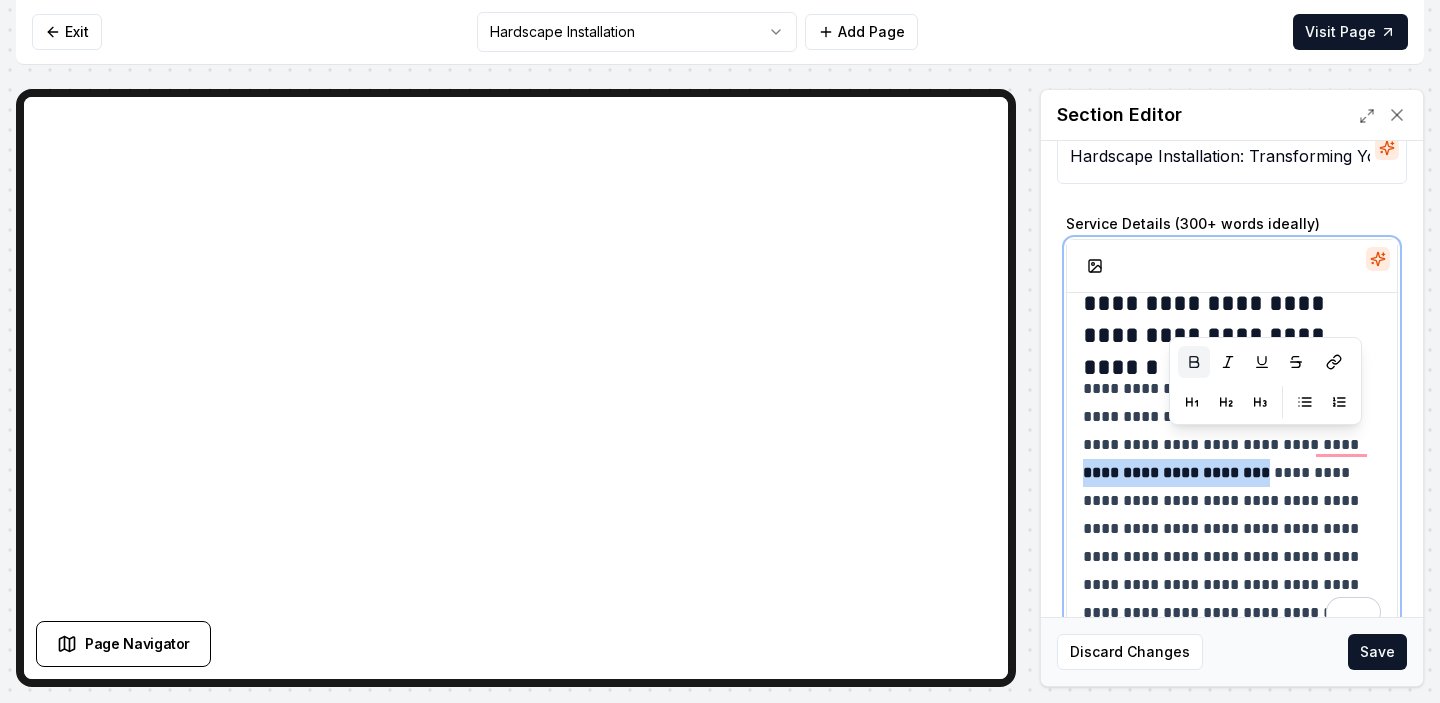 drag, startPoint x: 1212, startPoint y: 473, endPoint x: 1317, endPoint y: 431, distance: 113.08846 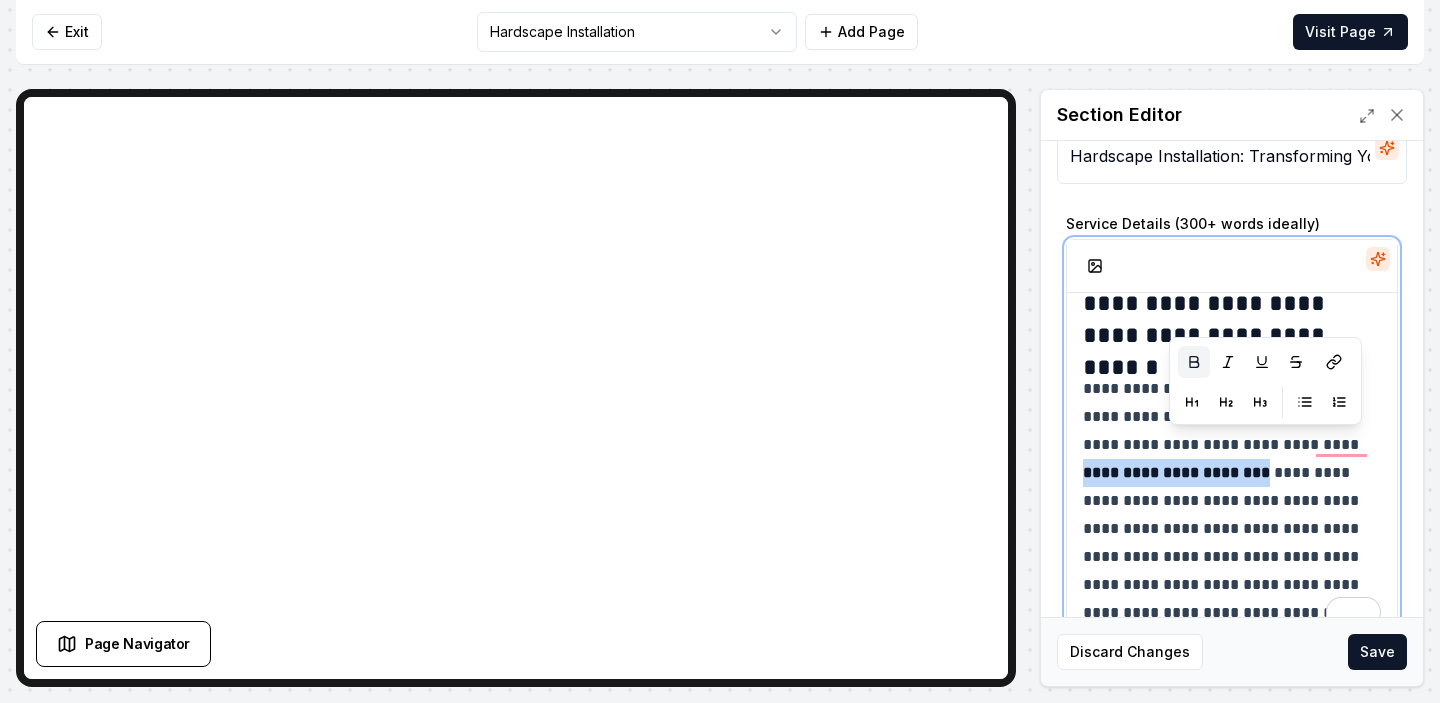 click on "**********" at bounding box center (1232, 501) 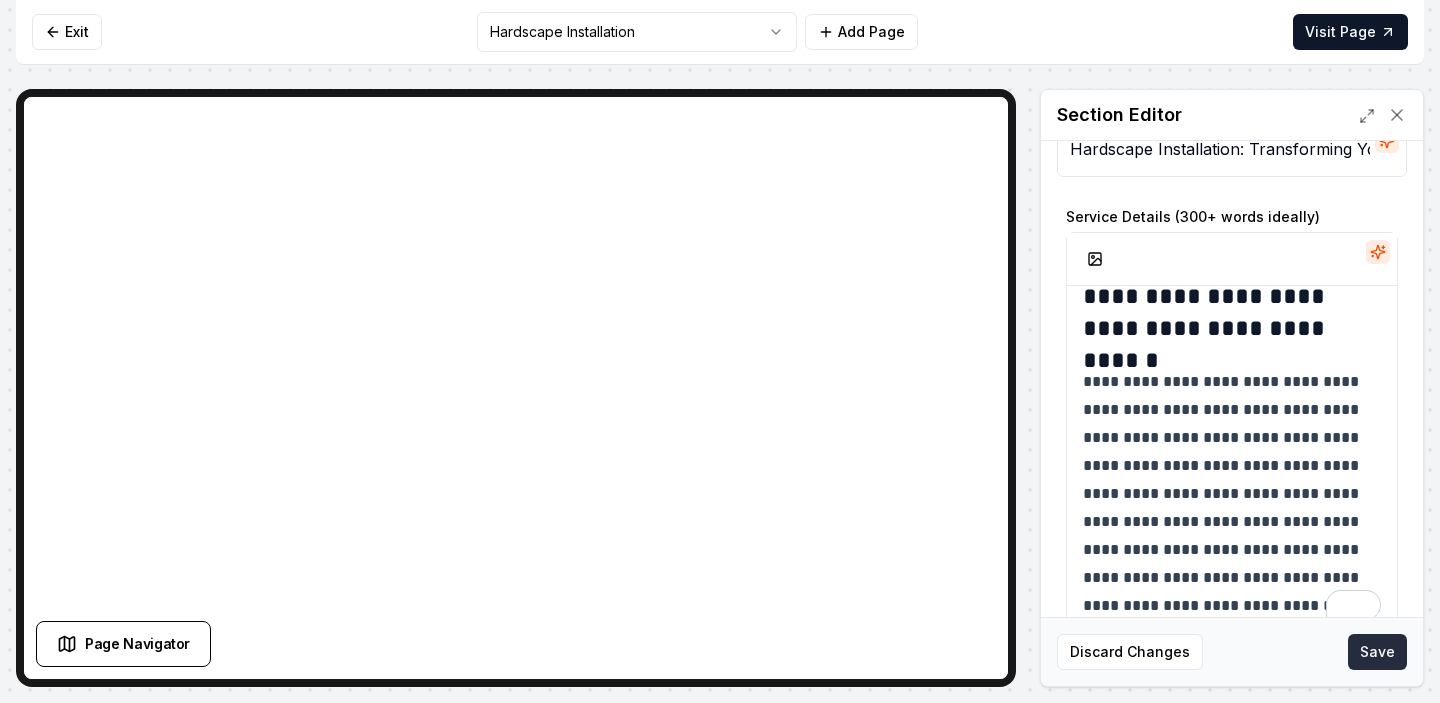 click on "Save" at bounding box center (1377, 652) 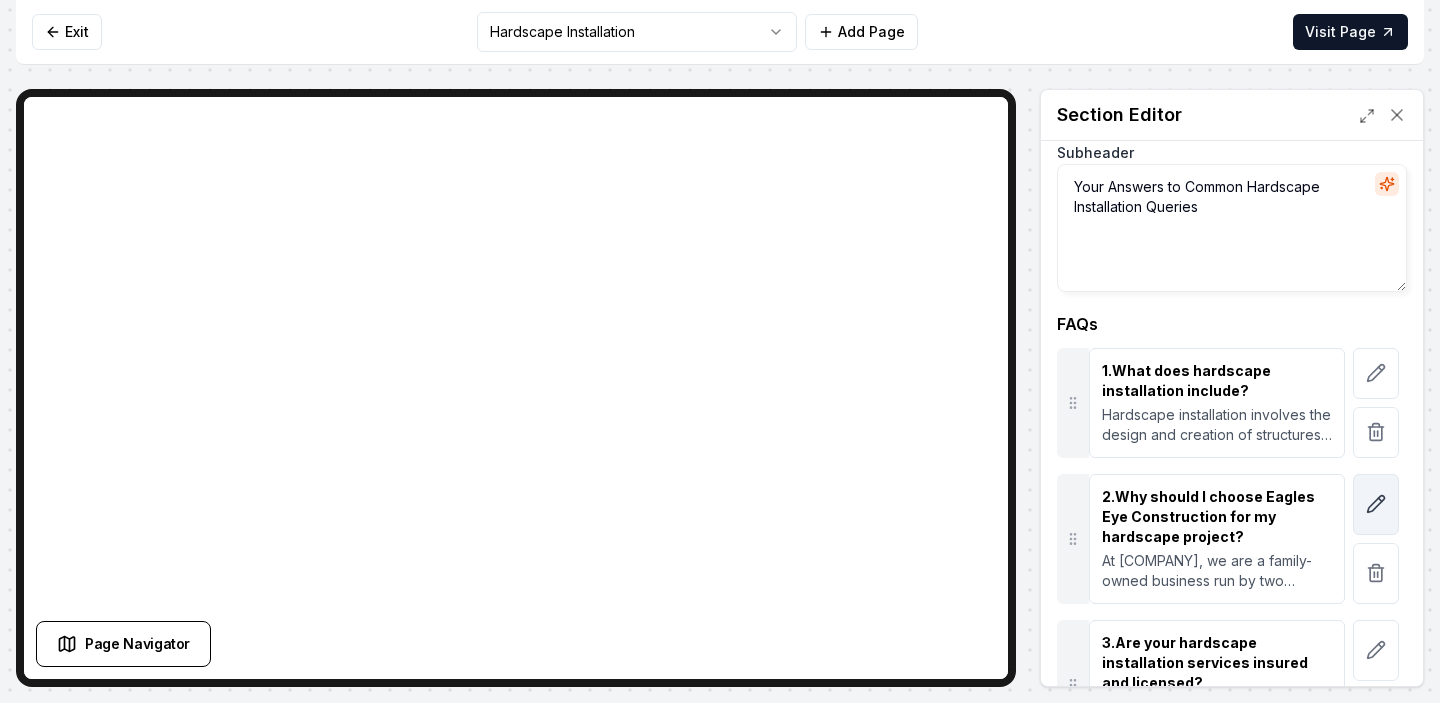 click 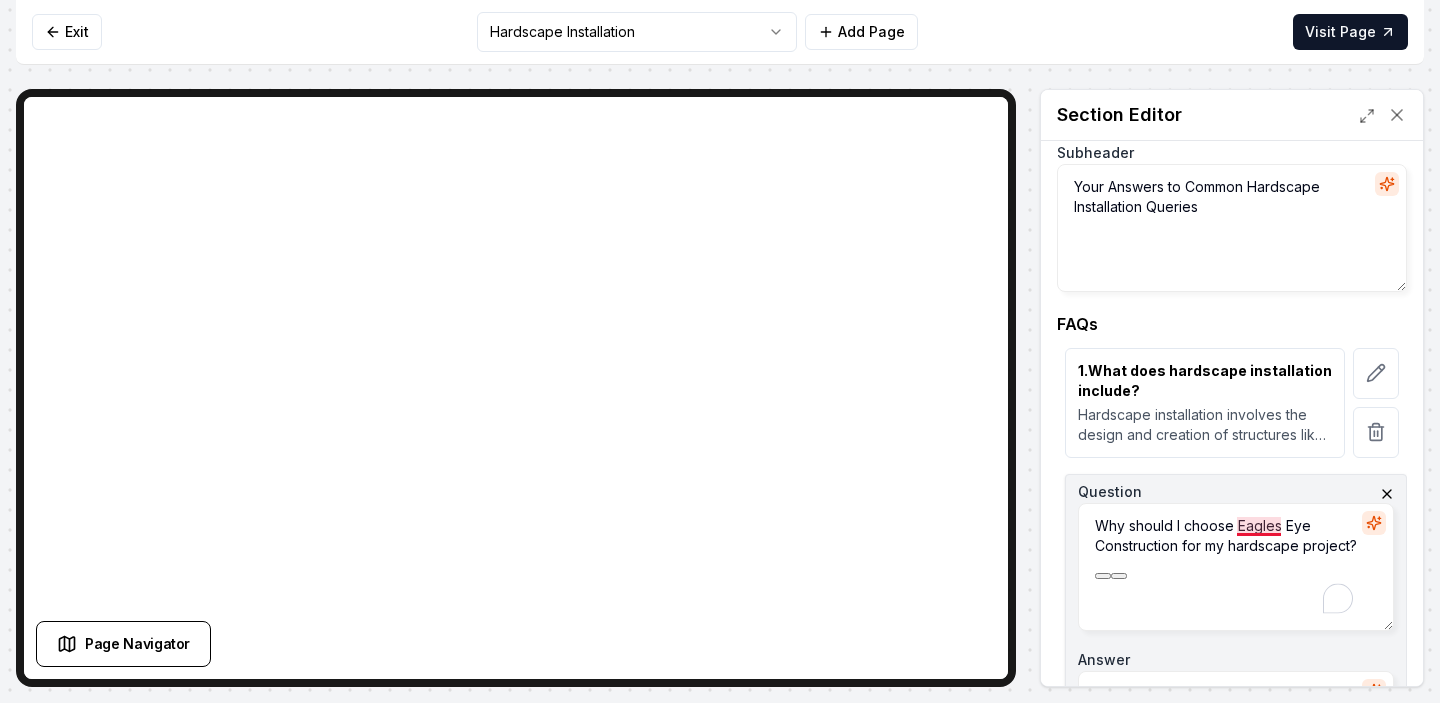 drag, startPoint x: 1180, startPoint y: 544, endPoint x: 1240, endPoint y: 527, distance: 62.361847 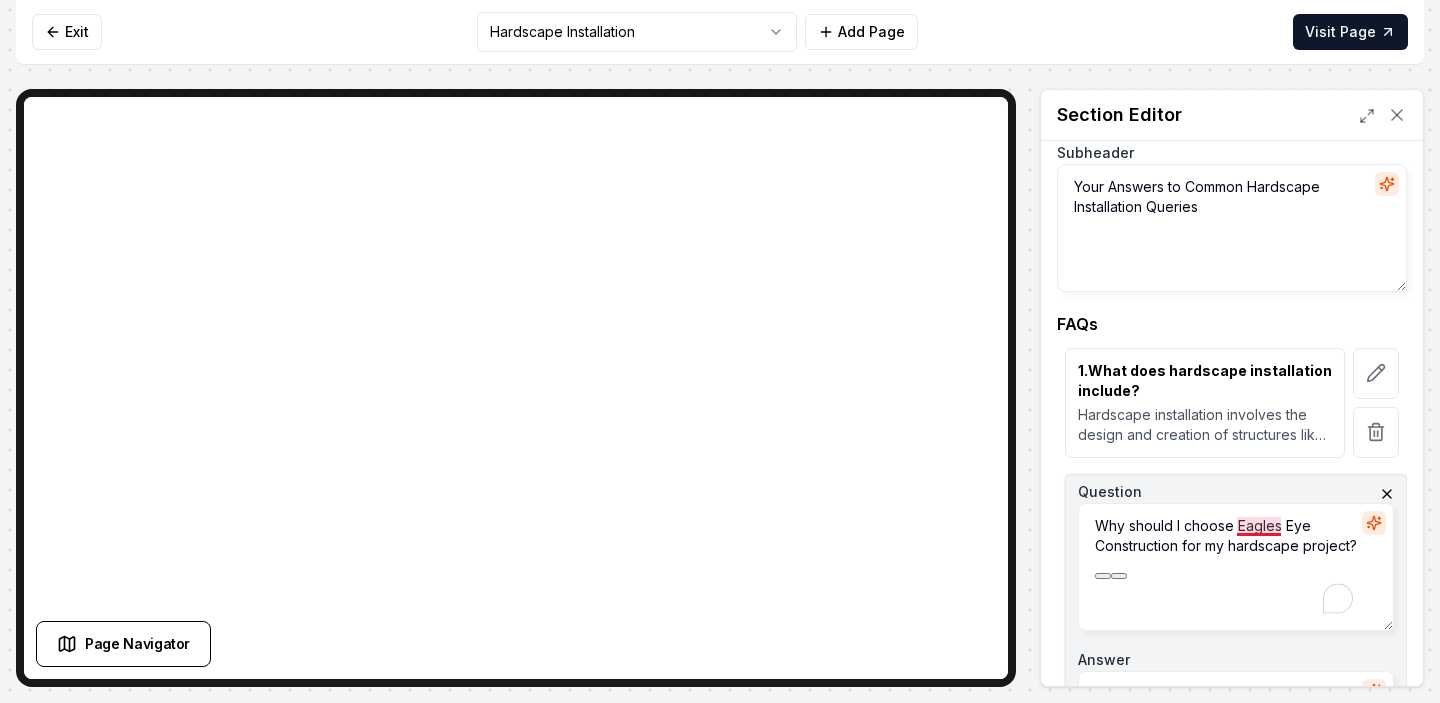 click on "Why should I choose Eagles Eye Construction for my hardscape project?" at bounding box center [1236, 567] 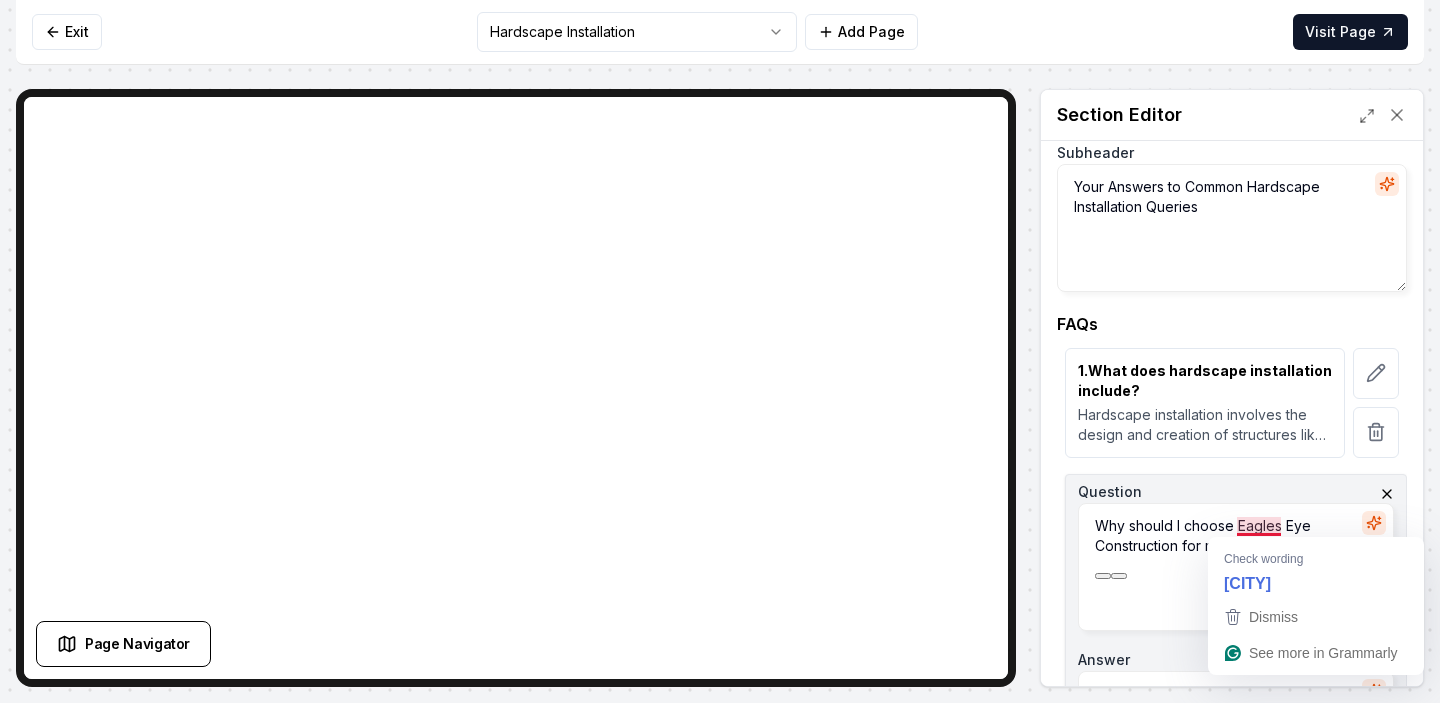 paste on "Snake River Hardscapes" 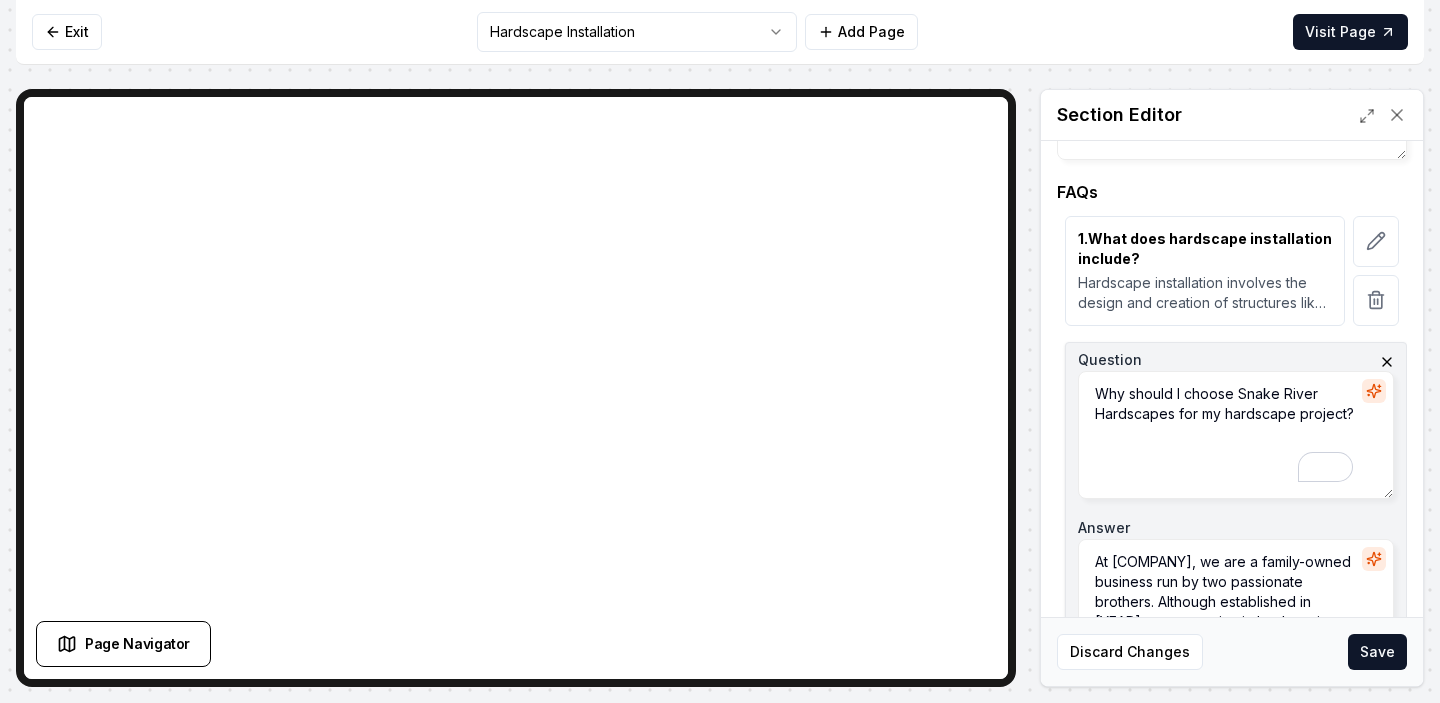 scroll, scrollTop: 263, scrollLeft: 0, axis: vertical 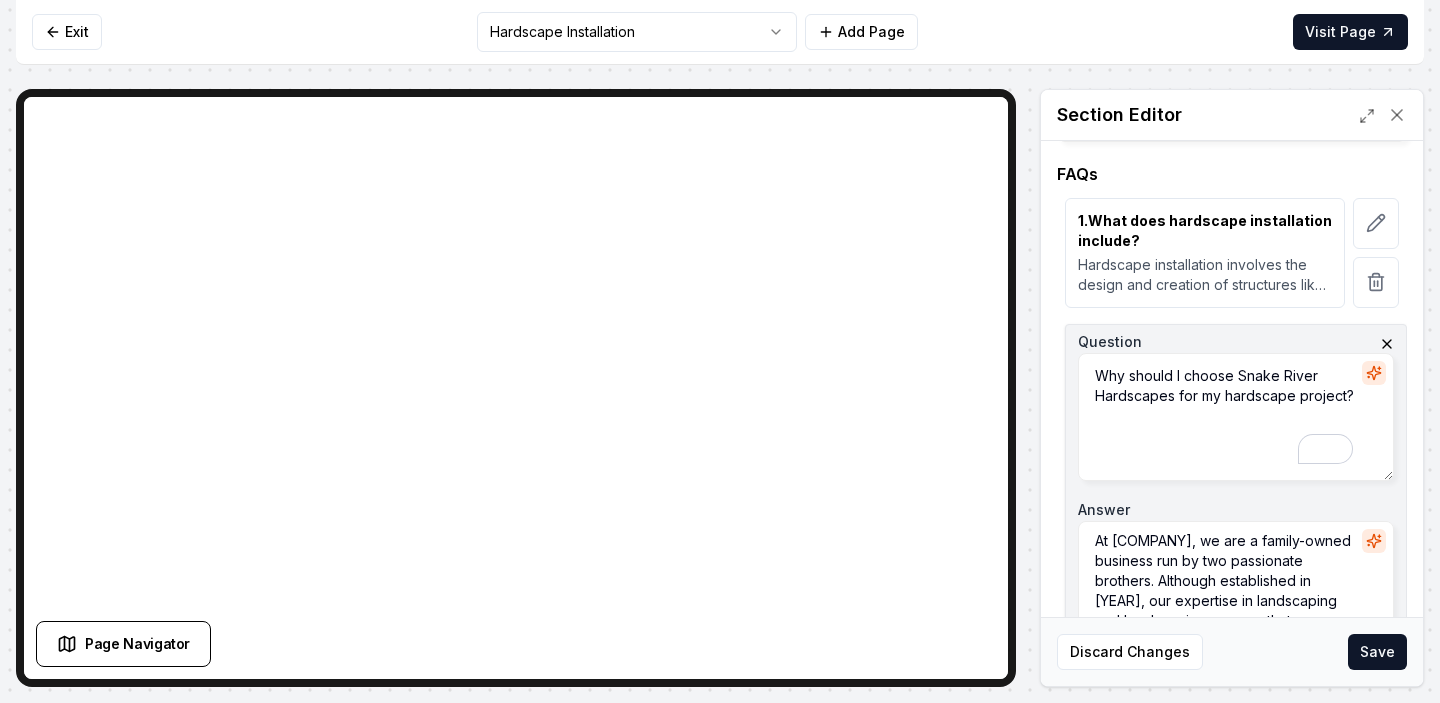 type on "Why should I choose Snake River Hardscapes for my hardscape project?" 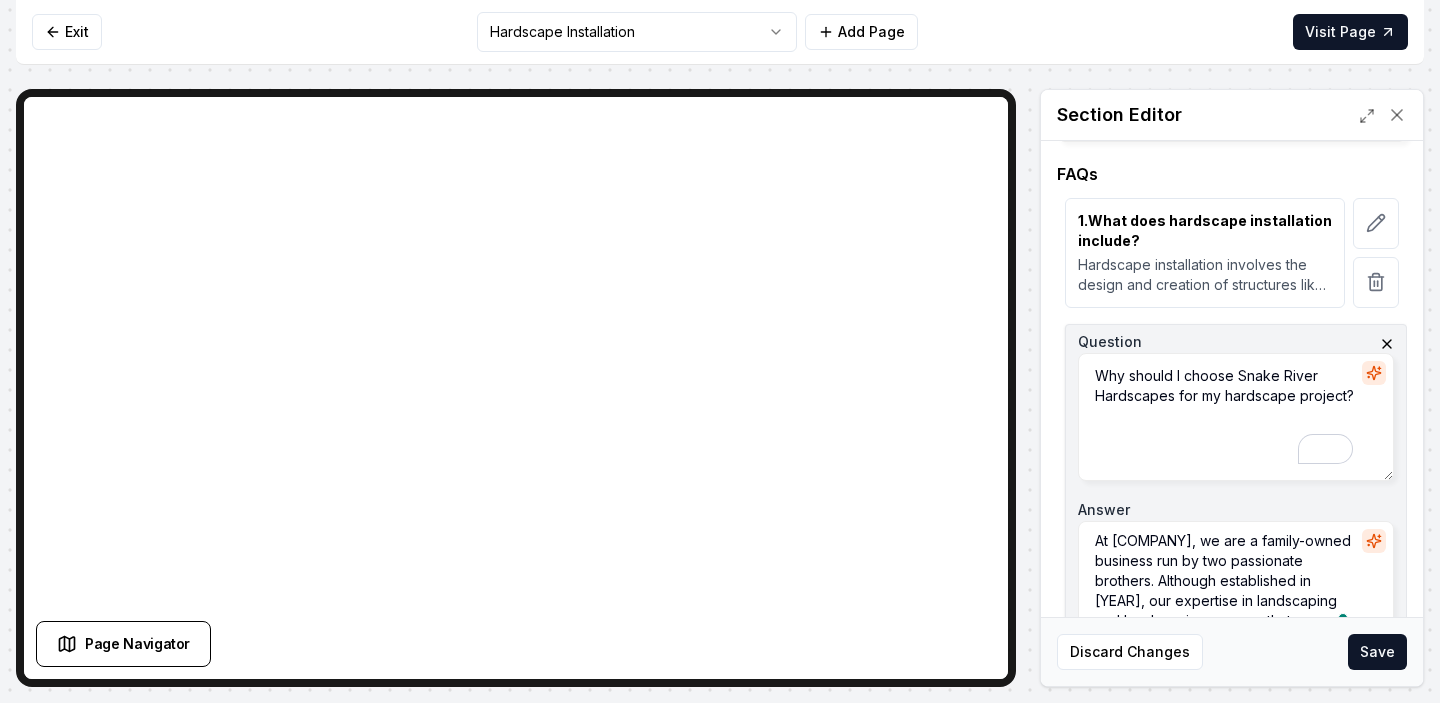 scroll, scrollTop: 0, scrollLeft: 0, axis: both 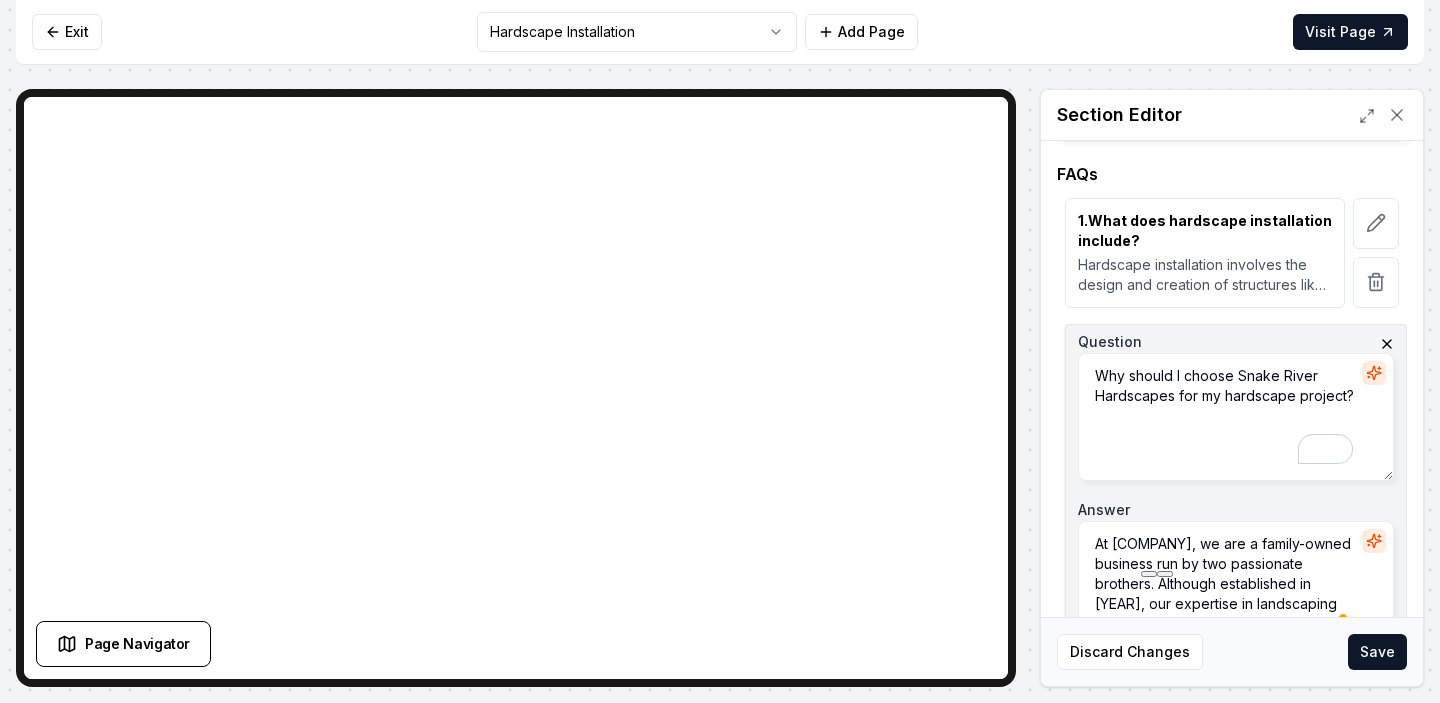 drag, startPoint x: 1272, startPoint y: 539, endPoint x: 1117, endPoint y: 541, distance: 155.01291 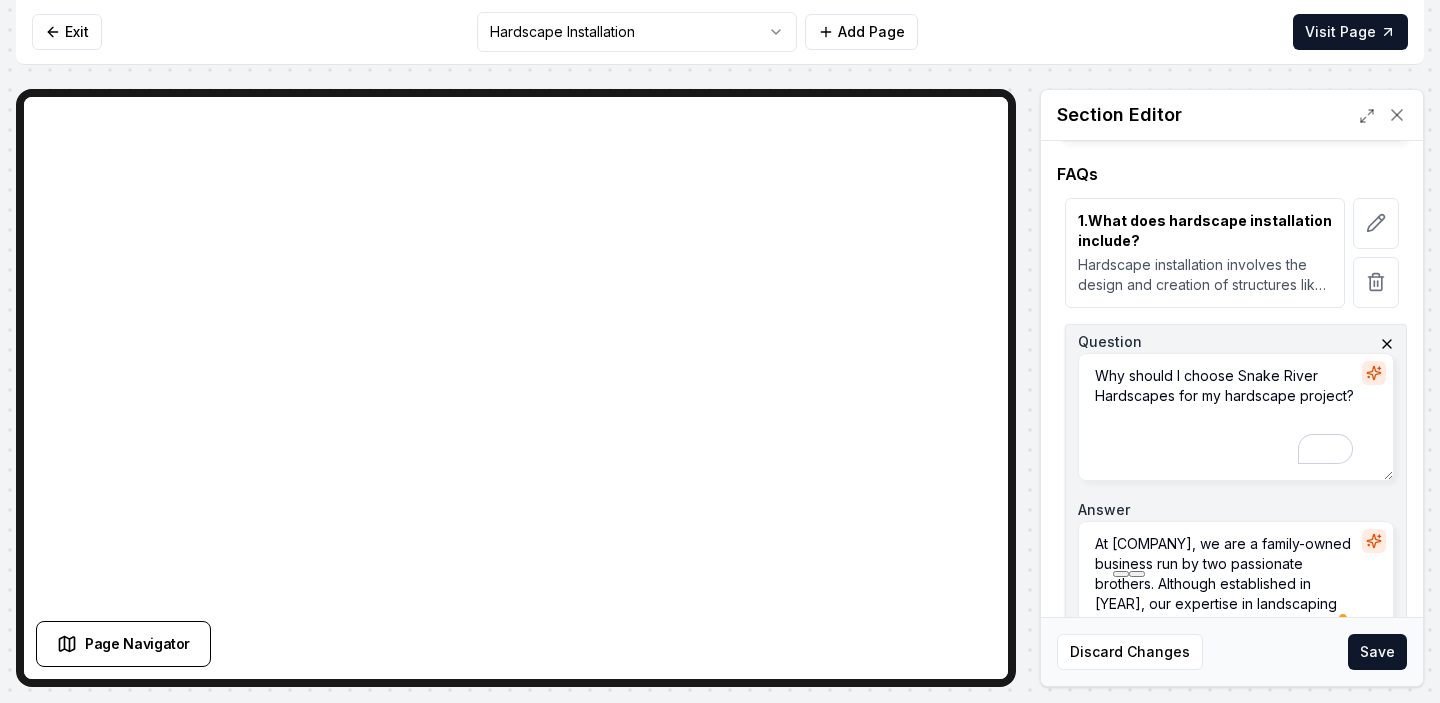 paste on "Snake River Hardscapes" 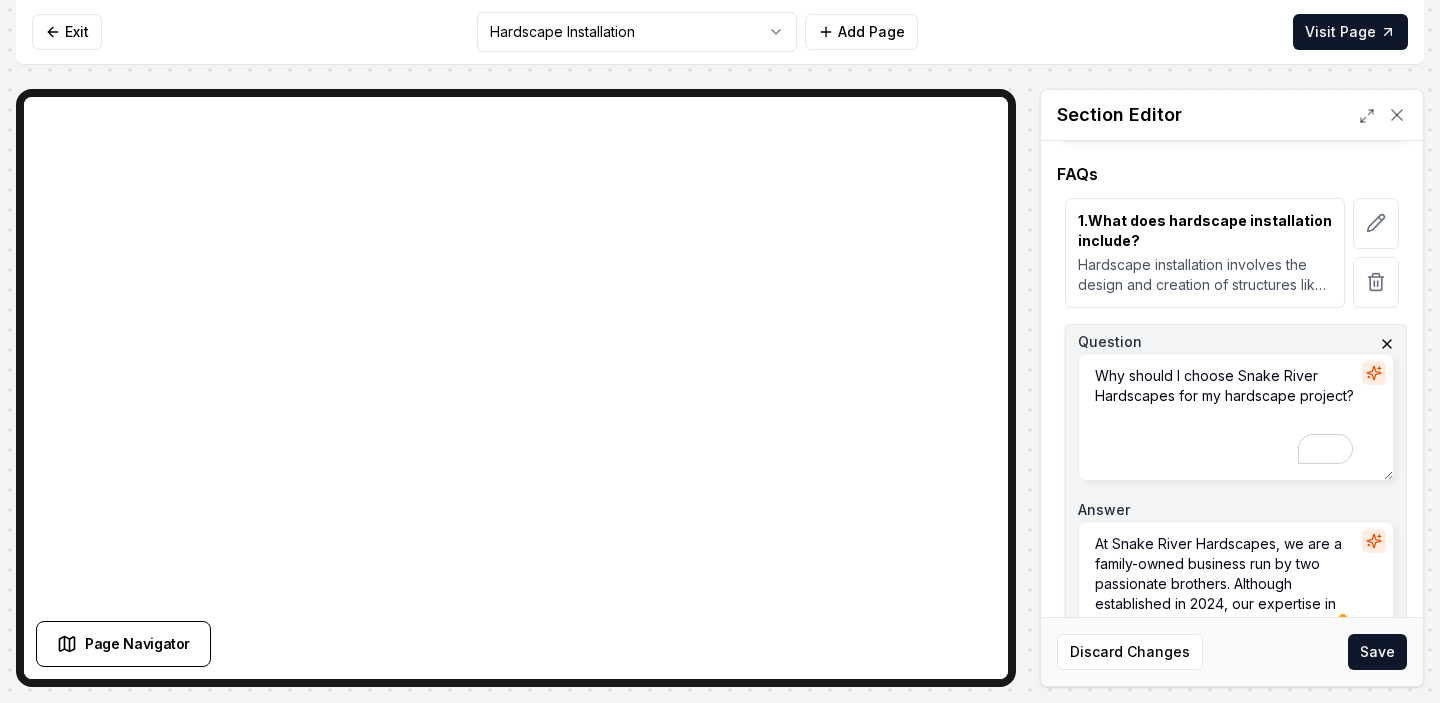 scroll, scrollTop: 13, scrollLeft: 0, axis: vertical 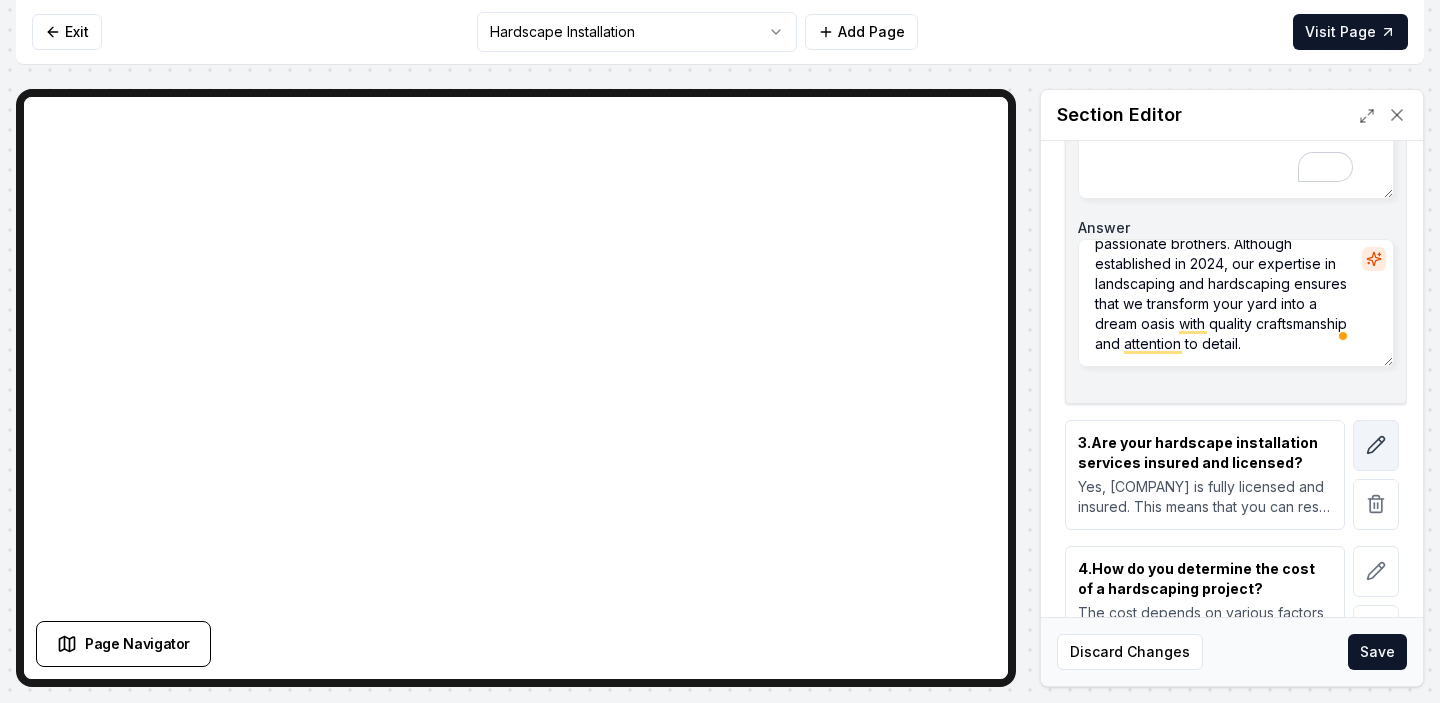type on "At Snake River Hardscapes, we are a family-owned business run by two passionate brothers. Although established in 2024, our expertise in landscaping and hardscaping ensures that we transform your yard into a dream oasis with quality craftsmanship and attention to detail." 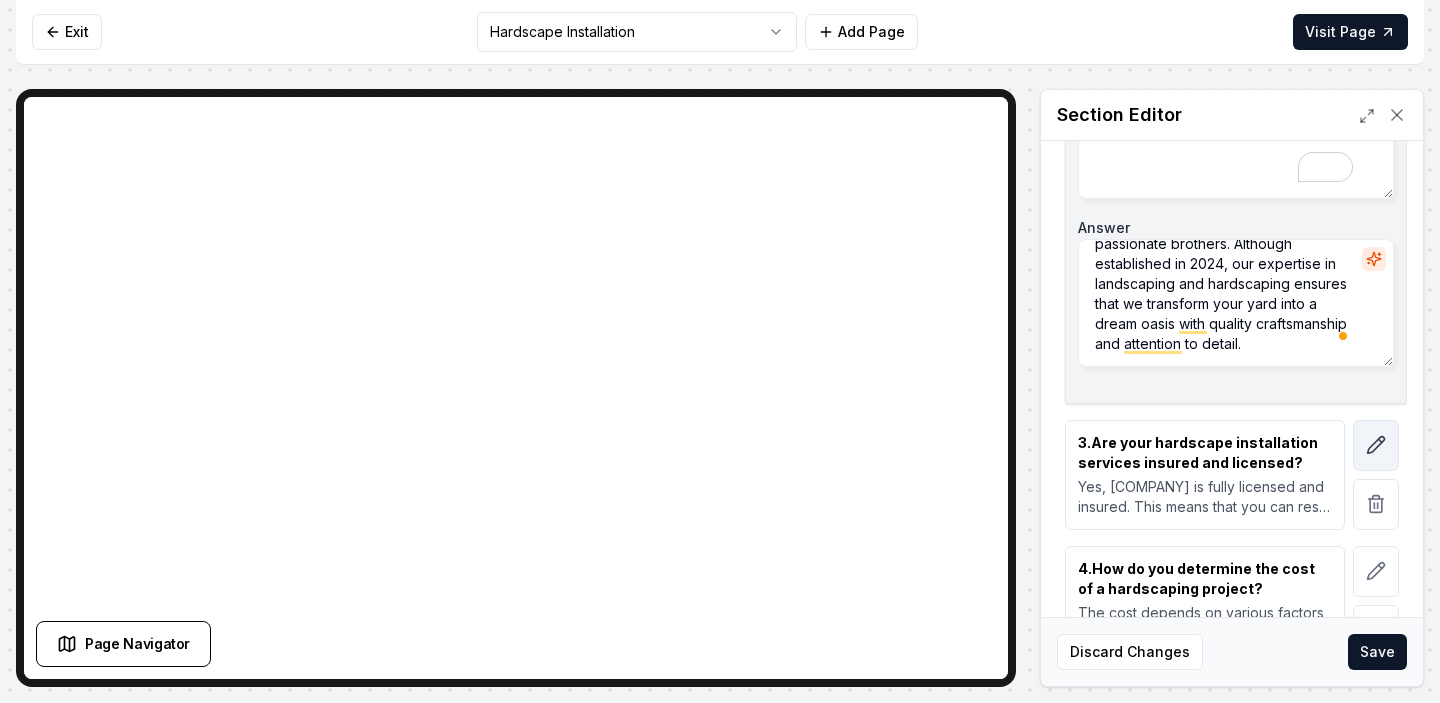 click 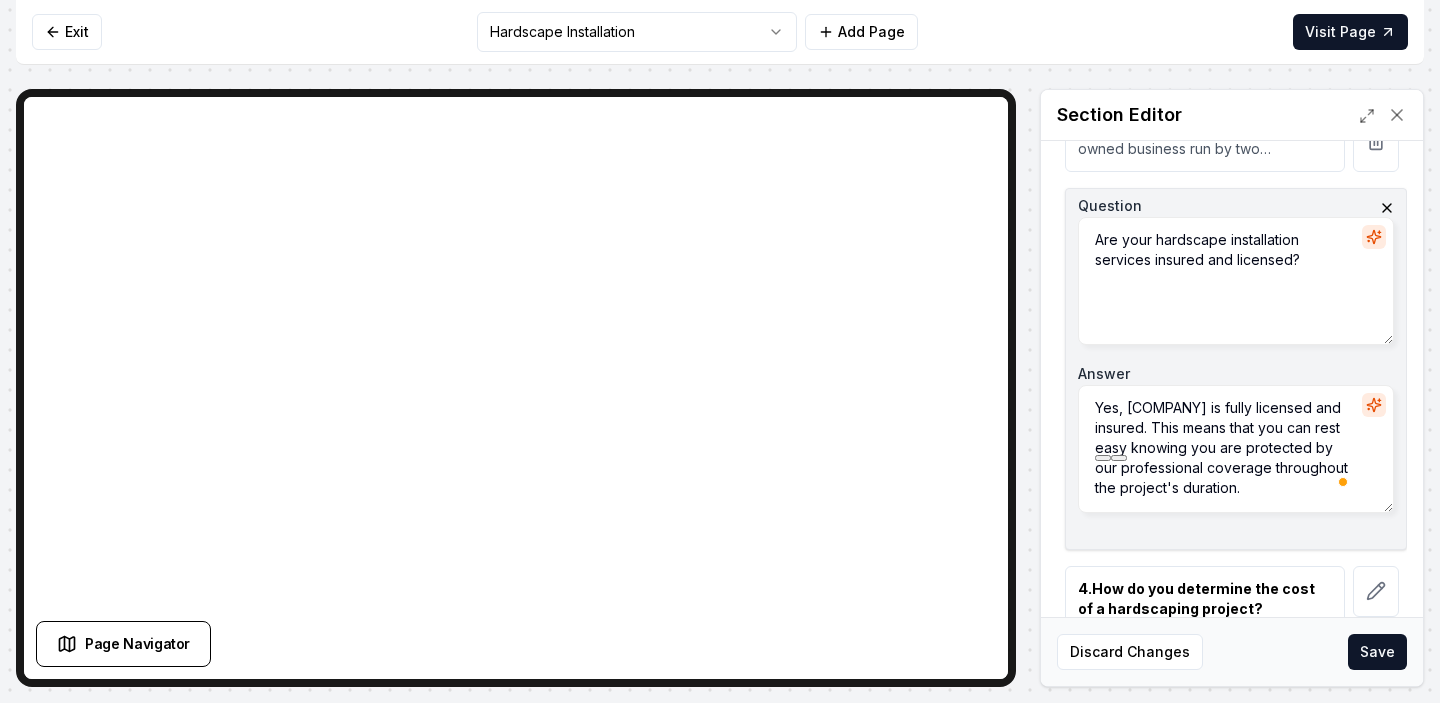 drag, startPoint x: 1285, startPoint y: 405, endPoint x: 1134, endPoint y: 408, distance: 151.0298 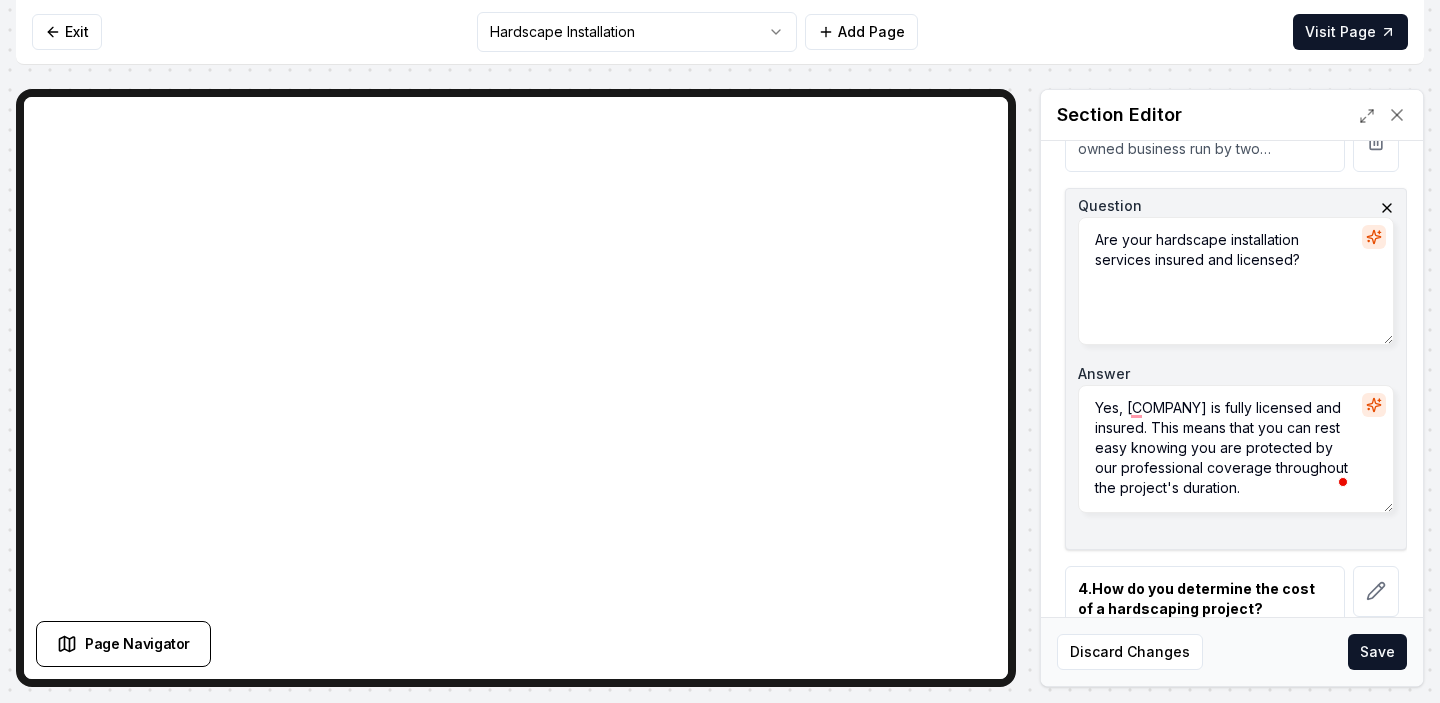 paste on "Snake River Hardscapes" 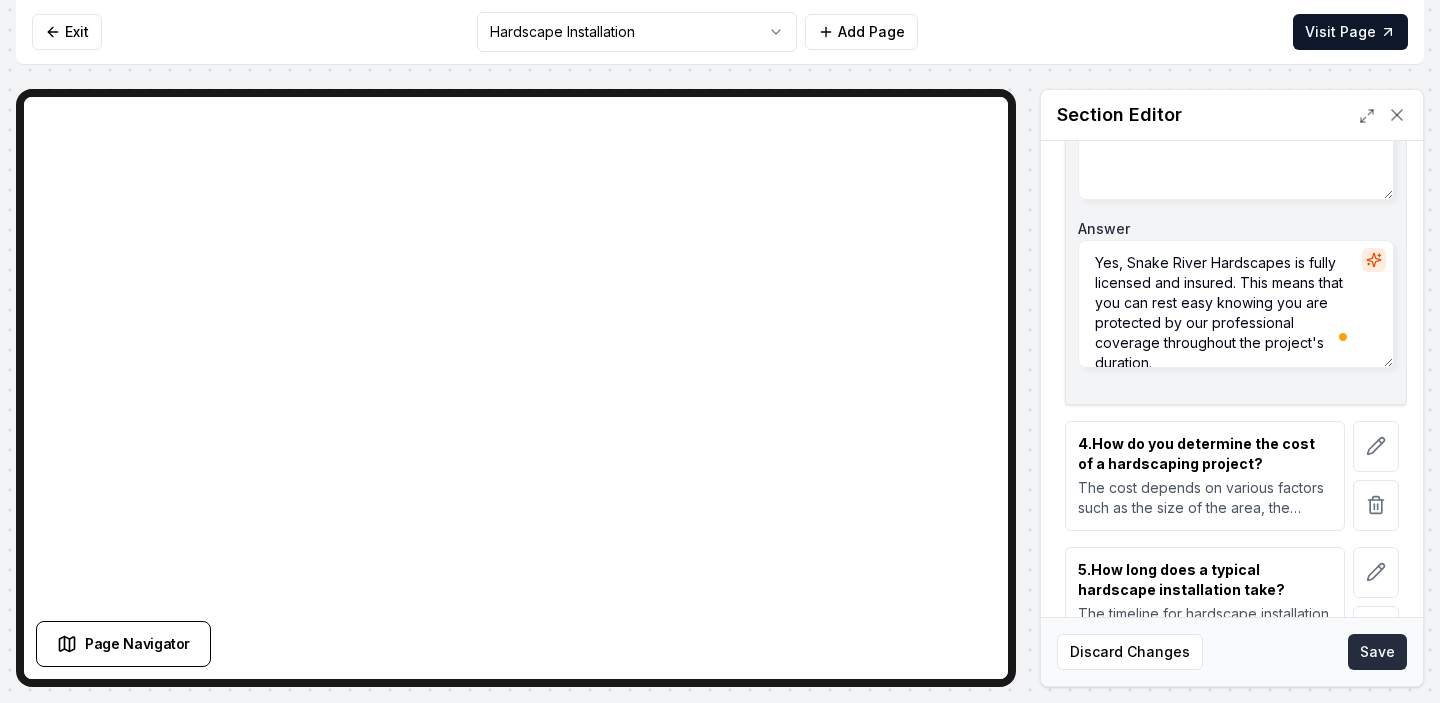 type on "Yes, Snake River Hardscapes is fully licensed and insured. This means that you can rest easy knowing you are protected by our professional coverage throughout the project's duration." 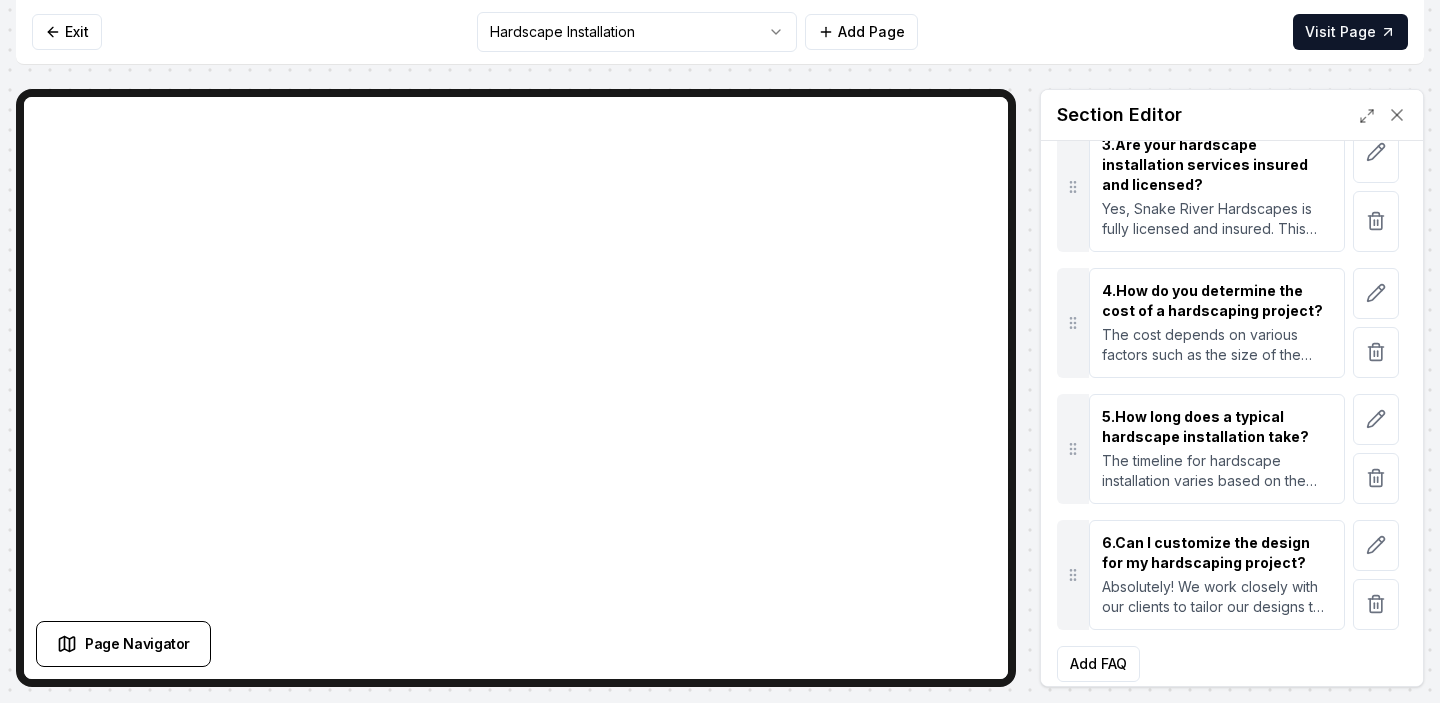 scroll, scrollTop: 0, scrollLeft: 0, axis: both 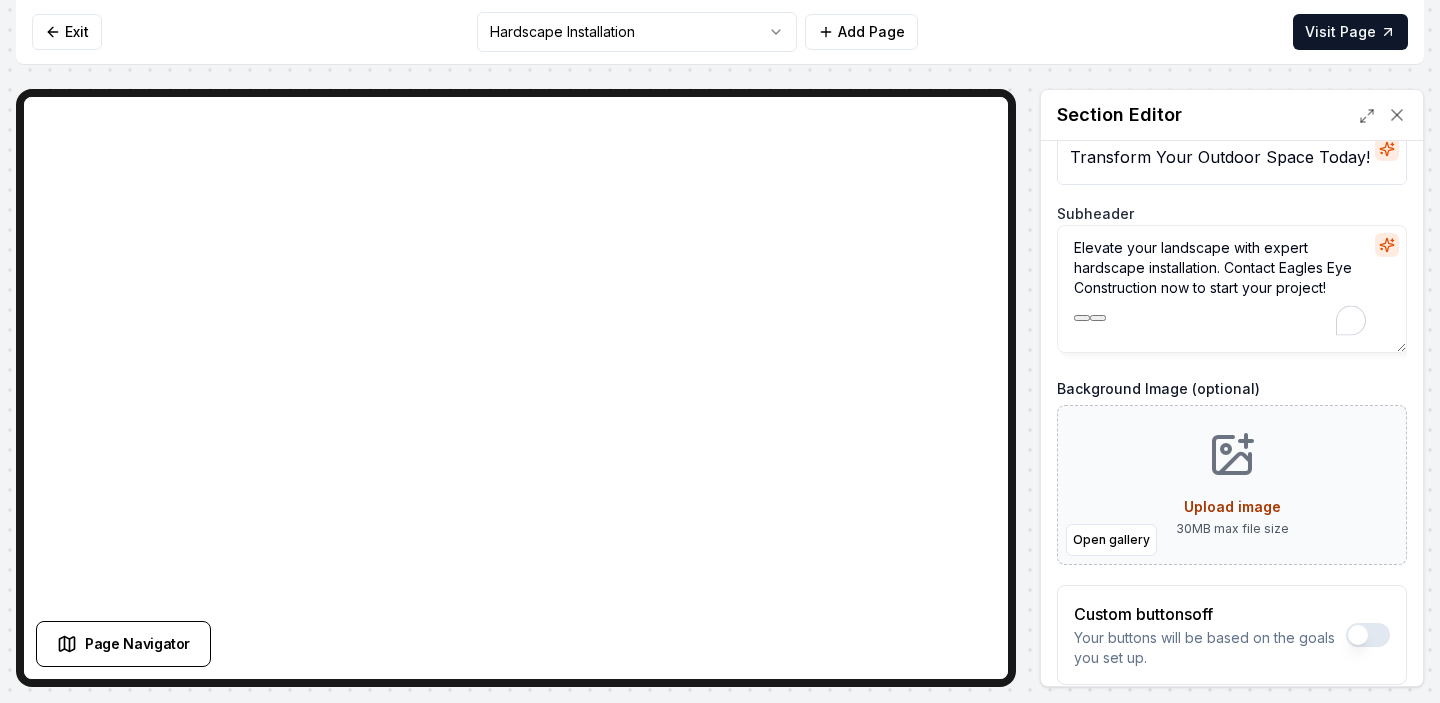 drag, startPoint x: 1158, startPoint y: 289, endPoint x: 1281, endPoint y: 260, distance: 126.37247 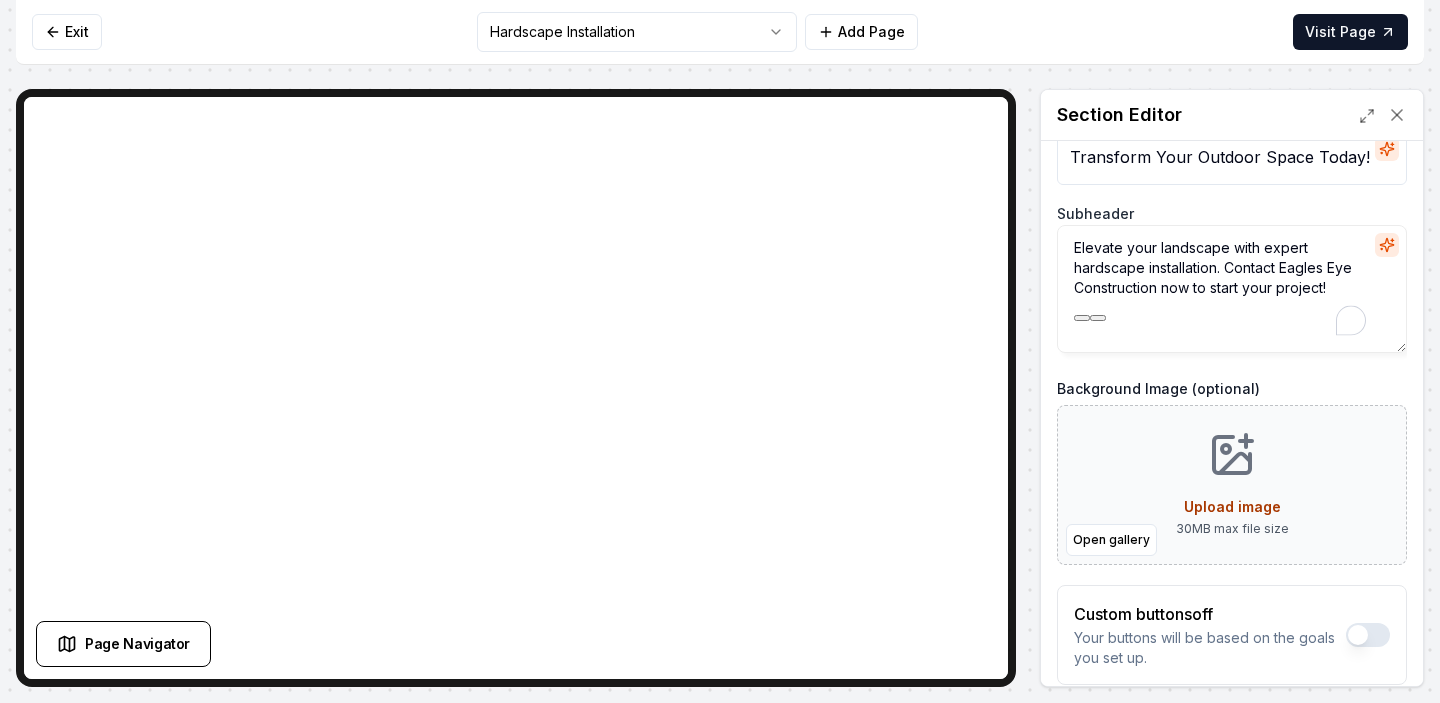 click on "Elevate your landscape with expert hardscape installation. Contact Eagles Eye Construction now to start your project!" at bounding box center (1232, 289) 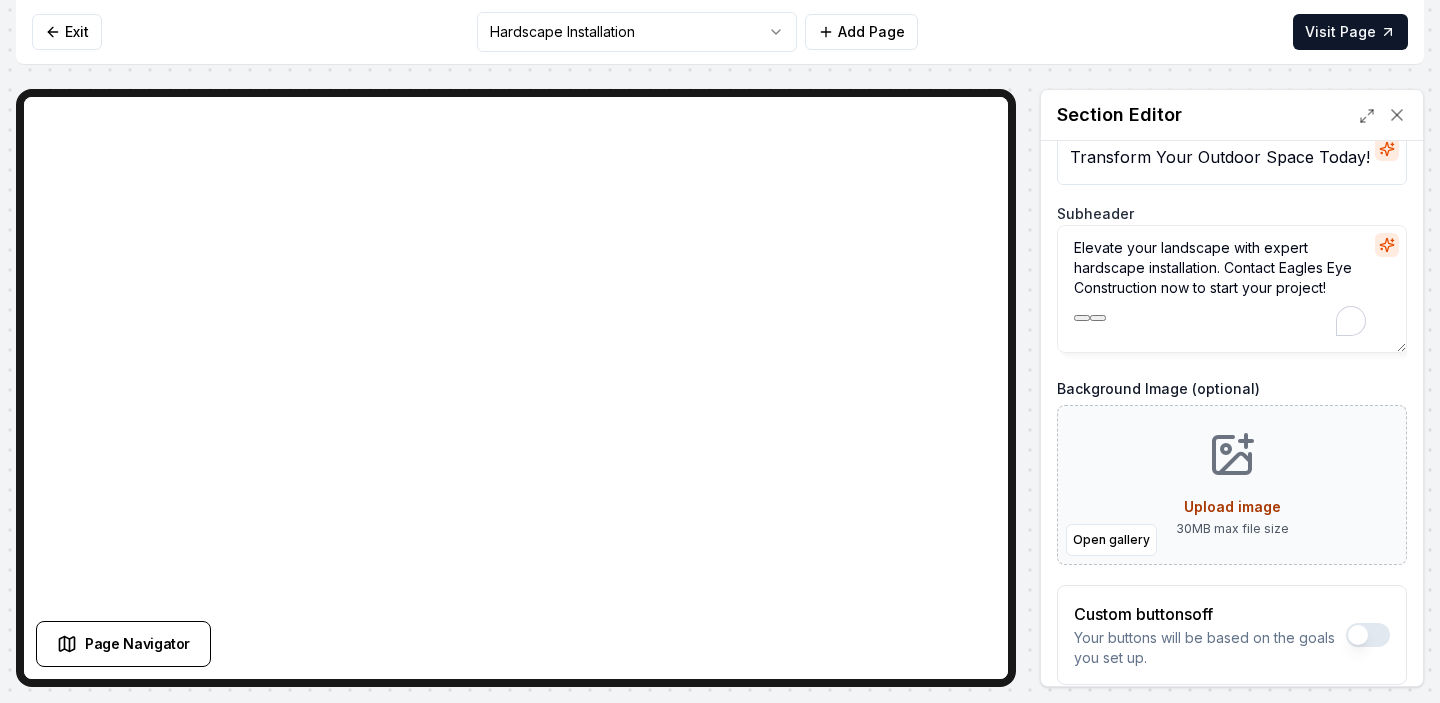 paste on "Snake River Hardscapes" 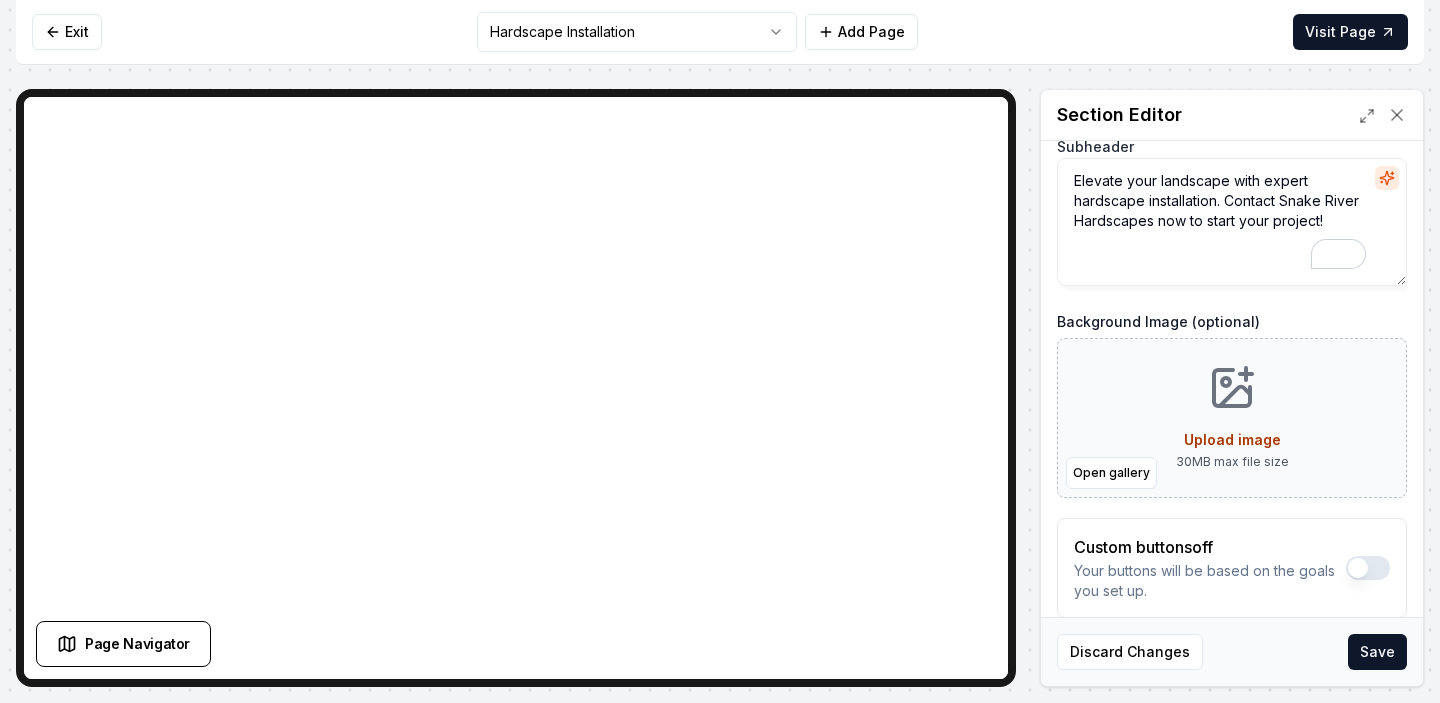 scroll, scrollTop: 155, scrollLeft: 0, axis: vertical 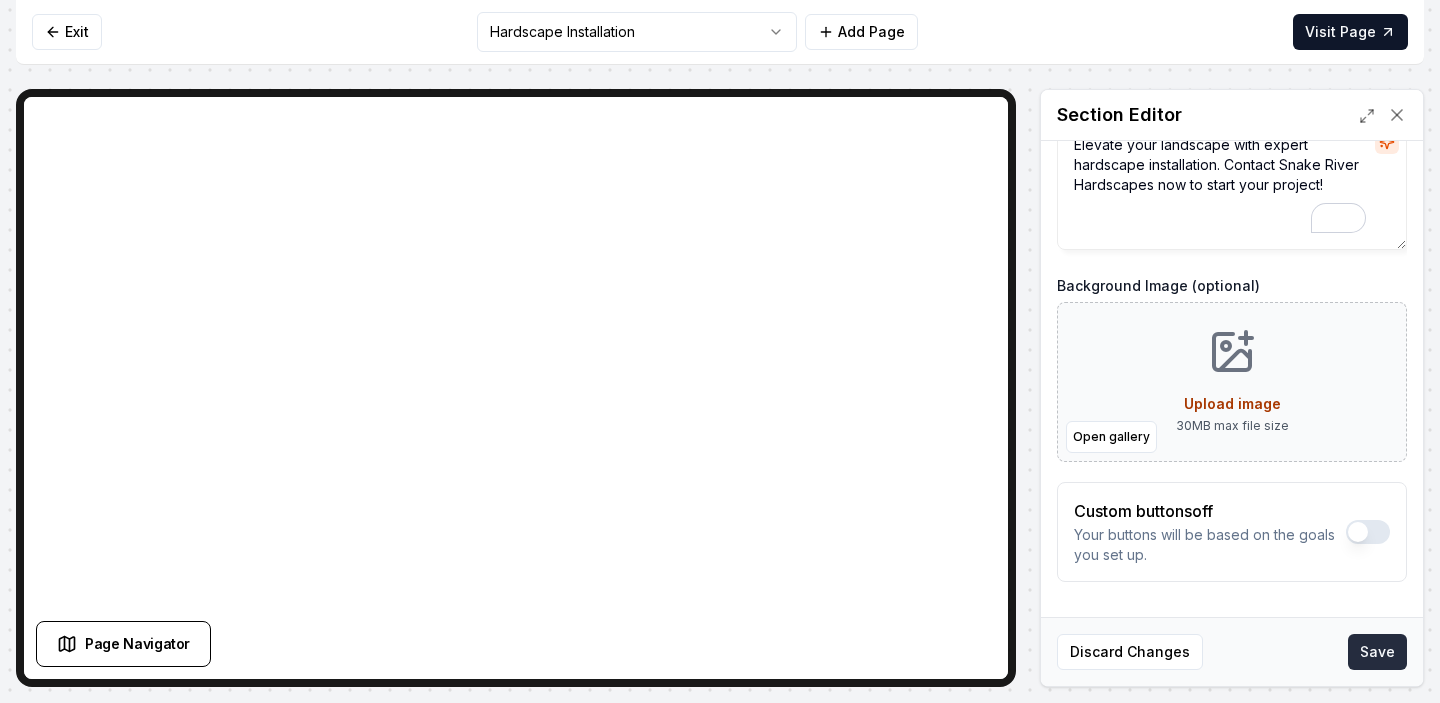 type on "Elevate your landscape with expert hardscape installation. Contact Snake River Hardscapes now to start your project!" 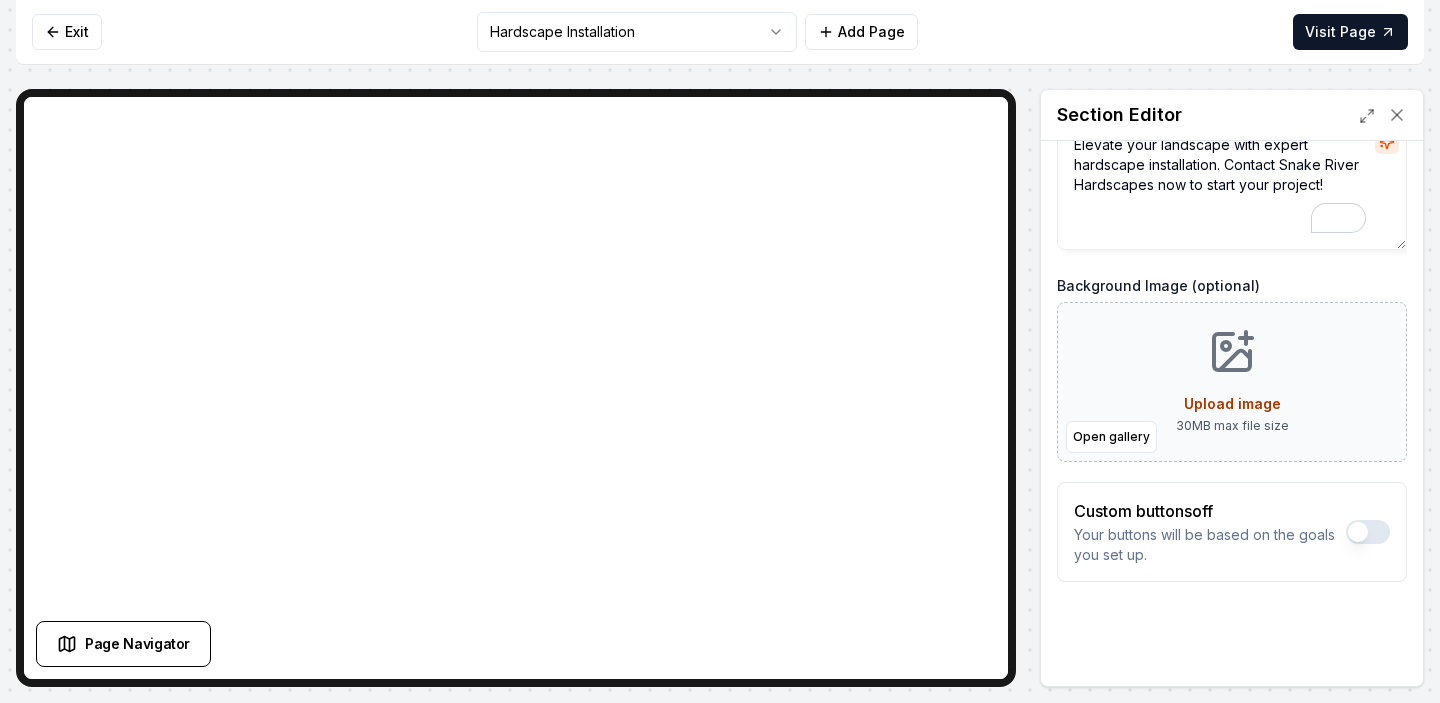 click on "Computer Required This feature is only available on a computer. Please switch to a computer to edit your site. Go back  Exit Hardscape Installation Add Page Visit Page  Page Navigator Page Settings Section Editor Header Transform Your Outdoor Space Today! Subheader Elevate your landscape with expert hardscape installation. Contact Snake River Hardscapes now to start your project! Background Image (optional) Open gallery Upload image 30  MB max file size Custom buttons  off Your buttons will be based on the goals you set up. Discard Changes Save Section updated! /dashboard/sites/f895d079-bf65-4729-b307-2c15c7b60019/pages/240976cc-9316-4c7b-927a-908c5eec139c" at bounding box center [720, 351] 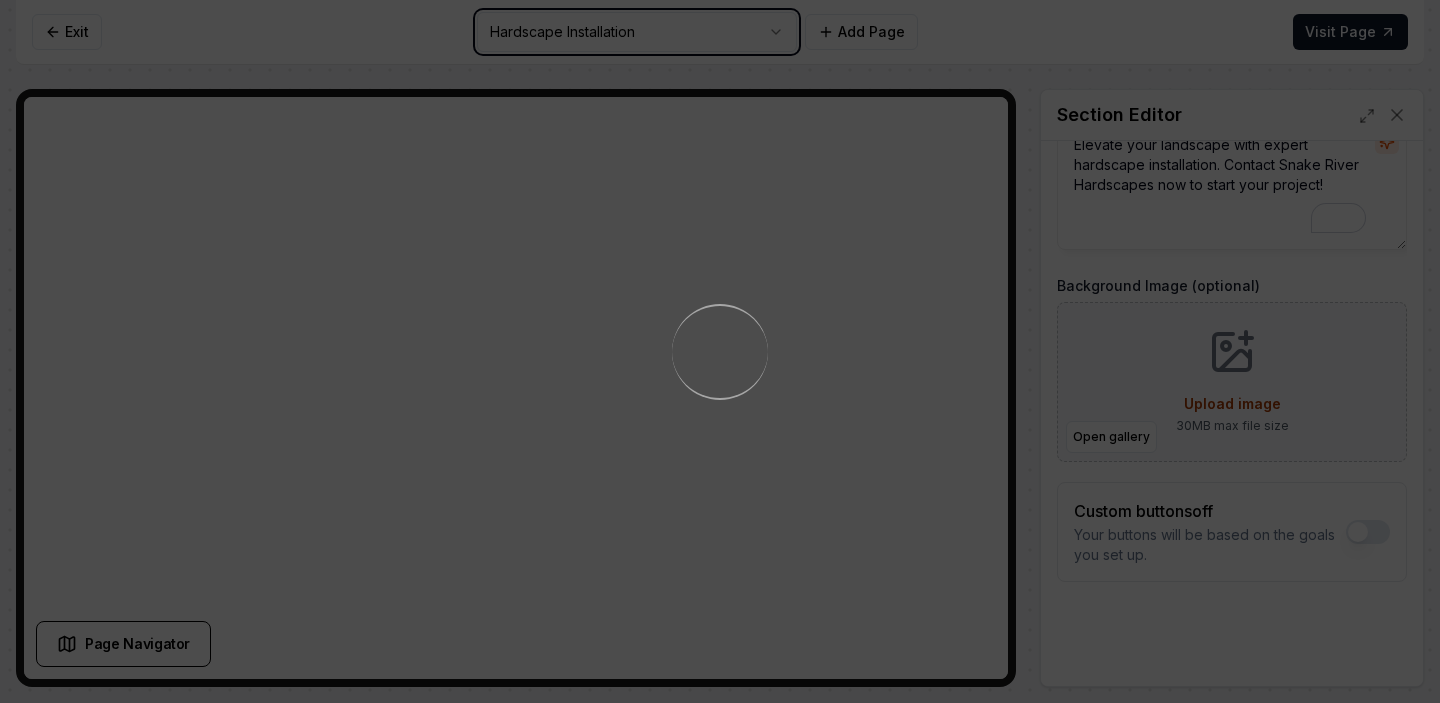 scroll, scrollTop: 0, scrollLeft: 0, axis: both 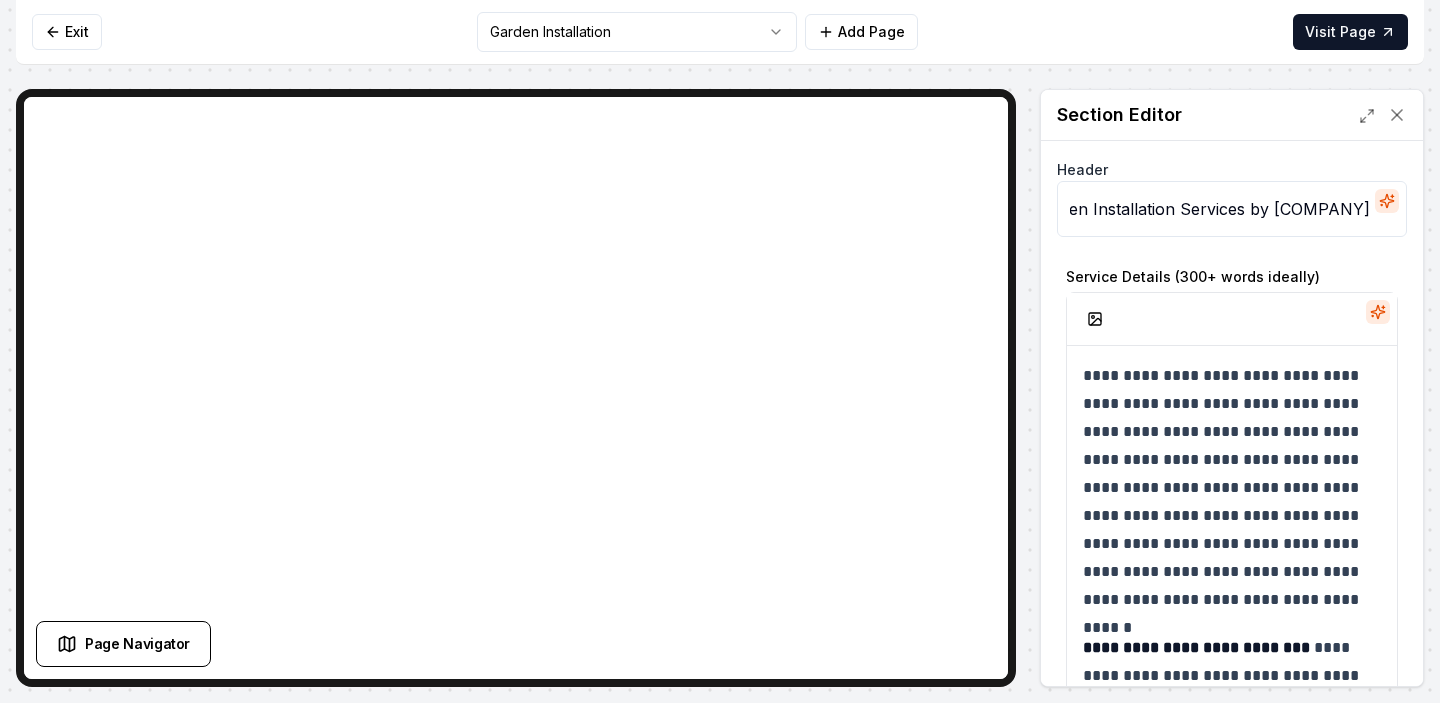 drag, startPoint x: 1308, startPoint y: 208, endPoint x: 1408, endPoint y: 219, distance: 100.60318 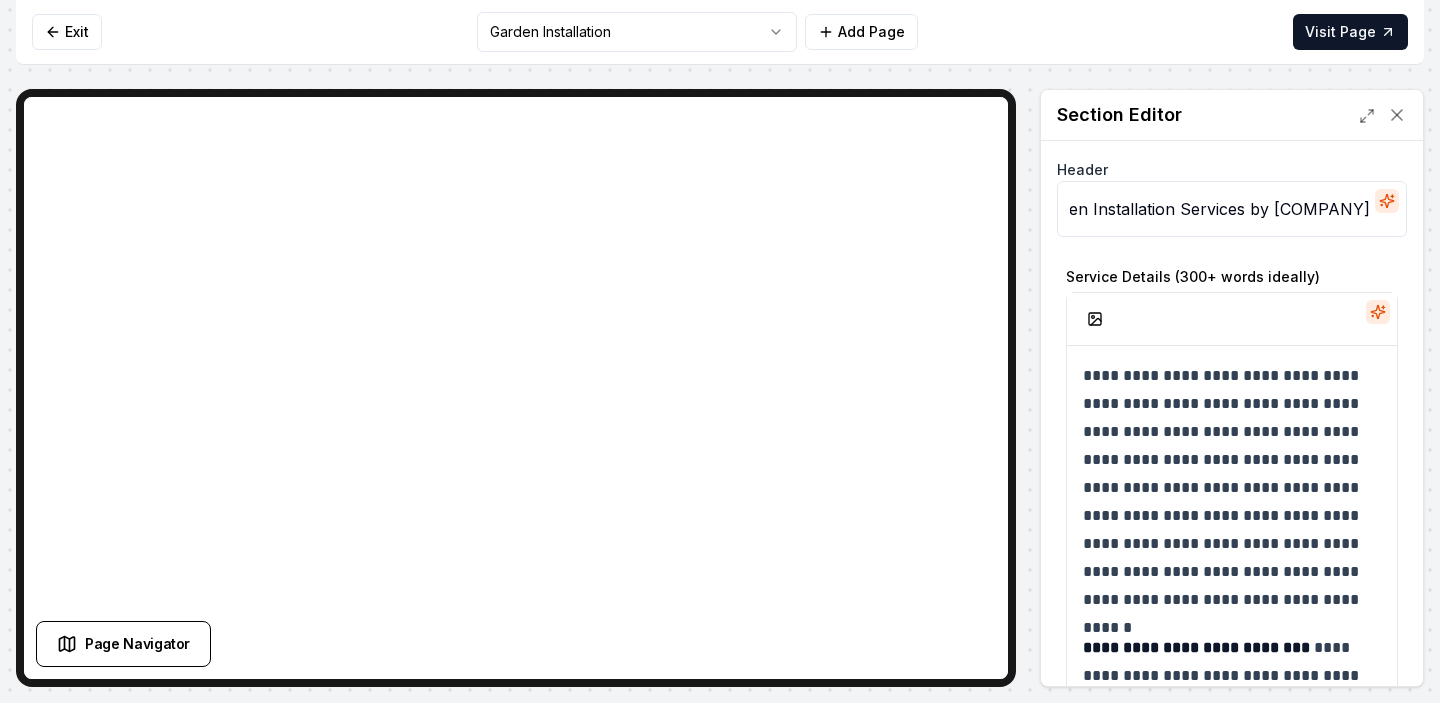 paste on "Snake River Hardscapes" 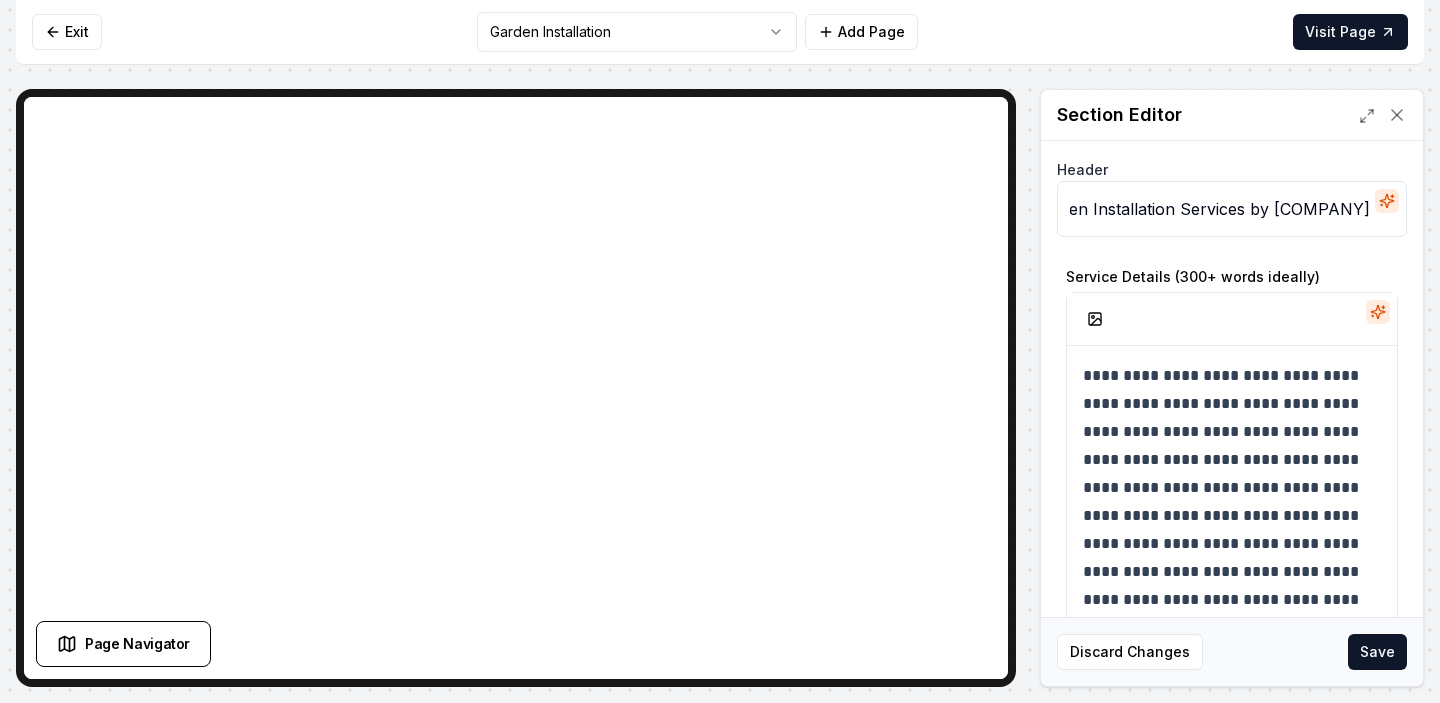 type on "Garden Installation Services by Snake River Hardscapes" 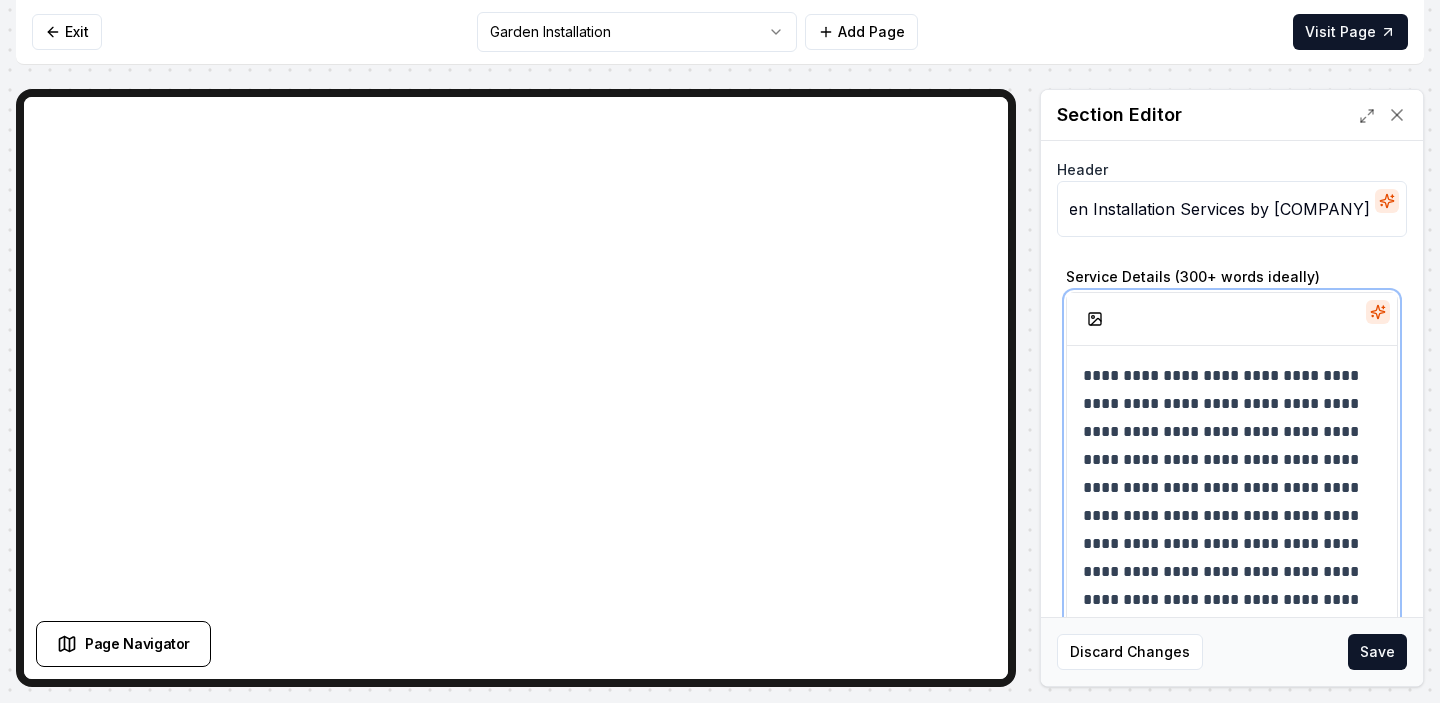 scroll, scrollTop: 0, scrollLeft: 0, axis: both 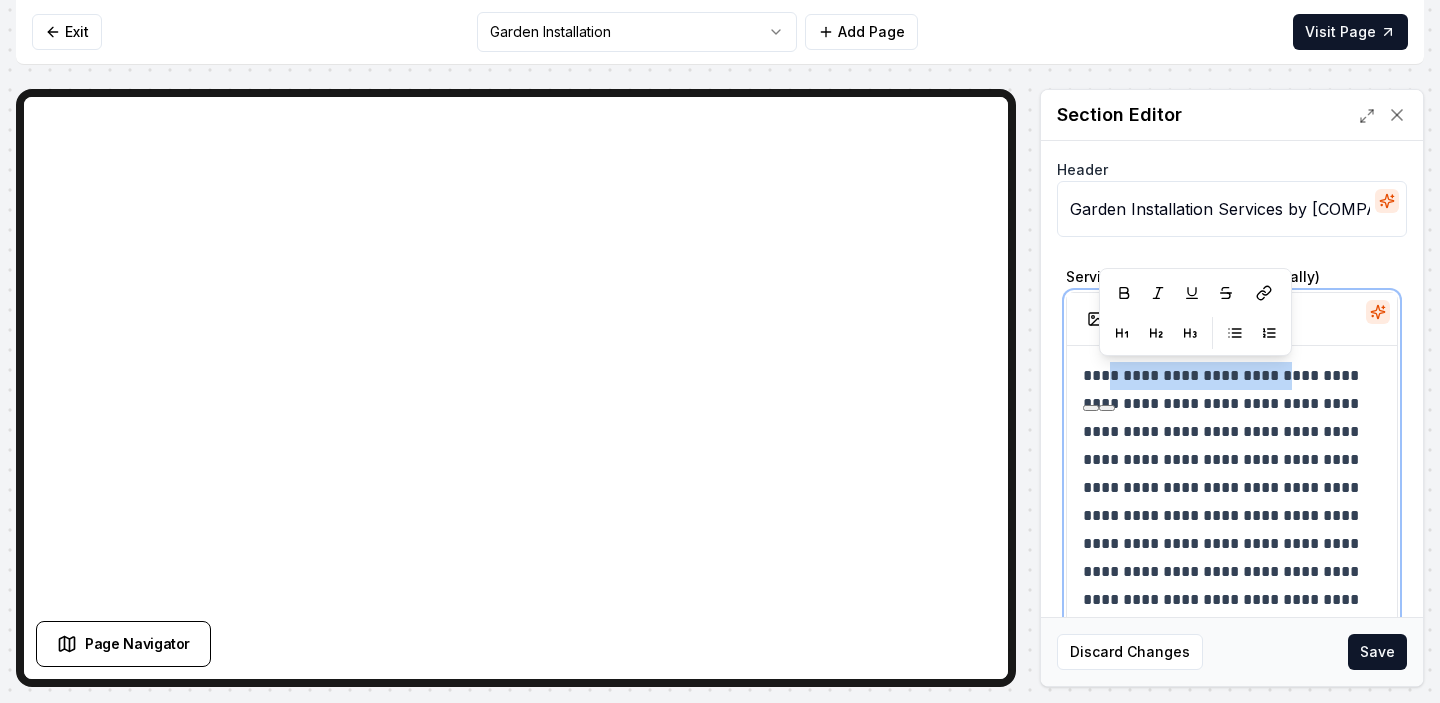 drag, startPoint x: 1285, startPoint y: 371, endPoint x: 1107, endPoint y: 363, distance: 178.17969 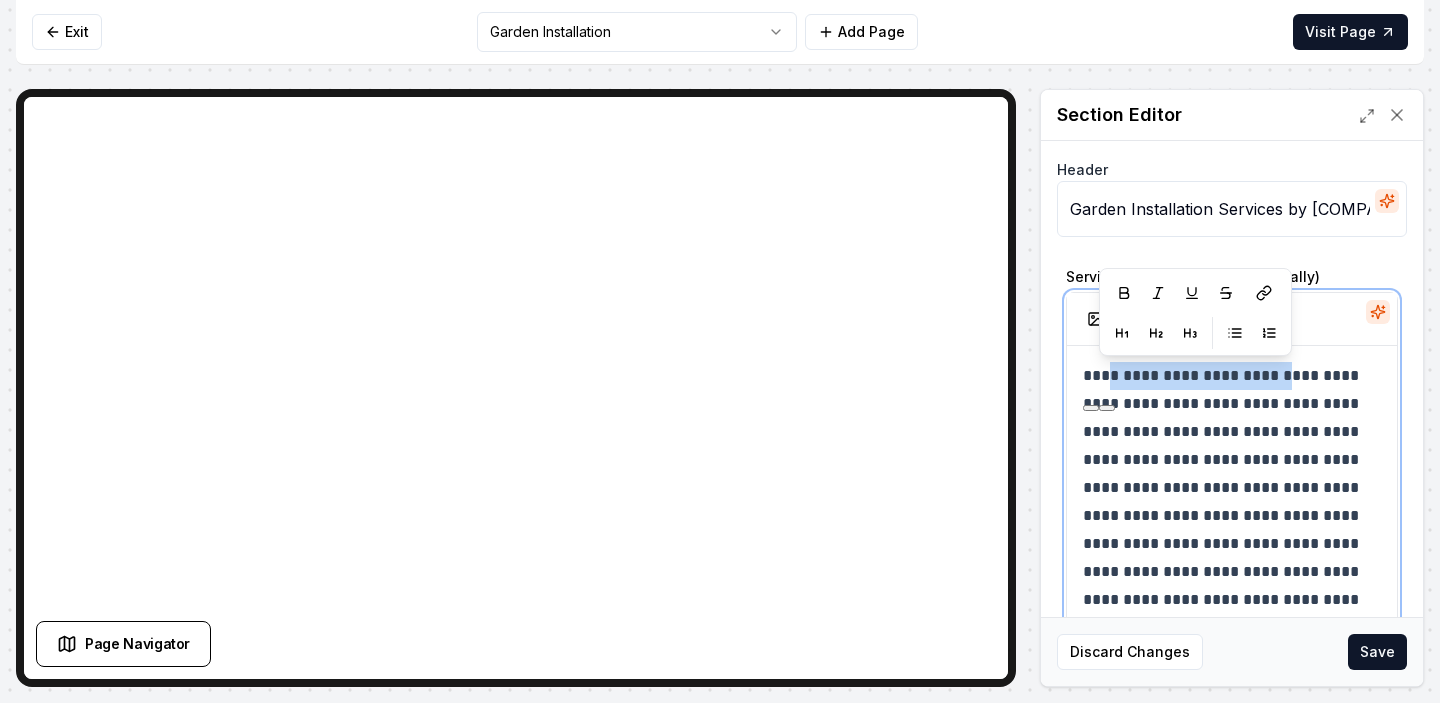 click on "**********" at bounding box center [1232, 488] 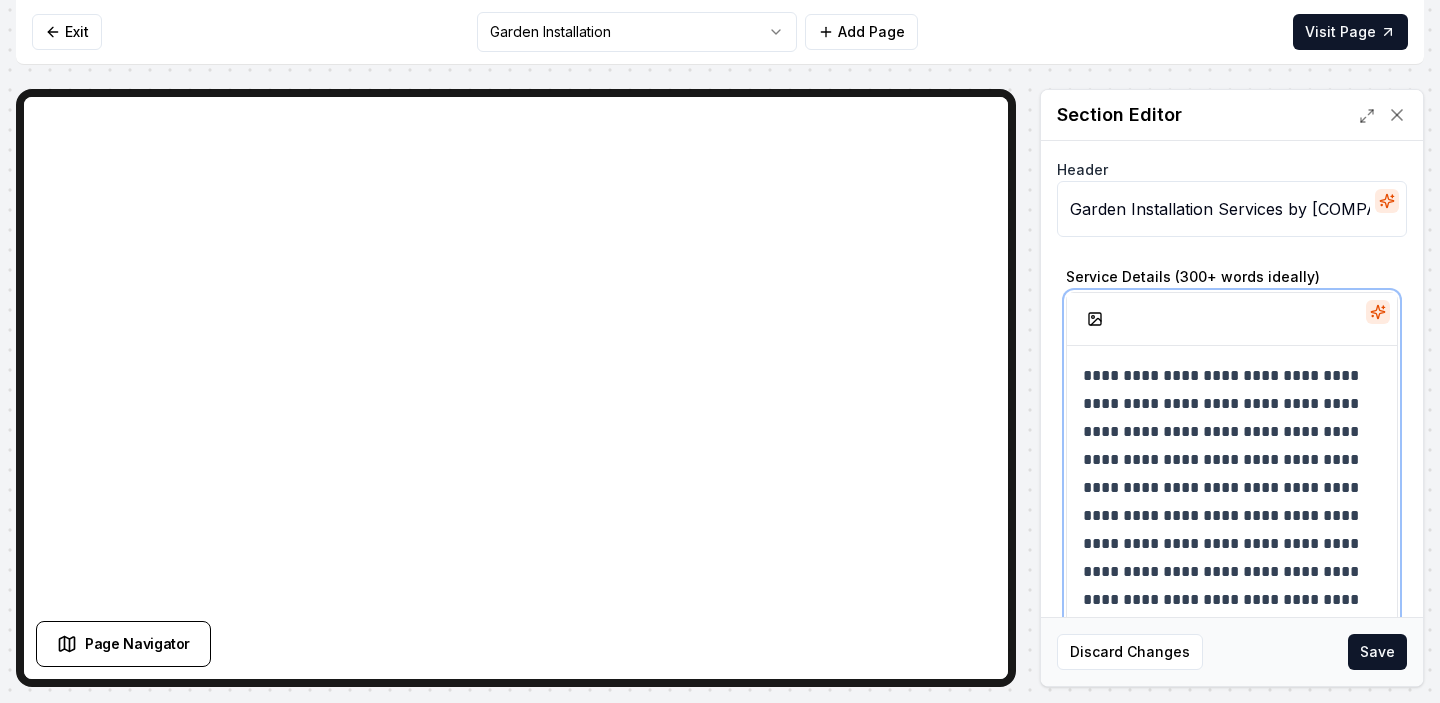 scroll, scrollTop: 22, scrollLeft: 0, axis: vertical 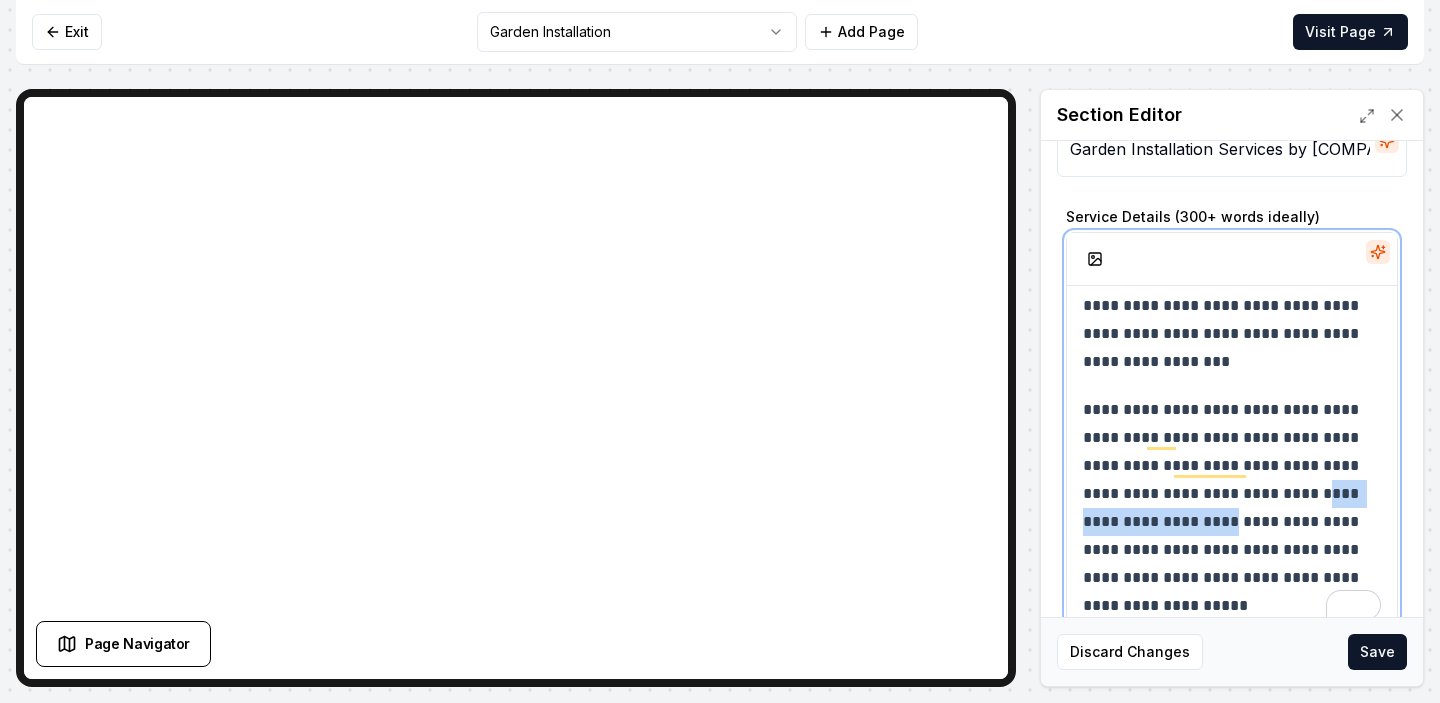 drag, startPoint x: 1266, startPoint y: 523, endPoint x: 1084, endPoint y: 522, distance: 182.00275 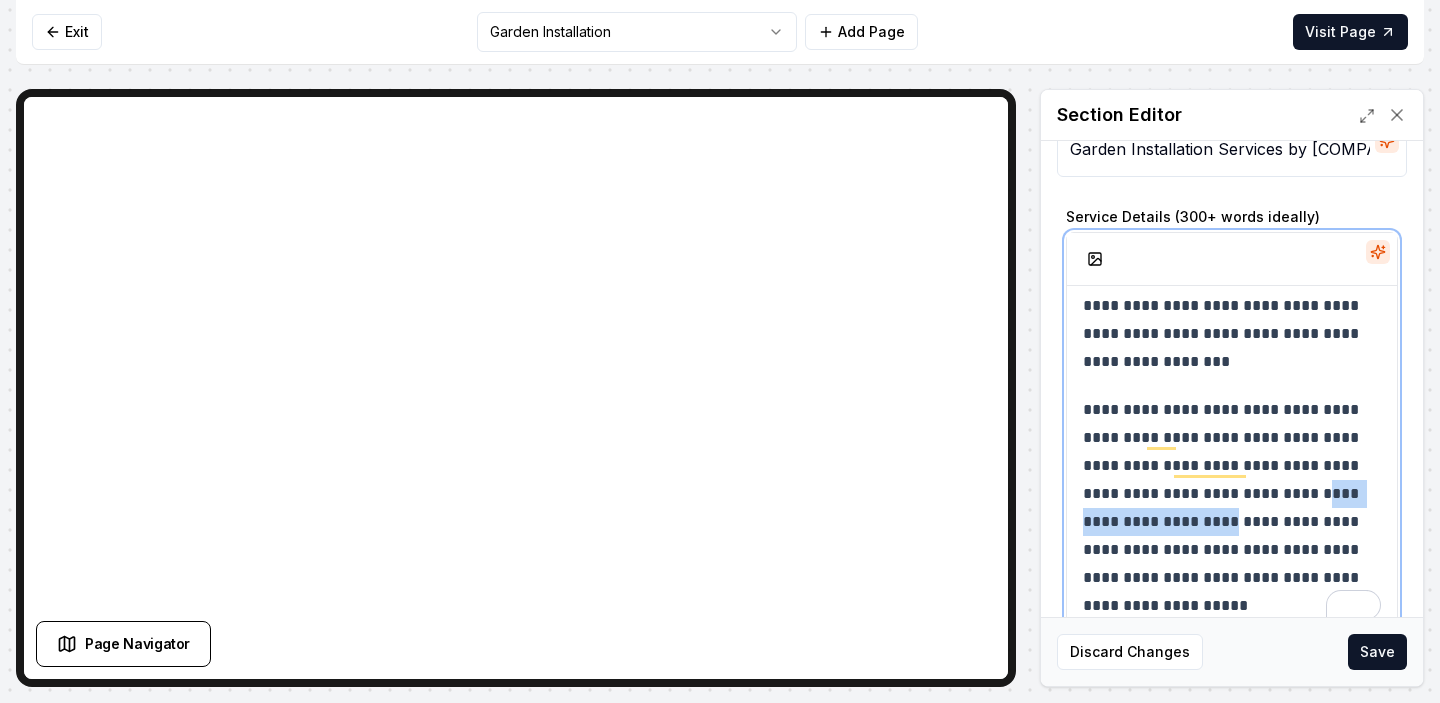 click on "**********" at bounding box center [1232, 508] 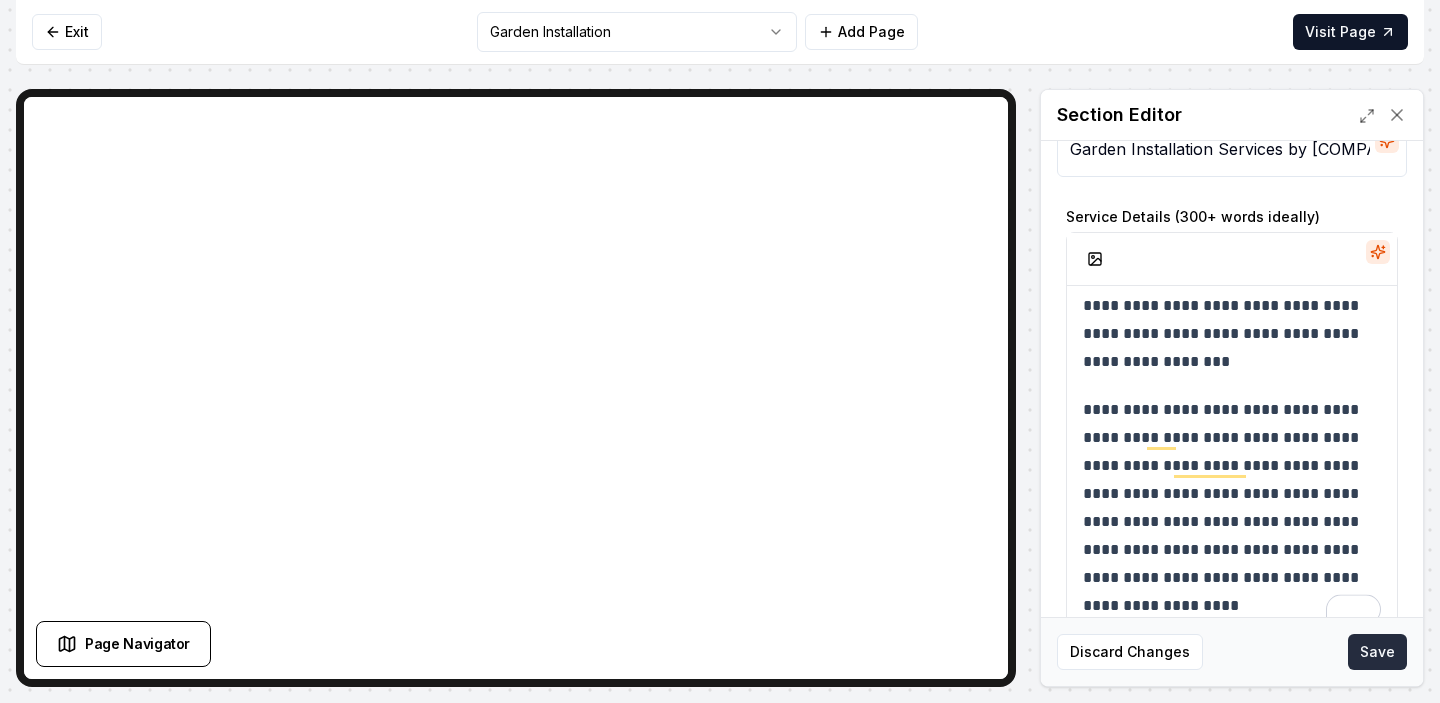click on "Save" at bounding box center (1377, 652) 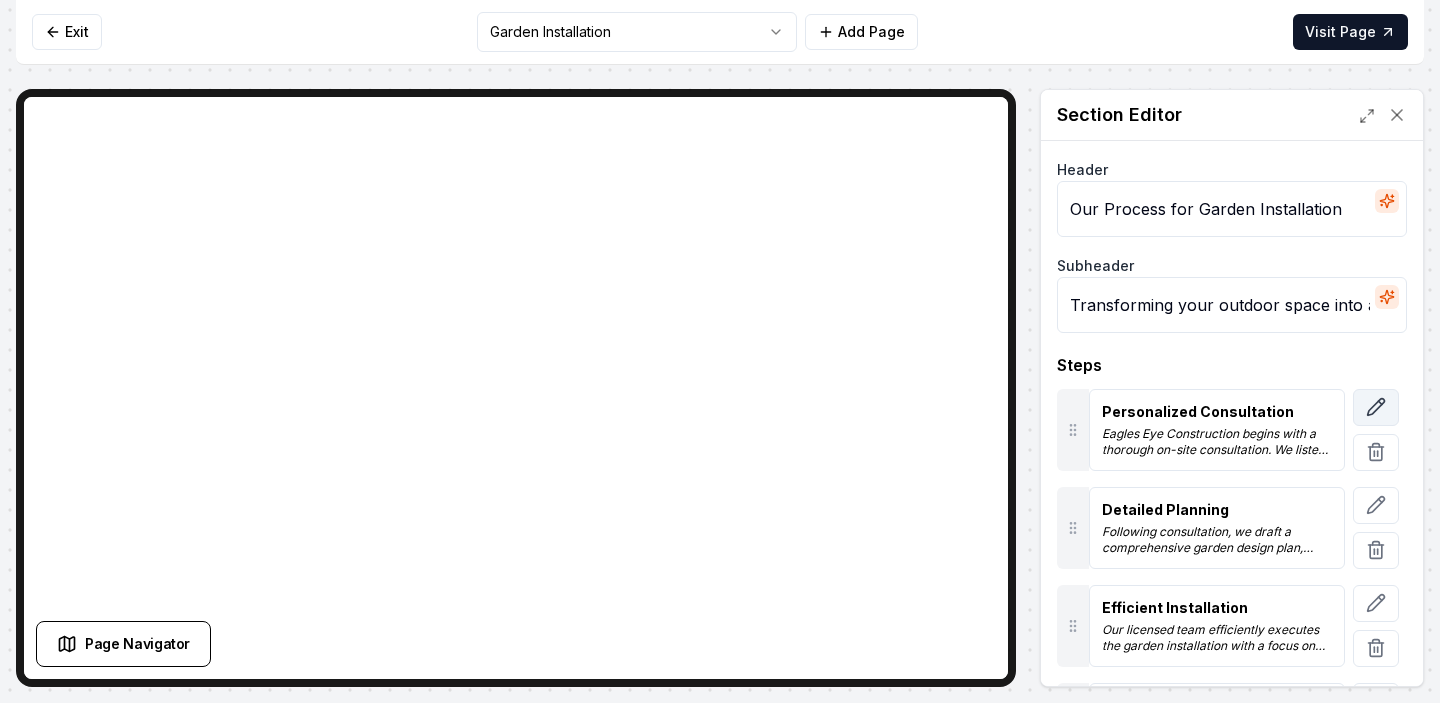 click 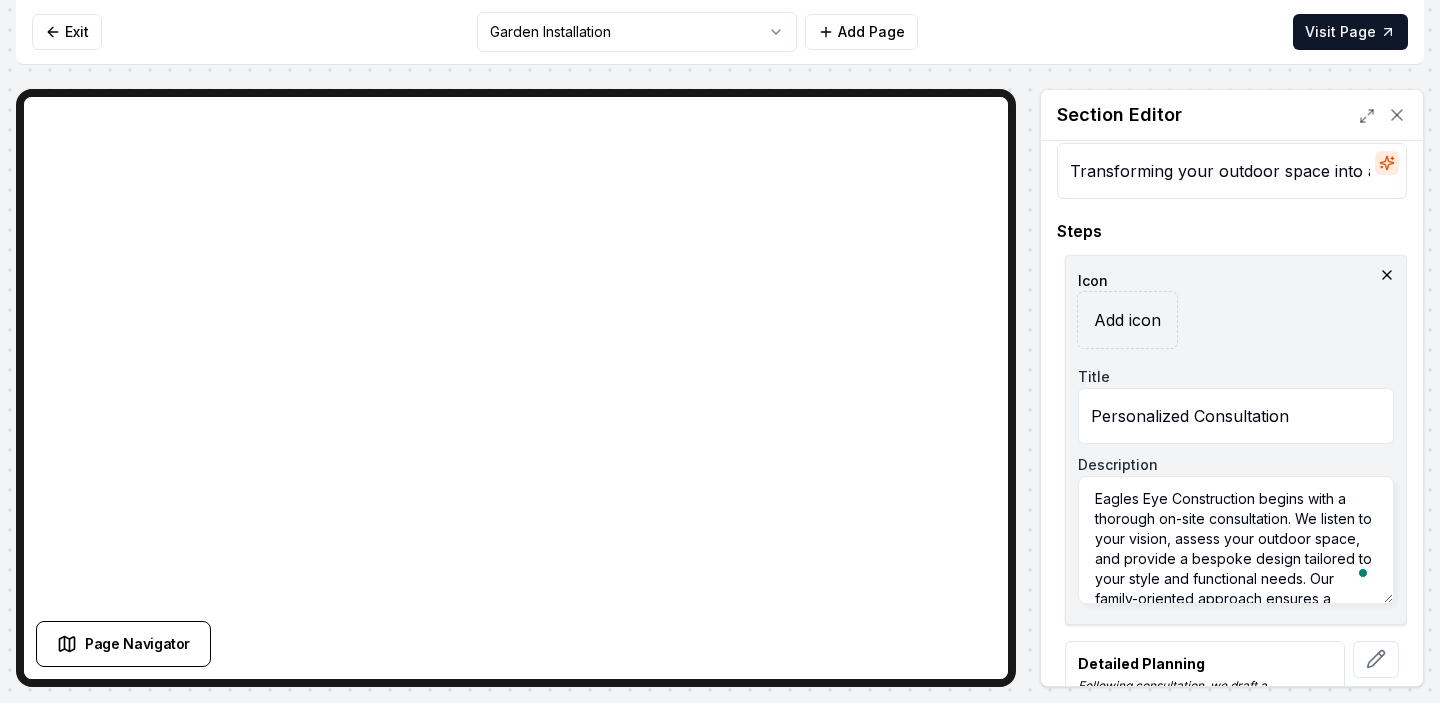 drag, startPoint x: 1259, startPoint y: 498, endPoint x: 1170, endPoint y: 496, distance: 89.02247 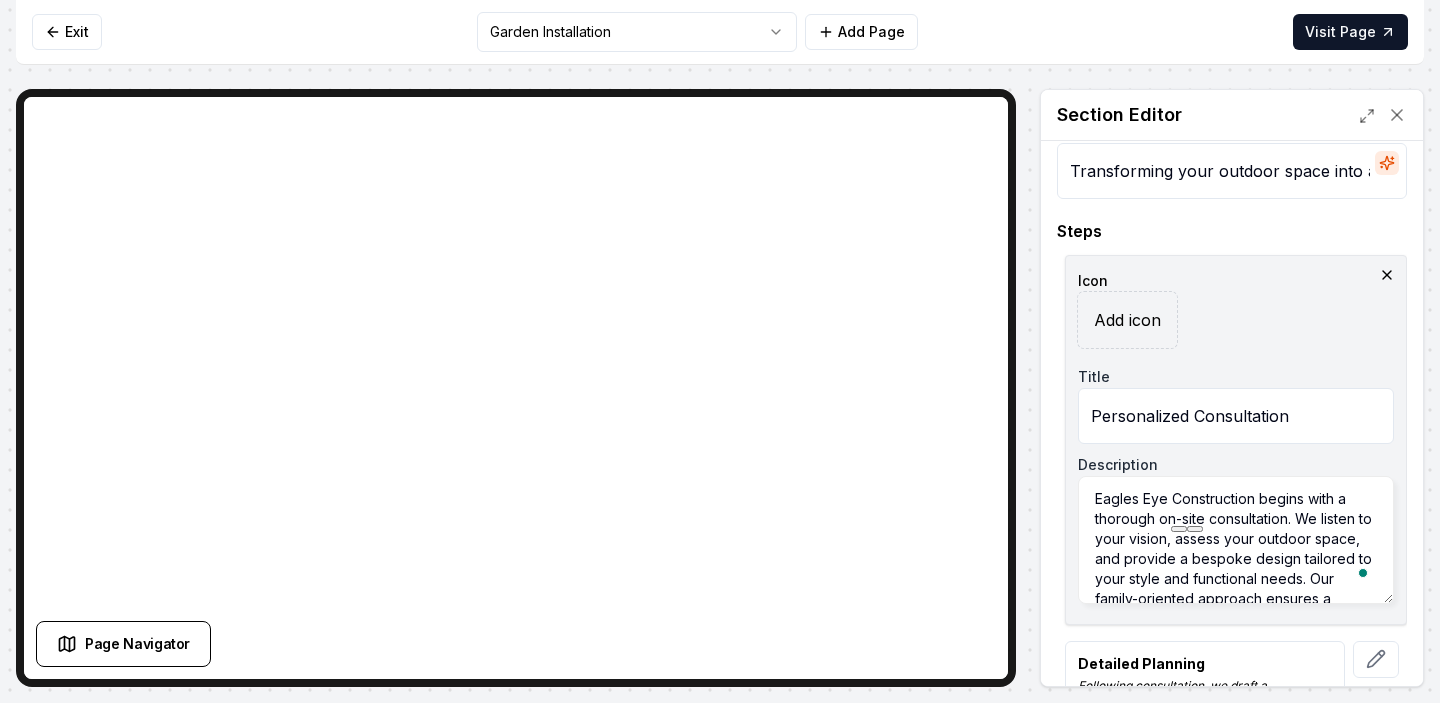 click on "Eagles Eye Construction begins with a thorough on-site consultation. We listen to your vision, assess your outdoor space, and provide a bespoke design tailored to your style and functional needs. Our family-oriented approach ensures a friendly, collaborative interaction." at bounding box center [1236, 540] 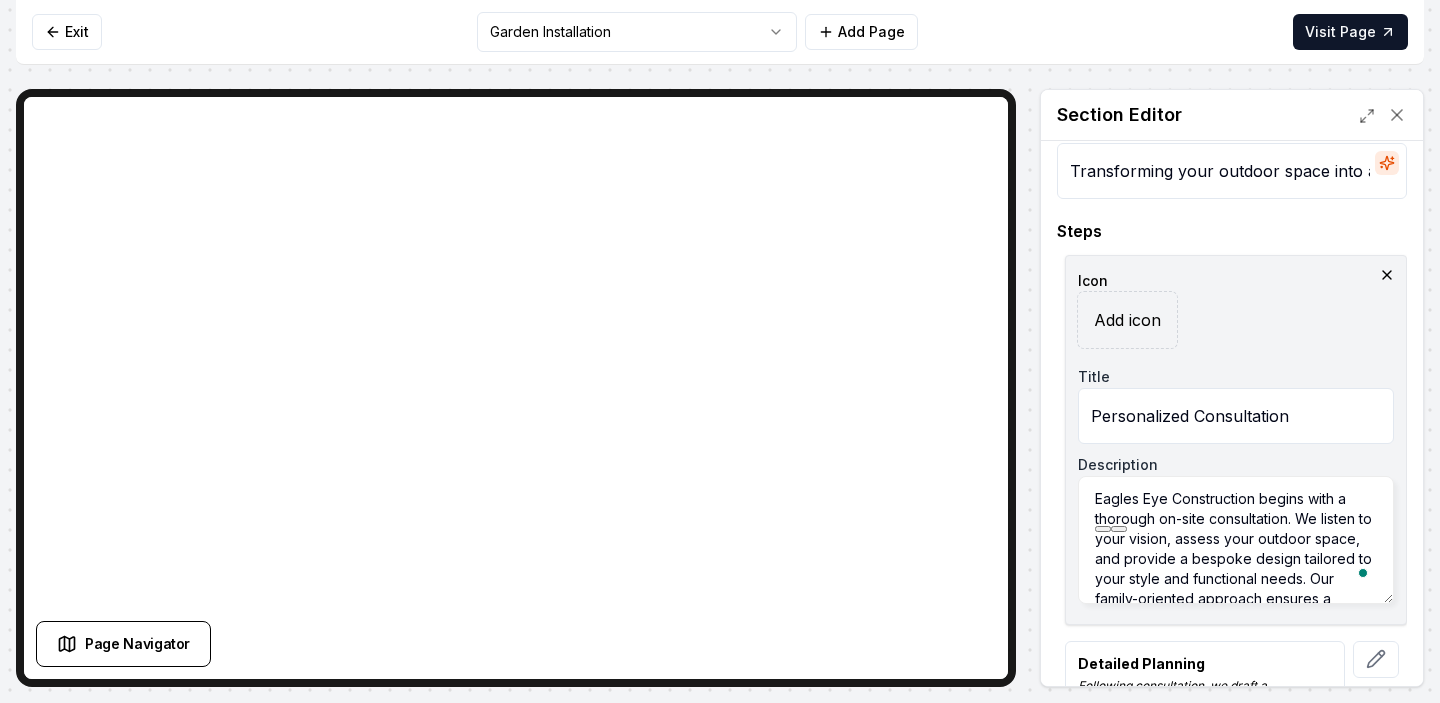 paste on "Snake River Hardscapes" 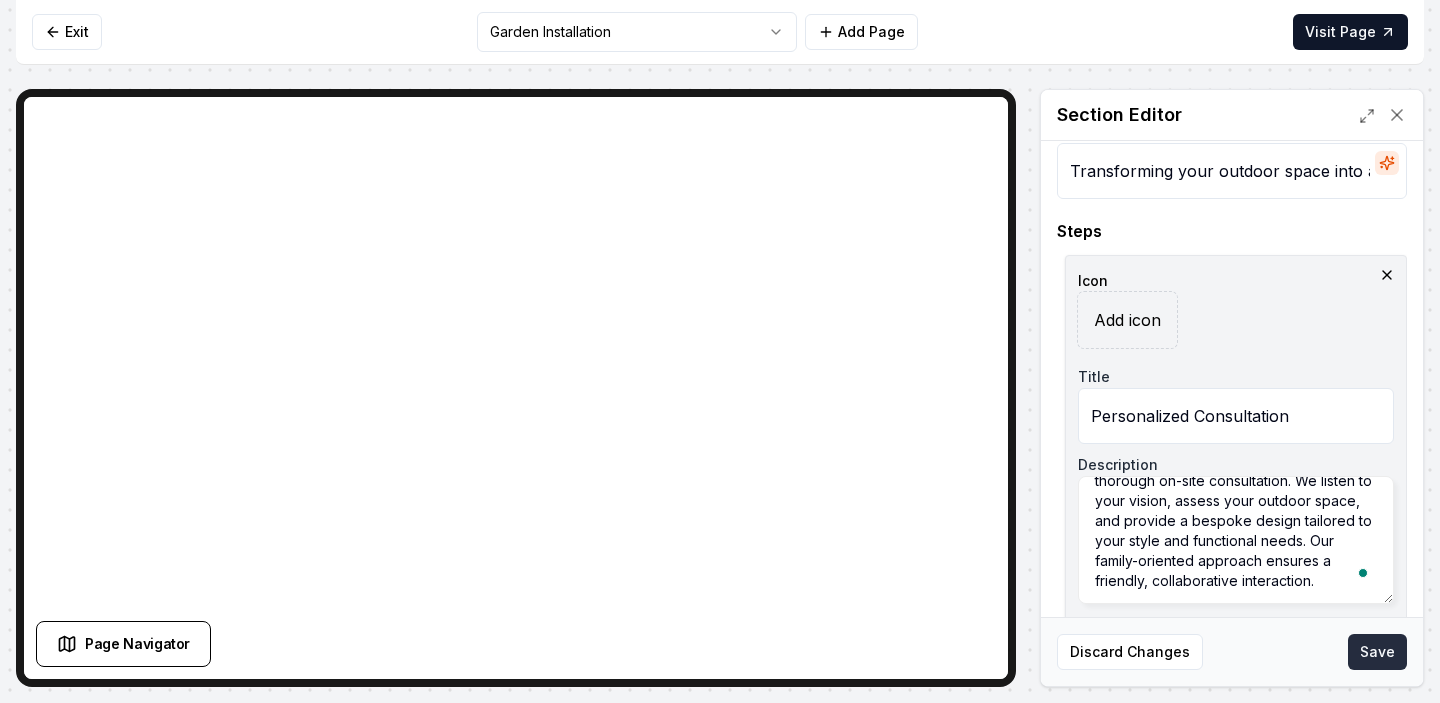 type on "Snake River Hardscapes begins with a thorough on-site consultation. We listen to your vision, assess your outdoor space, and provide a bespoke design tailored to your style and functional needs. Our family-oriented approach ensures a friendly, collaborative interaction." 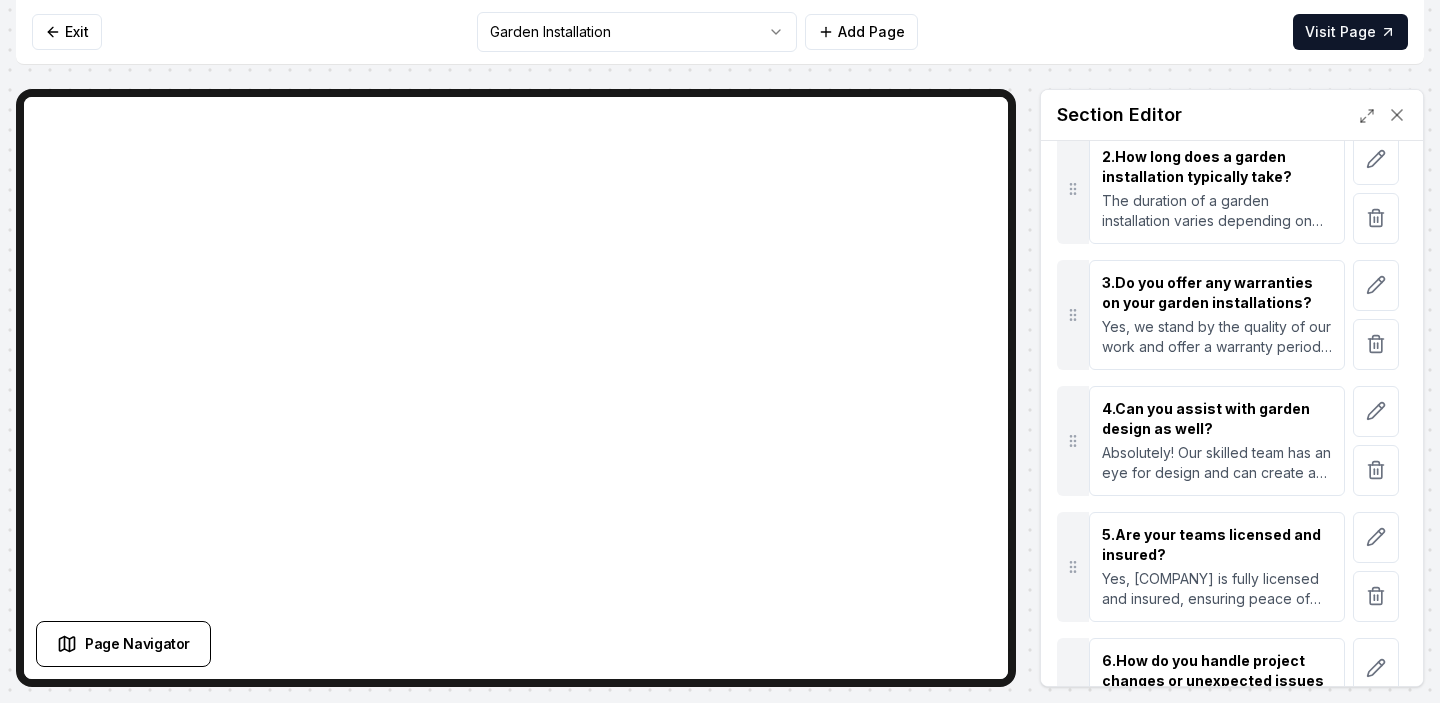 scroll, scrollTop: 464, scrollLeft: 0, axis: vertical 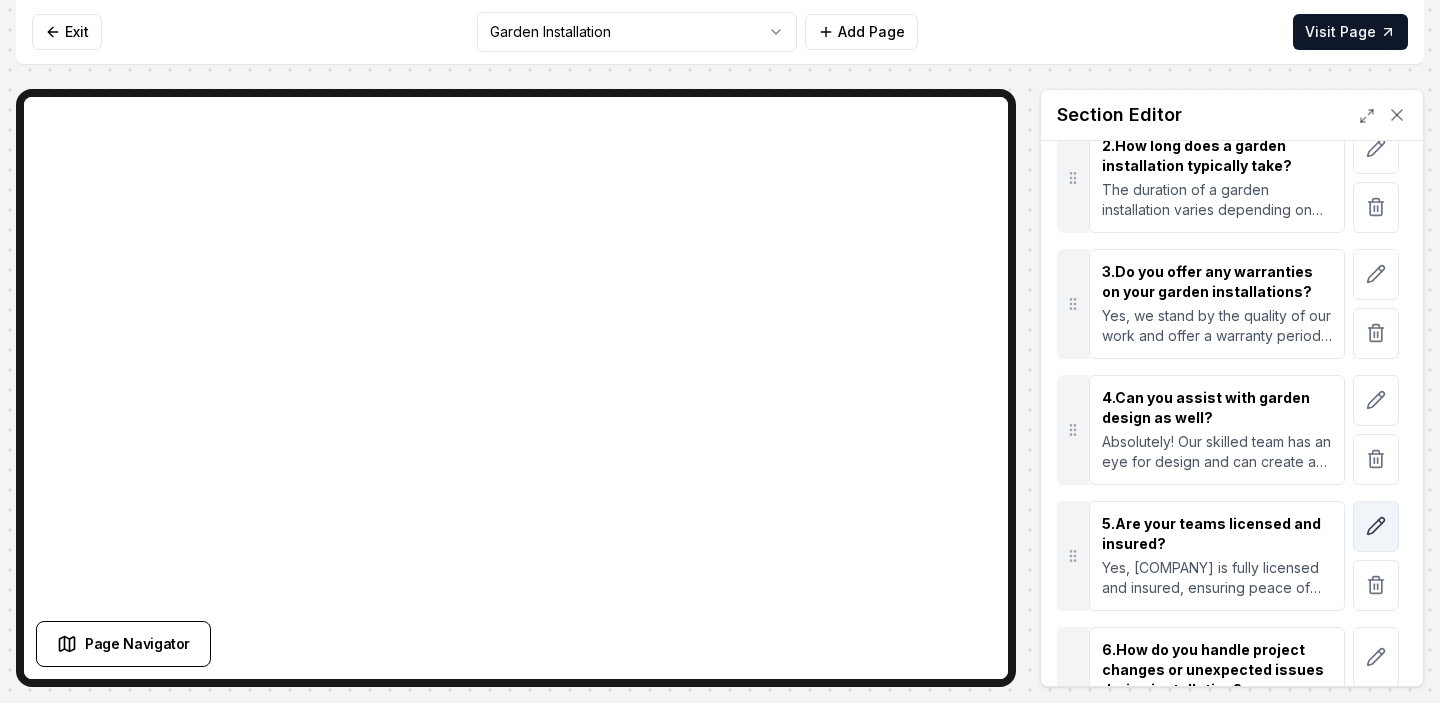 click 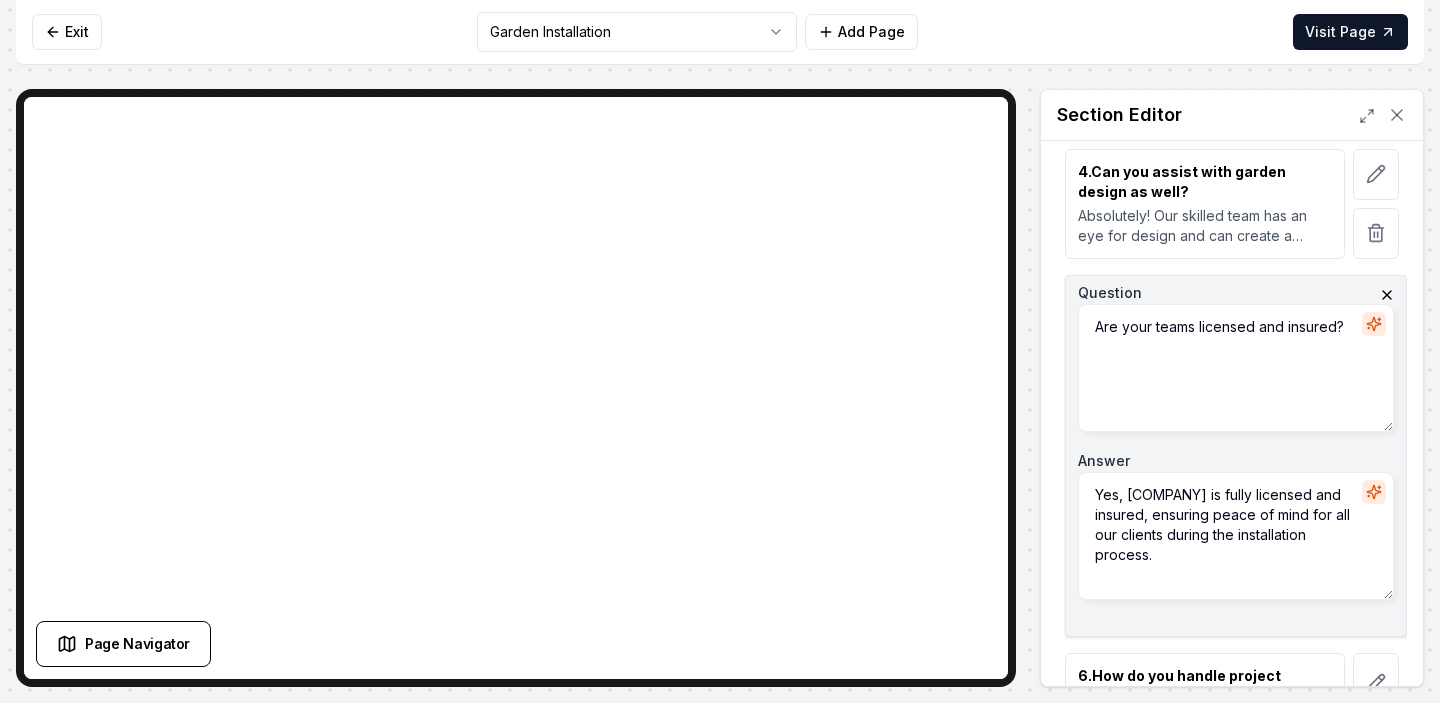 scroll, scrollTop: 711, scrollLeft: 0, axis: vertical 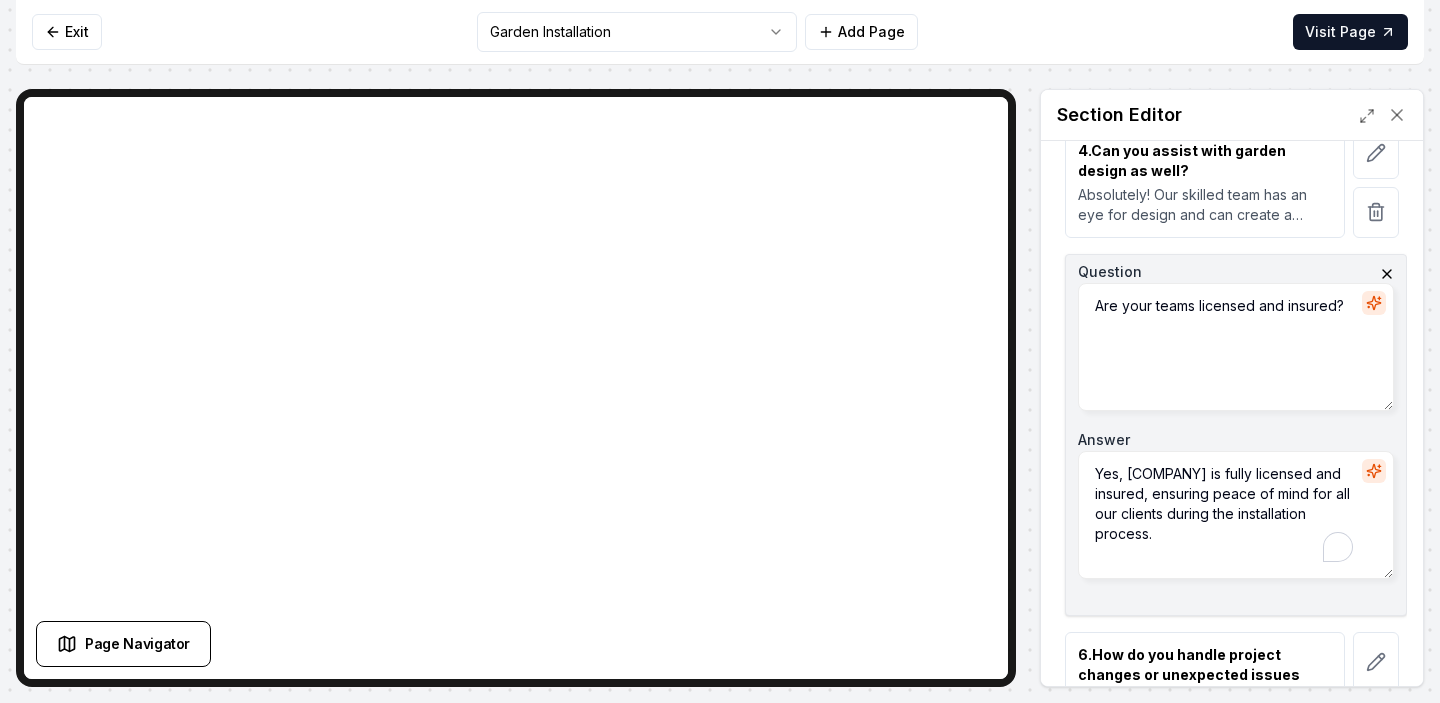 drag, startPoint x: 1286, startPoint y: 474, endPoint x: 1131, endPoint y: 470, distance: 155.0516 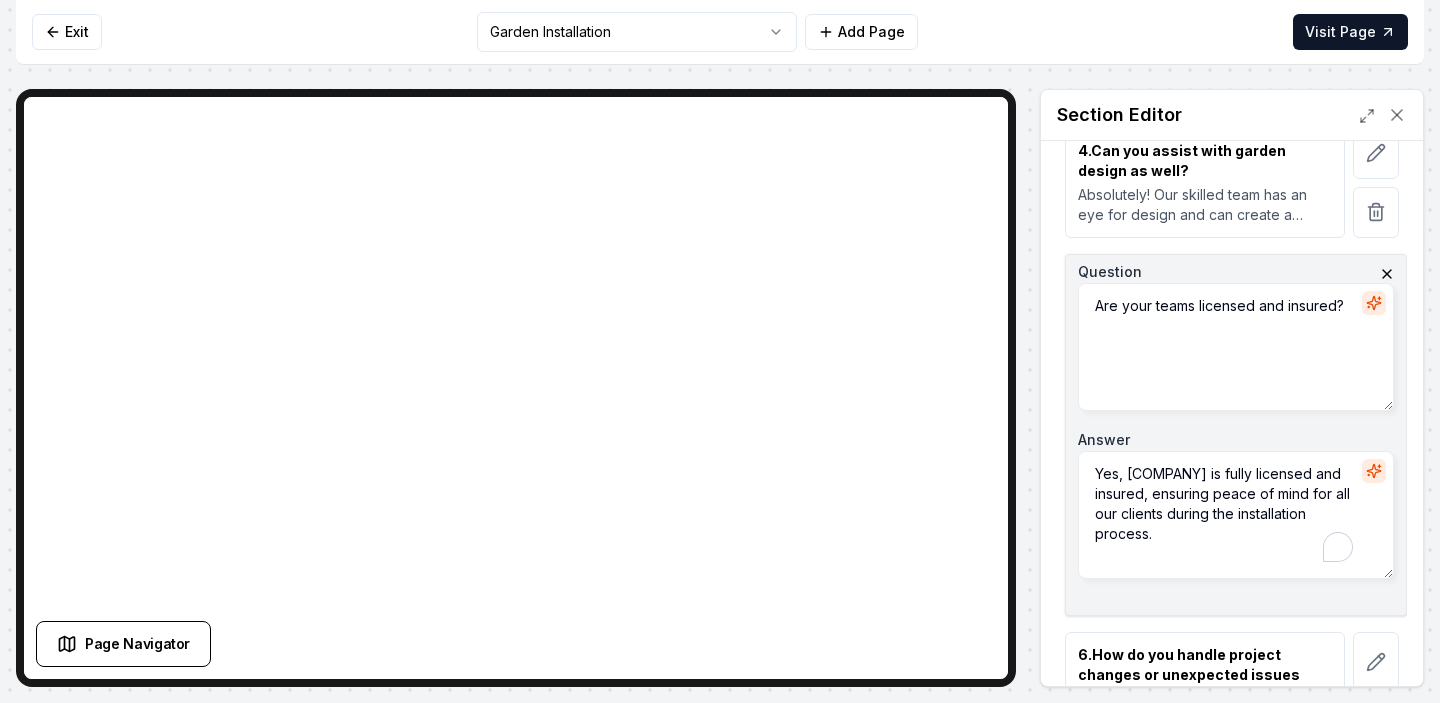 click on "Yes, Eagles Eye Construction is fully licensed and insured, ensuring peace of mind for all our clients during the installation process." at bounding box center [1236, 515] 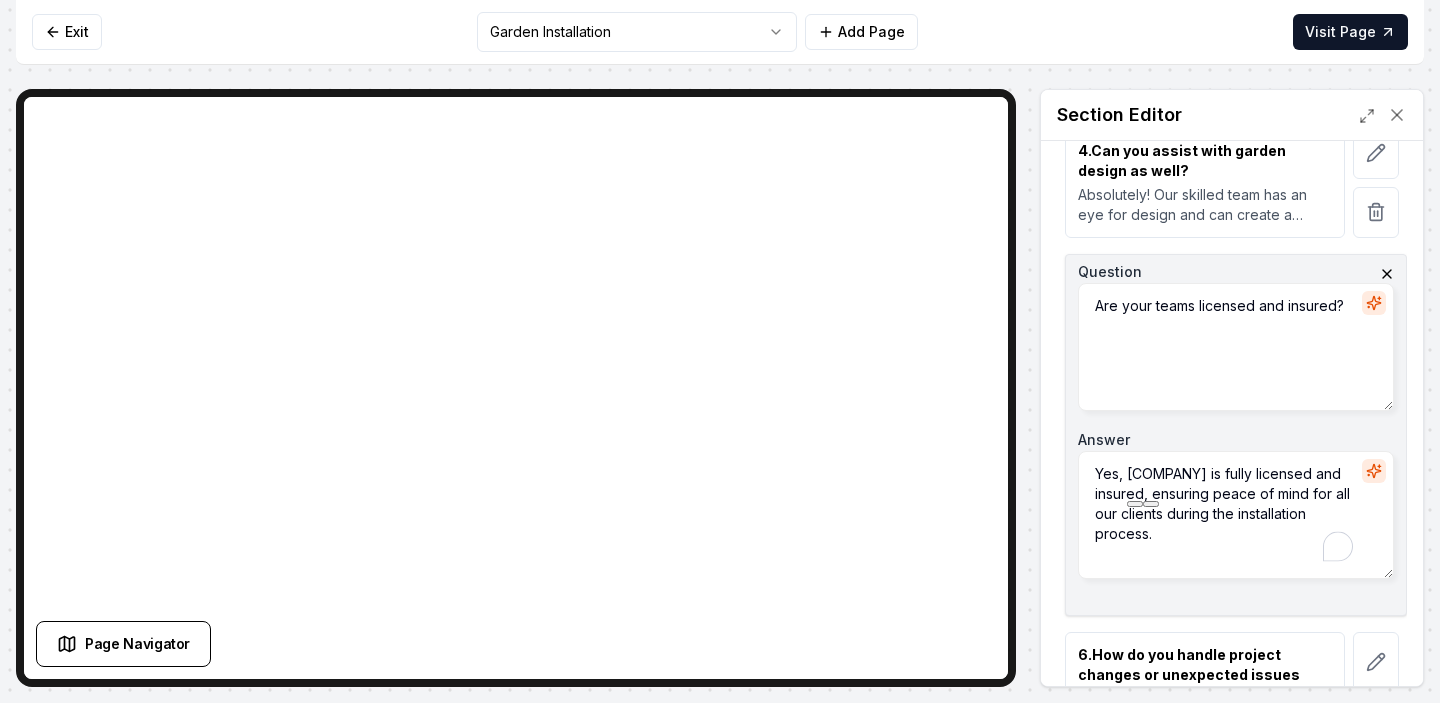 paste on "Snake River Hardscapes" 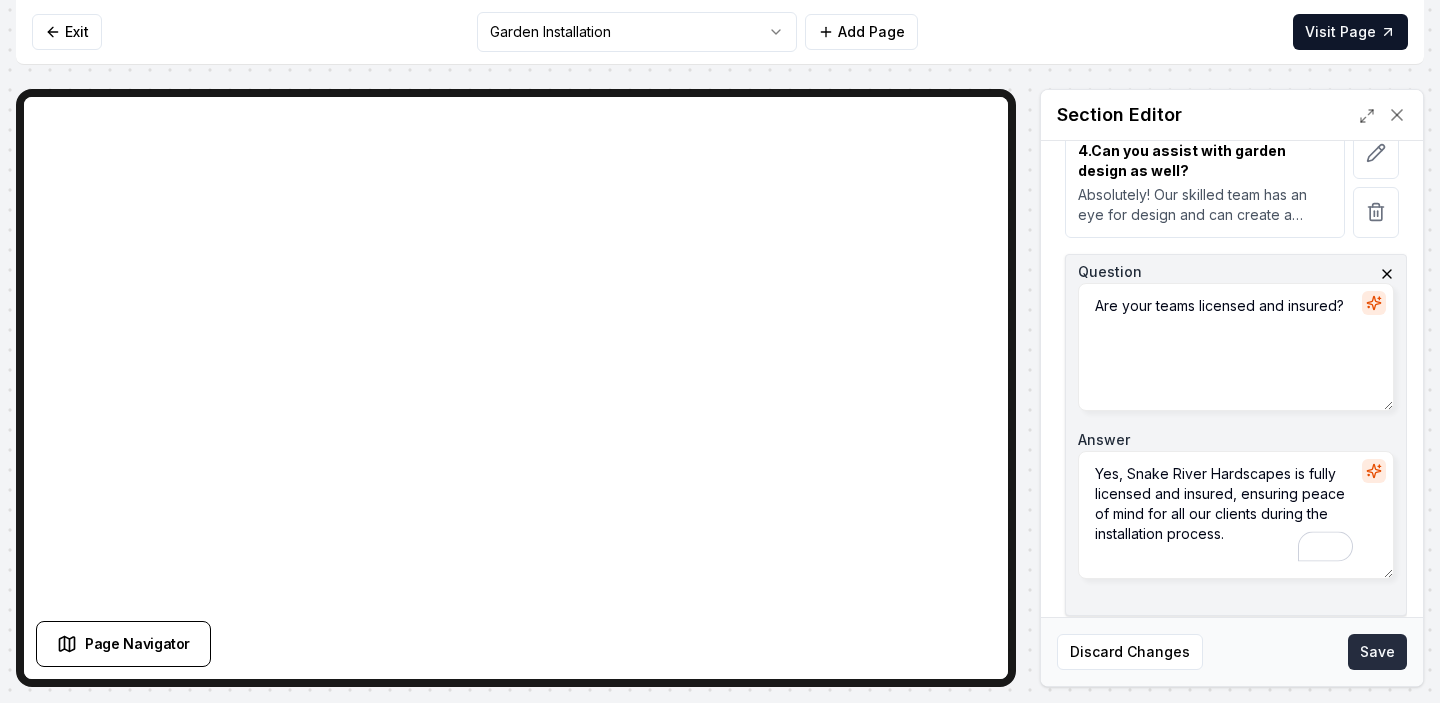 type on "Yes, Snake River Hardscapes is fully licensed and insured, ensuring peace of mind for all our clients during the installation process." 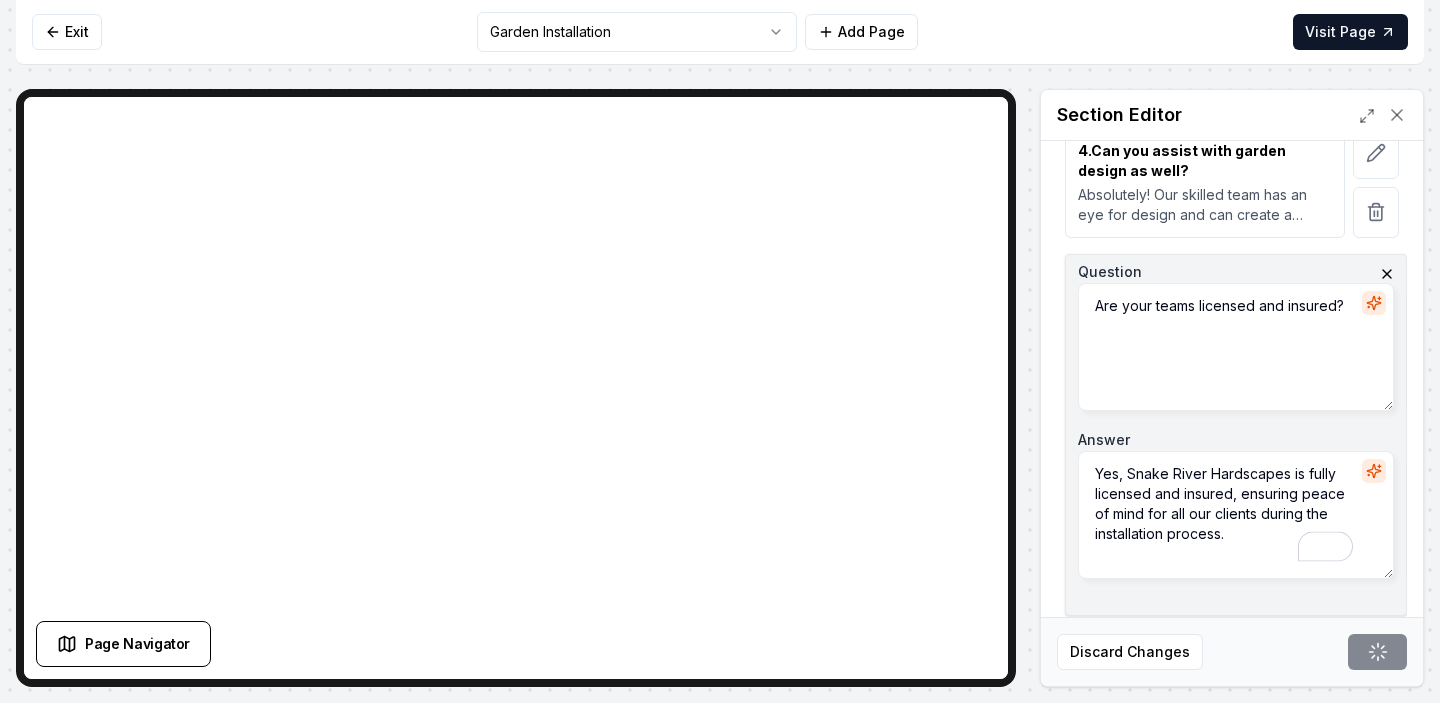 scroll, scrollTop: 611, scrollLeft: 0, axis: vertical 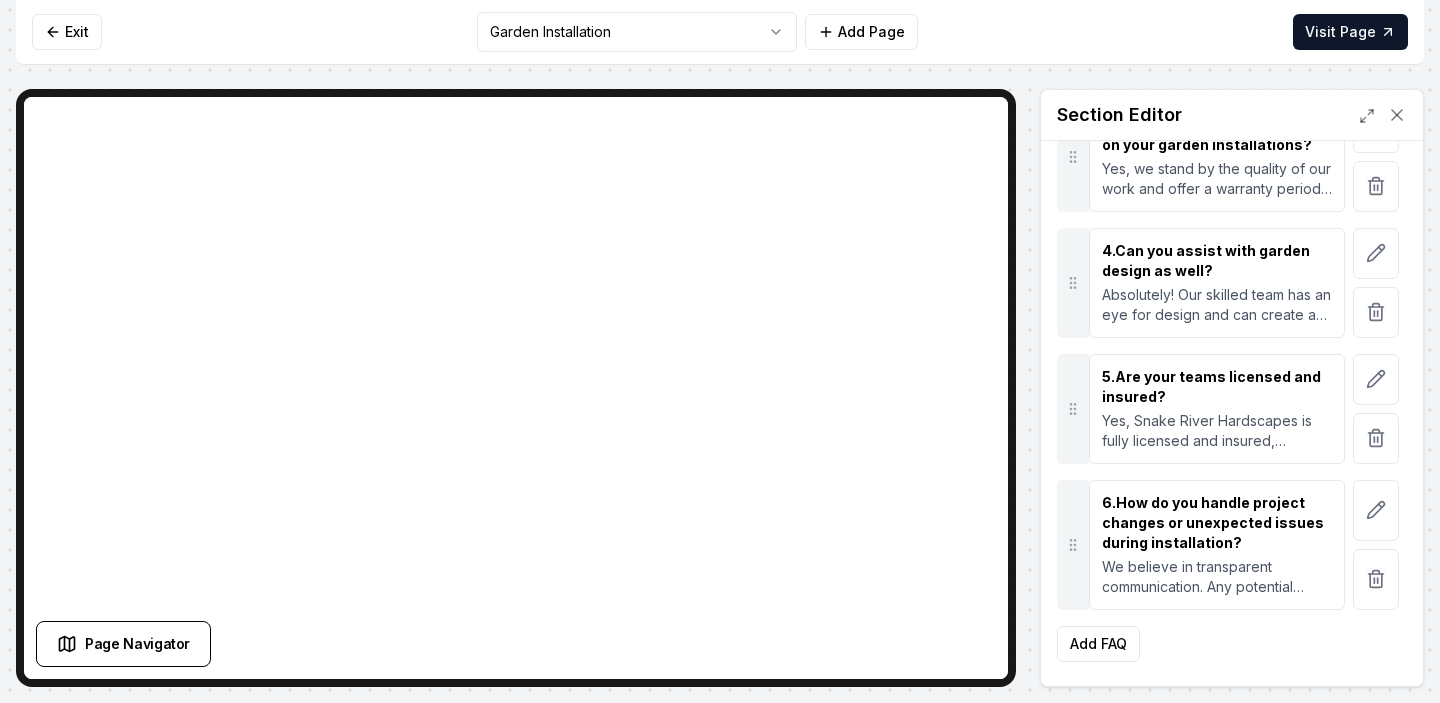 click on "Computer Required This feature is only available on a computer. Please switch to a computer to edit your site. Go back  Exit Garden Installation Add Page Visit Page  Page Navigator Page Settings Section Editor Header Garden Installation FAQs Subheader Your questions about our garden installation services answered. FAQs 1 .  What does your garden installation service include? Our garden installation service includes a comprehensive assessment of the space, soil preparation, plant selection tailored to your preferences and climate, and professional installation. We ensure that every garden is designed to thrive and add beauty to your property. 2 .  How long does a garden installation typically take? The duration of a garden installation varies depending on the size and complexity of the project. On average, most projects are completed within one to two weeks from the start date. 3 .  Do you offer any warranties on your garden installations? 4 .  Can you assist with garden design as well? 5 .  6 .  Add FAQ Save" at bounding box center [720, 351] 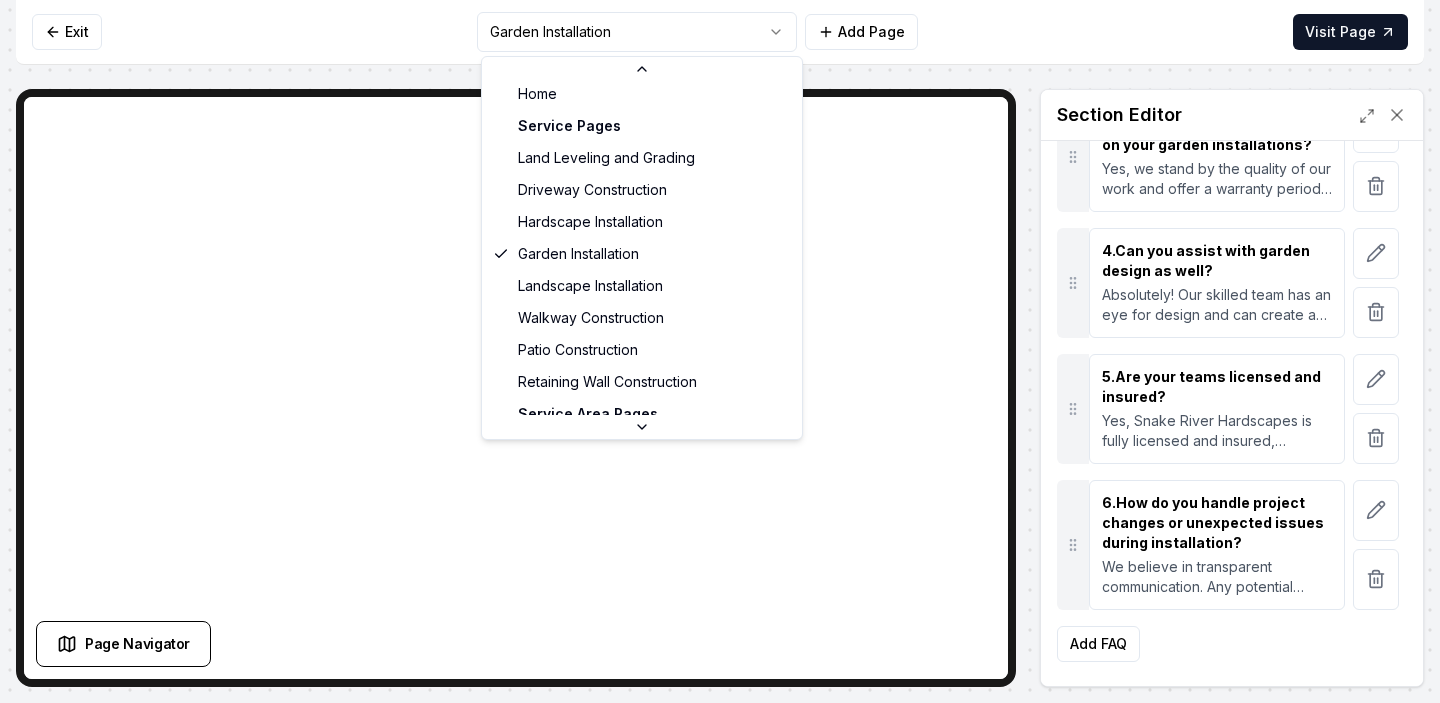 scroll, scrollTop: 126, scrollLeft: 0, axis: vertical 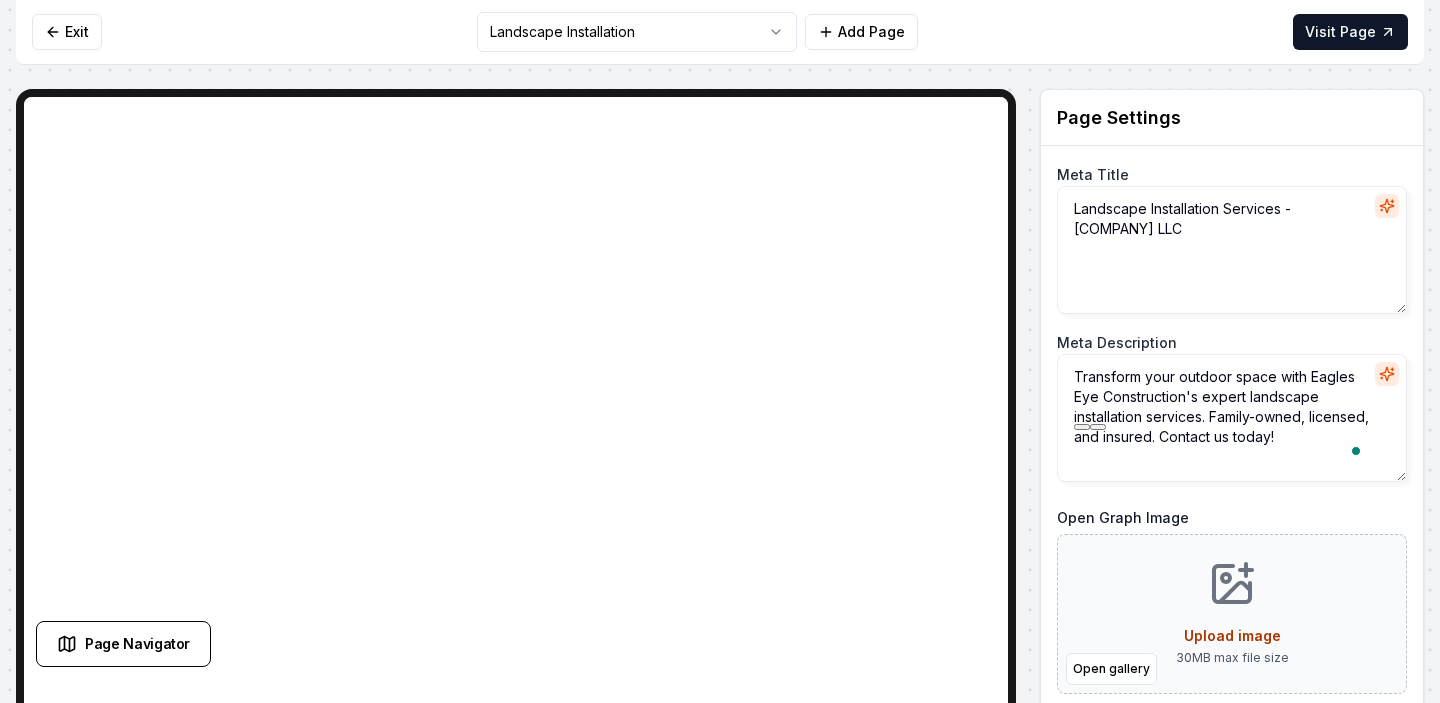 drag, startPoint x: 1198, startPoint y: 396, endPoint x: 1311, endPoint y: 374, distance: 115.12167 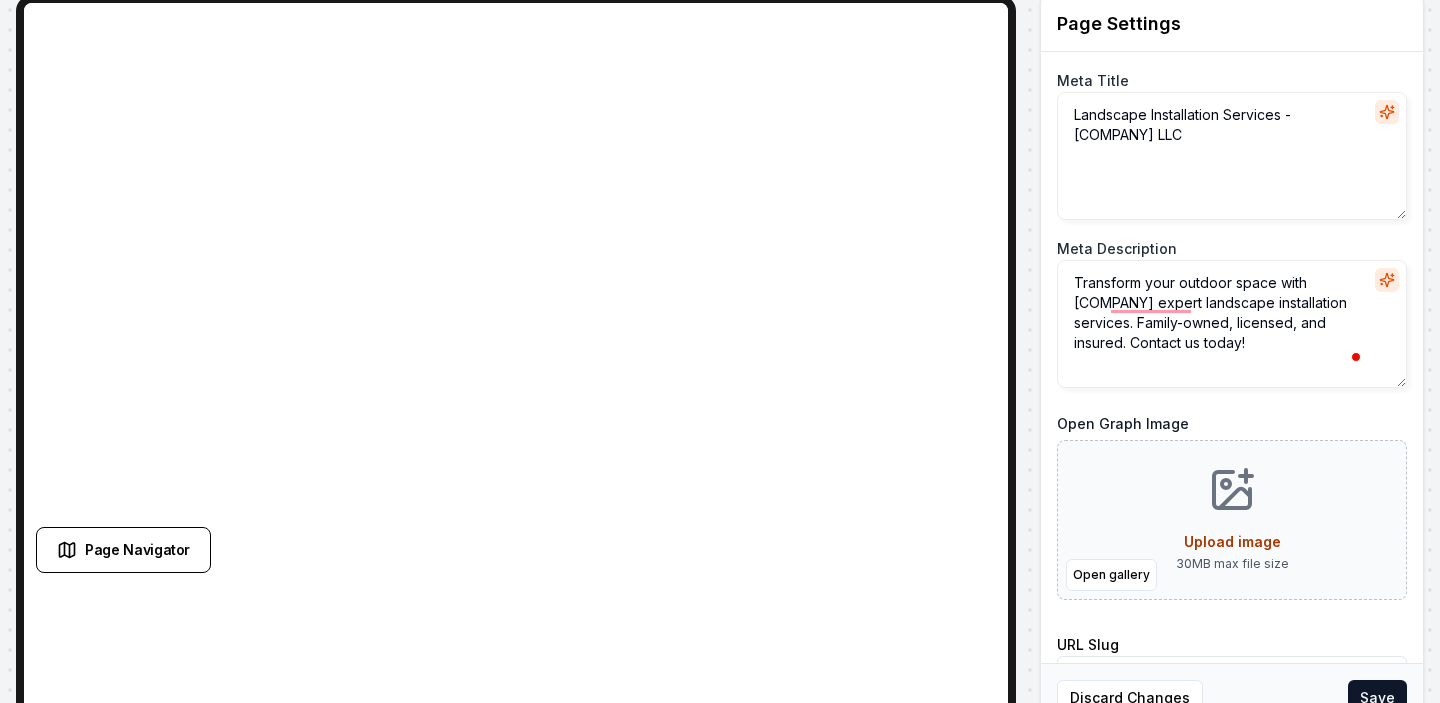 scroll, scrollTop: 124, scrollLeft: 0, axis: vertical 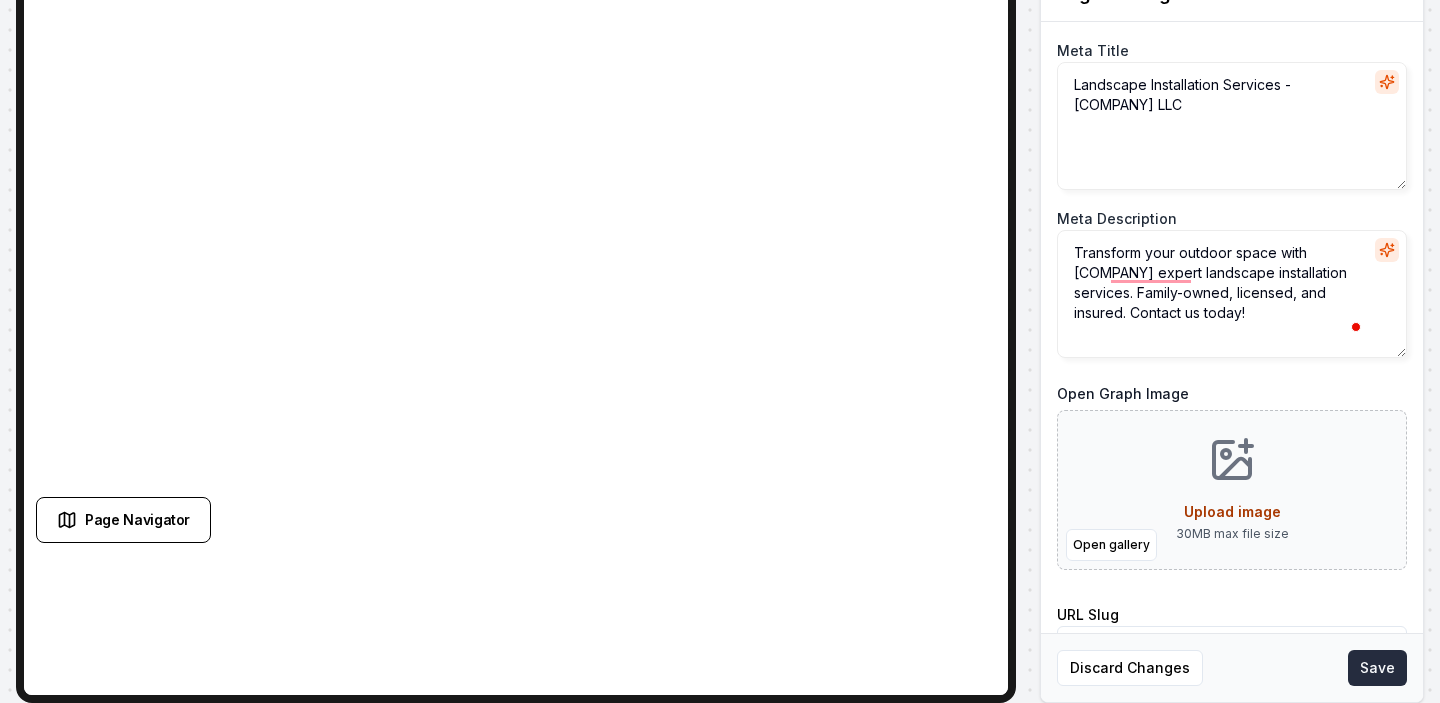 type on "Transform your outdoor space with Snake River Hardscapes expert landscape installation services. Family-owned, licensed, and insured. Contact us today!" 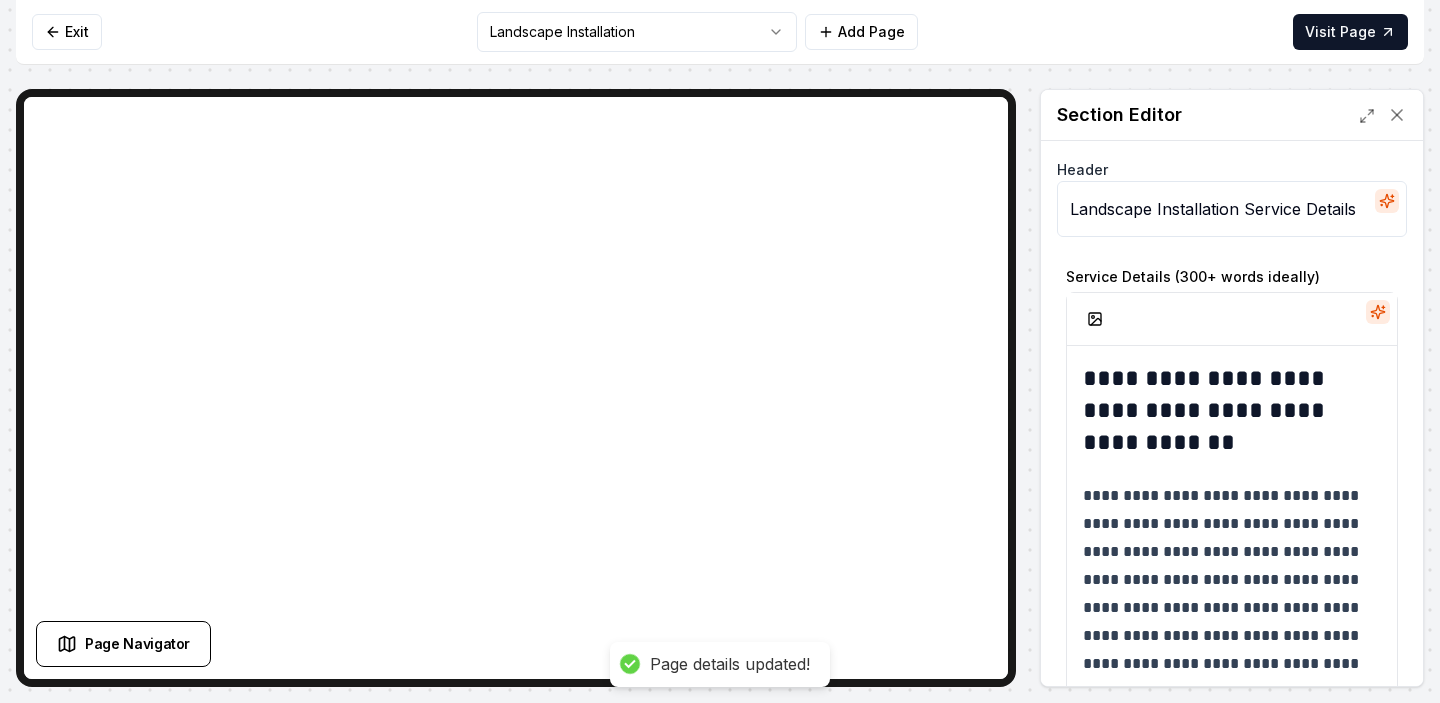 scroll, scrollTop: 0, scrollLeft: 0, axis: both 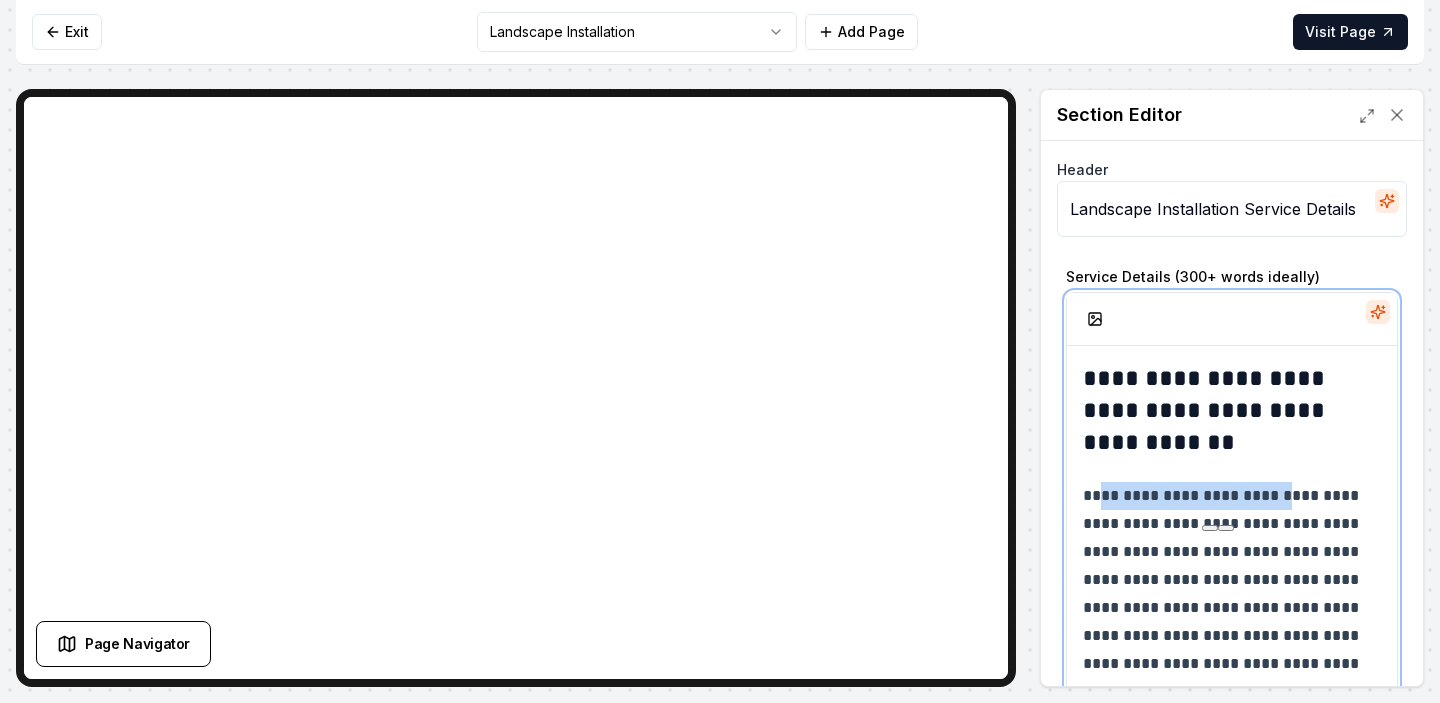 drag, startPoint x: 1286, startPoint y: 494, endPoint x: 1099, endPoint y: 483, distance: 187.32326 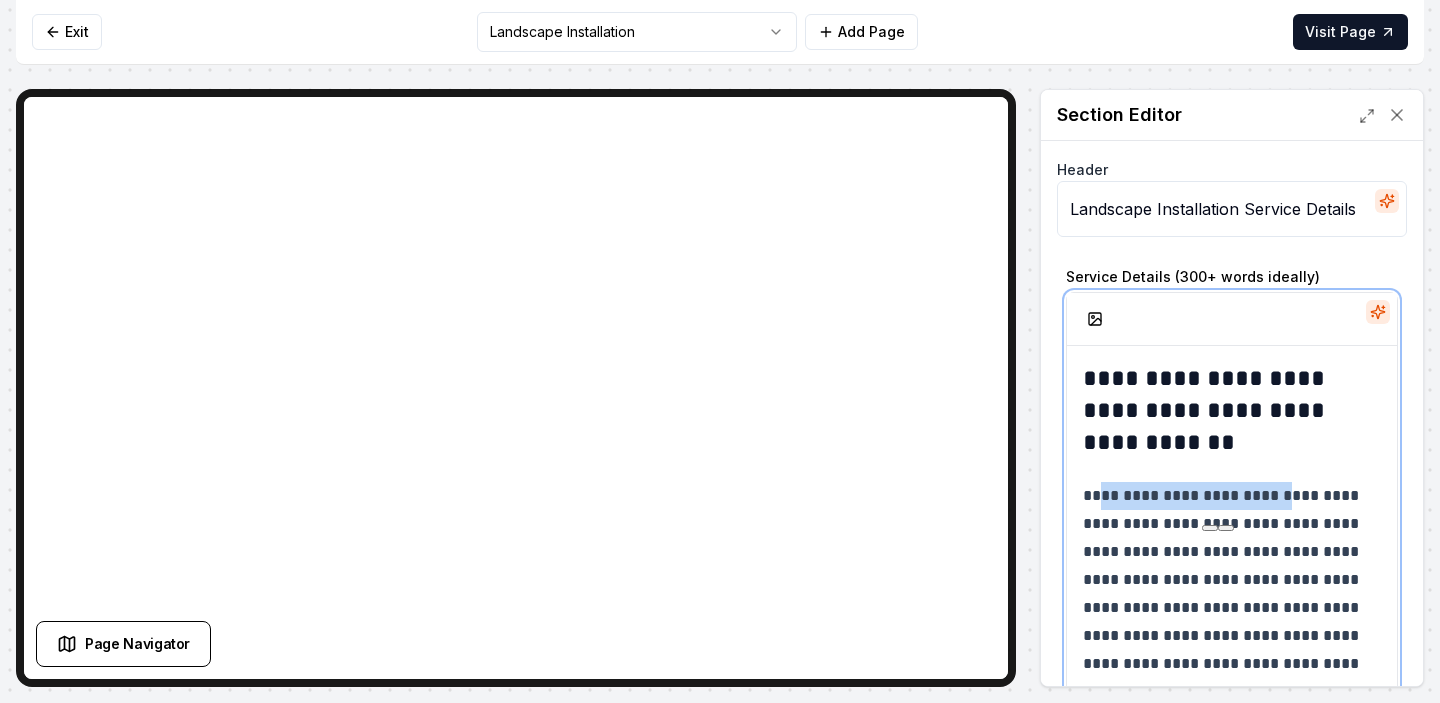 click on "**********" at bounding box center (1232, 594) 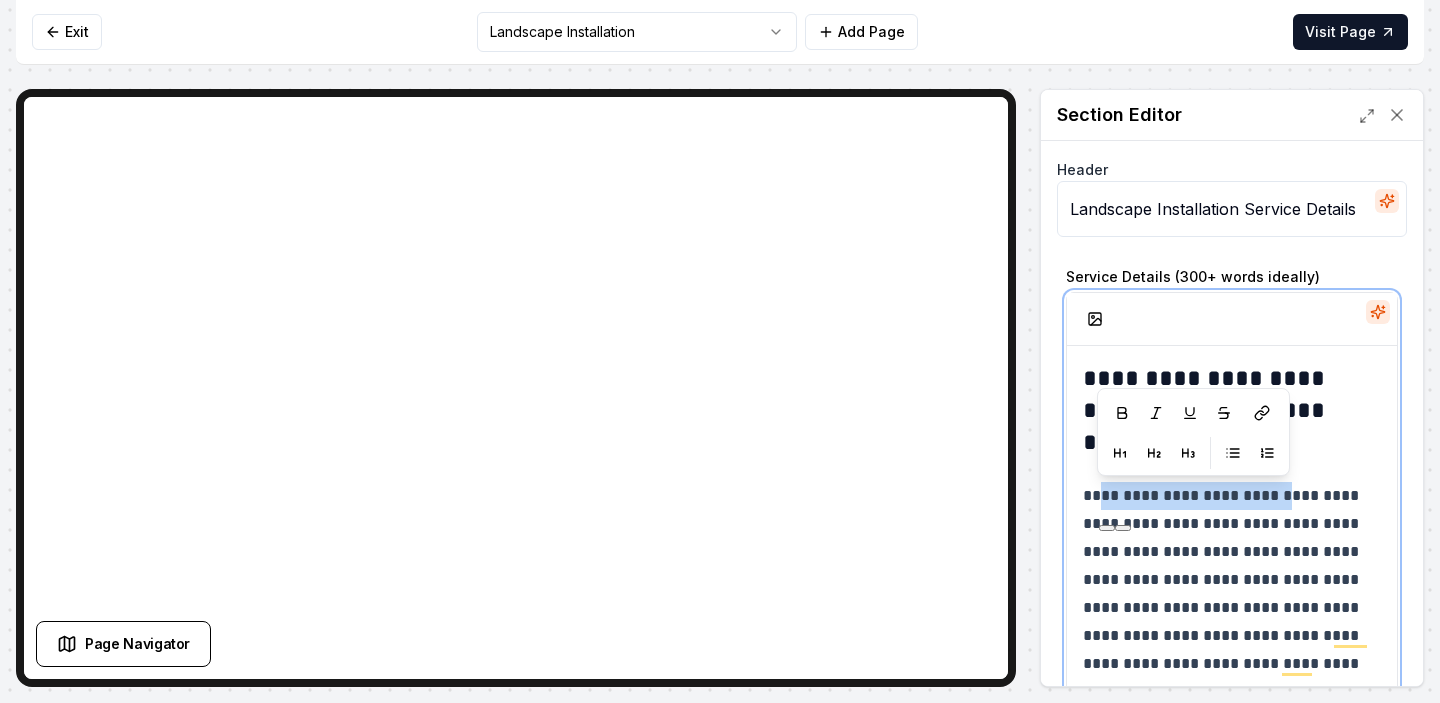 click on "**********" at bounding box center (1232, 594) 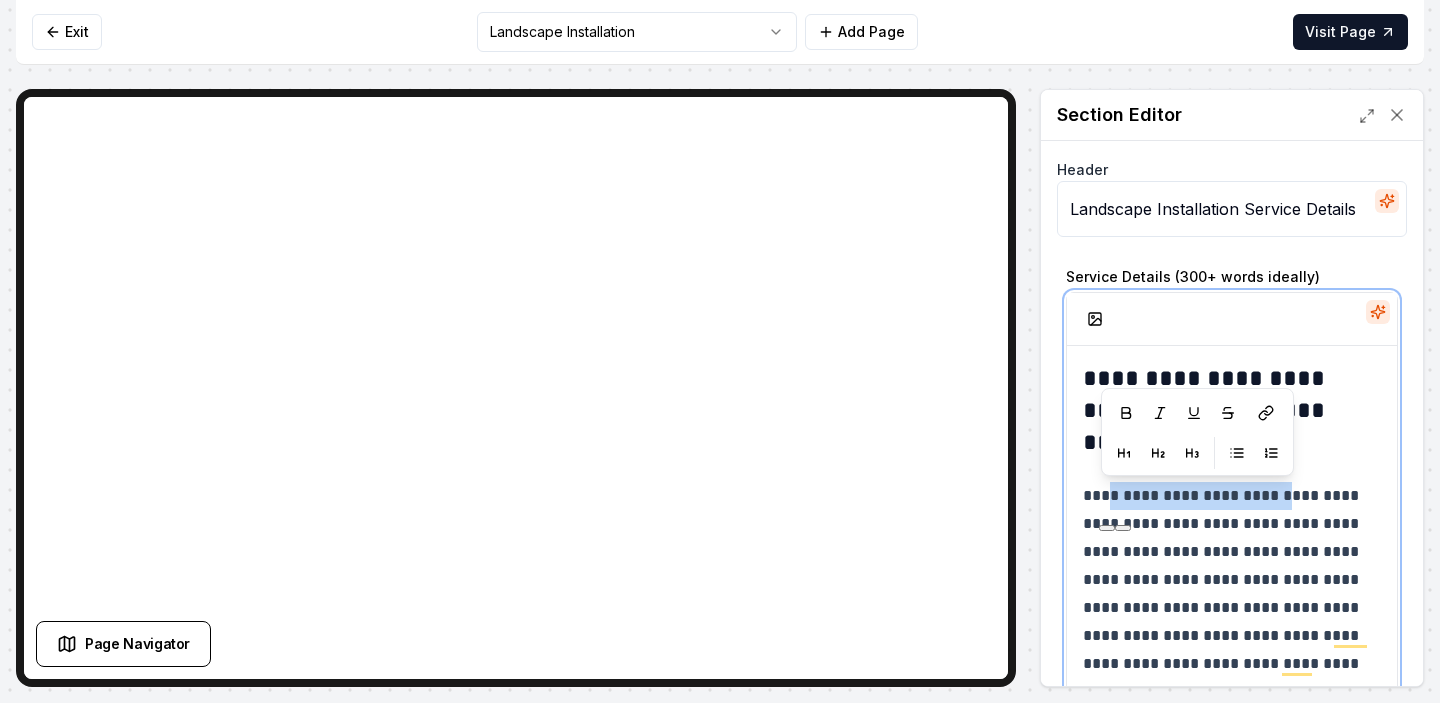drag, startPoint x: 1105, startPoint y: 495, endPoint x: 1287, endPoint y: 491, distance: 182.04395 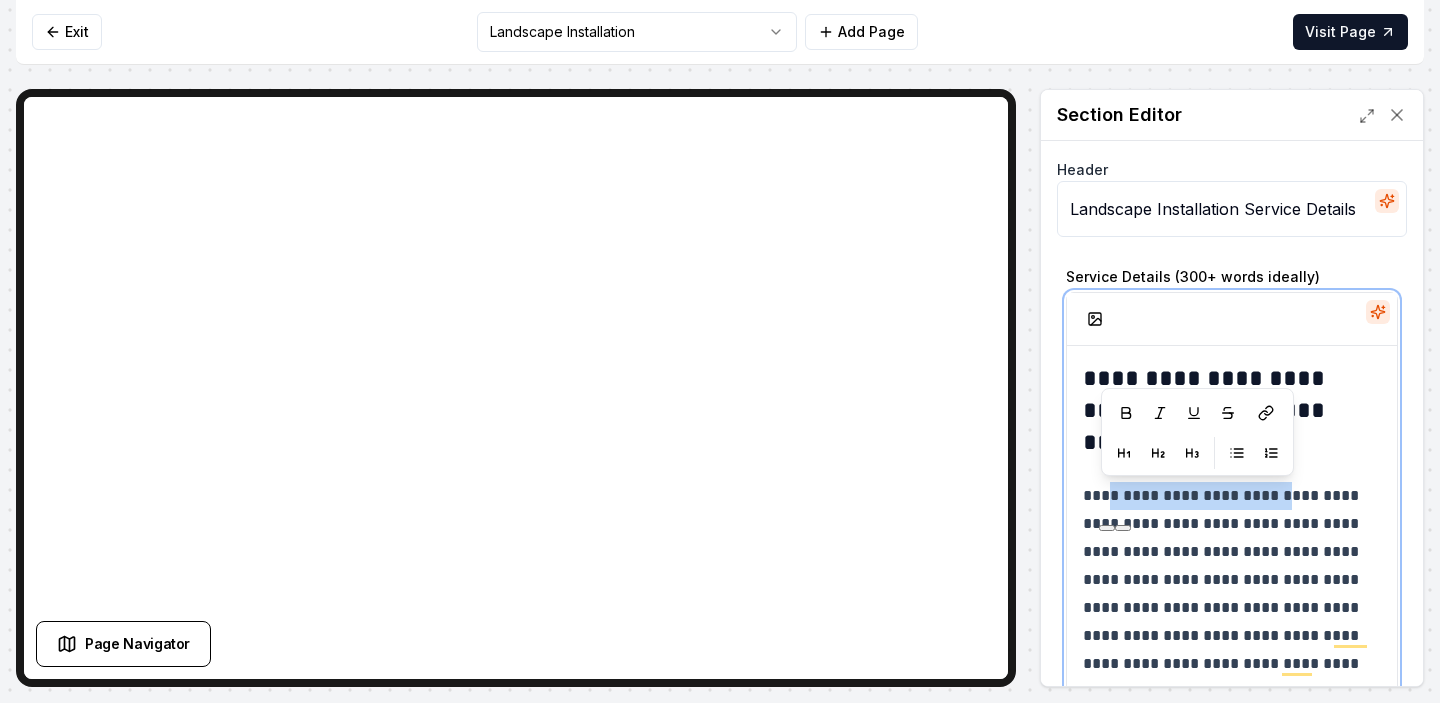 click on "**********" at bounding box center [1232, 594] 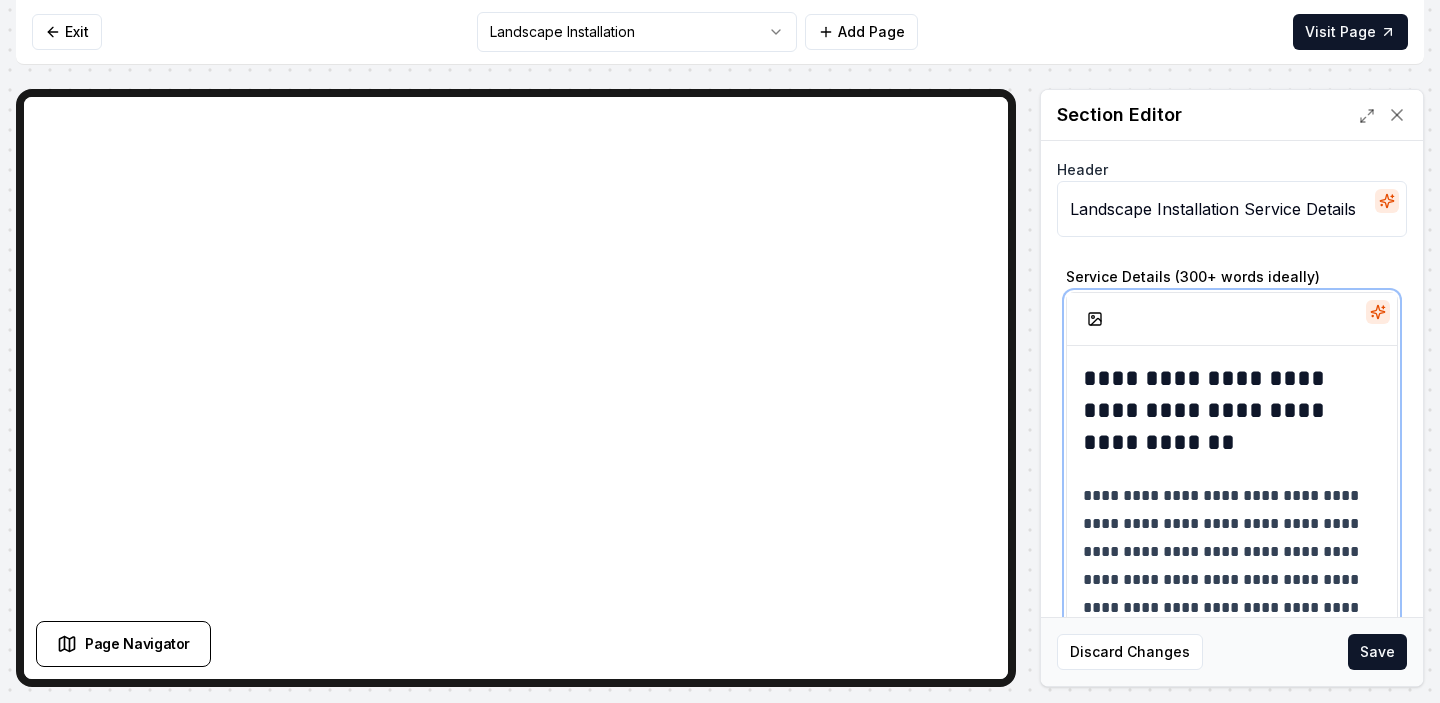 scroll, scrollTop: 62, scrollLeft: 0, axis: vertical 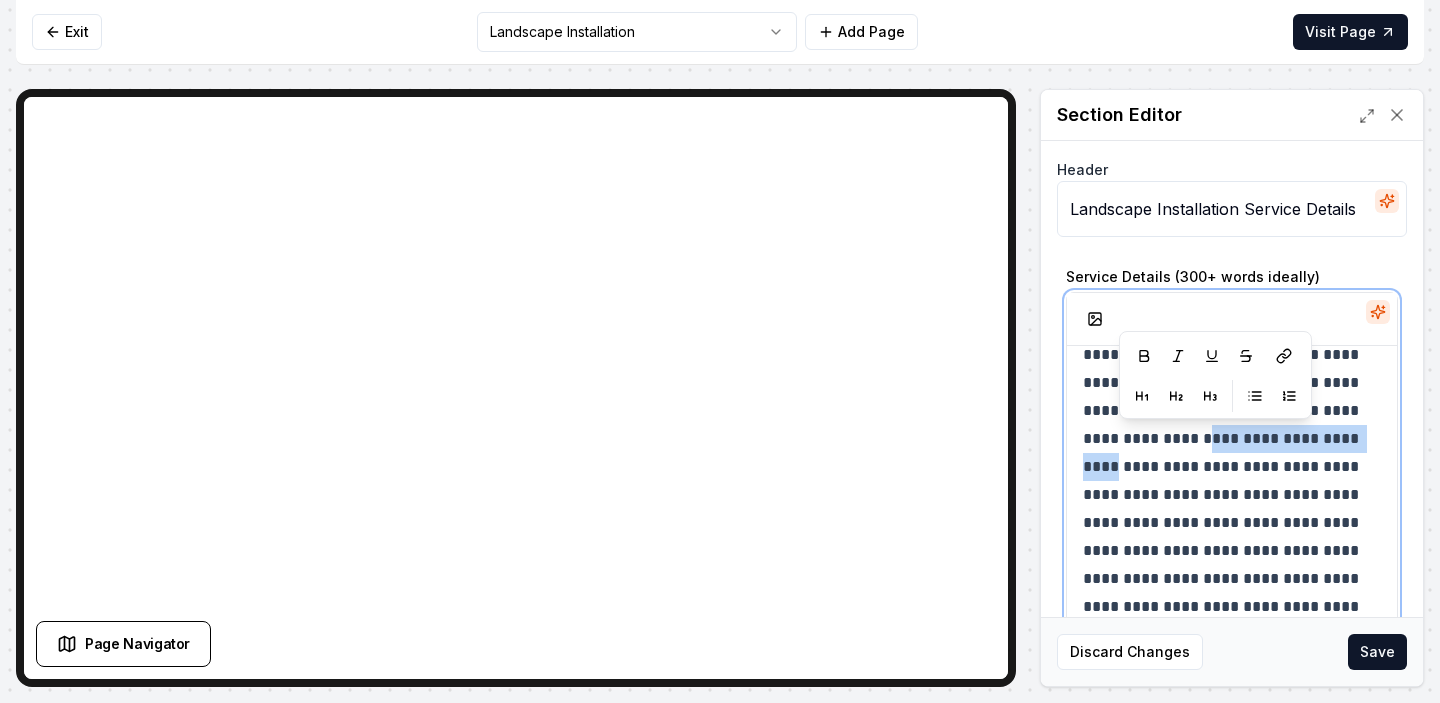 drag, startPoint x: 1178, startPoint y: 468, endPoint x: 1243, endPoint y: 436, distance: 72.44998 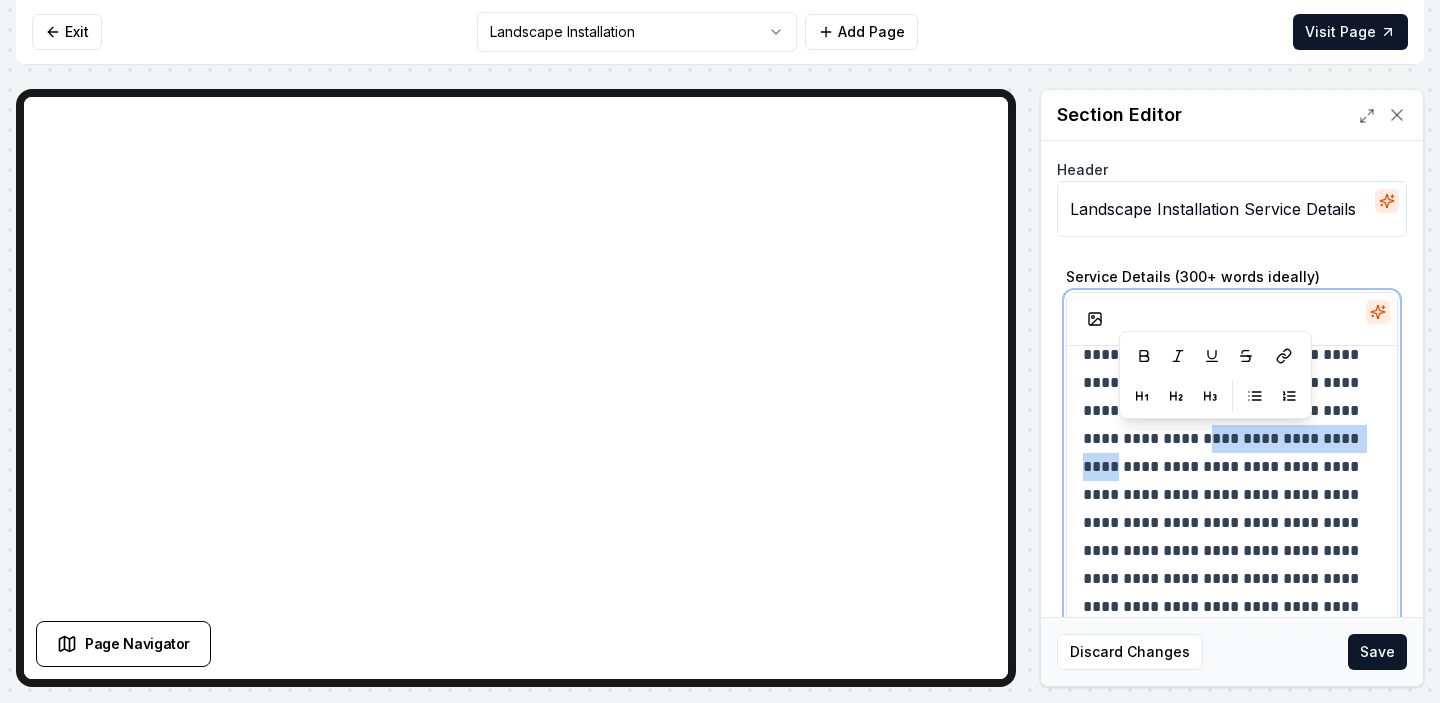 click on "**********" at bounding box center [1232, 495] 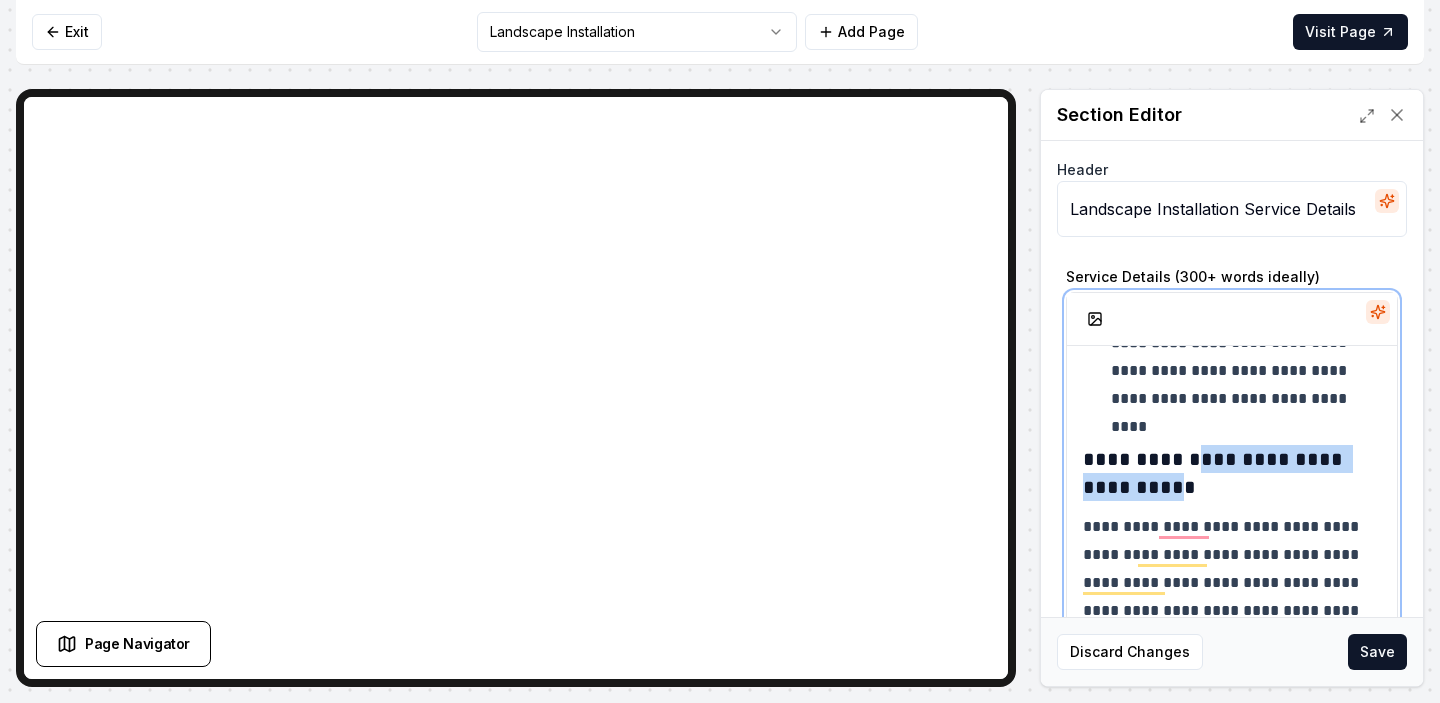 drag, startPoint x: 1208, startPoint y: 488, endPoint x: 1214, endPoint y: 466, distance: 22.803509 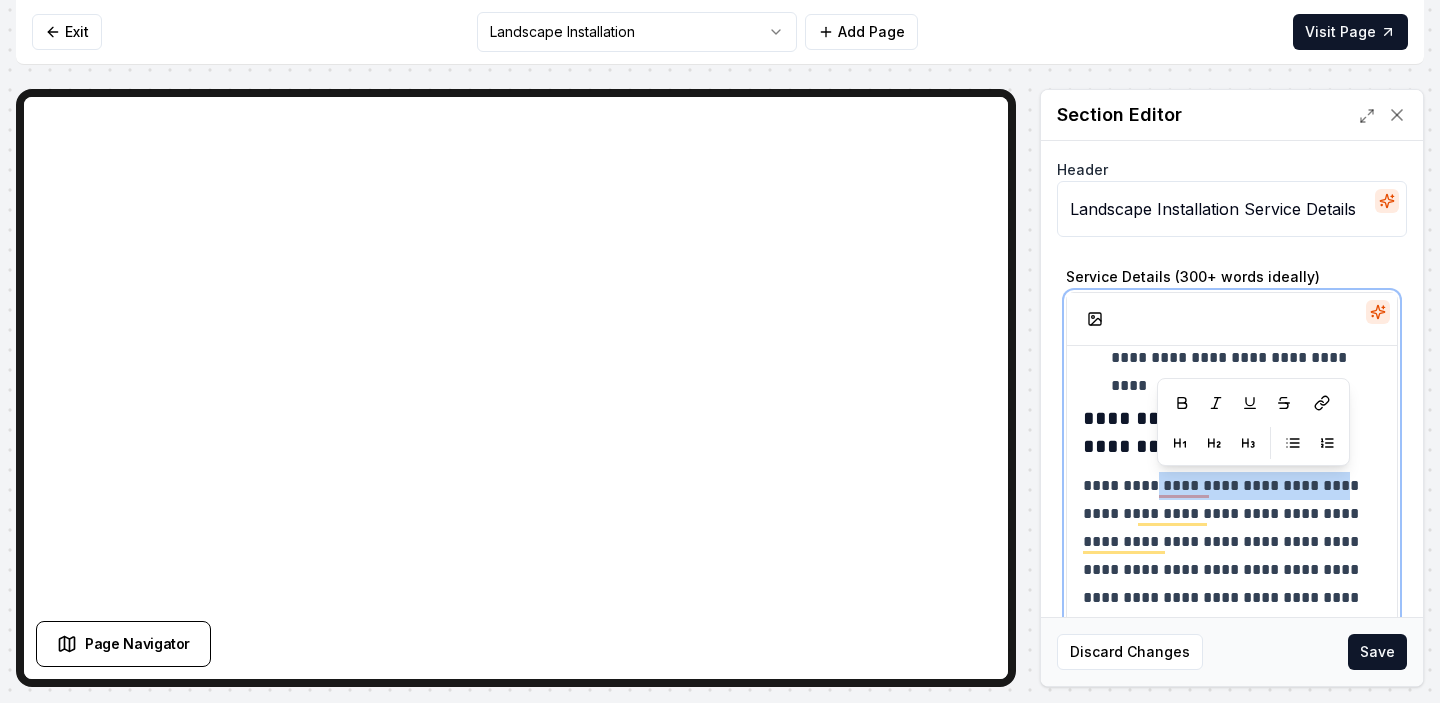 drag, startPoint x: 1160, startPoint y: 483, endPoint x: 1349, endPoint y: 490, distance: 189.12958 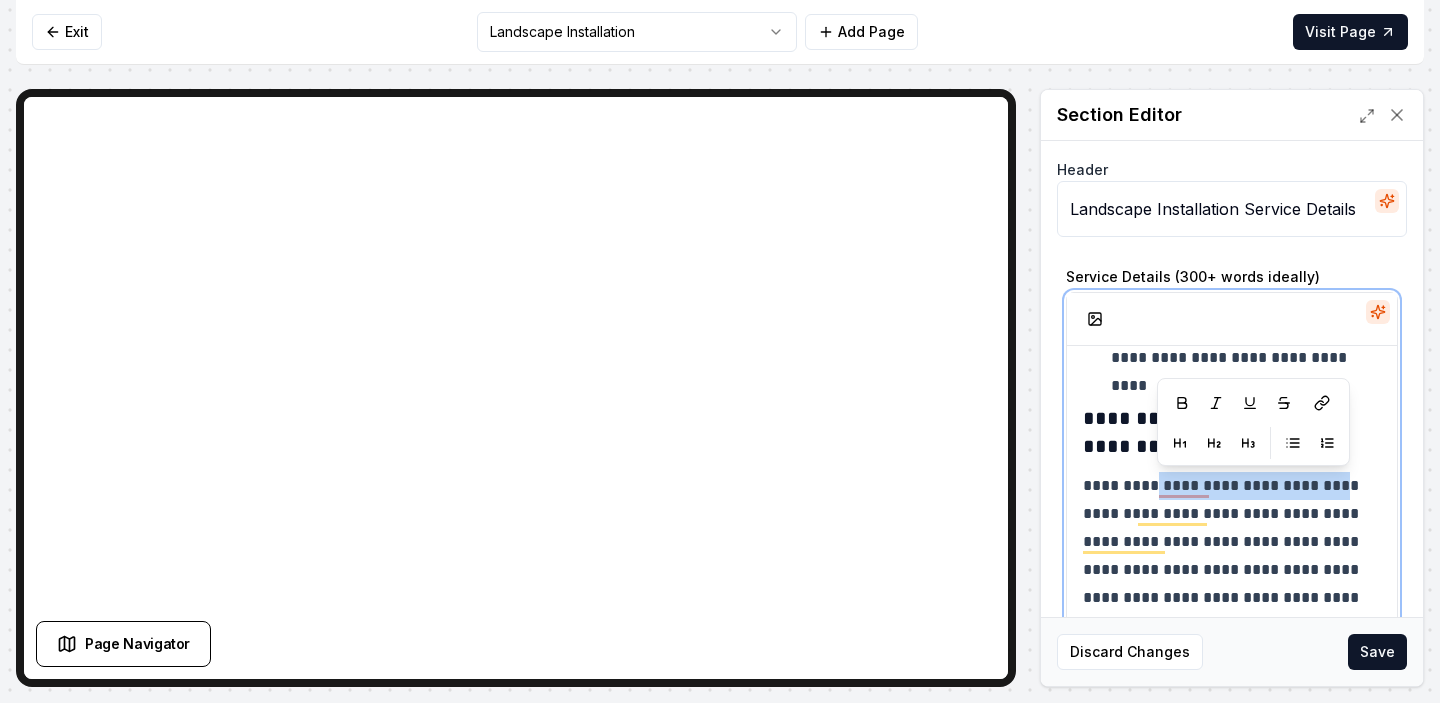 click on "**********" at bounding box center (1232, 668) 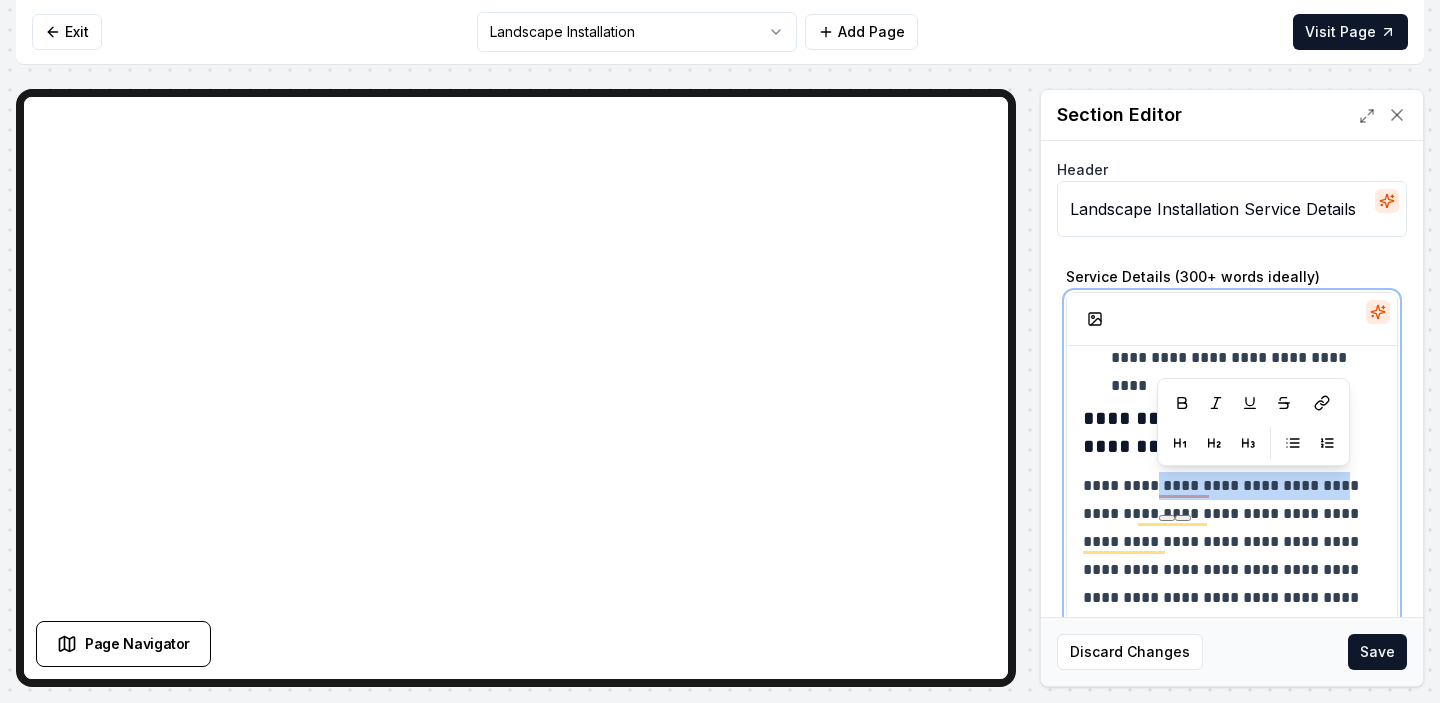paste 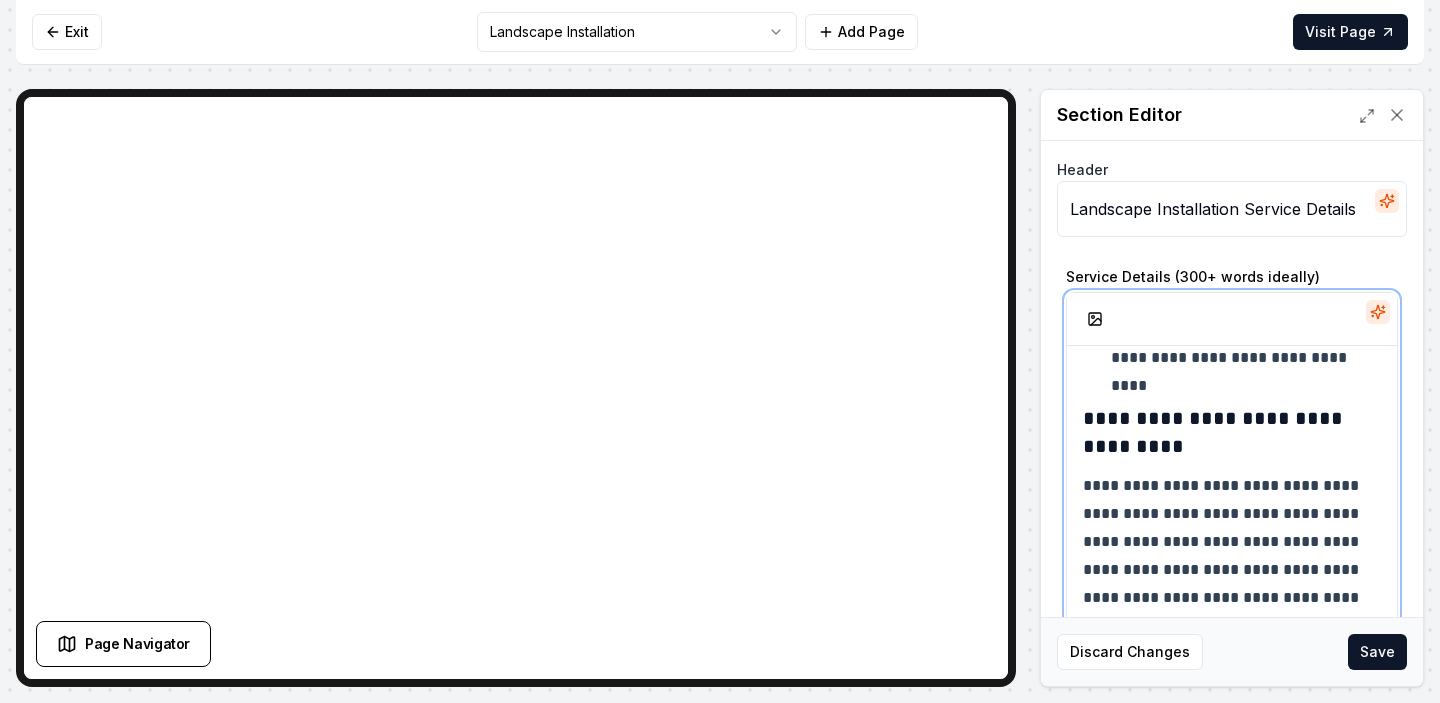 type 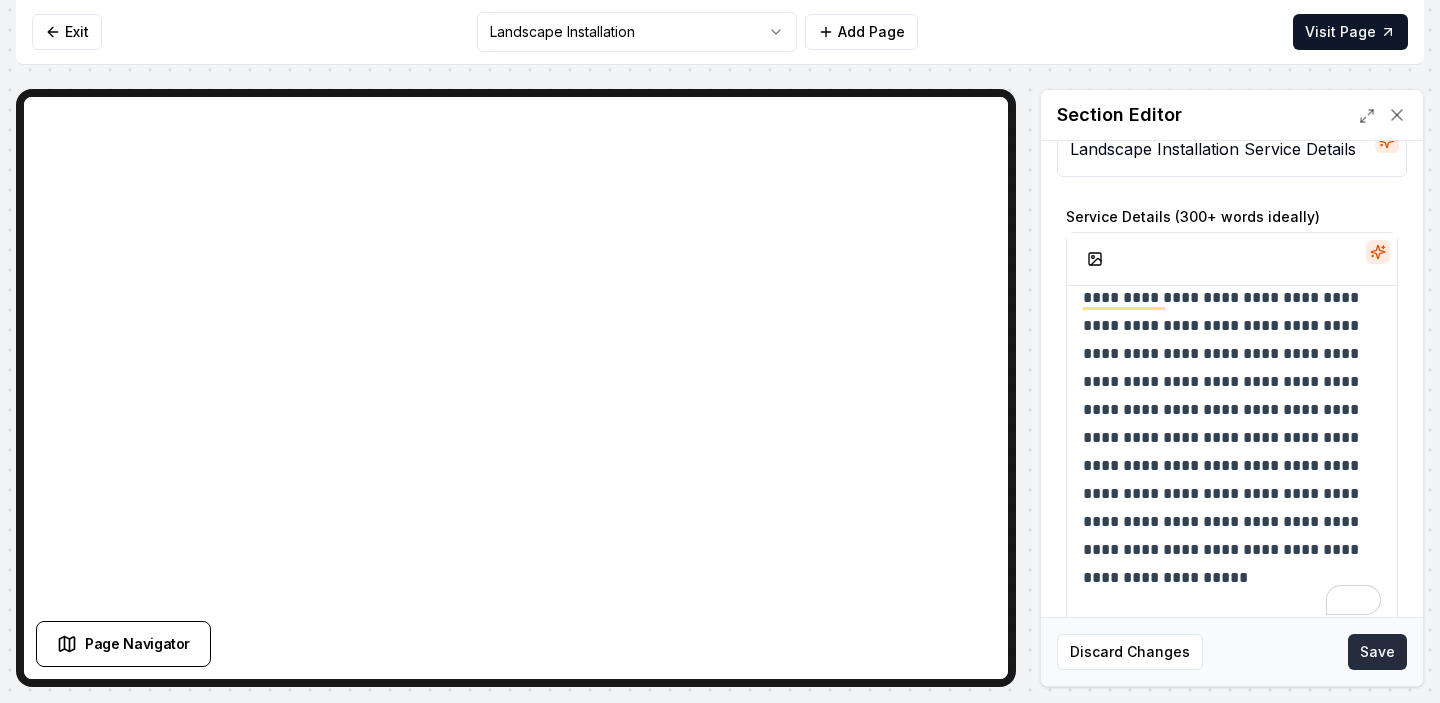 click on "Save" at bounding box center (1377, 652) 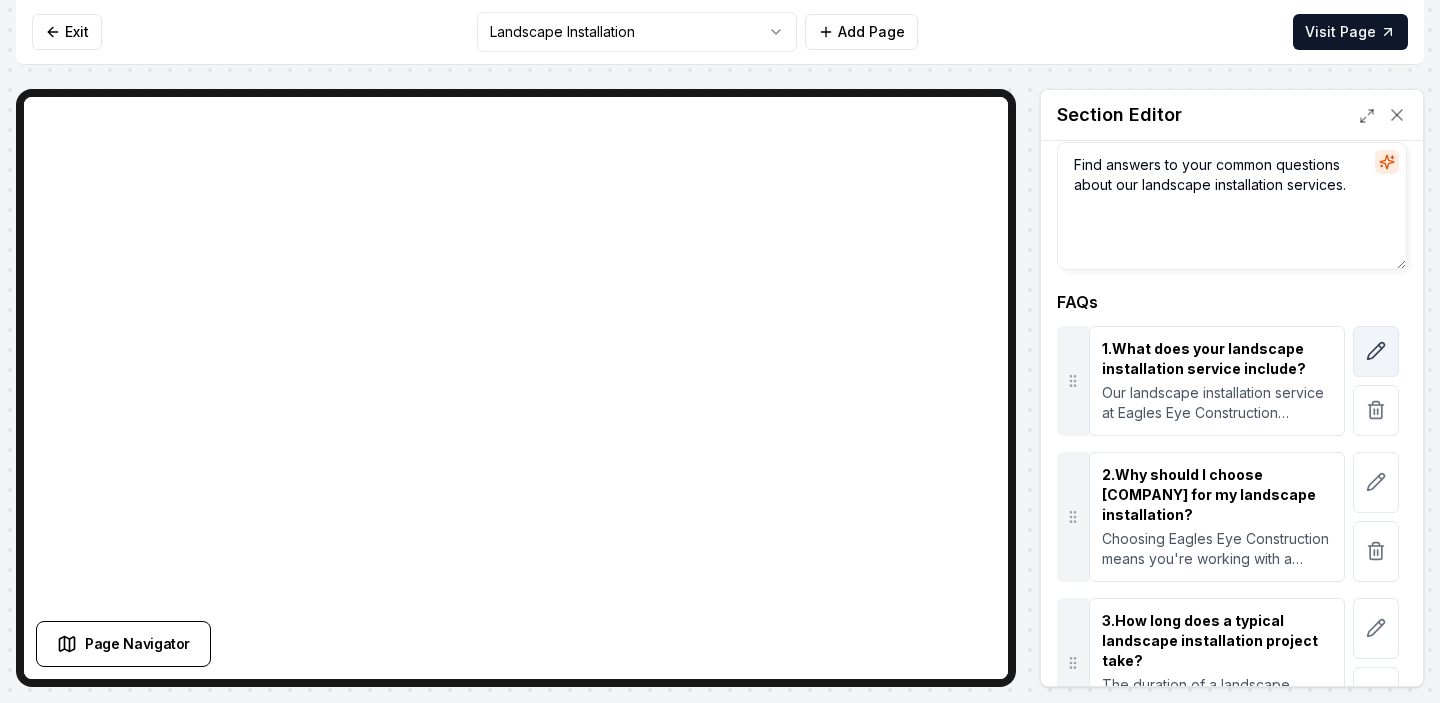 click 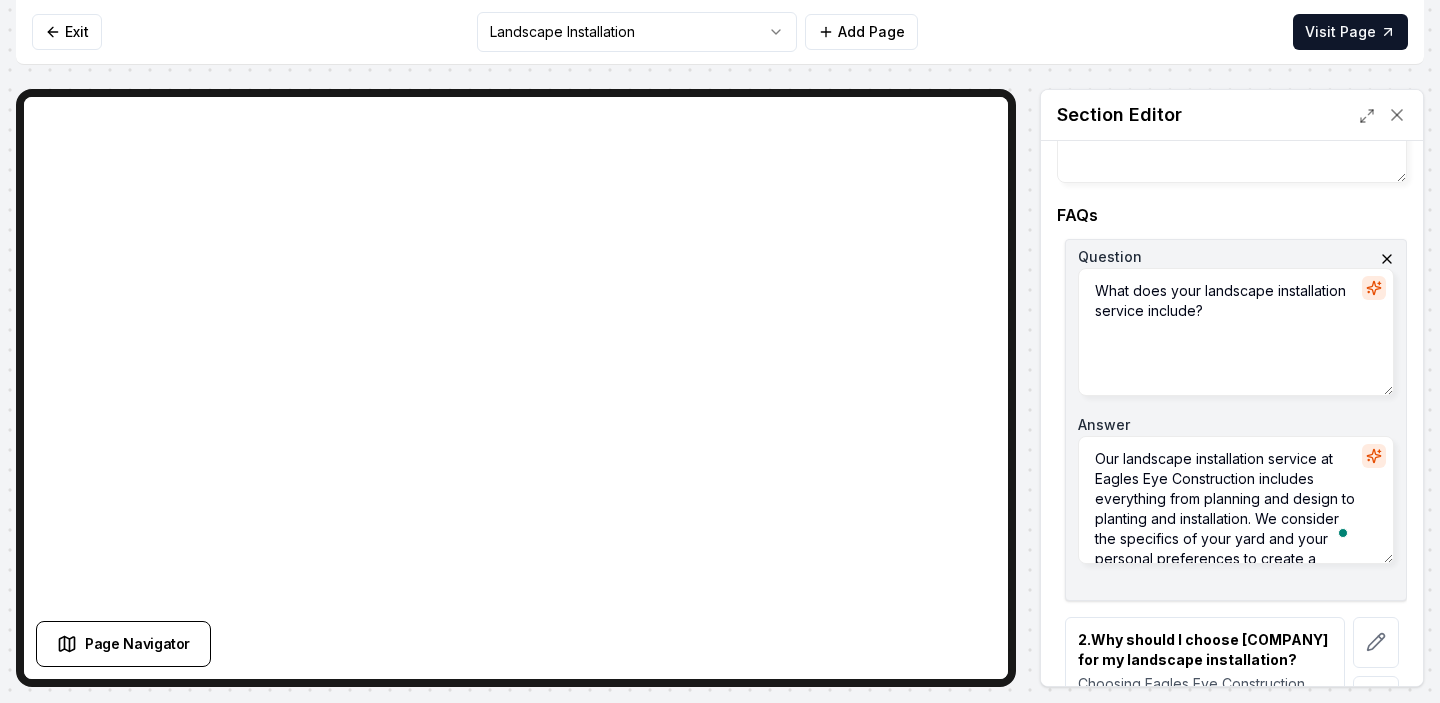 drag, startPoint x: 1258, startPoint y: 480, endPoint x: 1088, endPoint y: 474, distance: 170.10585 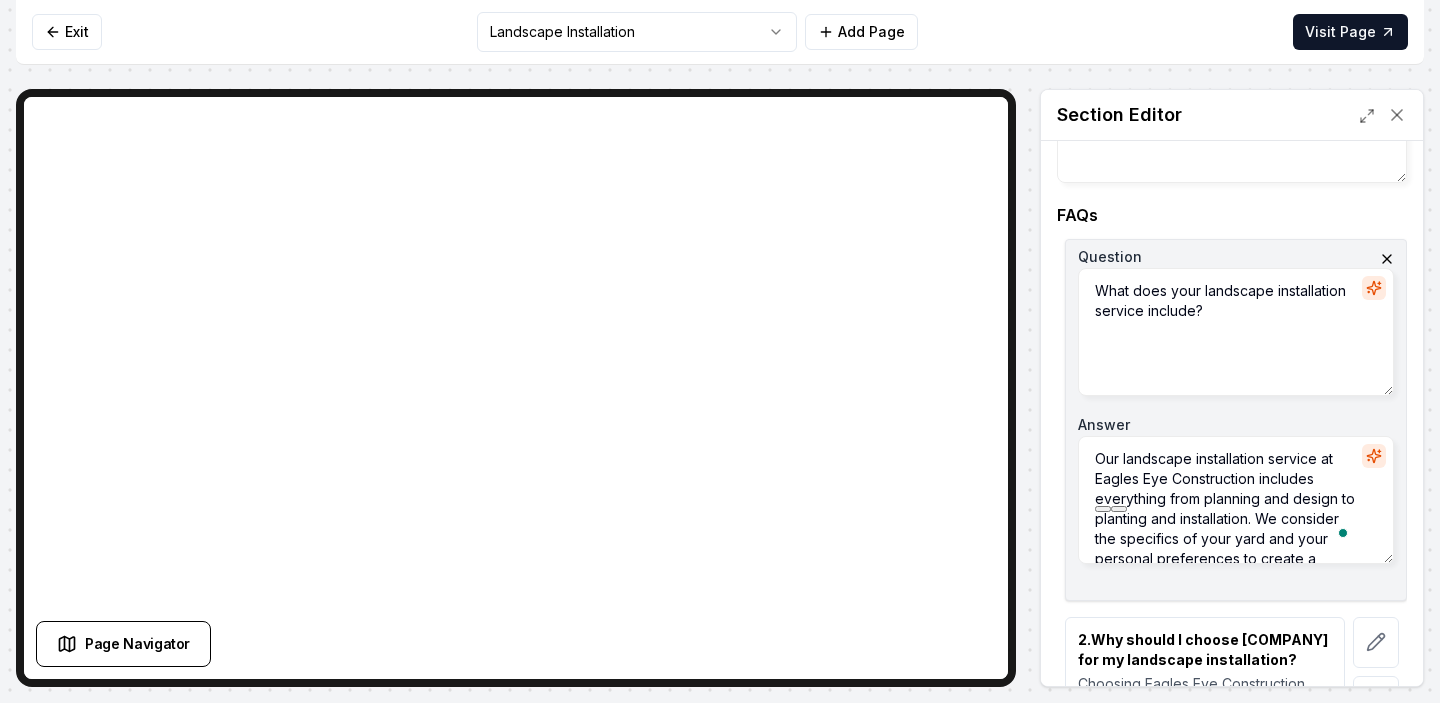 paste on "Snake River Hardscapes" 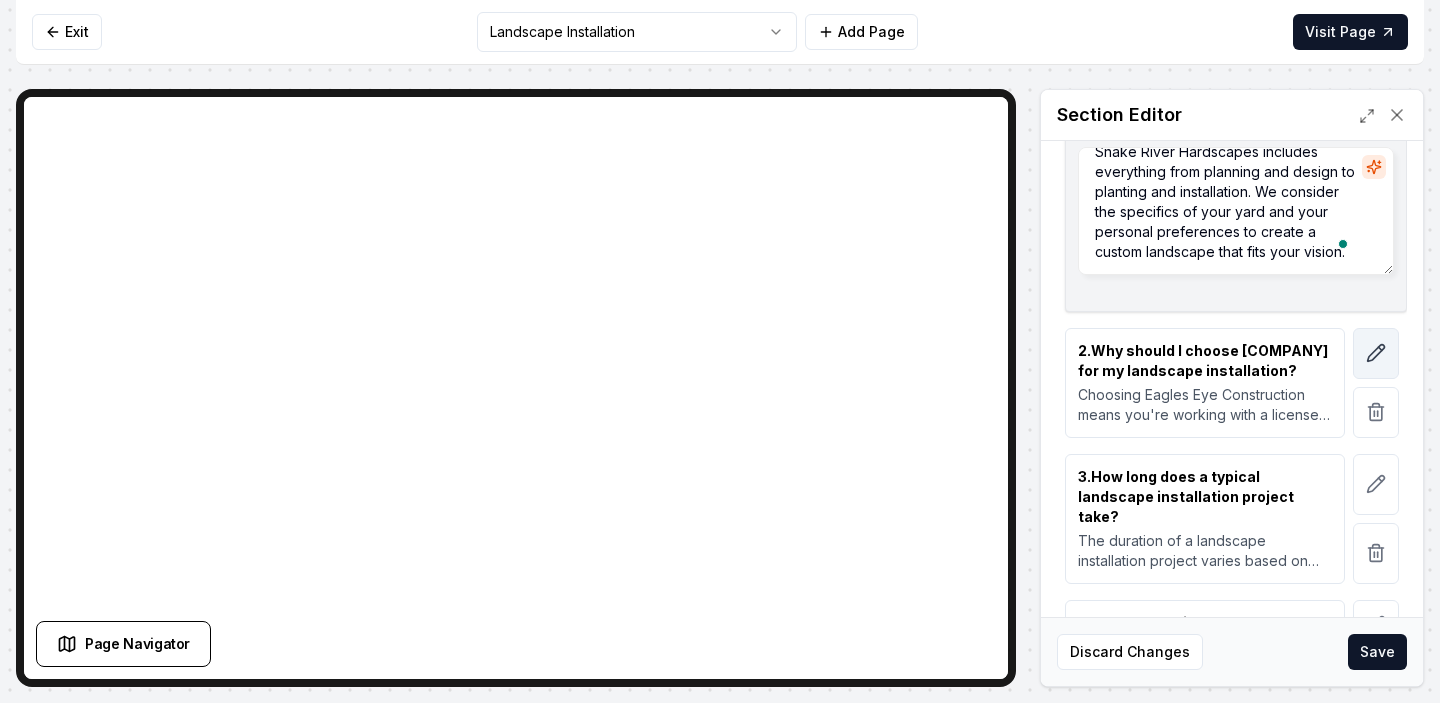 type on "Our landscape installation service at Snake River Hardscapes includes everything from planning and design to planting and installation. We consider the specifics of your yard and your personal preferences to create a custom landscape that fits your vision." 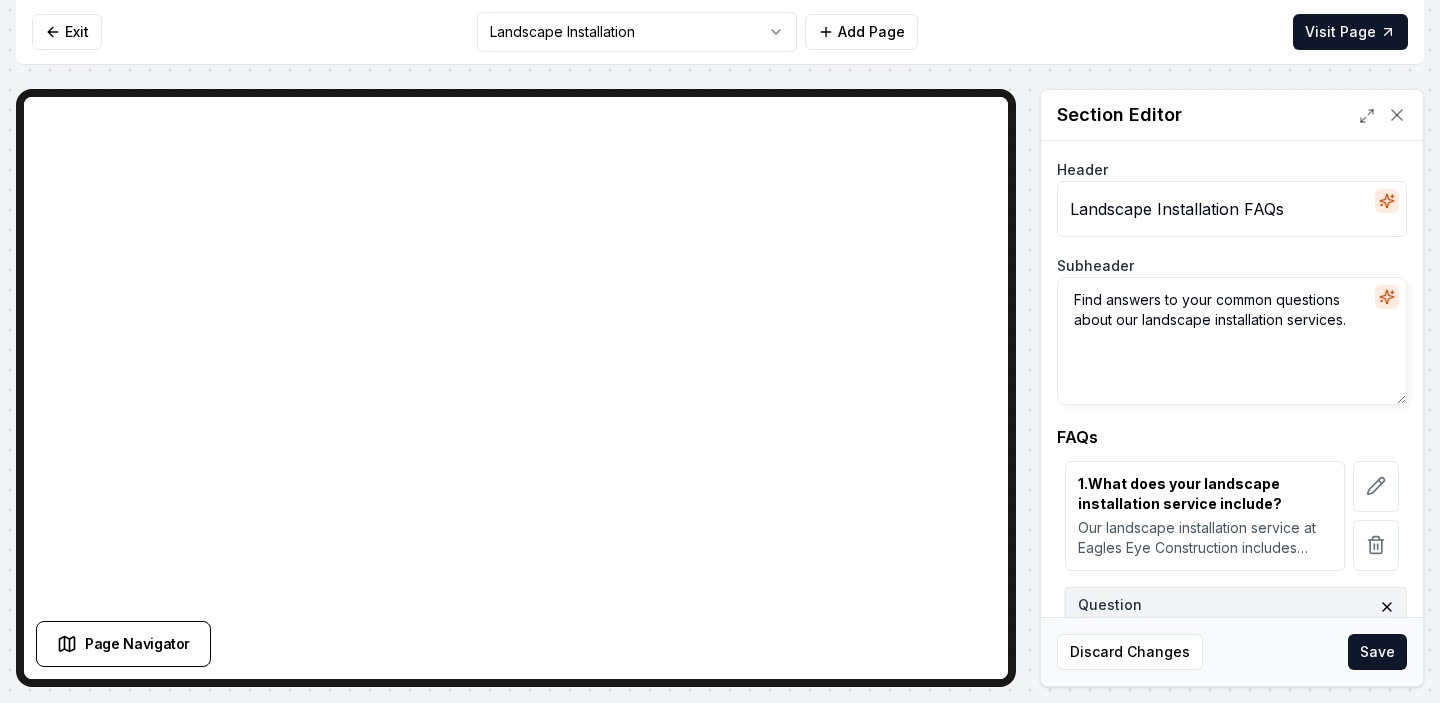 scroll, scrollTop: 0, scrollLeft: 0, axis: both 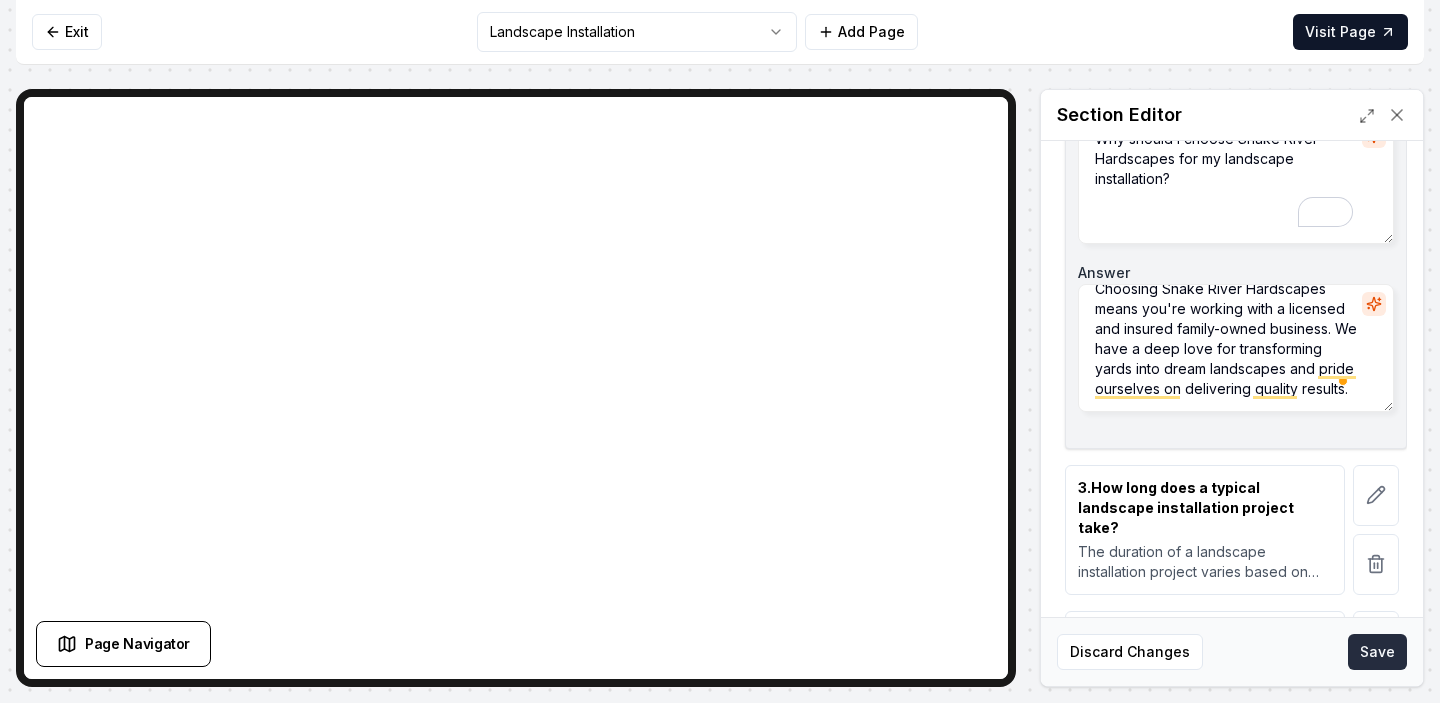 type on "Choosing Snake River Hardscapes means you're working with a licensed and insured family-owned business. We have a deep love for transforming yards into dream landscapes and pride ourselves on delivering quality results." 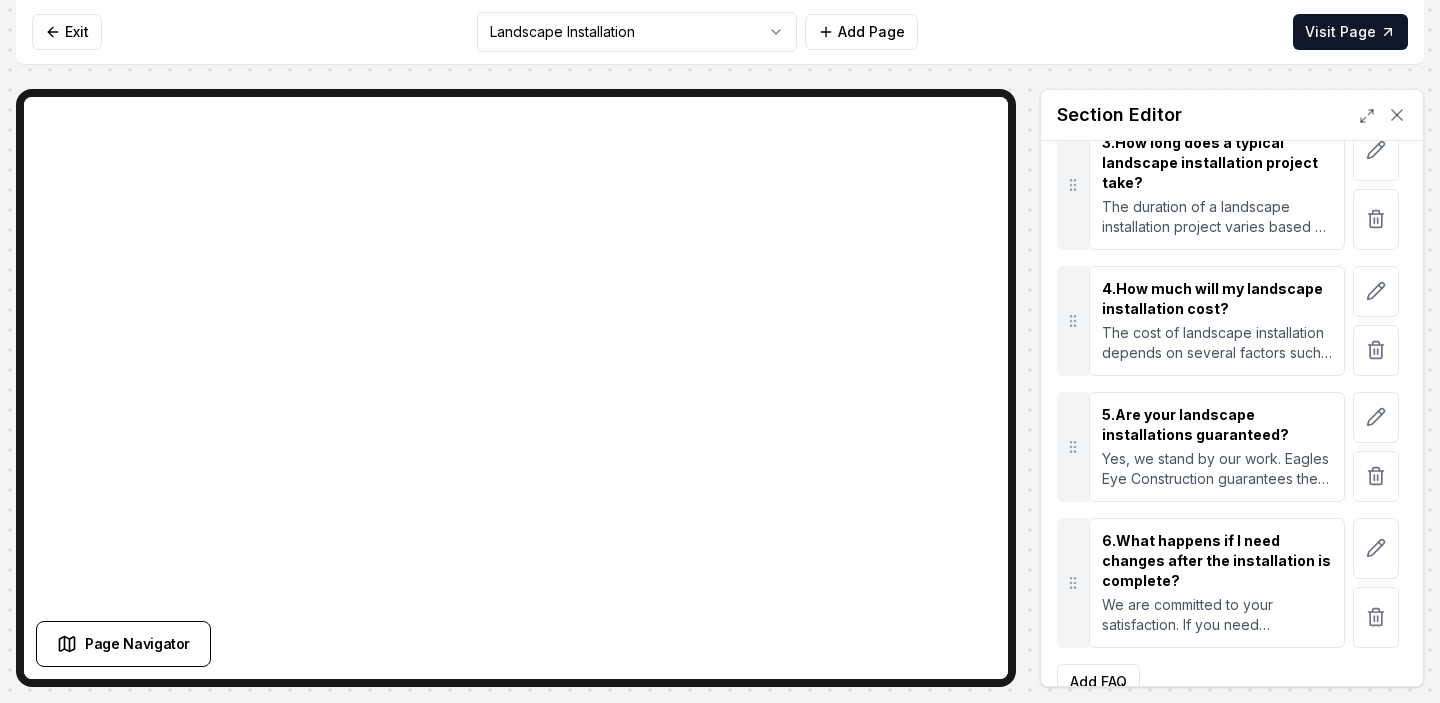 scroll, scrollTop: 619, scrollLeft: 0, axis: vertical 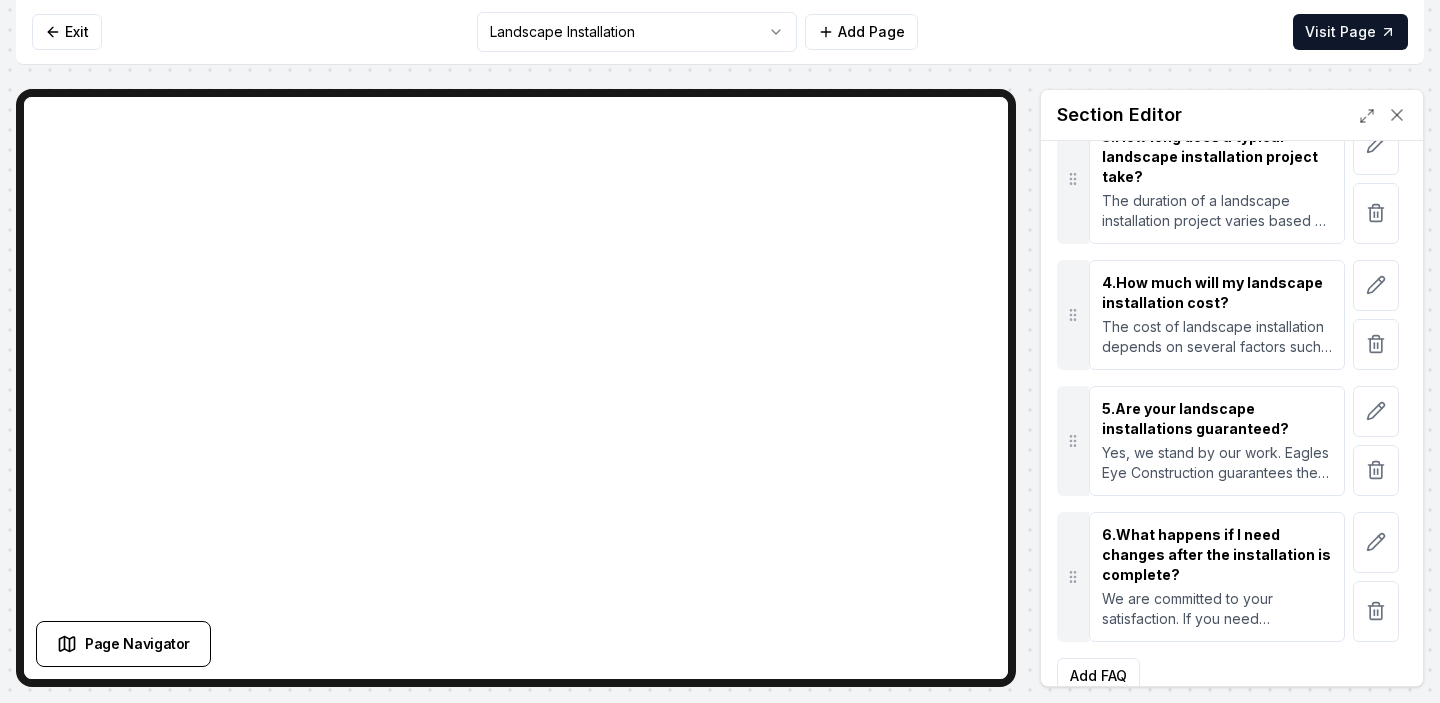click at bounding box center [1376, 441] 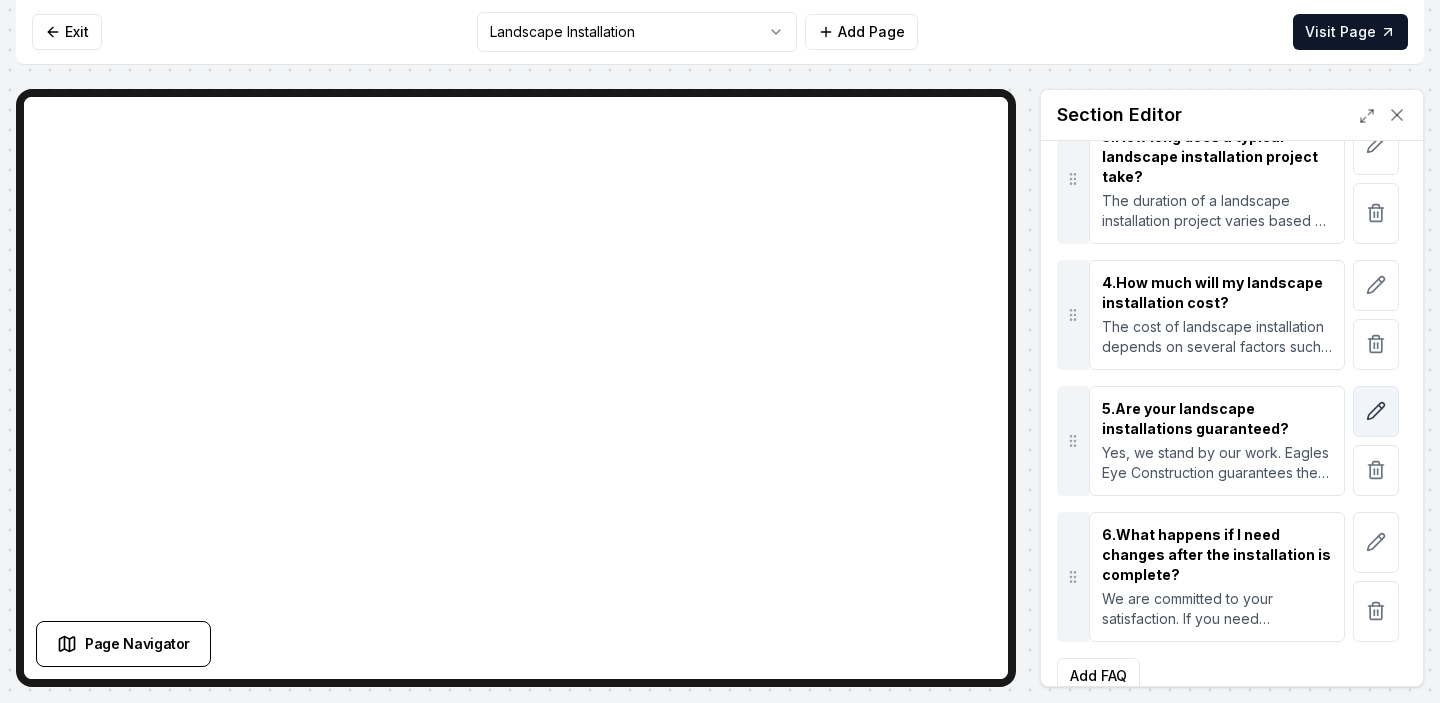 click at bounding box center [1376, 411] 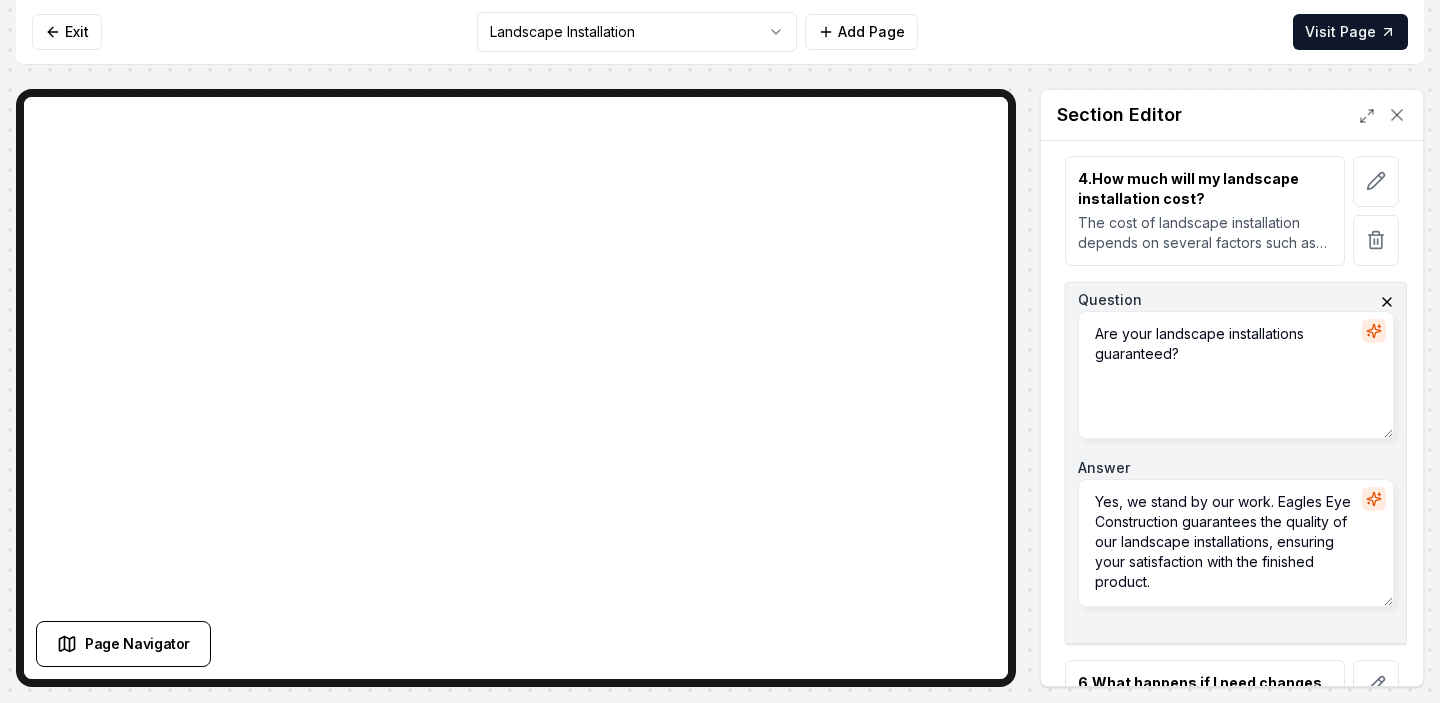 scroll, scrollTop: 734, scrollLeft: 0, axis: vertical 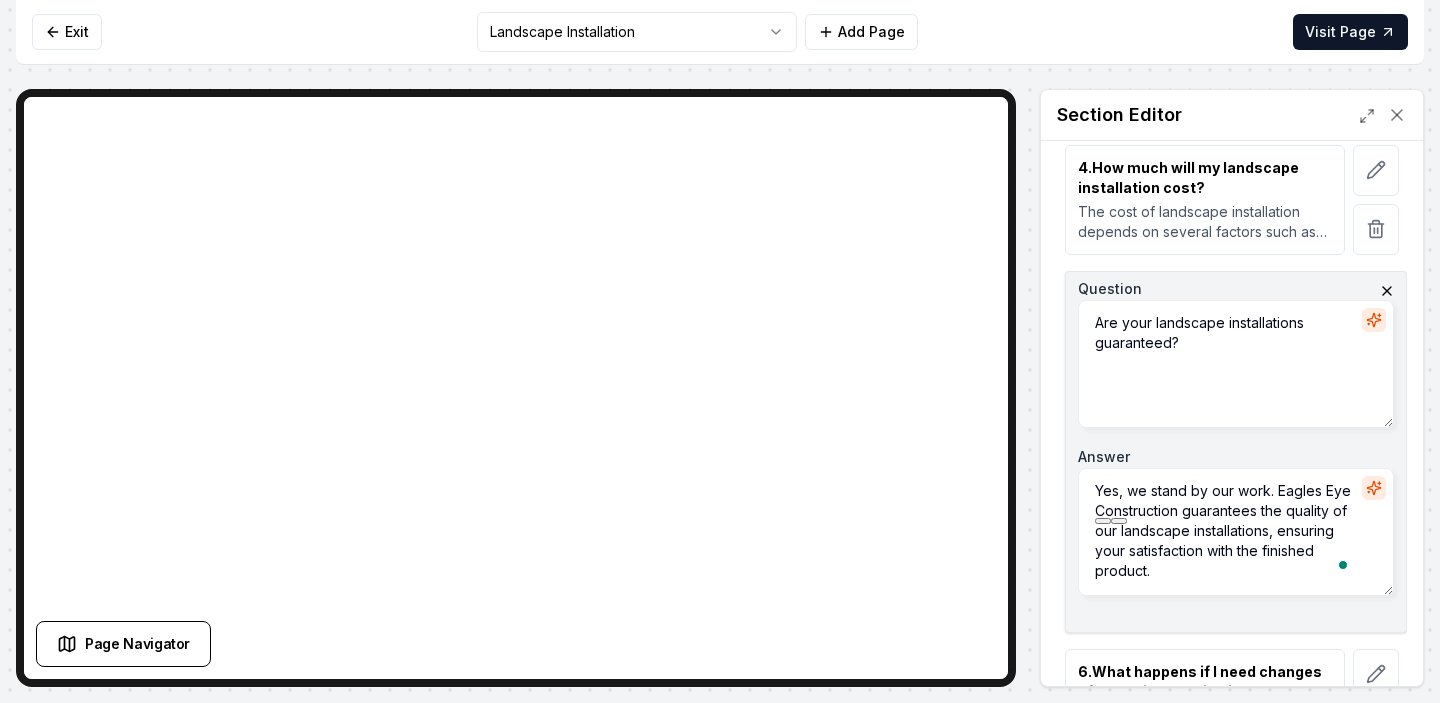 drag, startPoint x: 1177, startPoint y: 490, endPoint x: 1277, endPoint y: 466, distance: 102.83968 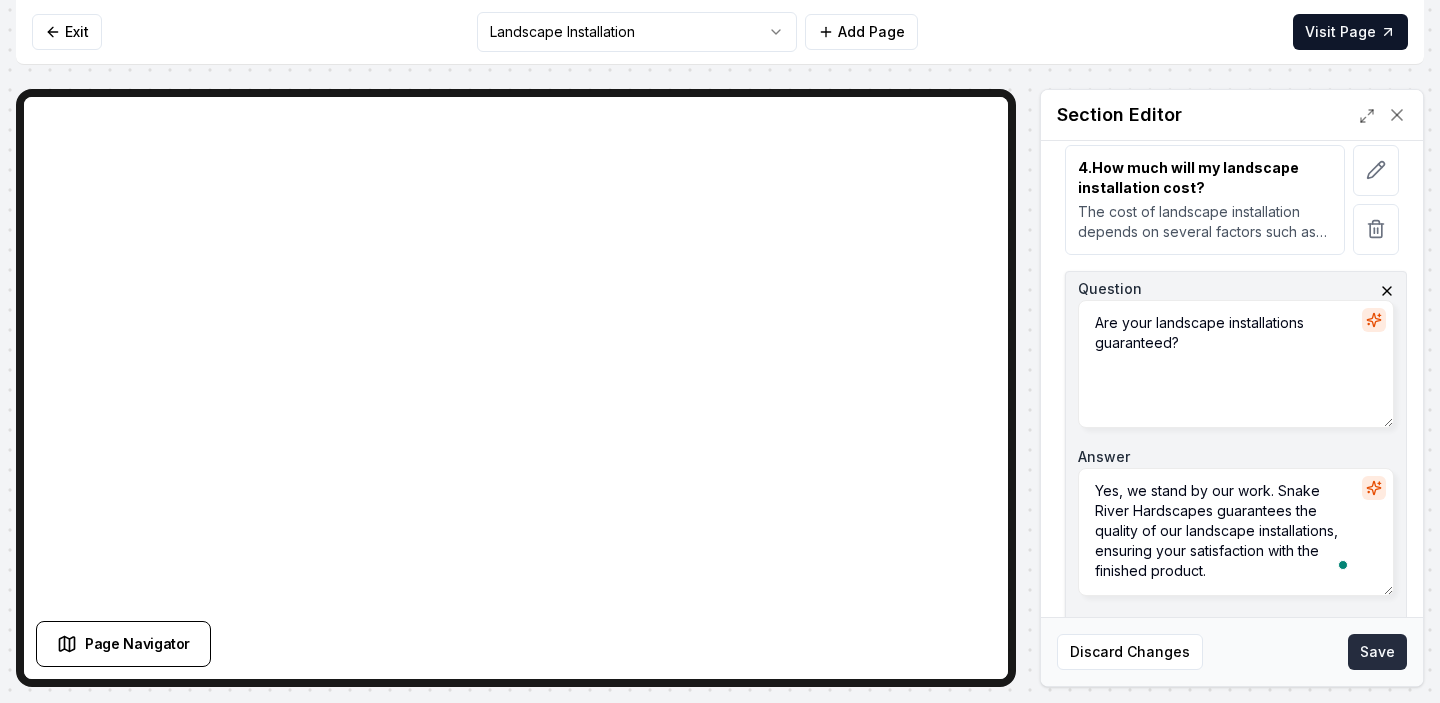 type on "Yes, we stand by our work. Snake River Hardscapes guarantees the quality of our landscape installations, ensuring your satisfaction with the finished product." 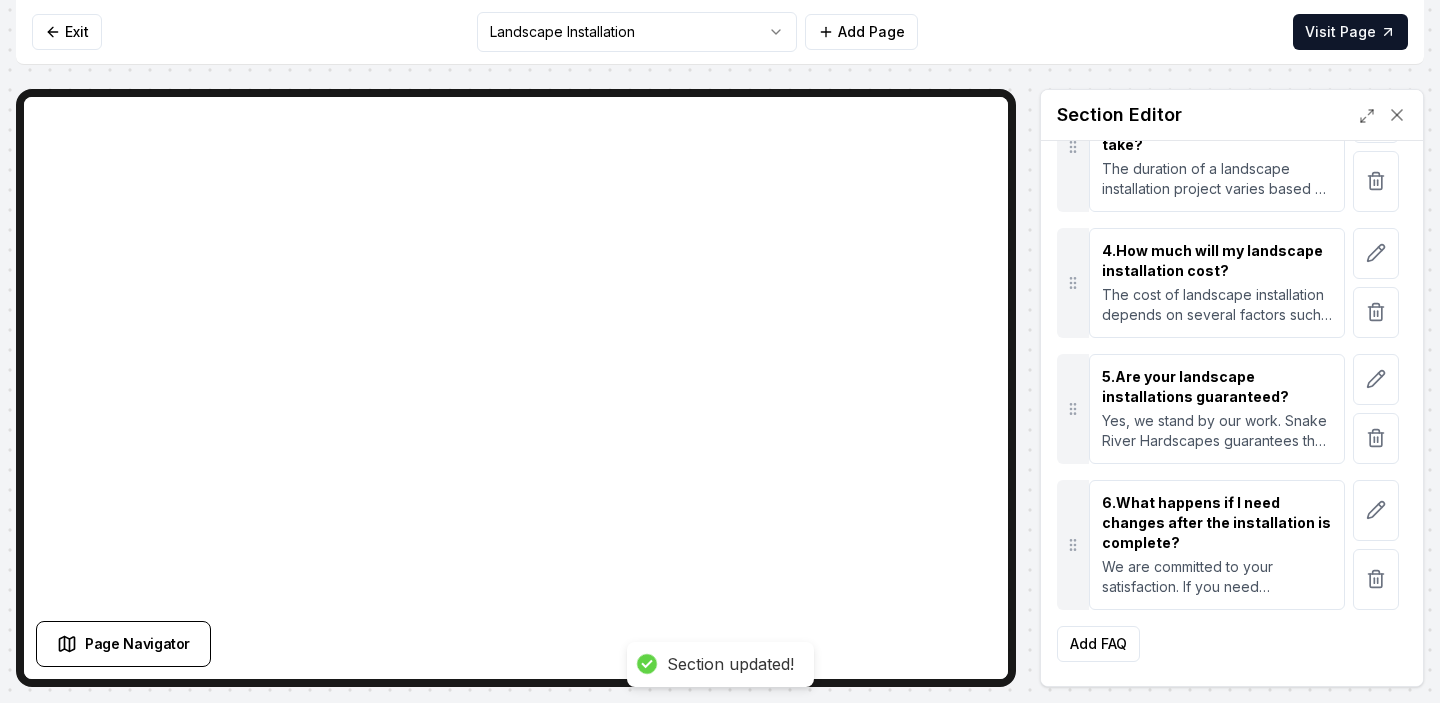 scroll, scrollTop: 651, scrollLeft: 0, axis: vertical 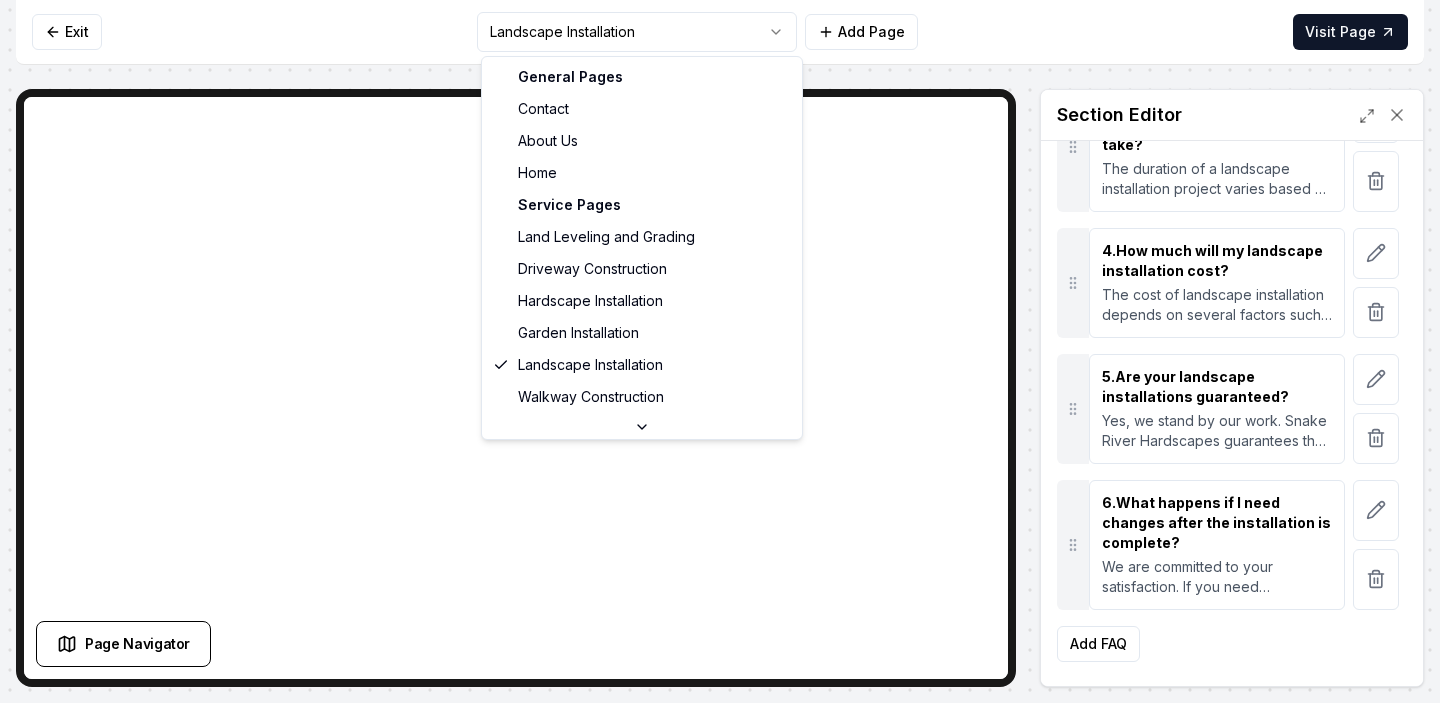 click on "Computer Required This feature is only available on a computer. Please switch to a computer to edit your site. Go back  Exit Landscape Installation Add Page Visit Page  Page Navigator Page Settings Section Editor Header Landscape Installation FAQs Subheader Find answers to your common questions about our landscape installation services. FAQs 1 .  What does your landscape installation service include? Our landscape installation service at Snake River Hardscapes includes everything from planning and design to planting and installation. We consider the specifics of your yard and your personal preferences to create a custom landscape that fits your vision. 2 .  Why should I choose Snake River Hardscapes for my landscape installation? Choosing Snake River Hardscapes means you're working with a licensed and insured family-owned business. We have a deep love for transforming yards into dream landscapes and pride ourselves on delivering quality results. 3 .  4 .  How much will my landscape installation cost? 5 .  6" at bounding box center (720, 351) 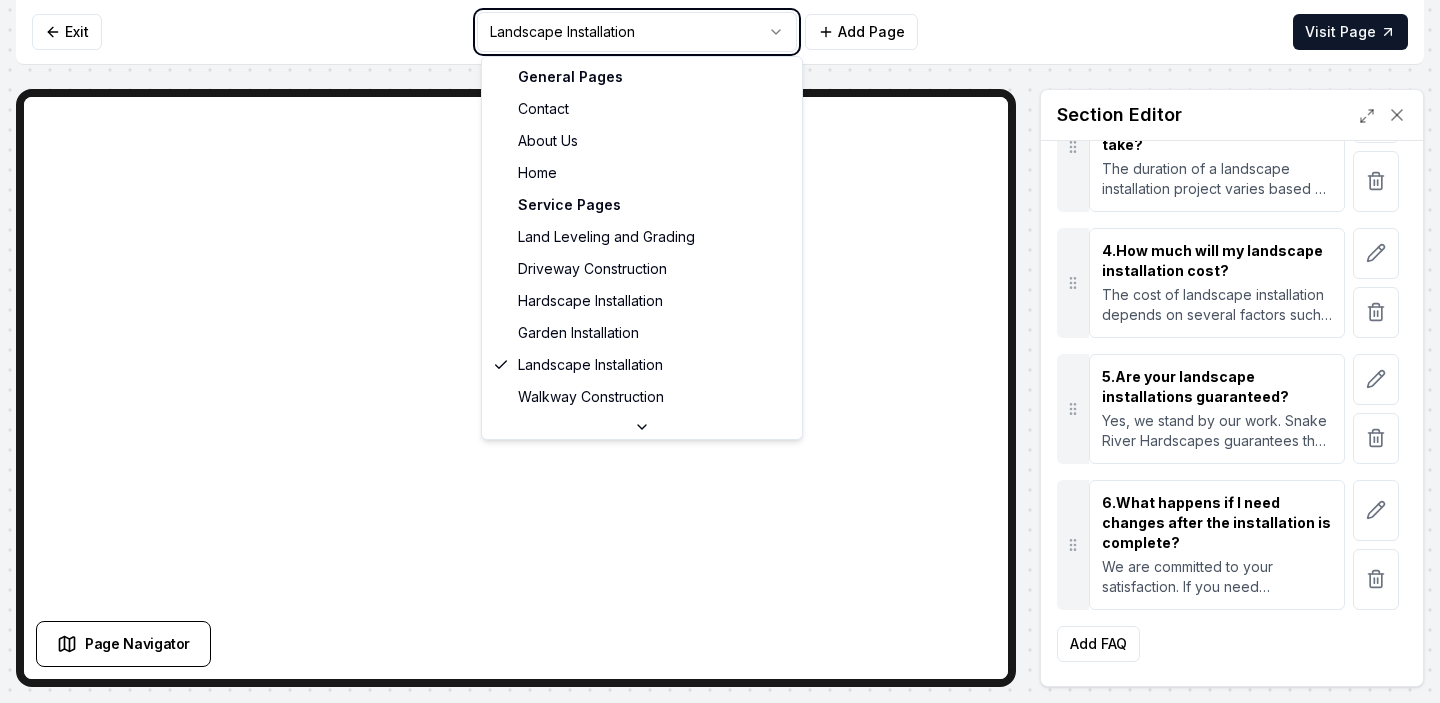 click on "Computer Required This feature is only available on a computer. Please switch to a computer to edit your site. Go back  Exit Landscape Installation Add Page Visit Page  Page Navigator Page Settings Section Editor Header Landscape Installation FAQs Subheader Find answers to your common questions about our landscape installation services. FAQs 1 .  What does your landscape installation service include? Our landscape installation service at Snake River Hardscapes includes everything from planning and design to planting and installation. We consider the specifics of your yard and your personal preferences to create a custom landscape that fits your vision. 2 .  Why should I choose Snake River Hardscapes for my landscape installation? Choosing Snake River Hardscapes means you're working with a licensed and insured family-owned business. We have a deep love for transforming yards into dream landscapes and pride ourselves on delivering quality results. 3 .  4 .  How much will my landscape installation cost? 5 .  6" at bounding box center (720, 351) 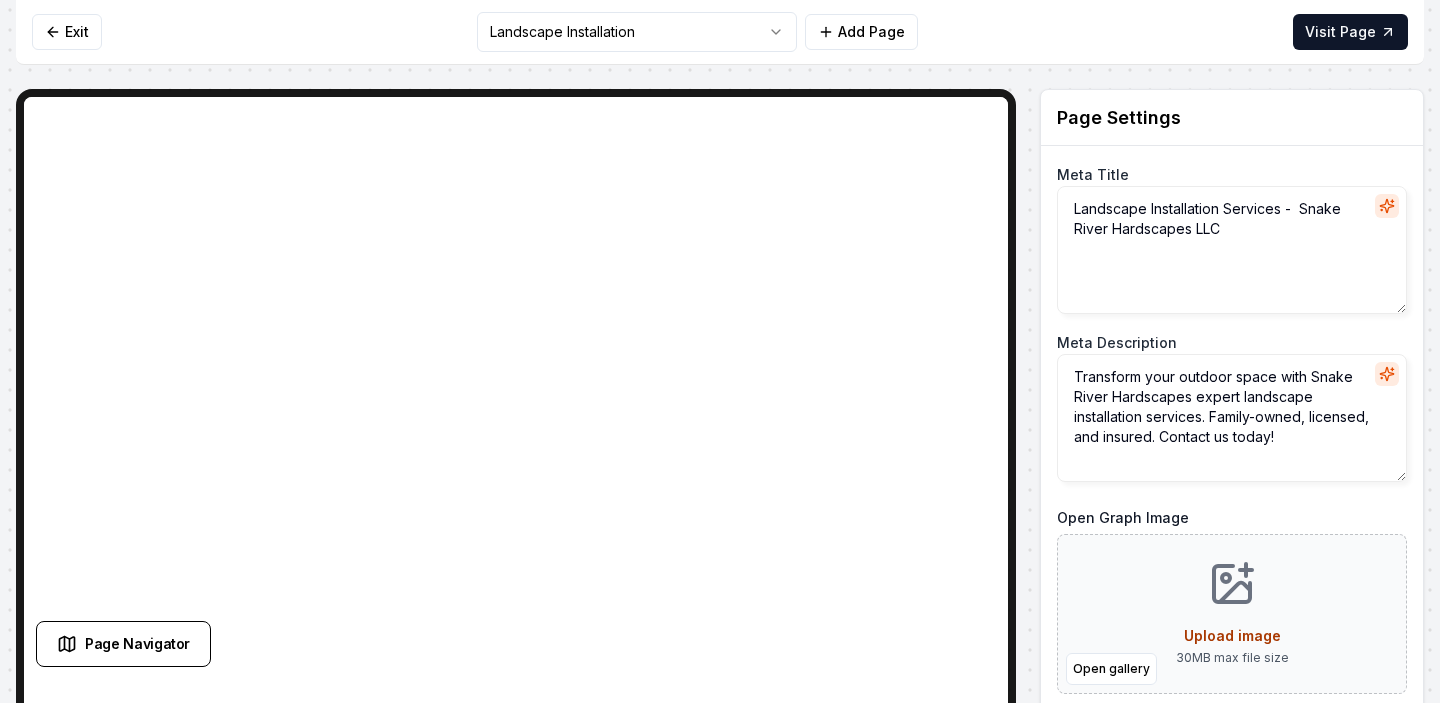 scroll, scrollTop: 0, scrollLeft: 0, axis: both 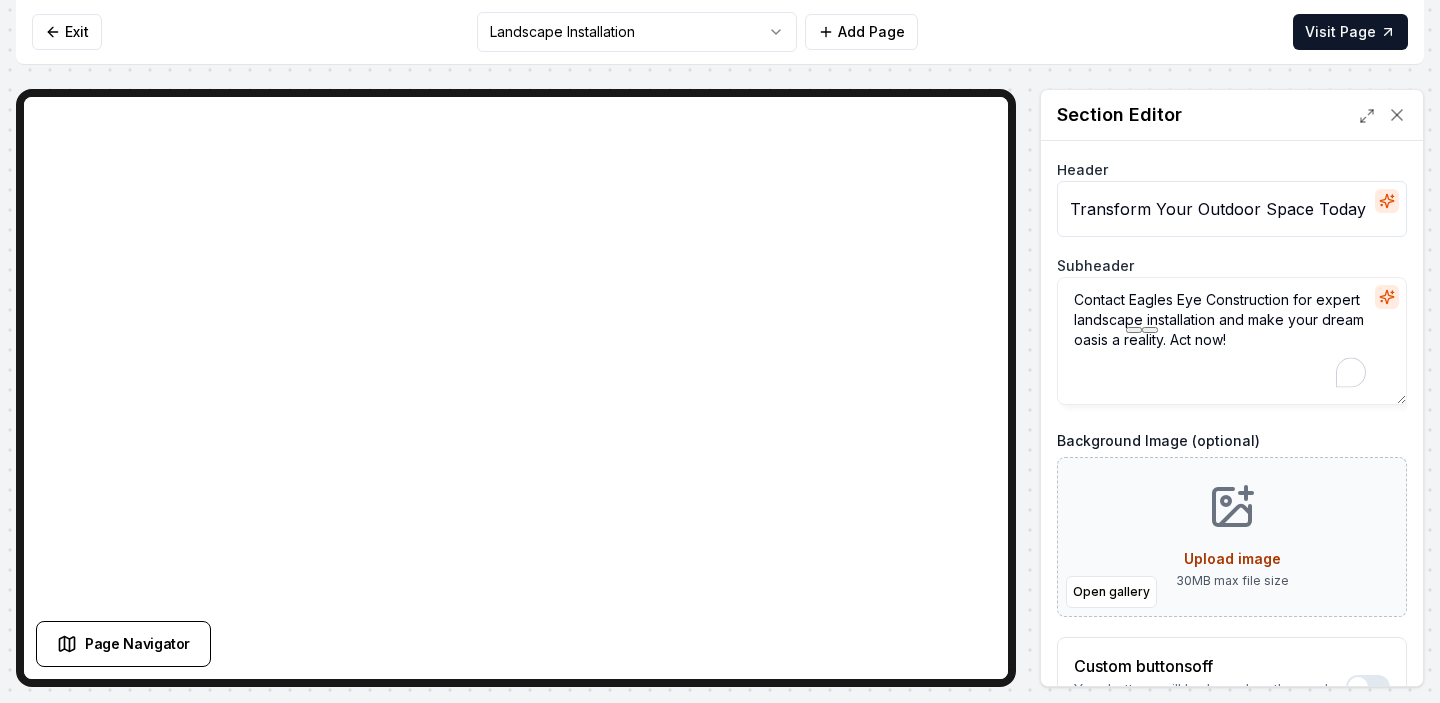 drag, startPoint x: 1289, startPoint y: 301, endPoint x: 1128, endPoint y: 294, distance: 161.1521 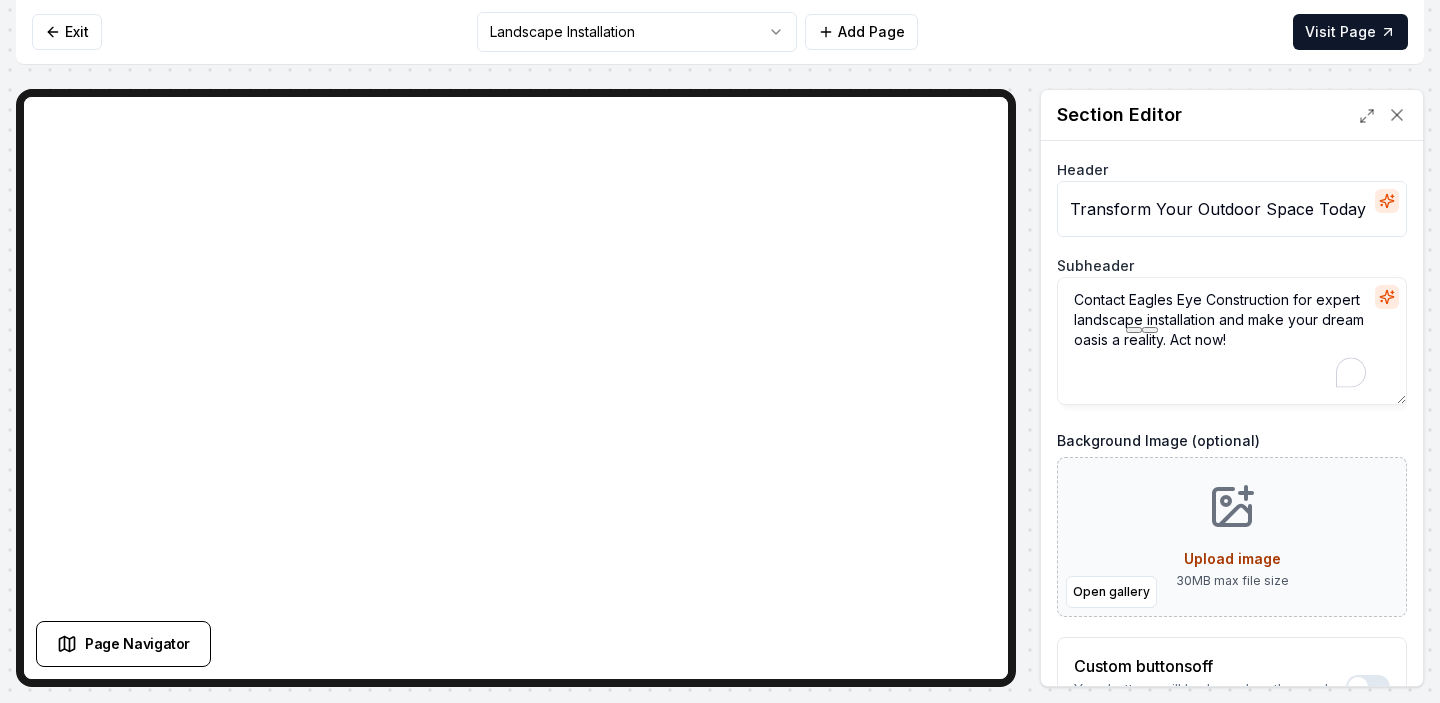 click on "Contact Eagles Eye Construction for expert landscape installation and make your dream oasis a reality. Act now!" at bounding box center (1232, 341) 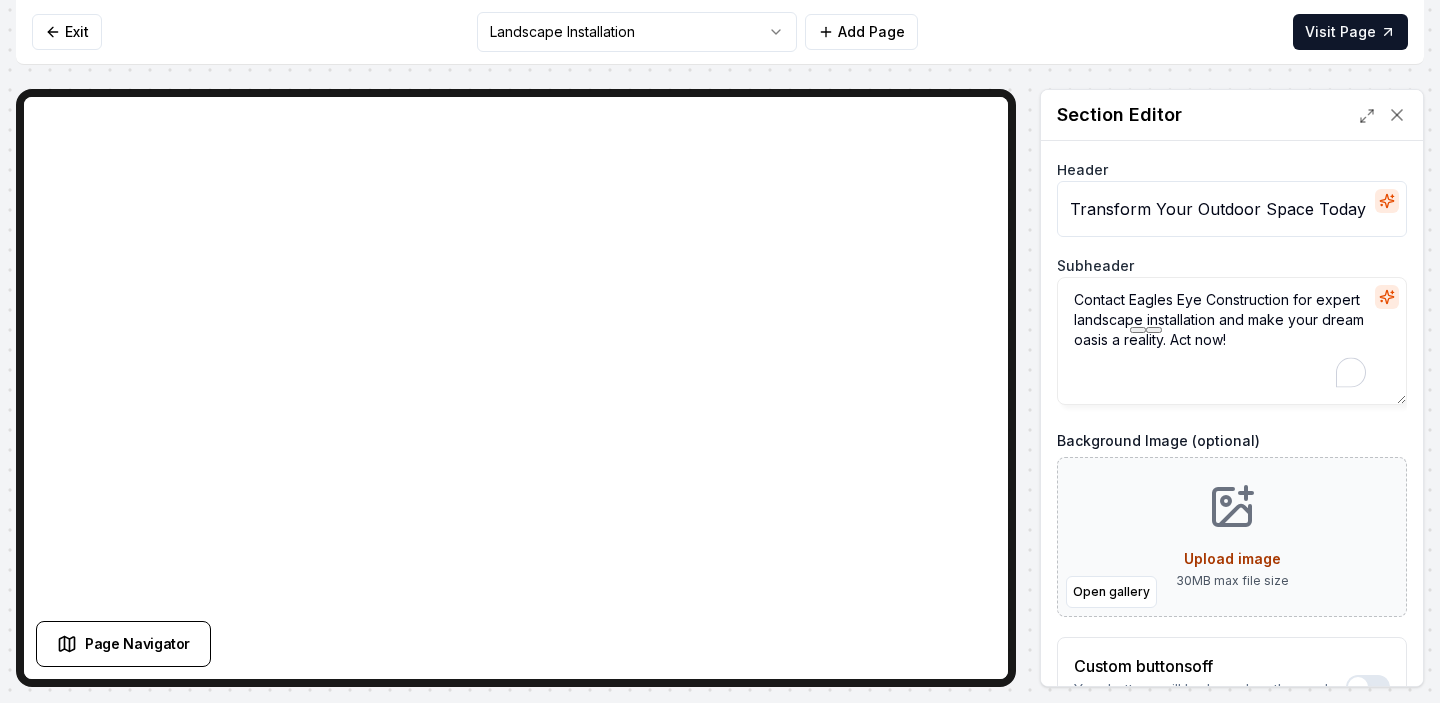 paste on "Snake River Hardscapes" 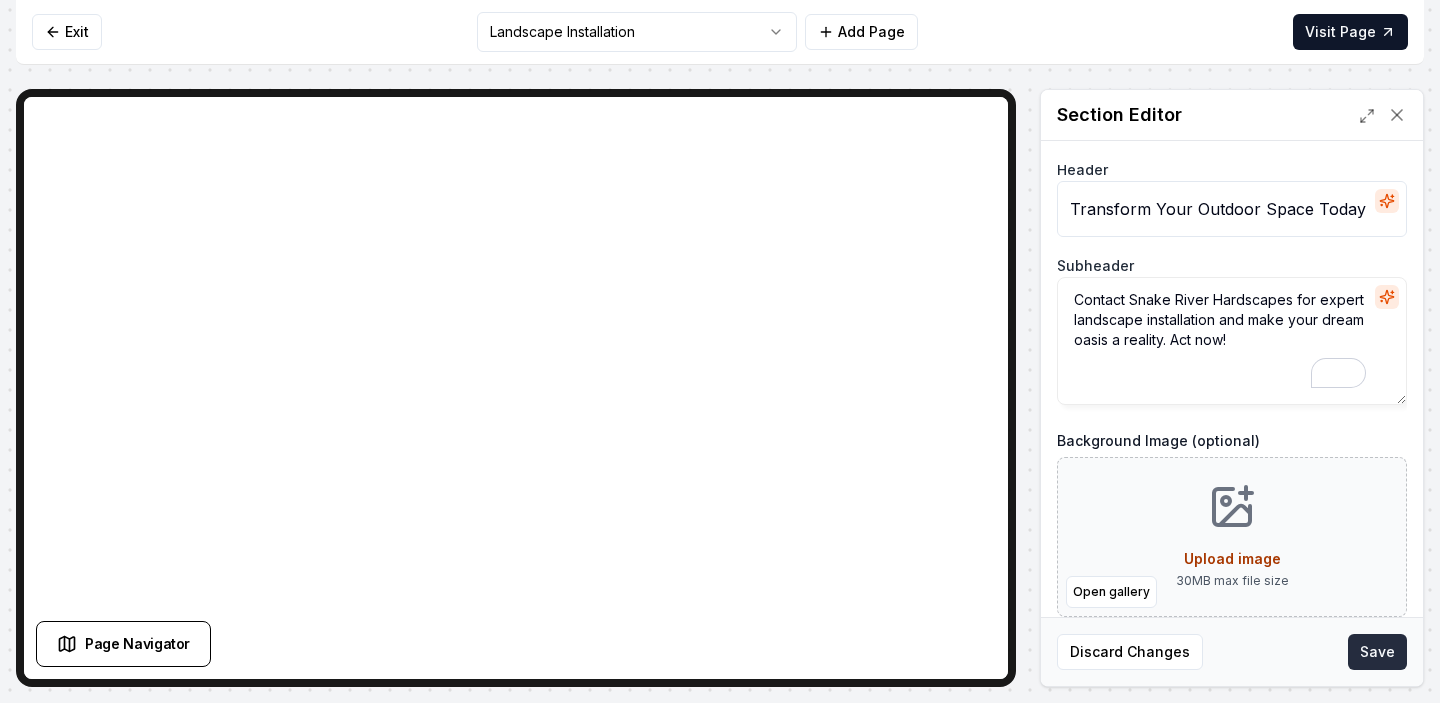 type on "Contact Snake River Hardscapes for expert landscape installation and make your dream oasis a reality. Act now!" 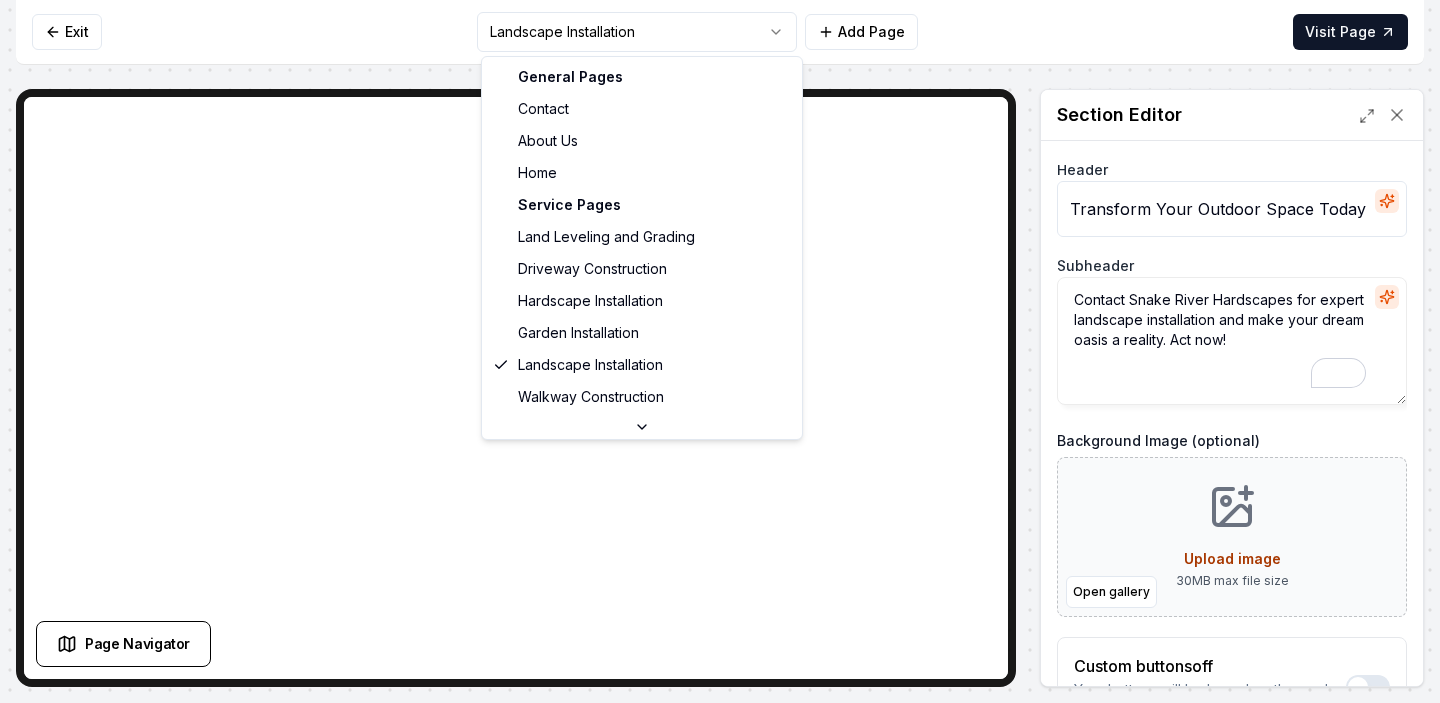 click on "Computer Required This feature is only available on a computer. Please switch to a computer to edit your site. Go back  Exit Landscape Installation Add Page Visit Page  Page Navigator Page Settings Section Editor Header Transform Your Outdoor Space Today Subheader Contact Snake River Hardscapes for expert landscape installation and make your dream oasis a reality. Act now! Background Image (optional) Open gallery Upload image 30  MB max file size Custom buttons  off Your buttons will be based on the goals you set up. Discard Changes Save Section updated! /dashboard/sites/f895d079-bf65-4729-b307-2c15c7b60019/pages/f3e40daf-7147-4bbf-aca8-782e0d482deb General Pages Contact About Us Home Service Pages Land Leveling and Grading Driveway Construction Hardscape Installation Garden Installation Landscape Installation Walkway Construction Patio Construction Retaining Wall Construction Service Area Pages Kuna, ID Meridian, ID Nampa, ID Caldwell, ID Emmett, ID Star, ID Middleton, ID Eagle, ID Boise, ID" at bounding box center (720, 351) 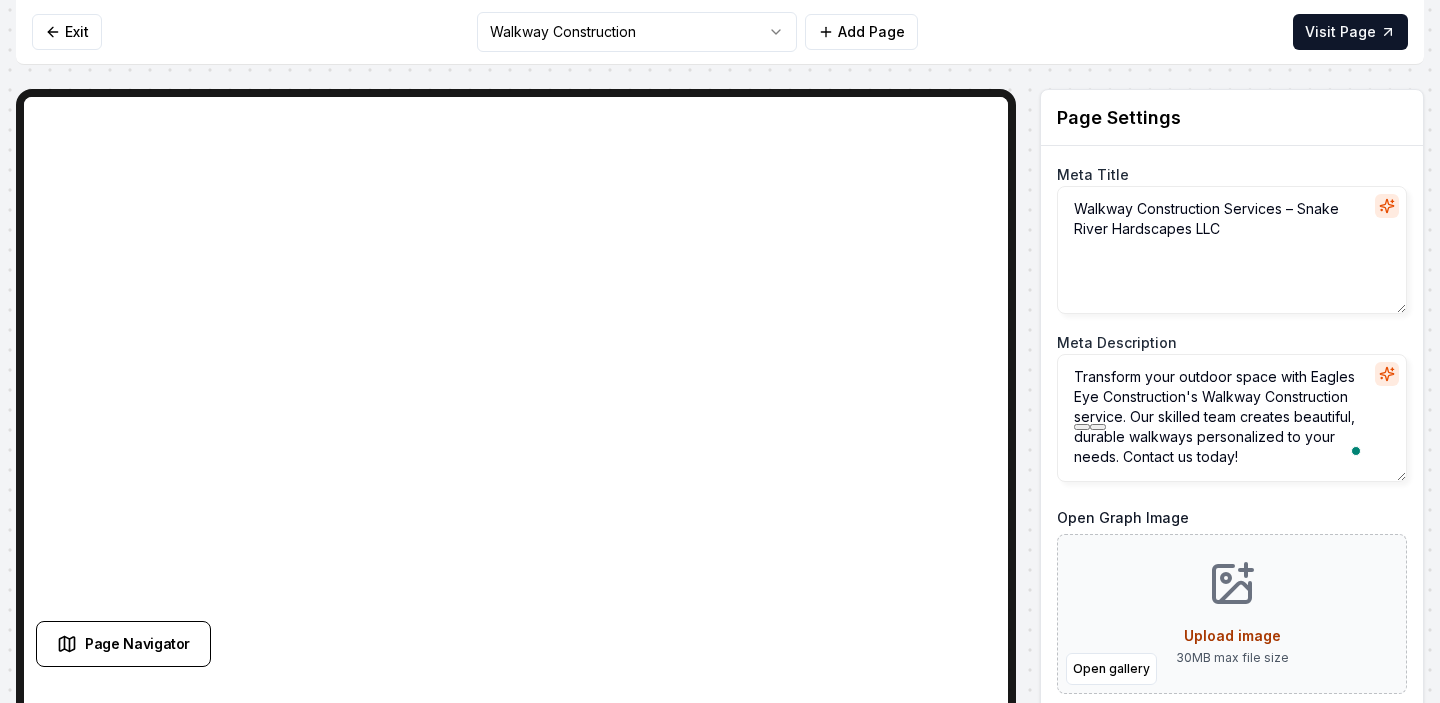 drag, startPoint x: 1198, startPoint y: 395, endPoint x: 1310, endPoint y: 382, distance: 112.75194 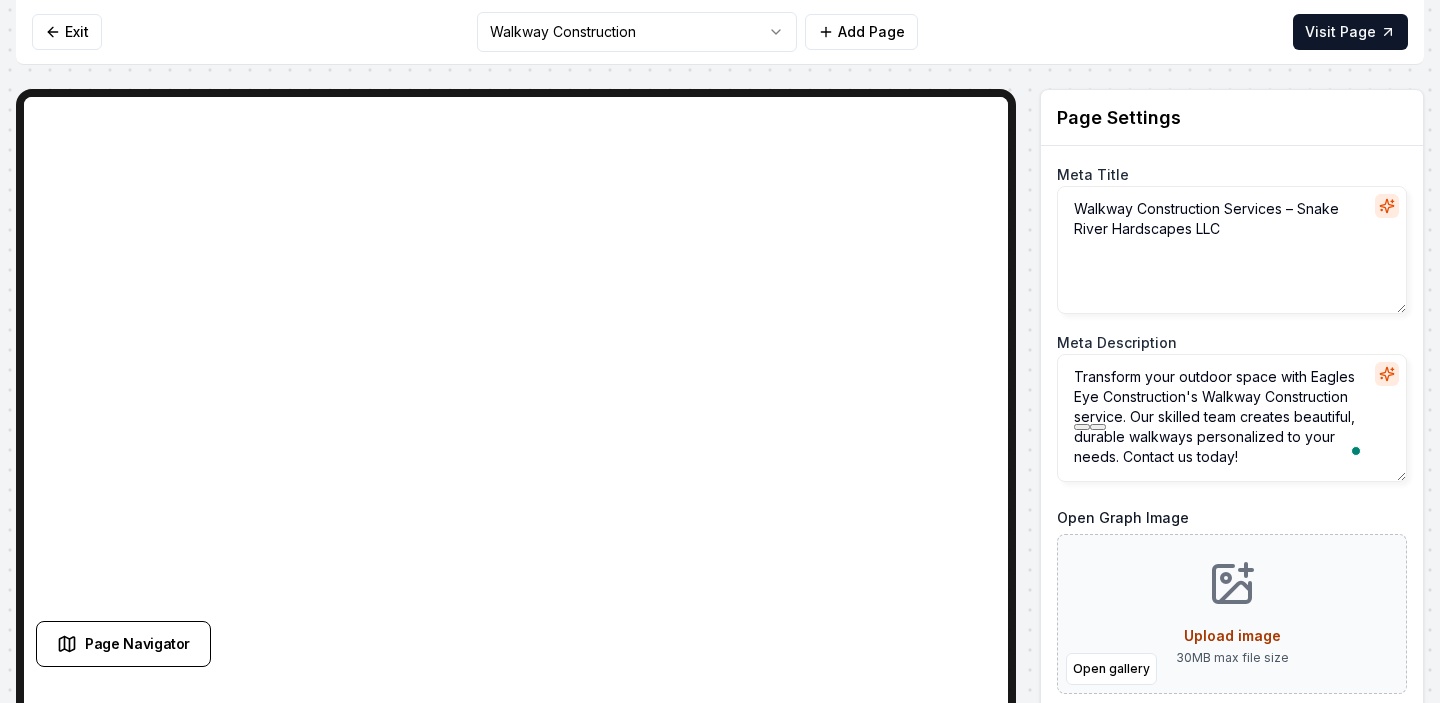 click on "Transform your outdoor space with Eagles Eye Construction's Walkway Construction service. Our skilled team creates beautiful, durable walkways personalized to your needs. Contact us today!" at bounding box center (1232, 418) 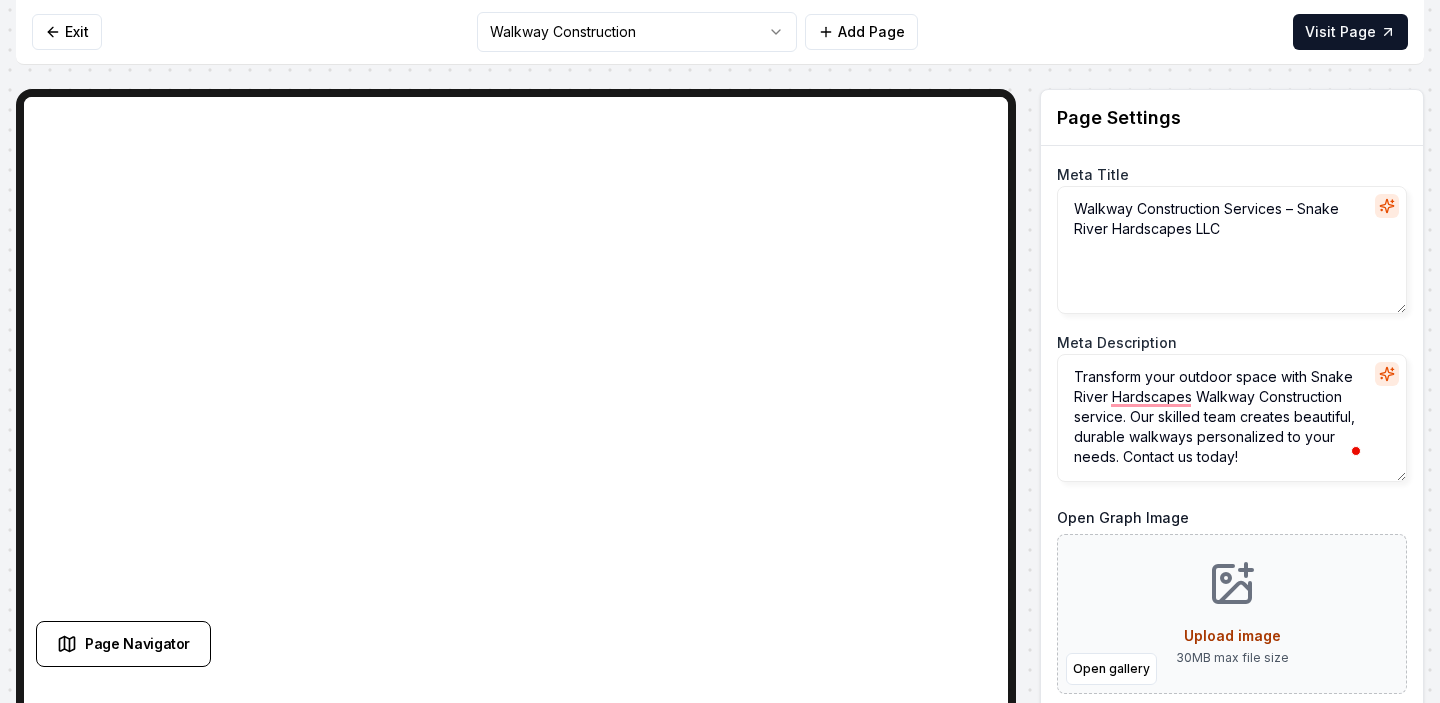 type on "Transform your outdoor space with Snake River Hardscapes Walkway Construction service. Our skilled team creates beautiful, durable walkways personalized to your needs. Contact us today!" 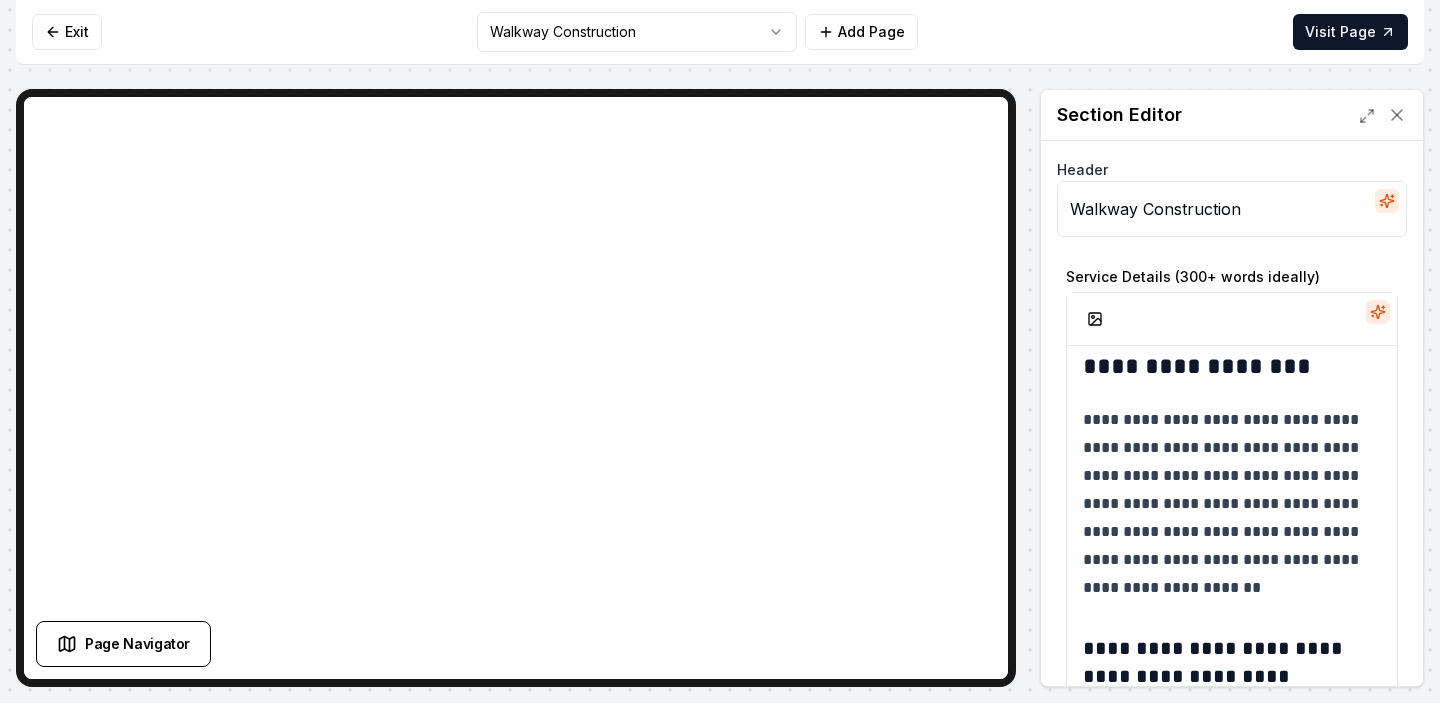 scroll, scrollTop: 55, scrollLeft: 0, axis: vertical 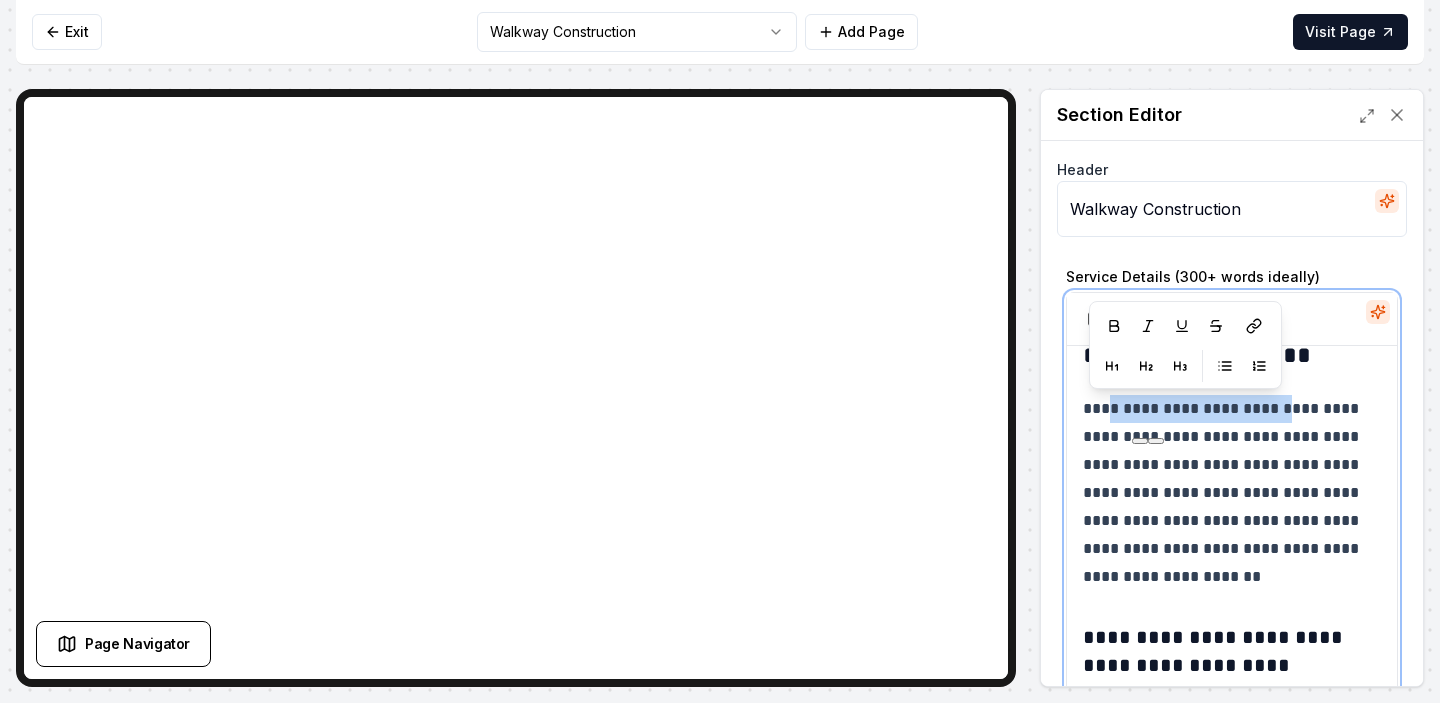 drag, startPoint x: 1287, startPoint y: 412, endPoint x: 1105, endPoint y: 398, distance: 182.53767 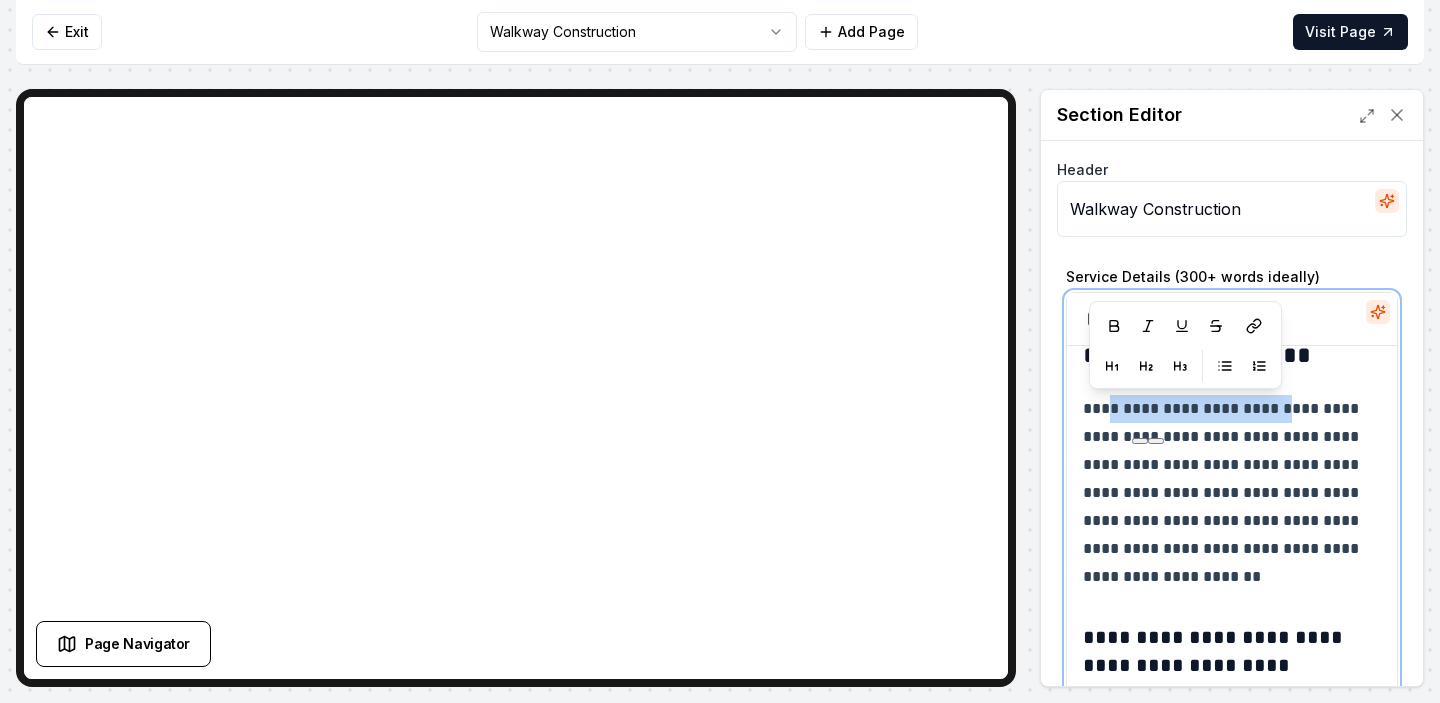 click on "**********" at bounding box center [1232, 493] 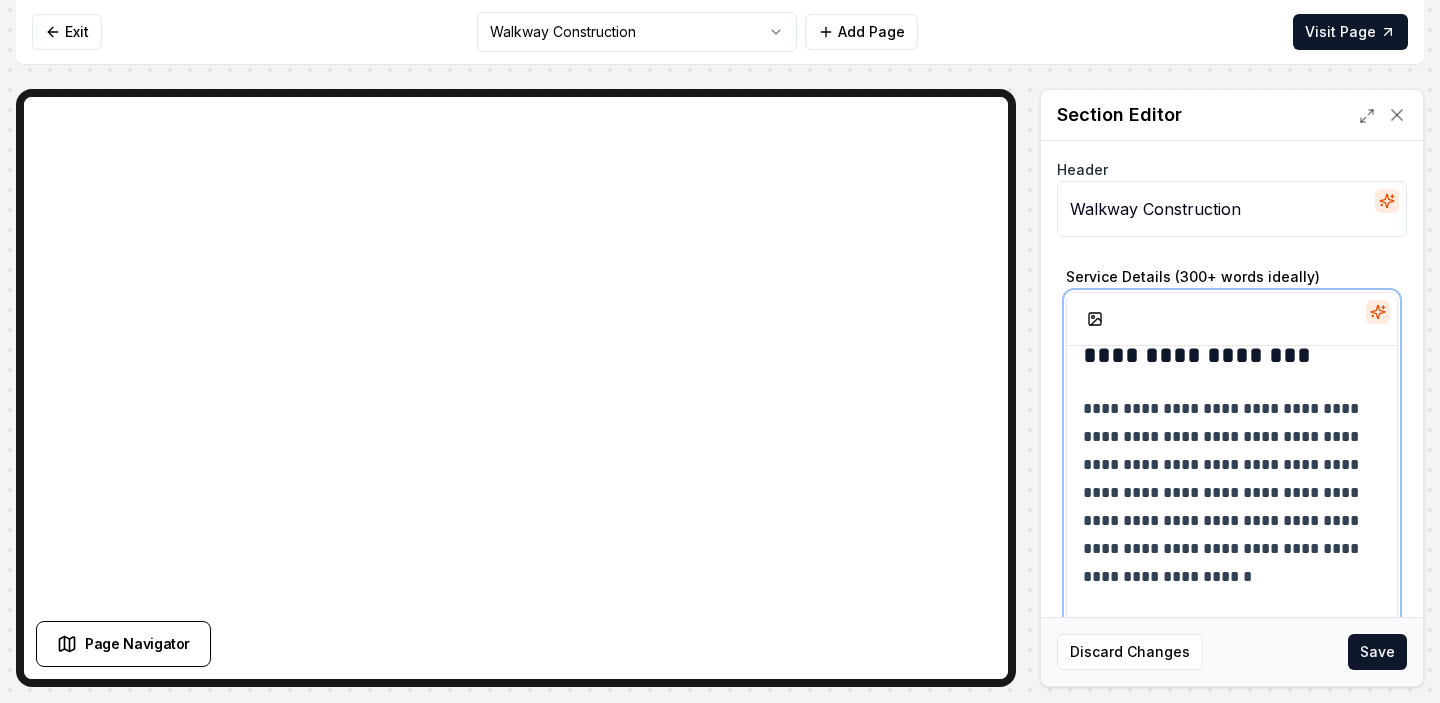 scroll, scrollTop: 83, scrollLeft: 0, axis: vertical 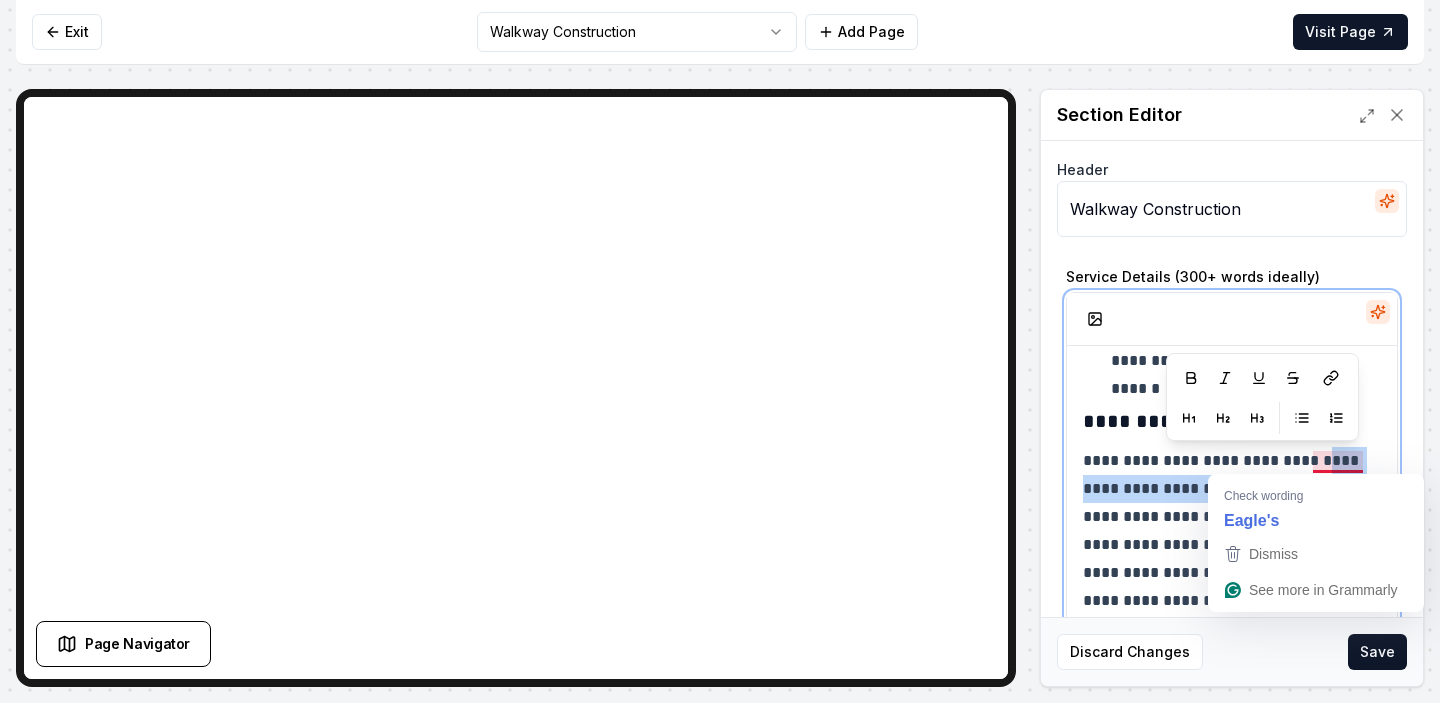 drag, startPoint x: 1213, startPoint y: 490, endPoint x: 1317, endPoint y: 453, distance: 110.38569 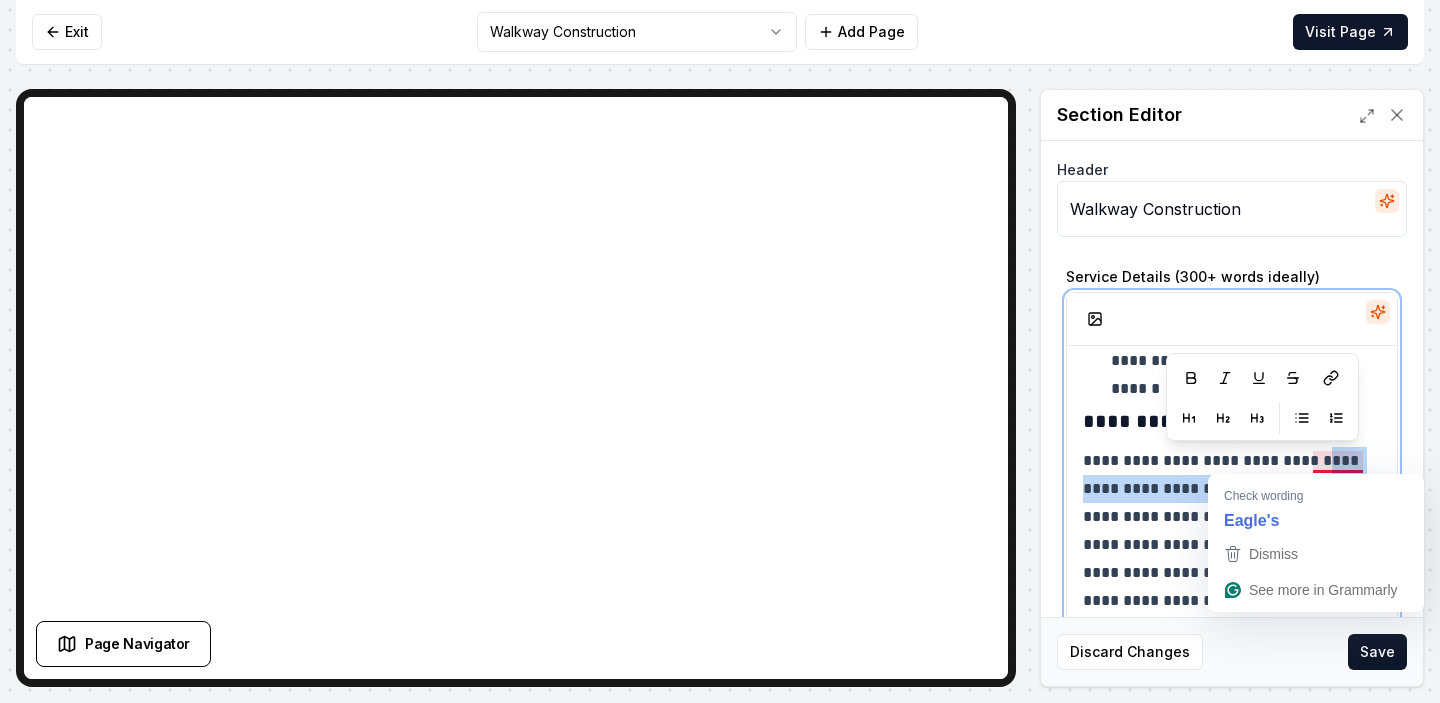 click on "**********" at bounding box center [1232, 573] 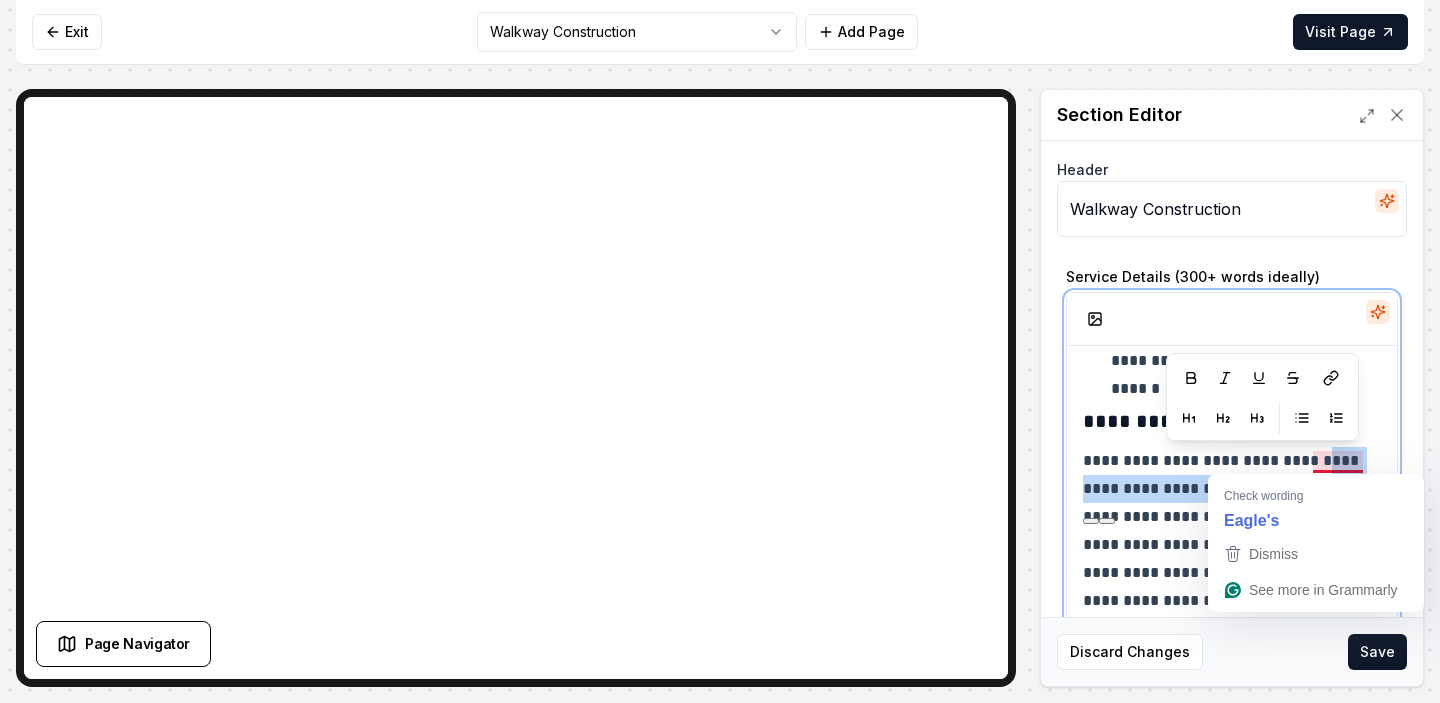 type 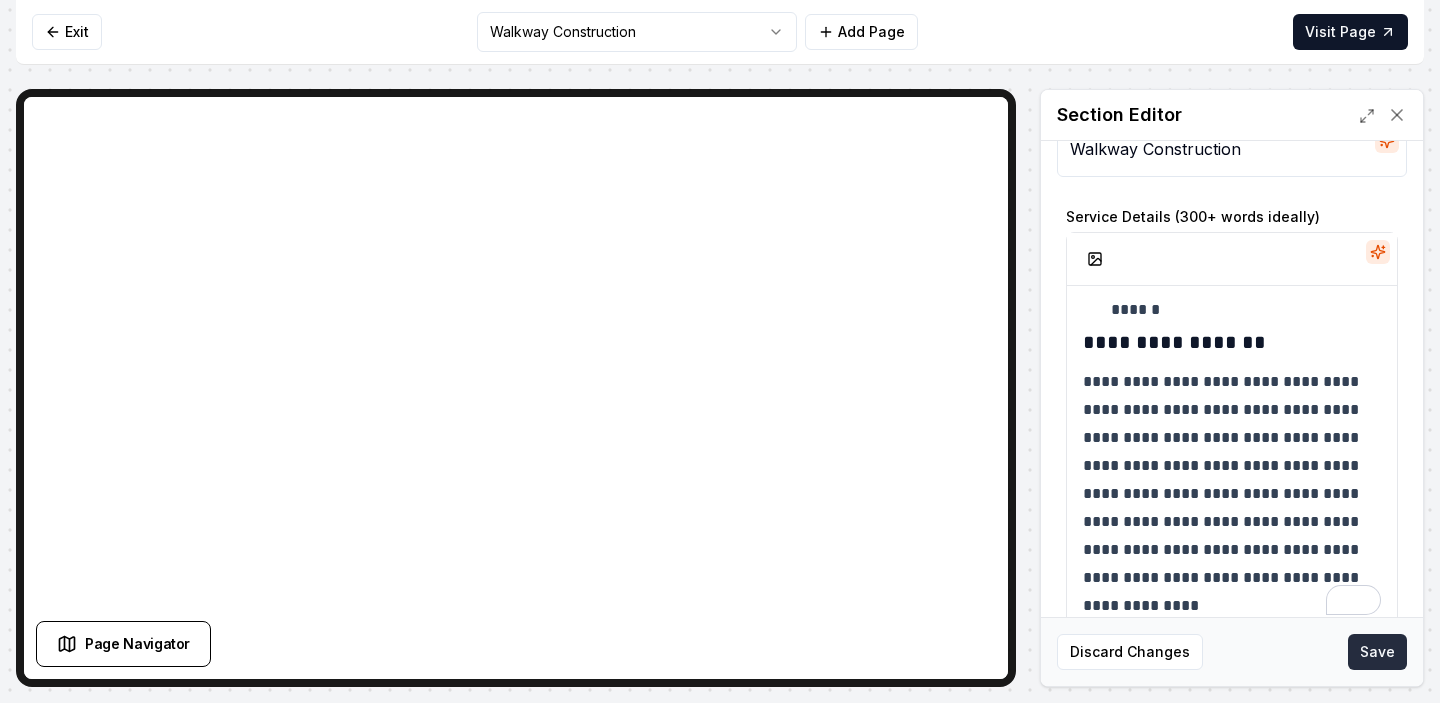 click on "Save" at bounding box center (1377, 652) 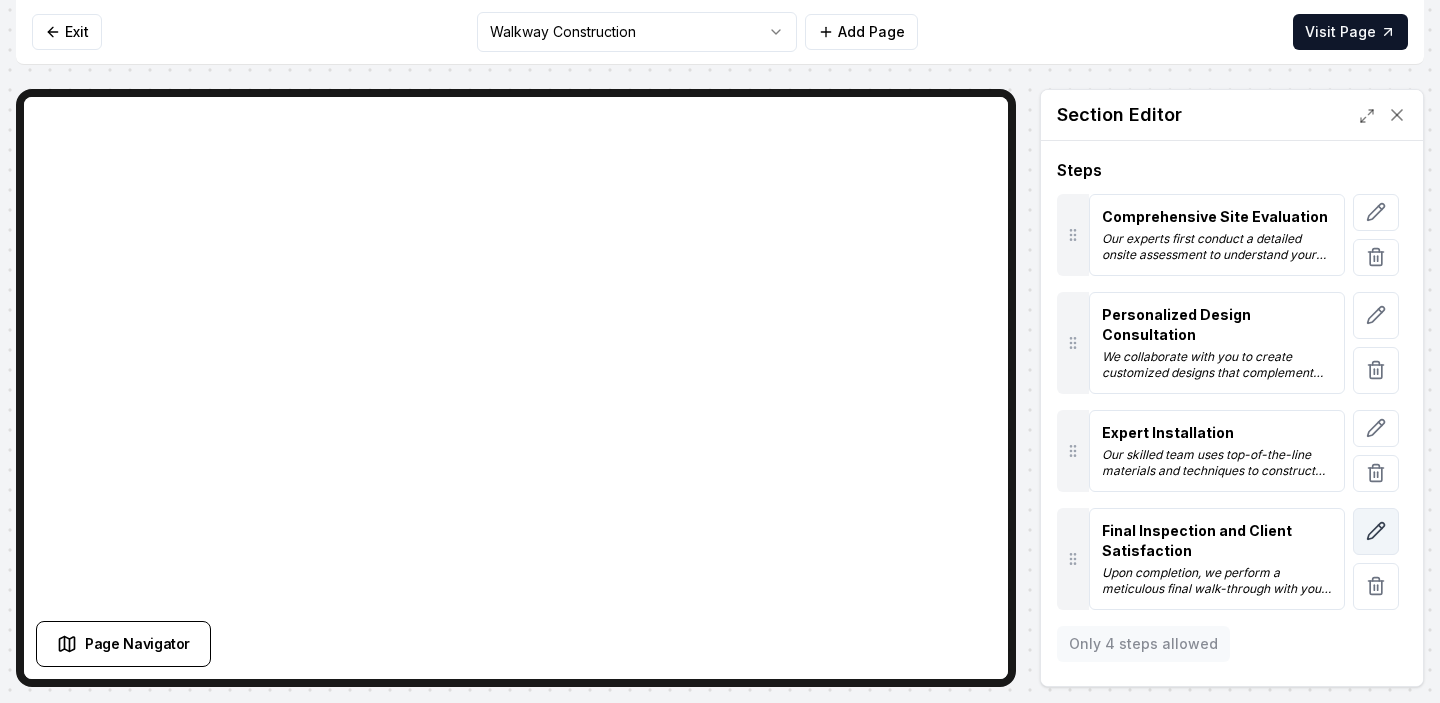 click 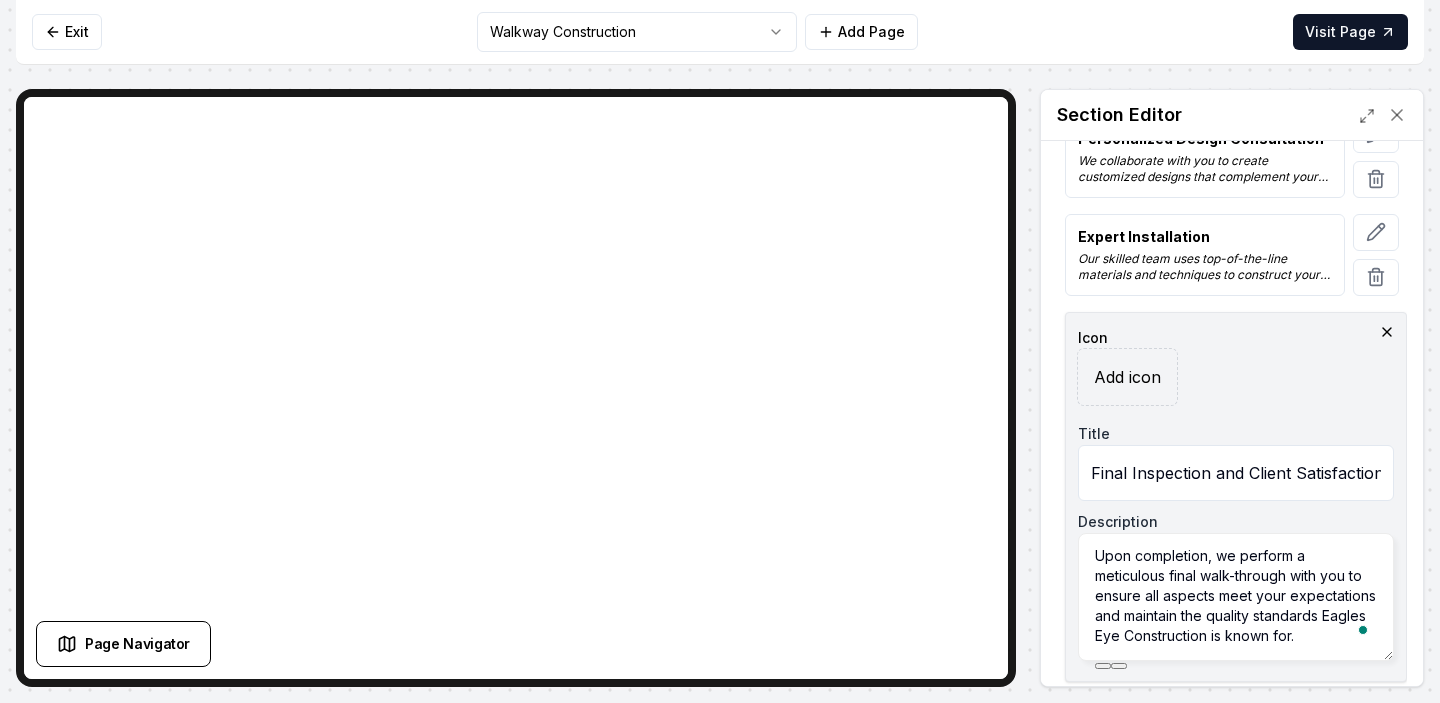 drag, startPoint x: 1328, startPoint y: 614, endPoint x: 1207, endPoint y: 641, distance: 123.97581 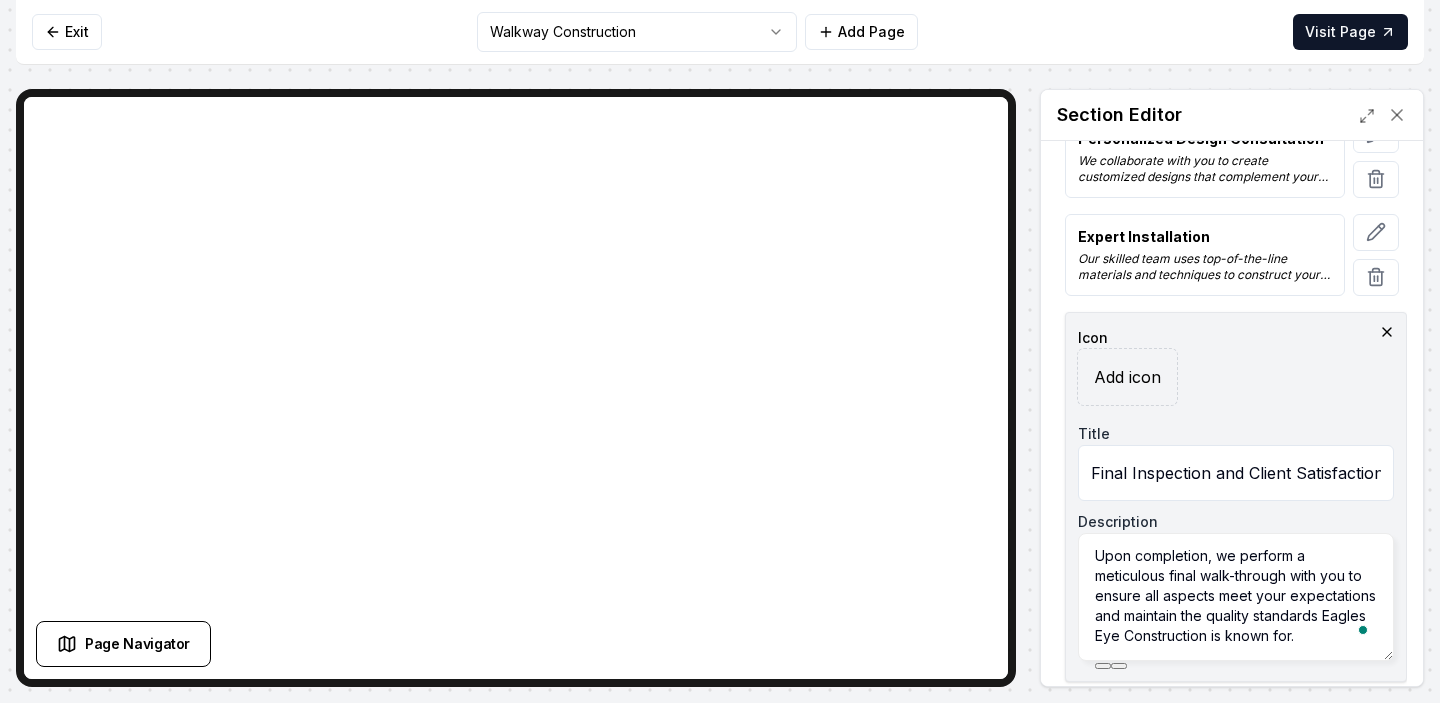 click on "Upon completion, we perform a meticulous final walk-through with you to ensure all aspects meet your expectations and maintain the quality standards Eagles Eye Construction is known for." at bounding box center (1236, 597) 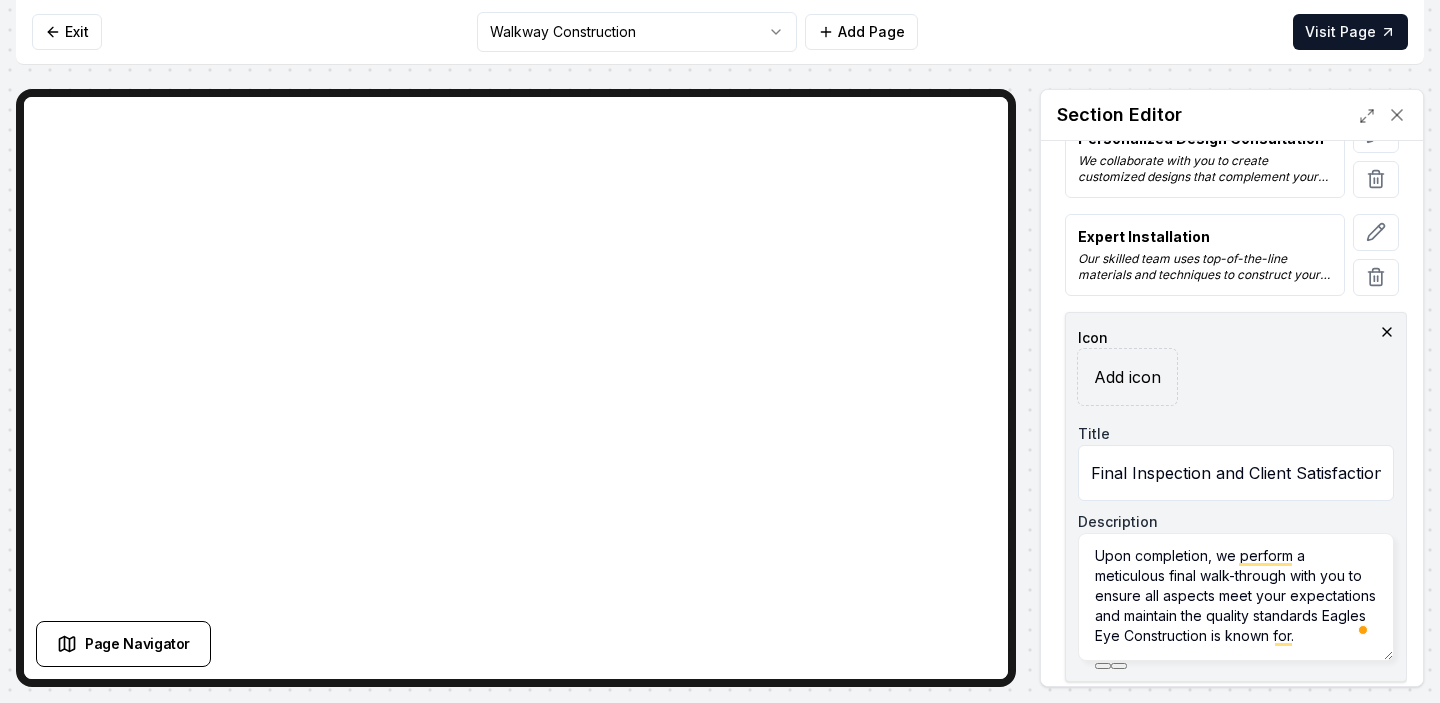 paste on "Snake River Hardscapes" 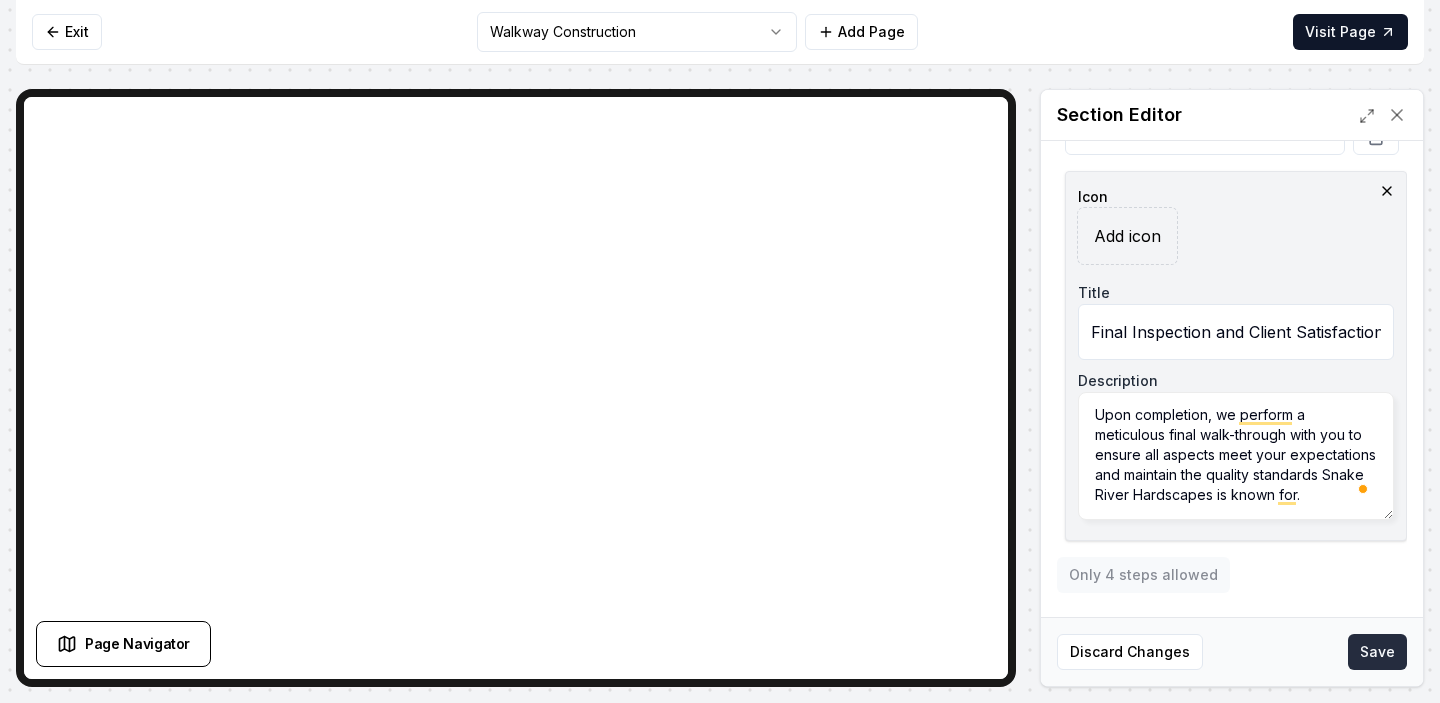 type on "Upon completion, we perform a meticulous final walk-through with you to ensure all aspects meet your expectations and maintain the quality standards Snake River Hardscapes is known for." 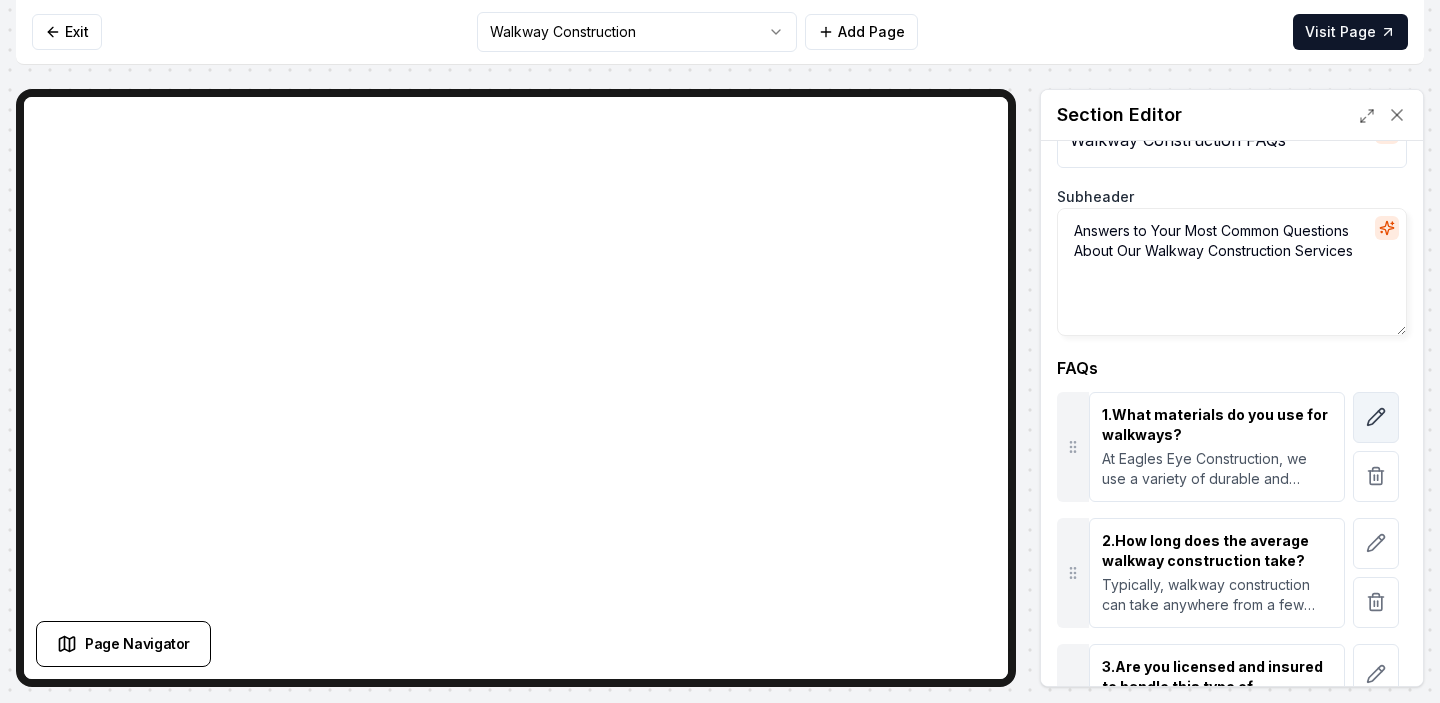 click 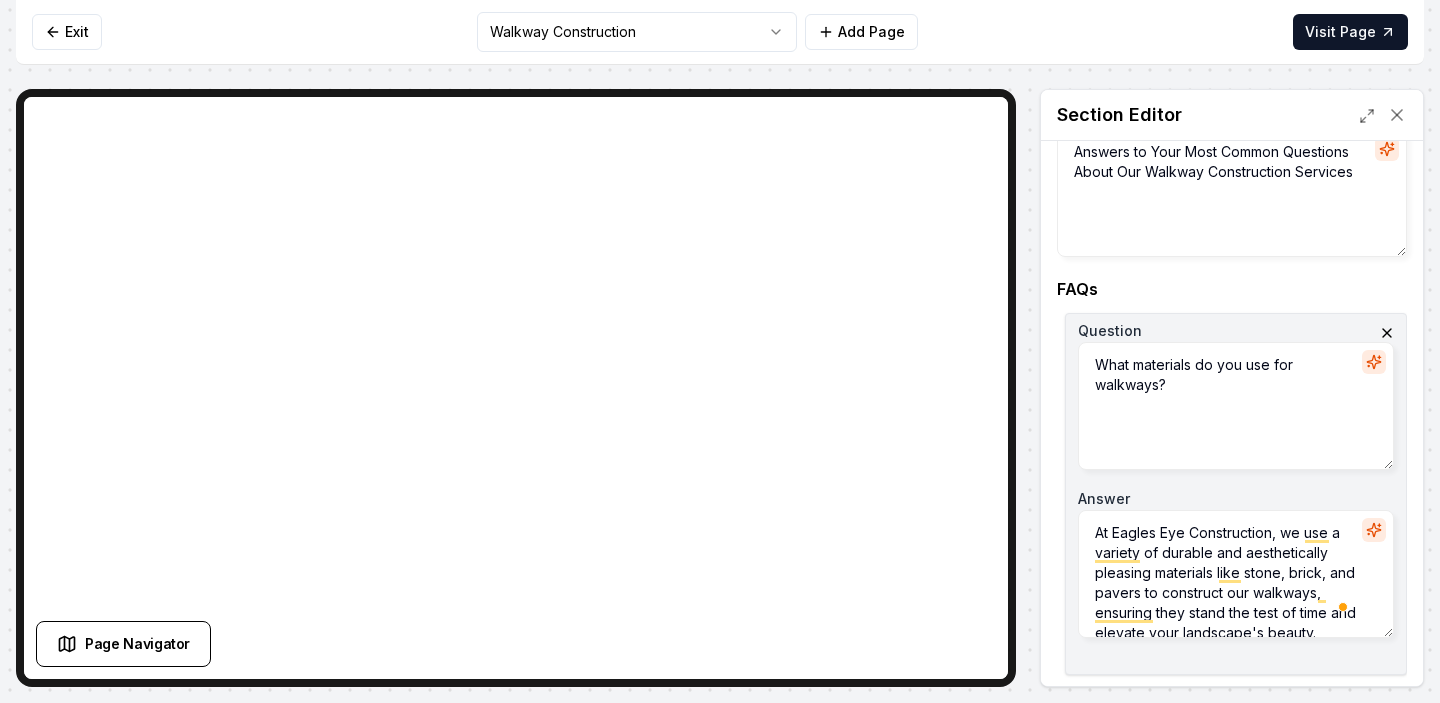 drag, startPoint x: 1274, startPoint y: 532, endPoint x: 1115, endPoint y: 528, distance: 159.05031 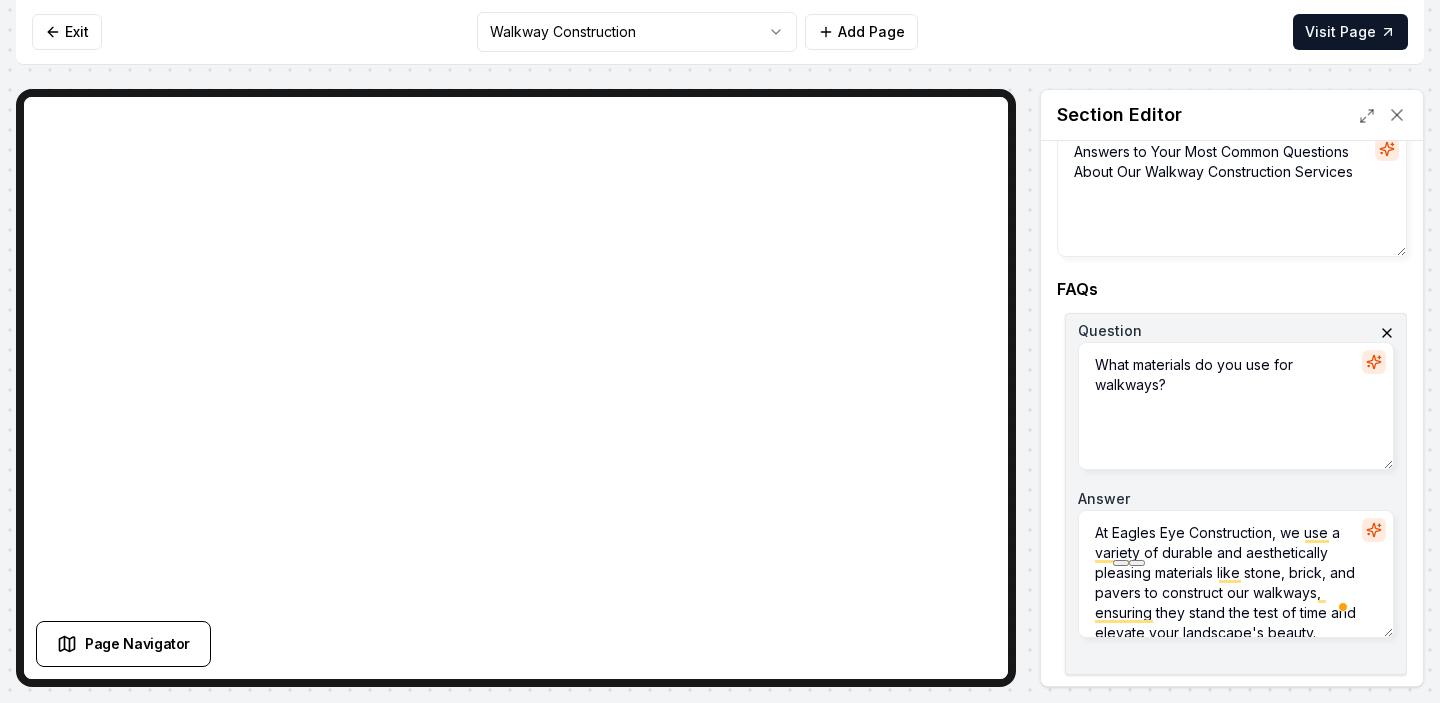 paste on "Snake River Hardscapes" 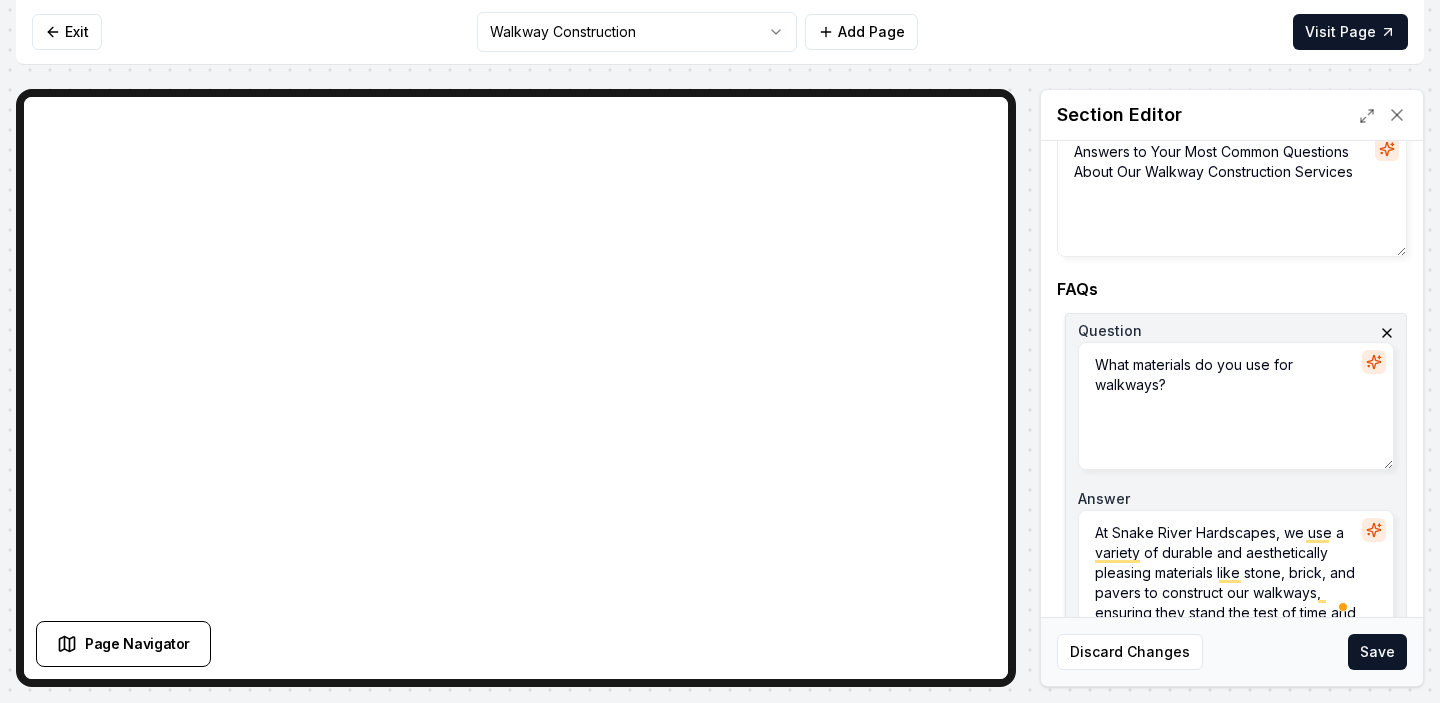 scroll, scrollTop: 18, scrollLeft: 0, axis: vertical 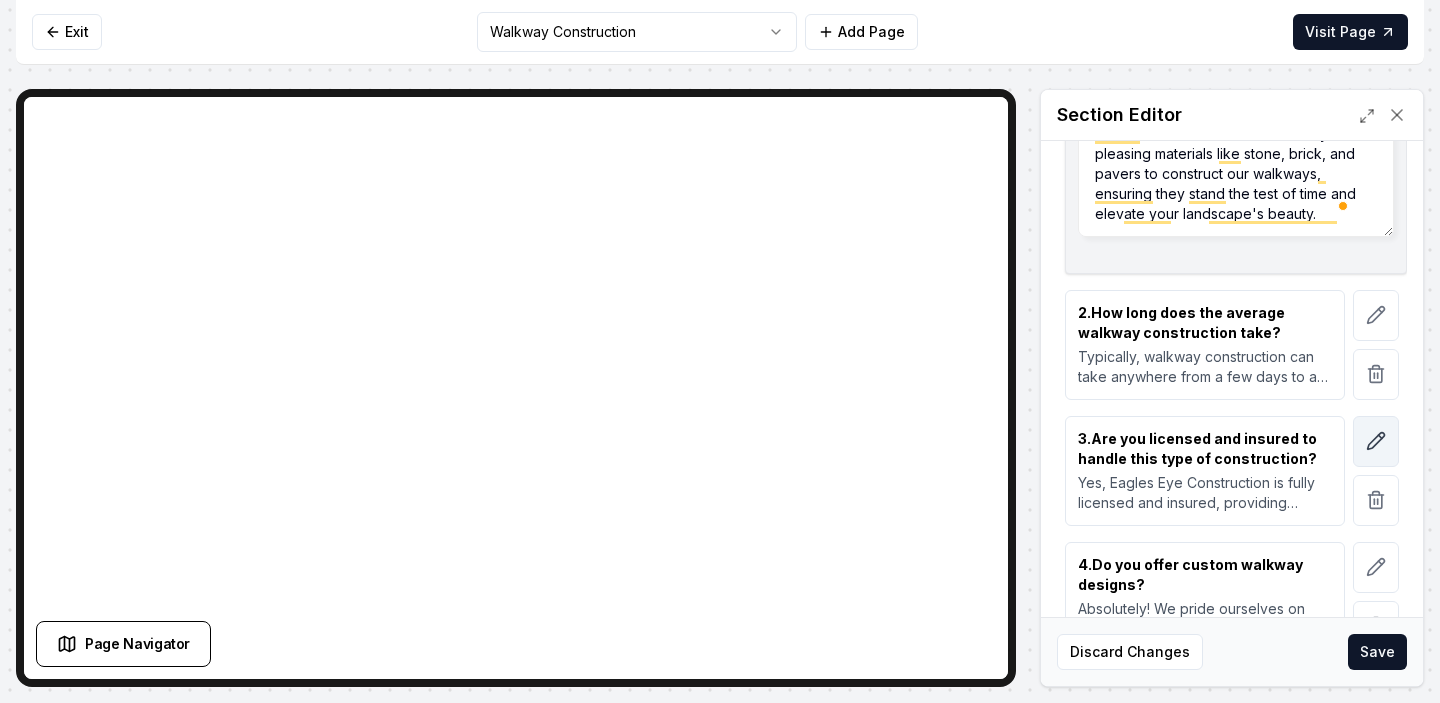 type on "At Snake River Hardscapes, we use a variety of durable and aesthetically pleasing materials like stone, brick, and pavers to construct our walkways, ensuring they stand the test of time and elevate your landscape's beauty." 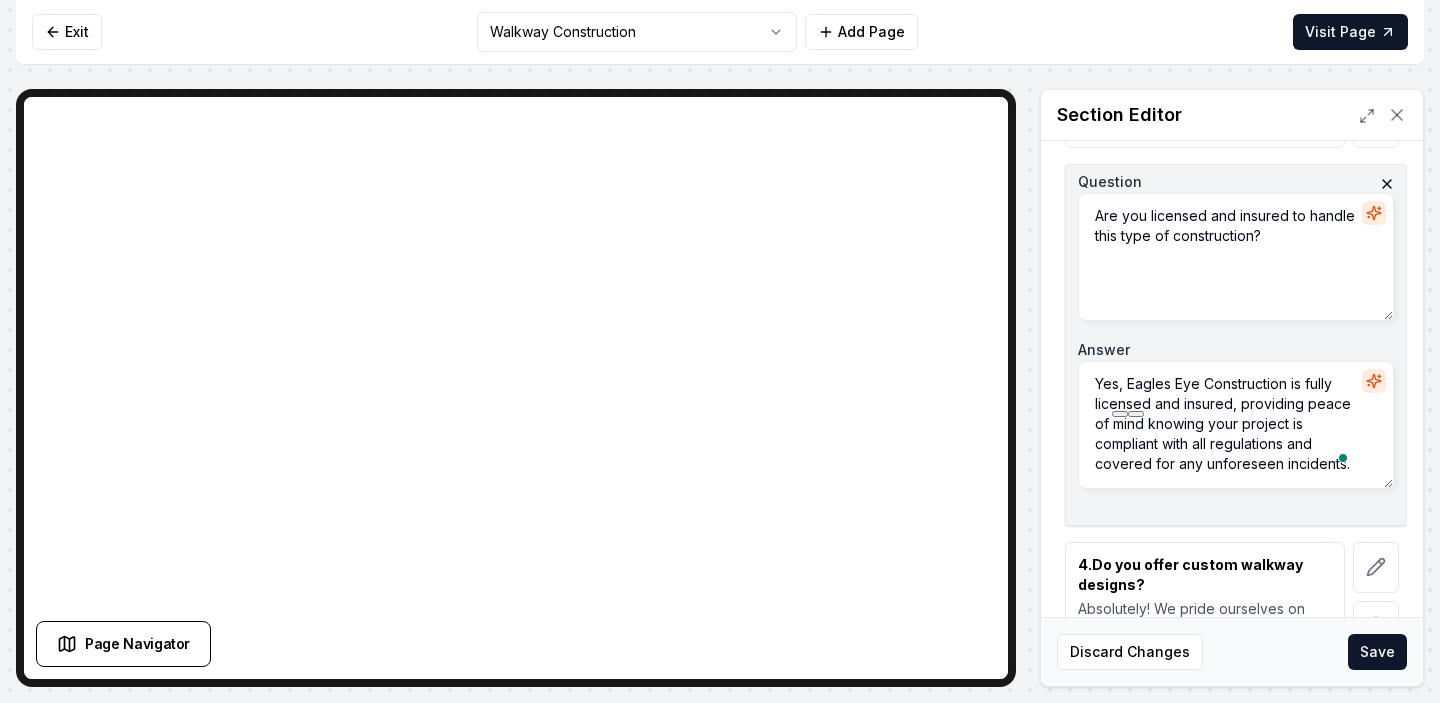drag, startPoint x: 1286, startPoint y: 384, endPoint x: 1124, endPoint y: 381, distance: 162.02777 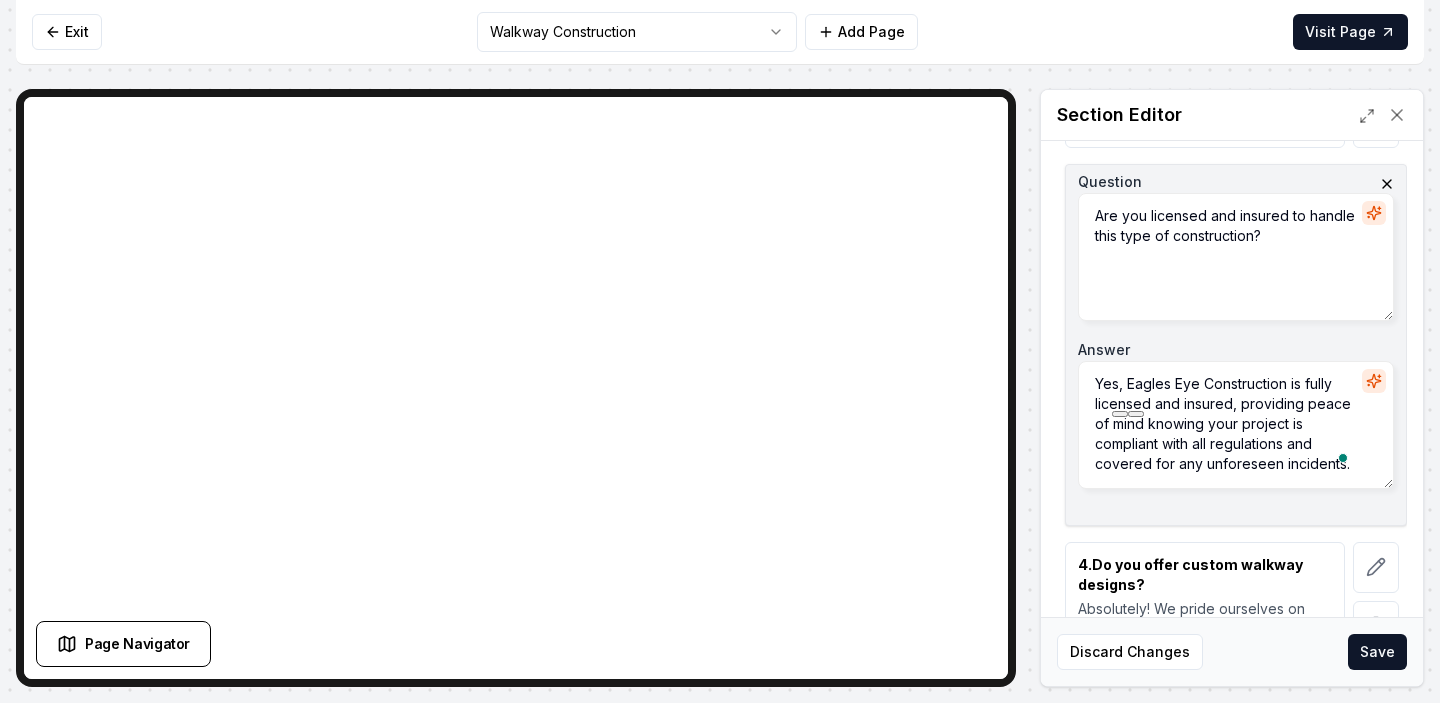 click on "Yes, Eagles Eye Construction is fully licensed and insured, providing peace of mind knowing your project is compliant with all regulations and covered for any unforeseen incidents." at bounding box center (1236, 425) 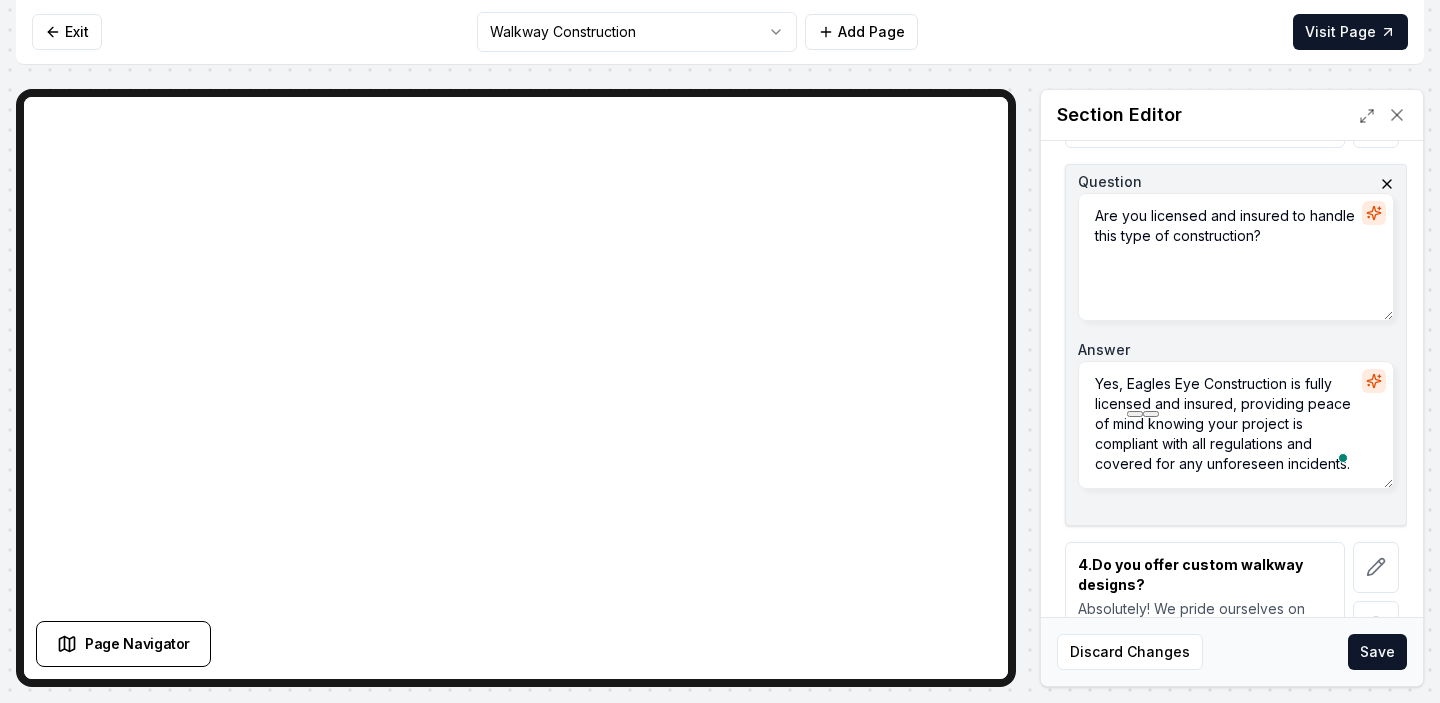 paste on "Snake River Hardscapes" 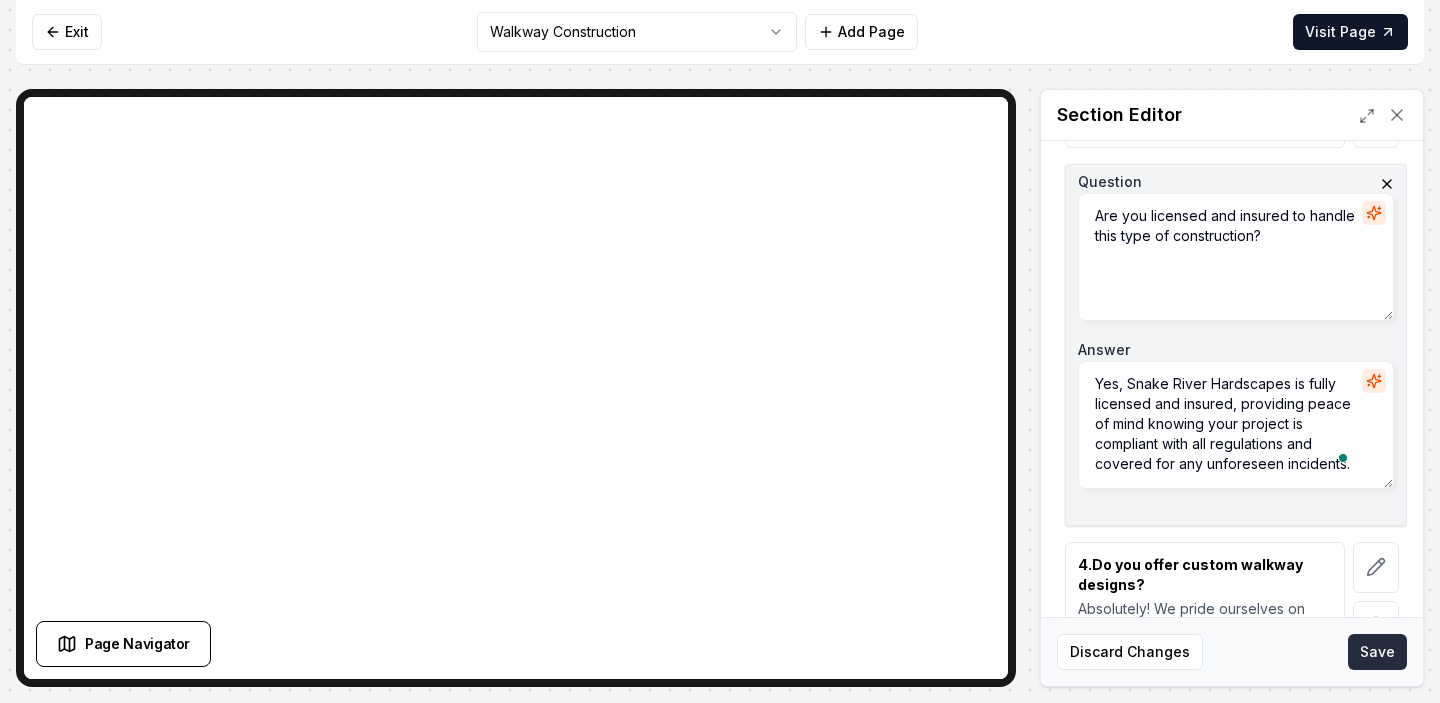 type on "Yes, Snake River Hardscapes is fully licensed and insured, providing peace of mind knowing your project is compliant with all regulations and covered for any unforeseen incidents." 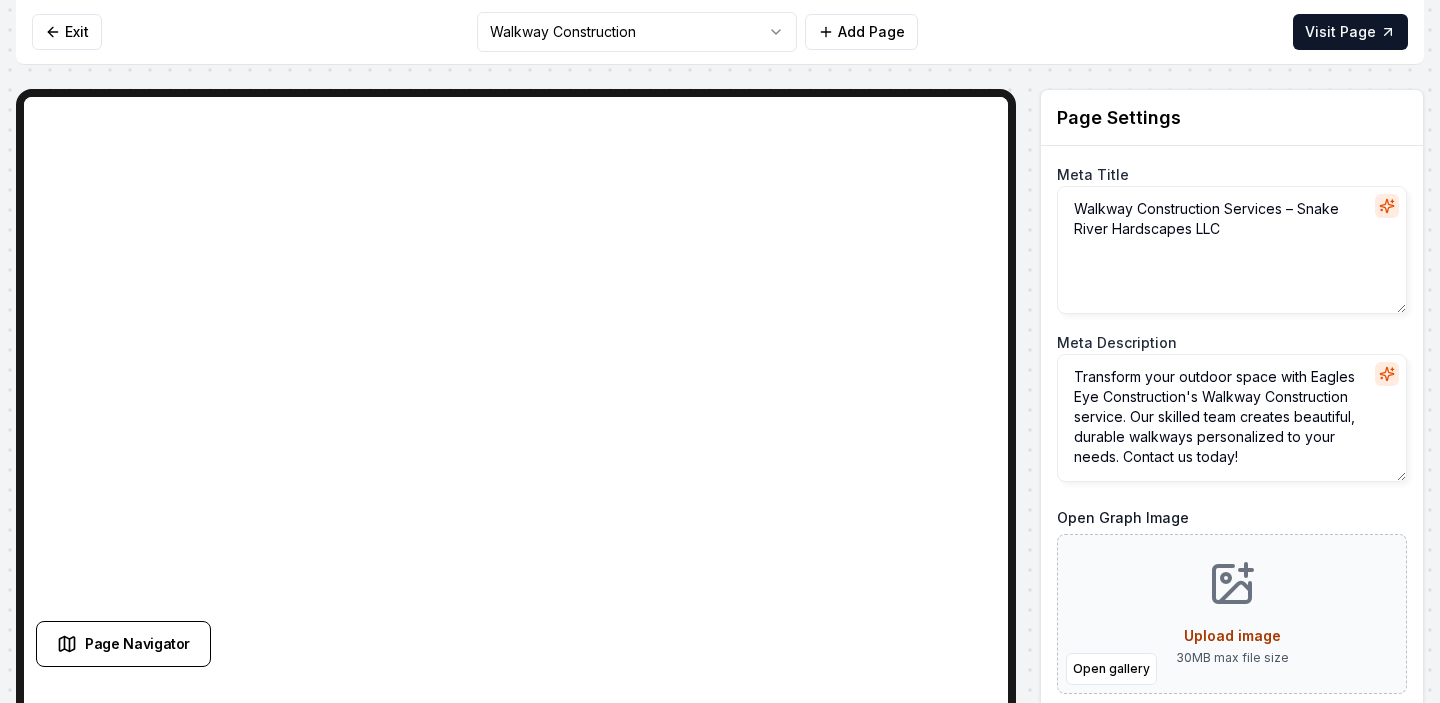 scroll, scrollTop: 0, scrollLeft: 0, axis: both 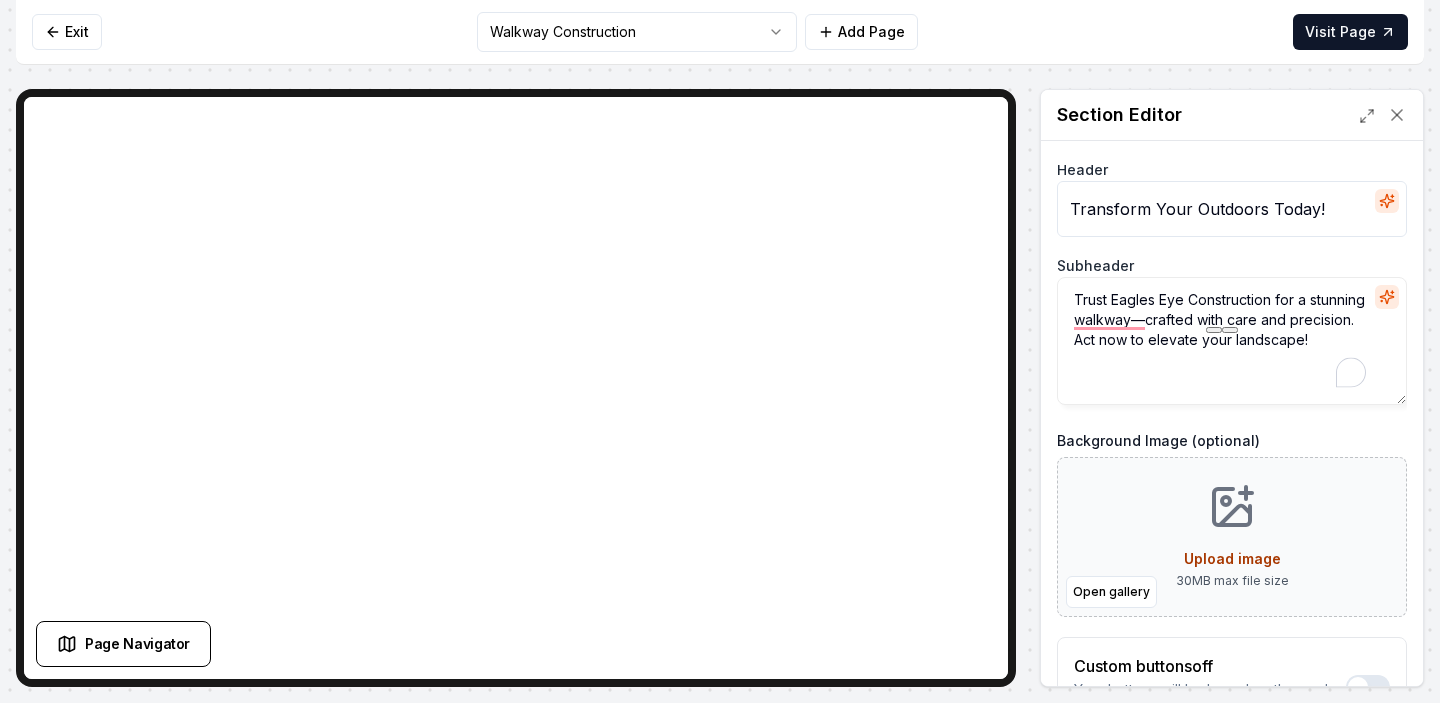 drag, startPoint x: 1269, startPoint y: 295, endPoint x: 1111, endPoint y: 299, distance: 158.05063 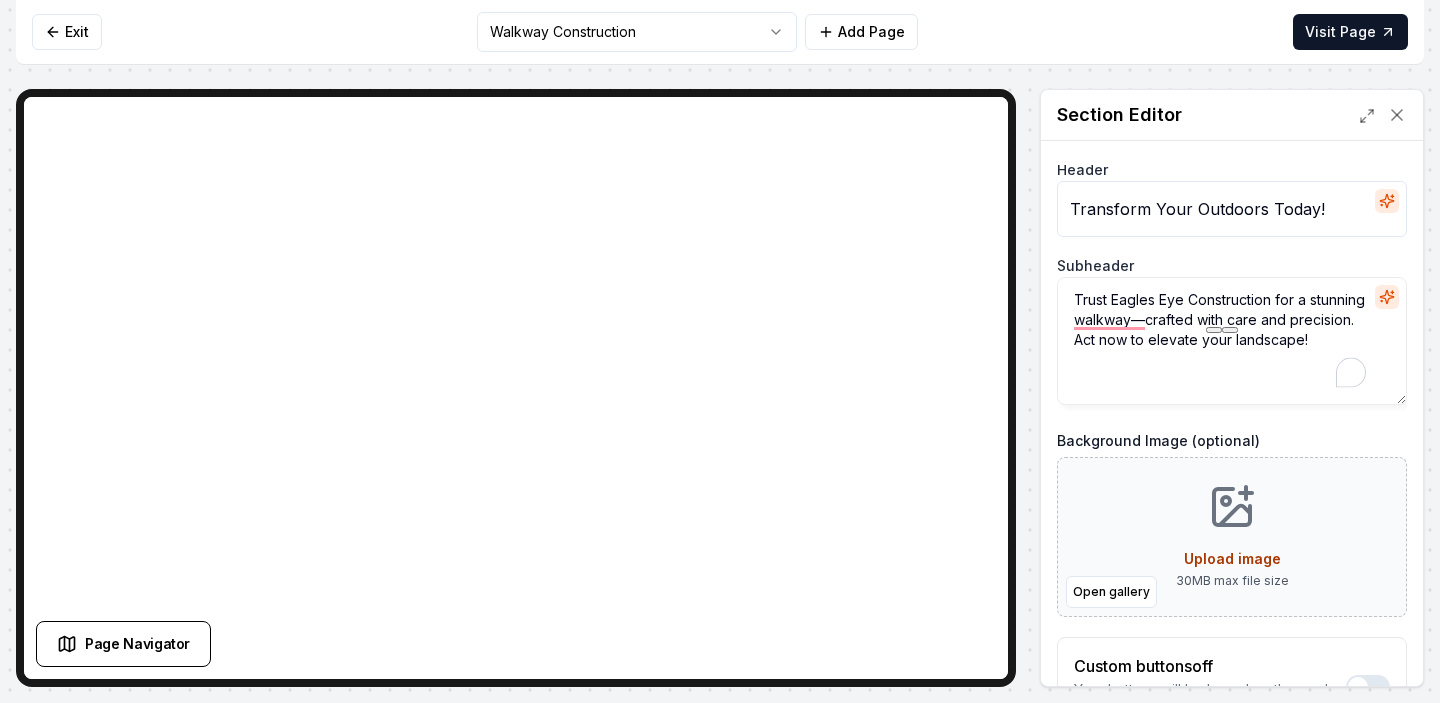 click on "Trust Eagles Eye Construction for a stunning walkway—crafted with care and precision. Act now to elevate your landscape!" at bounding box center [1232, 341] 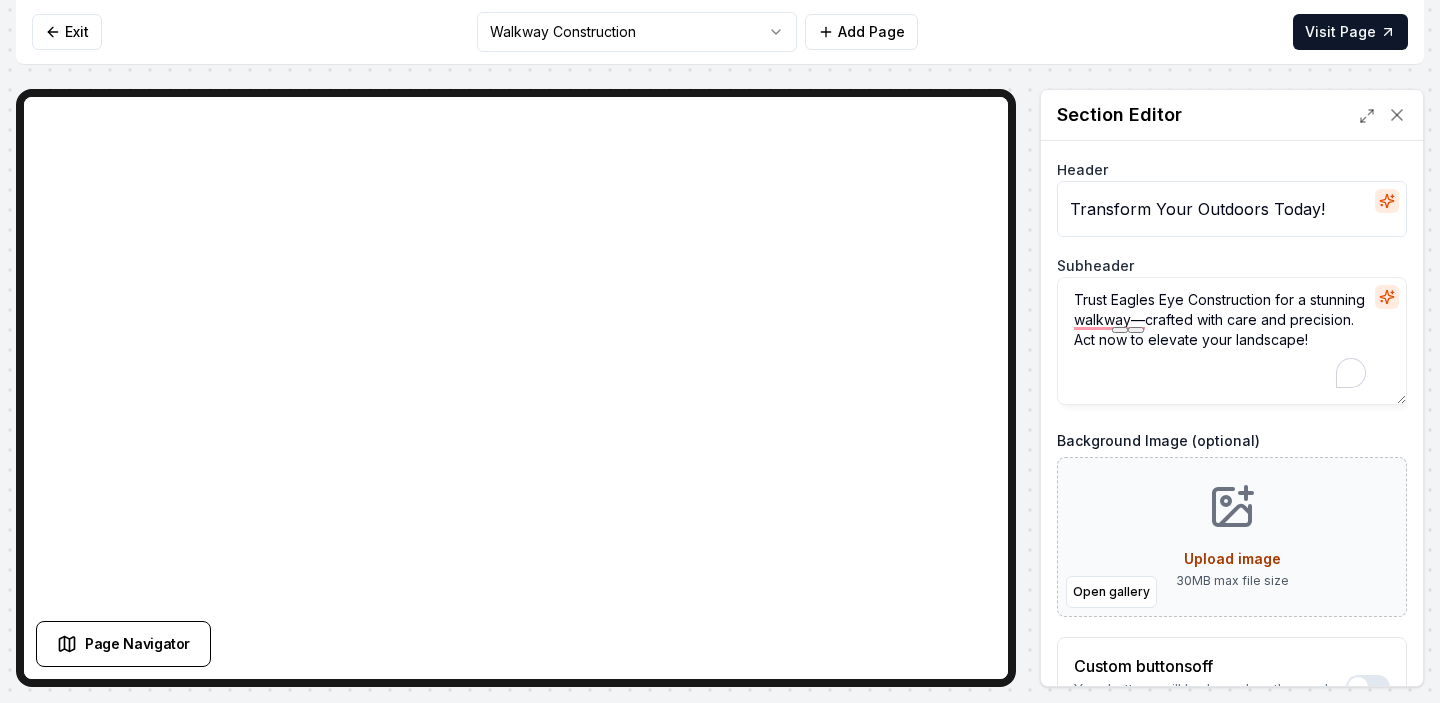 paste on "Snake River Hardscapes" 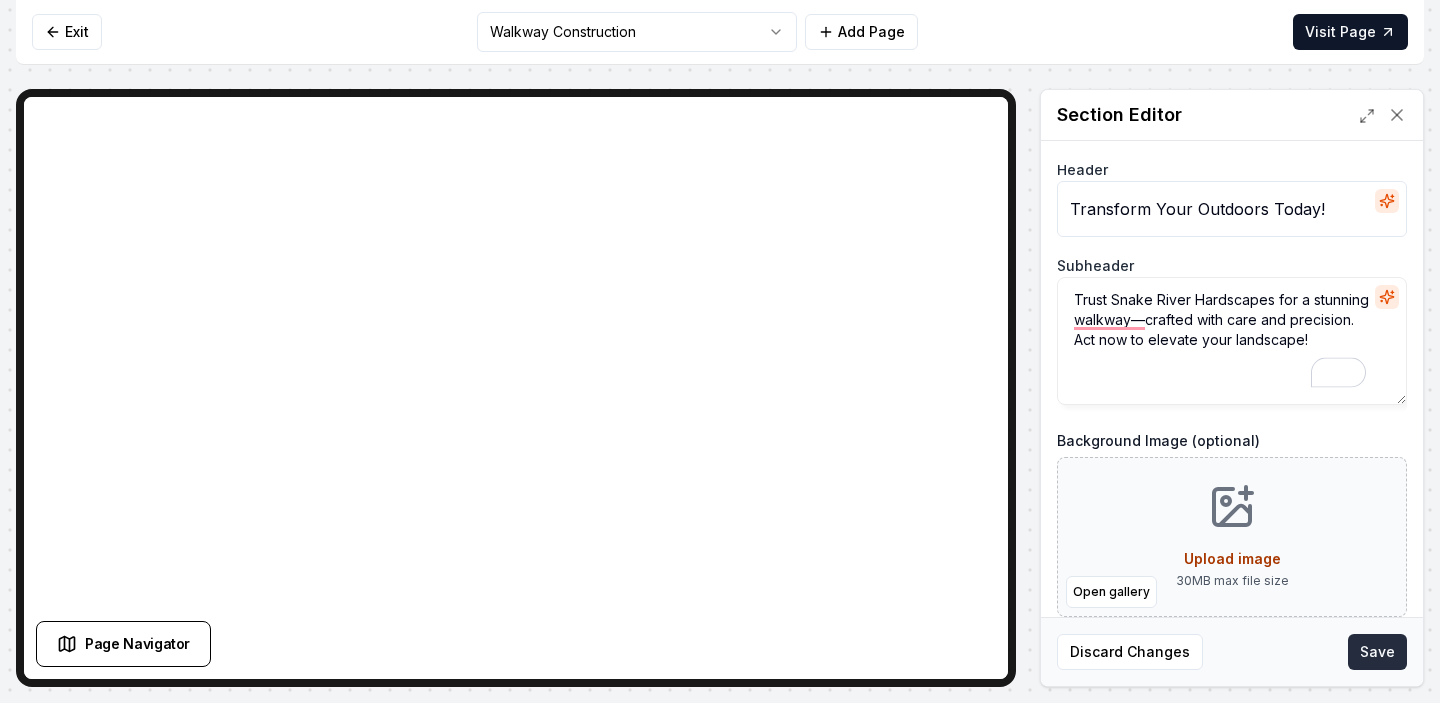 type on "Trust Snake River Hardscapes for a stunning walkway—crafted with care and precision. Act now to elevate your landscape!" 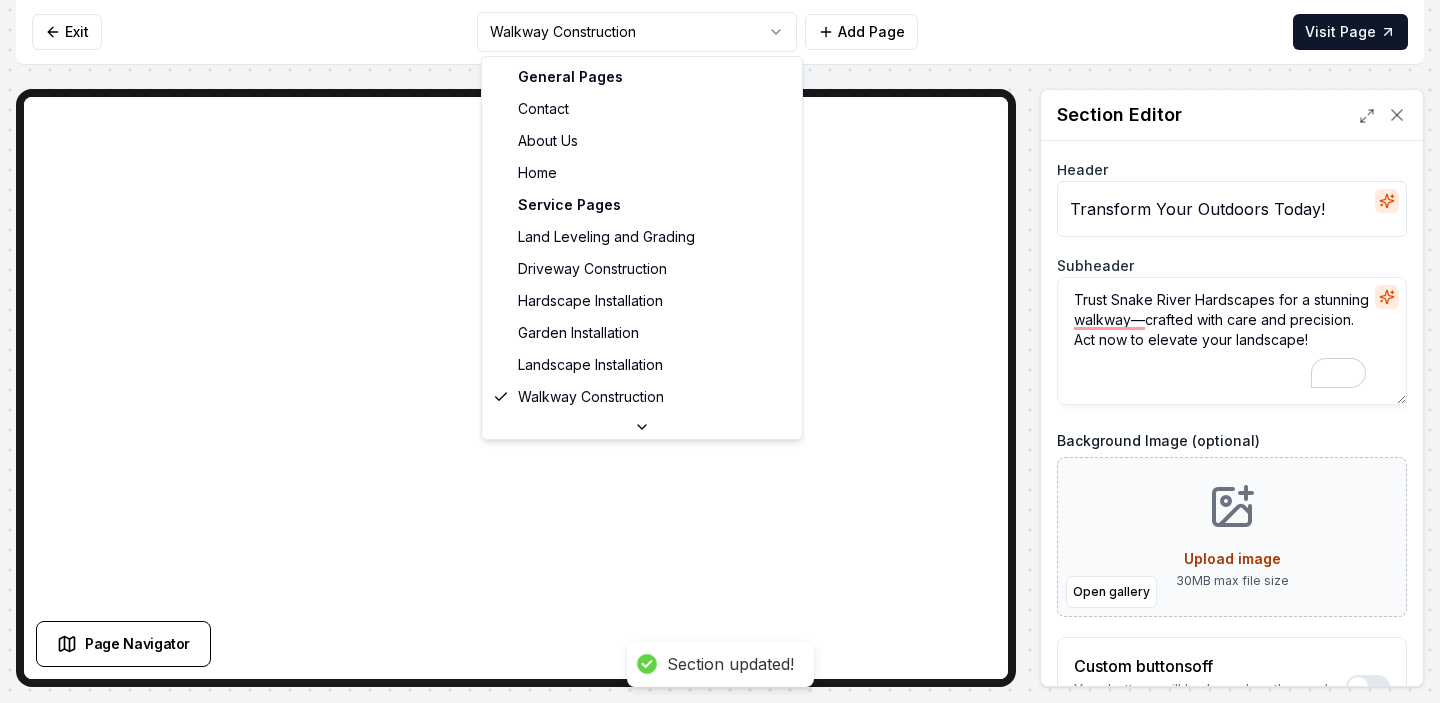 click on "Computer Required This feature is only available on a computer. Please switch to a computer to edit your site. Go back  Exit Walkway Construction Add Page Visit Page  Page Navigator Page Settings Section Editor Header Transform Your Outdoors Today! Subheader Trust Snake River Hardscapes for a stunning walkway—crafted with care and precision. Act now to elevate your landscape! Background Image (optional) Open gallery Upload image 30  MB max file size Custom buttons  off Your buttons will be based on the goals you set up. Discard Changes Save Section updated! /dashboard/sites/f895d079-bf65-4729-b307-2c15c7b60019/pages/ac9d2936-ed8c-4763-bda8-ef3cfbe1d2d0 General Pages Contact About Us Home Service Pages Land Leveling and Grading Driveway Construction Hardscape Installation Garden Installation Landscape Installation Walkway Construction Patio Construction Retaining Wall Construction Service Area Pages Kuna, ID Meridian, ID Nampa, ID Caldwell, ID Emmett, ID Star, ID Middleton, ID Eagle, ID Boise, ID" at bounding box center [720, 351] 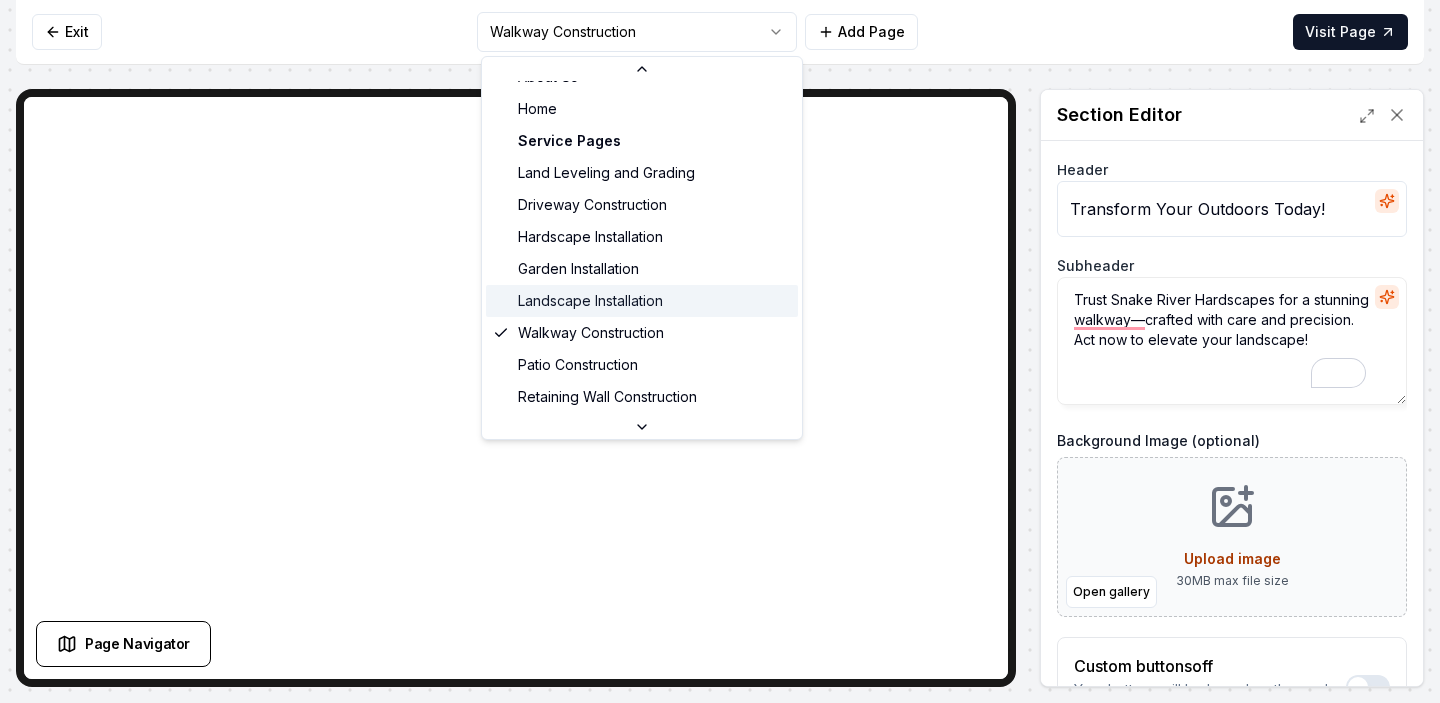 scroll, scrollTop: 90, scrollLeft: 0, axis: vertical 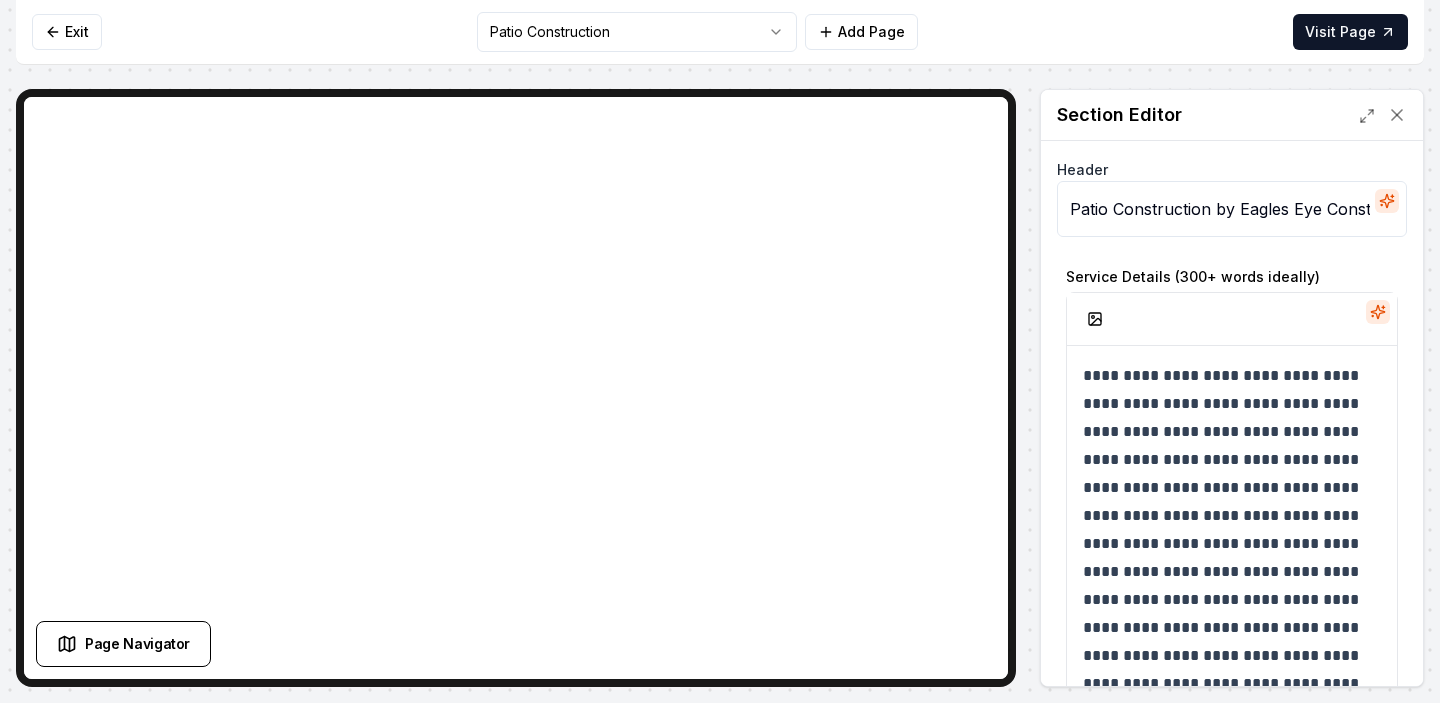 click on "**********" at bounding box center [720, 351] 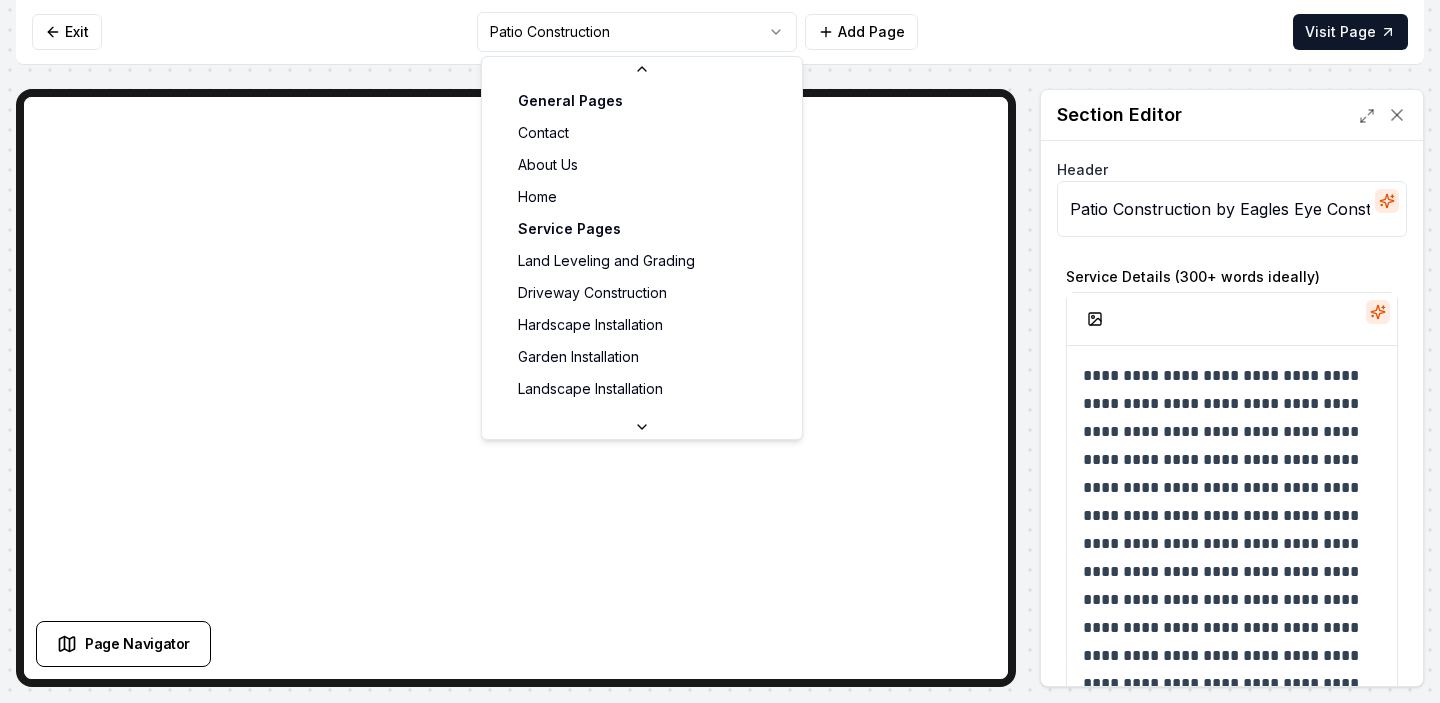 scroll, scrollTop: 54, scrollLeft: 0, axis: vertical 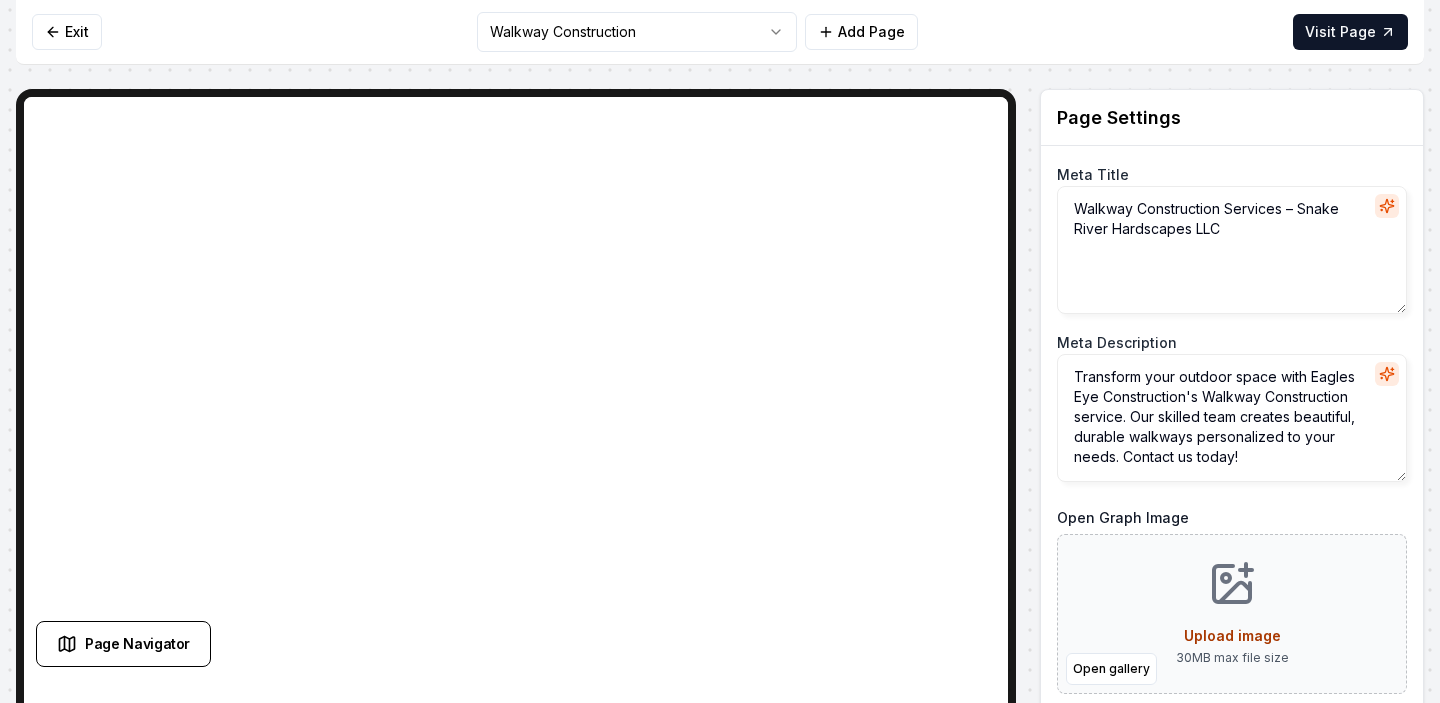 click on "Computer Required This feature is only available on a computer. Please switch to a computer to edit your site. Go back  Exit Walkway Construction Add Page Visit Page  Page Navigator Page Settings Meta Title Walkway Construction Services – Snake River Hardscapes LLC Meta Description Transform your outdoor space with Eagles Eye Construction's Walkway Construction service. Our skilled team creates beautiful, durable walkways personalized to your needs. Contact us today! Open Graph Image Open gallery Upload image 30  MB max file size URL Slug walkway-construction Discard Changes Save Section Editor Unsupported section type /dashboard/sites/f895d079-bf65-4729-b307-2c15c7b60019/pages/ac9d2936-ed8c-4763-bda8-ef3cfbe1d2d0" at bounding box center (720, 351) 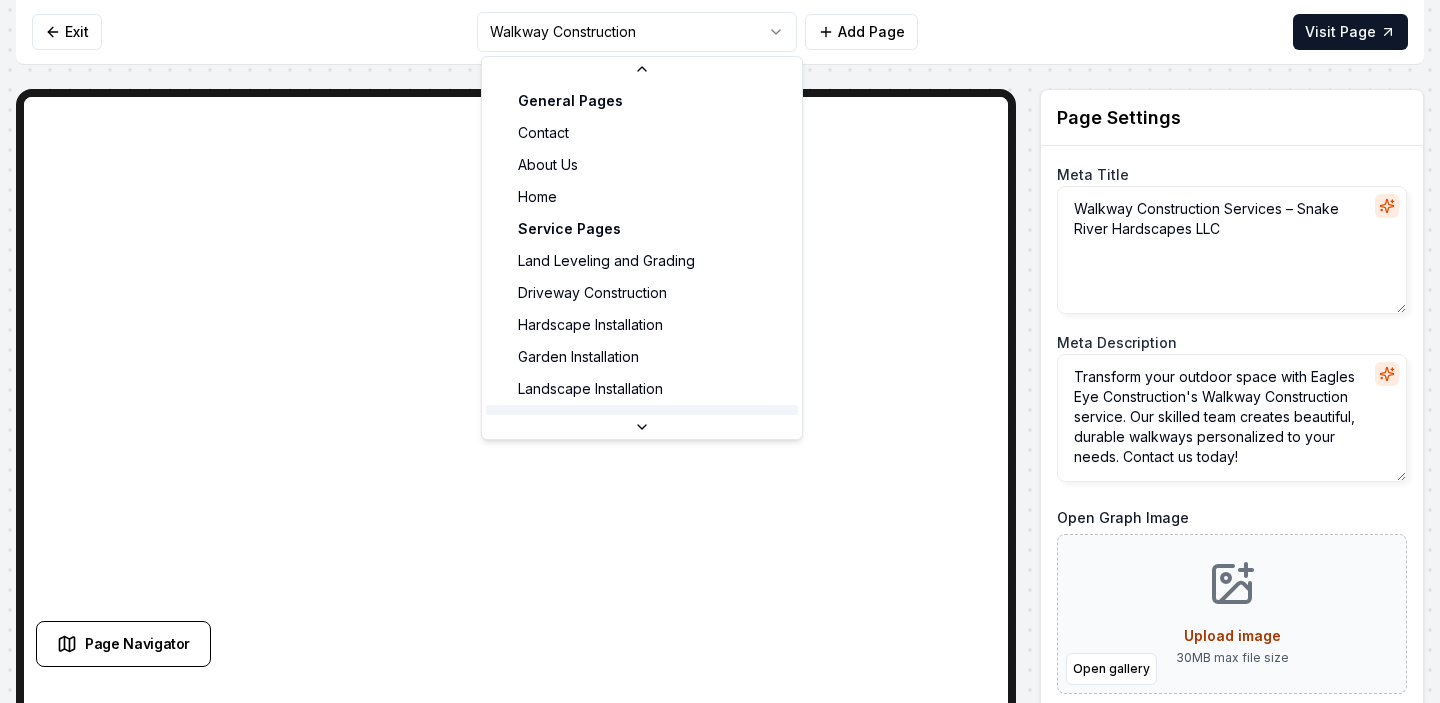 scroll, scrollTop: 69, scrollLeft: 0, axis: vertical 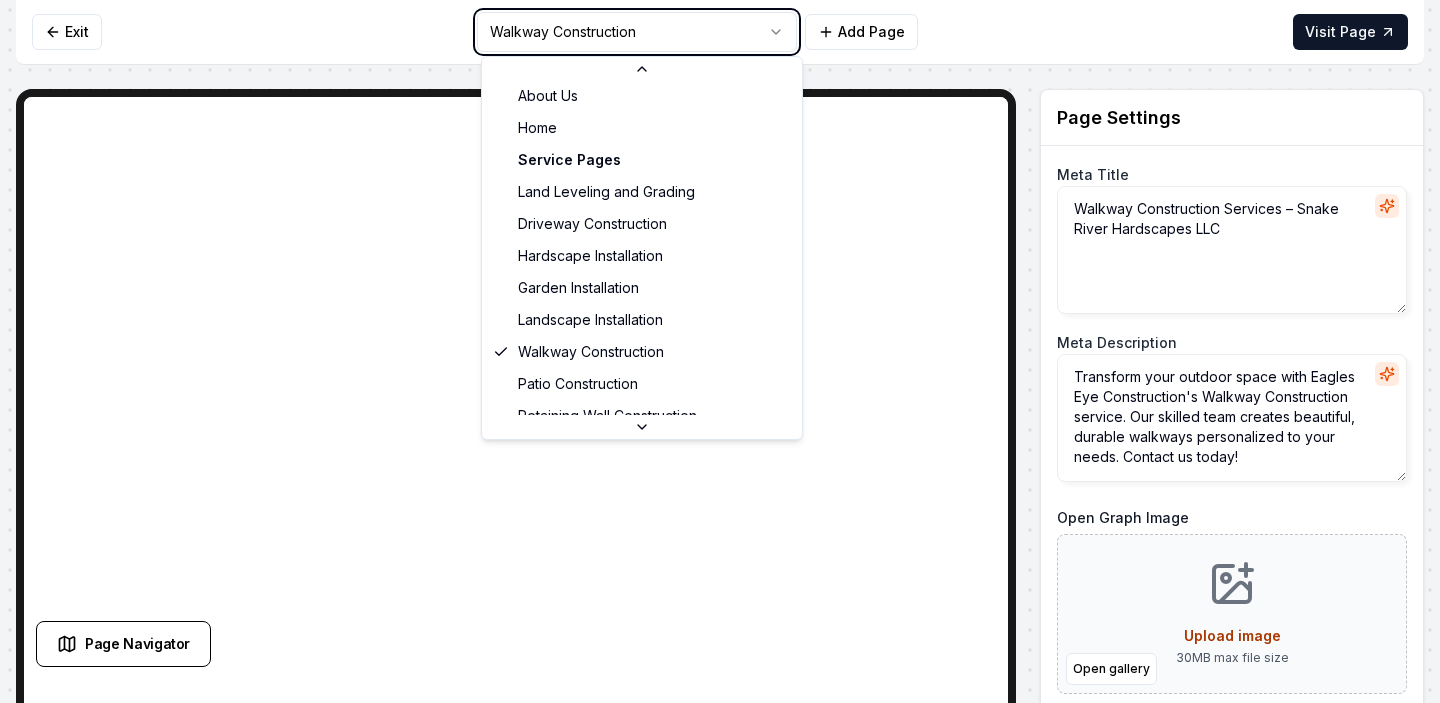 type on "Patio Construction Services | Snake River Hardscapes LLC" 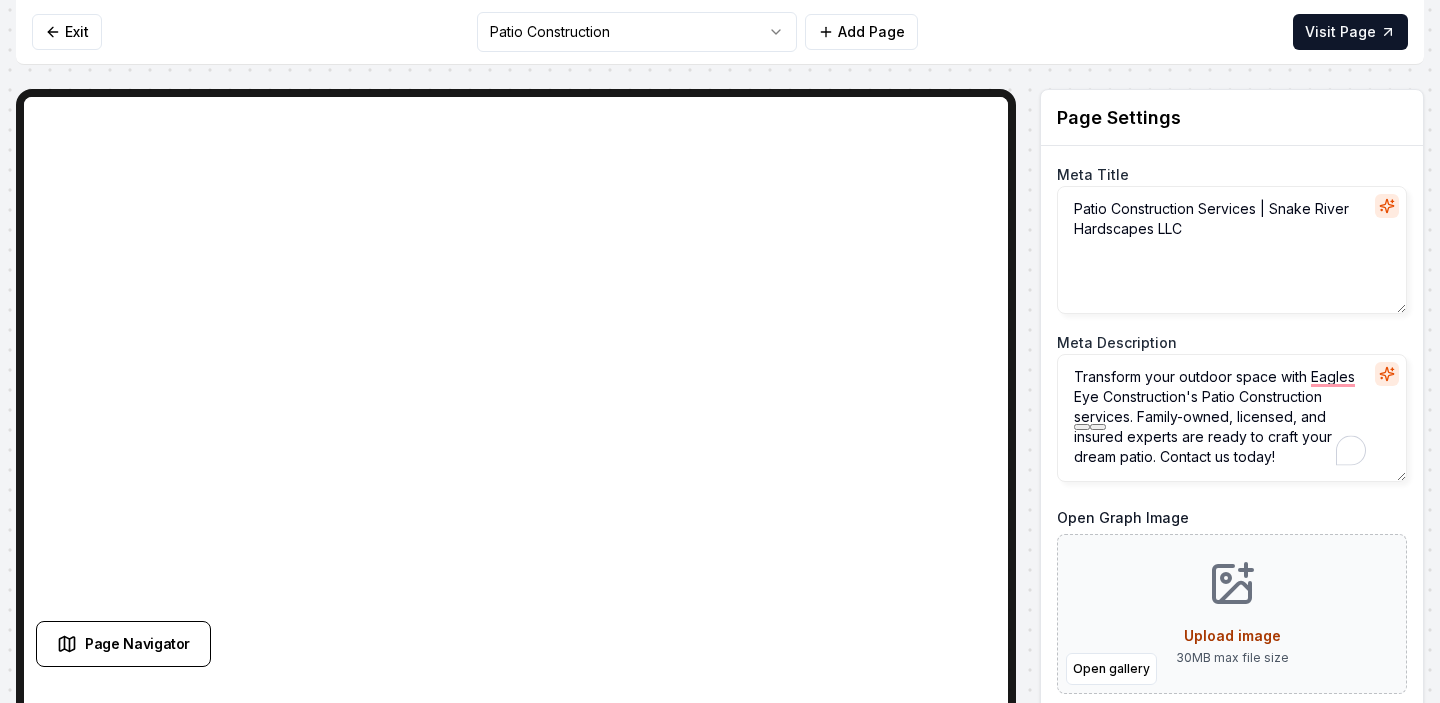 drag, startPoint x: 1200, startPoint y: 399, endPoint x: 1310, endPoint y: 370, distance: 113.758514 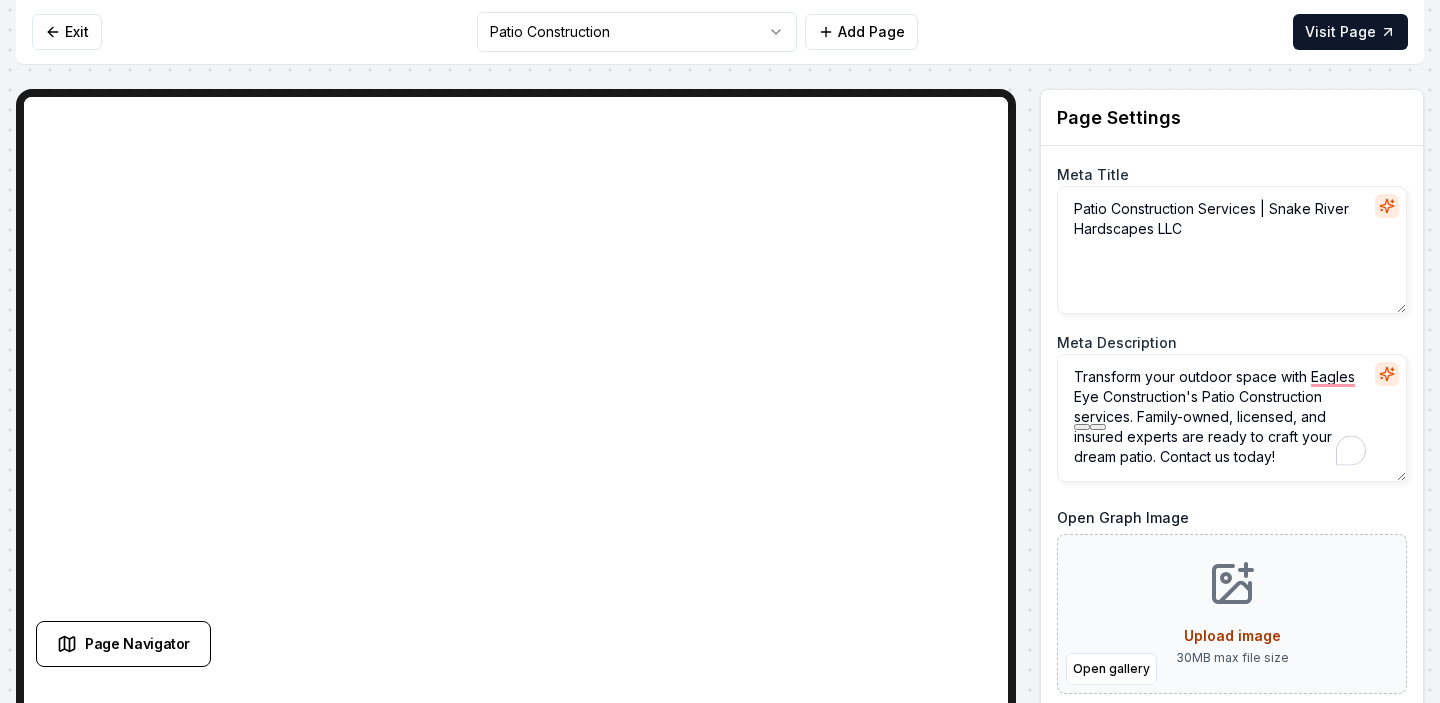 click on "Transform your outdoor space with Eagles Eye Construction's Patio Construction services. Family-owned, licensed, and insured experts are ready to craft your dream patio. Contact us today!" at bounding box center (1232, 418) 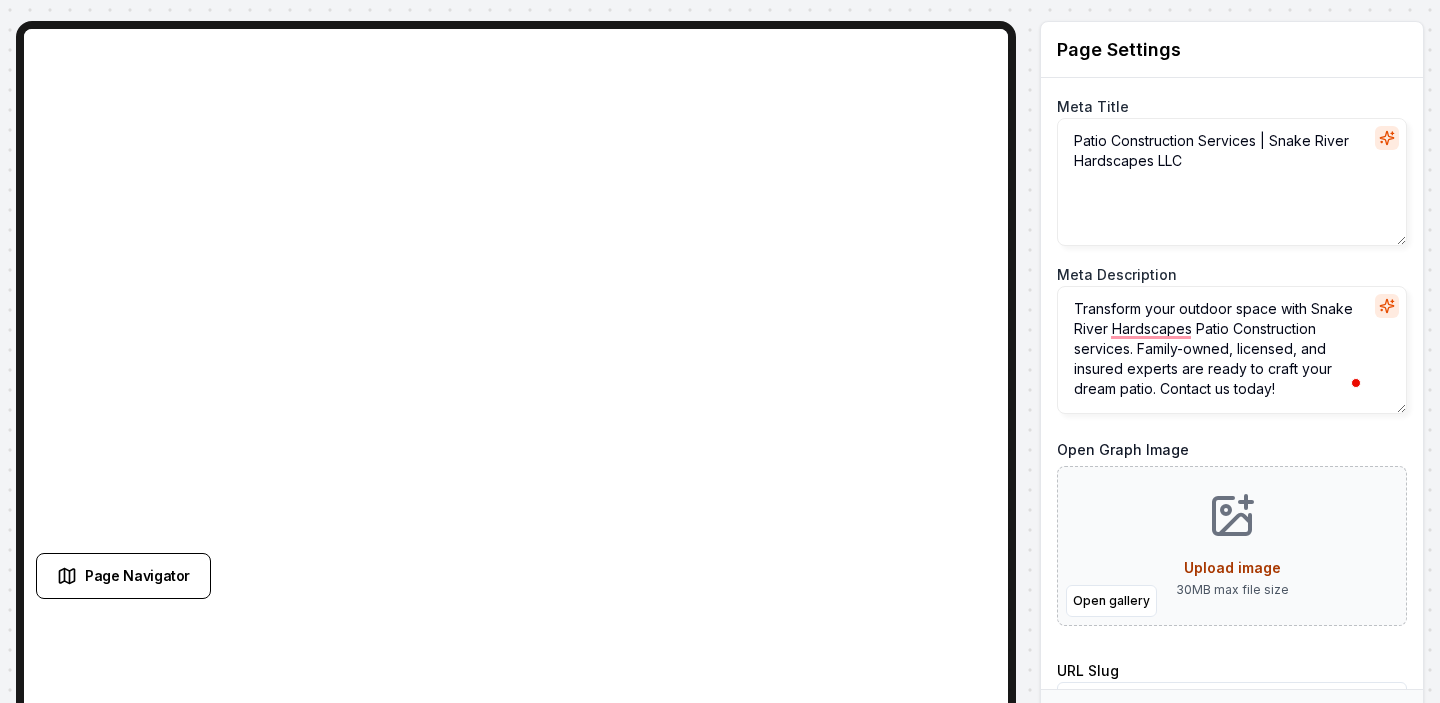 scroll, scrollTop: 124, scrollLeft: 0, axis: vertical 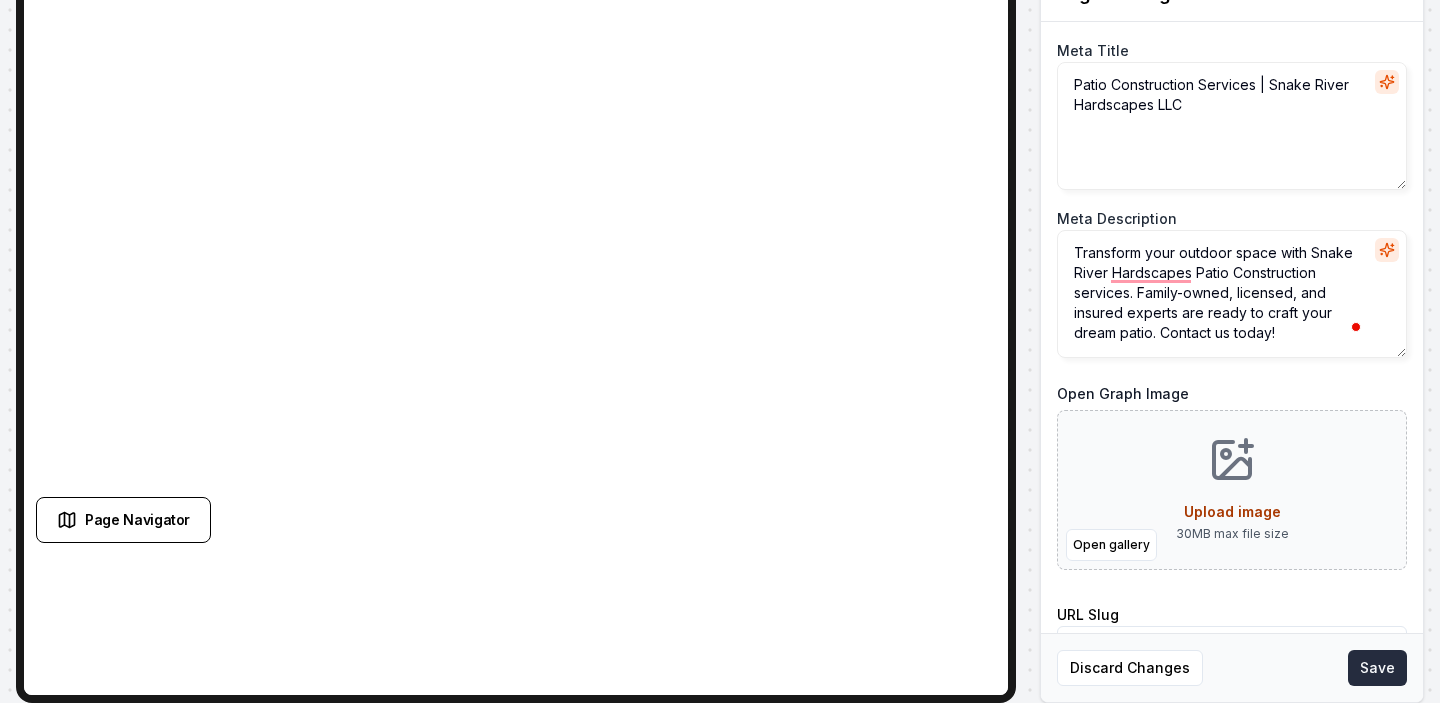 type on "Transform your outdoor space with Snake River Hardscapes Patio Construction services. Family-owned, licensed, and insured experts are ready to craft your dream patio. Contact us today!" 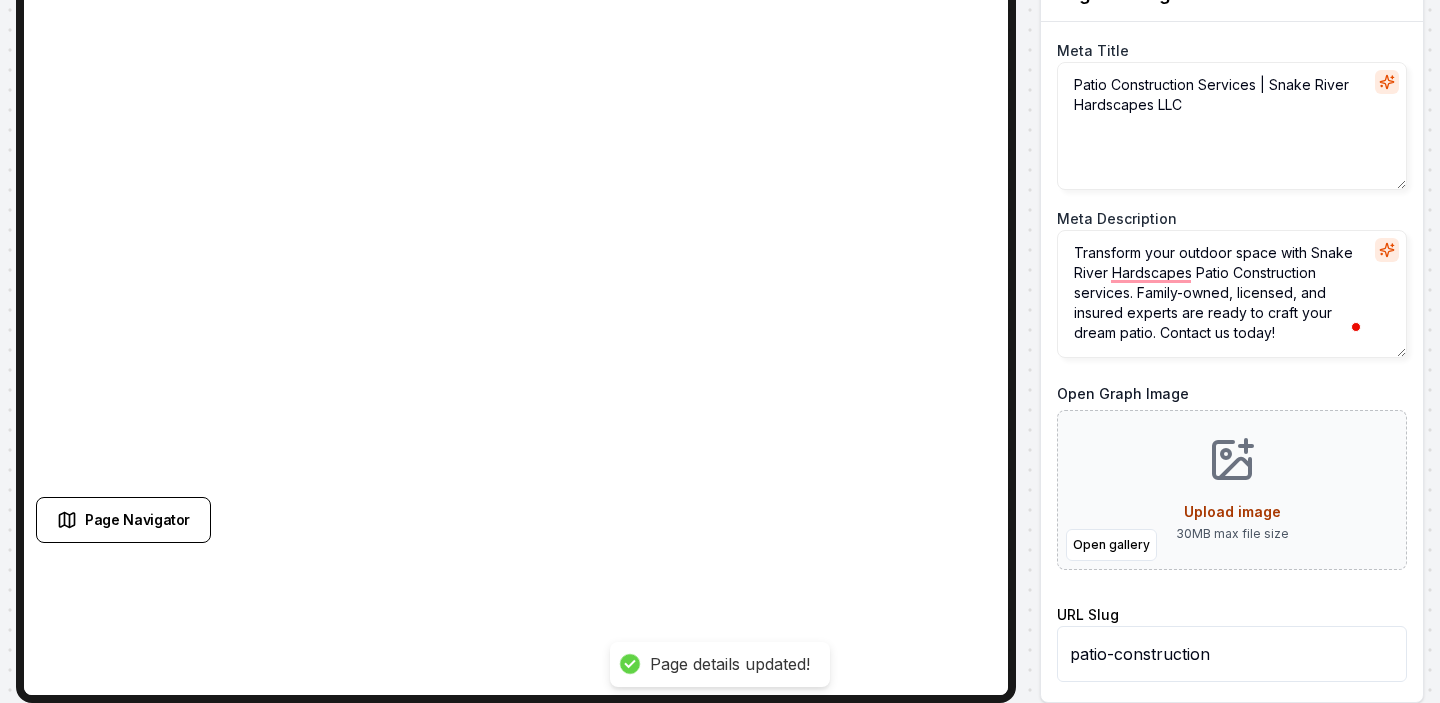 scroll, scrollTop: 0, scrollLeft: 0, axis: both 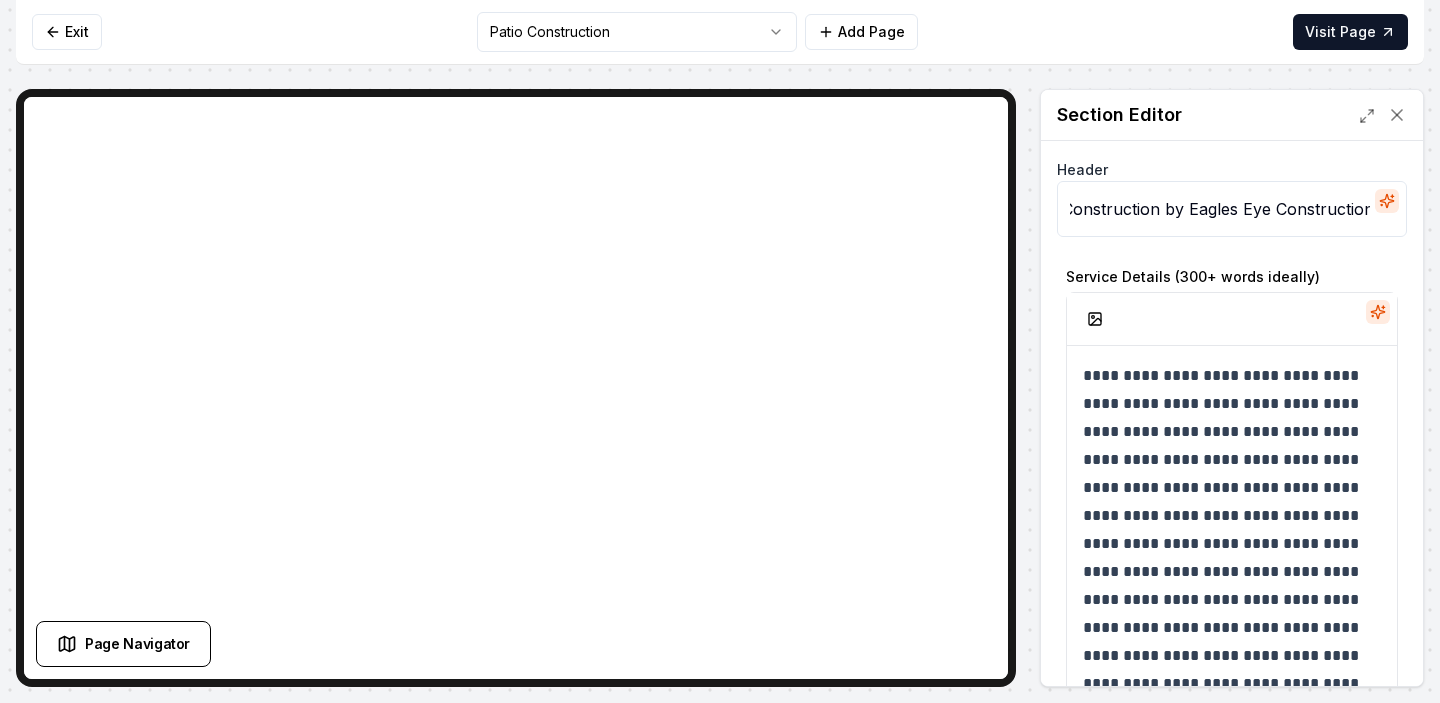 drag, startPoint x: 1237, startPoint y: 207, endPoint x: 1417, endPoint y: 216, distance: 180.22485 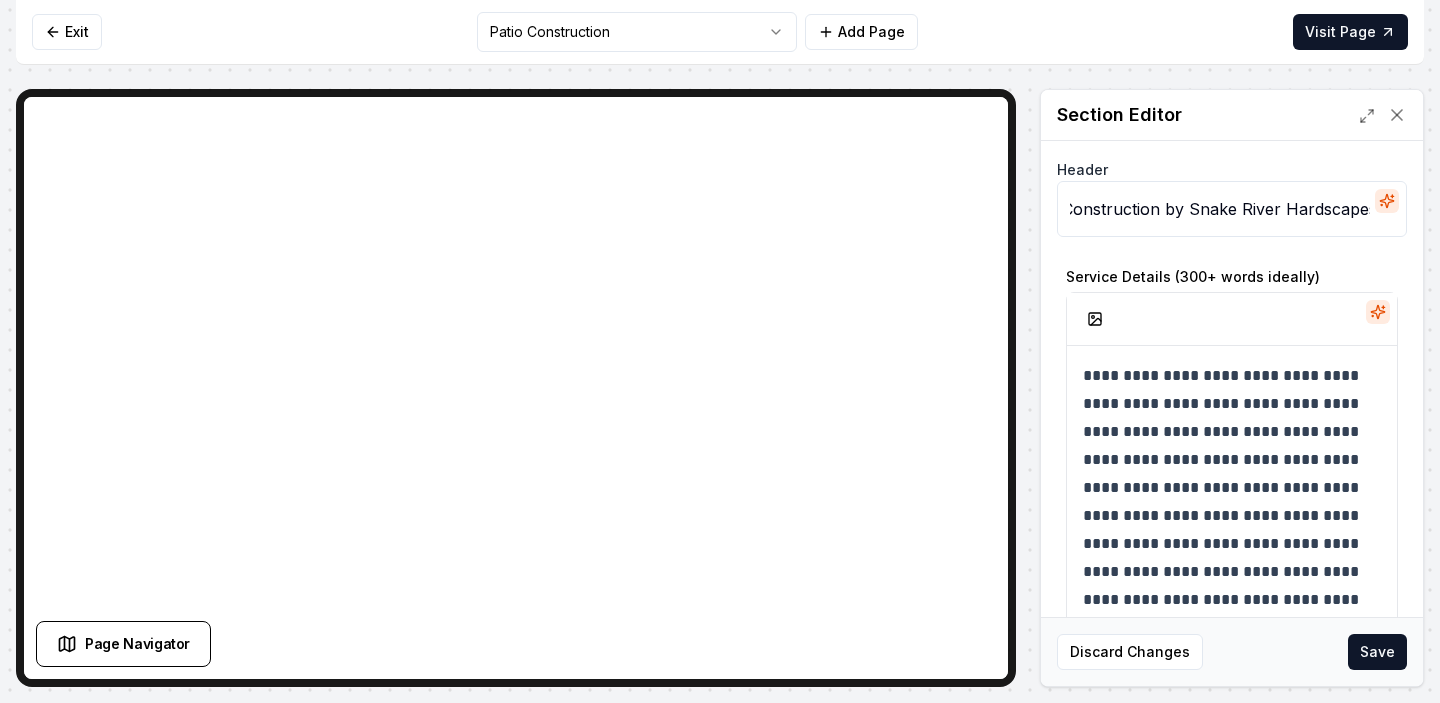 scroll, scrollTop: 33, scrollLeft: 0, axis: vertical 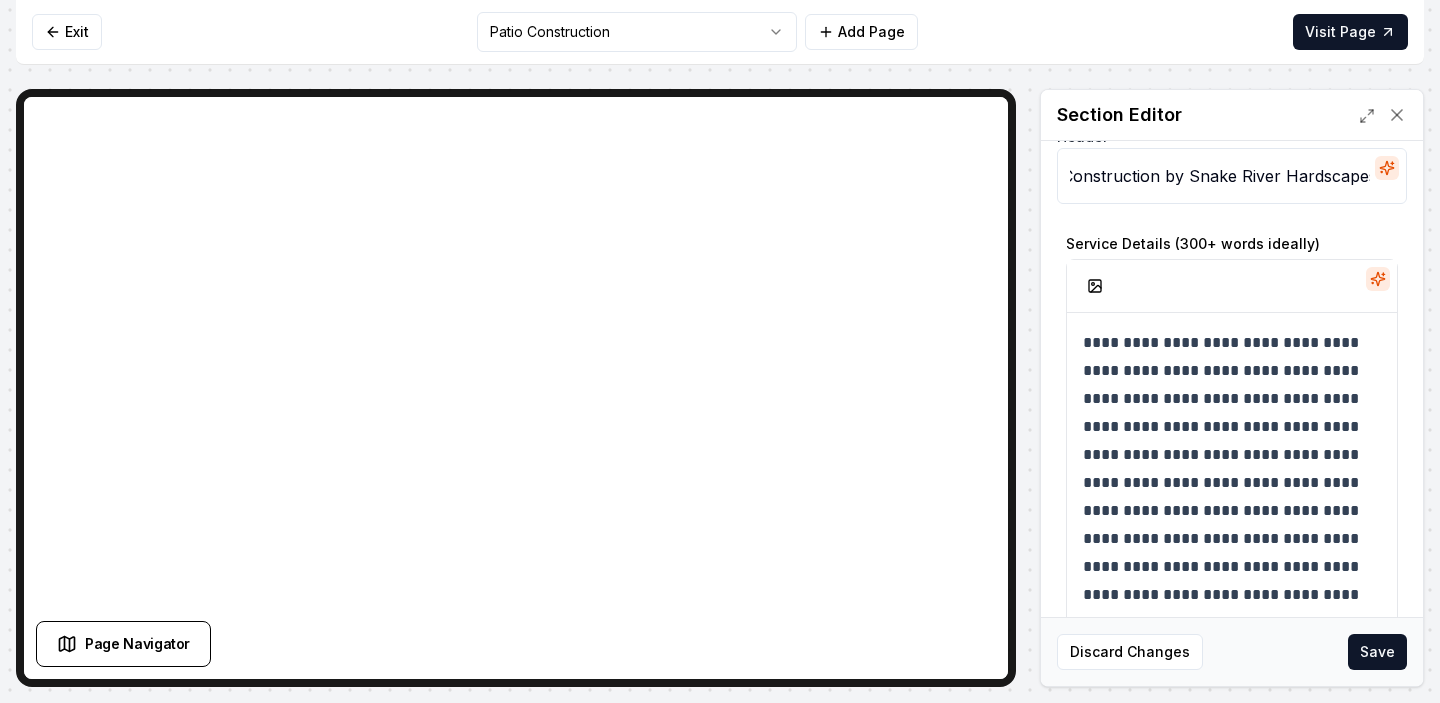 type on "Patio Construction by Snake River Hardscapes" 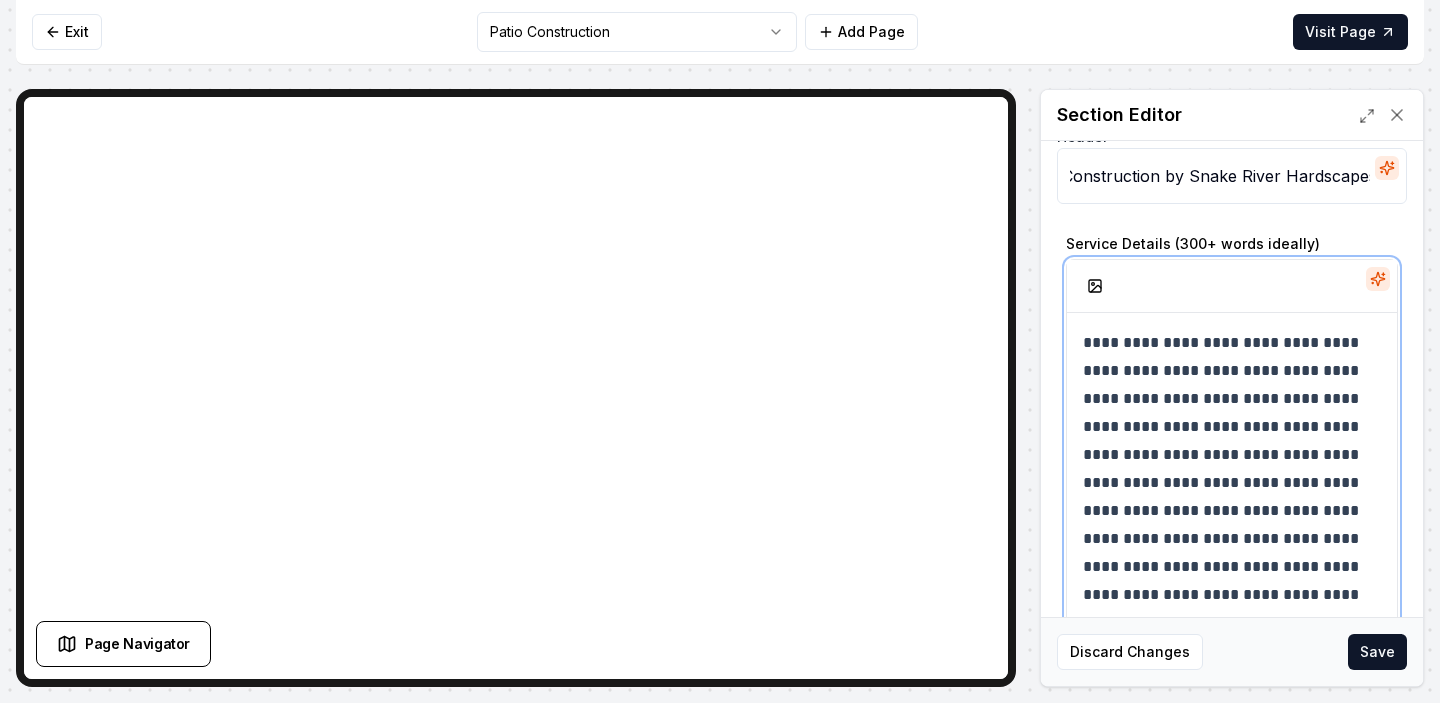 scroll, scrollTop: 0, scrollLeft: 0, axis: both 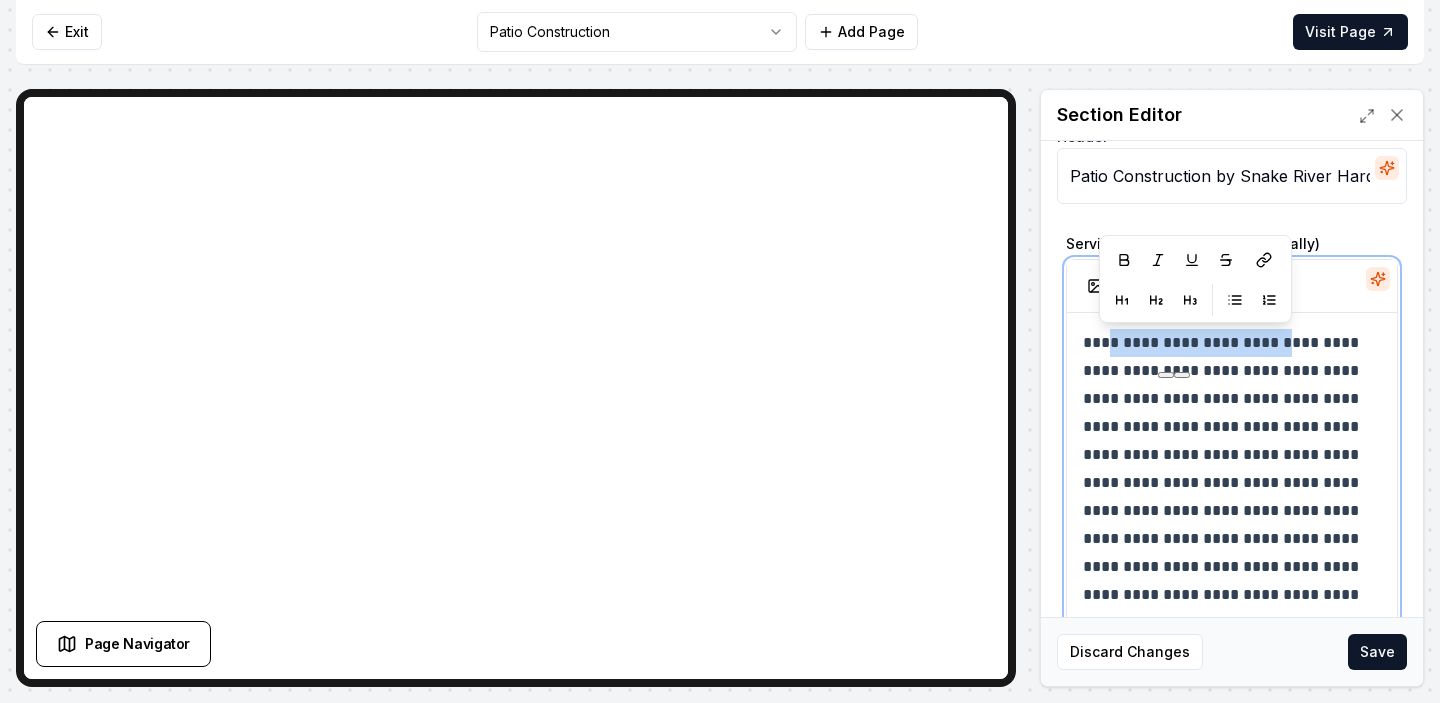 drag, startPoint x: 1288, startPoint y: 341, endPoint x: 1106, endPoint y: 332, distance: 182.2224 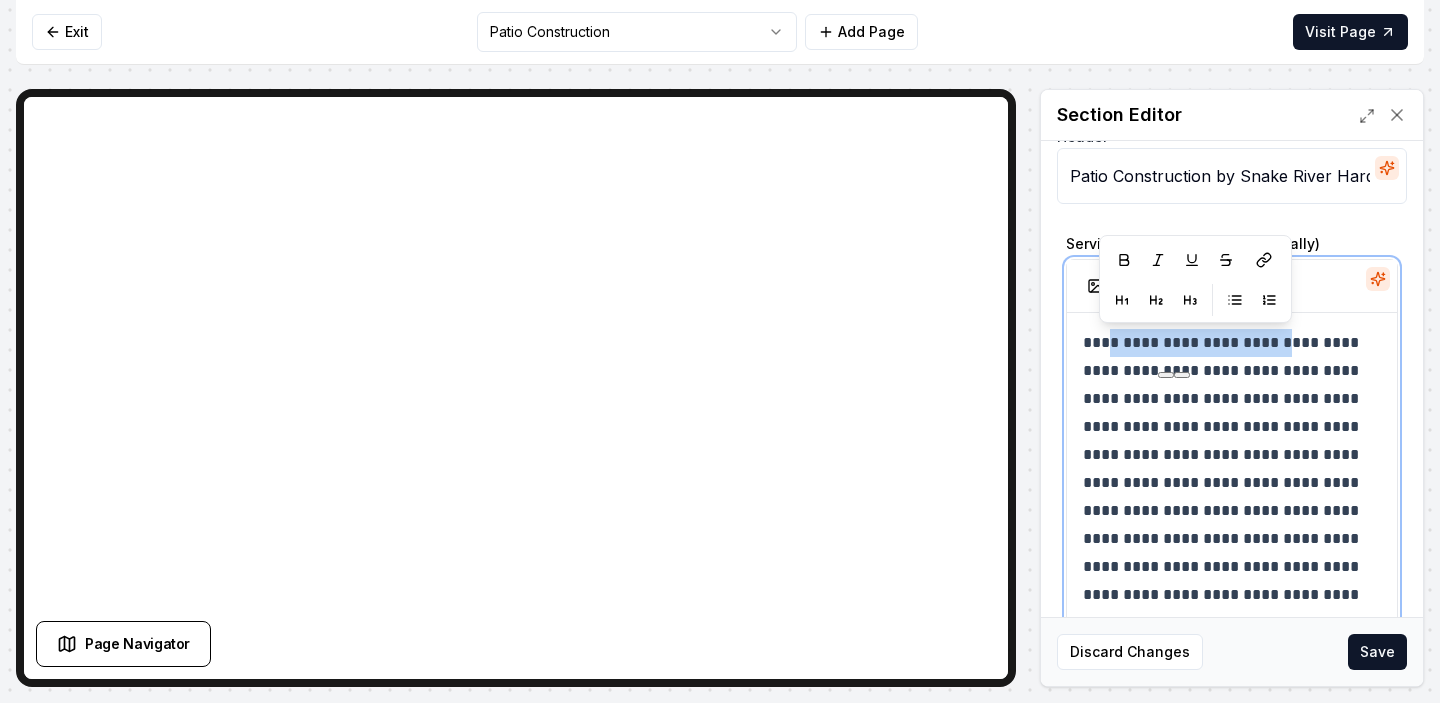 click on "**********" at bounding box center [1232, 497] 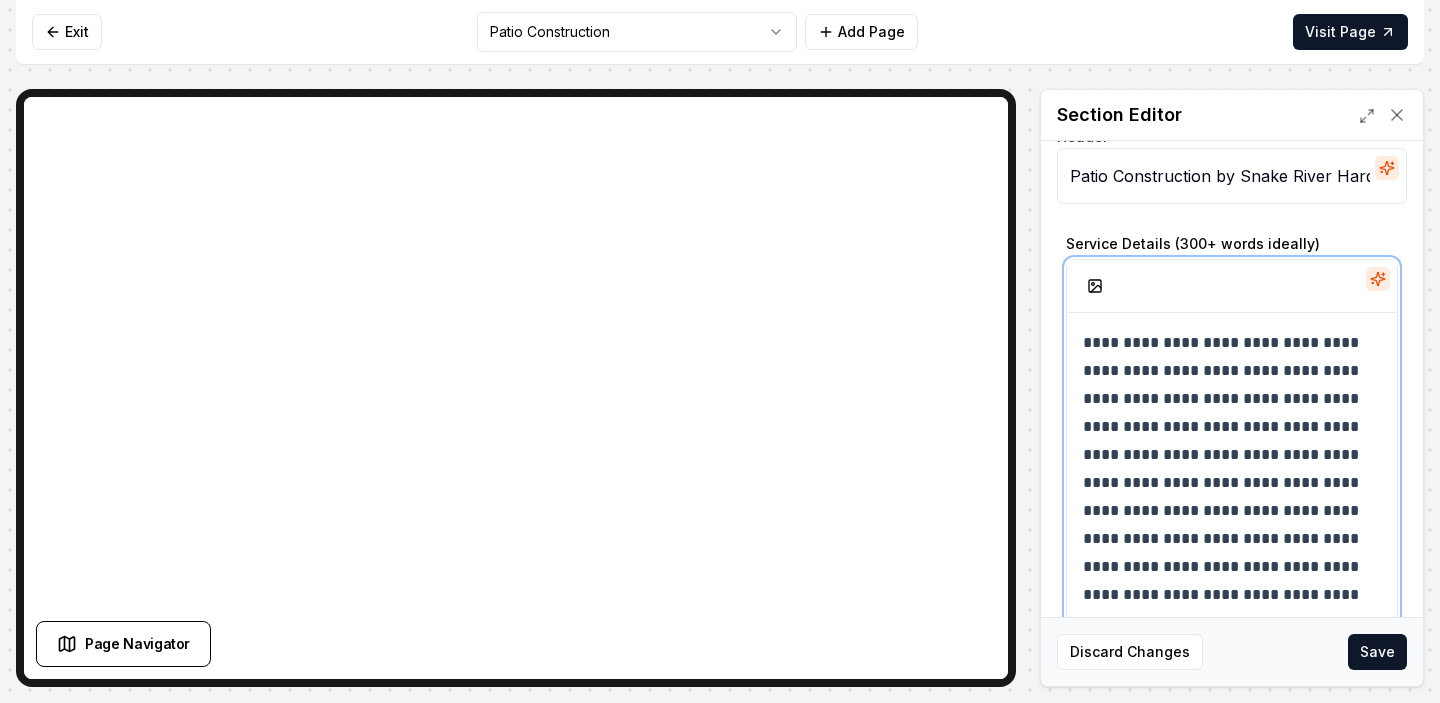 scroll, scrollTop: 25, scrollLeft: 0, axis: vertical 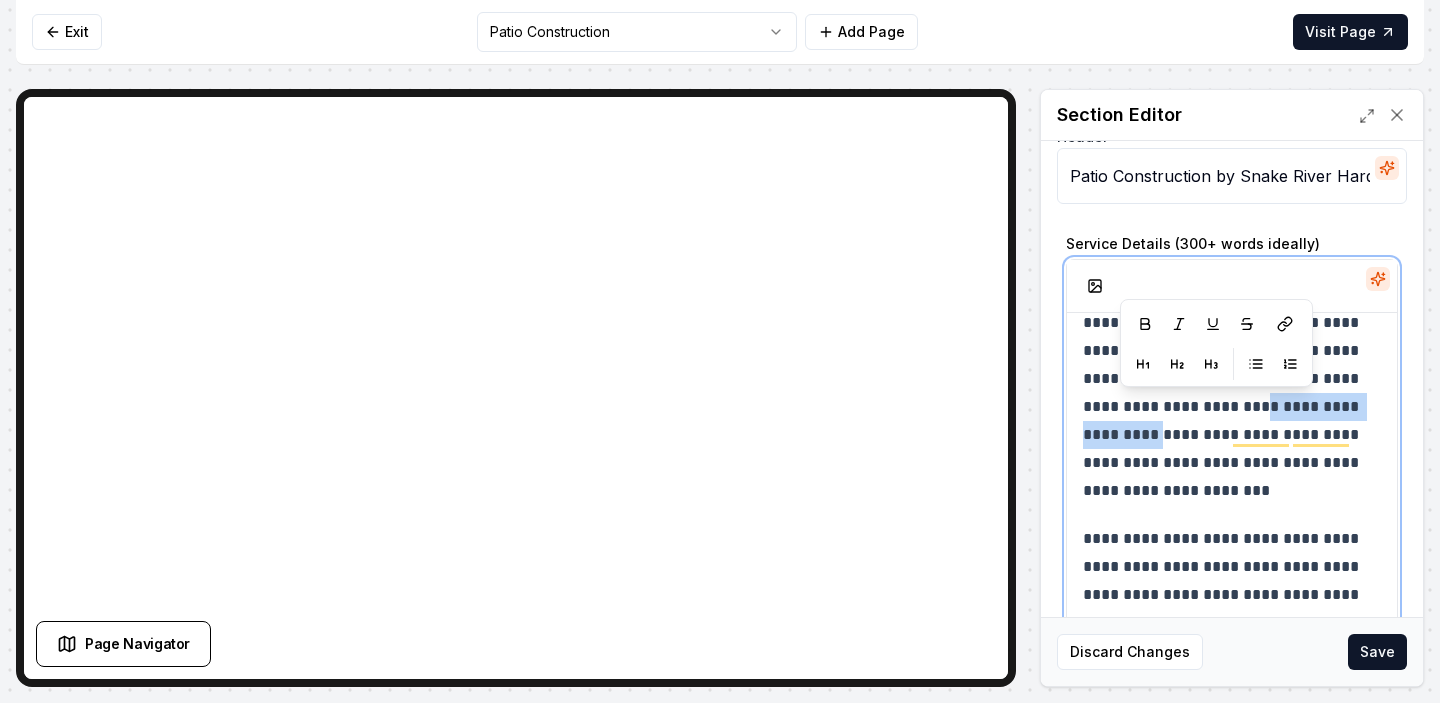 drag, startPoint x: 1249, startPoint y: 412, endPoint x: 1175, endPoint y: 448, distance: 82.29216 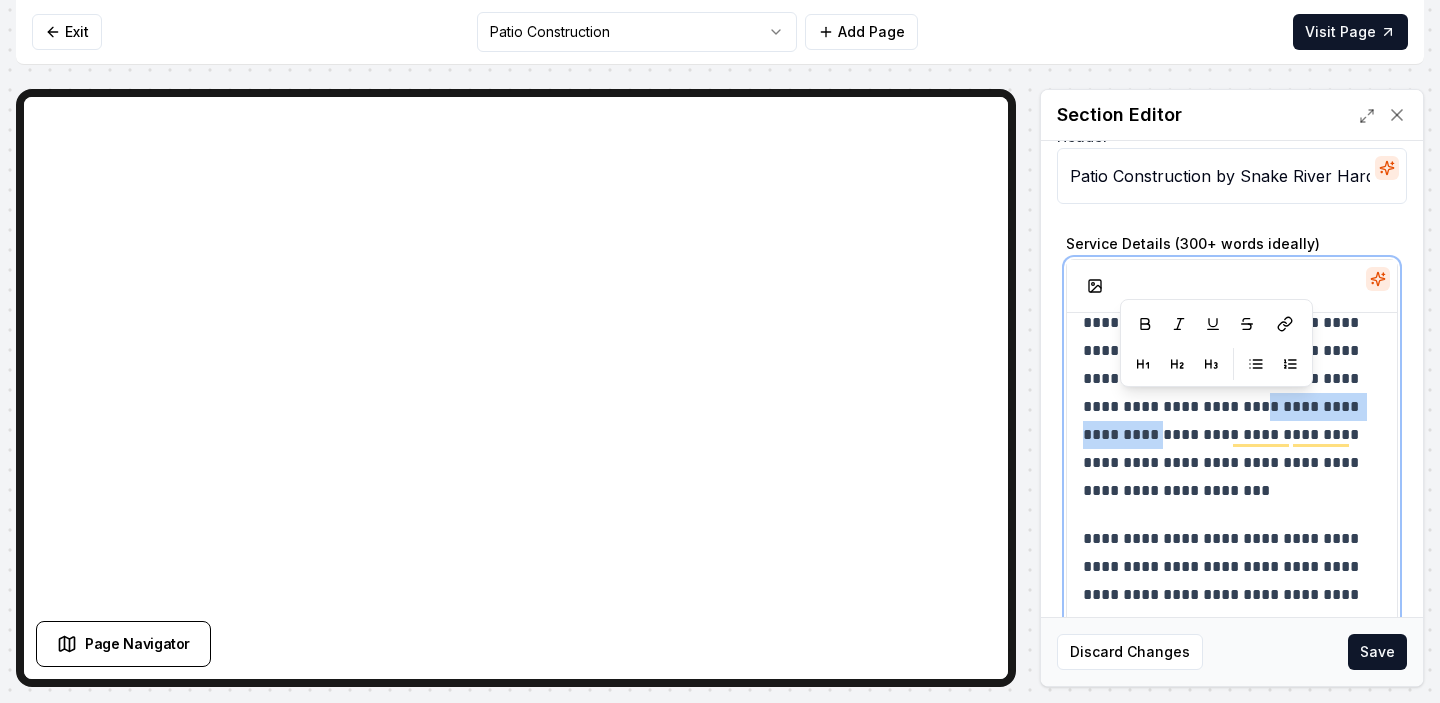 click on "**********" at bounding box center [1232, 365] 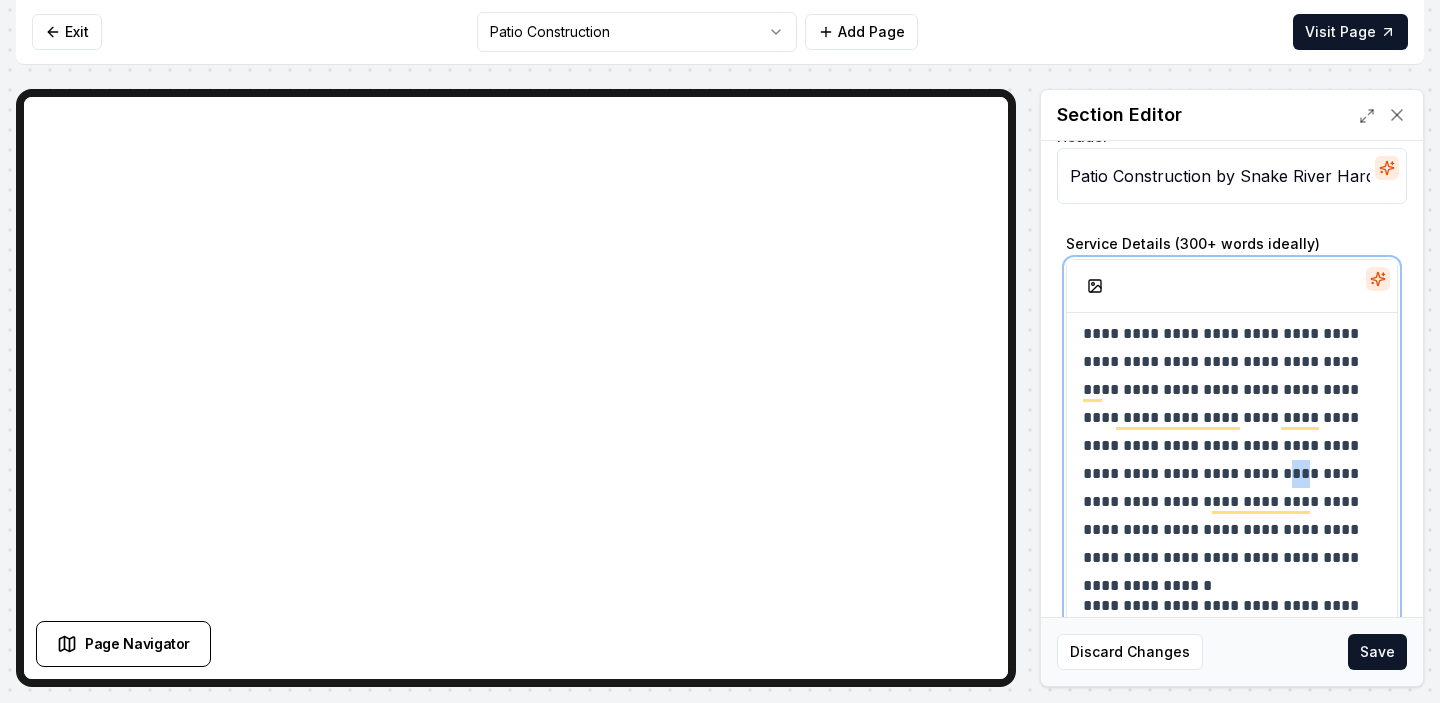 drag, startPoint x: 1183, startPoint y: 473, endPoint x: 1171, endPoint y: 463, distance: 15.6205 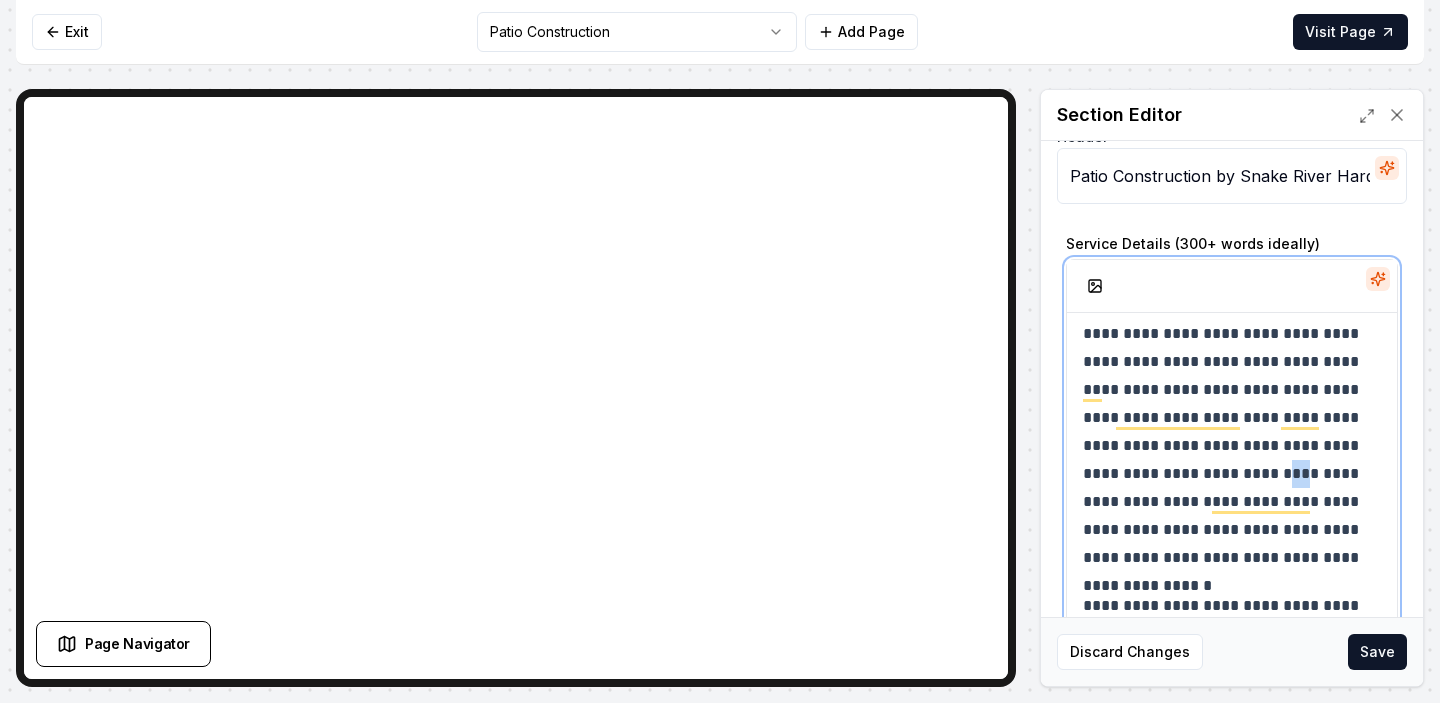 click on "**********" at bounding box center (1232, 432) 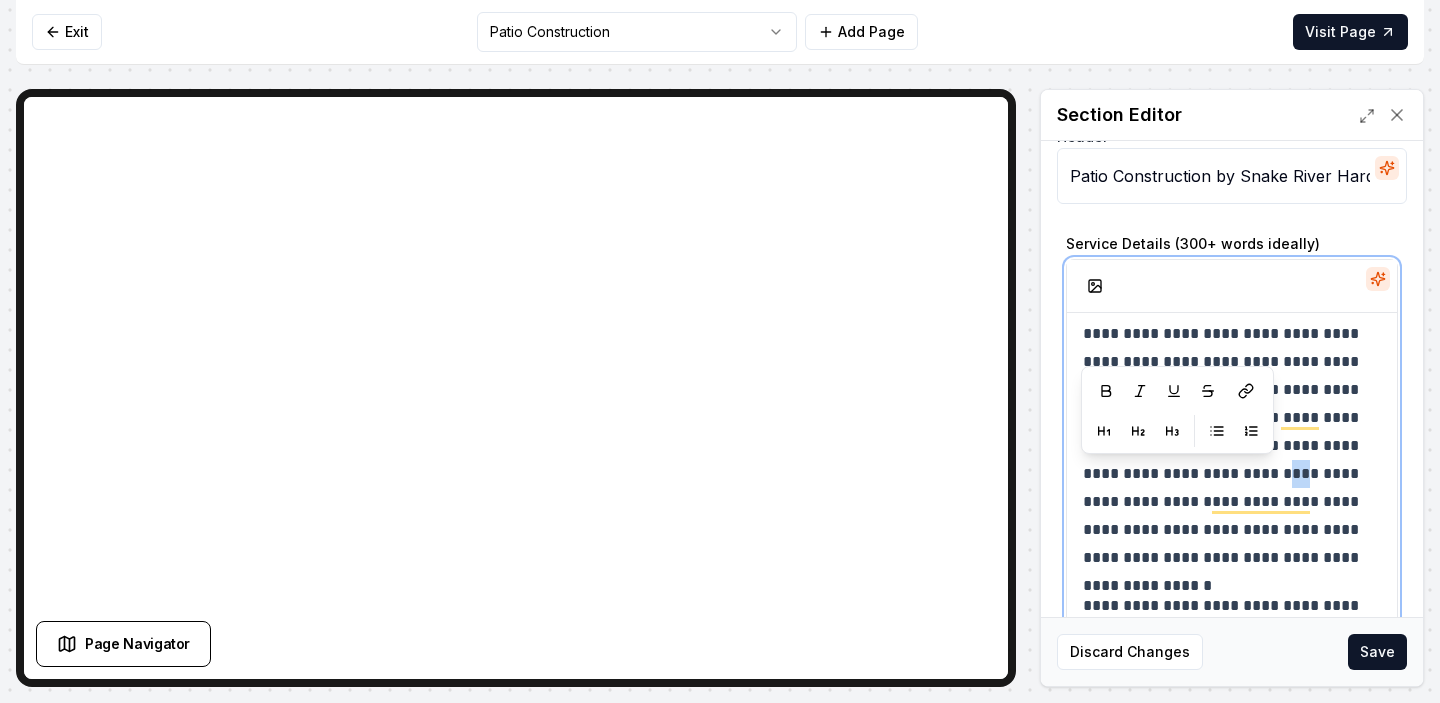 click on "**********" at bounding box center [1232, 432] 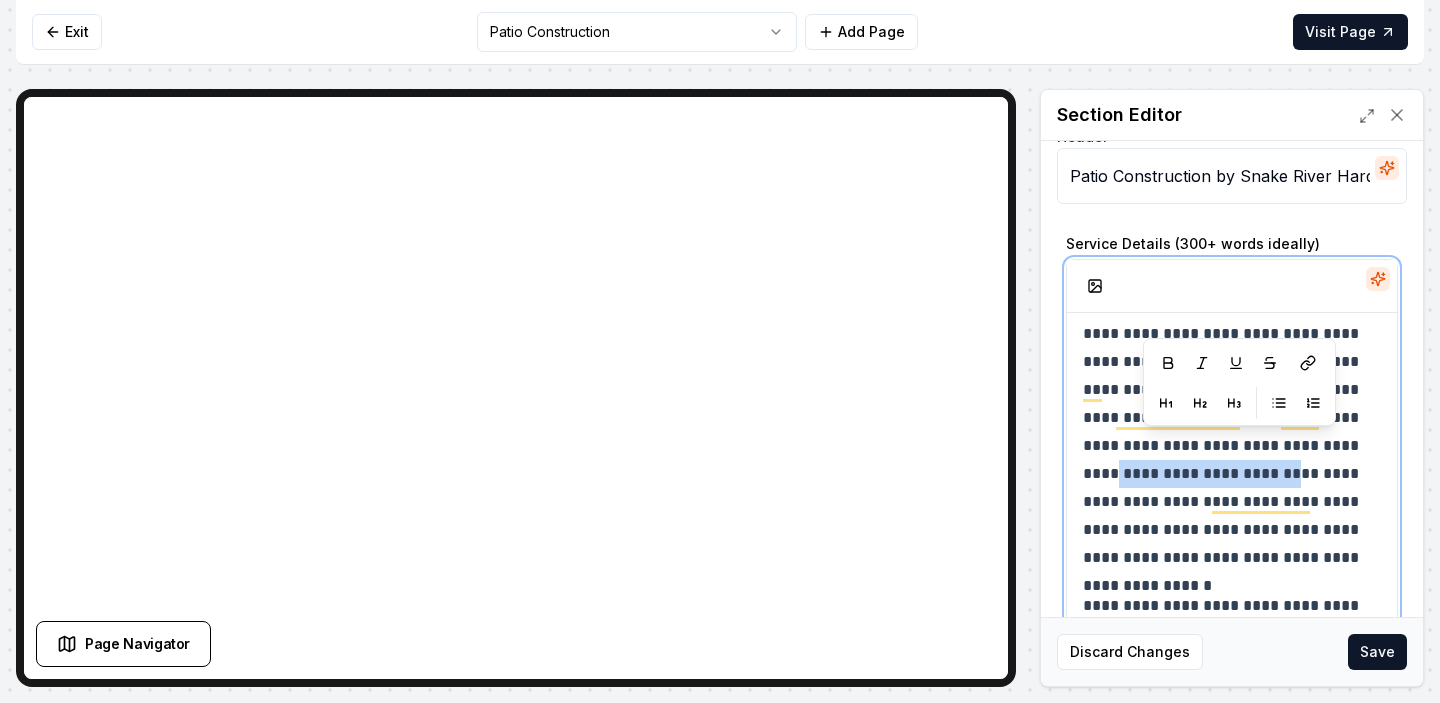 drag, startPoint x: 1181, startPoint y: 472, endPoint x: 1292, endPoint y: 447, distance: 113.78049 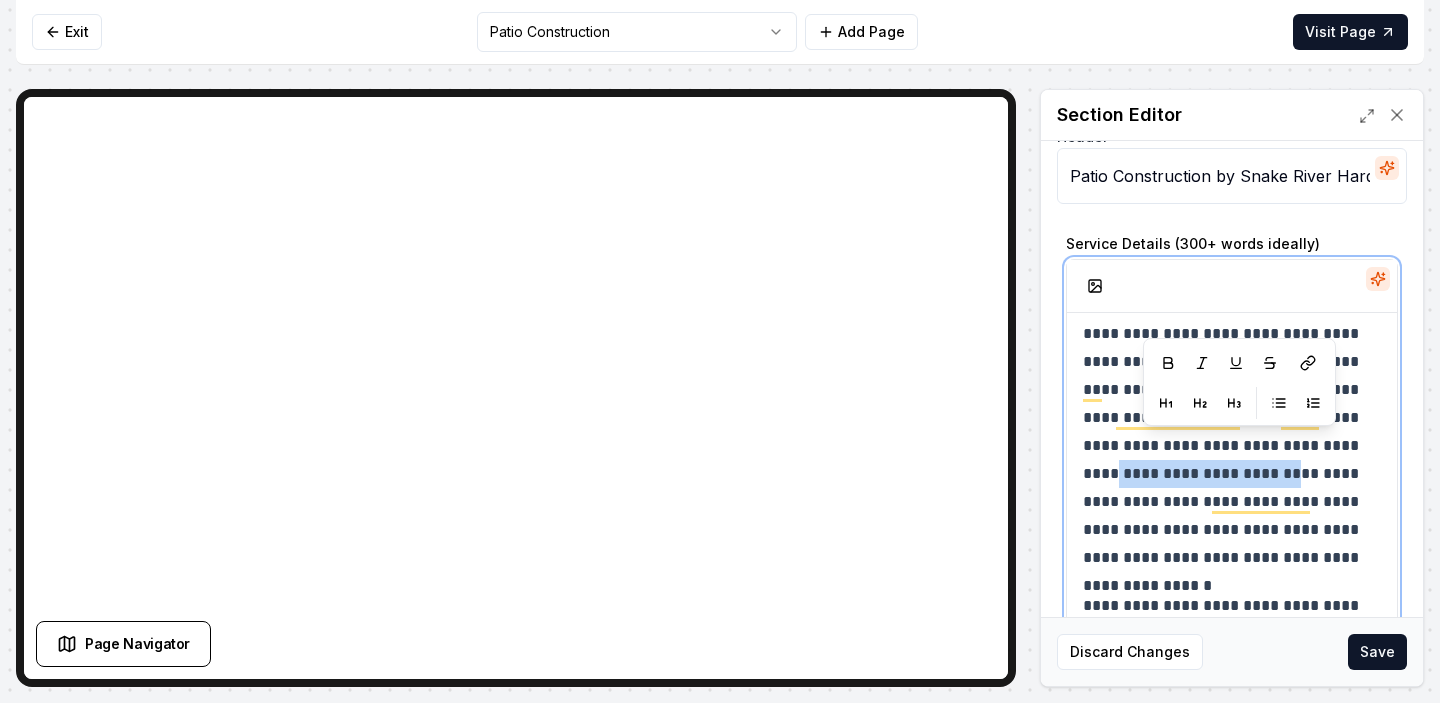 click on "**********" at bounding box center (1232, 432) 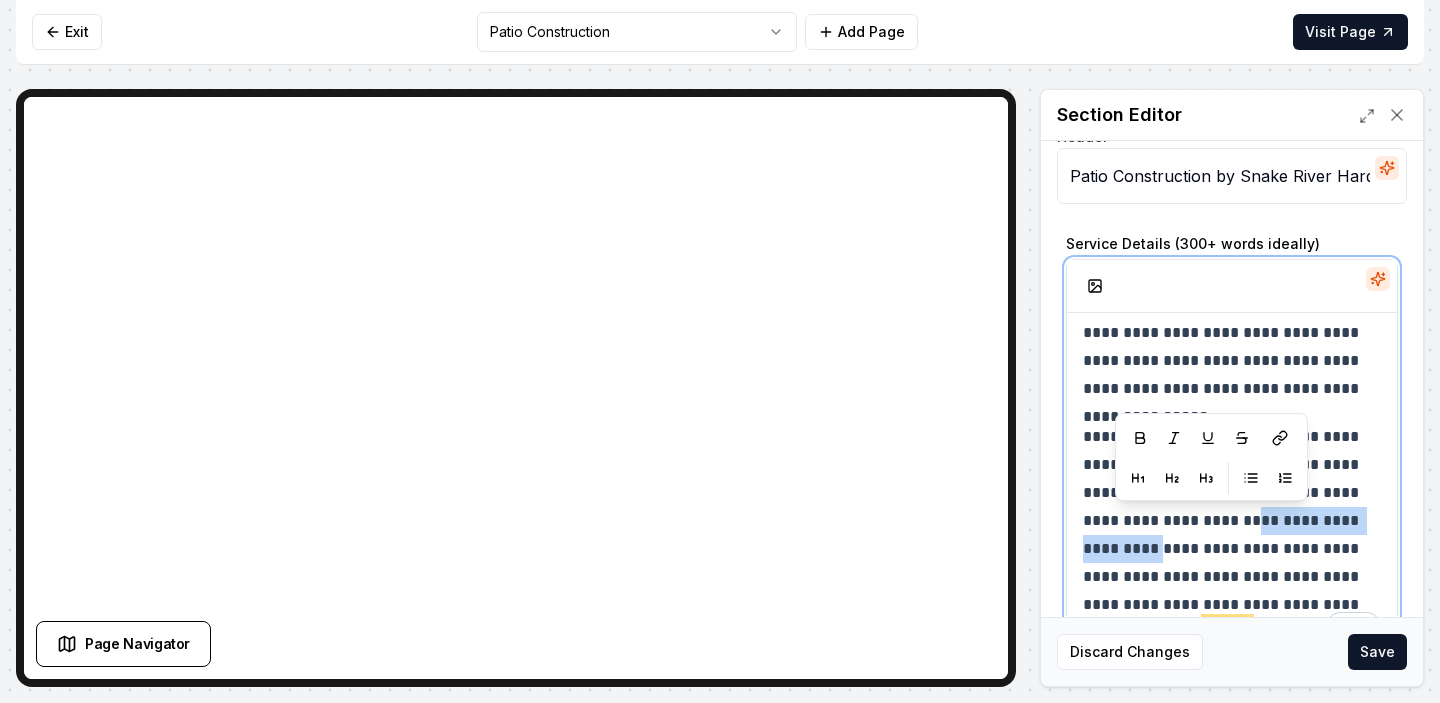 drag, startPoint x: 1181, startPoint y: 548, endPoint x: 1247, endPoint y: 526, distance: 69.57011 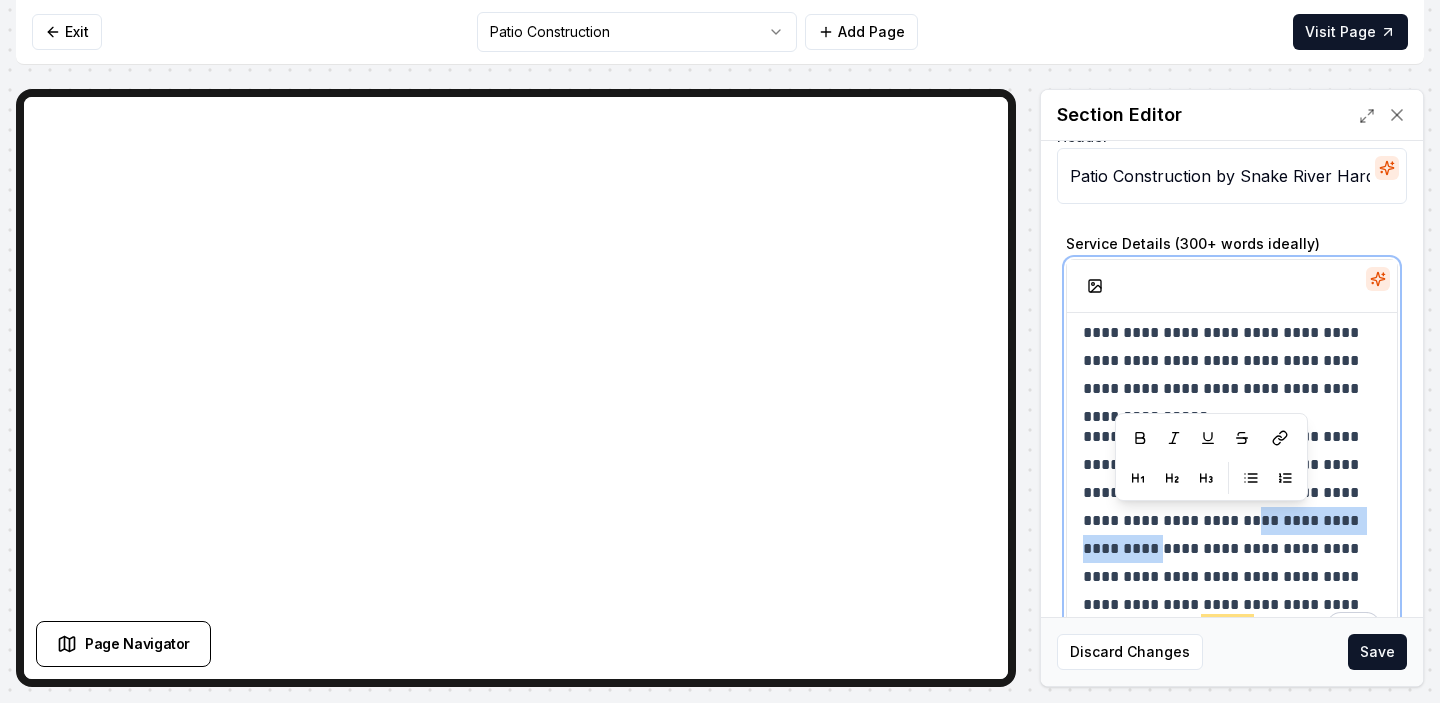click on "**********" at bounding box center [1232, 535] 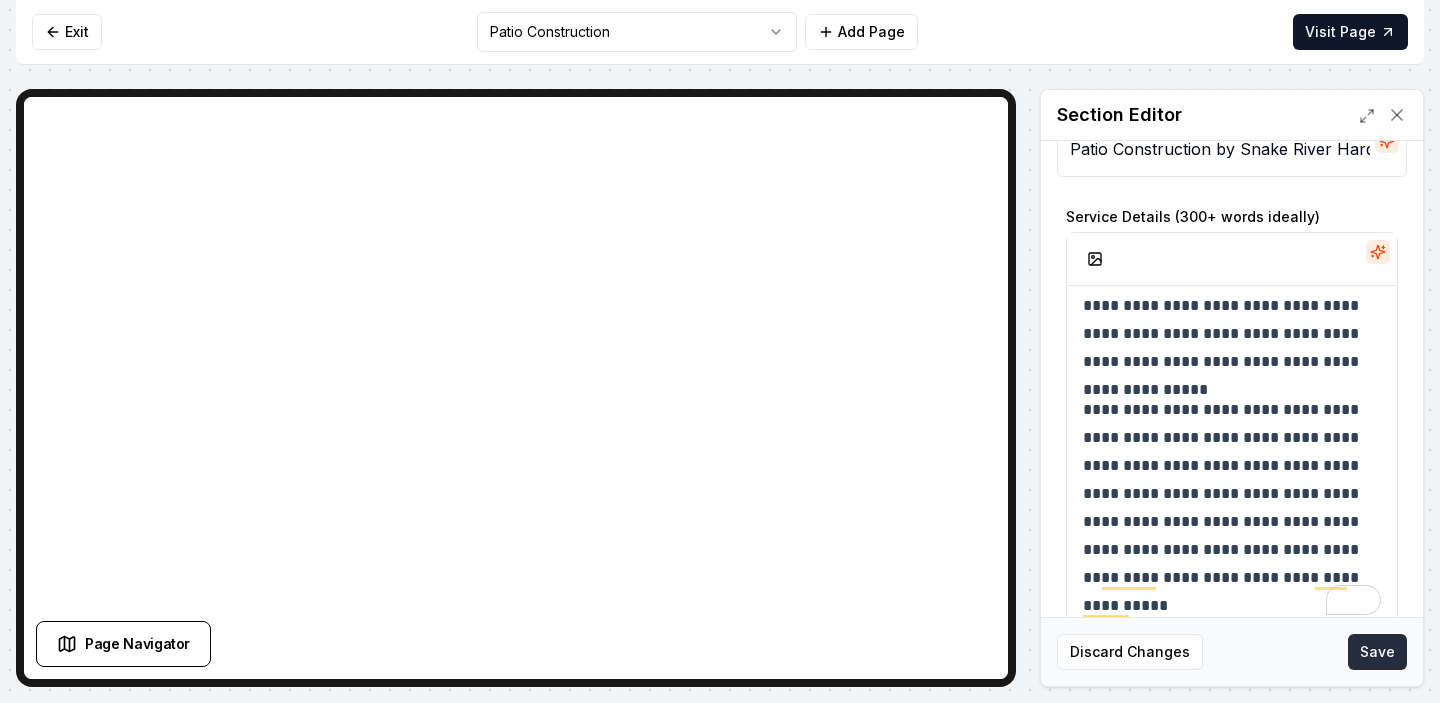 click on "Save" at bounding box center [1377, 652] 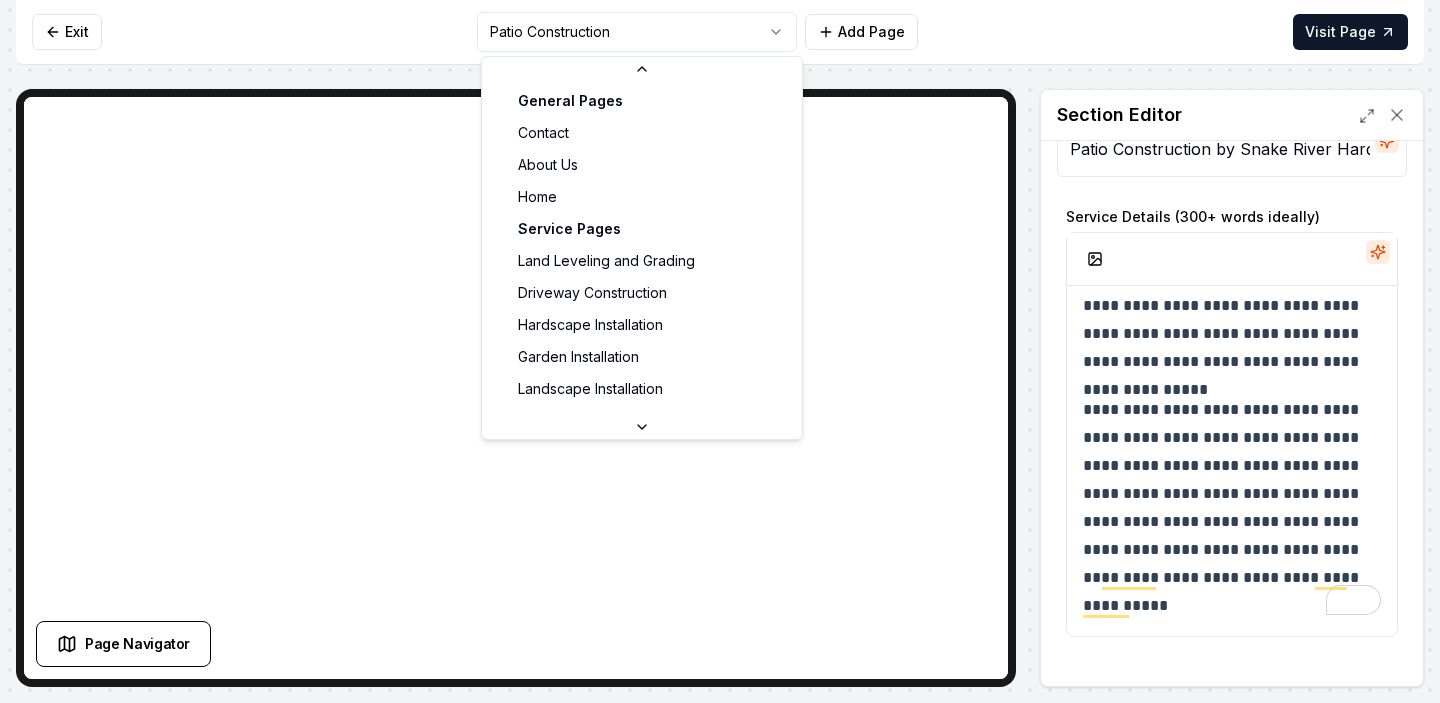 click on "**********" at bounding box center (720, 351) 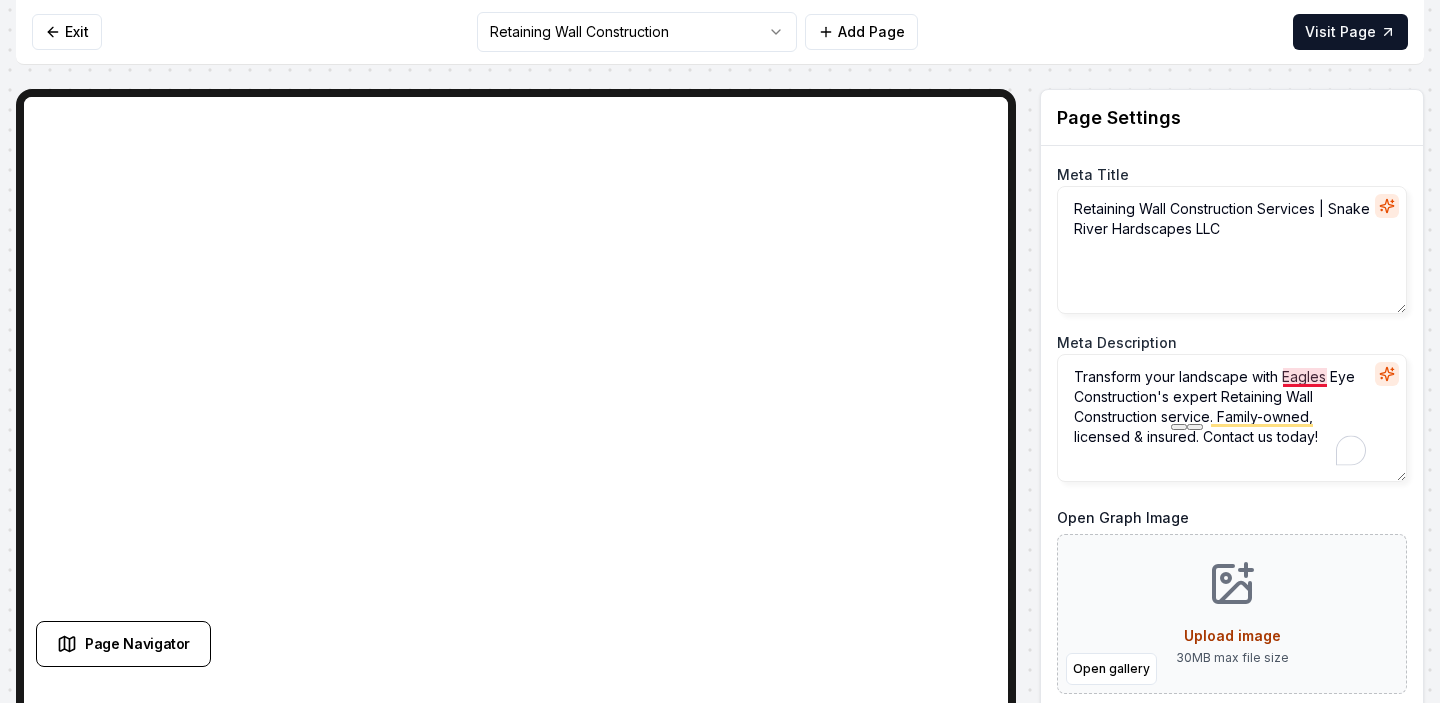 drag, startPoint x: 1171, startPoint y: 396, endPoint x: 1282, endPoint y: 377, distance: 112.61439 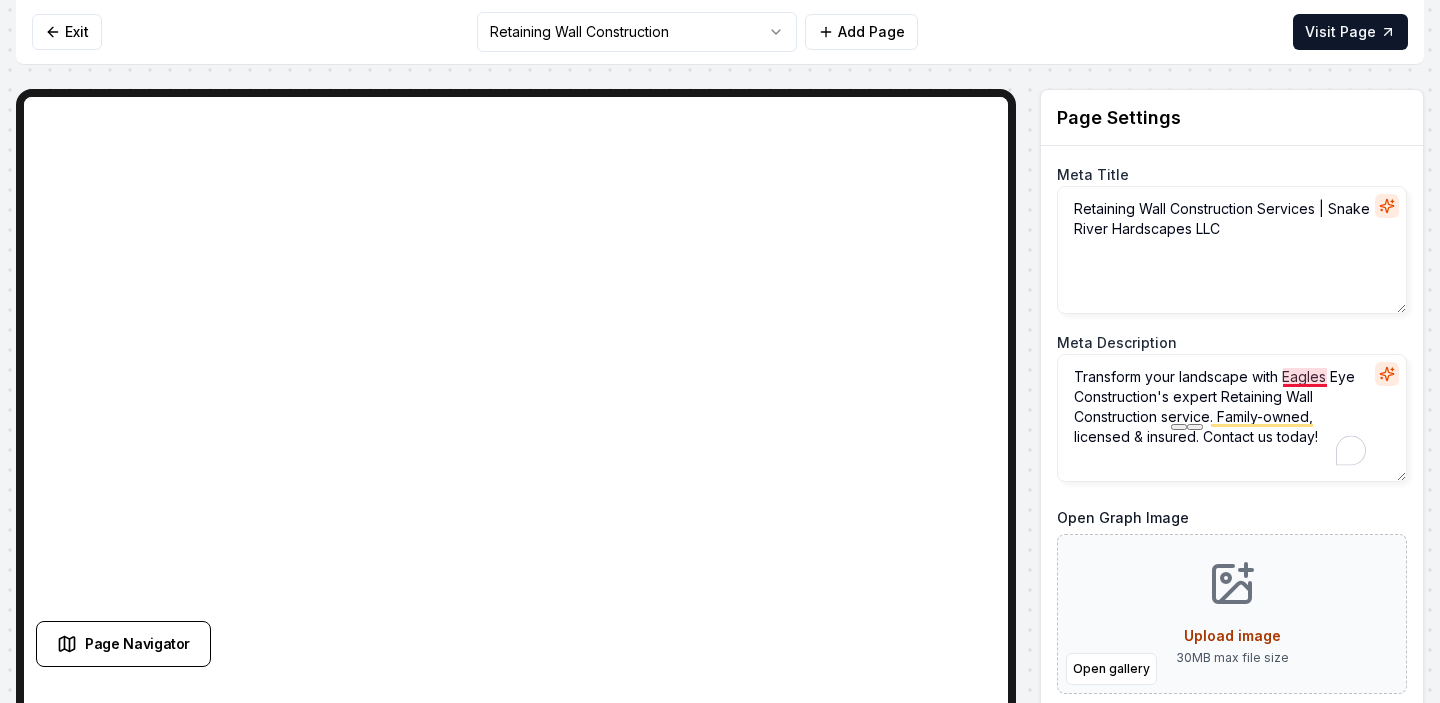 click on "Transform your landscape with Eagles Eye Construction's expert Retaining Wall Construction service. Family-owned, licensed & insured. Contact us today!" at bounding box center (1232, 418) 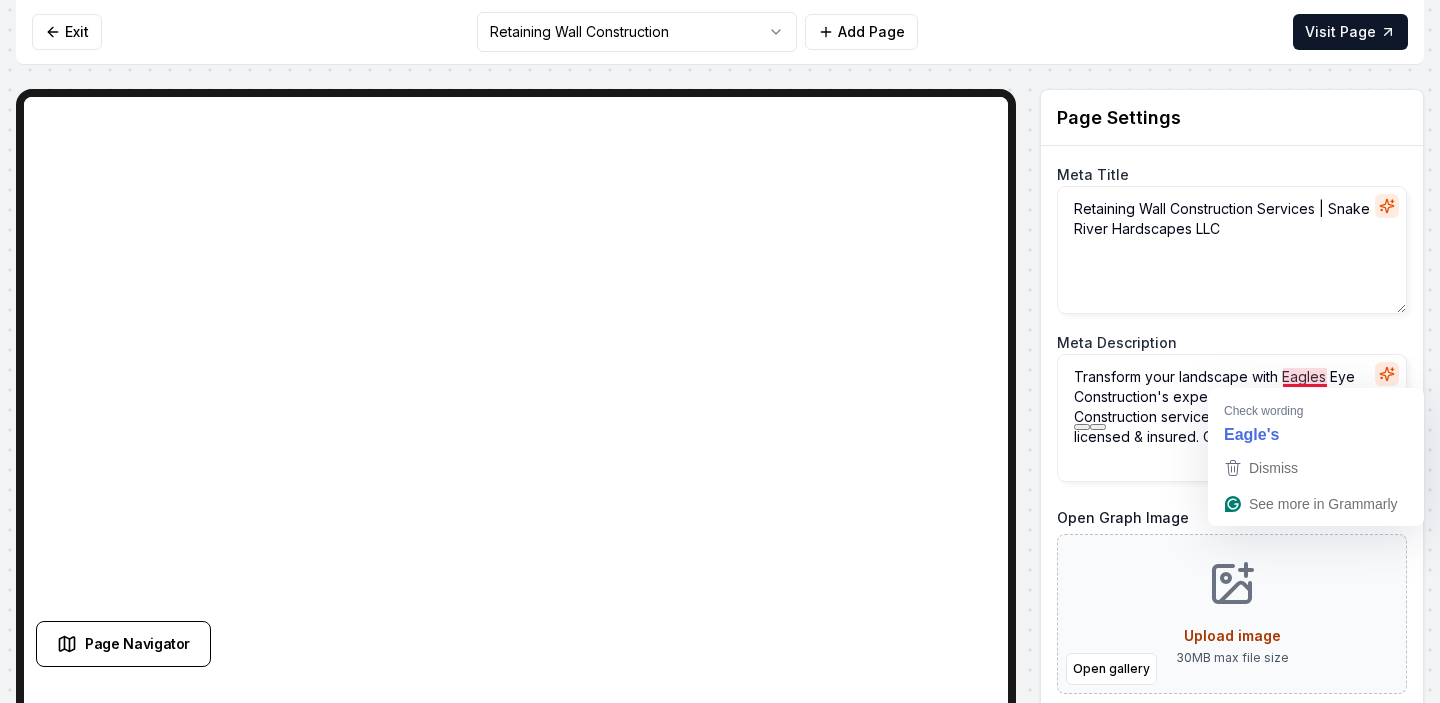 paste on "Snake River Hardscape" 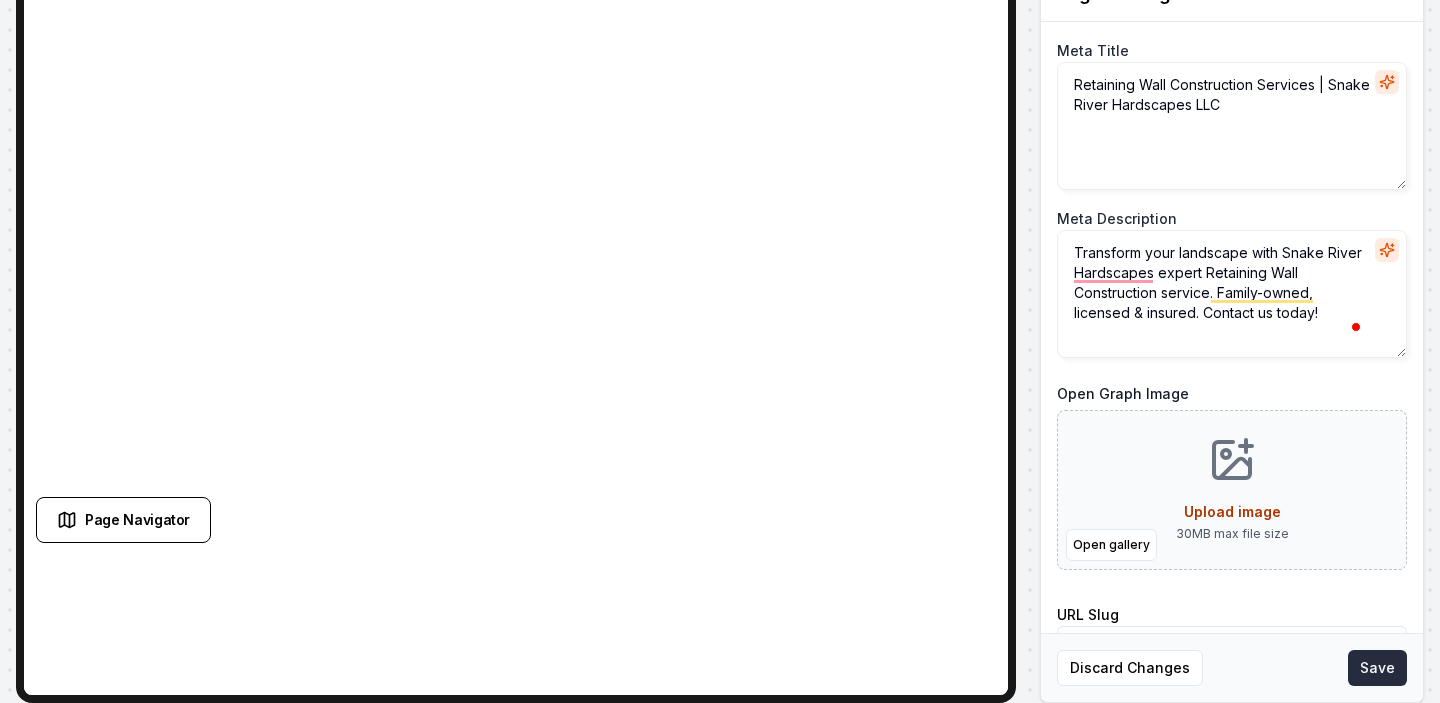 type on "Transform your landscape with Snake River Hardscapes expert Retaining Wall Construction service. Family-owned, licensed & insured. Contact us today!" 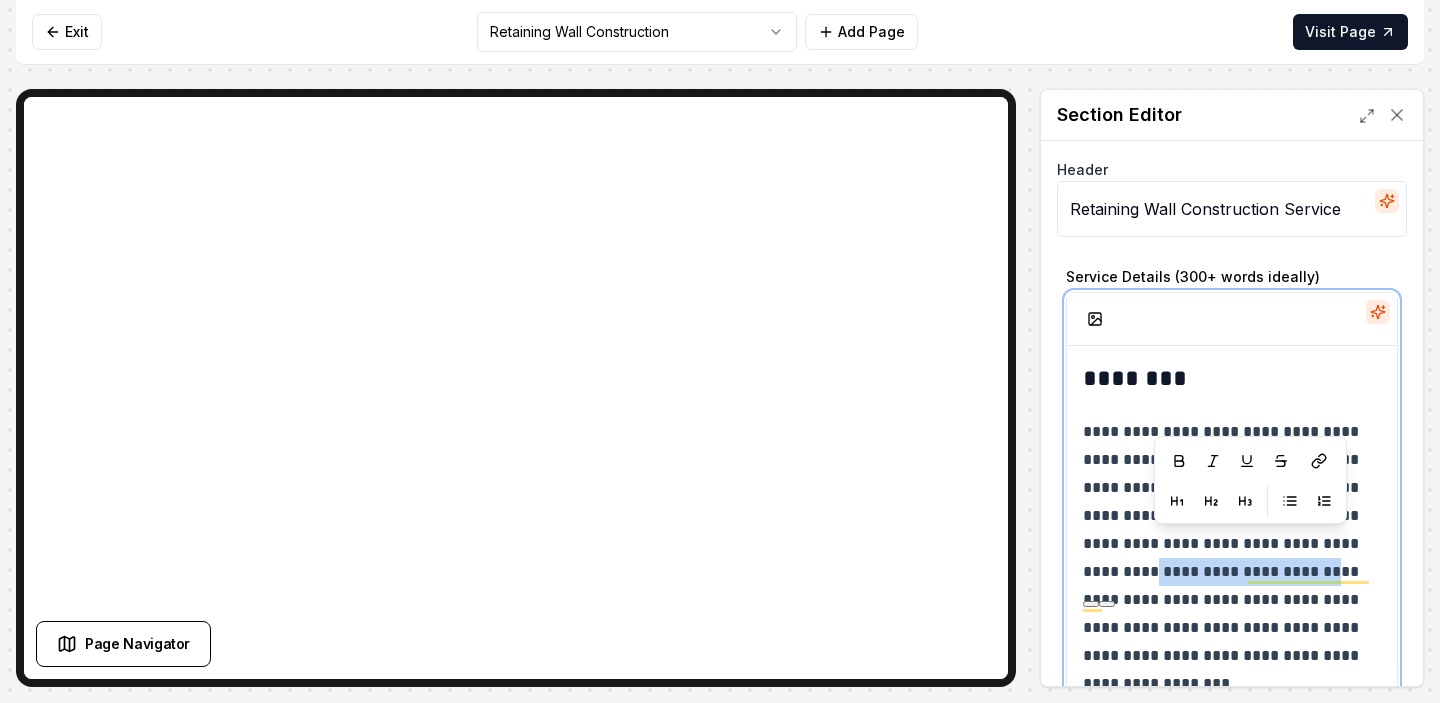 drag, startPoint x: 1209, startPoint y: 390, endPoint x: 1308, endPoint y: 549, distance: 187.3019 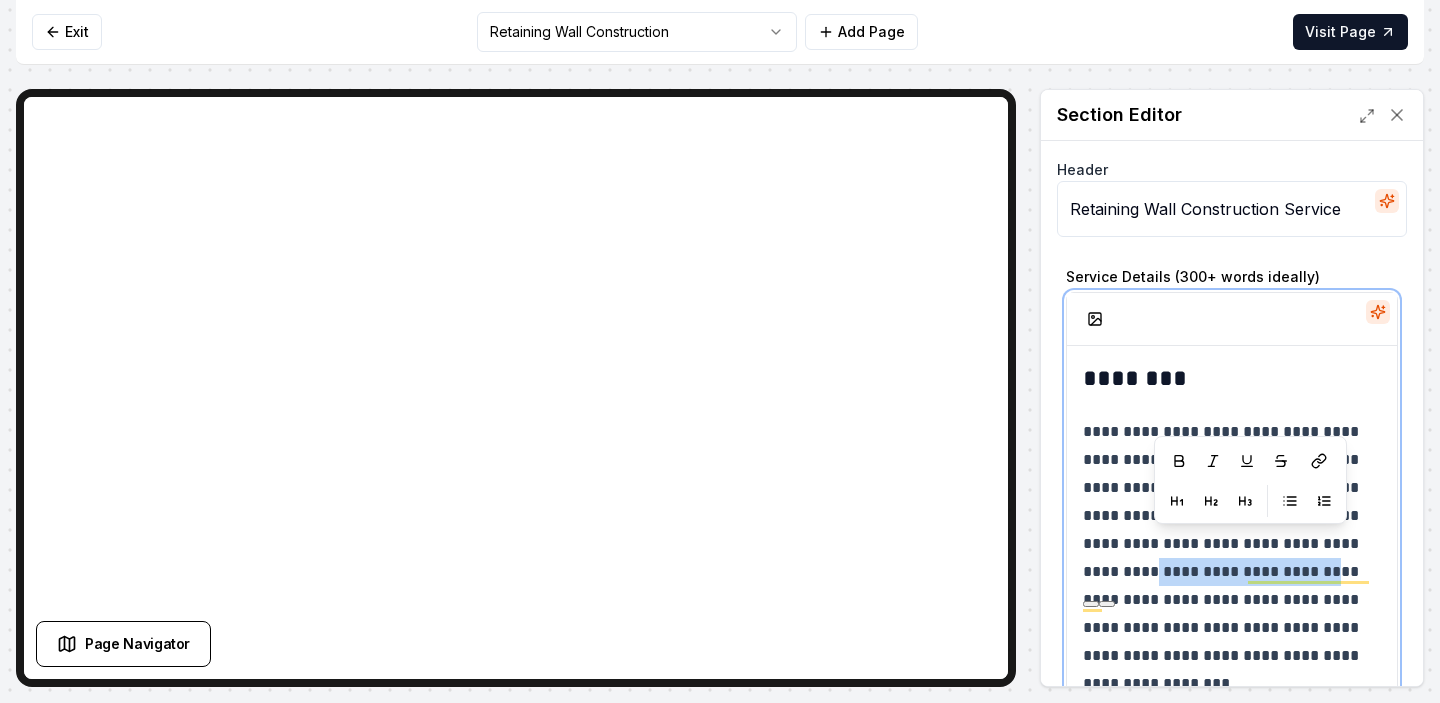 click on "**********" at bounding box center [1232, 544] 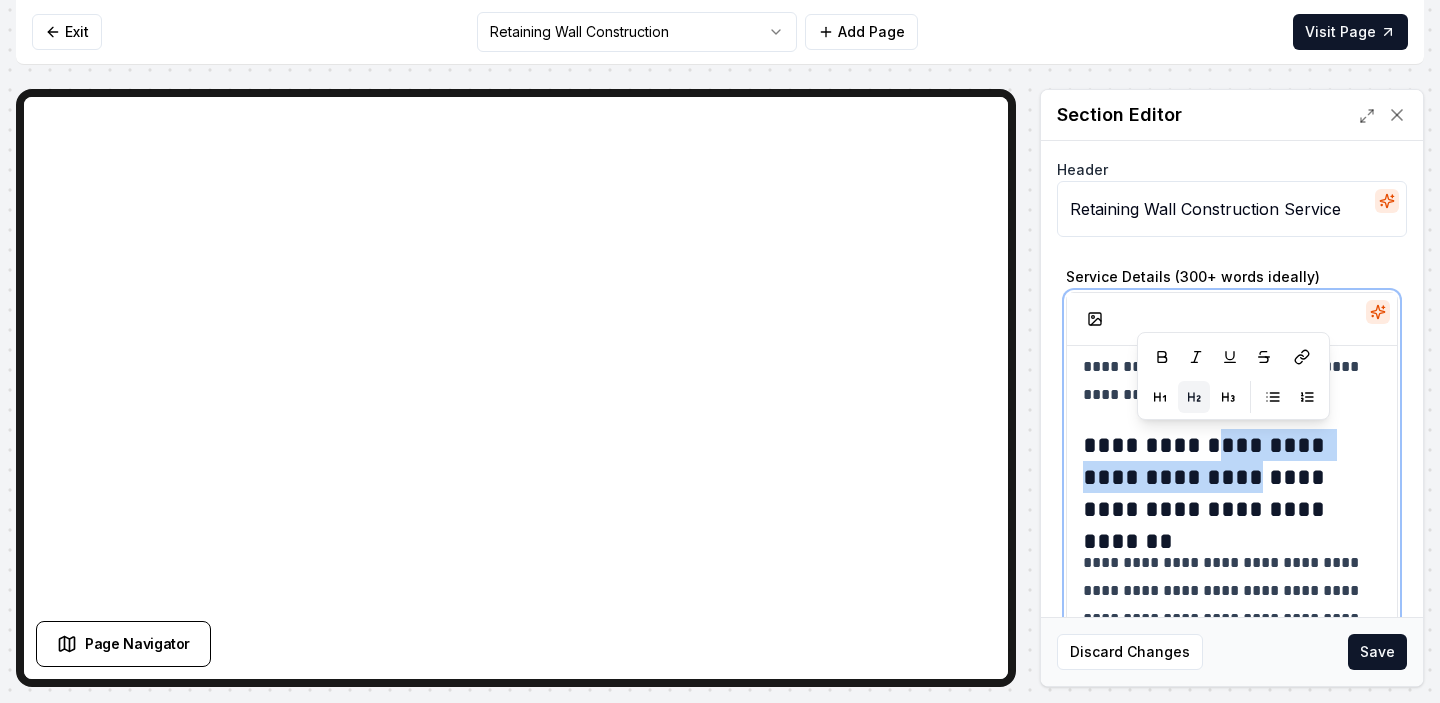 drag, startPoint x: 1230, startPoint y: 477, endPoint x: 1236, endPoint y: 457, distance: 20.880613 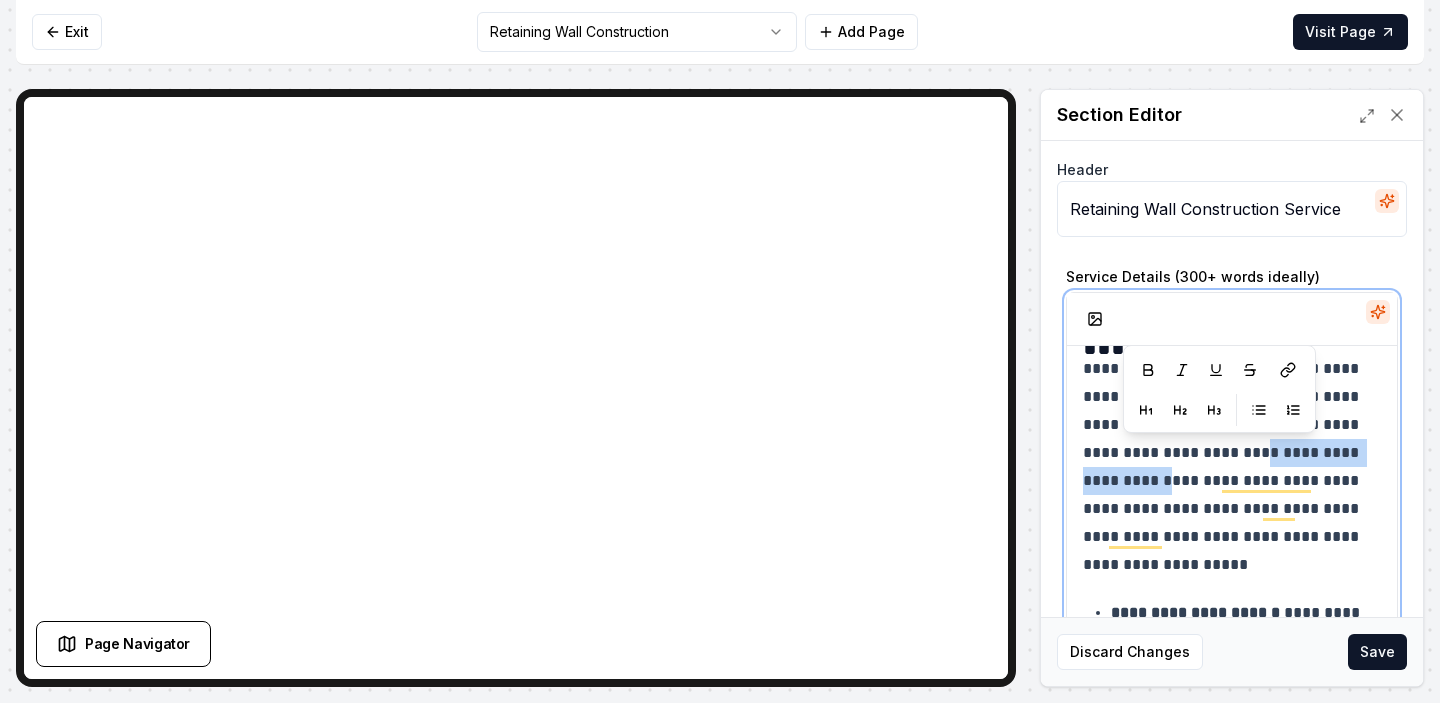 drag, startPoint x: 1178, startPoint y: 482, endPoint x: 1254, endPoint y: 460, distance: 79.12016 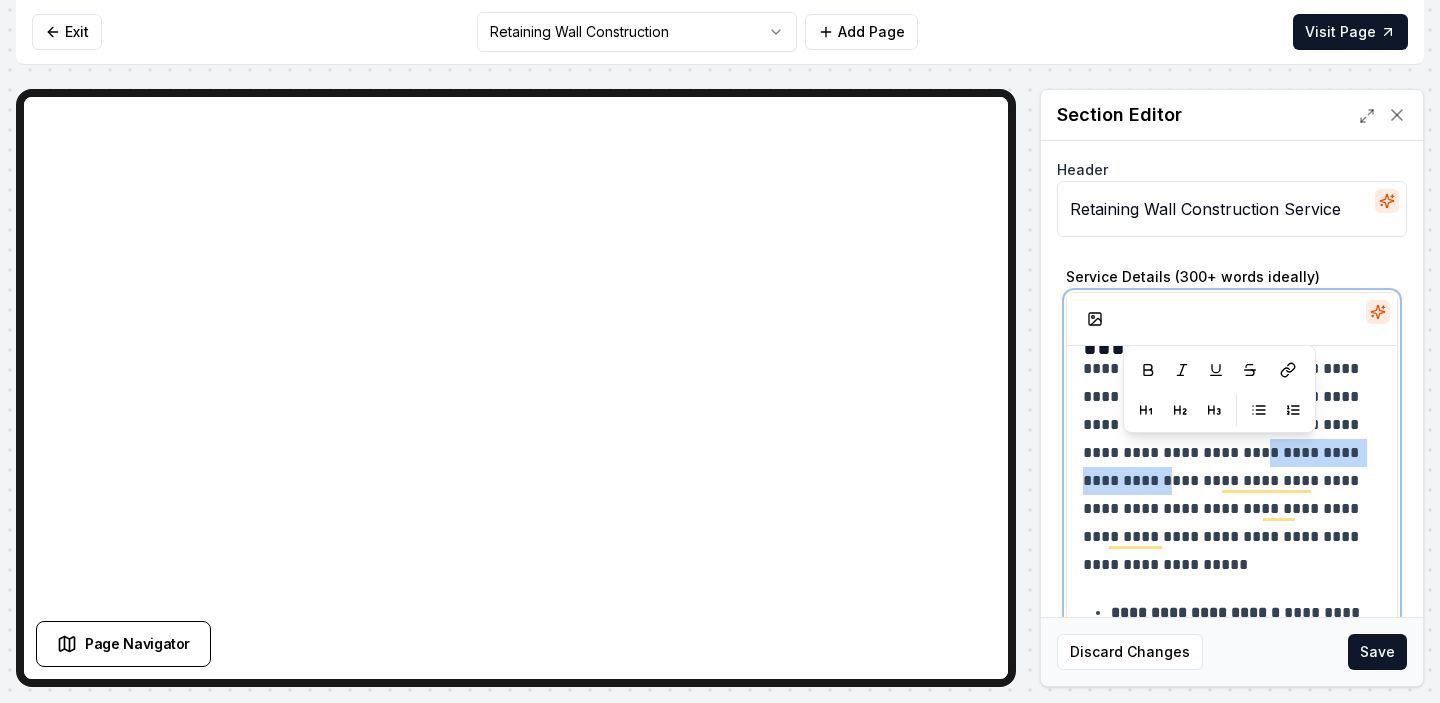 click on "**********" at bounding box center [1232, 467] 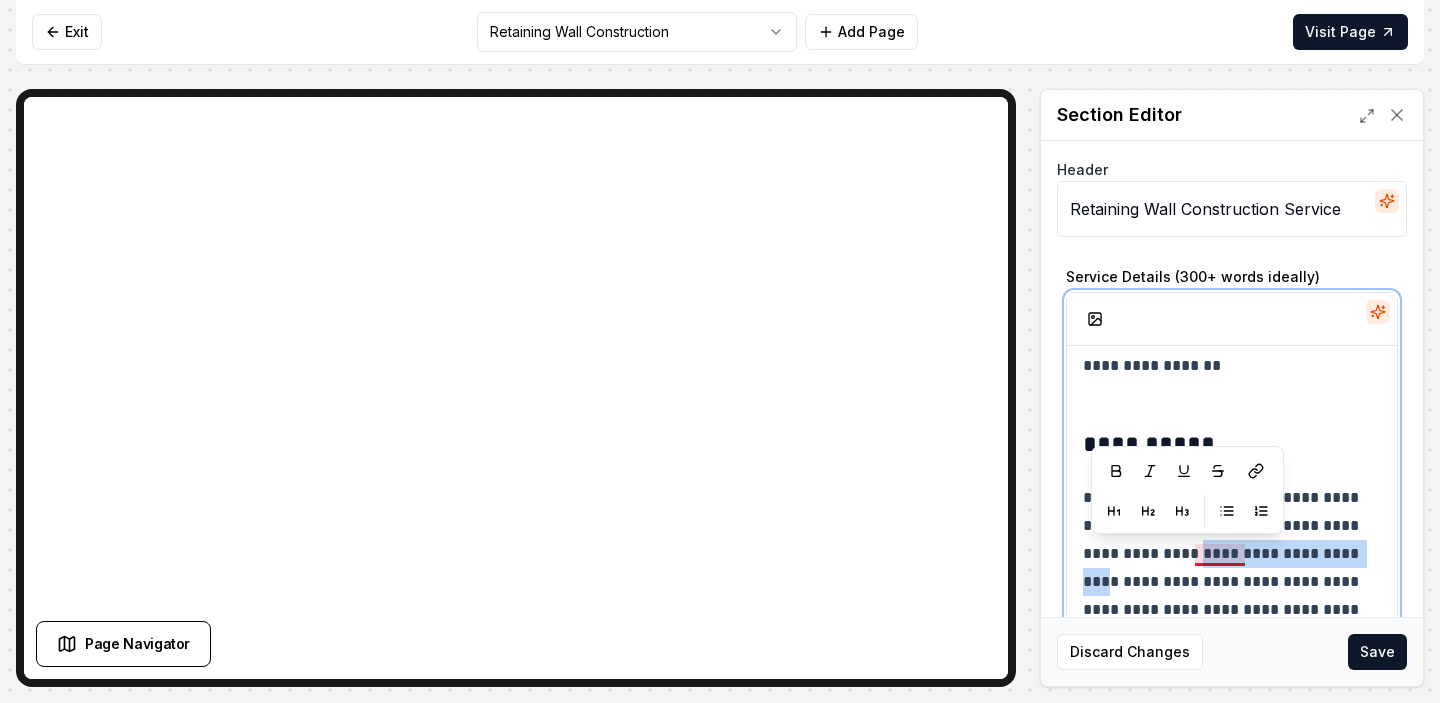 drag, startPoint x: 1178, startPoint y: 585, endPoint x: 1196, endPoint y: 563, distance: 28.42534 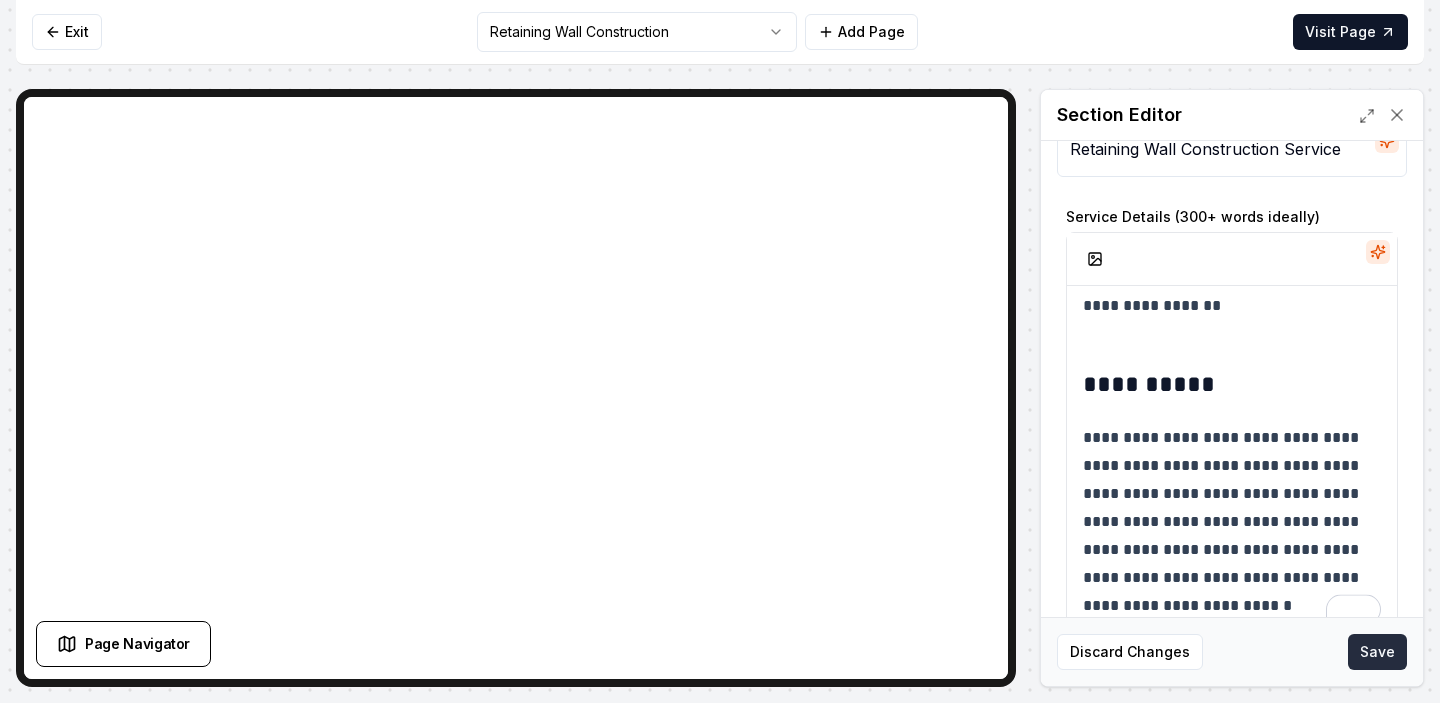 click on "Save" at bounding box center (1377, 652) 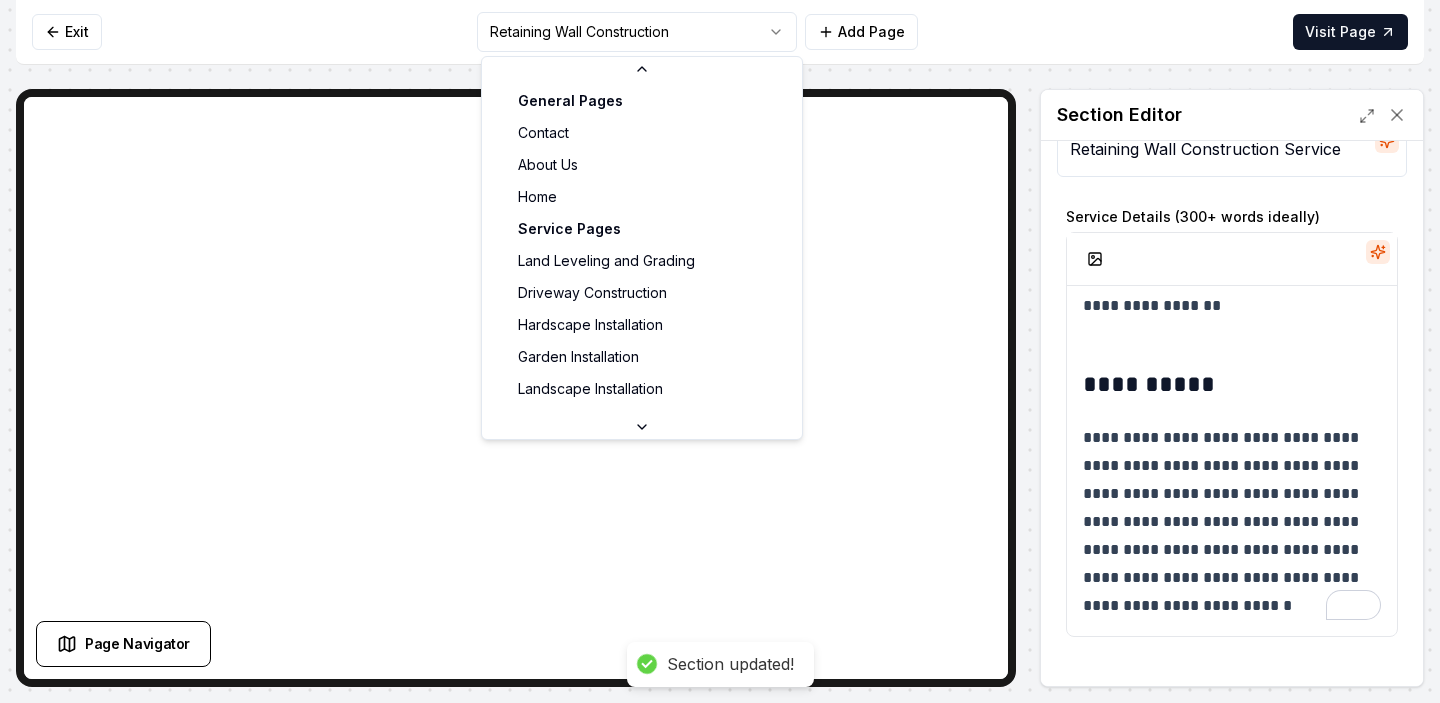 click on "**********" at bounding box center [720, 351] 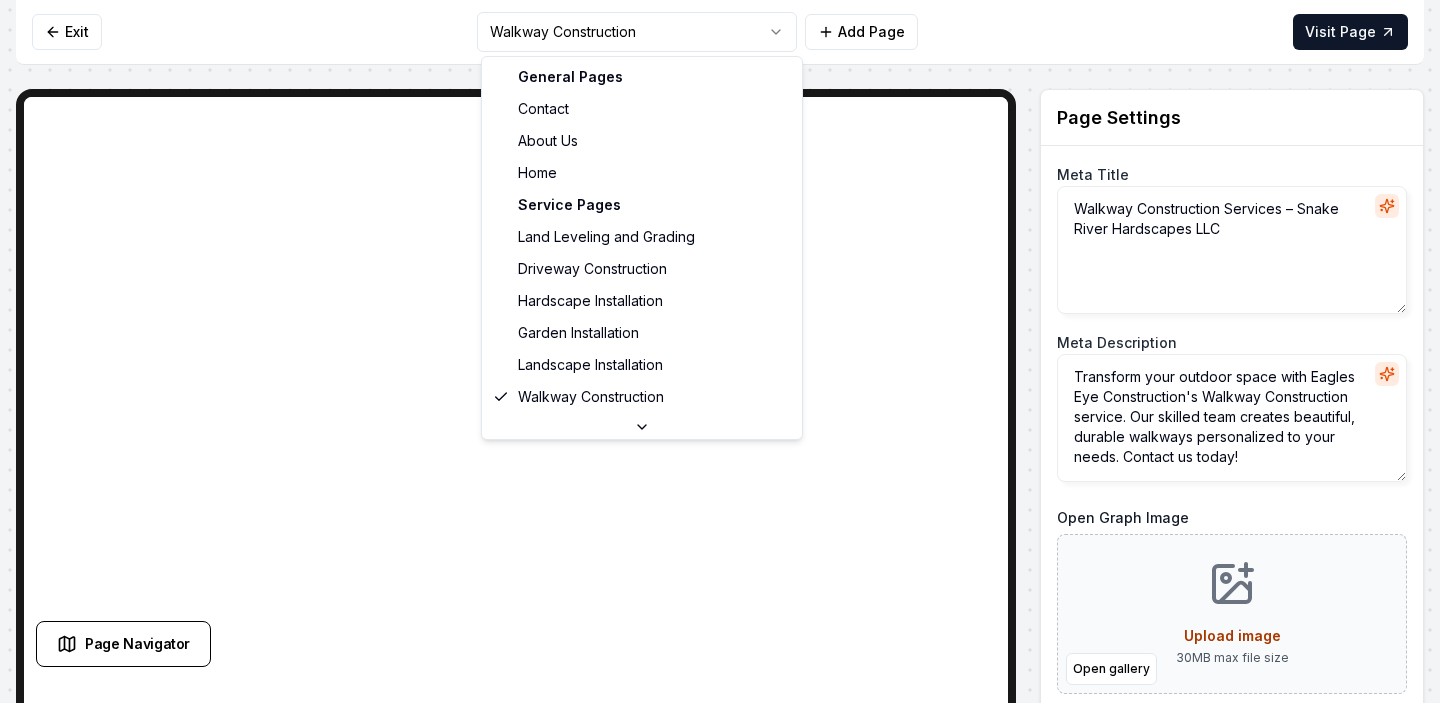 click on "Computer Required This feature is only available on a computer. Please switch to a computer to edit your site. Go back  Exit Walkway Construction Add Page Visit Page  Page Navigator Page Settings Meta Title Walkway Construction Services – Snake River Hardscapes LLC Meta Description Transform your outdoor space with Eagles Eye Construction's Walkway Construction service. Our skilled team creates beautiful, durable walkways personalized to your needs. Contact us today! Open Graph Image Open gallery Upload image 30  MB max file size URL Slug walkway-construction Discard Changes Save Section Editor Unsupported section type /dashboard/sites/f895d079-bf65-4729-b307-2c15c7b60019/pages/ac9d2936-ed8c-4763-bda8-ef3cfbe1d2d0 General Pages Contact About Us Home Service Pages Land Leveling and Grading Driveway Construction Hardscape Installation Garden Installation Landscape Installation Walkway Construction Patio Construction Retaining Wall Construction Service Area Pages Kuna, ID Meridian, ID Nampa, ID Caldwell, ID" at bounding box center [720, 351] 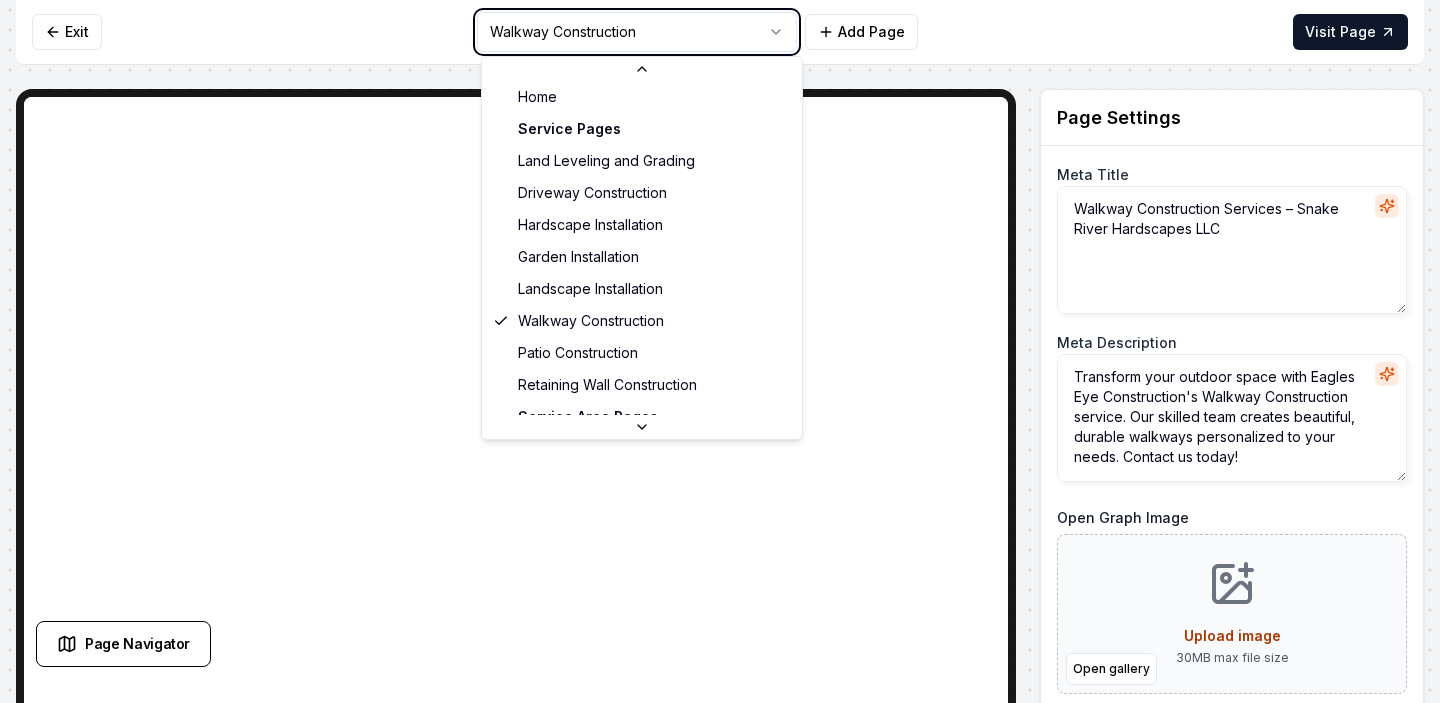 type on "Patio Construction Services | Snake River Hardscapes LLC" 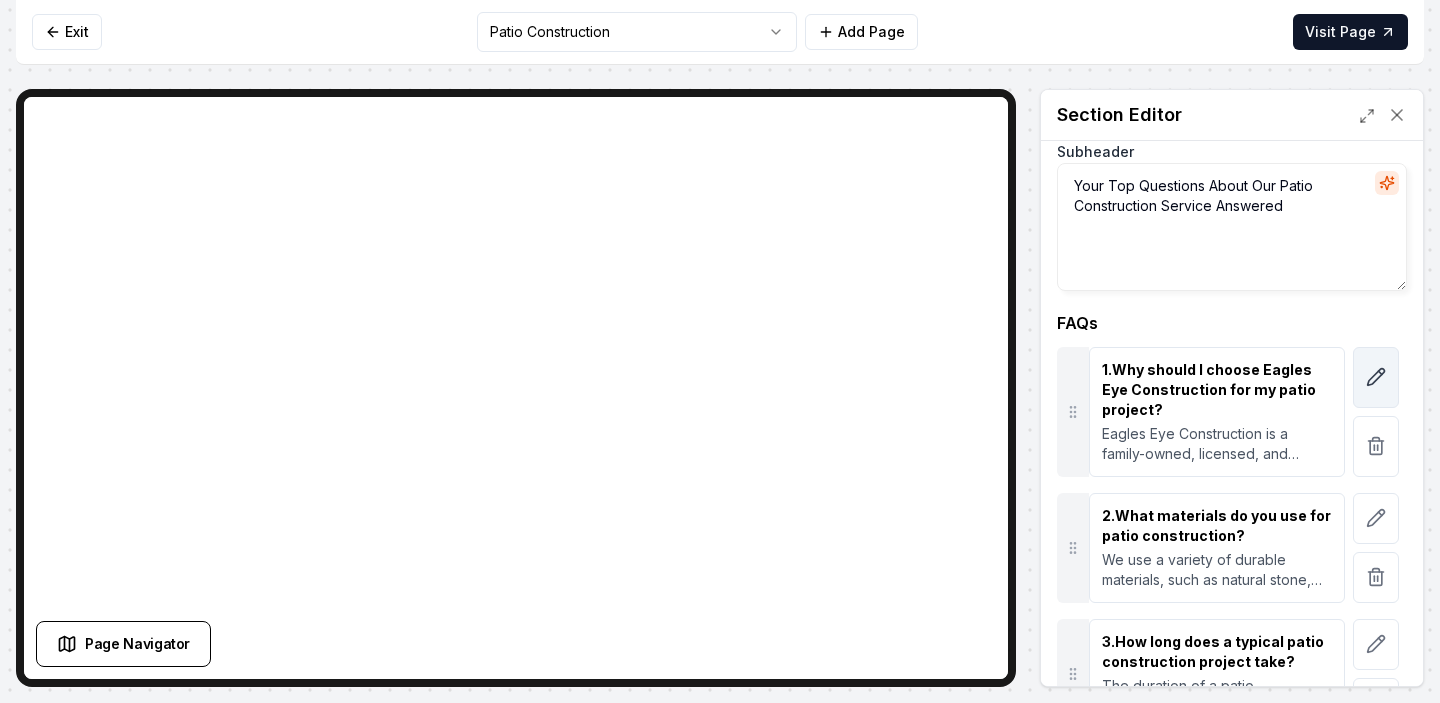 click 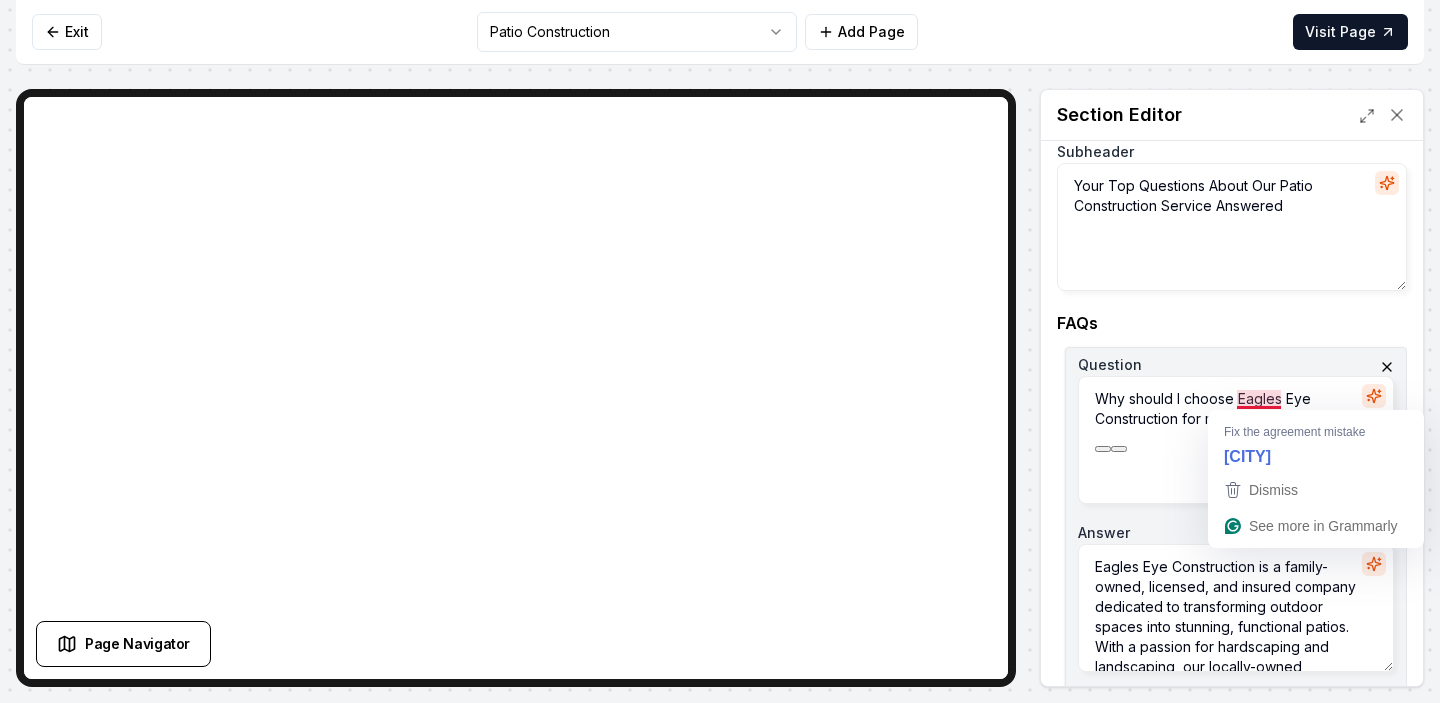 drag, startPoint x: 1177, startPoint y: 420, endPoint x: 1238, endPoint y: 398, distance: 64.84597 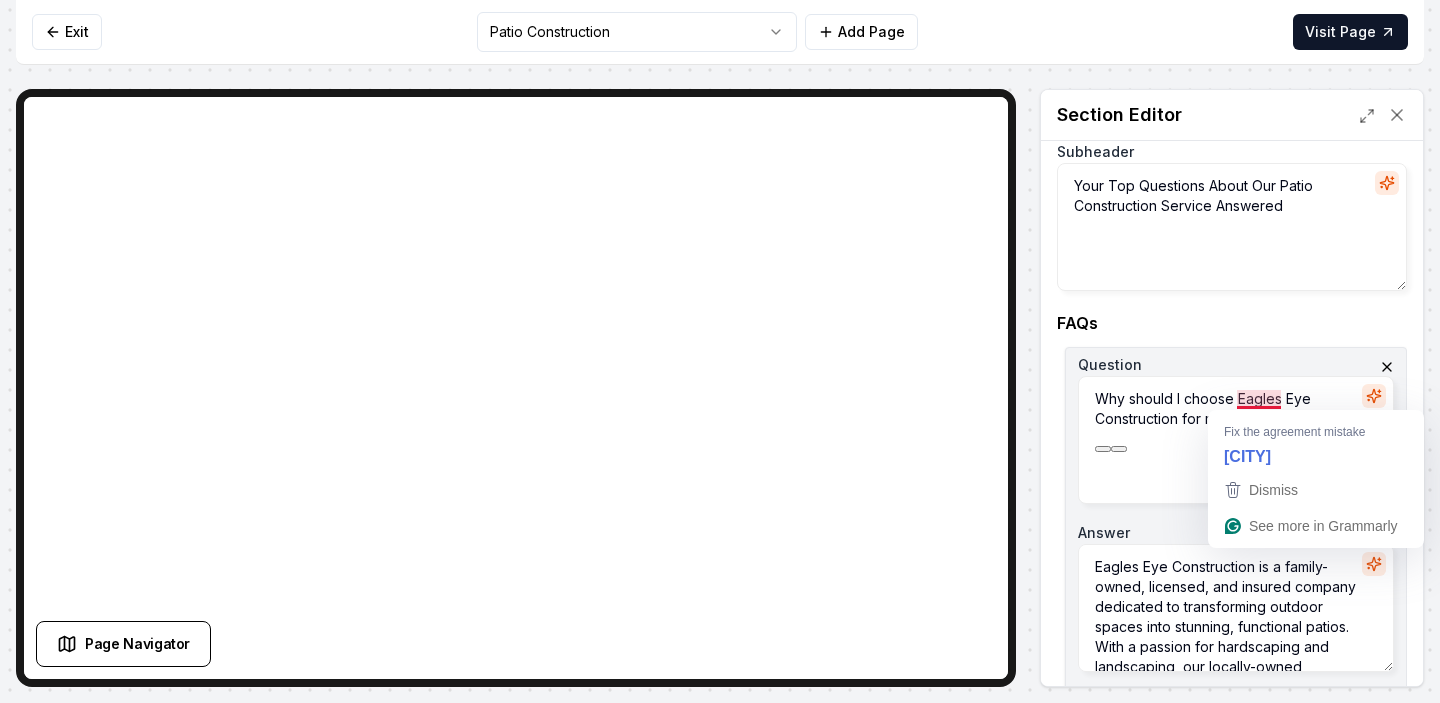 click on "Why should I choose Eagles Eye Construction for my patio project?" at bounding box center (1236, 440) 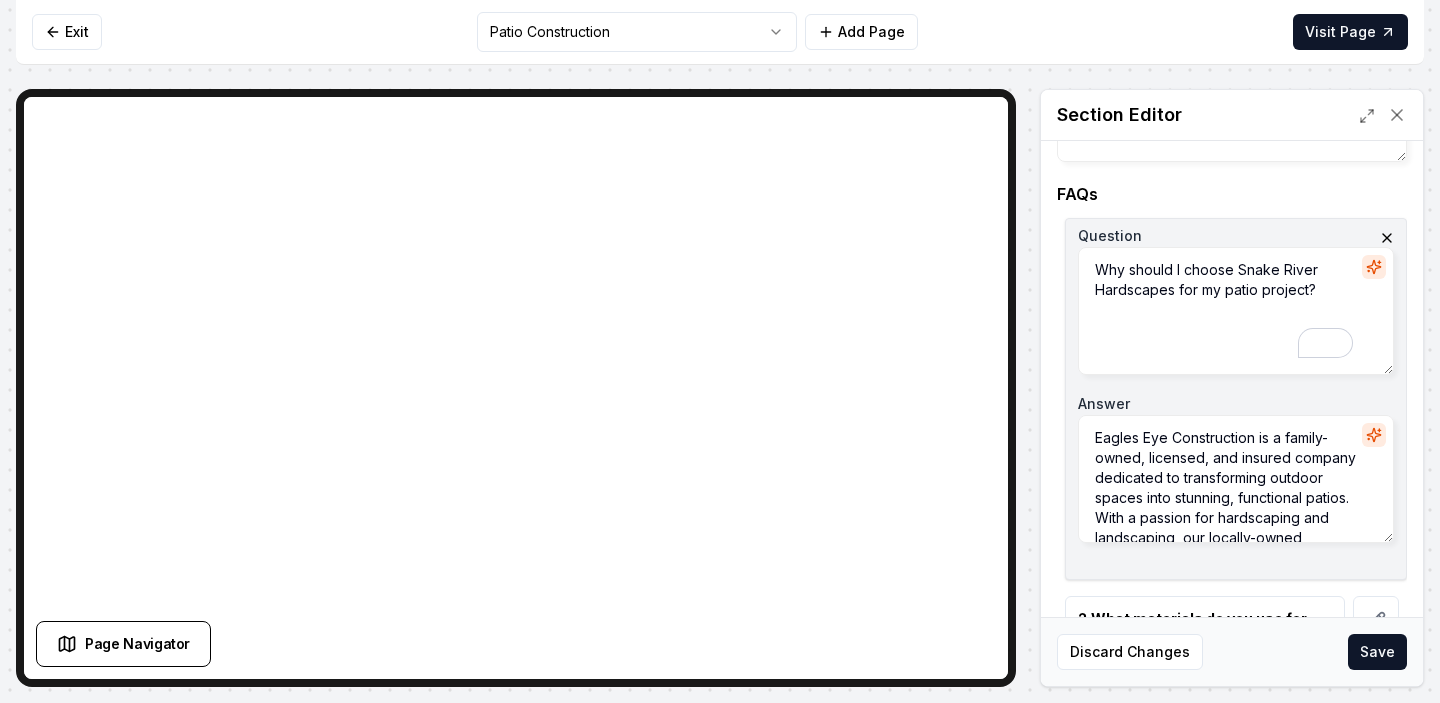type on "Why should I choose Snake River Hardscapes for my patio project?" 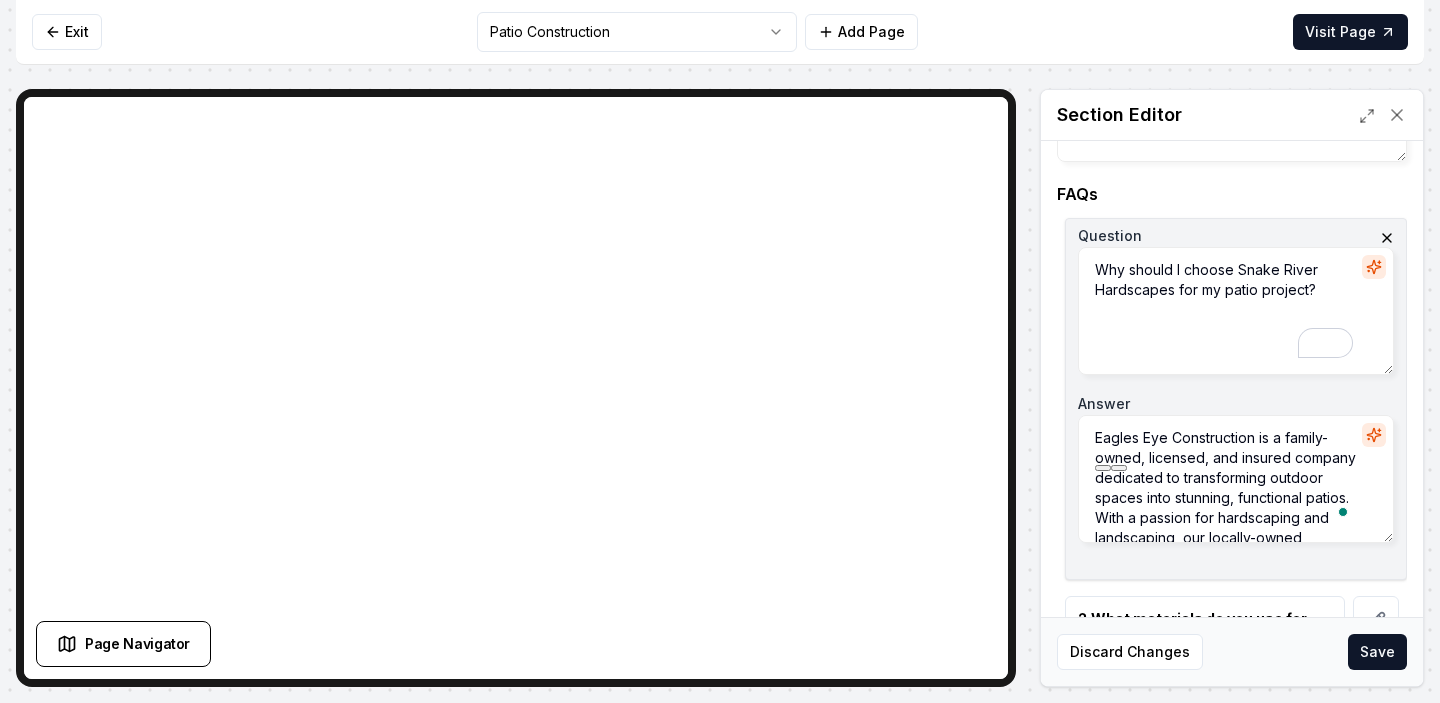 drag, startPoint x: 1253, startPoint y: 438, endPoint x: 1081, endPoint y: 436, distance: 172.01163 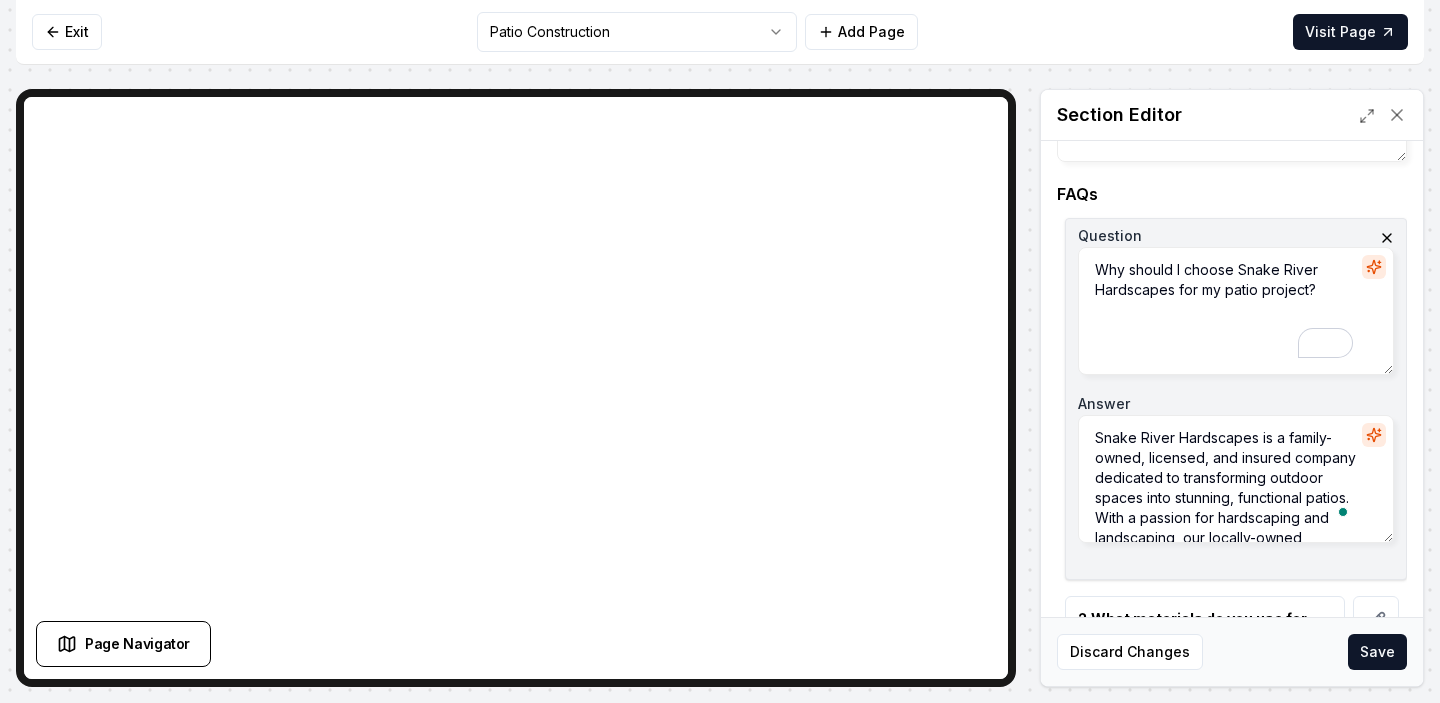scroll, scrollTop: 15, scrollLeft: 0, axis: vertical 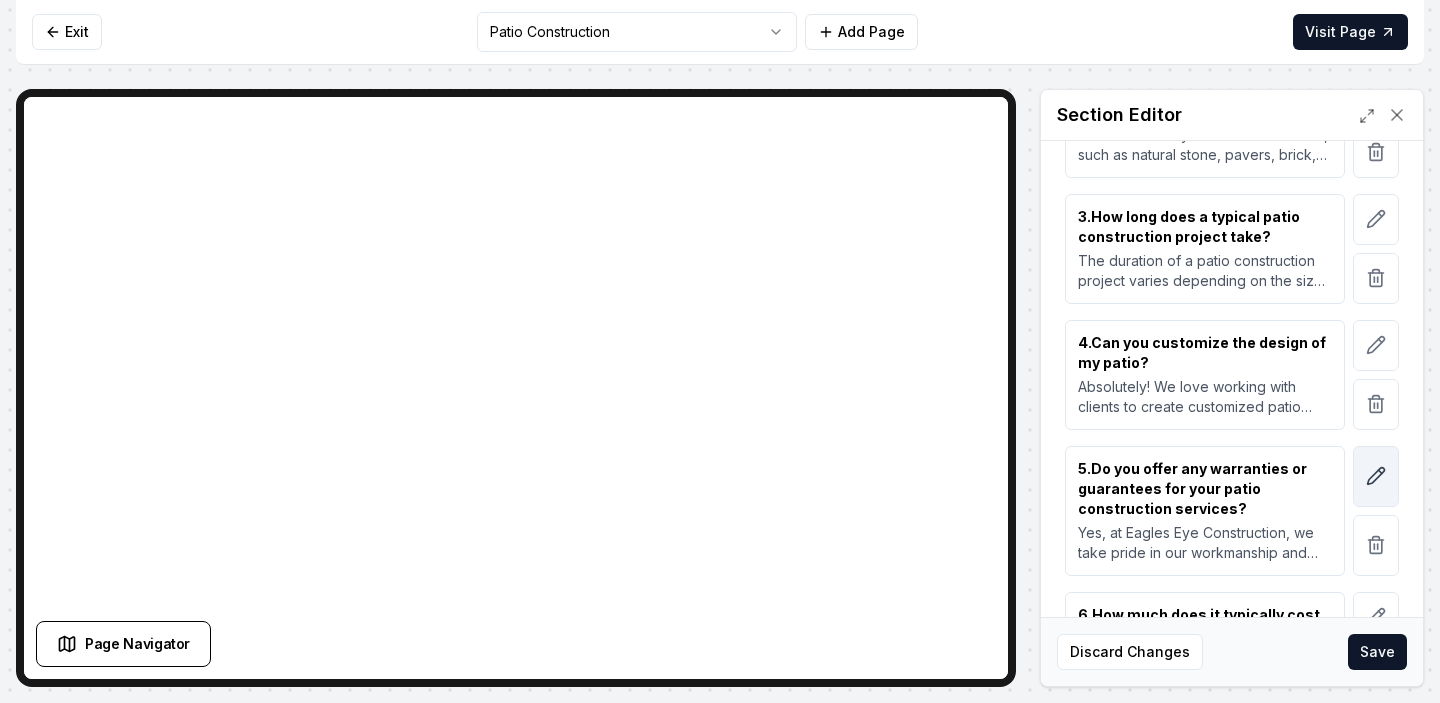 type on "Snake River Hardscapes is a family-owned, licensed, and insured company dedicated to transforming outdoor spaces into stunning, functional patios. With a passion for hardscaping and landscaping, our locally-owned business, run by two brothers, ensures personalized attention and expert craftsmanship to deliver your dream patio." 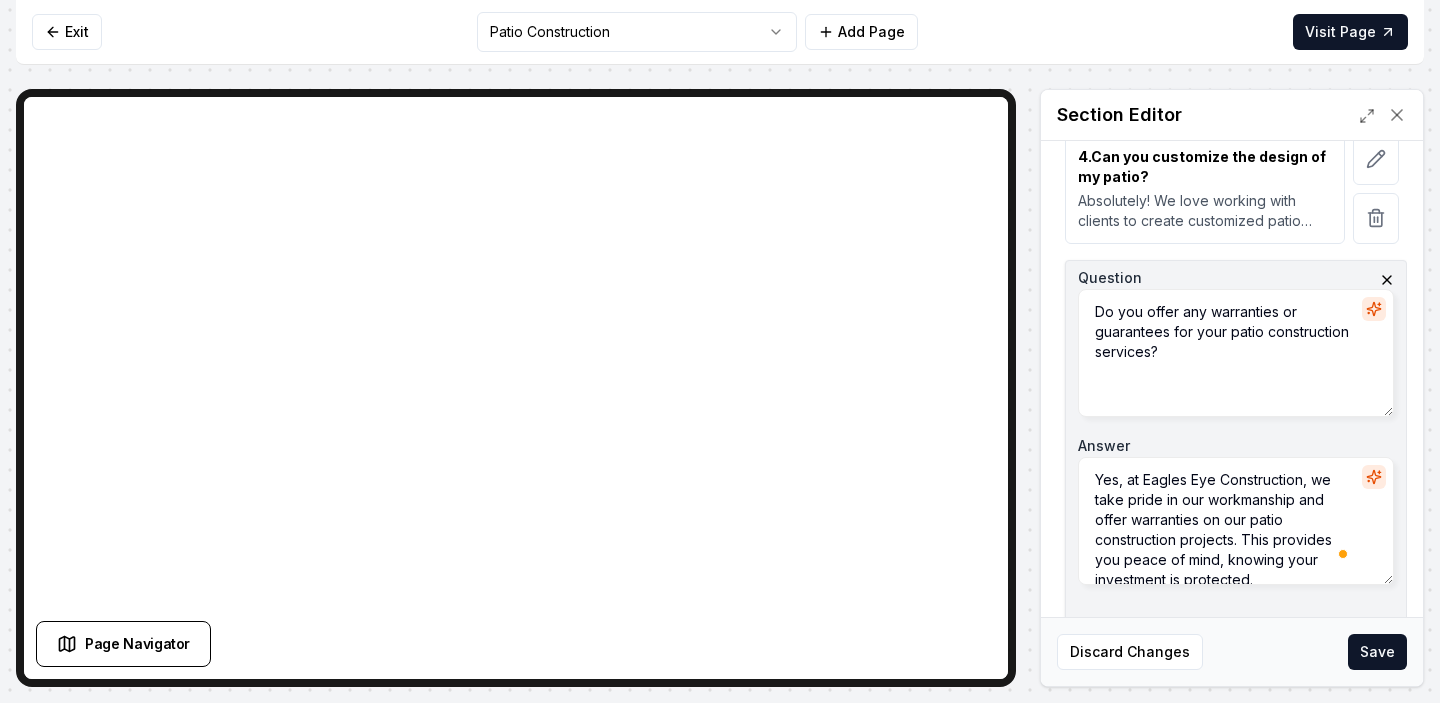 drag, startPoint x: 1305, startPoint y: 479, endPoint x: 1143, endPoint y: 477, distance: 162.01234 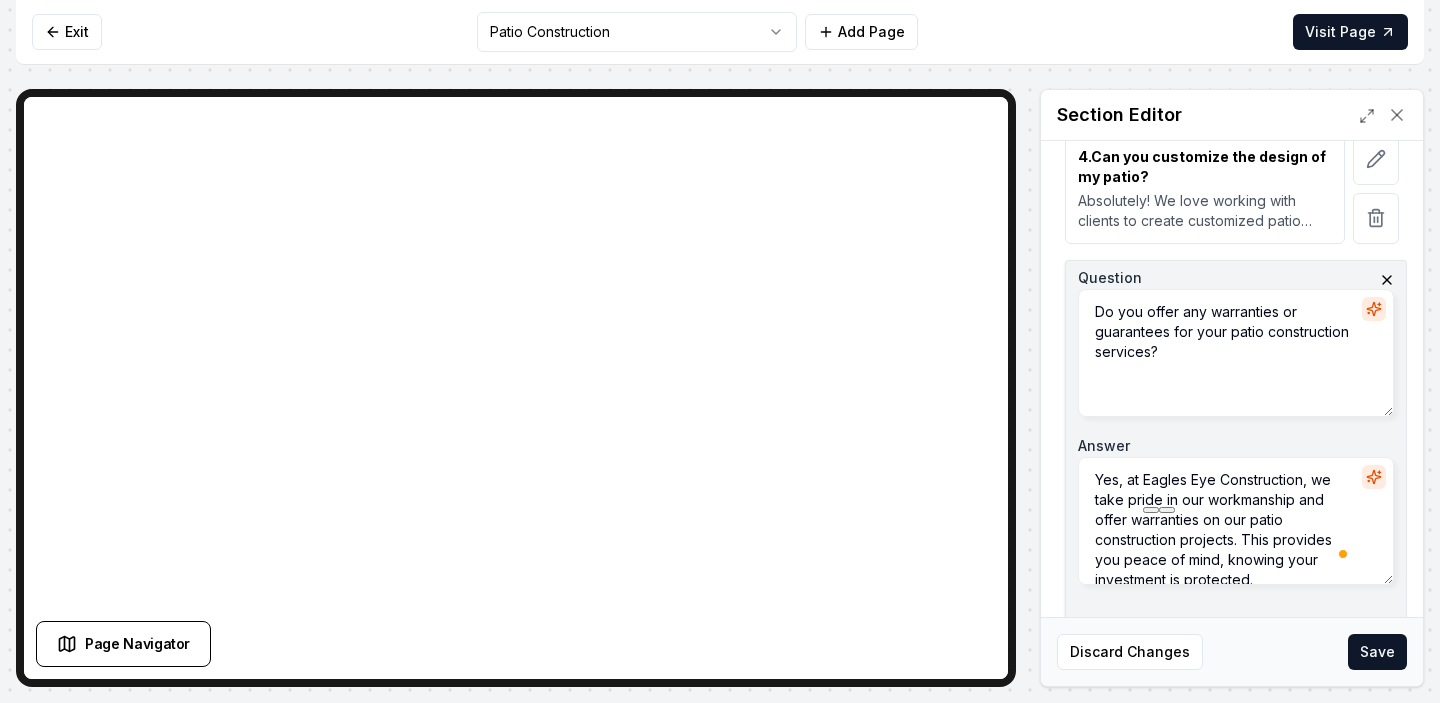 paste on "Snake River Hardscapes" 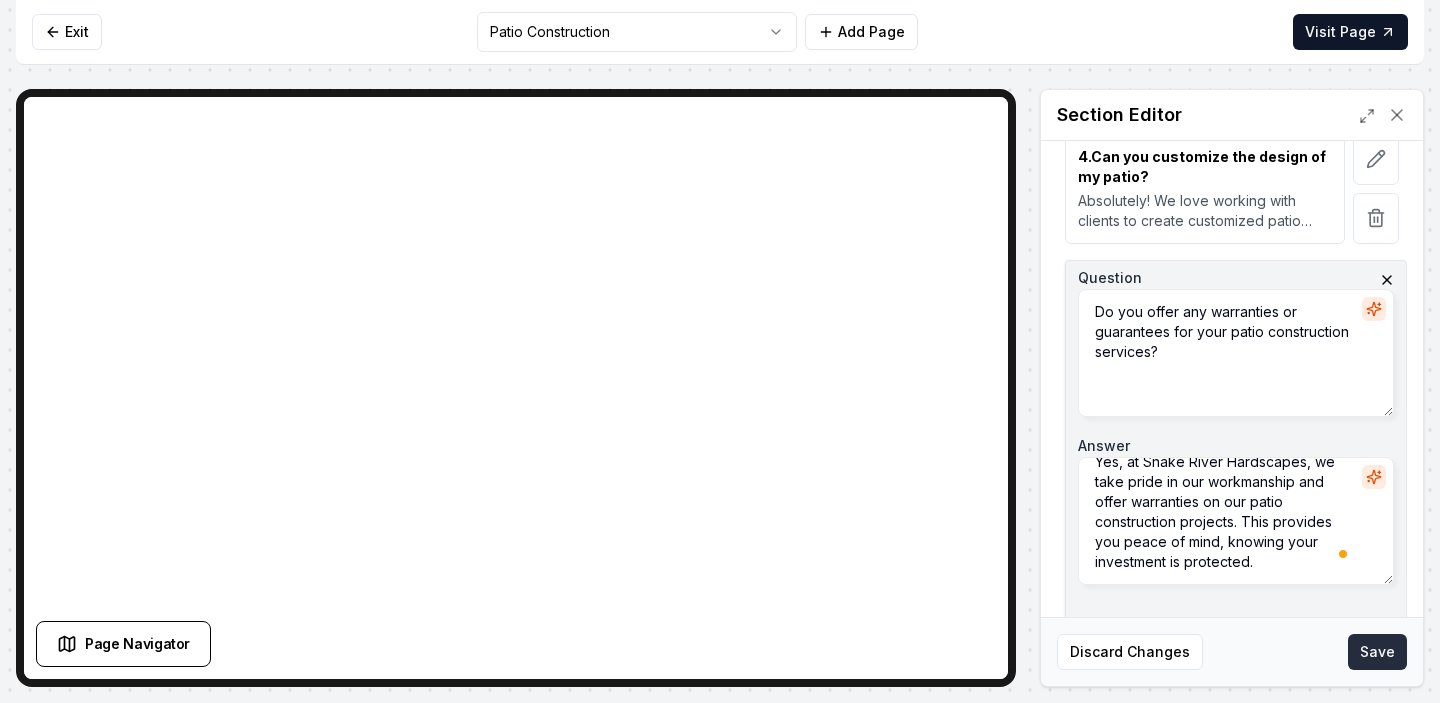 type on "Yes, at Snake River Hardscapes, we take pride in our workmanship and offer warranties on our patio construction projects. This provides you peace of mind, knowing your investment is protected." 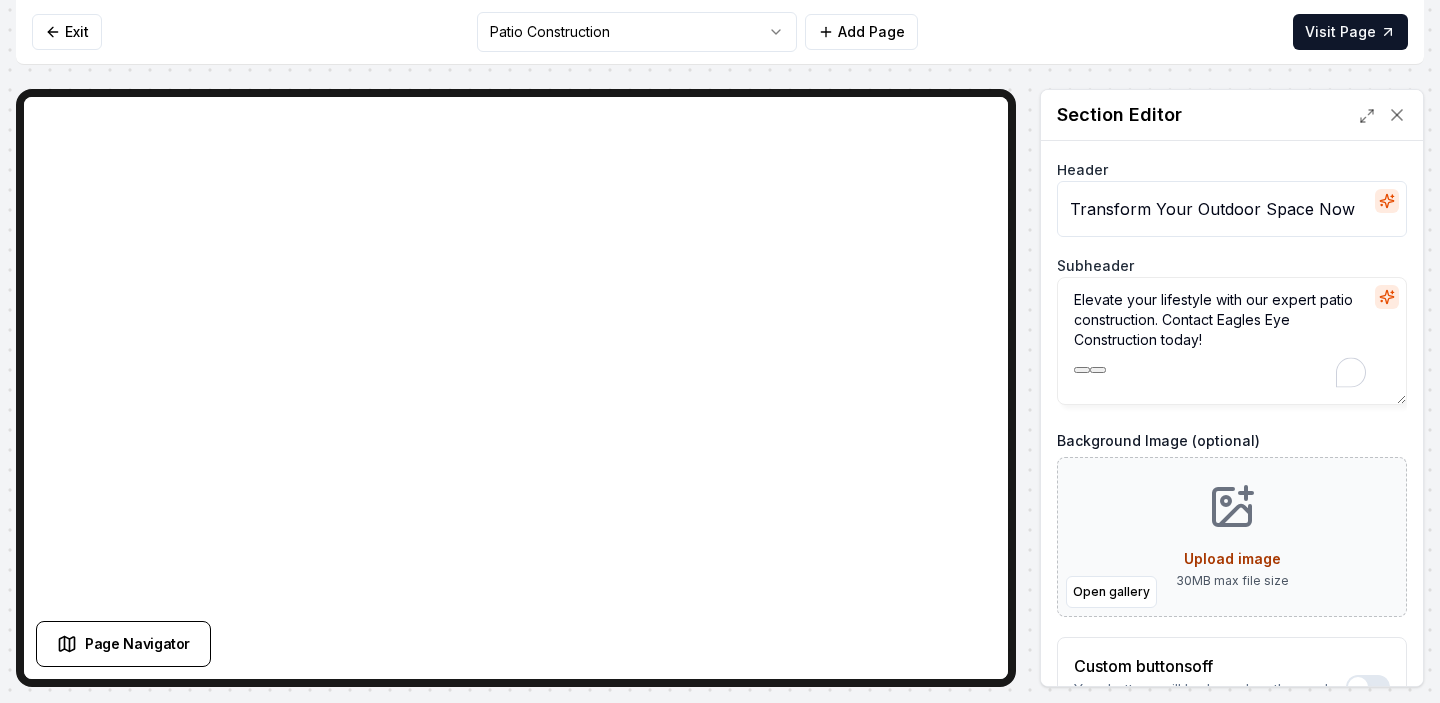 drag, startPoint x: 1218, startPoint y: 318, endPoint x: 1155, endPoint y: 343, distance: 67.77905 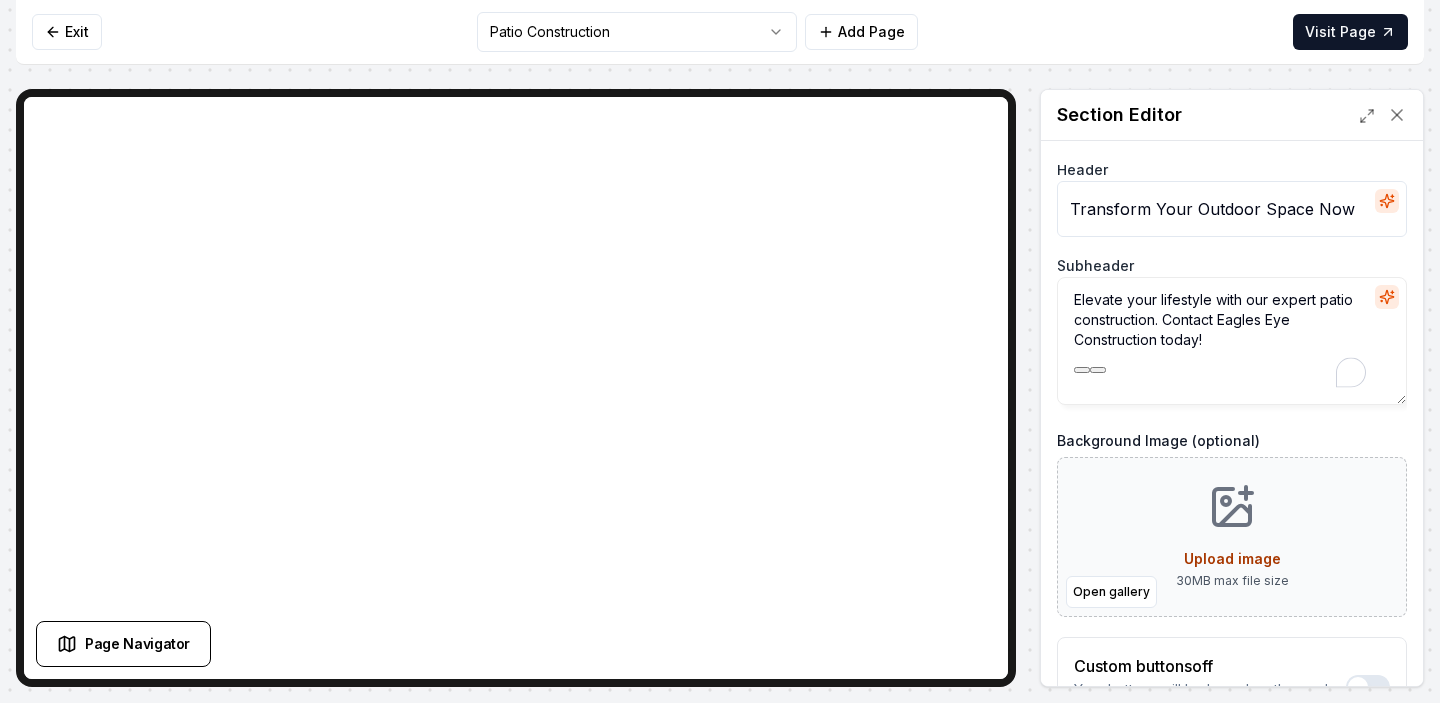 click on "Elevate your lifestyle with our expert patio construction. Contact Eagles Eye Construction today!" at bounding box center [1232, 341] 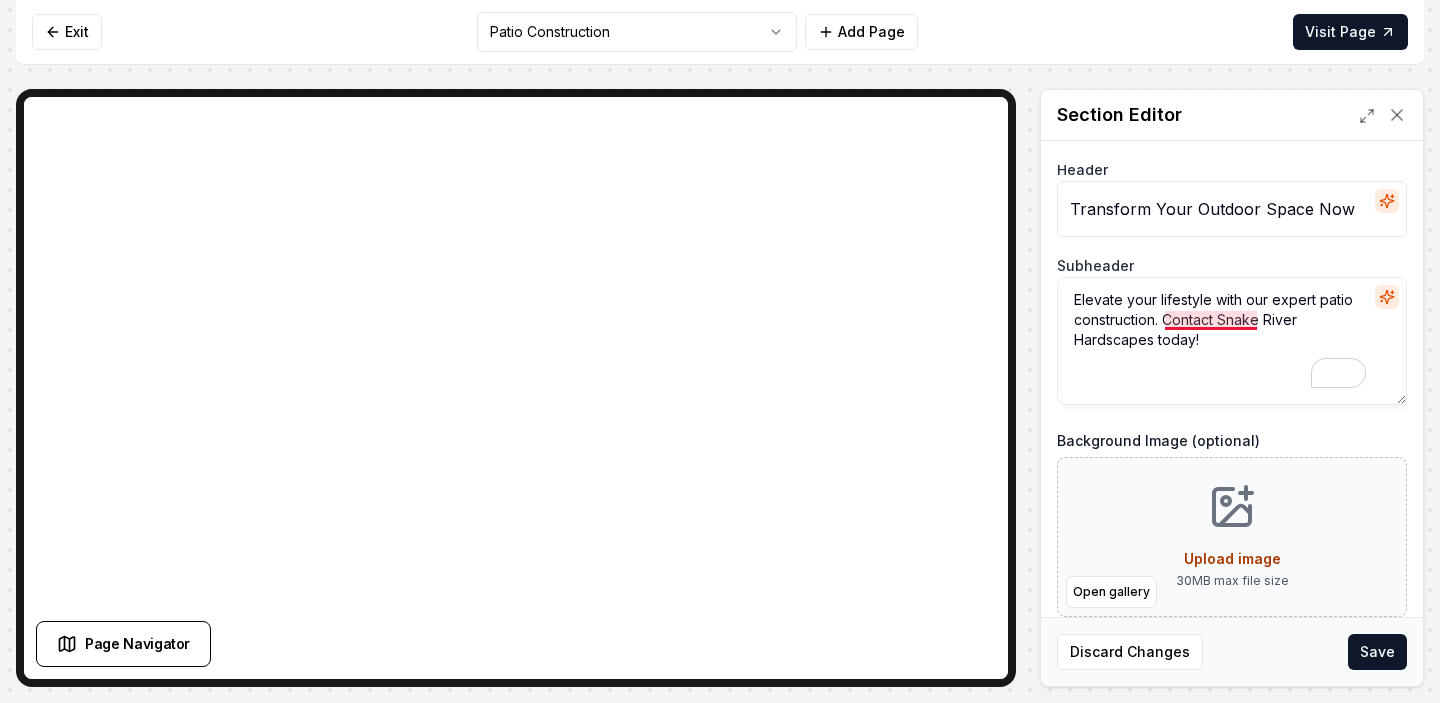 click on "Elevate your lifestyle with our expert patio construction. Contact Snake River Hardscapes today!" at bounding box center (1232, 341) 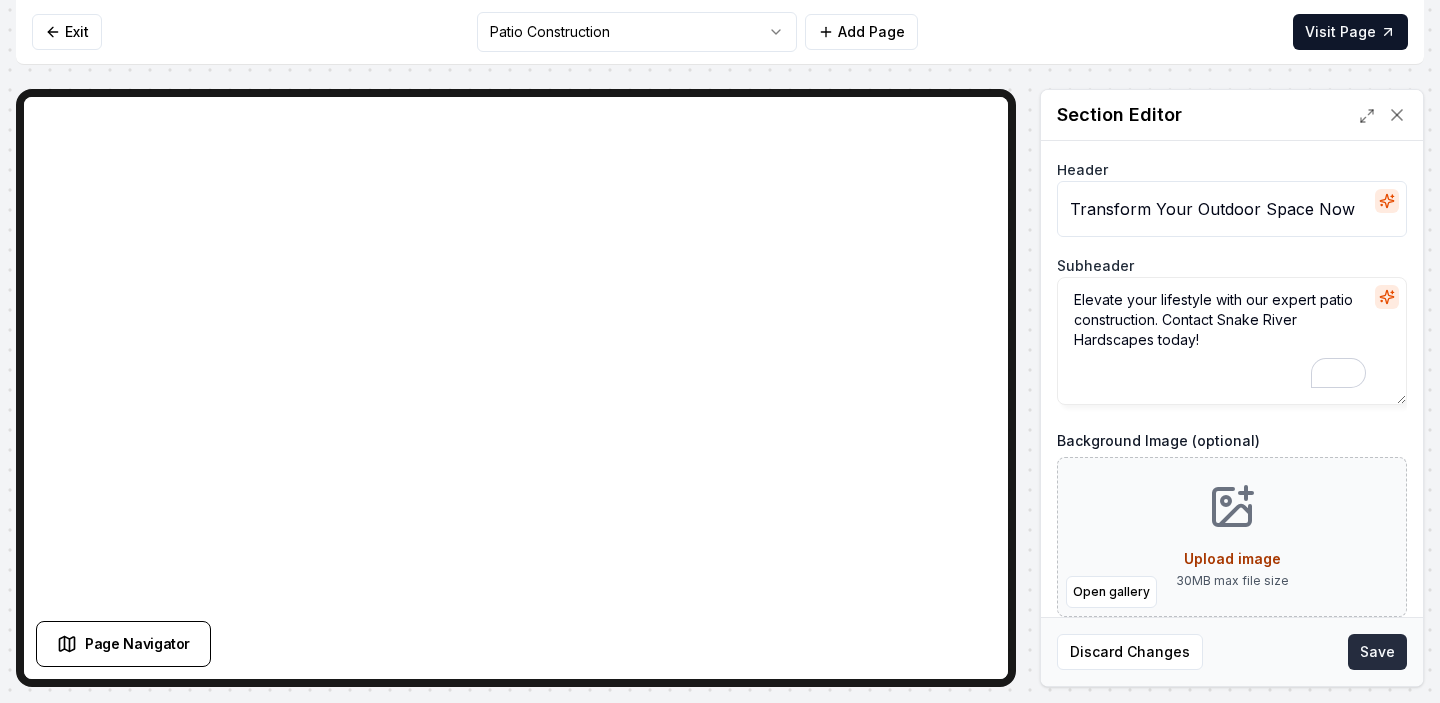 type on "Elevate your lifestyle with our expert patio construction. Contact Snake River Hardscapes today!" 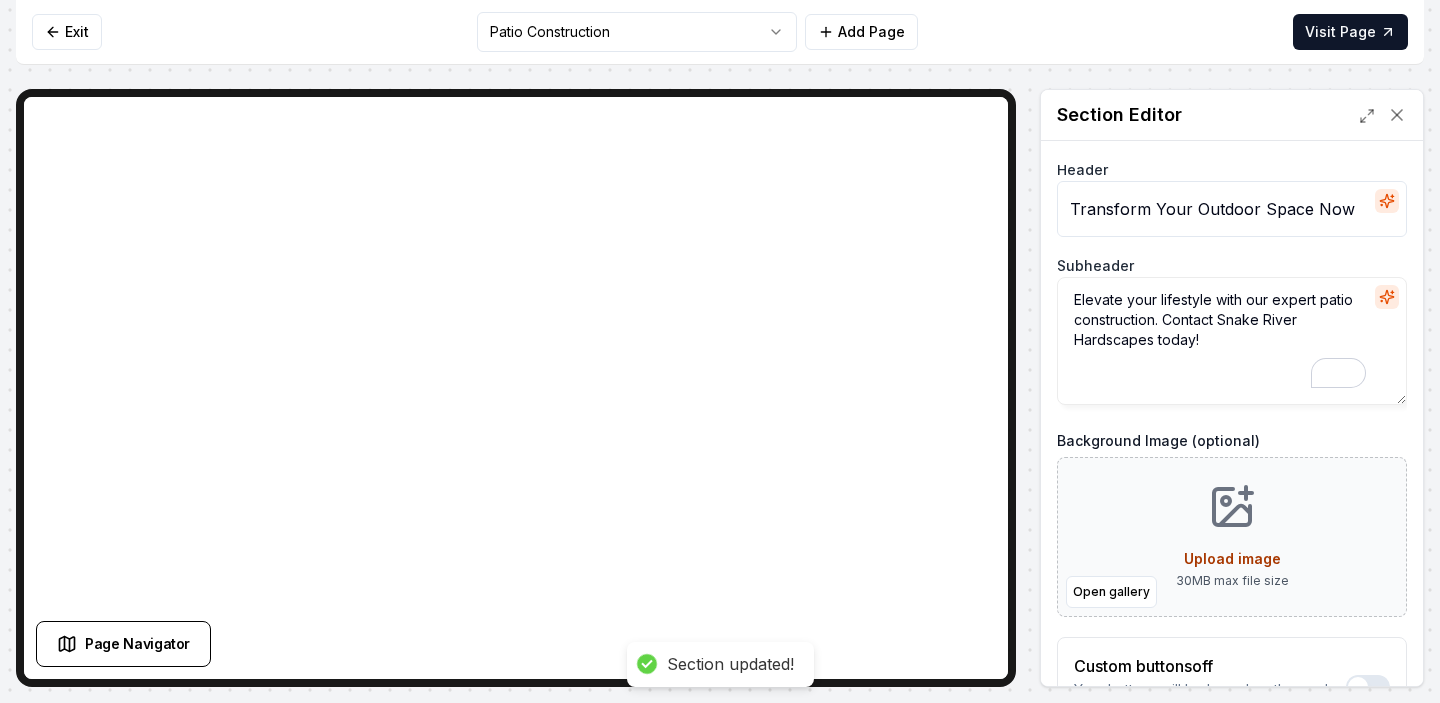 click on "Computer Required This feature is only available on a computer. Please switch to a computer to edit your site. Go back  Exit Patio Construction Add Page Visit Page  Page Navigator Page Settings Section Editor Header Transform Your Outdoor Space Now Subheader Elevate your lifestyle with our expert patio construction. Contact Snake River Hardscapes today! Background Image (optional) Open gallery Upload image 30  MB max file size Custom buttons  off Your buttons will be based on the goals you set up. Discard Changes Save Section updated! /dashboard/sites/f895d079-bf65-4729-b307-2c15c7b60019/pages/78d175bc-d4ce-4305-8eff-5e94913a44cf" at bounding box center [720, 351] 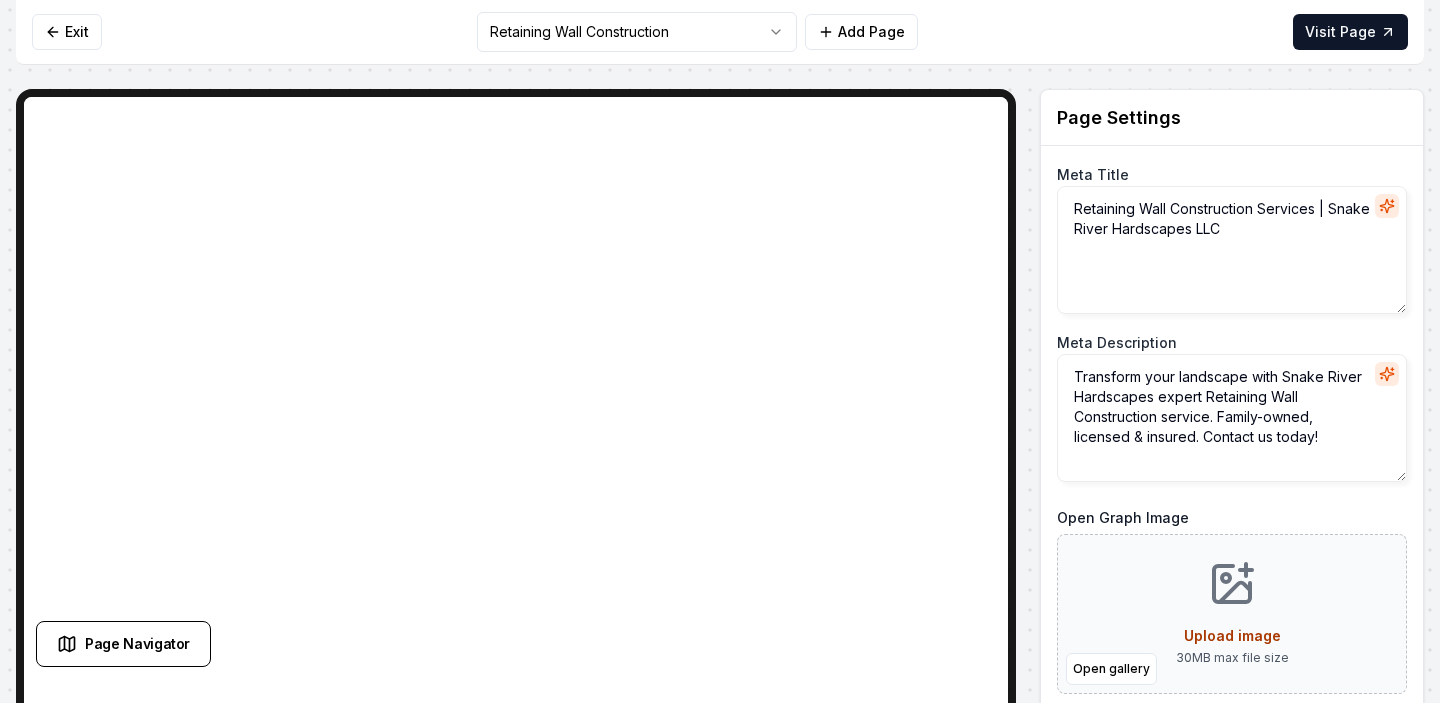 scroll, scrollTop: 0, scrollLeft: 0, axis: both 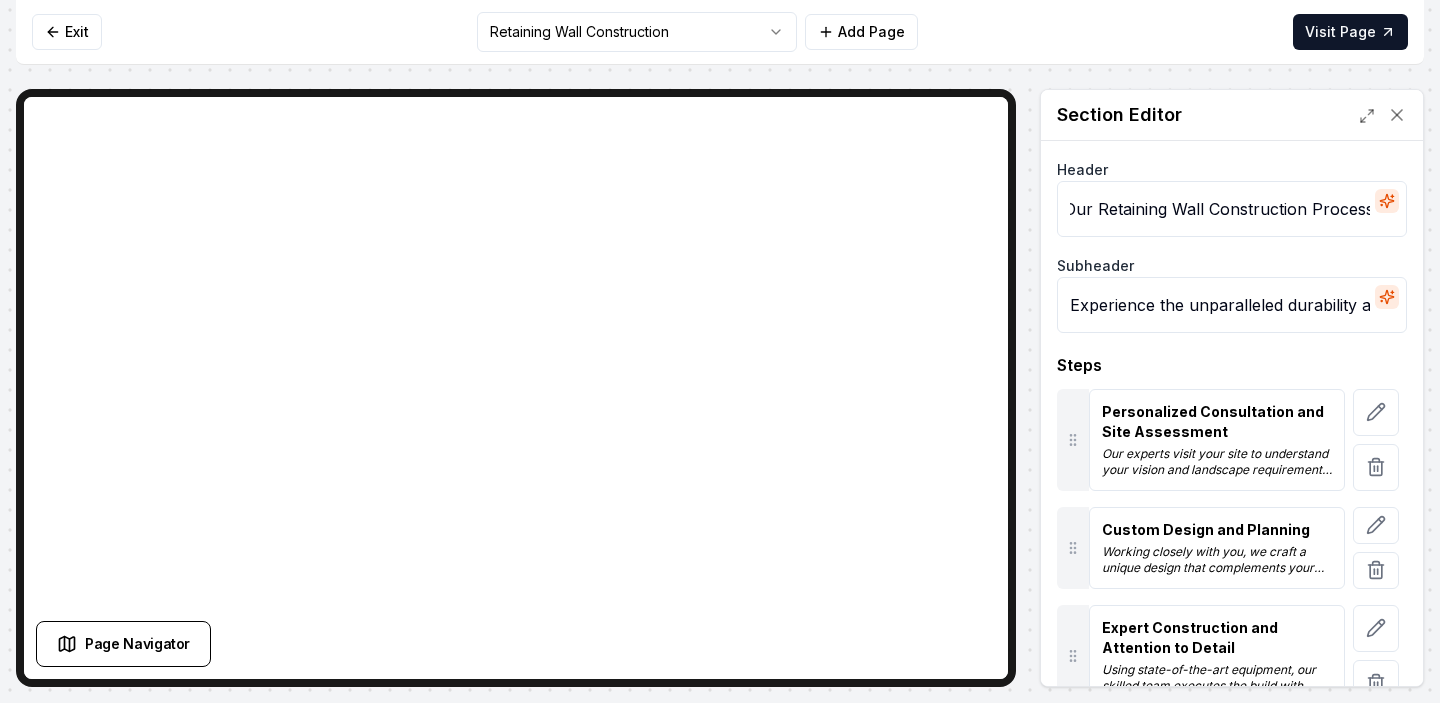drag, startPoint x: 1231, startPoint y: 206, endPoint x: 1361, endPoint y: 211, distance: 130.09612 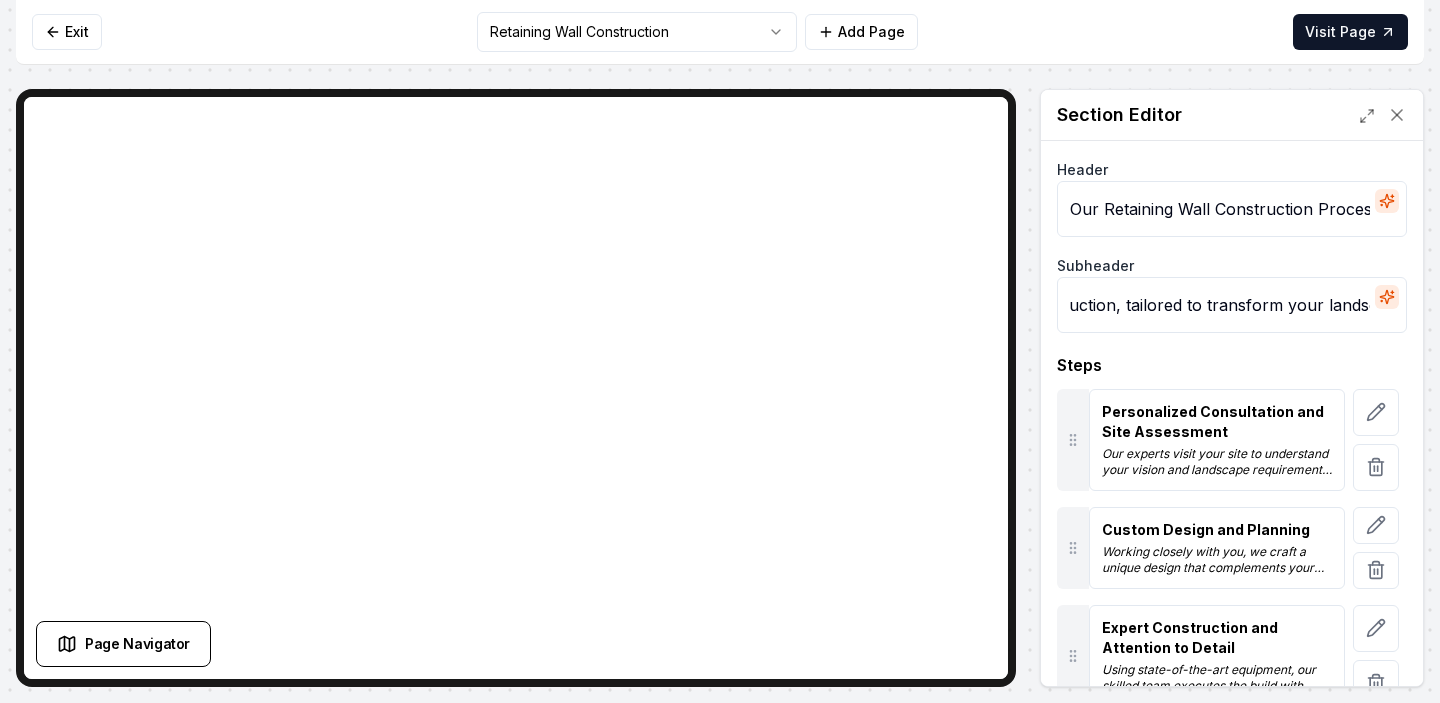 scroll, scrollTop: 0, scrollLeft: 909, axis: horizontal 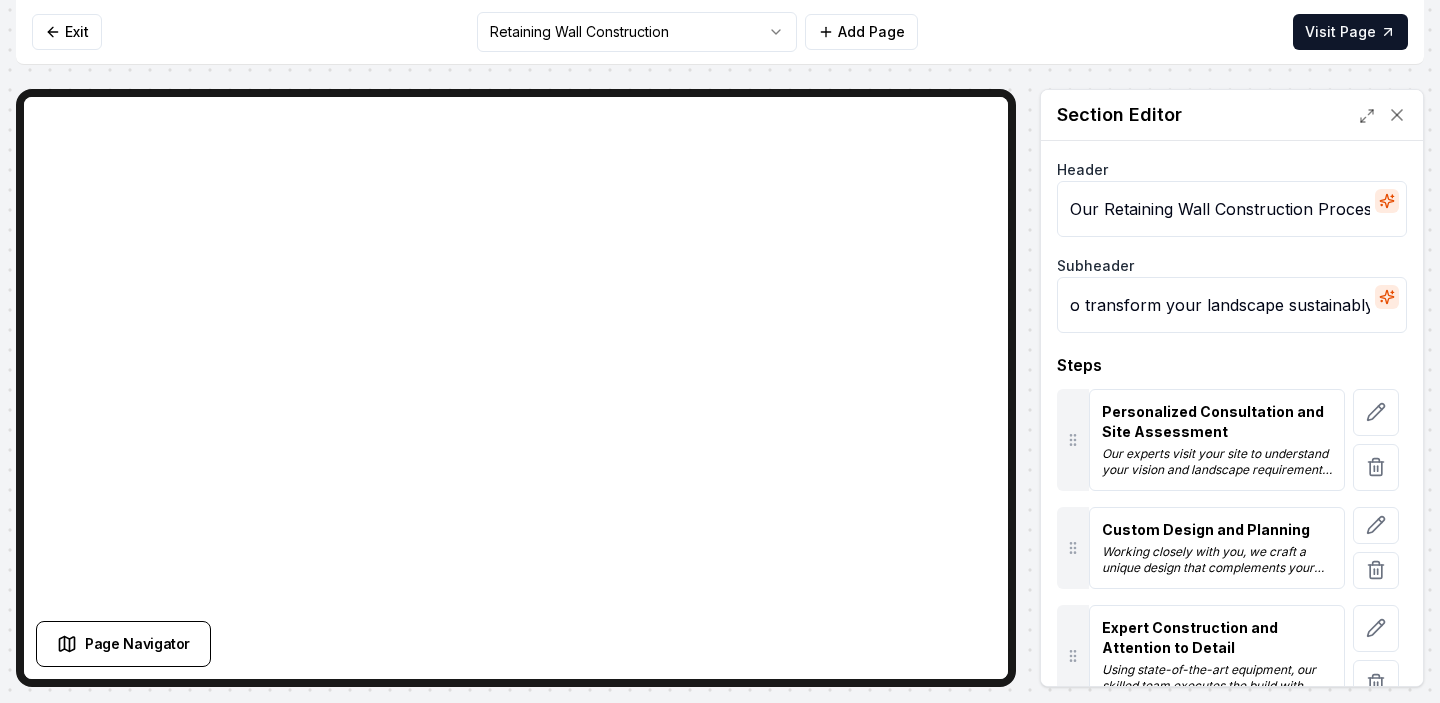 drag, startPoint x: 1186, startPoint y: 311, endPoint x: 1102, endPoint y: 311, distance: 84 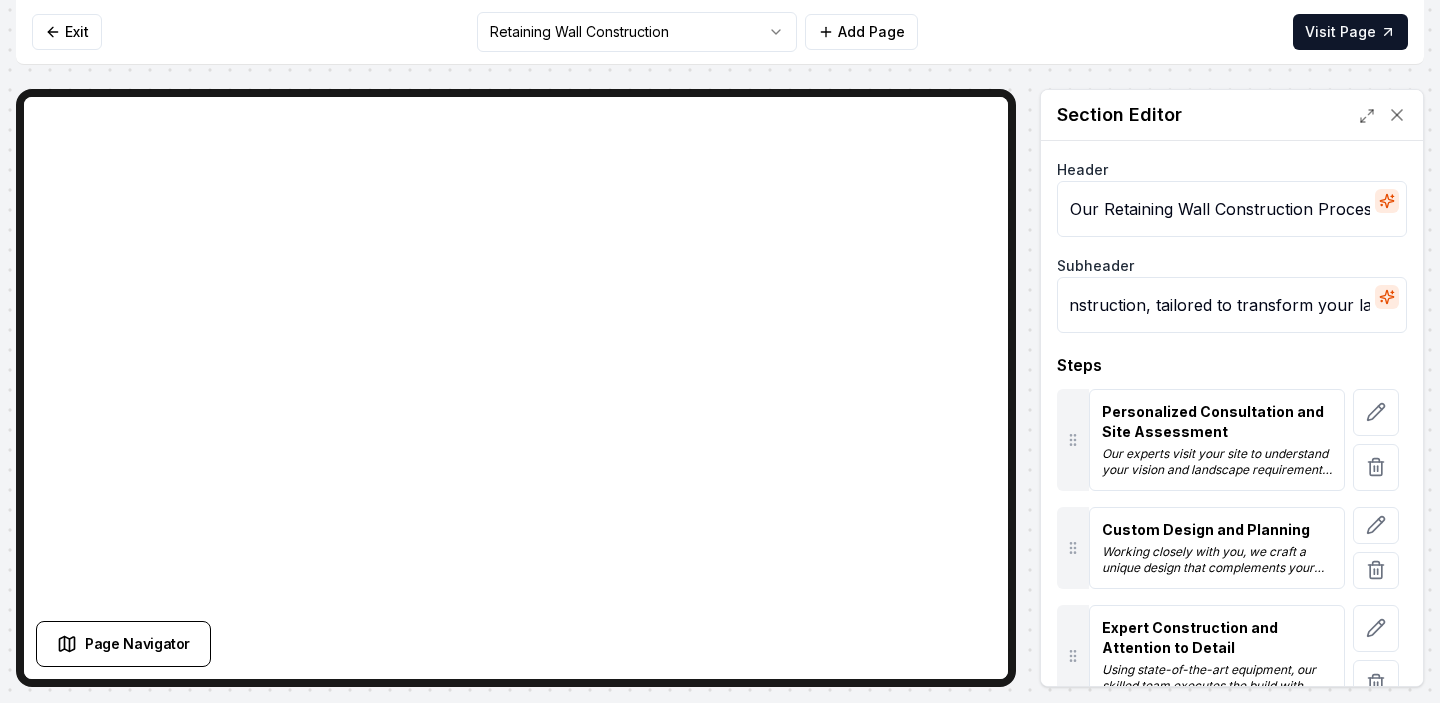 scroll, scrollTop: 0, scrollLeft: 606, axis: horizontal 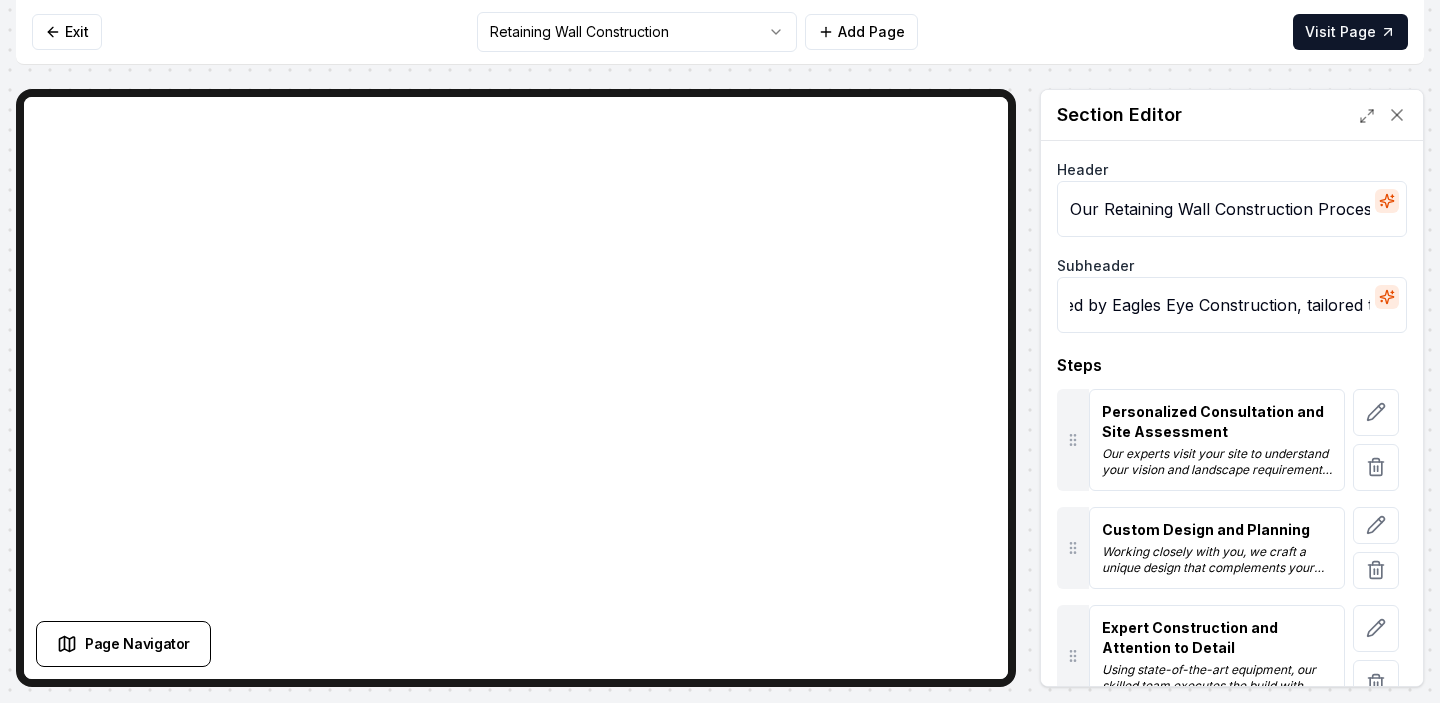 paste on "Snake River Hardscapes" 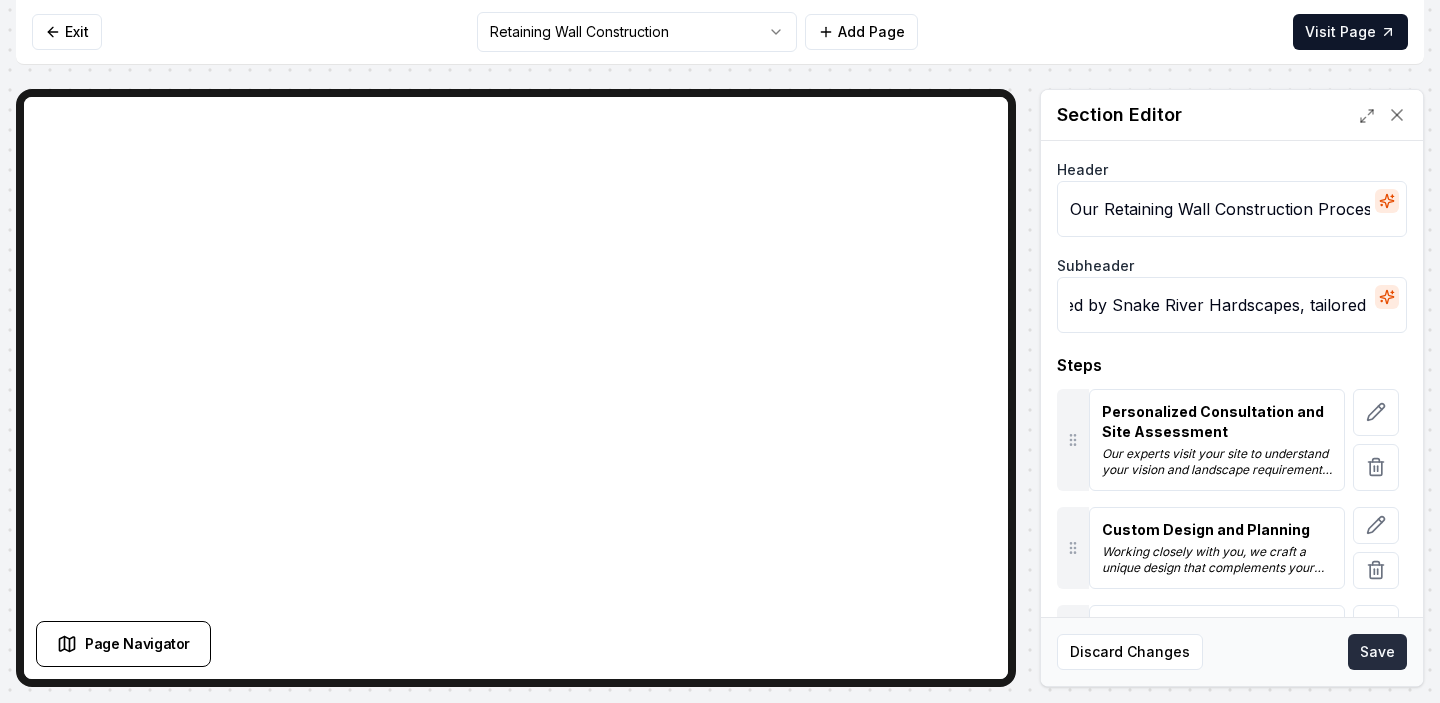 type on "Experience the unparalleled durability and artistic design of retaining walls crafted by Snake River Hardscapes, tailored to transform your landscape sustainably." 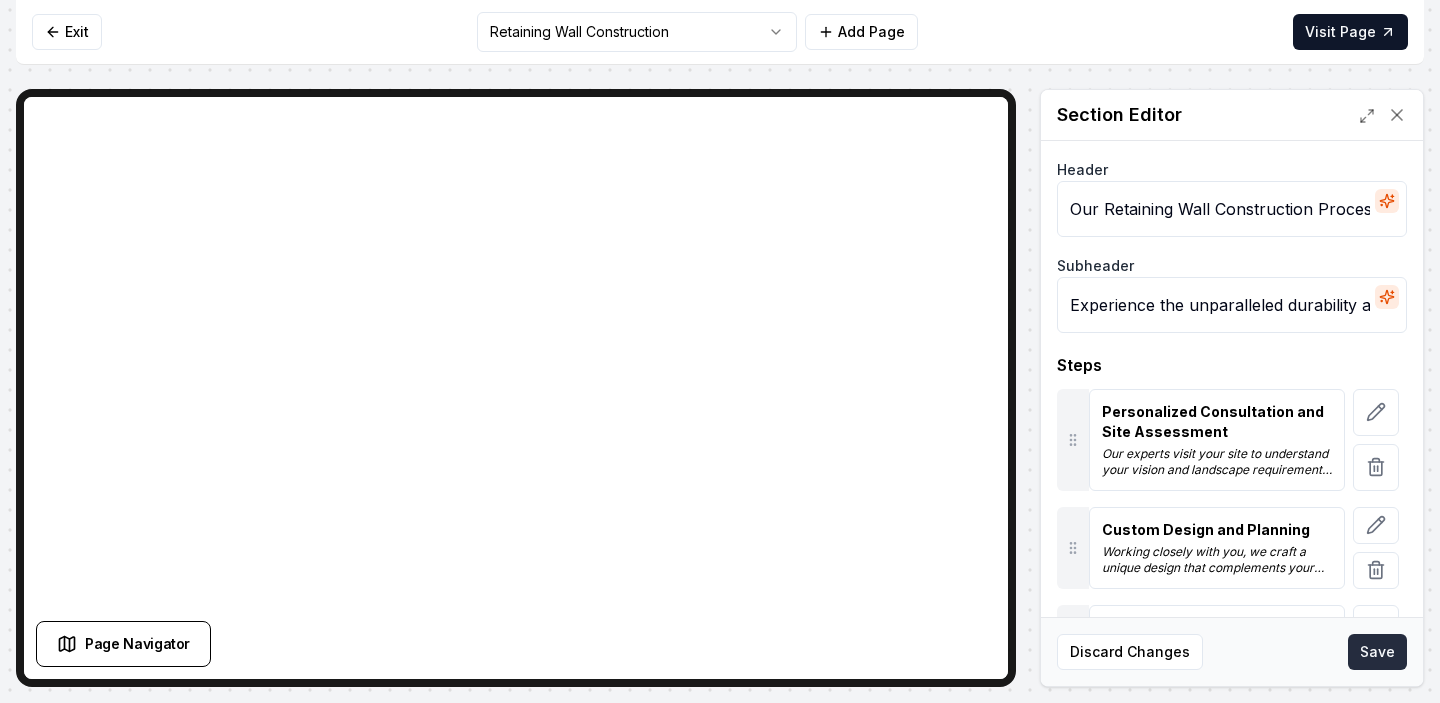 click on "Save" at bounding box center [1377, 652] 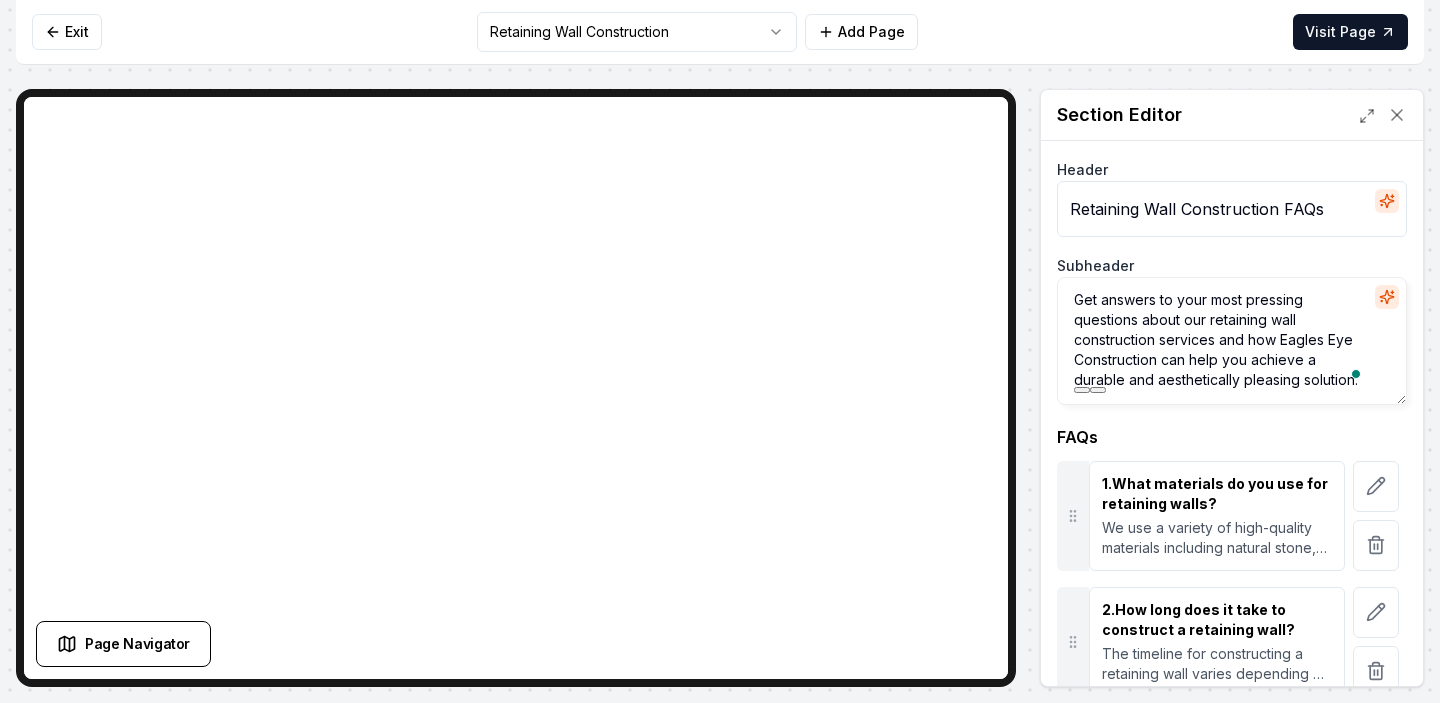 drag, startPoint x: 1155, startPoint y: 360, endPoint x: 1281, endPoint y: 339, distance: 127.738014 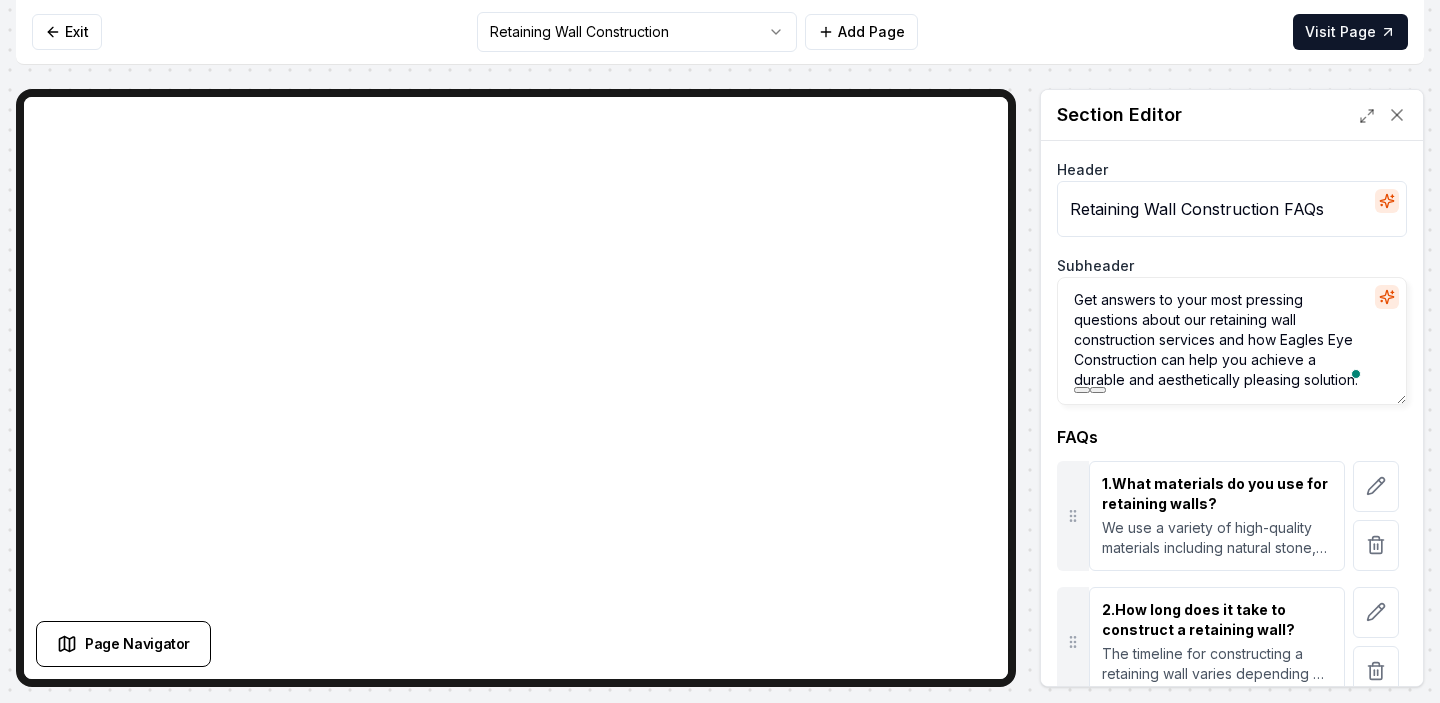 click on "Get answers to your most pressing questions about our retaining wall construction services and how Eagles Eye Construction can help you achieve a durable and aesthetically pleasing solution." at bounding box center (1232, 341) 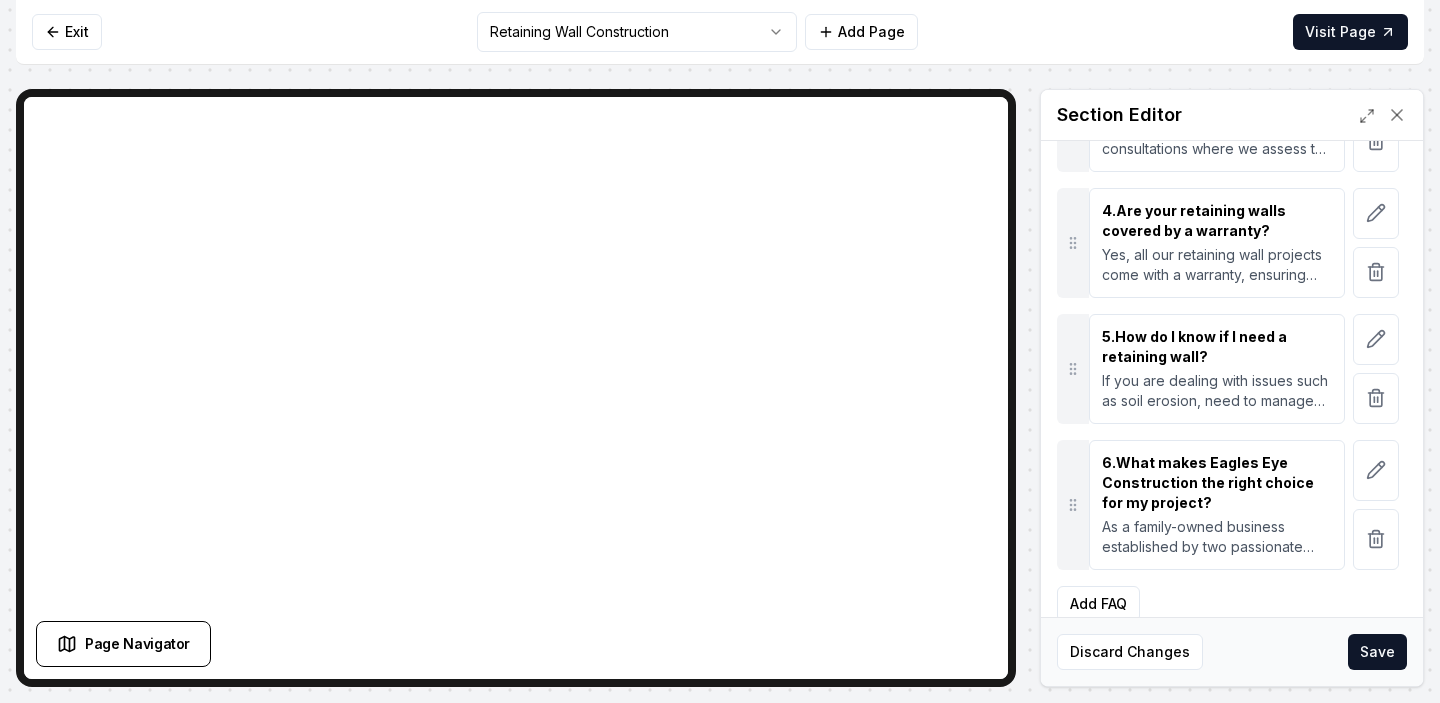 scroll, scrollTop: 700, scrollLeft: 0, axis: vertical 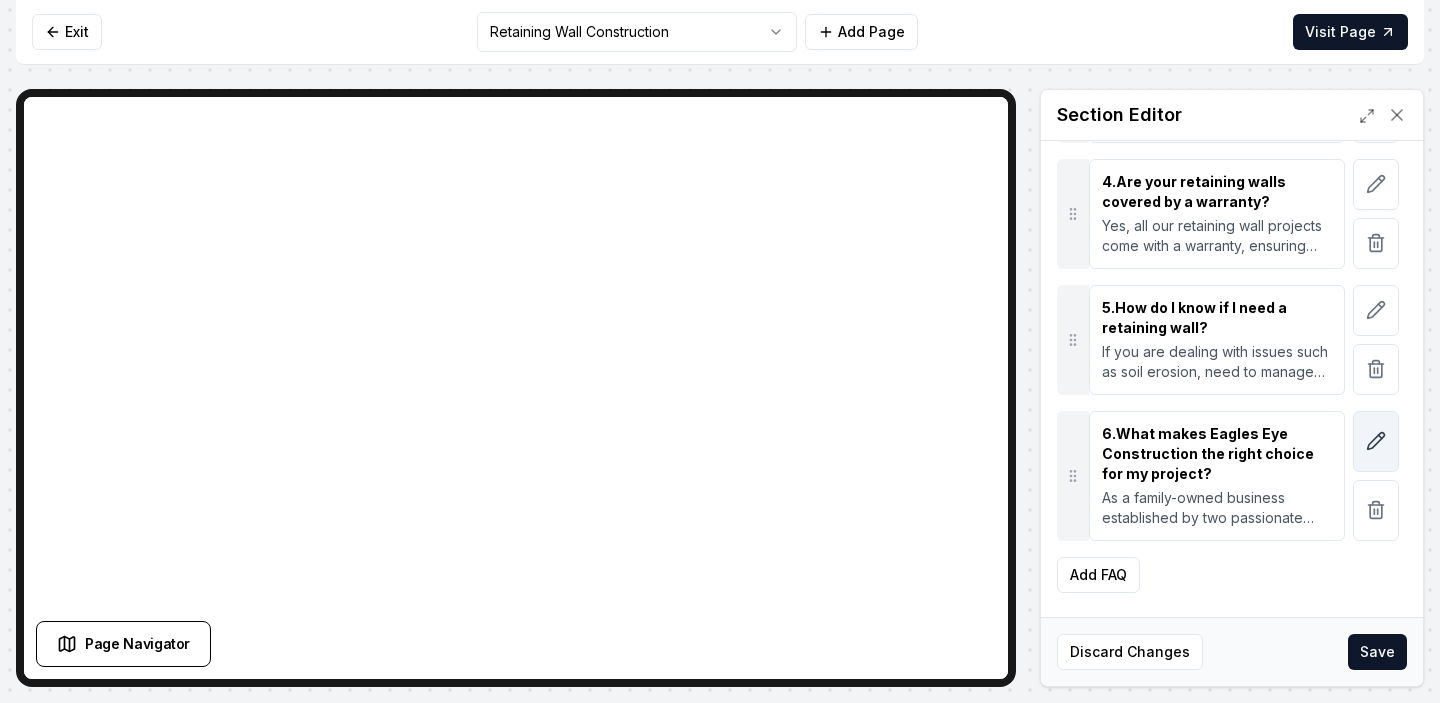 type on "Get answers to your most pressing questions about our retaining wall construction services and how Snake River Hardscapes can help you achieve a durable and aesthetically pleasing solution." 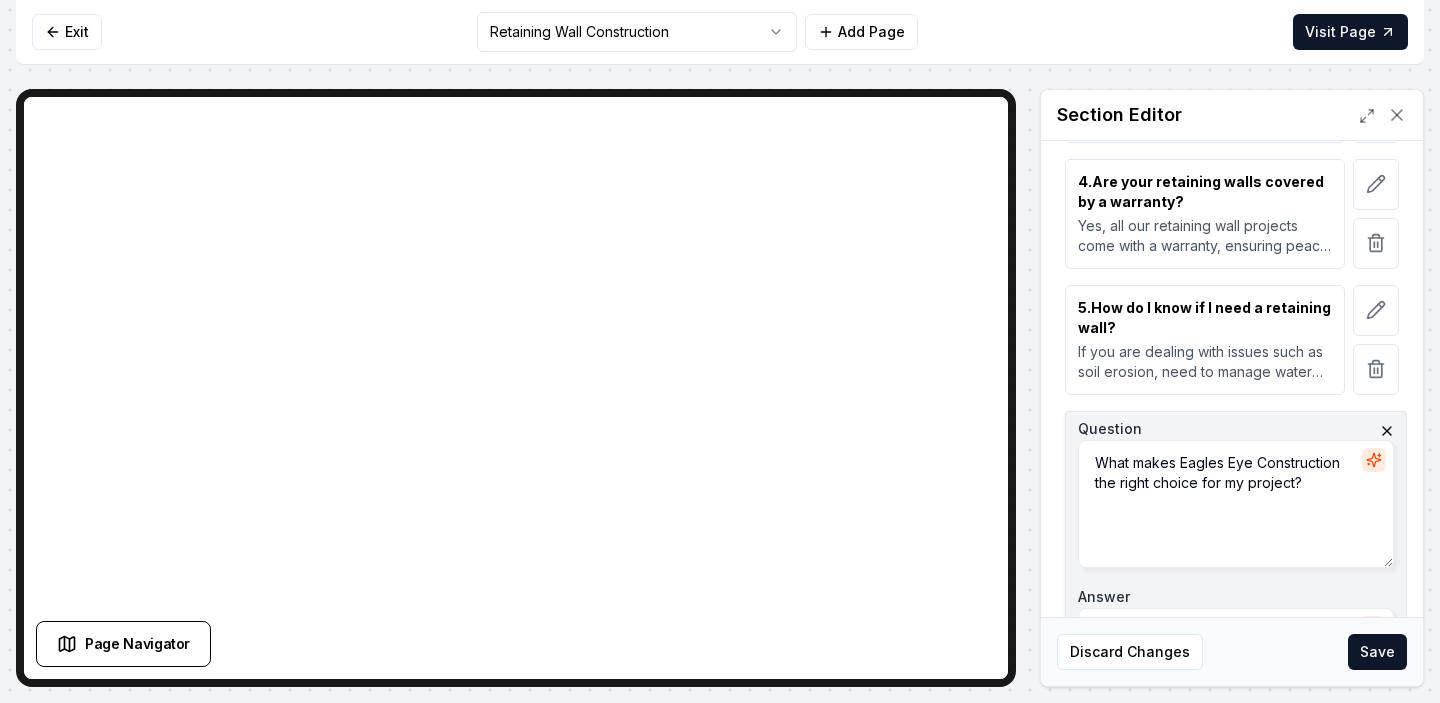 scroll, scrollTop: 720, scrollLeft: 0, axis: vertical 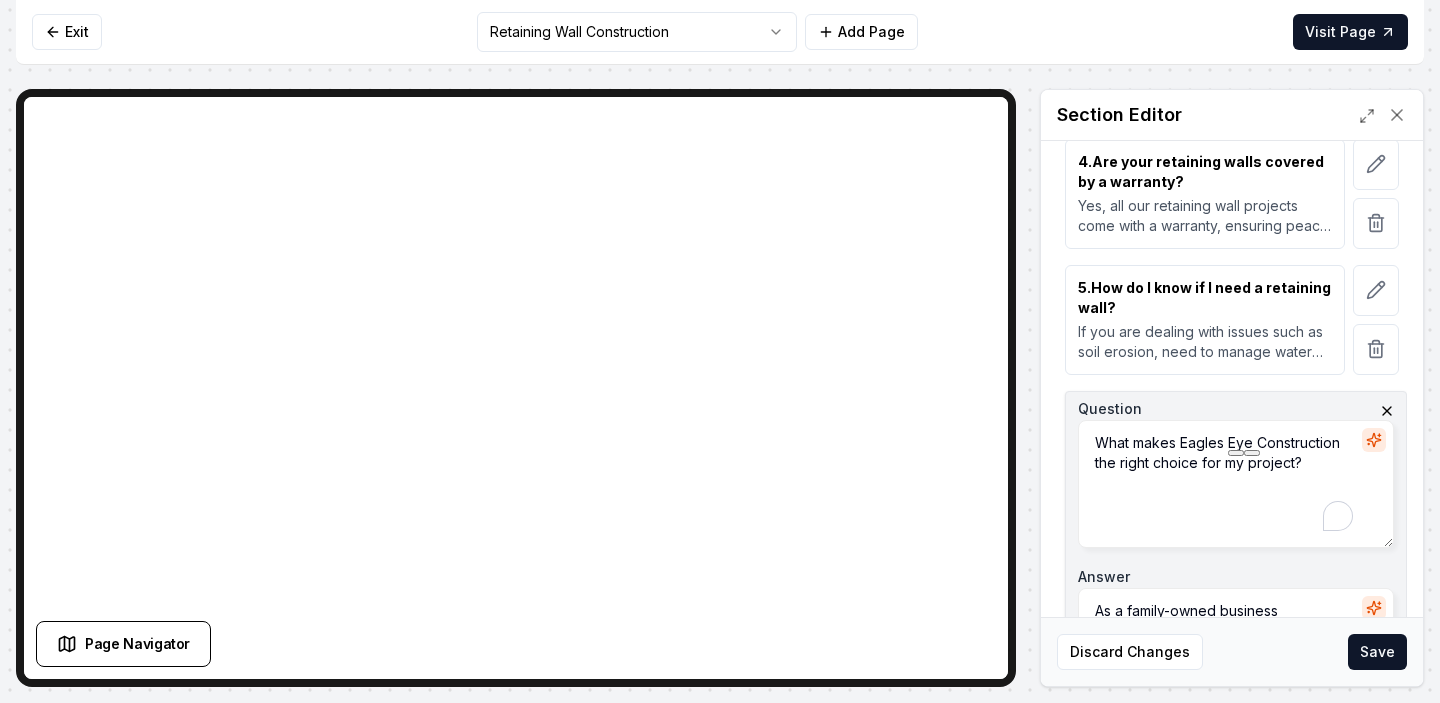 drag, startPoint x: 1345, startPoint y: 422, endPoint x: 1180, endPoint y: 419, distance: 165.02727 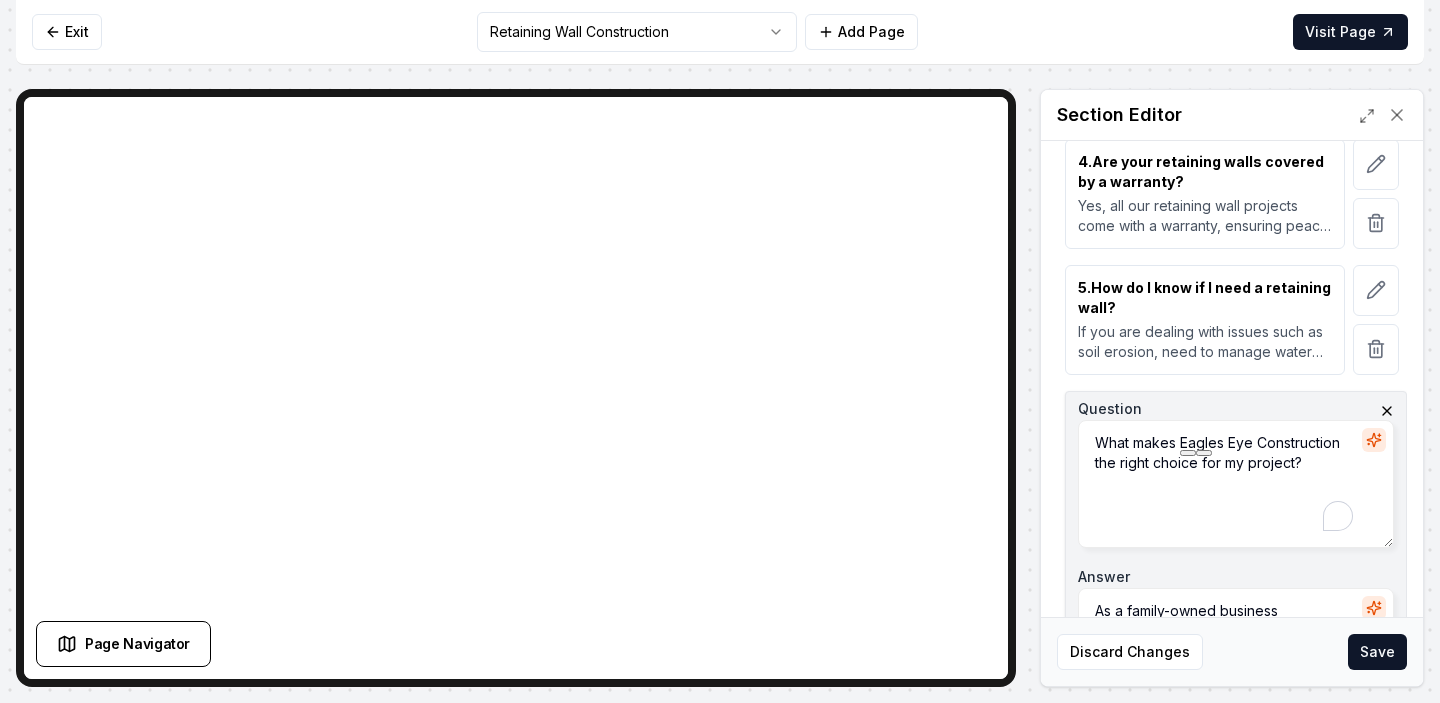 paste on "Snake River Hardscapes" 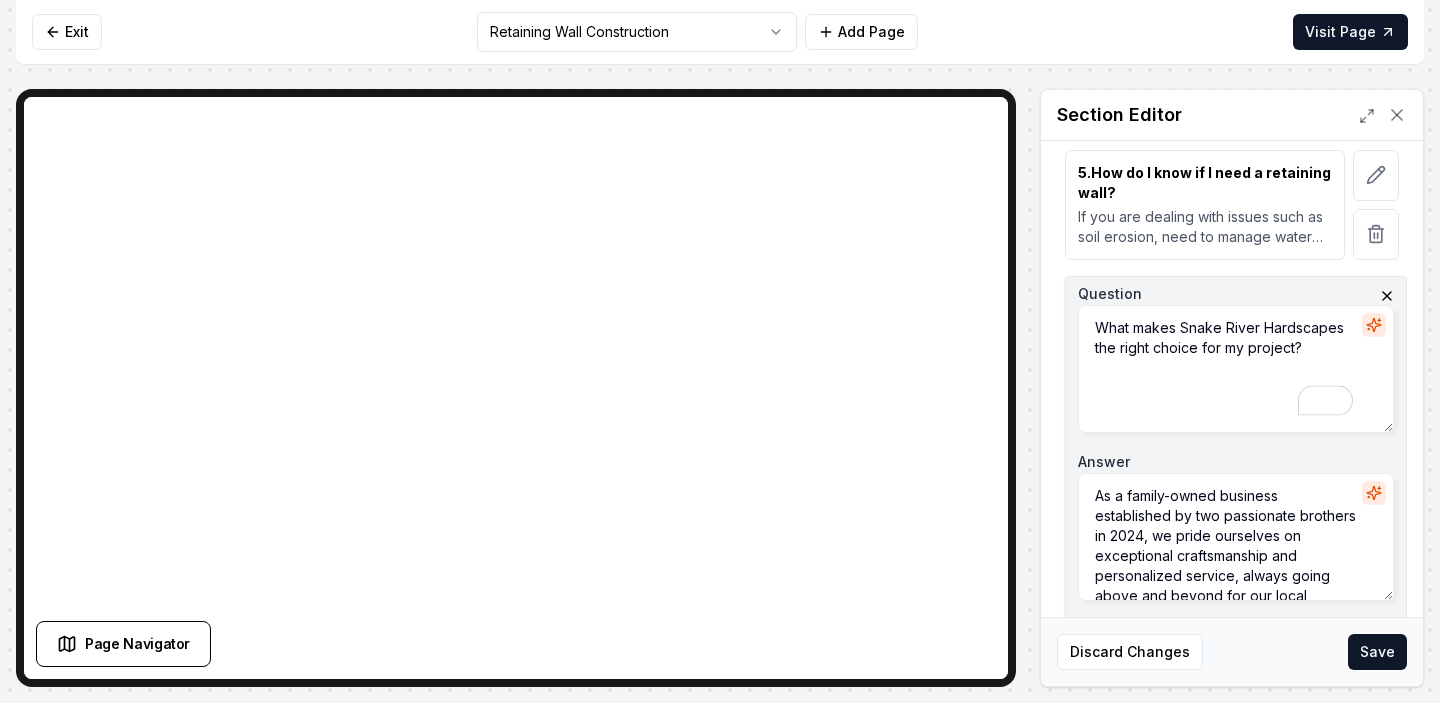 scroll, scrollTop: 841, scrollLeft: 0, axis: vertical 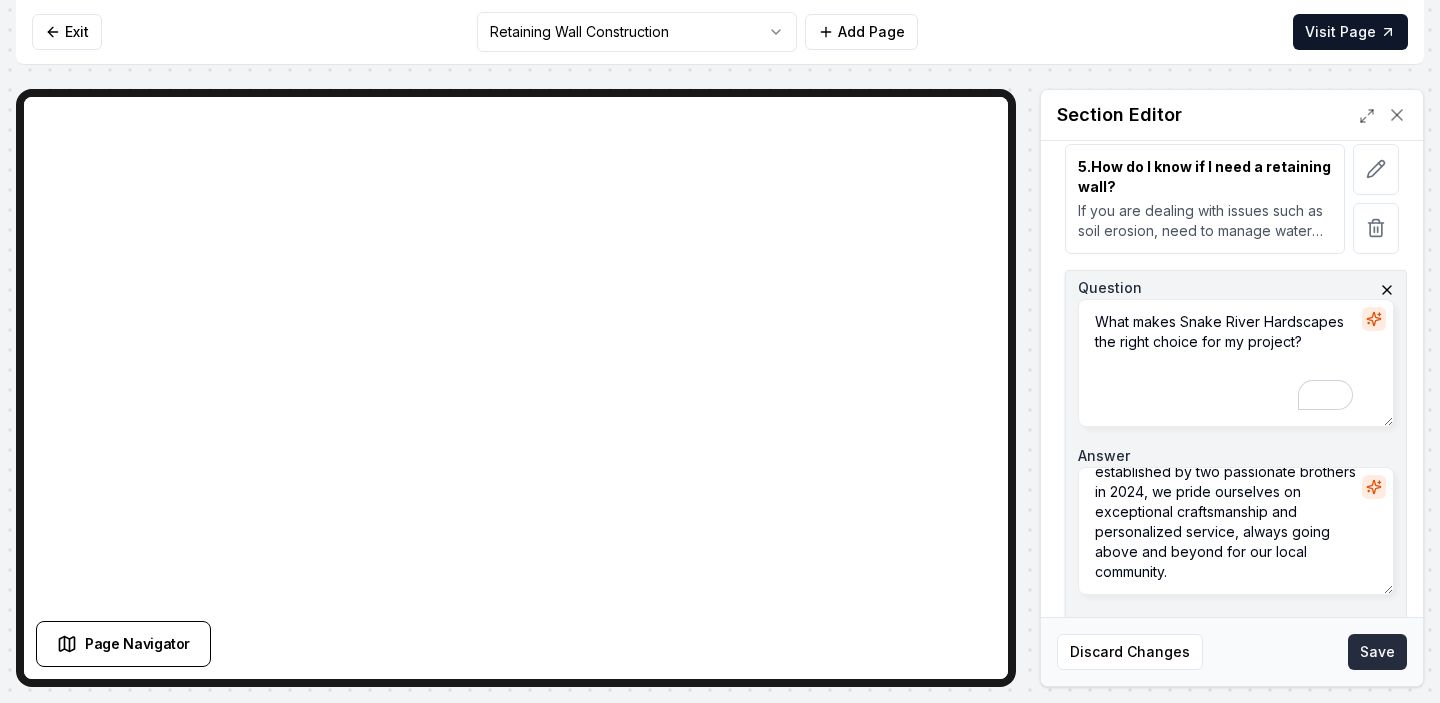 type on "What makes Snake River Hardscapes the right choice for my project?" 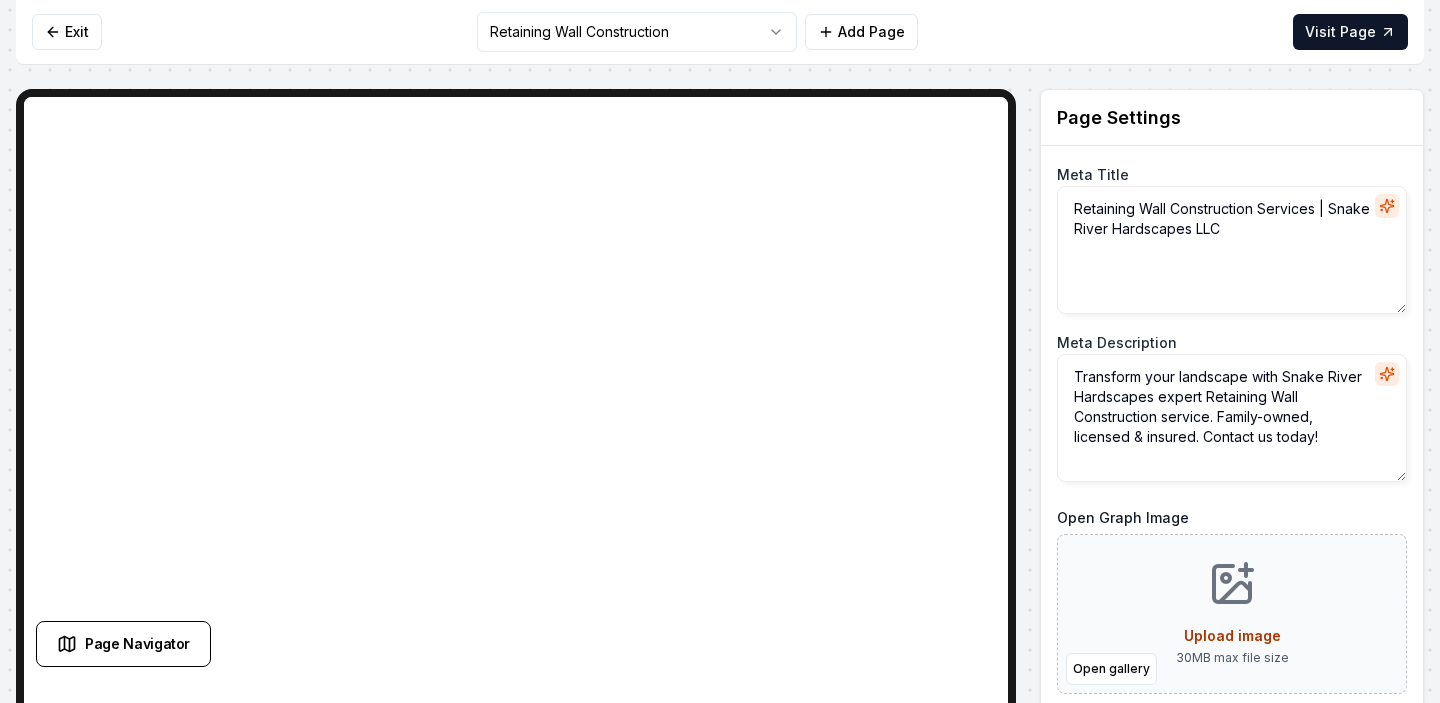 scroll, scrollTop: 0, scrollLeft: 0, axis: both 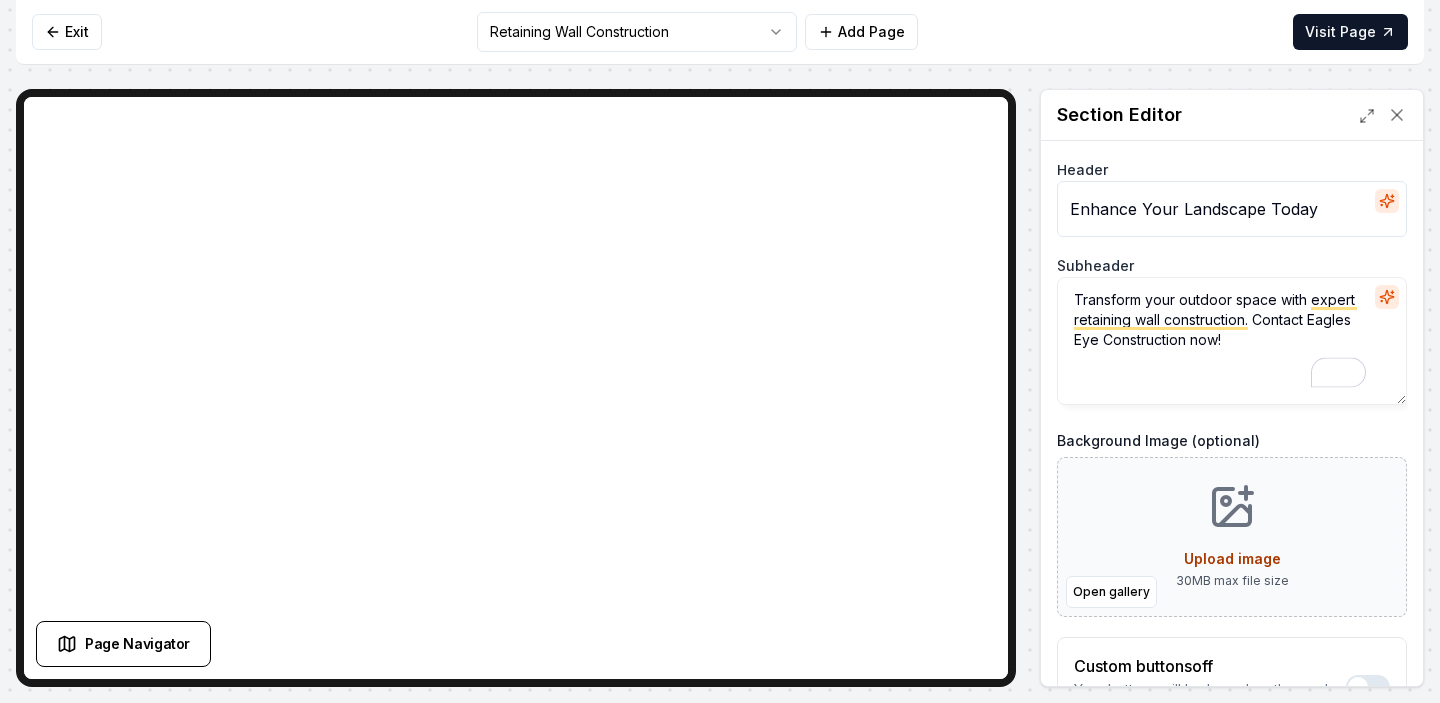 drag, startPoint x: 1189, startPoint y: 340, endPoint x: 1303, endPoint y: 324, distance: 115.11733 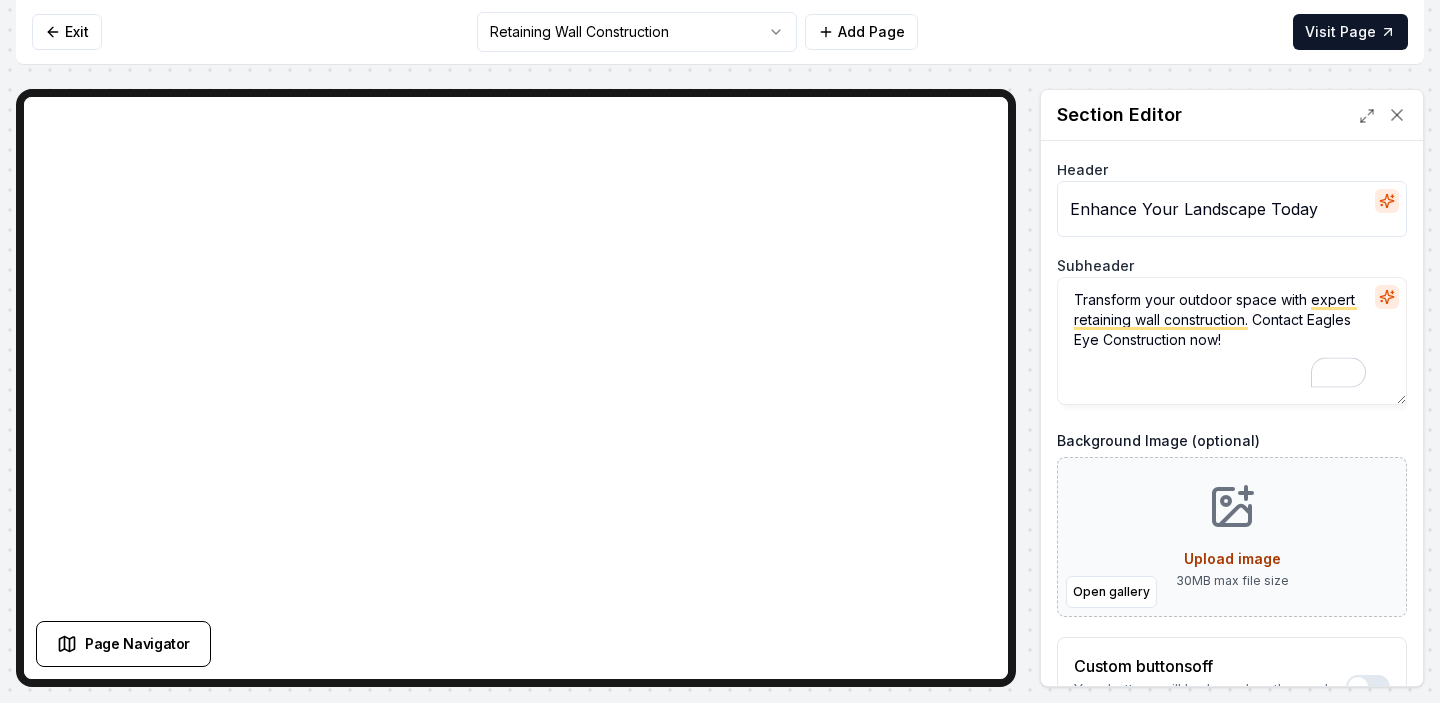 click on "Transform your outdoor space with expert retaining wall construction. Contact Eagles Eye Construction now!" at bounding box center (1232, 341) 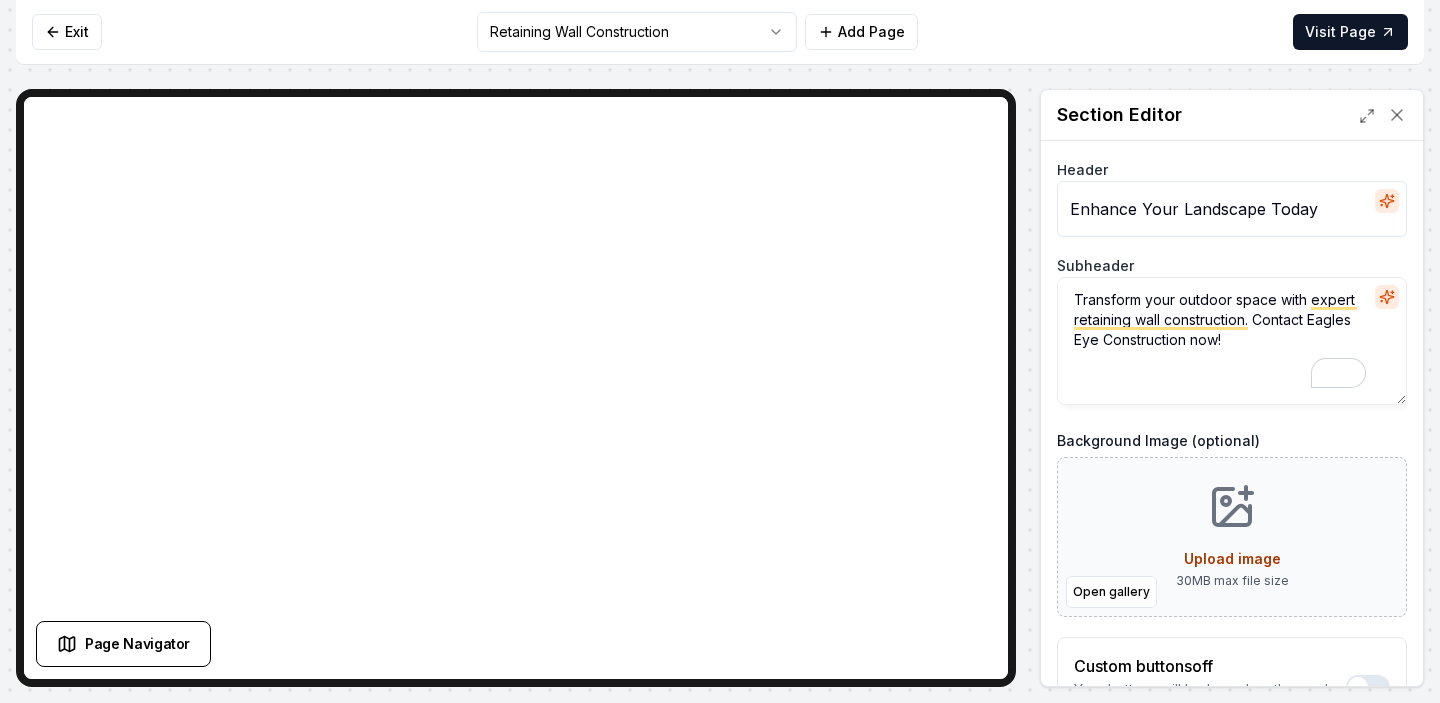 click on "Transform your outdoor space with expert retaining wall construction. Contact Eagles Eye Construction now!" at bounding box center (1232, 341) 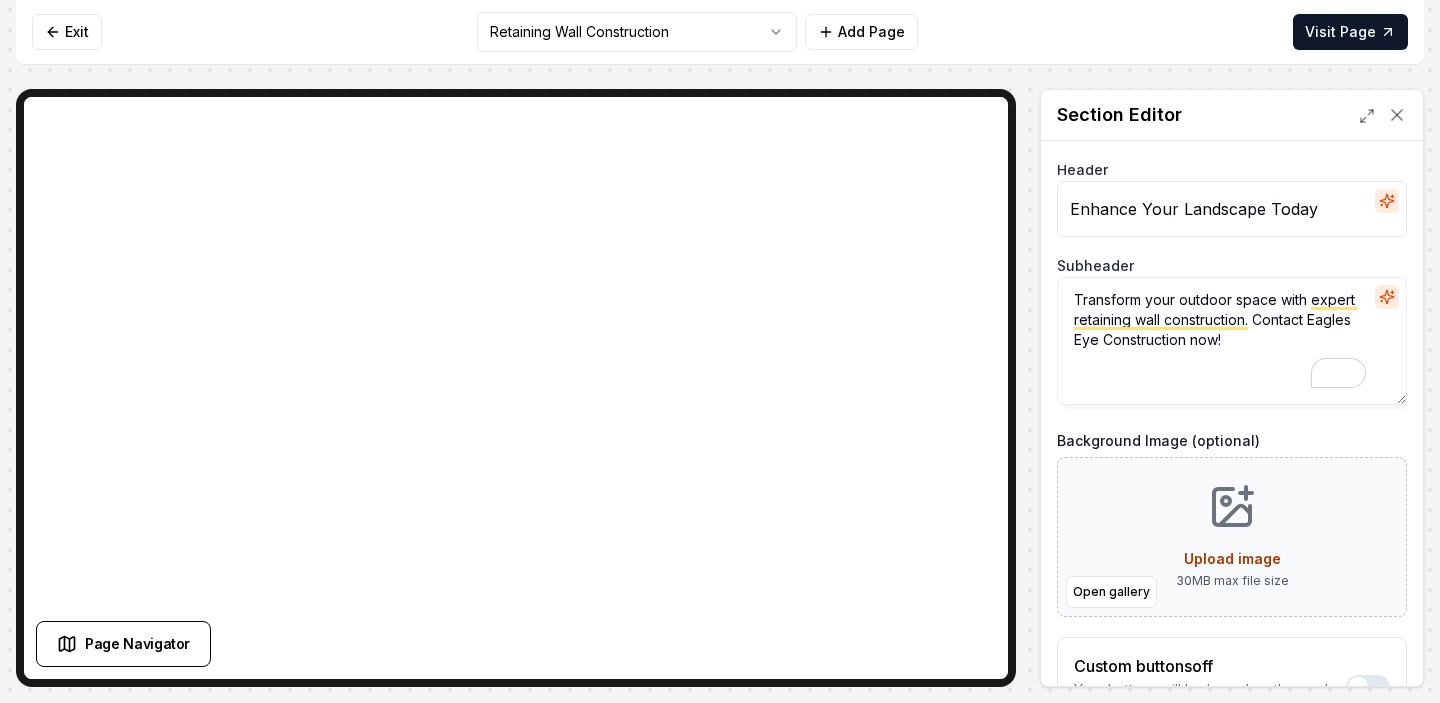 drag, startPoint x: 1314, startPoint y: 320, endPoint x: 1186, endPoint y: 337, distance: 129.12398 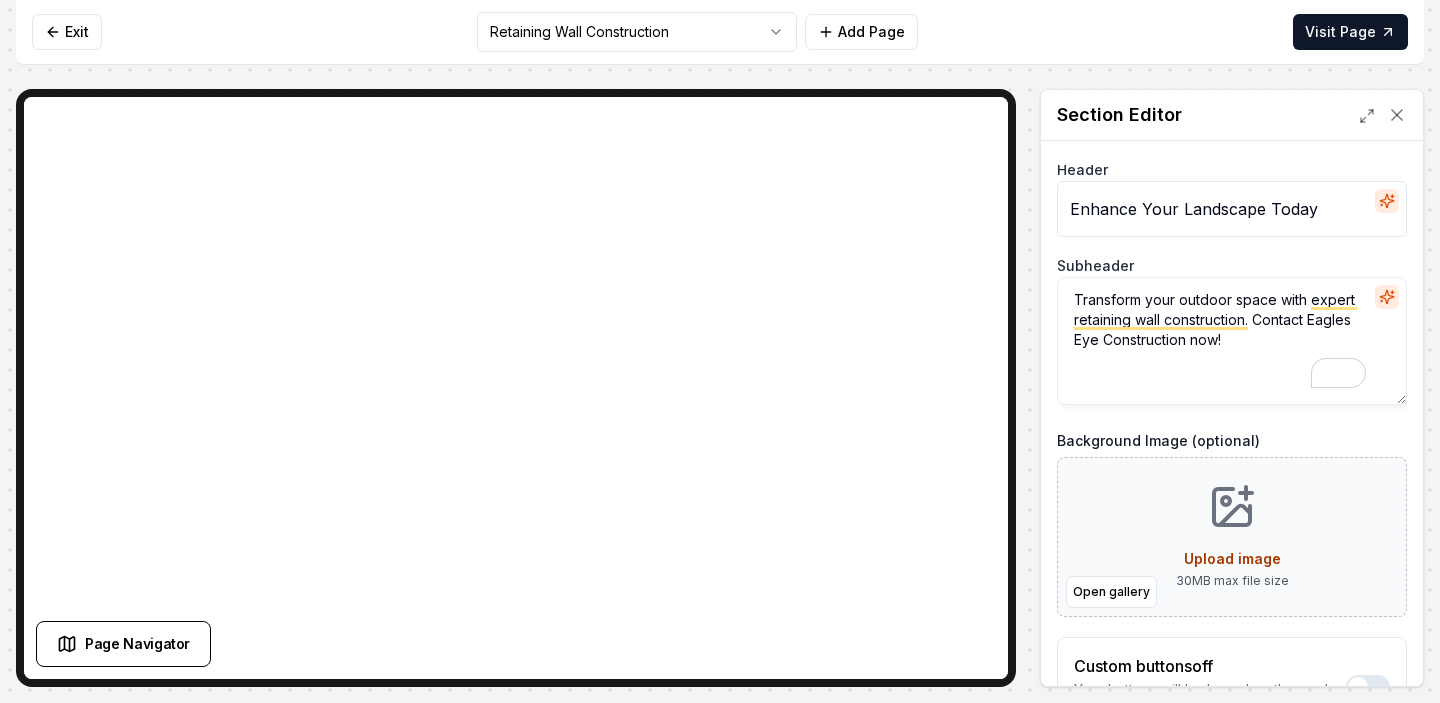 click on "Transform your outdoor space with expert retaining wall construction. Contact Eagles Eye Construction now!" at bounding box center (1232, 341) 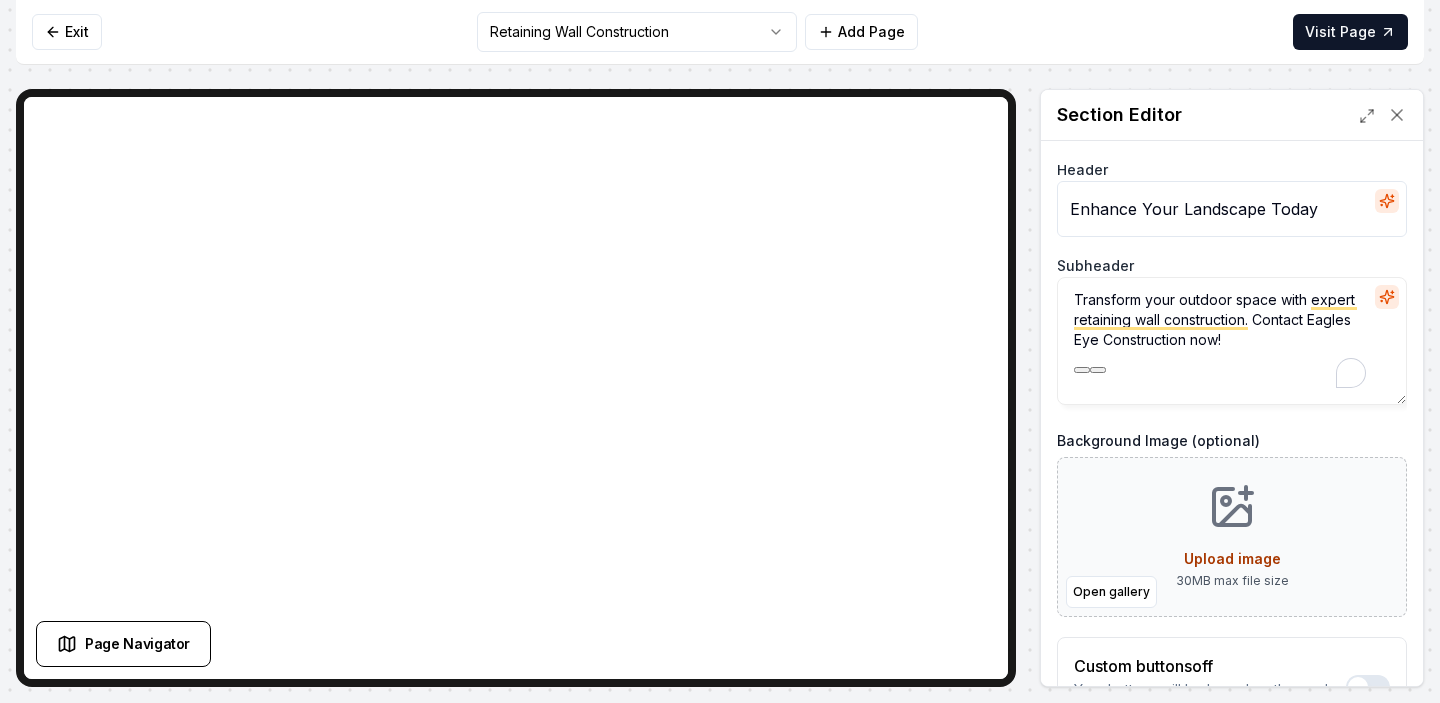 paste on "Snake River Hardscapes" 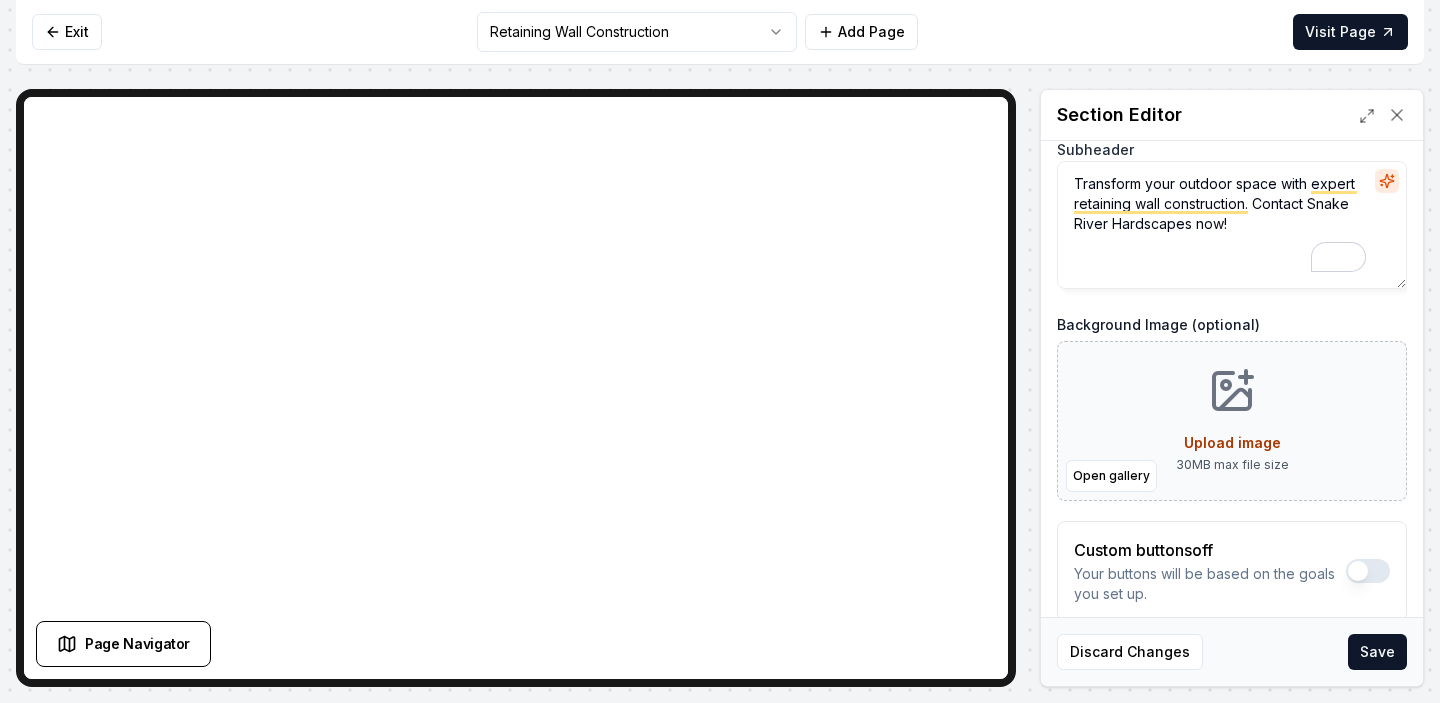 scroll, scrollTop: 155, scrollLeft: 0, axis: vertical 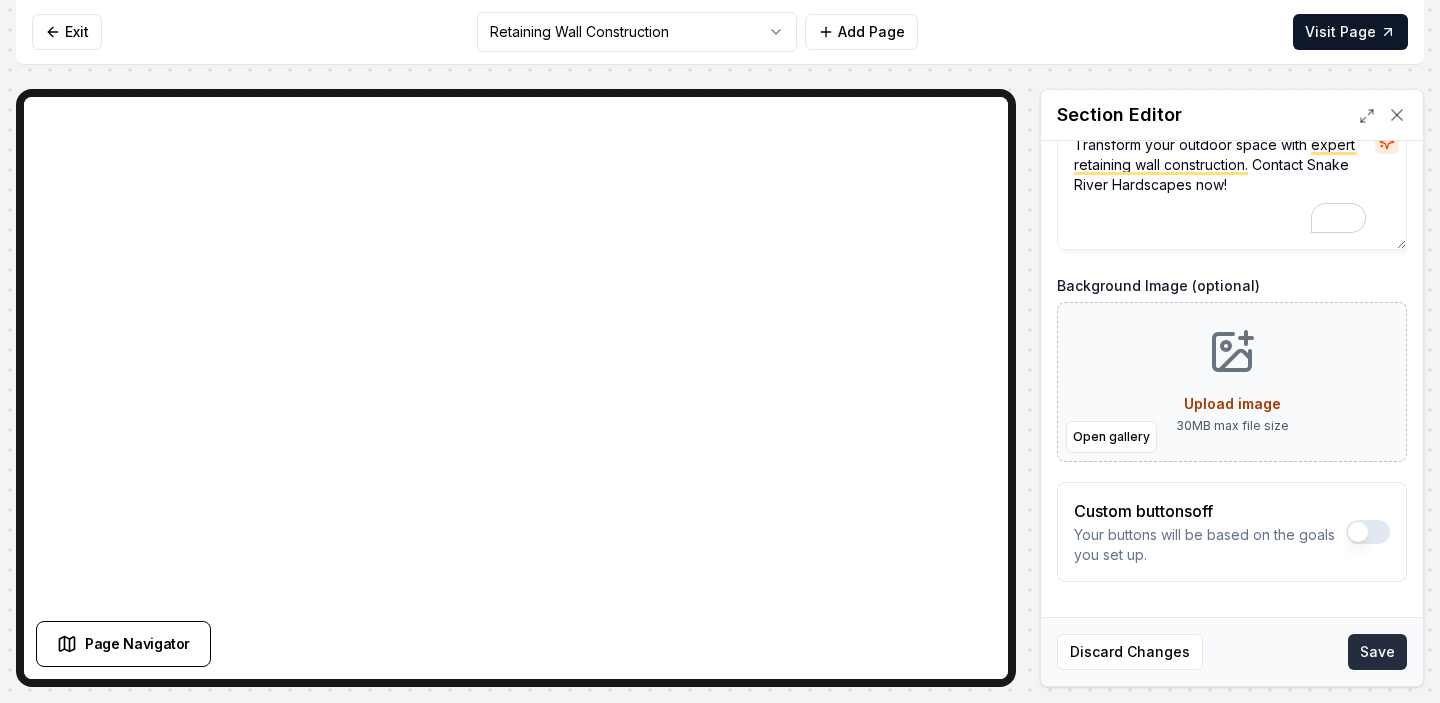 type on "Transform your outdoor space with expert retaining wall construction. Contact Snake River Hardscapes now!" 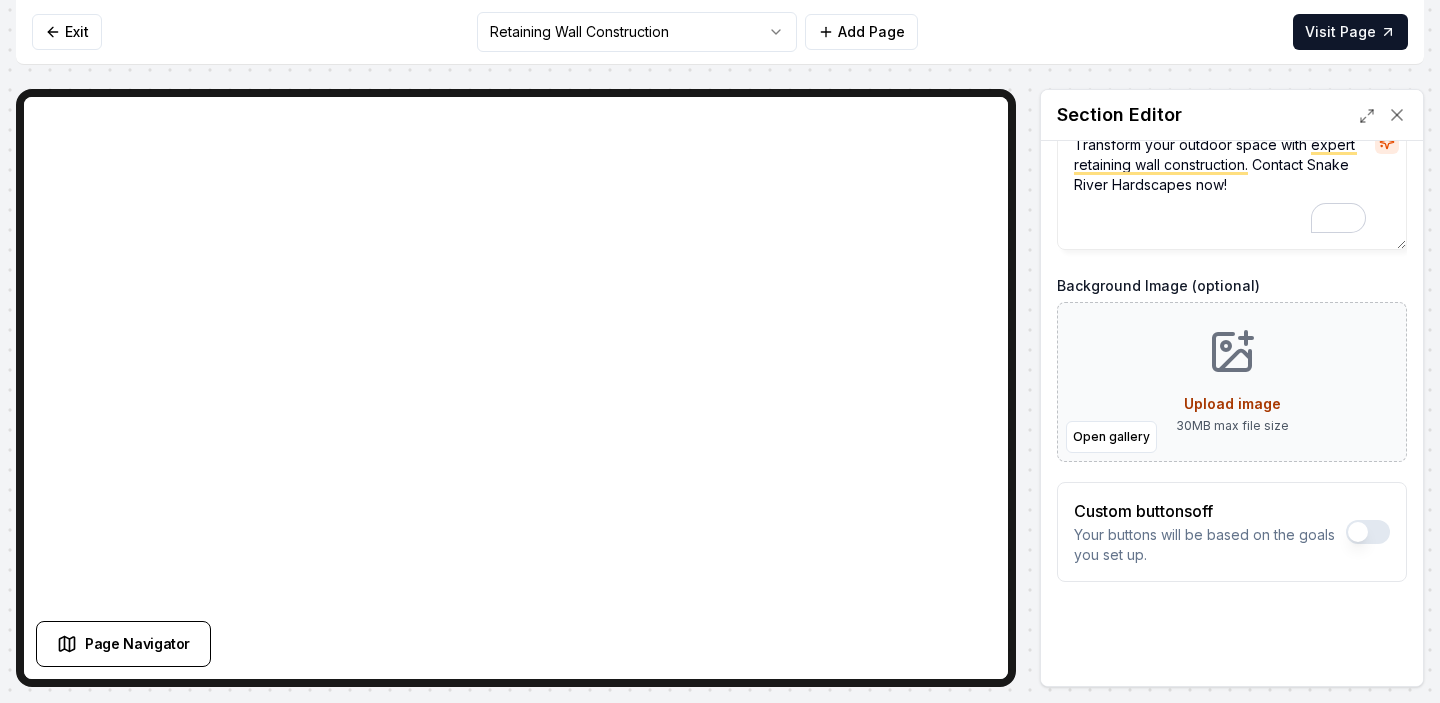 click on "Computer Required This feature is only available on a computer. Please switch to a computer to edit your site. Go back  Exit Retaining Wall Construction Add Page Visit Page  Page Navigator Page Settings Section Editor Header Enhance Your Landscape Today Subheader Transform your outdoor space with expert retaining wall construction. Contact Snake River Hardscapes now! Background Image (optional) Open gallery Upload image 30  MB max file size Custom buttons  off Your buttons will be based on the goals you set up. Discard Changes Save /dashboard/sites/f895d079-bf65-4729-b307-2c15c7b60019/pages/5ec821b6-7063-4578-bb7c-99a469e55939" at bounding box center [720, 351] 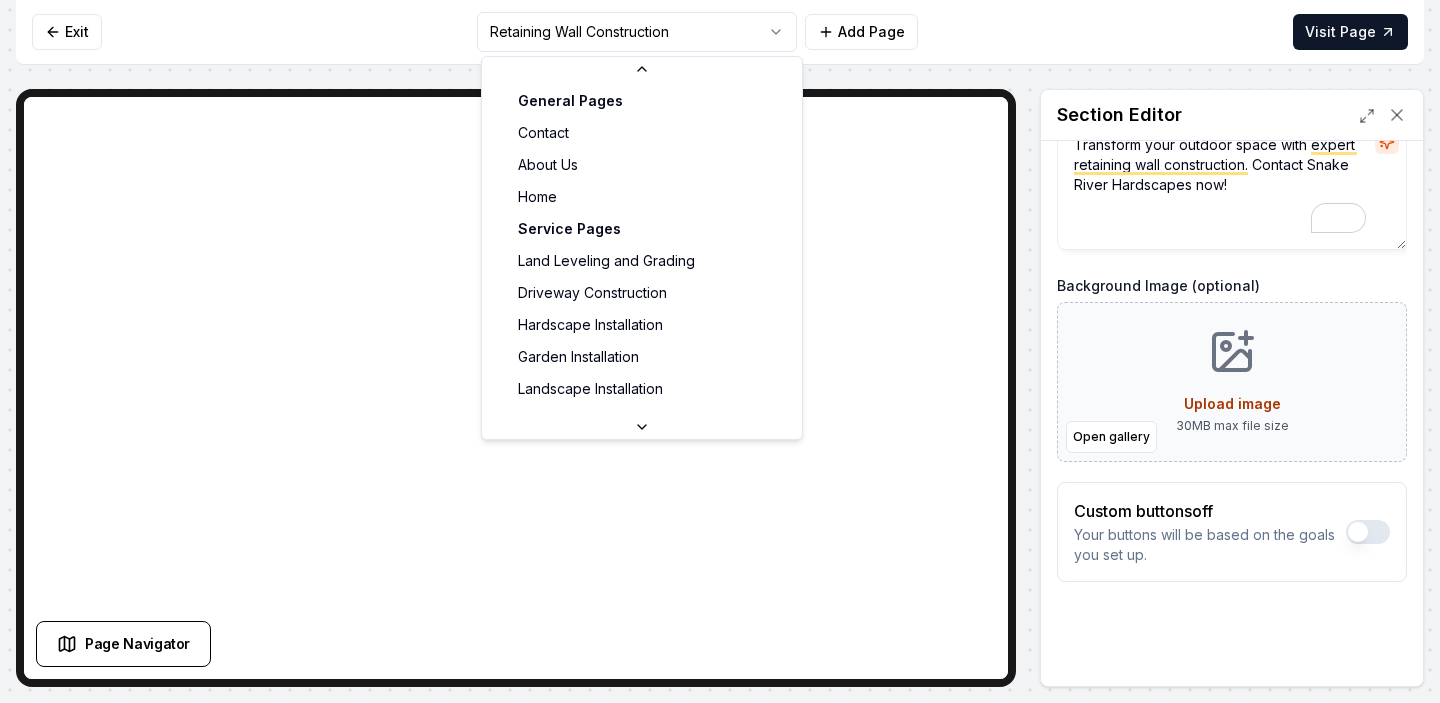scroll, scrollTop: 86, scrollLeft: 0, axis: vertical 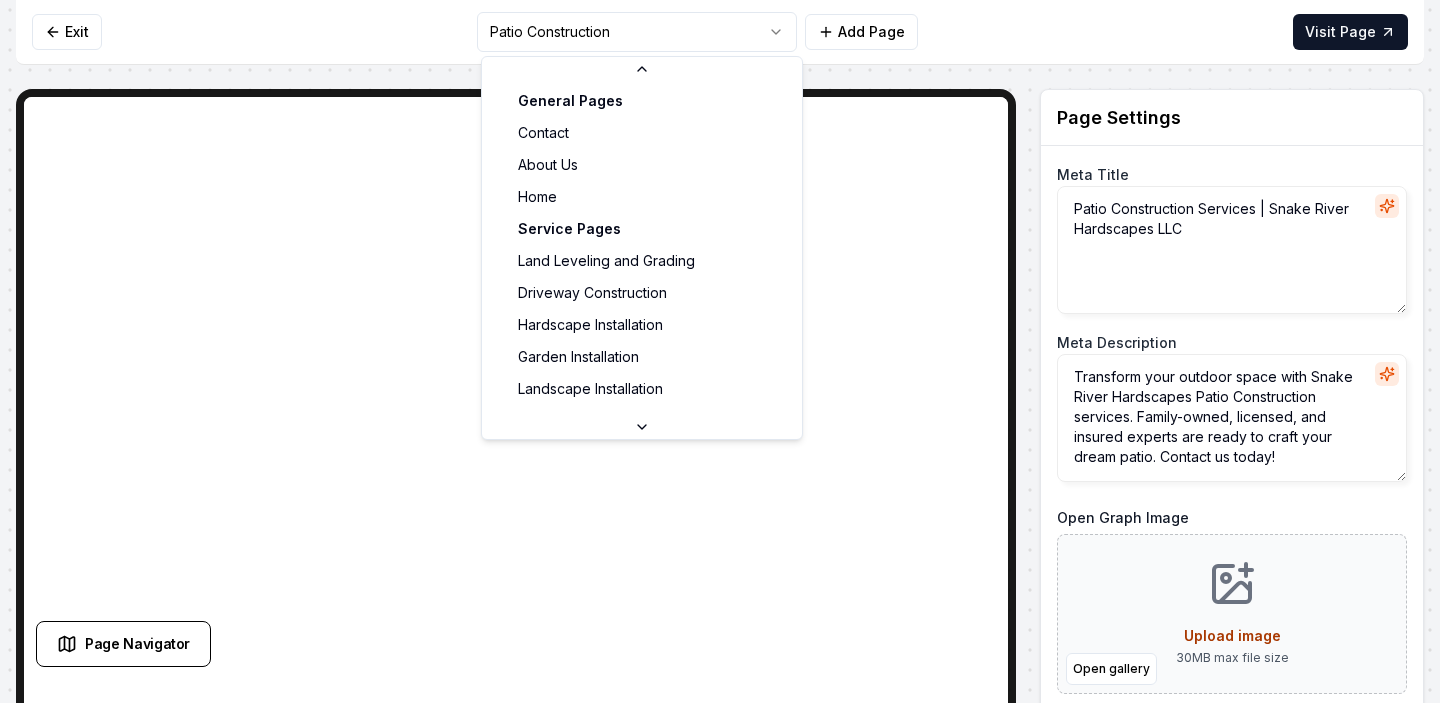 click on "Computer Required This feature is only available on a computer. Please switch to a computer to edit your site. Go back  Exit Patio Construction Add Page Visit Page  Page Navigator Page Settings Meta Title Patio Construction Services | Snake River Hardscapes LLC Meta Description Transform your outdoor space with Snake River Hardscapes Patio Construction services. Family-owned, licensed, and insured experts are ready to craft your dream patio. Contact us today! Open Graph Image Open gallery Upload image 30  MB max file size URL Slug patio-construction Discard Changes Save Section Editor Unsupported section type /dashboard/sites/f895d079-bf65-4729-b307-2c15c7b60019/pages/78d175bc-d4ce-4305-8eff-5e94913a44cf General Pages Contact About Us Home Service Pages Land Leveling and Grading Driveway Construction Hardscape Installation Garden Installation Landscape Installation Walkway Construction Patio Construction Retaining Wall Construction Service Area Pages Kuna, ID Meridian, ID Nampa, ID Caldwell, ID Emmett, ID" at bounding box center (720, 351) 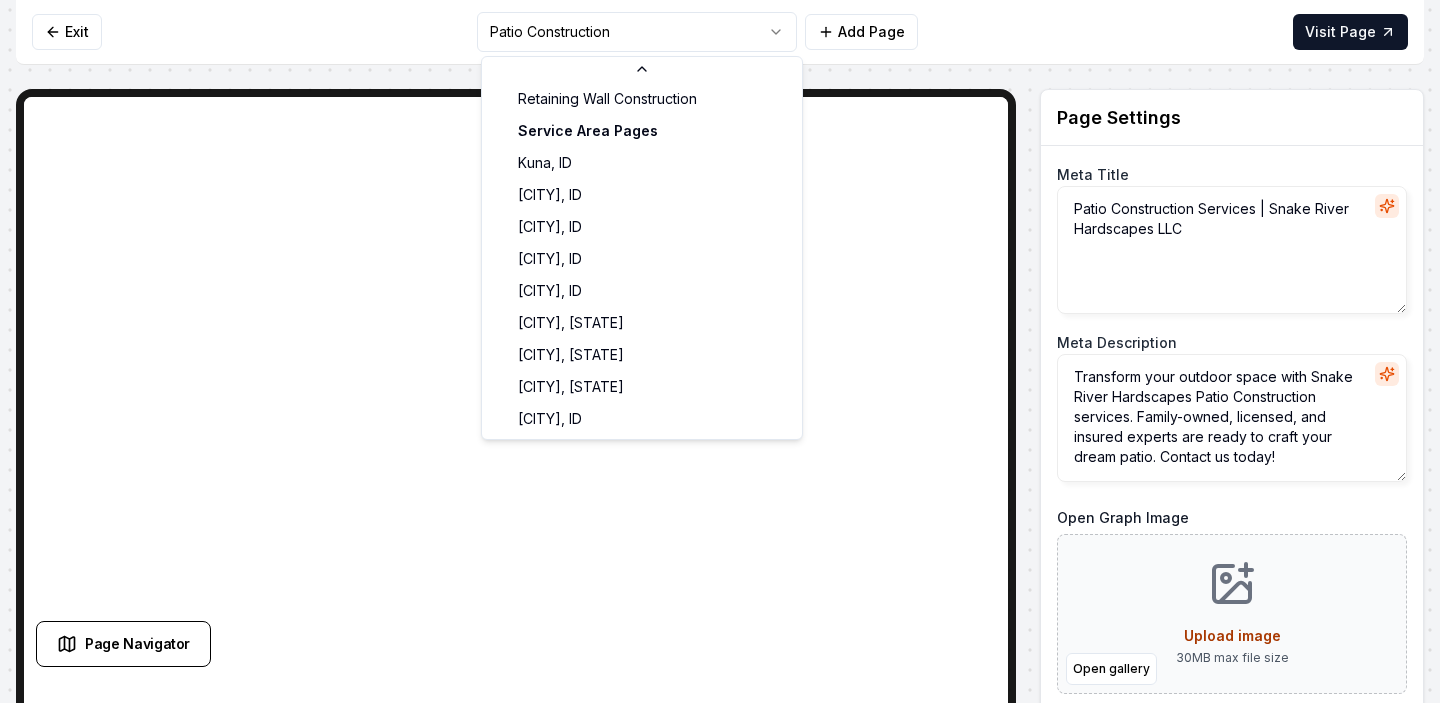 scroll, scrollTop: 386, scrollLeft: 0, axis: vertical 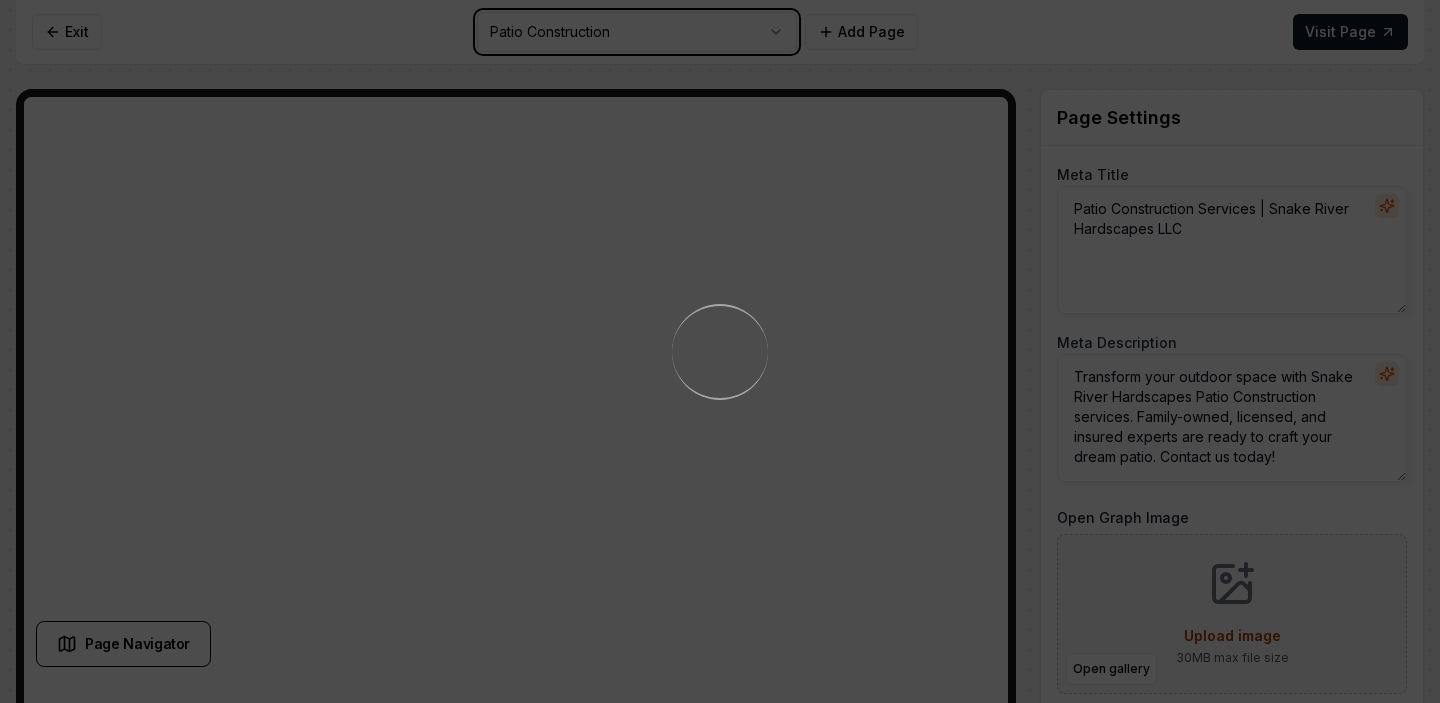 type on "Retaining Wall Construction Services | Snake River Hardscapes LLC" 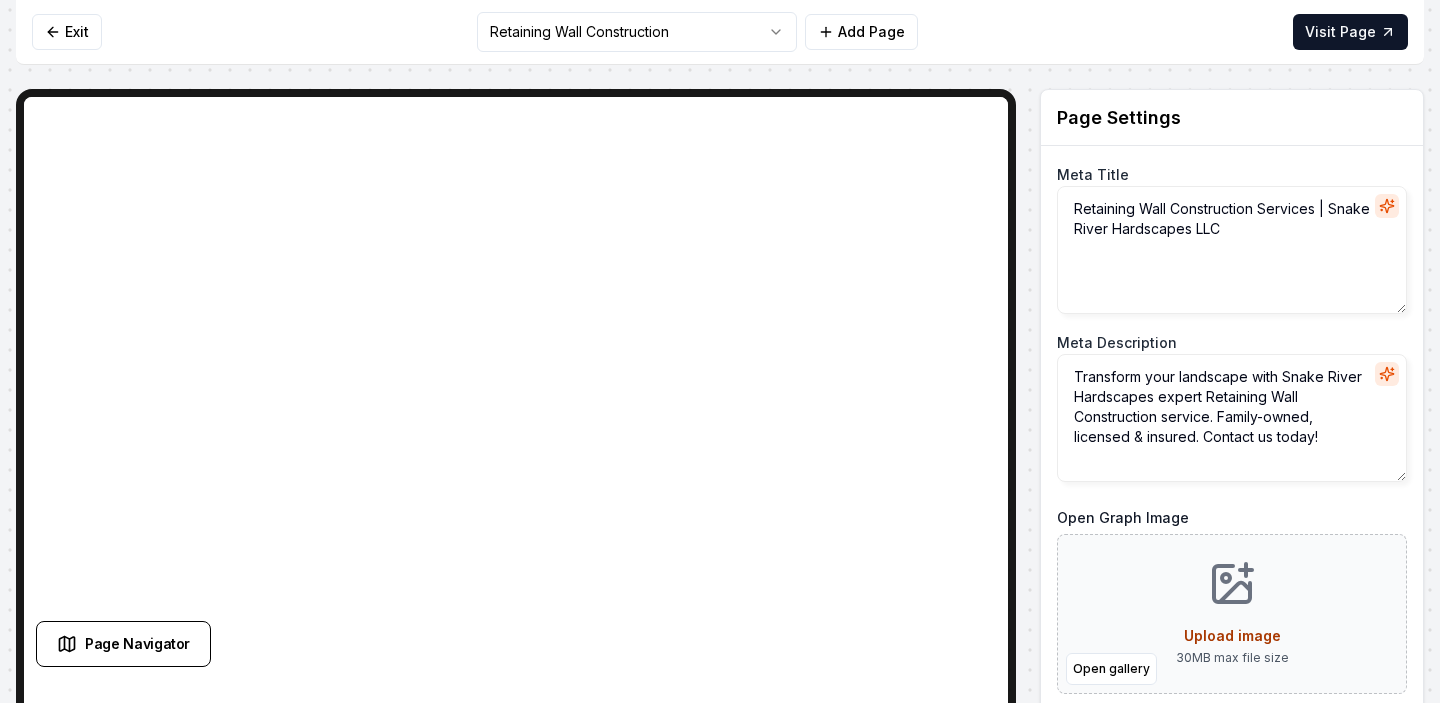 click on "Exit Retaining Wall Construction Add Page Visit Page" at bounding box center [720, 32] 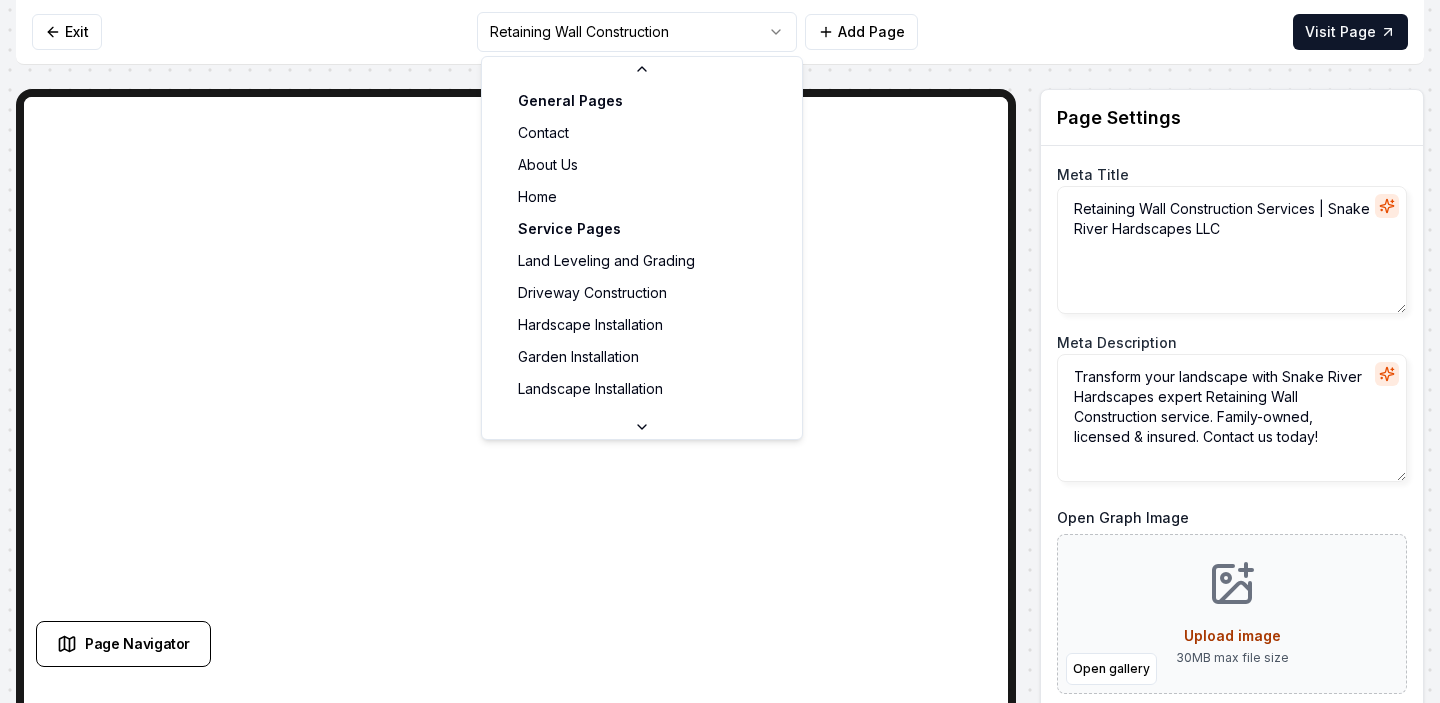 click on "Computer Required This feature is only available on a computer. Please switch to a computer to edit your site. Go back  Exit Retaining Wall Construction Add Page Visit Page  Page Navigator Page Settings Meta Title Retaining Wall Construction Services | Snake River Hardscapes LLC Meta Description Transform your landscape with Snake River Hardscapes expert Retaining Wall Construction service. Family-owned, licensed & insured. Contact us today! Open Graph Image Open gallery Upload image 30  MB max file size URL Slug retaining-wall-construction Discard Changes Save Section Editor Unsupported section type /dashboard/sites/f895d079-bf65-4729-b307-2c15c7b60019/pages/5ec821b6-7063-4578-bb7c-99a469e55939 General Pages Contact About Us Home Service Pages Land Leveling and Grading Driveway Construction Hardscape Installation Garden Installation Landscape Installation Walkway Construction Patio Construction Retaining Wall Construction Service Area Pages Kuna, ID Meridian, ID Nampa, ID Caldwell, ID Emmett, ID Star, ID" at bounding box center (720, 351) 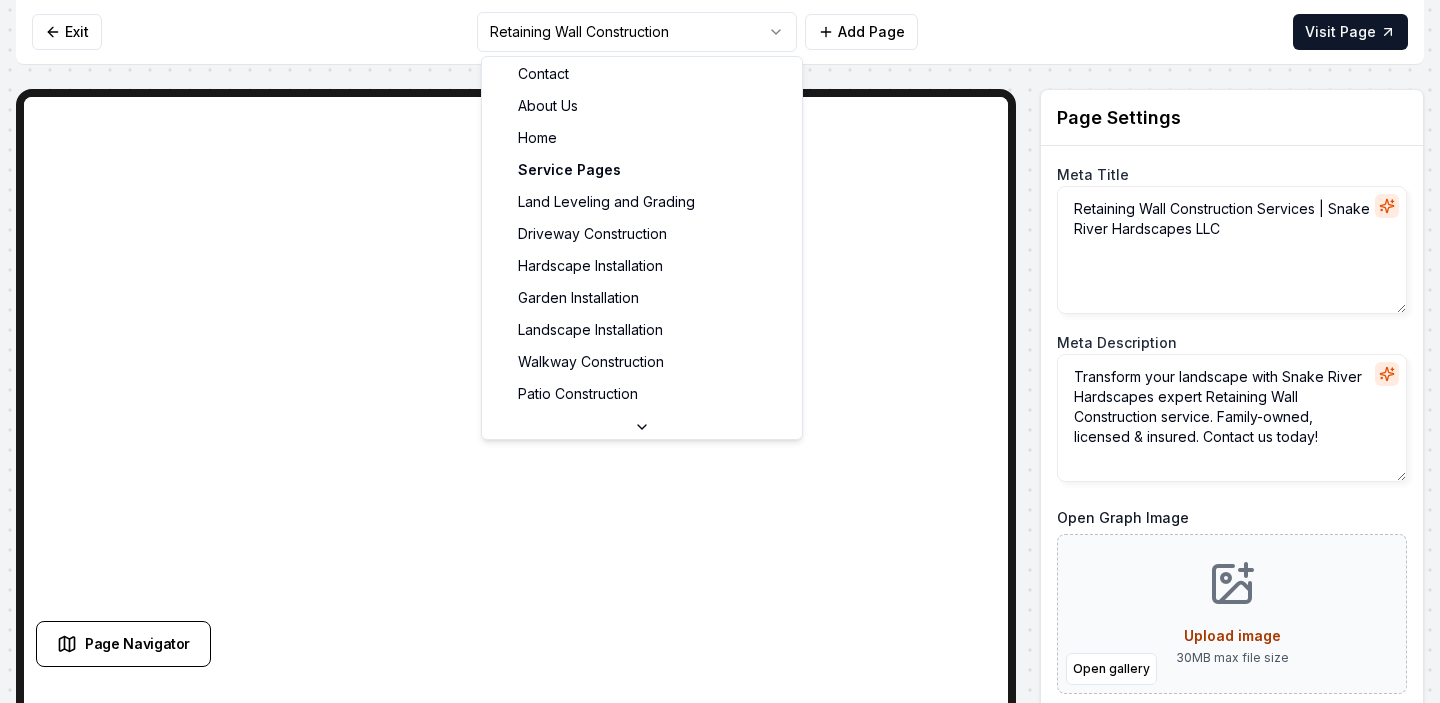 scroll, scrollTop: 0, scrollLeft: 0, axis: both 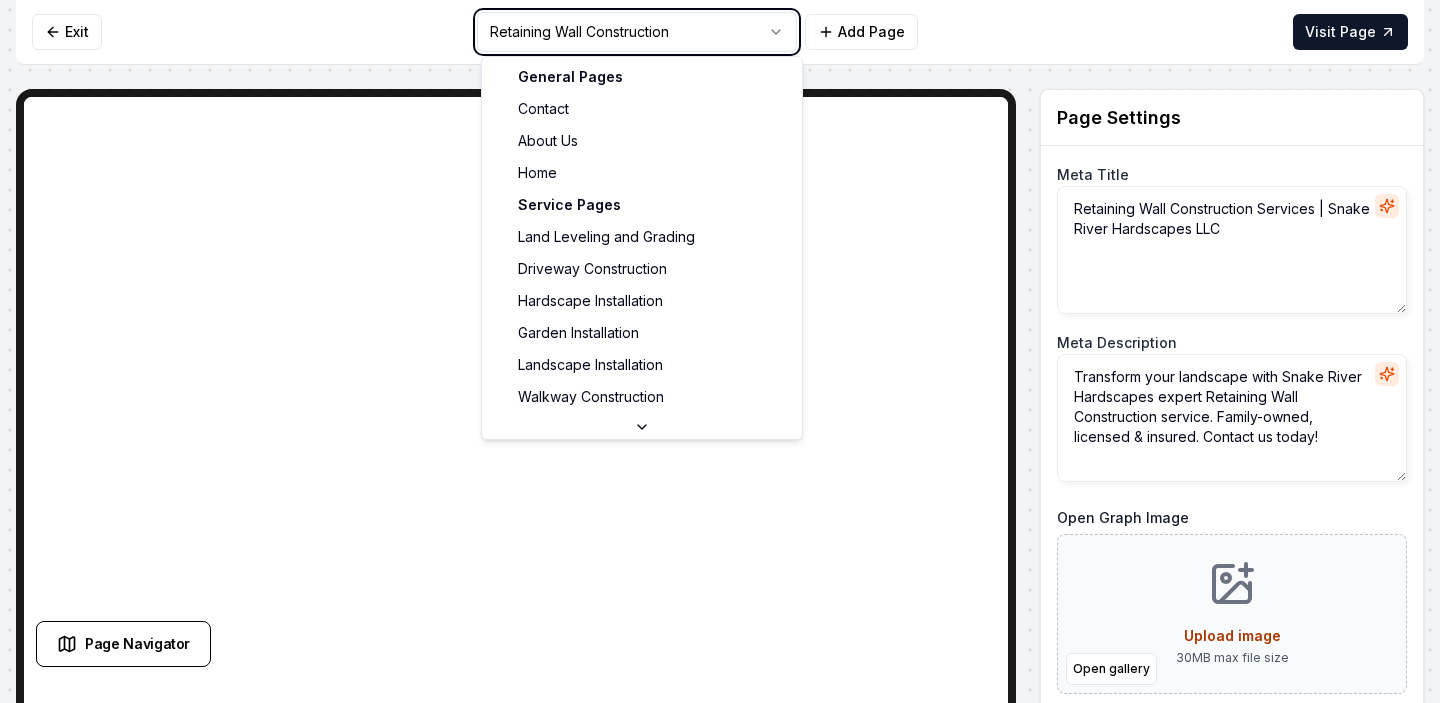 type on "Landscaping & Hardscaping Experts | Snake River Hardscapes" 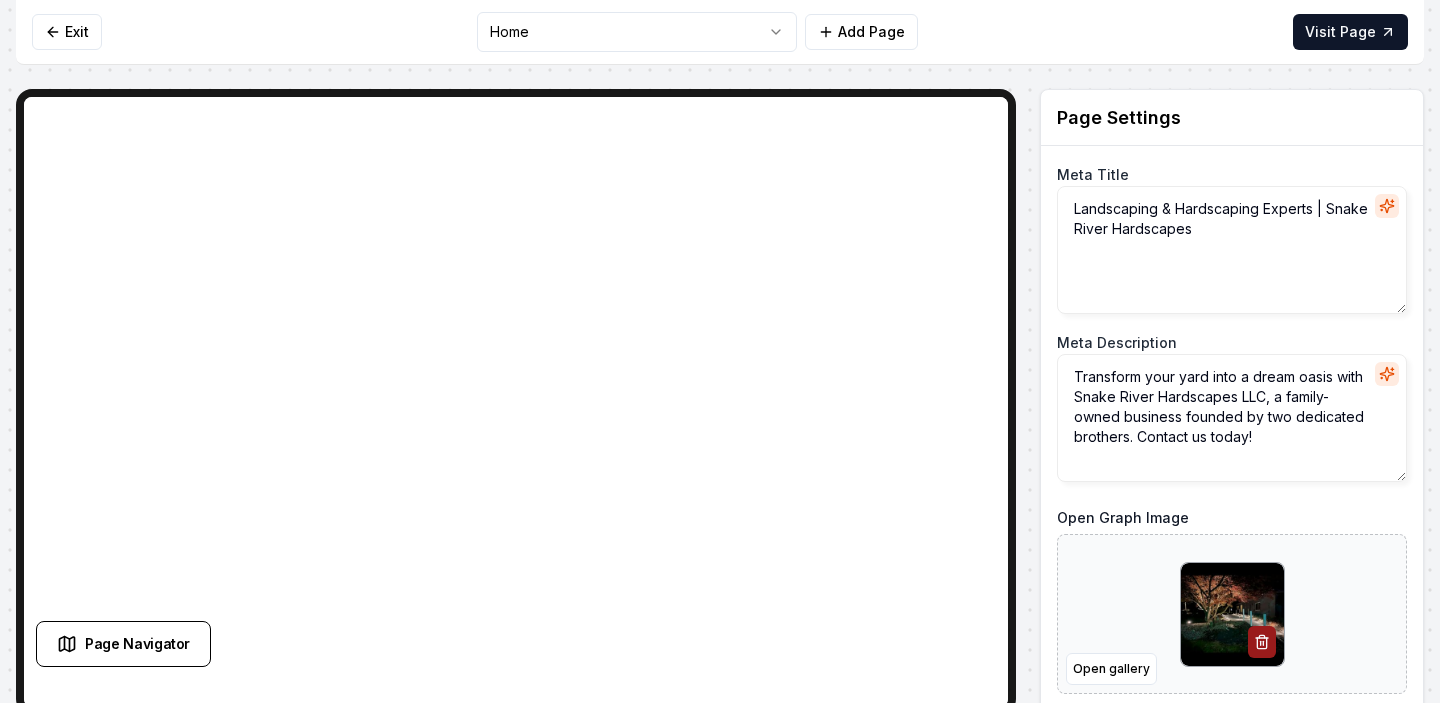 click on "Exit Home Add Page Visit Page" at bounding box center (720, 32) 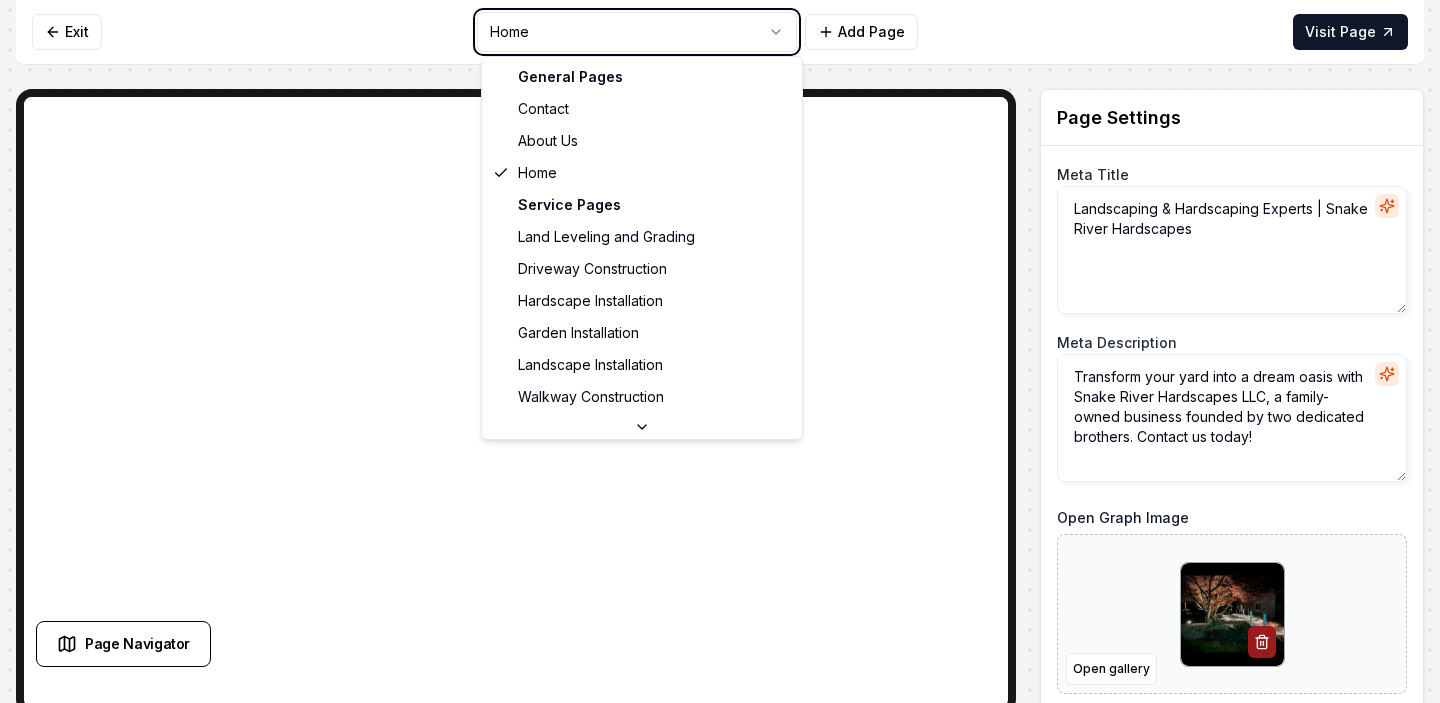 type on "Landscaping & Hardscaping Experts | Snake River Hardscapes LLC" 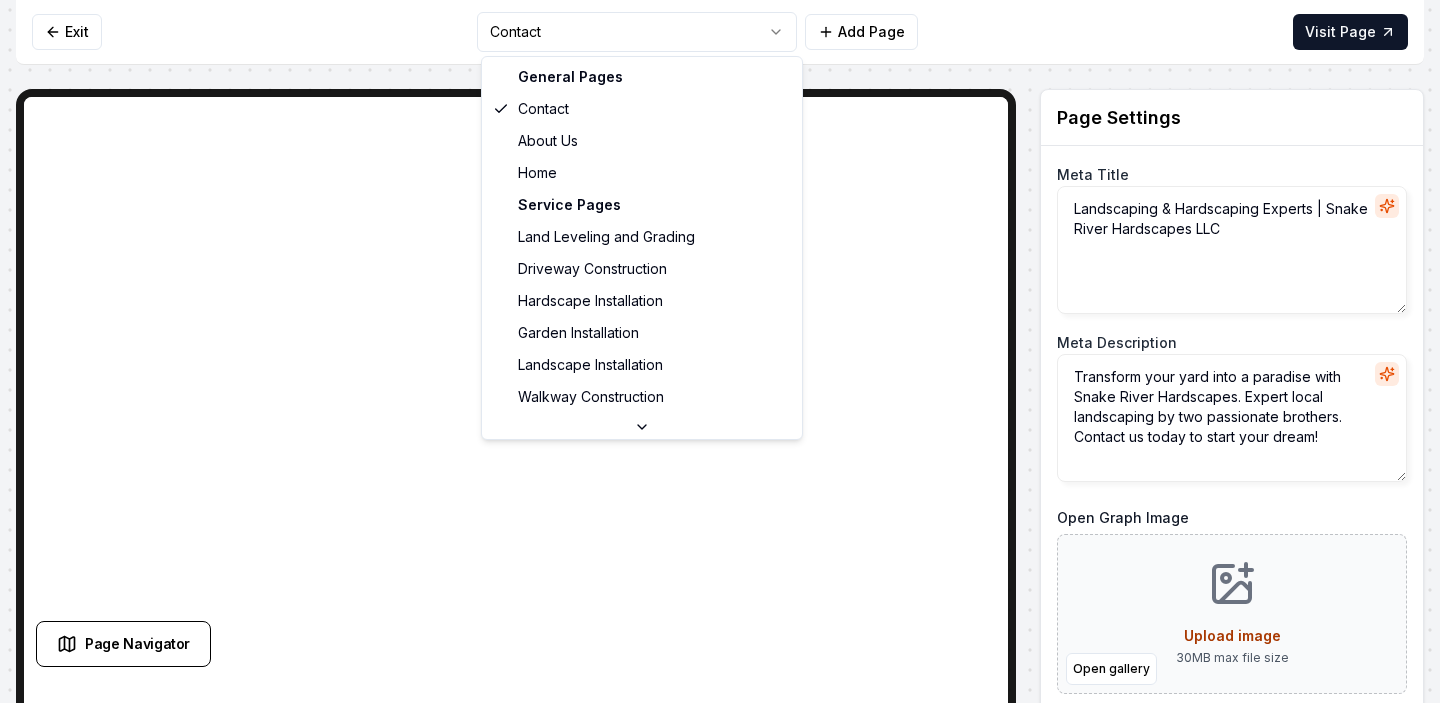 click on "Computer Required This feature is only available on a computer. Please switch to a computer to edit your site. Go back  Exit Contact Add Page Visit Page  Page Navigator Page Settings Meta Title Landscaping & Hardscaping Experts | Snake River Hardscapes LLC Meta Description Transform your yard into a paradise with Snake River Hardscapes. Expert local landscaping by two passionate brothers. Contact us today to start your dream! Open Graph Image Open gallery Upload image 30  MB max file size URL Slug contact-us Discard Changes Save Section Editor Unsupported section type /dashboard/sites/f895d079-bf65-4729-b307-2c15c7b60019/pages/fa69e0ec-18c6-4536-9f31-7dfe419daf89 General Pages Contact About Us Home Service Pages Land Leveling and Grading Driveway Construction Hardscape Installation Garden Installation Landscape Installation Walkway Construction Patio Construction Retaining Wall Construction Service Area Pages Kuna, ID Meridian, ID Nampa, ID Caldwell, ID Emmett, ID Star, ID Middleton, ID Eagle, ID Boise, ID" at bounding box center [720, 351] 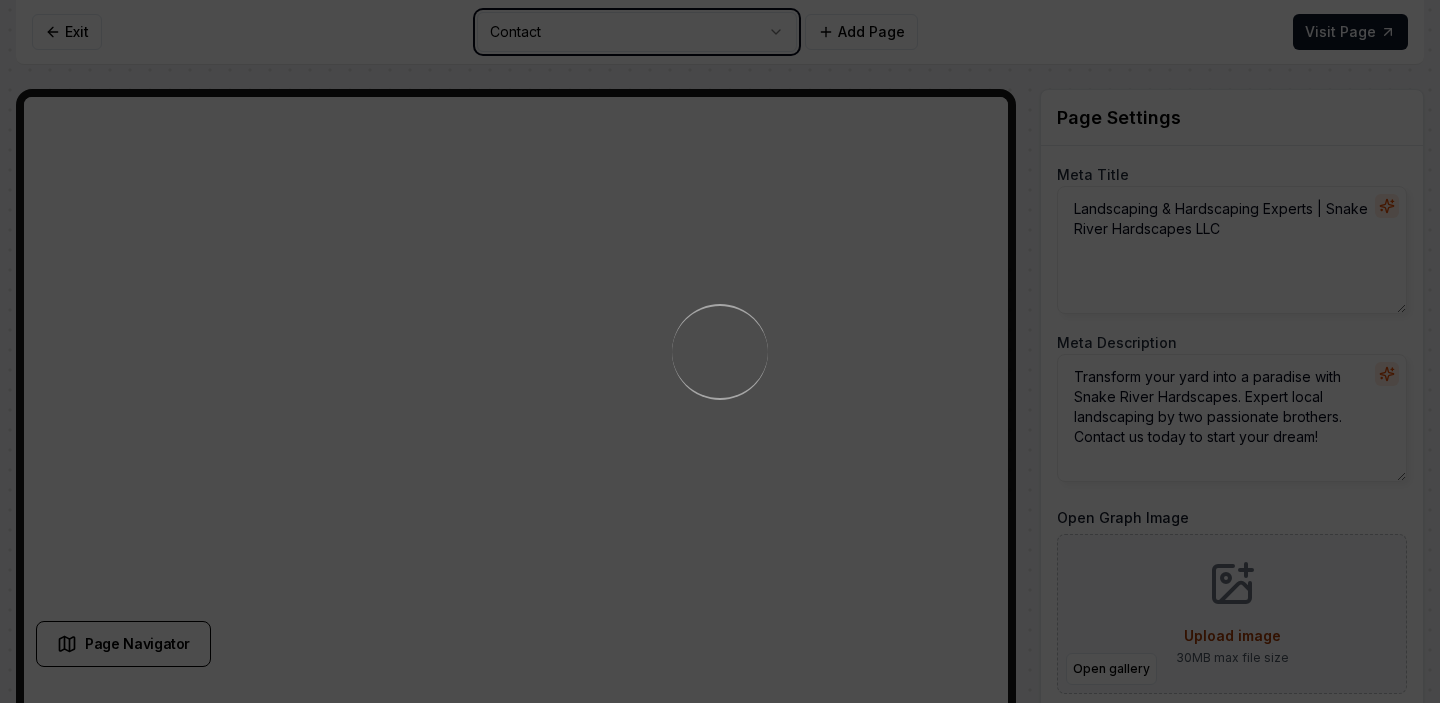 type on "Transform your yard with stunning landscaping and hardscaping by Snake River Hardscapes. Locally owned, passionate service. Contact us today to get started!" 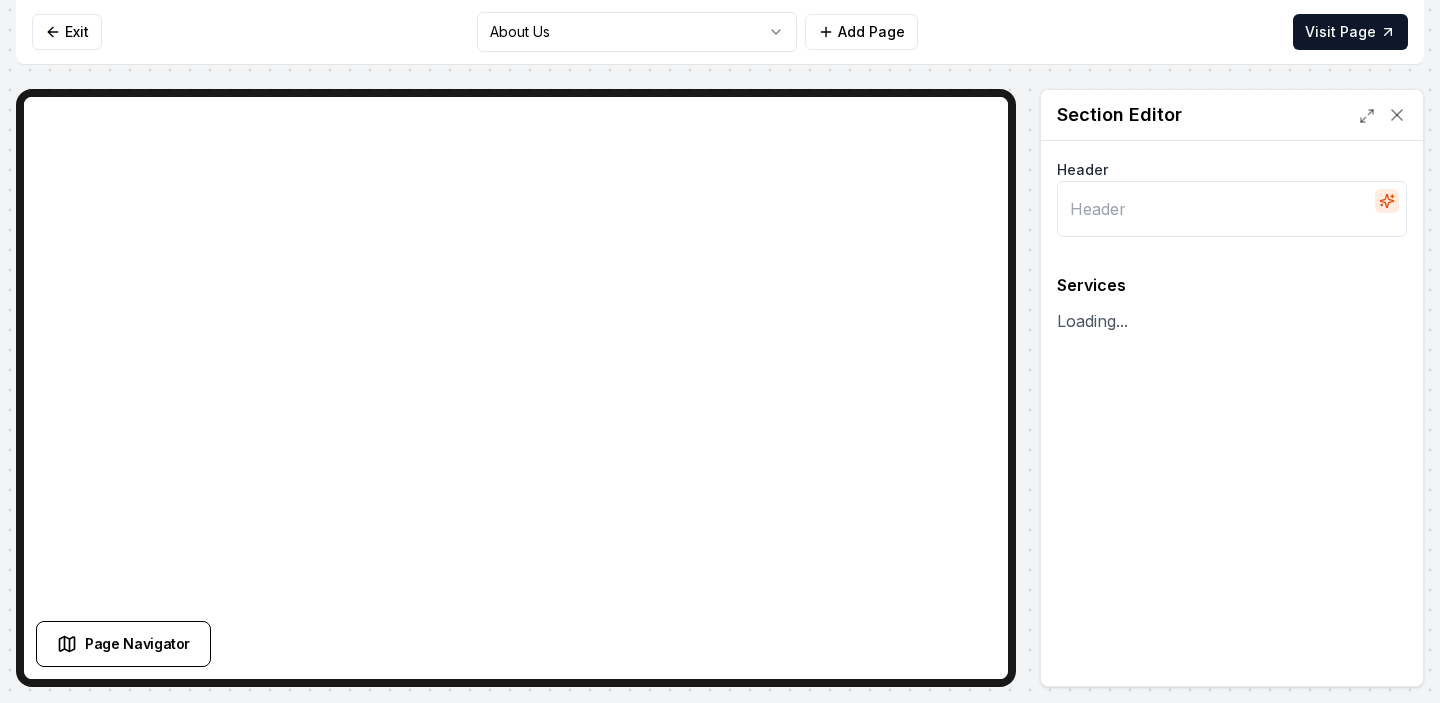 type on "Transform Your Outdoors with Expert Landscaping & Hardscaping" 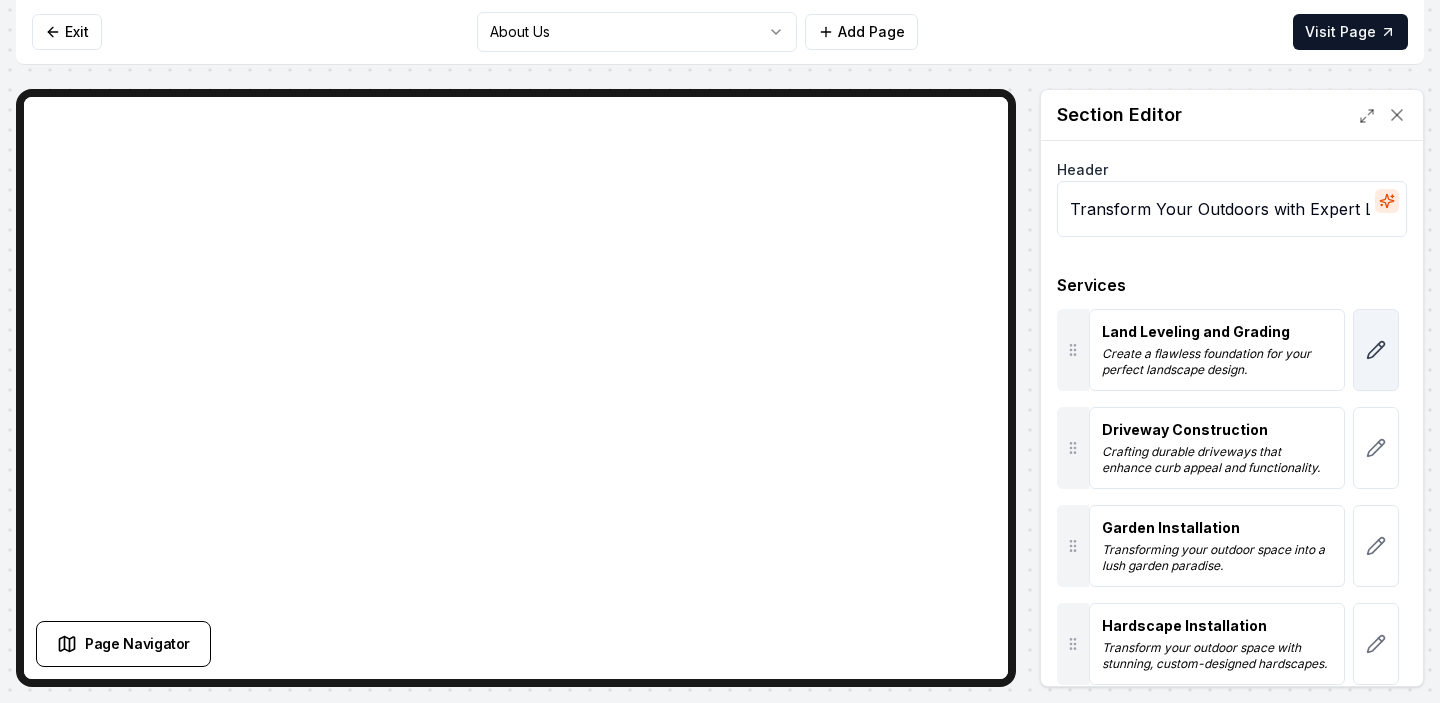 click at bounding box center [1376, 350] 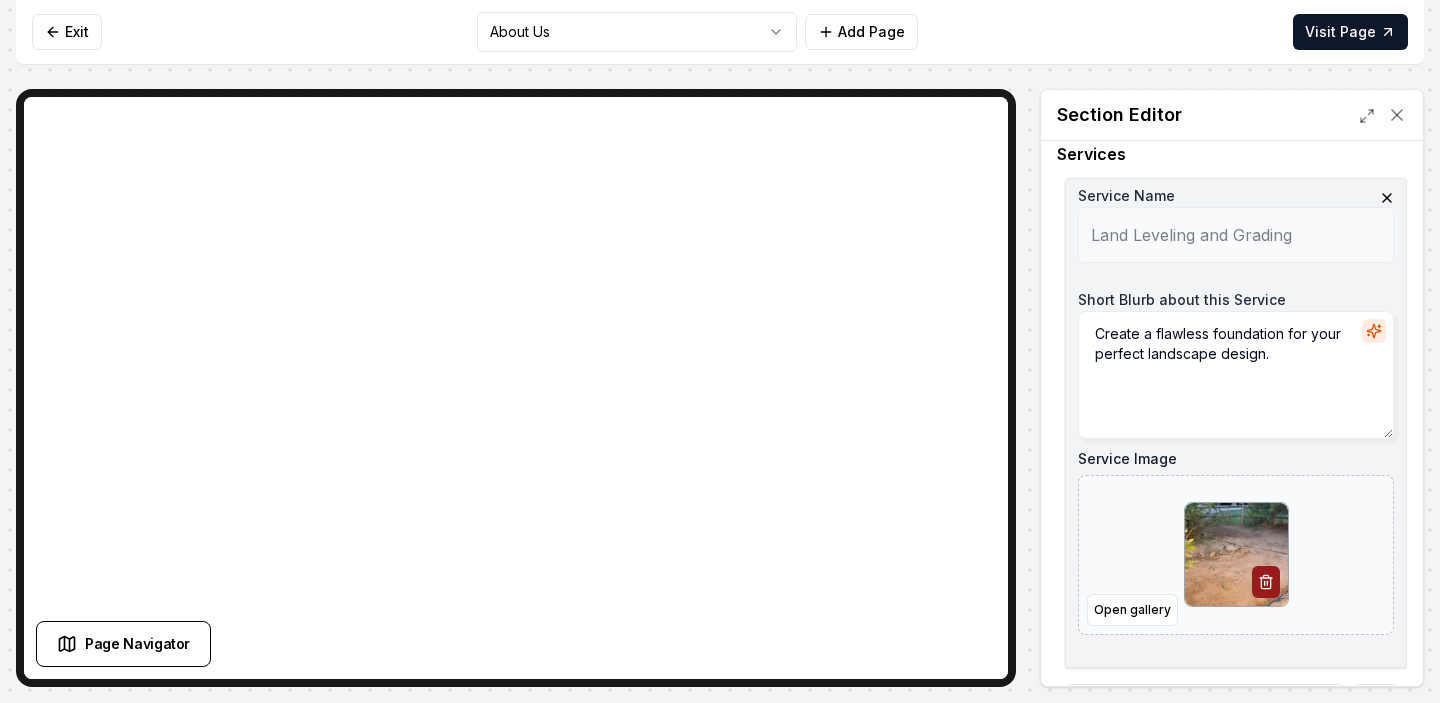 scroll, scrollTop: 149, scrollLeft: 0, axis: vertical 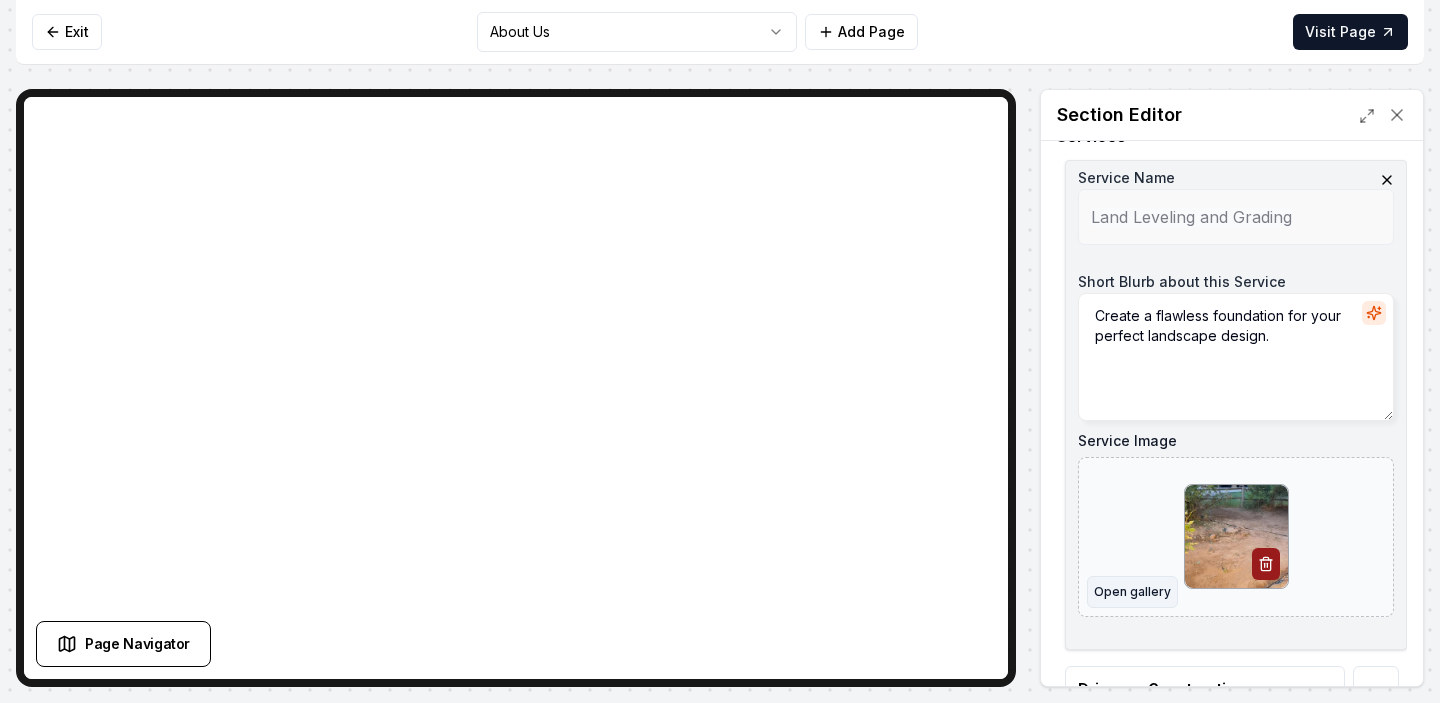 click on "Open gallery" at bounding box center (1132, 592) 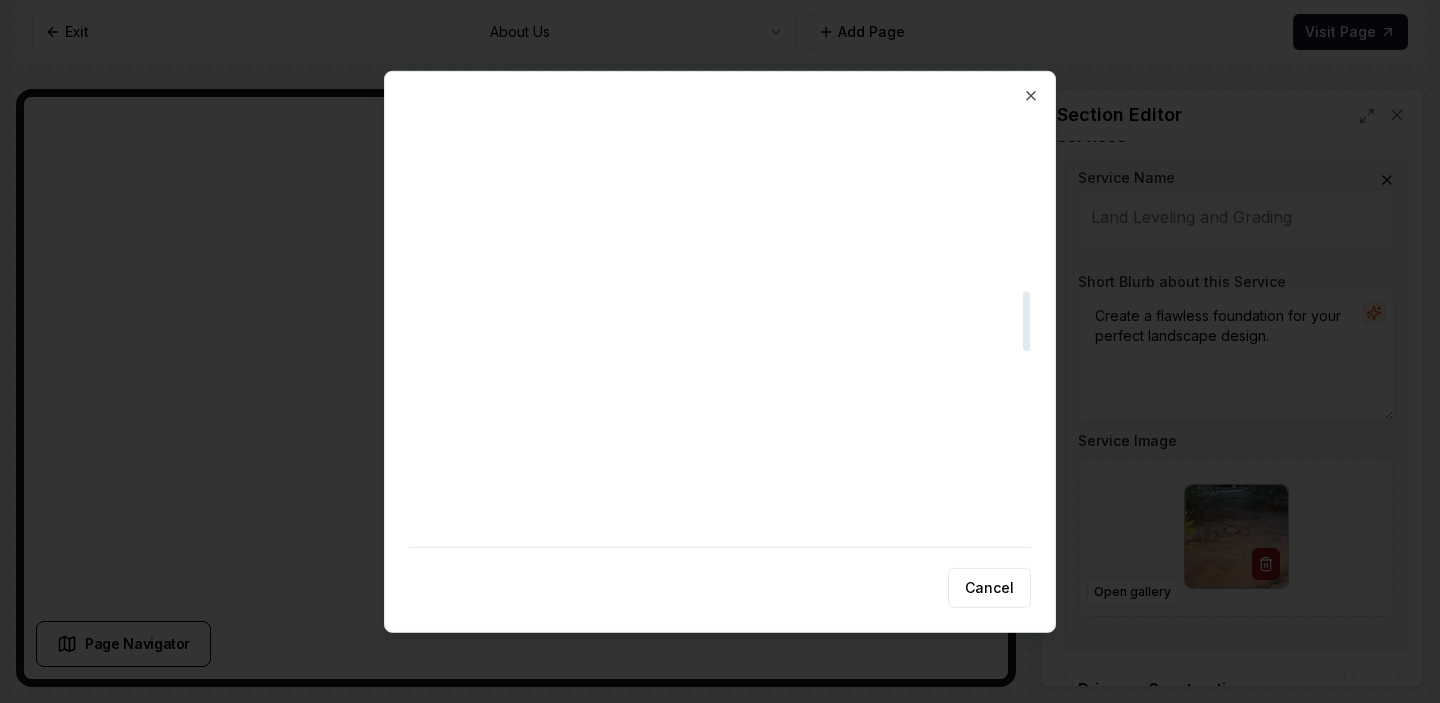 scroll, scrollTop: 1324, scrollLeft: 0, axis: vertical 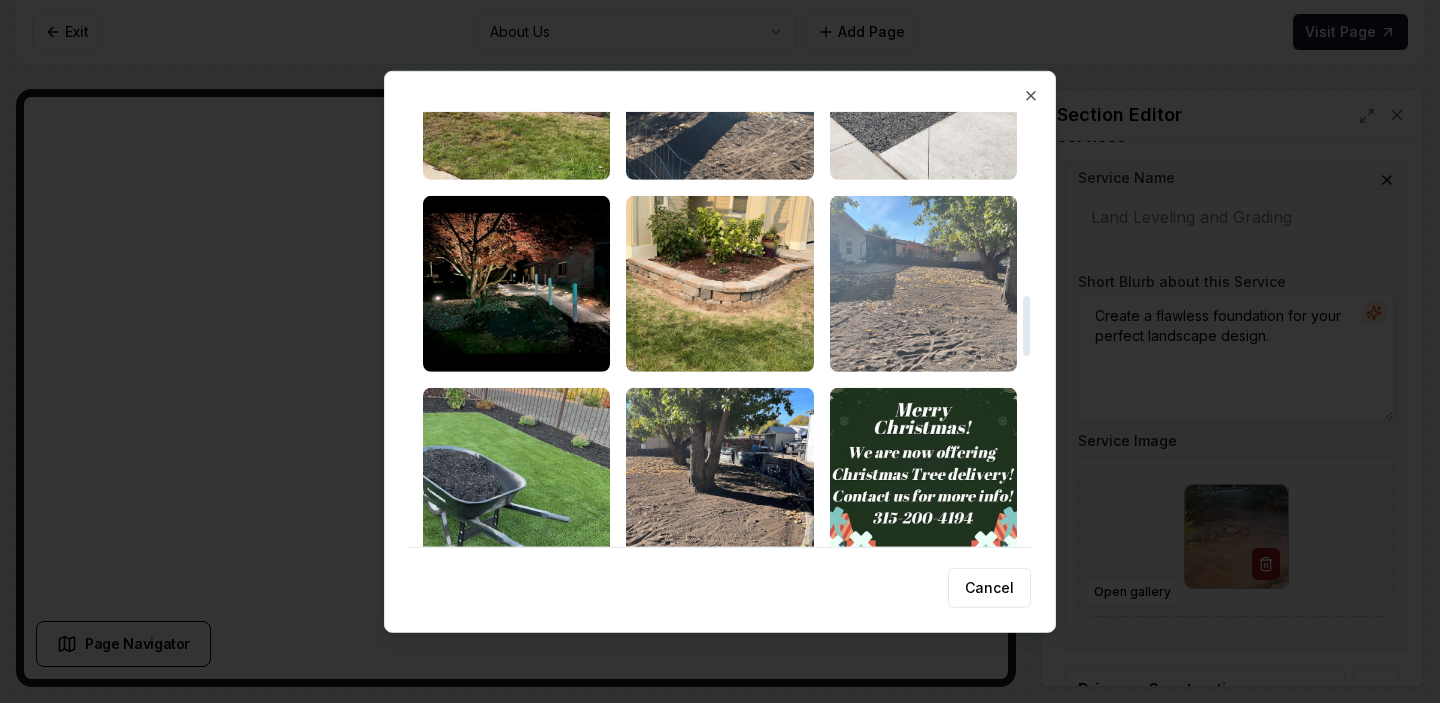 click at bounding box center (923, 283) 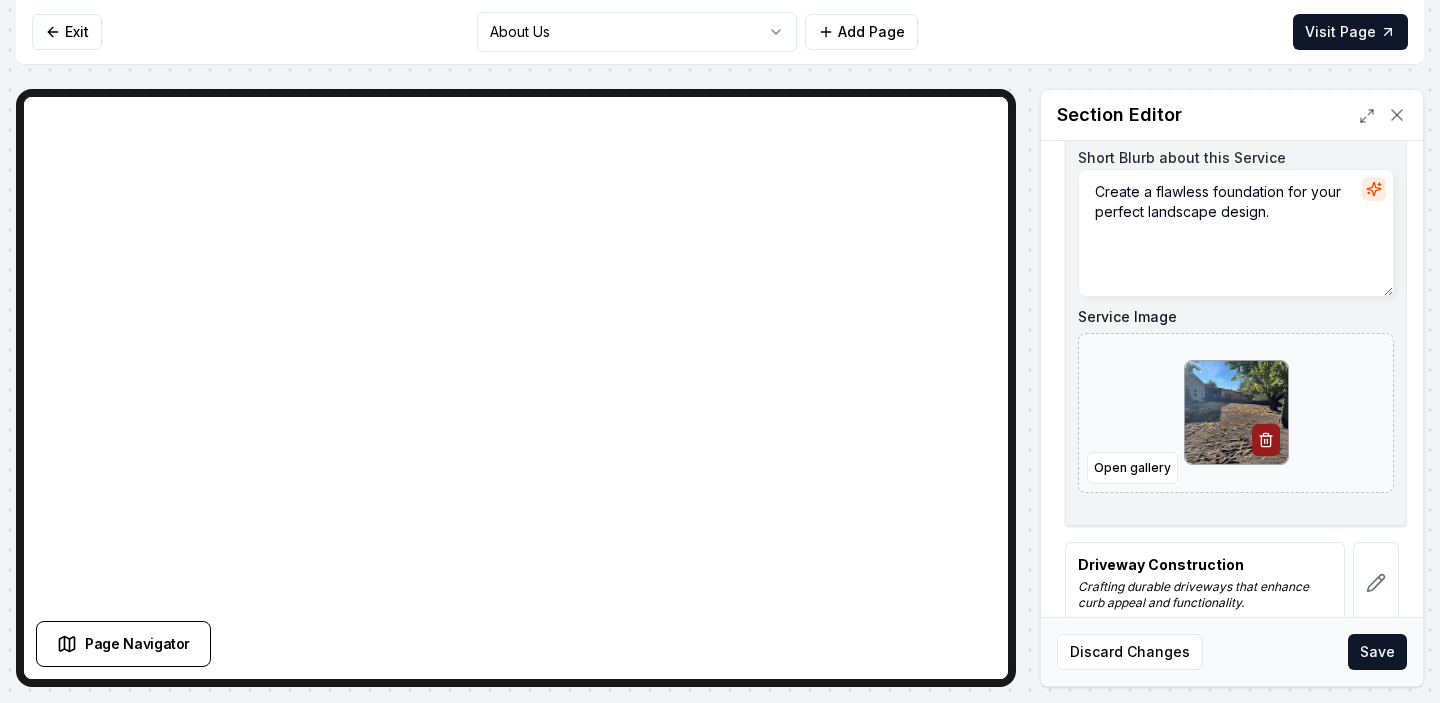 scroll, scrollTop: 292, scrollLeft: 0, axis: vertical 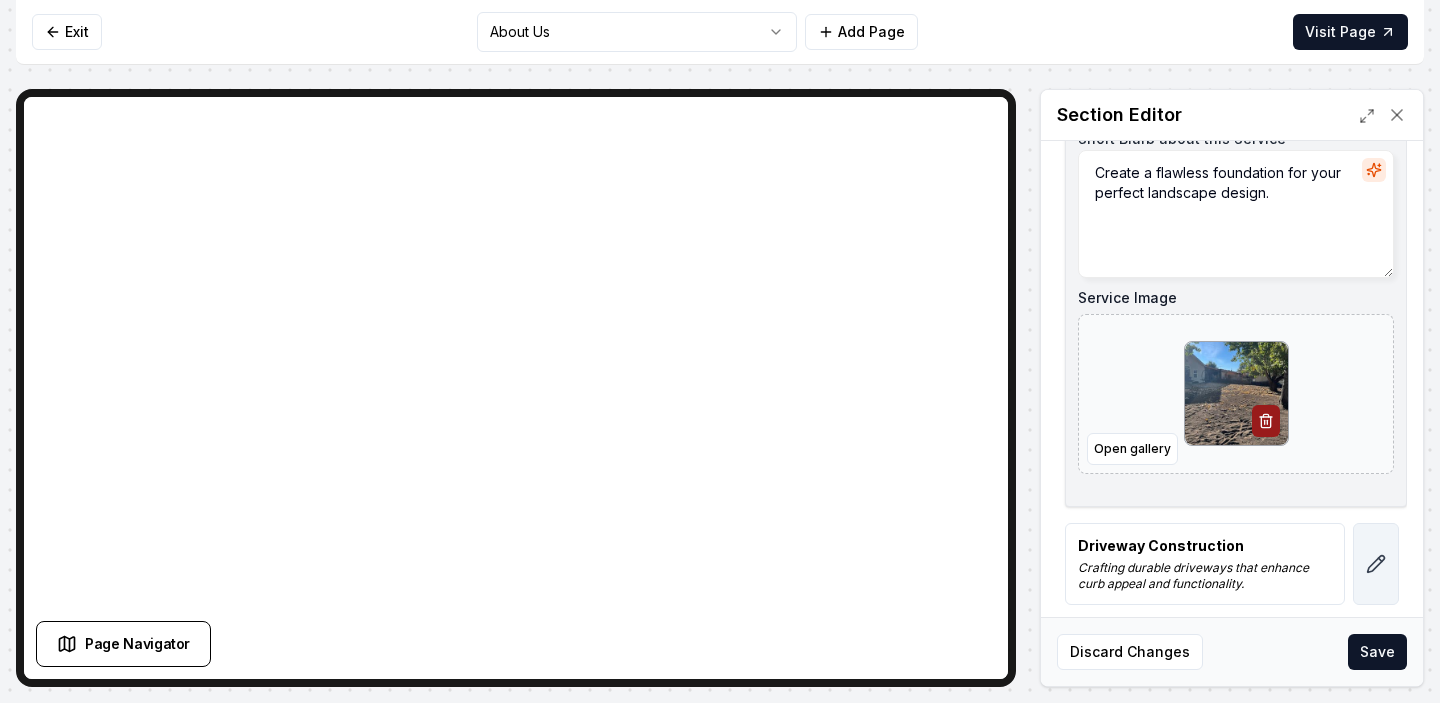 click at bounding box center (1376, 564) 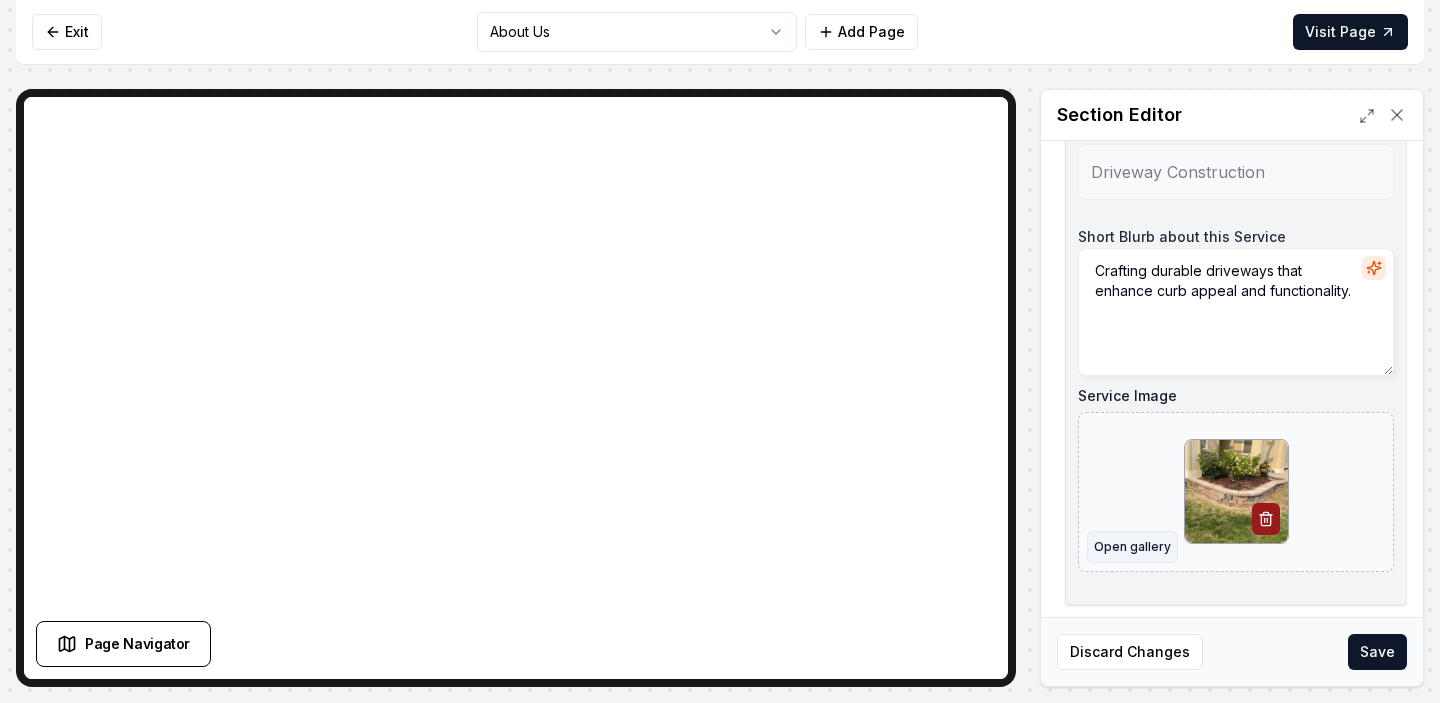 click on "Open gallery" at bounding box center [1132, 547] 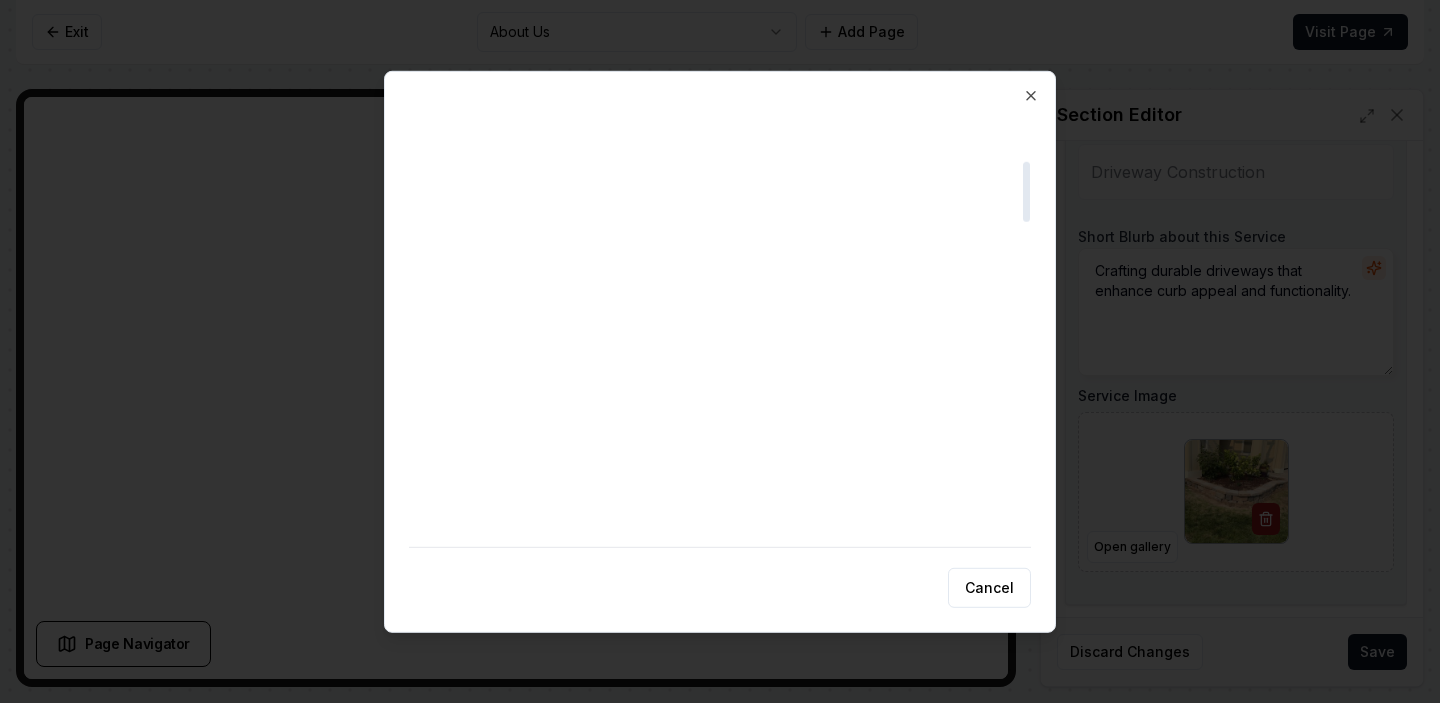scroll, scrollTop: 410, scrollLeft: 0, axis: vertical 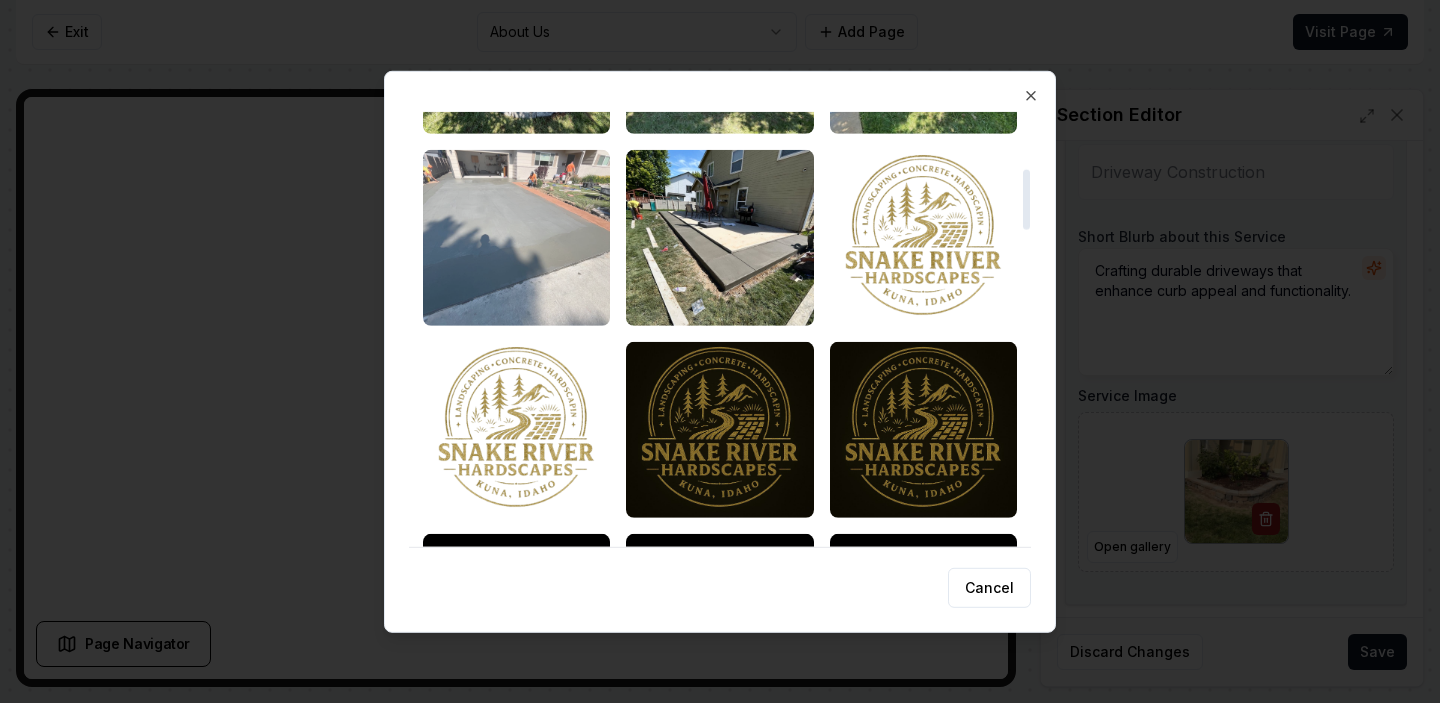 click at bounding box center [516, 237] 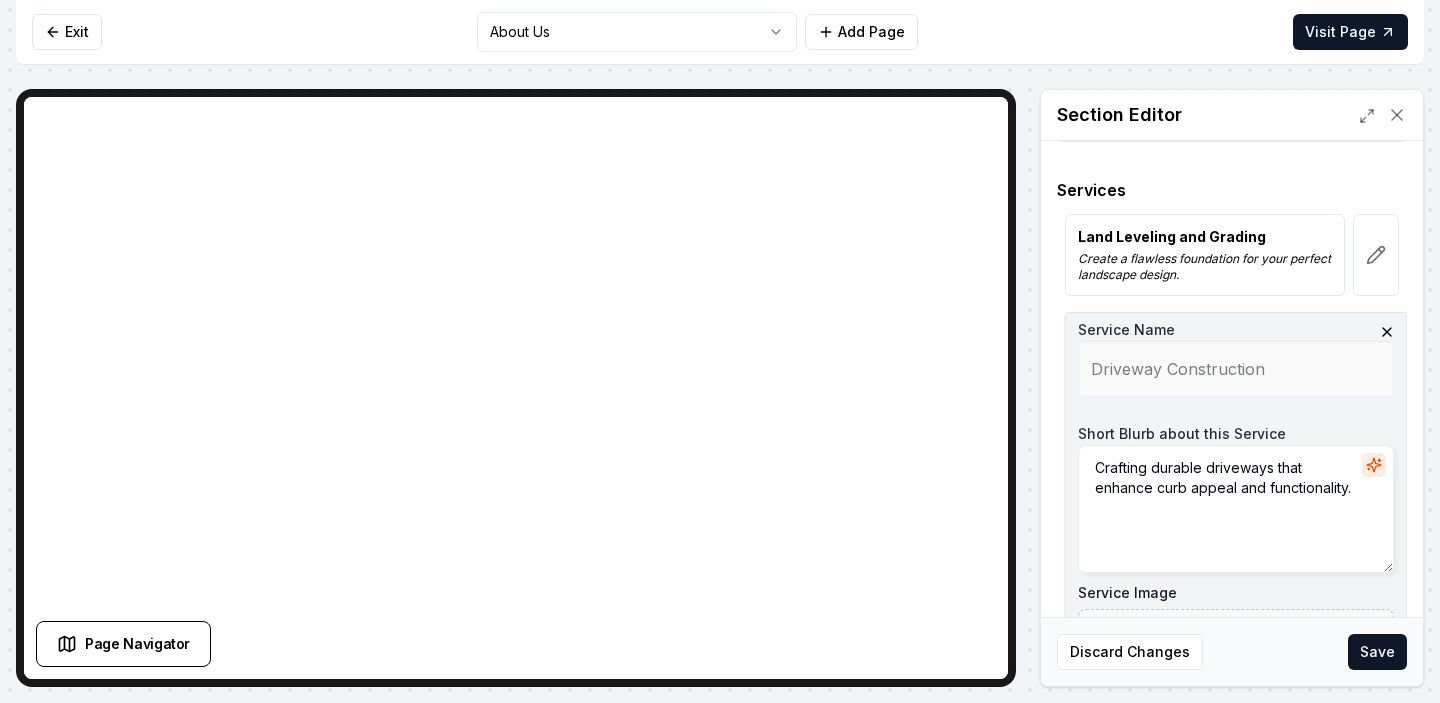 scroll, scrollTop: 68, scrollLeft: 0, axis: vertical 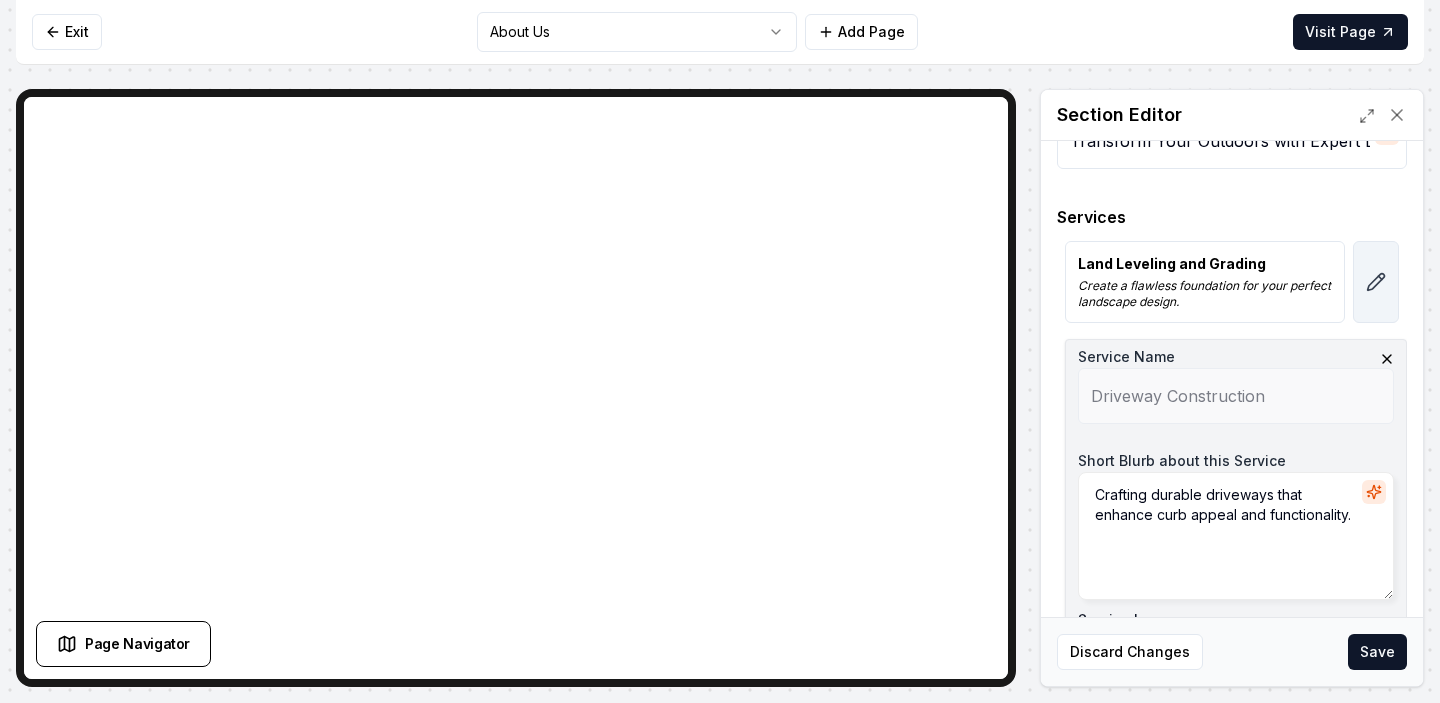 click at bounding box center (1376, 282) 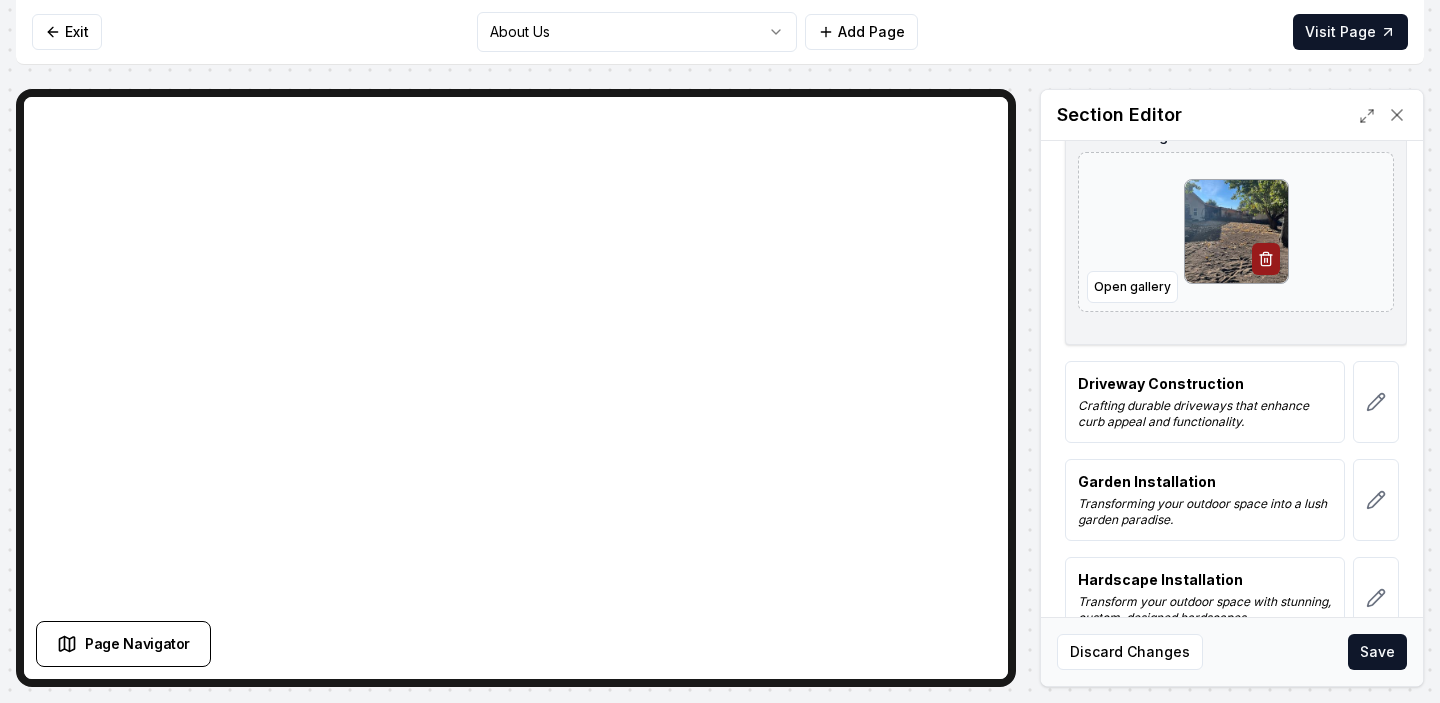 scroll, scrollTop: 526, scrollLeft: 0, axis: vertical 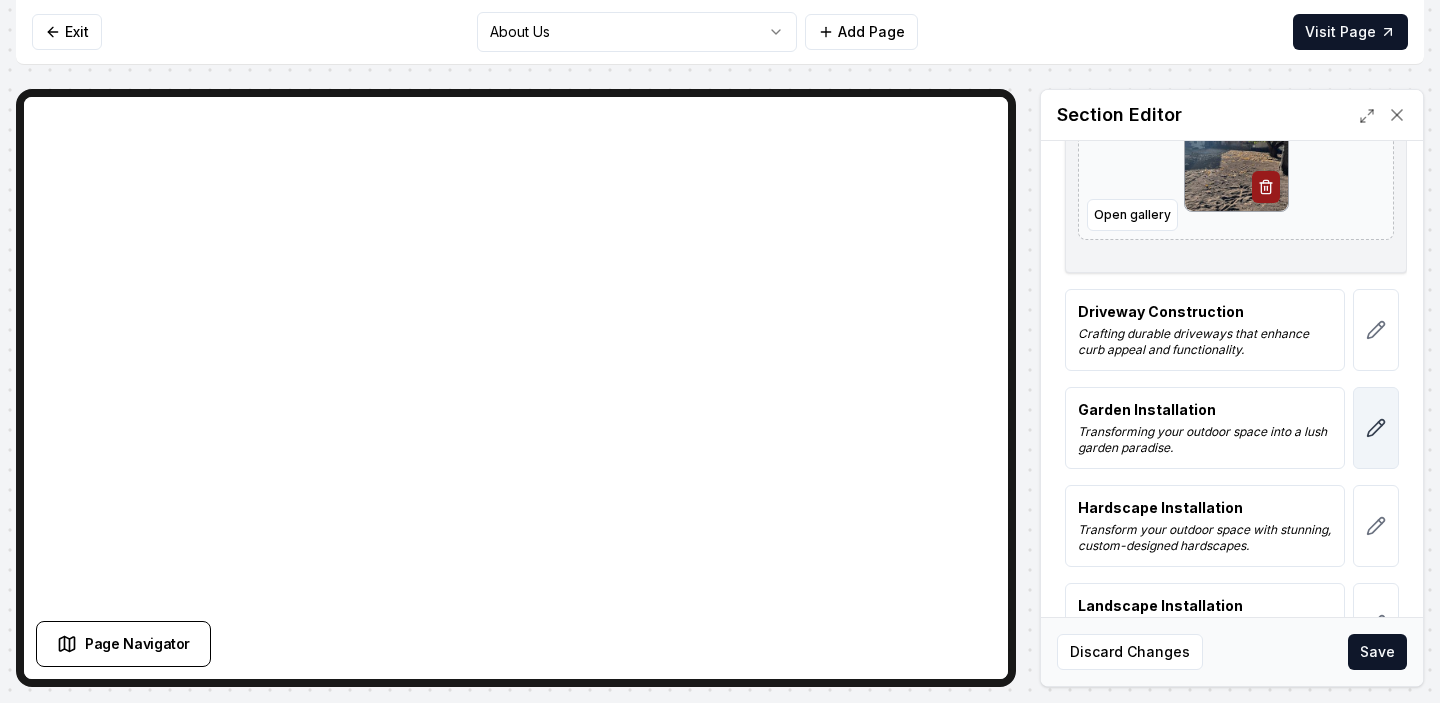 click 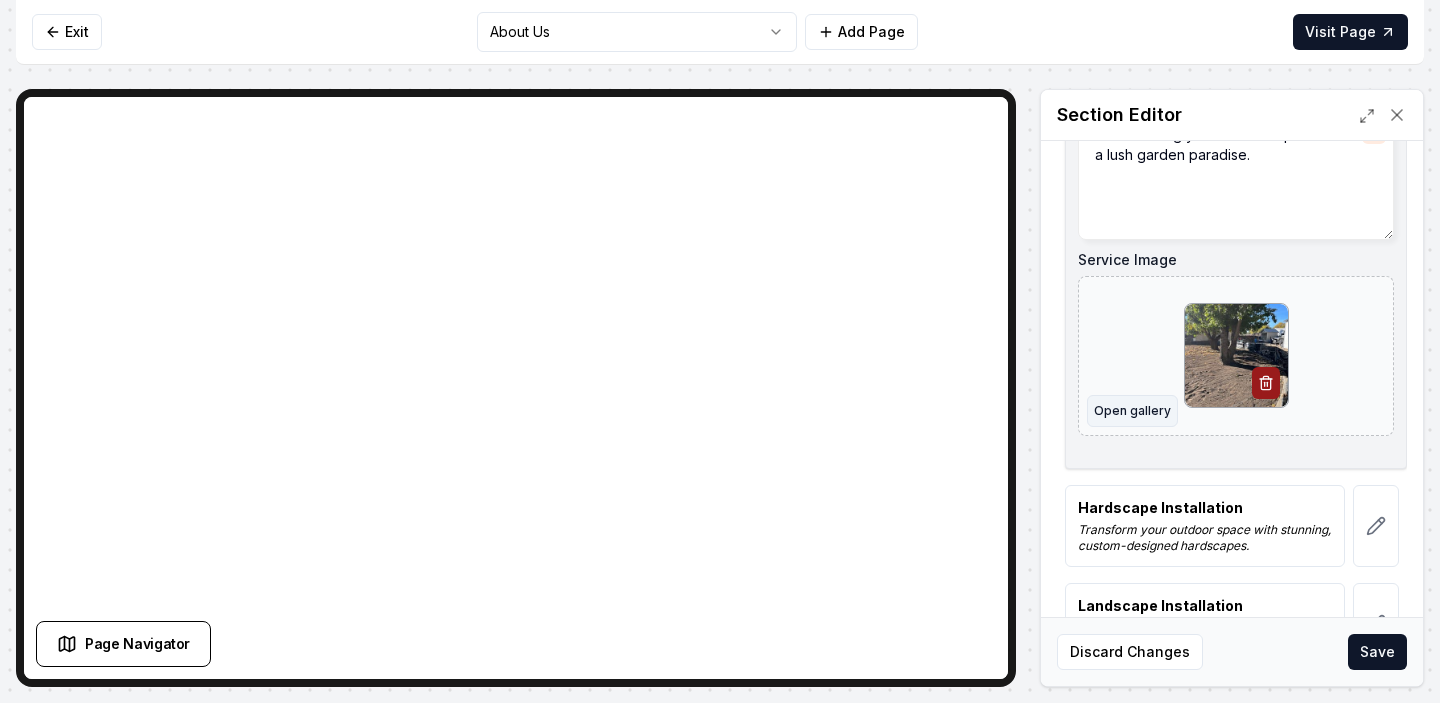 click on "Open gallery" at bounding box center (1132, 411) 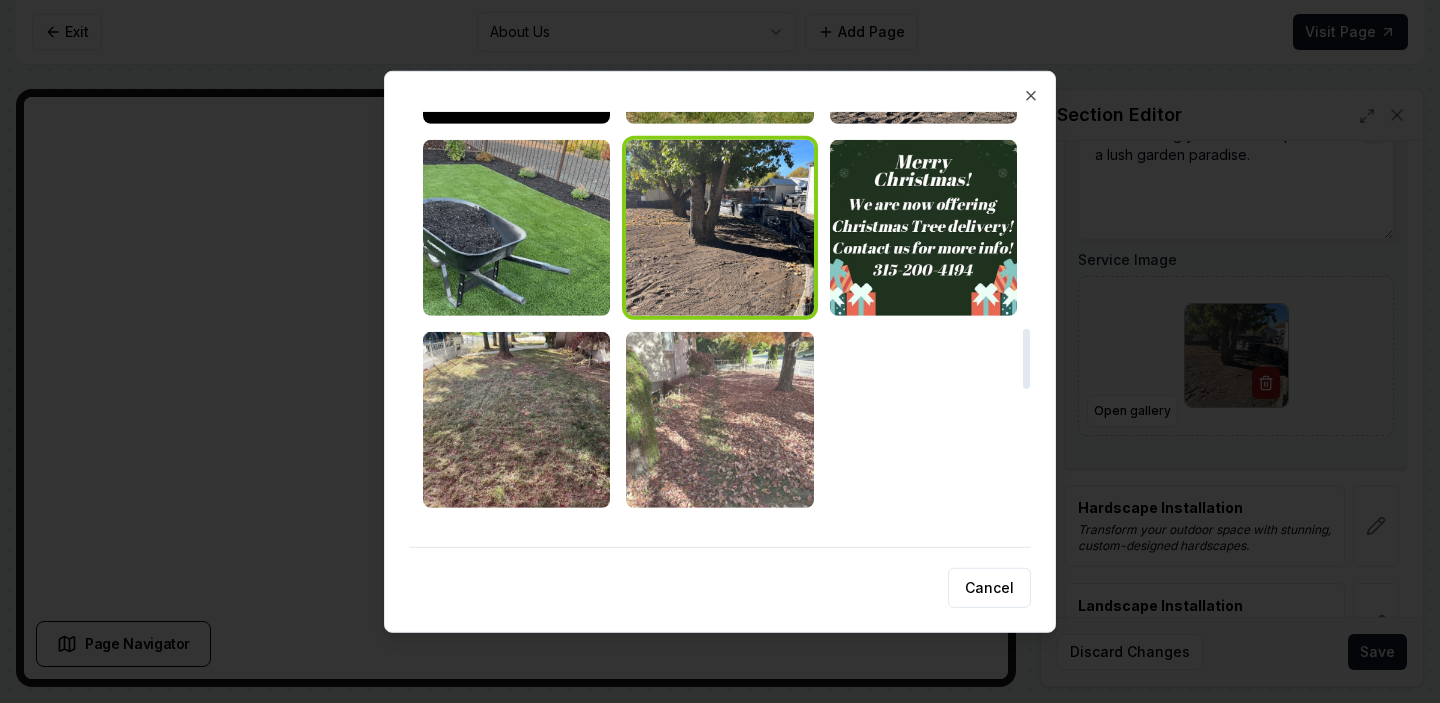 scroll, scrollTop: 1597, scrollLeft: 0, axis: vertical 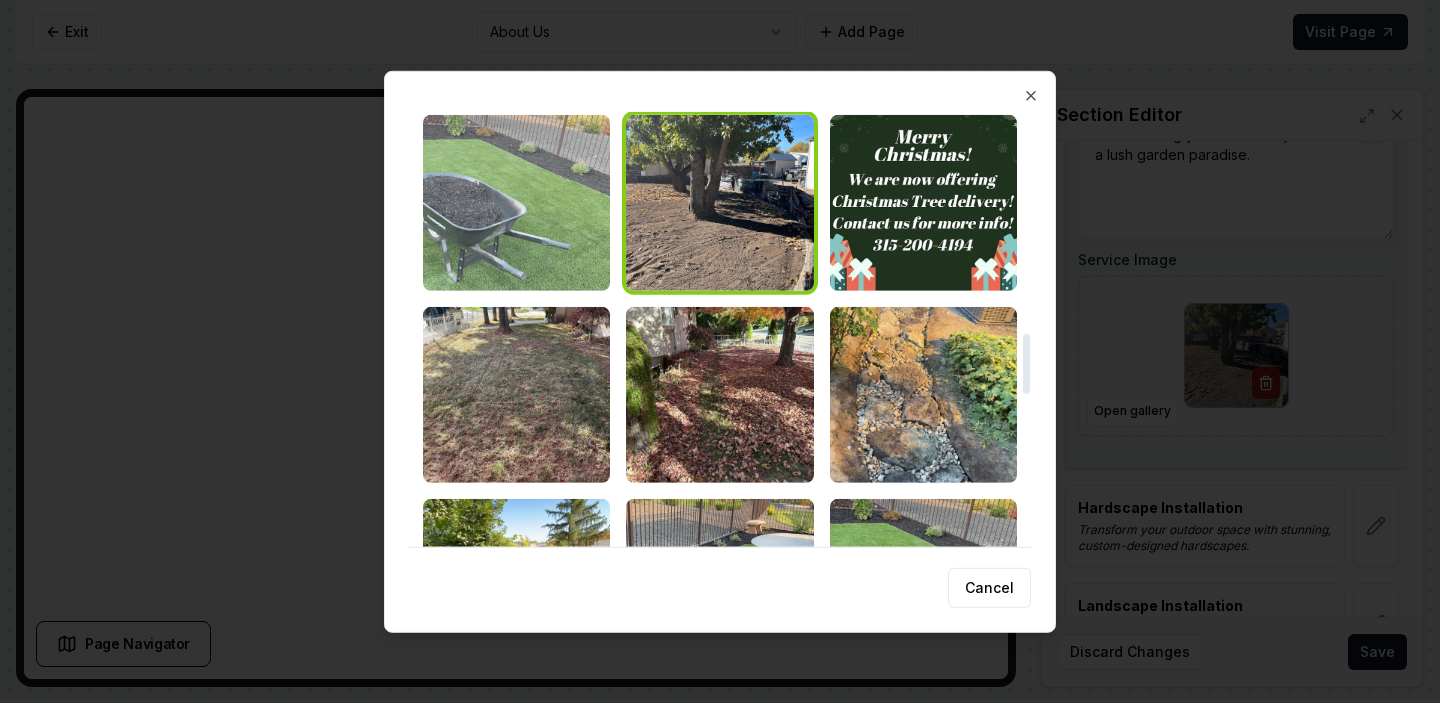 click at bounding box center (516, 202) 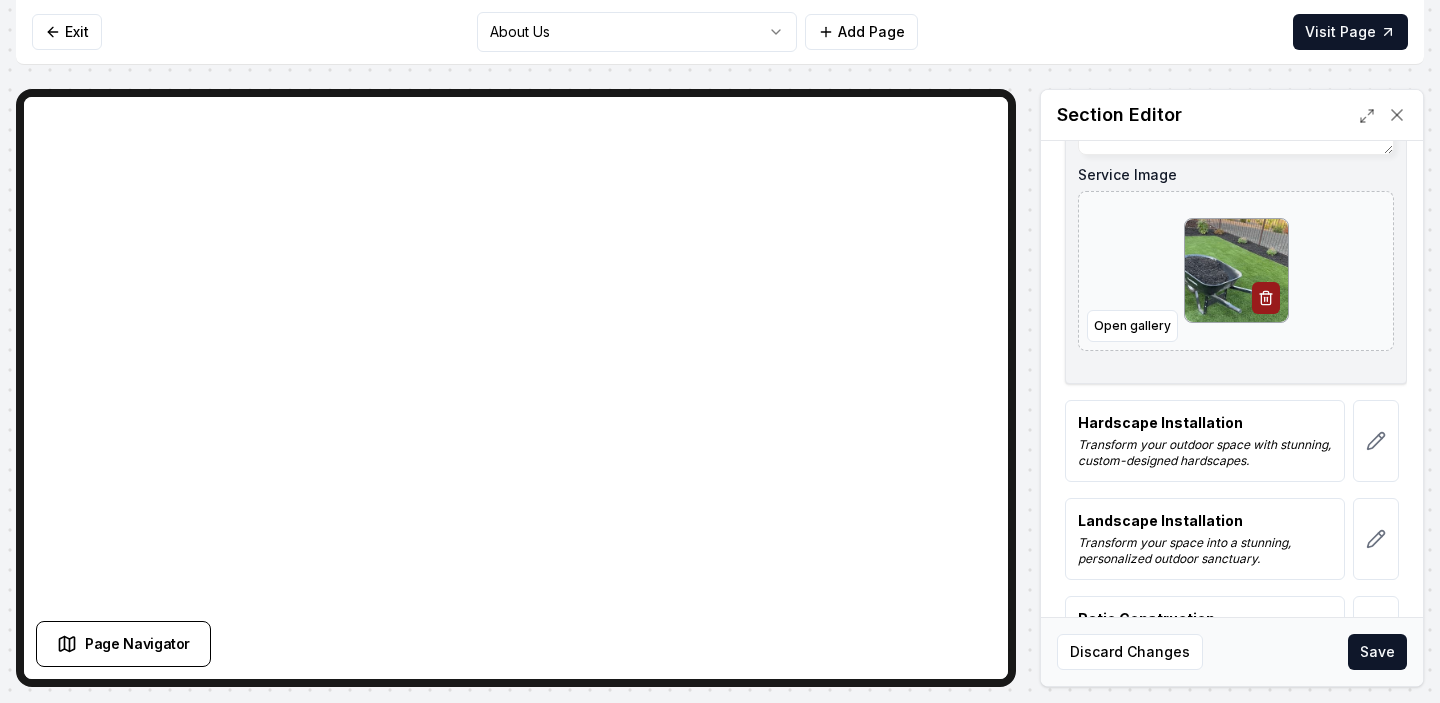 scroll, scrollTop: 633, scrollLeft: 0, axis: vertical 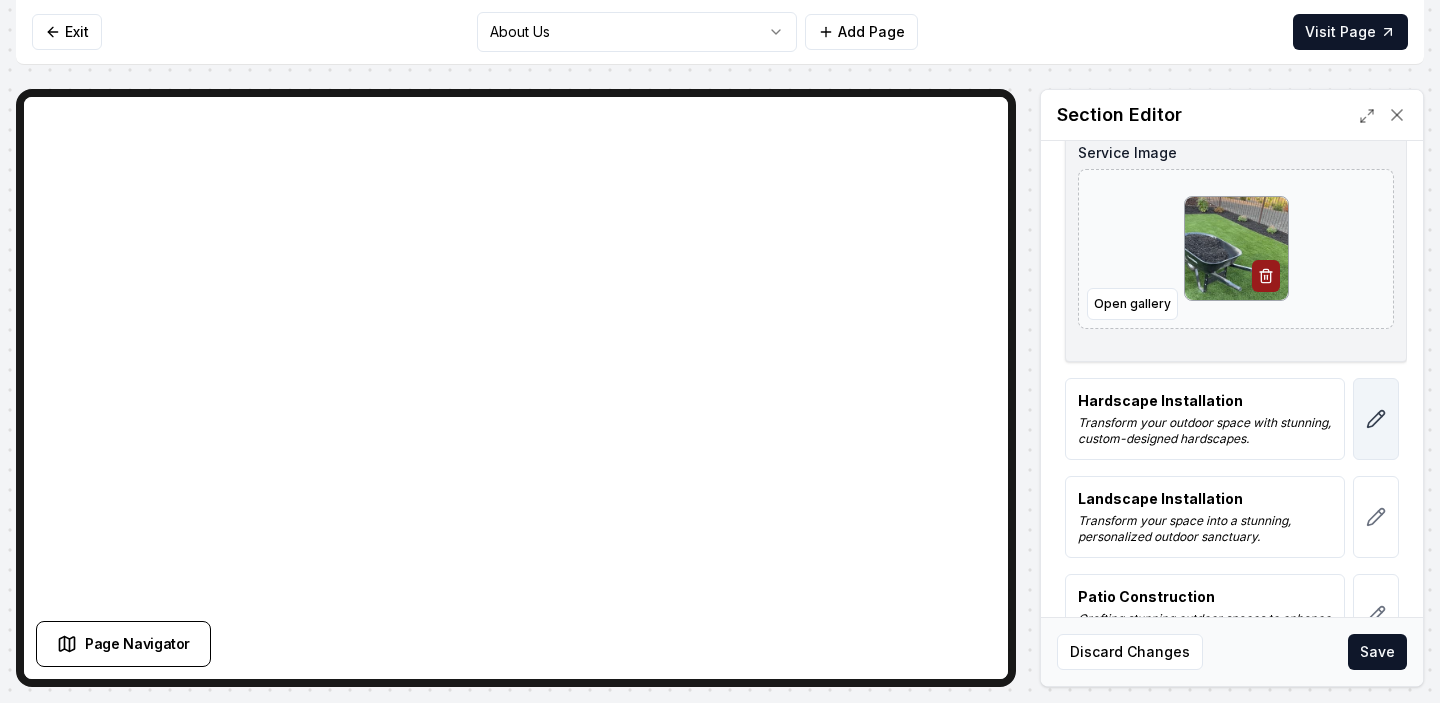 click at bounding box center [1376, 419] 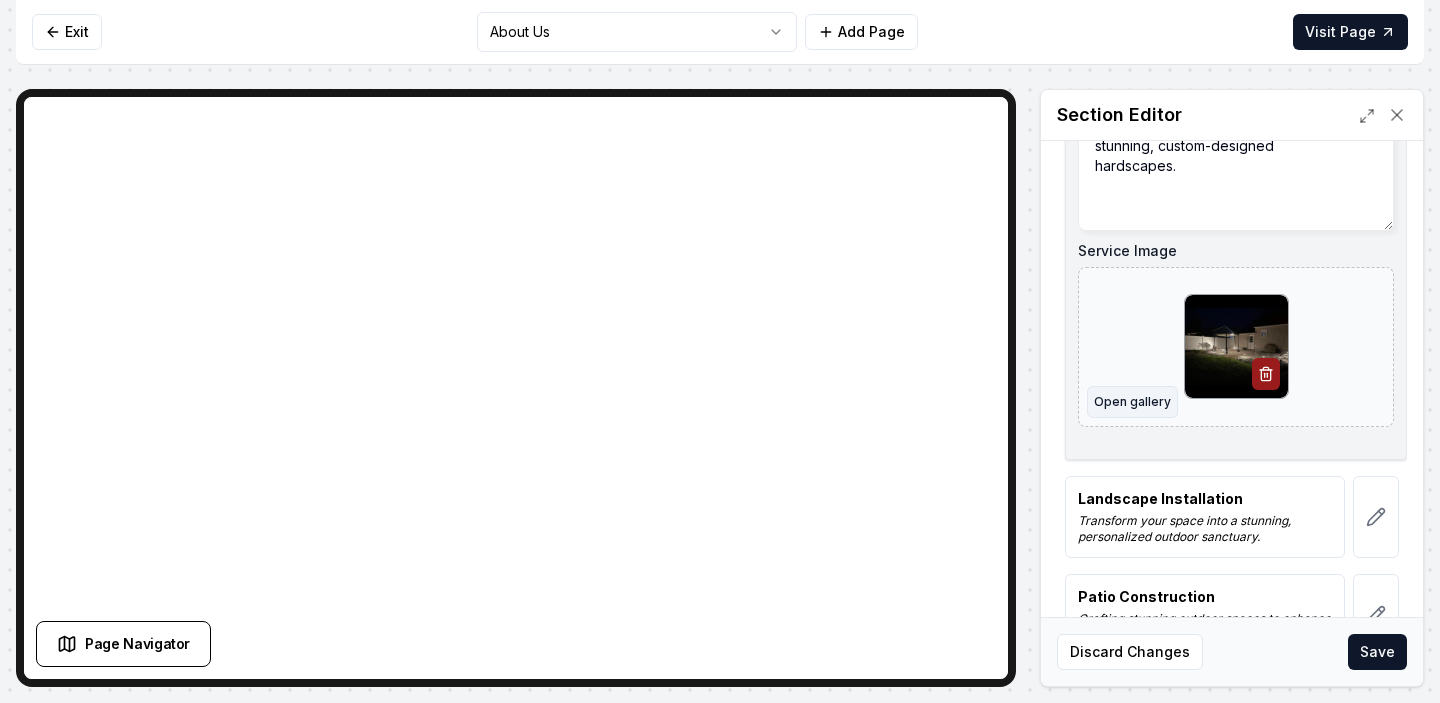 click on "Open gallery" at bounding box center (1132, 402) 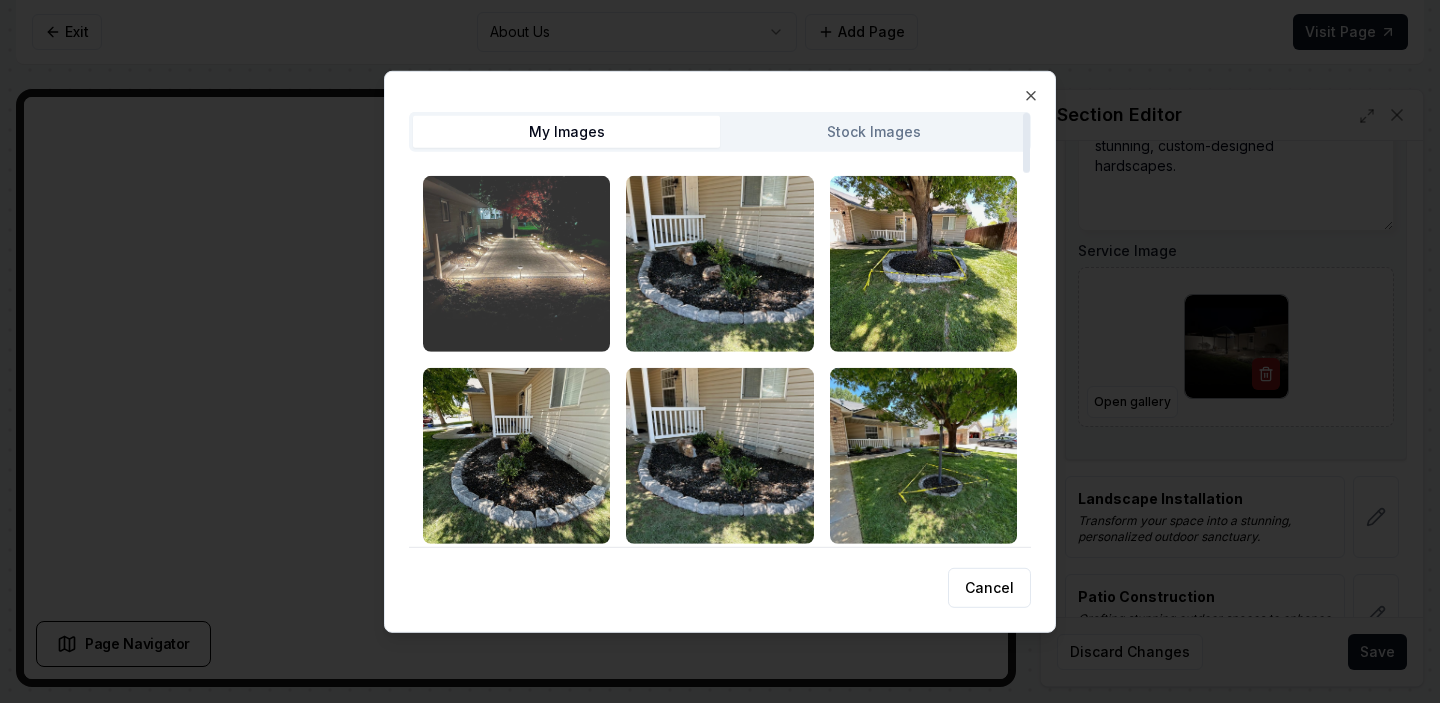 click at bounding box center (516, 263) 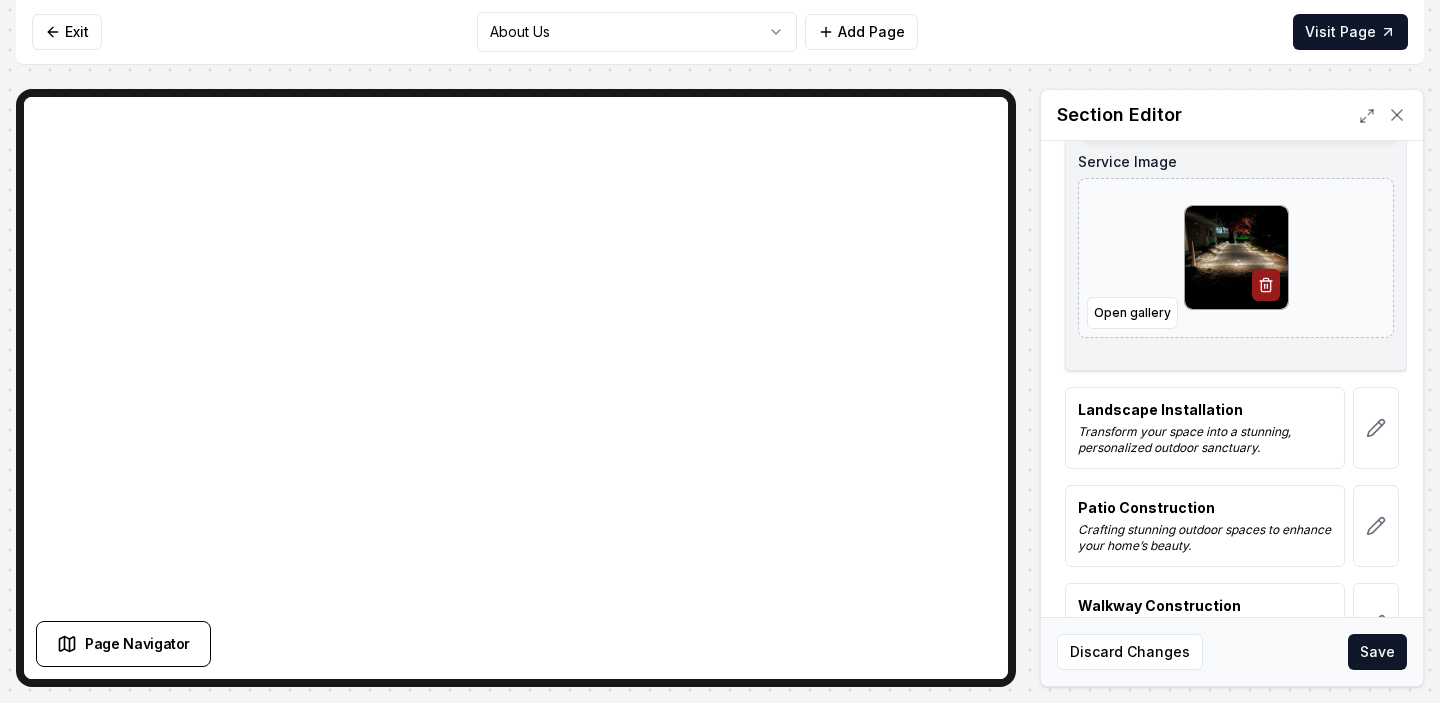 scroll, scrollTop: 744, scrollLeft: 0, axis: vertical 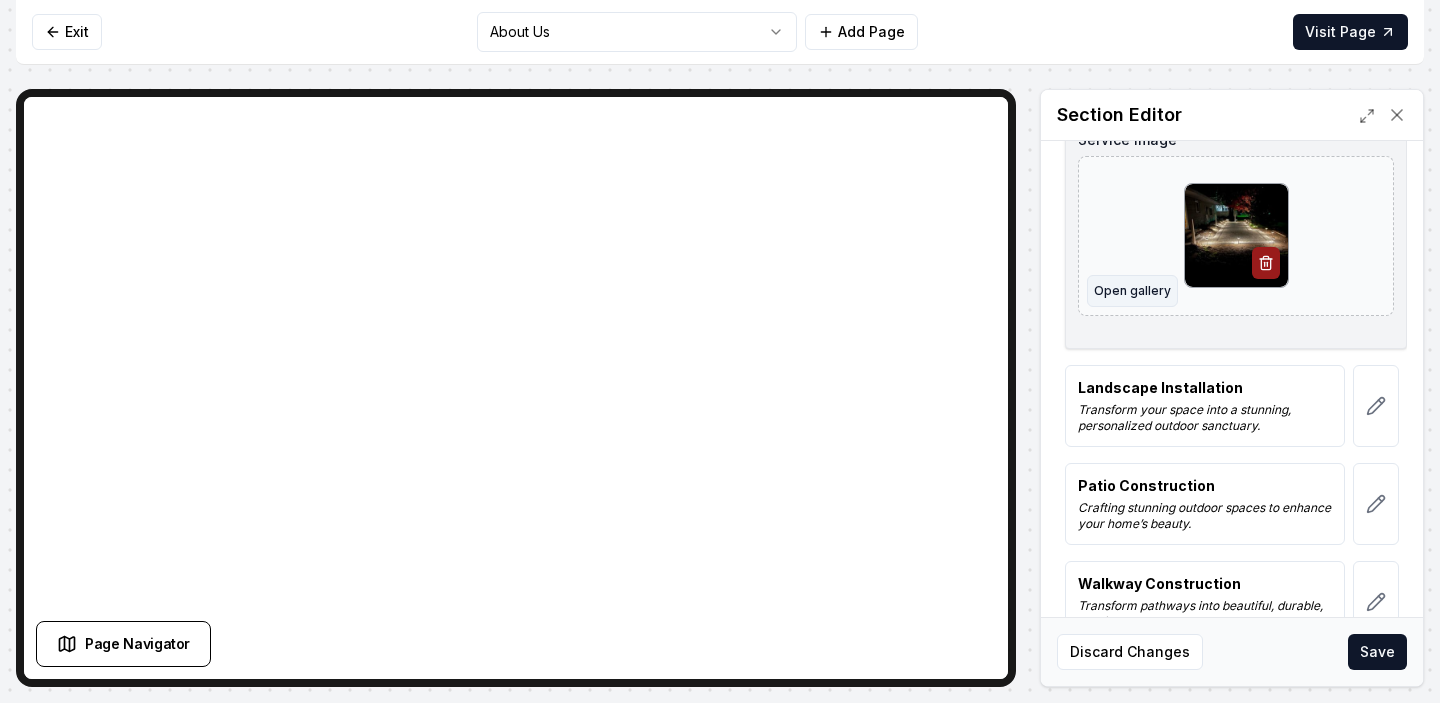 click on "Open gallery" at bounding box center [1132, 291] 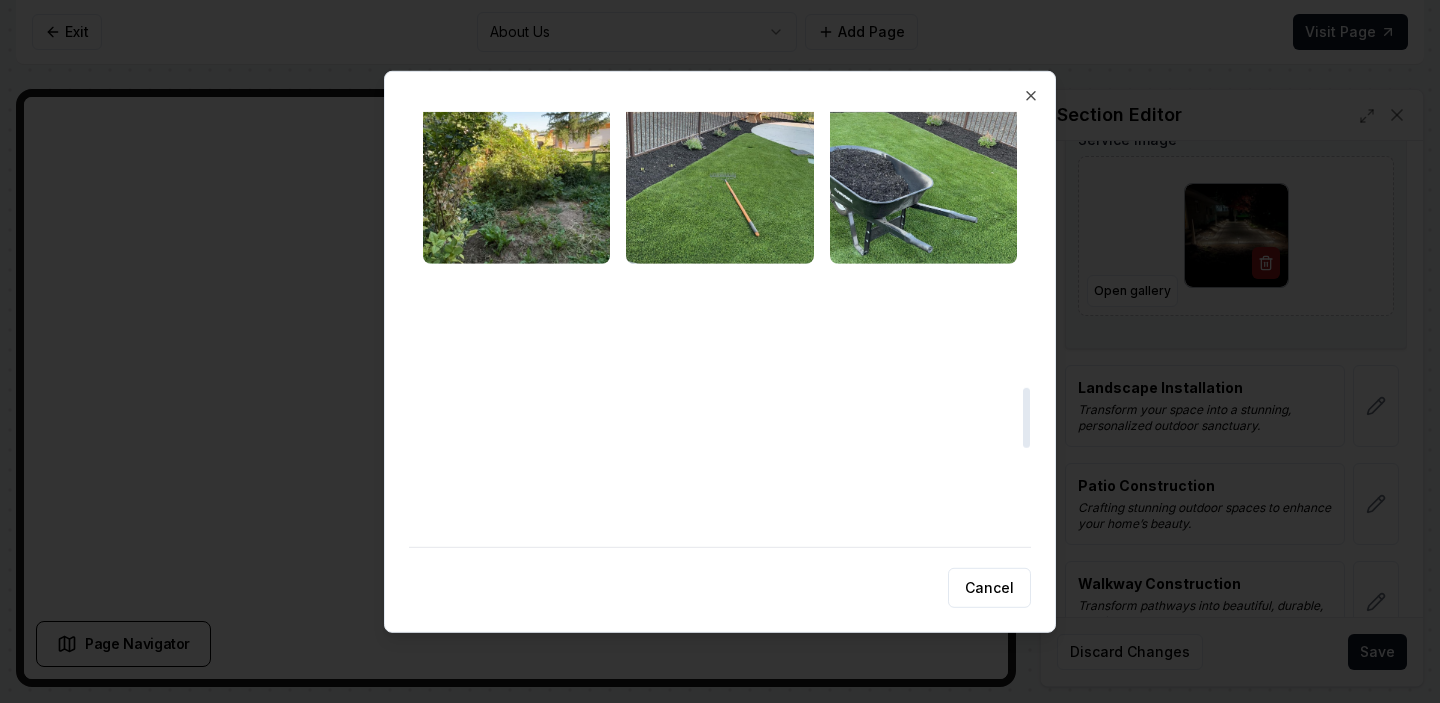 scroll, scrollTop: 2693, scrollLeft: 0, axis: vertical 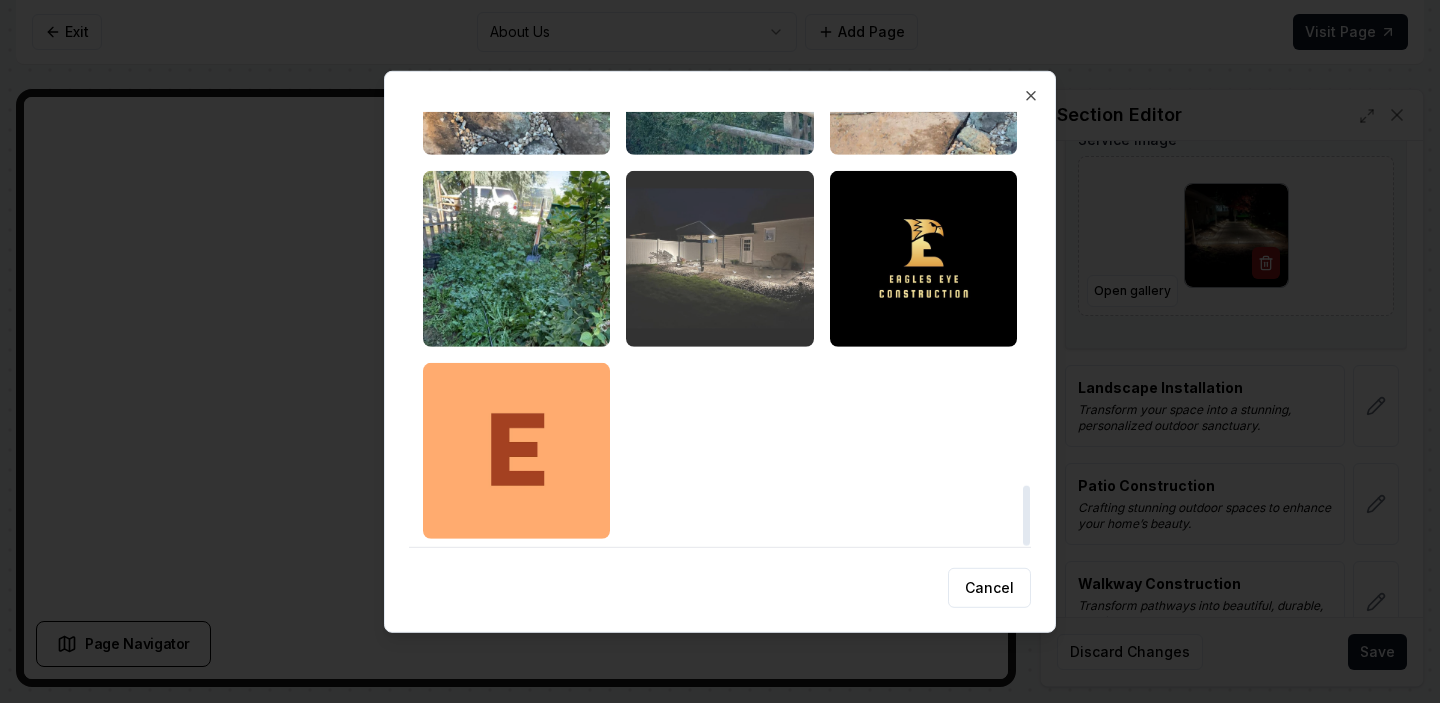 click at bounding box center [719, 258] 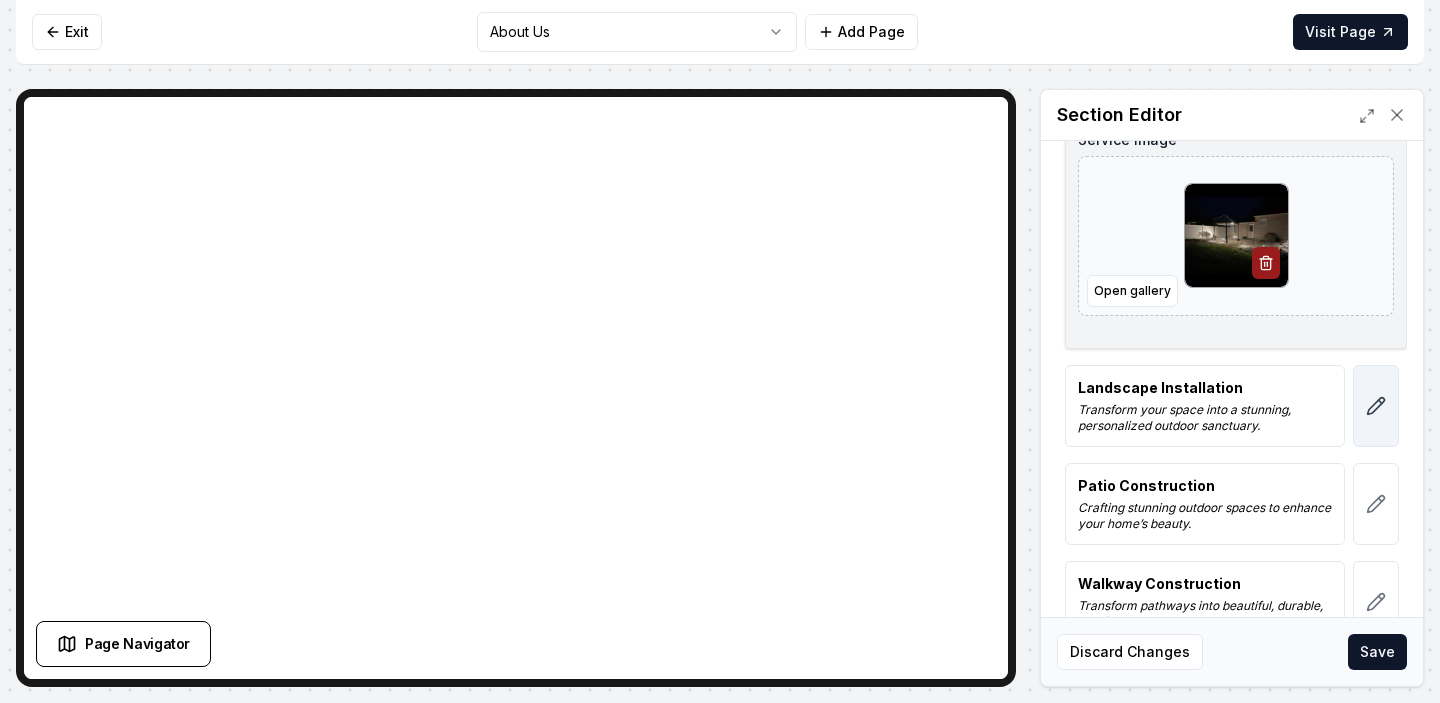 click at bounding box center [1376, 406] 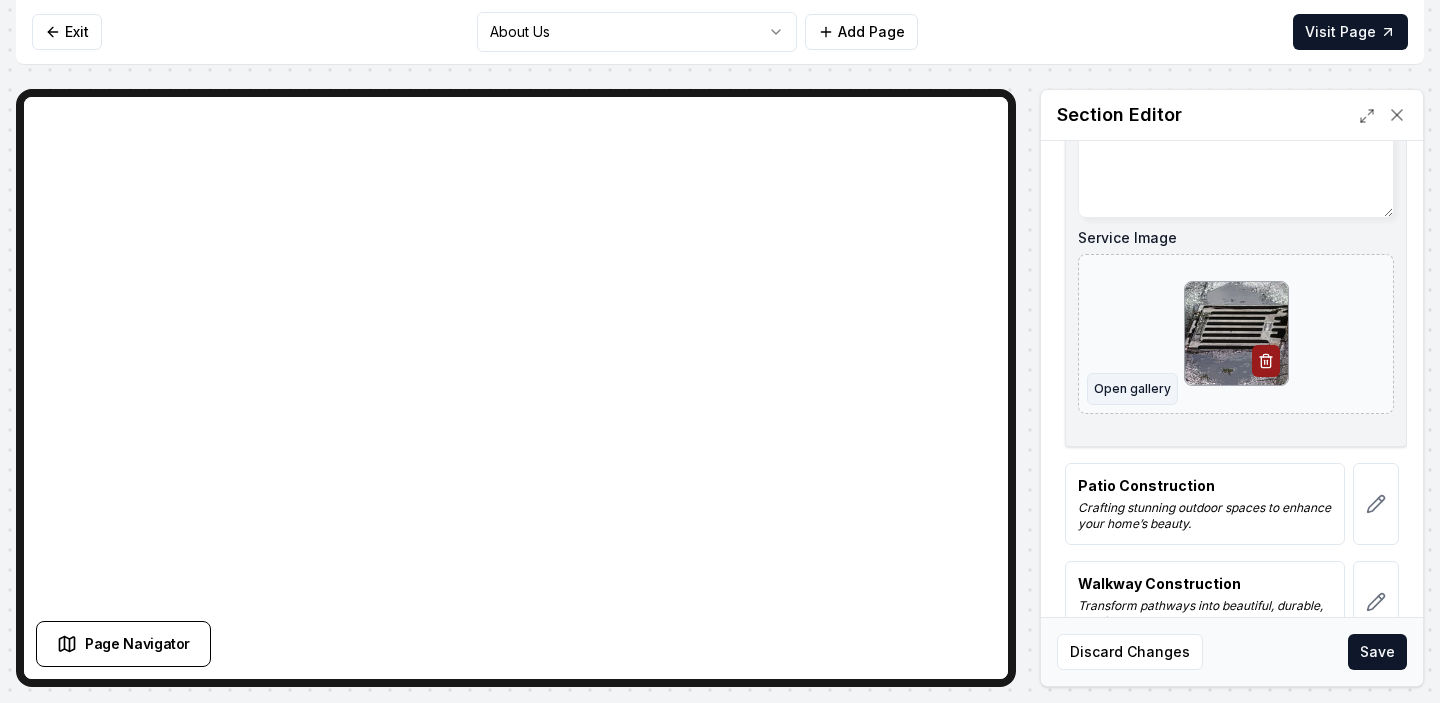 click on "Open gallery" at bounding box center [1132, 389] 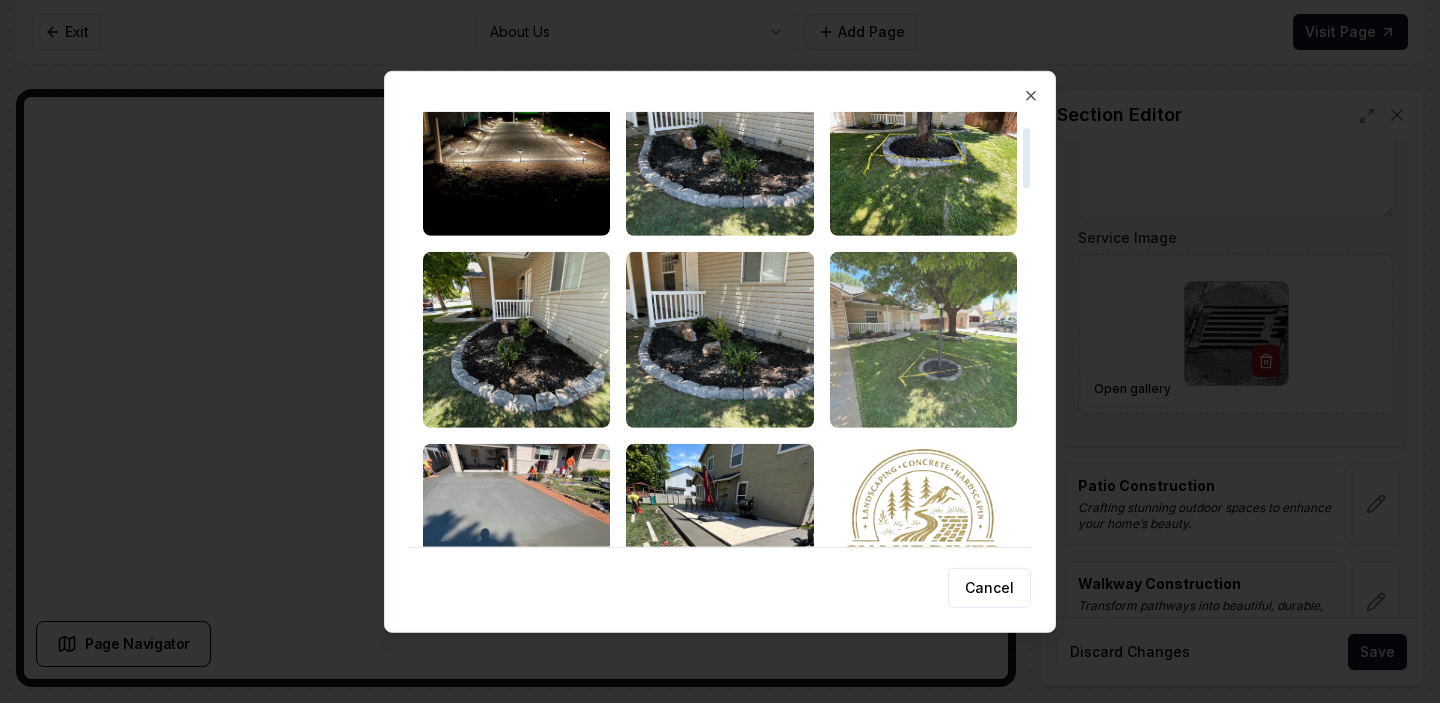 scroll, scrollTop: 90, scrollLeft: 0, axis: vertical 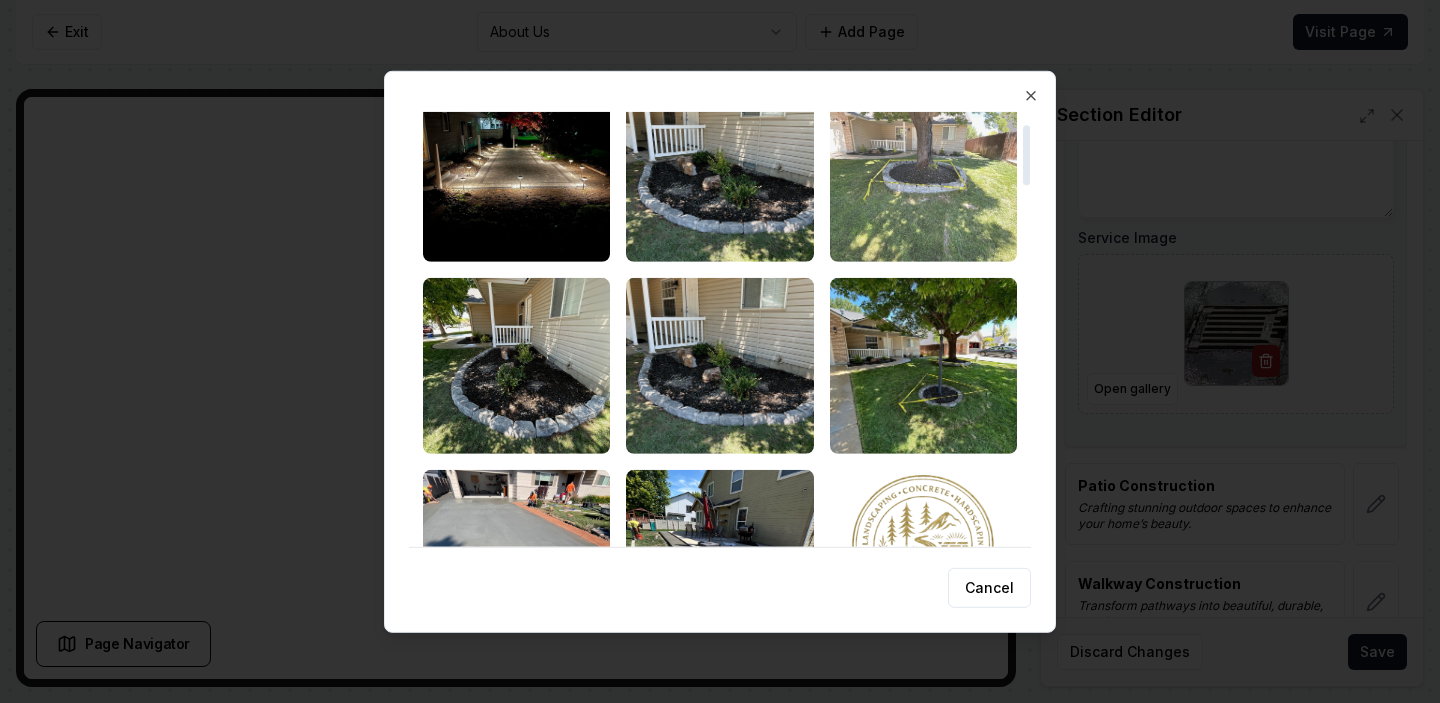click at bounding box center (923, 173) 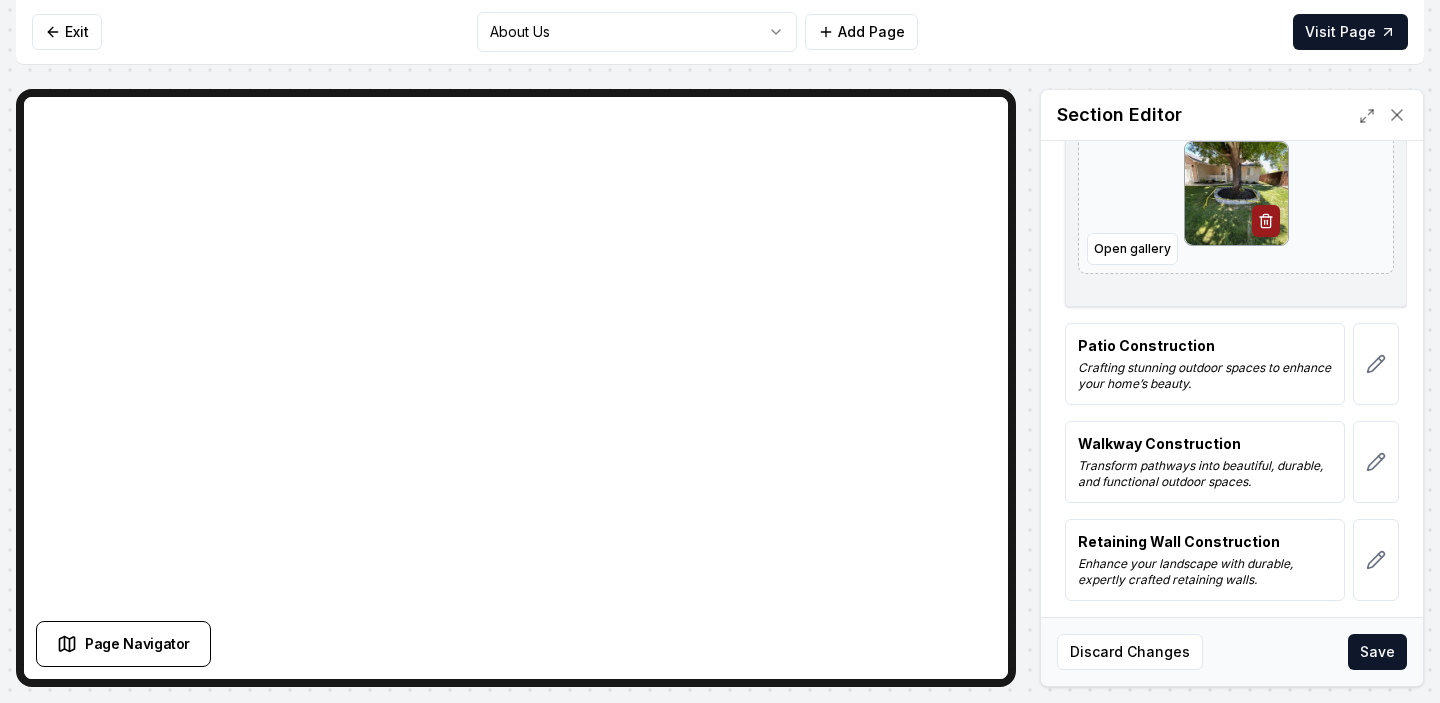 scroll, scrollTop: 891, scrollLeft: 0, axis: vertical 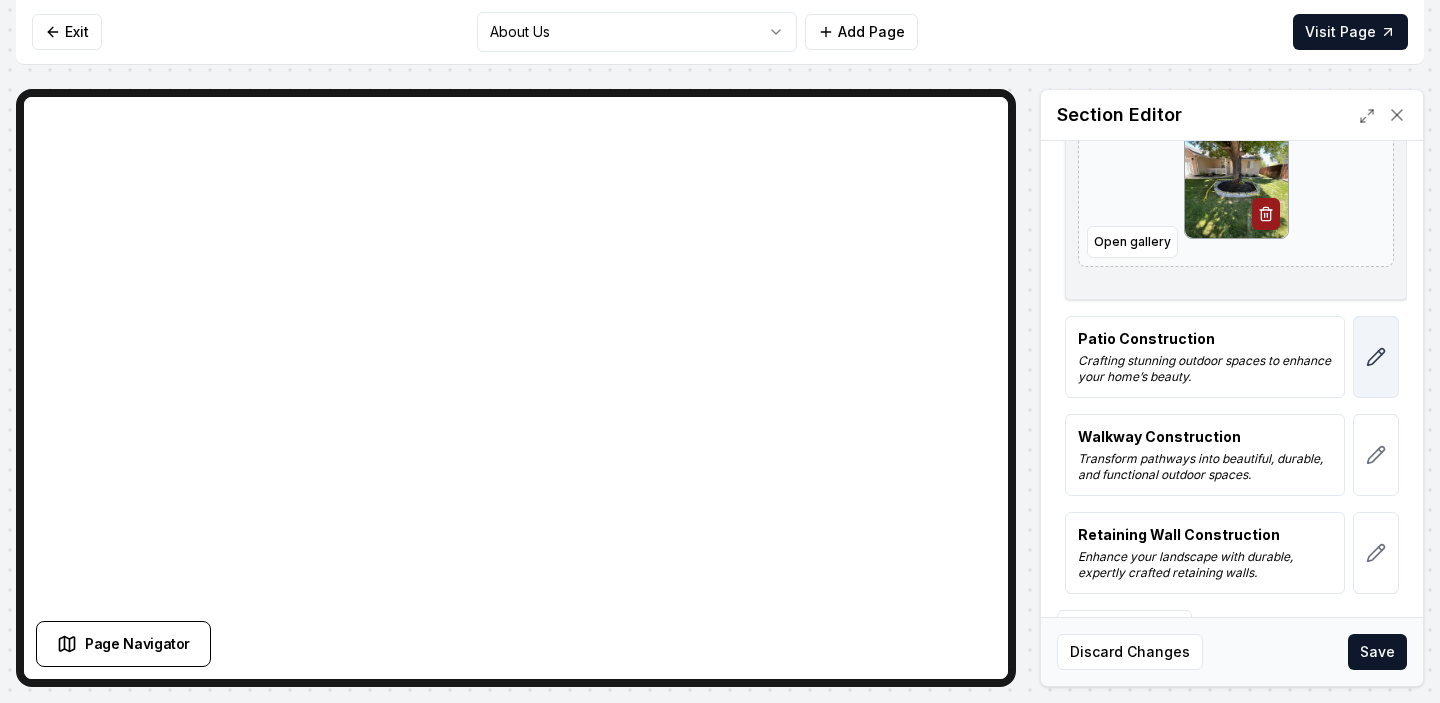 click at bounding box center [1376, 357] 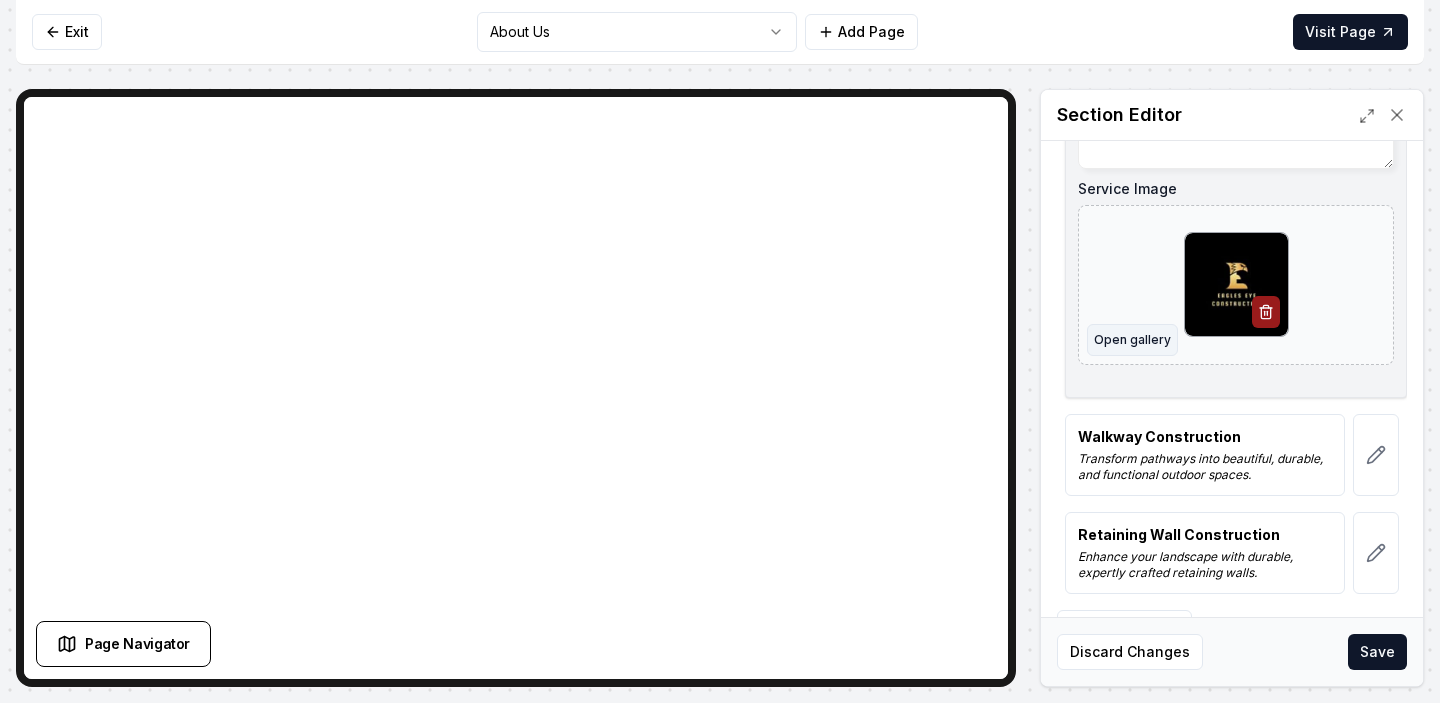 click on "Open gallery" at bounding box center [1132, 340] 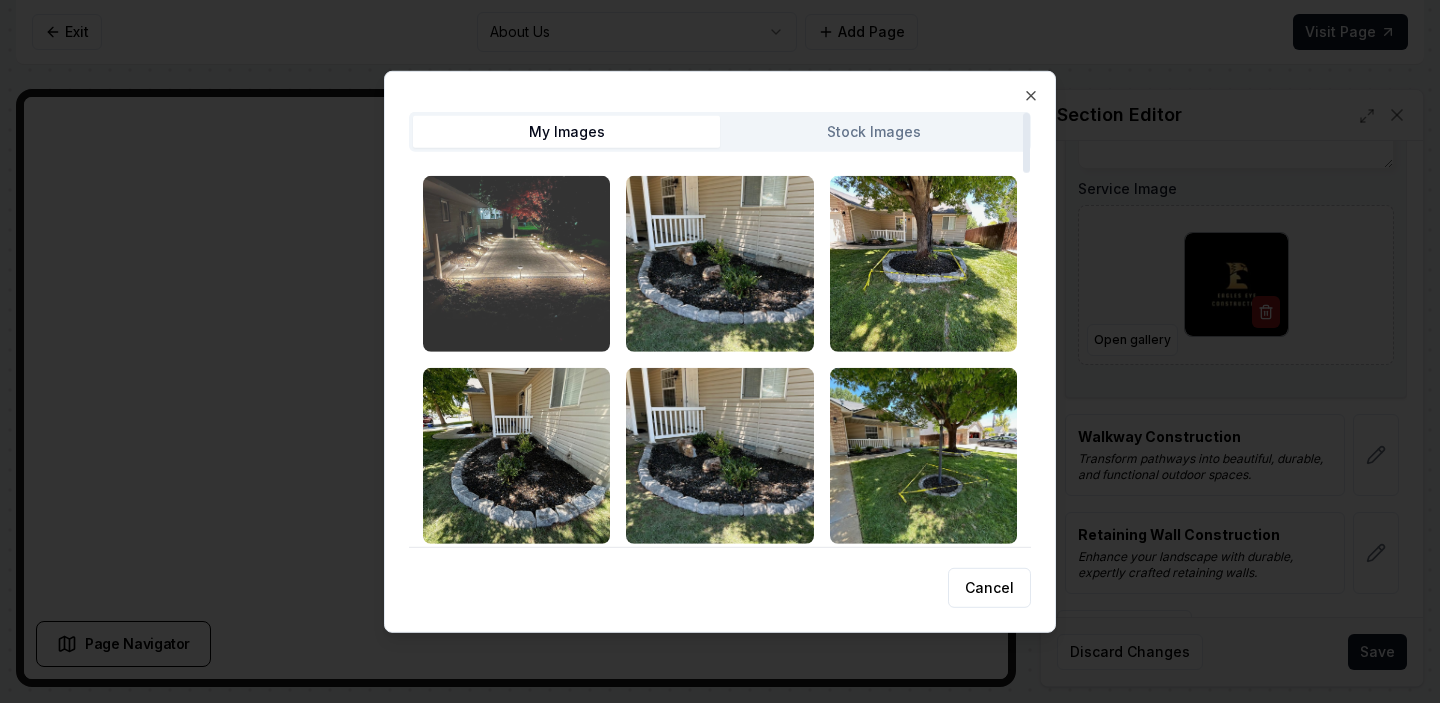 click at bounding box center [516, 263] 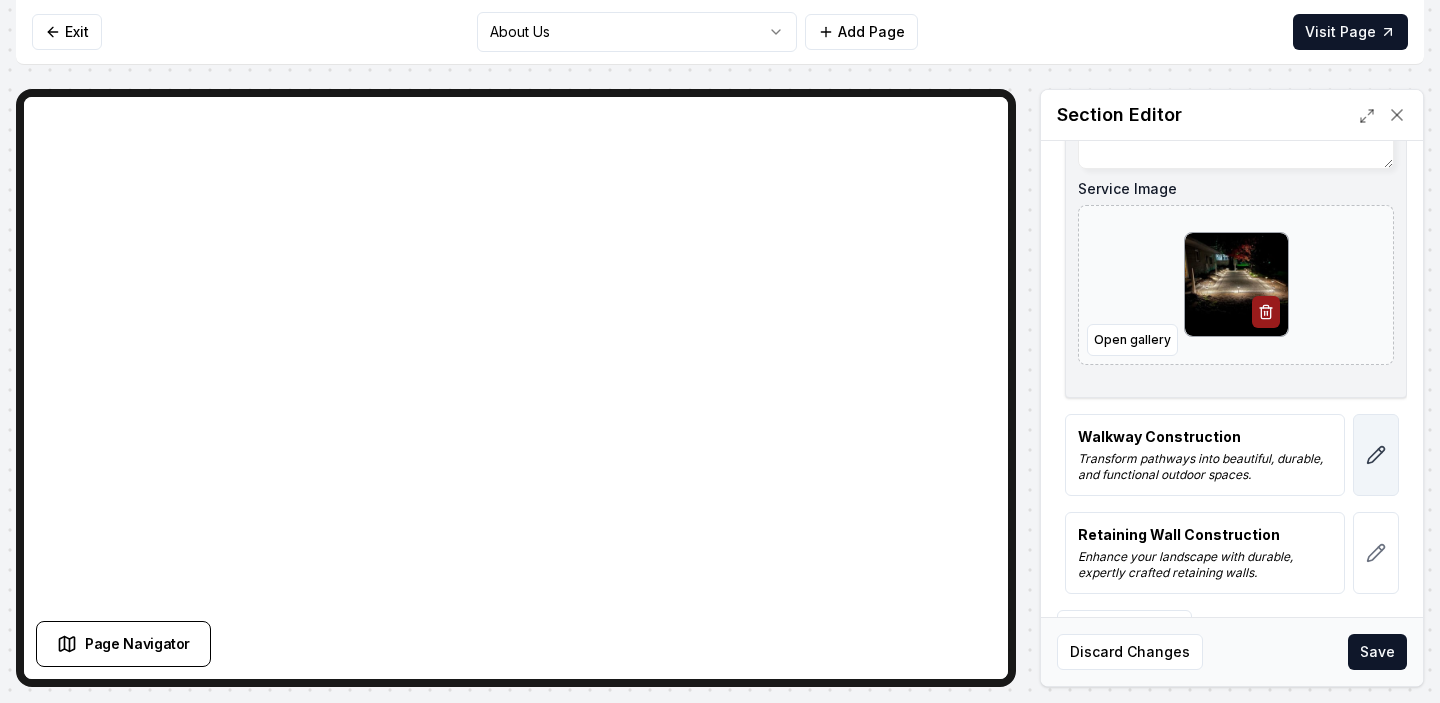click at bounding box center [1376, 455] 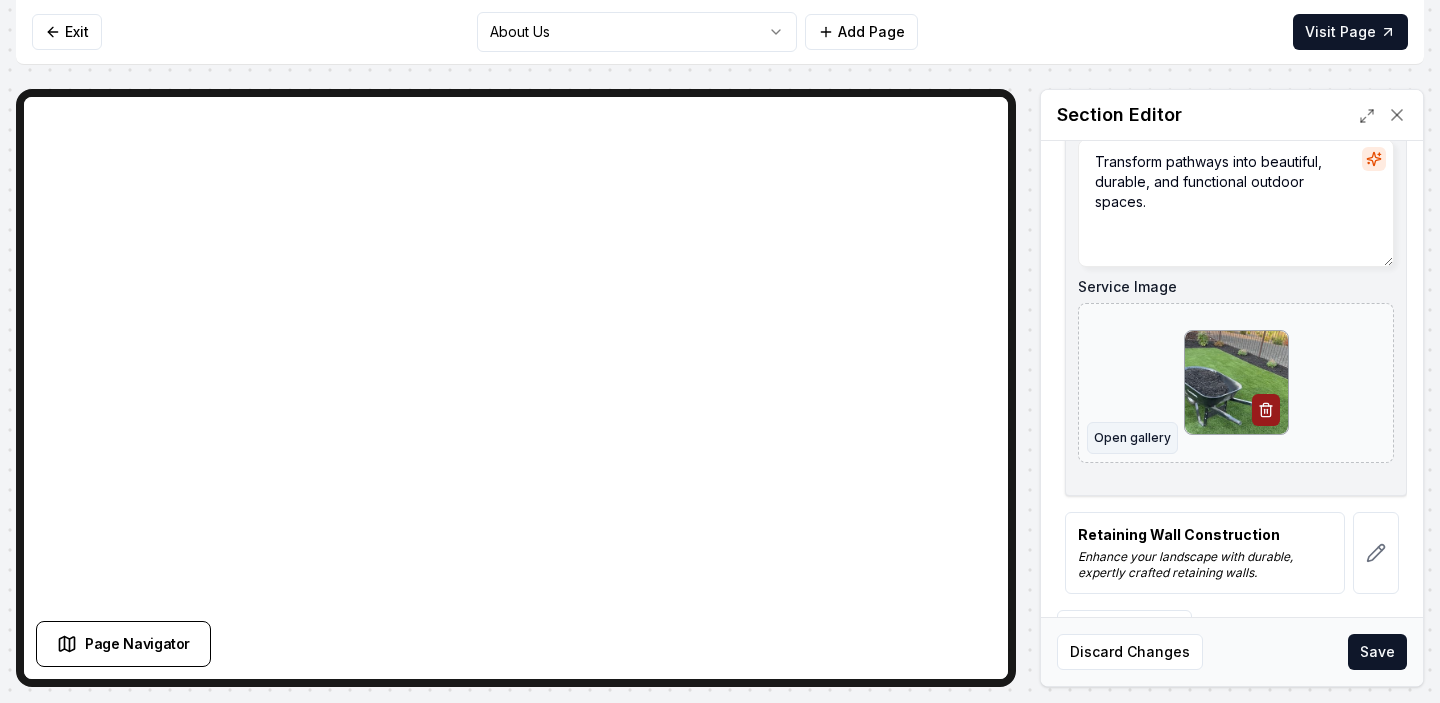 click on "Open gallery" at bounding box center [1132, 438] 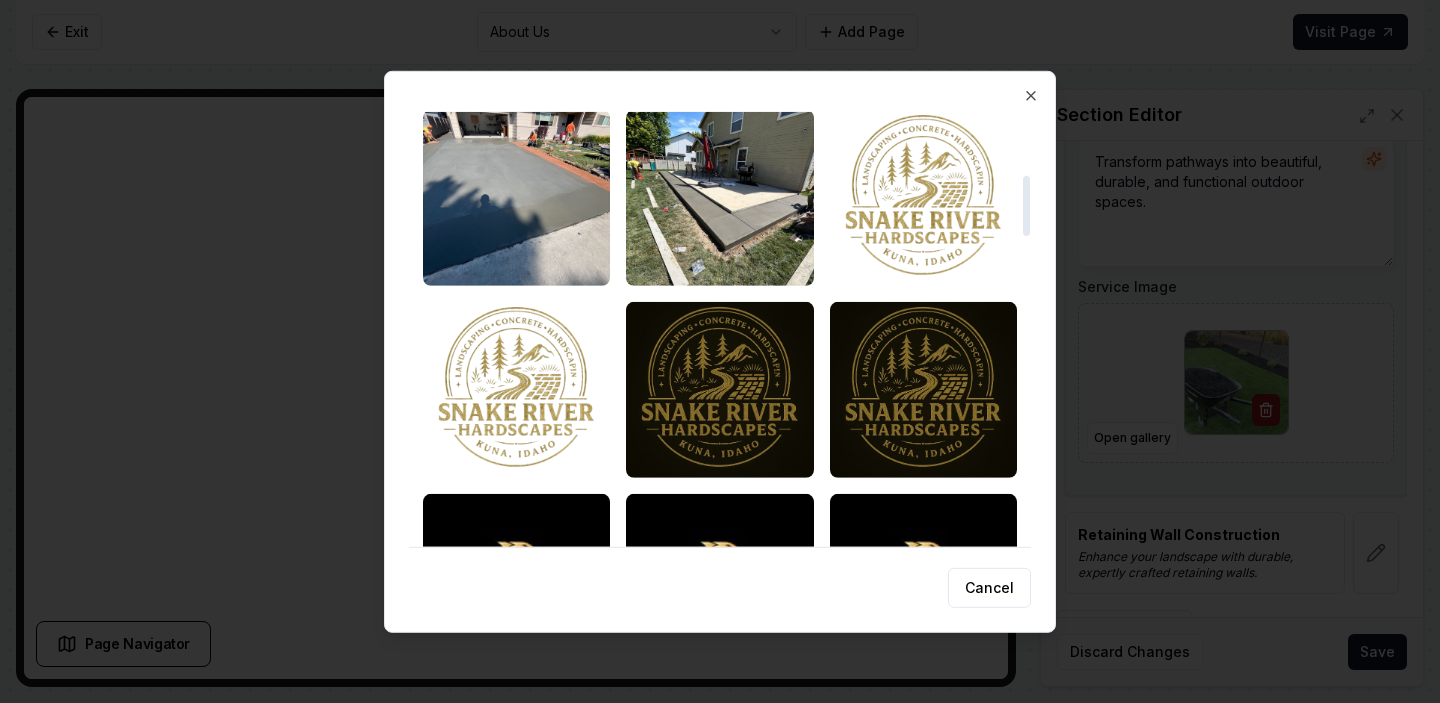 scroll, scrollTop: 455, scrollLeft: 0, axis: vertical 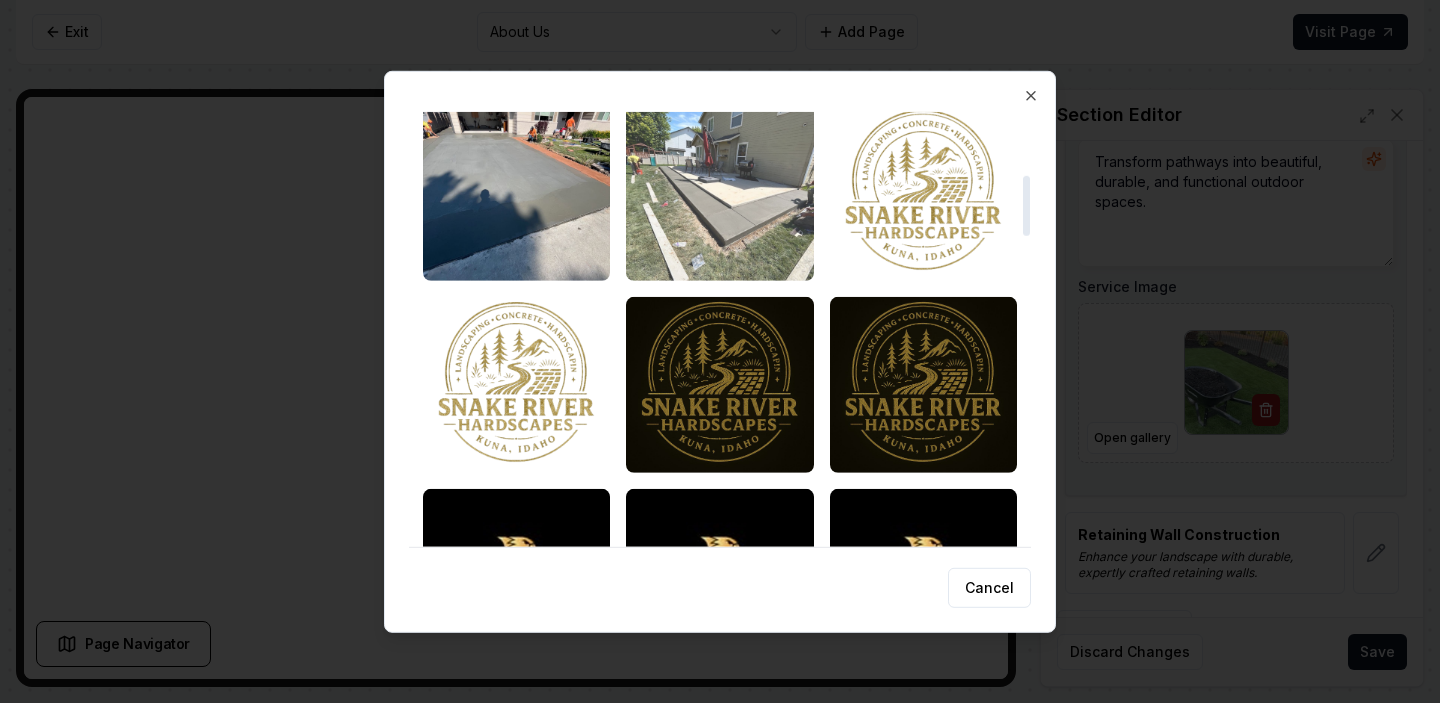 click at bounding box center (719, 192) 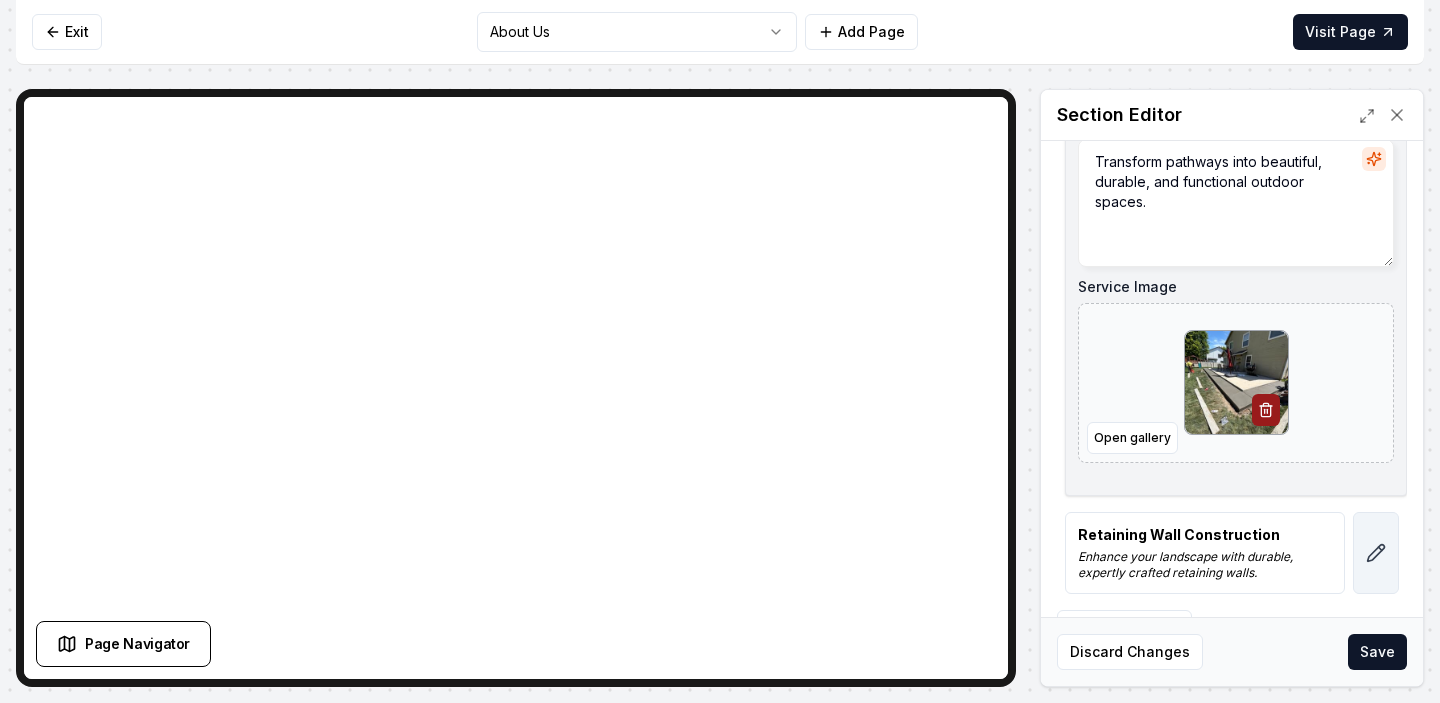 click 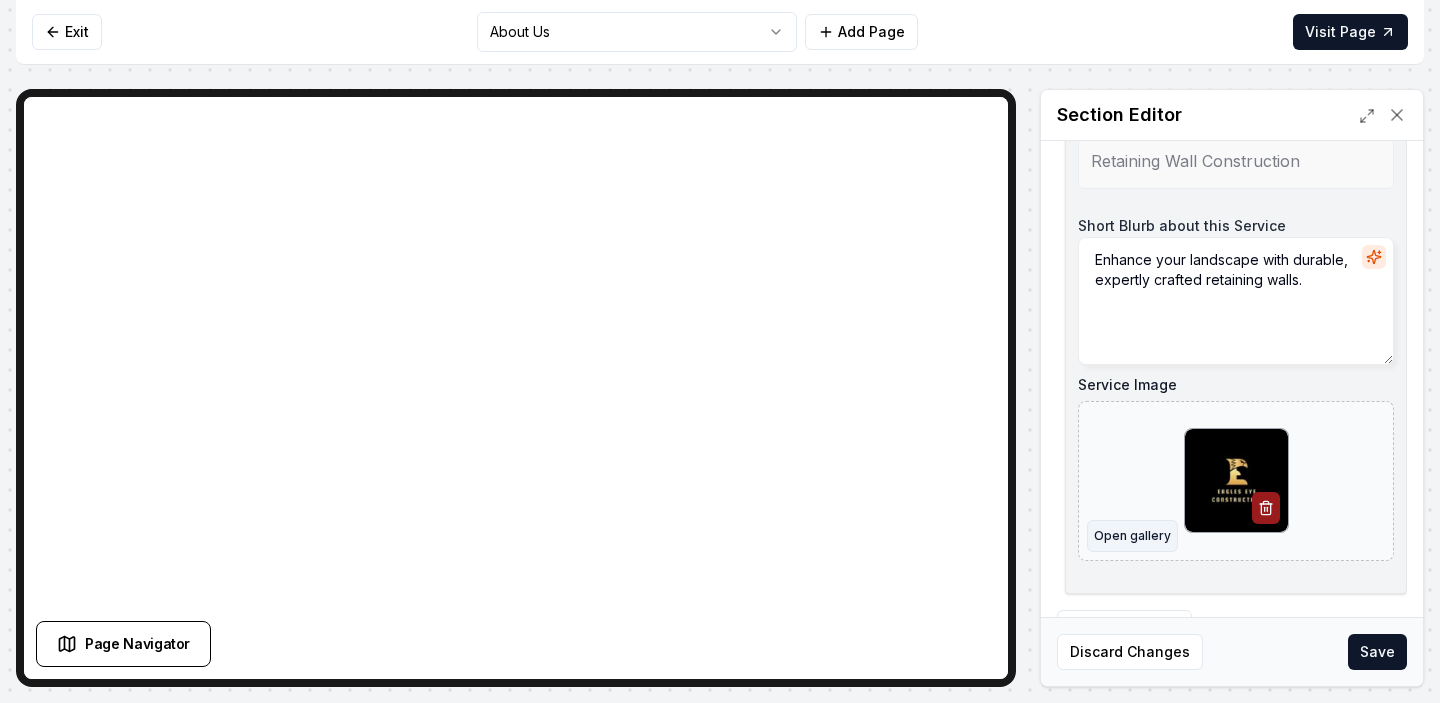 click on "Open gallery" at bounding box center (1132, 536) 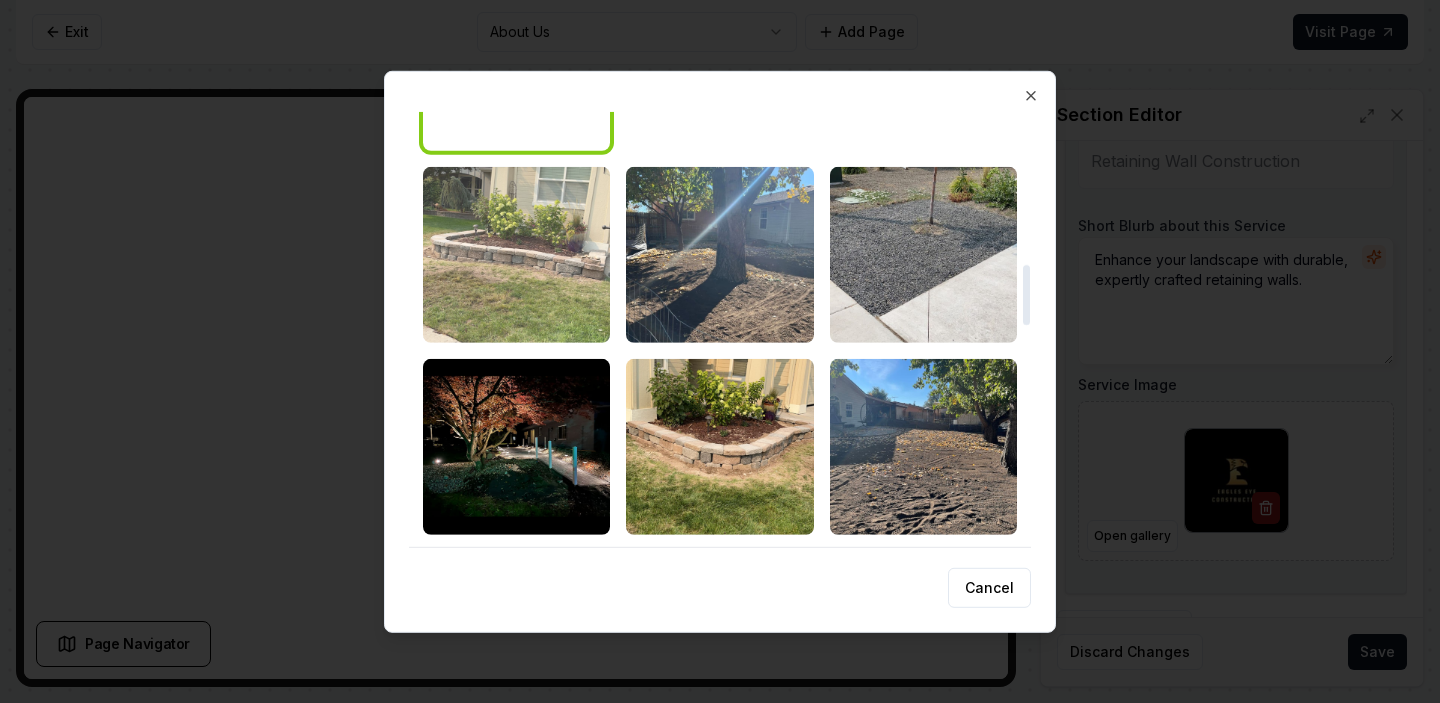 scroll, scrollTop: 1175, scrollLeft: 0, axis: vertical 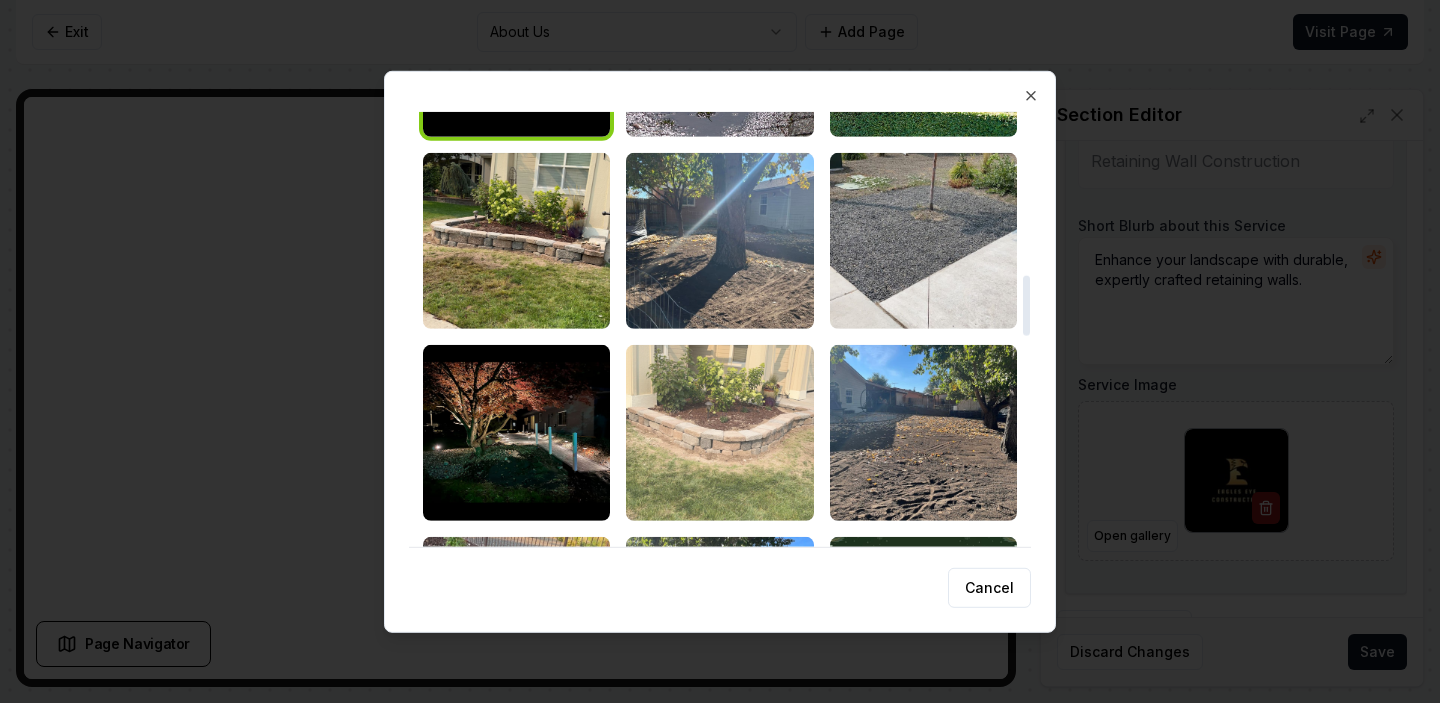 click at bounding box center [719, 432] 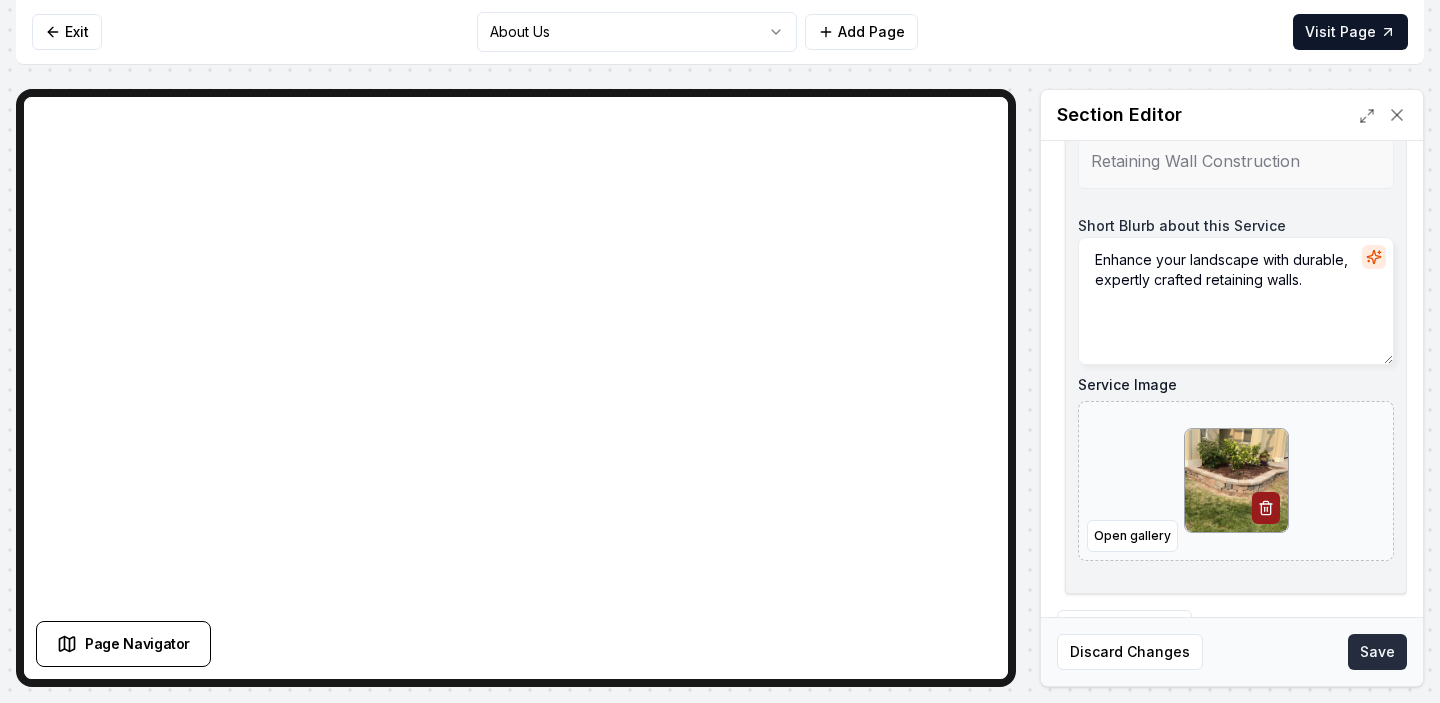 click on "Save" at bounding box center (1377, 652) 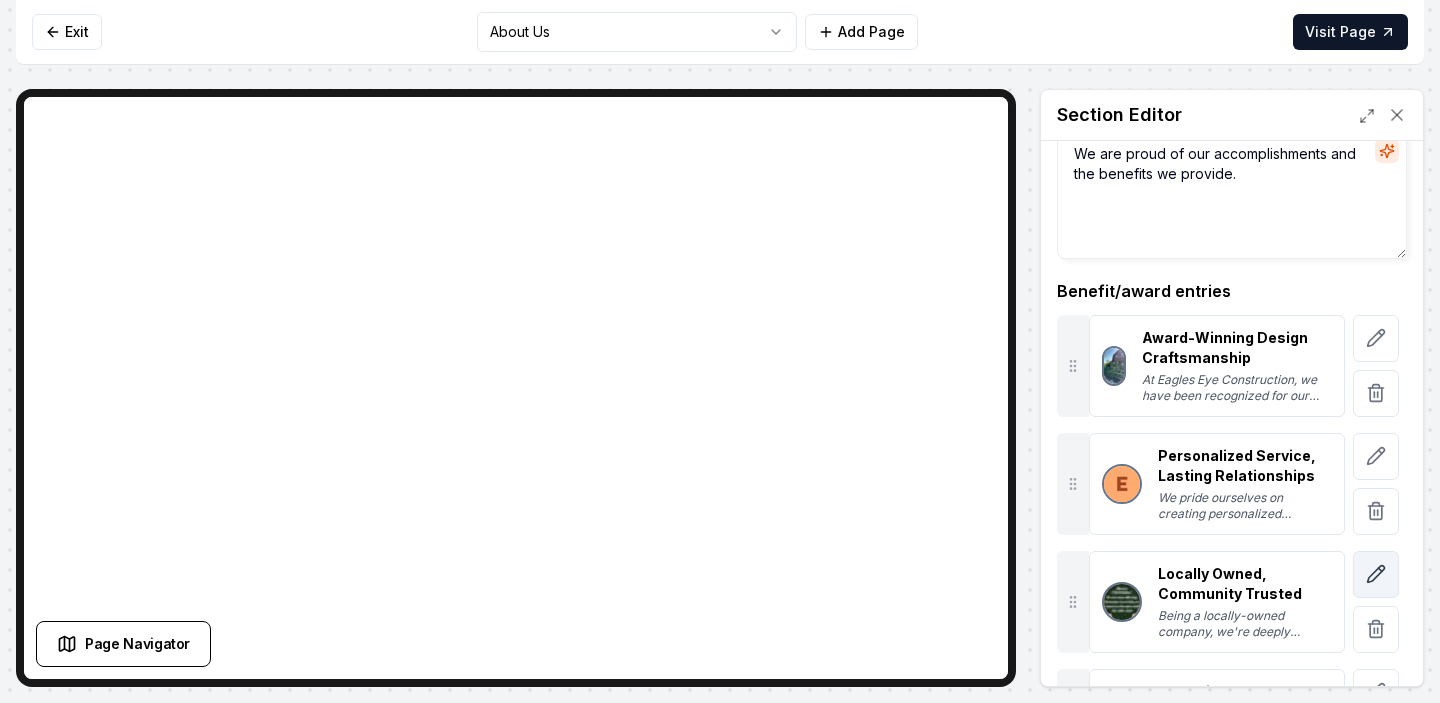 scroll, scrollTop: 159, scrollLeft: 0, axis: vertical 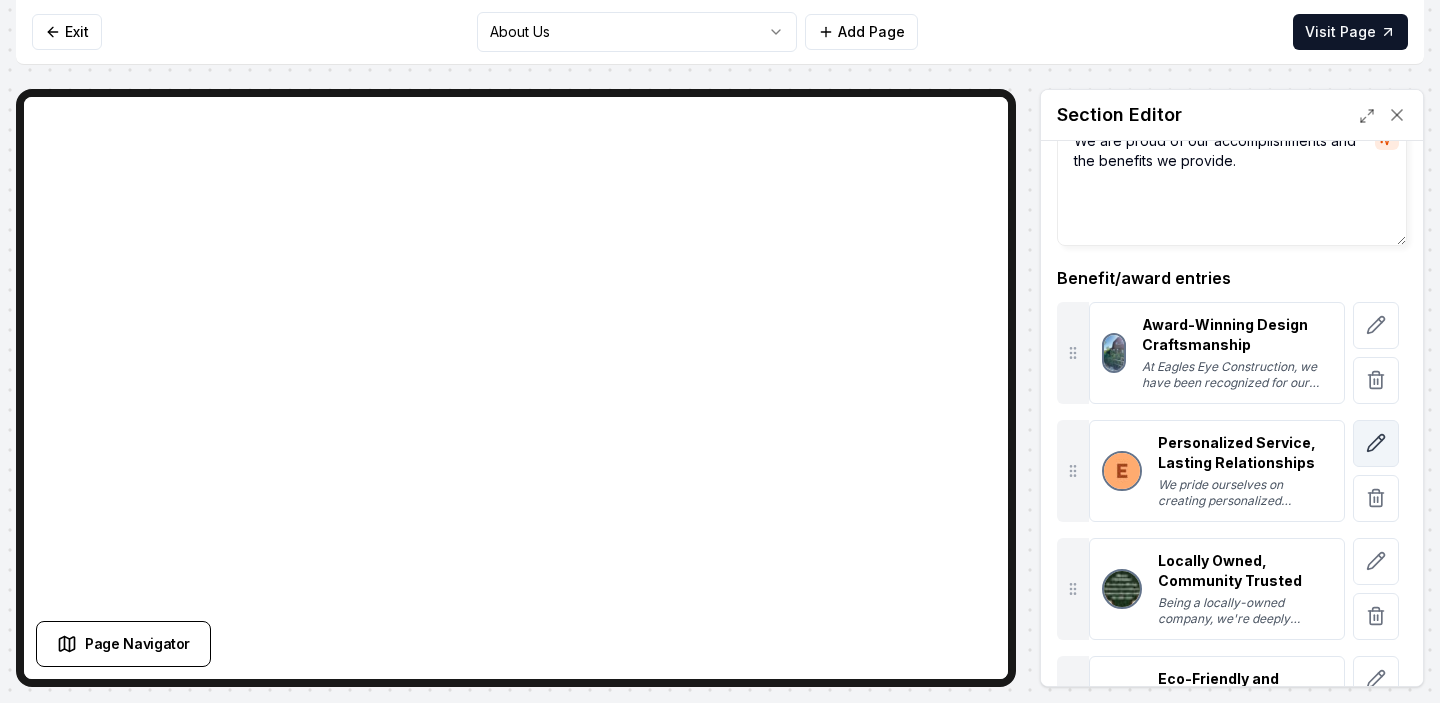click 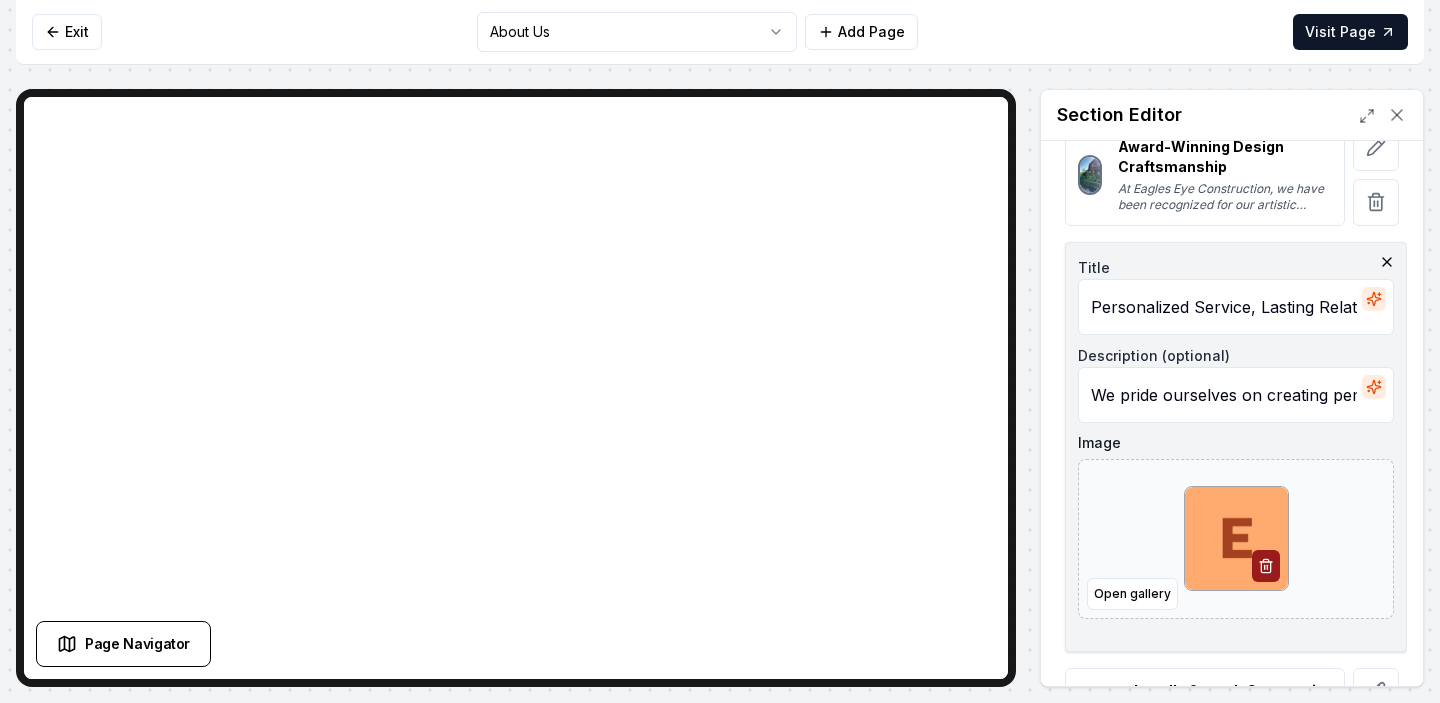scroll, scrollTop: 485, scrollLeft: 0, axis: vertical 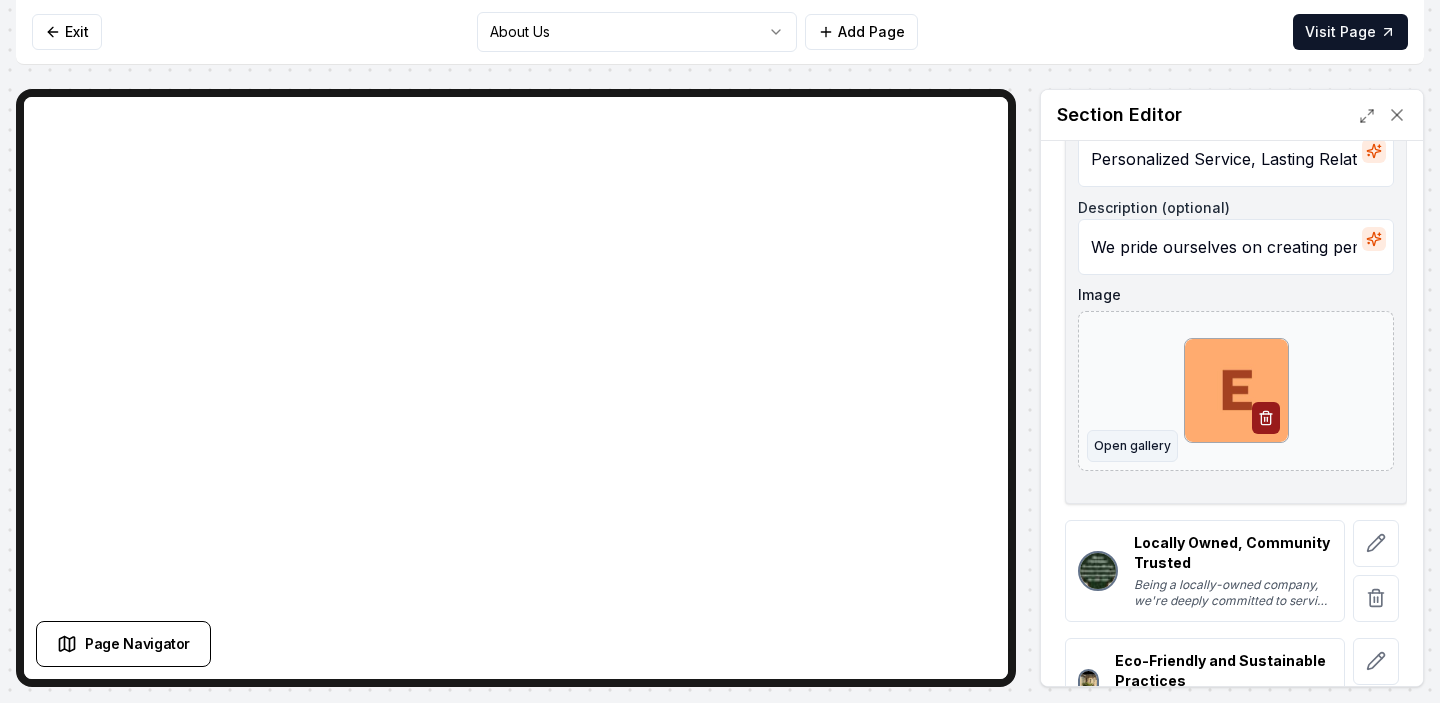 click on "Open gallery" at bounding box center (1132, 446) 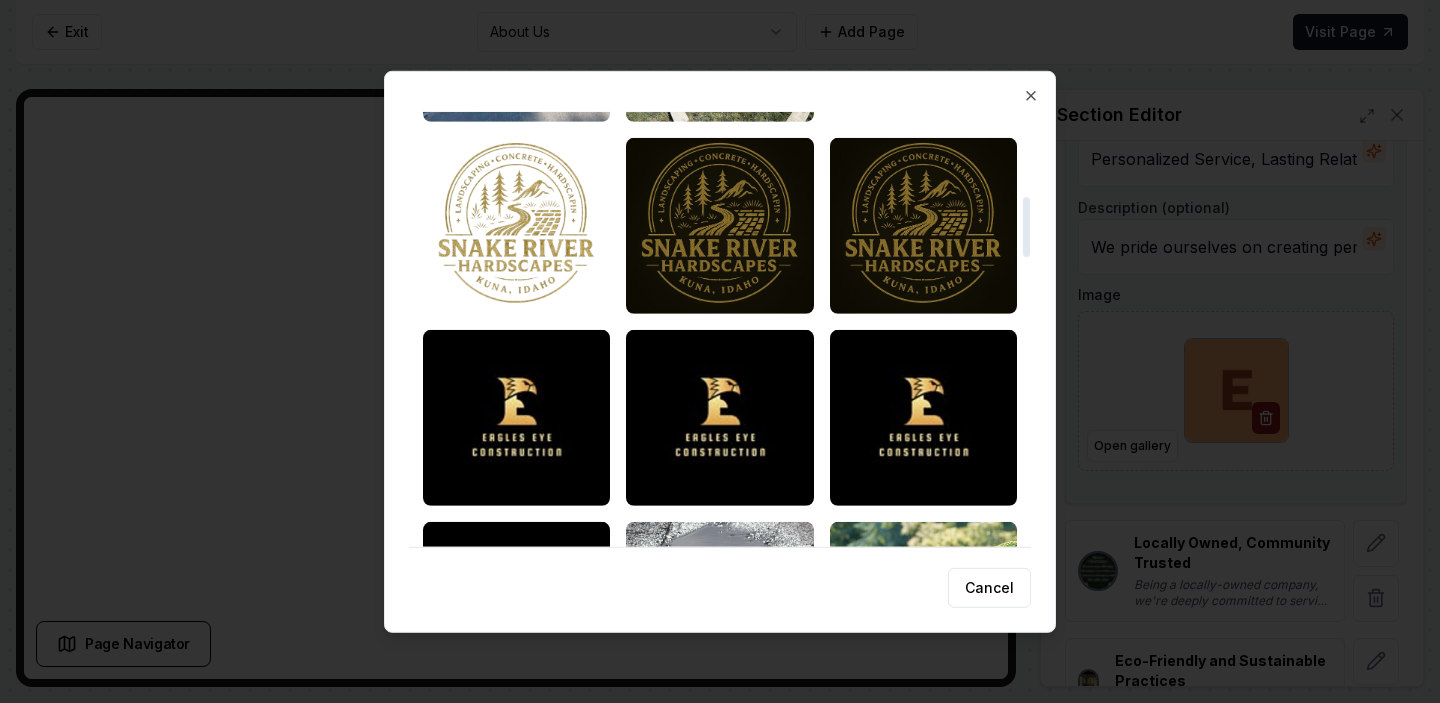 scroll, scrollTop: 600, scrollLeft: 0, axis: vertical 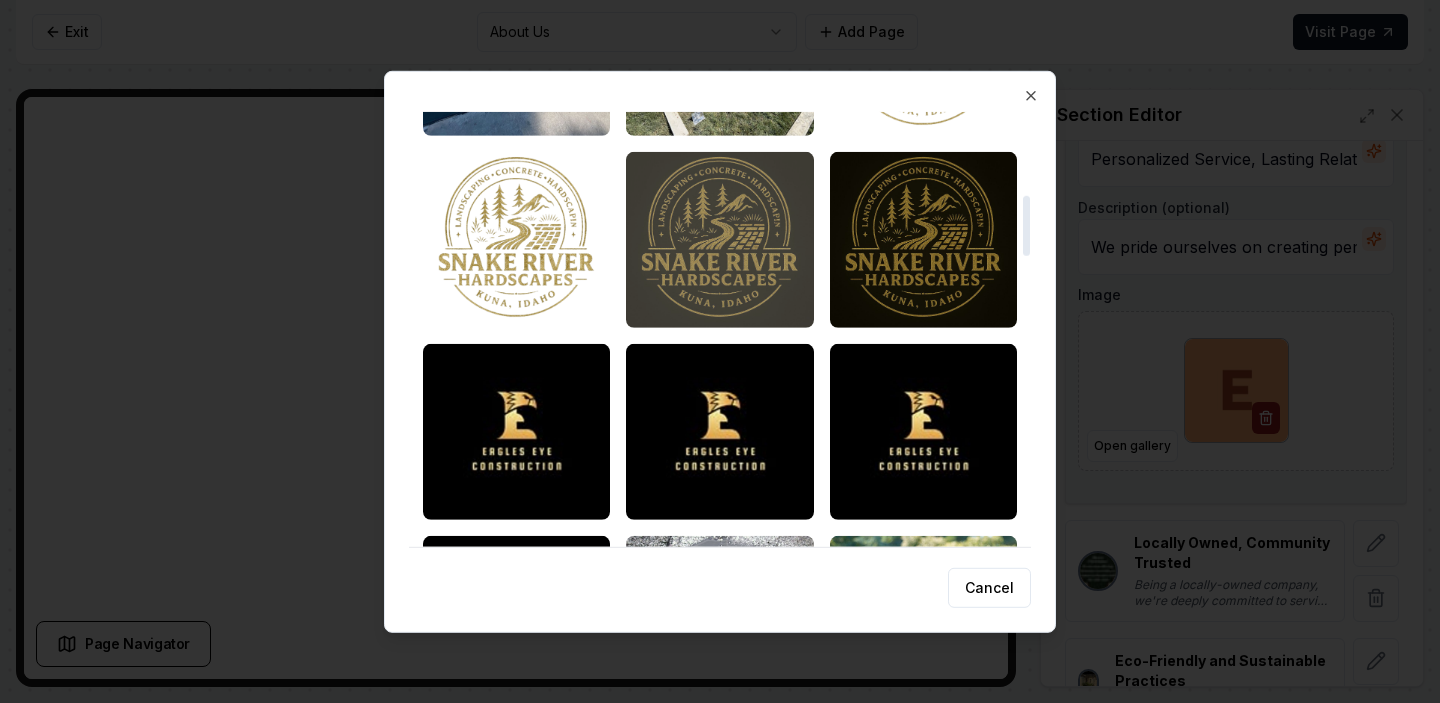 click at bounding box center [719, 239] 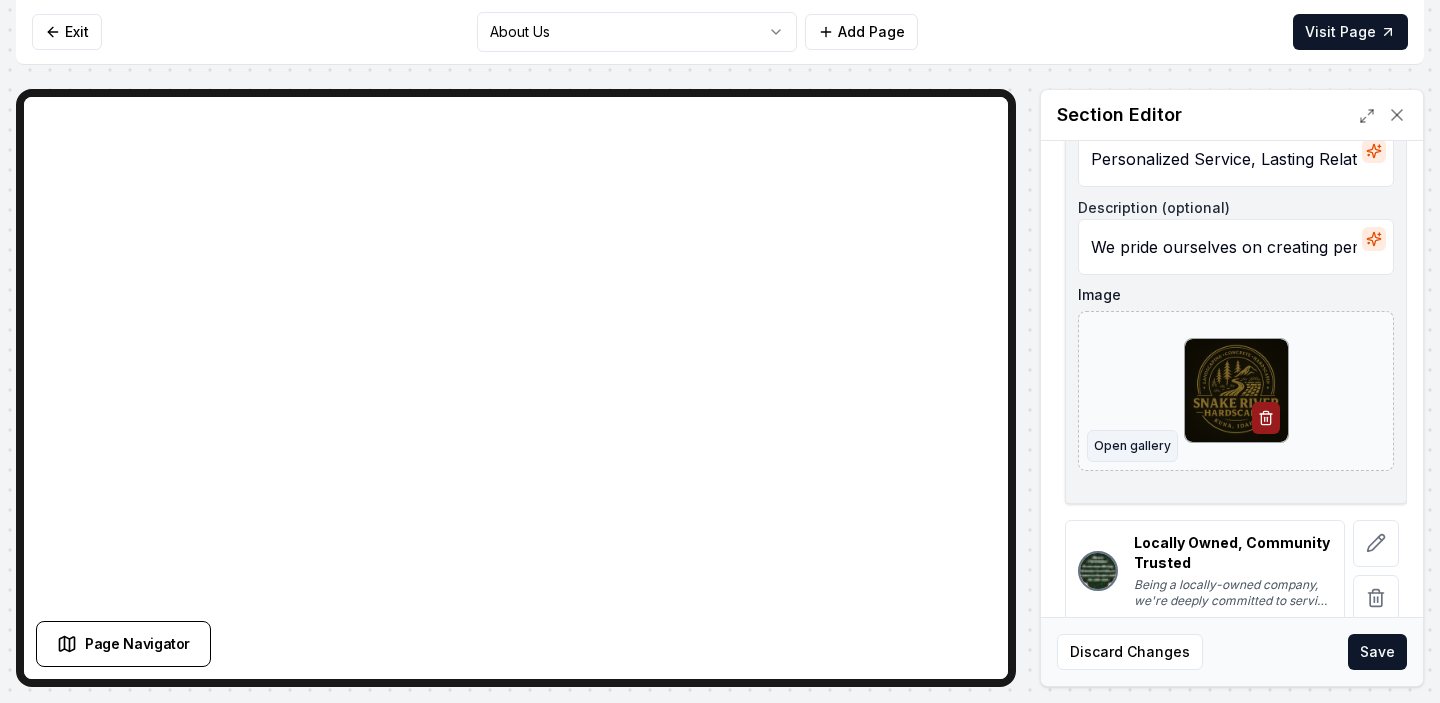 click on "Open gallery" at bounding box center [1132, 446] 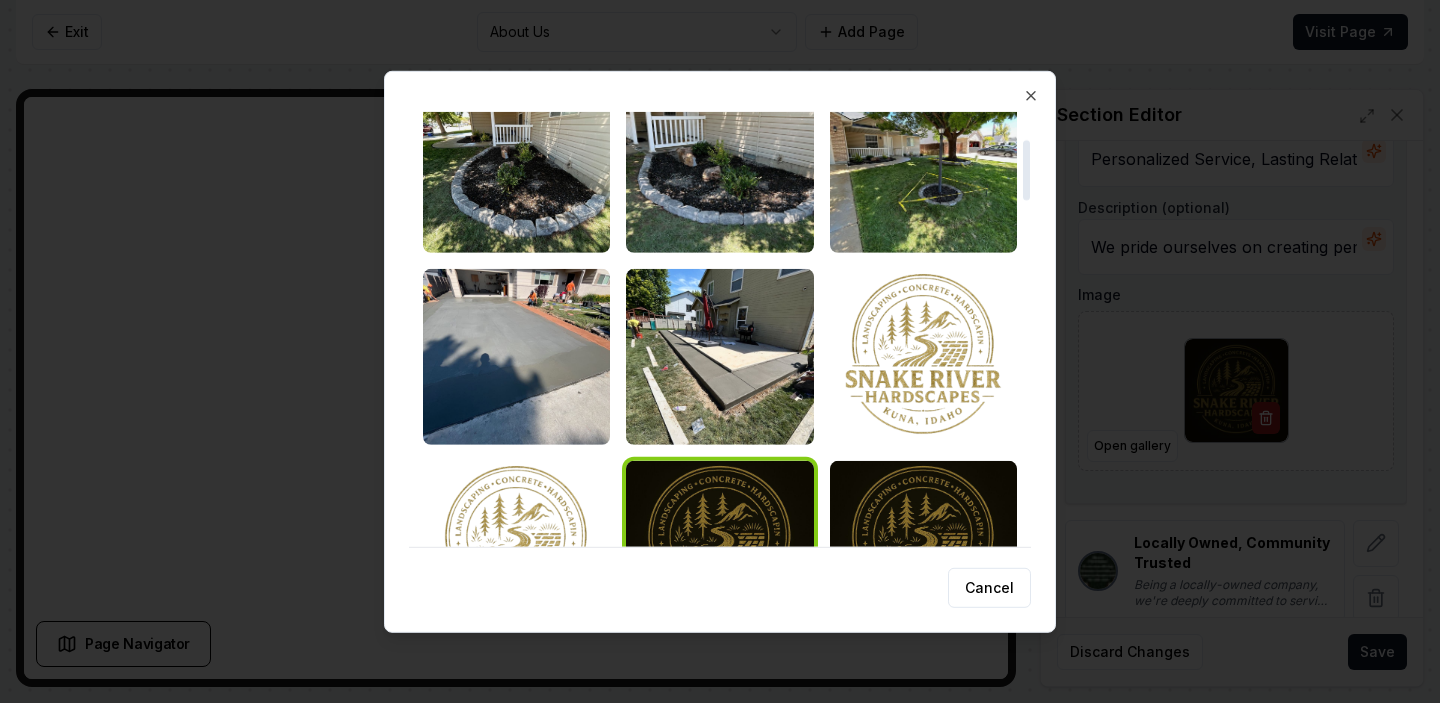 scroll, scrollTop: 78, scrollLeft: 0, axis: vertical 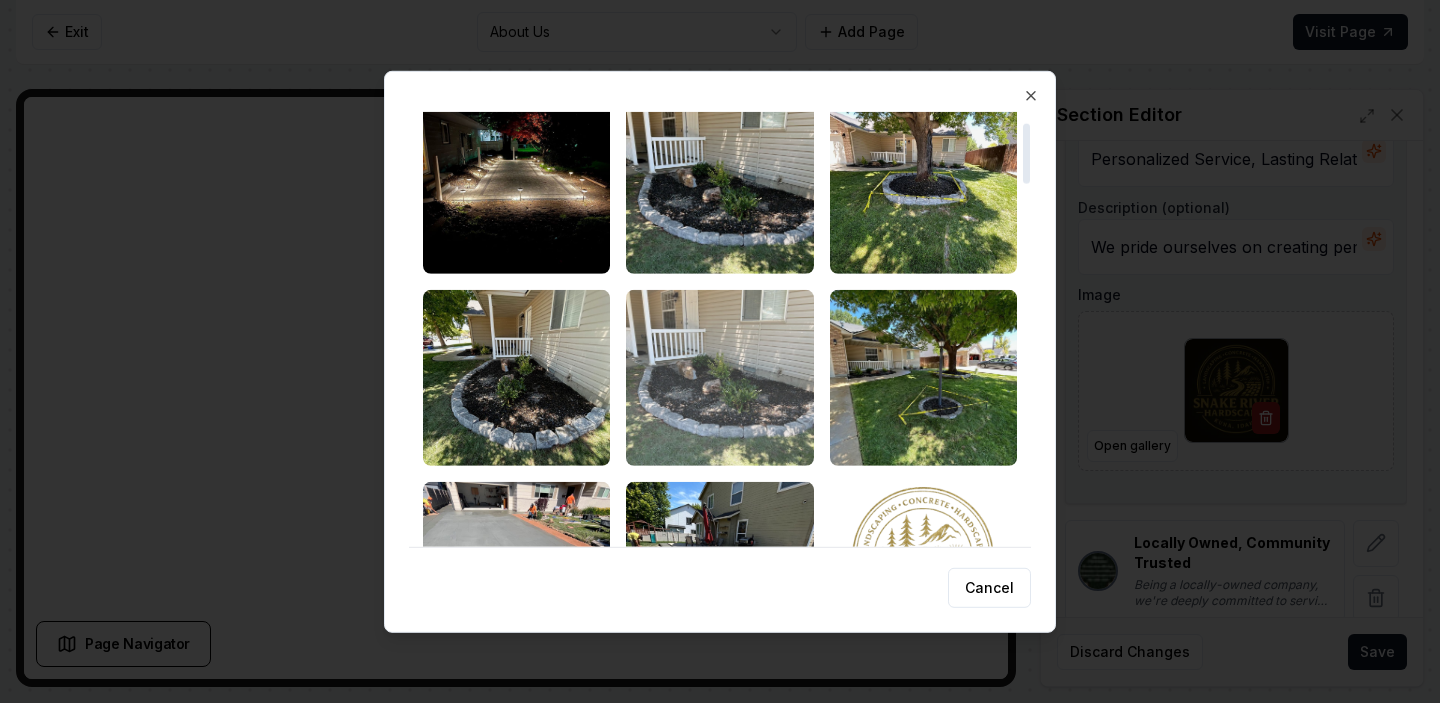 click at bounding box center (719, 377) 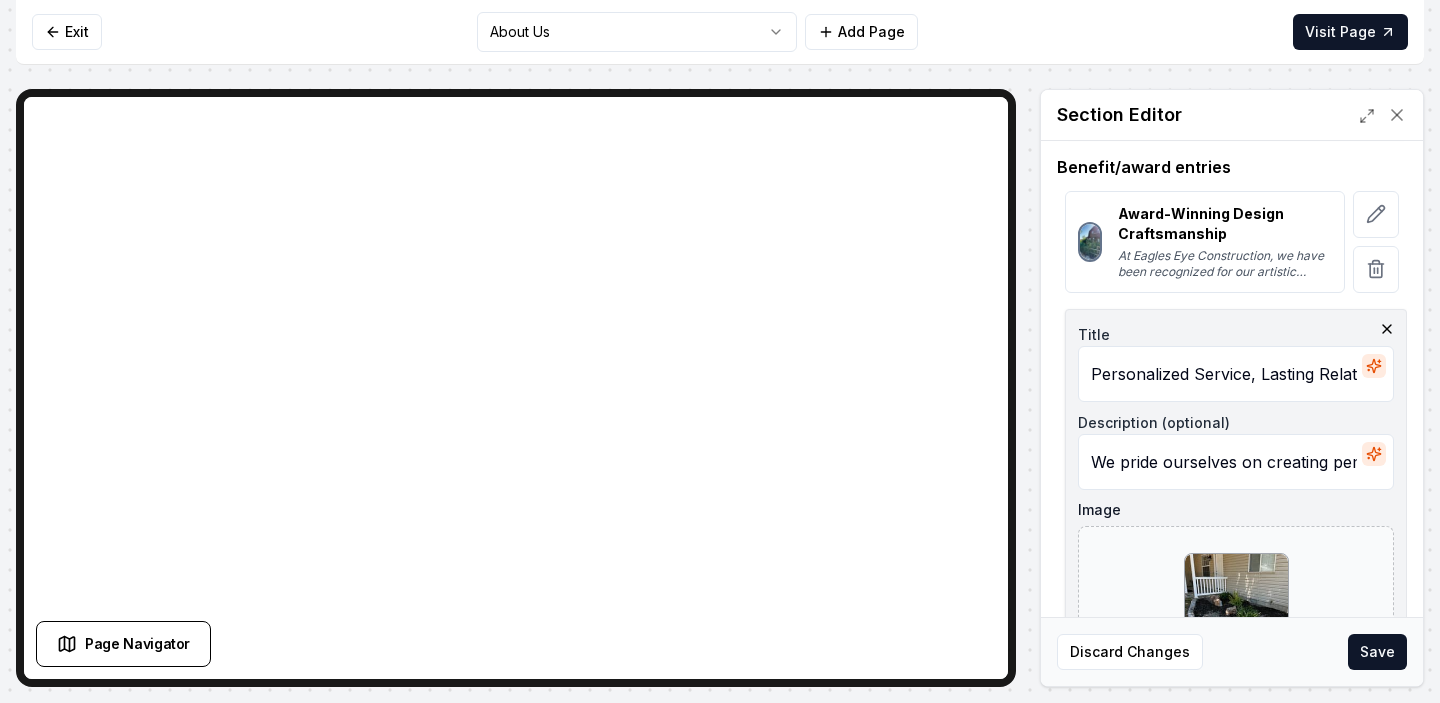 scroll, scrollTop: 269, scrollLeft: 0, axis: vertical 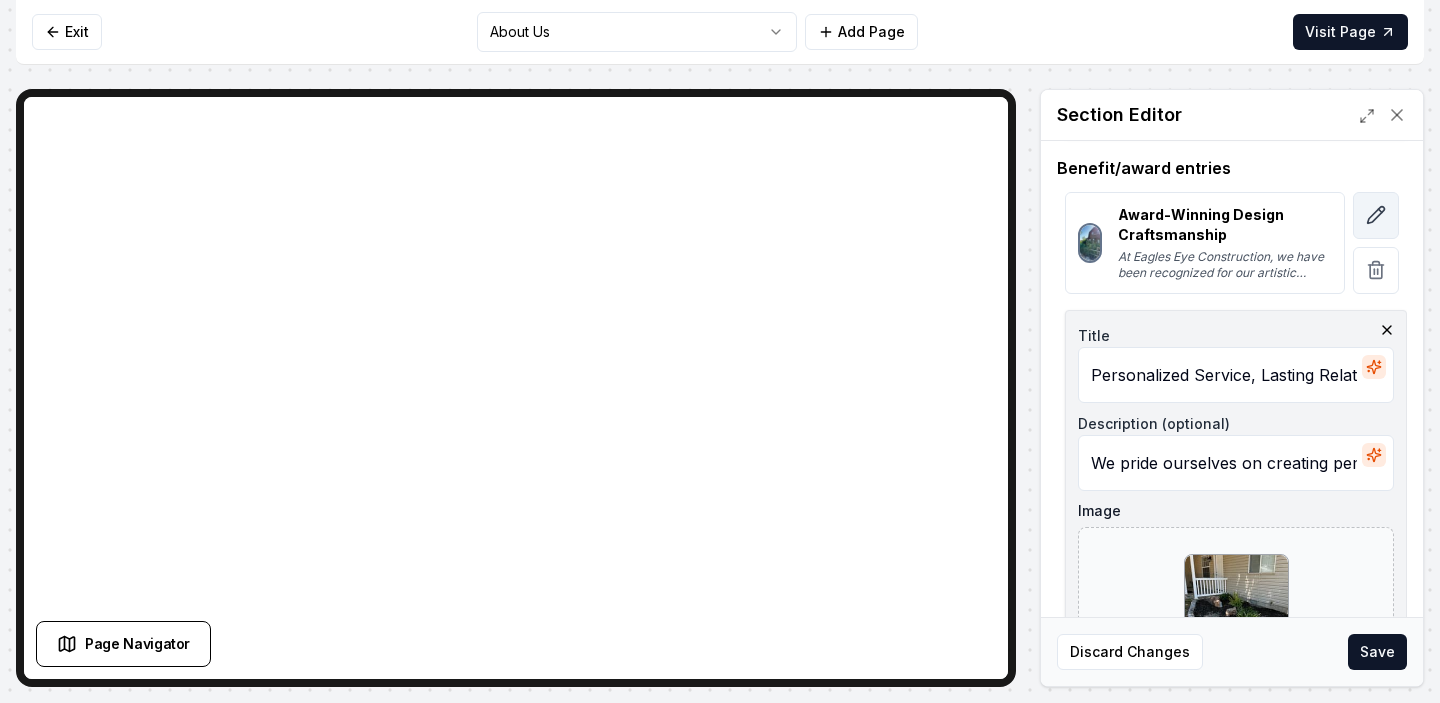click 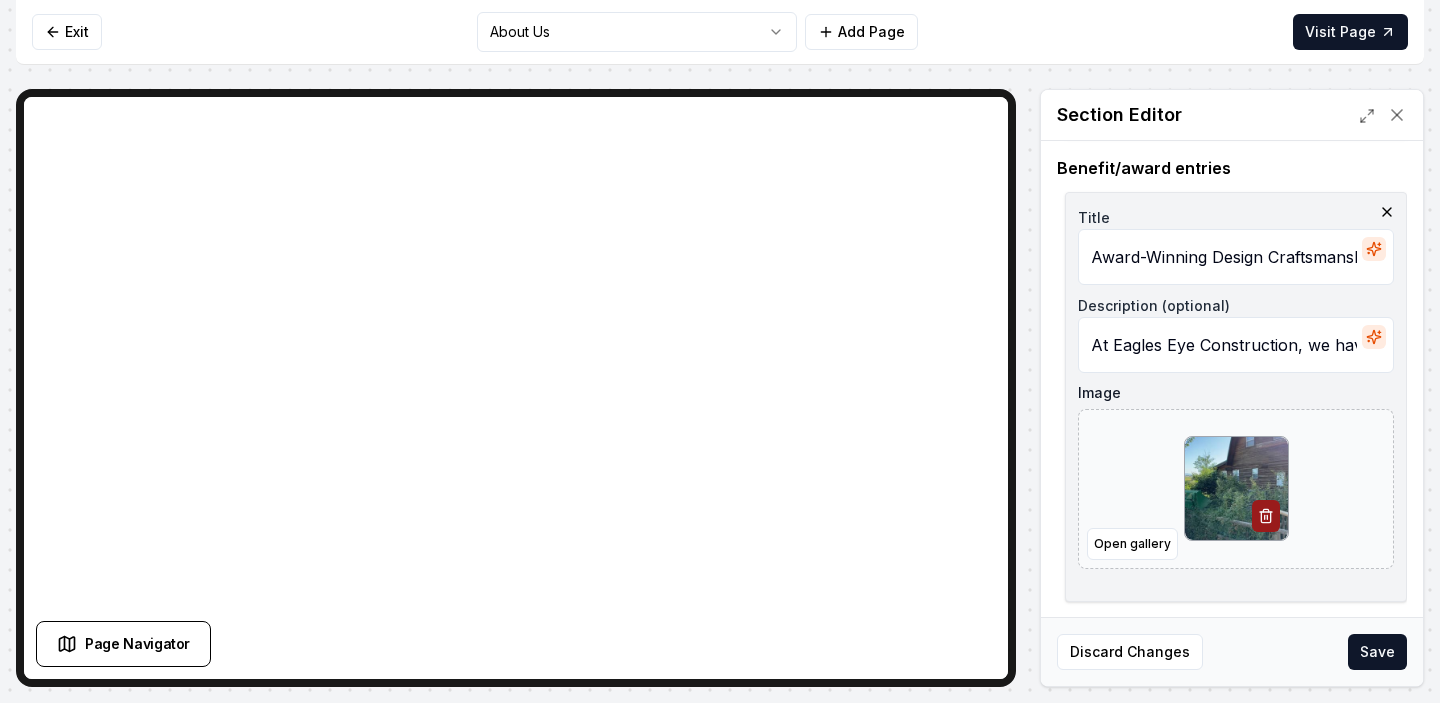 click on "At Eagles Eye Construction, we have been recognized for our artistic landscaper's touch, winning reputable accolades for hardscaping designs that marry beauty with functionality." at bounding box center [1236, 345] 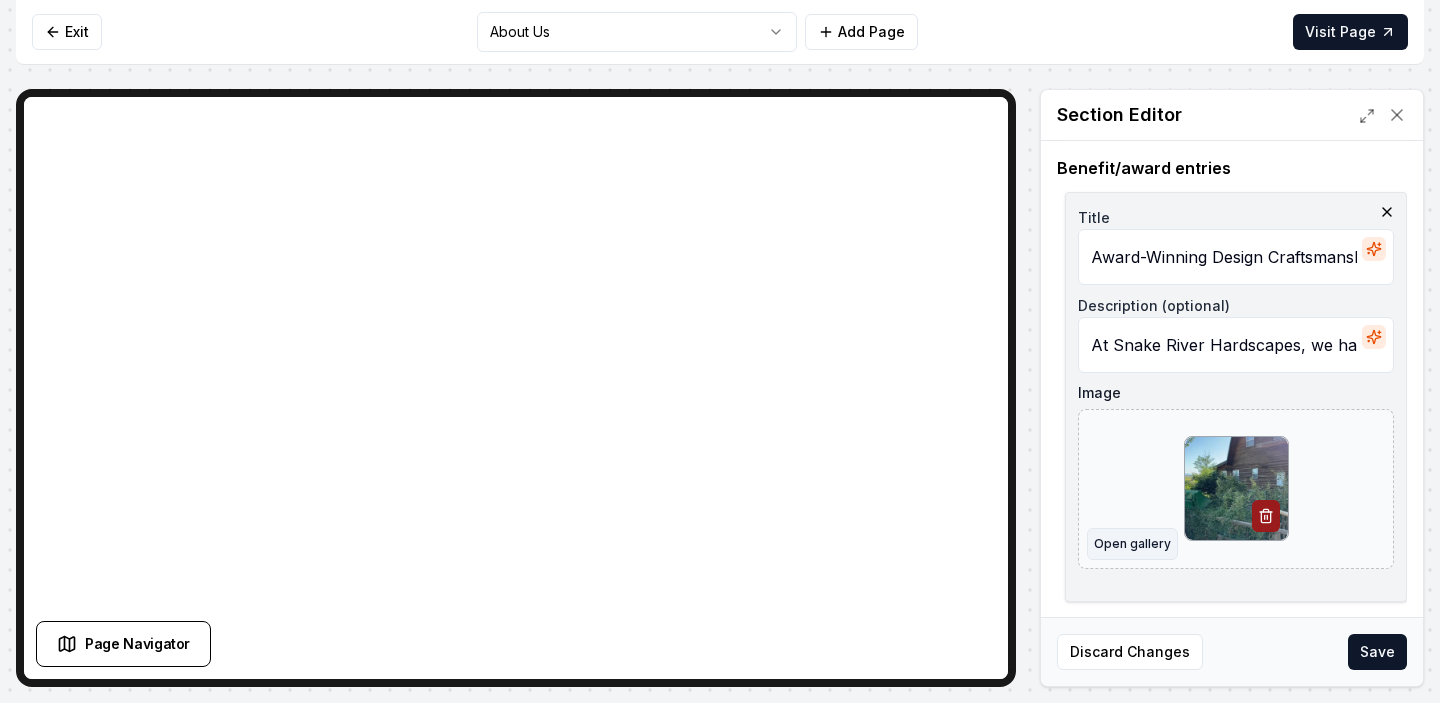 type on "At Snake River Hardscapes, we have been recognized for our artistic landscaper's touch, winning reputable accolades for hardscaping designs that marry beauty with functionality." 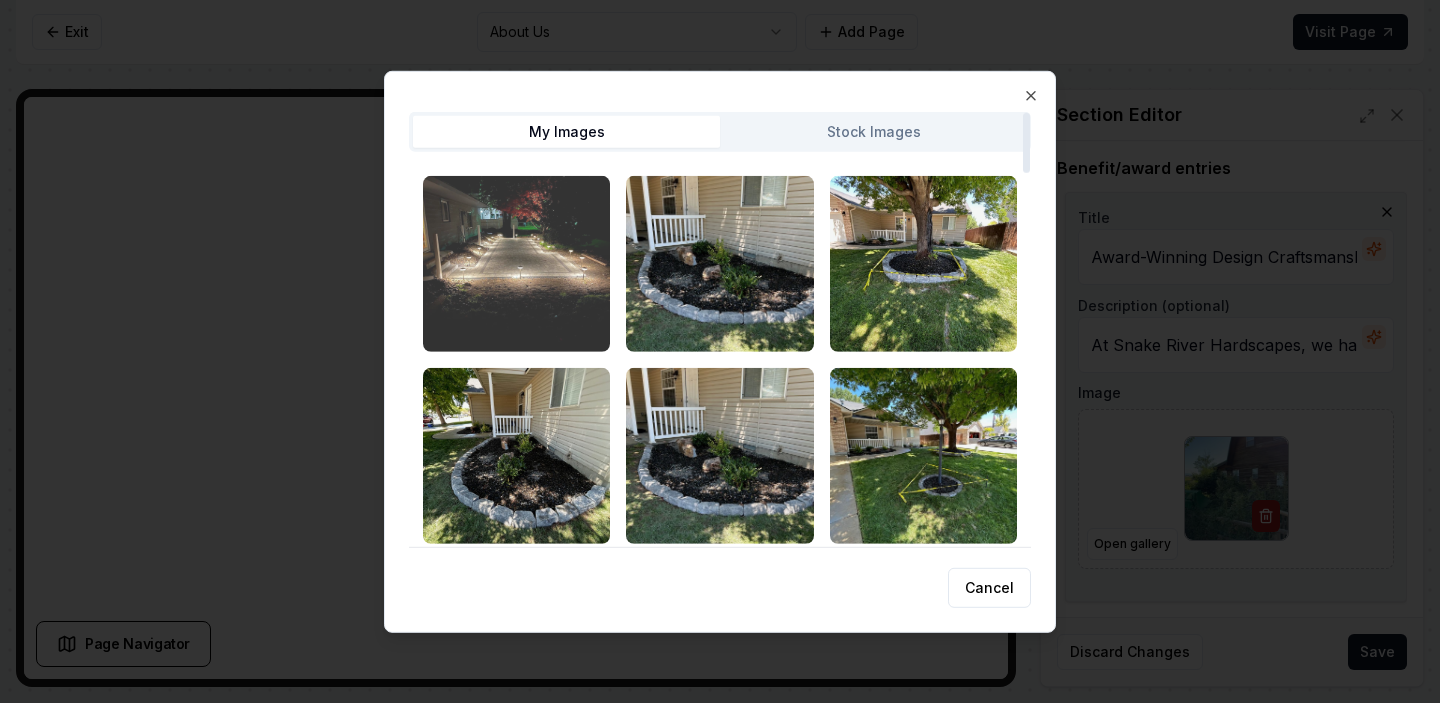 click at bounding box center [516, 263] 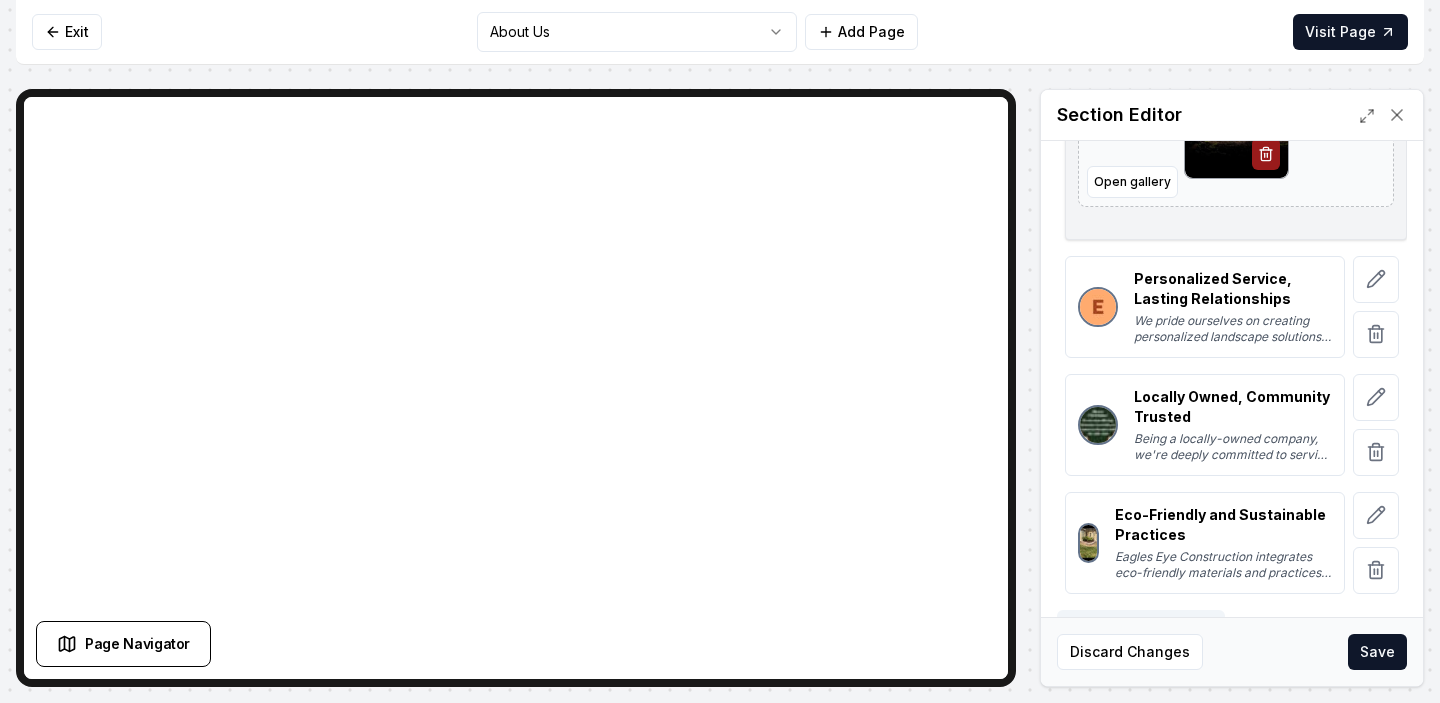 scroll, scrollTop: 635, scrollLeft: 0, axis: vertical 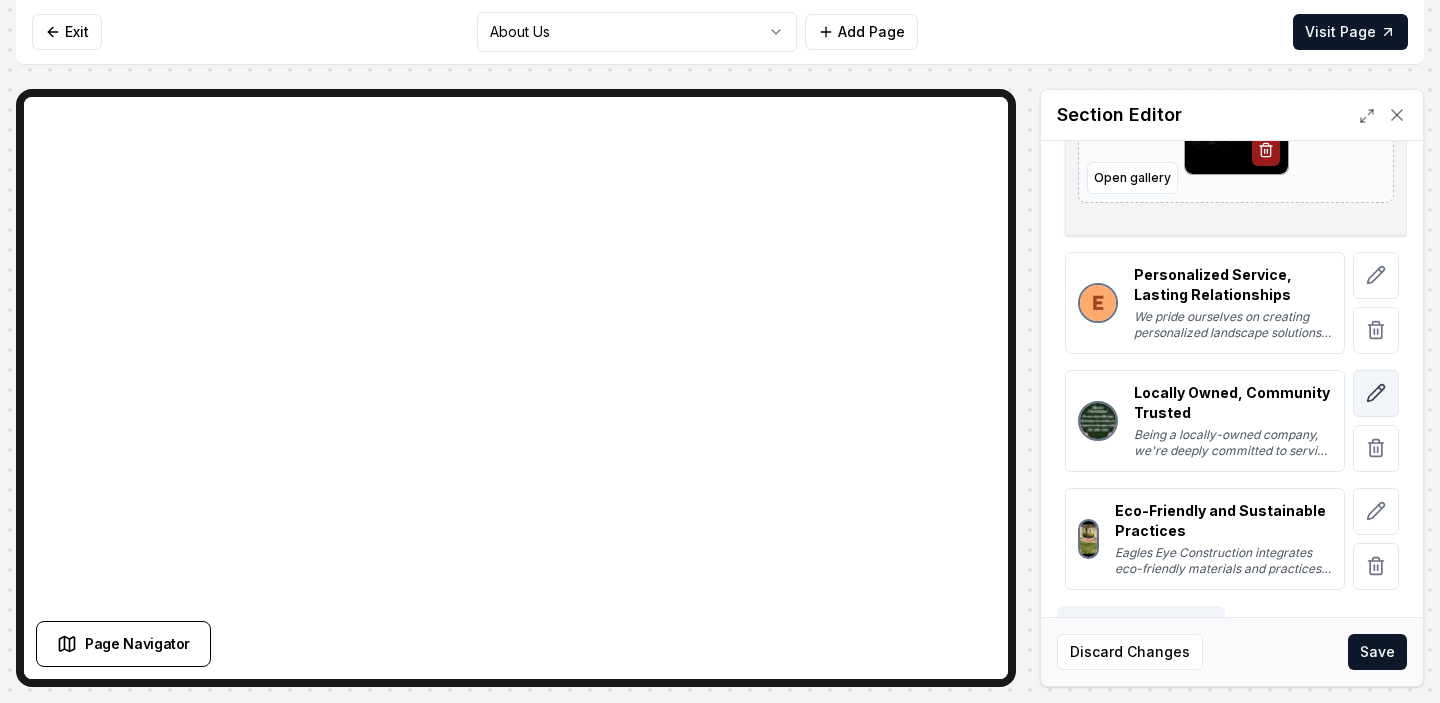 click at bounding box center [1376, 393] 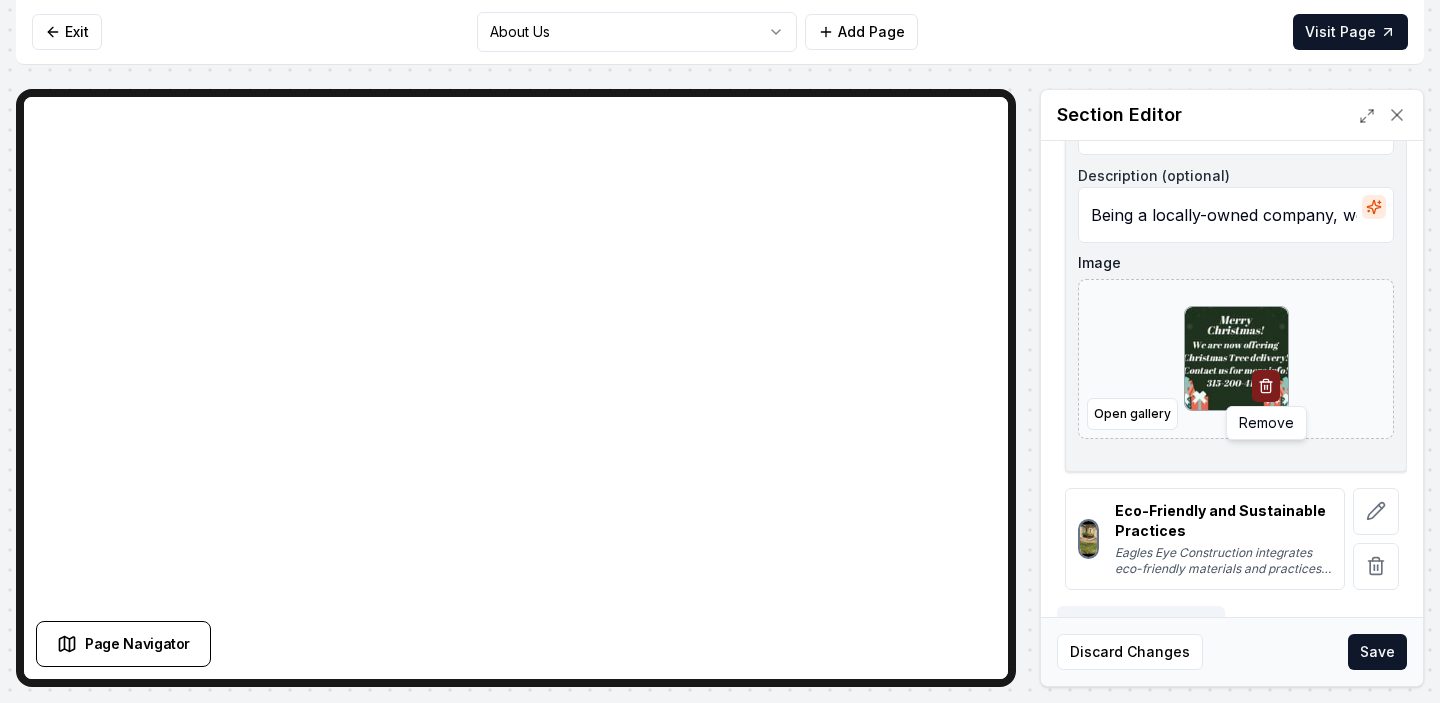 click at bounding box center [1266, 386] 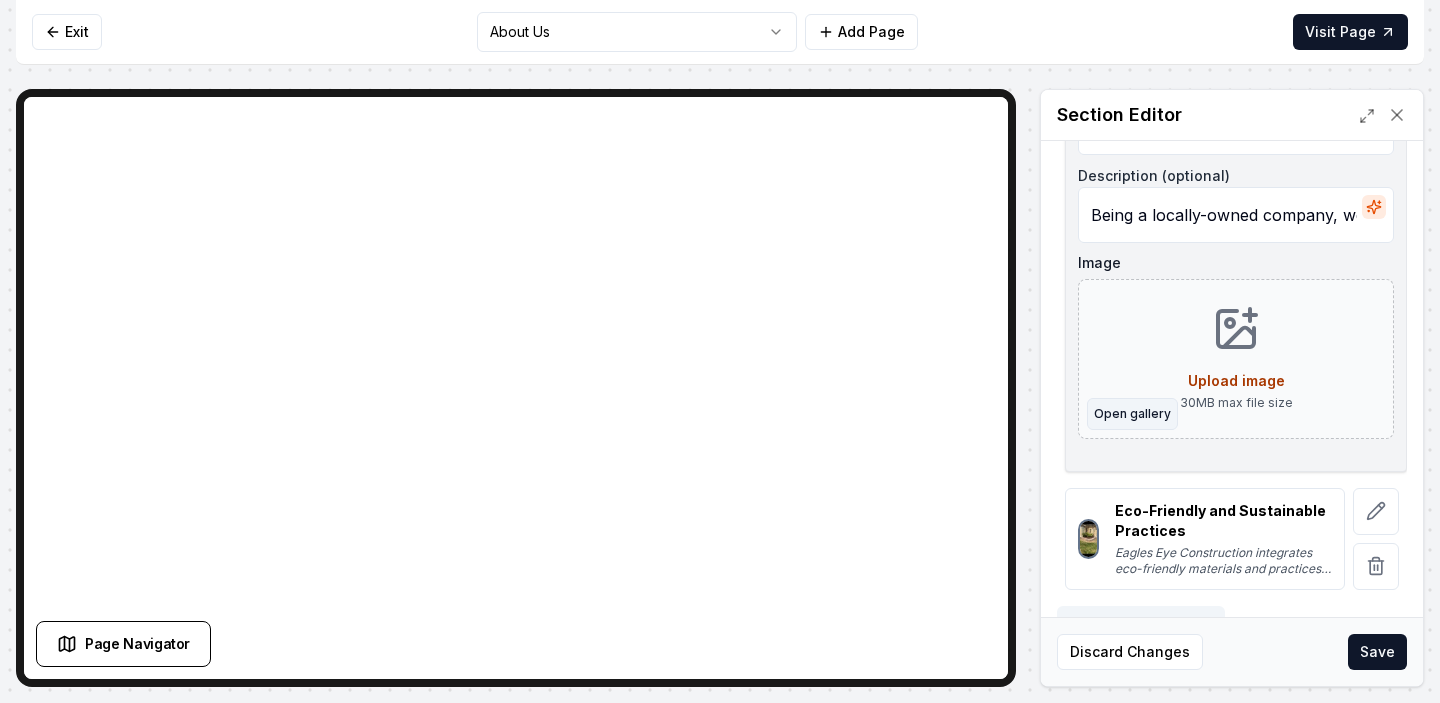 click on "Open gallery" at bounding box center (1132, 414) 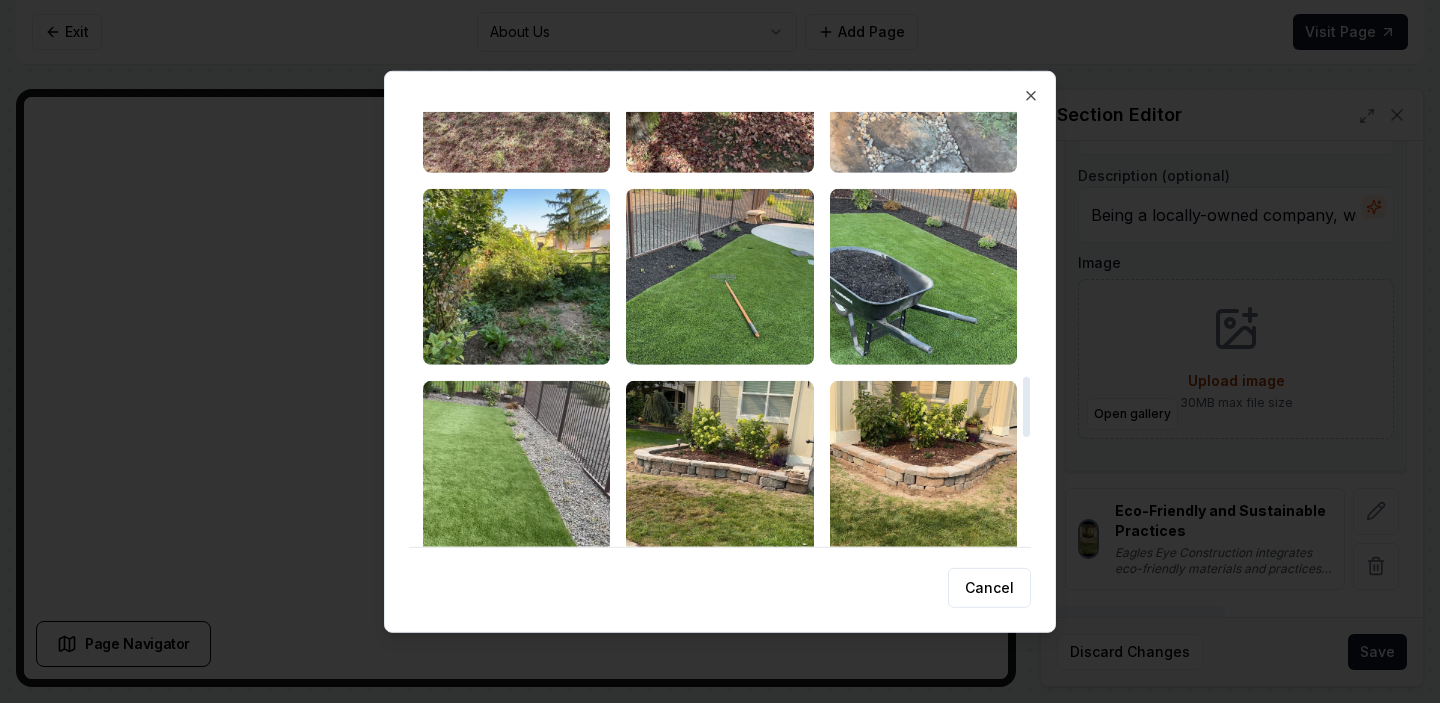 scroll, scrollTop: 1906, scrollLeft: 0, axis: vertical 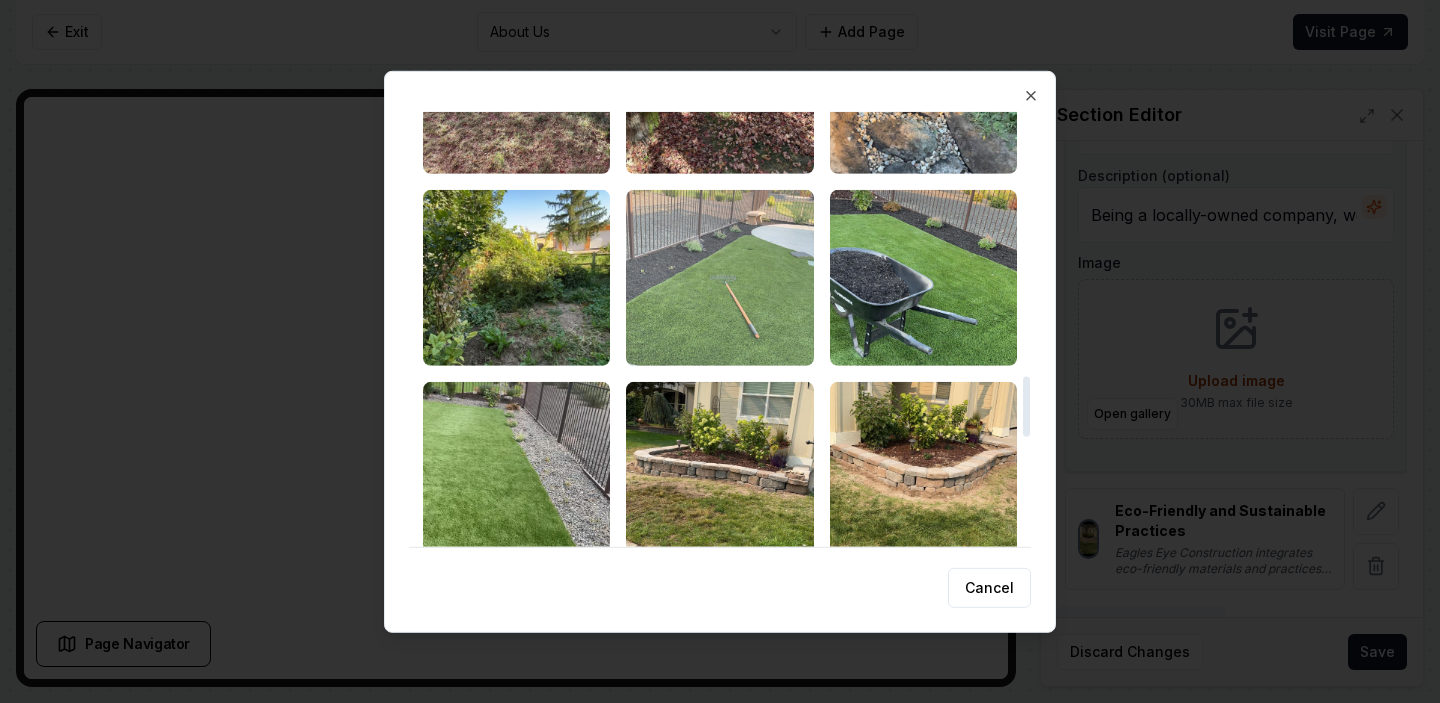 click at bounding box center [719, 277] 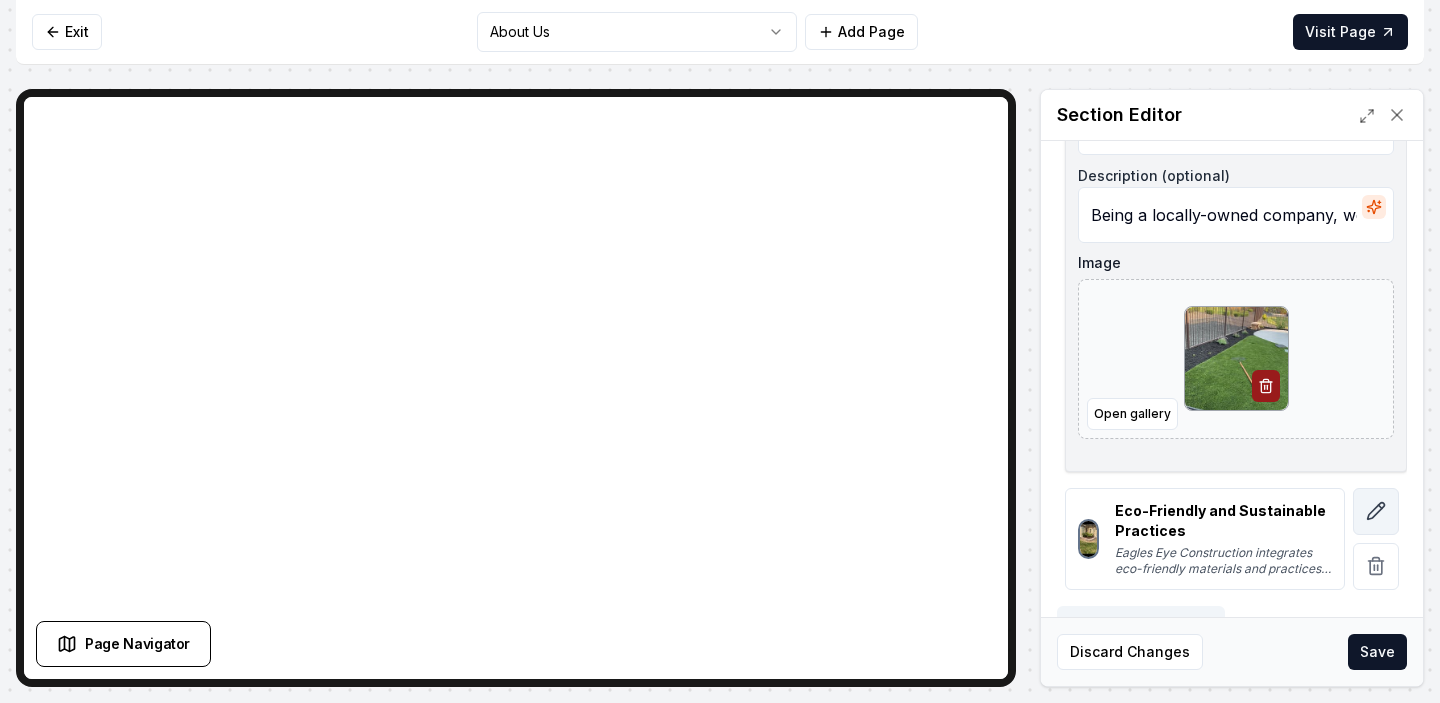 click 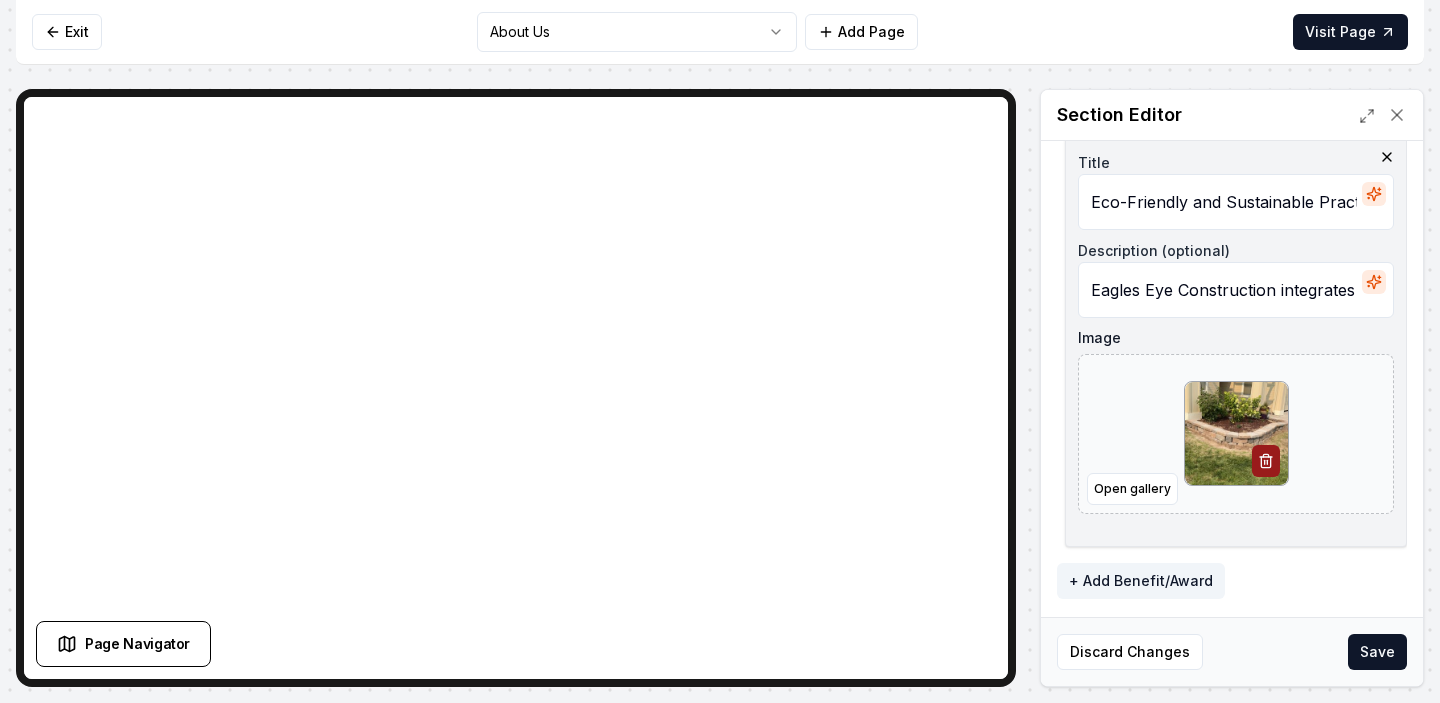 scroll, scrollTop: 684, scrollLeft: 0, axis: vertical 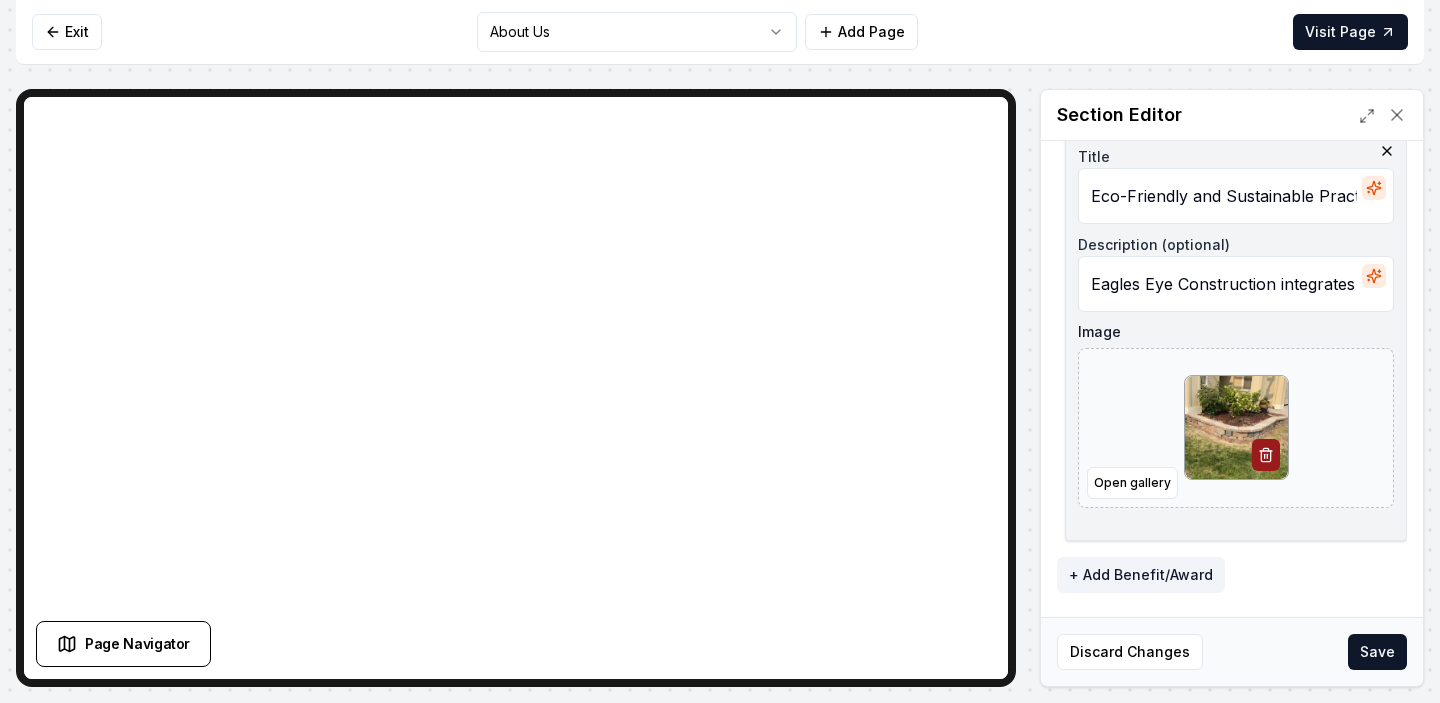 drag, startPoint x: 1276, startPoint y: 283, endPoint x: 1078, endPoint y: 281, distance: 198.0101 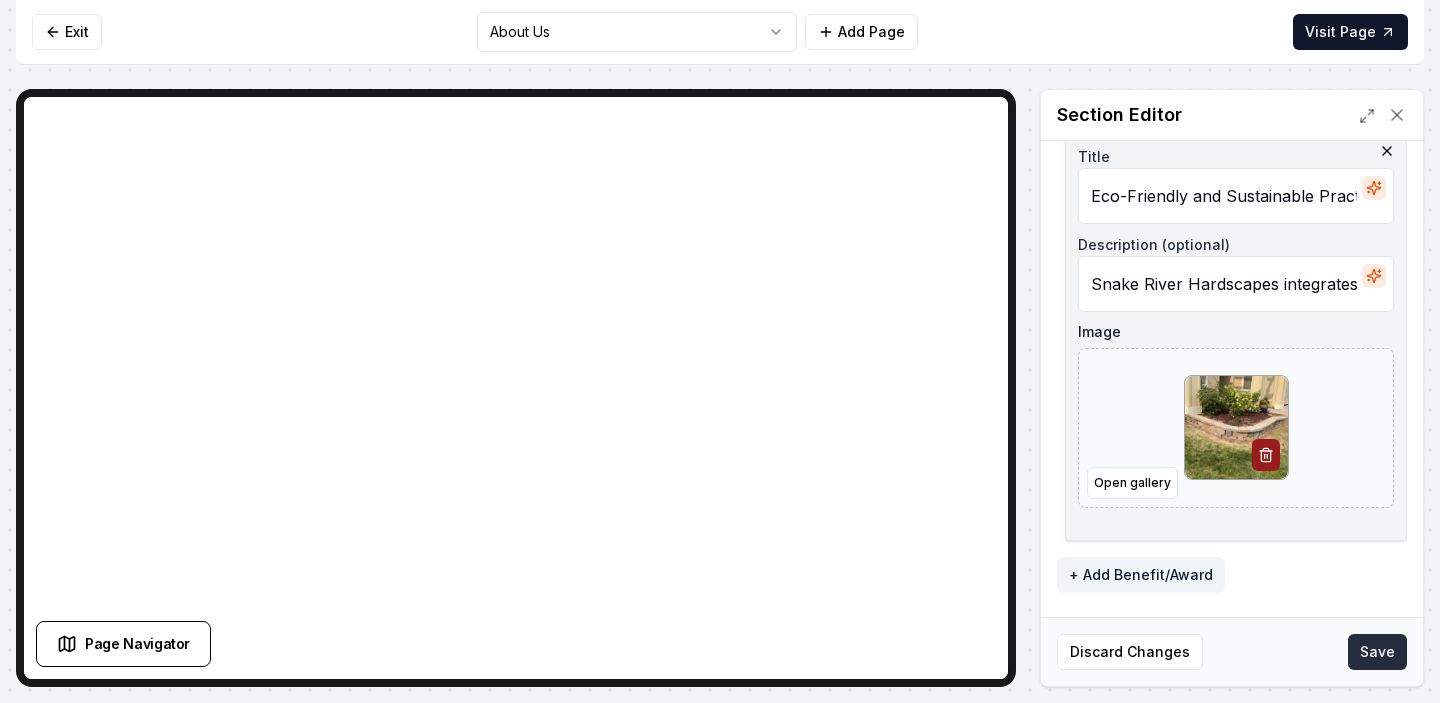 type on "Snake River Hardscapes integrates eco-friendly materials and practices in every project, helping our clients make environmentally-friendly choices for sustainable beauty." 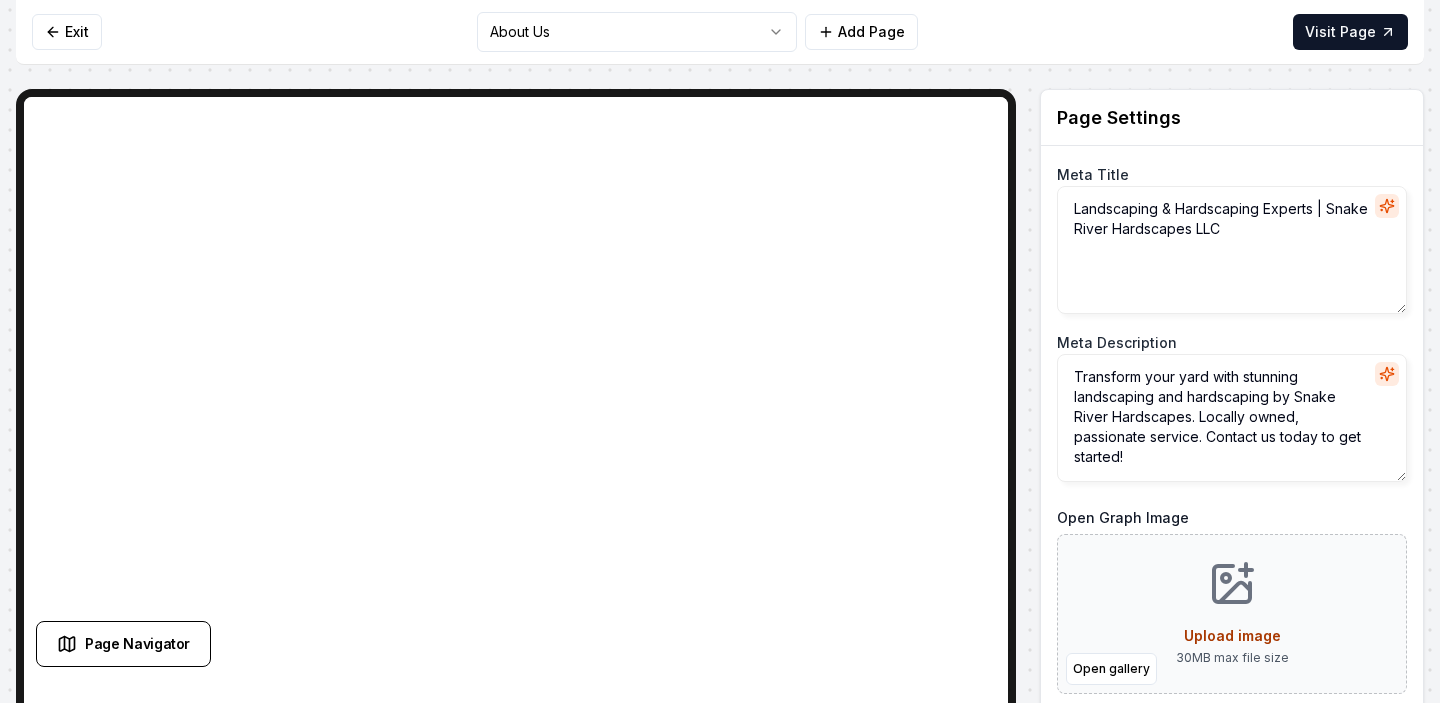 scroll, scrollTop: 0, scrollLeft: 0, axis: both 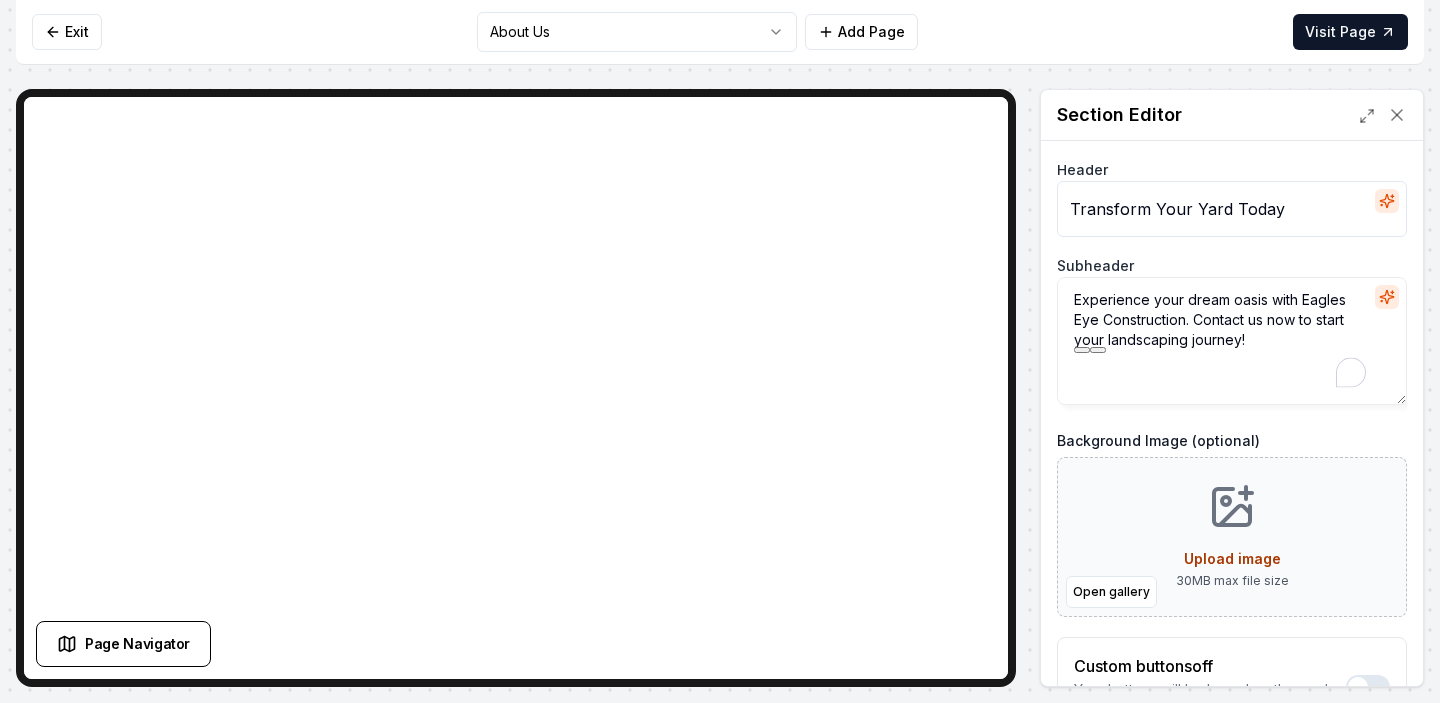 drag, startPoint x: 1186, startPoint y: 316, endPoint x: 1300, endPoint y: 299, distance: 115.260574 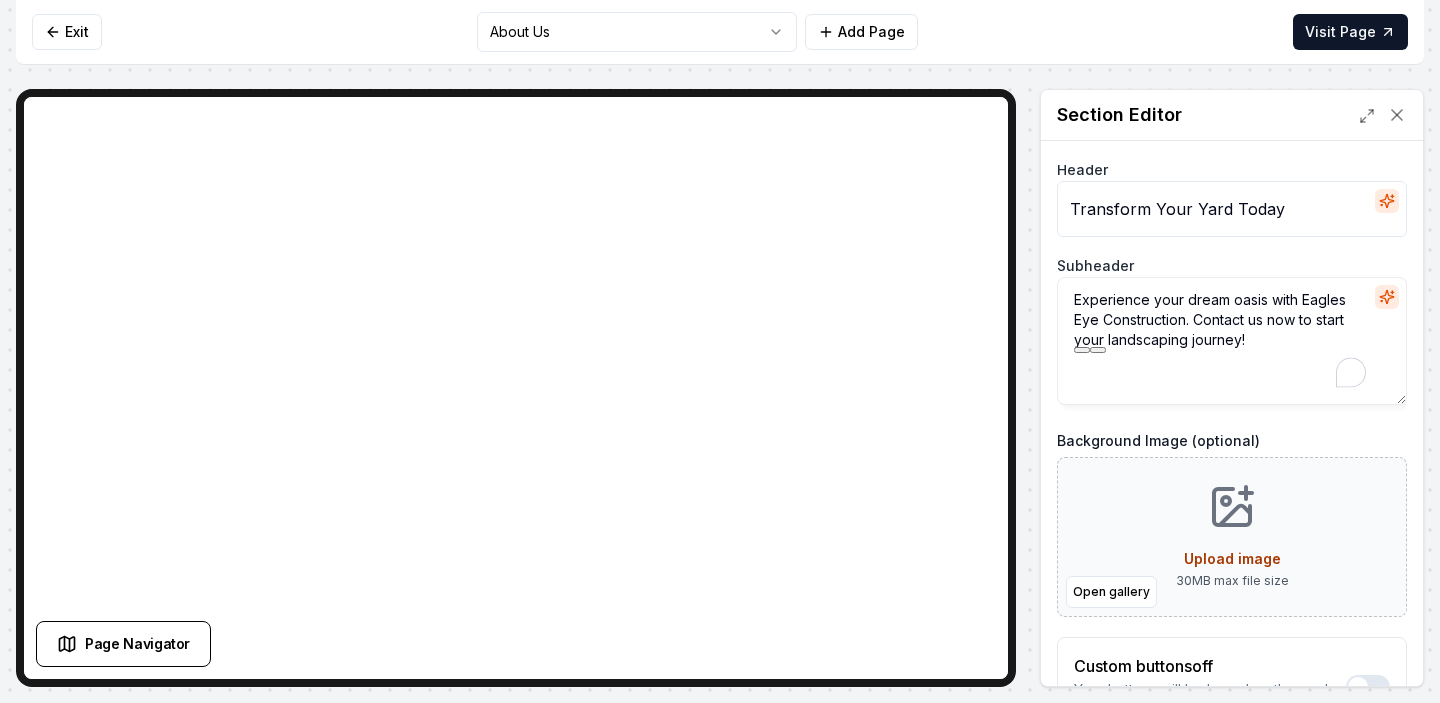 click on "Experience your dream oasis with Eagles Eye Construction. Contact us now to start your landscaping journey!" at bounding box center (1232, 341) 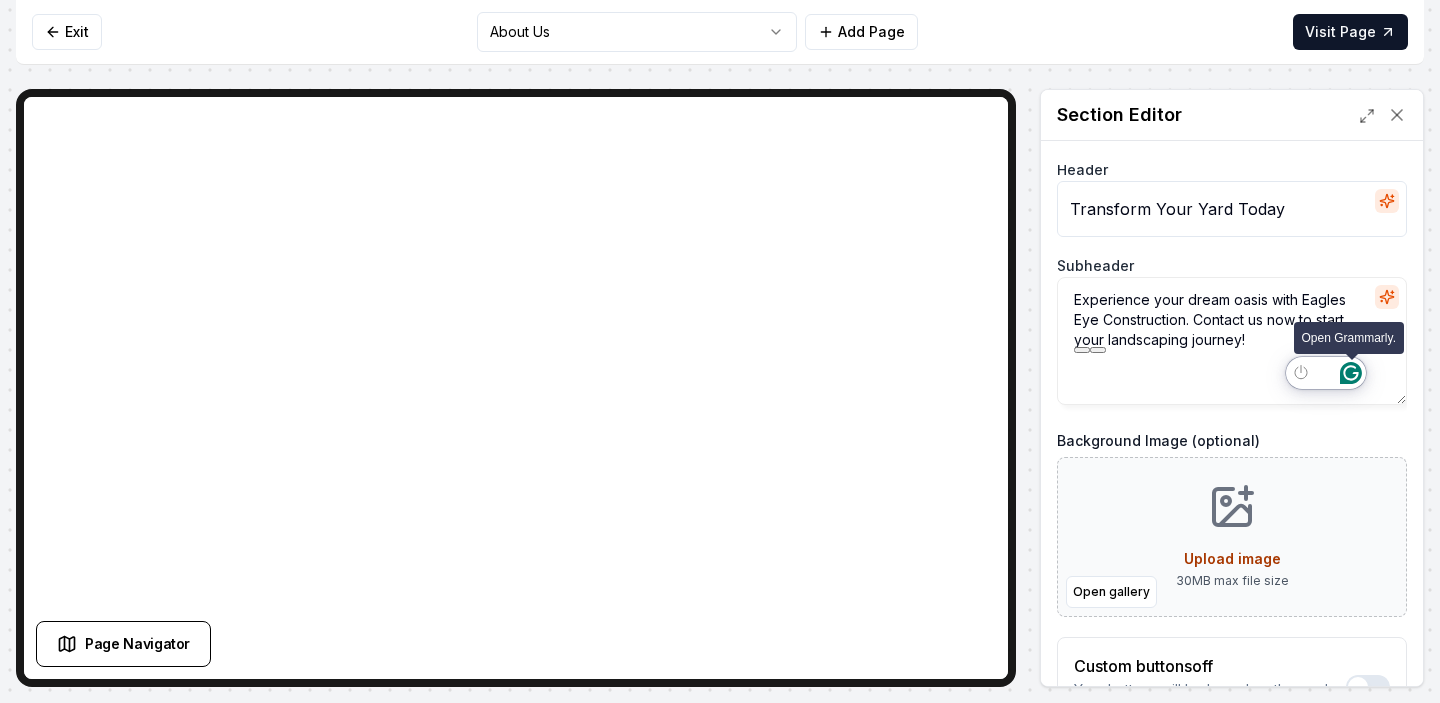 paste on "Snake River Hardscapes" 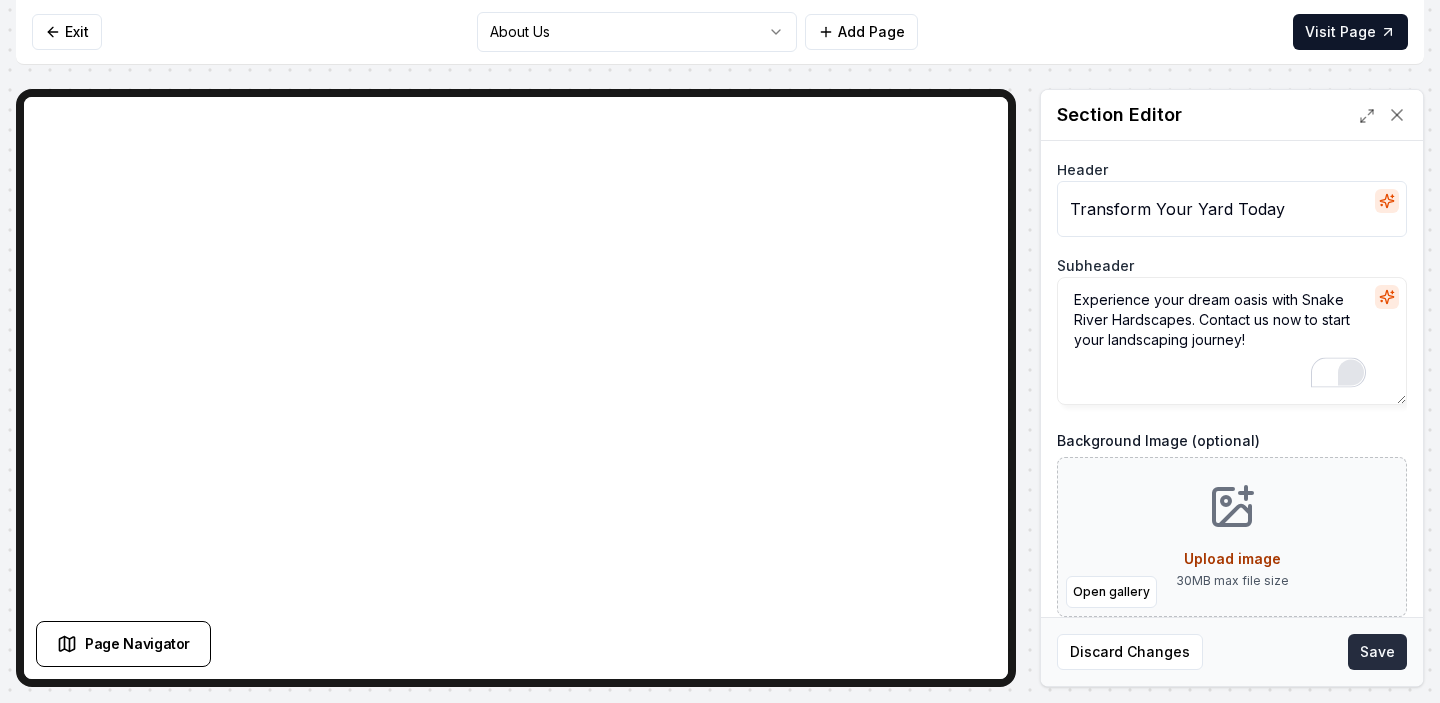 type on "Experience your dream oasis with Snake River Hardscapes. Contact us now to start your landscaping journey!" 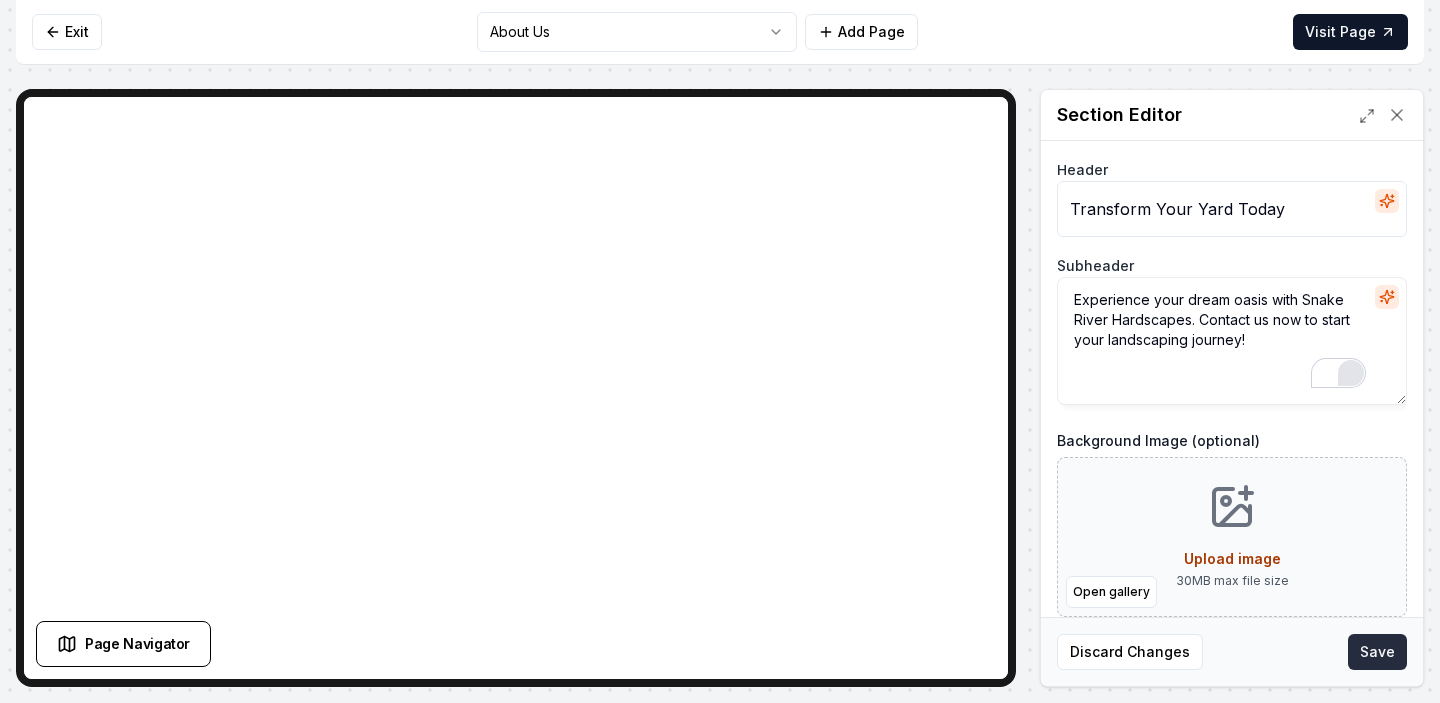 click on "Save" at bounding box center (1377, 652) 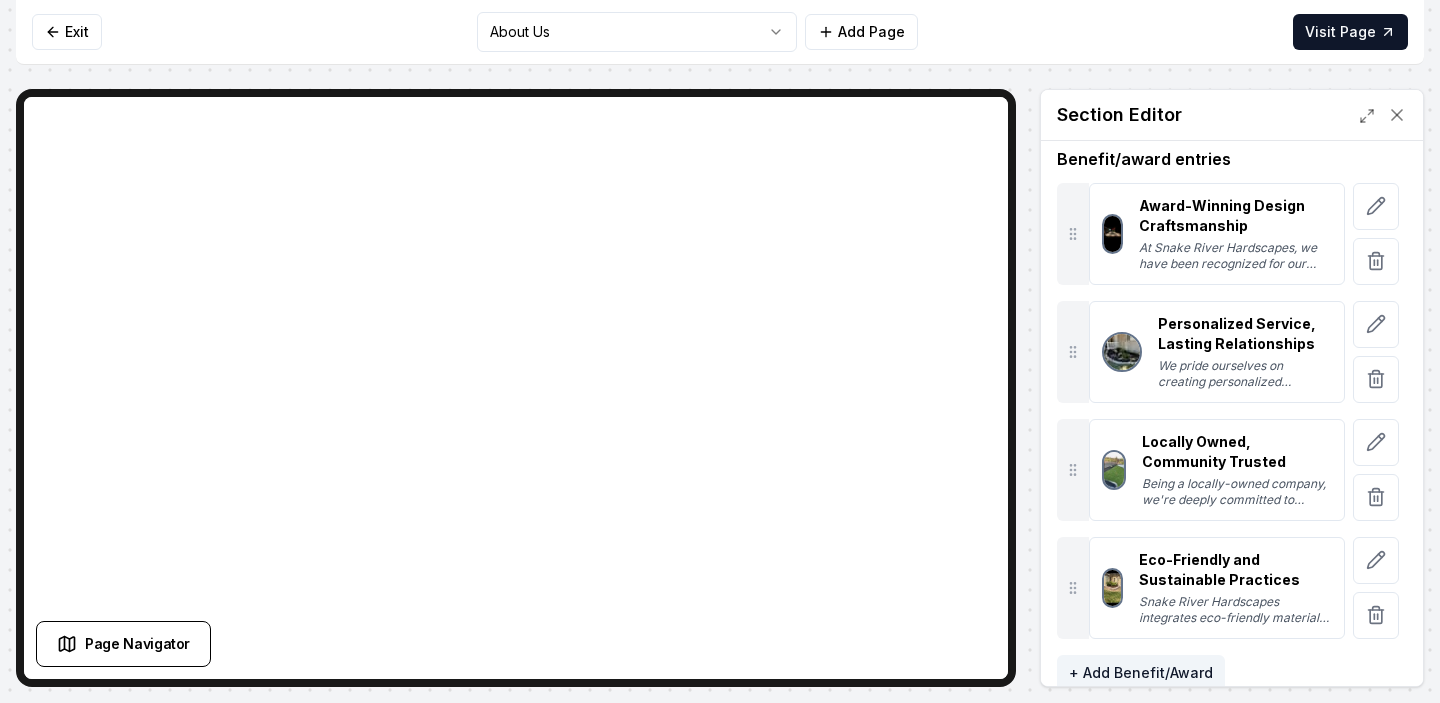 scroll, scrollTop: 307, scrollLeft: 0, axis: vertical 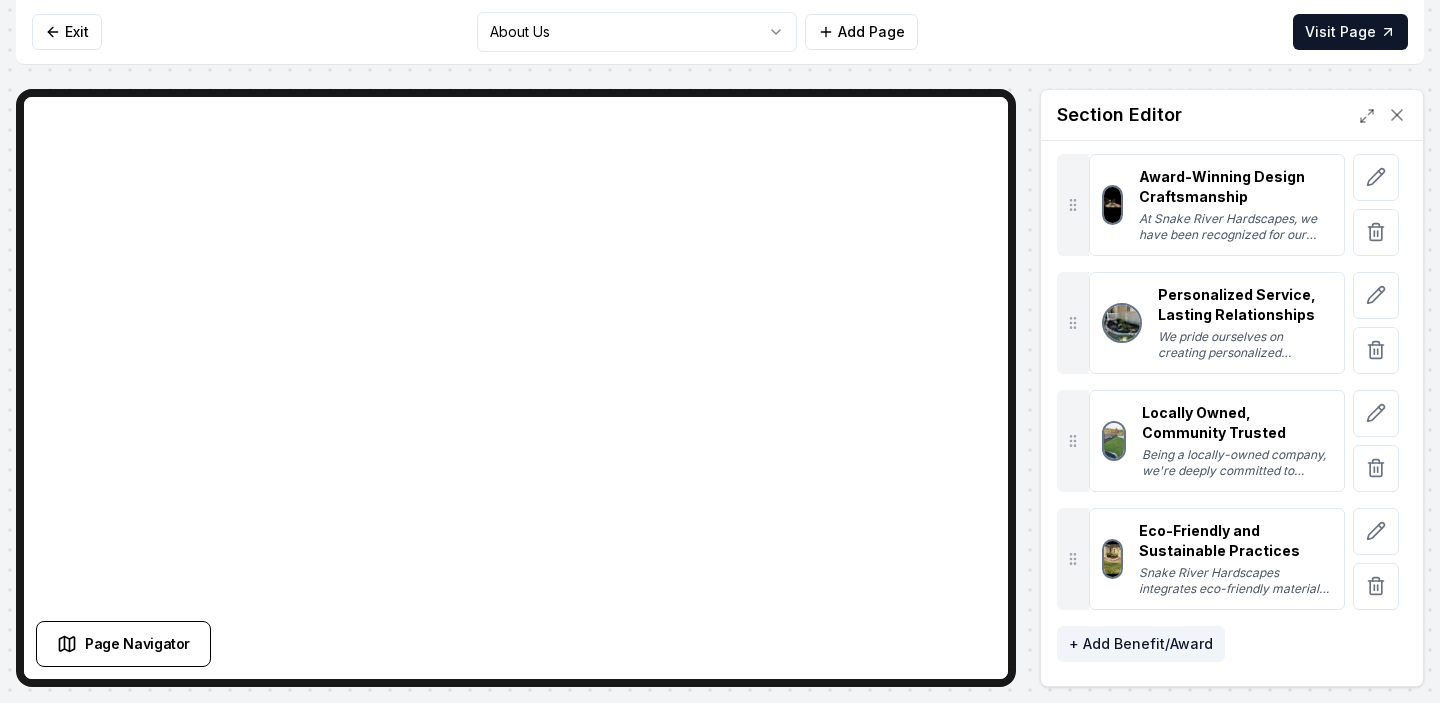 click on "Computer Required This feature is only available on a computer. Please switch to a computer to edit your site. Go back  Exit About Us Add Page Visit Page  Page Navigator Page Settings Section Editor Header Celebrating Excellence and Unmatched Expertise Subheader We are proud of our accomplishments and the benefits we provide. Benefit/award entries Award-Winning Design Craftsmanship At Snake River Hardscapes, we have been recognized for our artistic landscaper's touch, winning reputable accolades for hardscaping designs that marry beauty with functionality. Personalized Service, Lasting Relationships We pride ourselves on creating personalized landscape solutions. Each project strengthens our relationship with the clients, ensuring satisfaction stems from our tailored consultations and executions. Locally Owned, Community Trusted Being a locally-owned company, we're deeply committed to serving our community's needs, providing a trustworthy service owed to sincere locality connections. + Add Benefit/Award Save" at bounding box center (720, 351) 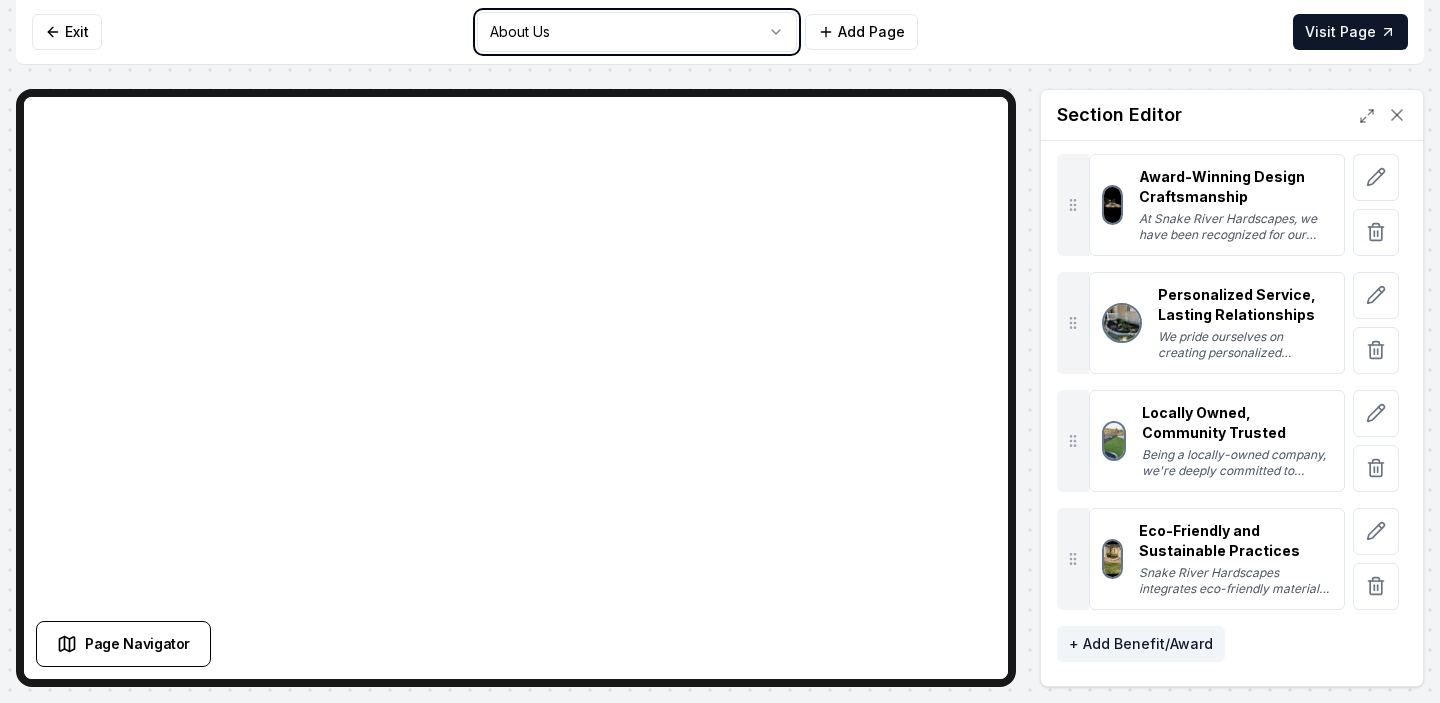 click on "Computer Required This feature is only available on a computer. Please switch to a computer to edit your site. Go back  Exit About Us Add Page Visit Page  Page Navigator Page Settings Section Editor Header Celebrating Excellence and Unmatched Expertise Subheader We are proud of our accomplishments and the benefits we provide. Benefit/award entries Award-Winning Design Craftsmanship At Snake River Hardscapes, we have been recognized for our artistic landscaper's touch, winning reputable accolades for hardscaping designs that marry beauty with functionality. Personalized Service, Lasting Relationships We pride ourselves on creating personalized landscape solutions. Each project strengthens our relationship with the clients, ensuring satisfaction stems from our tailored consultations and executions. Locally Owned, Community Trusted Being a locally-owned company, we're deeply committed to serving our community's needs, providing a trustworthy service owed to sincere locality connections. + Add Benefit/Award Save" at bounding box center (720, 351) 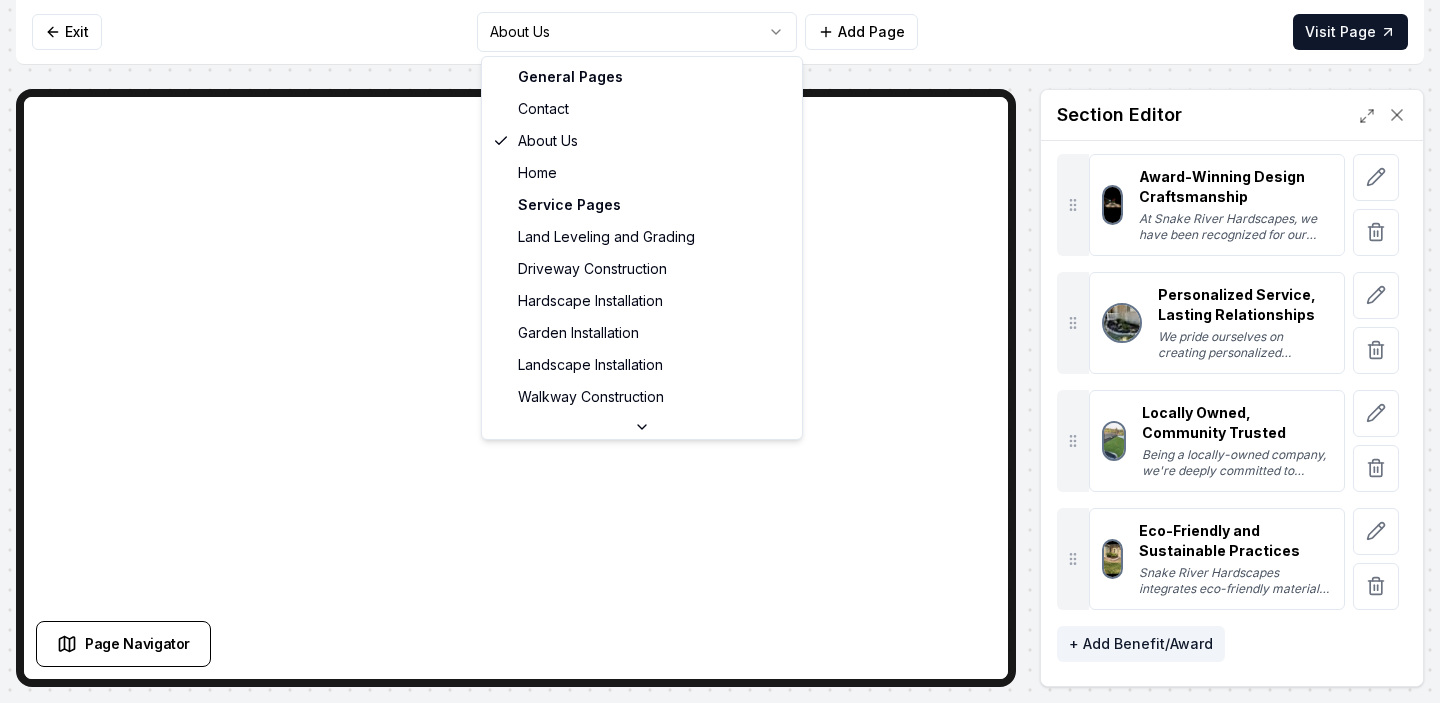 click on "Computer Required This feature is only available on a computer. Please switch to a computer to edit your site. Go back  Exit About Us Add Page Visit Page  Page Navigator Page Settings Section Editor Header Celebrating Excellence and Unmatched Expertise Subheader We are proud of our accomplishments and the benefits we provide. Benefit/award entries Award-Winning Design Craftsmanship At Snake River Hardscapes, we have been recognized for our artistic landscaper's touch, winning reputable accolades for hardscaping designs that marry beauty with functionality. Personalized Service, Lasting Relationships We pride ourselves on creating personalized landscape solutions. Each project strengthens our relationship with the clients, ensuring satisfaction stems from our tailored consultations and executions. Locally Owned, Community Trusted Being a locally-owned company, we're deeply committed to serving our community's needs, providing a trustworthy service owed to sincere locality connections. + Add Benefit/Award Save" at bounding box center (720, 351) 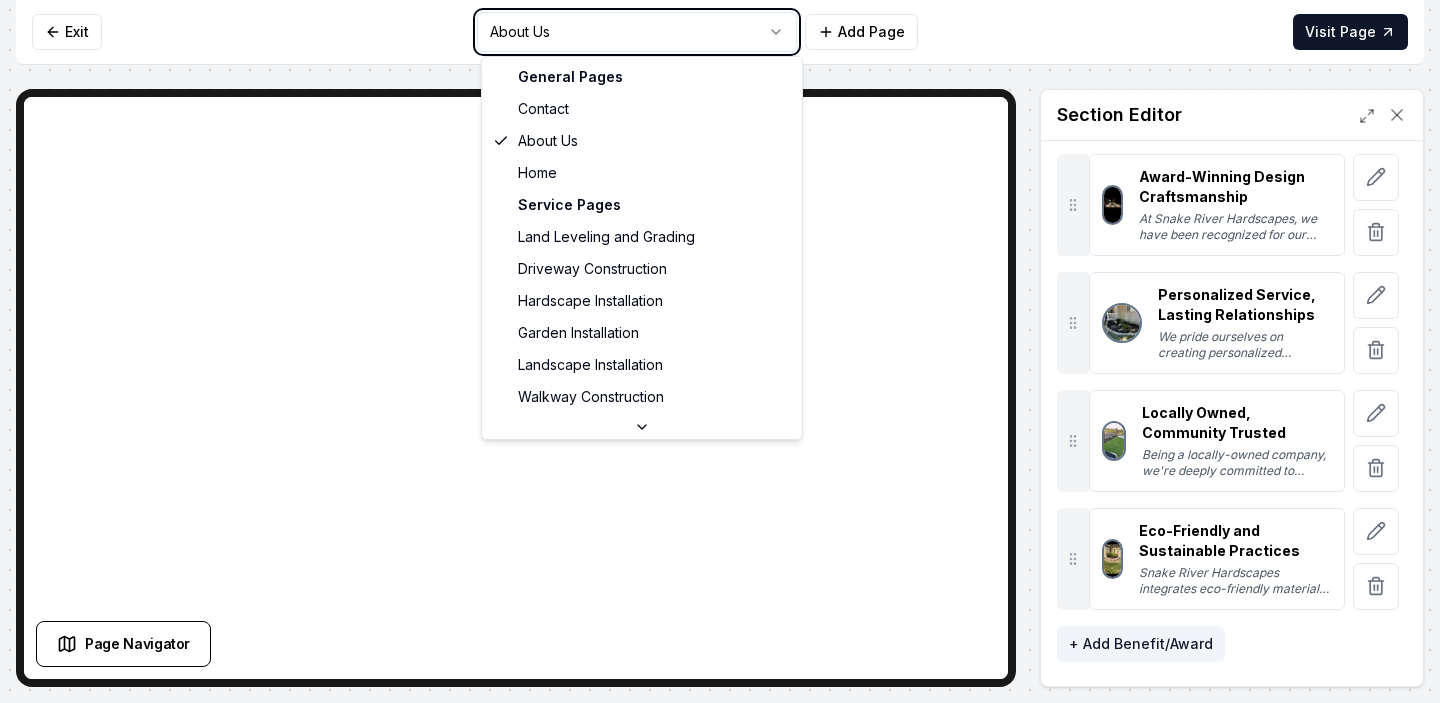 scroll, scrollTop: 0, scrollLeft: 0, axis: both 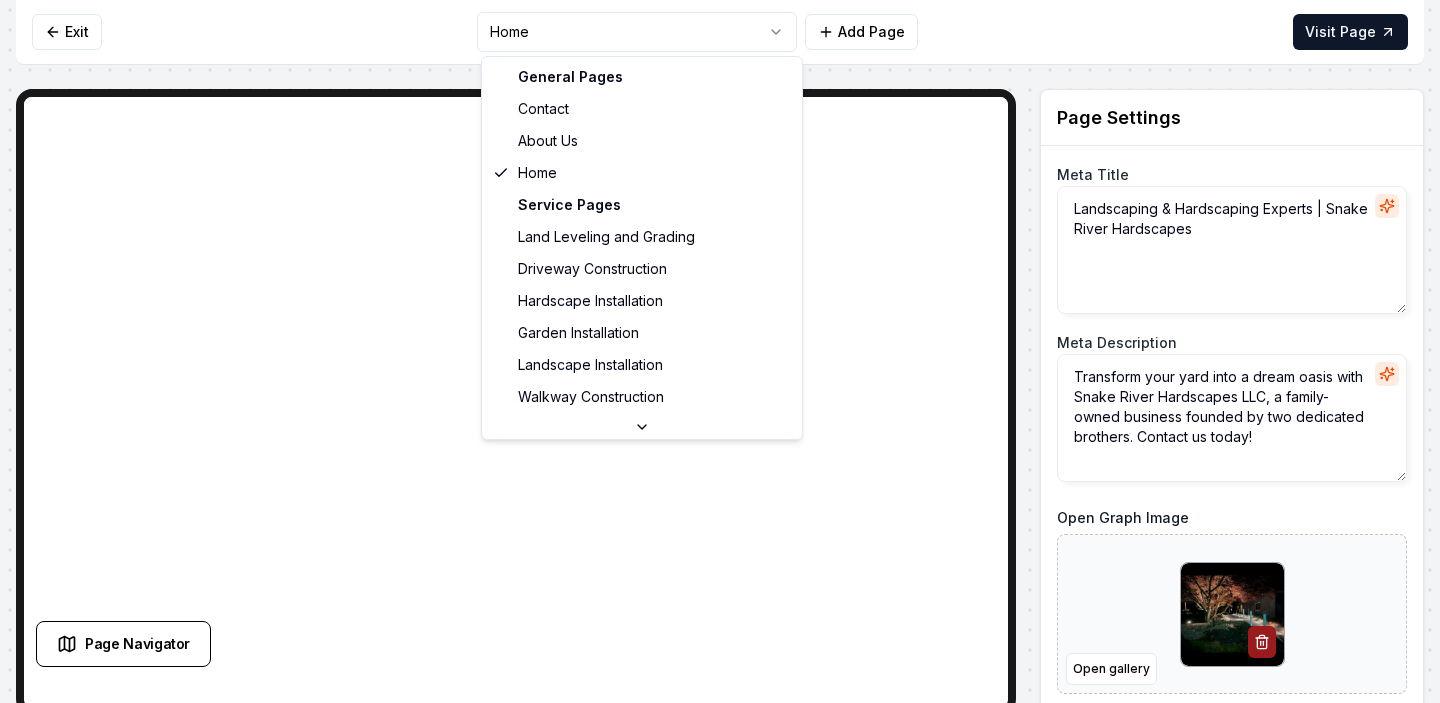 click on "Computer Required This feature is only available on a computer. Please switch to a computer to edit your site. Go back  Exit Home Add Page Visit Page  Page Navigator Page Settings Meta Title Landscaping & Hardscaping Experts | Snake River Hardscapes Meta Description Transform your yard into a dream oasis with Snake River Hardscapes LLC, a family-owned business founded by two dedicated brothers. Contact us today! Open Graph Image Open gallery Discard Changes Save Section Editor Unsupported section type /dashboard/sites/f895d079-bf65-4729-b307-2c15c7b60019/pages/4b98ec0c-04e2-43e1-b59e-25e06f8b3636 General Pages Contact About Us Home Service Pages Land Leveling and Grading Driveway Construction Hardscape Installation Garden Installation Landscape Installation Walkway Construction Patio Construction Retaining Wall Construction Service Area Pages Kuna, ID Meridian, ID Nampa, ID Caldwell, ID Emmett, ID Star, ID Middleton, ID Eagle, ID Boise, ID" at bounding box center (720, 351) 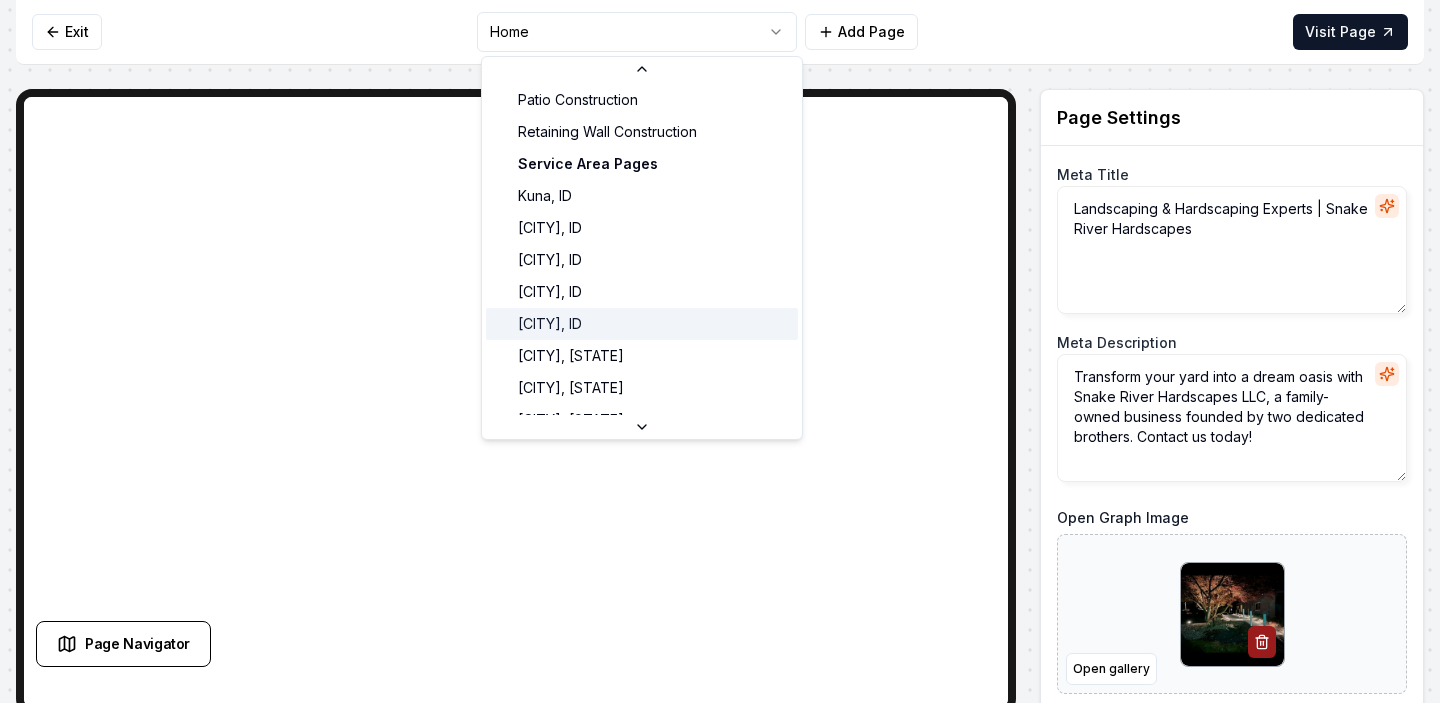 scroll, scrollTop: 356, scrollLeft: 0, axis: vertical 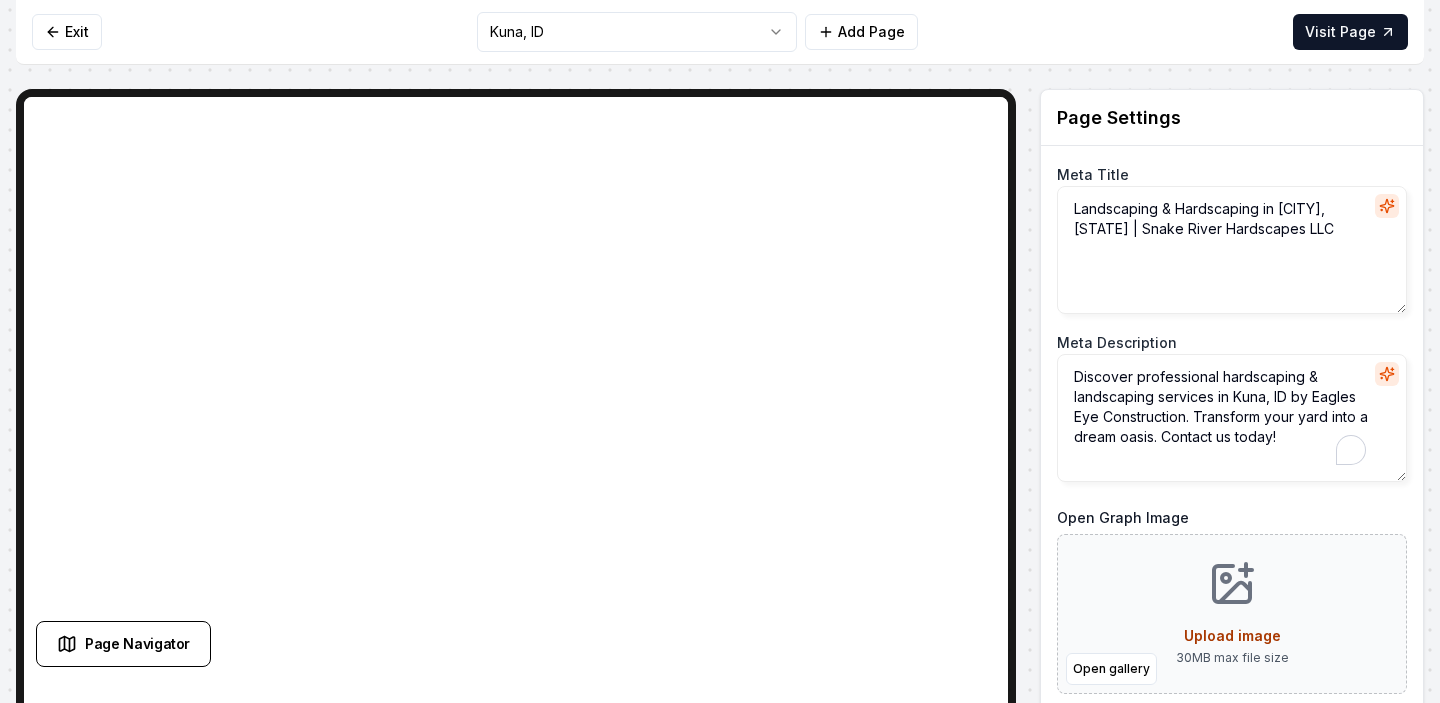 click on "Discover professional hardscaping & landscaping services in Kuna, ID by Eagles Eye Construction. Transform your yard into a dream oasis. Contact us today!" at bounding box center [1232, 418] 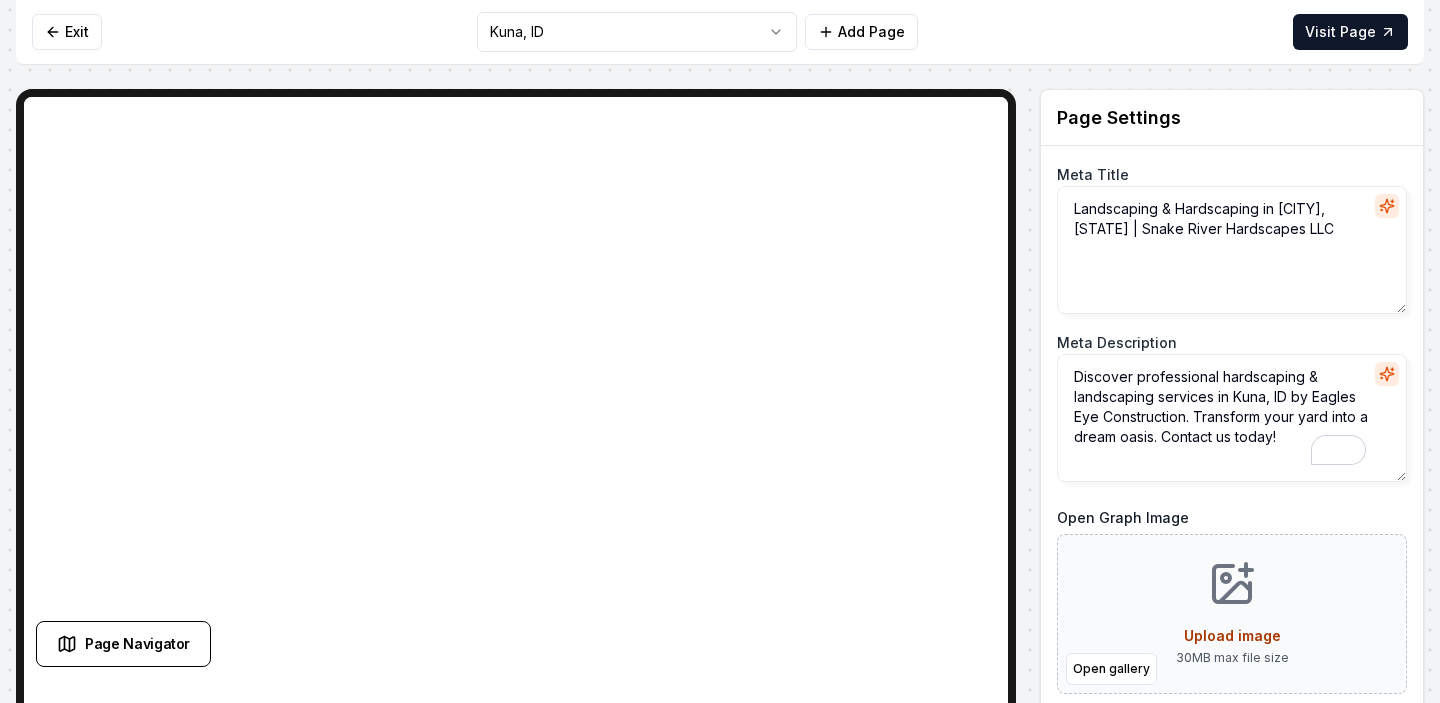 drag, startPoint x: 1185, startPoint y: 416, endPoint x: 1311, endPoint y: 399, distance: 127.141655 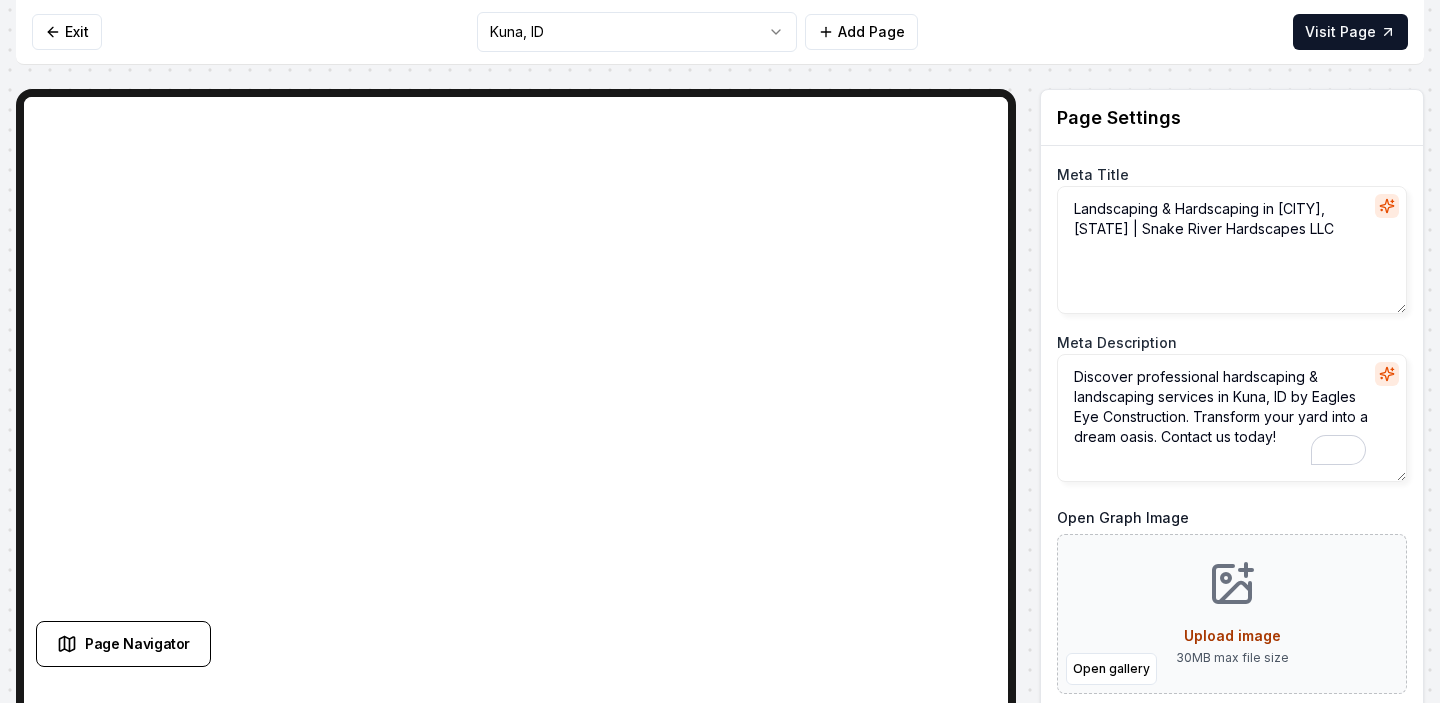 click on "Discover professional hardscaping & landscaping services in Kuna, ID by Eagles Eye Construction. Transform your yard into a dream oasis. Contact us today!" at bounding box center [1232, 418] 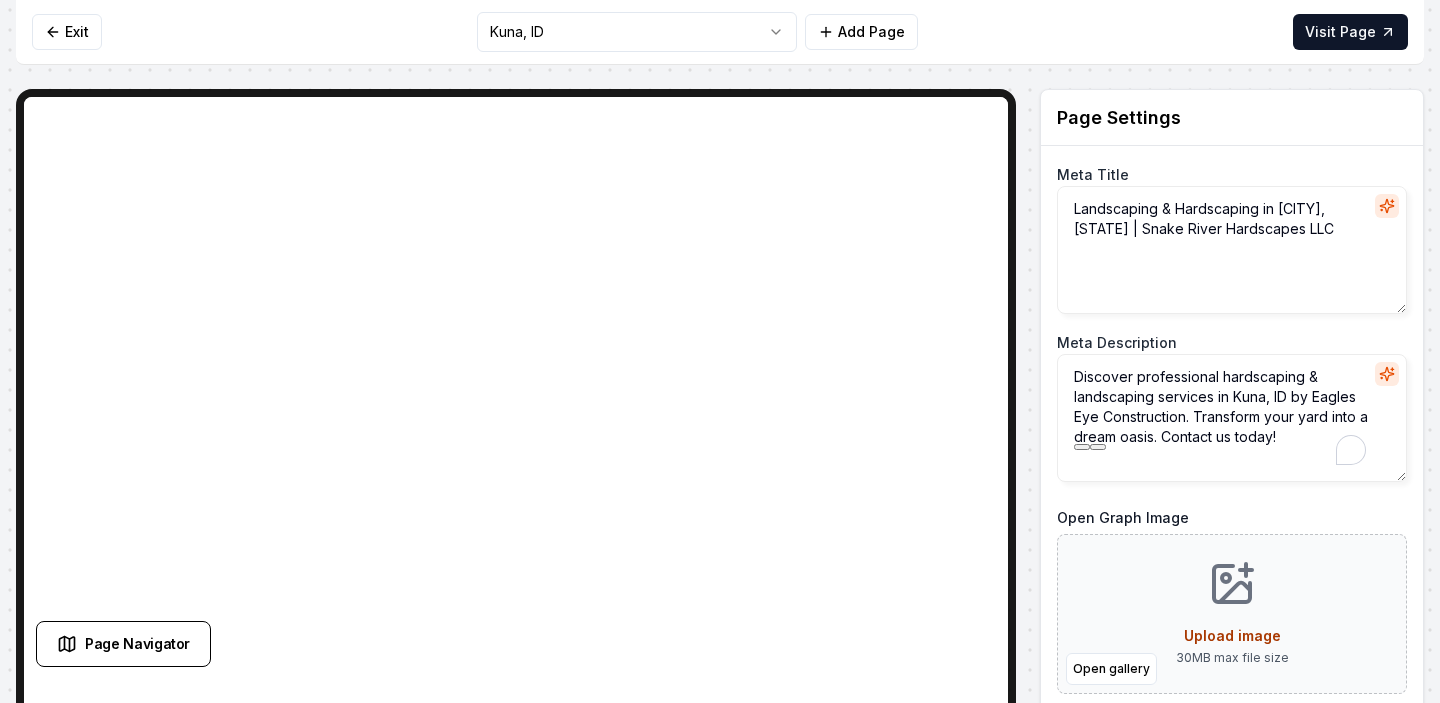 paste on "Snake River Hardscapes" 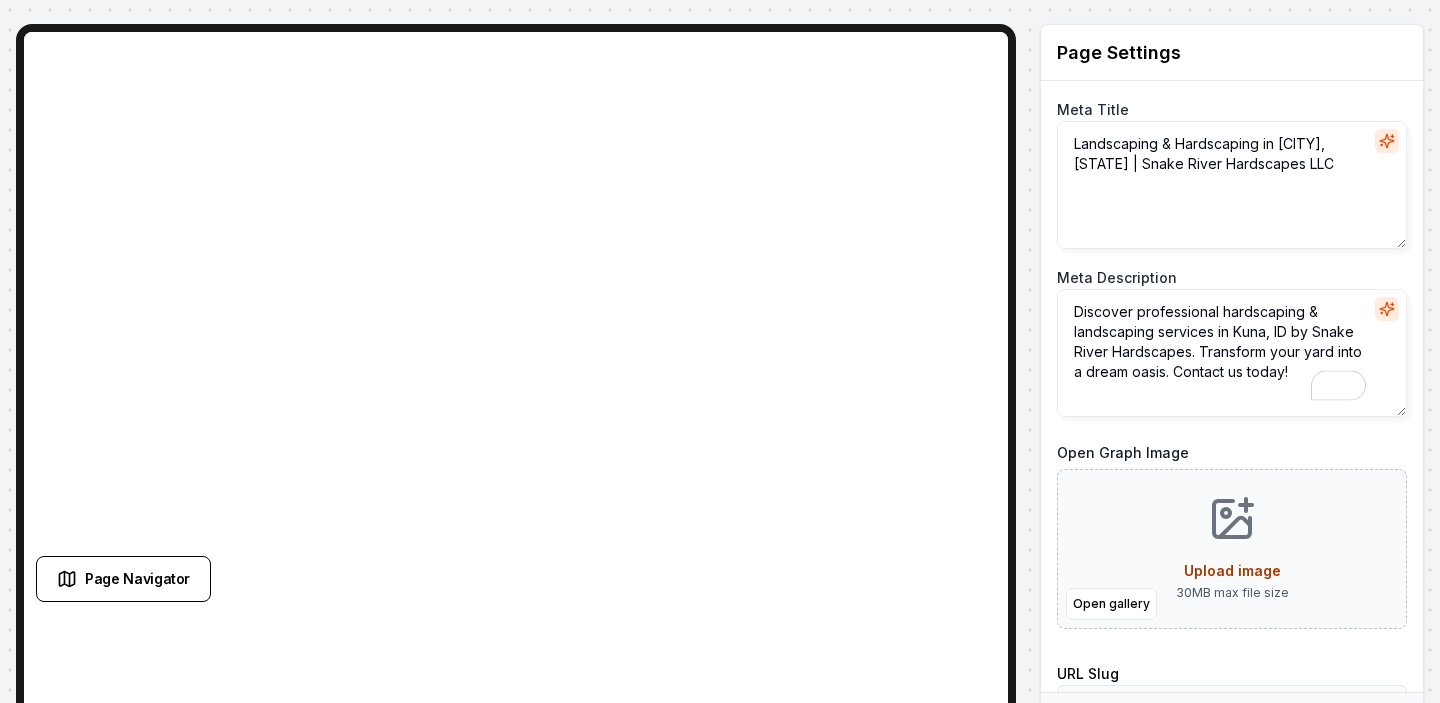 scroll, scrollTop: 124, scrollLeft: 0, axis: vertical 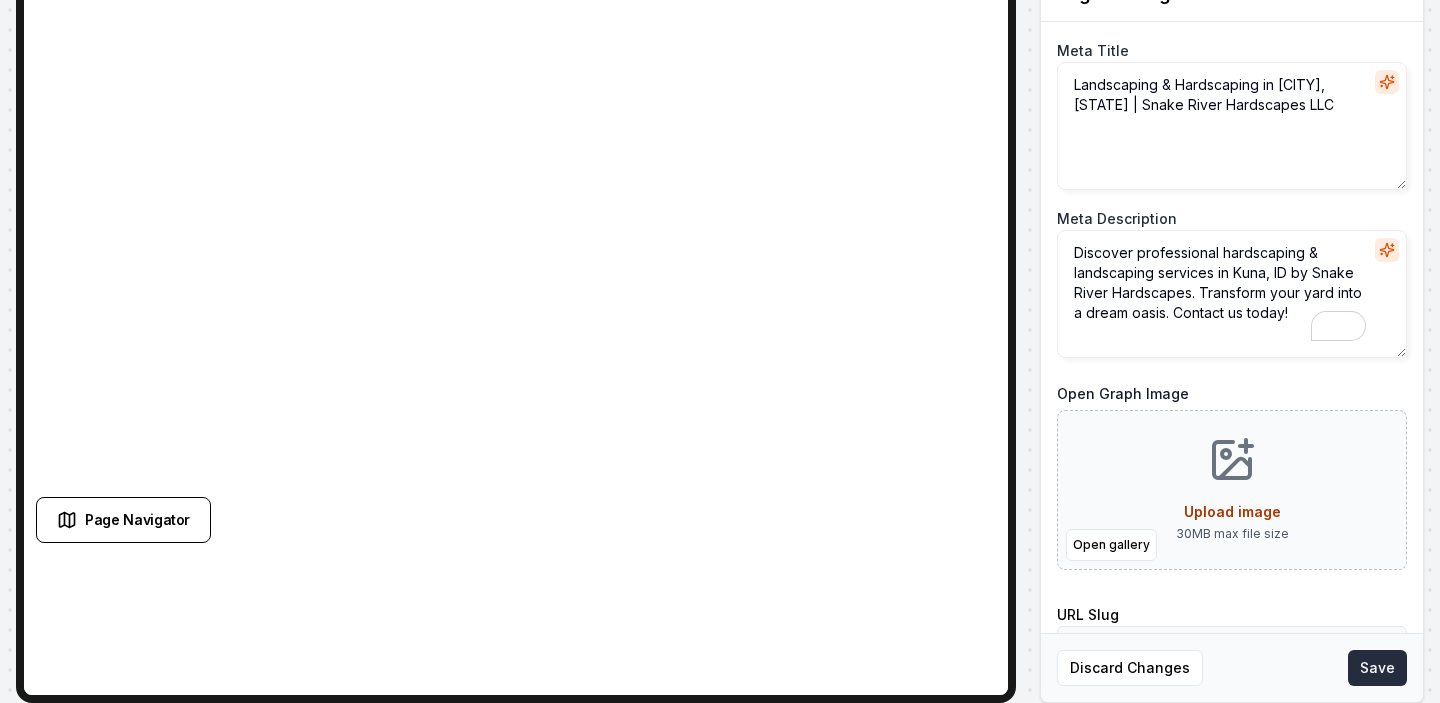 type on "Discover professional hardscaping & landscaping services in Kuna, ID by Snake River Hardscapes. Transform your yard into a dream oasis. Contact us today!" 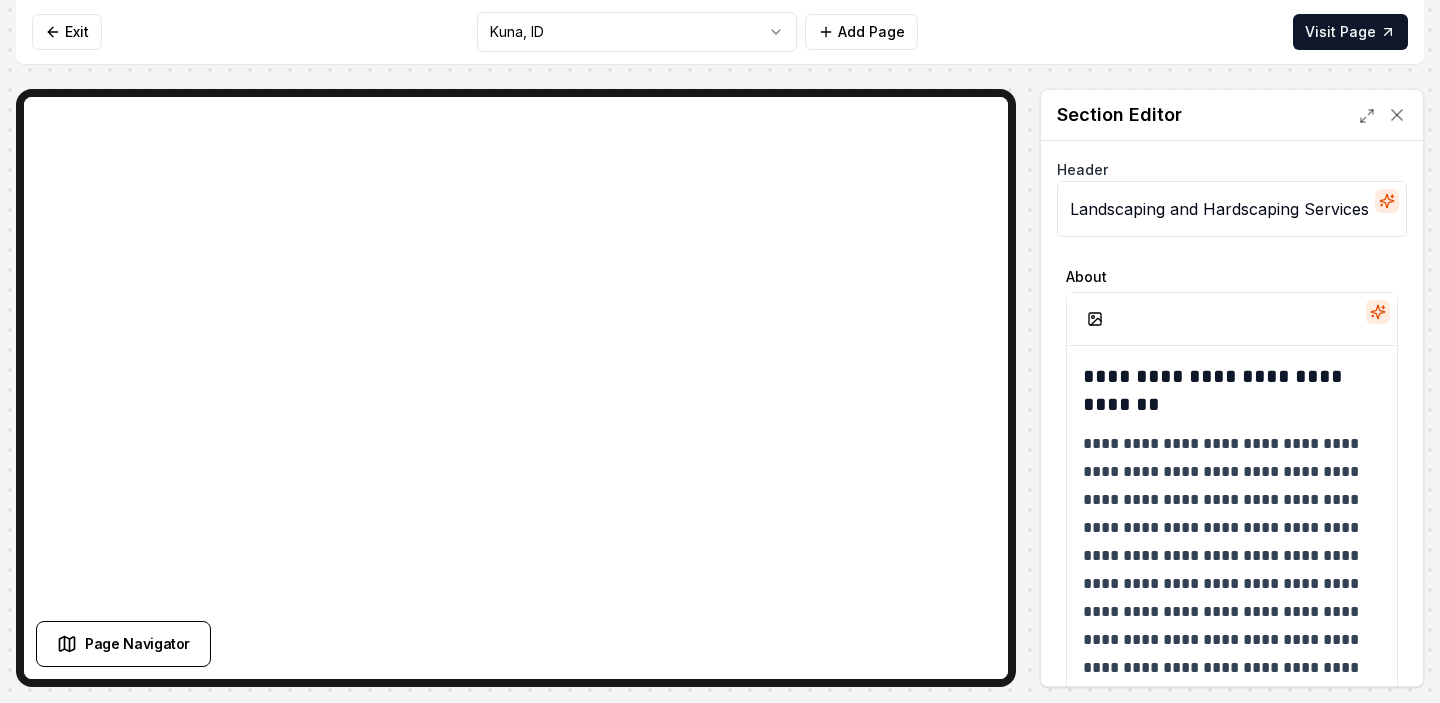 scroll, scrollTop: 0, scrollLeft: 0, axis: both 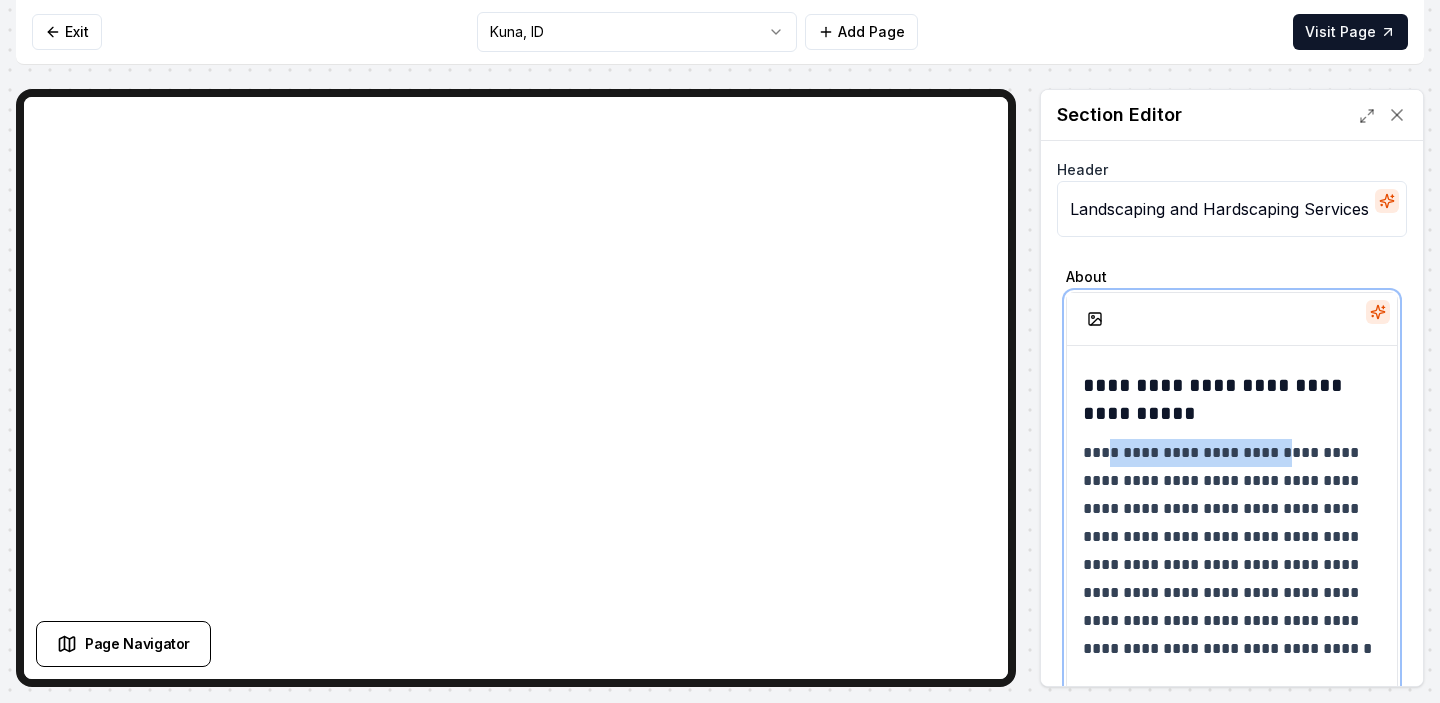 drag, startPoint x: 1286, startPoint y: 456, endPoint x: 1104, endPoint y: 454, distance: 182.01099 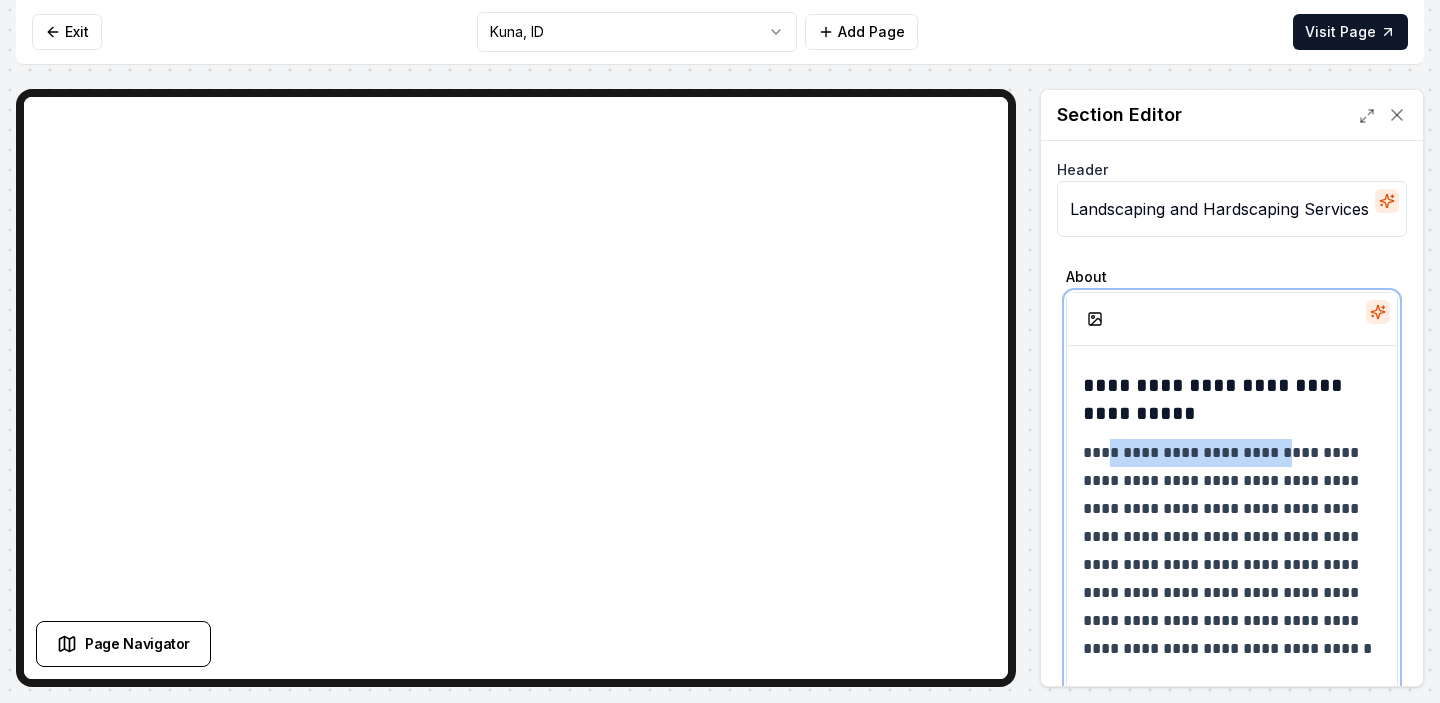 click on "**********" at bounding box center [1232, 551] 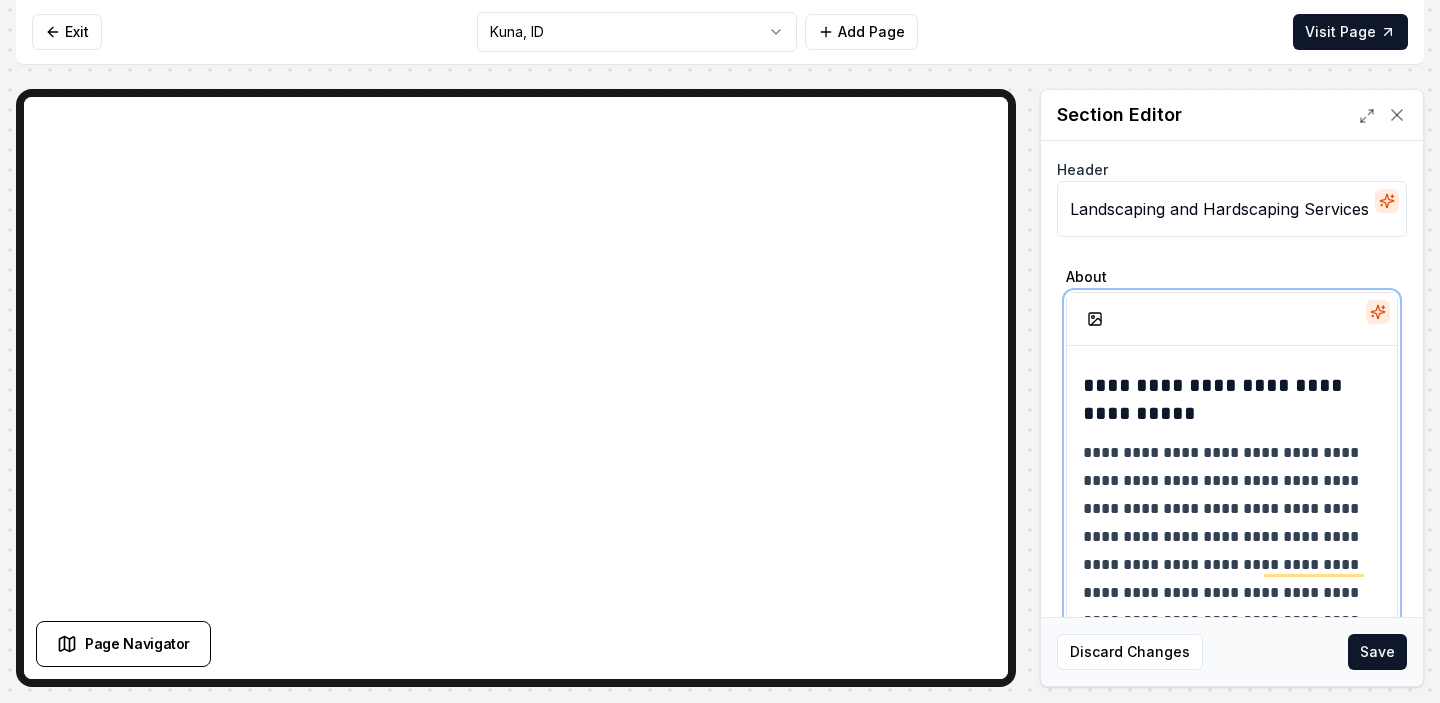 scroll, scrollTop: 475, scrollLeft: 0, axis: vertical 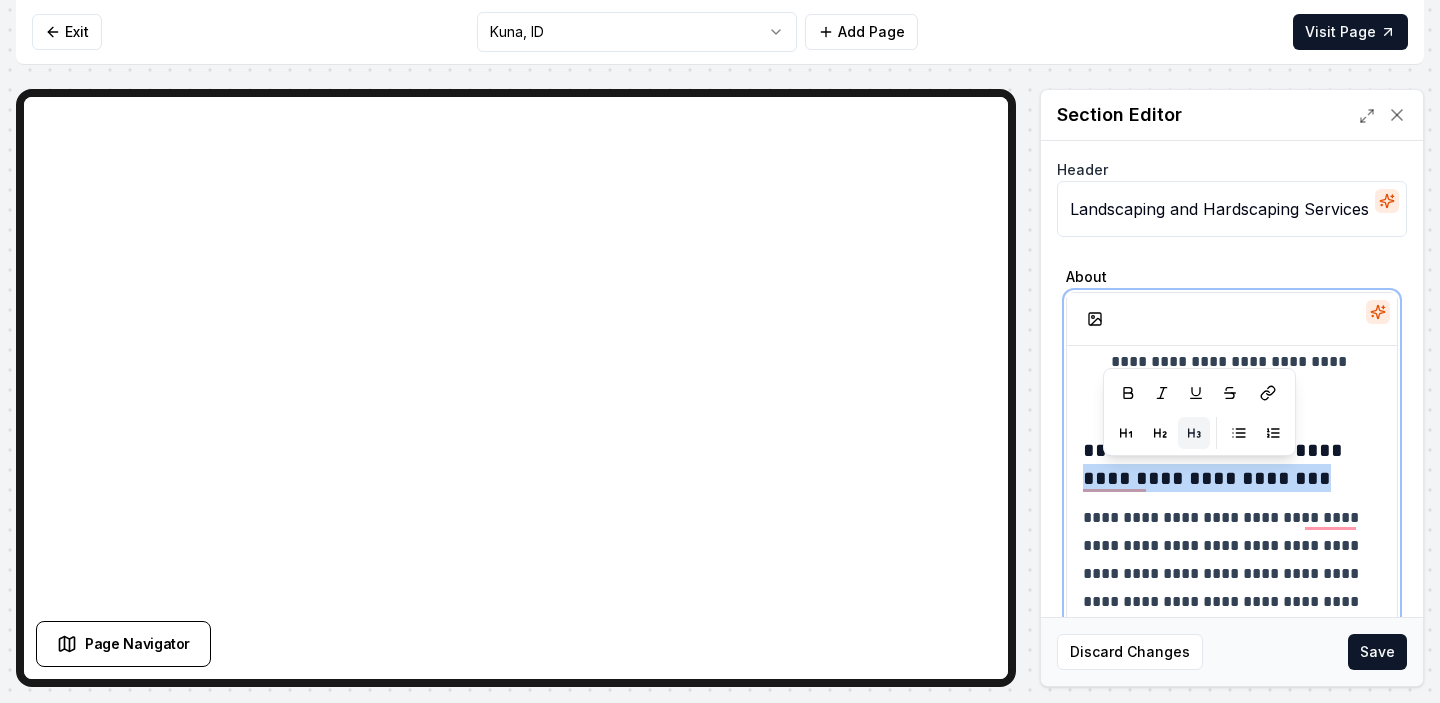 drag, startPoint x: 1318, startPoint y: 479, endPoint x: 1067, endPoint y: 487, distance: 251.12746 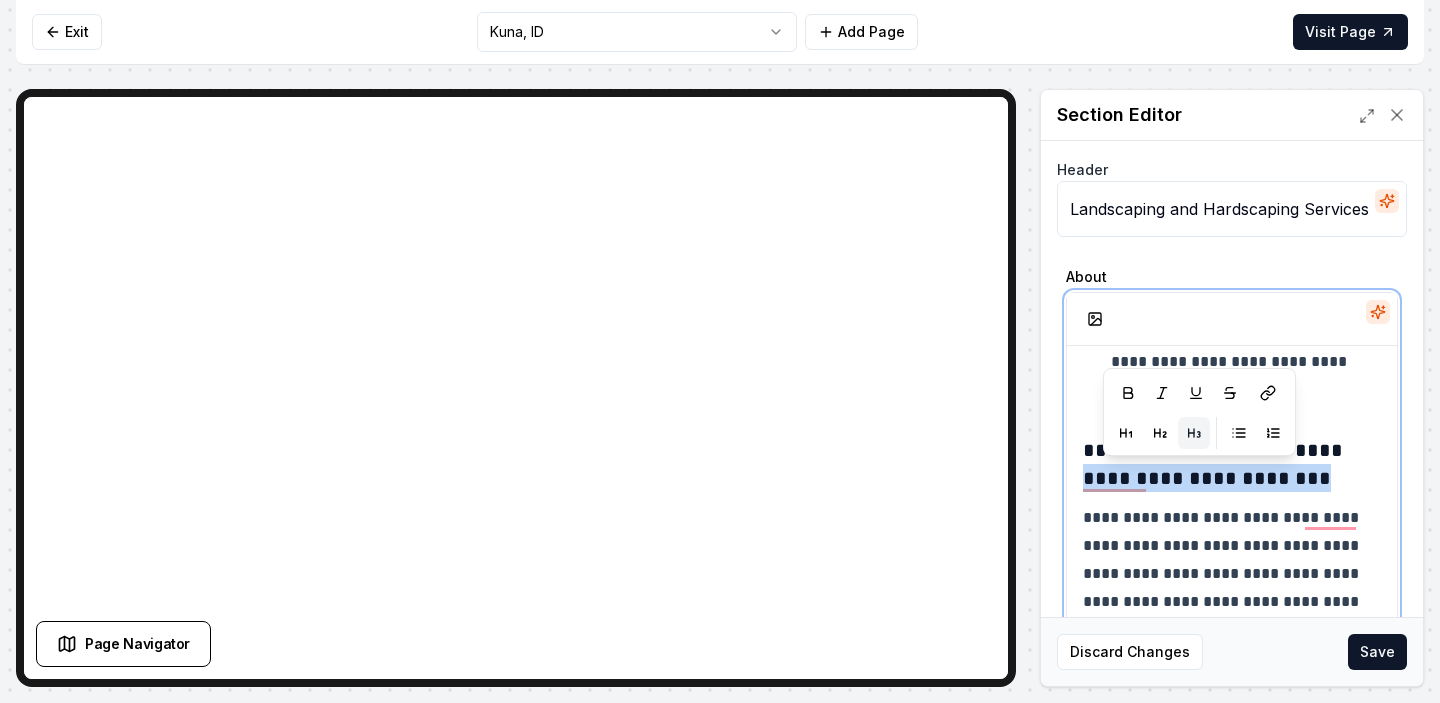click on "**********" at bounding box center (1232, 304) 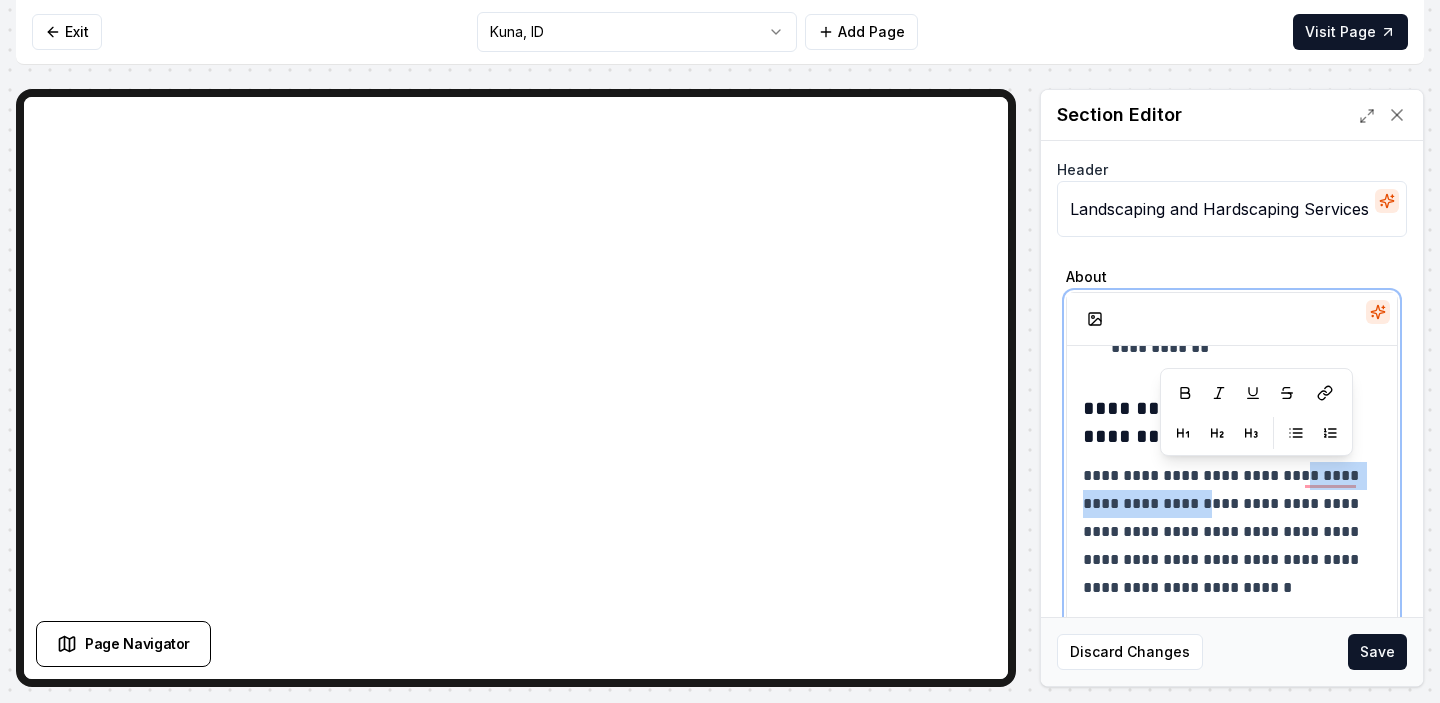 drag, startPoint x: 1211, startPoint y: 503, endPoint x: 1305, endPoint y: 477, distance: 97.52948 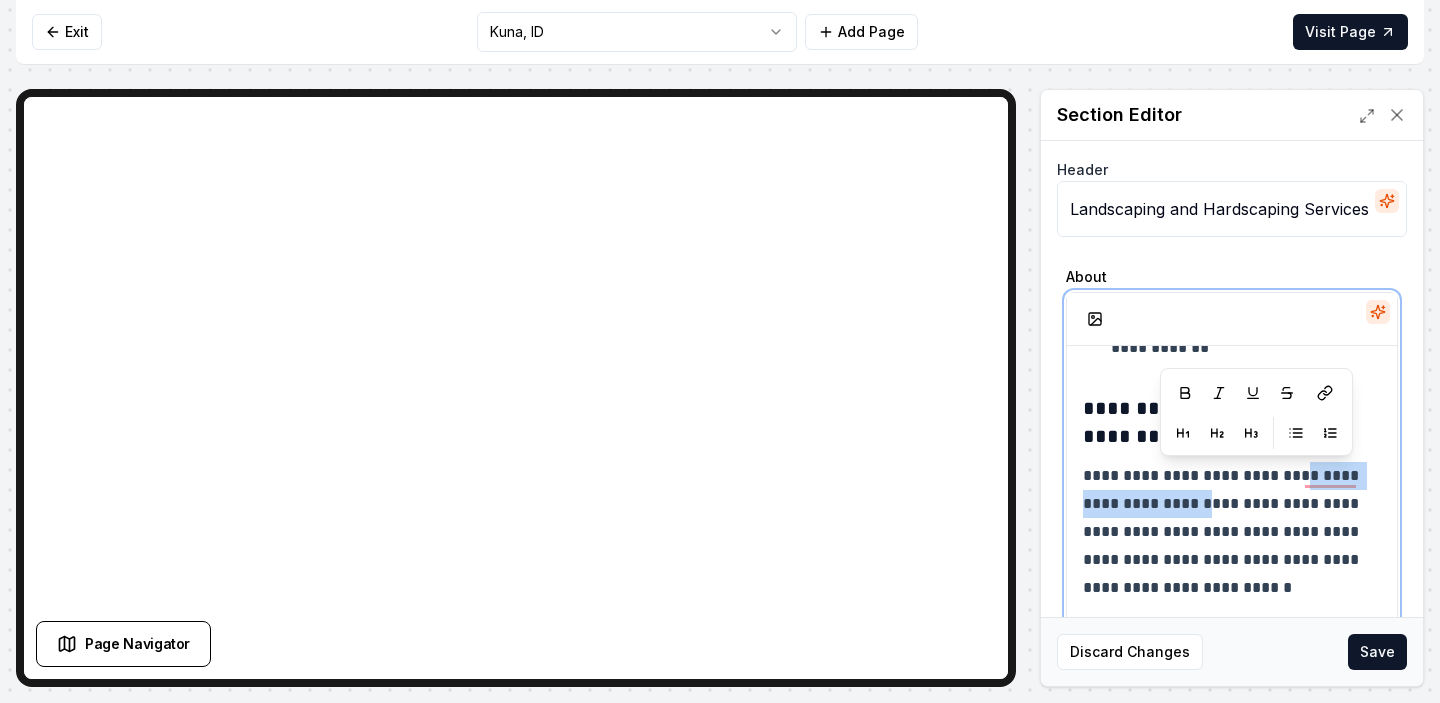 click on "**********" at bounding box center [1232, 532] 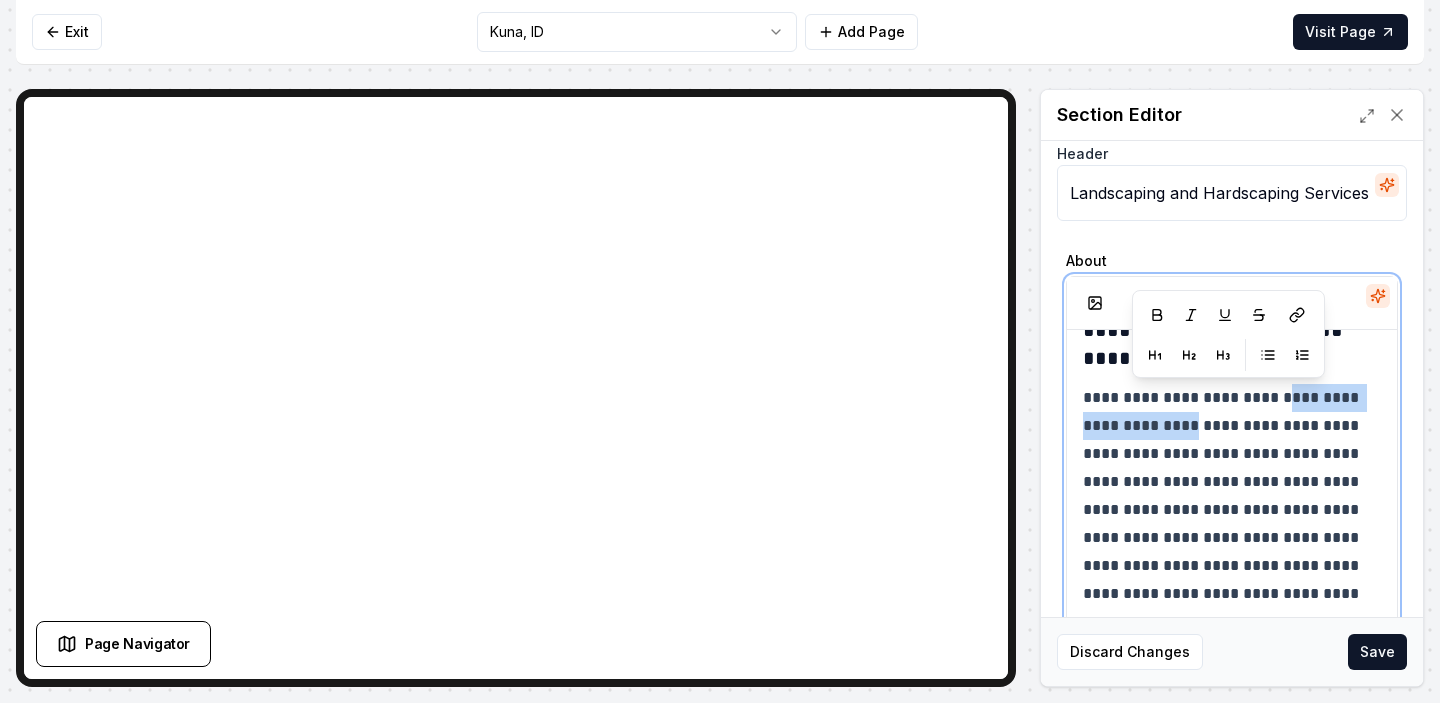 drag, startPoint x: 1177, startPoint y: 428, endPoint x: 1286, endPoint y: 399, distance: 112.79185 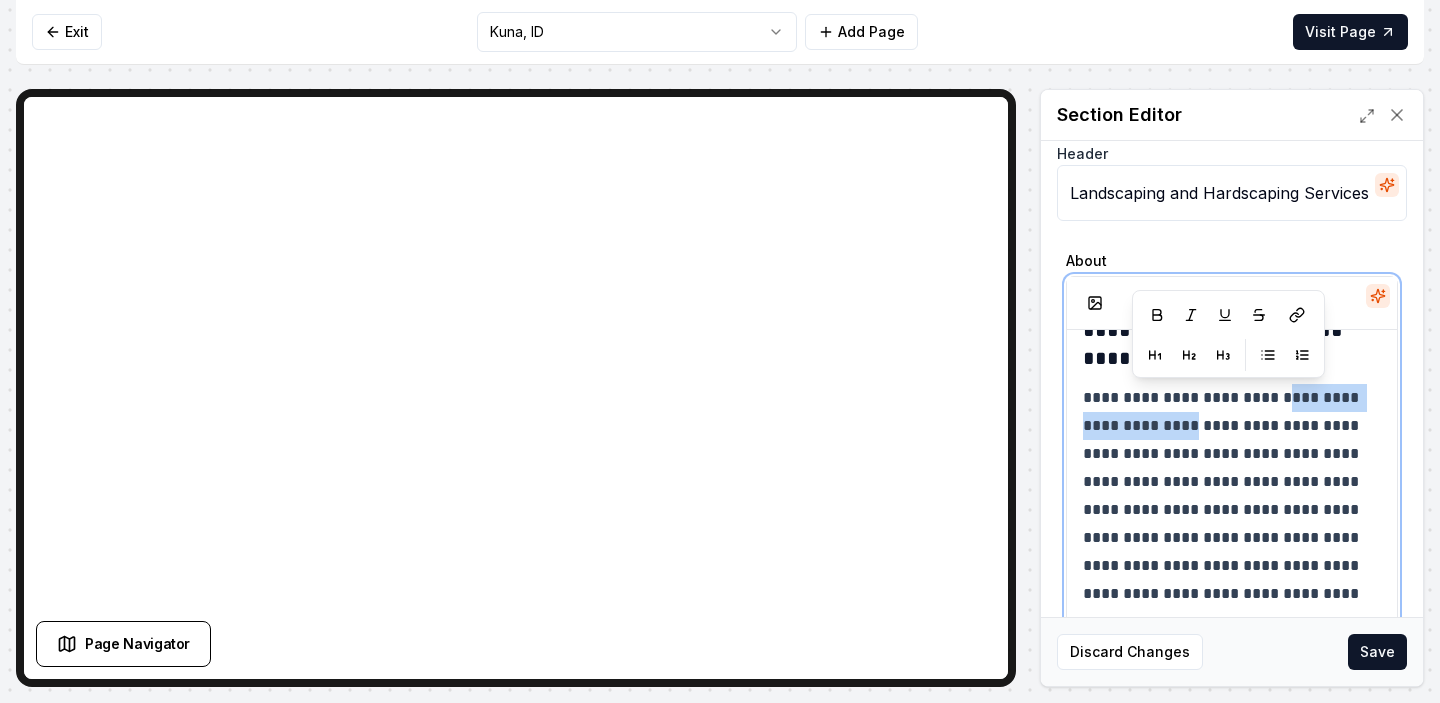 click on "**********" at bounding box center [1232, 524] 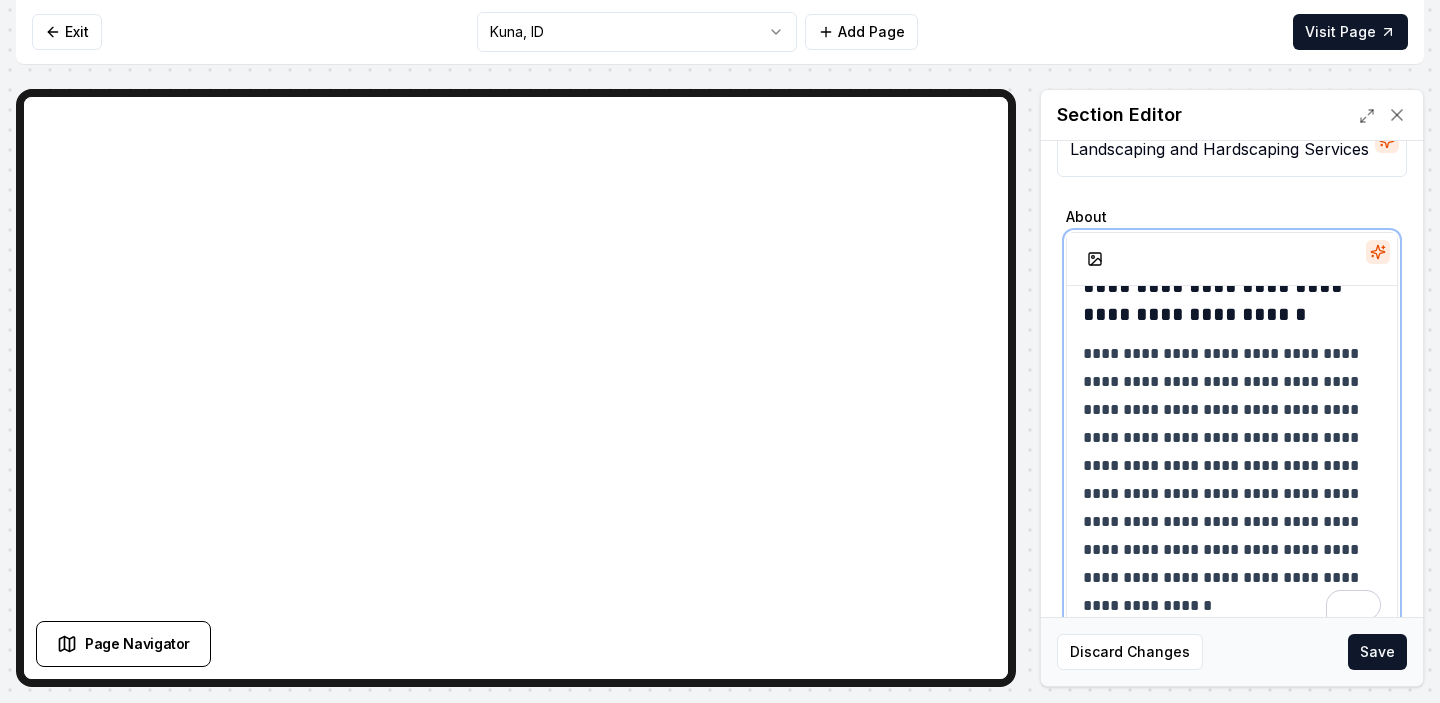click on "**********" at bounding box center (1232, 480) 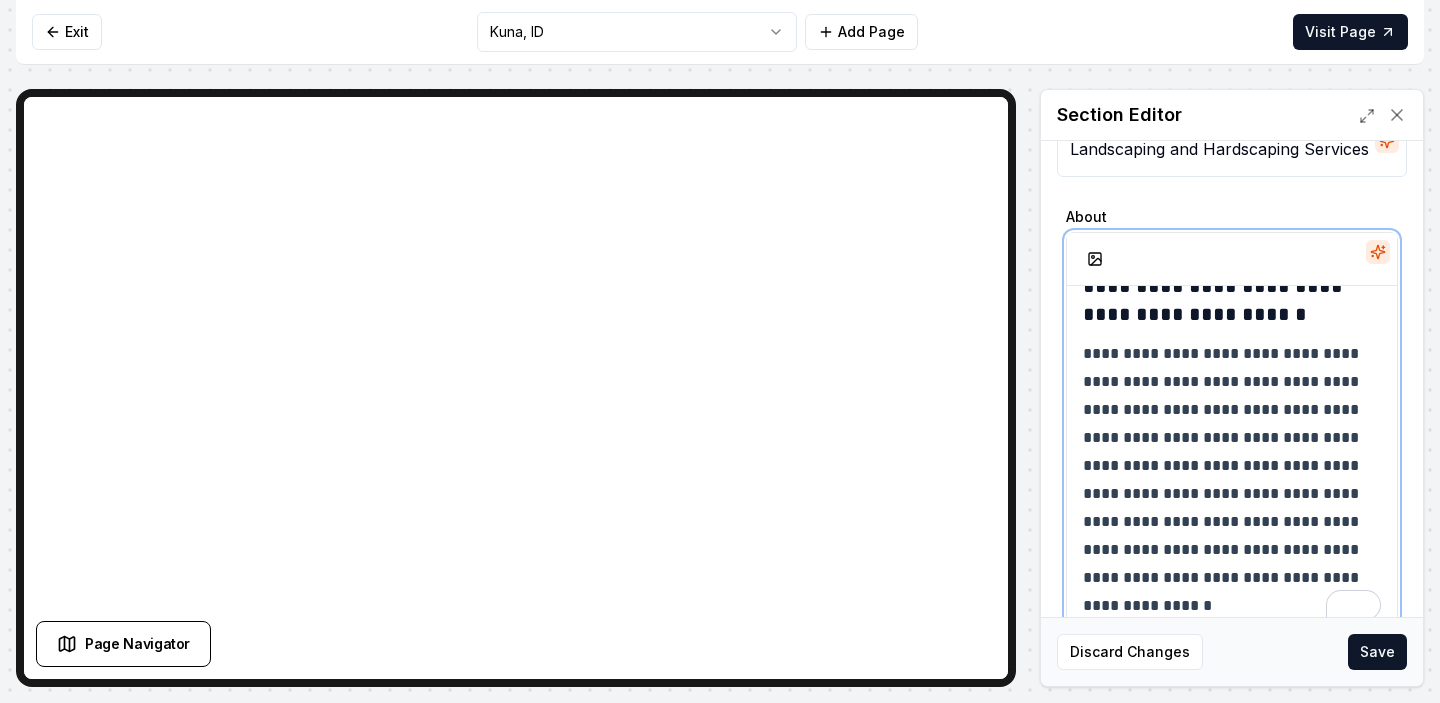 type 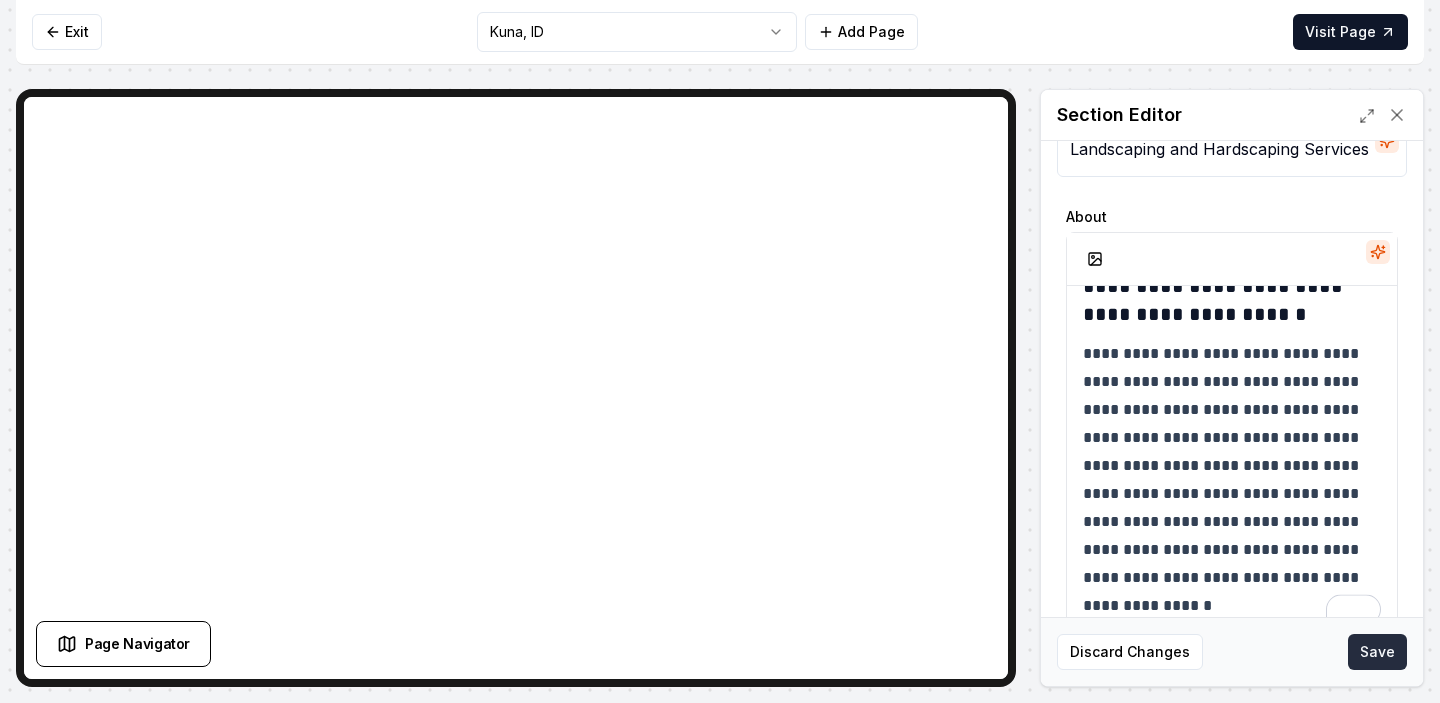 click on "Save" at bounding box center [1377, 652] 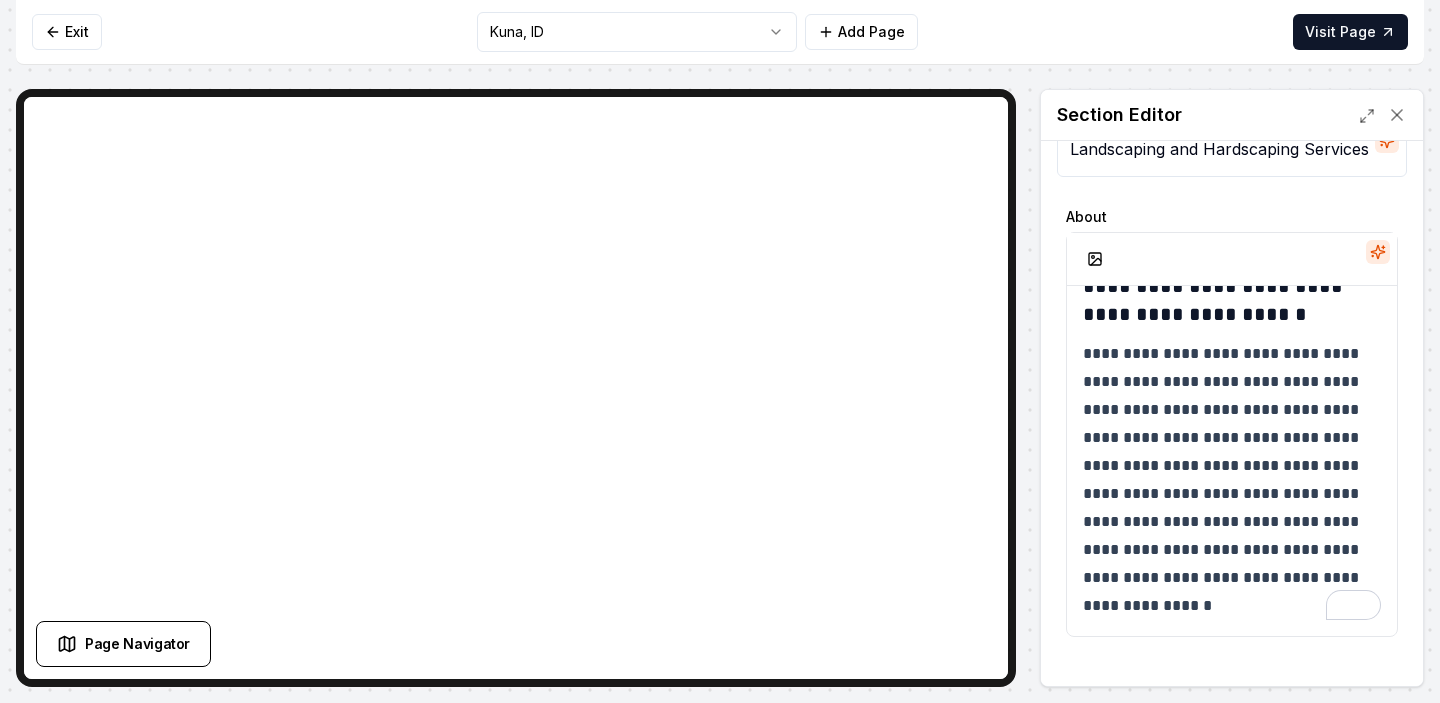 click on "**********" at bounding box center [720, 351] 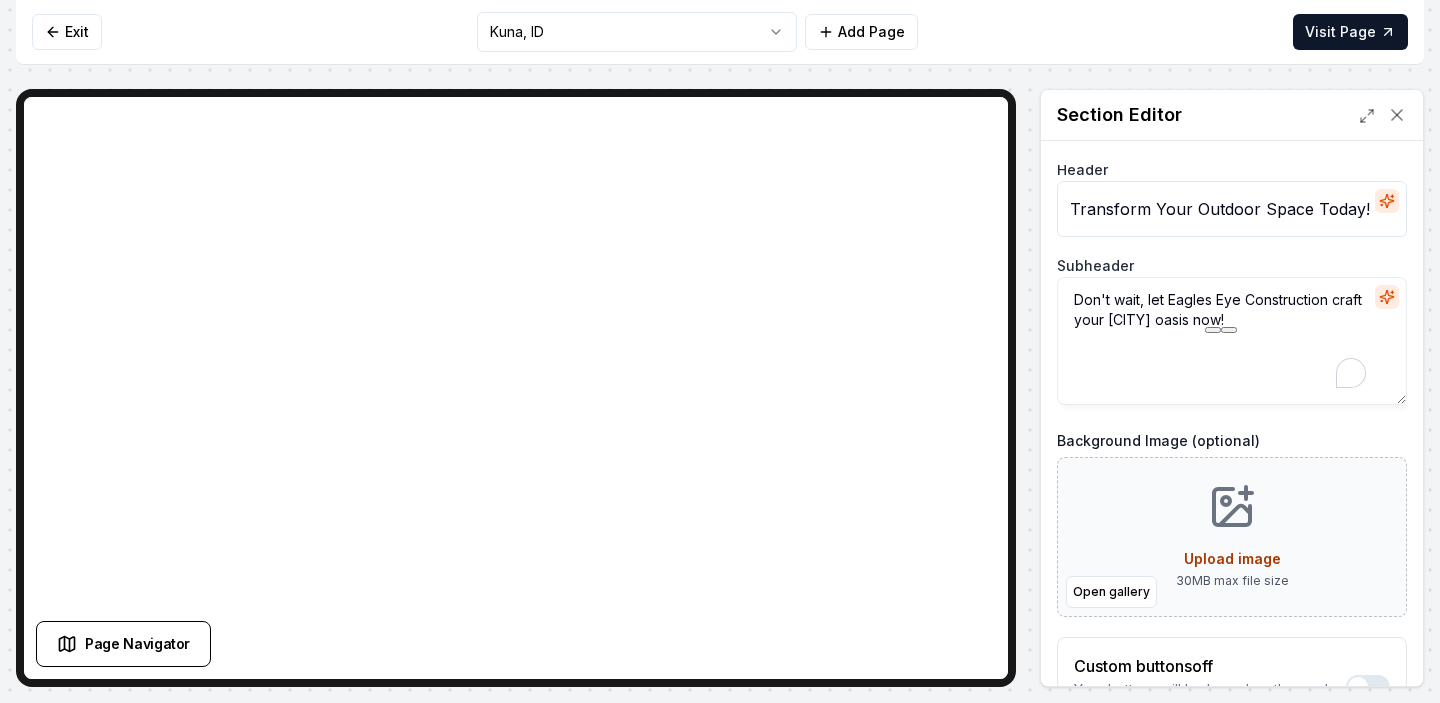 drag, startPoint x: 1331, startPoint y: 304, endPoint x: 1171, endPoint y: 292, distance: 160.44937 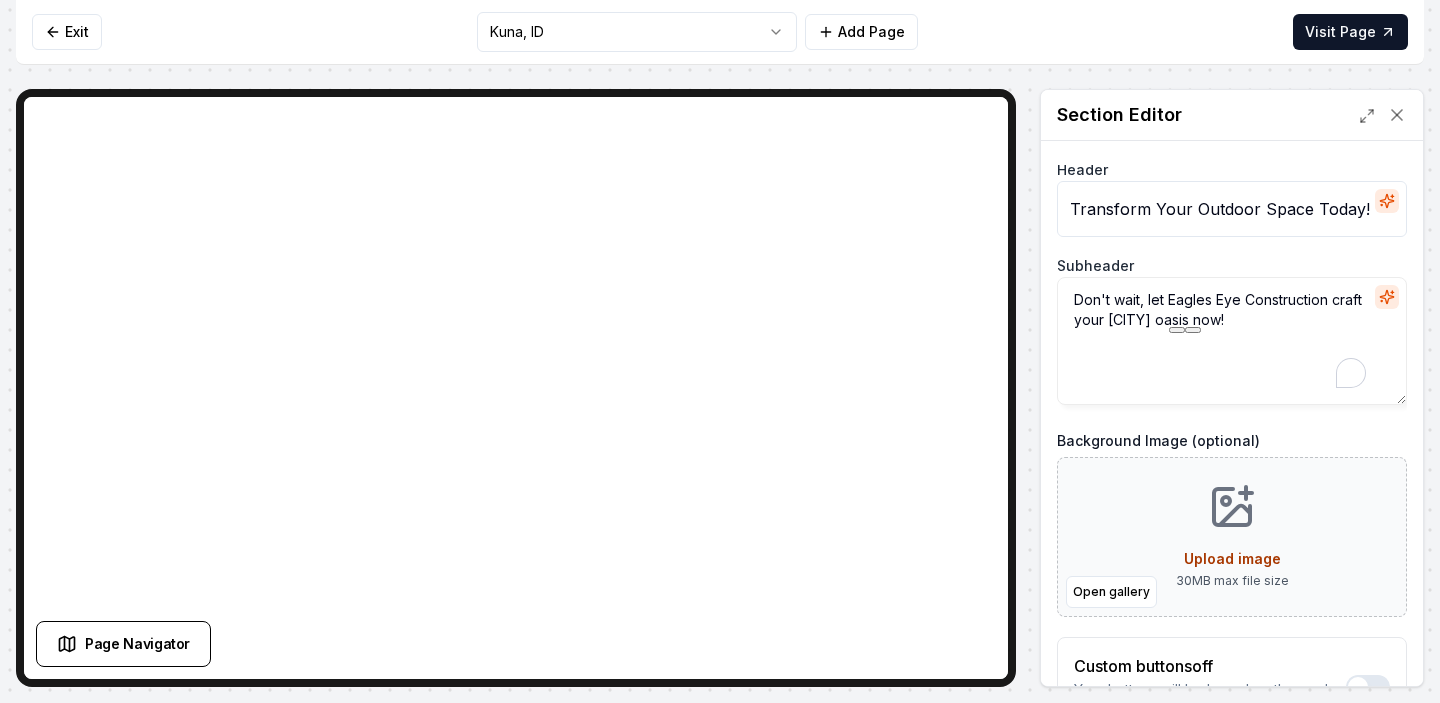 paste on "Snake River Hardscapes" 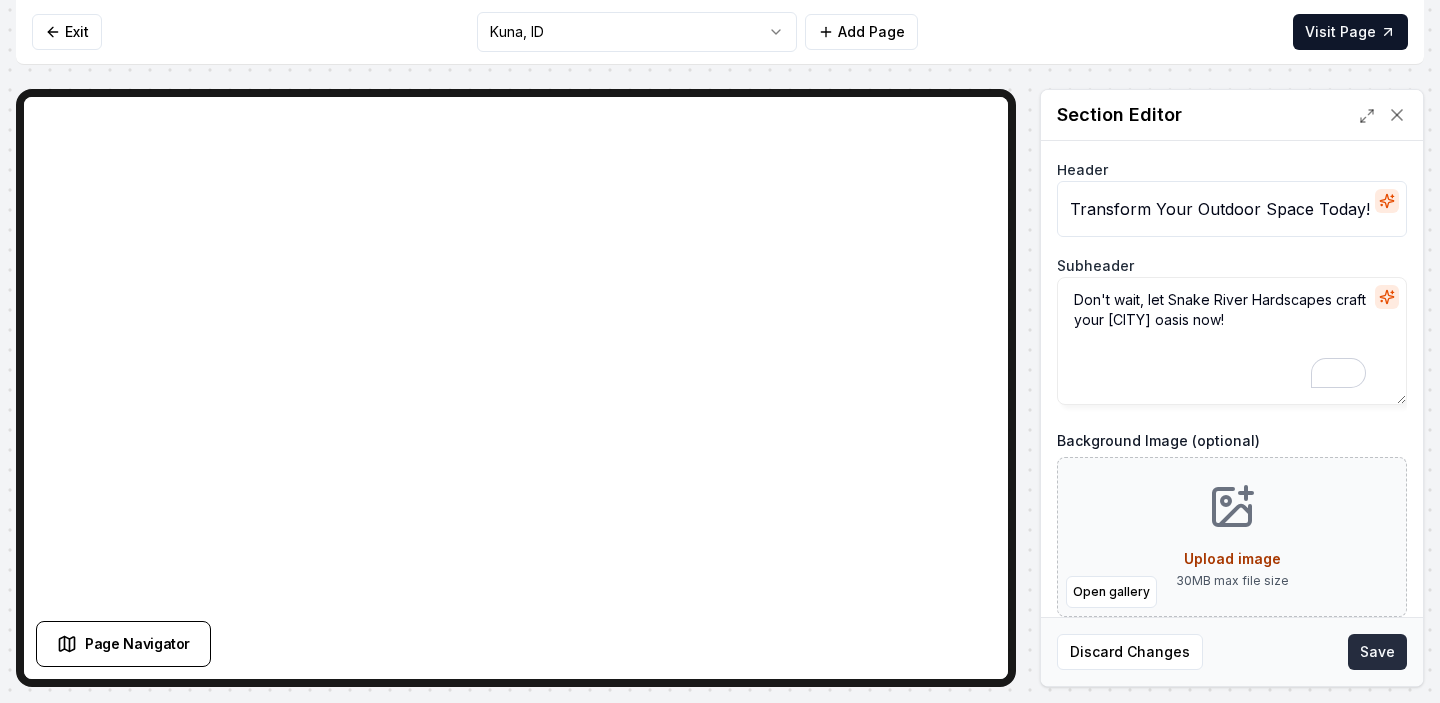 type on "Don't wait, let Snake River Hardscapes craft your Kuna oasis now!" 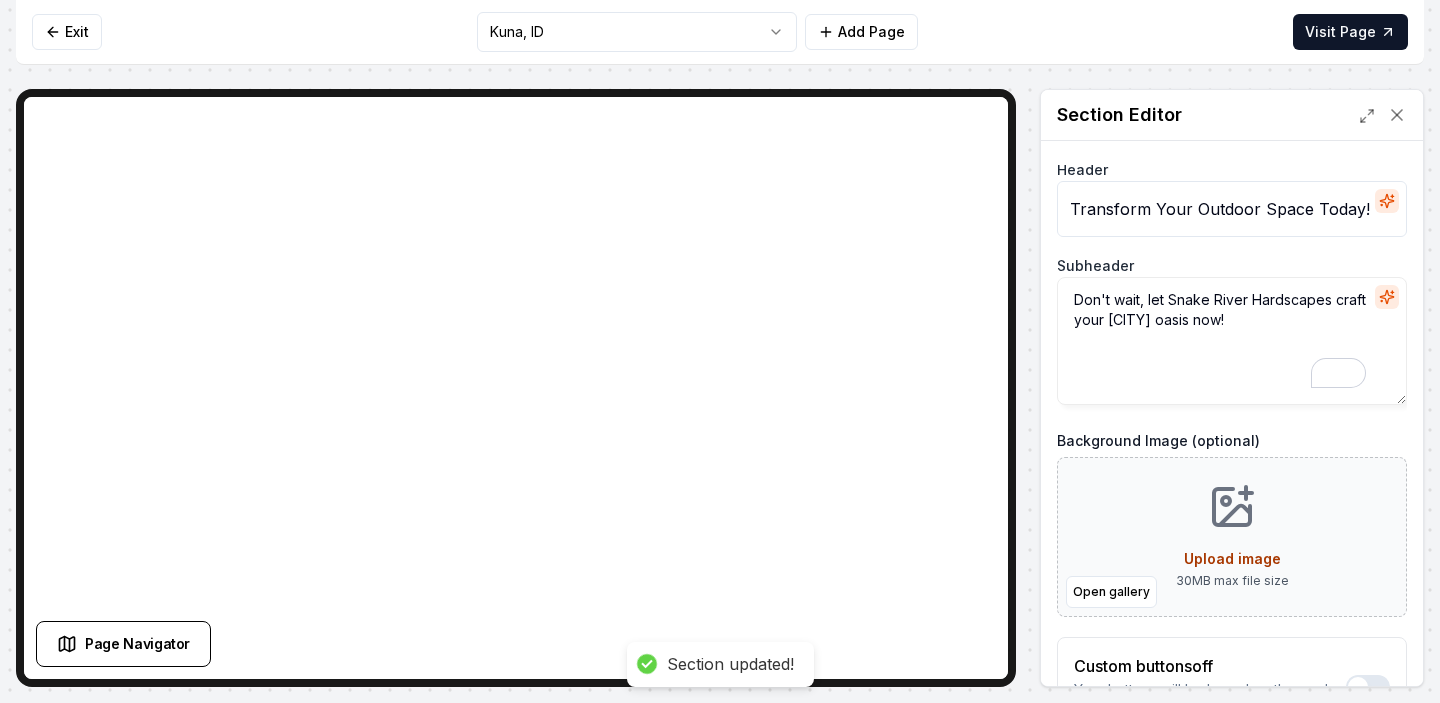 click on "Computer Required This feature is only available on a computer. Please switch to a computer to edit your site. Go back  Exit Kuna, ID Add Page Visit Page  Page Navigator Page Settings Section Editor Header Transform Your Outdoor Space Today! Subheader Don't wait, let Snake River Hardscapes craft your Kuna oasis now! Background Image (optional) Open gallery Upload image 30  MB max file size Custom buttons  off Your buttons will be based on the goals you set up. Discard Changes Save Section updated! /dashboard/sites/f895d079-bf65-4729-b307-2c15c7b60019/pages/de854a66-d0cb-44d7-be47-4020076061b4" at bounding box center (720, 351) 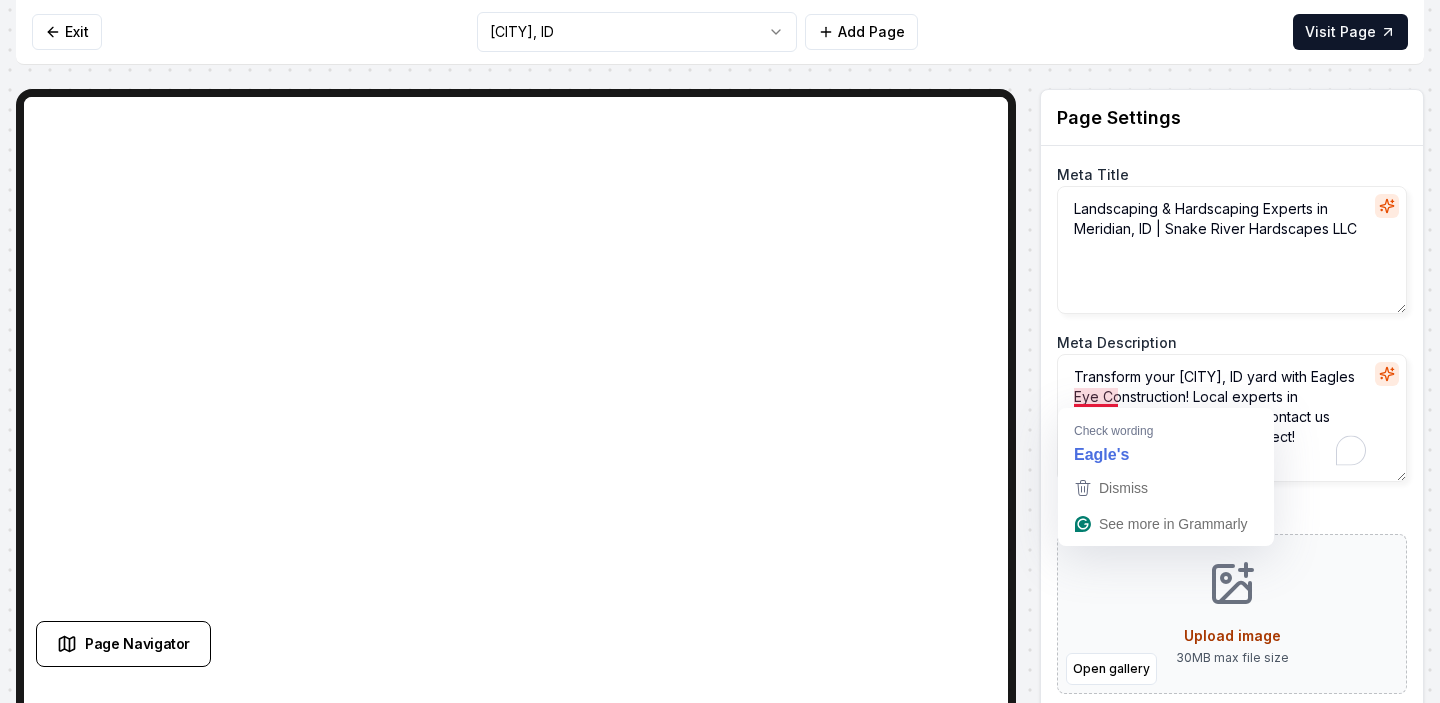 drag, startPoint x: 1232, startPoint y: 397, endPoint x: 1079, endPoint y: 394, distance: 153.0294 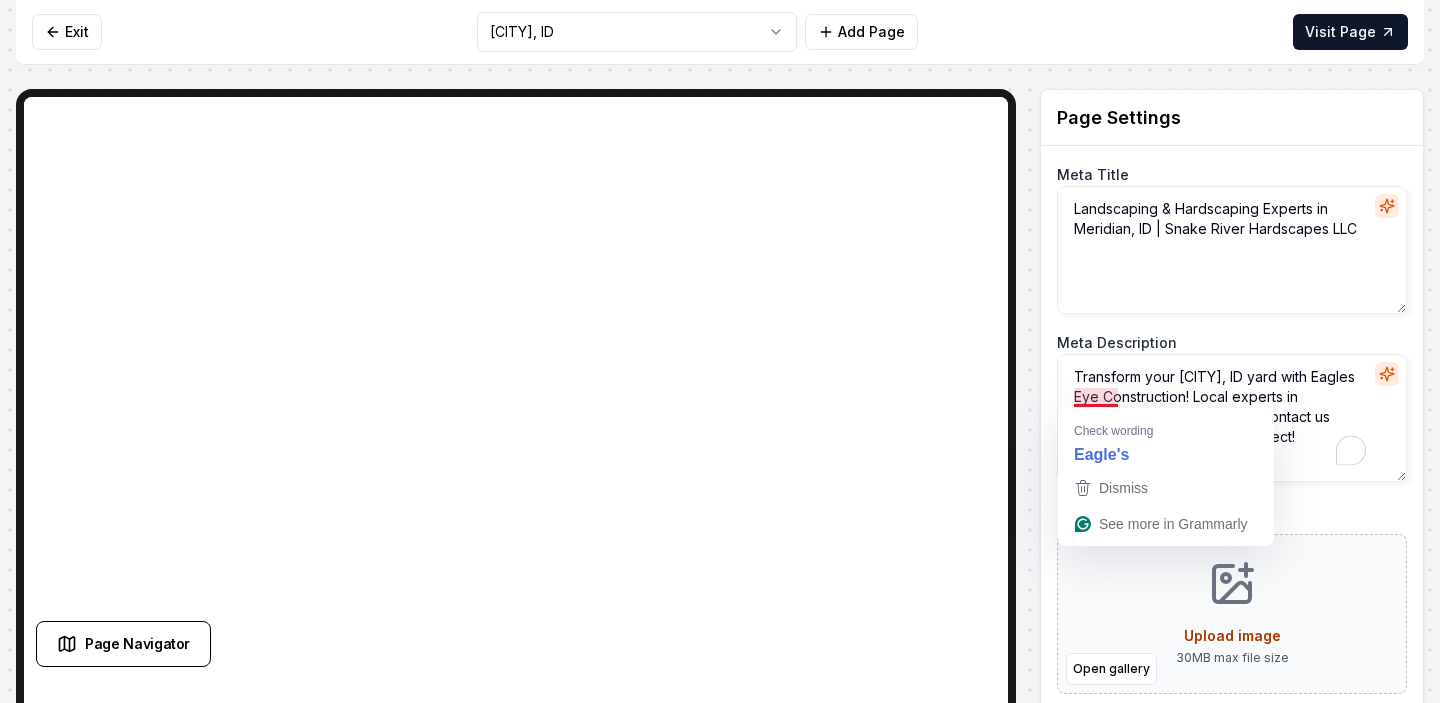 click on "Transform your Meridian, ID yard with Eagles Eye Construction! Local experts in landscaping & hardscaping. Contact us today to start your dream project!" at bounding box center [1232, 418] 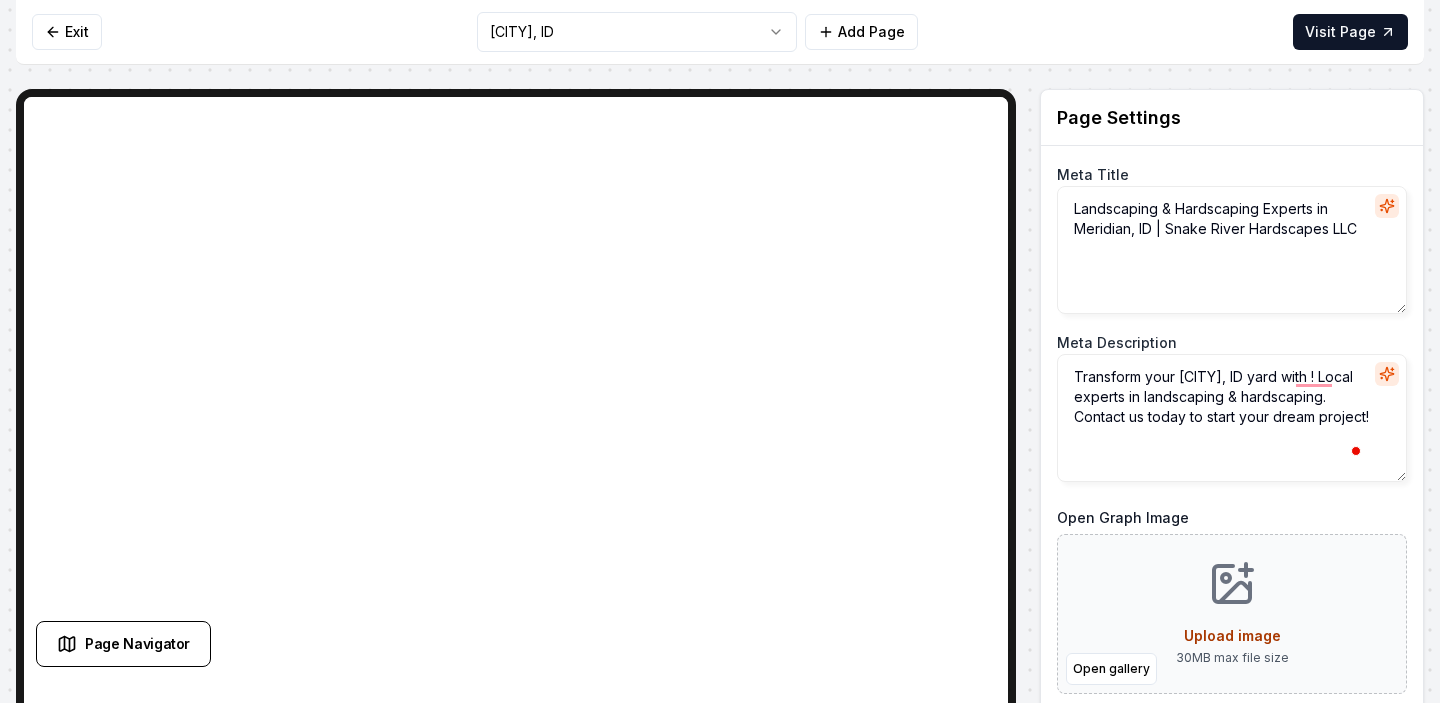 paste on "Snake River Hardscapes" 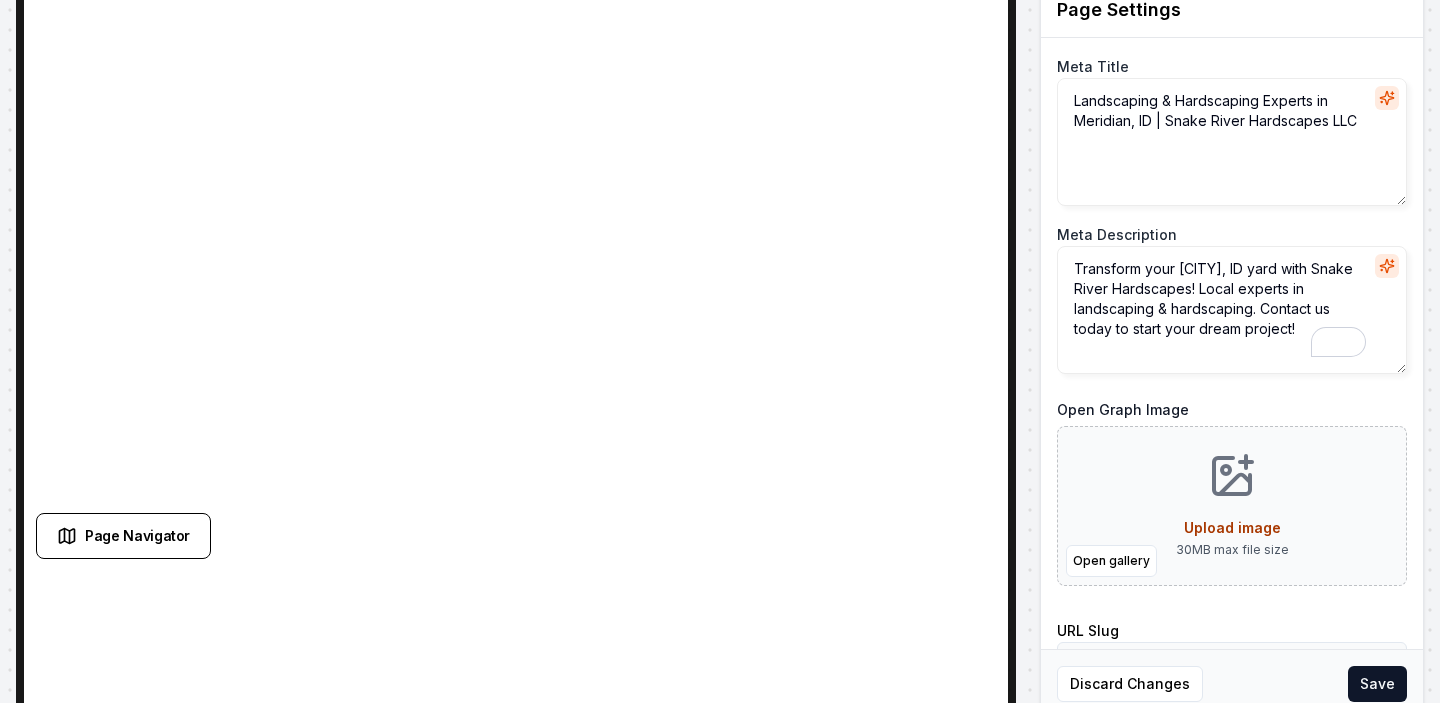 scroll, scrollTop: 124, scrollLeft: 0, axis: vertical 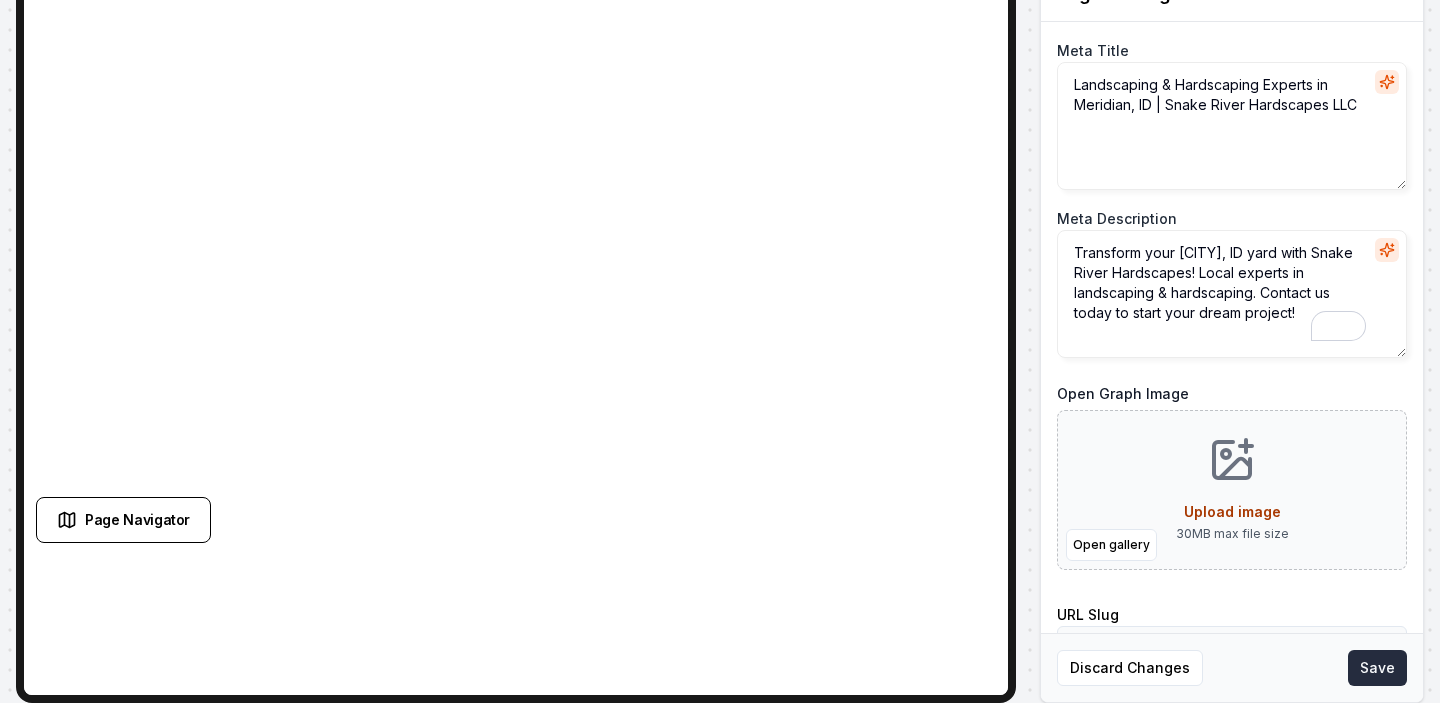 type on "Transform your Meridian, ID yard with Snake River Hardscapes! Local experts in landscaping & hardscaping. Contact us today to start your dream project!" 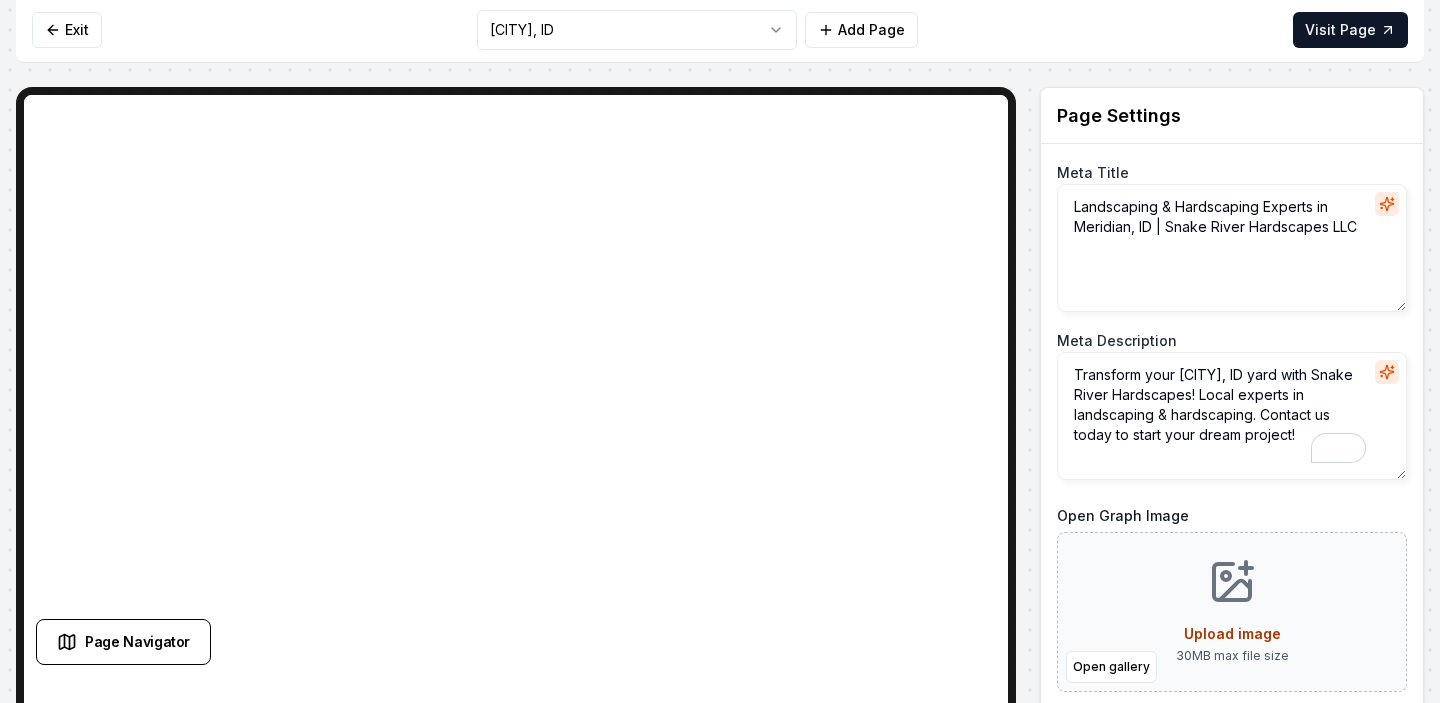 scroll, scrollTop: 0, scrollLeft: 0, axis: both 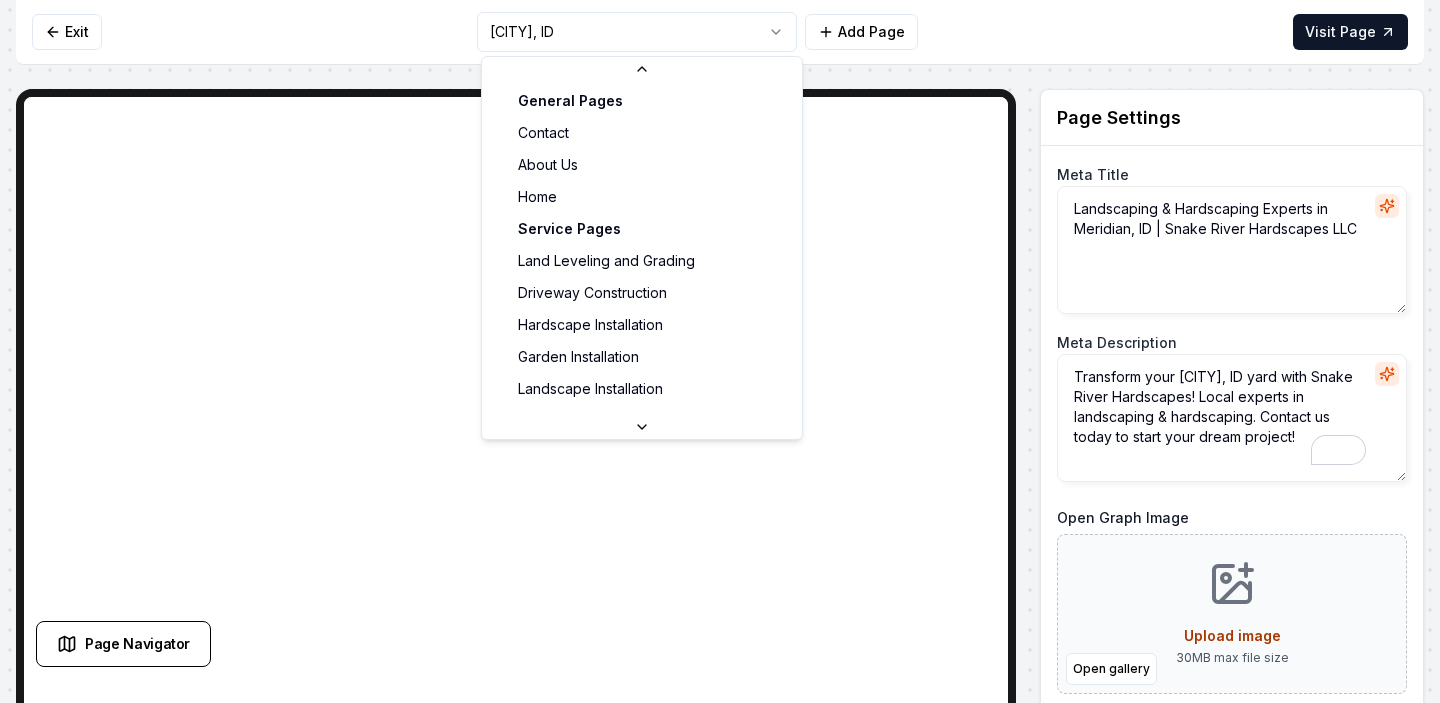 click on "Computer Required This feature is only available on a computer. Please switch to a computer to edit your site. Go back  Exit Meridian, ID Add Page Visit Page  Page Navigator Page Settings Meta Title Landscaping & Hardscaping Experts in Meridian, ID | Snake River Hardscapes LLC Meta Description Transform your Meridian, ID yard with Snake River Hardscapes! Local experts in landscaping & hardscaping. Contact us today to start your dream project! Open Graph Image Open gallery Upload image 30  MB max file size URL Slug meridian-id Discard Changes Save Section Editor Unsupported section type /dashboard/sites/f895d079-bf65-4729-b307-2c15c7b60019/pages/1faf7771-695e-4491-8451-3f60fe4ef698 General Pages Contact About Us Home Service Pages Land Leveling and Grading Driveway Construction Hardscape Installation Garden Installation Landscape Installation Walkway Construction Patio Construction Retaining Wall Construction Service Area Pages Kuna, ID Meridian, ID Nampa, ID Caldwell, ID Emmett, ID Star, ID Middleton, ID" at bounding box center (720, 351) 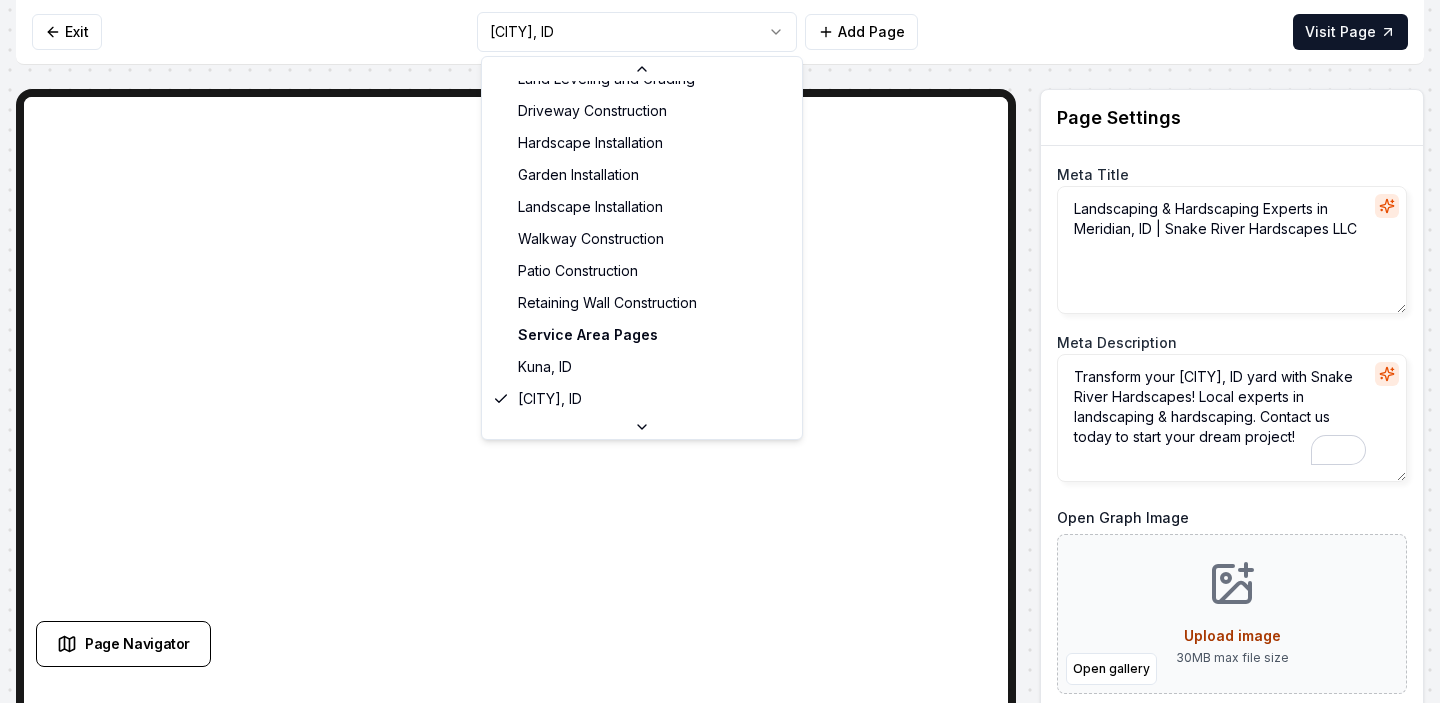 scroll, scrollTop: 246, scrollLeft: 0, axis: vertical 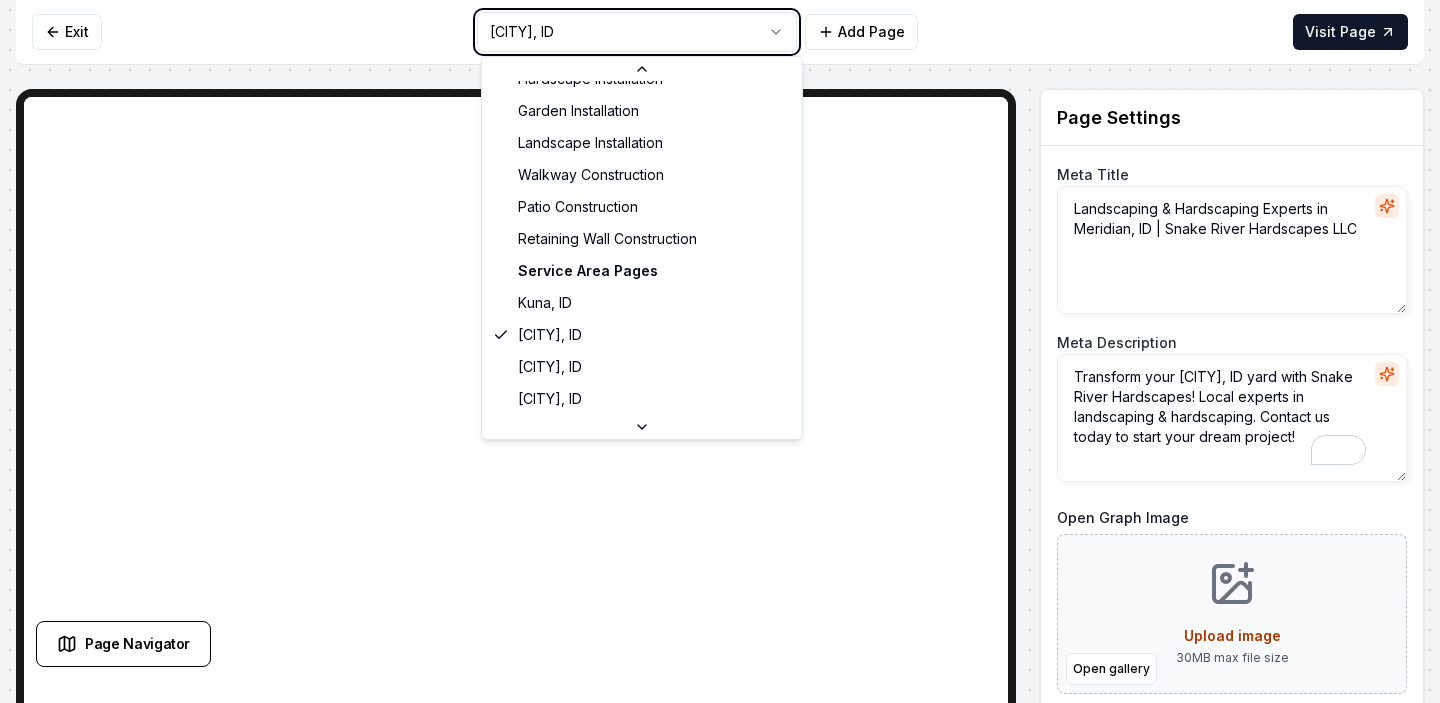 type on "Landscaping & Hardscaping in Kuna, ID | Snake River Hardscapes LLC" 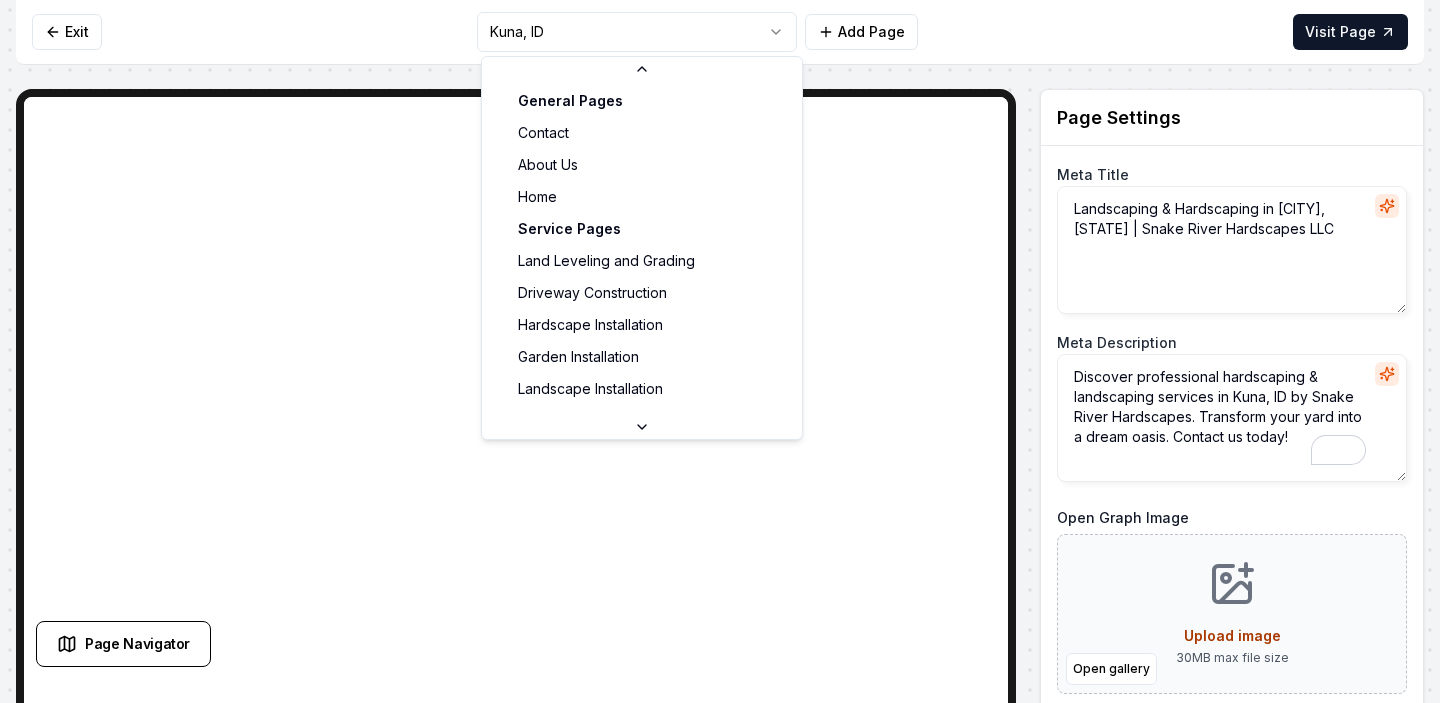click on "Computer Required This feature is only available on a computer. Please switch to a computer to edit your site. Go back  Exit Kuna, ID Add Page Visit Page  Page Navigator Page Settings Meta Title Landscaping & Hardscaping in Kuna, ID | Snake River Hardscapes LLC Meta Description Discover professional hardscaping & landscaping services in Kuna, ID by Snake River Hardscapes. Transform your yard into a dream oasis. Contact us today! Open Graph Image Open gallery Upload image 30  MB max file size URL Slug kuna-id Discard Changes Save Section Editor Unsupported section type /dashboard/sites/f895d079-bf65-4729-b307-2c15c7b60019/pages/de854a66-d0cb-44d7-be47-4020076061b4 General Pages Contact About Us Home Service Pages Land Leveling and Grading Driveway Construction Hardscape Installation Garden Installation Landscape Installation Walkway Construction Patio Construction Retaining Wall Construction Service Area Pages Kuna, ID Meridian, ID Nampa, ID Caldwell, ID Emmett, ID Star, ID Middleton, ID Eagle, ID Boise, ID" at bounding box center [720, 351] 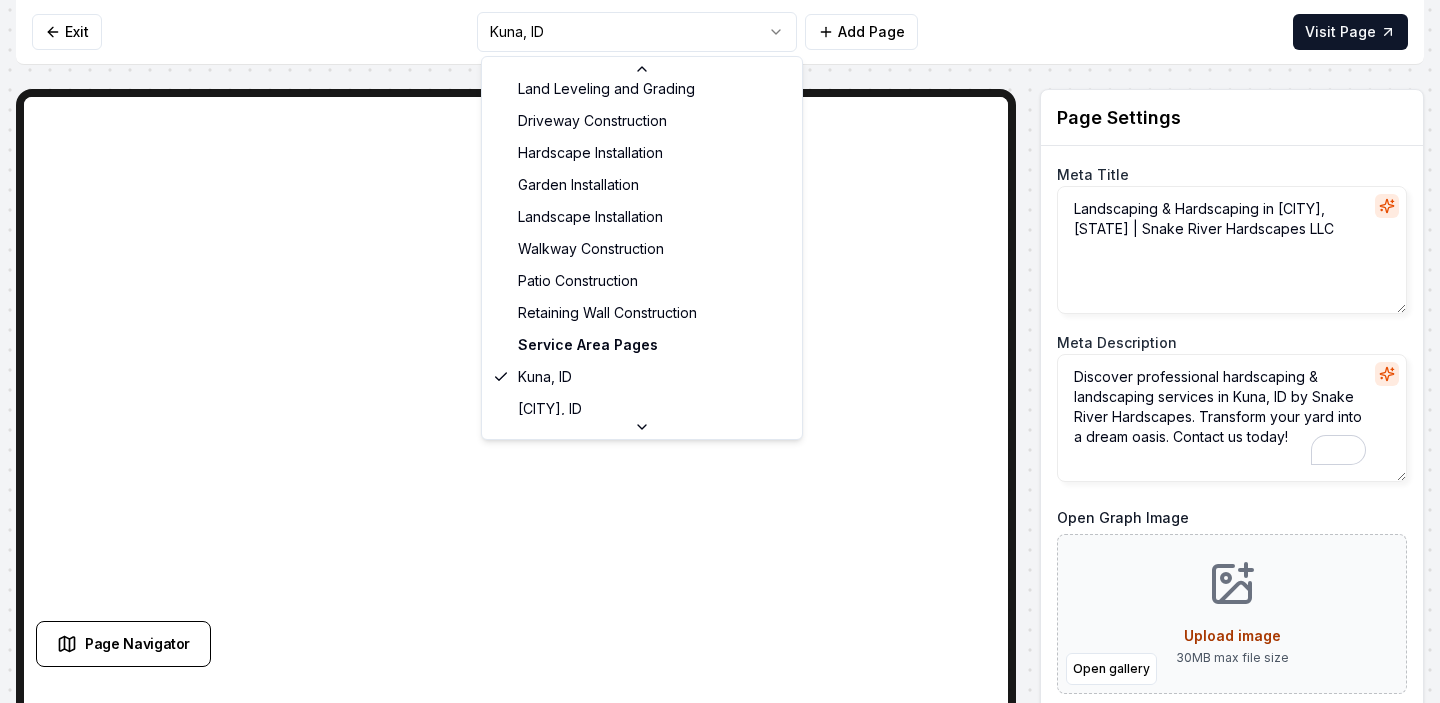 scroll, scrollTop: 185, scrollLeft: 0, axis: vertical 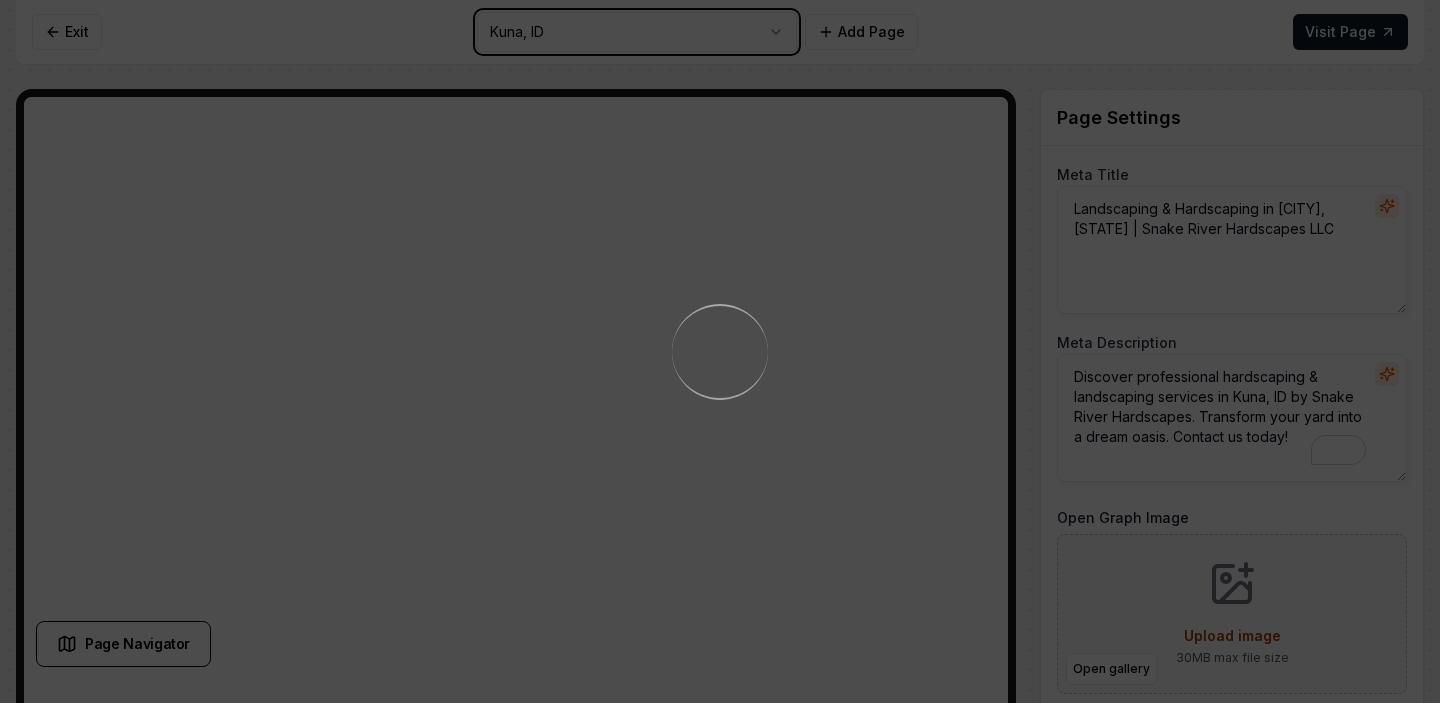 type on "Landscaping & Hardscaping Experts in Meridian, ID | Snake River Hardscapes LLC" 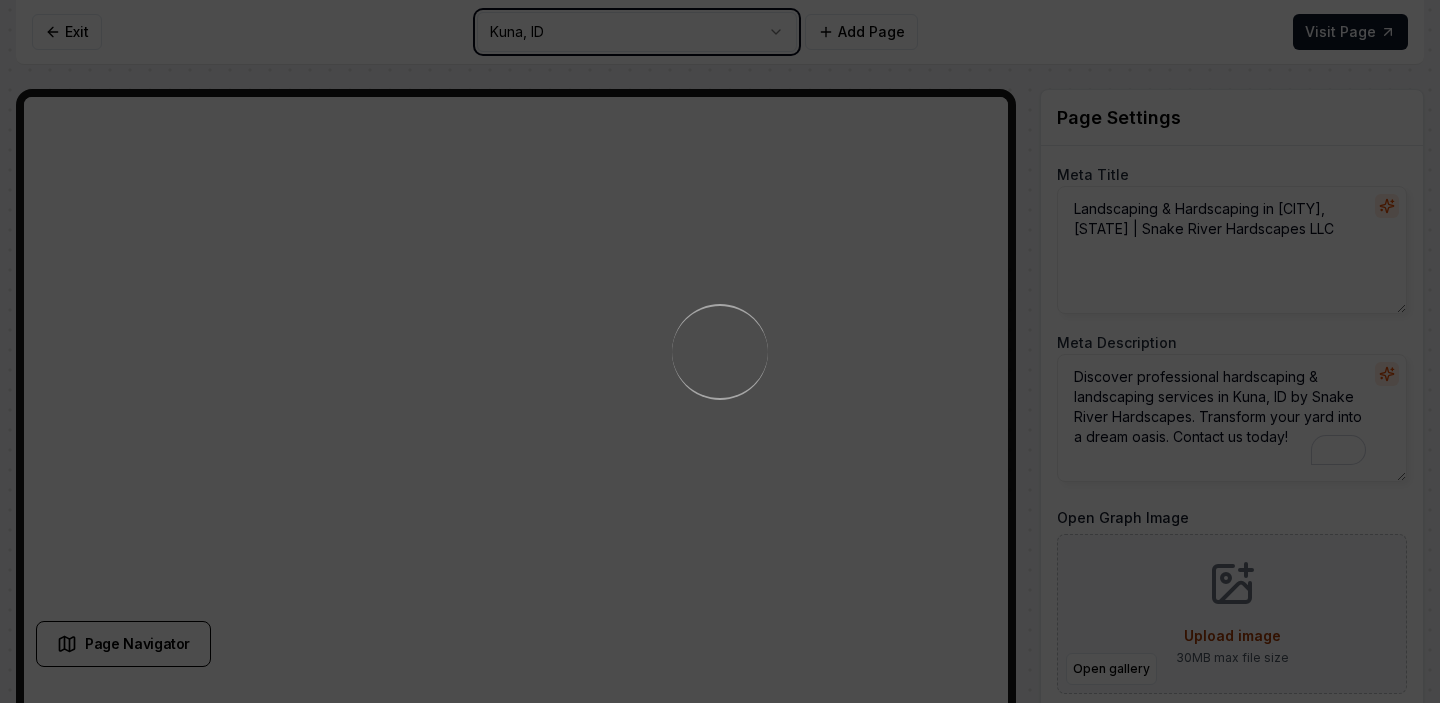 type on "Transform your Meridian, ID yard with Snake River Hardscapes! Local experts in landscaping & hardscaping. Contact us today to start your dream project!" 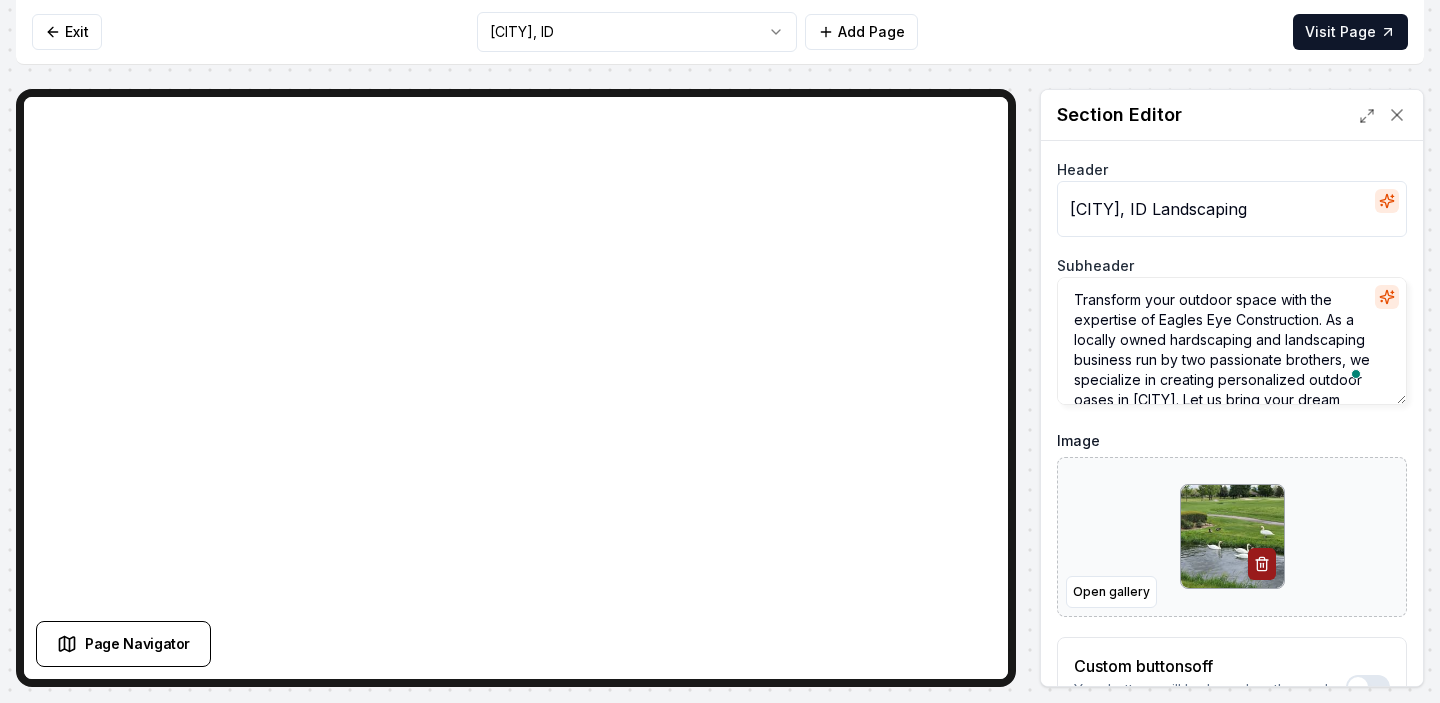 drag, startPoint x: 1318, startPoint y: 320, endPoint x: 1160, endPoint y: 323, distance: 158.02847 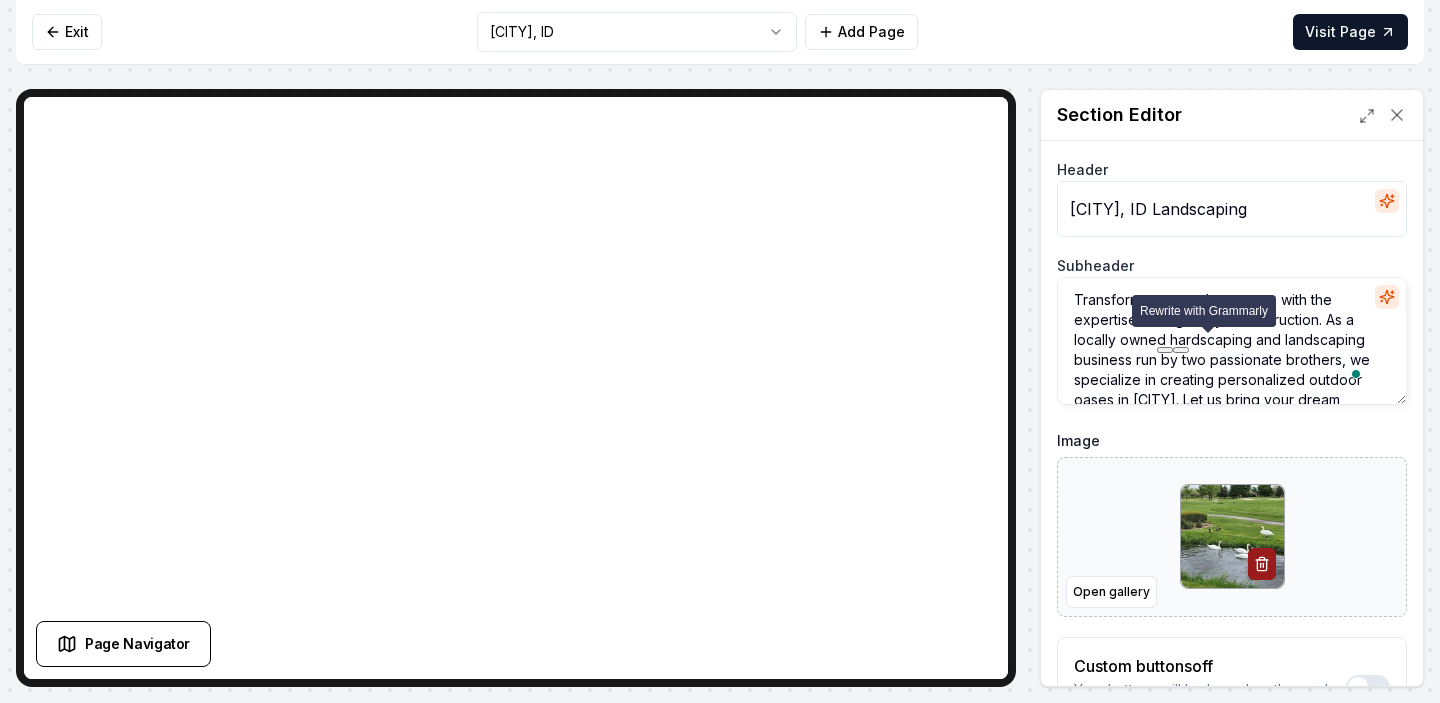 paste on "Snake River Hardscapes" 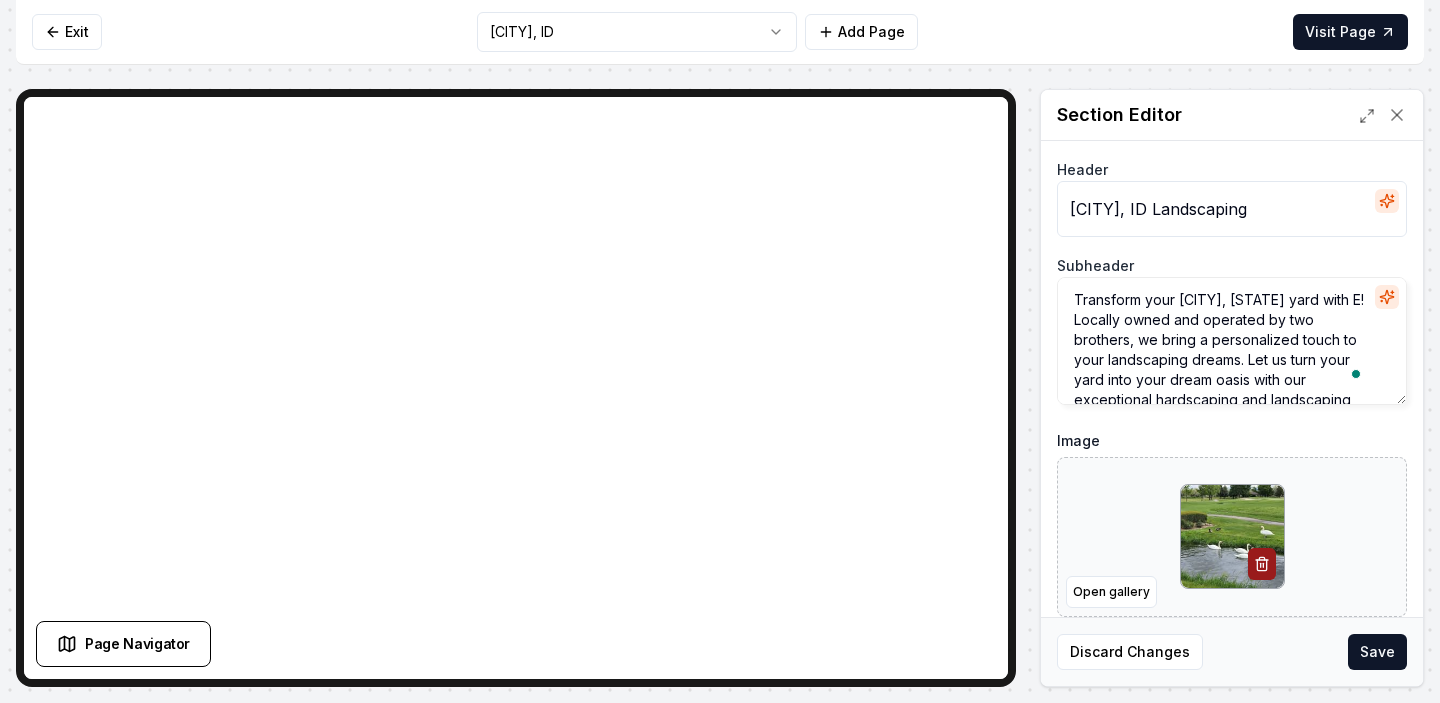 scroll, scrollTop: 25, scrollLeft: 0, axis: vertical 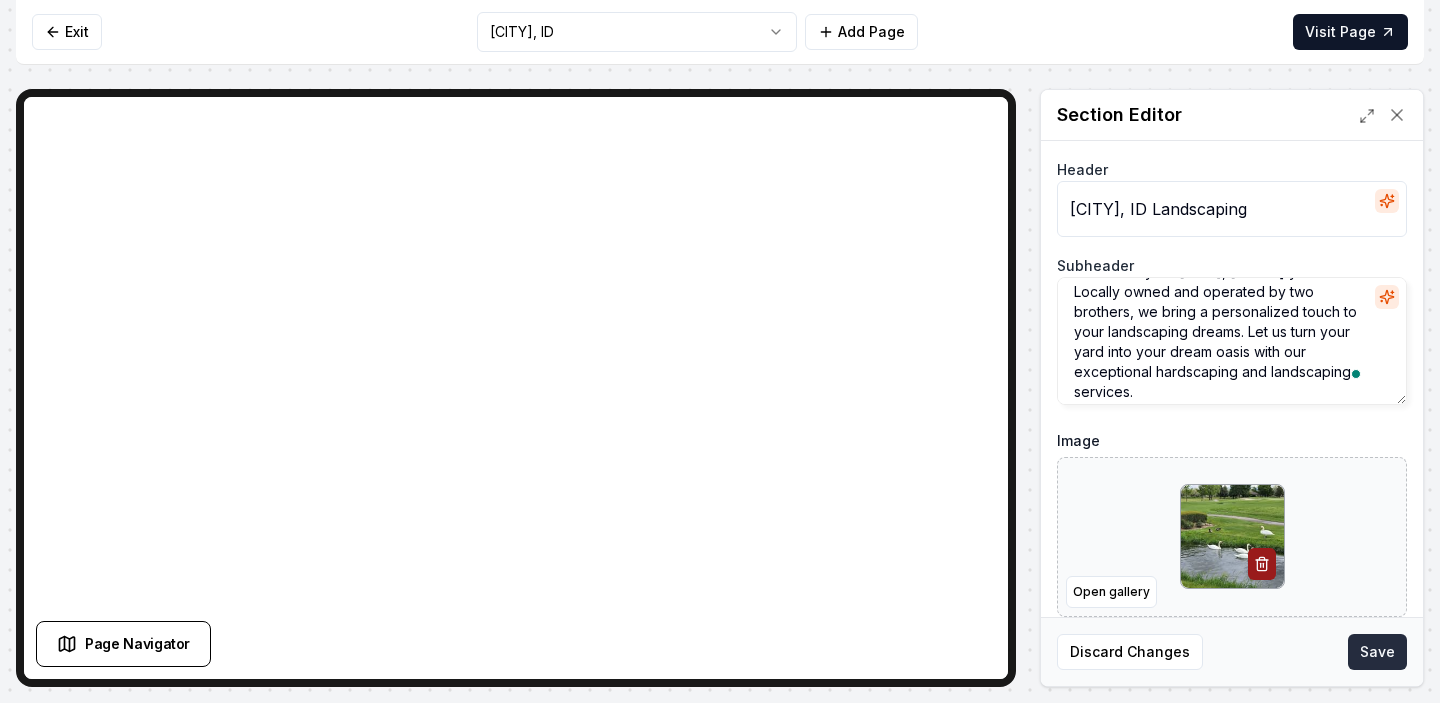 type on "Transform your outdoor space with the expertise of Snake River Hardscapes — where passion meets precision, right here in Meridian. Locally owned and operated by two brothers, we bring a personalized touch to your landscaping dreams. Let us turn your yard into your dream oasis with our exceptional hardscaping and landscaping services." 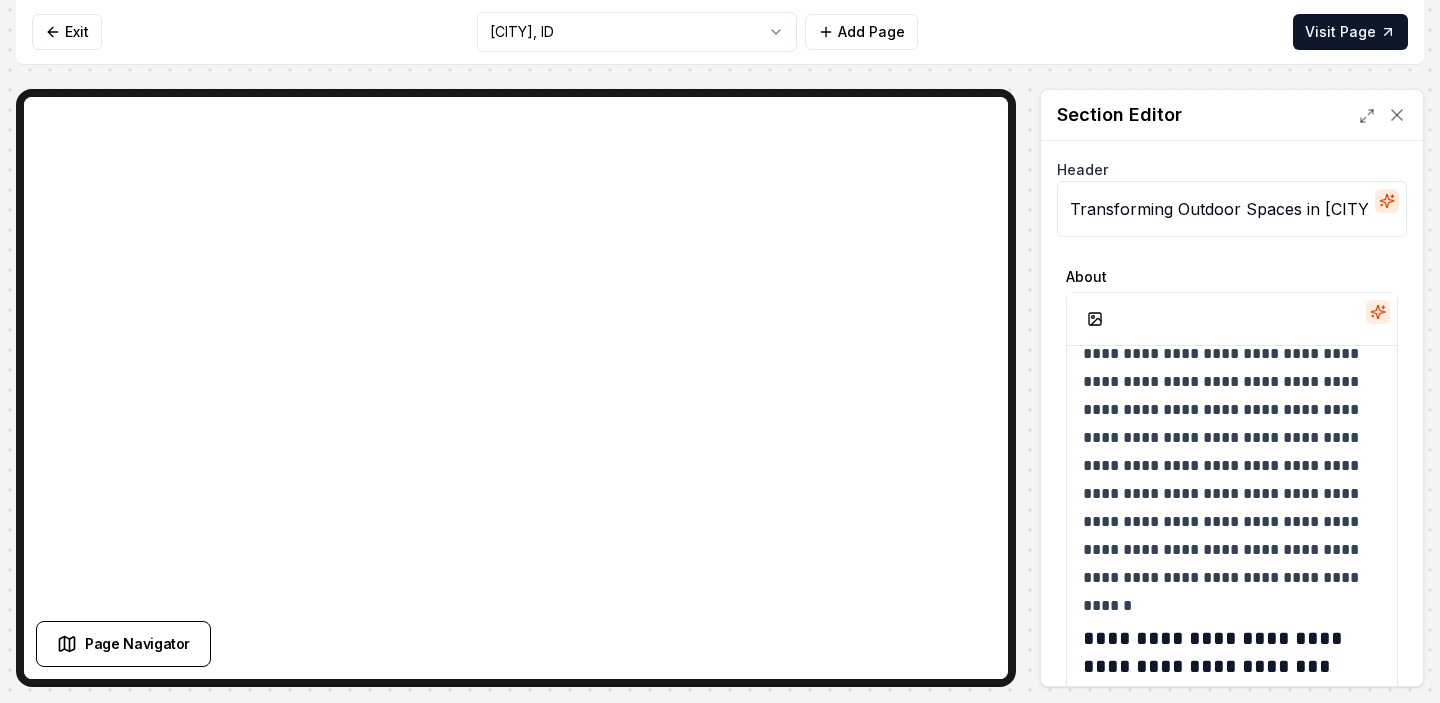 scroll, scrollTop: 0, scrollLeft: 0, axis: both 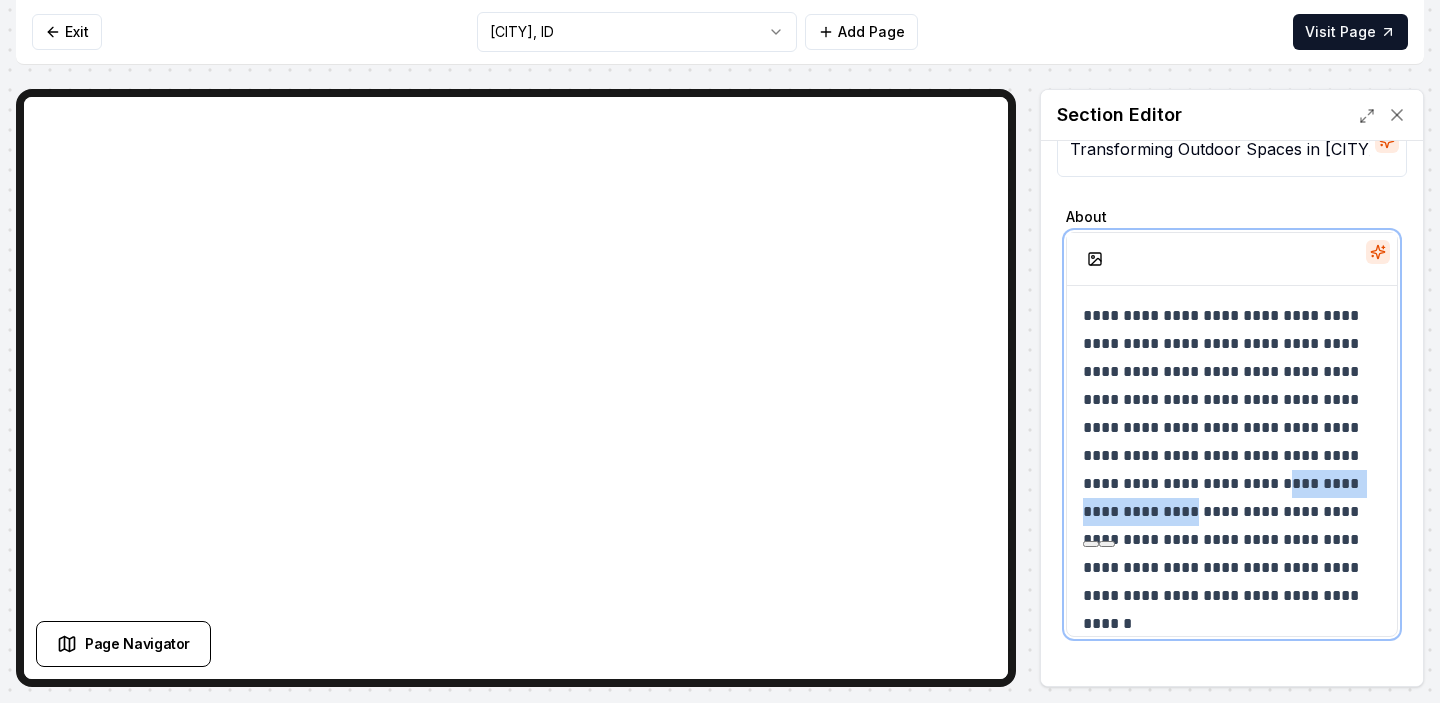 drag, startPoint x: 1177, startPoint y: 510, endPoint x: 1206, endPoint y: 486, distance: 37.64306 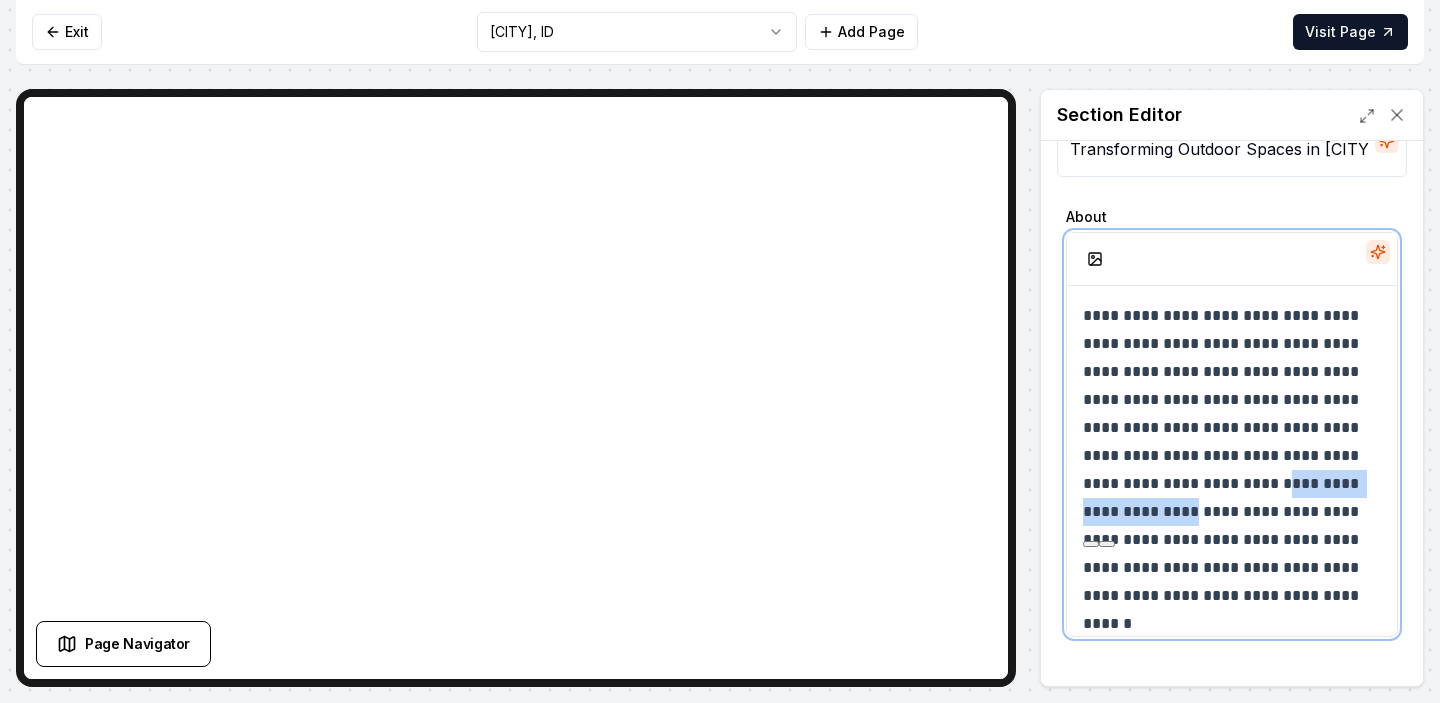 click on "**********" at bounding box center [1232, 456] 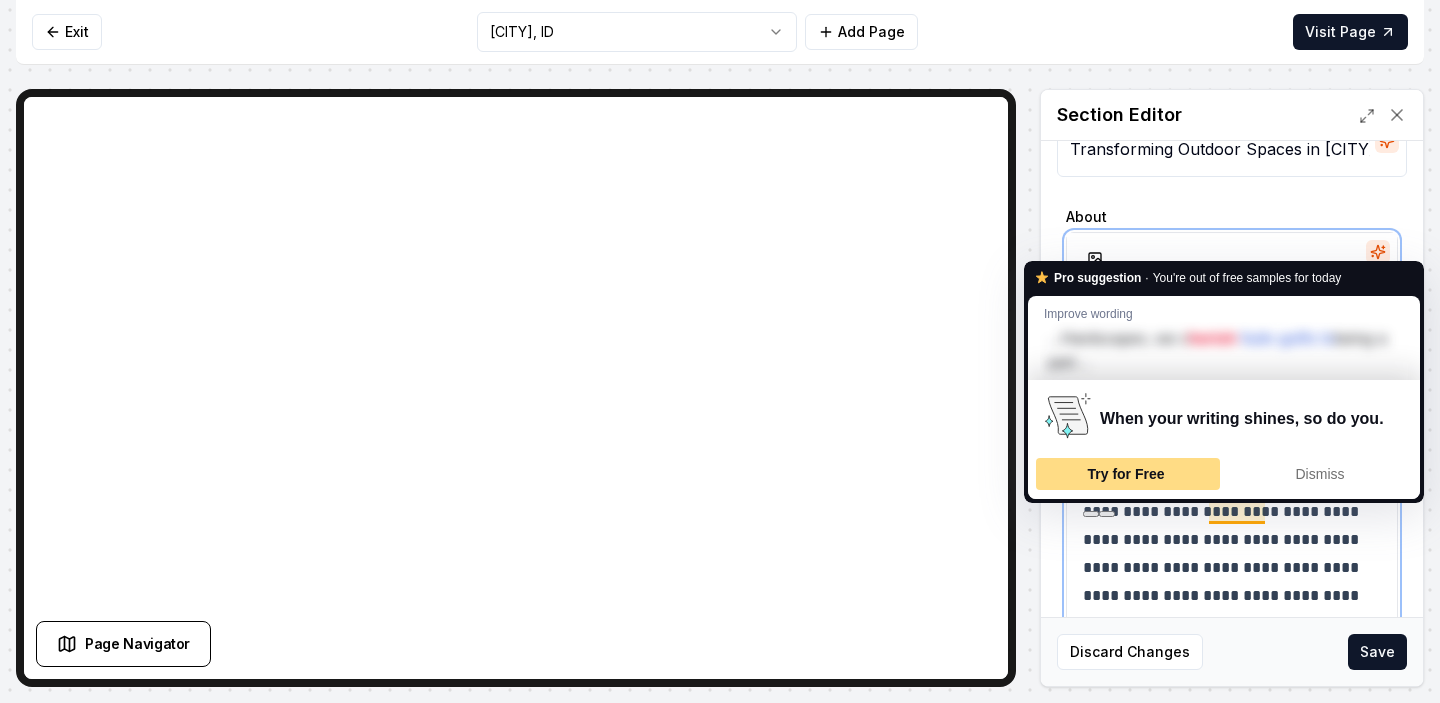 scroll, scrollTop: 86, scrollLeft: 0, axis: vertical 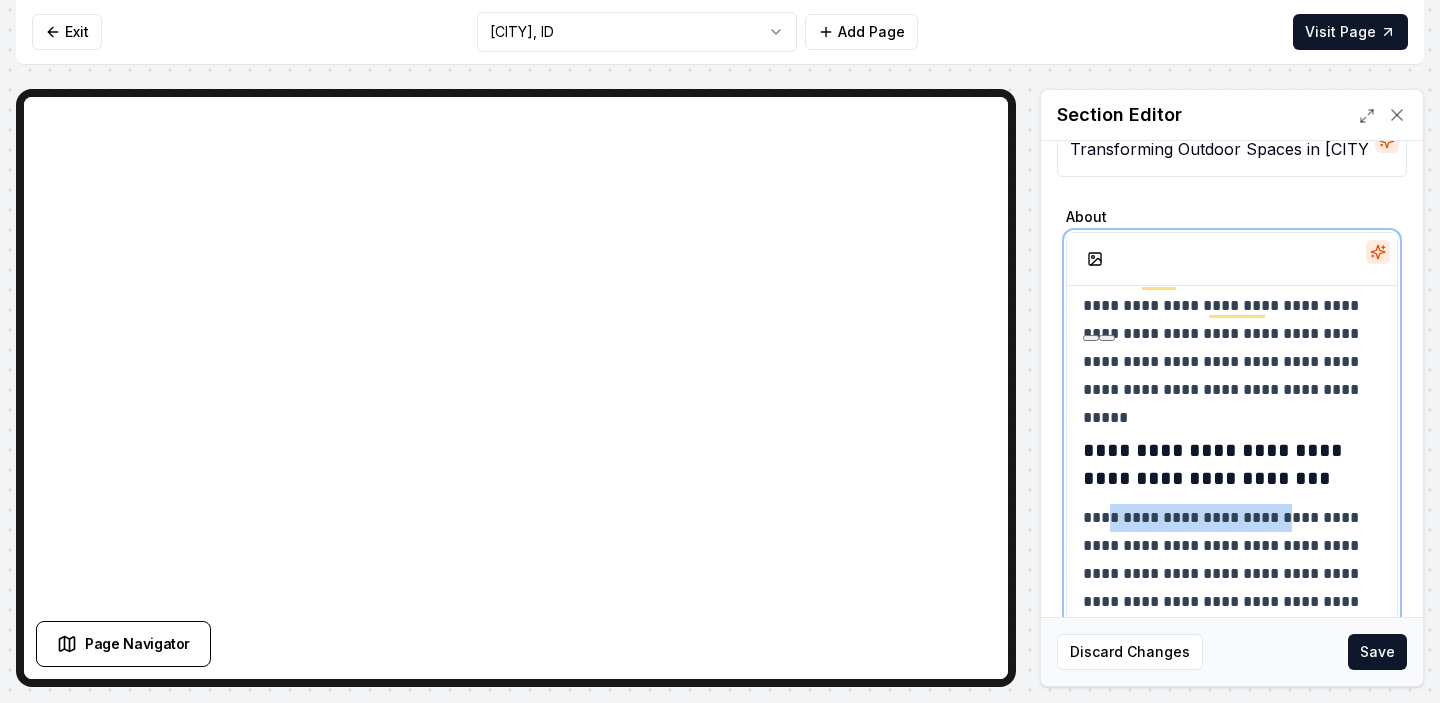 drag, startPoint x: 1287, startPoint y: 518, endPoint x: 1103, endPoint y: 525, distance: 184.1331 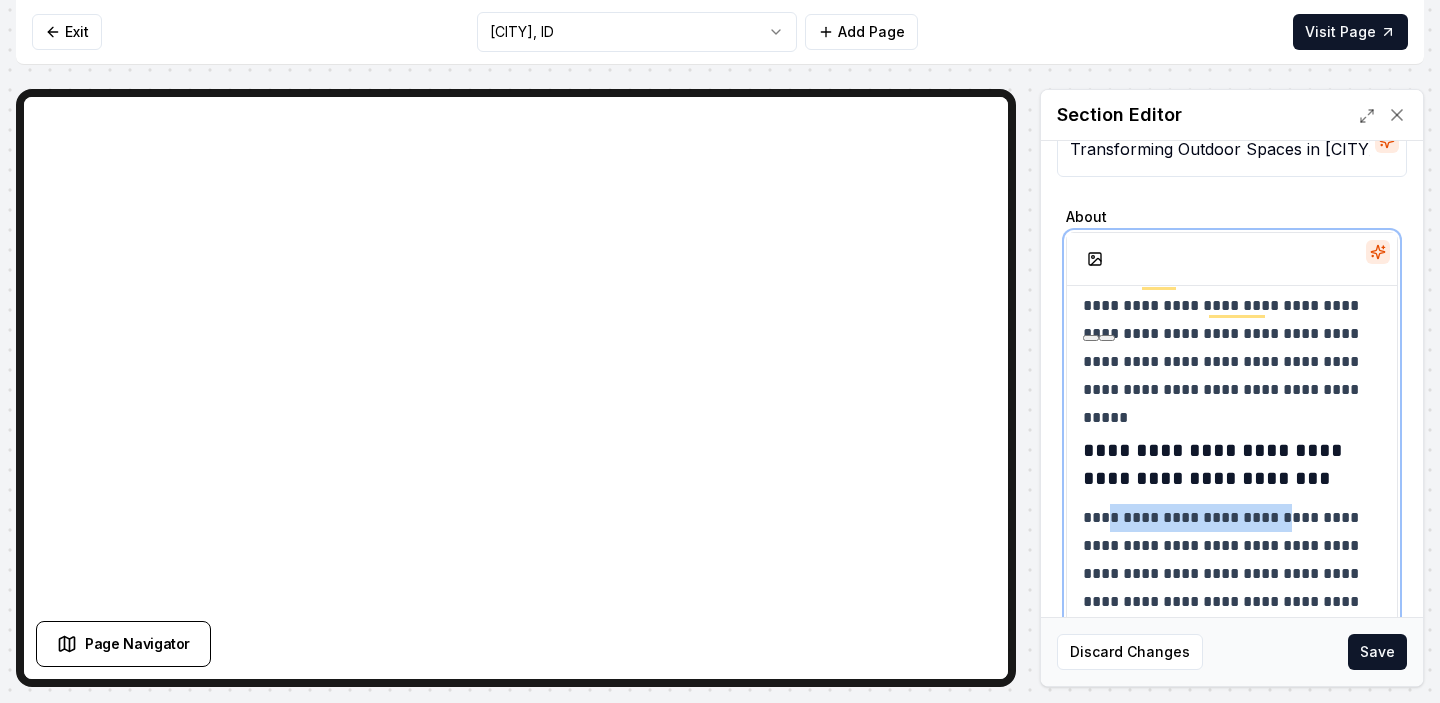 click on "**********" at bounding box center [1232, 644] 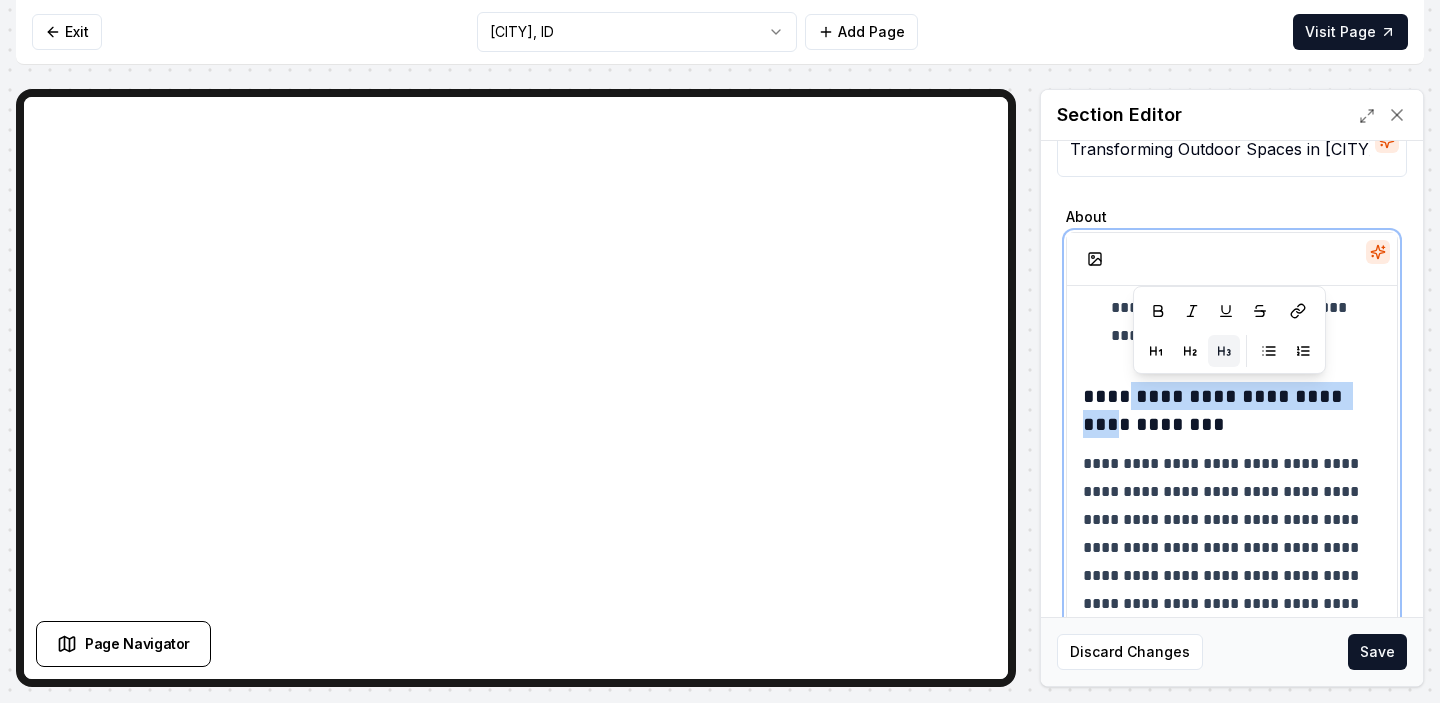 drag, startPoint x: 1129, startPoint y: 396, endPoint x: 1369, endPoint y: 394, distance: 240.00833 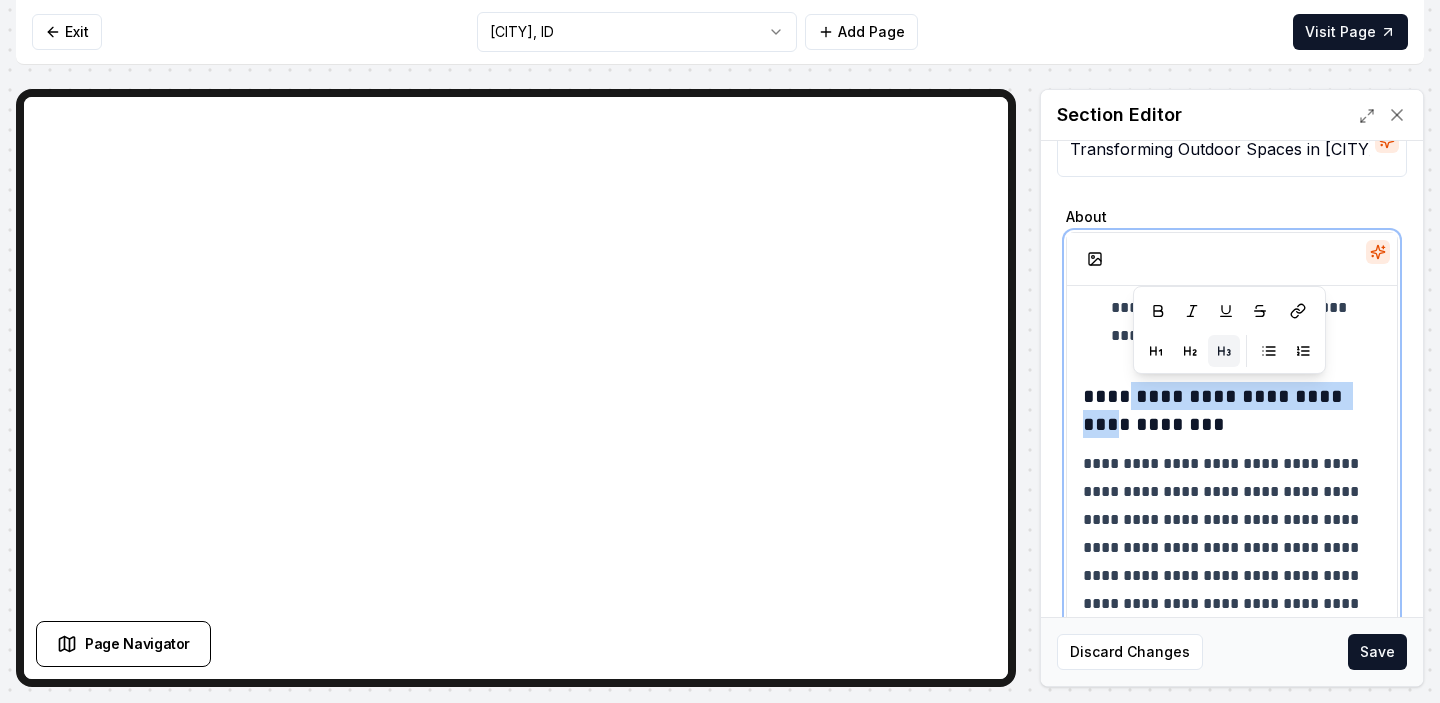click on "**********" at bounding box center [1232, 410] 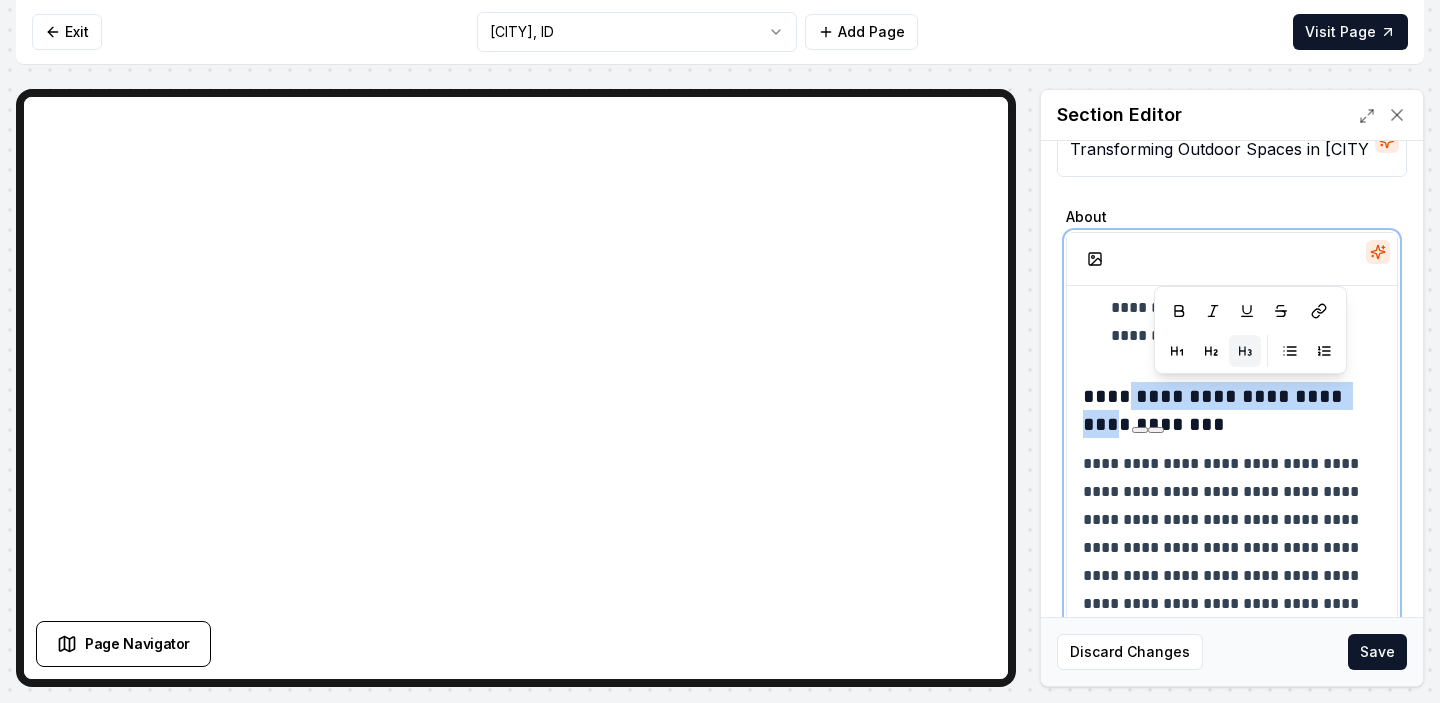paste 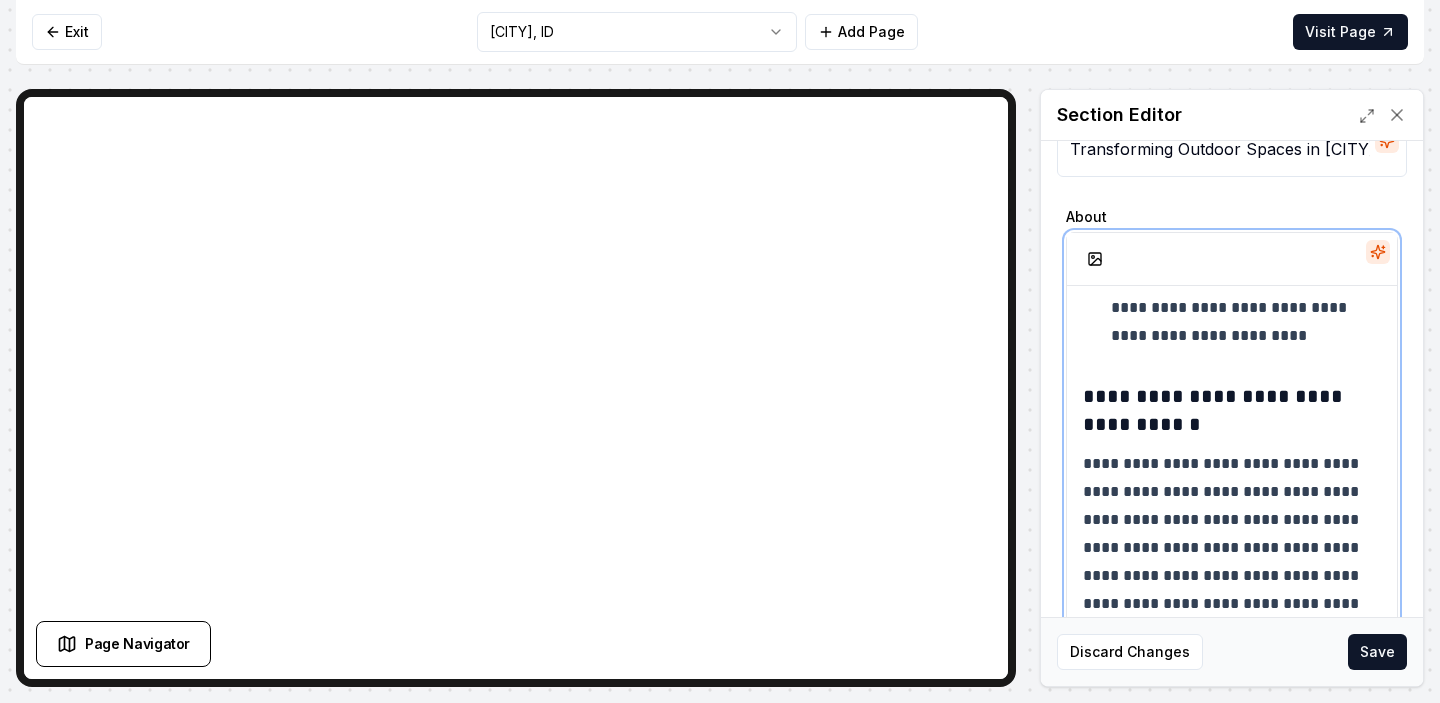 type 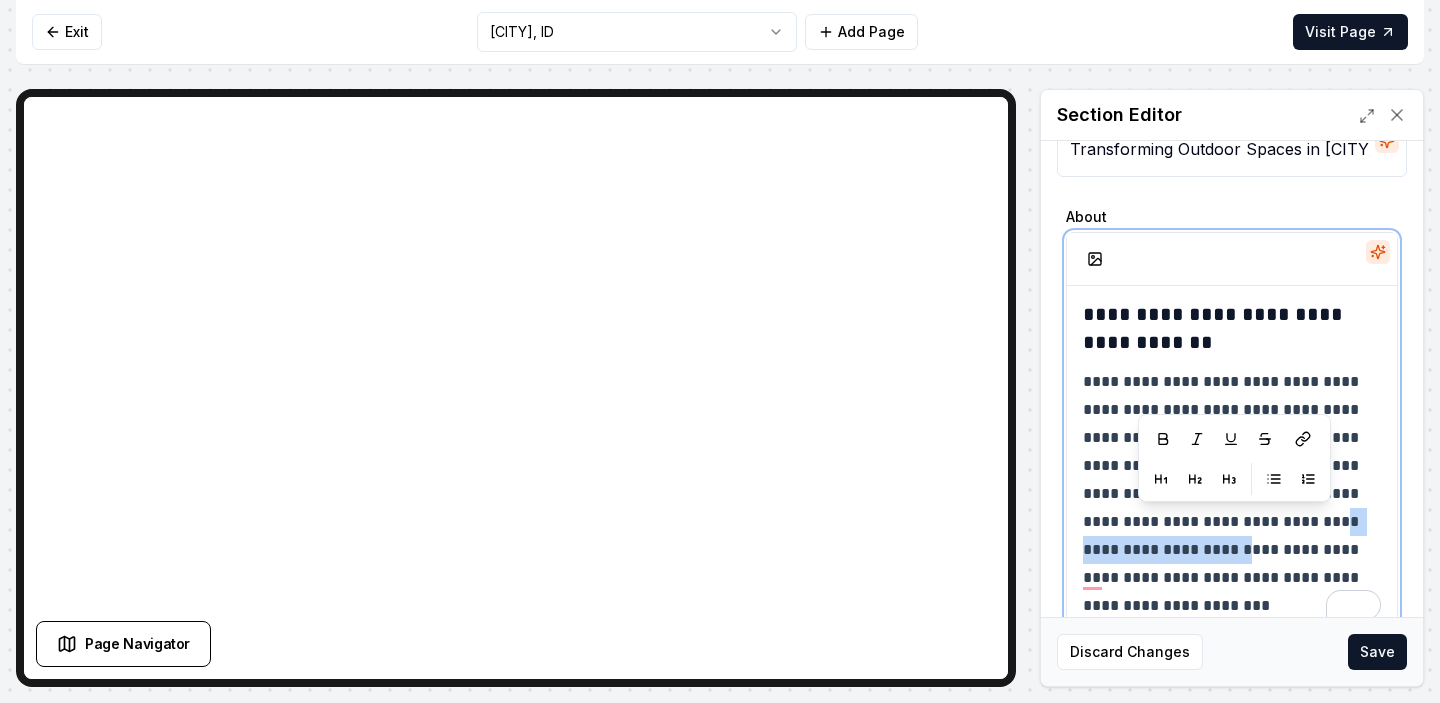 drag, startPoint x: 1289, startPoint y: 521, endPoint x: 1179, endPoint y: 553, distance: 114.56003 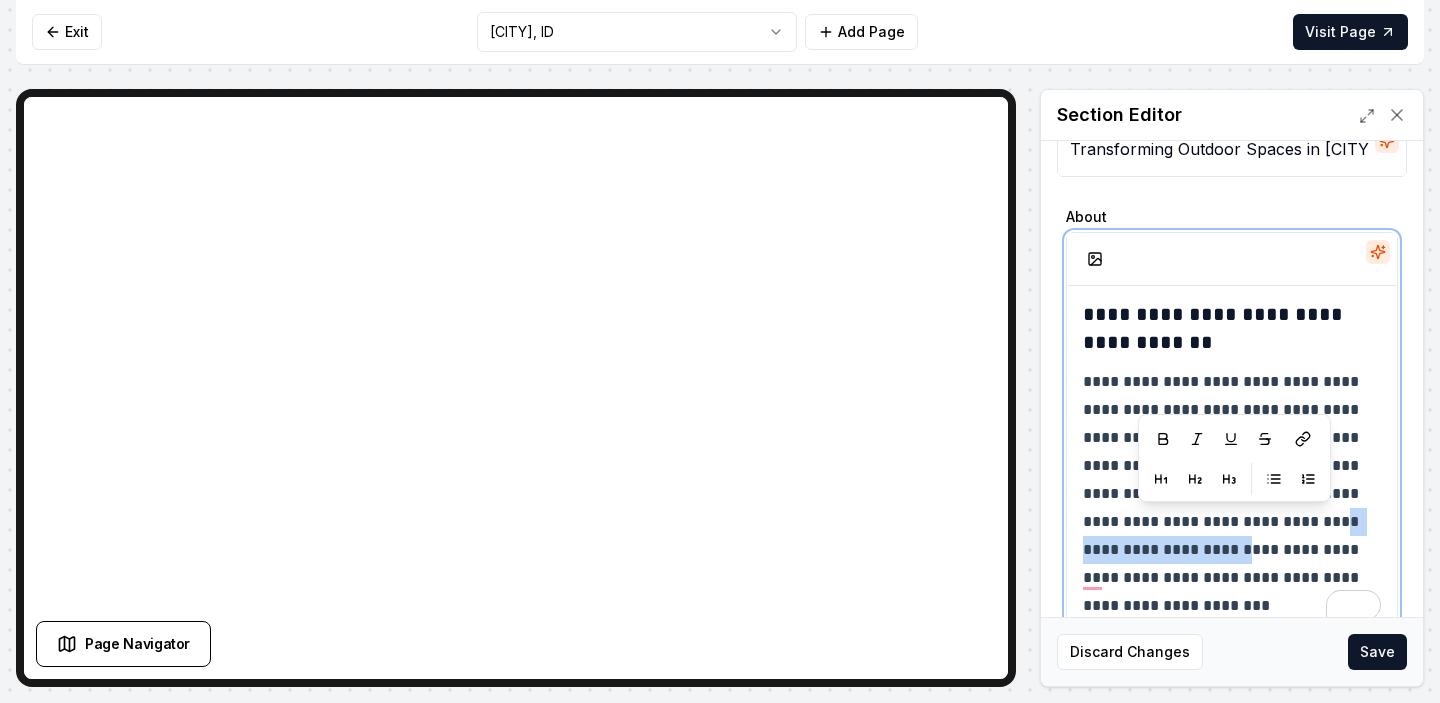 click on "**********" at bounding box center [1232, 494] 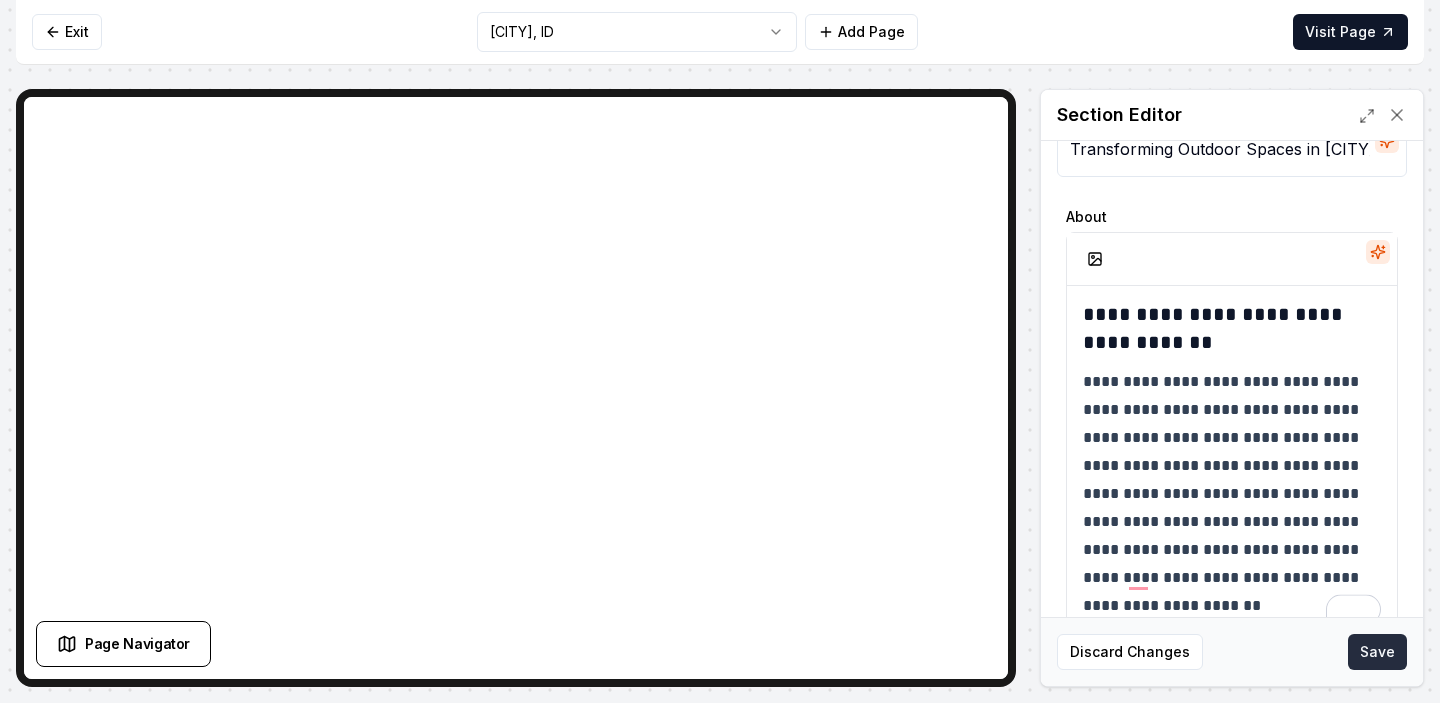 click on "Save" at bounding box center [1377, 652] 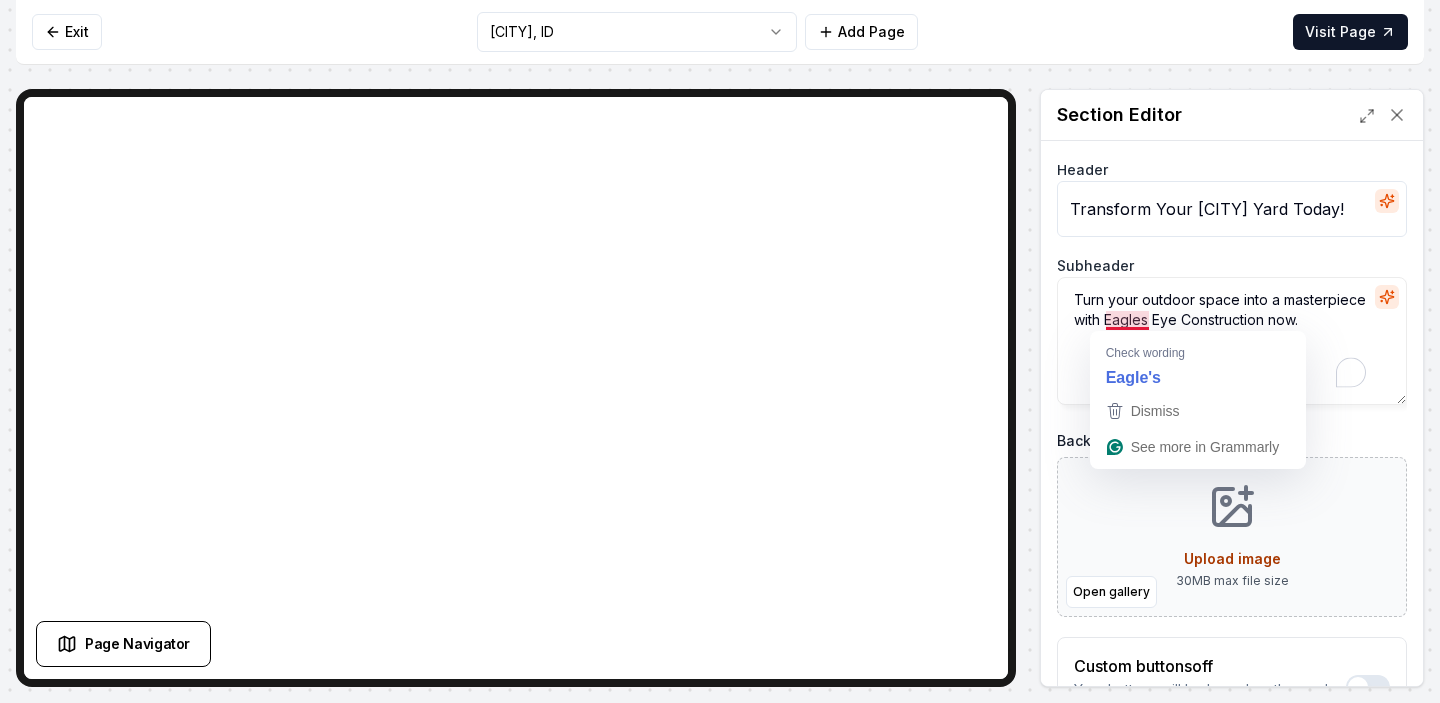 drag, startPoint x: 1265, startPoint y: 323, endPoint x: 1107, endPoint y: 317, distance: 158.11388 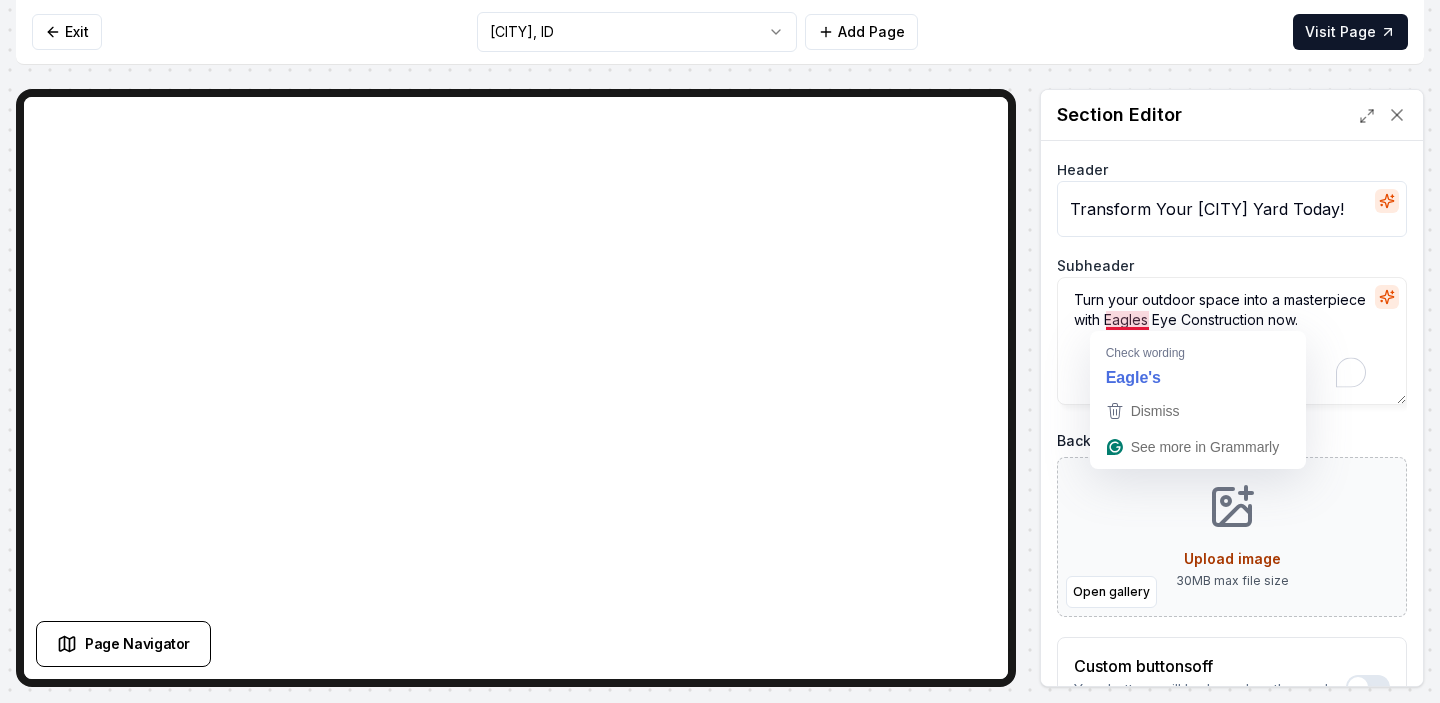 click on "Turn your outdoor space into a masterpiece with Eagles Eye Construction now." at bounding box center (1232, 341) 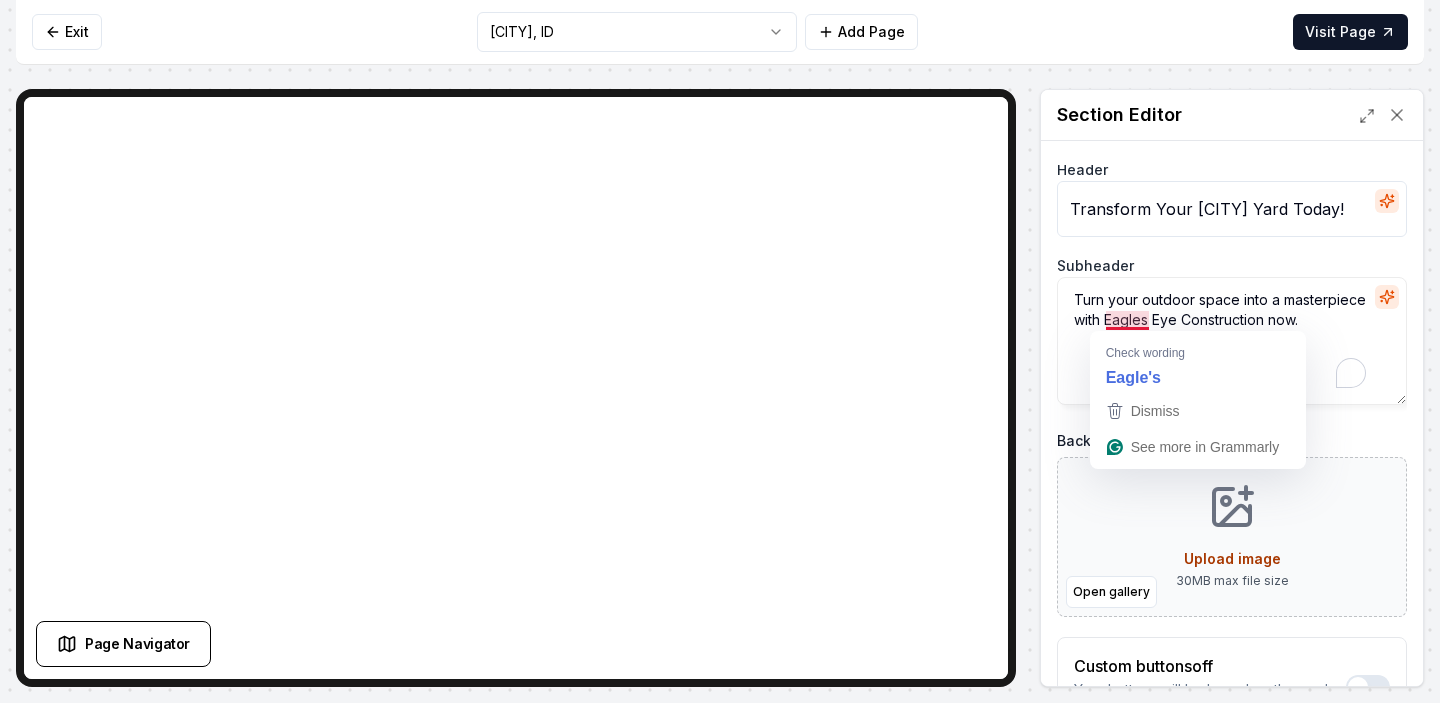 paste on "Snake River Hardscapes" 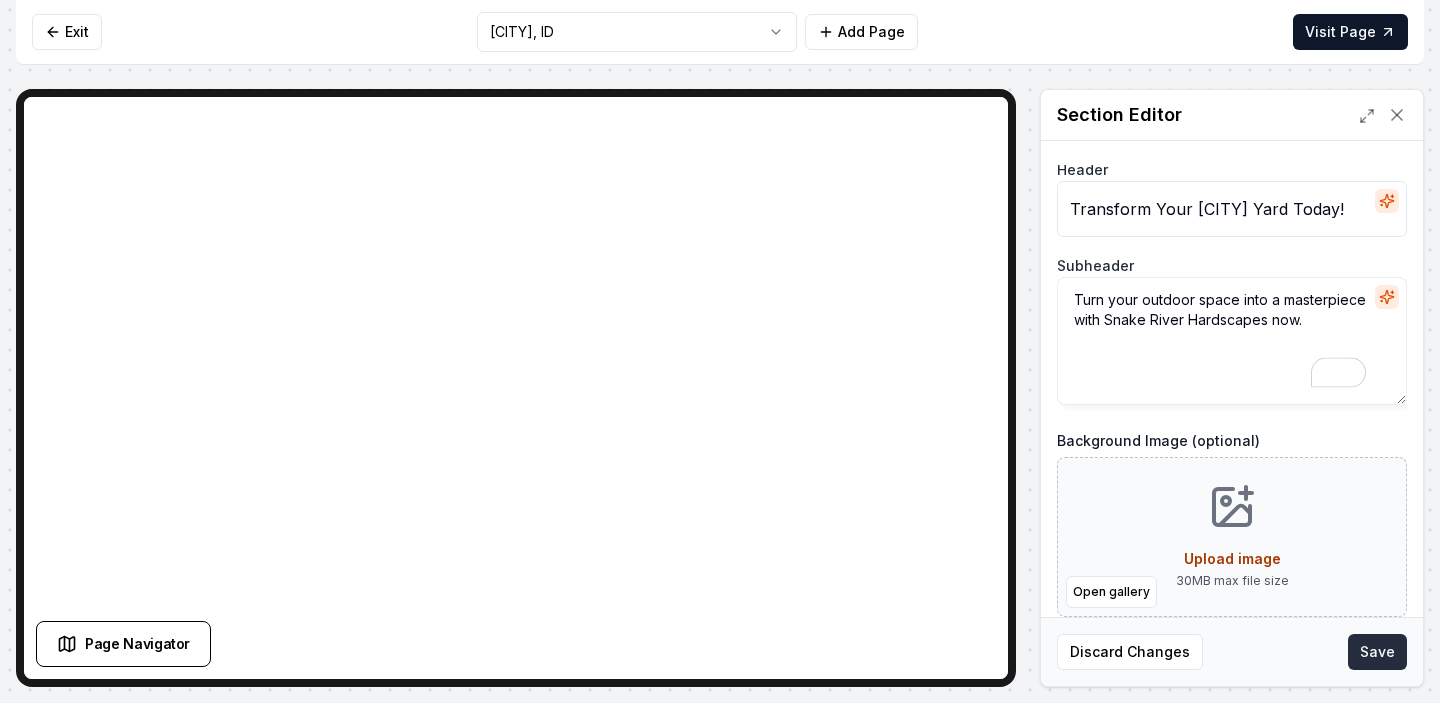 type on "Turn your outdoor space into a masterpiece with Snake River Hardscapes now." 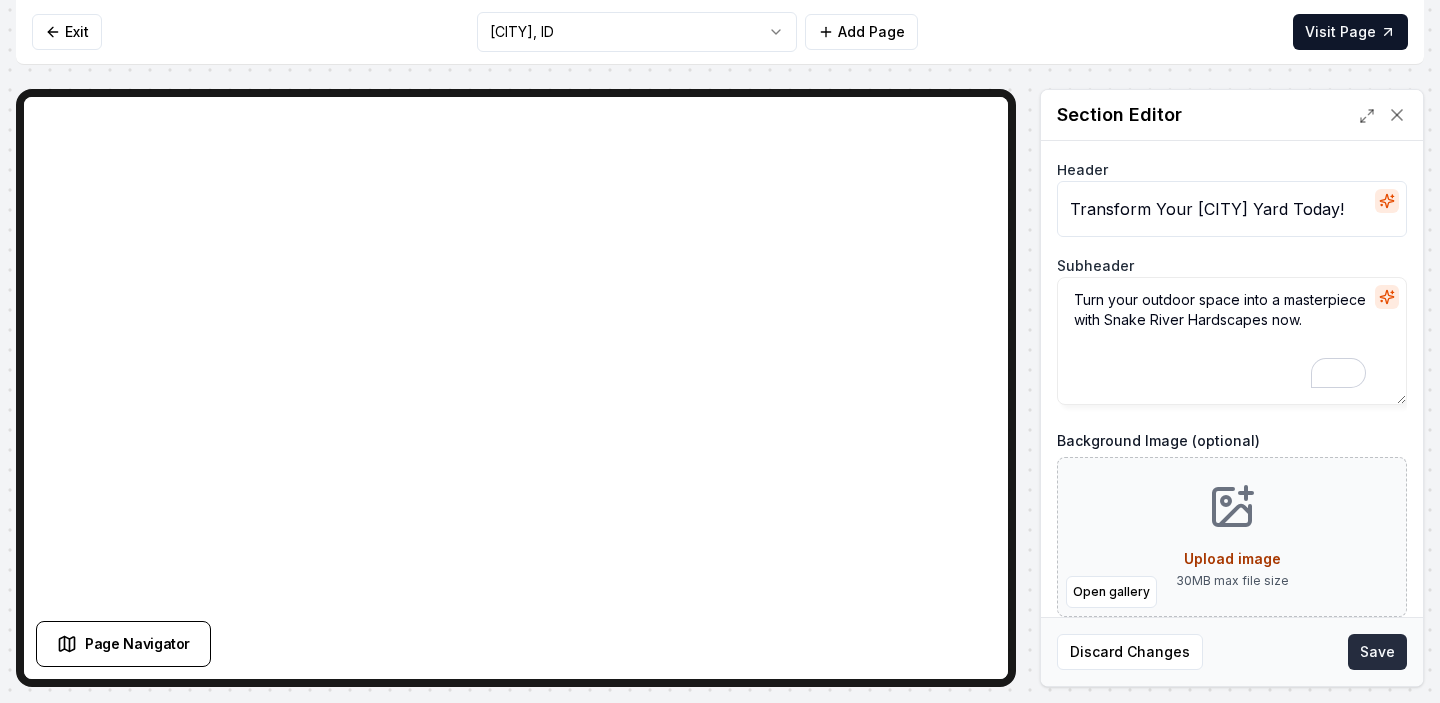 click on "Save" at bounding box center (1377, 652) 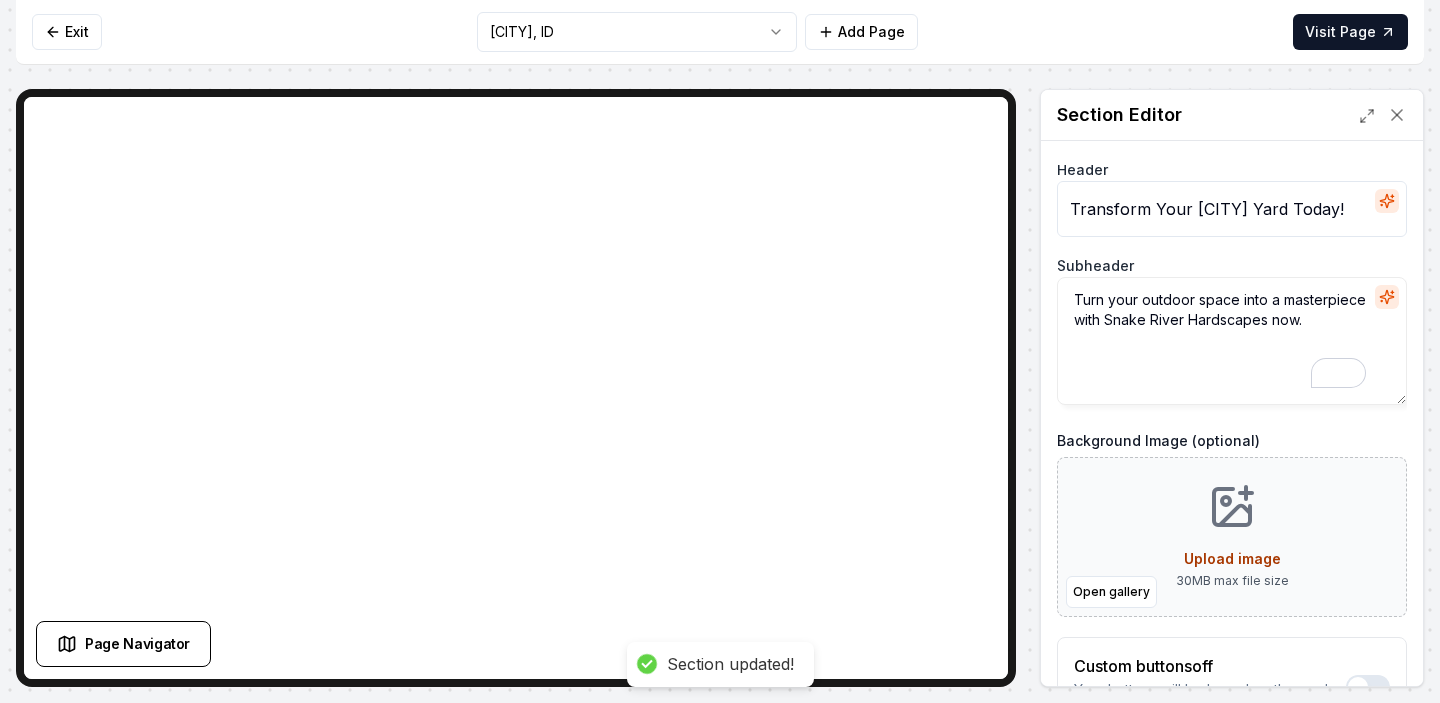 click on "Computer Required This feature is only available on a computer. Please switch to a computer to edit your site. Go back  Exit Meridian, ID Add Page Visit Page  Page Navigator Page Settings Section Editor Header Transform Your Meridian Yard Today! Subheader Turn your outdoor space into a masterpiece with Snake River Hardscapes now. Background Image (optional) Open gallery Upload image 30  MB max file size Custom buttons  off Your buttons will be based on the goals you set up. Discard Changes Save Section updated! /dashboard/sites/f895d079-bf65-4729-b307-2c15c7b60019/pages/1faf7771-695e-4491-8451-3f60fe4ef698" at bounding box center (720, 351) 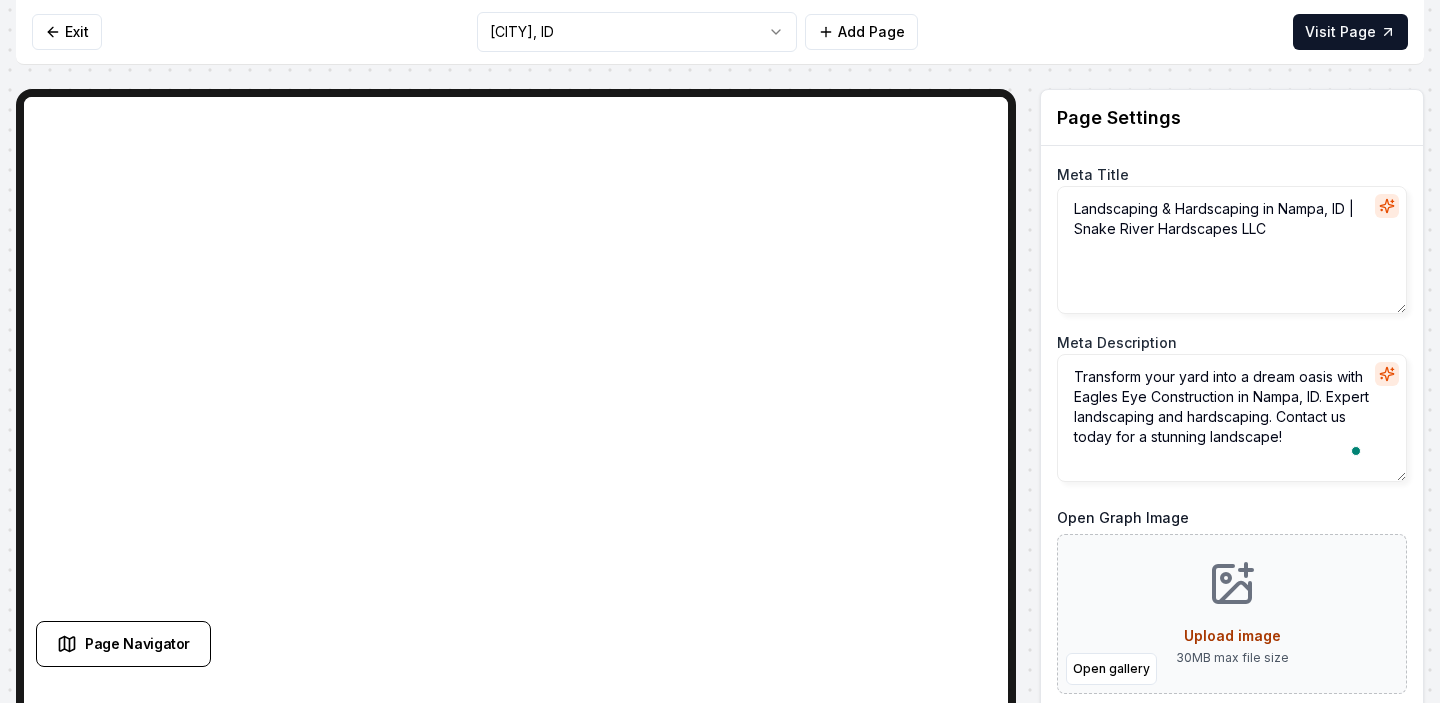 click on "Transform your yard into a dream oasis with Eagles Eye Construction in Nampa, ID. Expert landscaping and hardscaping. Contact us today for a stunning landscape!" at bounding box center (1232, 418) 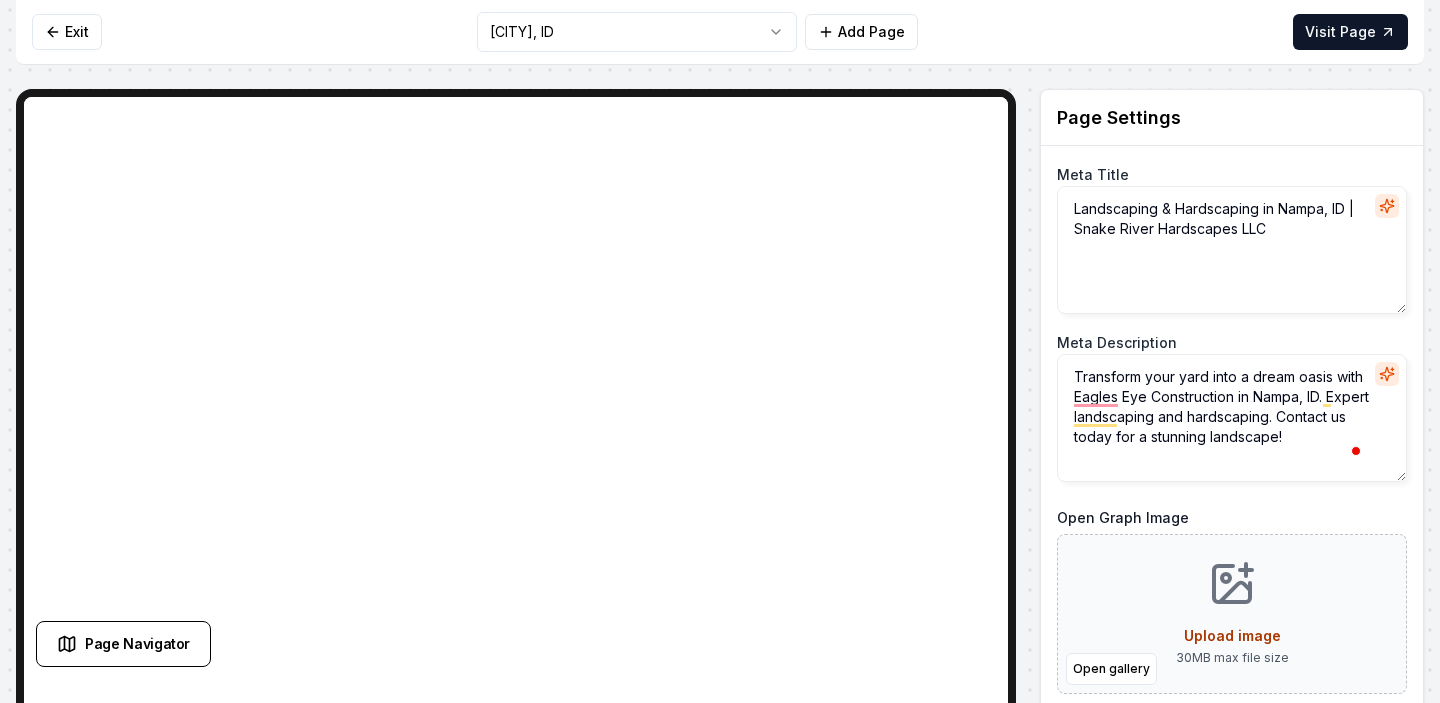 drag, startPoint x: 1235, startPoint y: 398, endPoint x: 1054, endPoint y: 403, distance: 181.06905 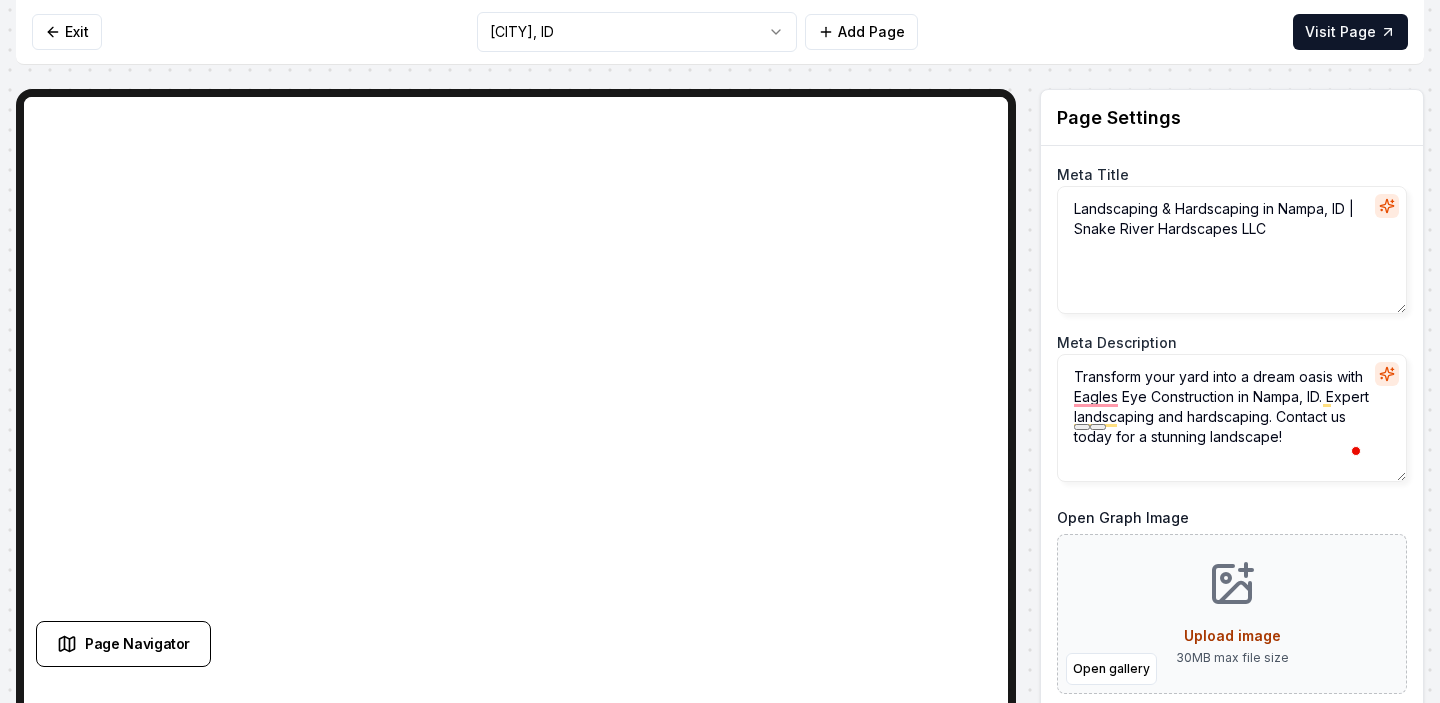 paste on "Snake River Hardscapes" 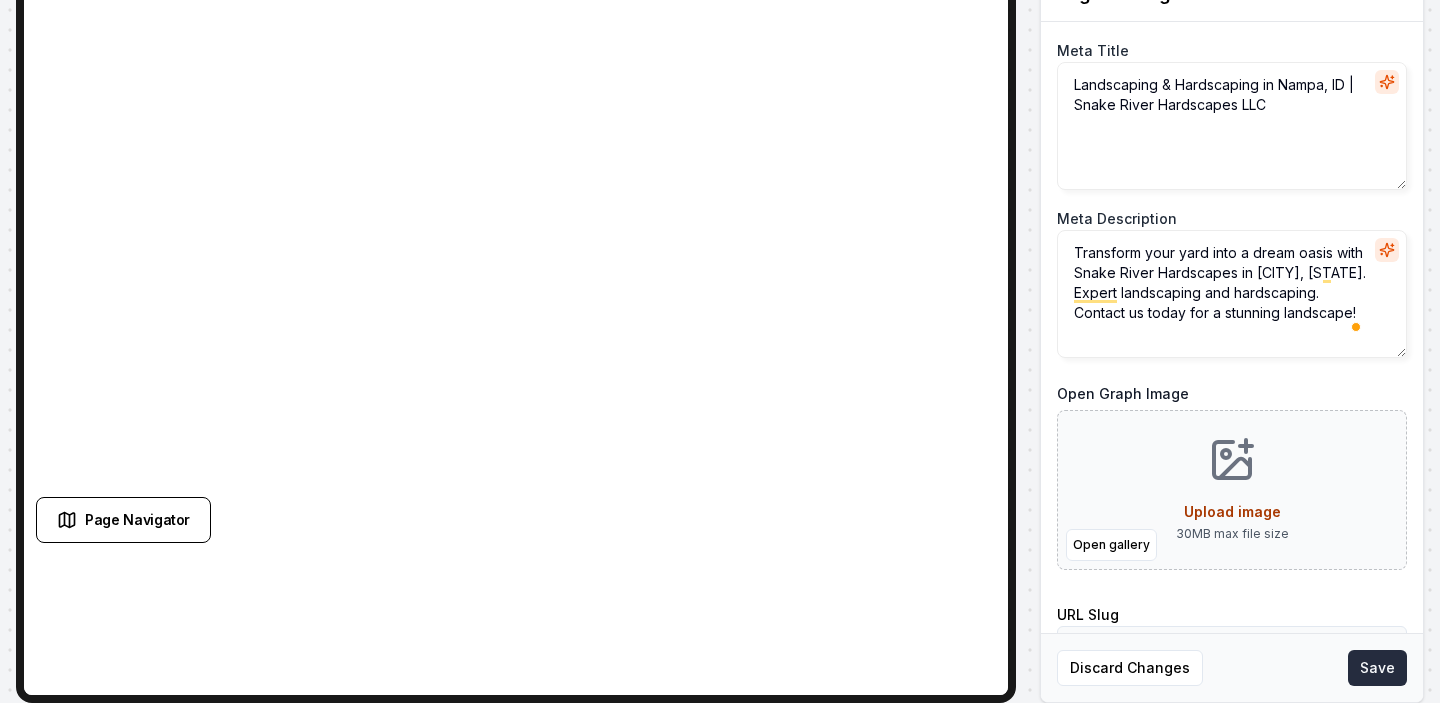 type on "Transform your yard into a dream oasis with Snake River Hardscapes in Nampa, ID. Expert landscaping and hardscaping. Contact us today for a stunning landscape!" 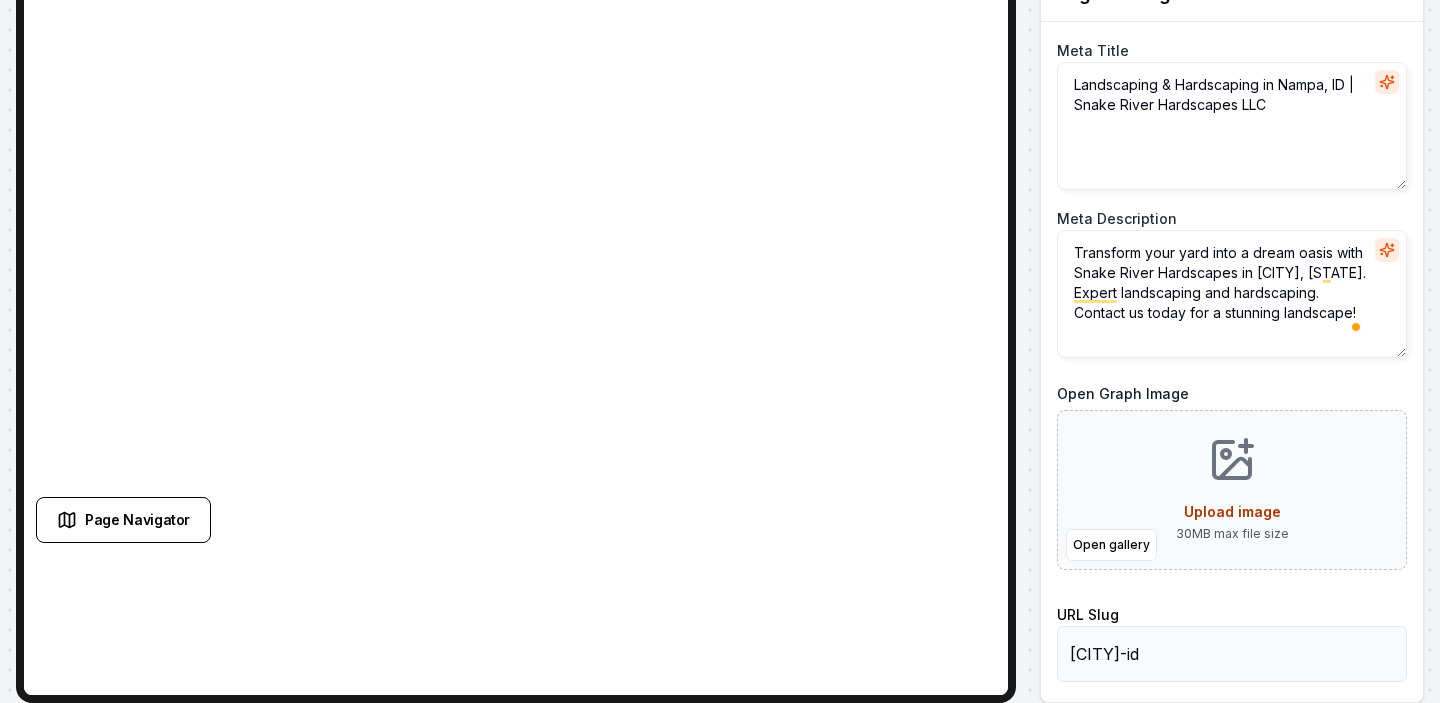 scroll, scrollTop: 0, scrollLeft: 0, axis: both 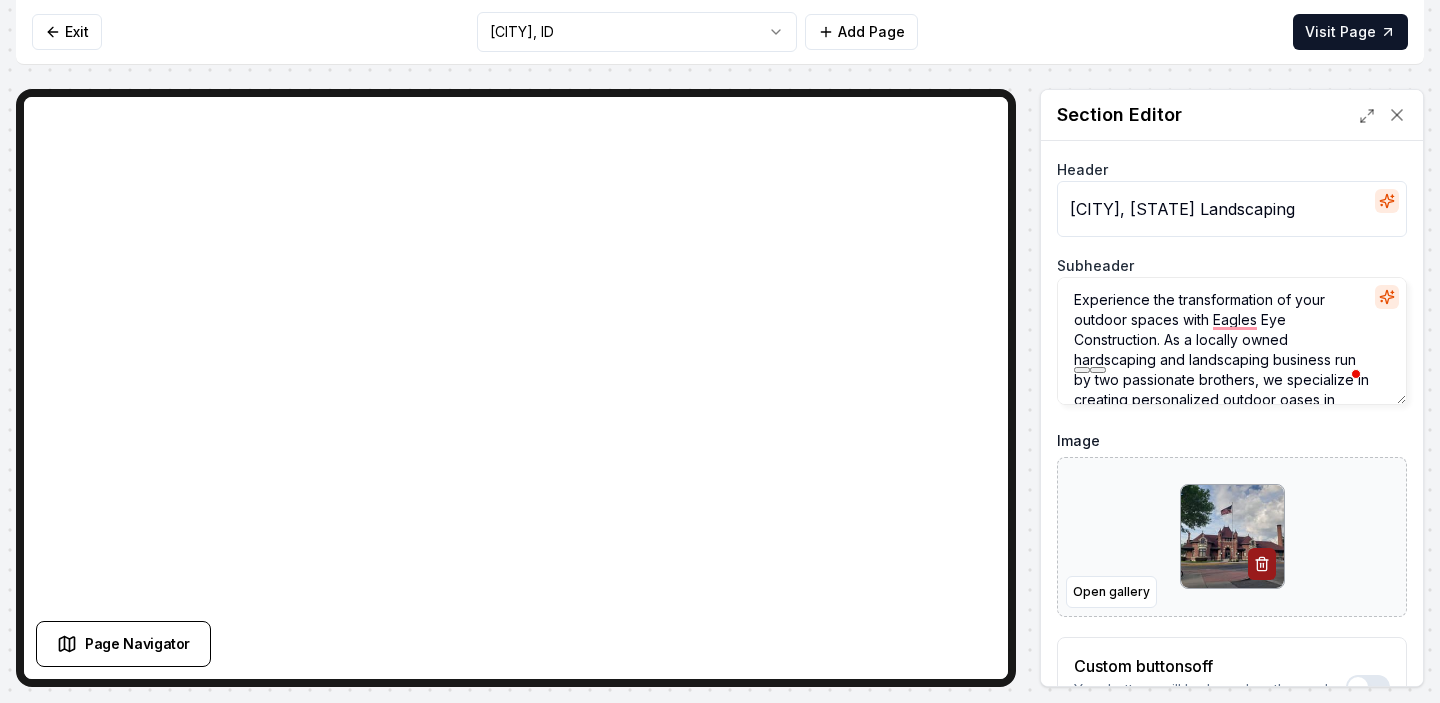 drag, startPoint x: 1213, startPoint y: 318, endPoint x: 1157, endPoint y: 343, distance: 61.326992 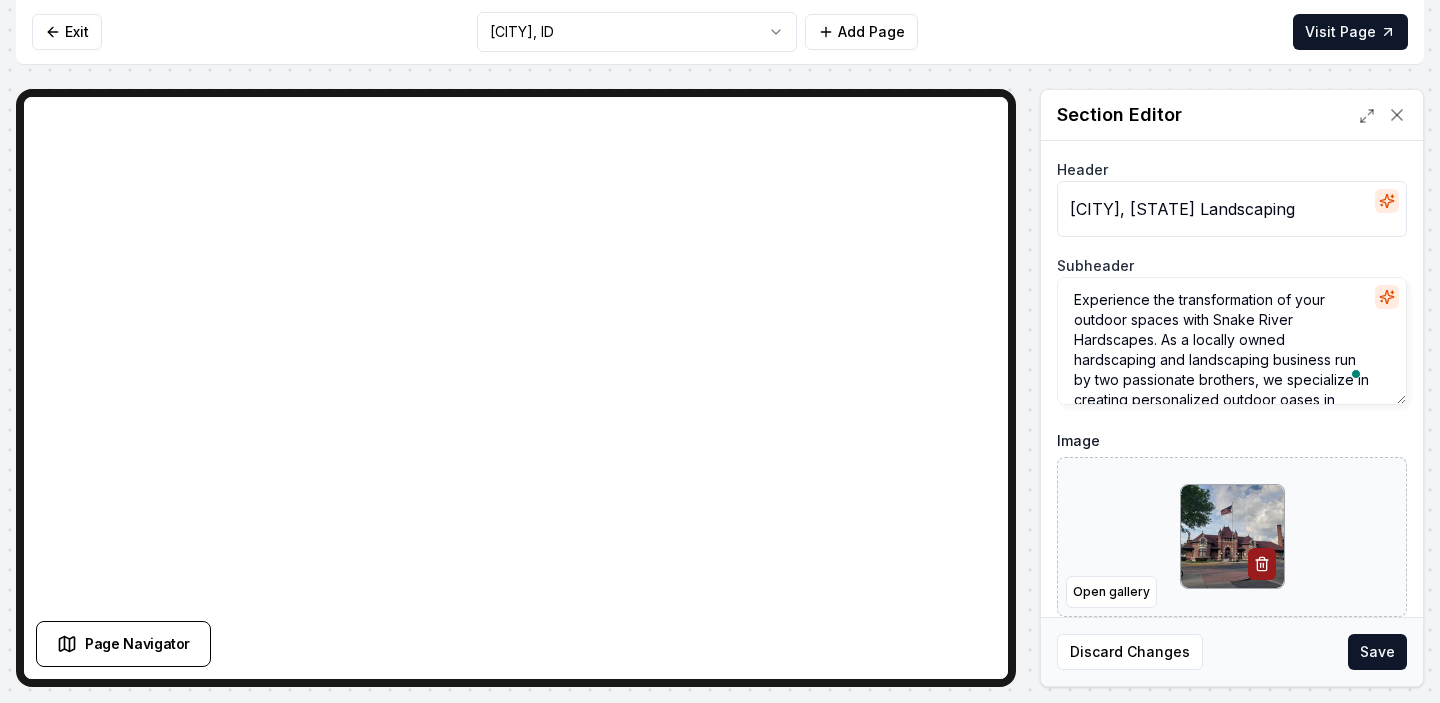 scroll, scrollTop: 19, scrollLeft: 0, axis: vertical 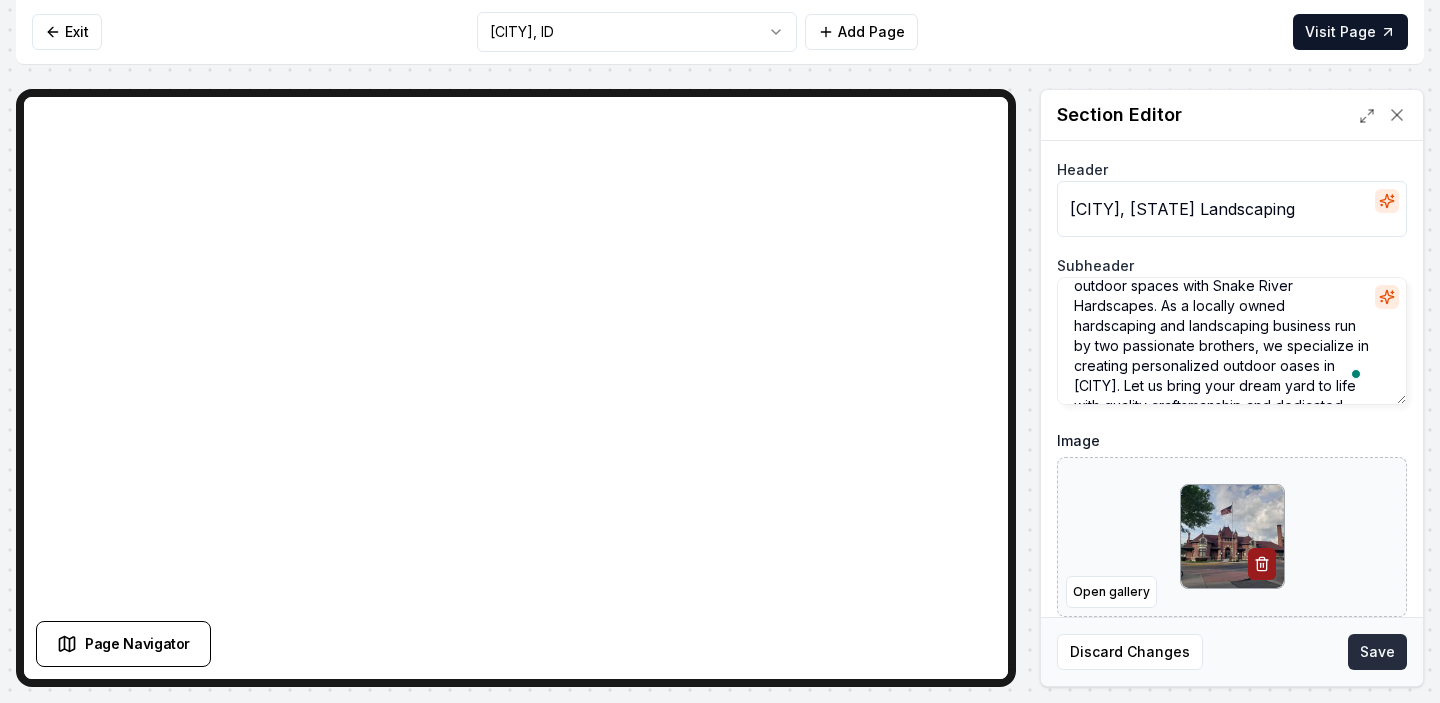 type on "Experience the transformation of your outdoor spaces with Snake River Hardscapes. As a locally owned hardscaping and landscaping business run by two passionate brothers, we specialize in creating personalized outdoor oases in Nampa. Let us bring your dream yard to life with quality craftsmanship and dedicated service." 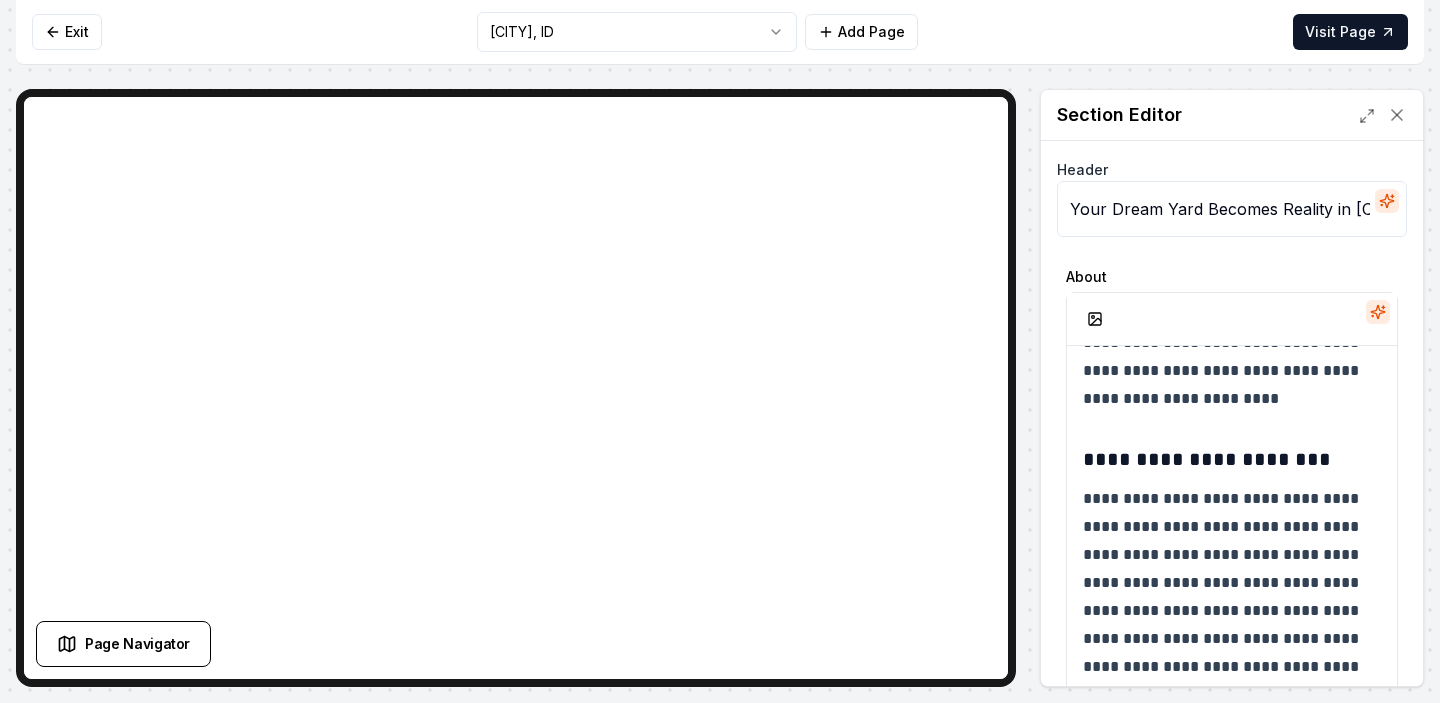 scroll, scrollTop: 299, scrollLeft: 0, axis: vertical 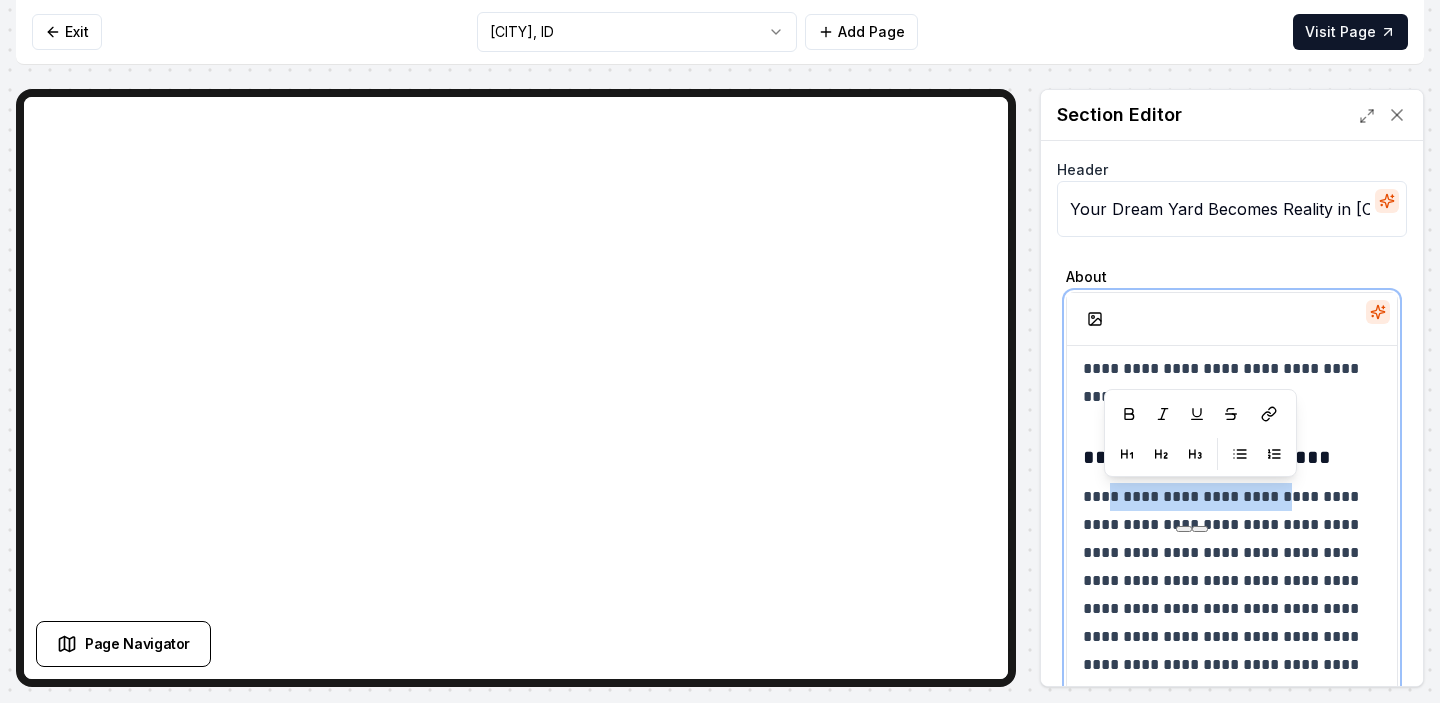 drag, startPoint x: 1286, startPoint y: 492, endPoint x: 1107, endPoint y: 491, distance: 179.00279 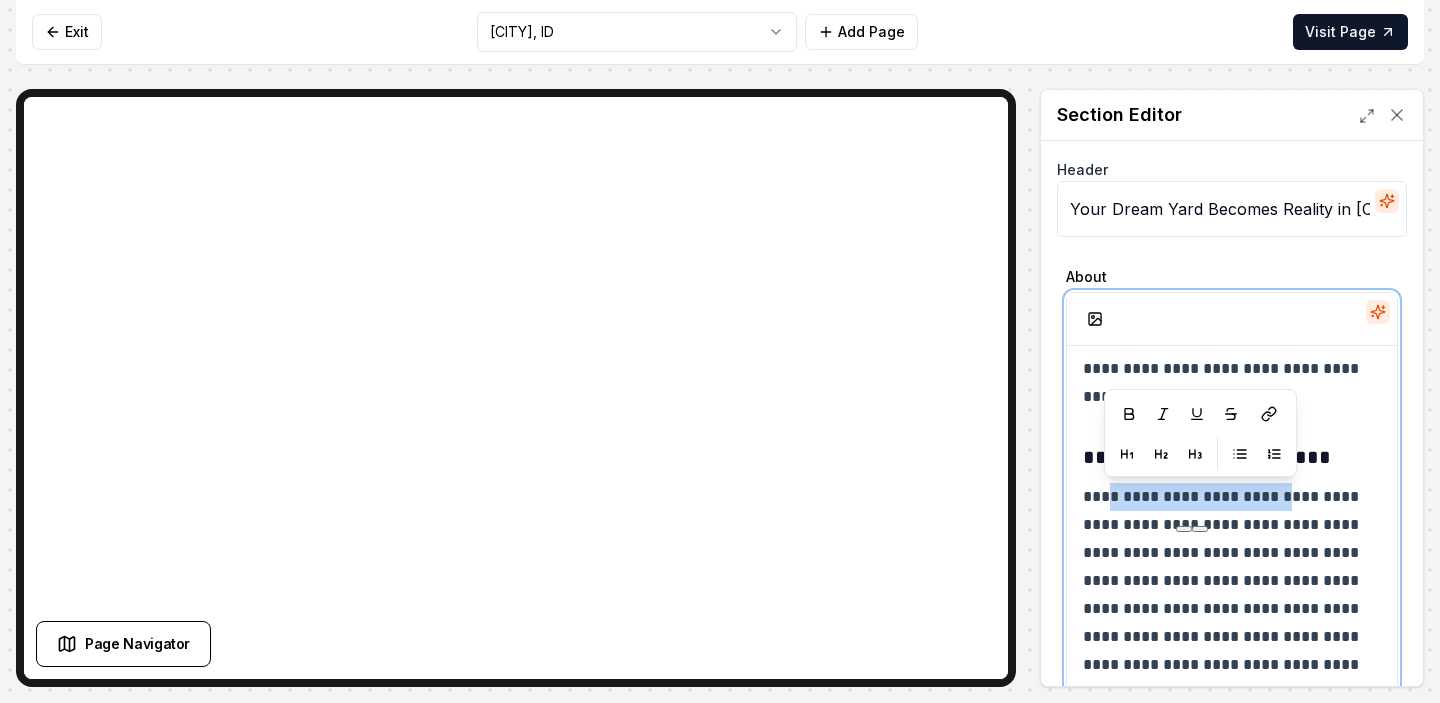 click on "**********" at bounding box center (1232, 595) 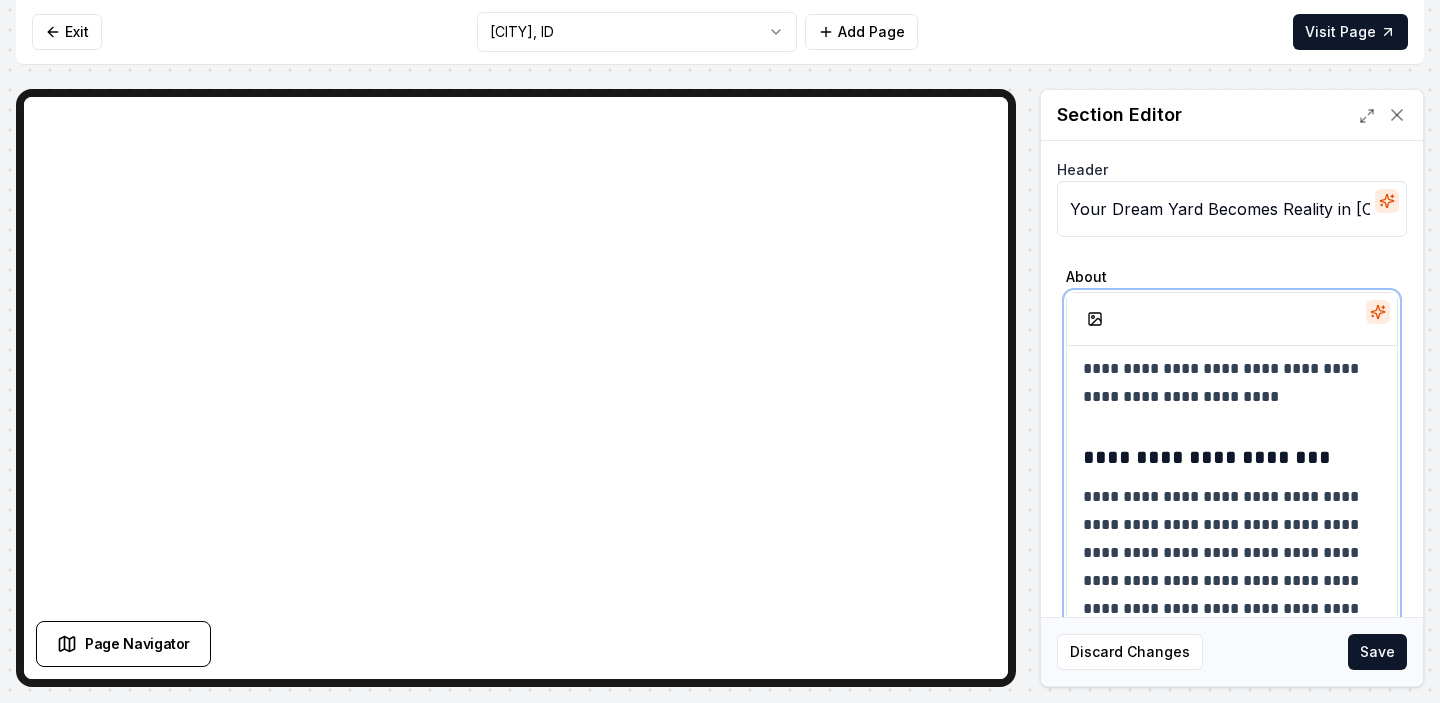 scroll, scrollTop: 324, scrollLeft: 0, axis: vertical 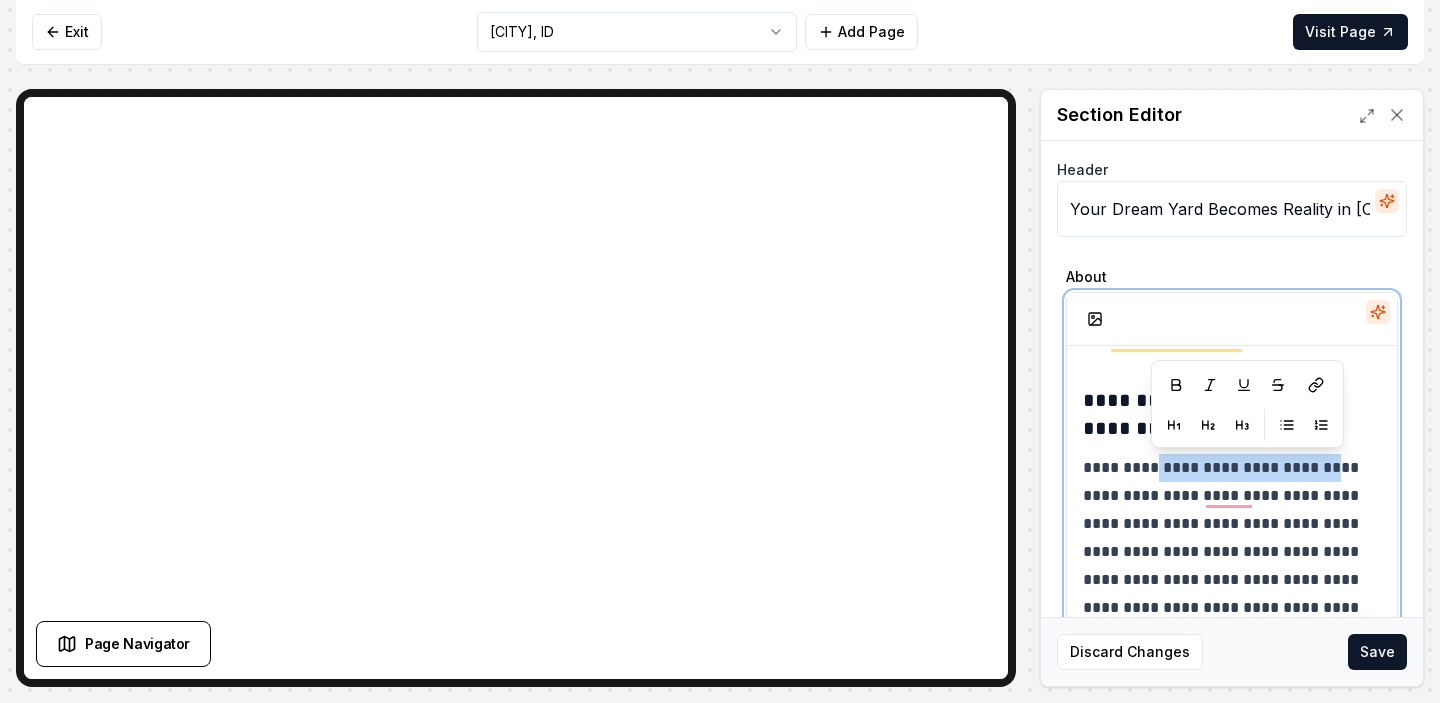 drag, startPoint x: 1341, startPoint y: 473, endPoint x: 1157, endPoint y: 462, distance: 184.3285 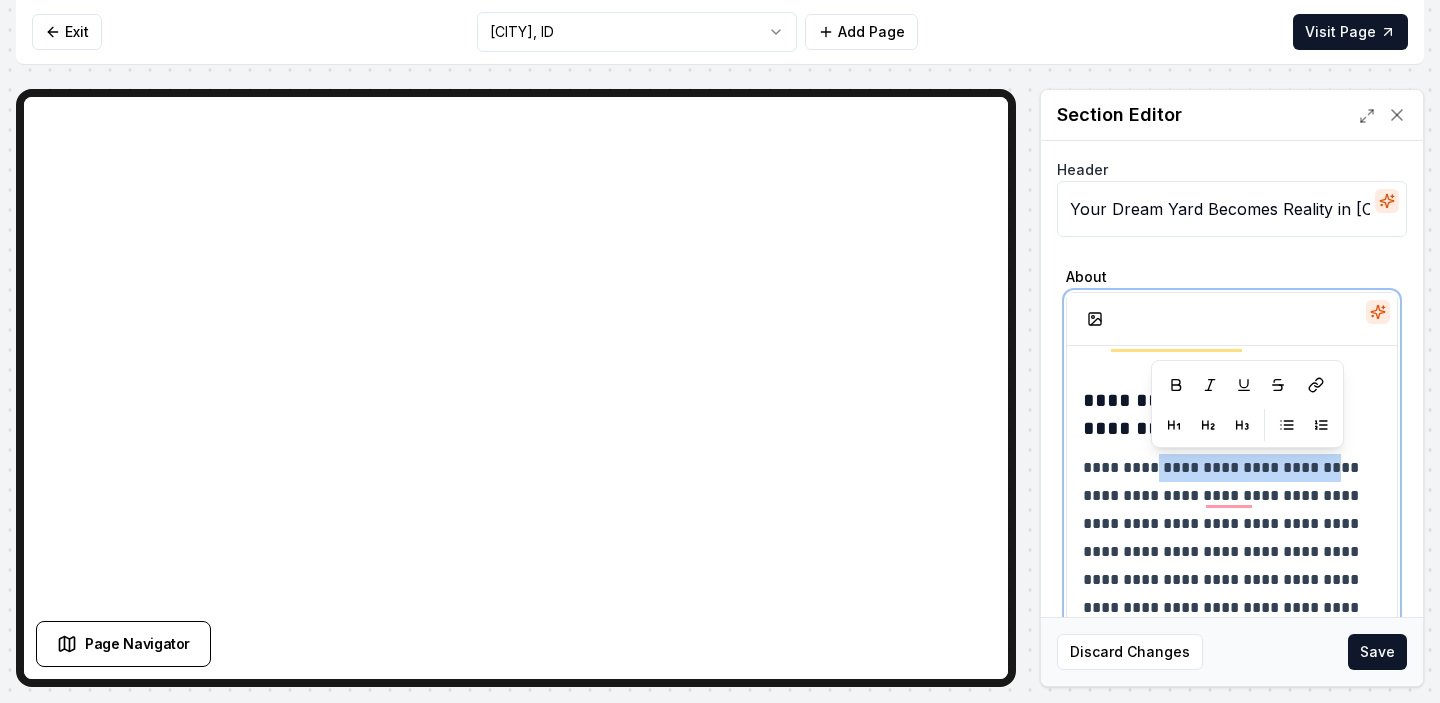 click on "**********" at bounding box center [1232, 608] 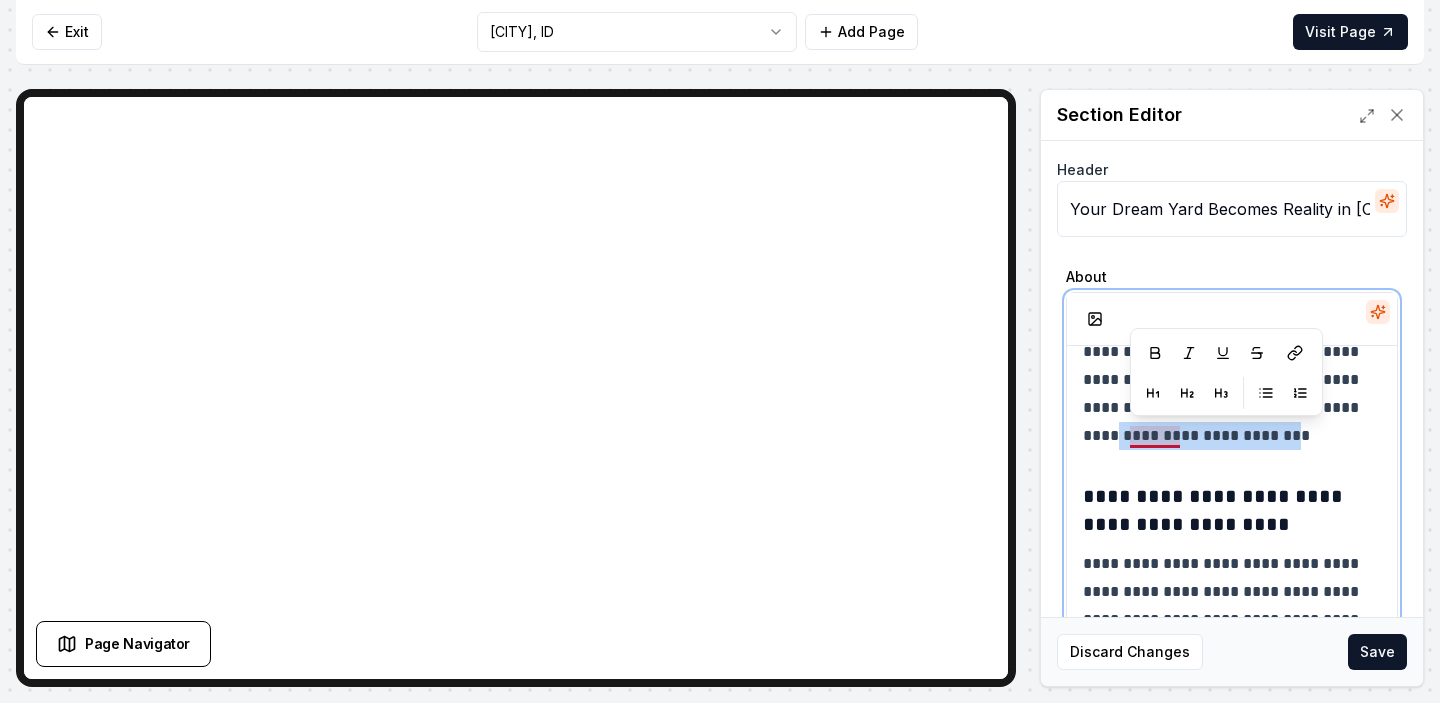 drag, startPoint x: 1313, startPoint y: 438, endPoint x: 1134, endPoint y: 443, distance: 179.06982 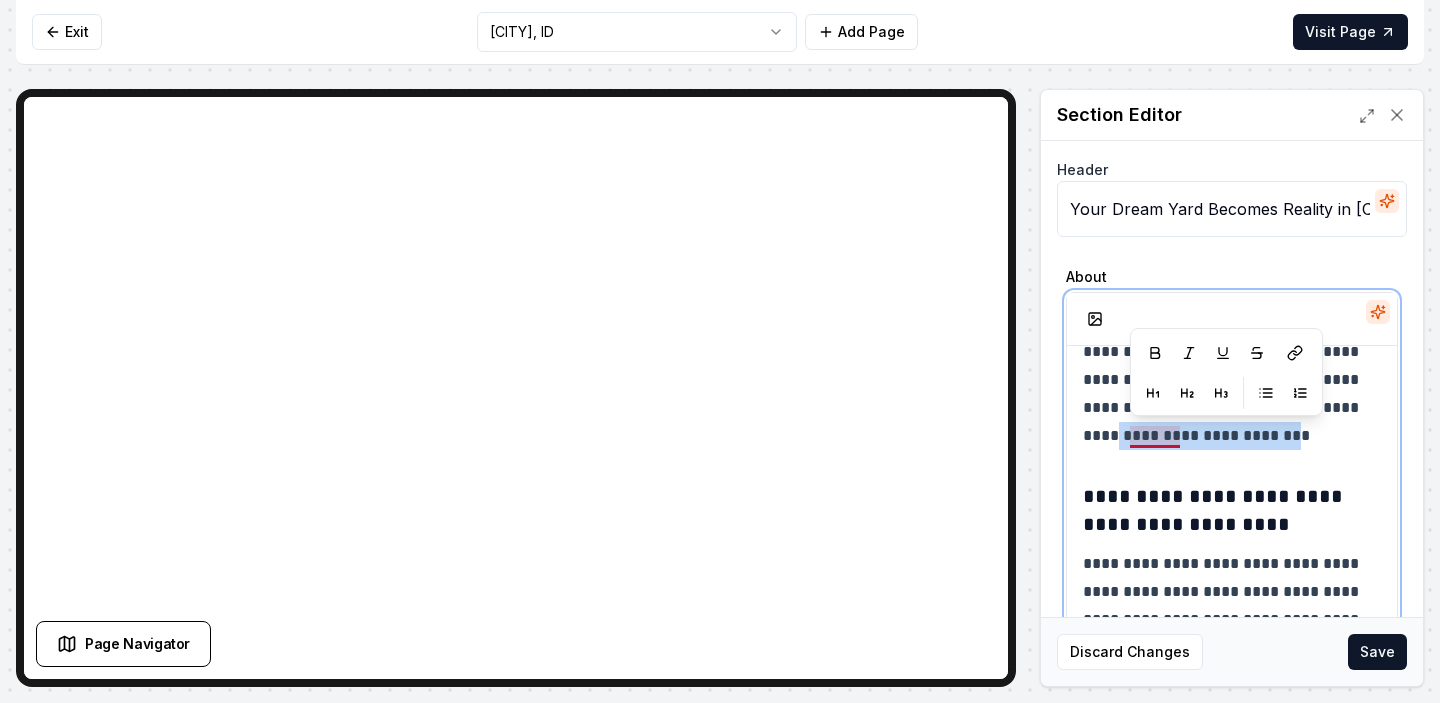 click on "**********" at bounding box center [1232, 296] 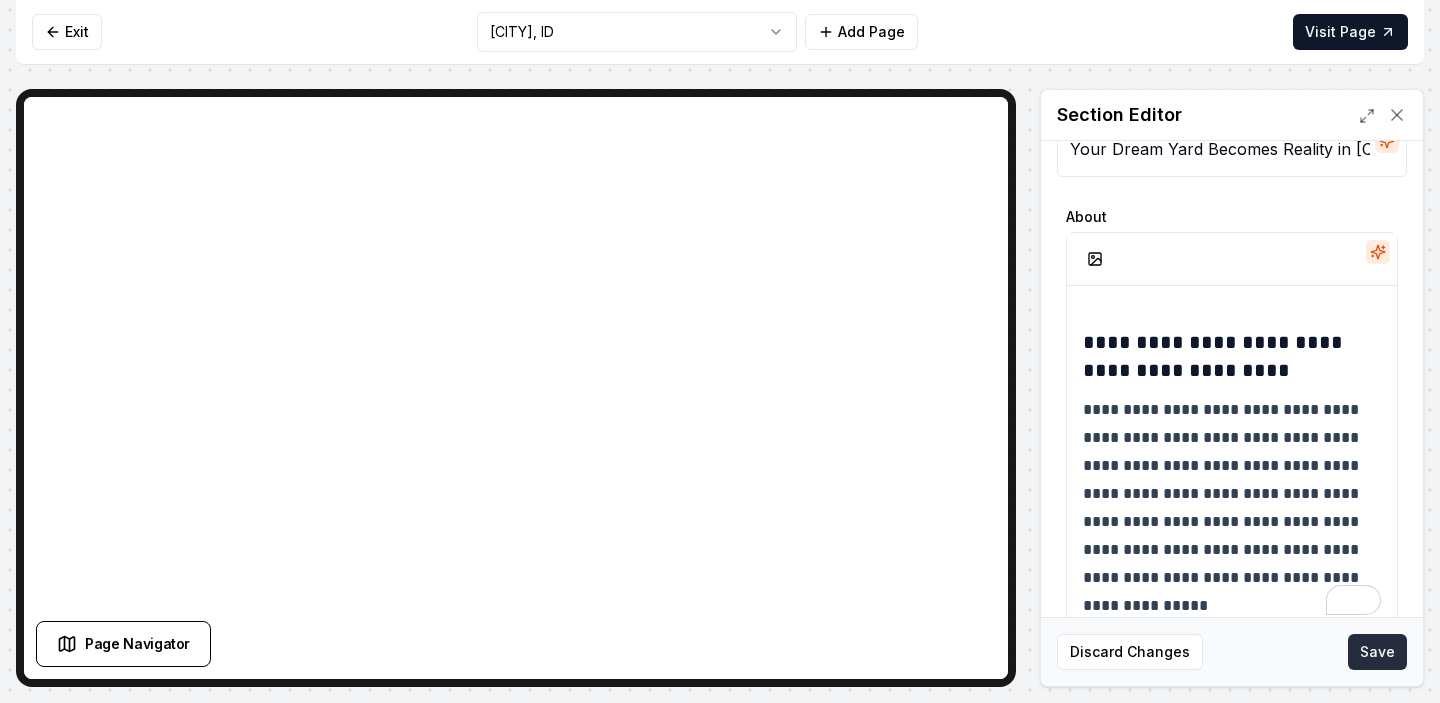 click on "Save" at bounding box center (1377, 652) 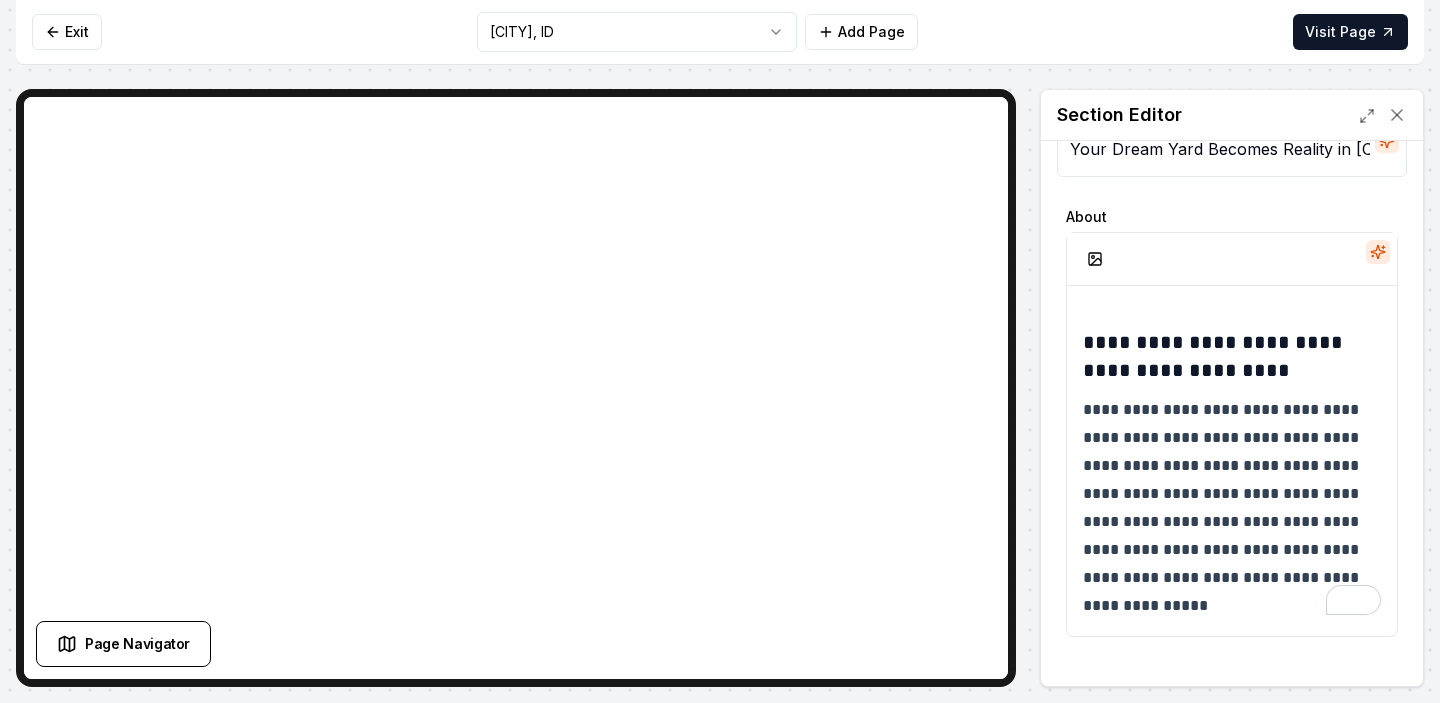 click on "**********" at bounding box center (720, 351) 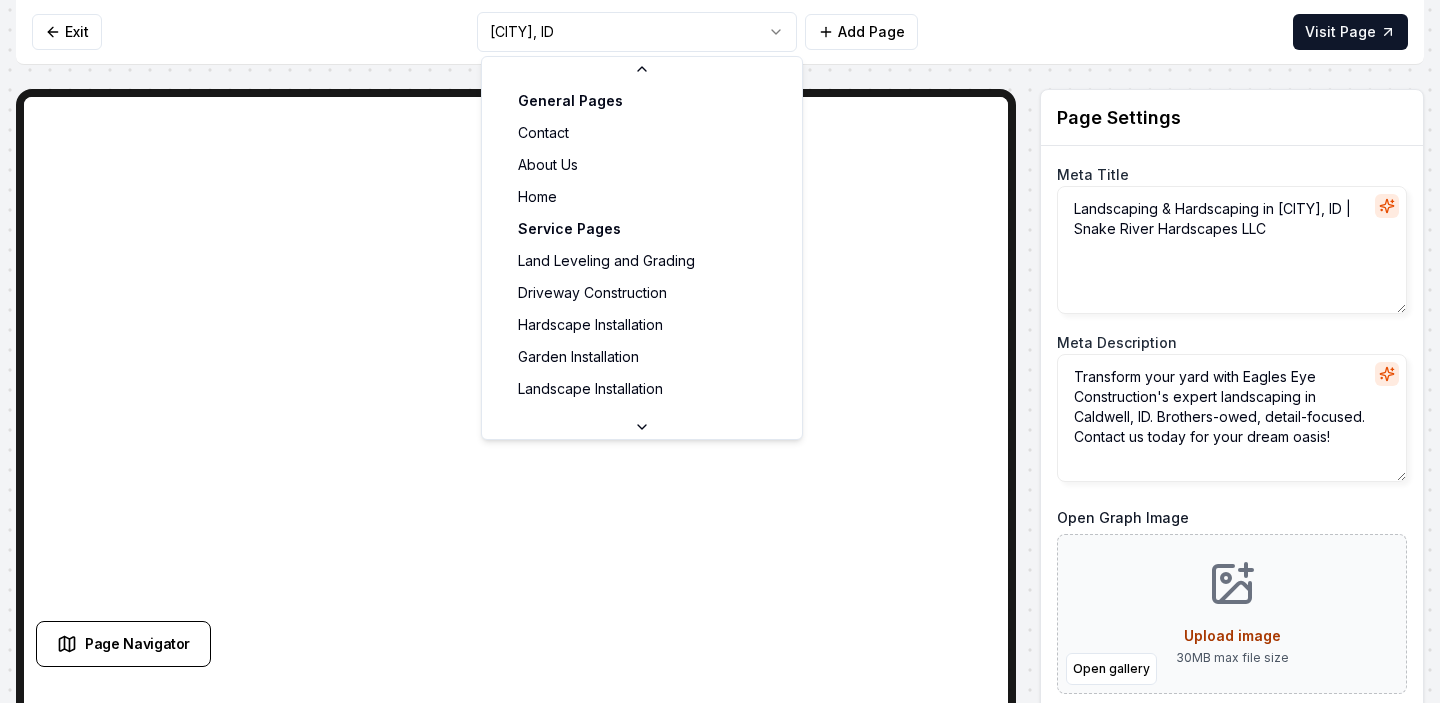 click on "Computer Required This feature is only available on a computer. Please switch to a computer to edit your site. Go back  Exit Caldwell, ID Add Page Visit Page  Page Navigator Page Settings Meta Title Landscaping & Hardscaping in Caldwell, ID | Snake River Hardscapes LLC Meta Description Transform your yard with Eagles Eye Construction's expert landscaping in Caldwell, ID. Brothers-owed, detail-focused. Contact us today for your dream oasis! Open Graph Image Open gallery Upload image 30  MB max file size URL Slug caldwell-id Discard Changes Save Section Editor Unsupported section type /dashboard/sites/f895d079-bf65-4729-b307-2c15c7b60019/pages/57b3ffb0-55e5-4973-975d-2eeea6e106e4 General Pages Contact About Us Home Service Pages Land Leveling and Grading Driveway Construction Hardscape Installation Garden Installation Landscape Installation Walkway Construction Patio Construction Retaining Wall Construction Service Area Pages Kuna, ID Meridian, ID Nampa, ID Caldwell, ID Emmett, ID Star, ID Middleton, ID" at bounding box center [720, 351] 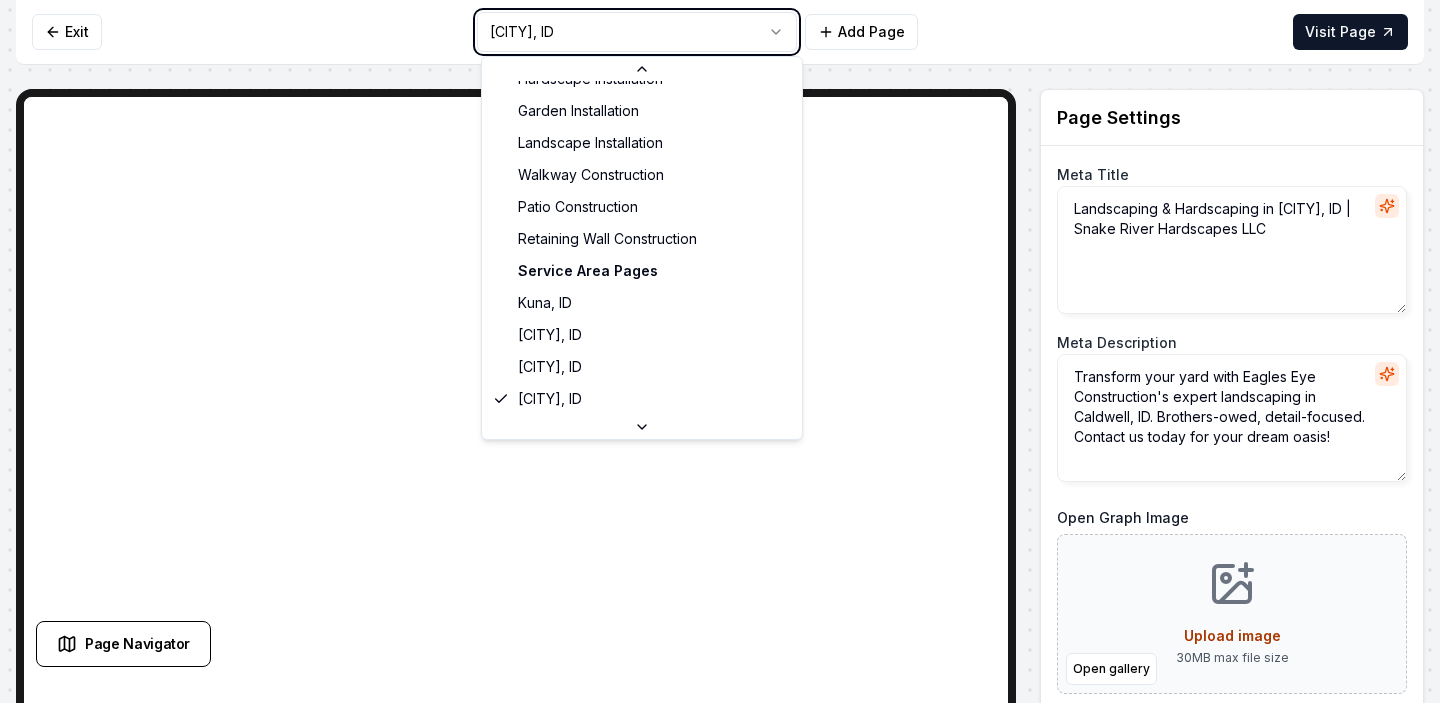 type on "Landscaping & Hardscaping in Nampa, ID | Snake River Hardscapes LLC" 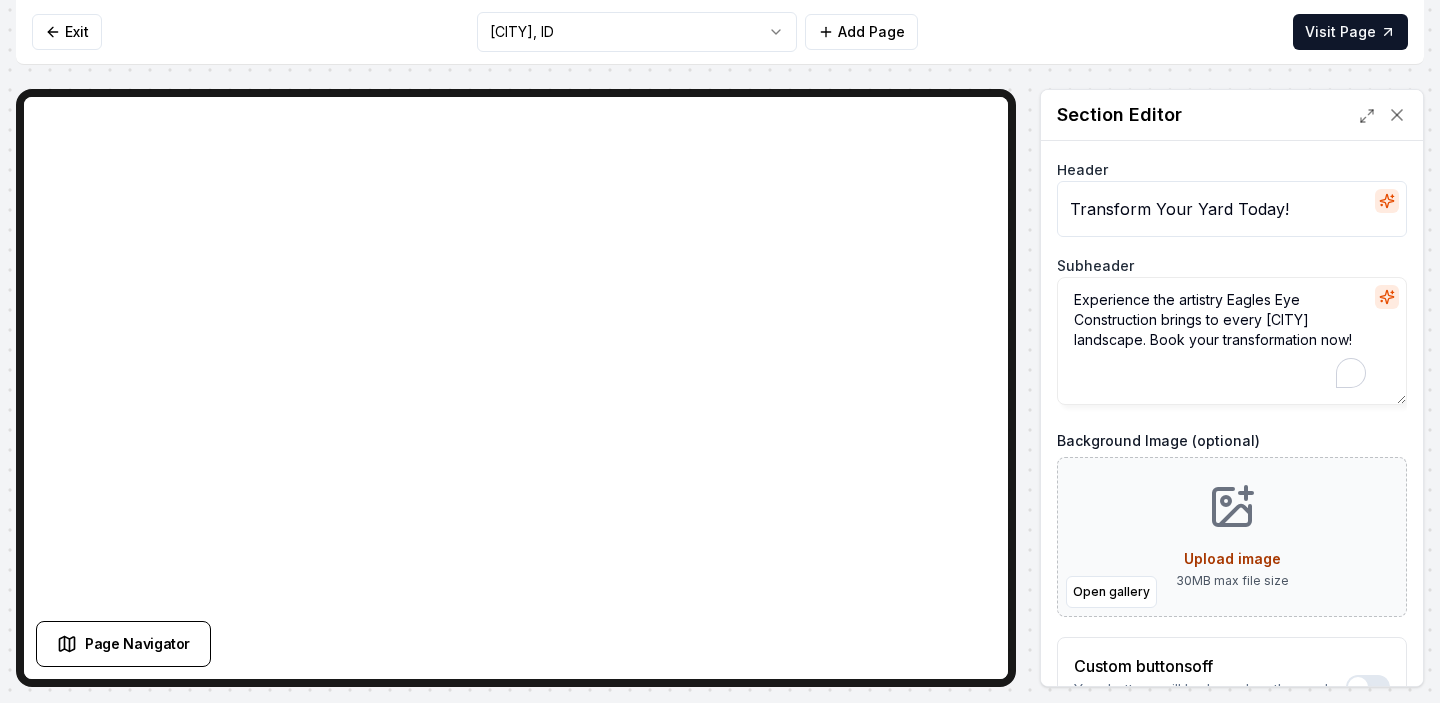 click on "Experience the artistry Eagles Eye Construction brings to every Nampa landscape. Book your transformation now!" at bounding box center (1232, 341) 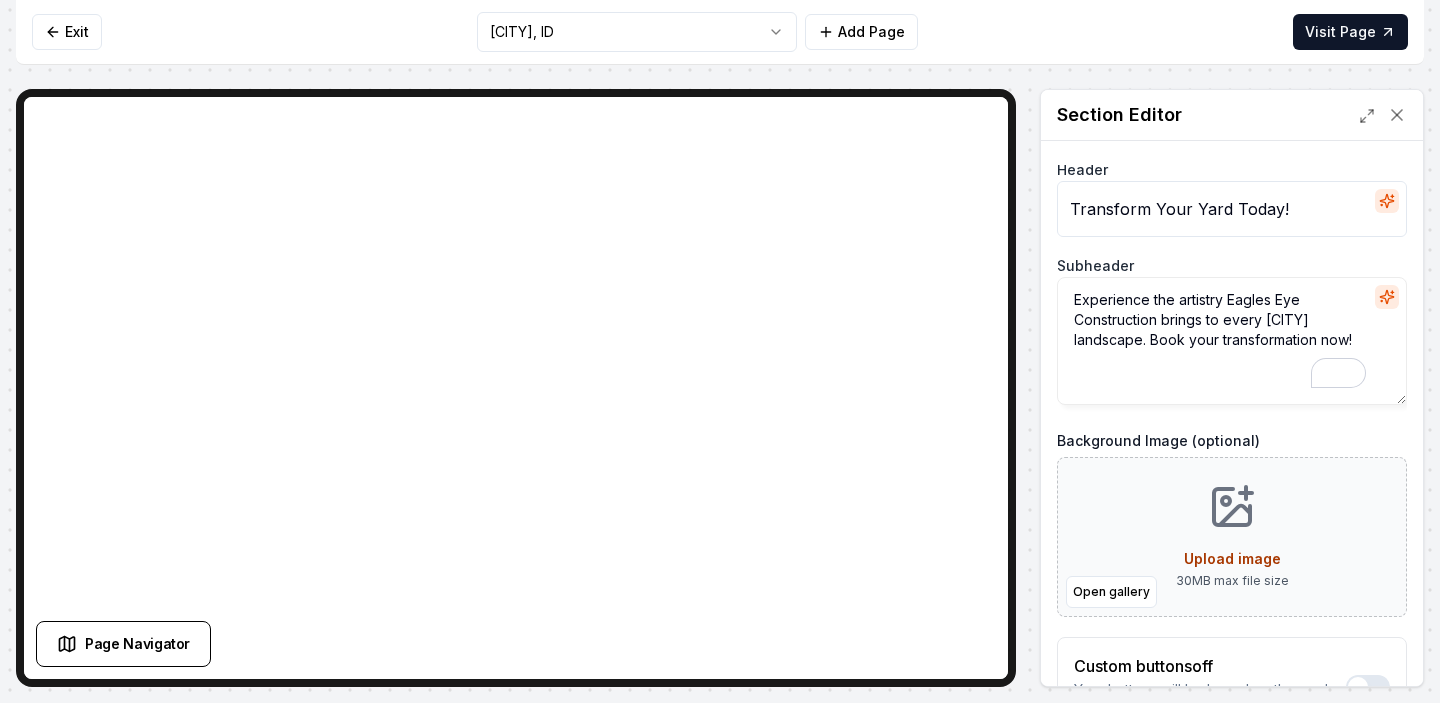 drag, startPoint x: 1157, startPoint y: 322, endPoint x: 1230, endPoint y: 296, distance: 77.491936 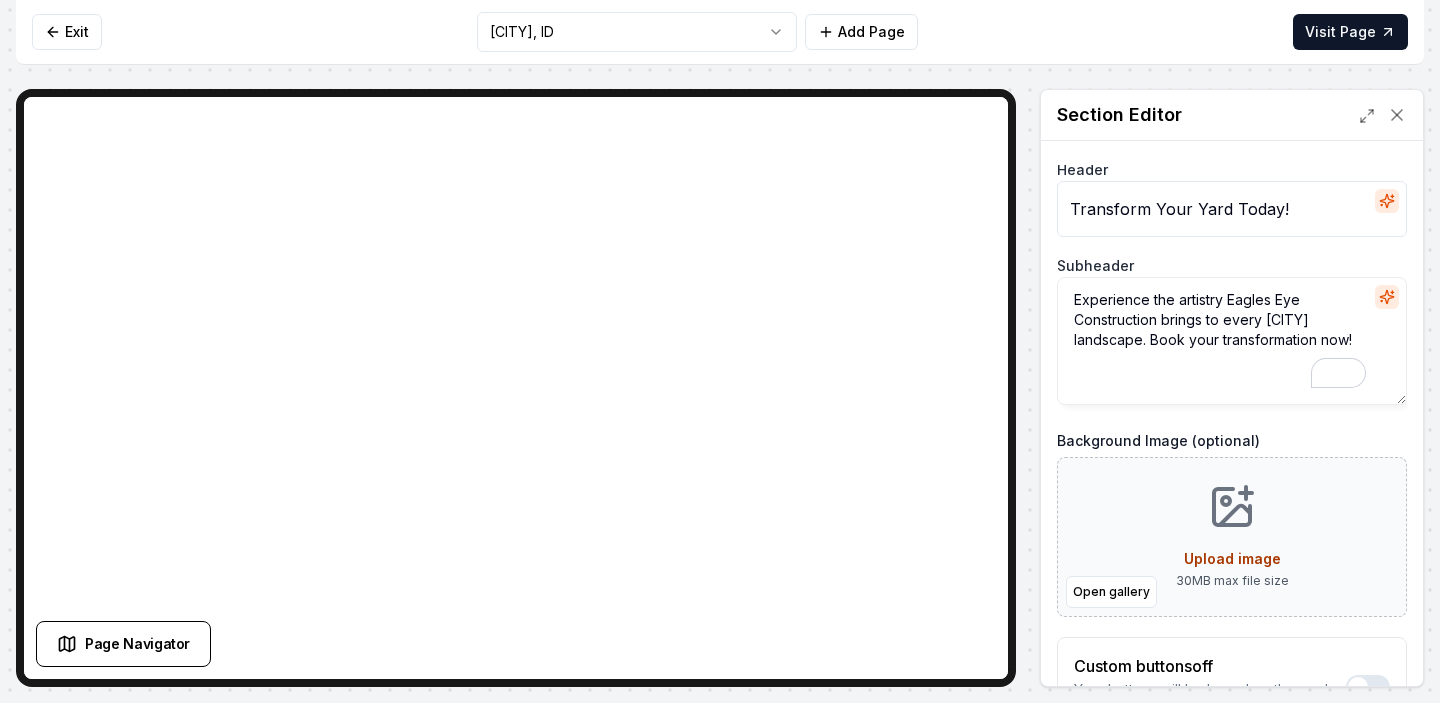 click on "Experience the artistry Eagles Eye Construction brings to every Nampa landscape. Book your transformation now!" at bounding box center (1232, 341) 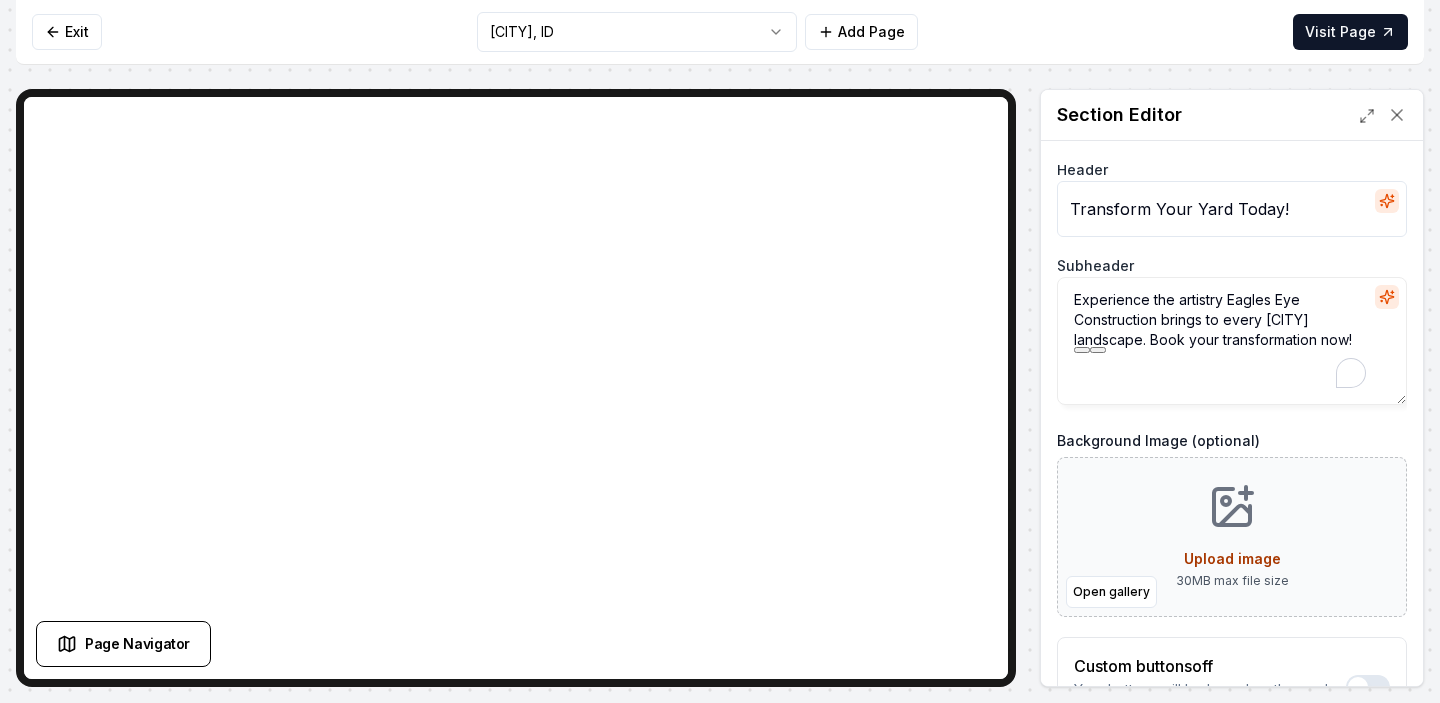 paste on "Snake River Hardscapes" 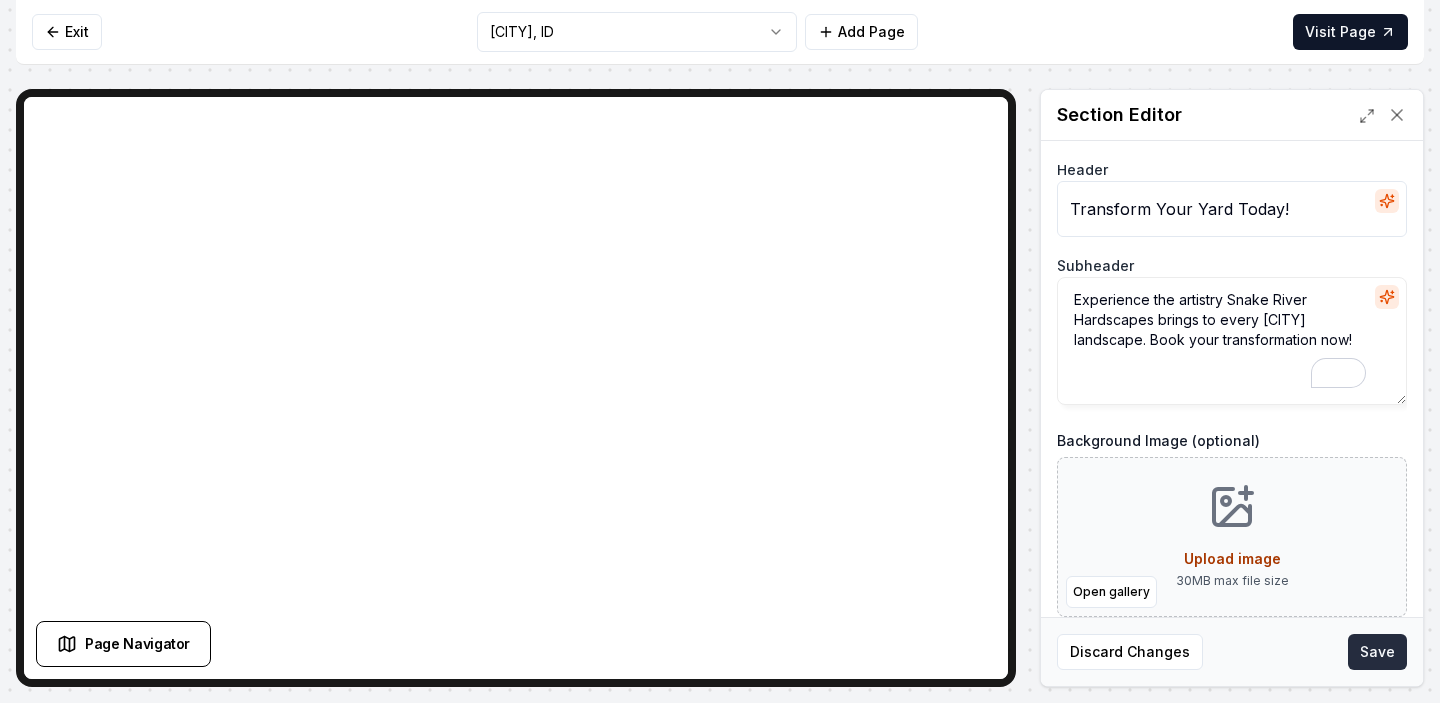 type on "Experience the artistry Snake River Hardscapes brings to every Nampa landscape. Book your transformation now!" 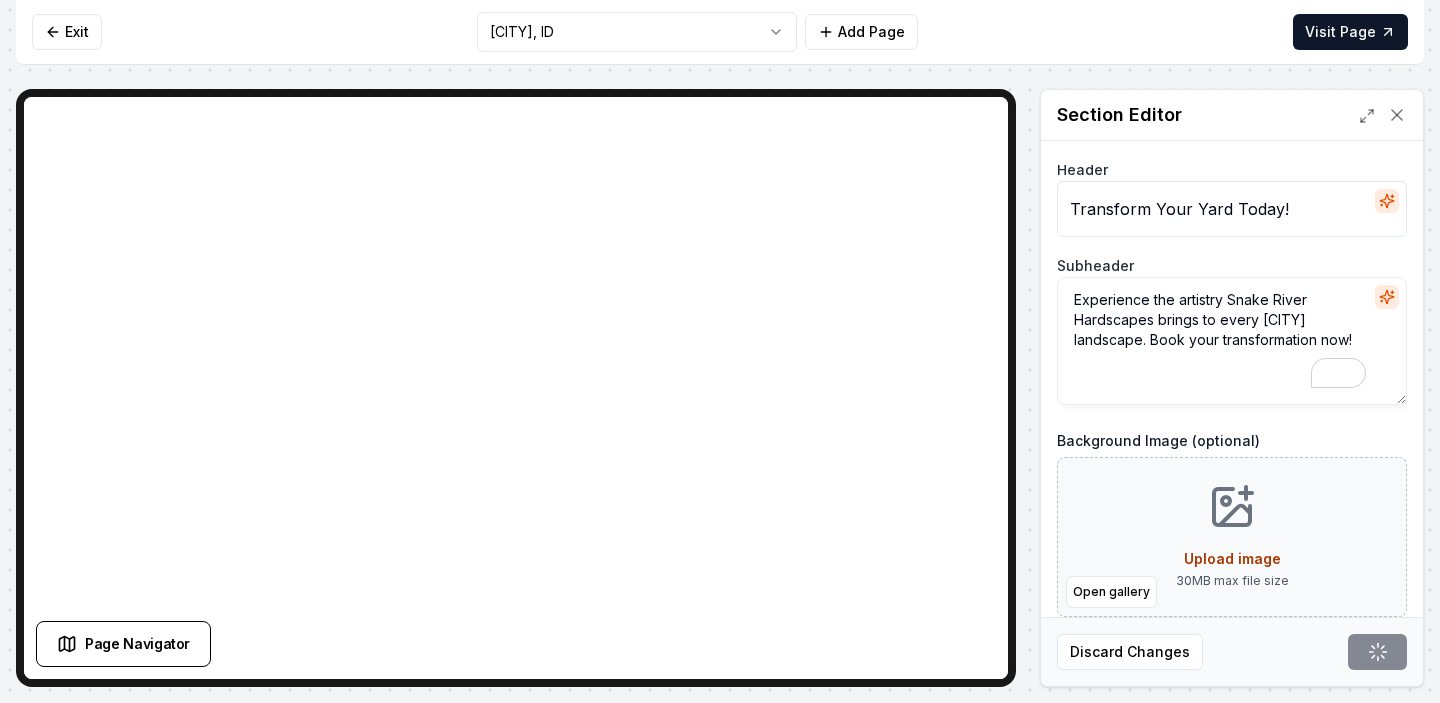 scroll, scrollTop: 0, scrollLeft: 0, axis: both 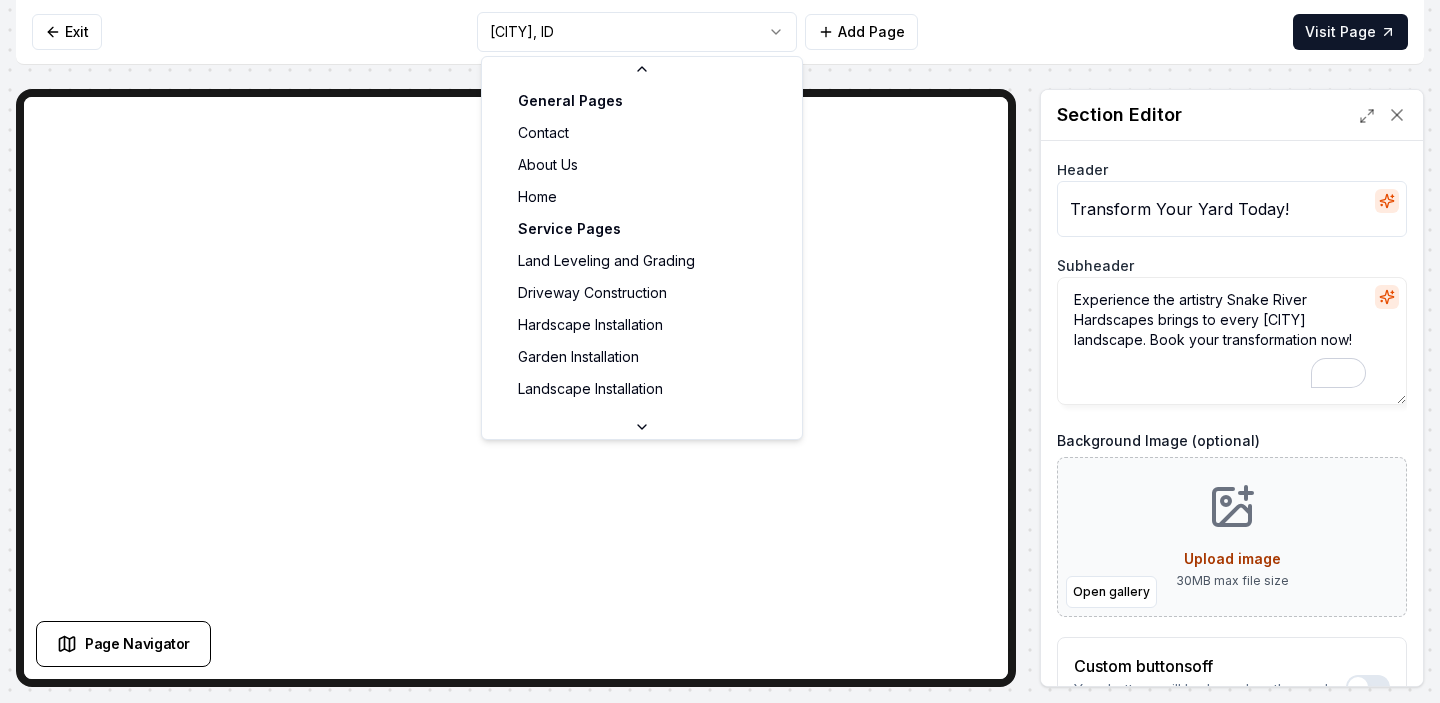 click on "Computer Required This feature is only available on a computer. Please switch to a computer to edit your site. Go back  Exit [CITY], [STATE] Add Page Visit Page  Page Navigator Page Settings Section Editor Header Transform Your Yard Today! Subheader Experience the artistry Snake River Hardscapes brings to every [CITY] landscape. Book your transformation now! Background Image (optional) Open gallery Upload image 30  MB max file size Custom buttons  off Your buttons will be based on the goals you set up. Discard Changes Save Section updated! /dashboard/sites/f895d079-bf65-4729-b307-2c15c7b60019/pages/4bc78f5e-23ca-41e6-a9d1-13b625ebf6c1 General Pages Contact About Us Home Service Pages Land Leveling and Grading Driveway Construction Hardscape Installation Garden Installation Landscape Installation Walkway Construction Patio Construction Retaining Wall Construction Service Area Pages Kuna, [STATE] Meridian, [STATE] Nampa, [STATE] Caldwell, [STATE] Emmett, [STATE] Star, [STATE] Middleton, [STATE] Eagle, [STATE] Boise, [STATE]" at bounding box center (720, 351) 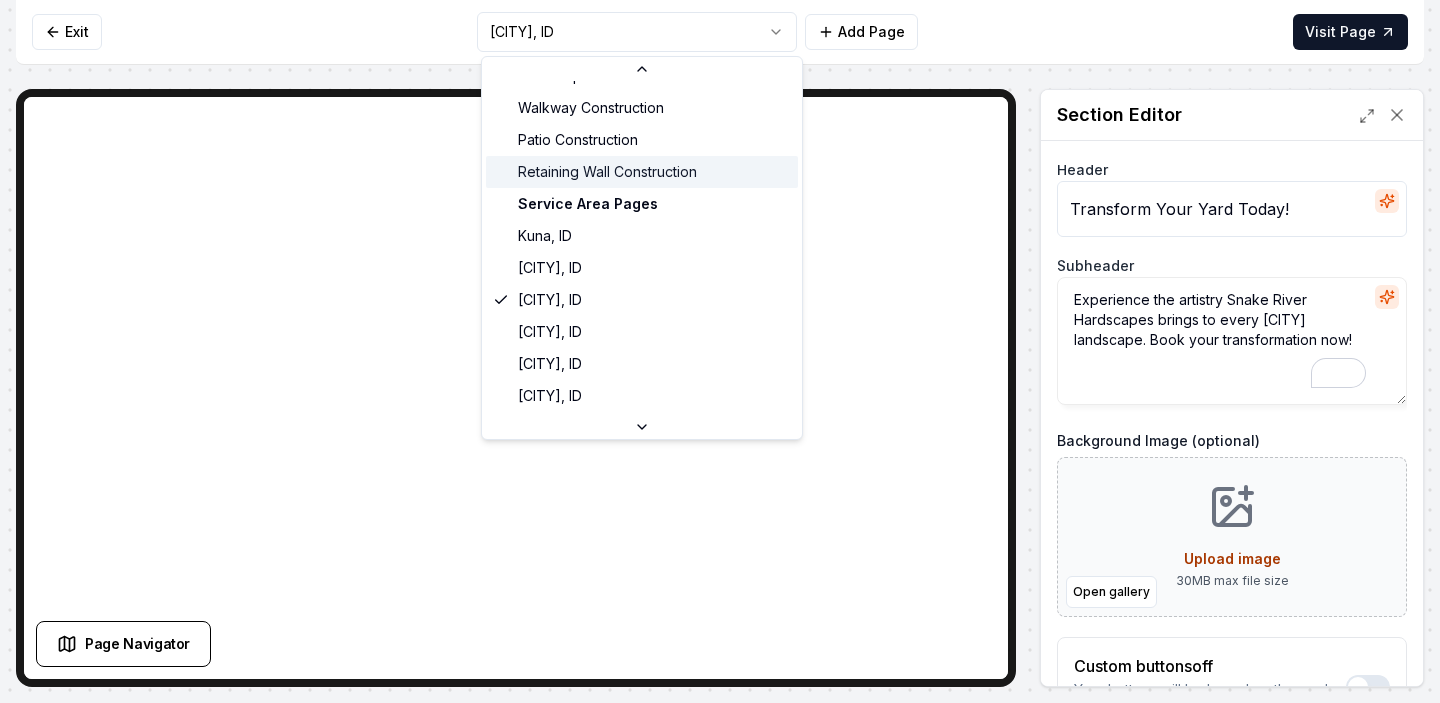 scroll, scrollTop: 327, scrollLeft: 0, axis: vertical 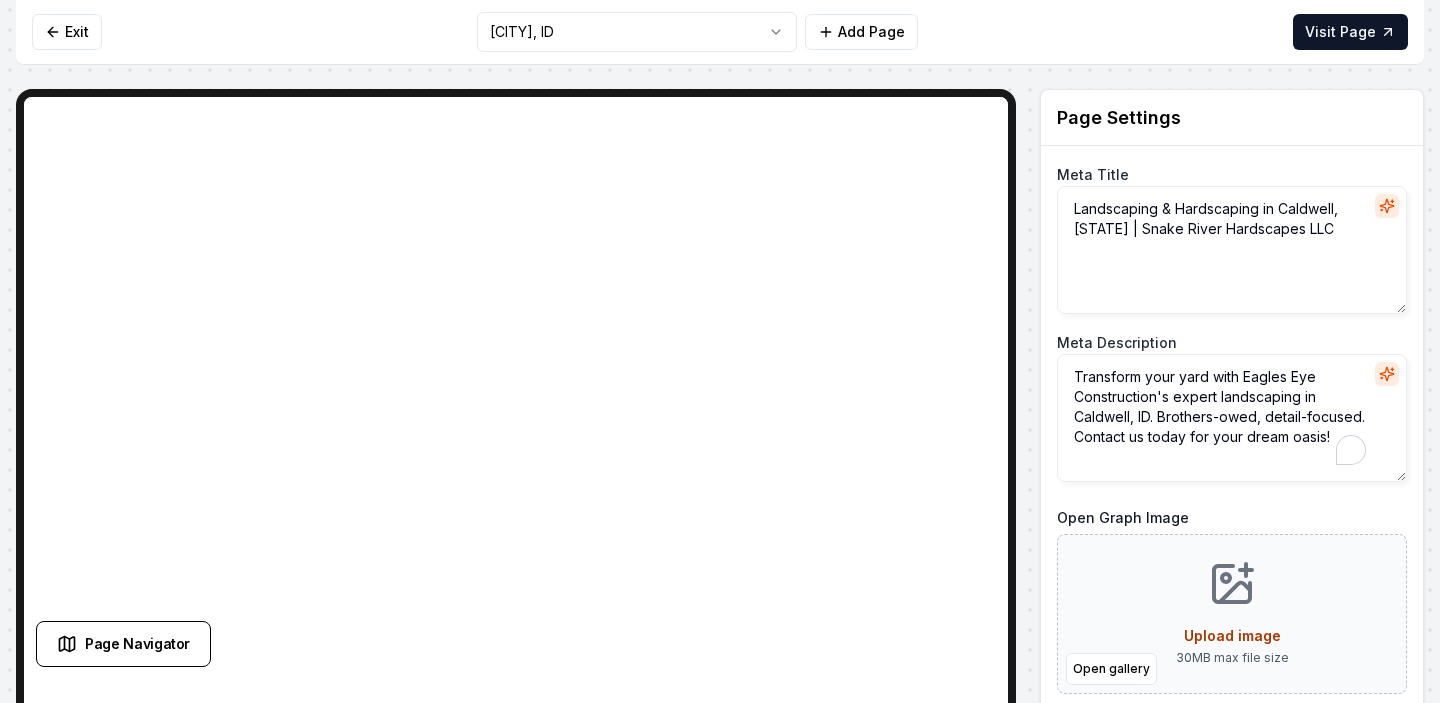 click on "Transform your yard with Eagles Eye Construction's expert landscaping in Caldwell, ID. Brothers-owed, detail-focused. Contact us today for your dream oasis!" at bounding box center [1232, 418] 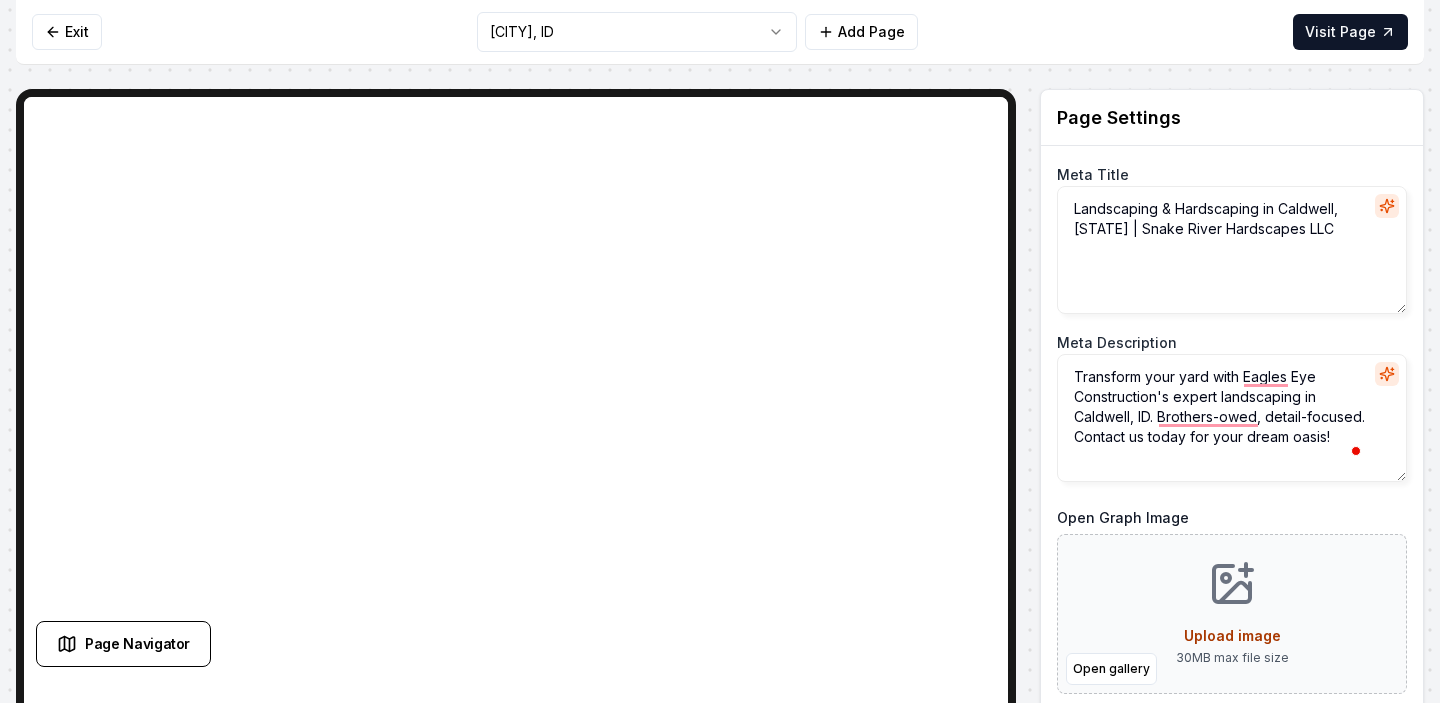 drag, startPoint x: 1246, startPoint y: 378, endPoint x: 1170, endPoint y: 404, distance: 80.32434 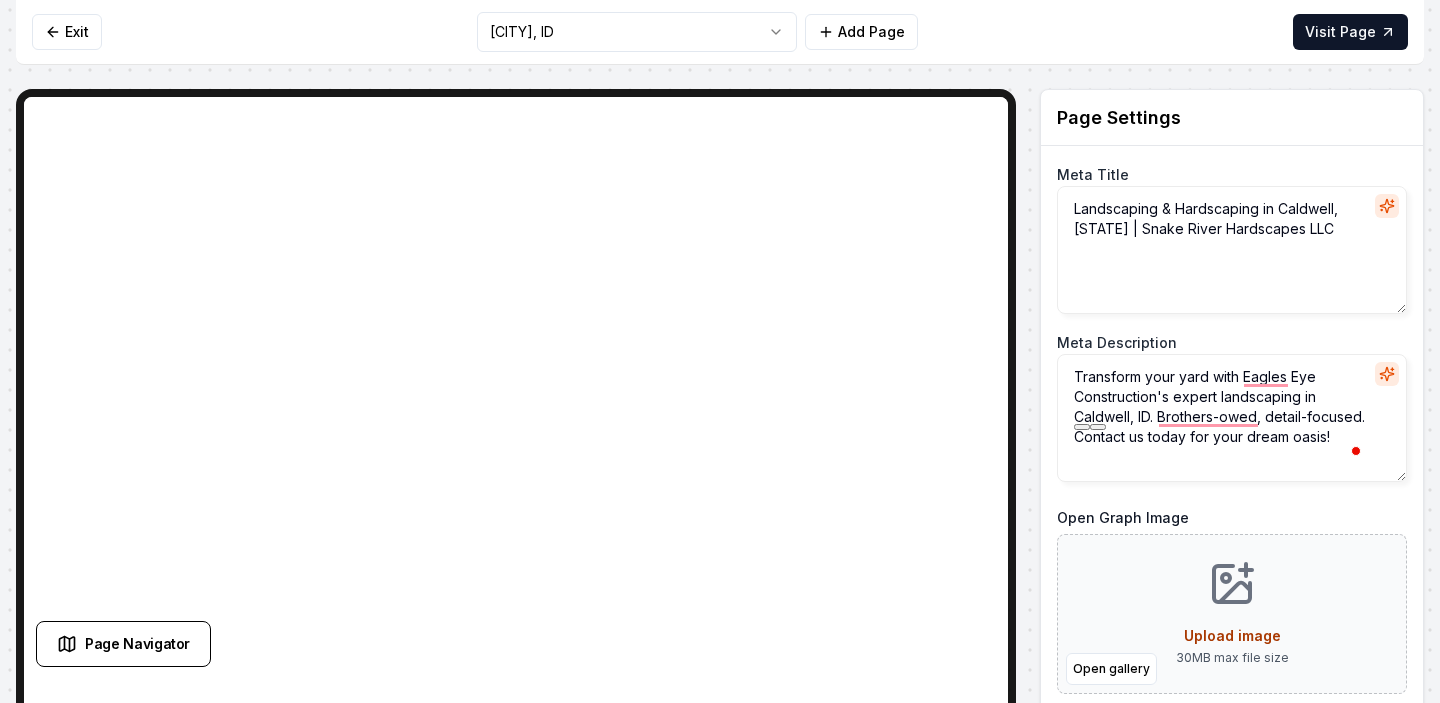 paste on "Snake River Hardscape" 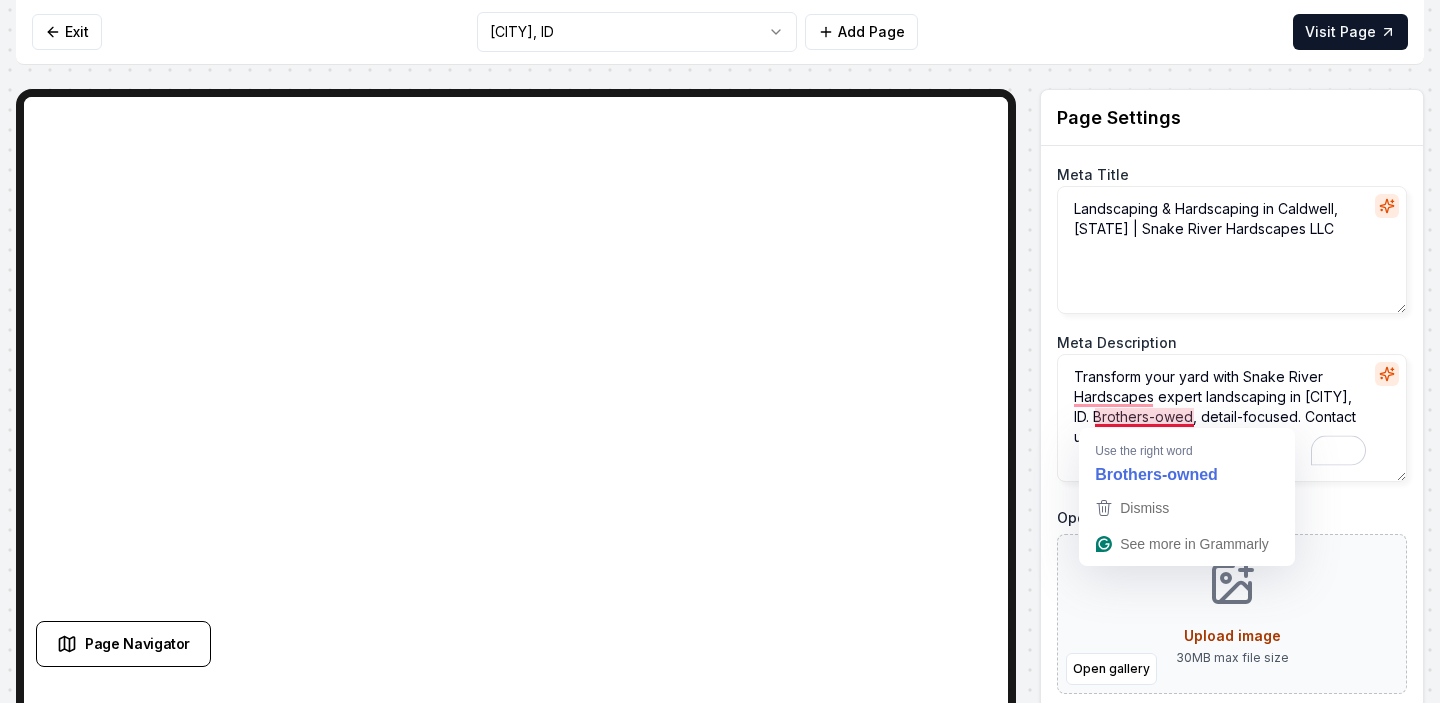 click on "Transform your yard with Snake River Hardscapes expert landscaping in [CITY], ID. Brothers-owed, detail-focused. Contact us today for your dream oasis!" at bounding box center [1232, 418] 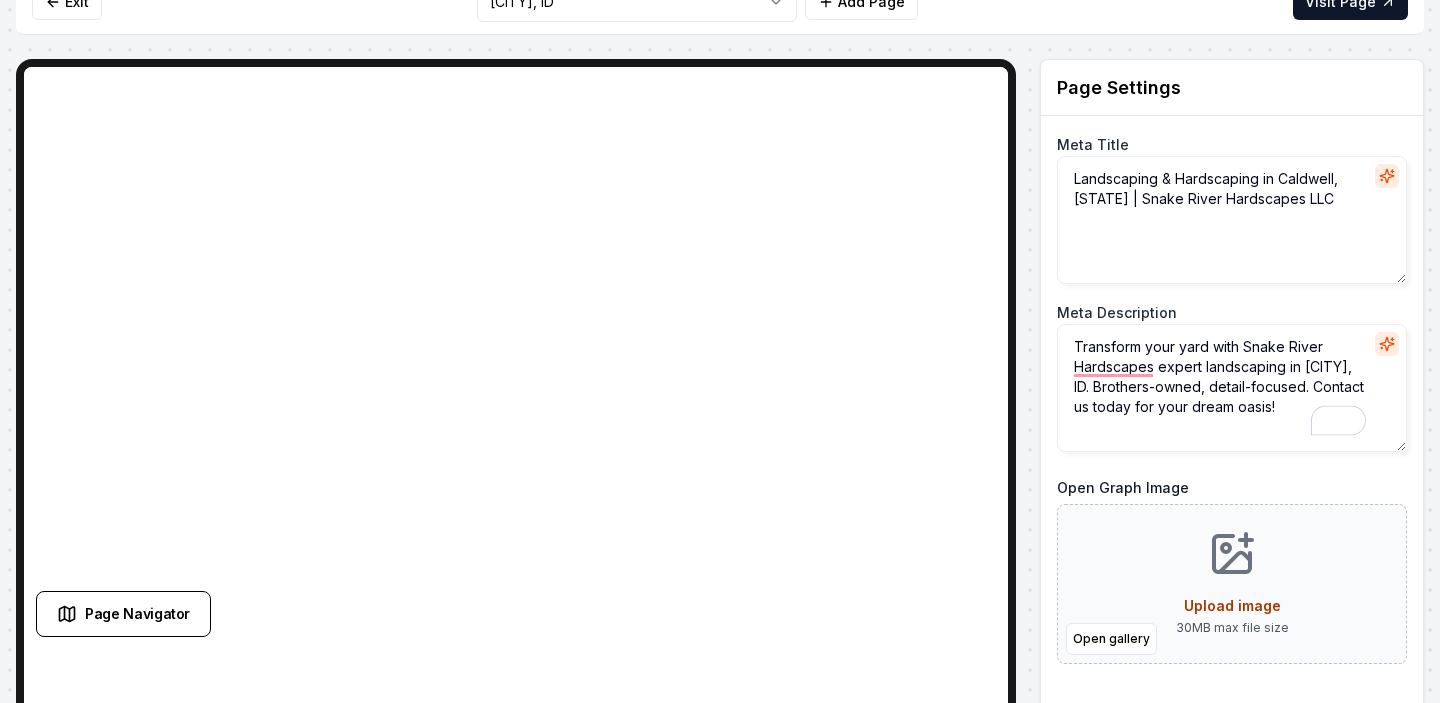 scroll, scrollTop: 124, scrollLeft: 0, axis: vertical 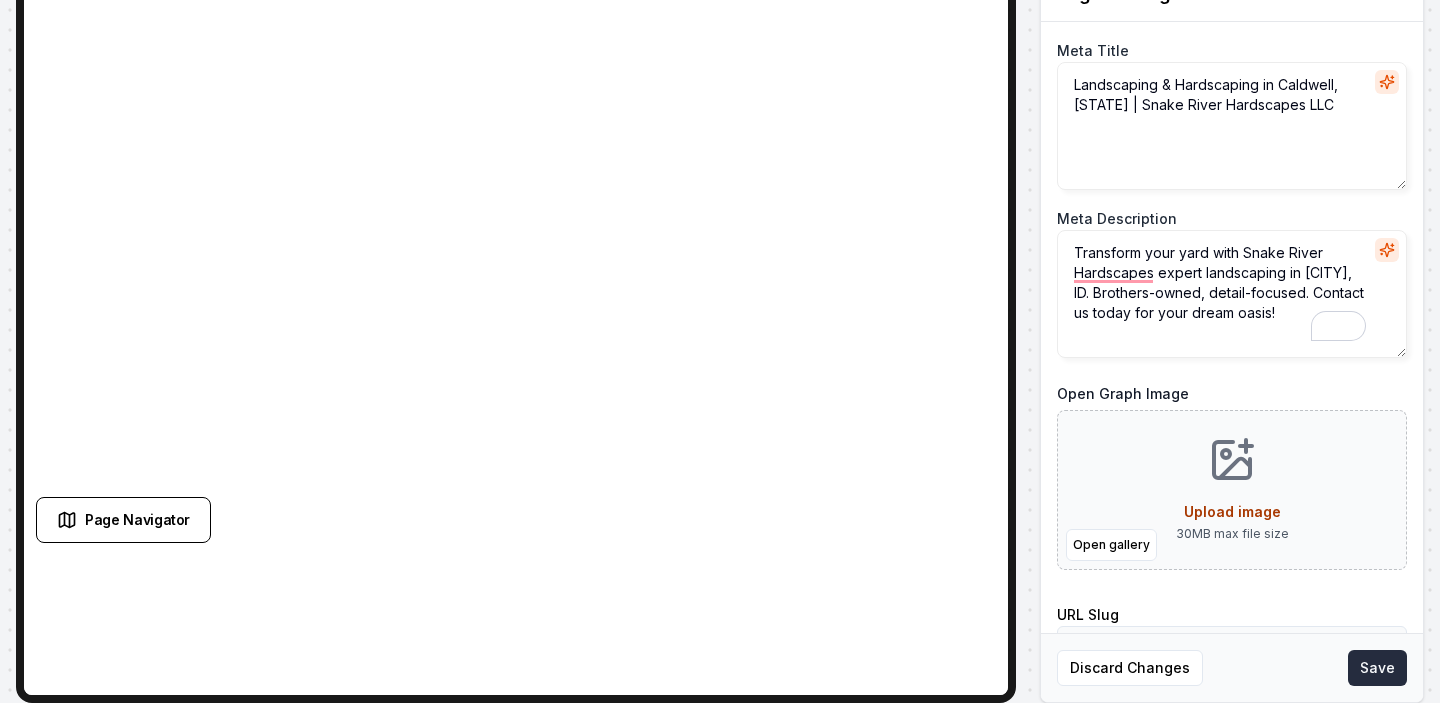 type on "Transform your yard with Snake River Hardscapes expert landscaping in [CITY], ID. Brothers-owned, detail-focused. Contact us today for your dream oasis!" 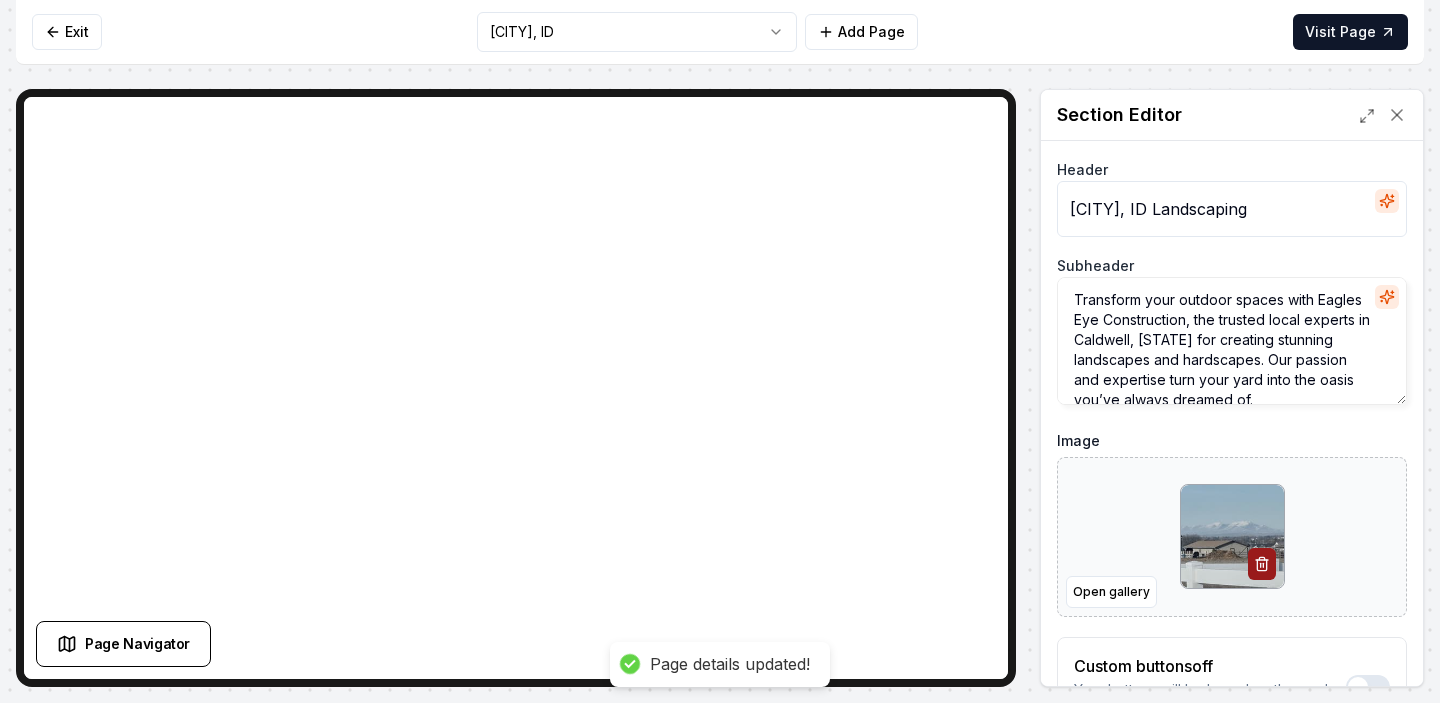 scroll, scrollTop: 0, scrollLeft: 0, axis: both 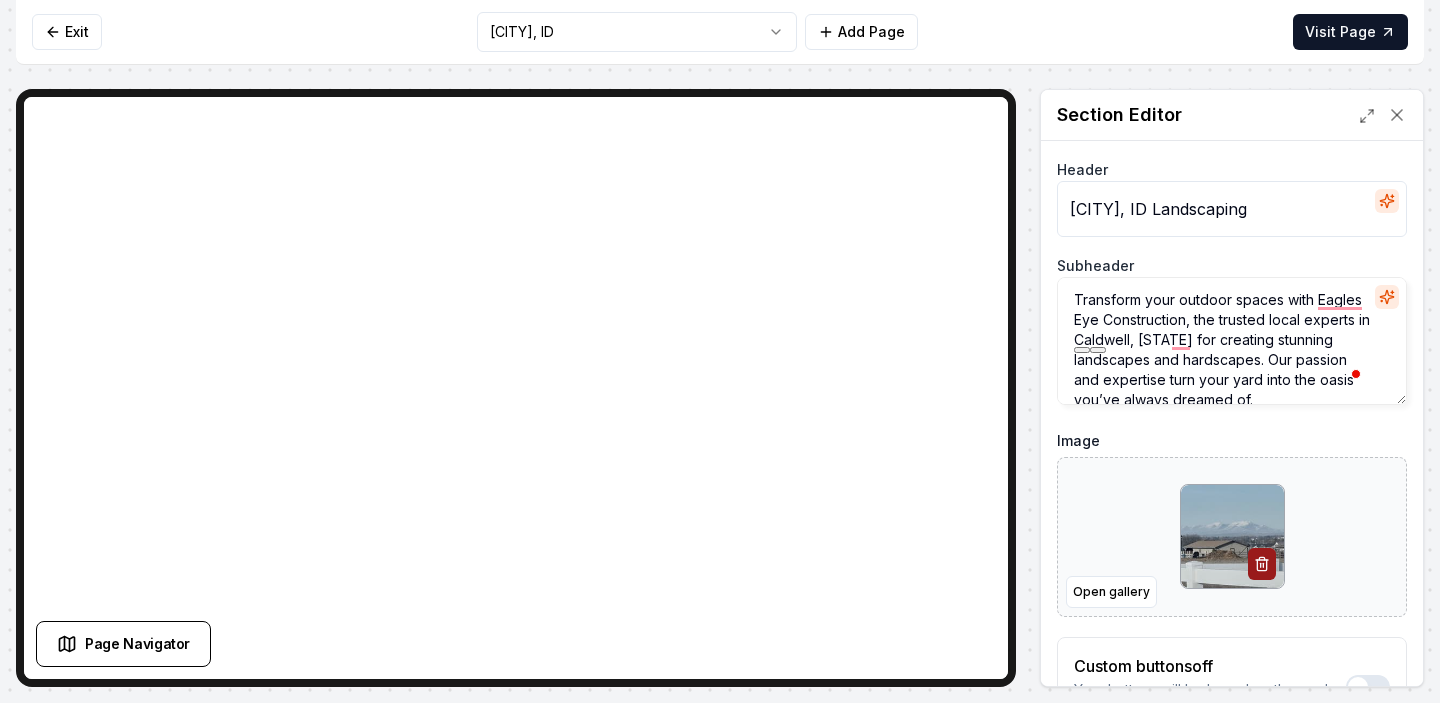 drag, startPoint x: 1319, startPoint y: 303, endPoint x: 1187, endPoint y: 325, distance: 133.82077 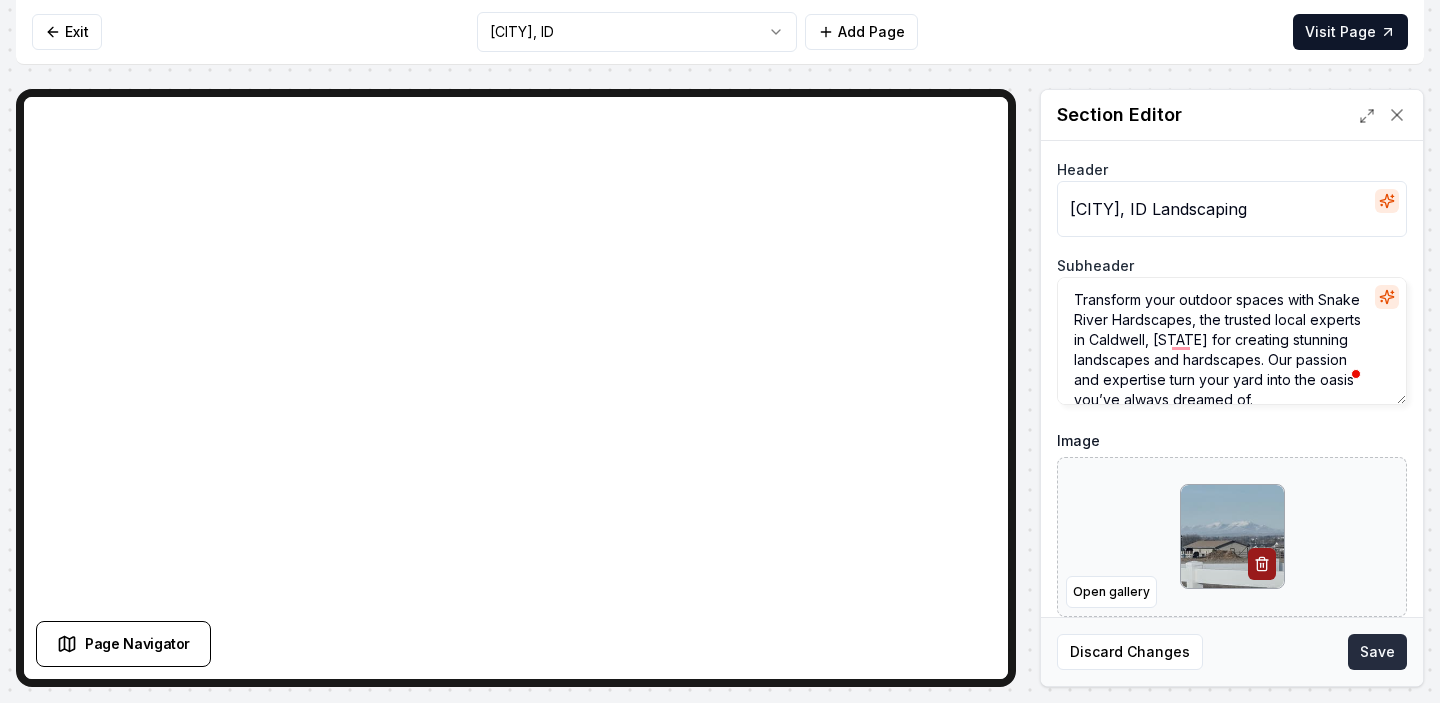 type on "Transform your outdoor spaces with Snake River Hardscapes, the trusted local experts in Caldwell, [STATE] for creating stunning landscapes and hardscapes. Our passion and expertise turn your yard into the oasis you’ve always dreamed of." 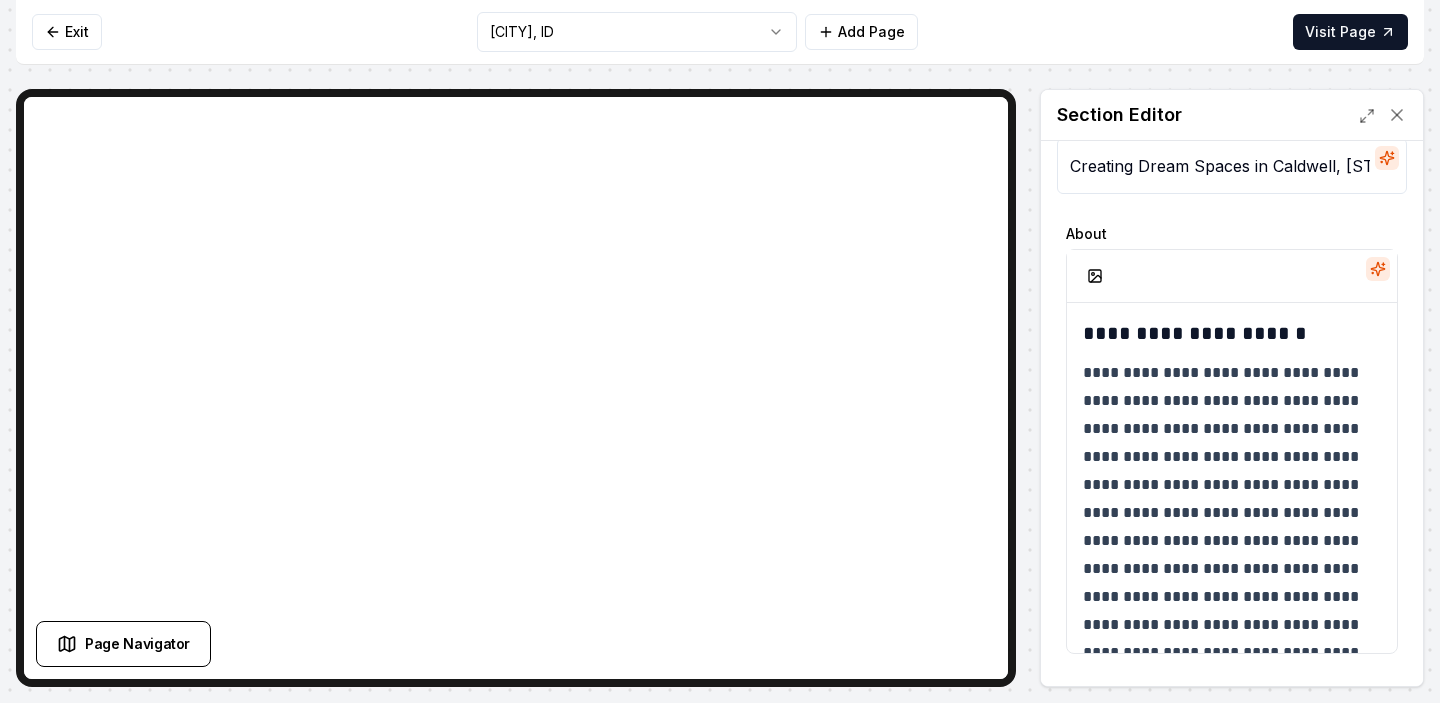 scroll, scrollTop: 60, scrollLeft: 0, axis: vertical 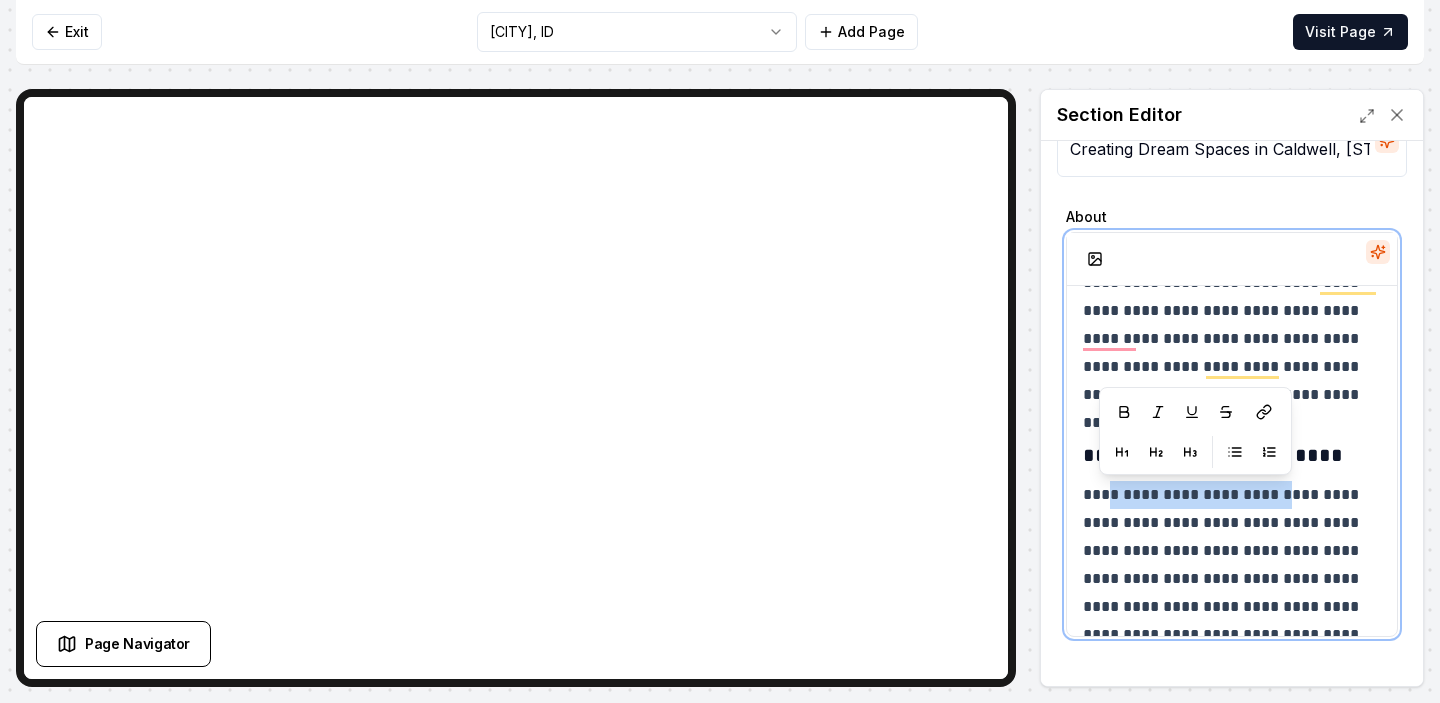 drag, startPoint x: 1287, startPoint y: 490, endPoint x: 1104, endPoint y: 488, distance: 183.01093 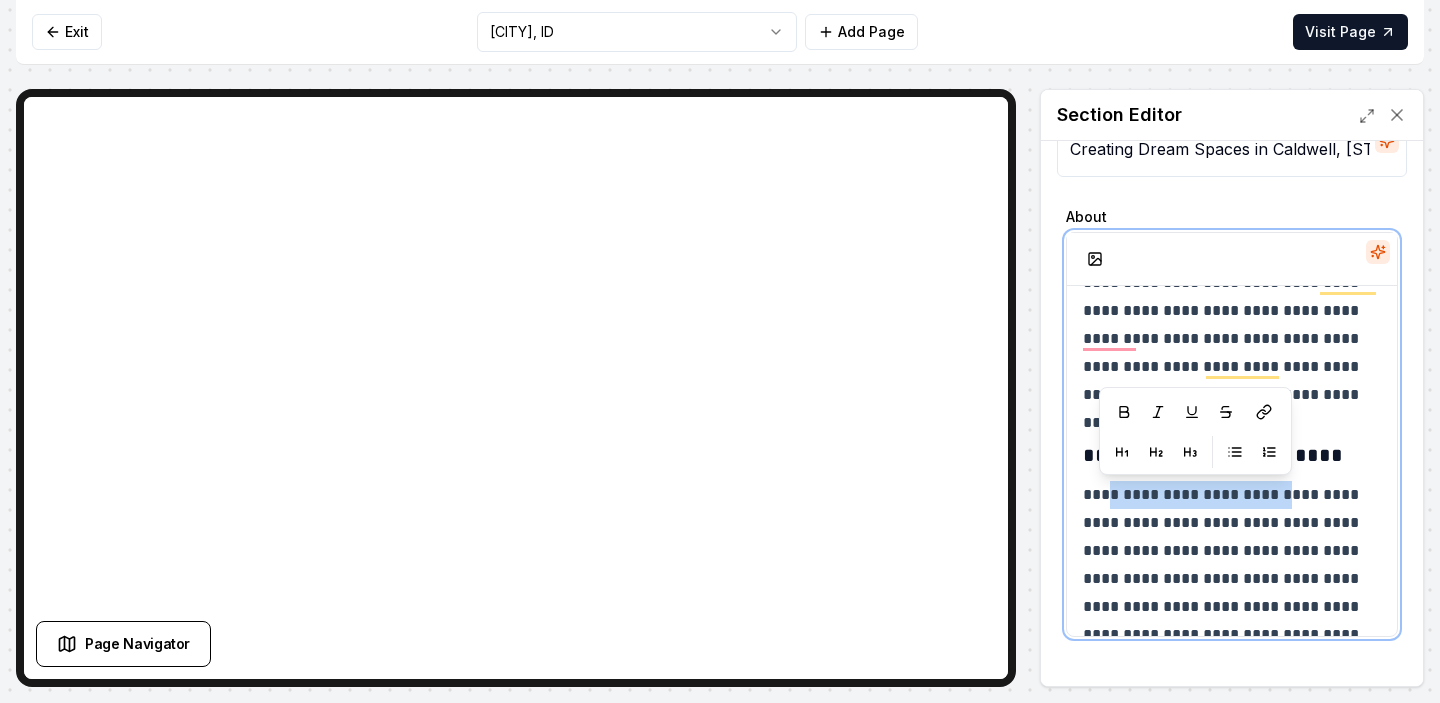 click on "**********" at bounding box center (1232, 621) 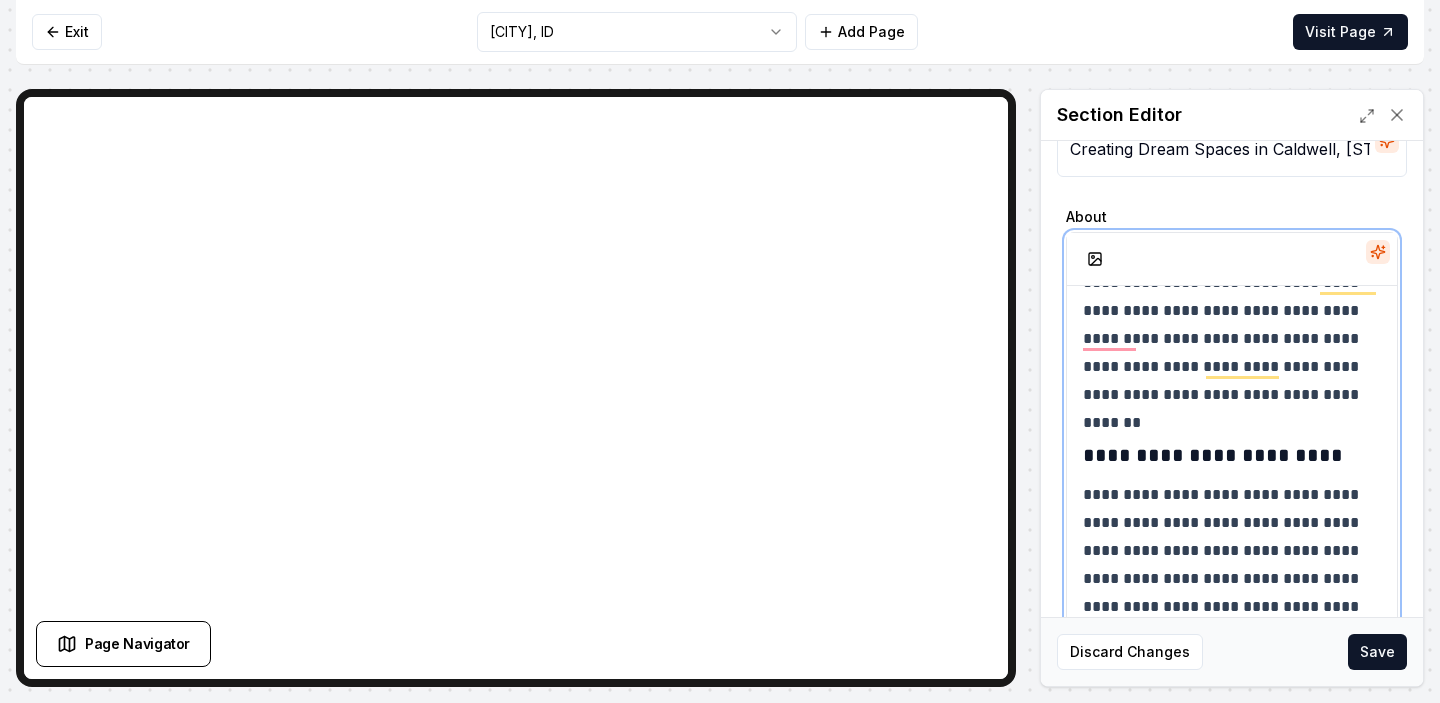 scroll, scrollTop: 271, scrollLeft: 0, axis: vertical 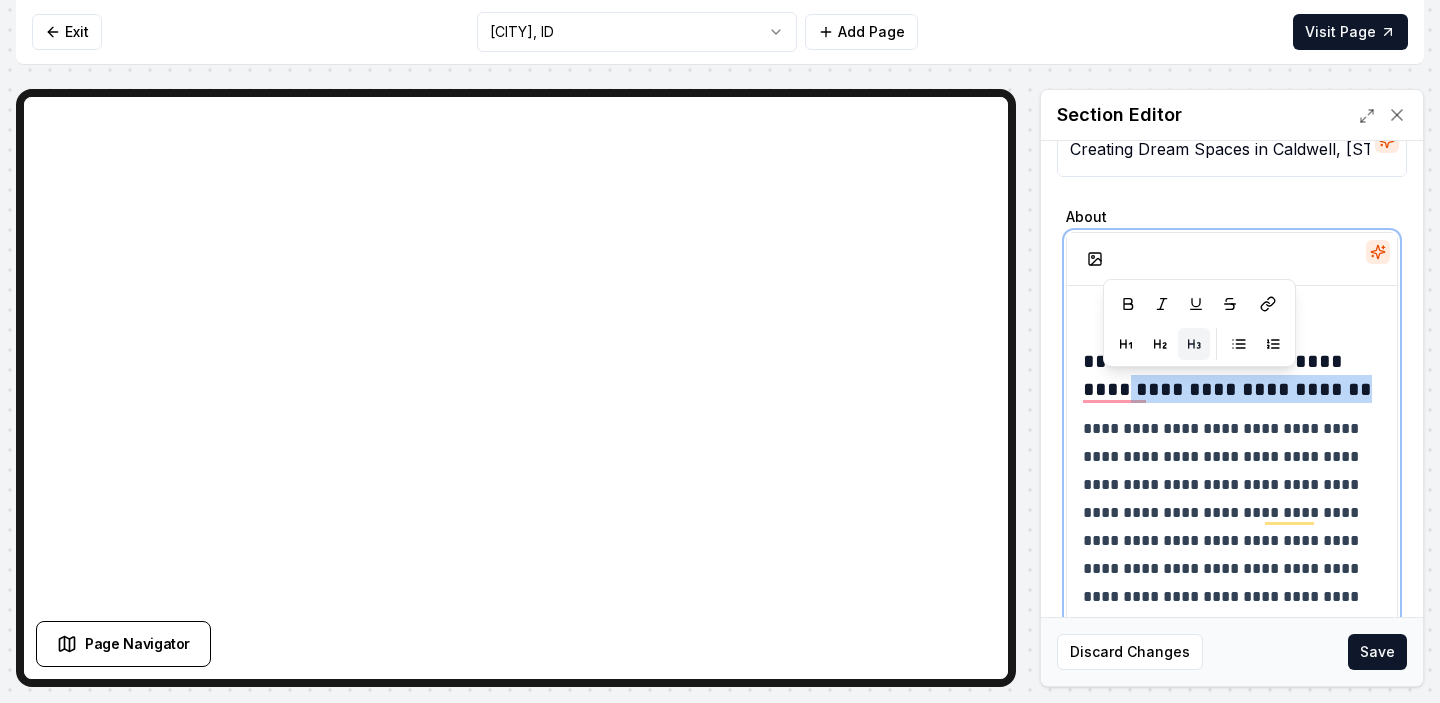 drag, startPoint x: 1318, startPoint y: 394, endPoint x: 1077, endPoint y: 390, distance: 241.03319 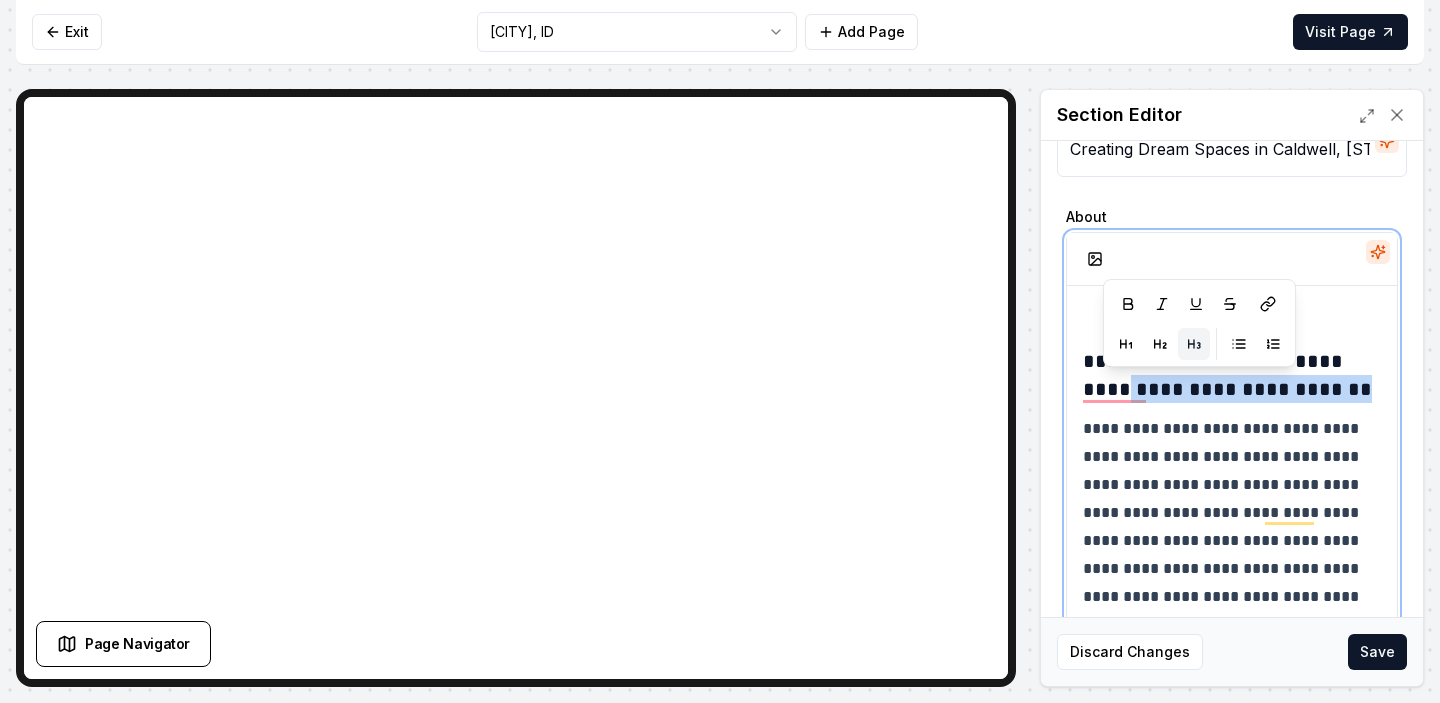 click at bounding box center (1232, 327) 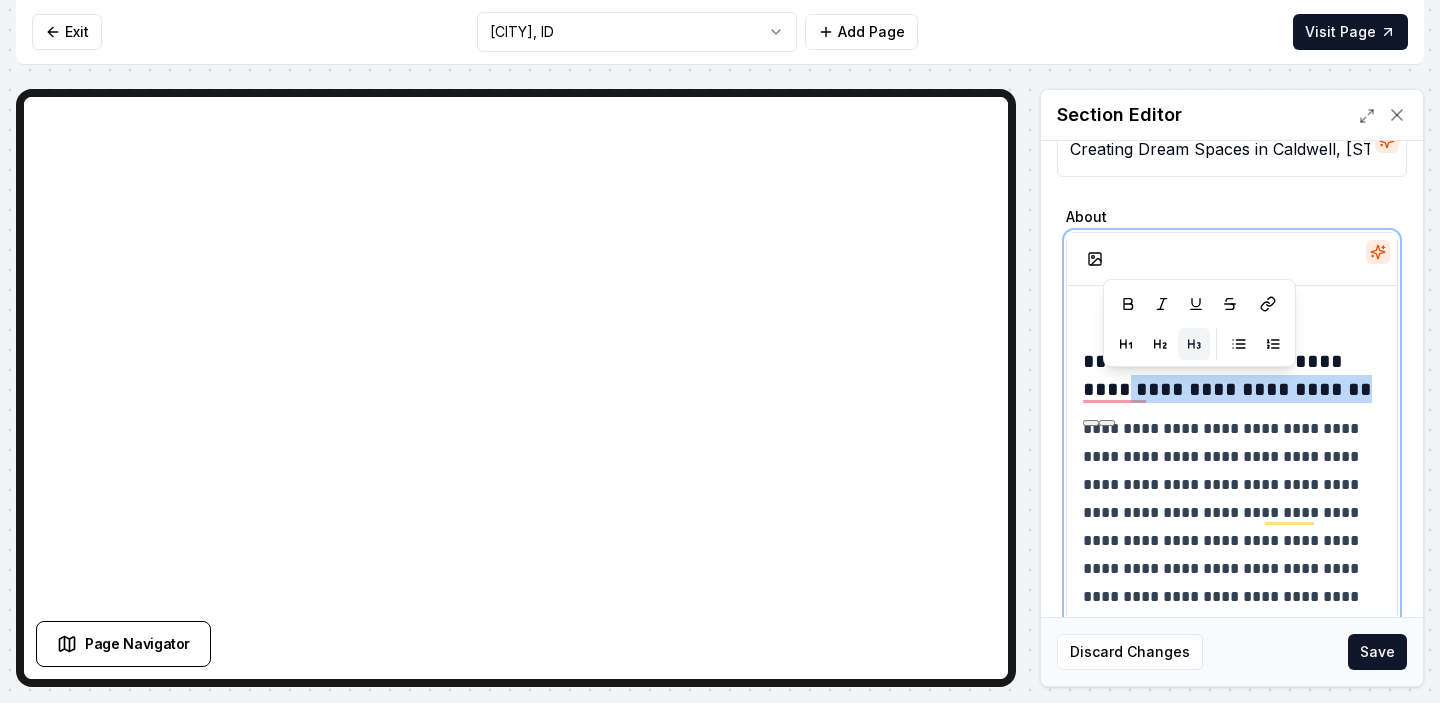 type 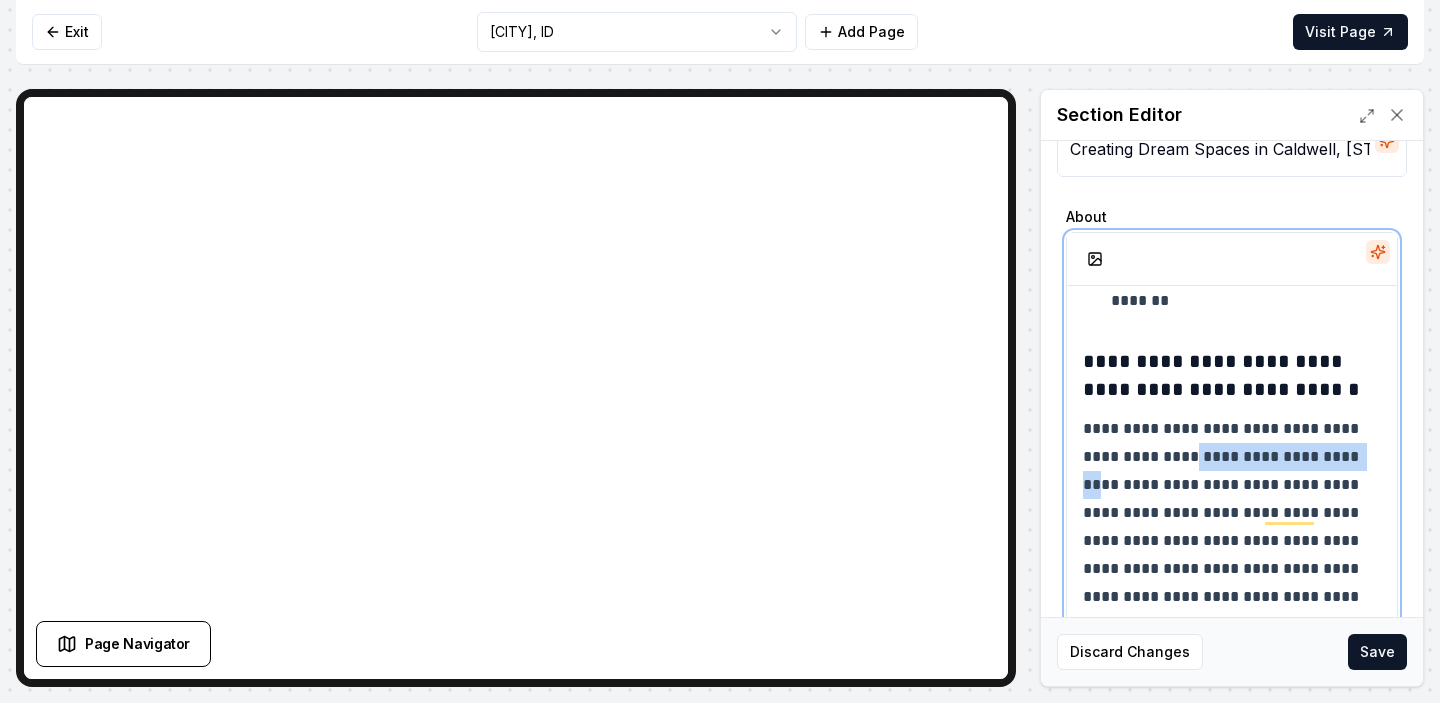 drag, startPoint x: 1180, startPoint y: 487, endPoint x: 1236, endPoint y: 462, distance: 61.326992 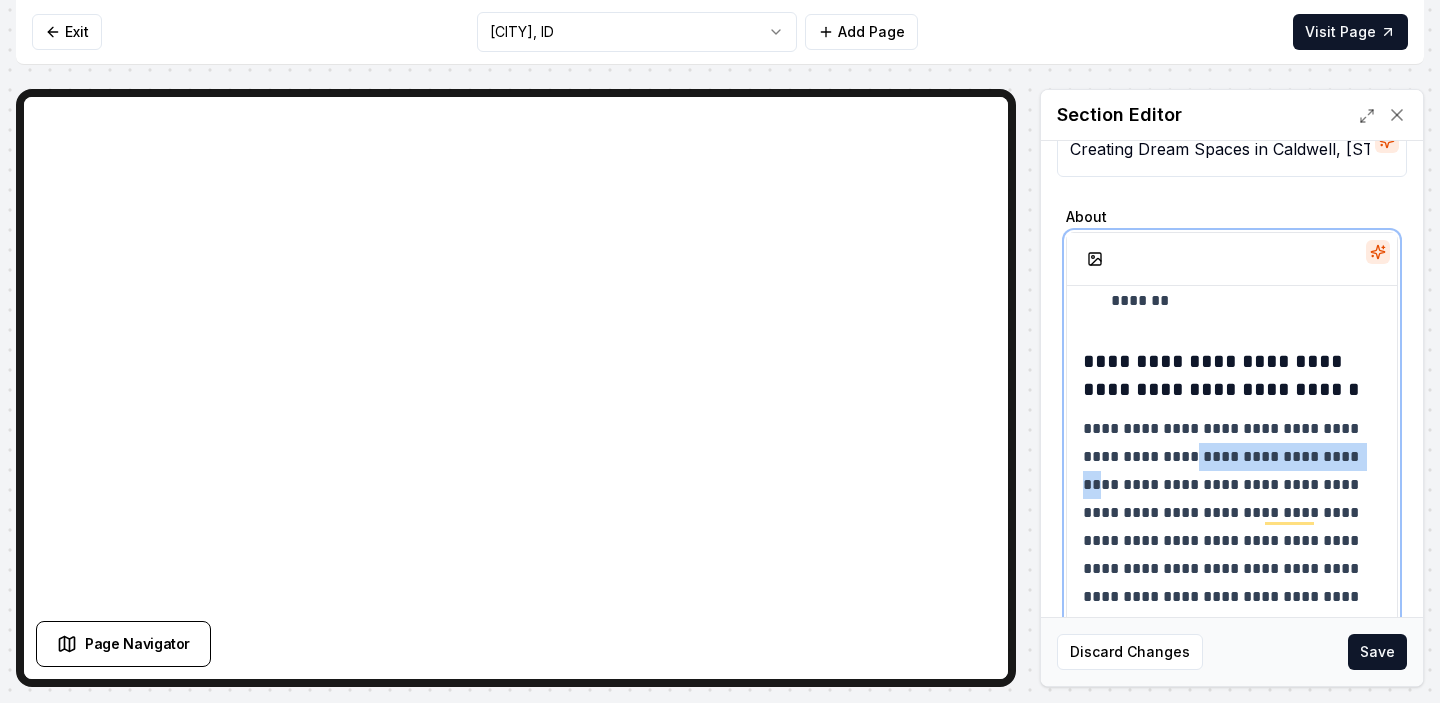 click on "**********" at bounding box center (1232, 569) 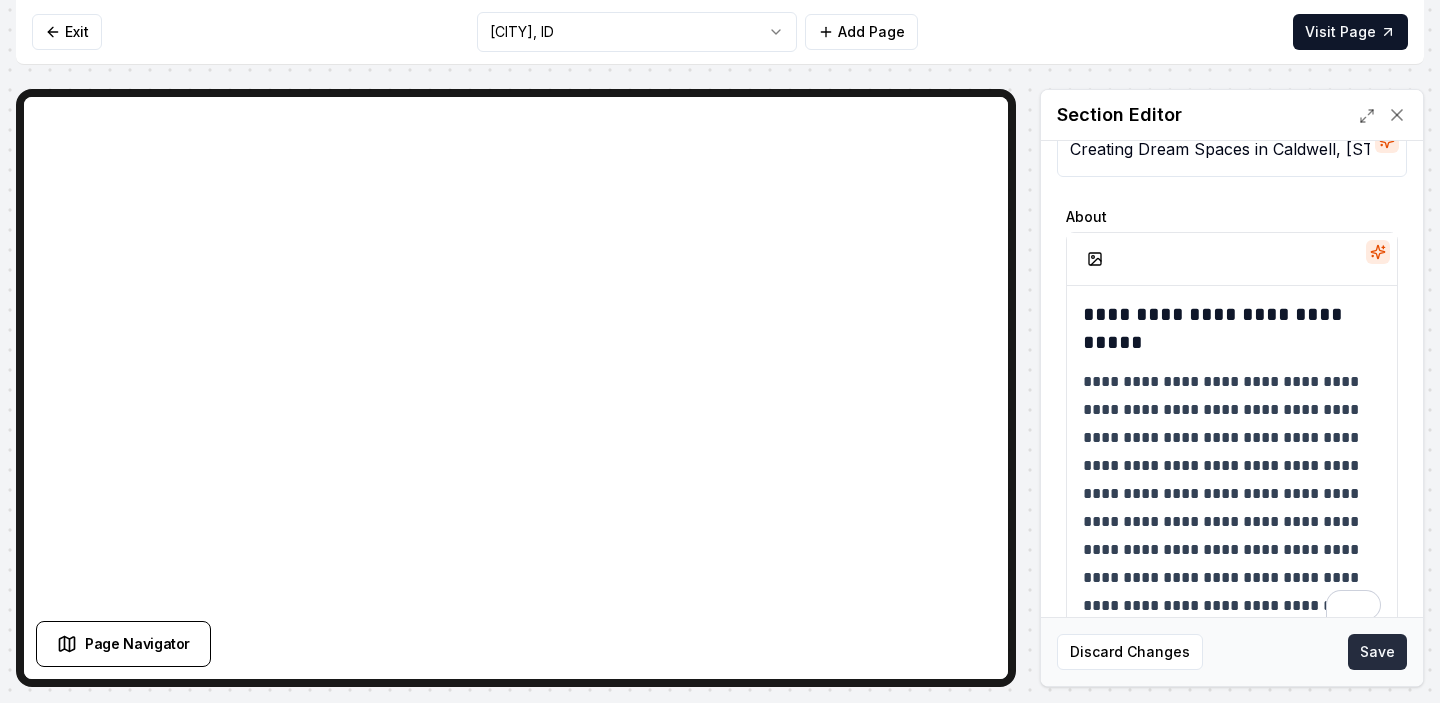 click on "Save" at bounding box center (1377, 652) 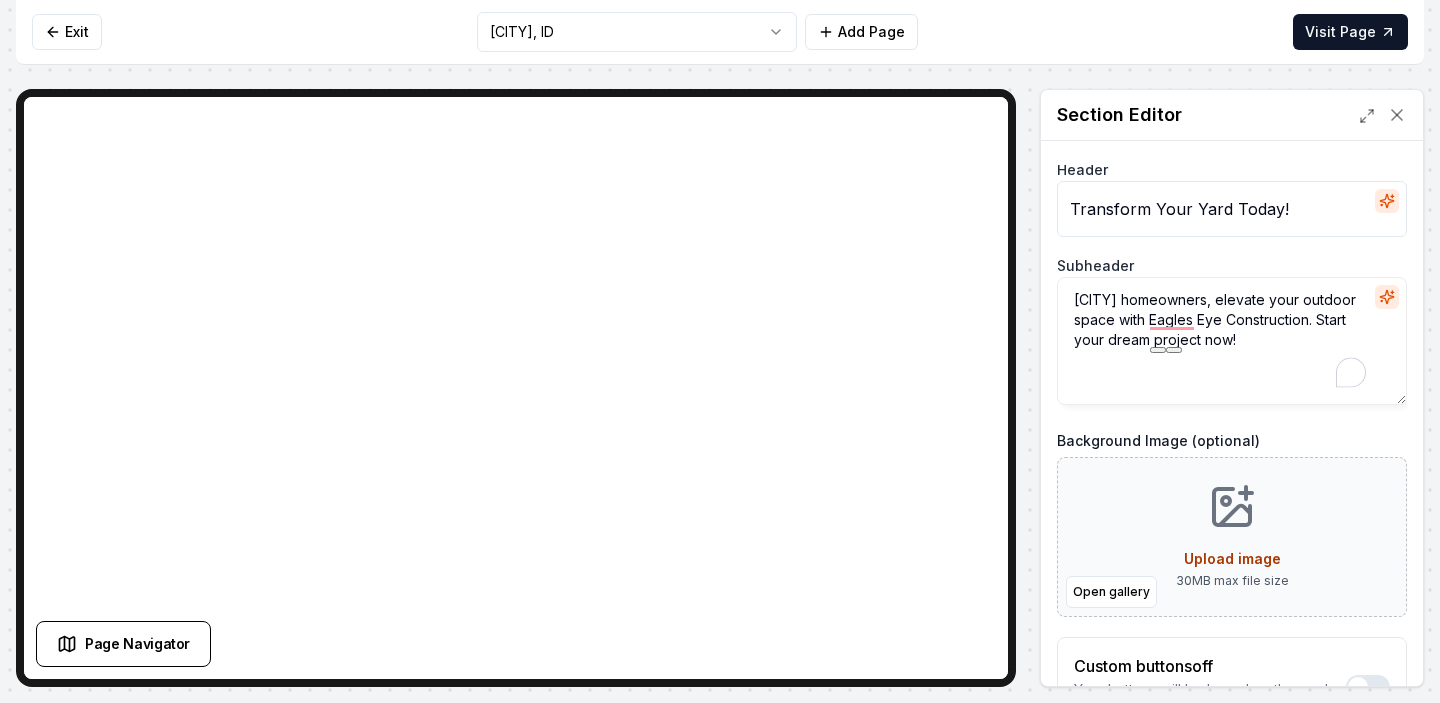 drag, startPoint x: 1152, startPoint y: 320, endPoint x: 1311, endPoint y: 316, distance: 159.05031 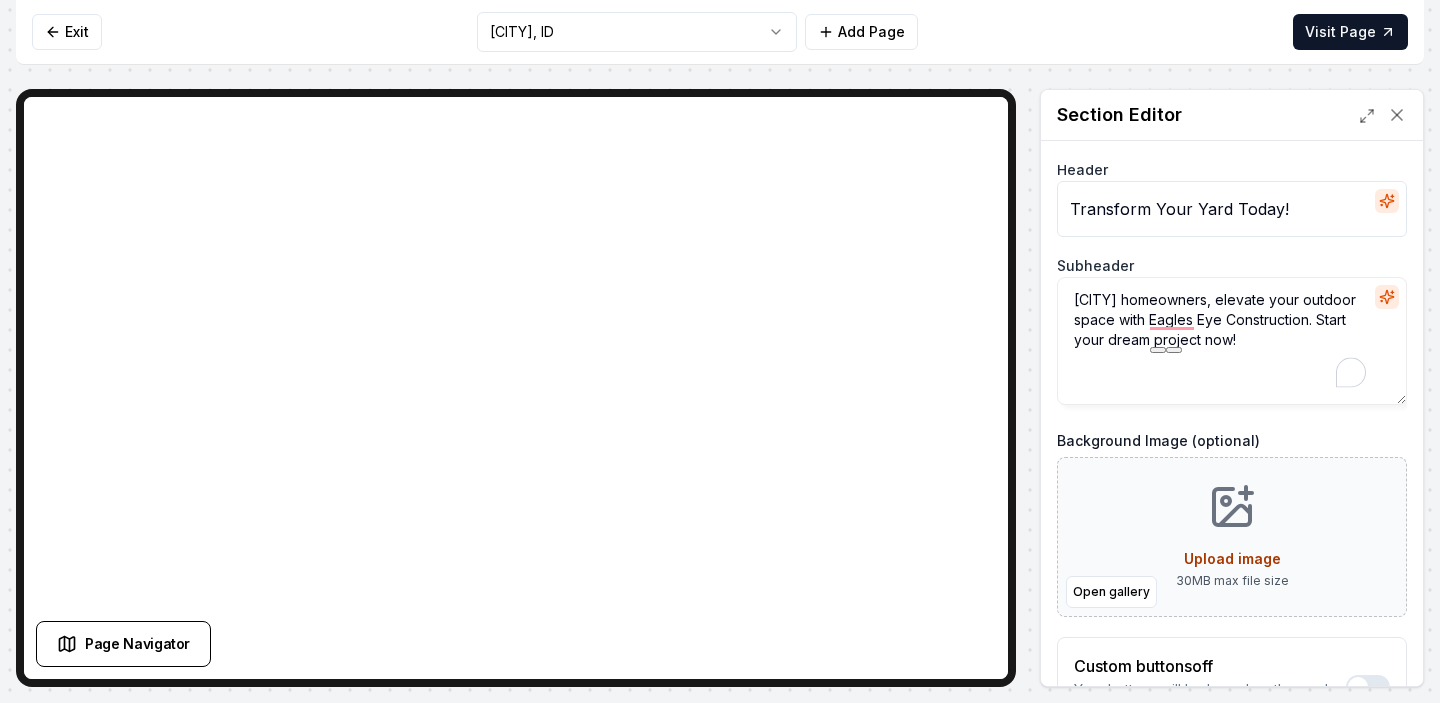click on "[CITY] homeowners, elevate your outdoor space with Eagles Eye Construction. Start your dream project now!" at bounding box center (1232, 341) 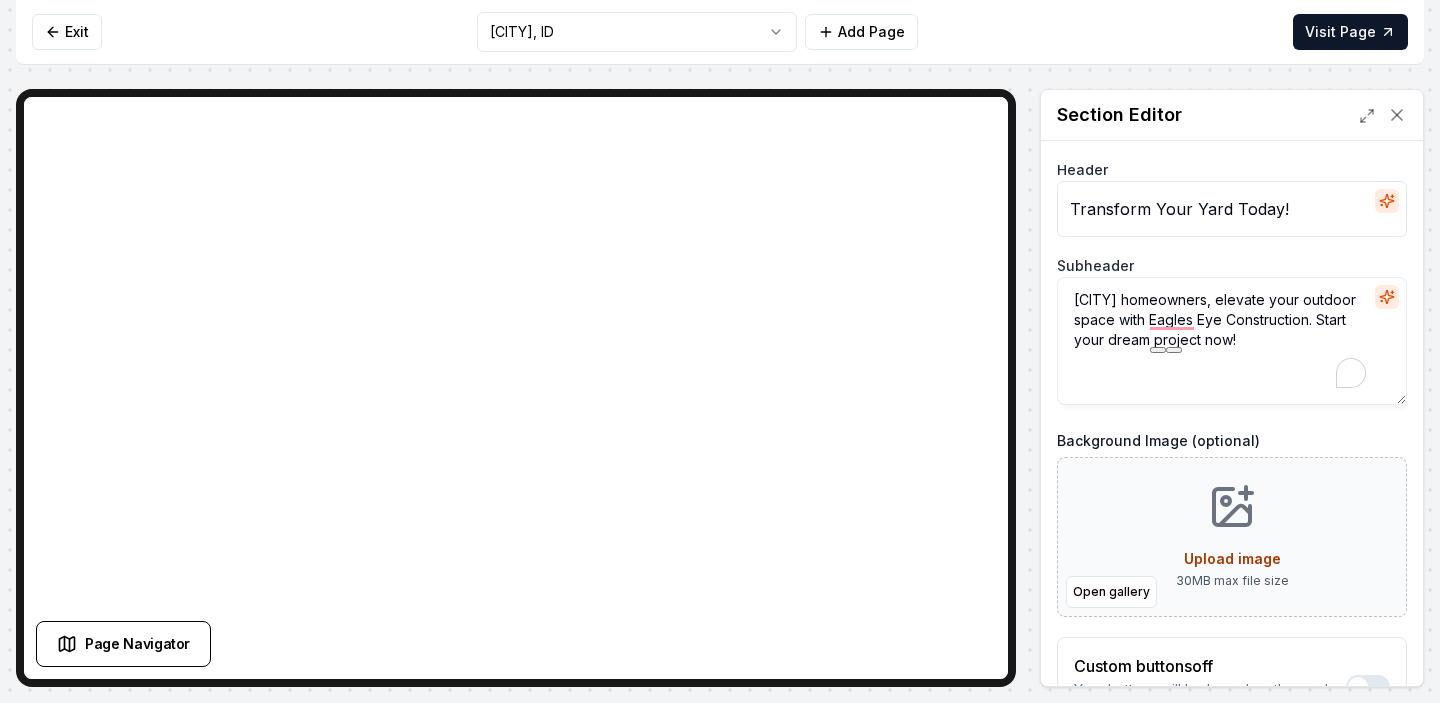 paste on "Snake River Hardscapes" 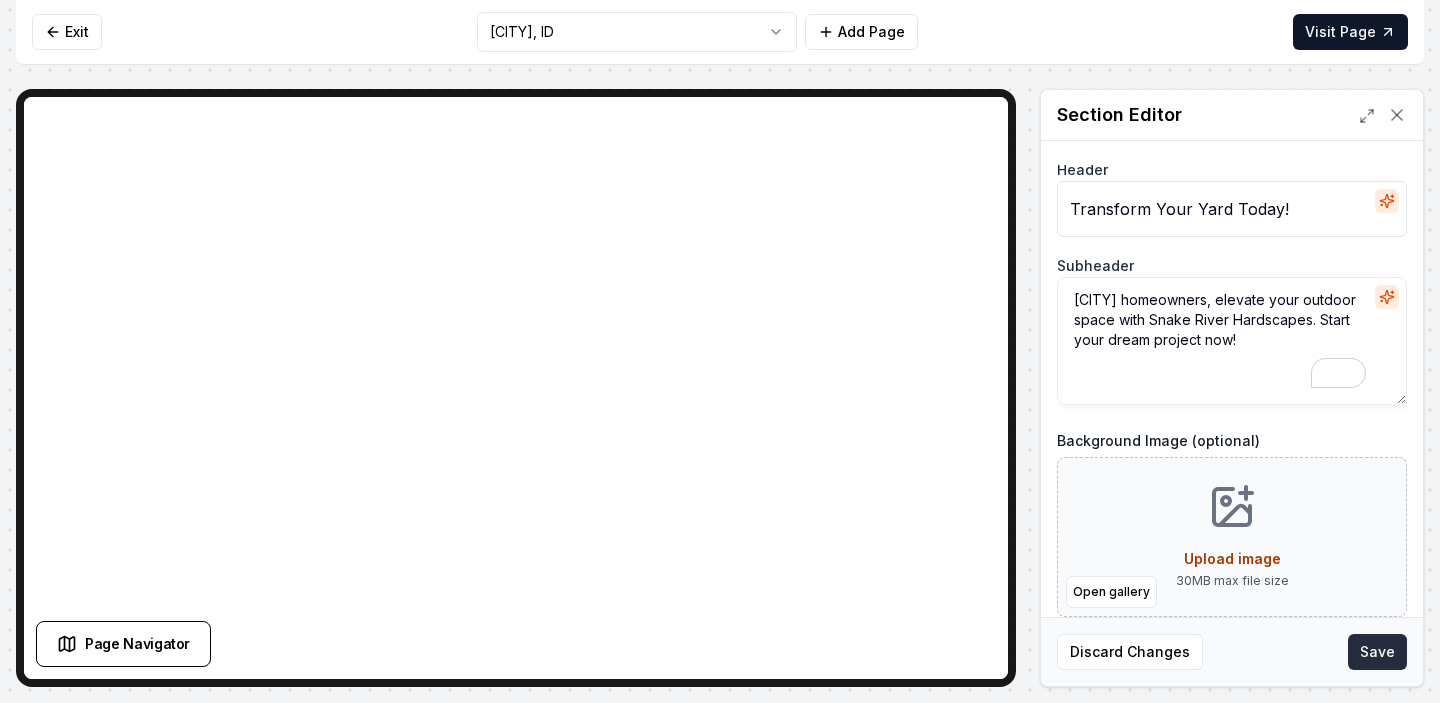 type on "[CITY] homeowners, elevate your outdoor space with Snake River Hardscapes. Start your dream project now!" 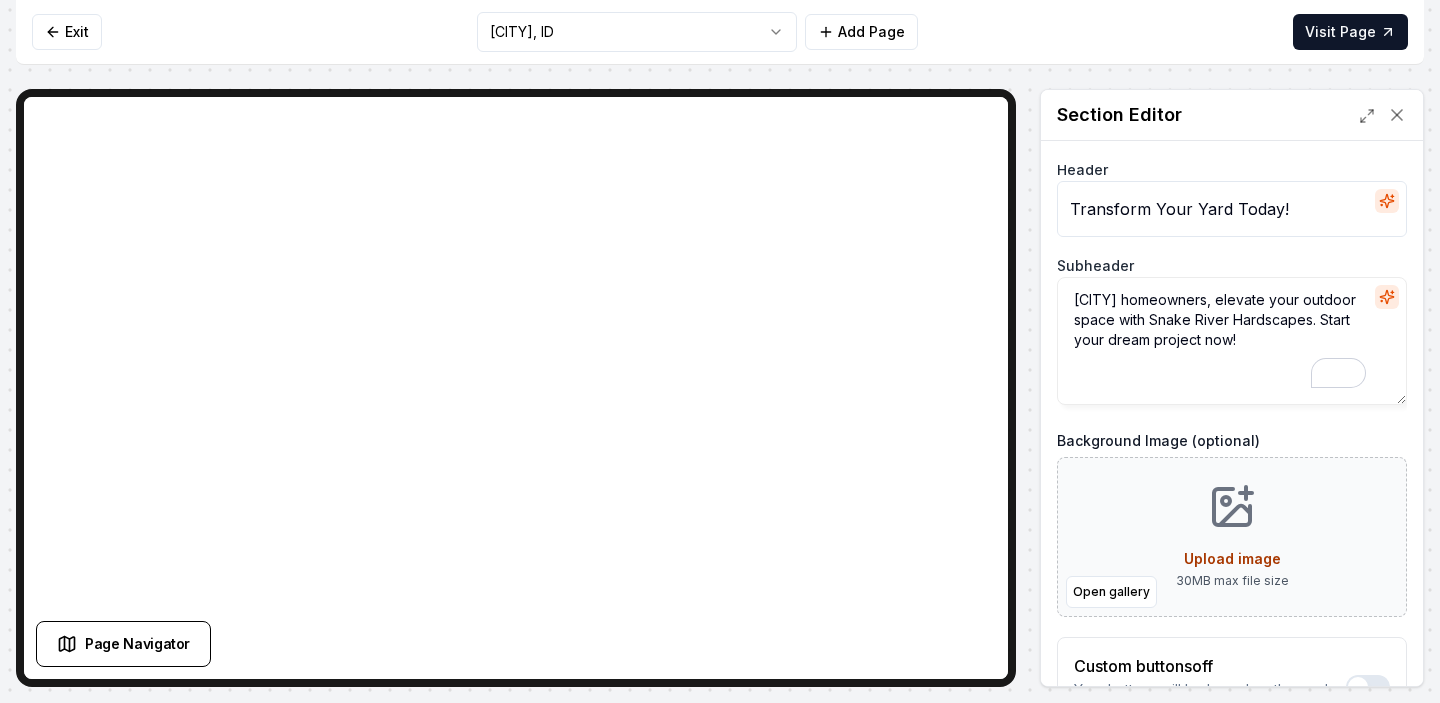 click on "Computer Required This feature is only available on a computer. Please switch to a computer to edit your site. Go back  Exit [CITY], ID Add Page Visit Page  Page Navigator Page Settings Section Editor Header Transform Your Yard Today! Subheader [CITY] homeowners, elevate your outdoor space with Snake River Hardscapes. Start your dream project now! Background Image (optional) Open gallery Upload image 30  MB max file size Custom buttons  off Your buttons will be based on the goals you set up. Discard Changes Save Section updated! /dashboard/sites/f895d079-bf65-4729-b307-2c15c7b60019/pages/57b3ffb0-55e5-4973-975d-2eeea6e106e4" at bounding box center [720, 351] 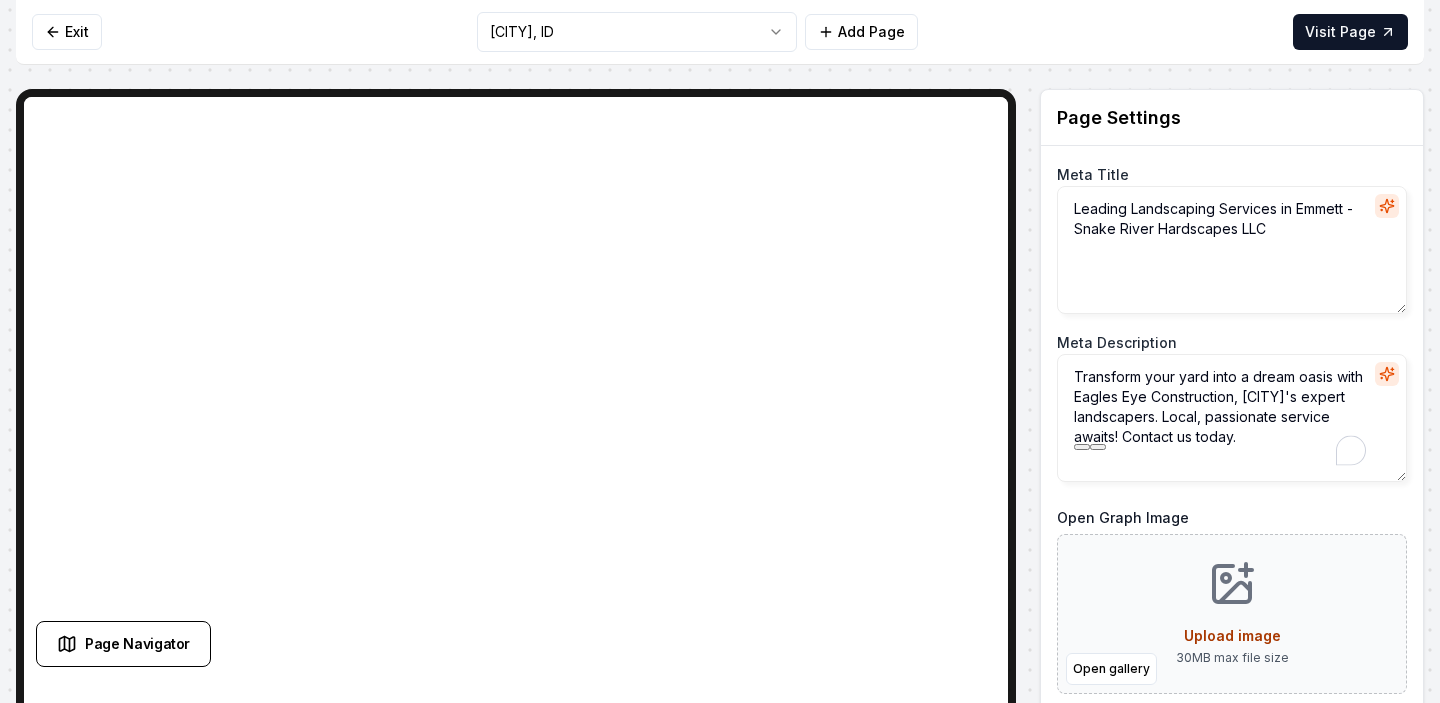 drag, startPoint x: 1235, startPoint y: 399, endPoint x: 1067, endPoint y: 402, distance: 168.02678 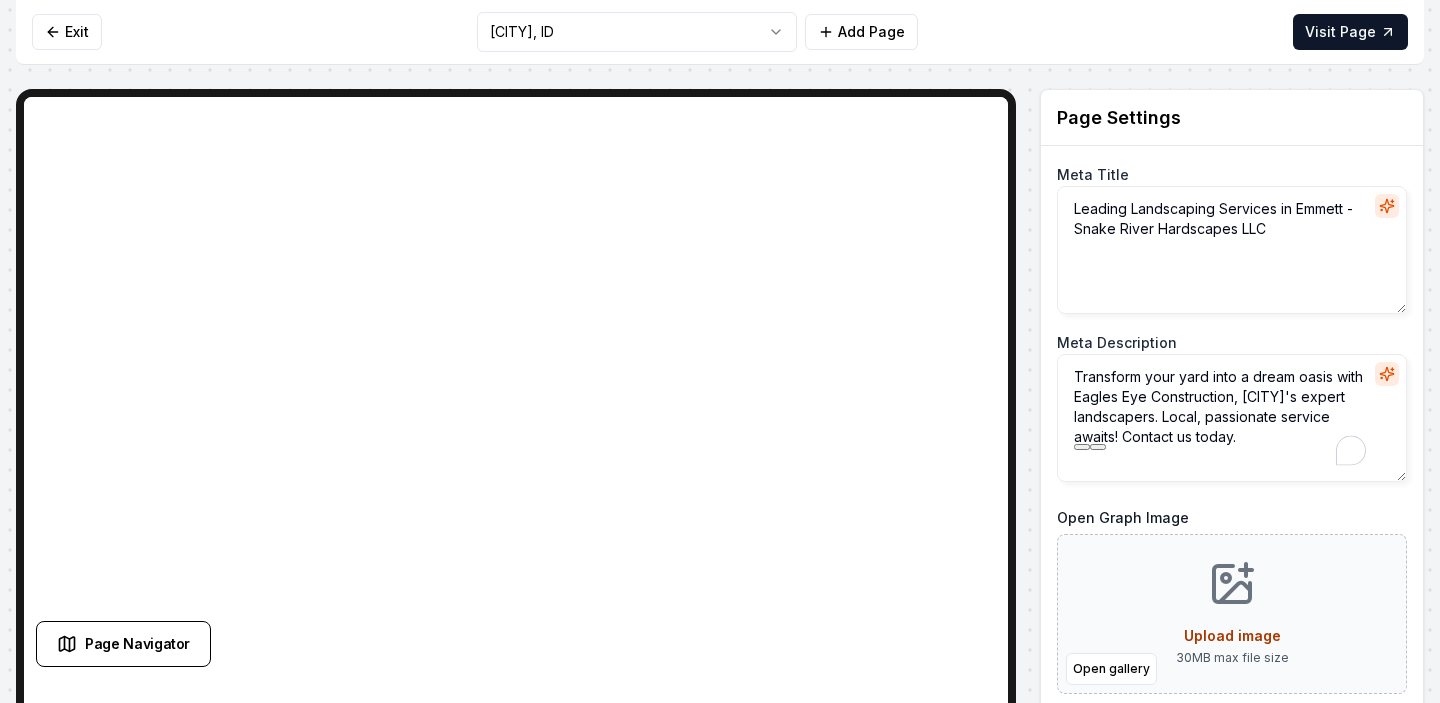 click on "Transform your yard into a dream oasis with Eagles Eye Construction, [CITY]'s expert landscapers. Local, passionate service awaits! Contact us today." at bounding box center (1232, 418) 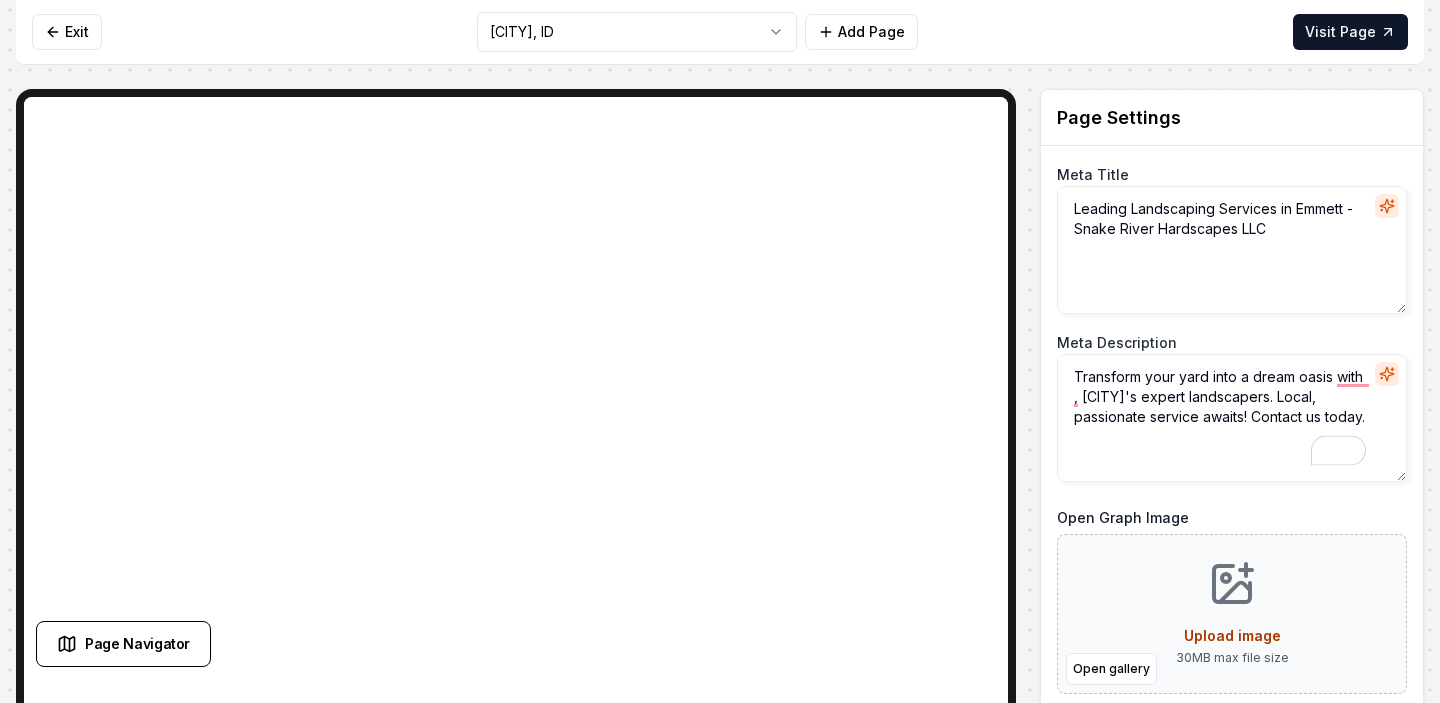 paste on "Snake River Hardscapes" 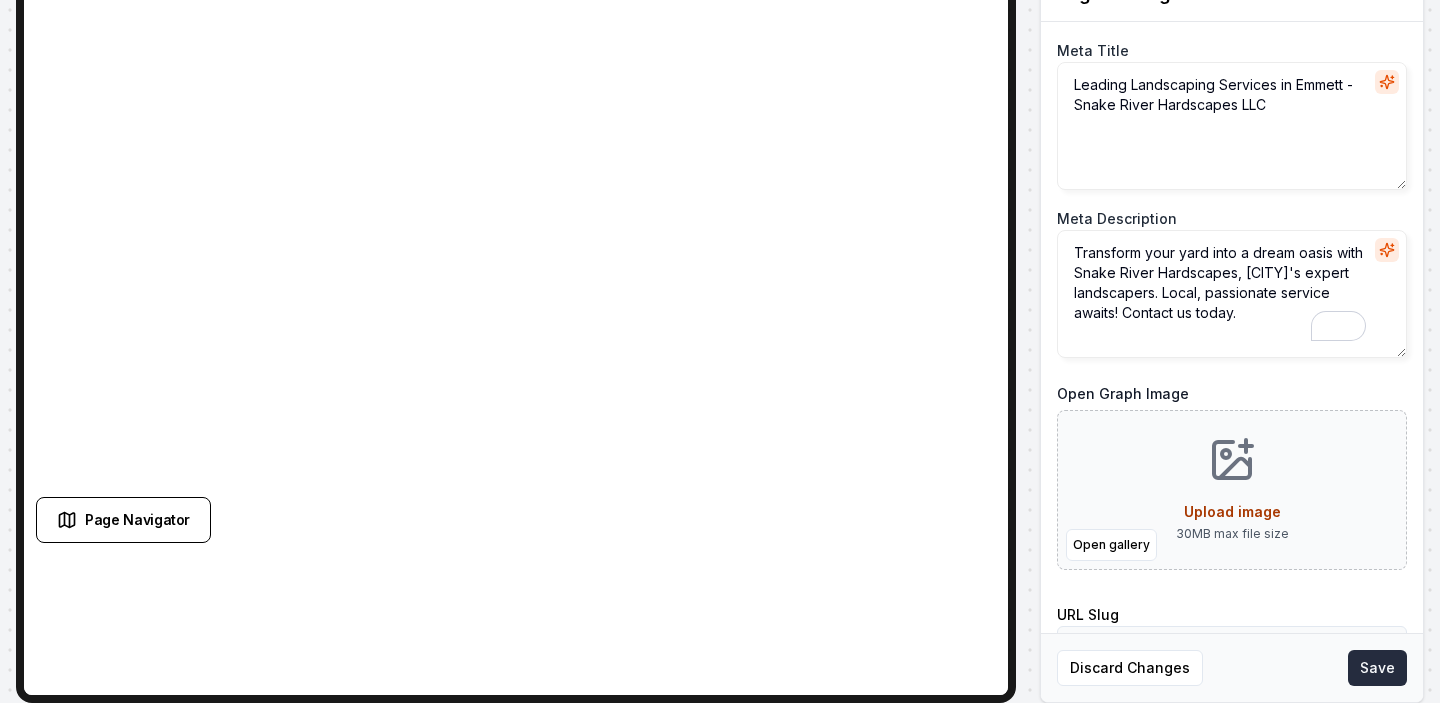 type on "Transform your yard into a dream oasis with Snake River Hardscapes, [CITY]'s expert landscapers. Local, passionate service awaits! Contact us today." 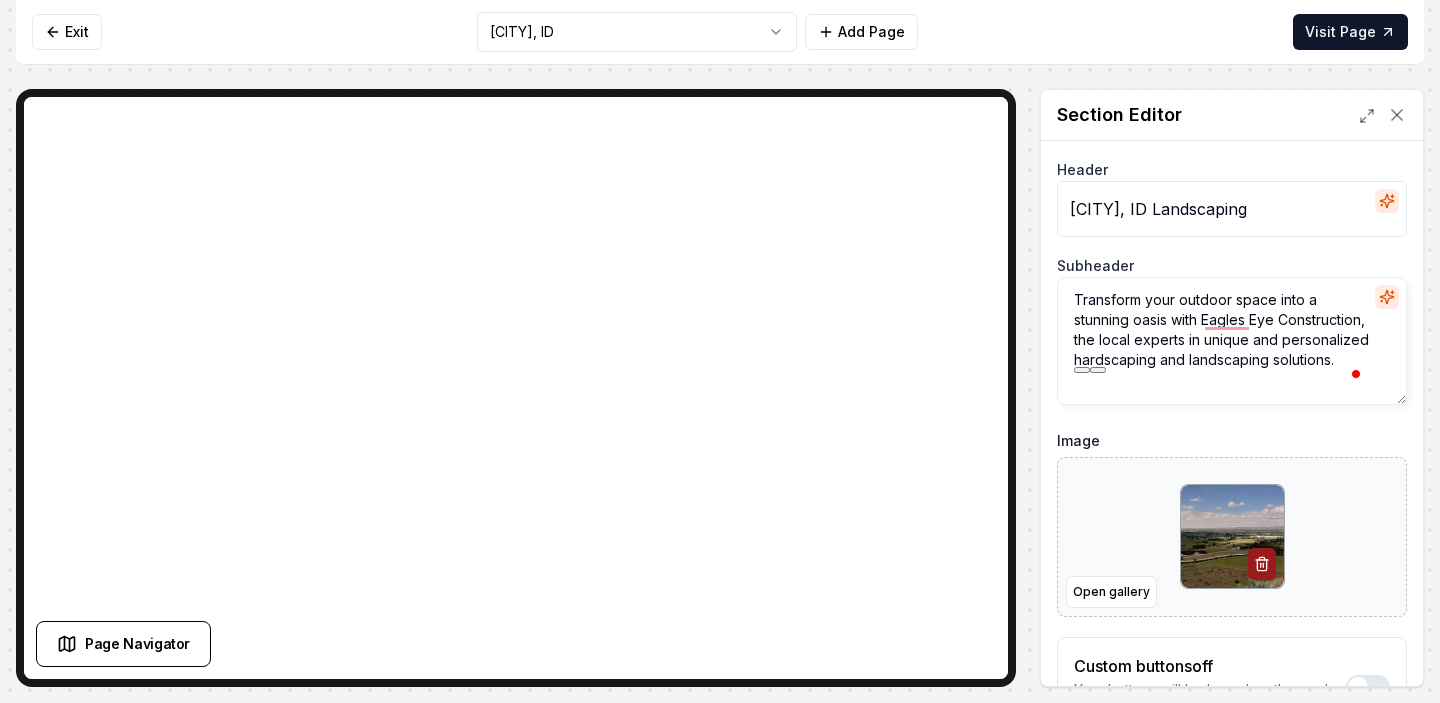 drag, startPoint x: 1207, startPoint y: 316, endPoint x: 1161, endPoint y: 342, distance: 52.83938 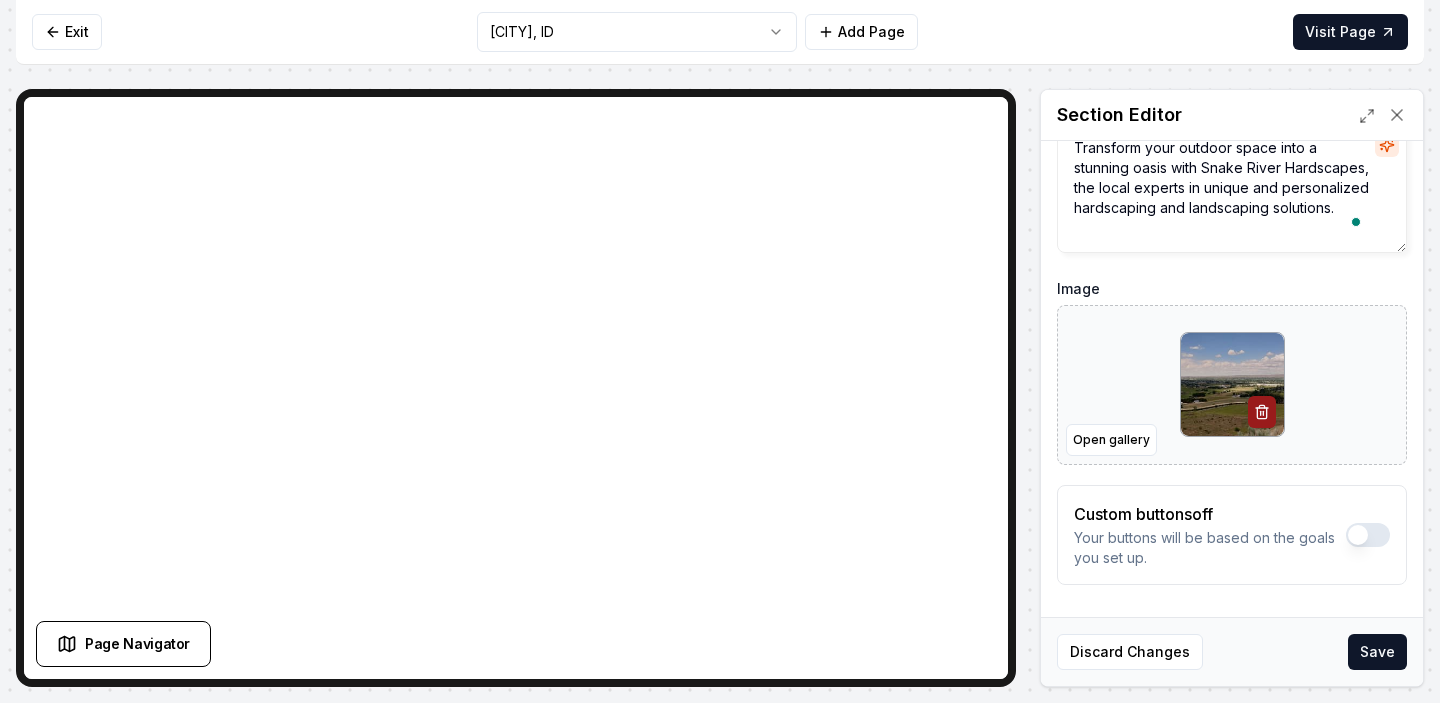scroll, scrollTop: 155, scrollLeft: 0, axis: vertical 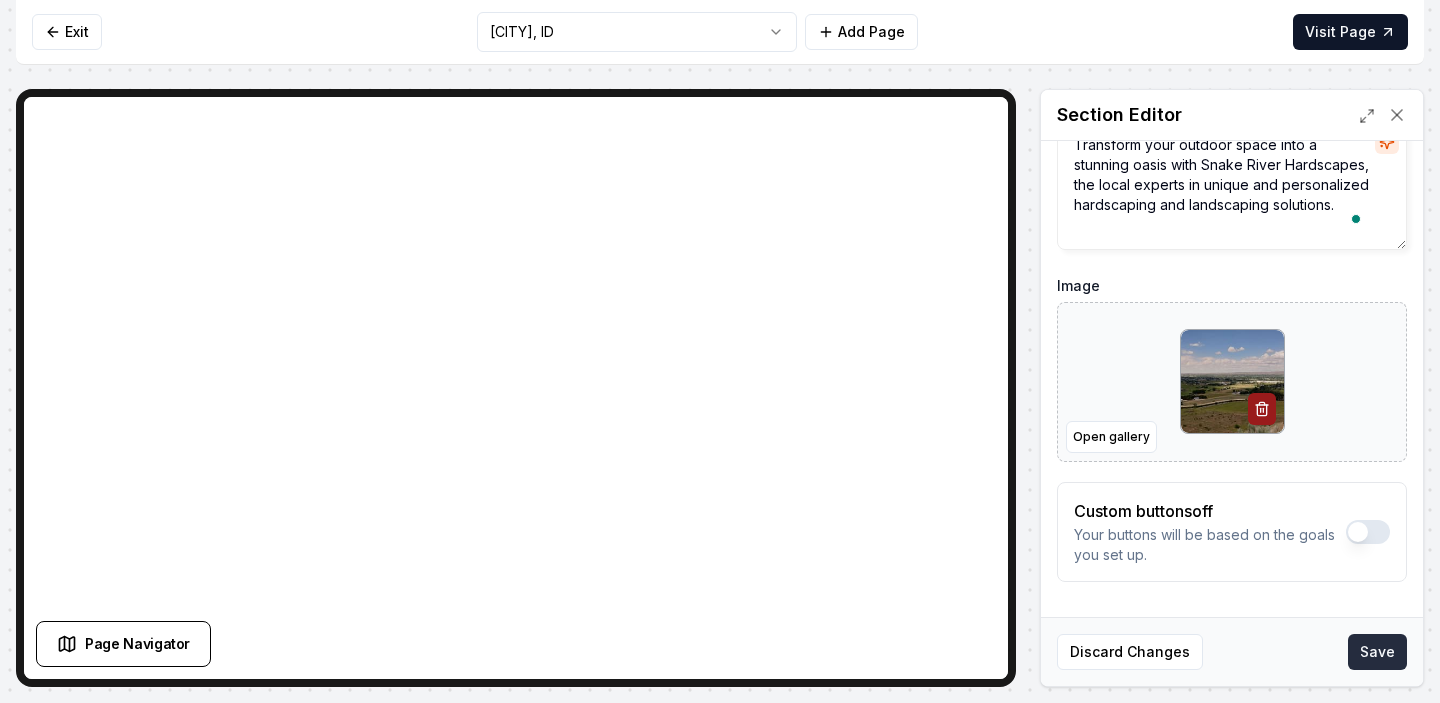 type on "Transform your outdoor space into a stunning oasis with Snake River Hardscapes, the local experts in unique and personalized hardscaping and landscaping solutions." 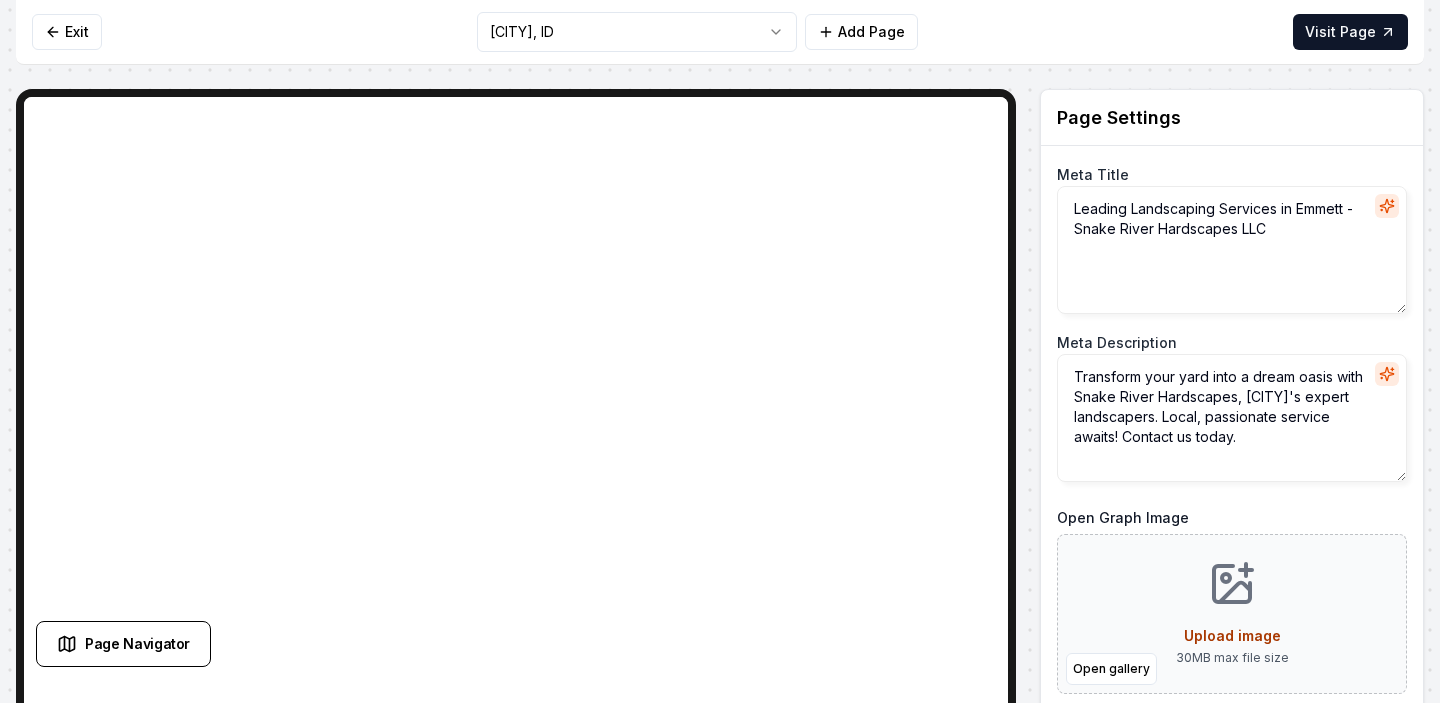 scroll, scrollTop: 0, scrollLeft: 0, axis: both 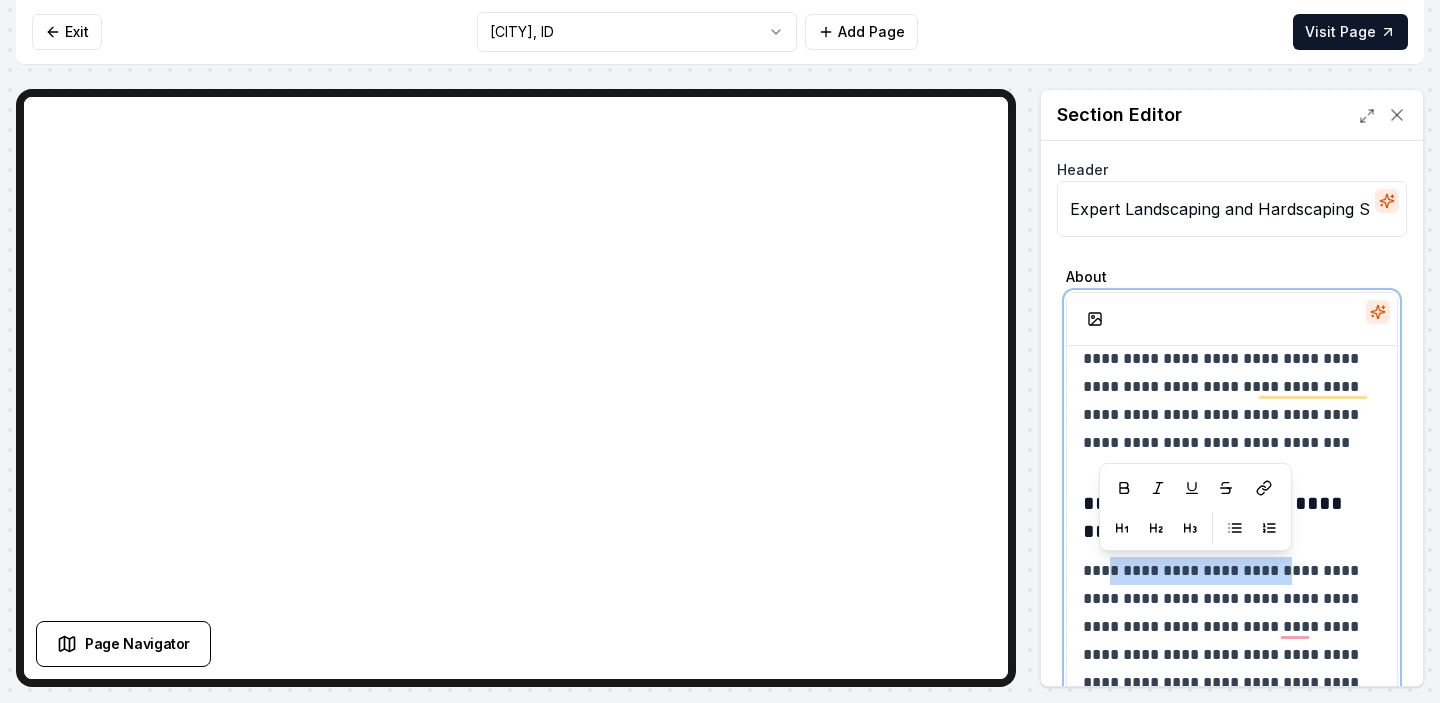 drag, startPoint x: 1286, startPoint y: 573, endPoint x: 1105, endPoint y: 572, distance: 181.00276 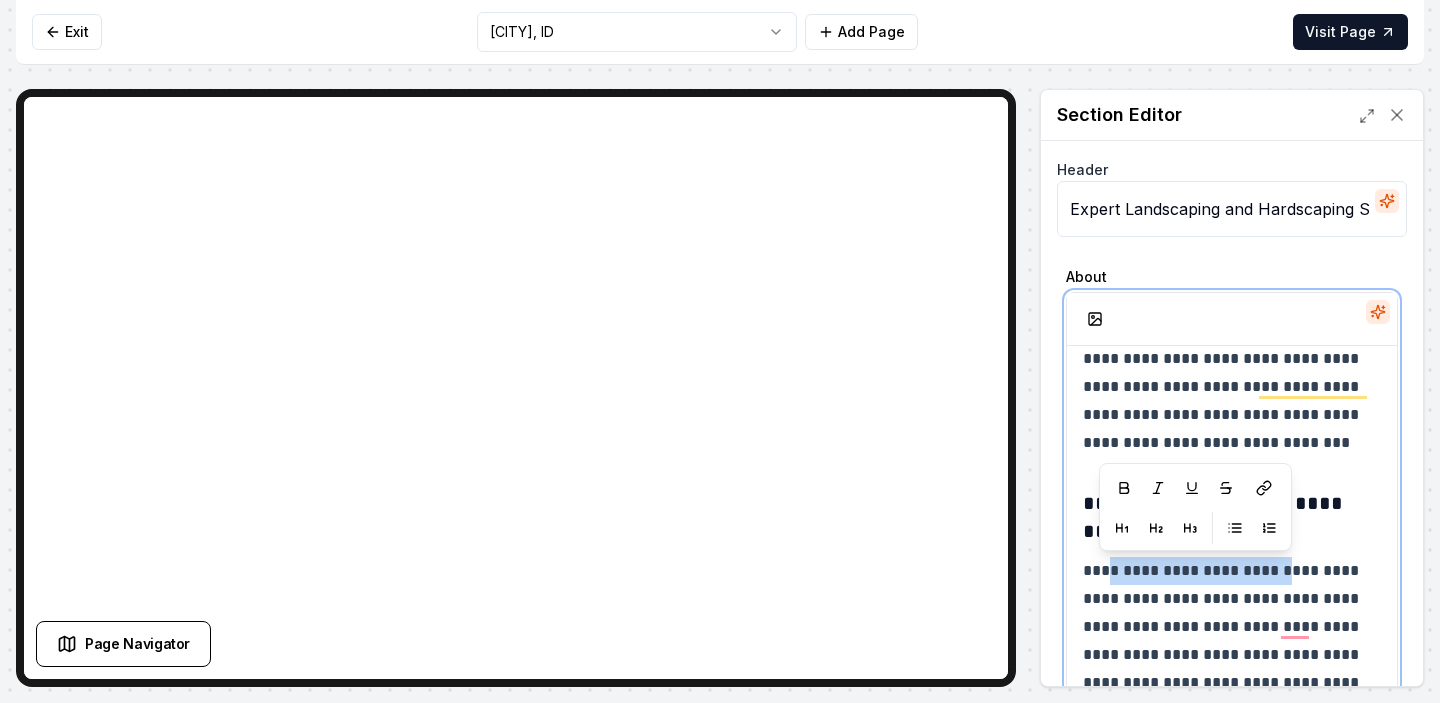 click on "**********" at bounding box center [1232, 683] 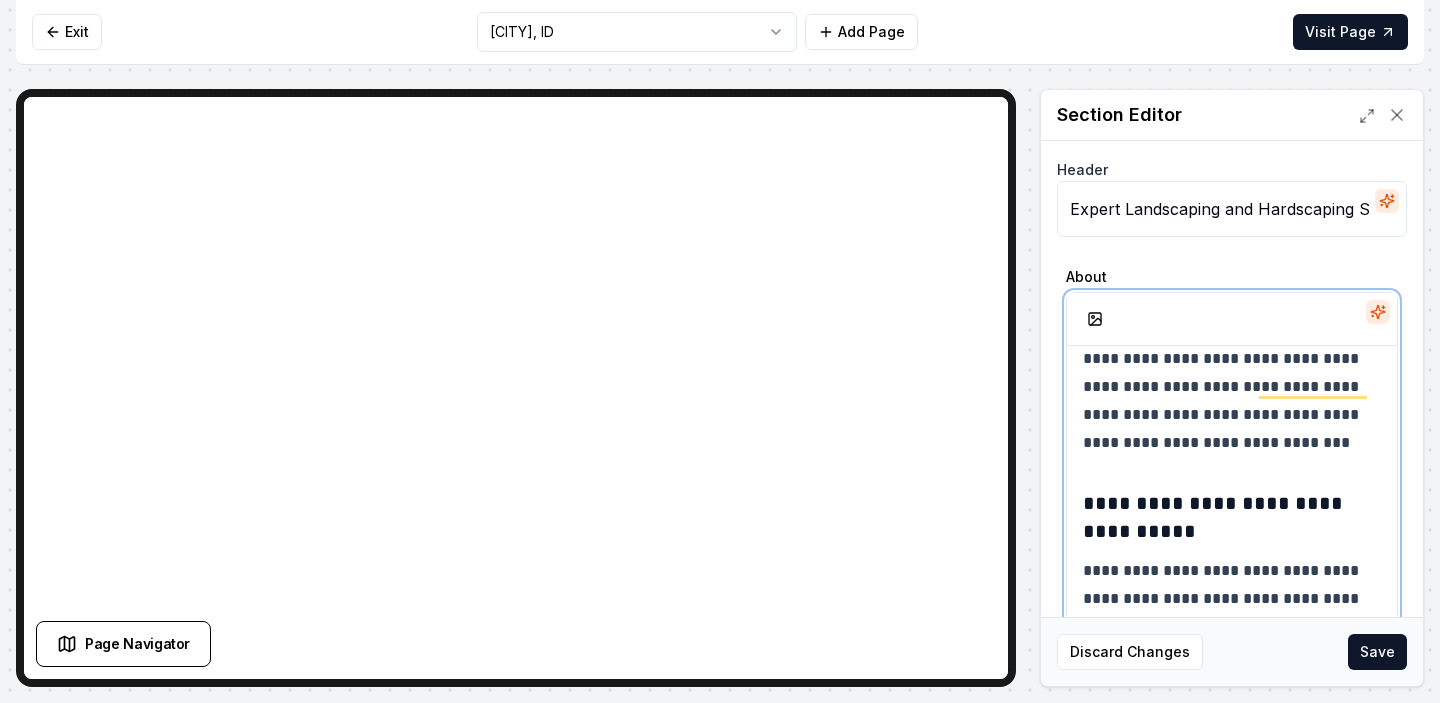 scroll, scrollTop: 262, scrollLeft: 0, axis: vertical 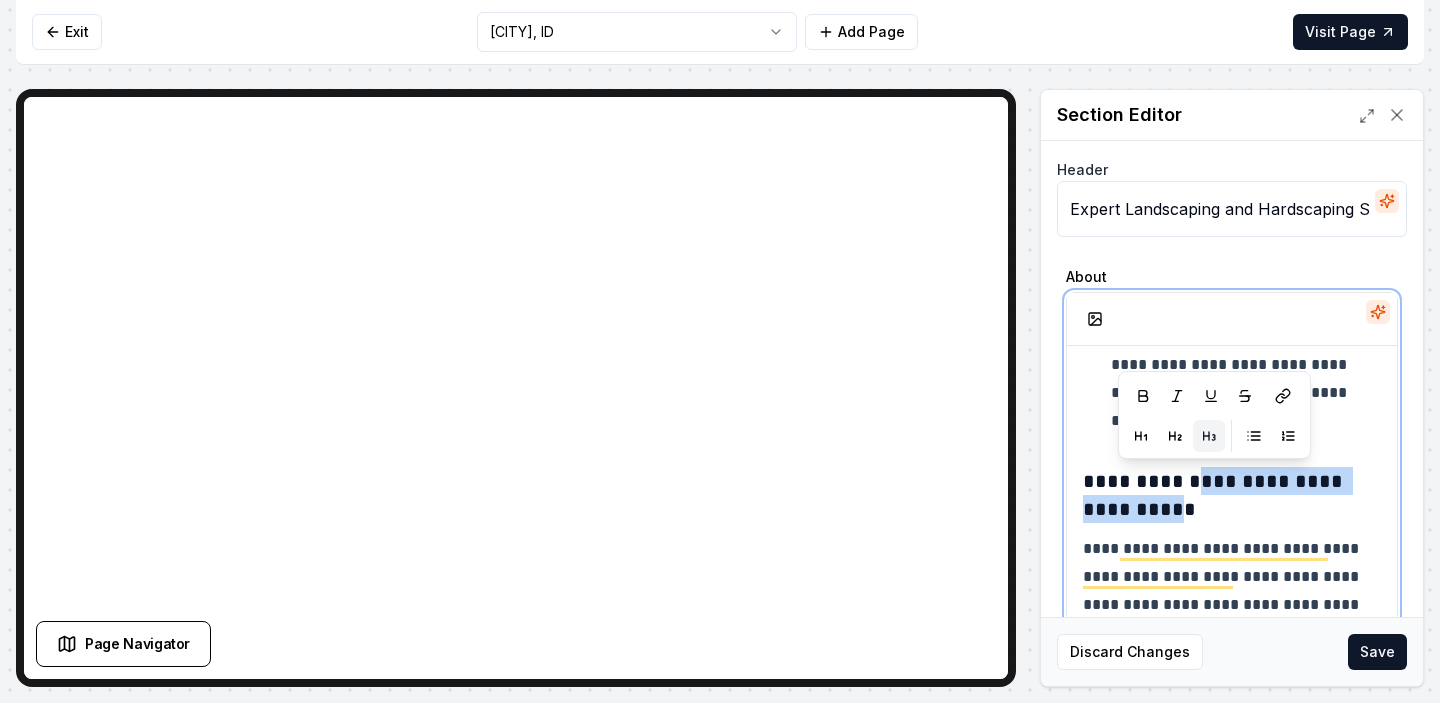 drag, startPoint x: 1210, startPoint y: 509, endPoint x: 1213, endPoint y: 484, distance: 25.179358 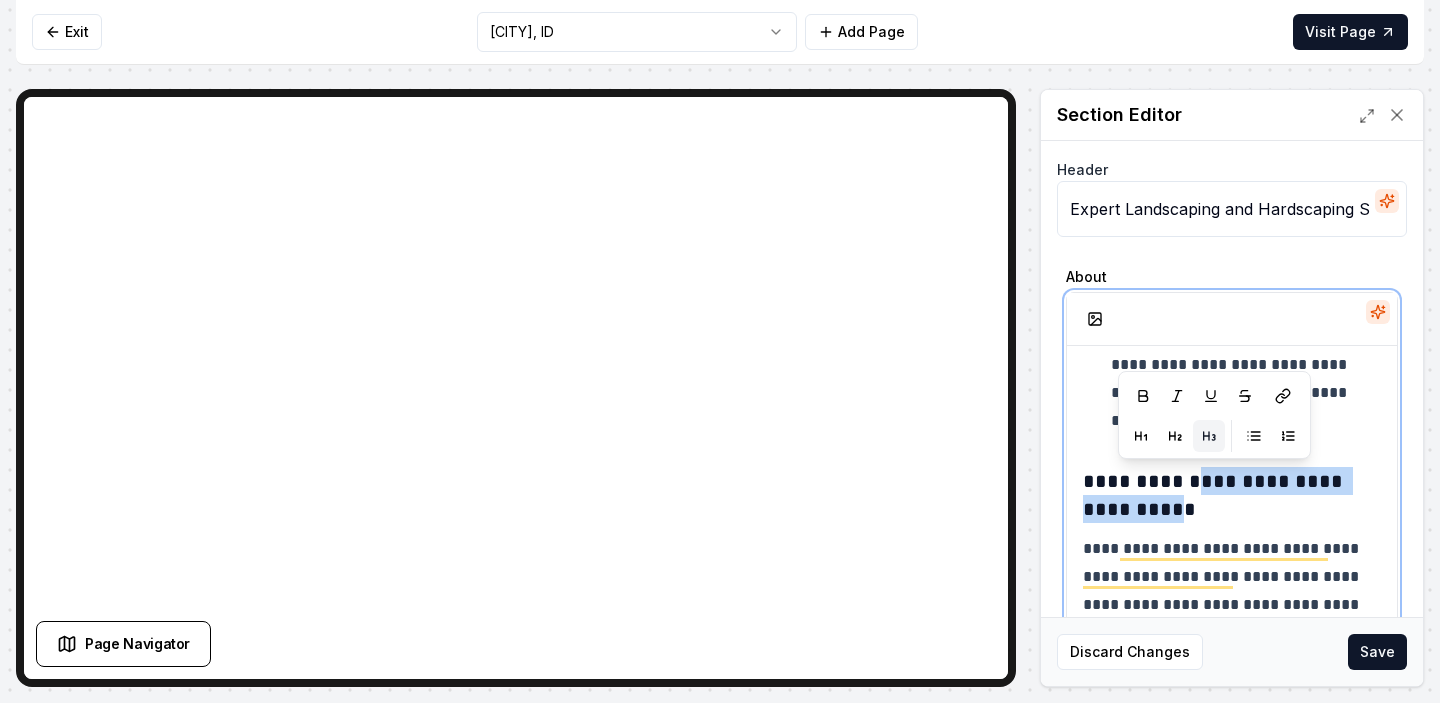 click on "**********" at bounding box center (1232, 495) 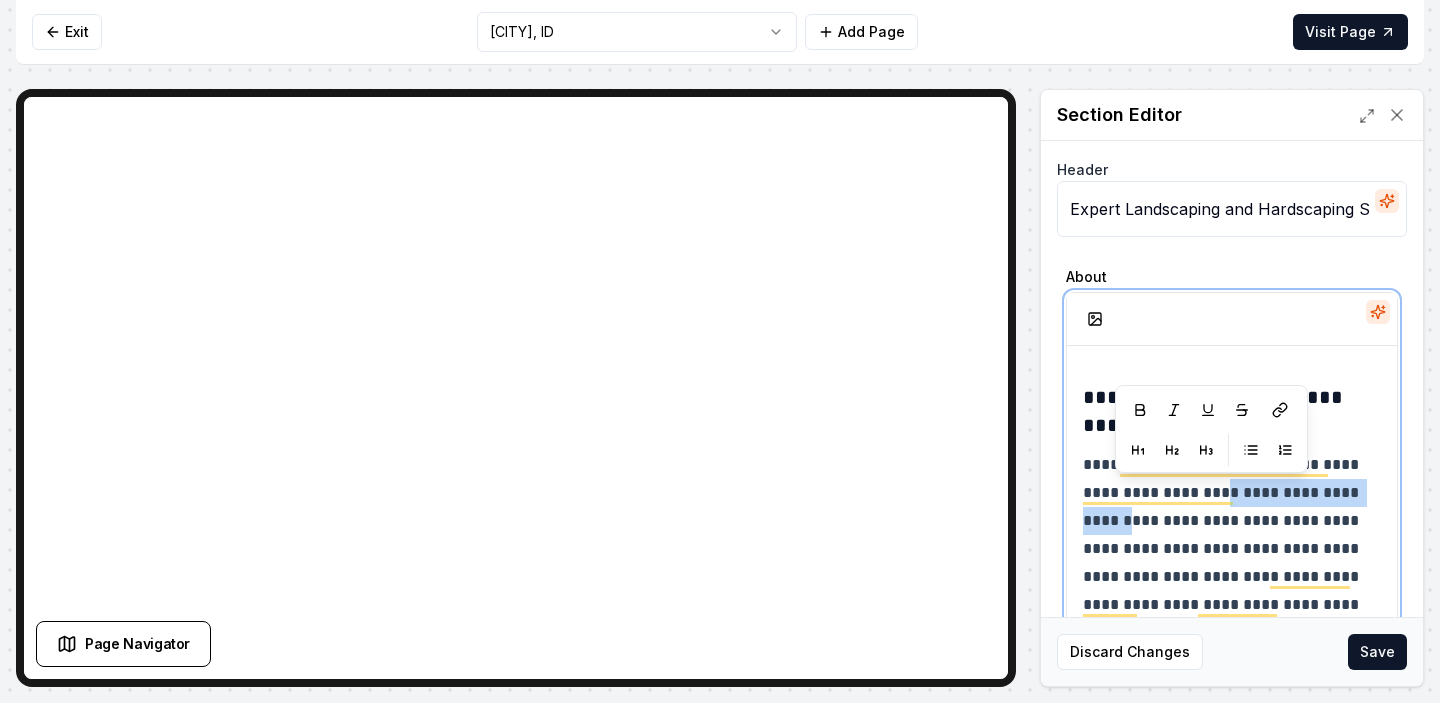 drag, startPoint x: 1245, startPoint y: 497, endPoint x: 1180, endPoint y: 528, distance: 72.013885 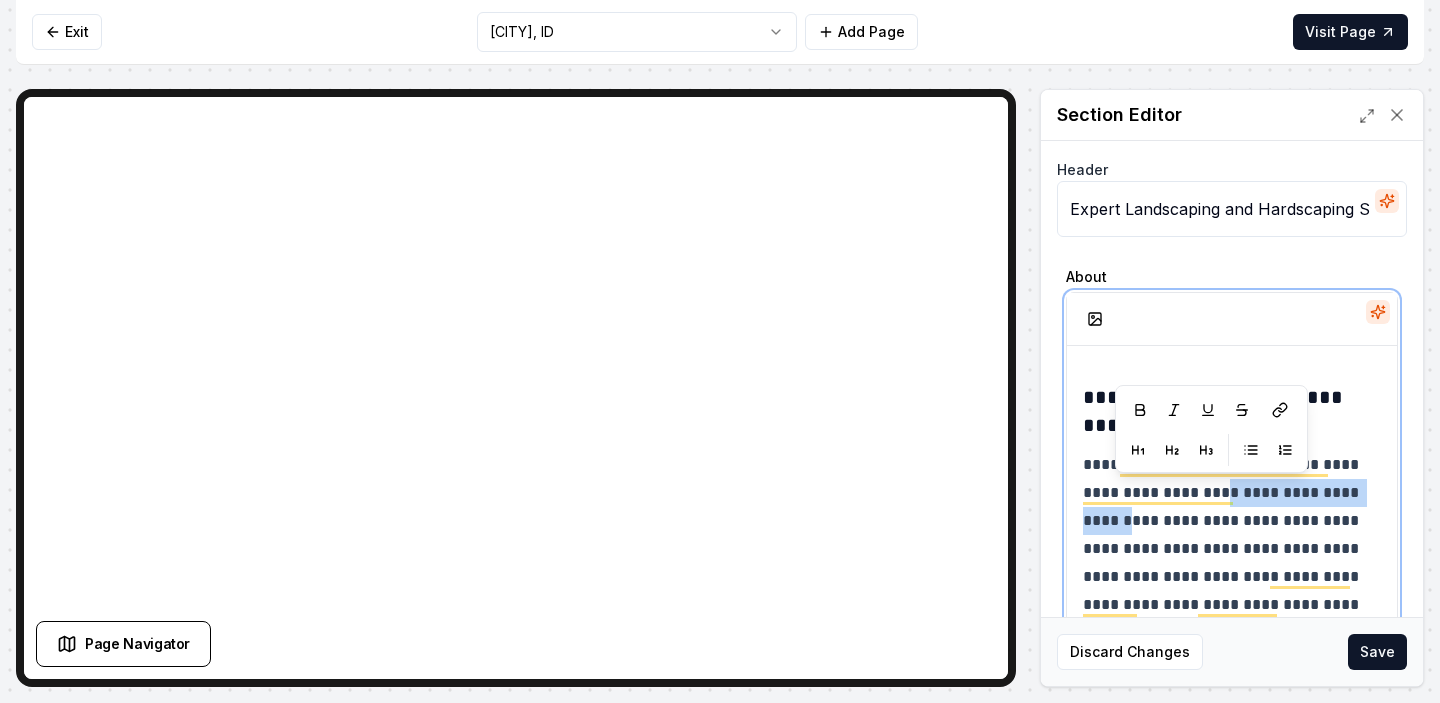 click on "**********" at bounding box center (1232, 563) 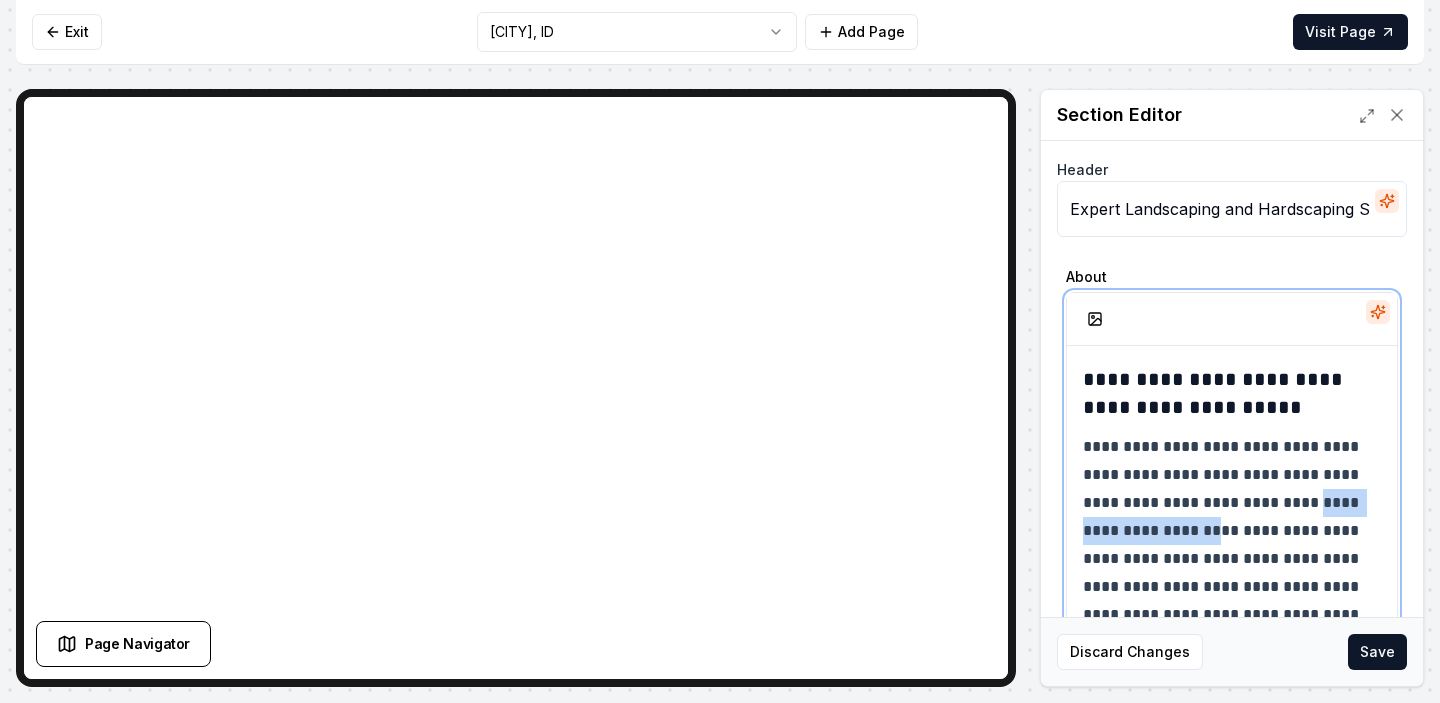 drag, startPoint x: 1243, startPoint y: 502, endPoint x: 1180, endPoint y: 538, distance: 72.56032 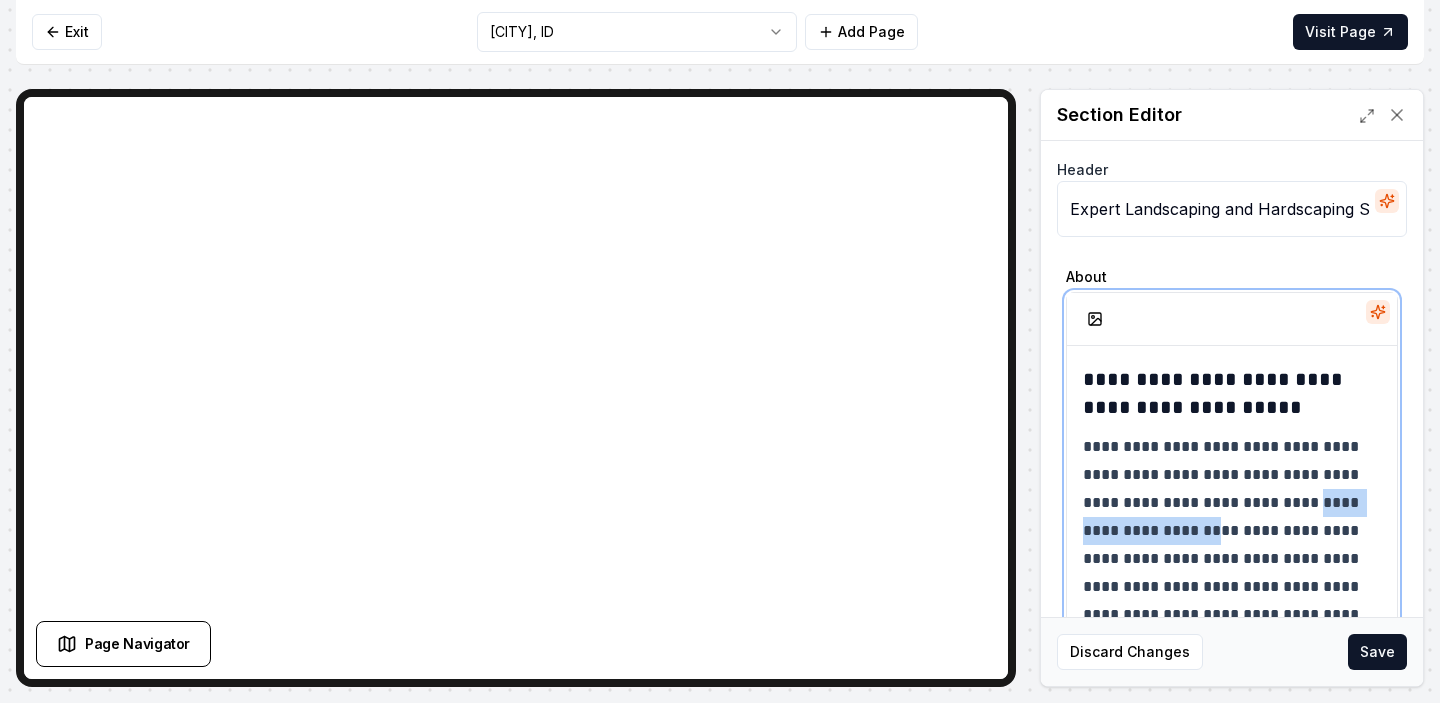 click on "**********" at bounding box center [1232, 559] 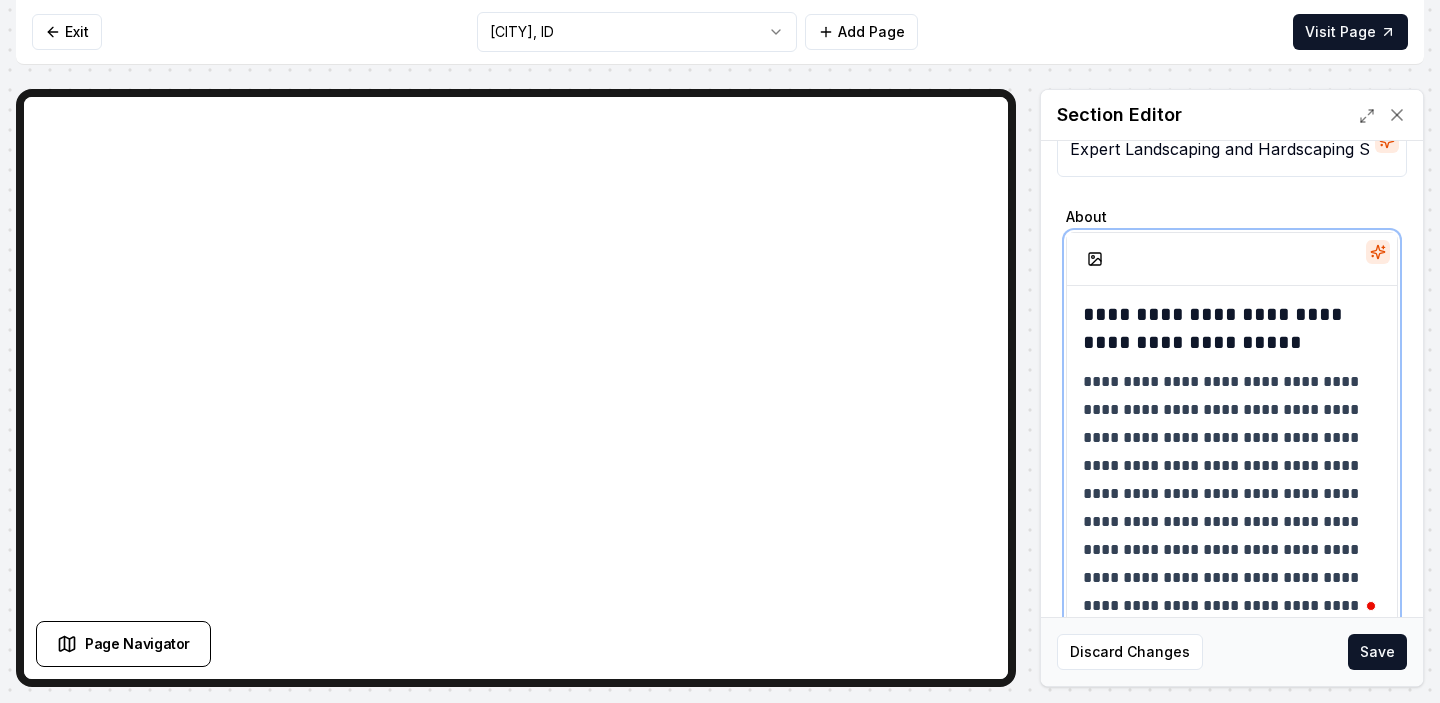 click on "**********" at bounding box center (1232, 494) 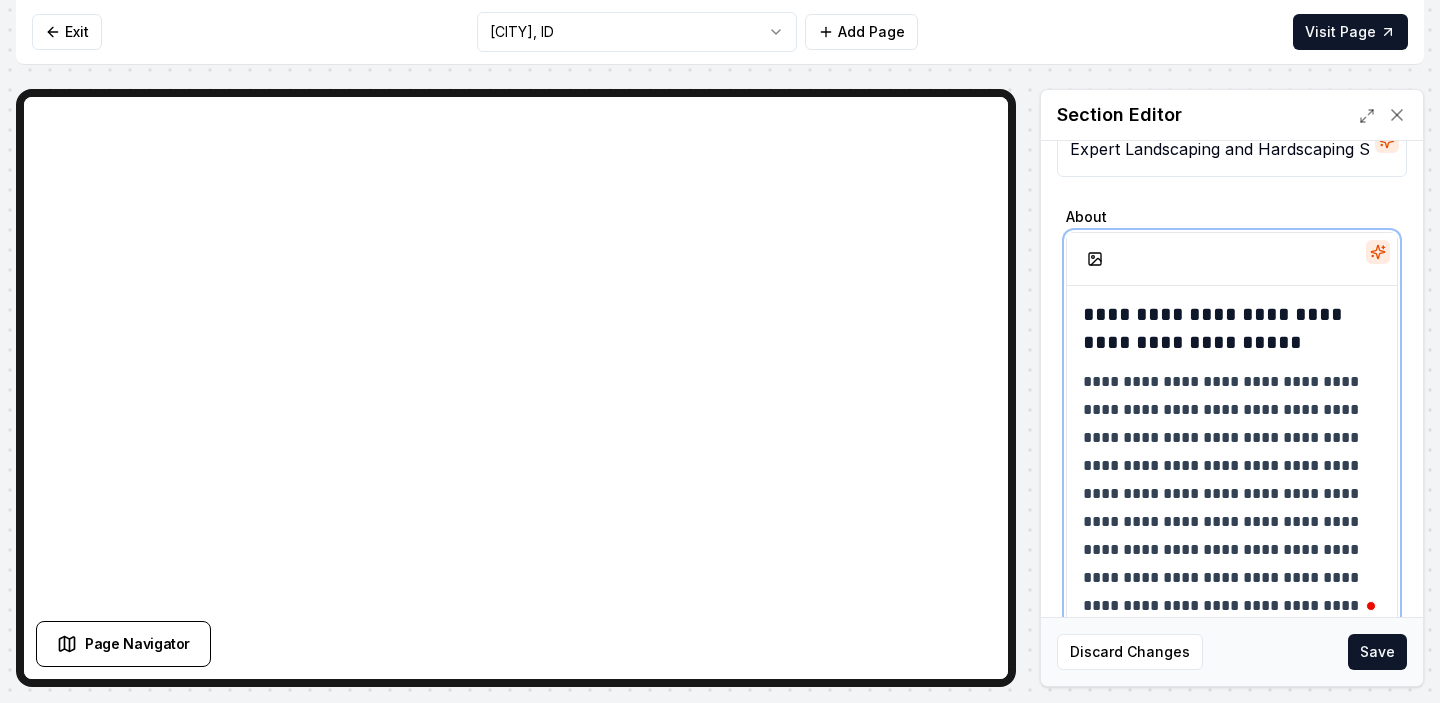 type 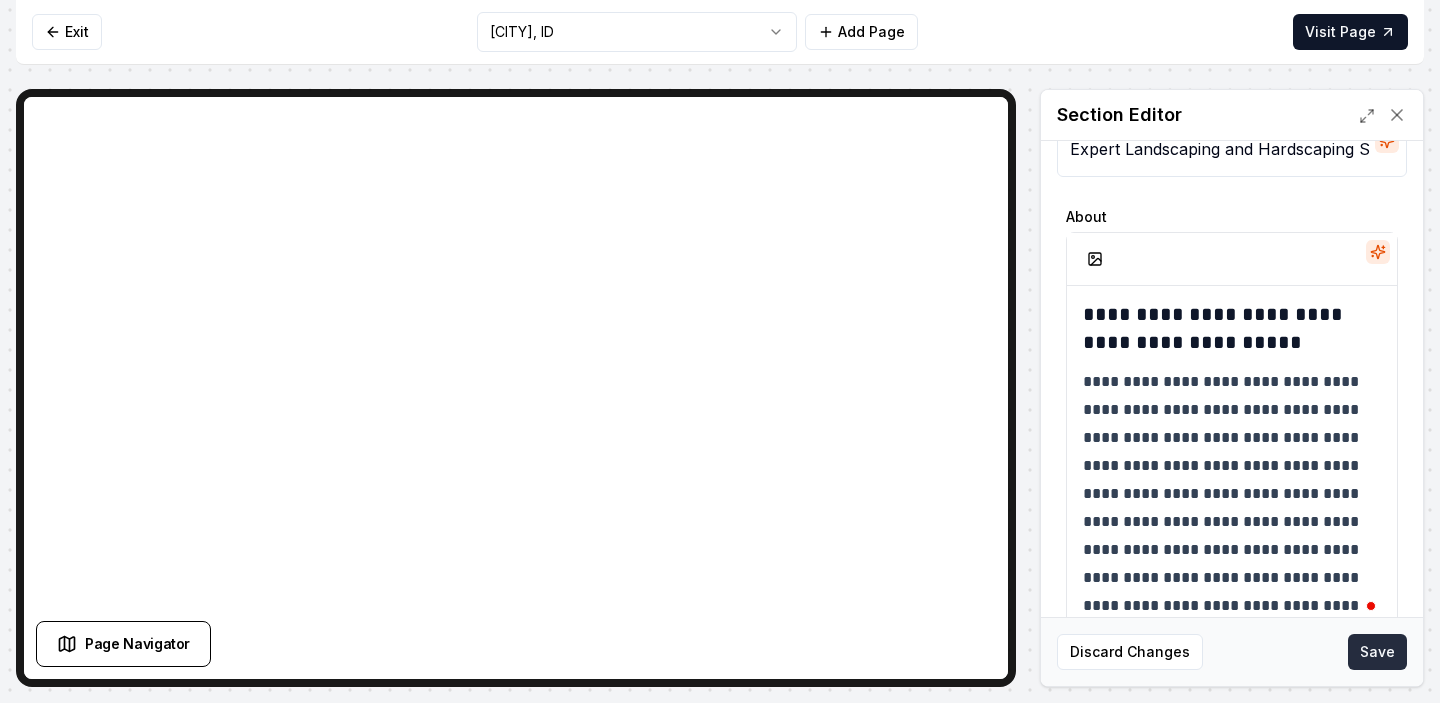 click on "Save" at bounding box center [1377, 652] 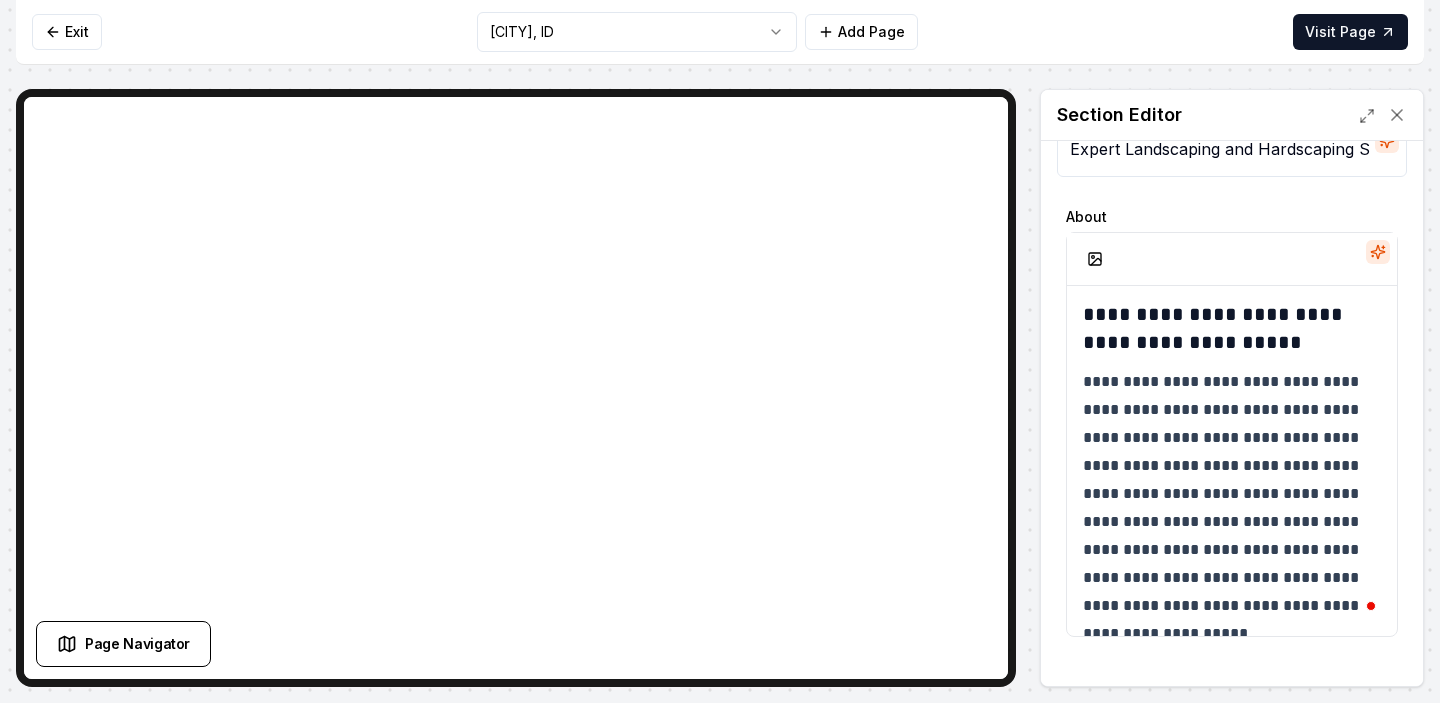 click on "**********" at bounding box center (720, 351) 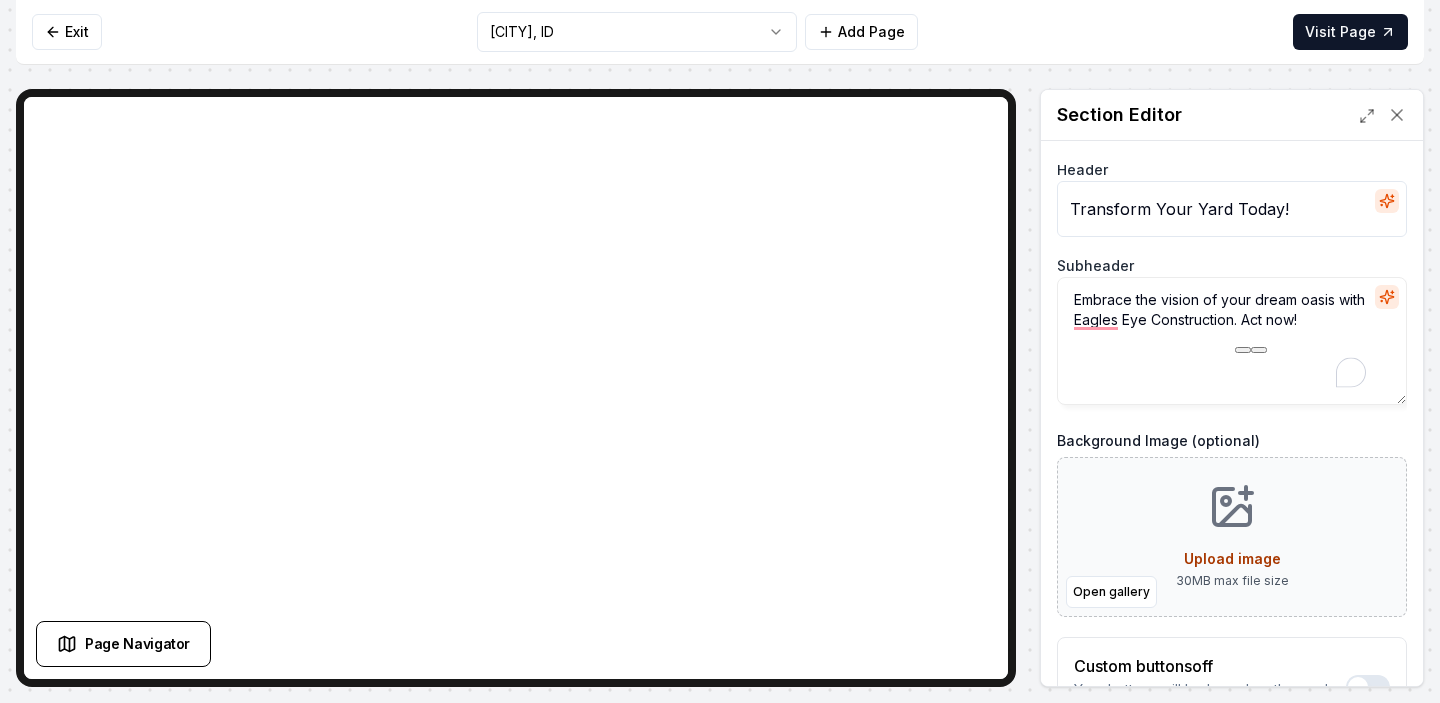 drag, startPoint x: 1233, startPoint y: 321, endPoint x: 1056, endPoint y: 322, distance: 177.00282 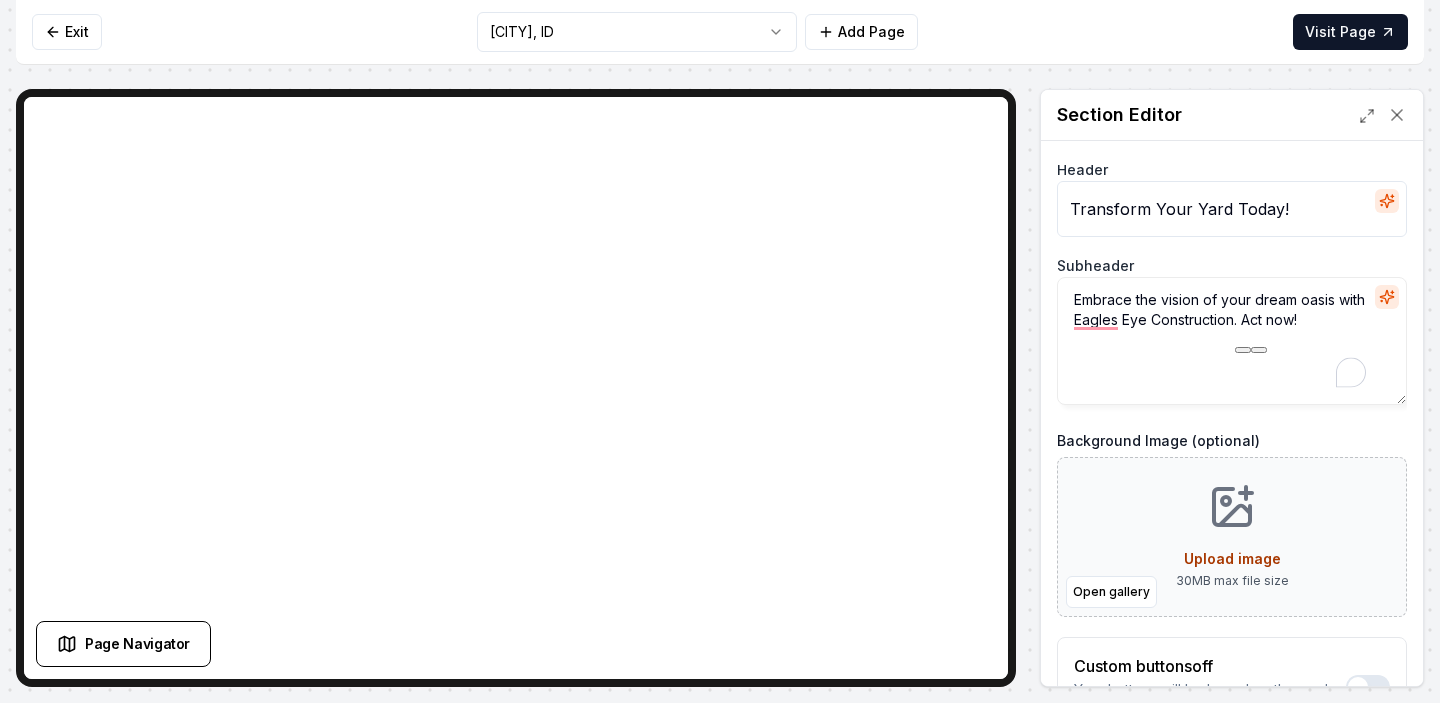 click on "Embrace the vision of your dream oasis with Eagles Eye Construction. Act now!" at bounding box center (1232, 341) 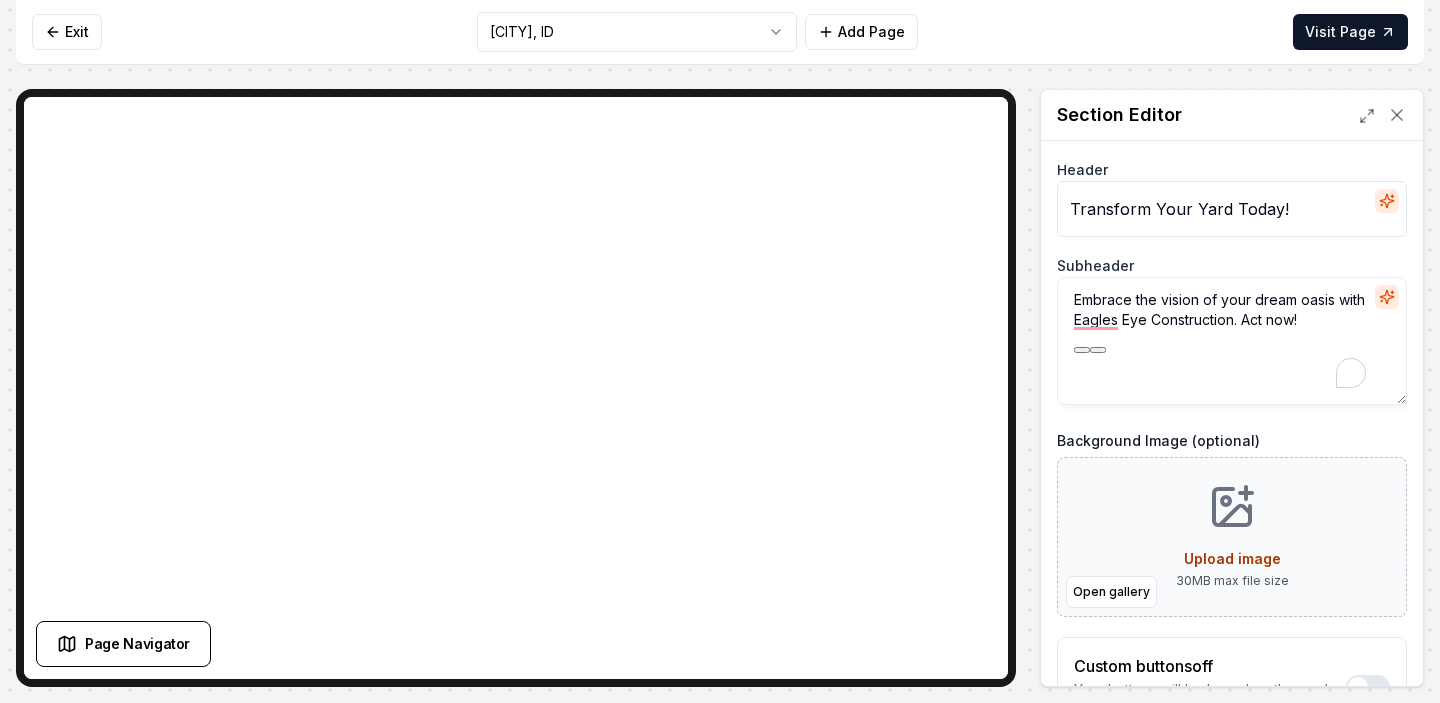 paste on "Snake River Hardscapes" 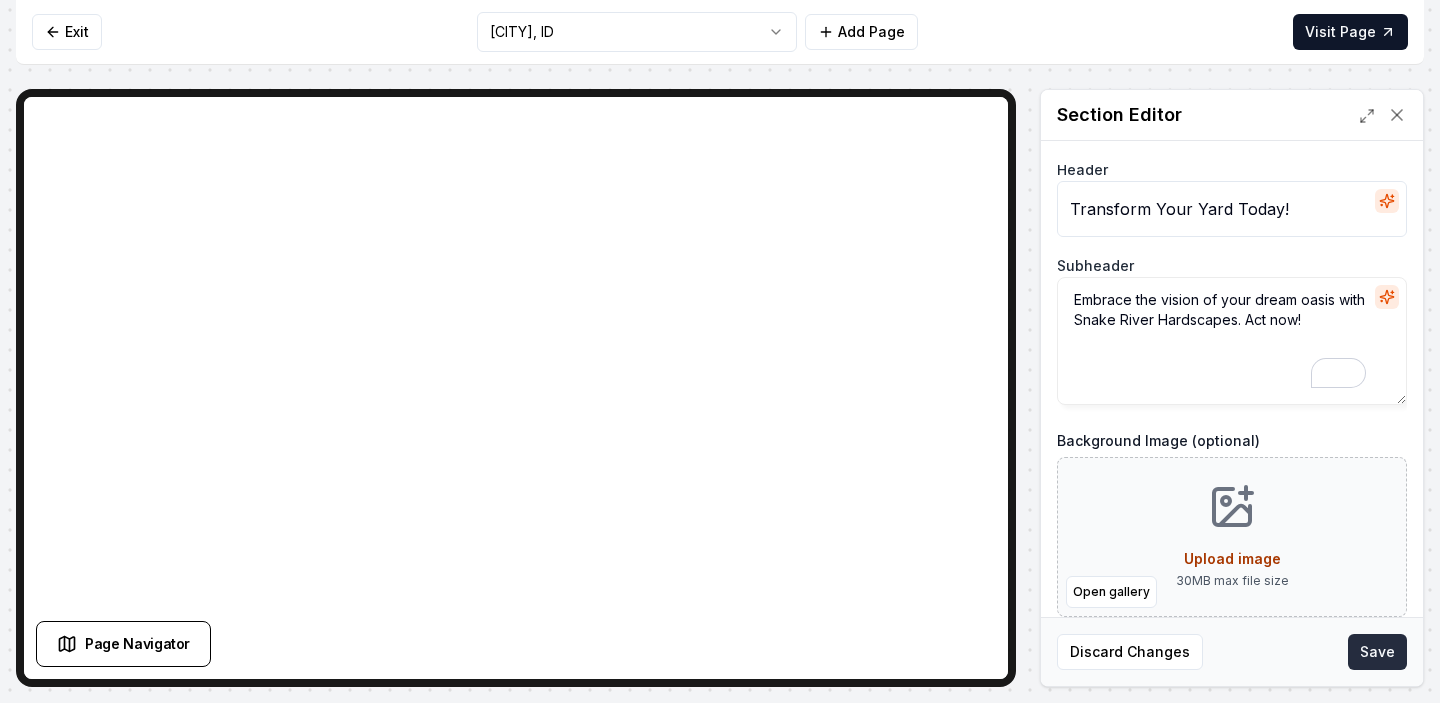 type on "Embrace the vision of your dream oasis with Snake River Hardscapes. Act now!" 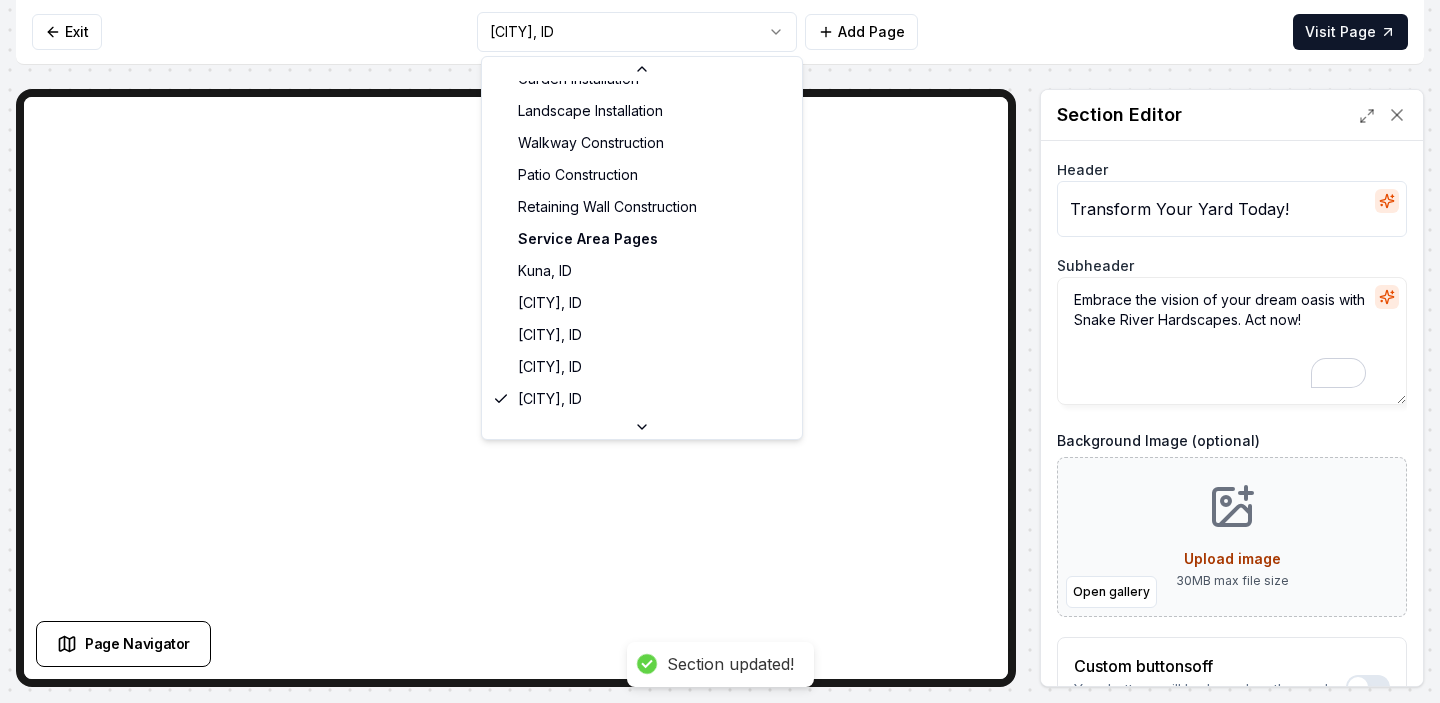 click on "Computer Required This feature is only available on a computer. Please switch to a computer to edit your site. Go back  Exit [CITY], ID Add Page Visit Page  Page Navigator Page Settings Section Editor Header Transform Your Yard Today! Subheader Embrace the vision of your dream oasis with Snake River Hardscapes. Act now! Background Image (optional) Open gallery Upload image 30  MB max file size Custom buttons  off Your buttons will be based on the goals you set up. Discard Changes Save Section updated! /dashboard/sites/f895d079-bf65-4729-b307-2c15c7b60019/pages/b19df185-422a-4f27-93f6-6c17f2c67424 General Pages Contact About Us Home Service Pages Land Leveling and Grading Driveway Construction Hardscape Installation Garden Installation Landscape Installation Walkway Construction Patio Construction Retaining Wall Construction Service Area Pages [CITY], ID [CITY], ID [CITY], ID [CITY], ID [CITY], ID [CITY], ID [CITY], ID [CITY], ID" at bounding box center (720, 351) 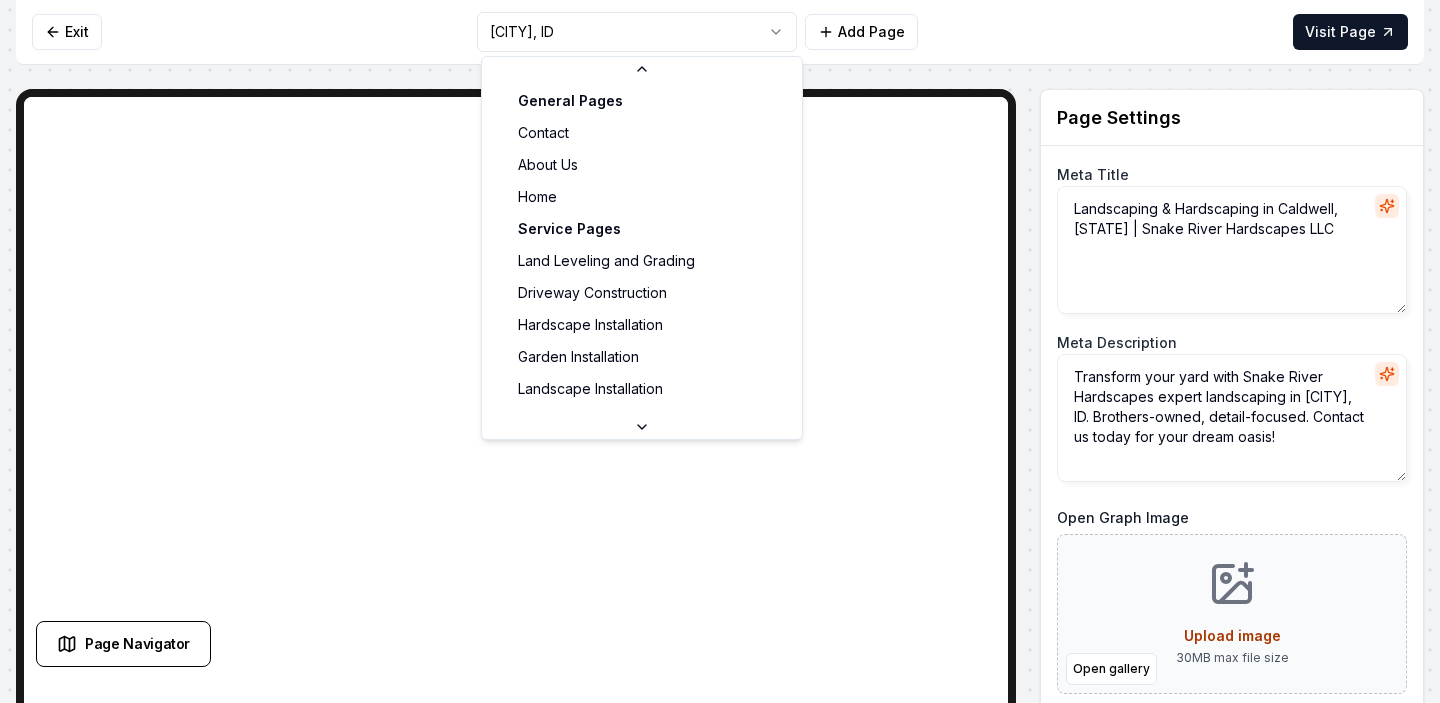 click on "Computer Required This feature is only available on a computer. Please switch to a computer to edit your site. Go back  Exit [CITY], ID Add Page Visit Page  Page Navigator Page Settings Meta Title Landscaping & Hardscaping in [CITY], ID | Snake River Hardscapes LLC Meta Description Transform your yard with Snake River Hardscapes expert landscaping in [CITY], ID. Brothers-owned, detail-focused. Contact us today for your dream oasis! Open Graph Image Open gallery Upload image 30  MB max file size URL Slug [city]-id Discard Changes Save Section Editor Unsupported section type /dashboard/sites/f895d079-bf65-4729-b307-2c15c7b60019/pages/57b3ffb0-55e5-4973-975d-2eeea6e106e4 General Pages Contact About Us Home Service Pages Land Leveling and Grading Driveway Construction Hardscape Installation Garden Installation Landscape Installation Walkway Construction Patio Construction Retaining Wall Construction Service Area Pages [CITY], ID [CITY], ID [CITY], ID [CITY], ID [CITY], ID [CITY], ID [CITY], ID [CITY], ID" at bounding box center [720, 351] 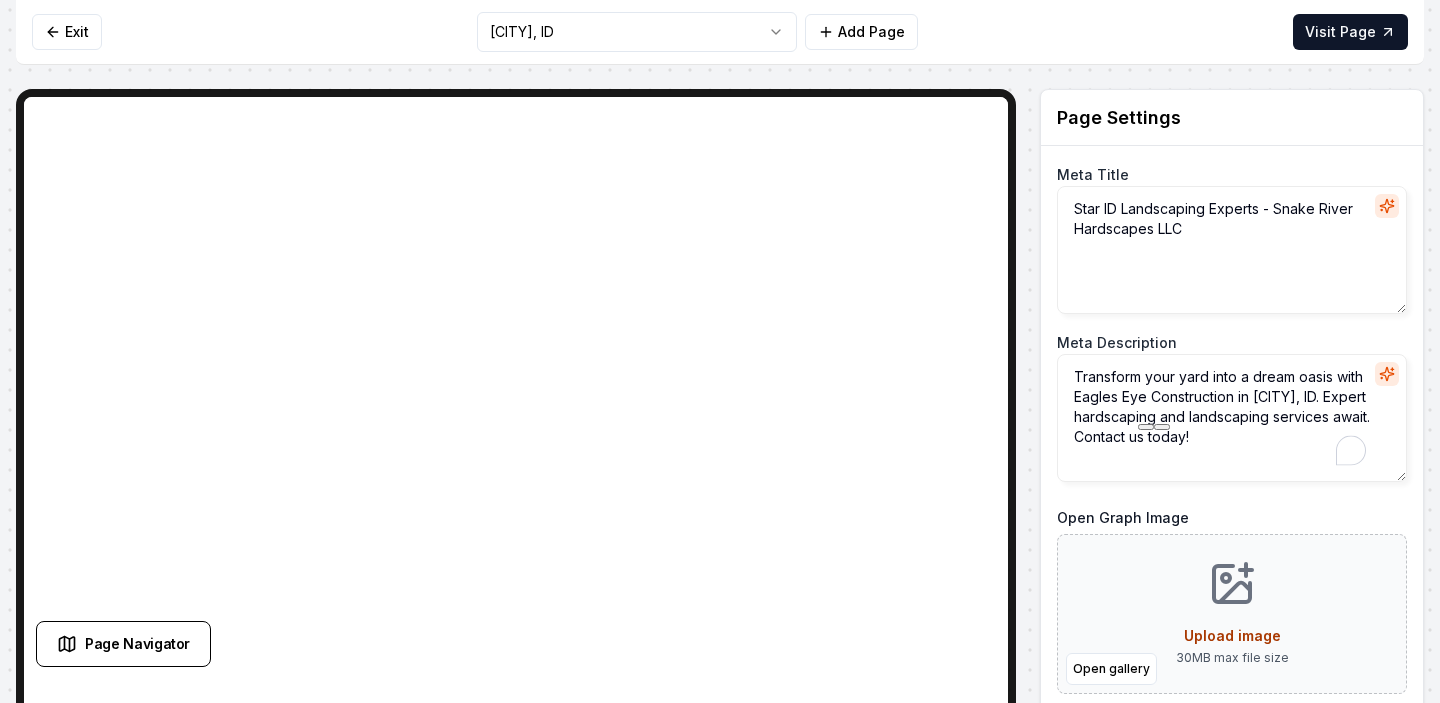 drag, startPoint x: 1232, startPoint y: 397, endPoint x: 1051, endPoint y: 391, distance: 181.09943 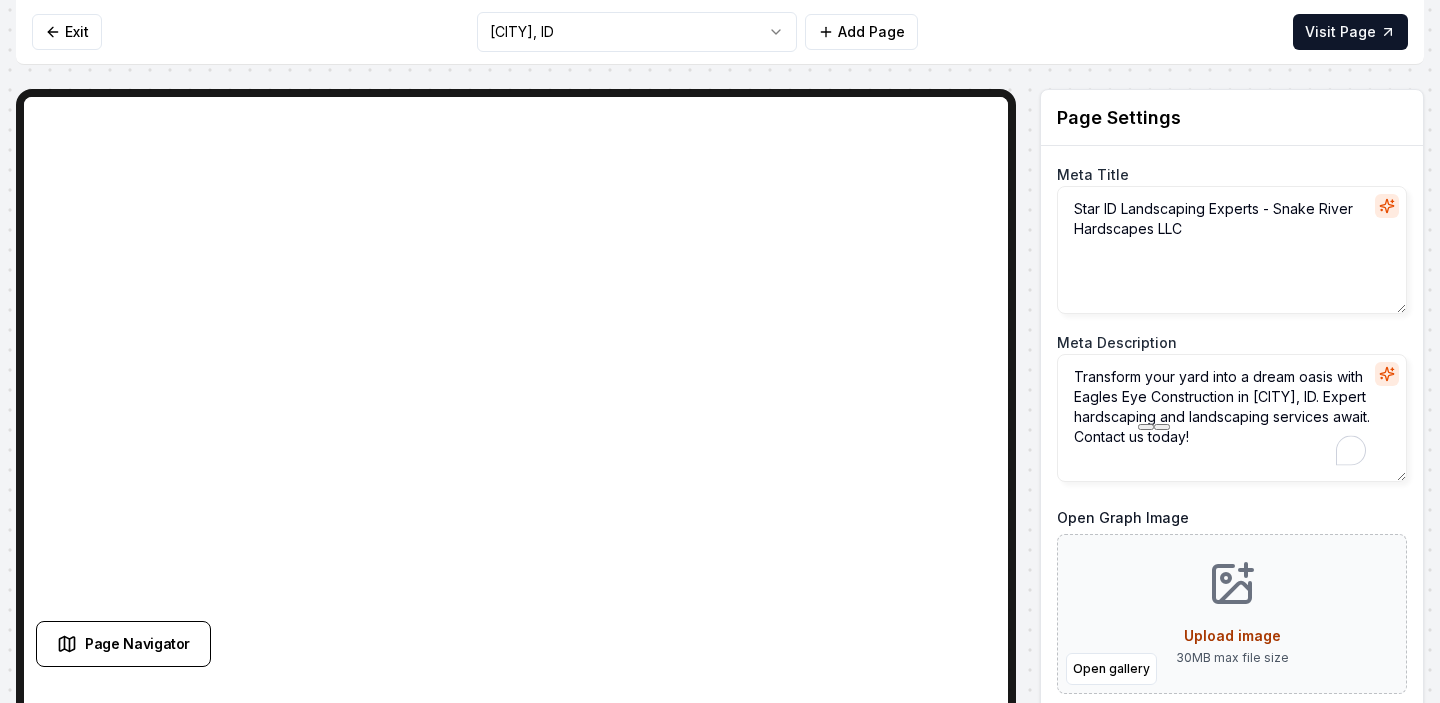 click on "Page Settings Meta Title [CITY] ID Landscaping Experts - Snake River Hardscapes LLC Meta Description Transform your yard into a dream oasis with Eagles Eye Construction in [CITY], ID. Expert hardscaping and landscaping services await. Contact us today! Open Graph Image Open gallery Upload image 30  MB max file size URL Slug [city]-id Discard Changes Save Section Editor Unsupported section type" at bounding box center [1232, 458] 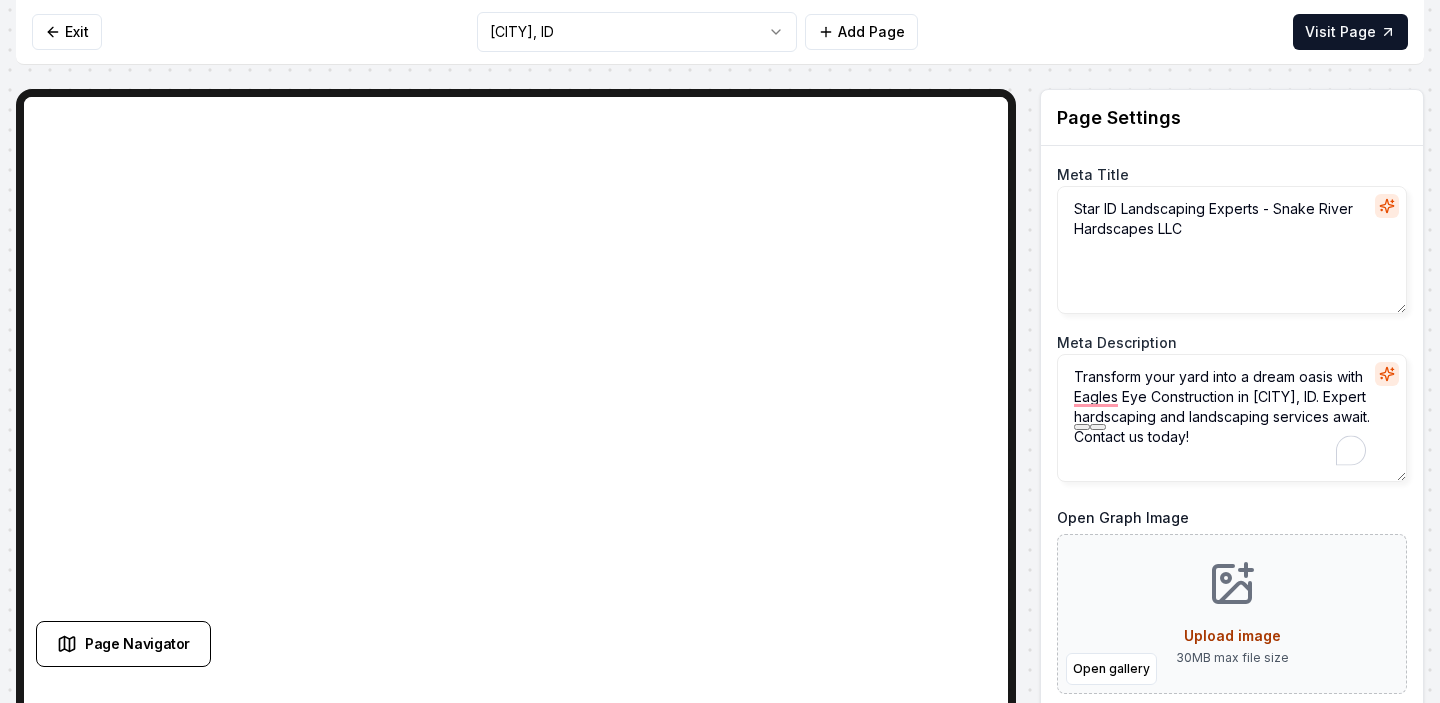 paste on "Snake River Hardscapes" 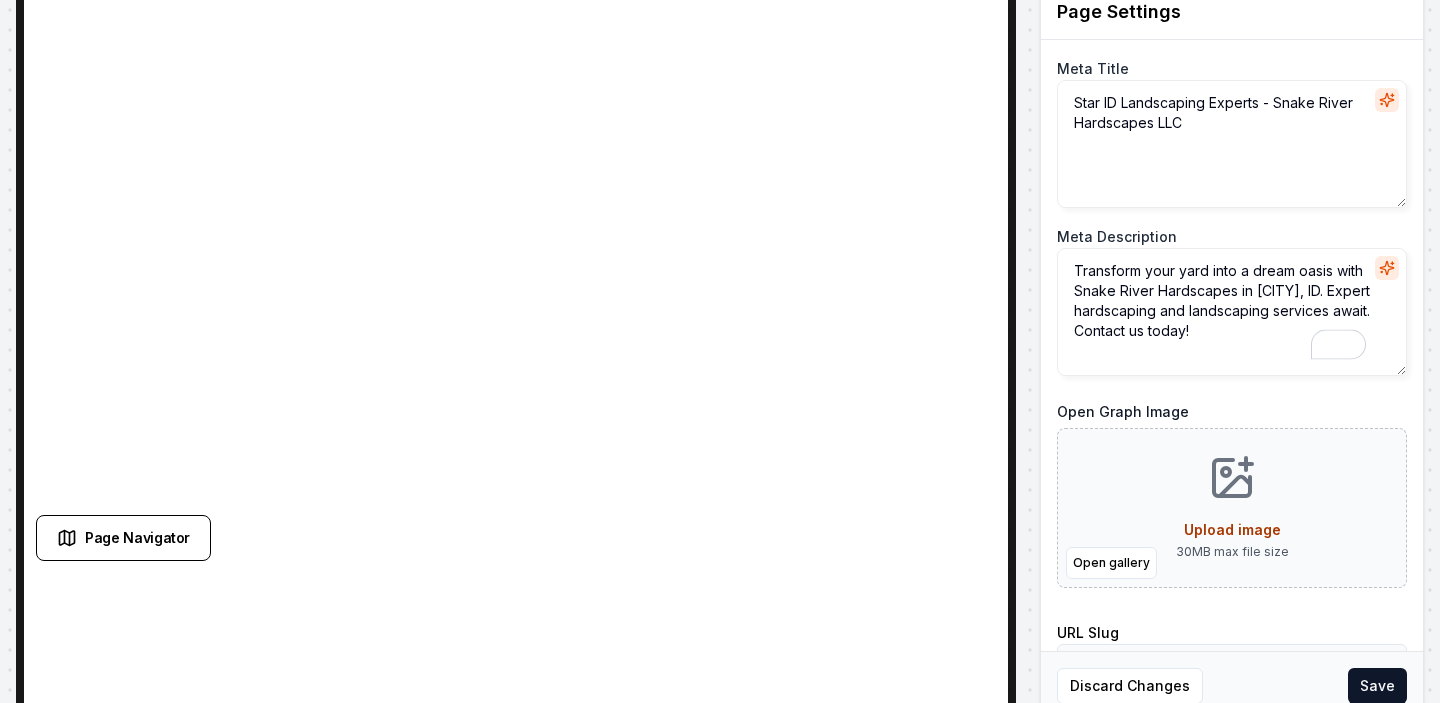 scroll, scrollTop: 124, scrollLeft: 0, axis: vertical 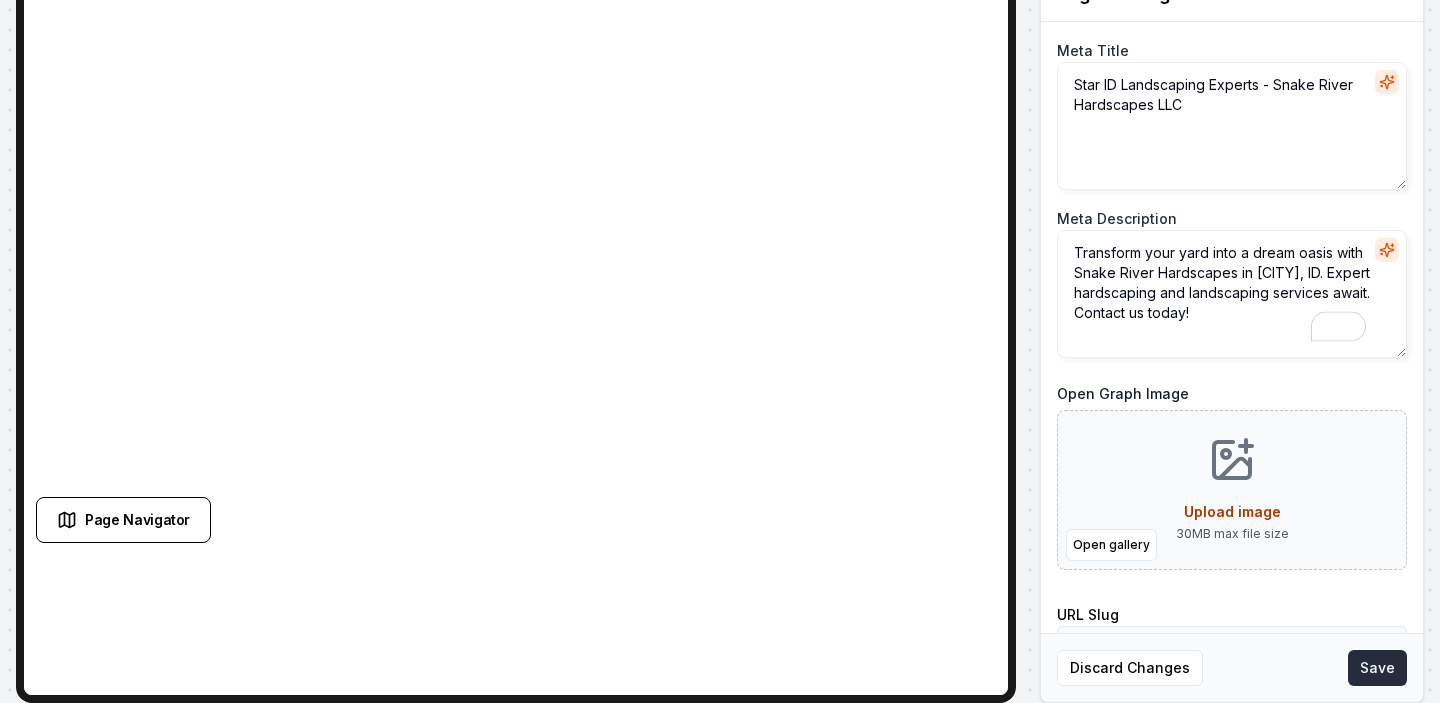 type on "Transform your yard into a dream oasis with Snake River Hardscapes in [CITY], ID. Expert hardscaping and landscaping services await. Contact us today!" 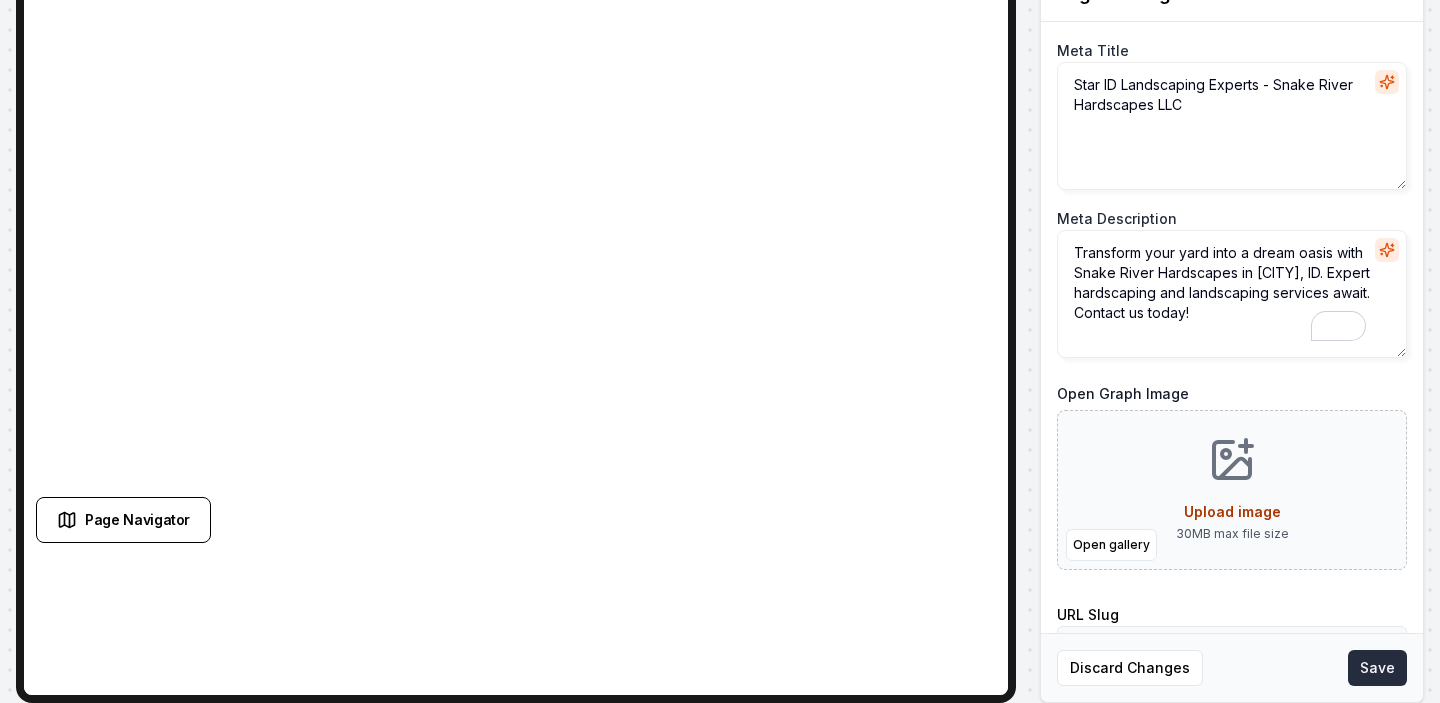 click on "Save" at bounding box center [1377, 668] 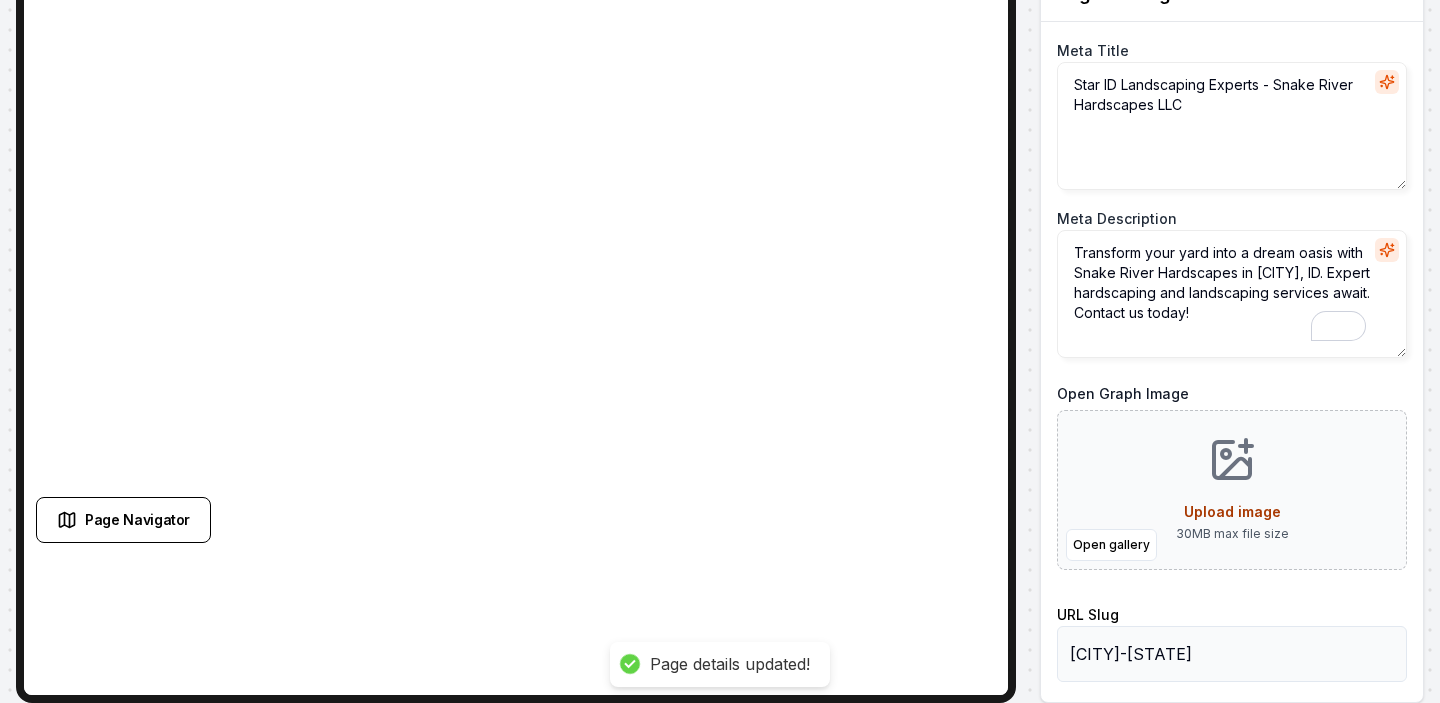 scroll, scrollTop: 0, scrollLeft: 0, axis: both 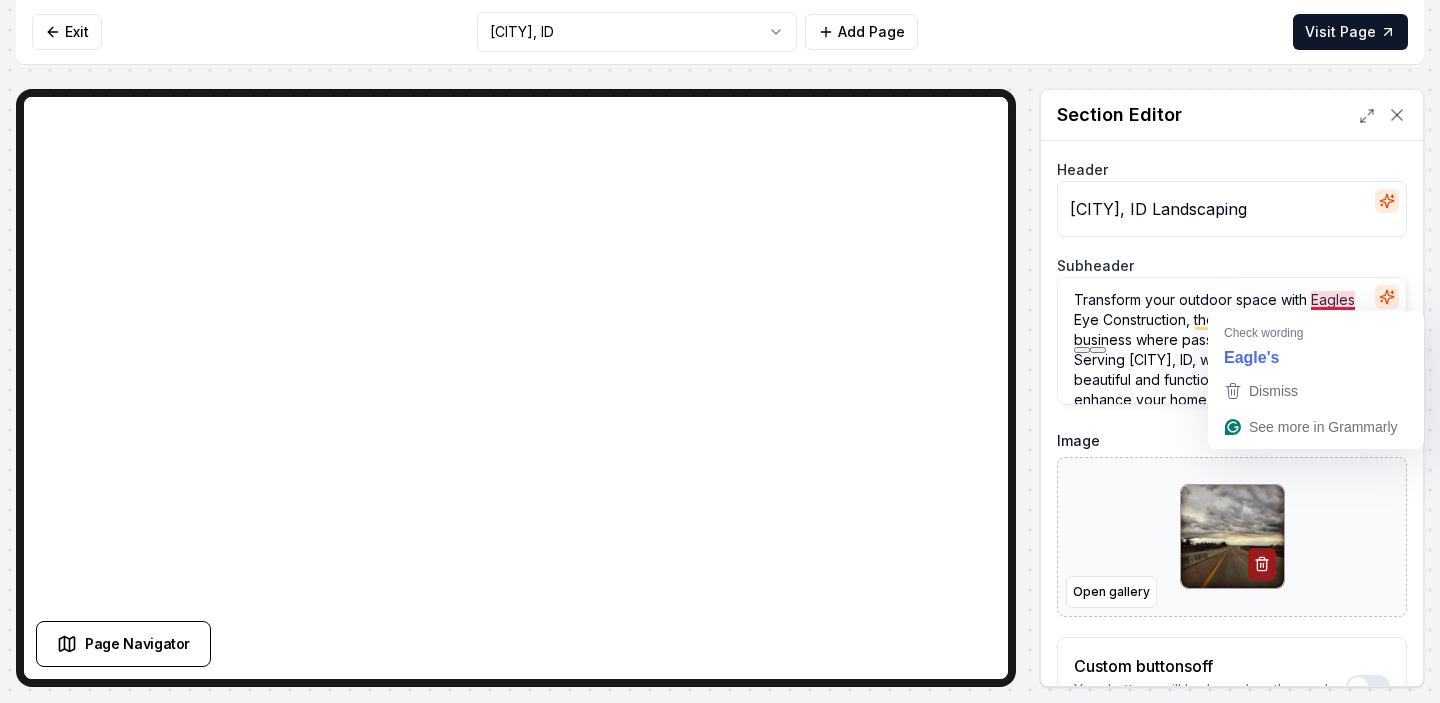 drag, startPoint x: 1186, startPoint y: 319, endPoint x: 1312, endPoint y: 299, distance: 127.57743 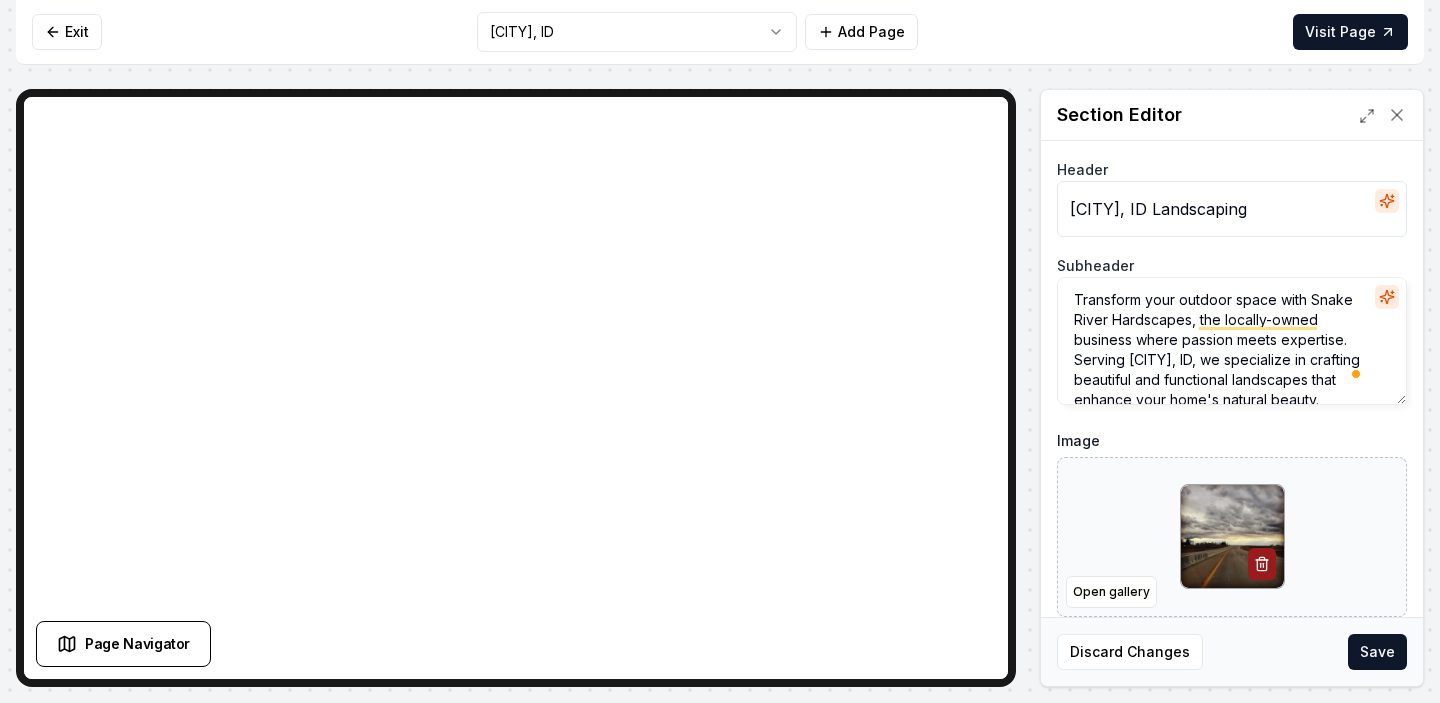 scroll, scrollTop: 18, scrollLeft: 0, axis: vertical 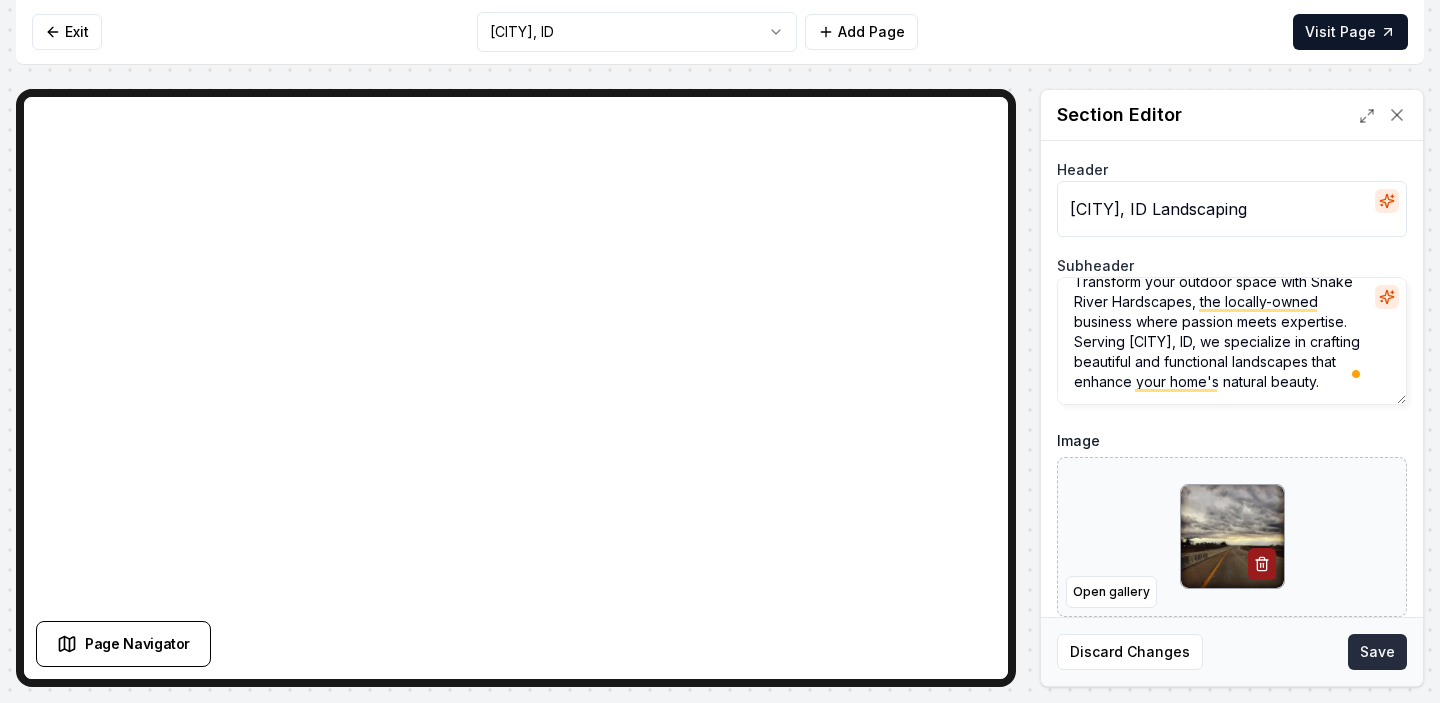 type on "Transform your outdoor space with Snake River Hardscapes, the locally-owned business where passion meets expertise. Serving [CITY], ID, we specialize in crafting beautiful and functional landscapes that enhance your home's natural beauty." 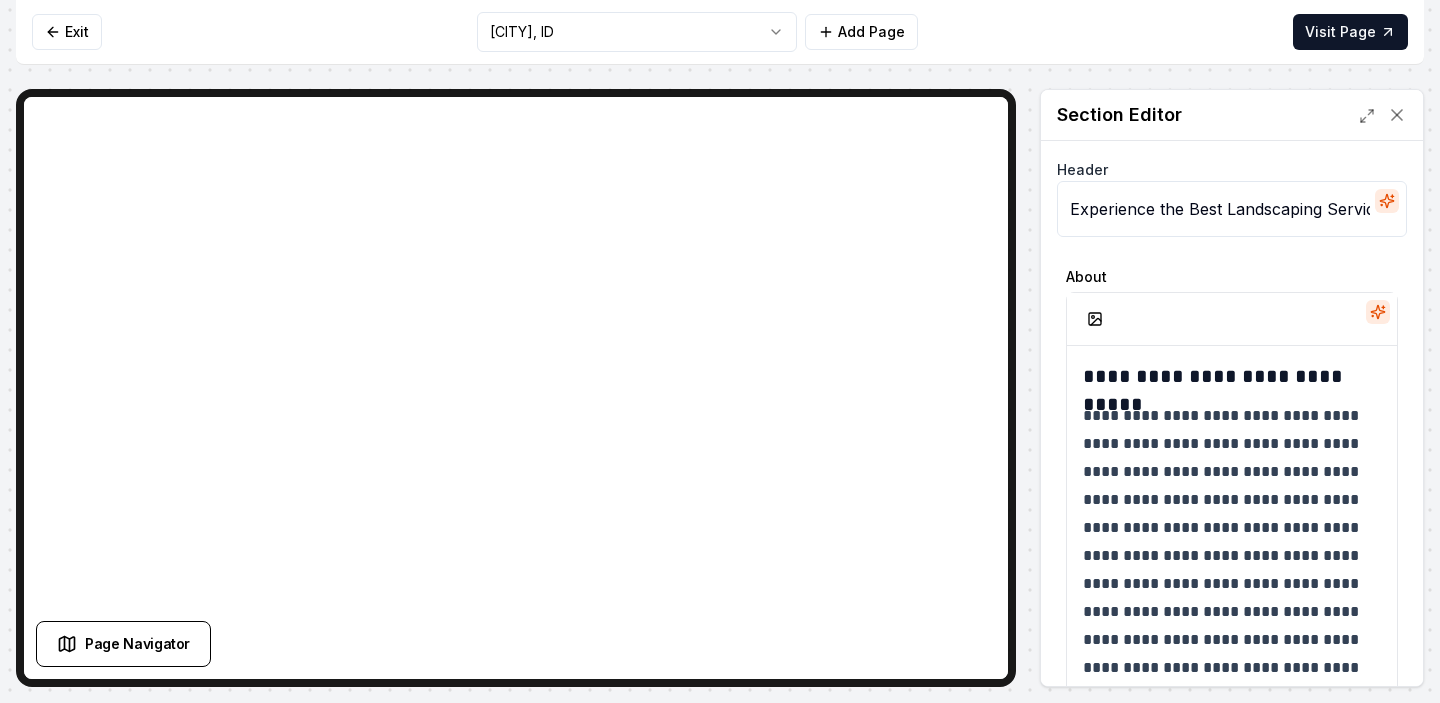 scroll, scrollTop: 60, scrollLeft: 0, axis: vertical 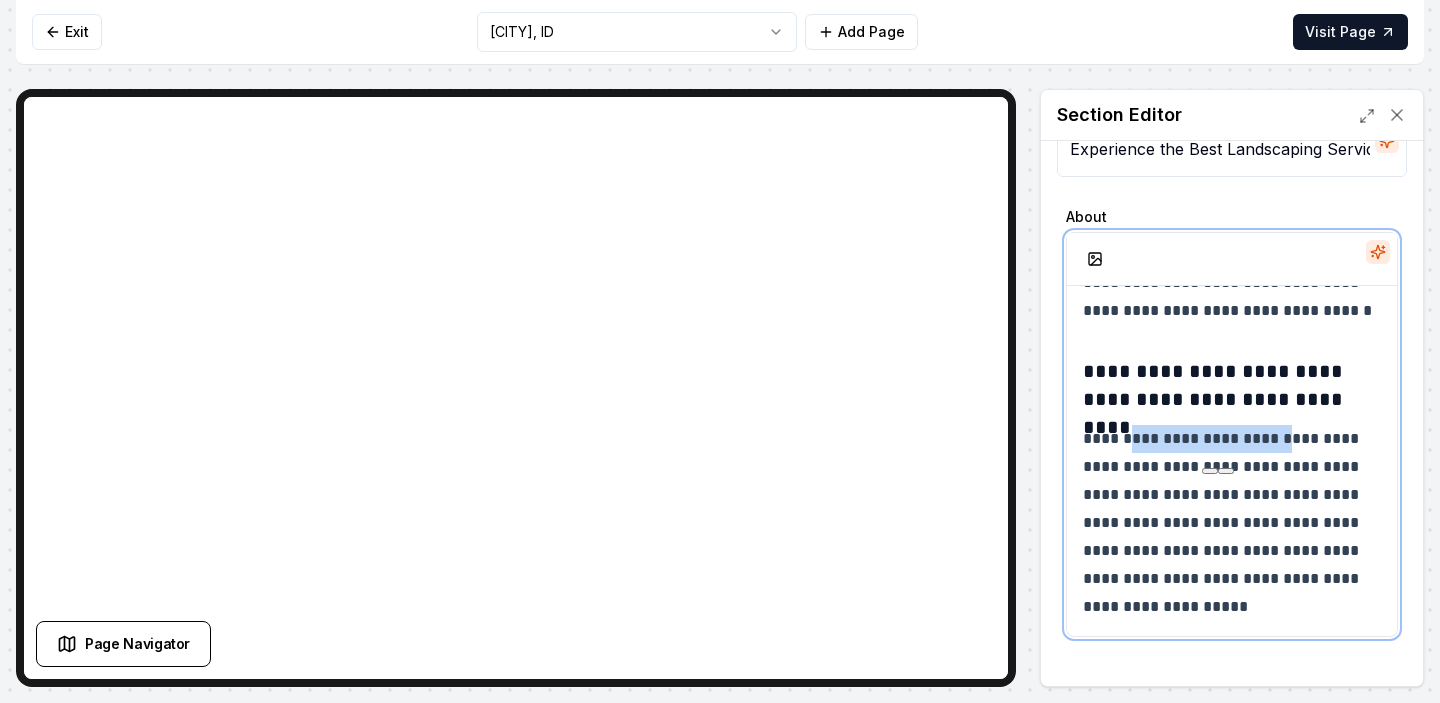 drag, startPoint x: 1288, startPoint y: 439, endPoint x: 1101, endPoint y: 444, distance: 187.06683 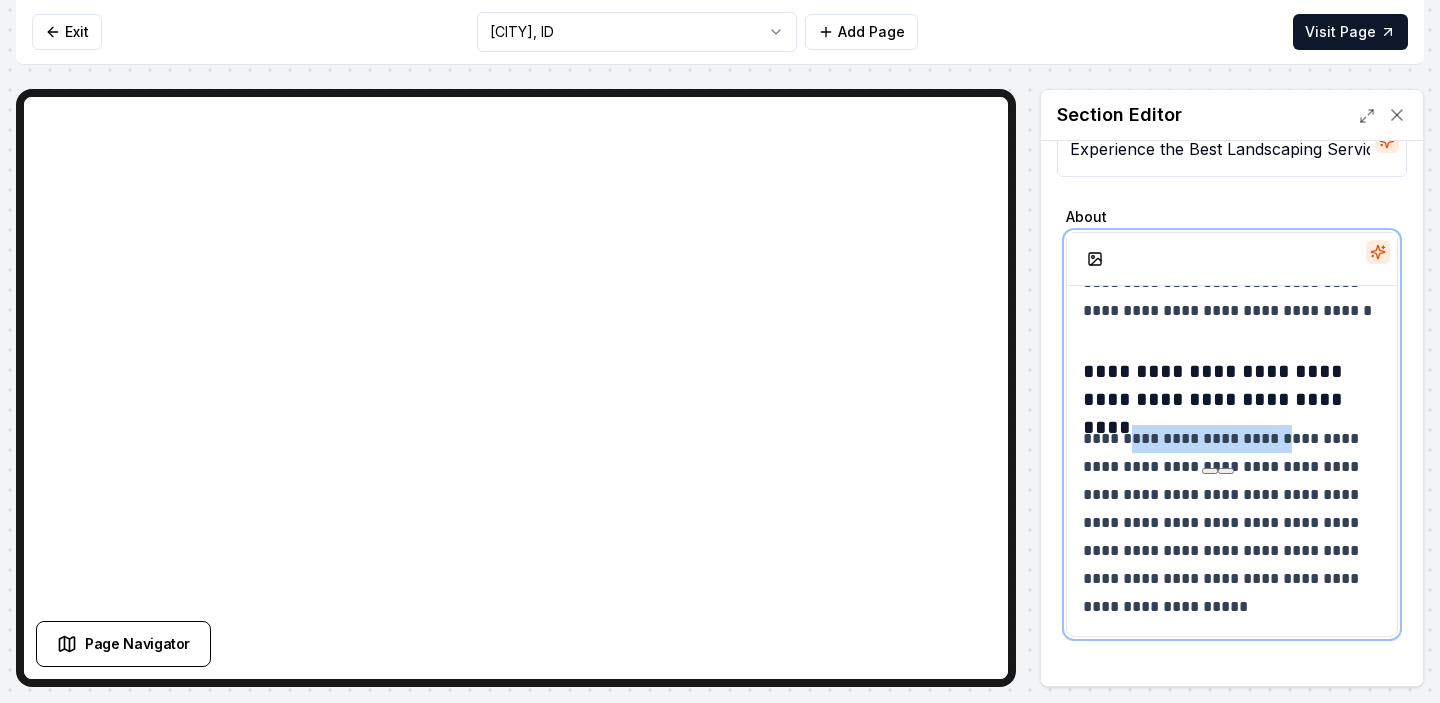 click on "**********" at bounding box center [1232, 523] 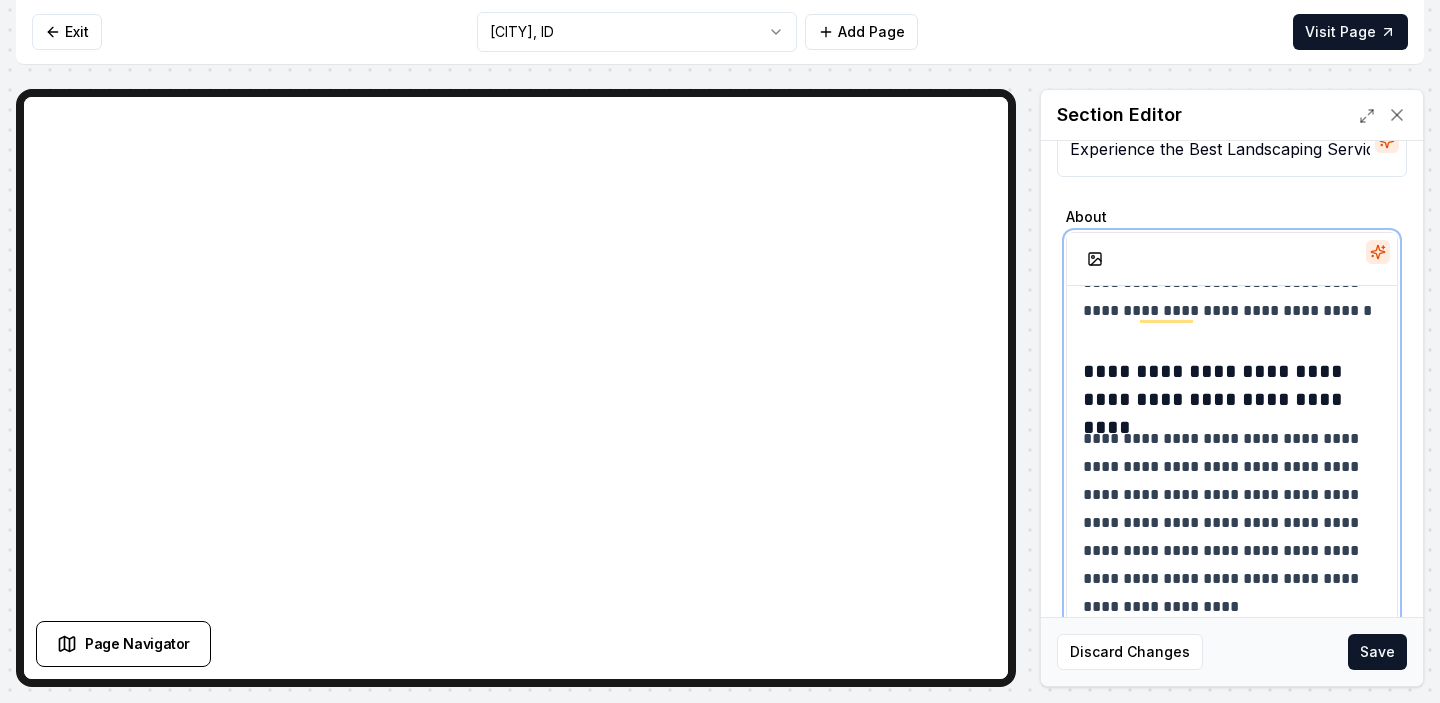 scroll, scrollTop: 375, scrollLeft: 0, axis: vertical 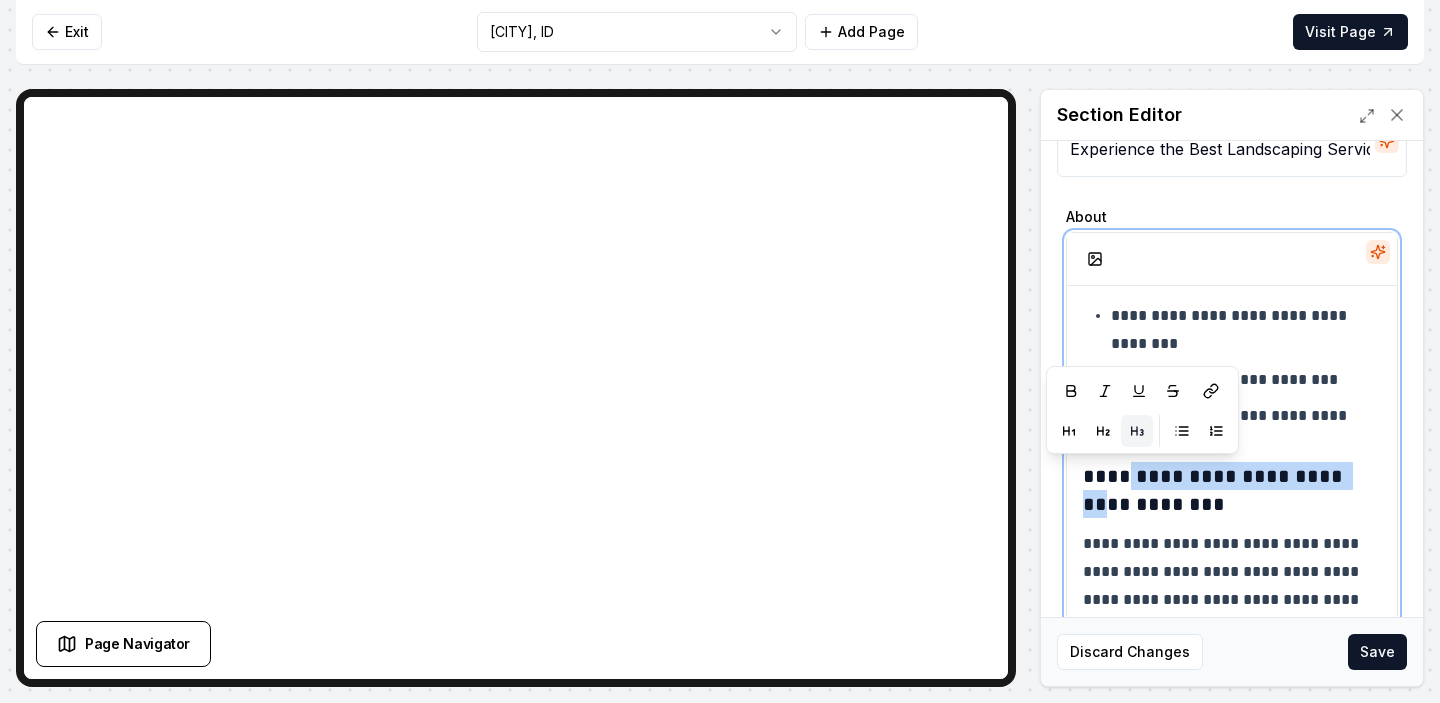 drag, startPoint x: 1136, startPoint y: 476, endPoint x: 1366, endPoint y: 469, distance: 230.10649 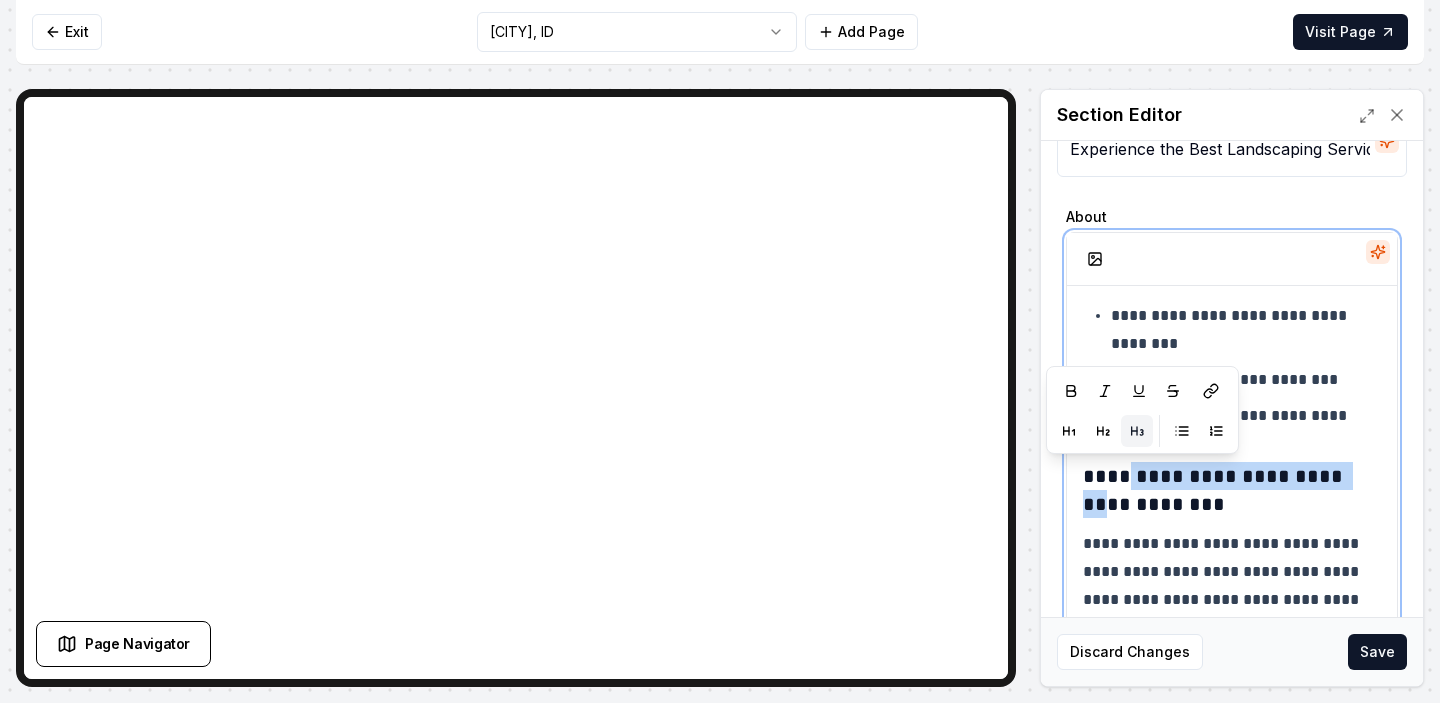 click on "**********" at bounding box center (1232, 490) 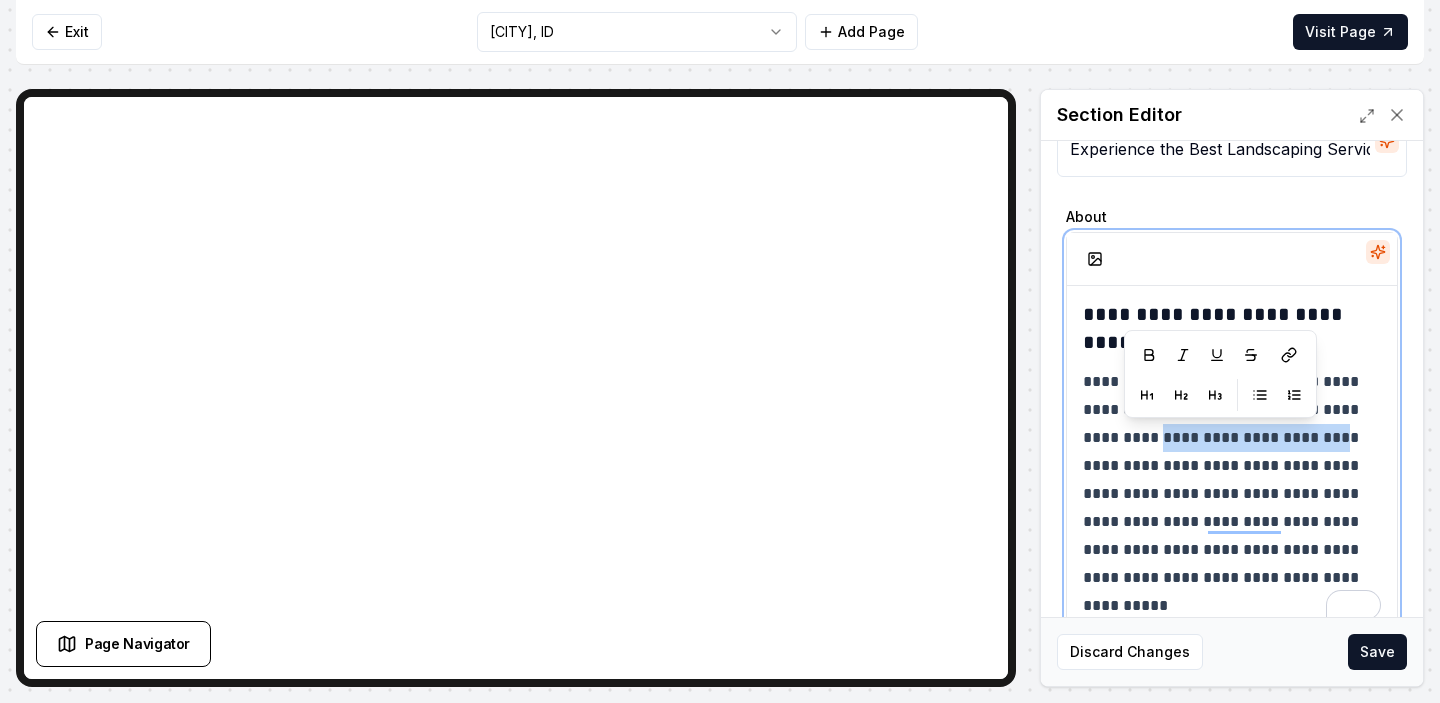 drag, startPoint x: 1137, startPoint y: 441, endPoint x: 1313, endPoint y: 447, distance: 176.10225 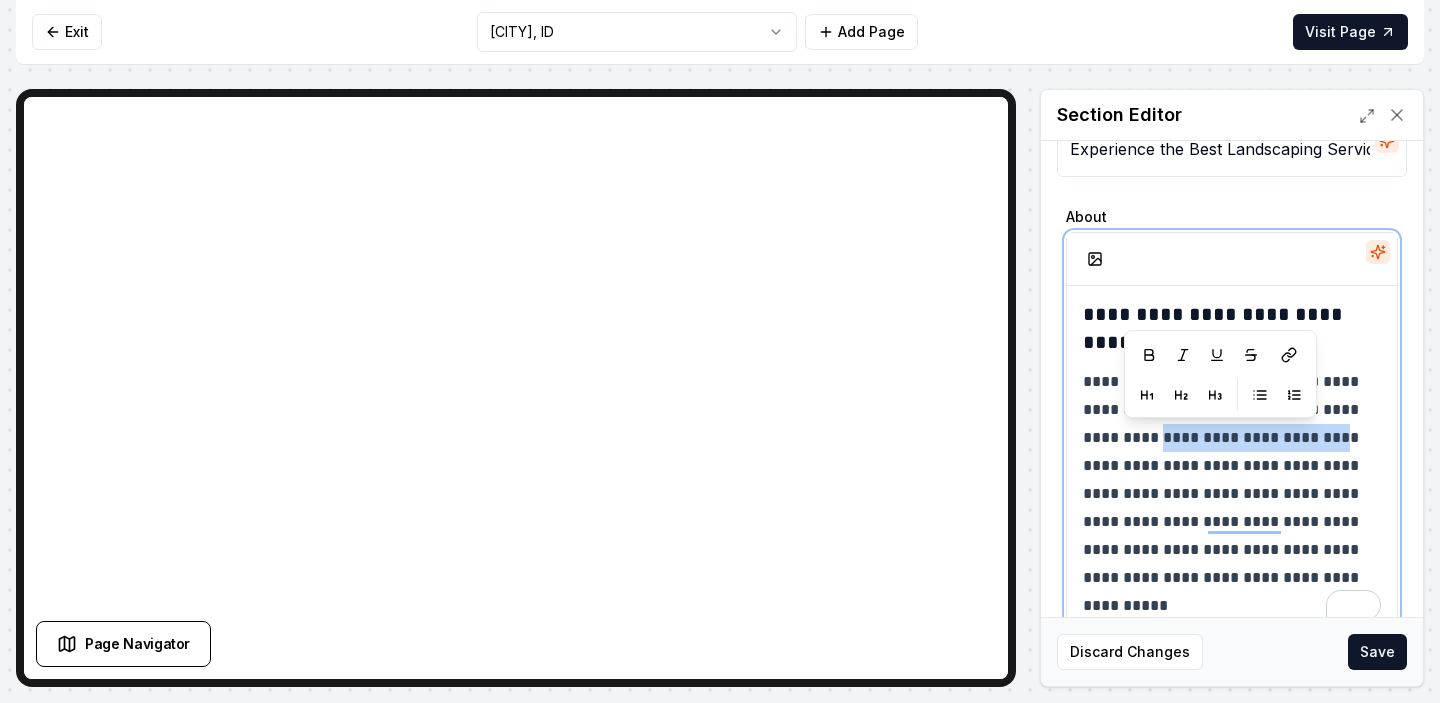 click at bounding box center [1232, 494] 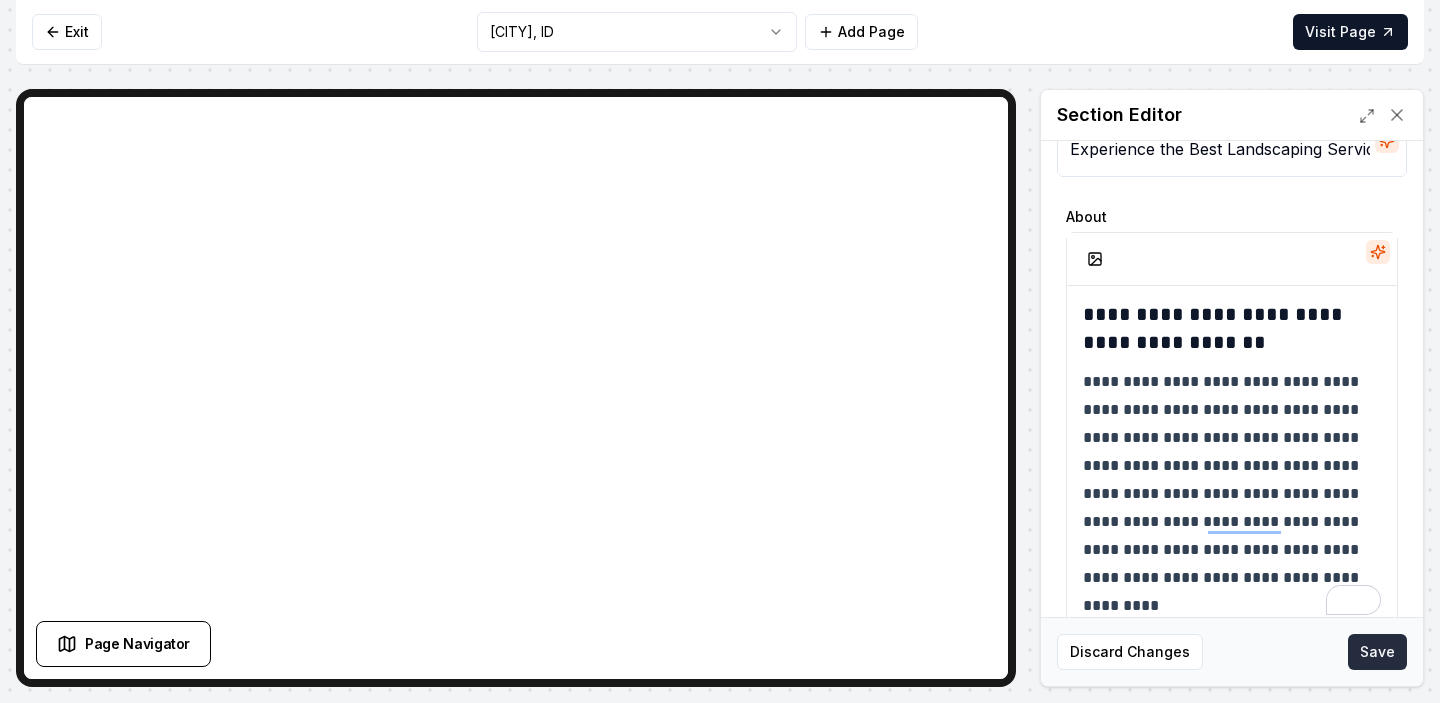 click on "Save" at bounding box center [1377, 652] 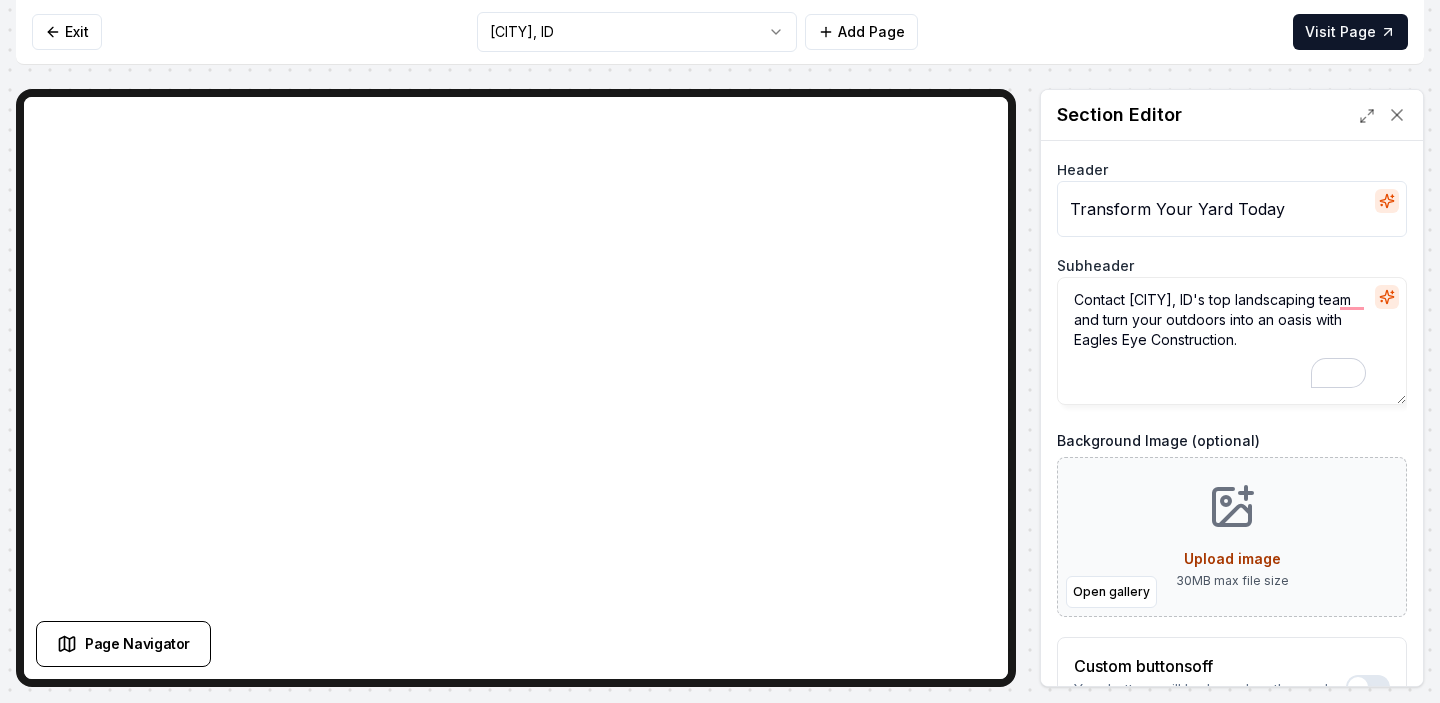 drag, startPoint x: 1185, startPoint y: 341, endPoint x: 1320, endPoint y: 323, distance: 136.19472 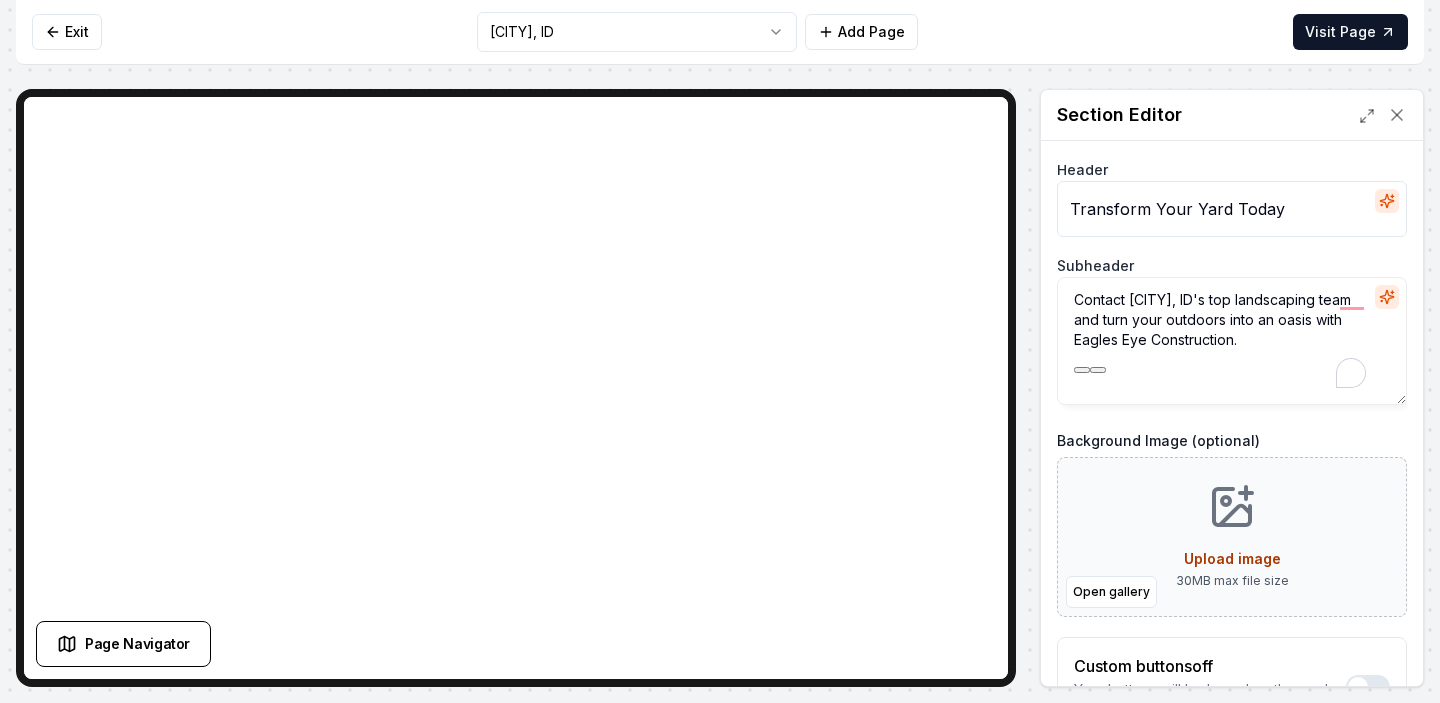 paste on "Snake River Hardscapes" 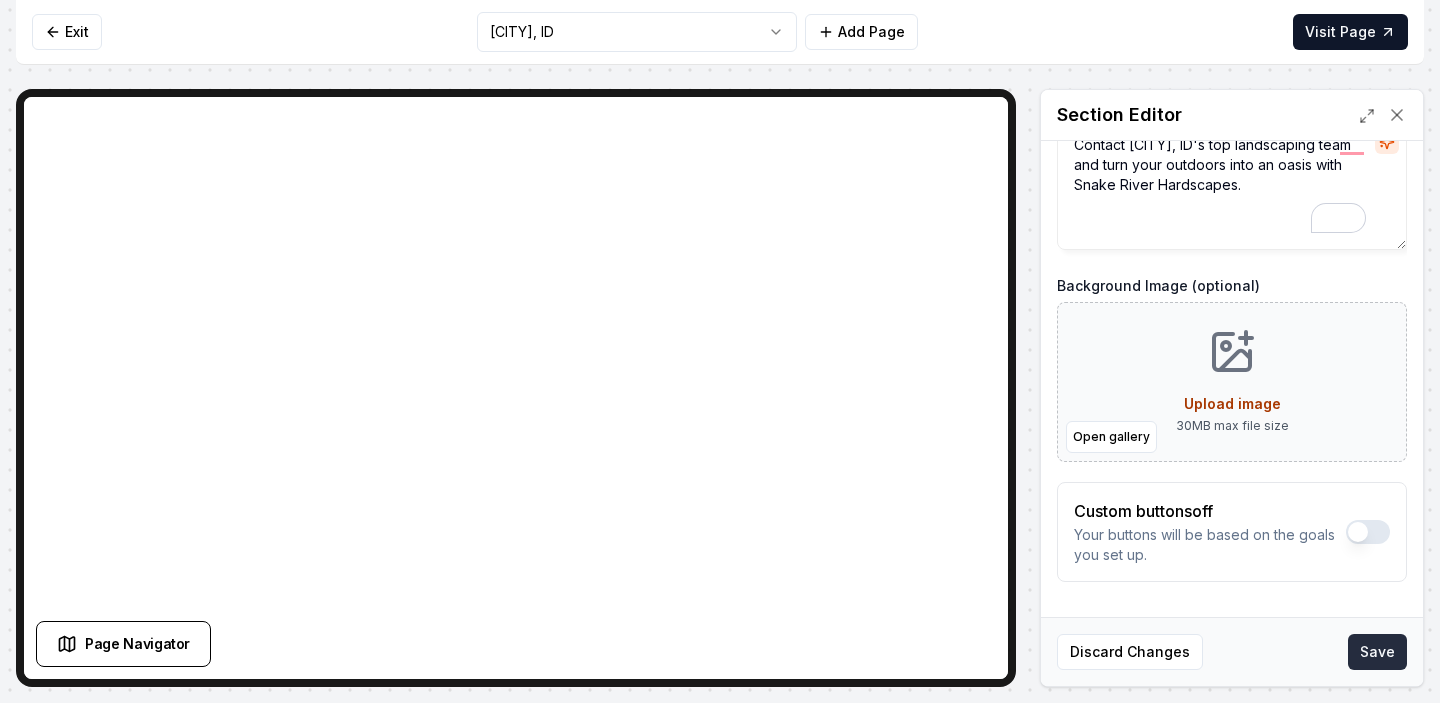 type on "Contact [CITY], ID's top landscaping team and turn your outdoors into an oasis with Snake River Hardscapes." 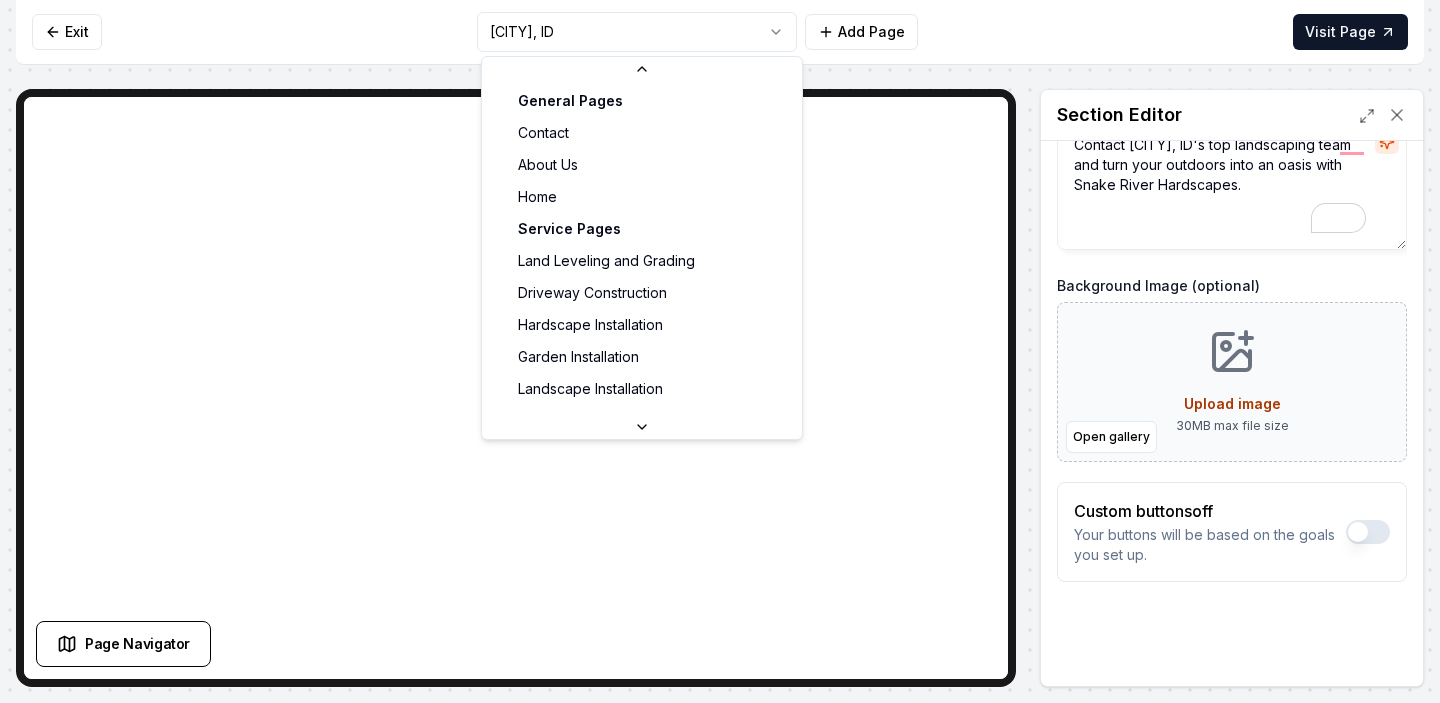 click on "Computer Required This feature is only available on a computer. Please switch to a computer to edit your site. Go back  Exit [CITY], [STATE] Add Page Visit Page  Page Navigator Page Settings Section Editor Header Transform Your Yard Today Subheader Contact [CITY]'s top landscaping team and turn your outdoors into an oasis with Snake River Hardscapes. Background Image (optional) Open gallery Upload image 30  MB max file size Custom buttons  off Your buttons will be based on the goals you set up. Discard Changes Save Section updated! /dashboard/sites/f895d079-bf65-4729-b307-2c15c7b60019/pages/3565224b-feb5-4304-9761-0da13a4594d8 General Pages Contact About Us Home Service Pages Land Leveling and Grading Driveway Construction Hardscape Installation Garden Installation Landscape Installation Walkway Construction Patio Construction Retaining Wall Construction Service Area Pages Kuna, [STATE] Meridian, [STATE] Nampa, [STATE] Caldwell, [STATE] Emmett, [STATE] Star, [STATE] Middleton, [STATE] Eagle, [STATE] Boise, [STATE]" at bounding box center [720, 351] 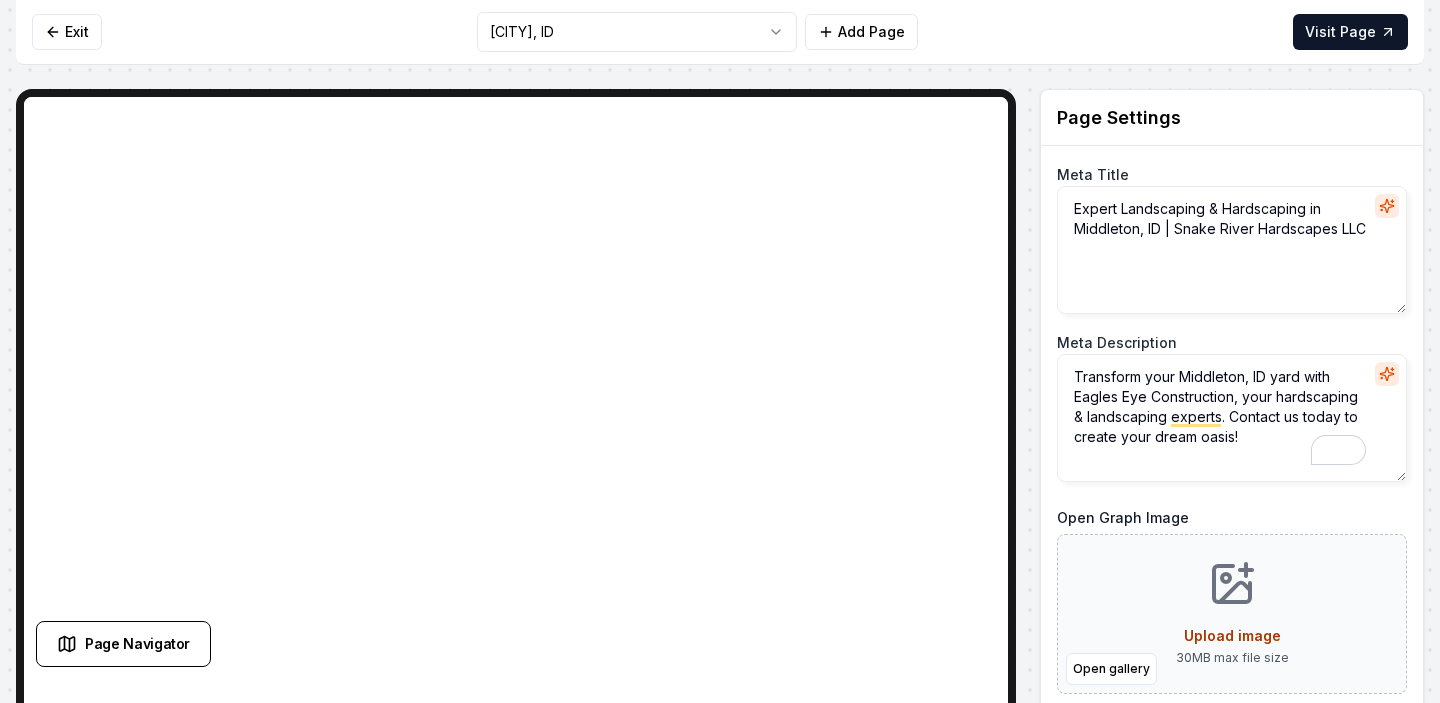 drag, startPoint x: 1235, startPoint y: 402, endPoint x: 1057, endPoint y: 404, distance: 178.01123 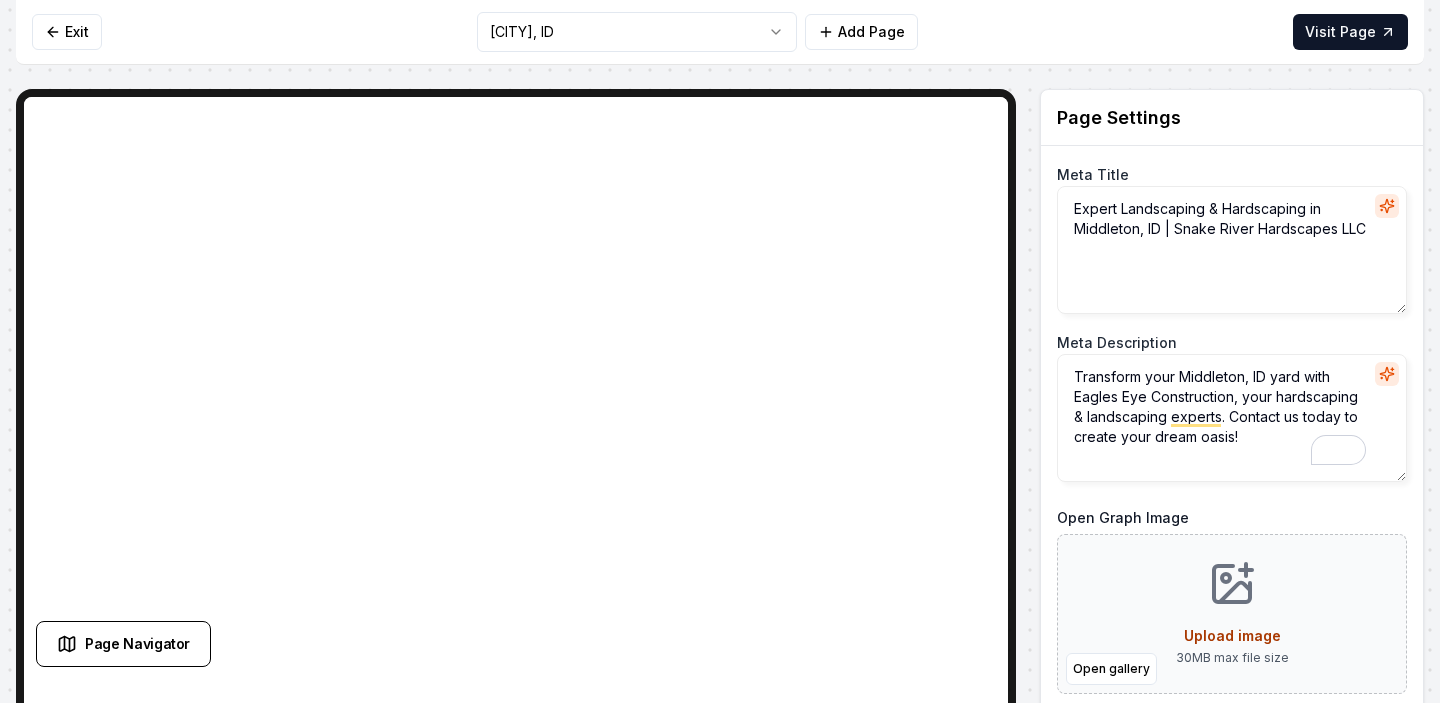 click on "Transform your Middleton, ID yard with Eagles Eye Construction, your hardscaping & landscaping experts. Contact us today to create your dream oasis!" at bounding box center (1232, 418) 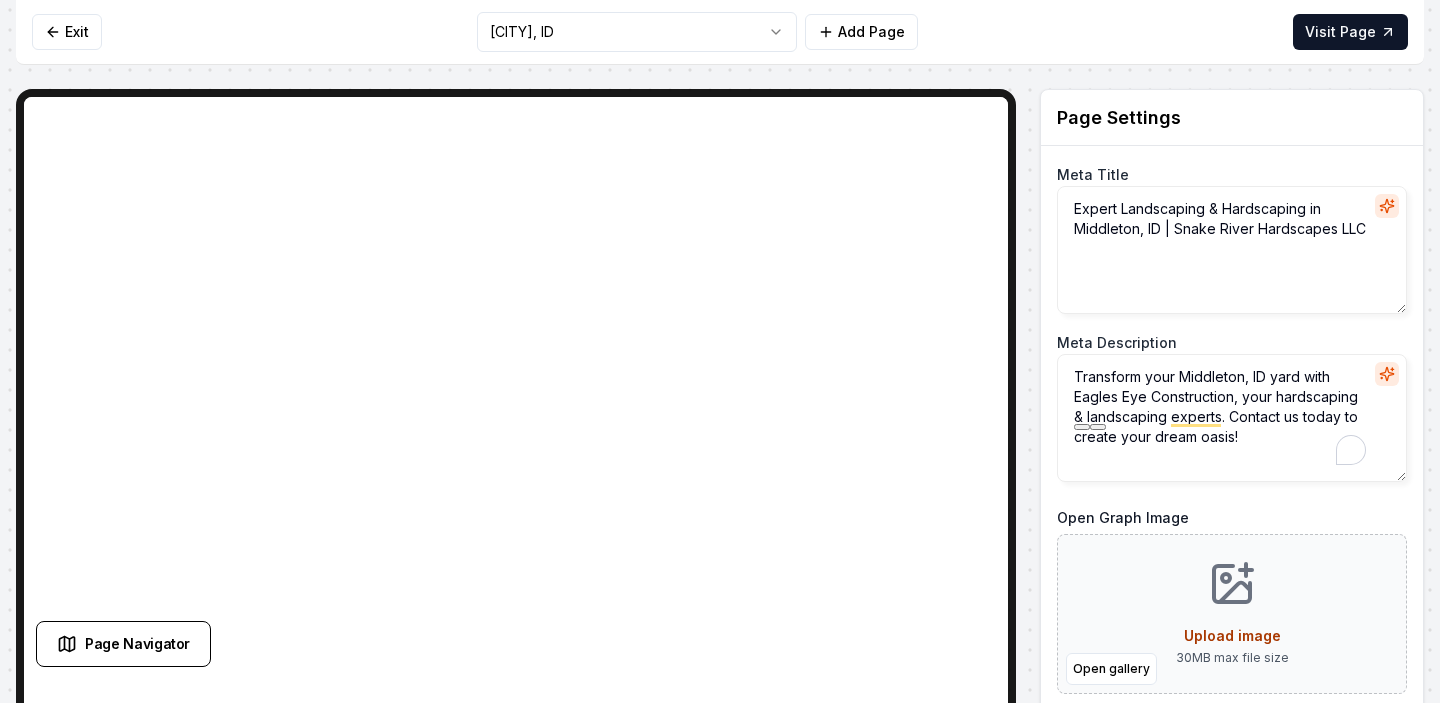 paste on "Snake River Hardscapes" 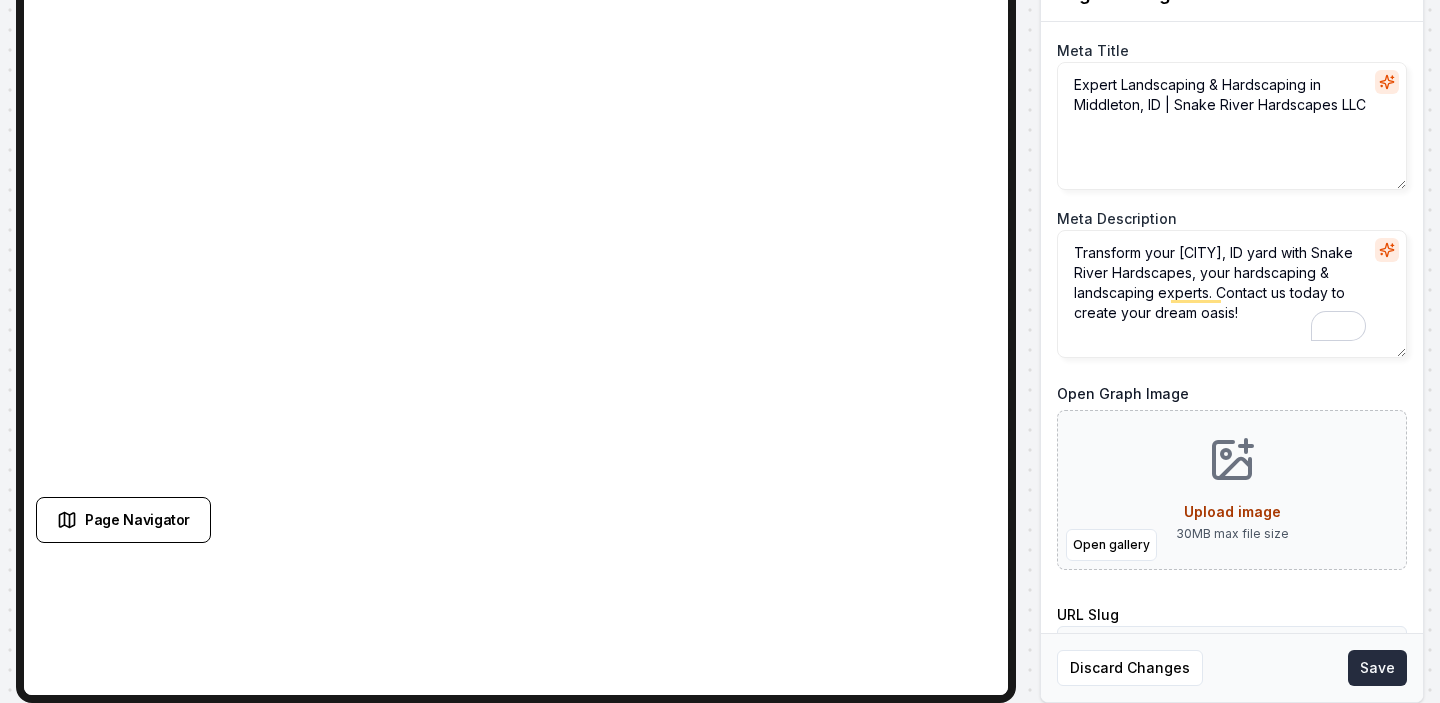 type on "Transform your [CITY], ID yard with Snake River Hardscapes, your hardscaping & landscaping experts. Contact us today to create your dream oasis!" 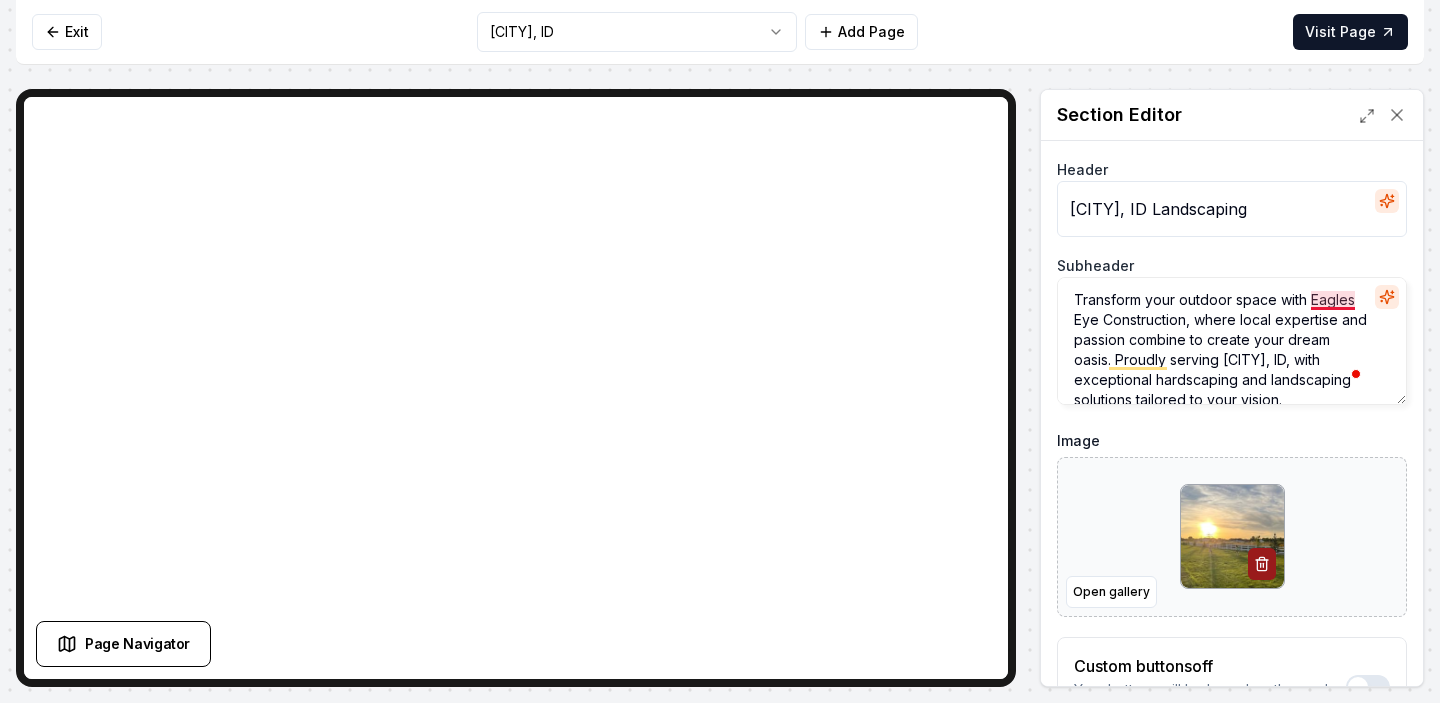 drag, startPoint x: 1187, startPoint y: 321, endPoint x: 1311, endPoint y: 292, distance: 127.345985 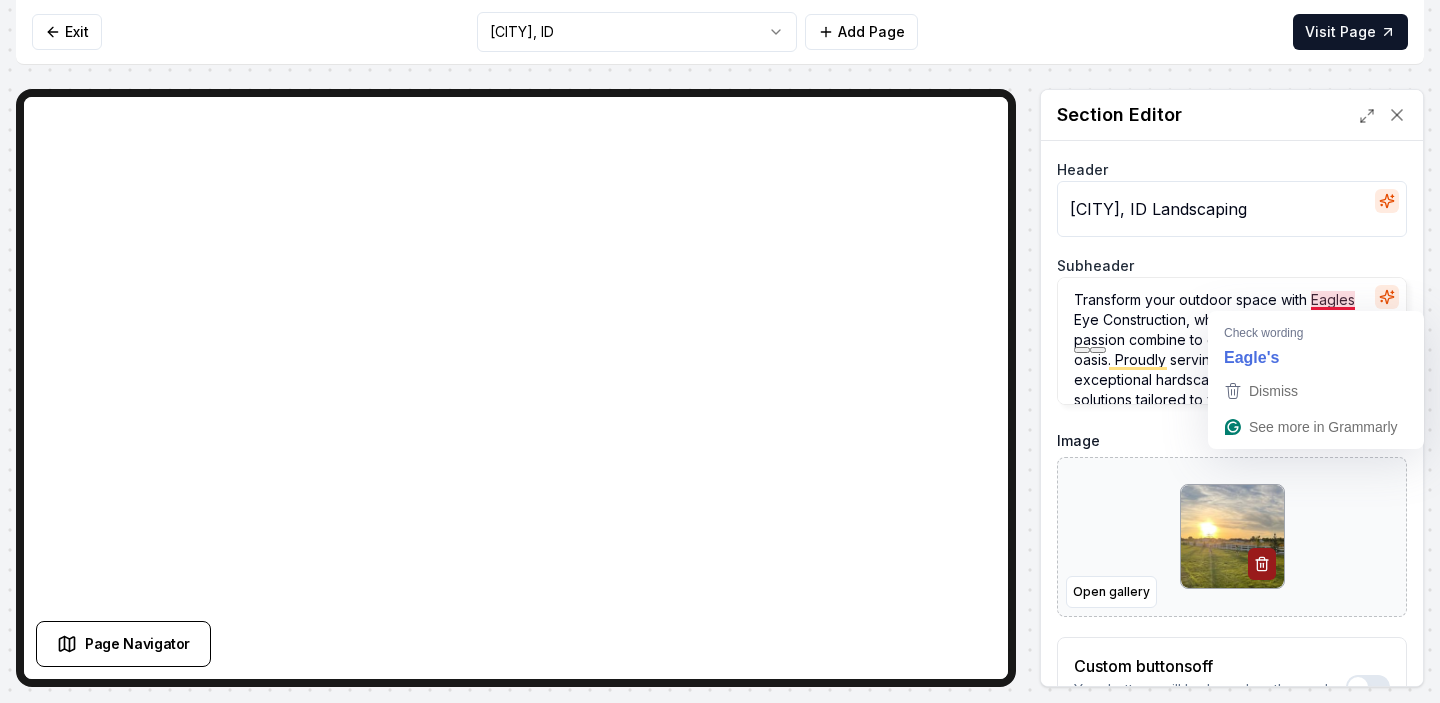 paste on "Snake River Hardscapes" 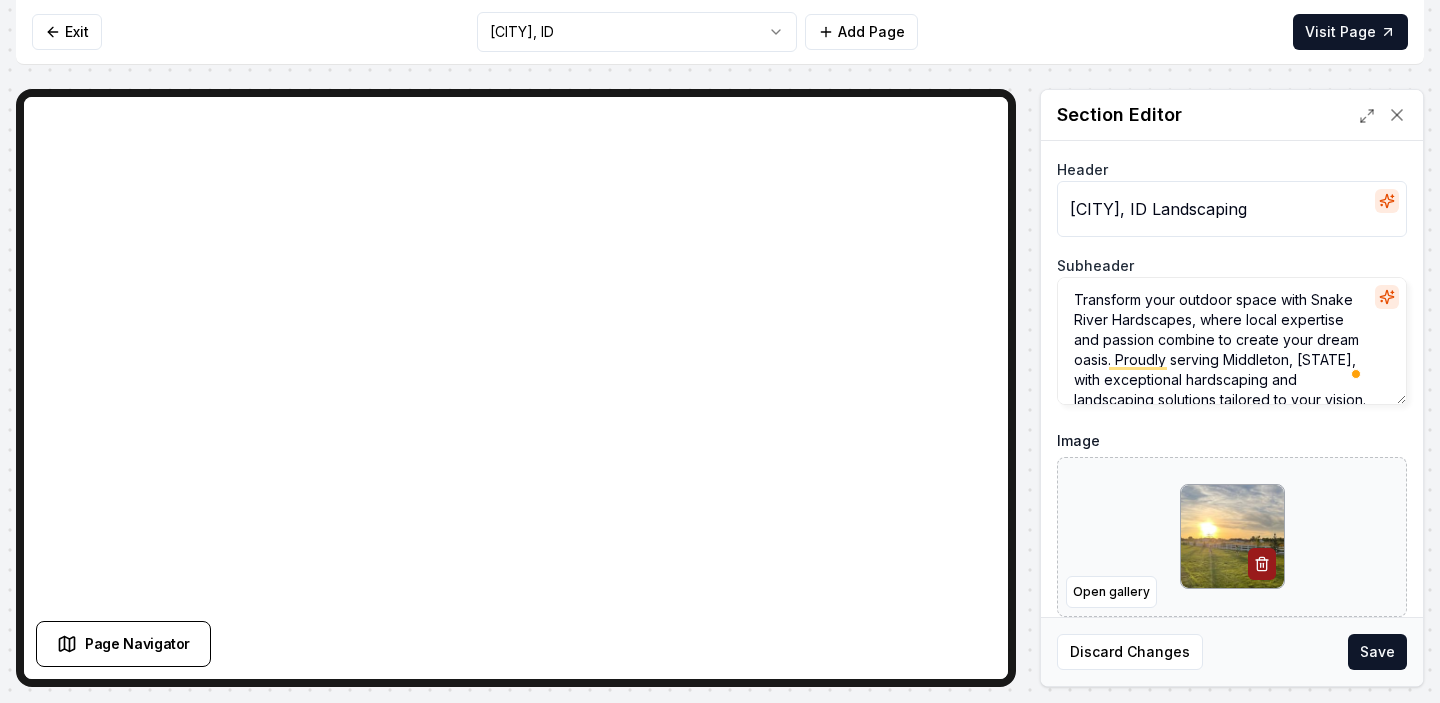 scroll, scrollTop: 15, scrollLeft: 0, axis: vertical 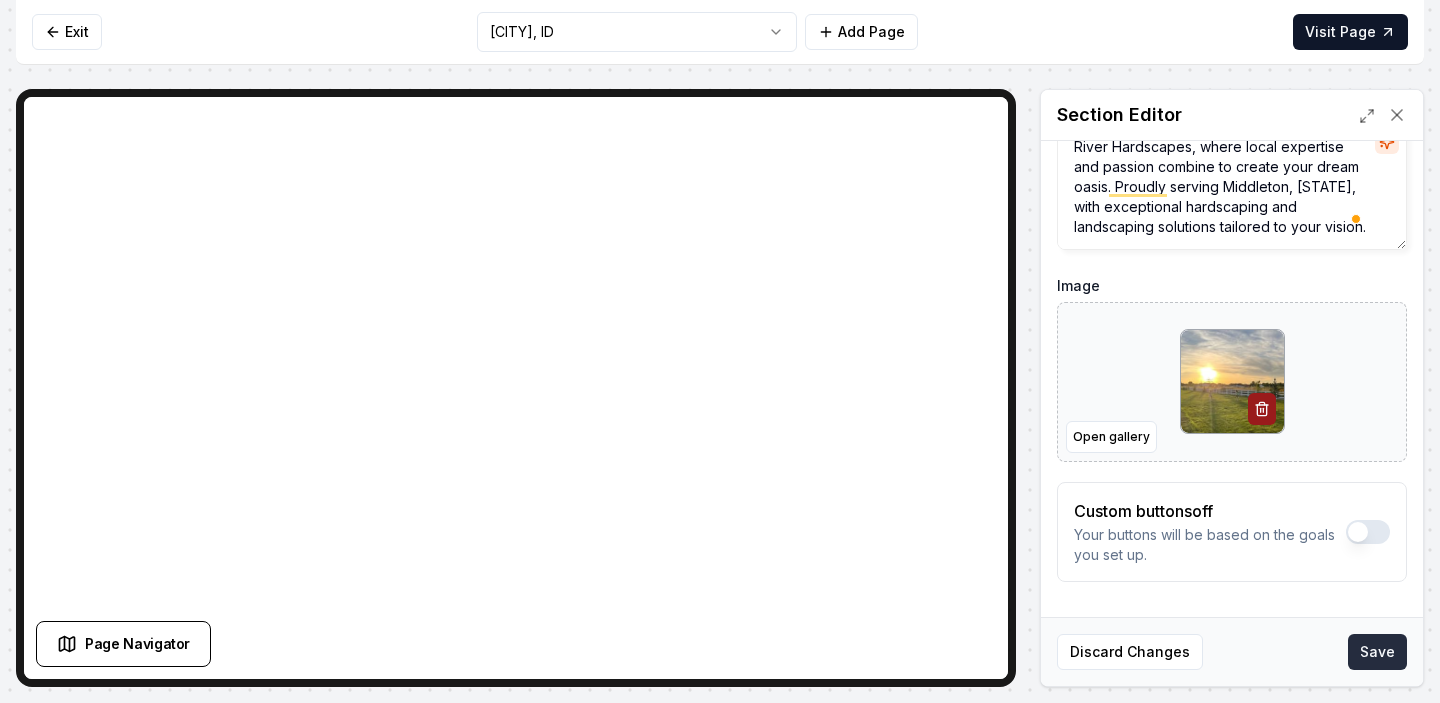 type on "Transform your outdoor space with Snake River Hardscapes, where local expertise and passion combine to create your dream oasis. Proudly serving Middleton, [STATE], with exceptional hardscaping and landscaping solutions tailored to your vision." 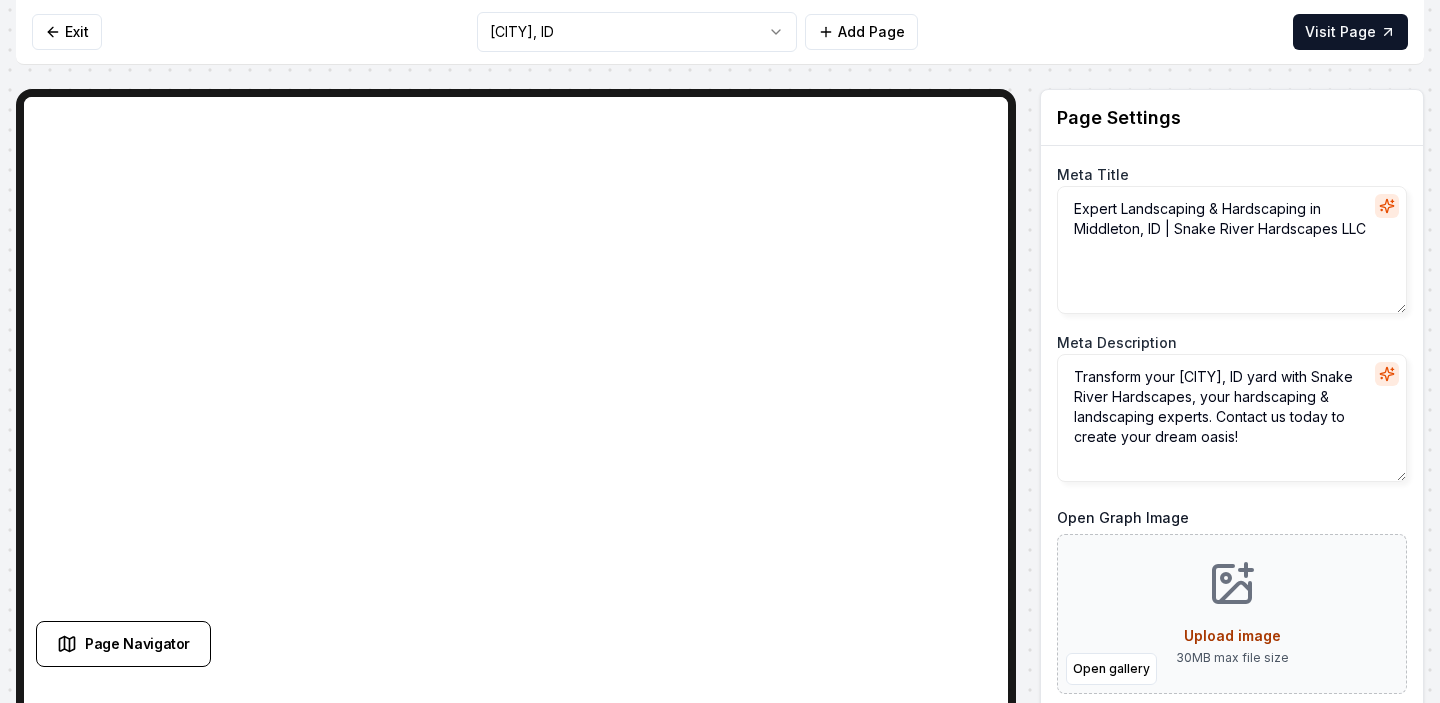 scroll, scrollTop: 0, scrollLeft: 0, axis: both 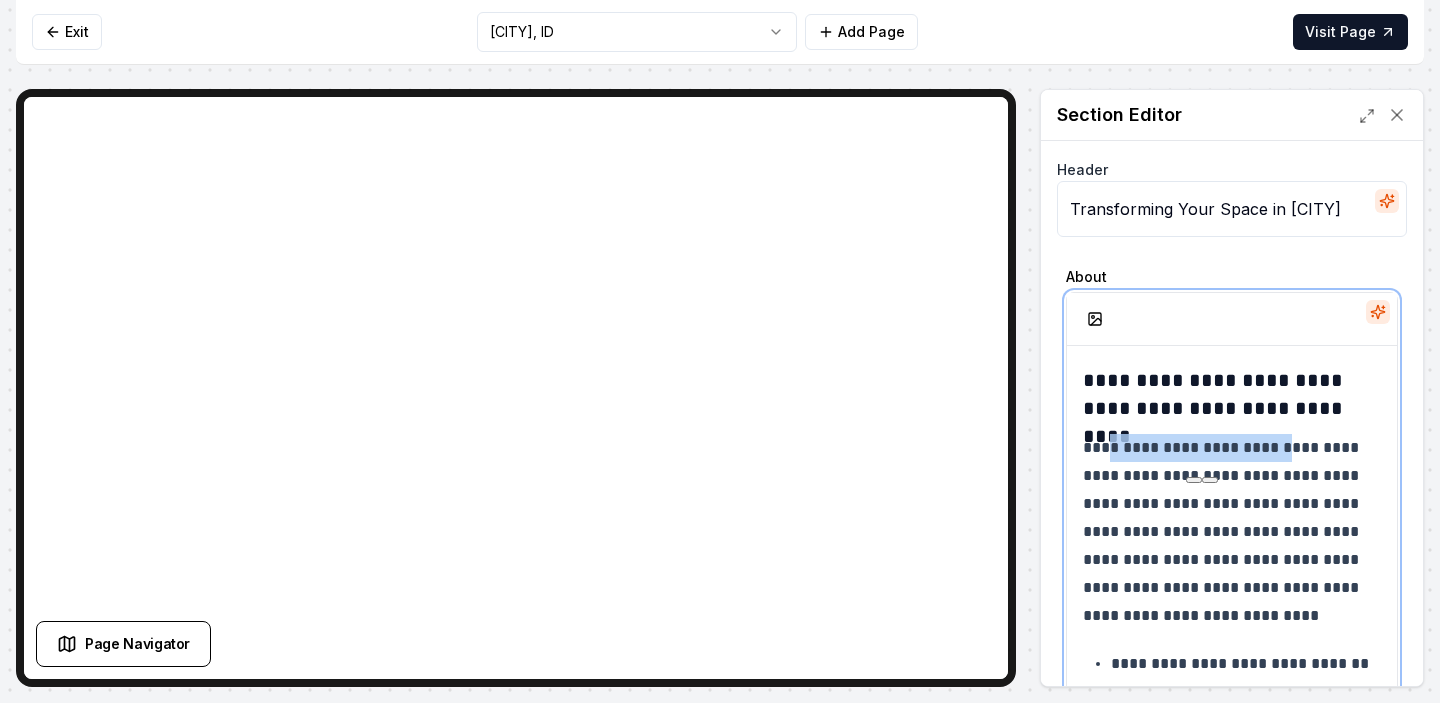 drag, startPoint x: 1285, startPoint y: 446, endPoint x: 1106, endPoint y: 451, distance: 179.06982 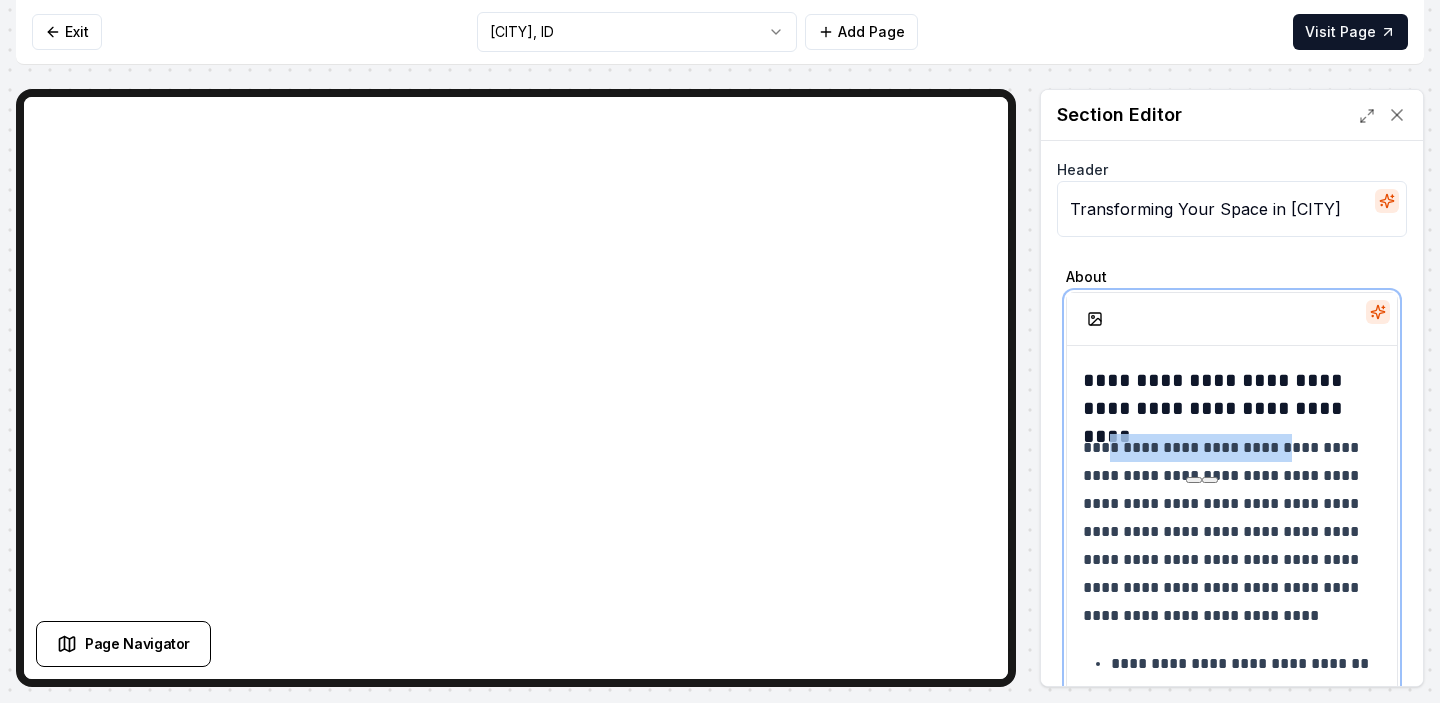 click on "**********" at bounding box center (1232, 532) 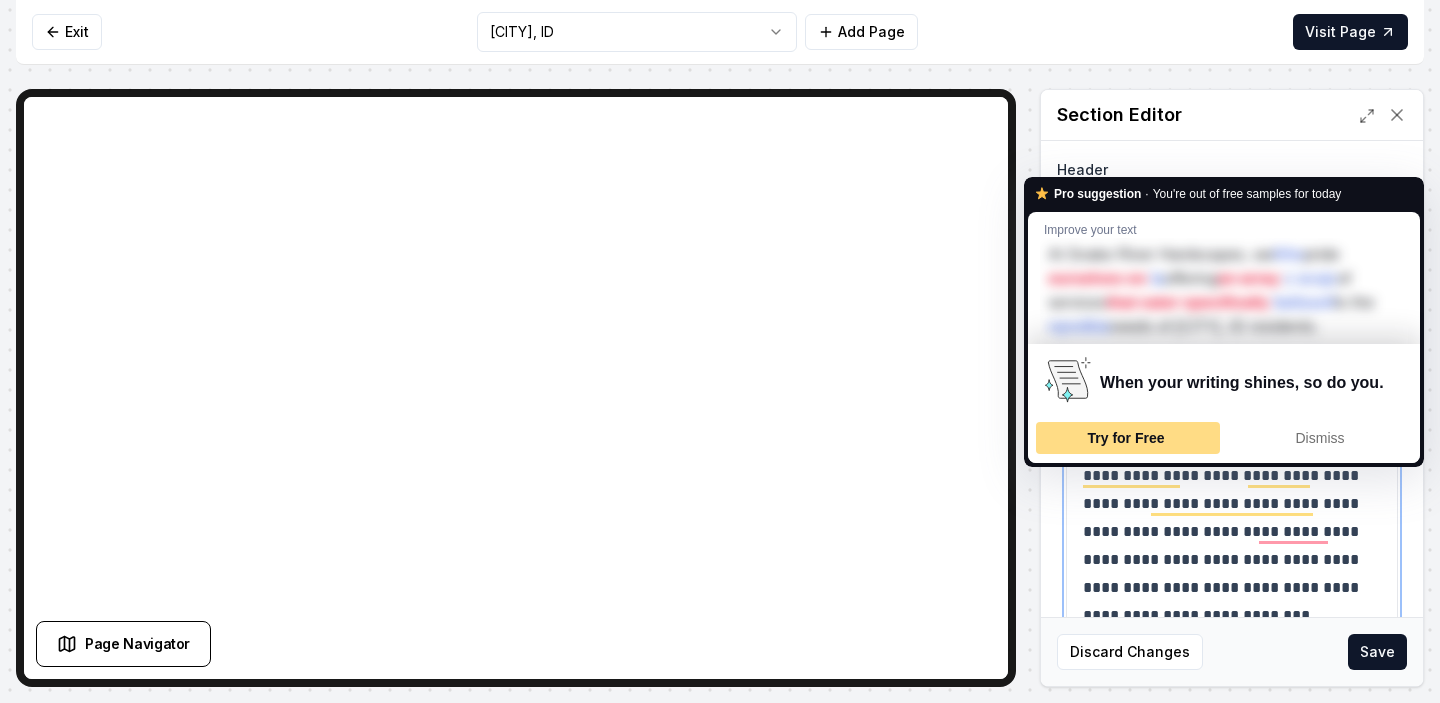 scroll, scrollTop: 450, scrollLeft: 0, axis: vertical 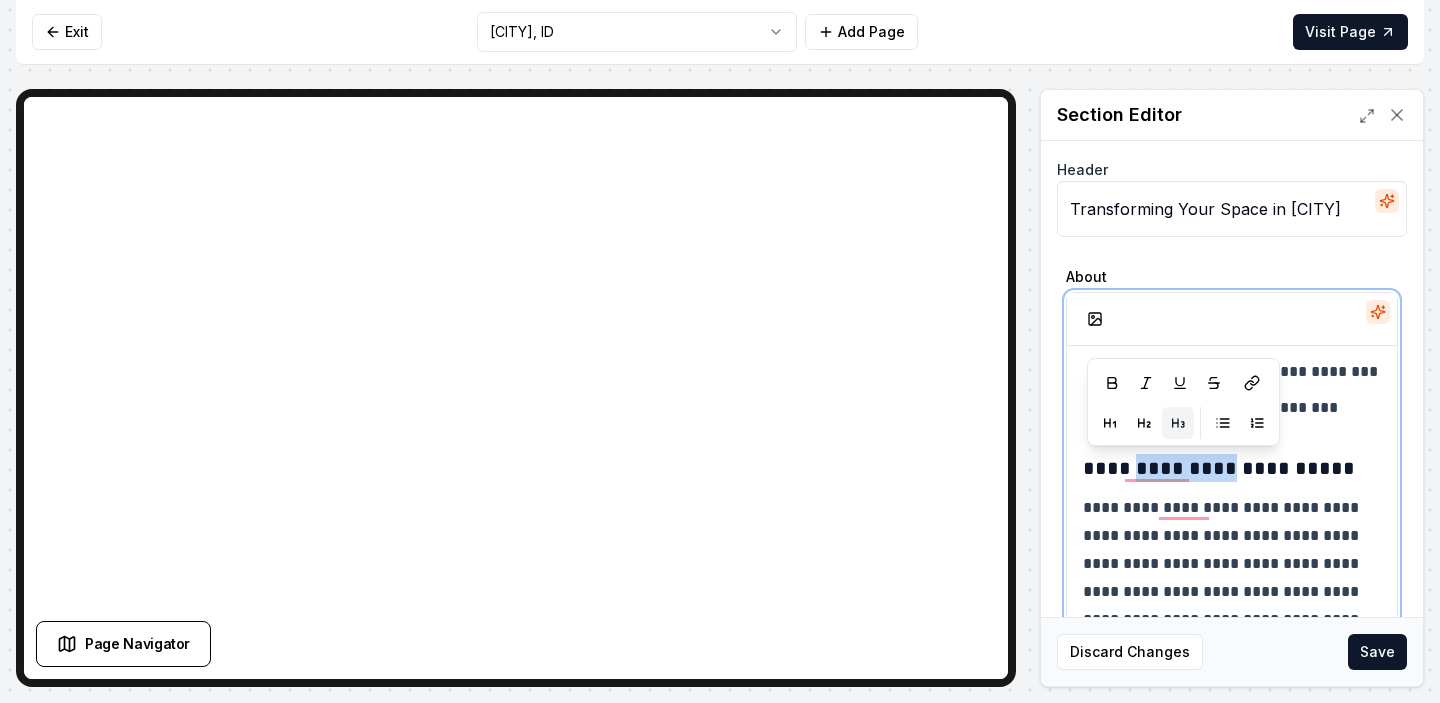 drag, startPoint x: 1134, startPoint y: 470, endPoint x: 1227, endPoint y: 468, distance: 93.0215 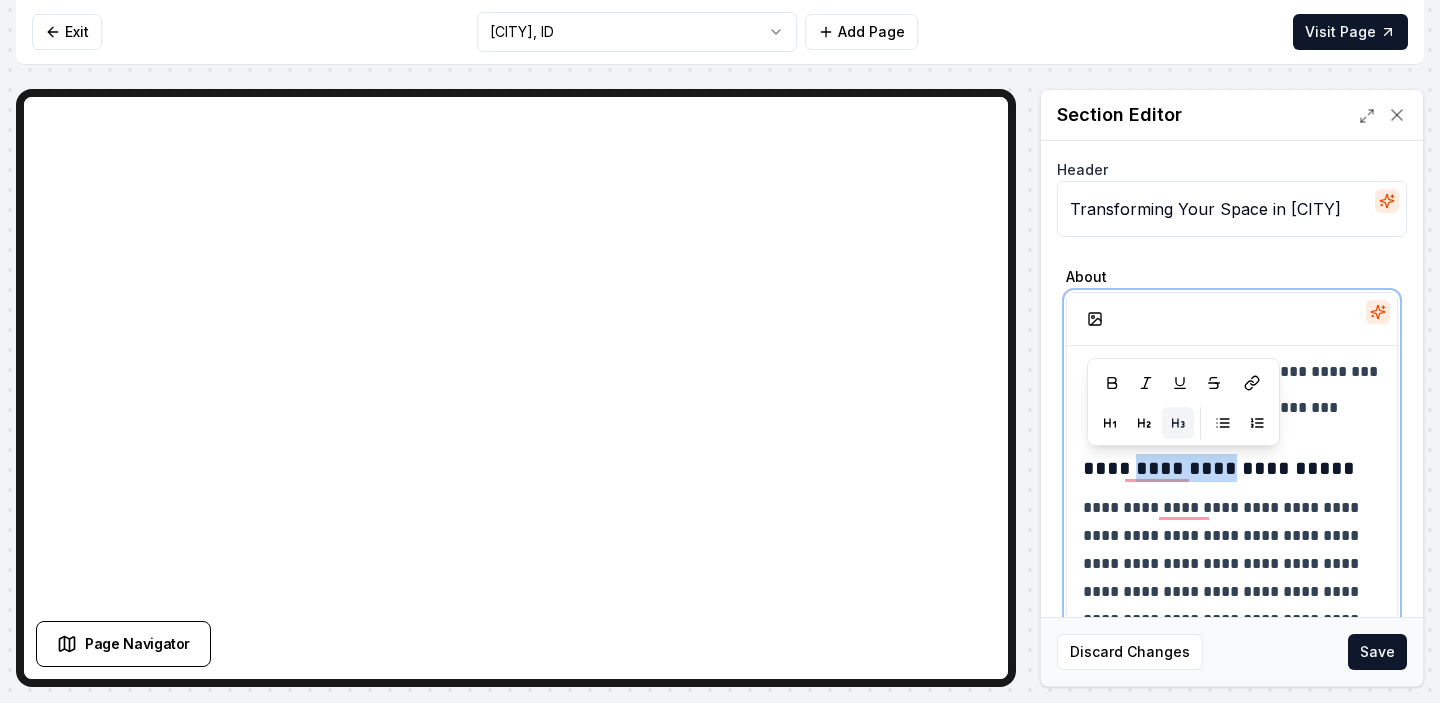 click on "**********" at bounding box center (1232, 468) 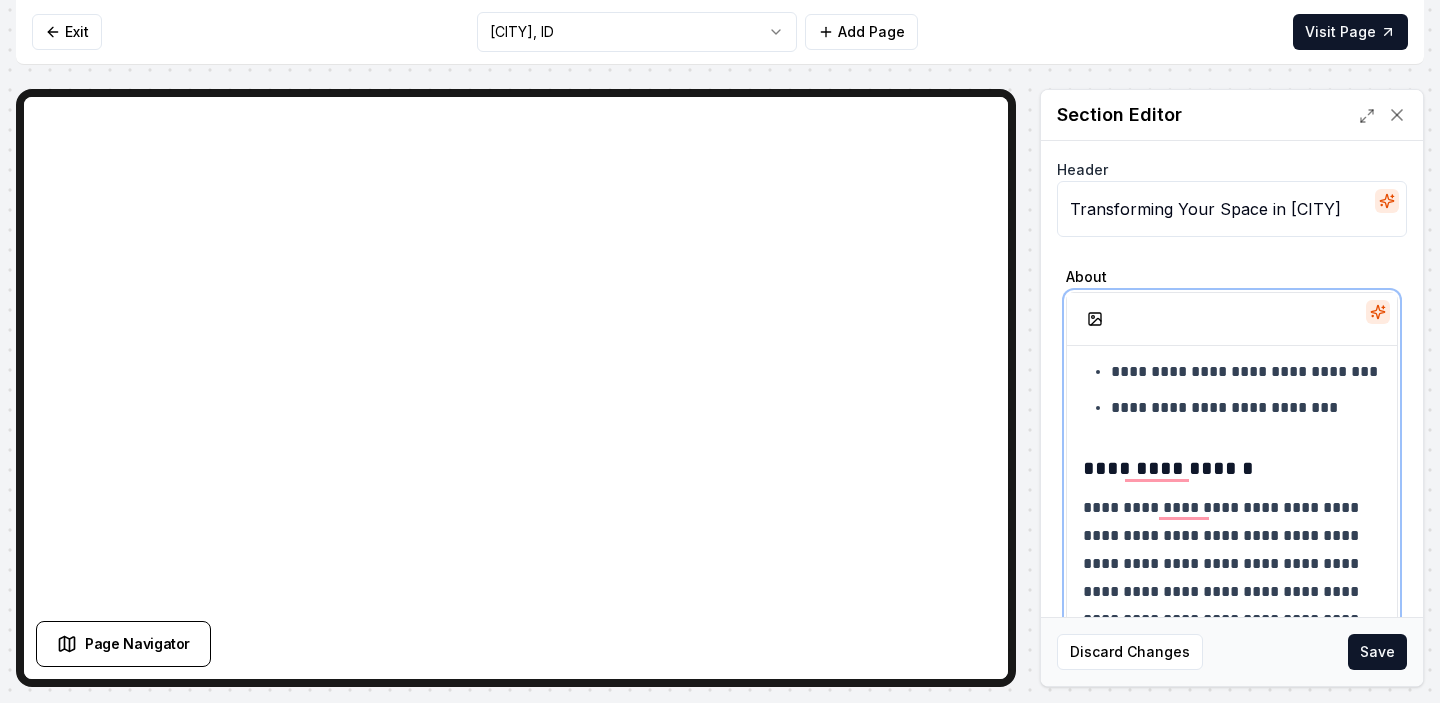 type 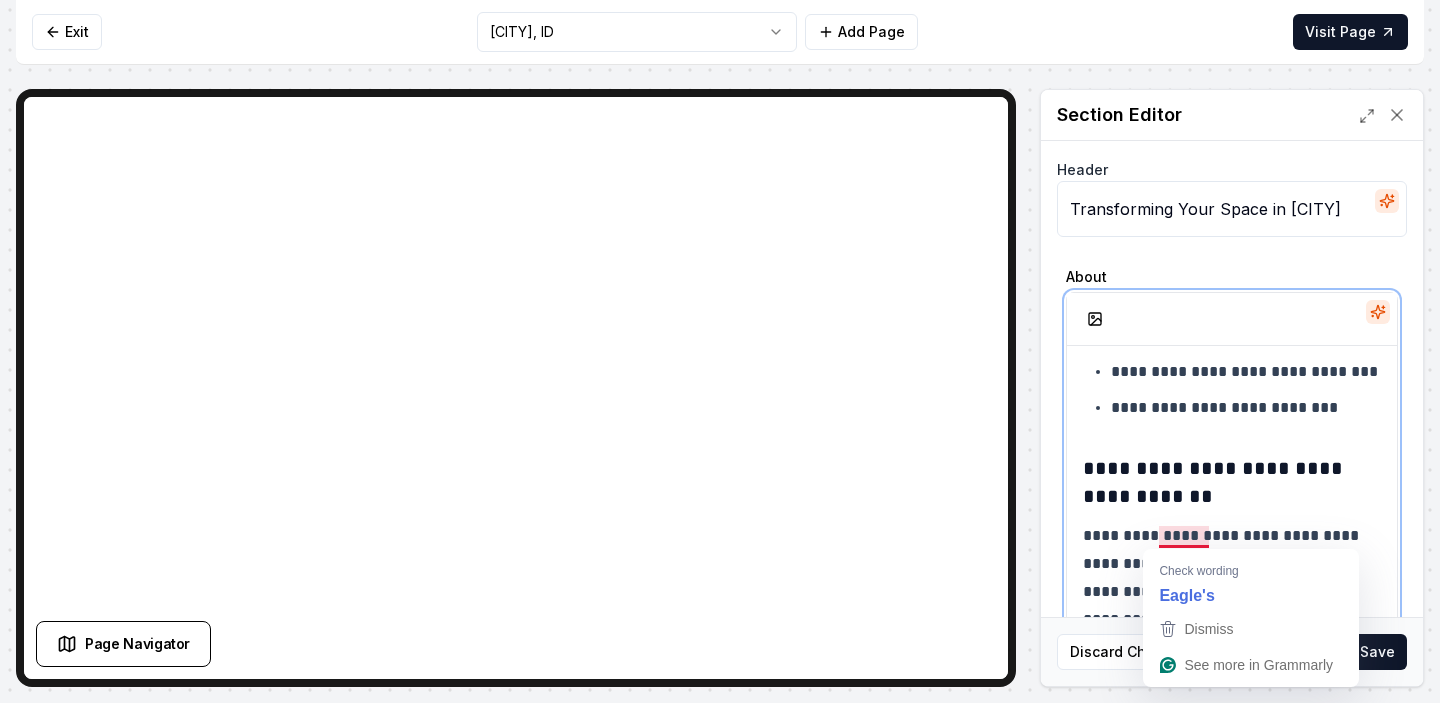 click on "**********" at bounding box center [1232, 634] 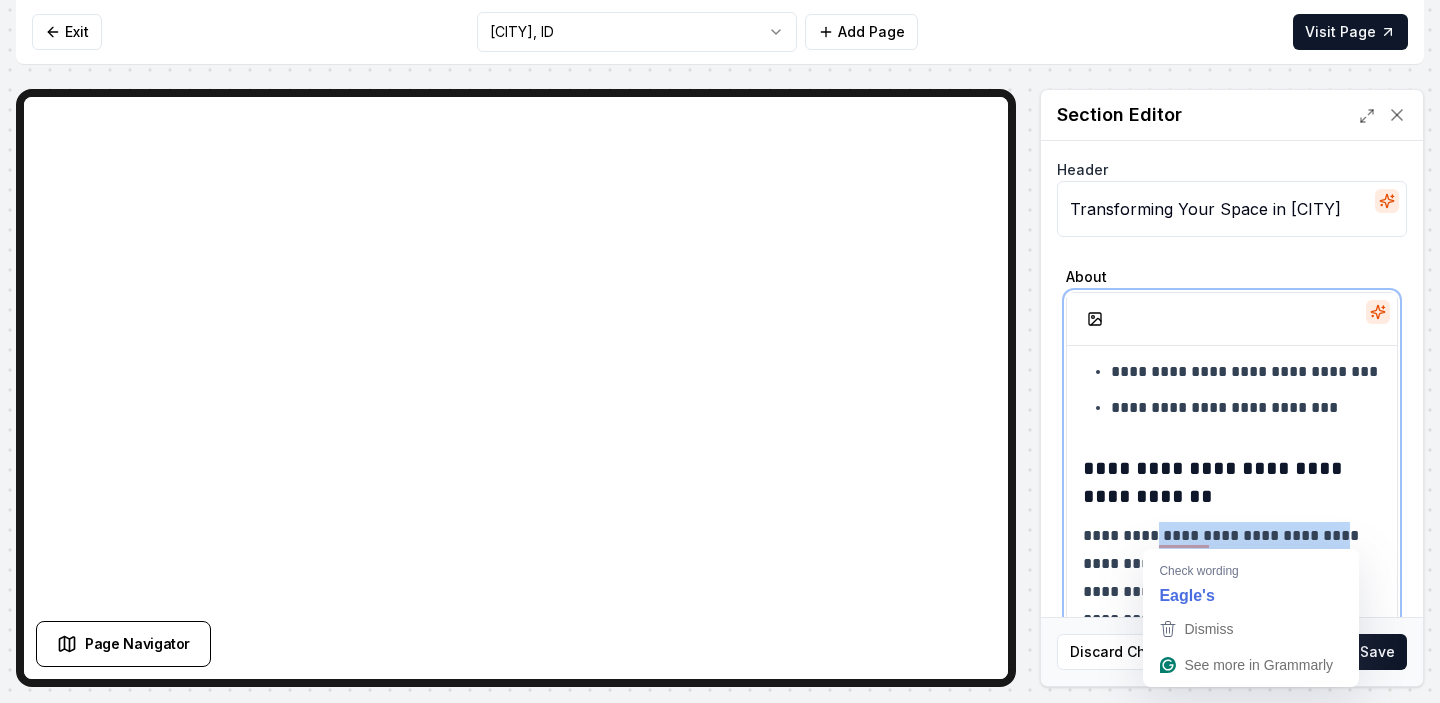 drag, startPoint x: 1161, startPoint y: 538, endPoint x: 1356, endPoint y: 537, distance: 195.00256 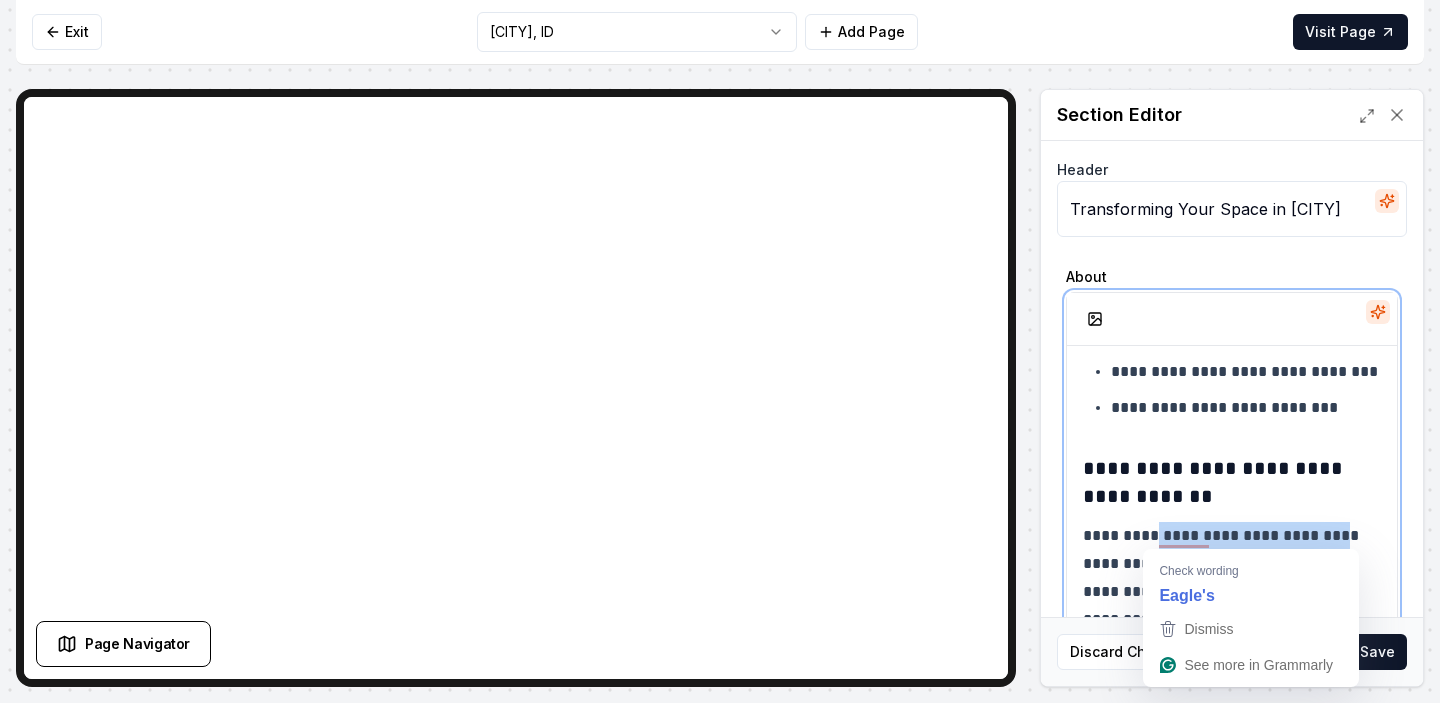 click on "**********" at bounding box center (1232, 634) 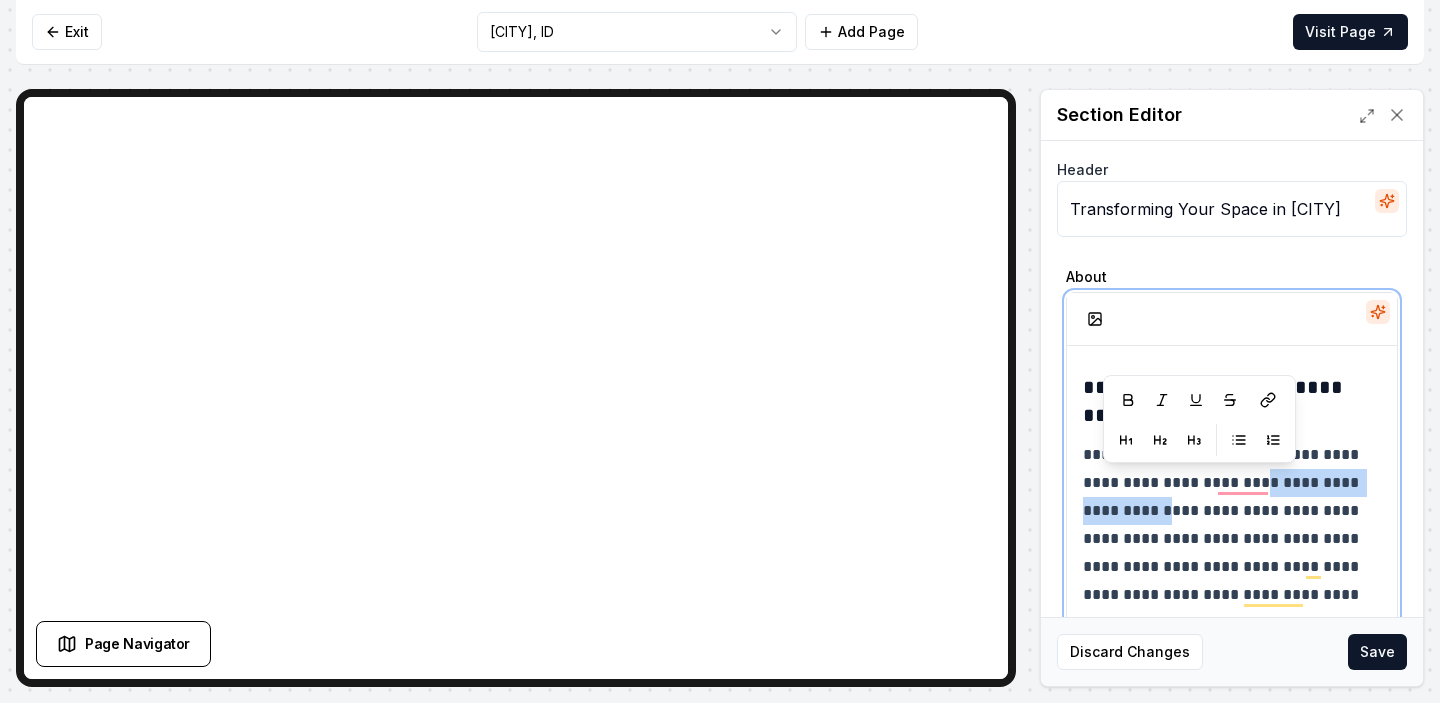 drag, startPoint x: 1222, startPoint y: 481, endPoint x: 1182, endPoint y: 514, distance: 51.855568 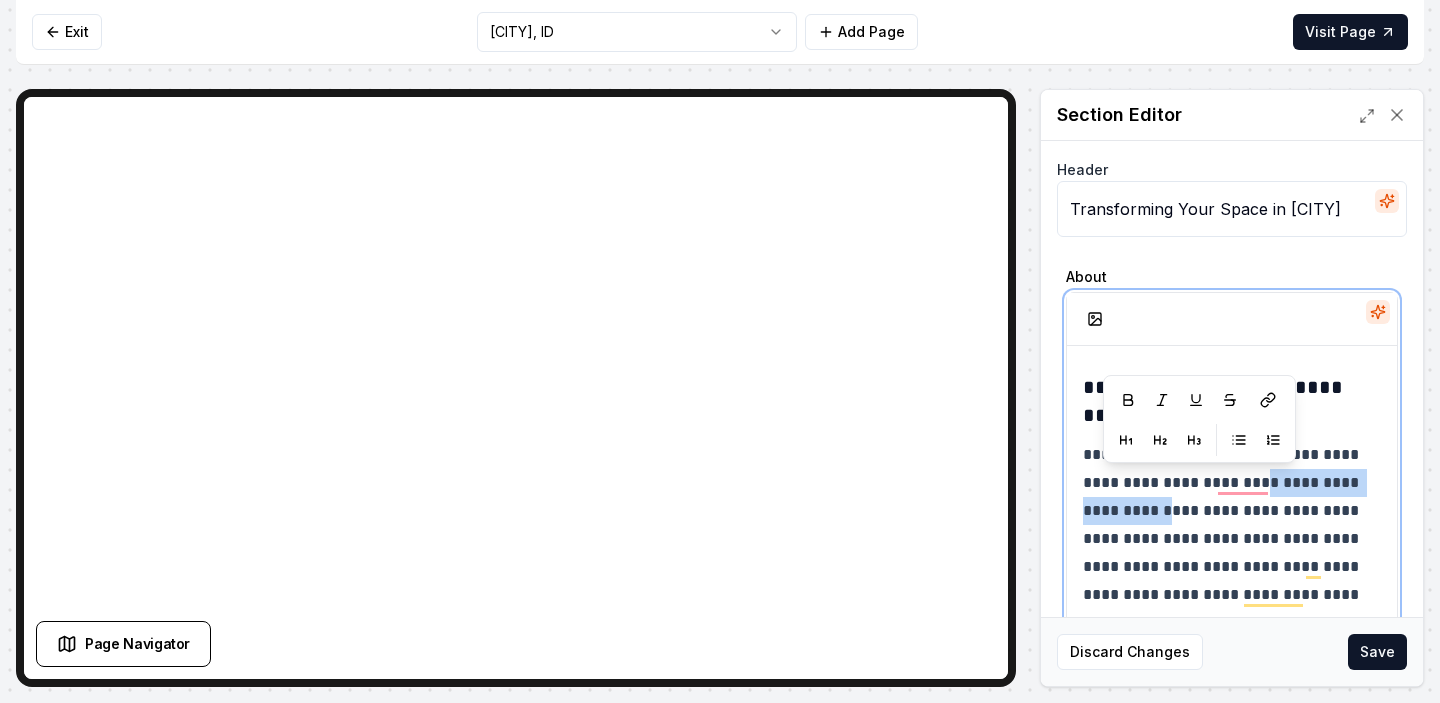 click on "**********" at bounding box center [1232, 595] 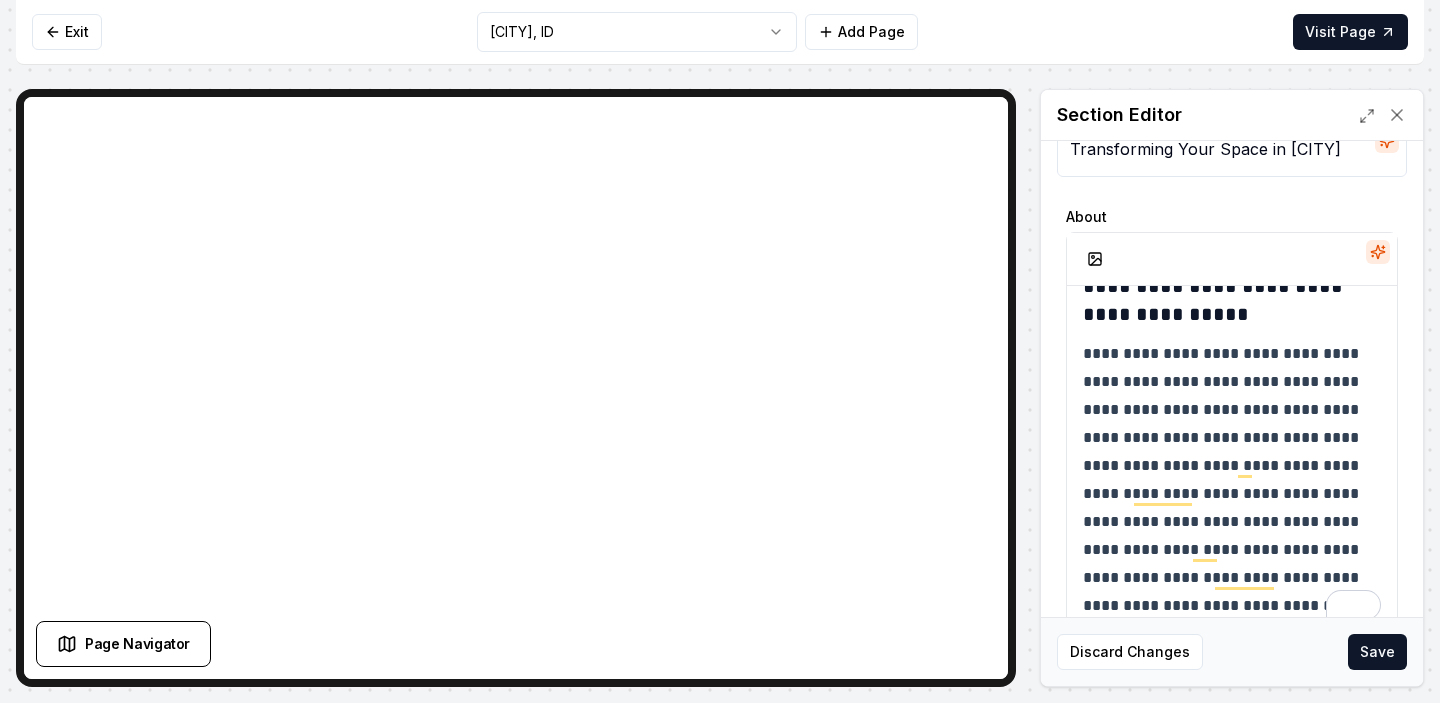 click on "Discard Changes Save" at bounding box center (1232, 651) 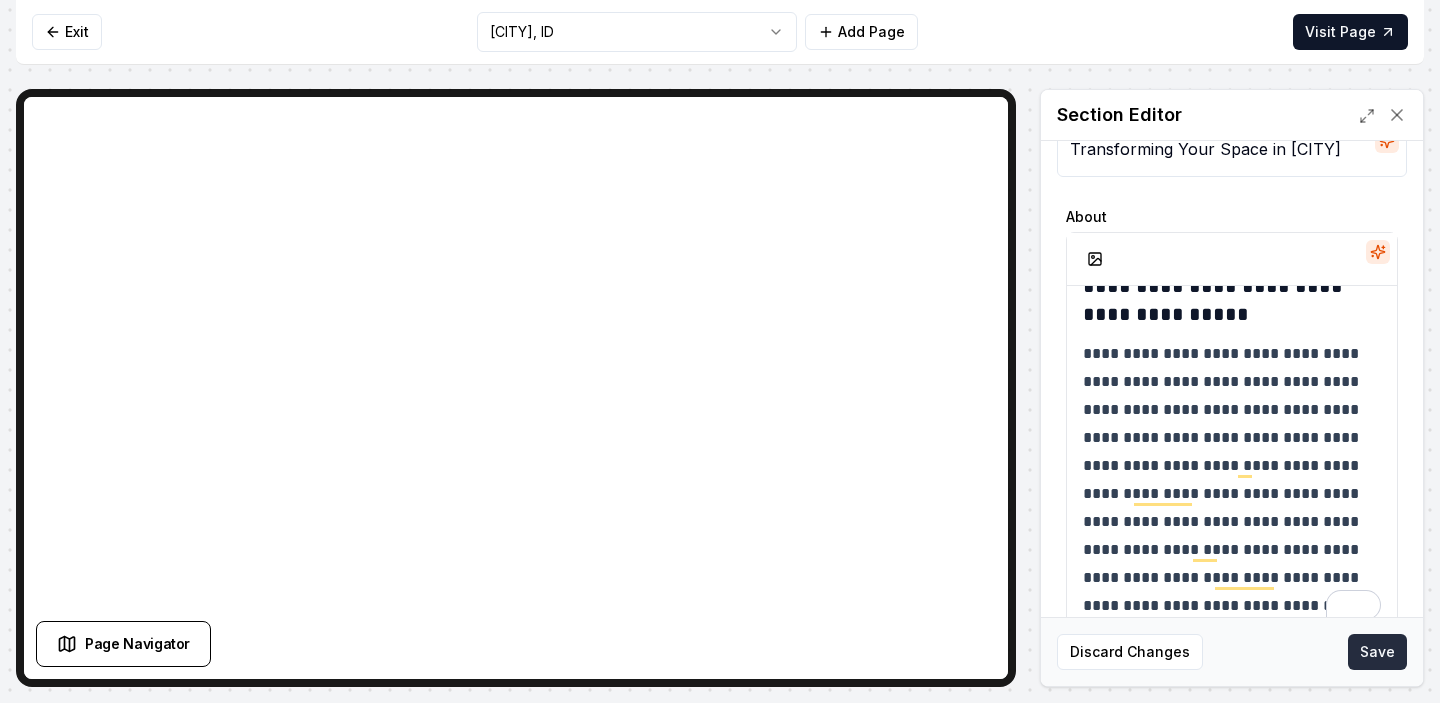 click on "Save" at bounding box center (1377, 652) 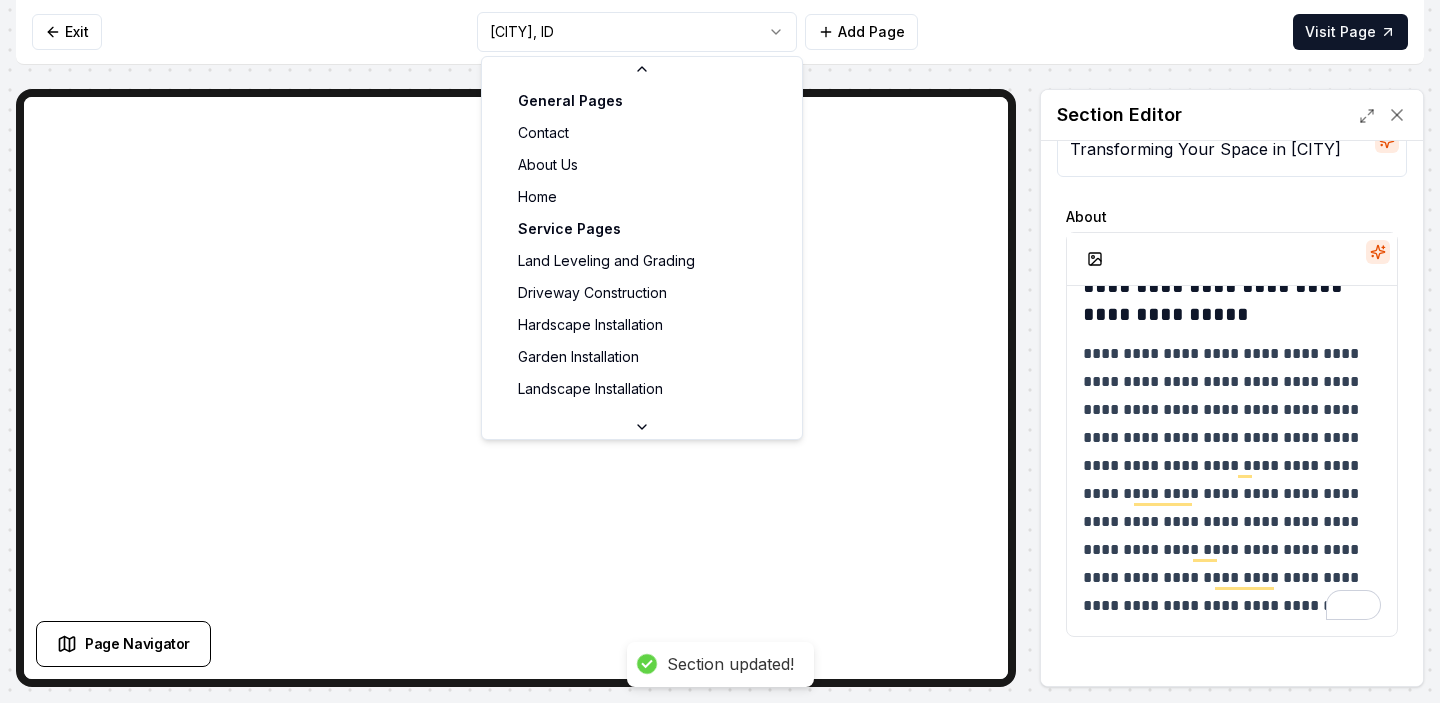click on "**********" at bounding box center (720, 351) 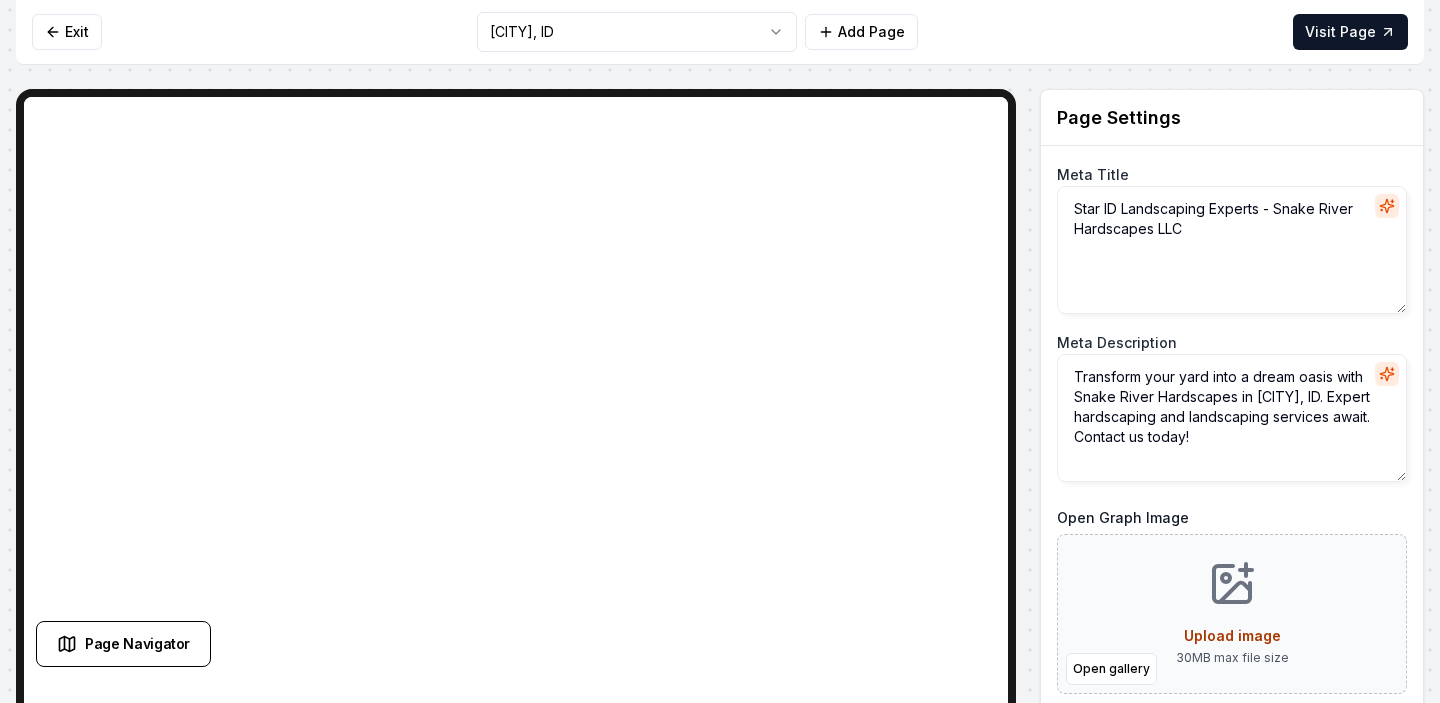 click on "Computer Required This feature is only available on a computer. Please switch to a computer to edit your site. Go back  Exit [CITY], ID Add Page Visit Page  Page Navigator Page Settings Meta Title [CITY] ID Landscaping Experts - Snake River Hardscapes LLC Meta Description Transform your yard into a dream oasis with Snake River Hardscapes in [CITY], ID. Expert hardscaping and landscaping services await. Contact us today! Open Graph Image Open gallery Upload image 30  MB max file size URL Slug [city]-id Discard Changes Save Section Editor Unsupported section type /dashboard/sites/f895d079-bf65-4729-b307-2c15c7b60019/pages/3565224b-feb5-4304-9761-0da13a4594d8" at bounding box center (720, 351) 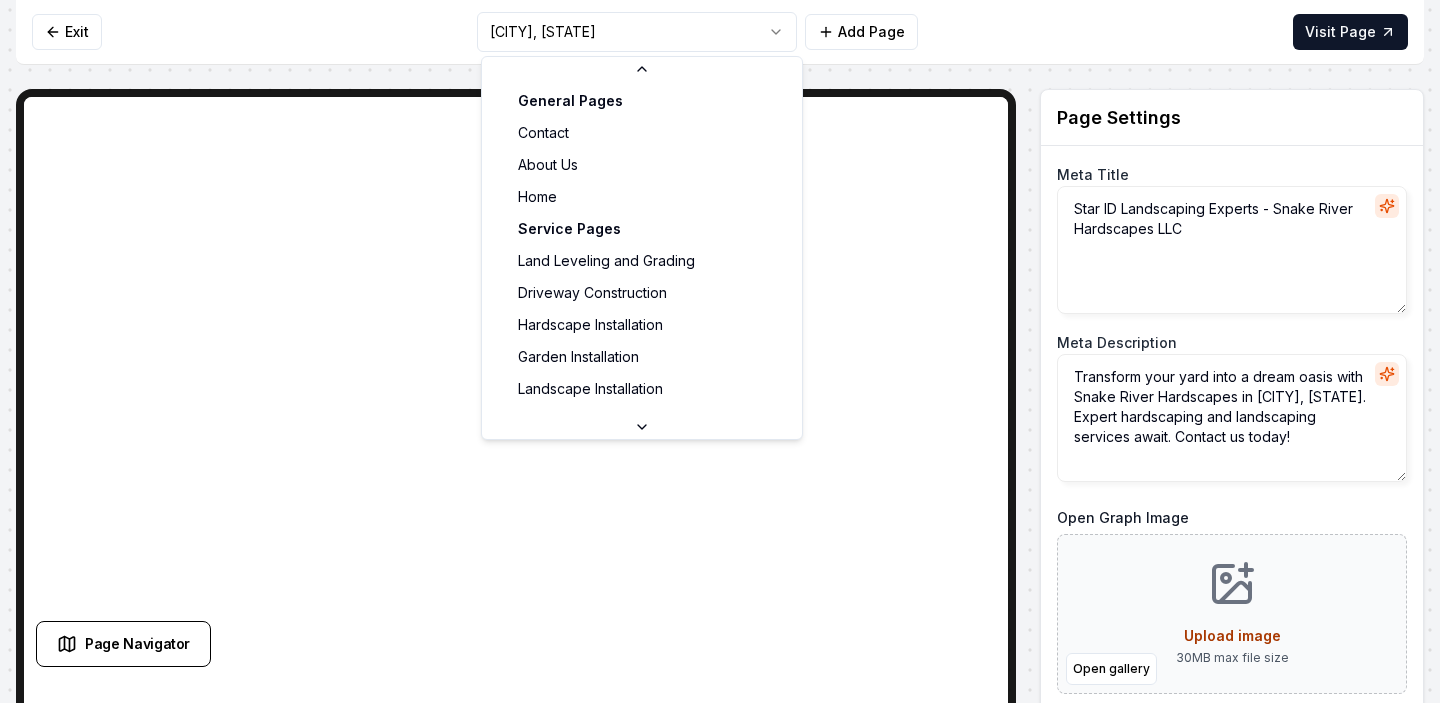 scroll, scrollTop: 0, scrollLeft: 0, axis: both 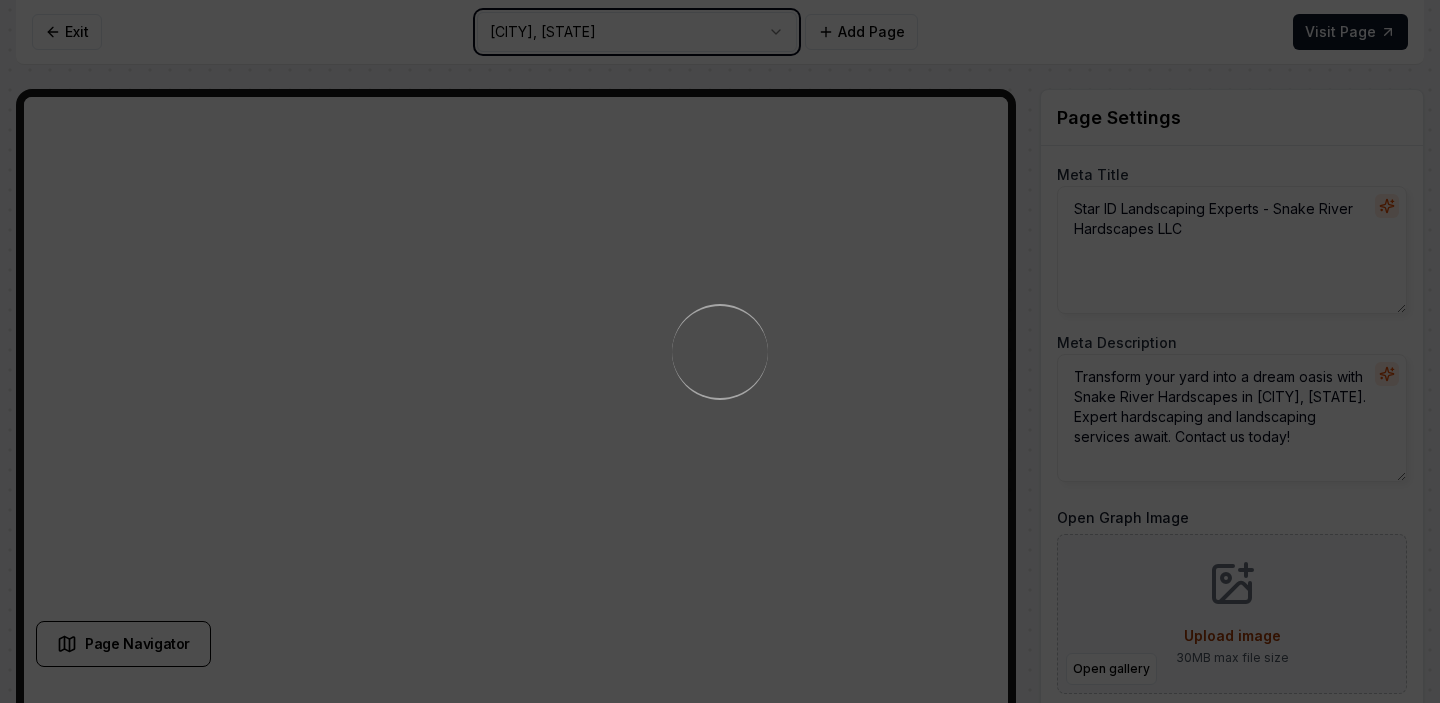 type on "middleton-id" 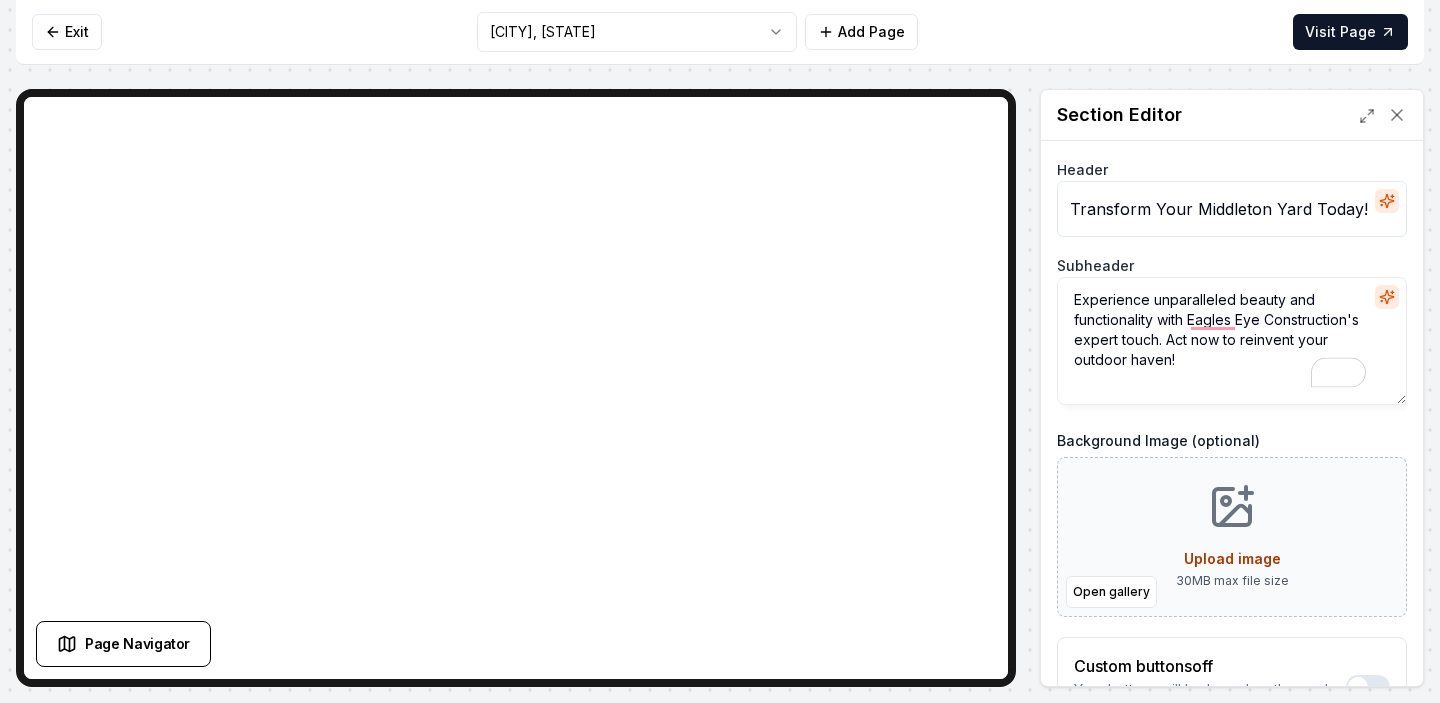 drag, startPoint x: 1192, startPoint y: 322, endPoint x: 1365, endPoint y: 315, distance: 173.14156 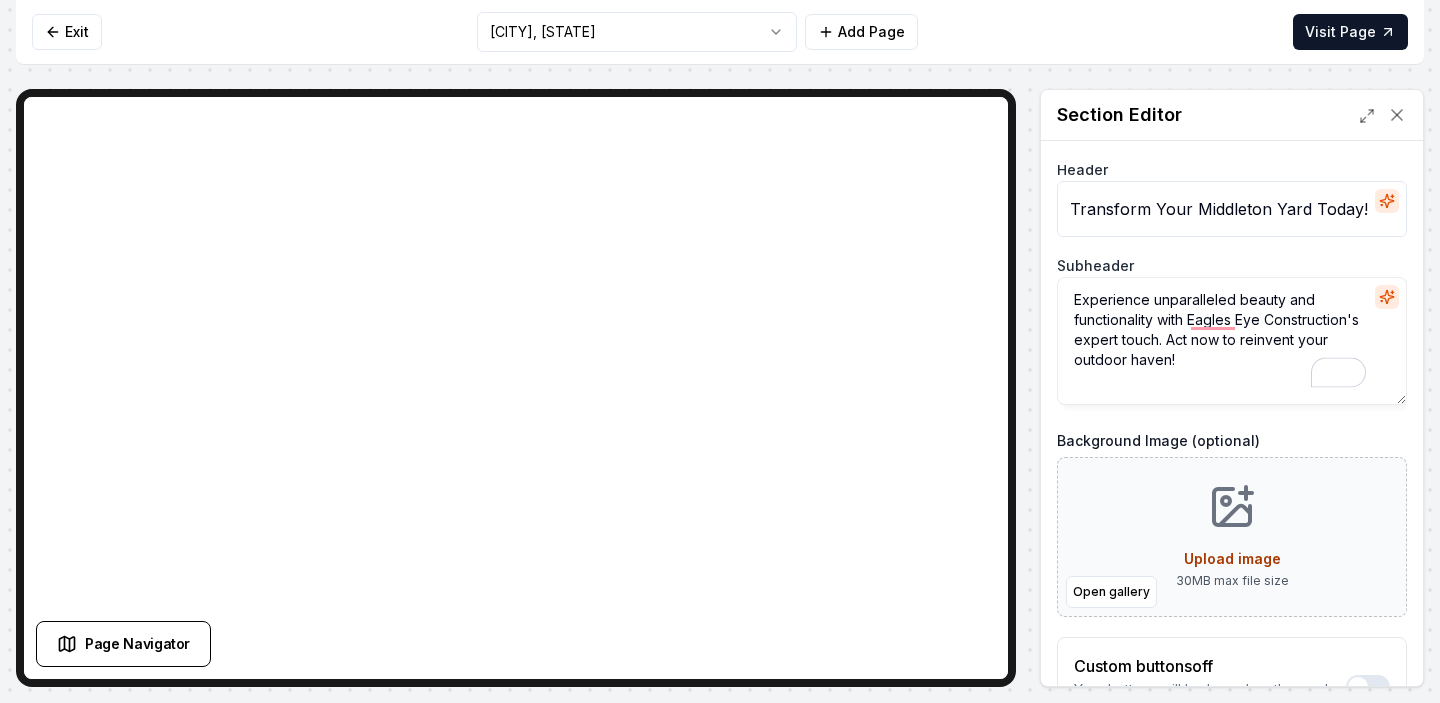 click on "Experience unparalleled beauty and functionality with Eagles Eye Construction's expert touch. Act now to reinvent your outdoor haven!" at bounding box center (1232, 341) 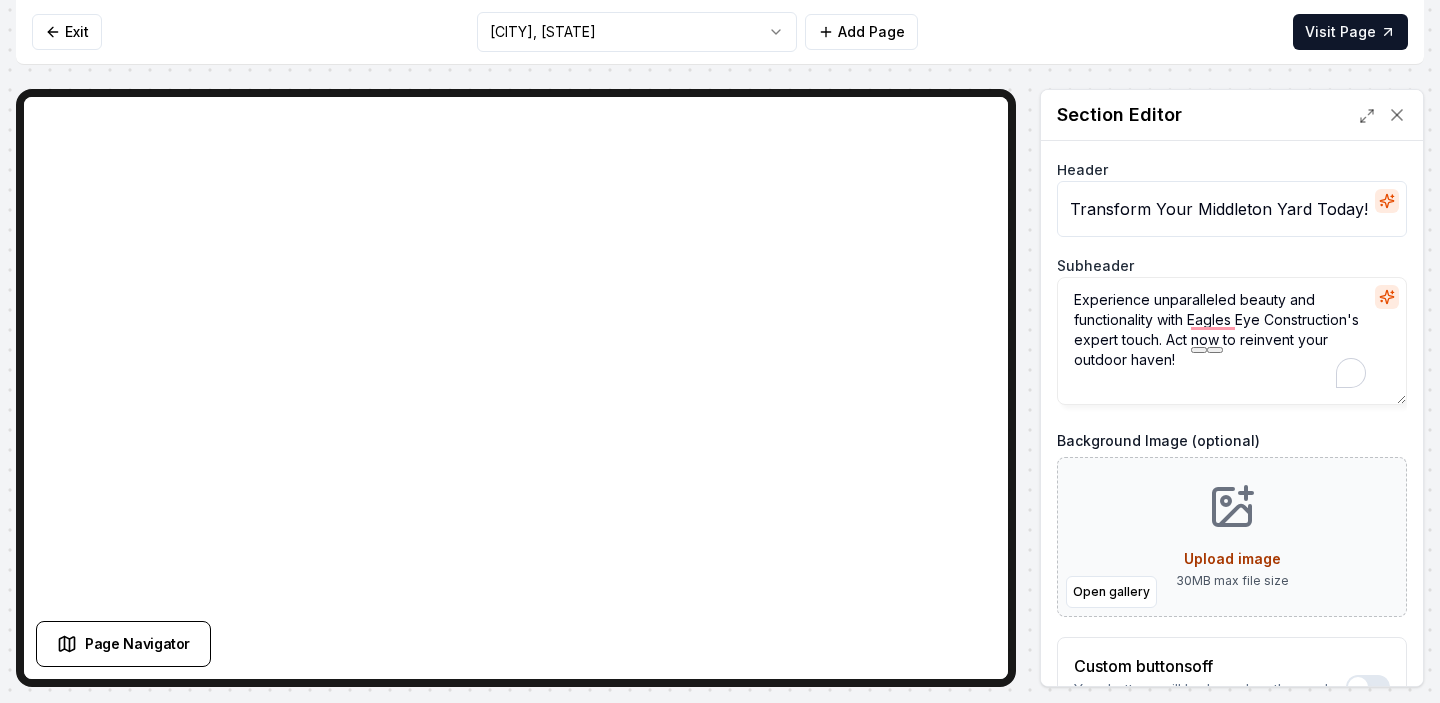 paste on "Snake River Hardscape" 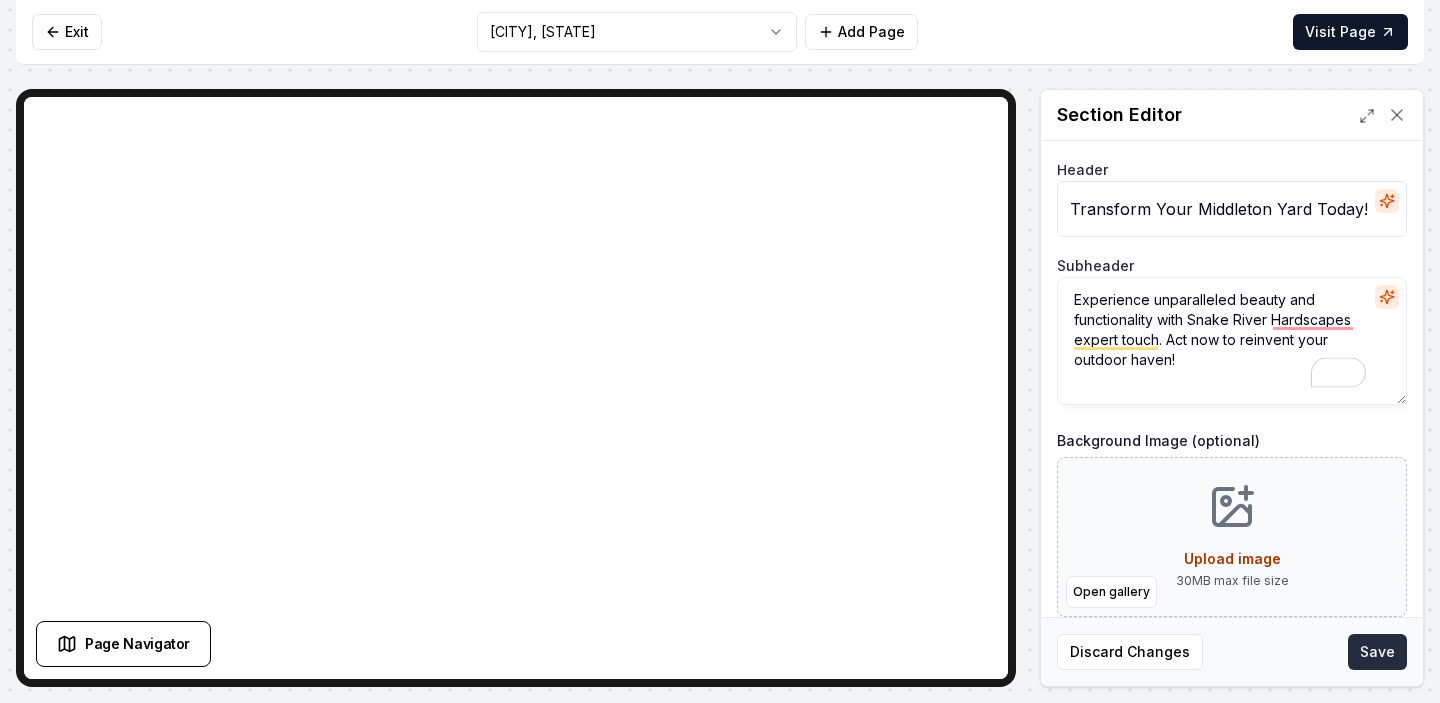 type on "Experience unparalleled beauty and functionality with Snake River Hardscapes expert touch. Act now to reinvent your outdoor haven!" 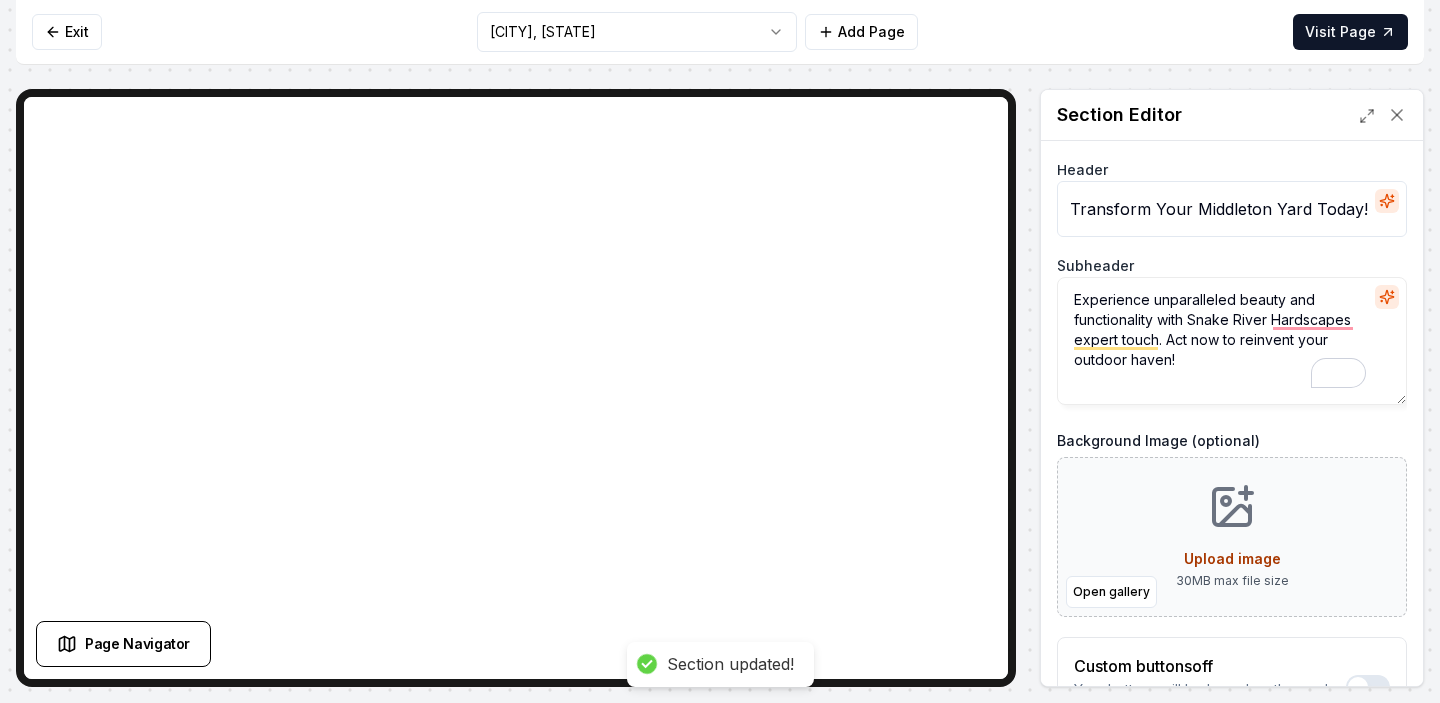 click on "Computer Required This feature is only available on a computer. Please switch to a computer to edit your site. Go back  Exit [CITY], [STATE] Add Page Visit Page  Page Navigator Page Settings Section Editor Header Transform Your [CITY] Yard Today! Subheader Experience unparalleled beauty and functionality with Snake River Hardscapes expert touch. Act now to reinvent your outdoor haven! Background Image (optional) Open gallery Upload image 30  MB max file size Custom buttons  off Your buttons will be based on the goals you set up. Discard Changes Save Section updated! /dashboard/sites/f895d079-bf65-4729-b307-2c15c7b60019/pages/acb7590e-98ff-4a82-b5f3-c354e066cde5" at bounding box center (720, 351) 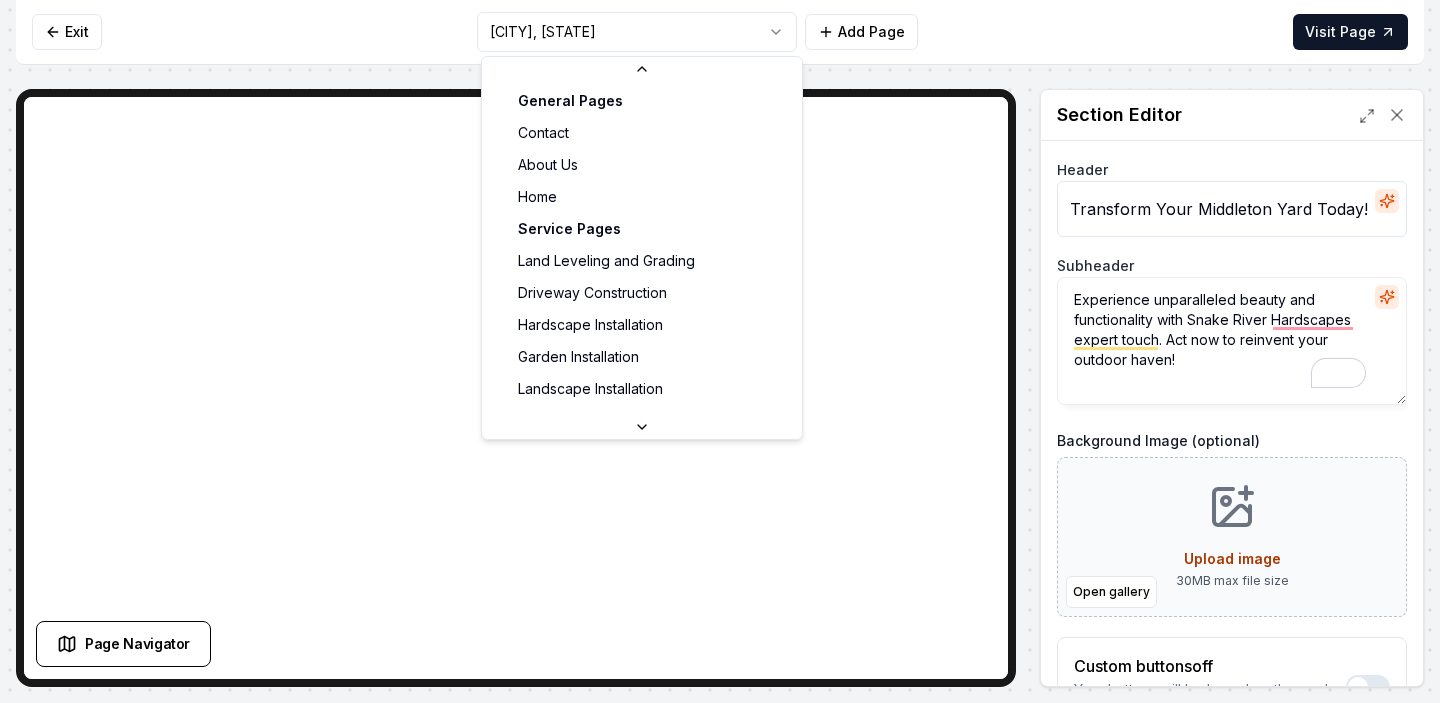 scroll, scrollTop: 342, scrollLeft: 0, axis: vertical 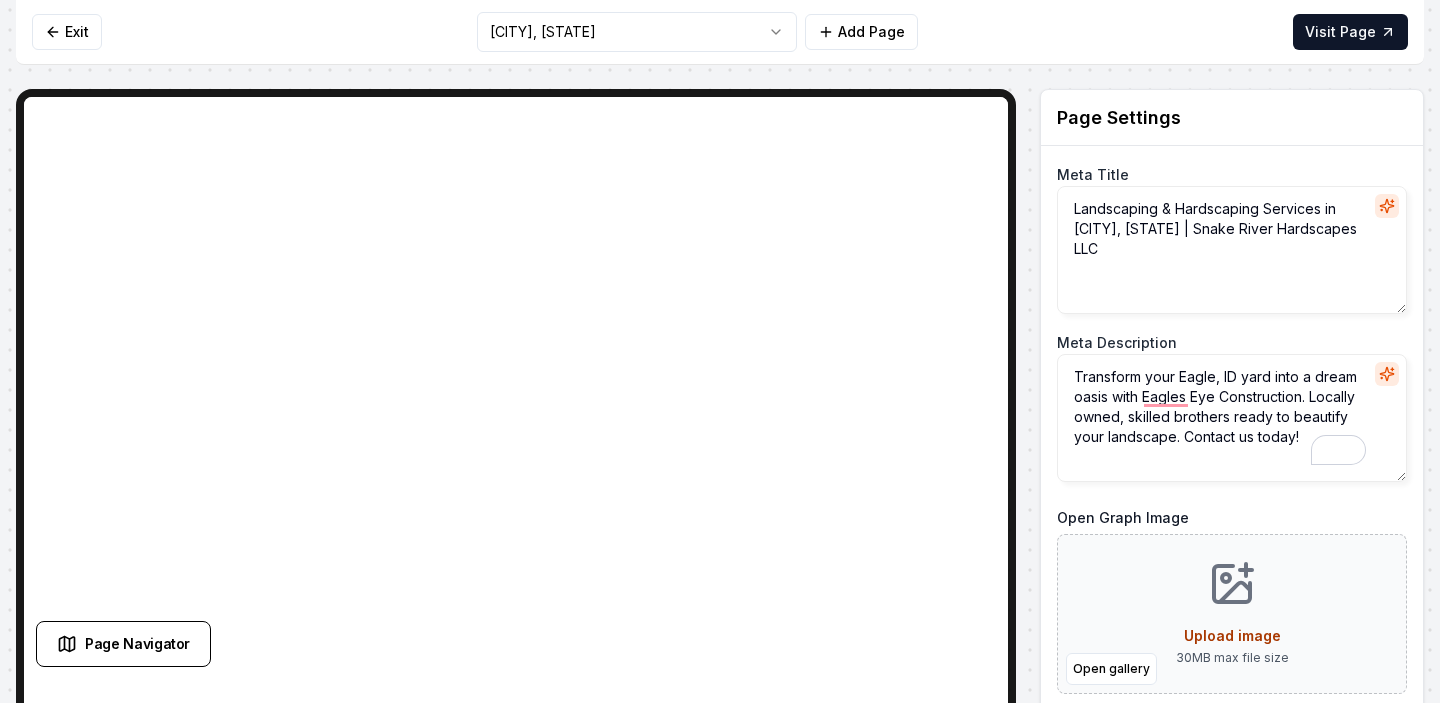 drag, startPoint x: 1145, startPoint y: 396, endPoint x: 1305, endPoint y: 398, distance: 160.0125 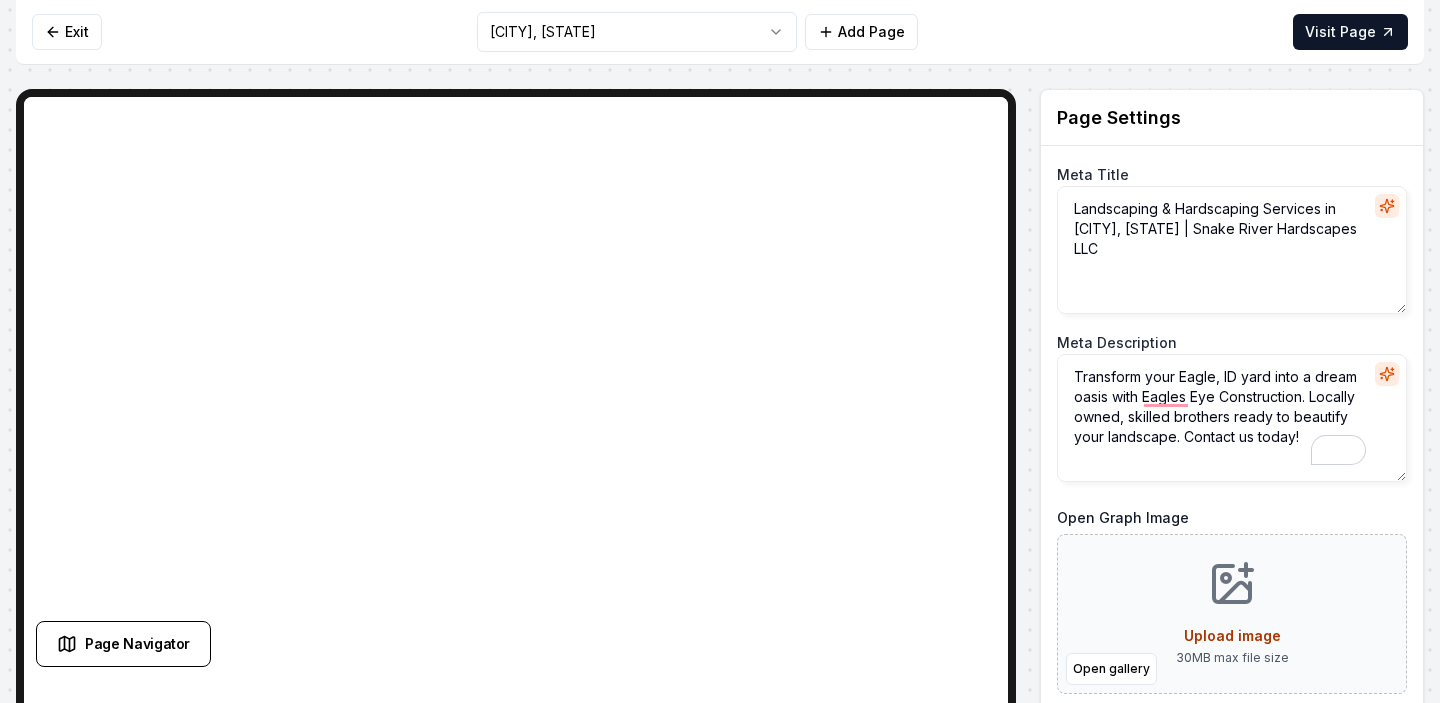 click on "Transform your Eagle, ID yard into a dream oasis with Eagles Eye Construction. Locally owned, skilled brothers ready to beautify your landscape. Contact us today!" at bounding box center (1232, 418) 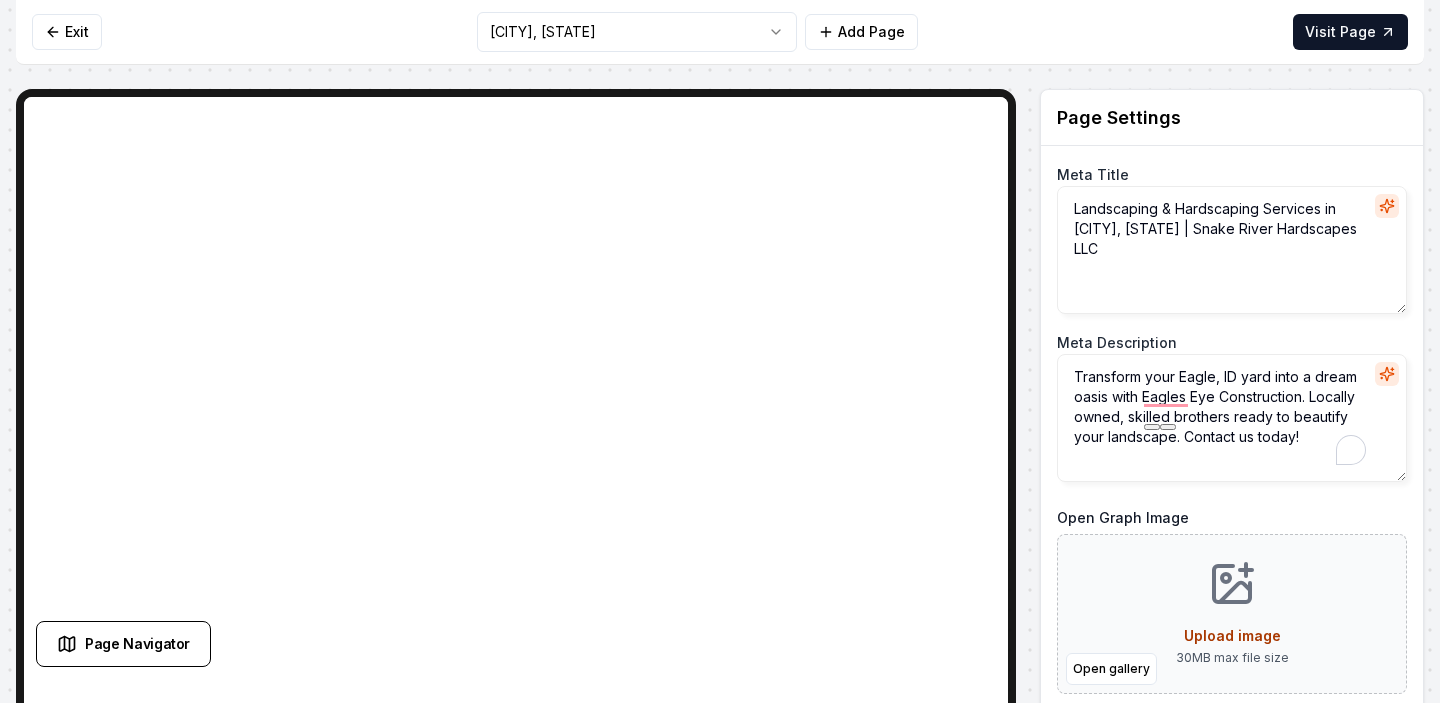 paste on "Snake River Hardscapes" 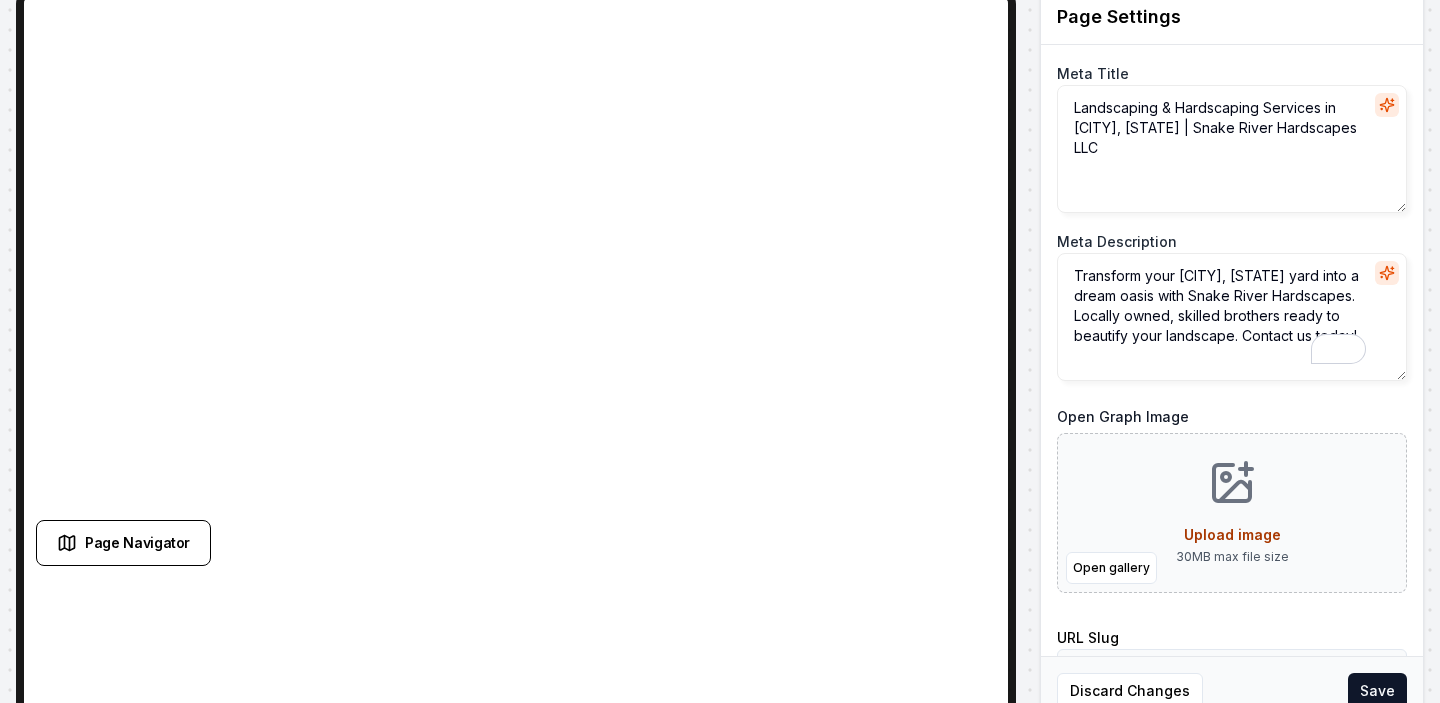 scroll, scrollTop: 124, scrollLeft: 0, axis: vertical 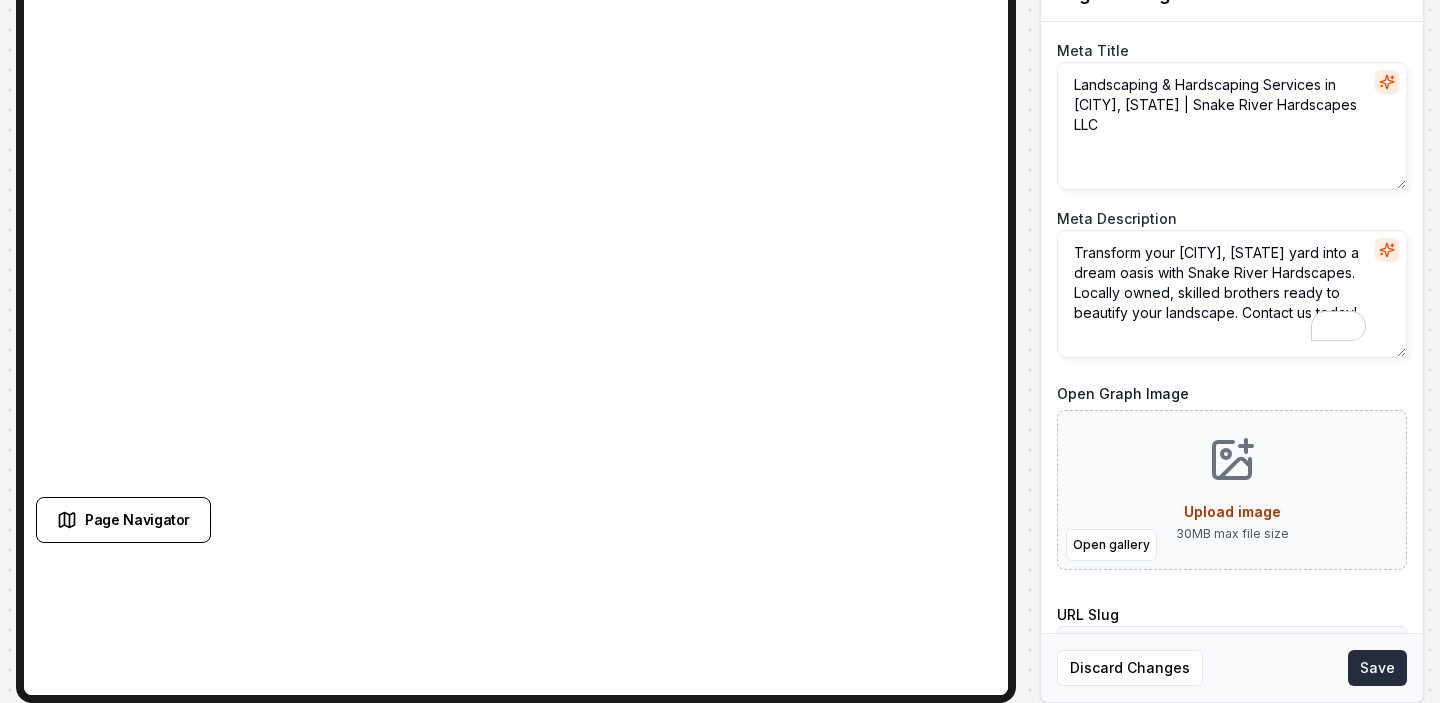 type on "Transform your [CITY], [STATE] yard into a dream oasis with Snake River Hardscapes. Locally owned, skilled brothers ready to beautify your landscape. Contact us today!" 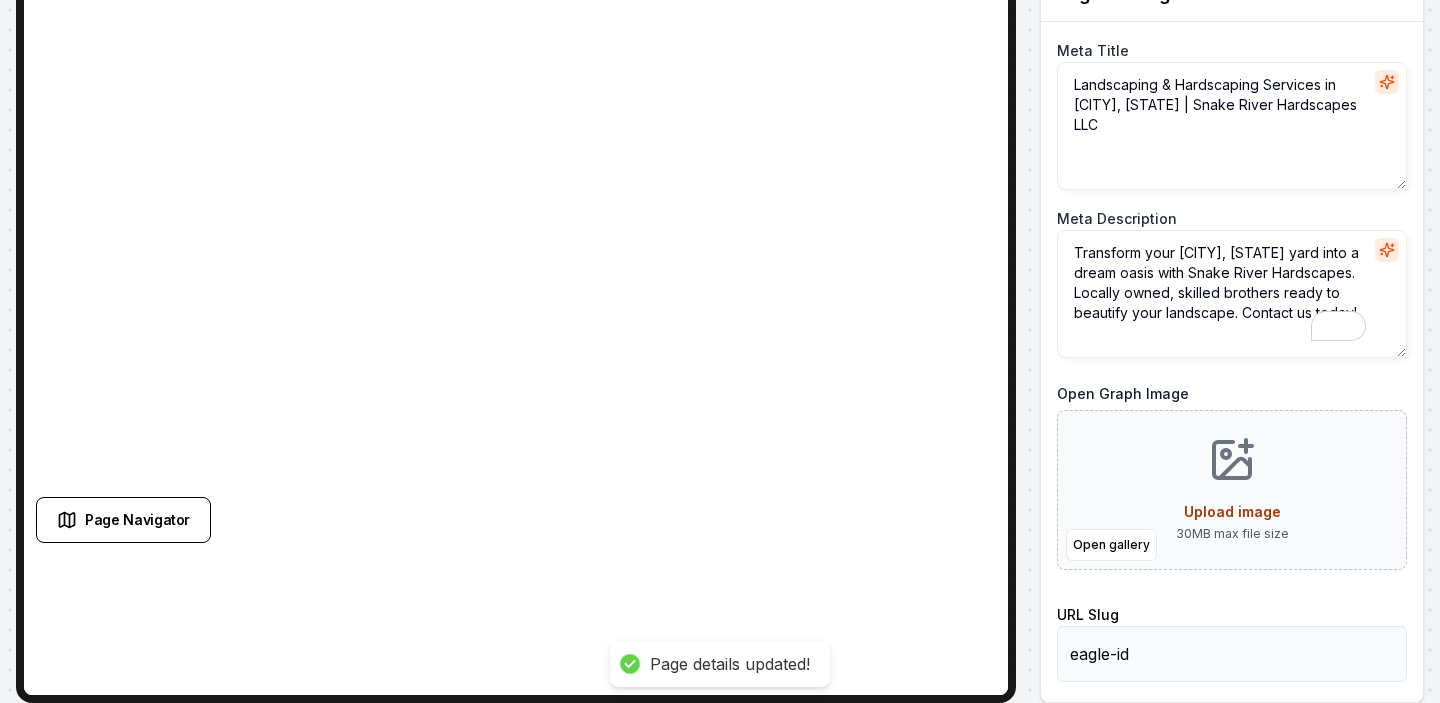 scroll, scrollTop: 0, scrollLeft: 0, axis: both 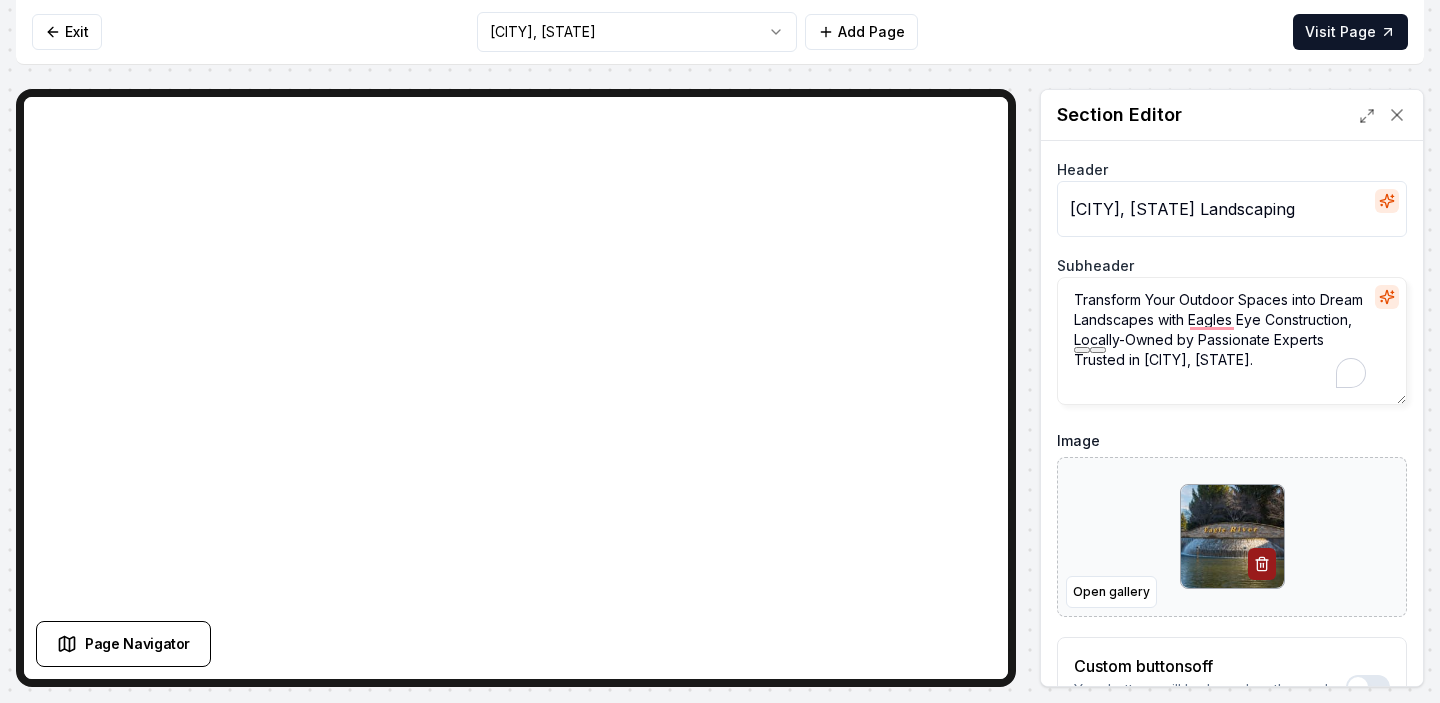 drag, startPoint x: 1190, startPoint y: 317, endPoint x: 1351, endPoint y: 314, distance: 161.02795 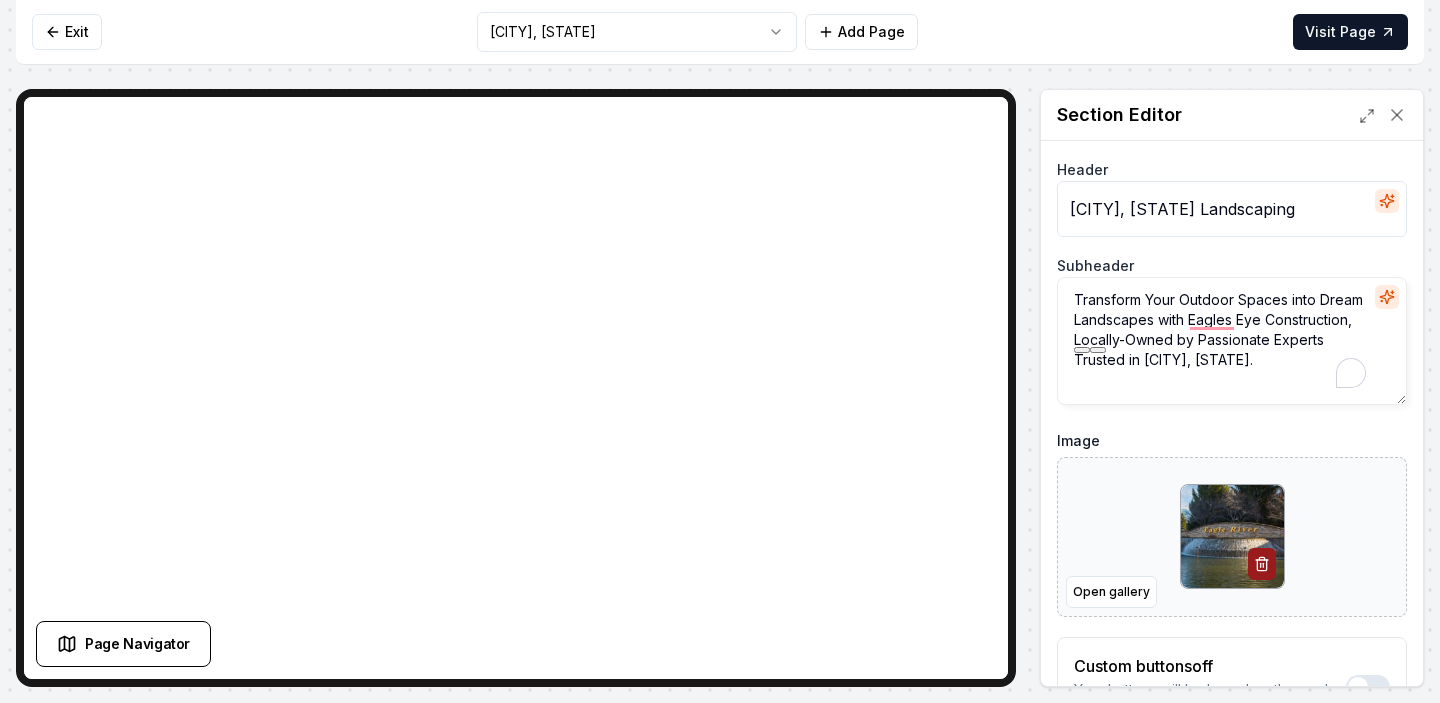 click on "Transform Your Outdoor Spaces into Dream Landscapes with Eagles Eye Construction, Locally-Owned by Passionate Experts Trusted in [CITY], [STATE]." at bounding box center [1232, 341] 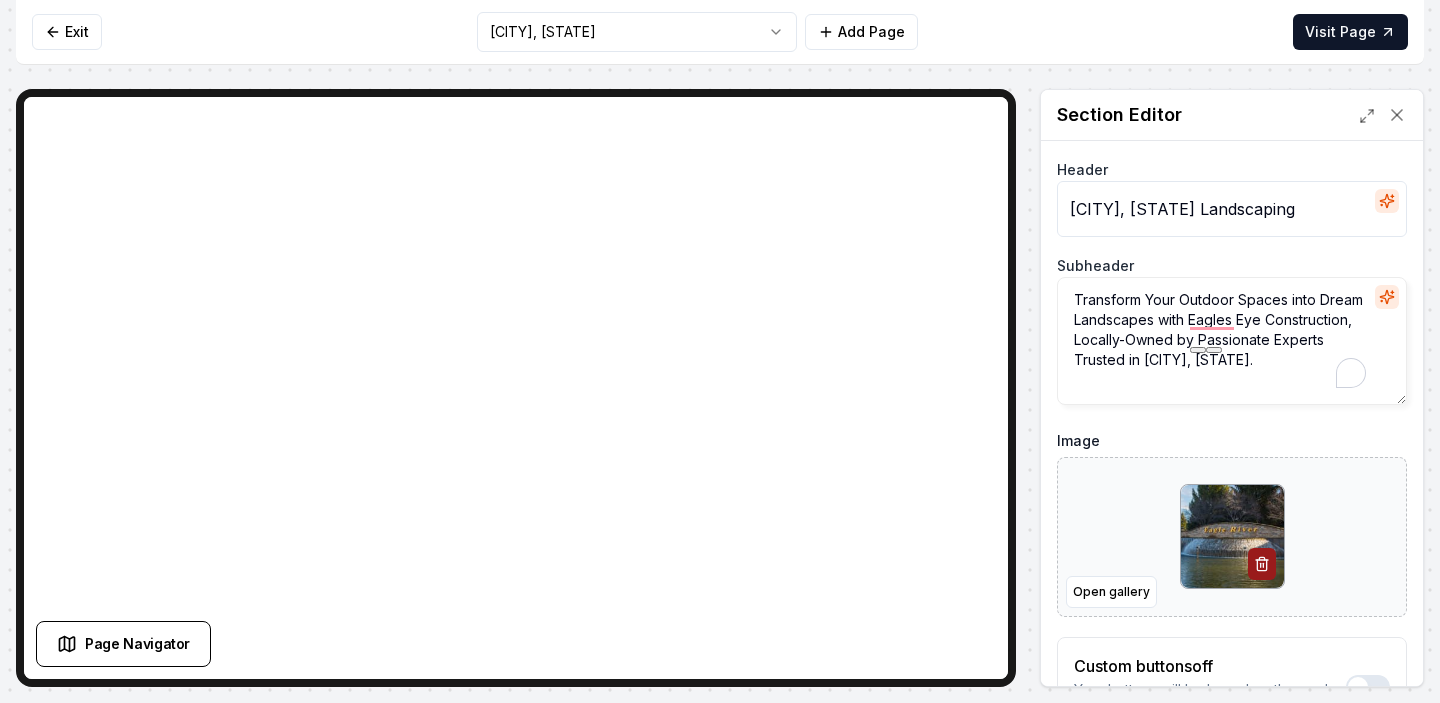 paste on "Snake River Hardscapes" 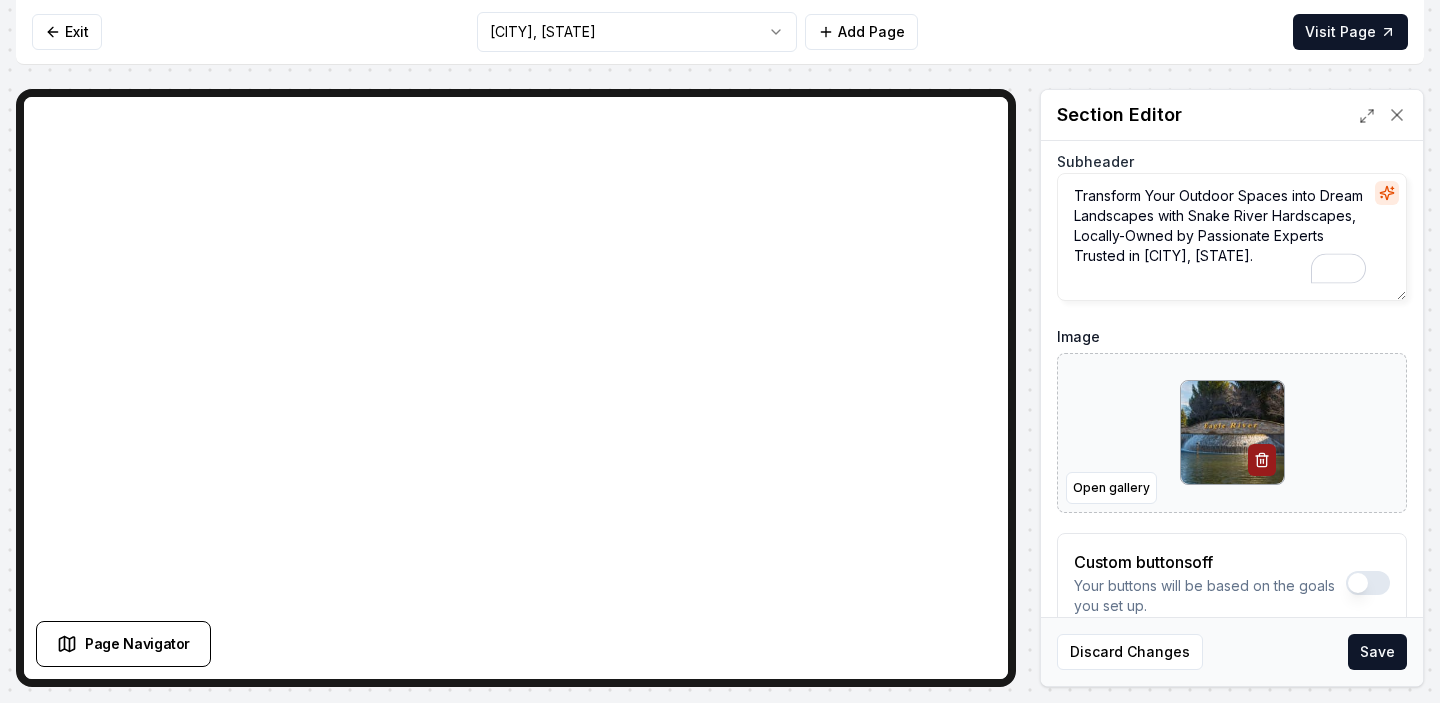 scroll, scrollTop: 155, scrollLeft: 0, axis: vertical 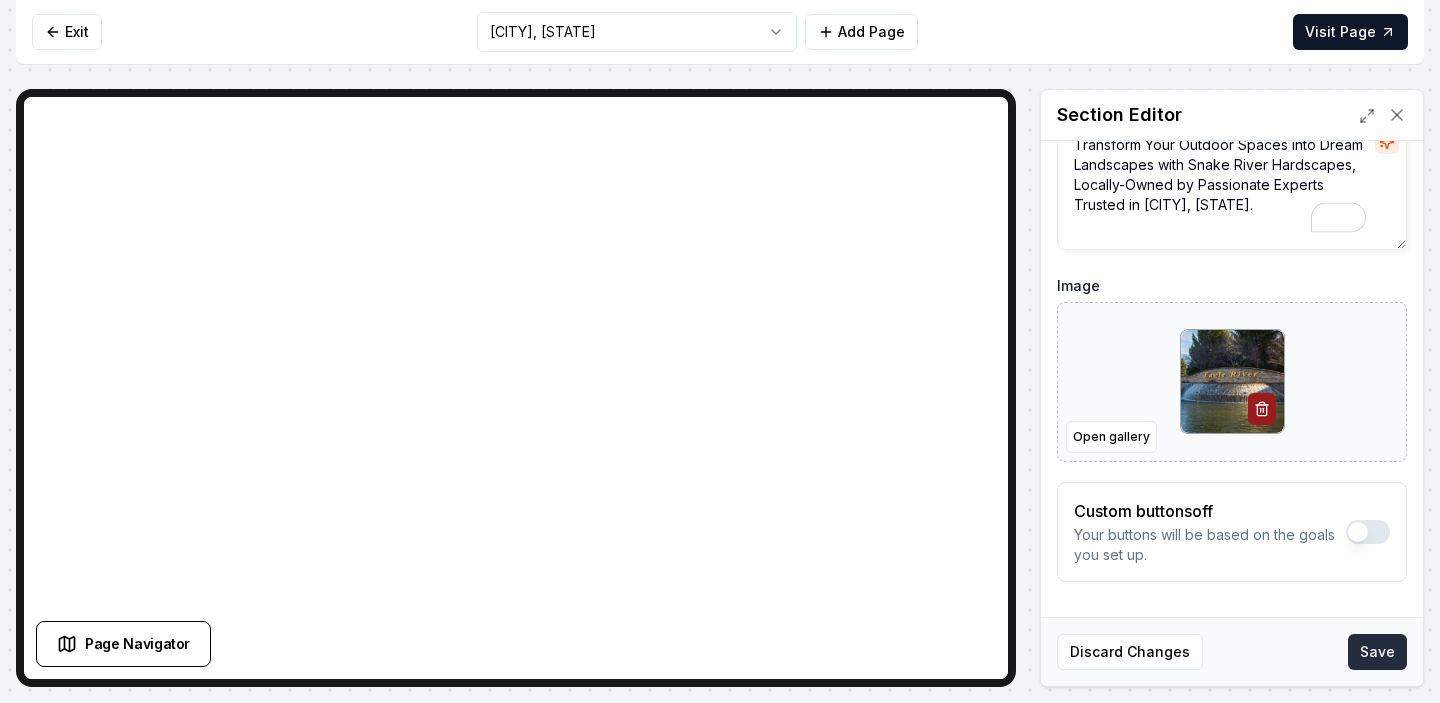 type on "Transform Your Outdoor Spaces into Dream Landscapes with Snake River Hardscapes, Locally-Owned by Passionate Experts Trusted in [CITY], [STATE]." 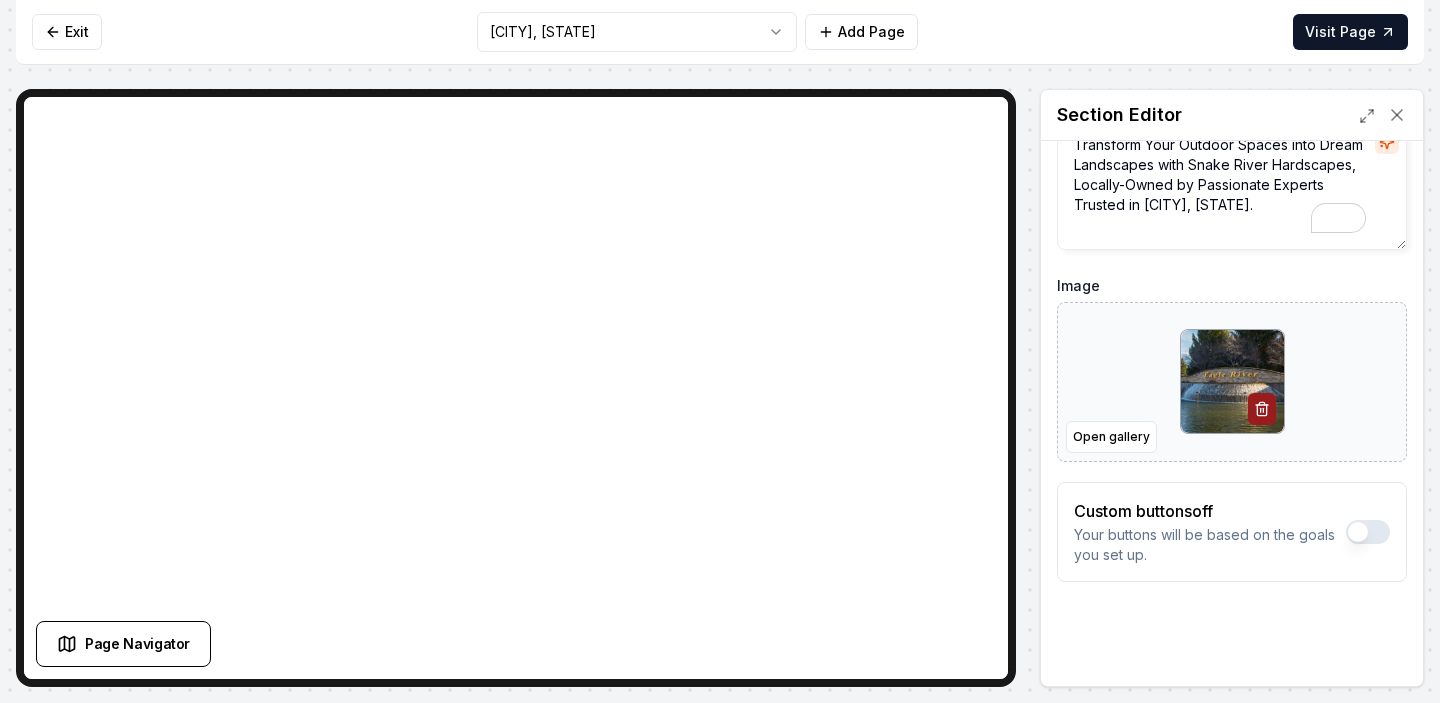 scroll, scrollTop: 0, scrollLeft: 0, axis: both 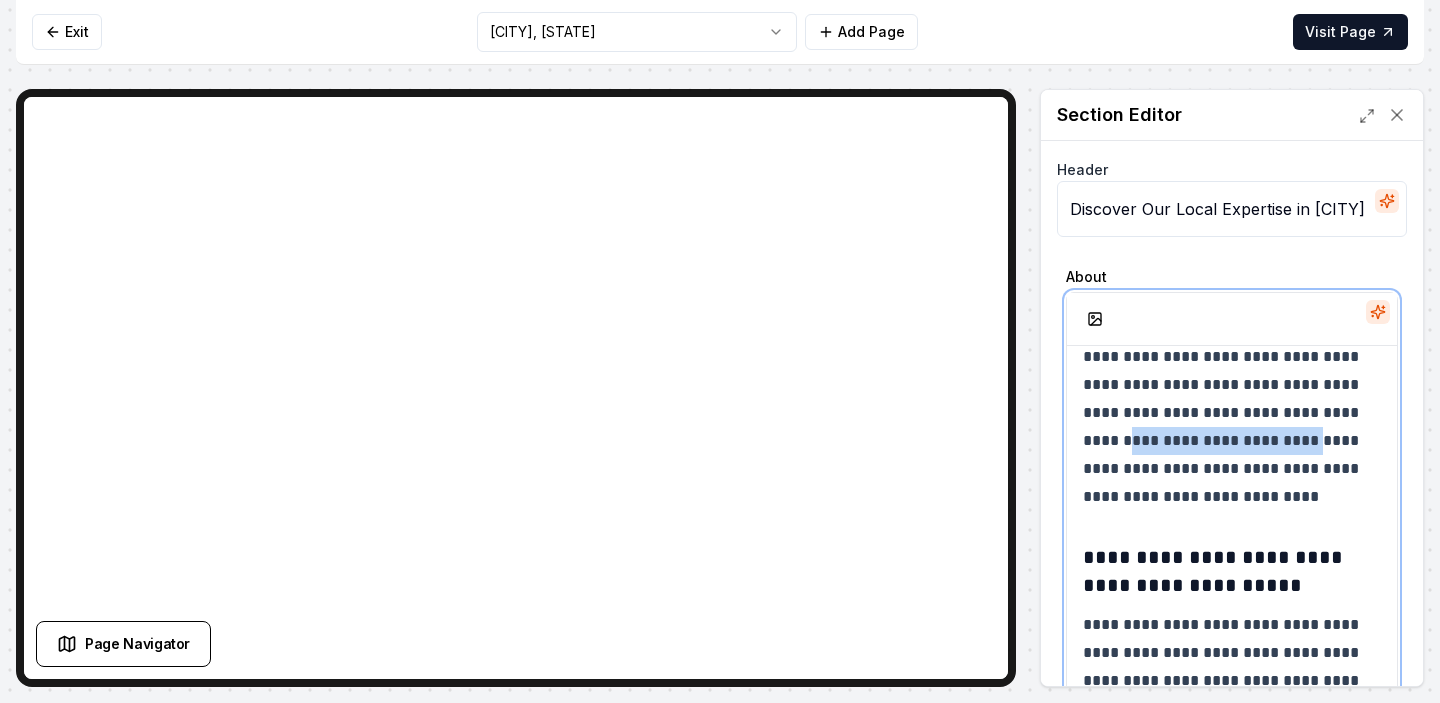 drag, startPoint x: 1165, startPoint y: 441, endPoint x: 1349, endPoint y: 439, distance: 184.01086 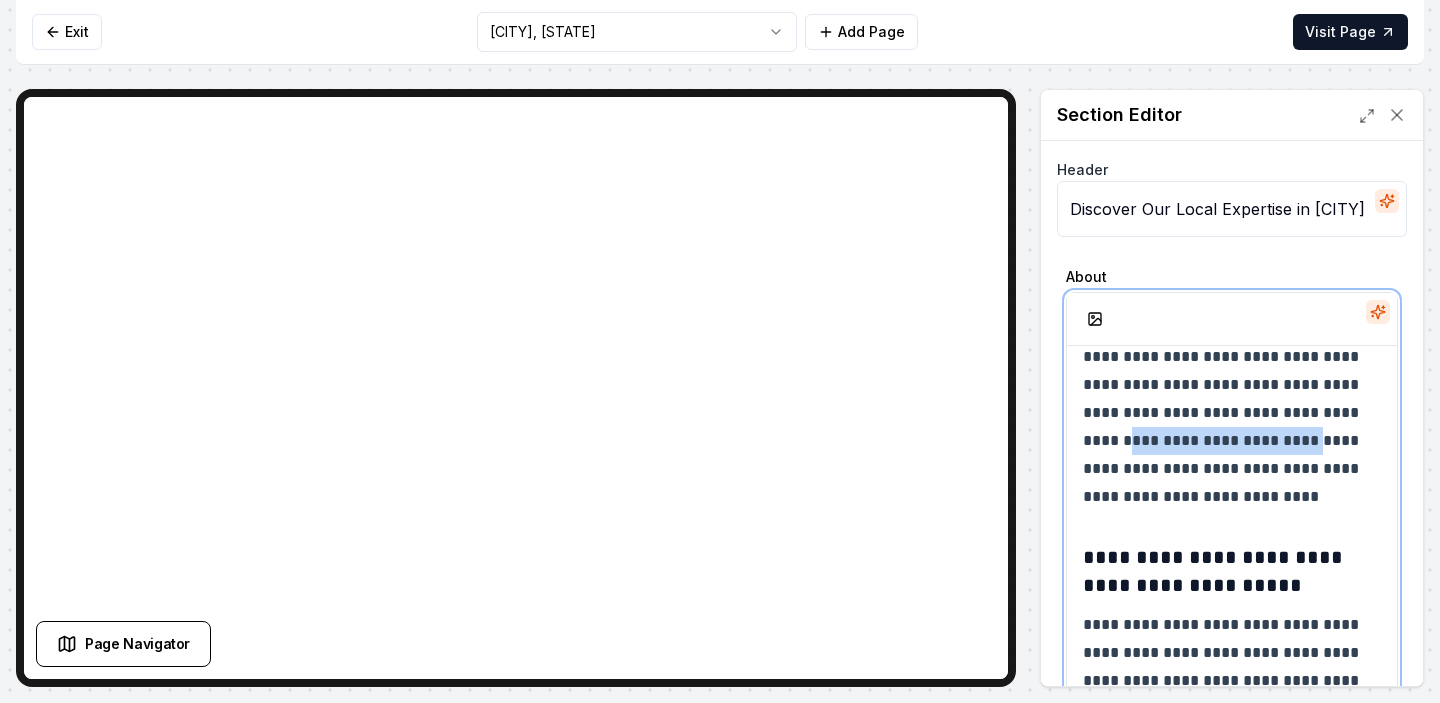 click on "**********" at bounding box center (1232, 329) 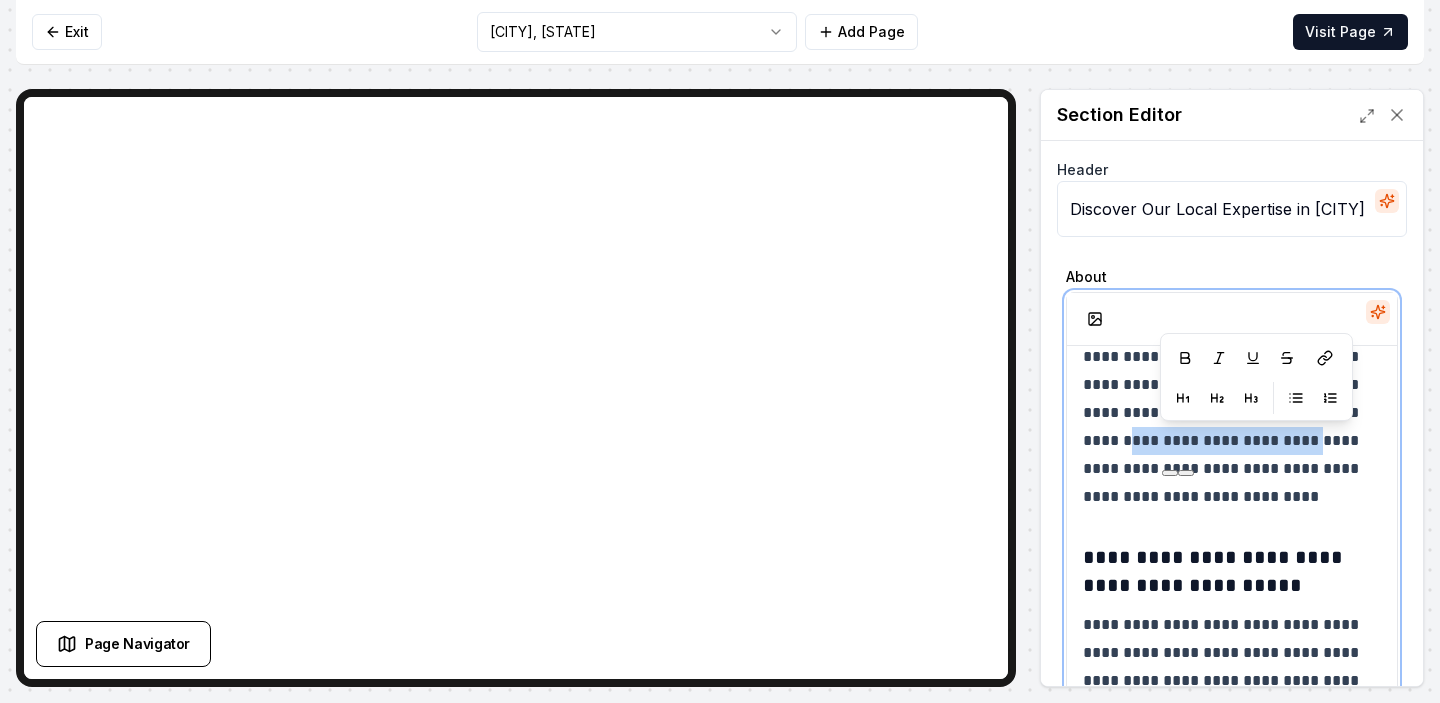 paste 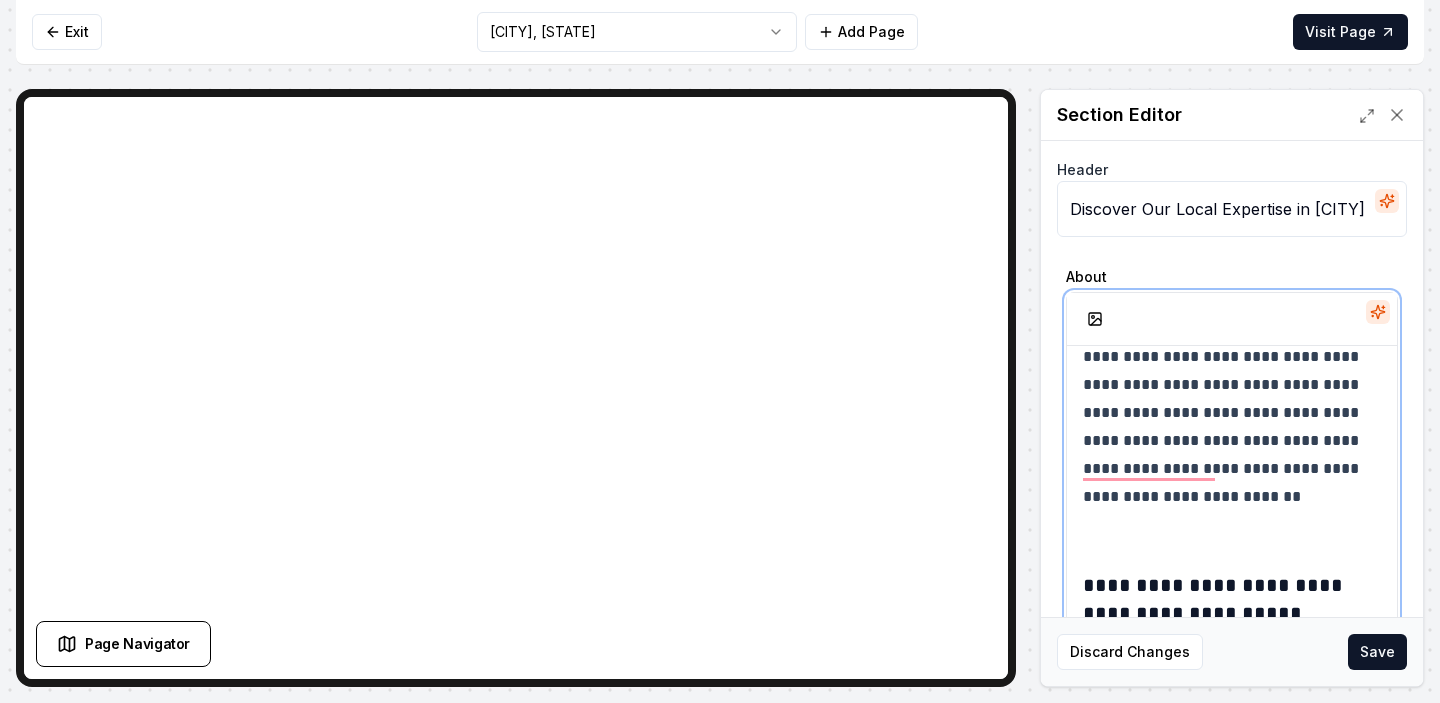 type 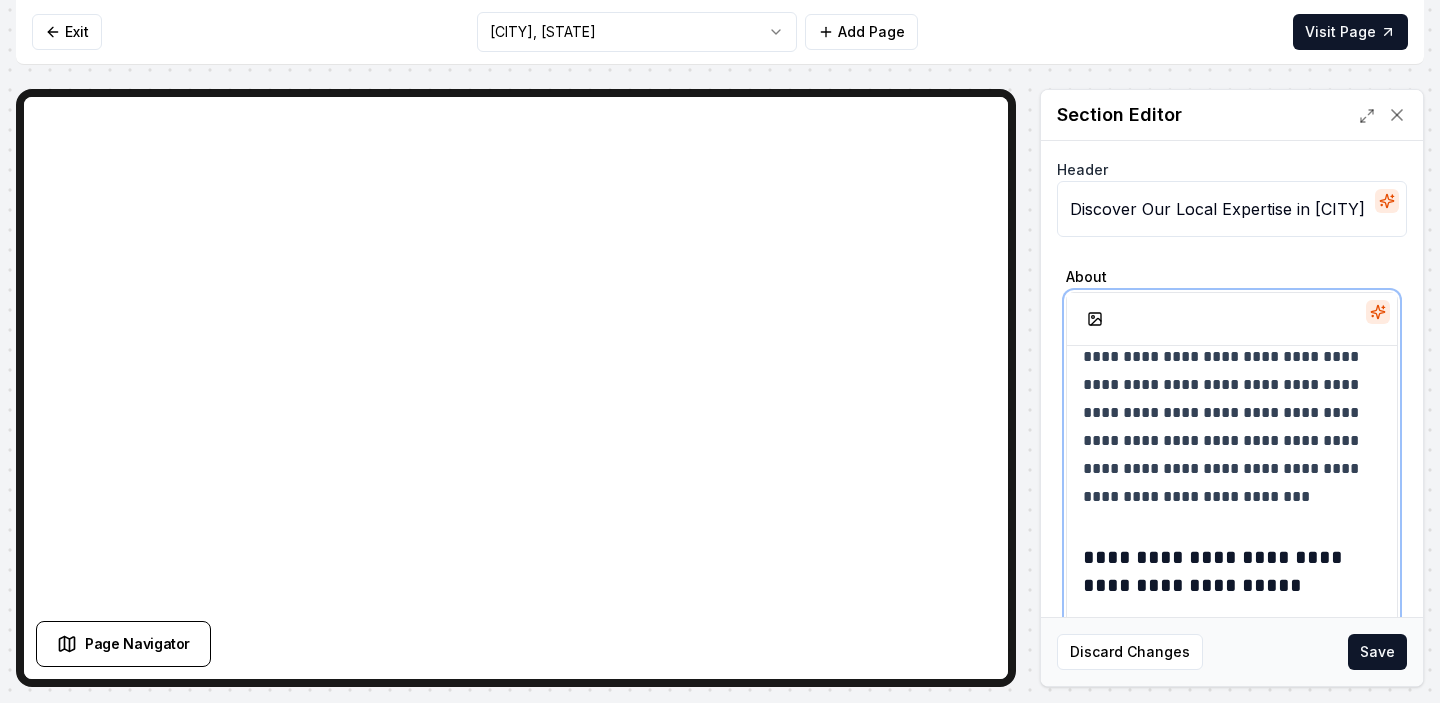 scroll, scrollTop: 297, scrollLeft: 0, axis: vertical 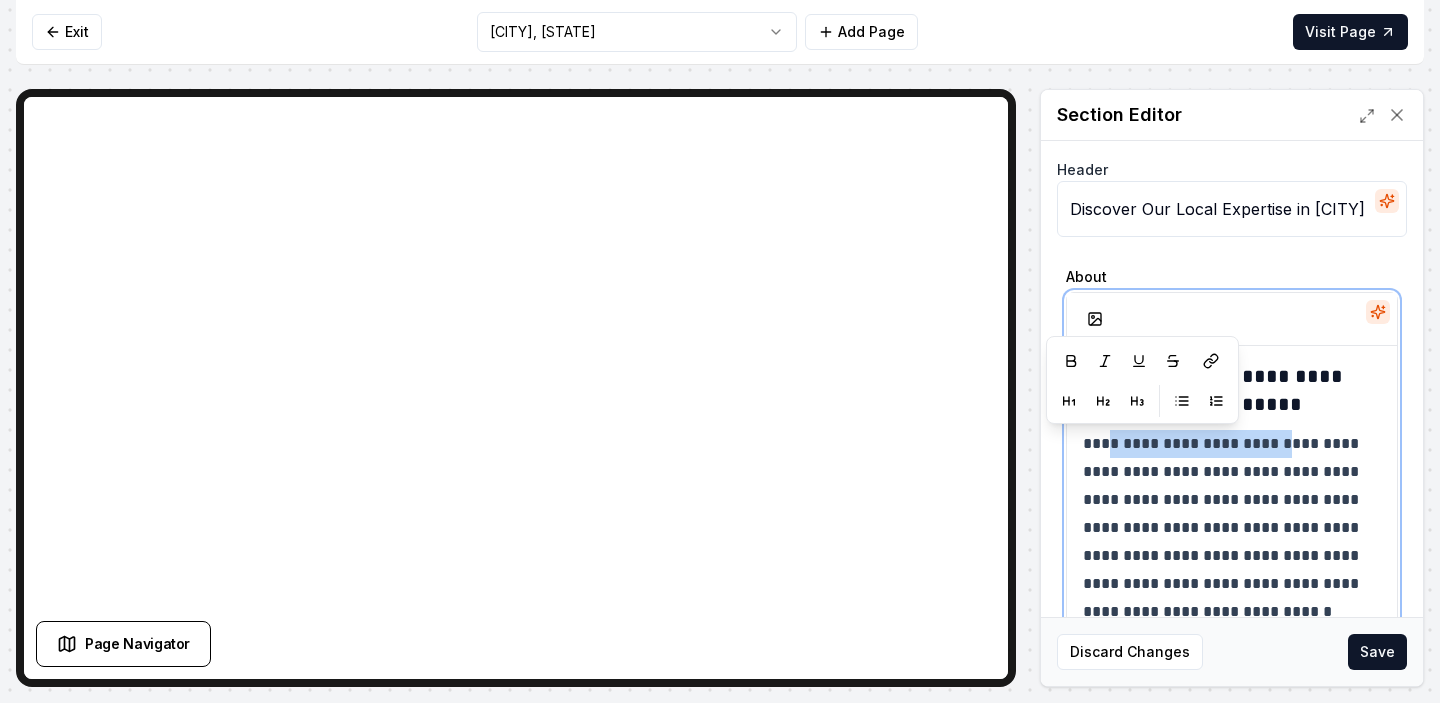 drag, startPoint x: 1106, startPoint y: 446, endPoint x: 1286, endPoint y: 447, distance: 180.00278 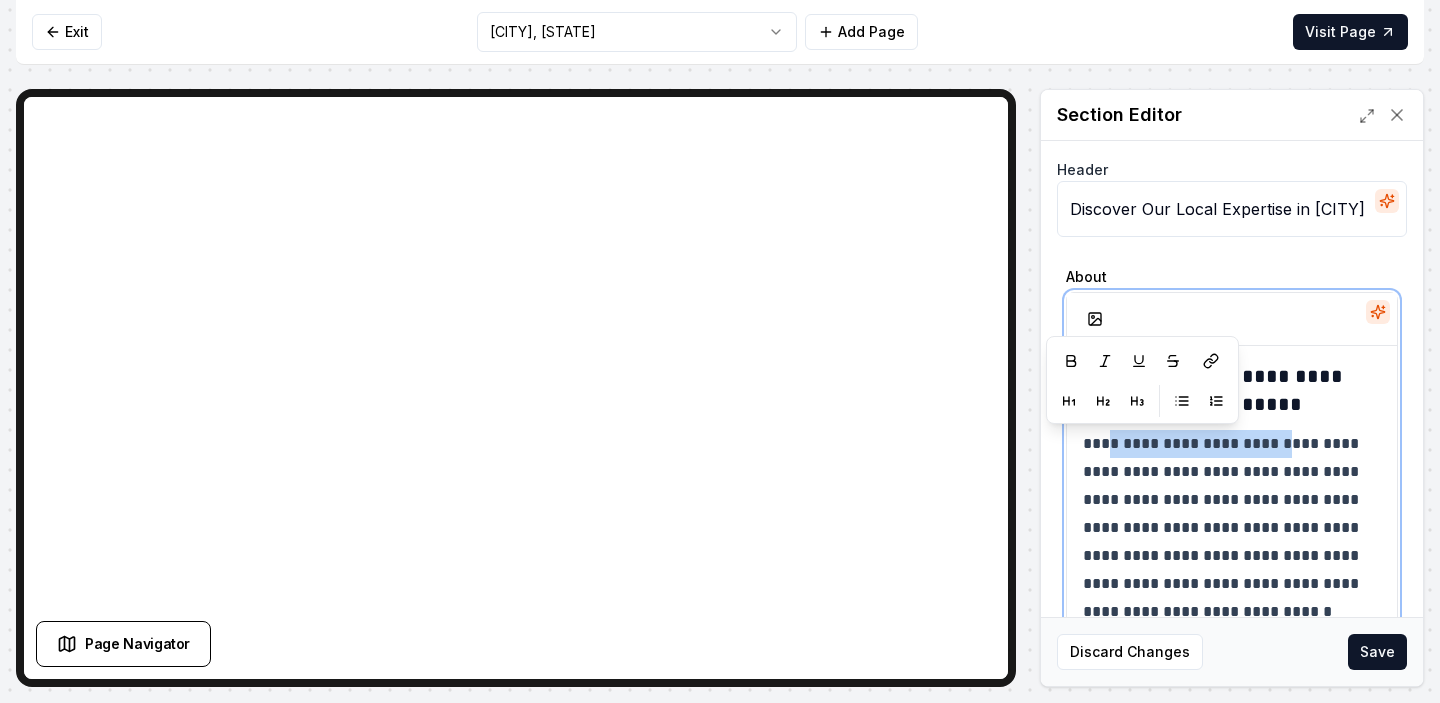 click on "**********" at bounding box center [1232, 528] 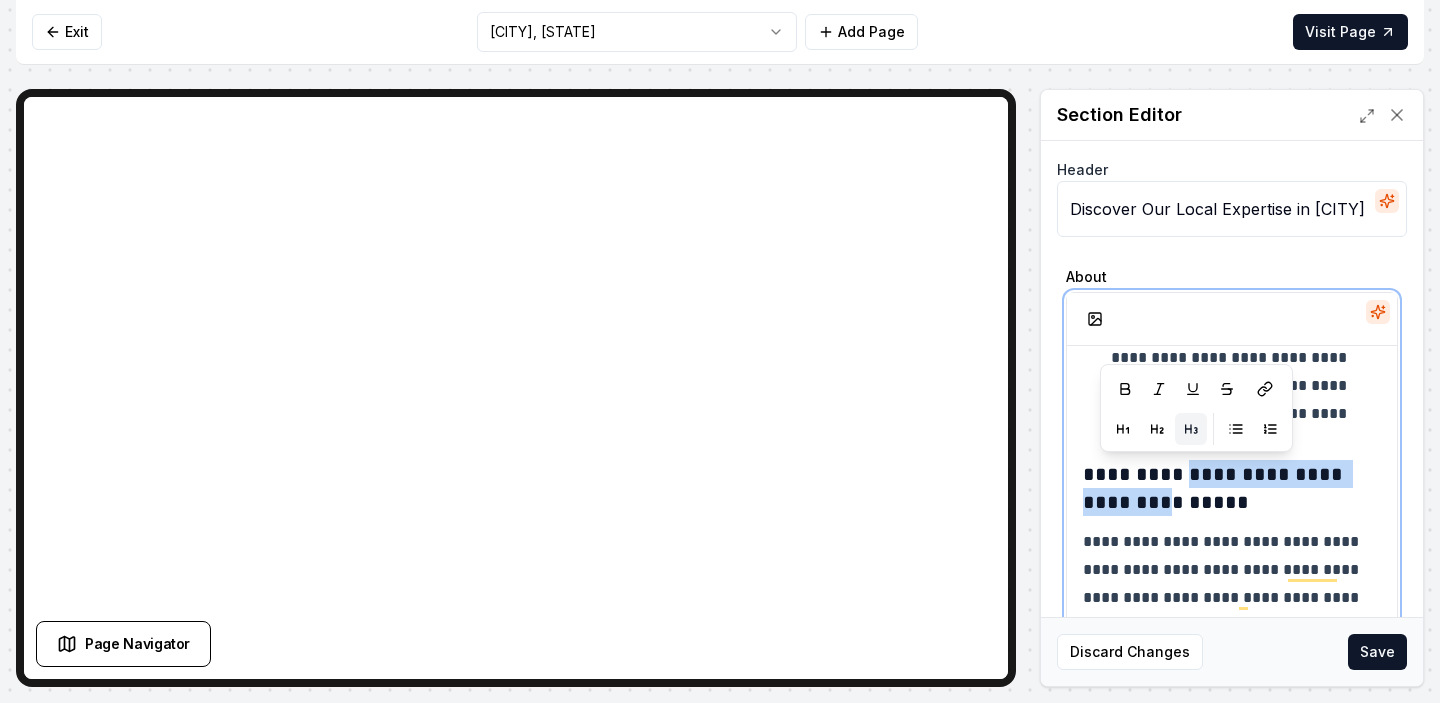 drag, startPoint x: 1188, startPoint y: 476, endPoint x: 1205, endPoint y: 508, distance: 36.23534 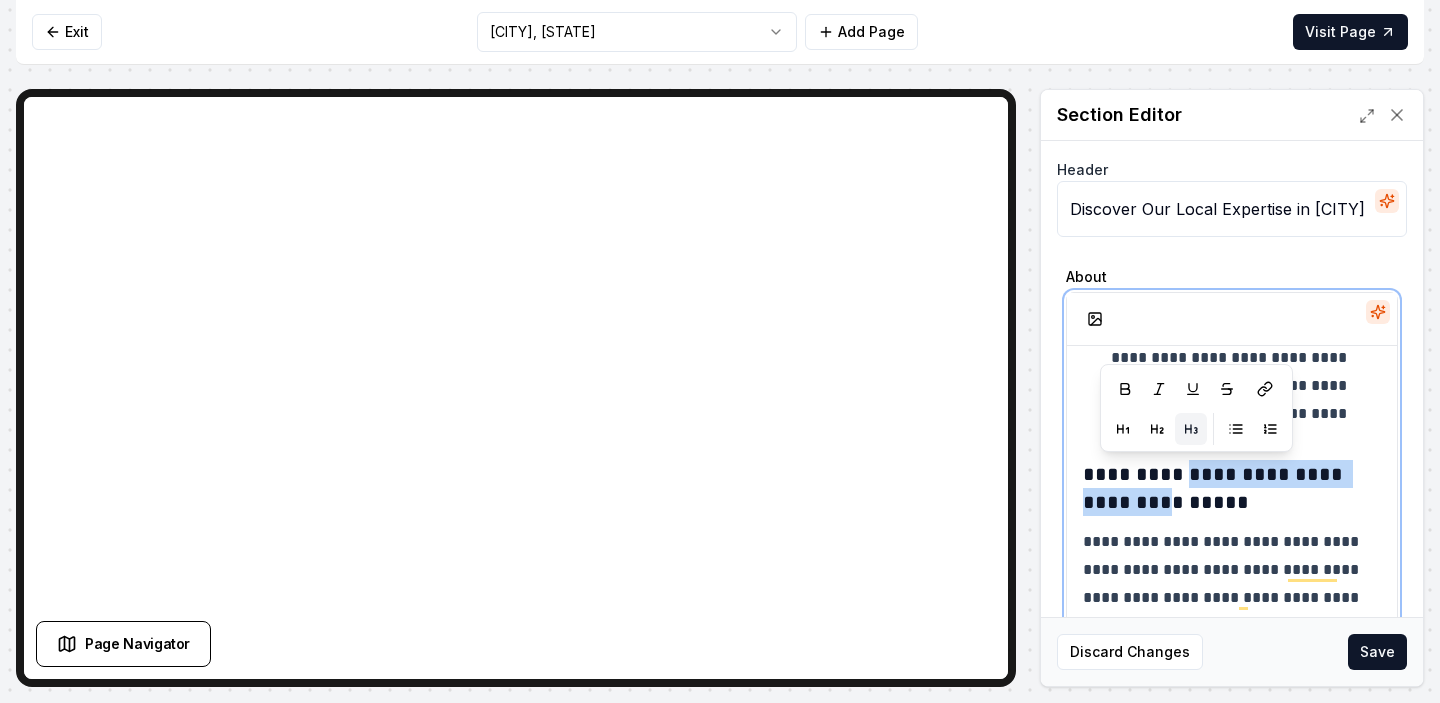 click on "**********" at bounding box center (1232, 488) 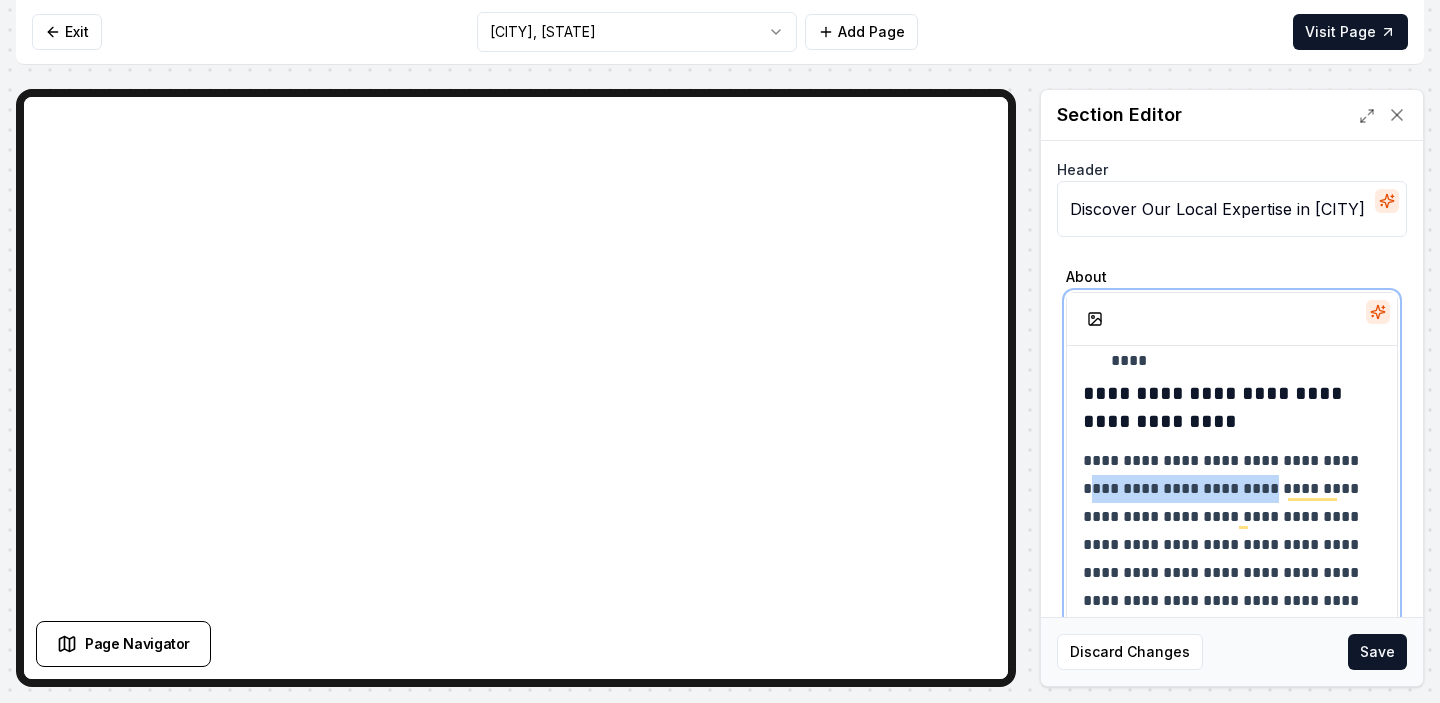 drag, startPoint x: 1267, startPoint y: 495, endPoint x: 1067, endPoint y: 487, distance: 200.15994 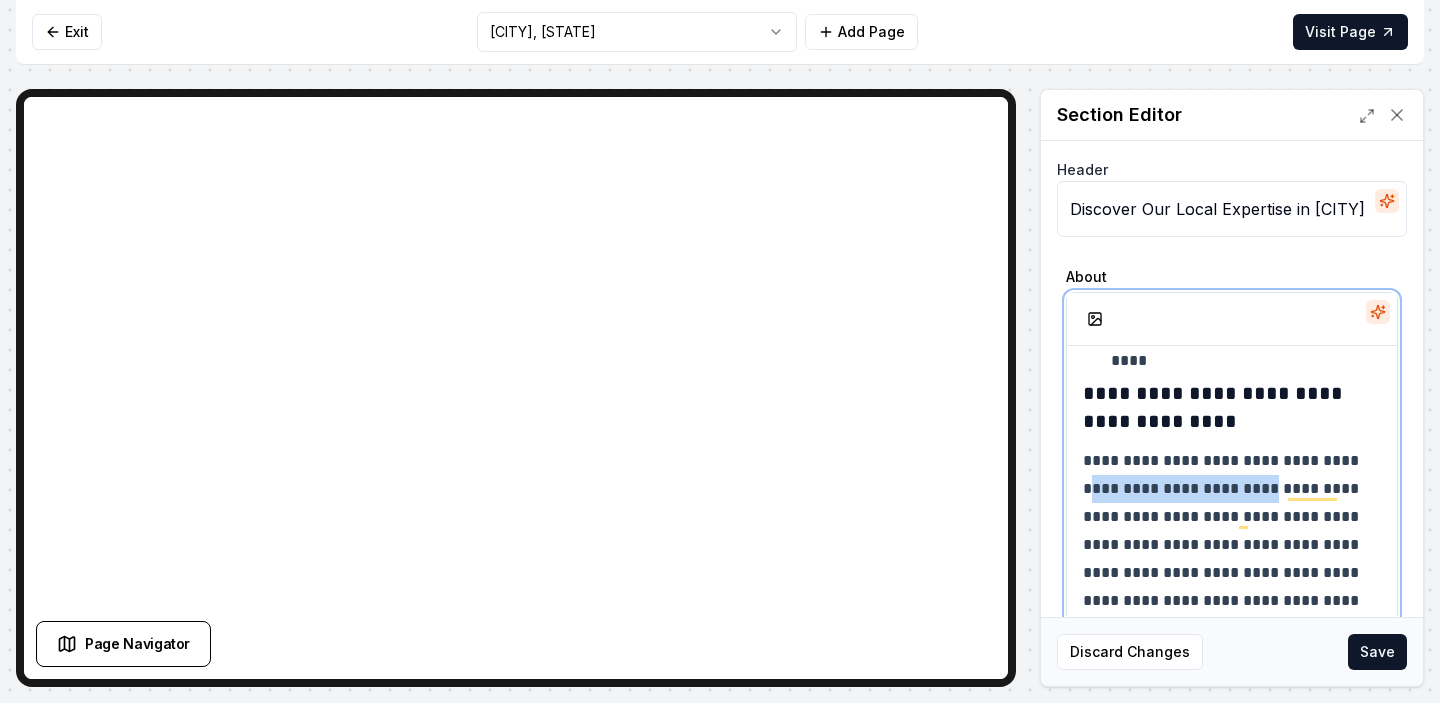 click on "**********" at bounding box center [1232, 89] 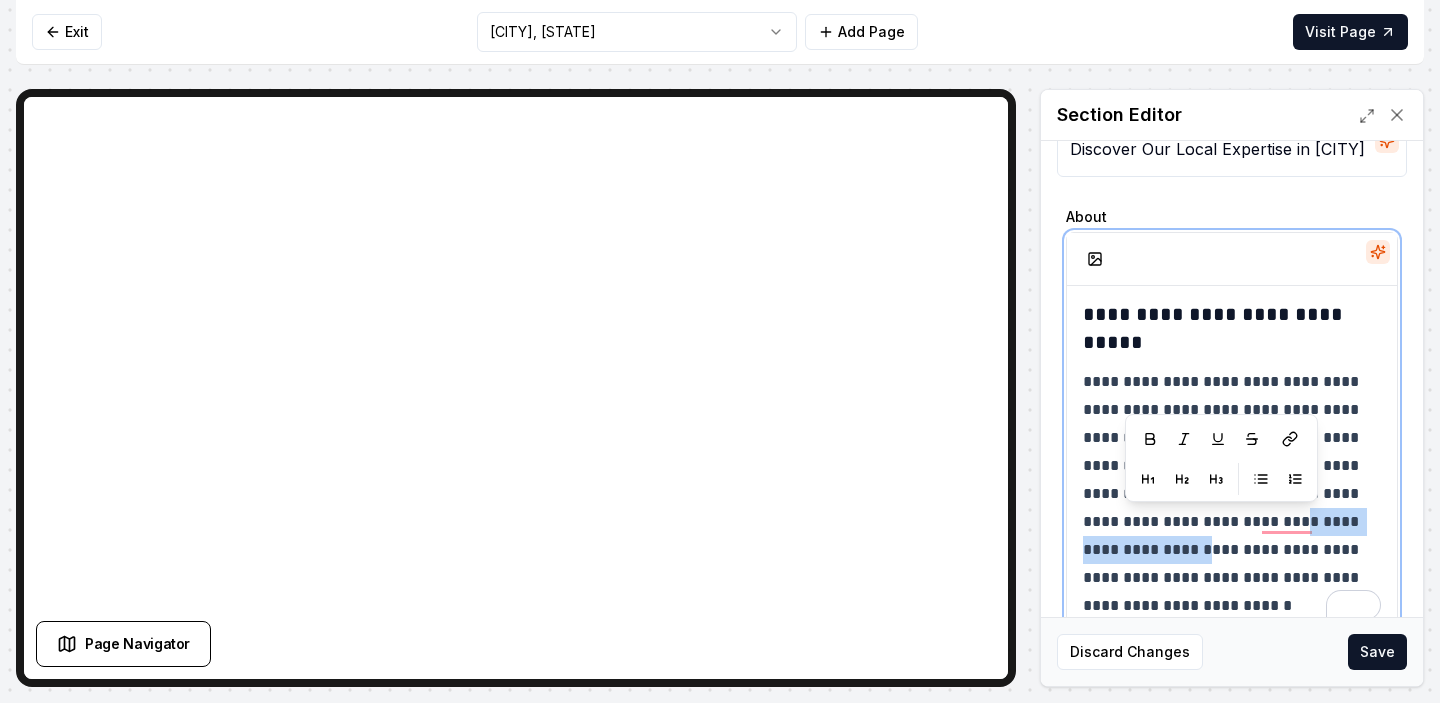 drag, startPoint x: 1264, startPoint y: 522, endPoint x: 1182, endPoint y: 549, distance: 86.33076 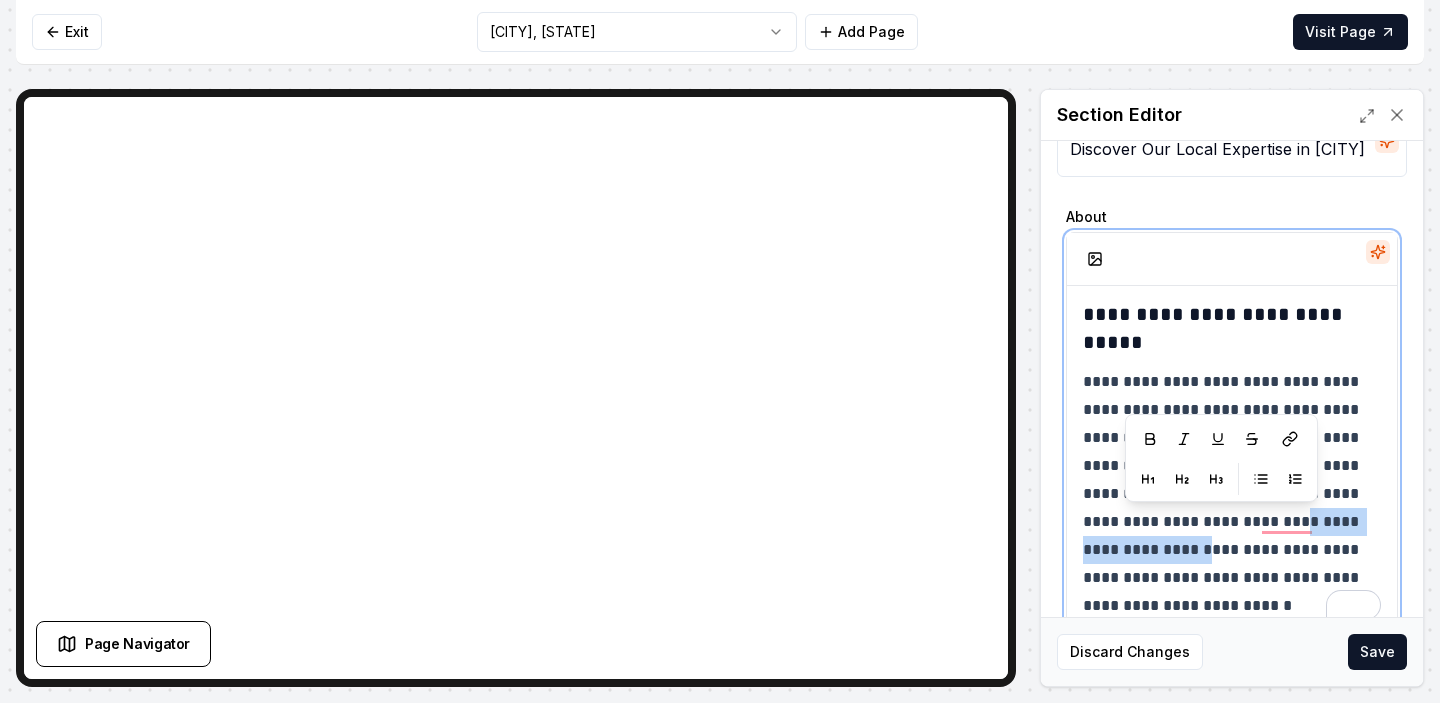 click on "**********" at bounding box center [1232, 494] 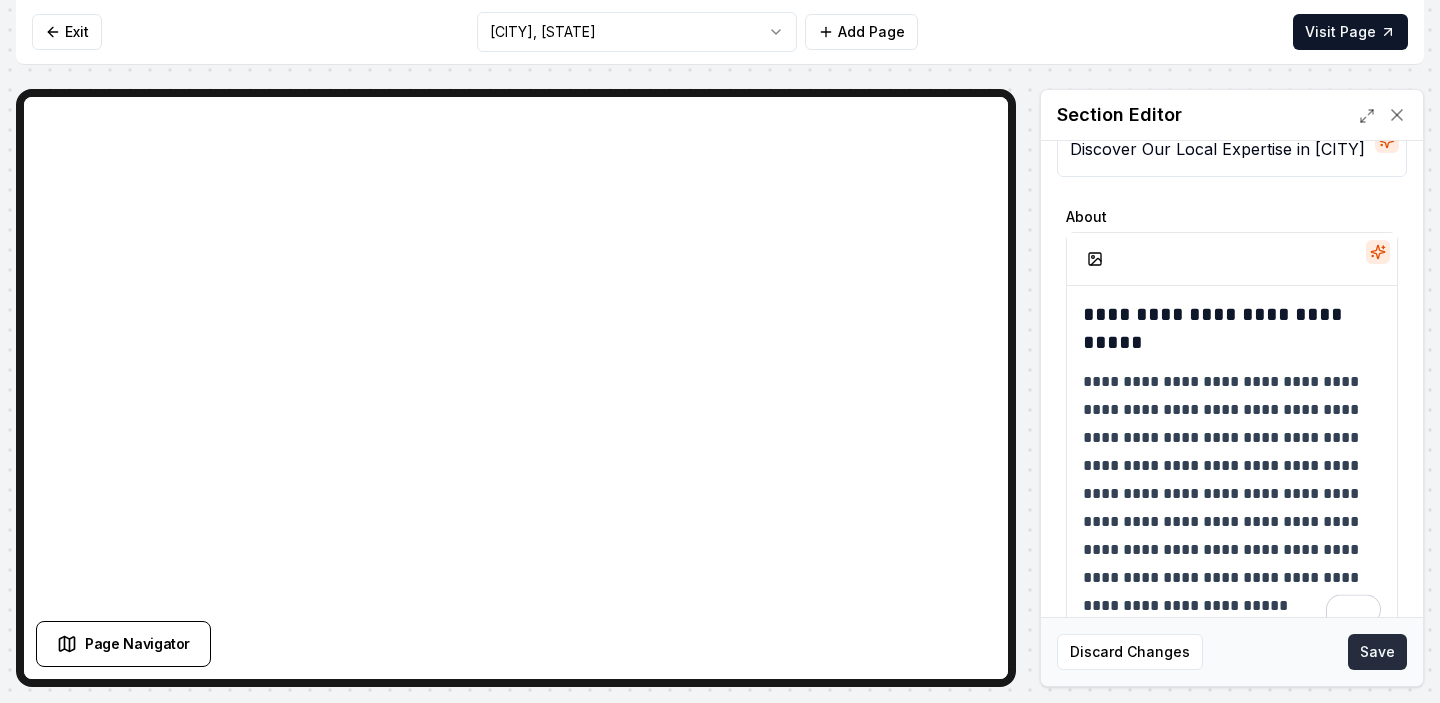 click on "Save" at bounding box center [1377, 652] 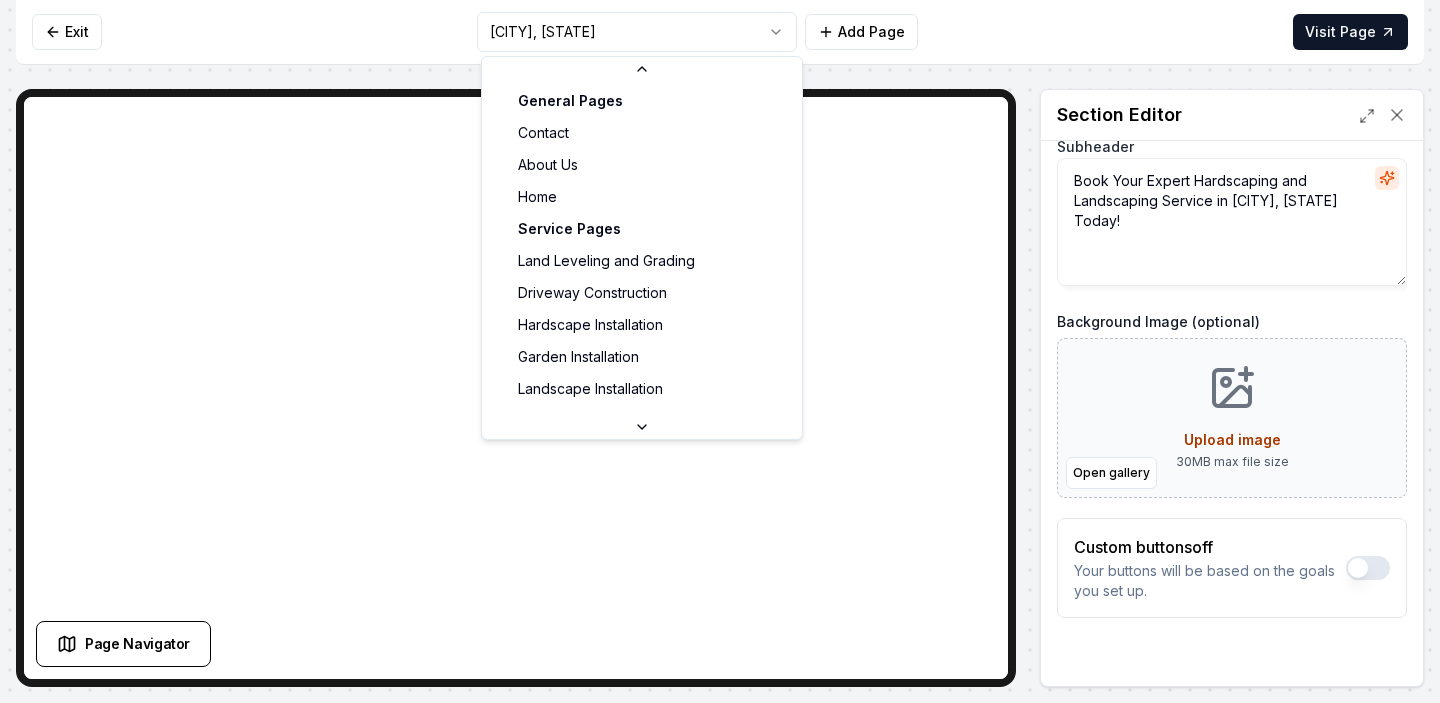 click on "Computer Required This feature is only available on a computer. Please switch to a computer to edit your site. Go back  Exit [CITY], [STATE] Add Page Visit Page  Page Navigator Page Settings Section Editor Header Transform Your Outdoor Space Now Subheader Book Your Expert Hardscaping and Landscaping Service in [CITY], [STATE] Today! Background Image (optional) Open gallery Upload image 30  MB max file size Custom buttons  off Your buttons will be based on the goals you set up. Discard Changes Save /dashboard/sites/f895d079-bf65-4729-b307-2c15c7b60019/pages/7afc95a0-dc48-4268-8c83-0189b9fc5108 General Pages Contact About Us Home Service Pages Land Leveling and Grading Driveway Construction Hardscape Installation Garden Installation Landscape Installation Walkway Construction Patio Construction Retaining Wall Construction Service Area Pages Kuna, [STATE] Meridian, [STATE] Nampa, [STATE] Caldwell, [STATE] Emmett, [STATE] Star, [STATE] Middleton, [STATE] Eagle, [STATE] Boise, [STATE]" at bounding box center (720, 351) 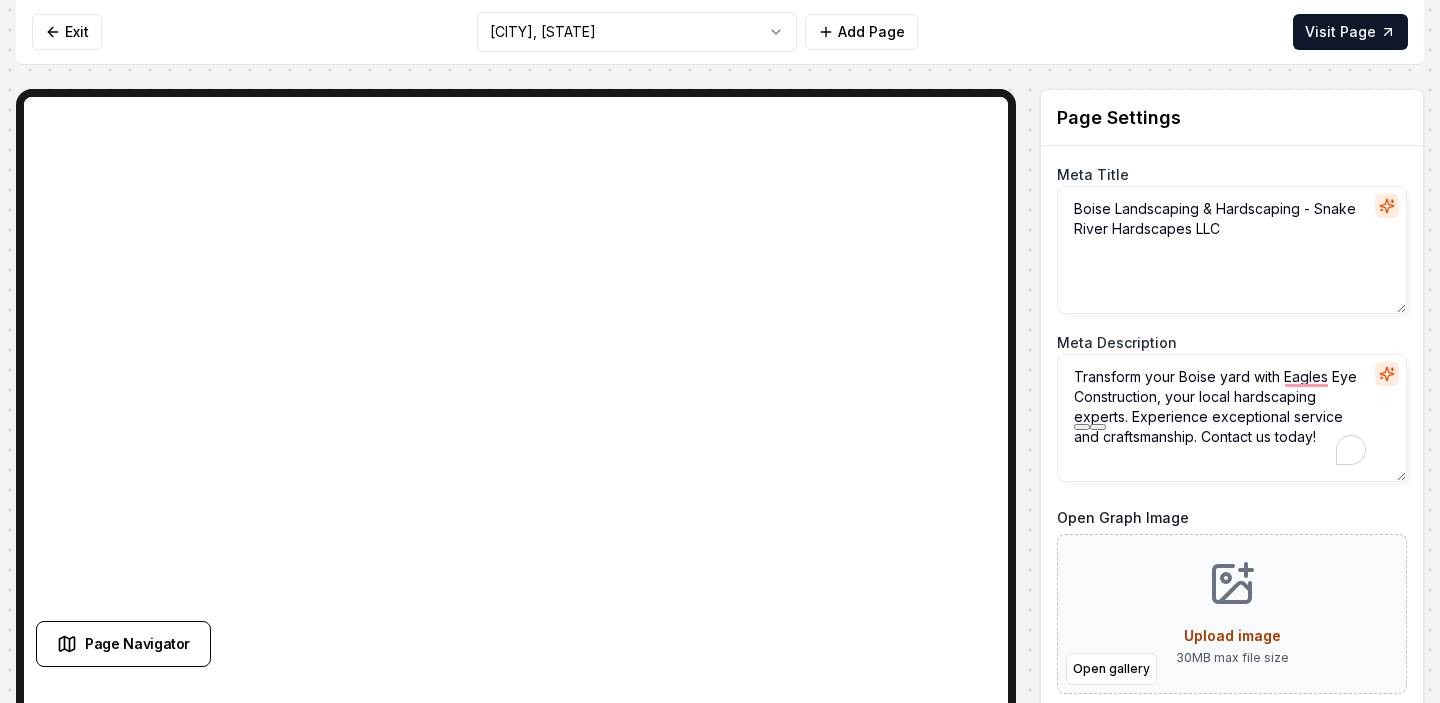 drag, startPoint x: 1283, startPoint y: 378, endPoint x: 1160, endPoint y: 395, distance: 124.16924 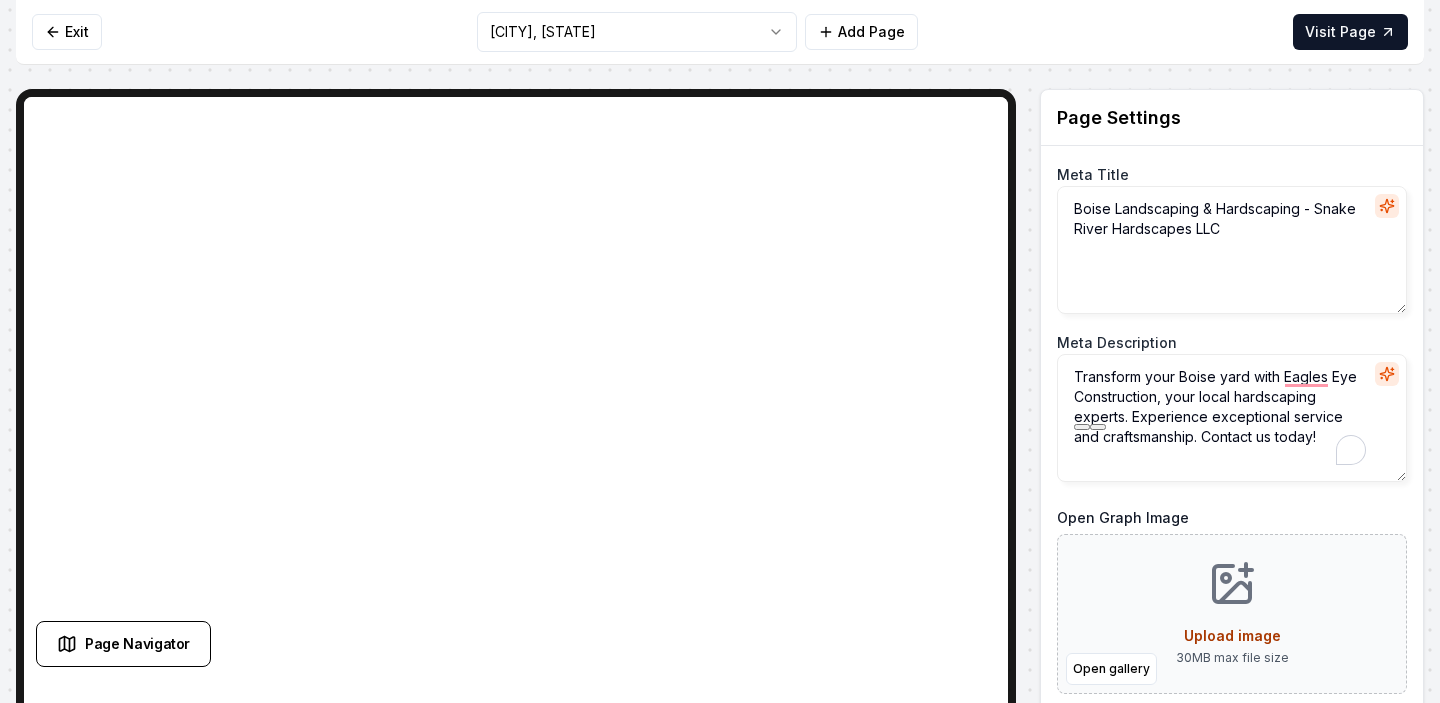 click on "Transform your Boise yard with Eagles Eye Construction, your local hardscaping experts. Experience exceptional service and craftsmanship. Contact us today!" at bounding box center (1232, 418) 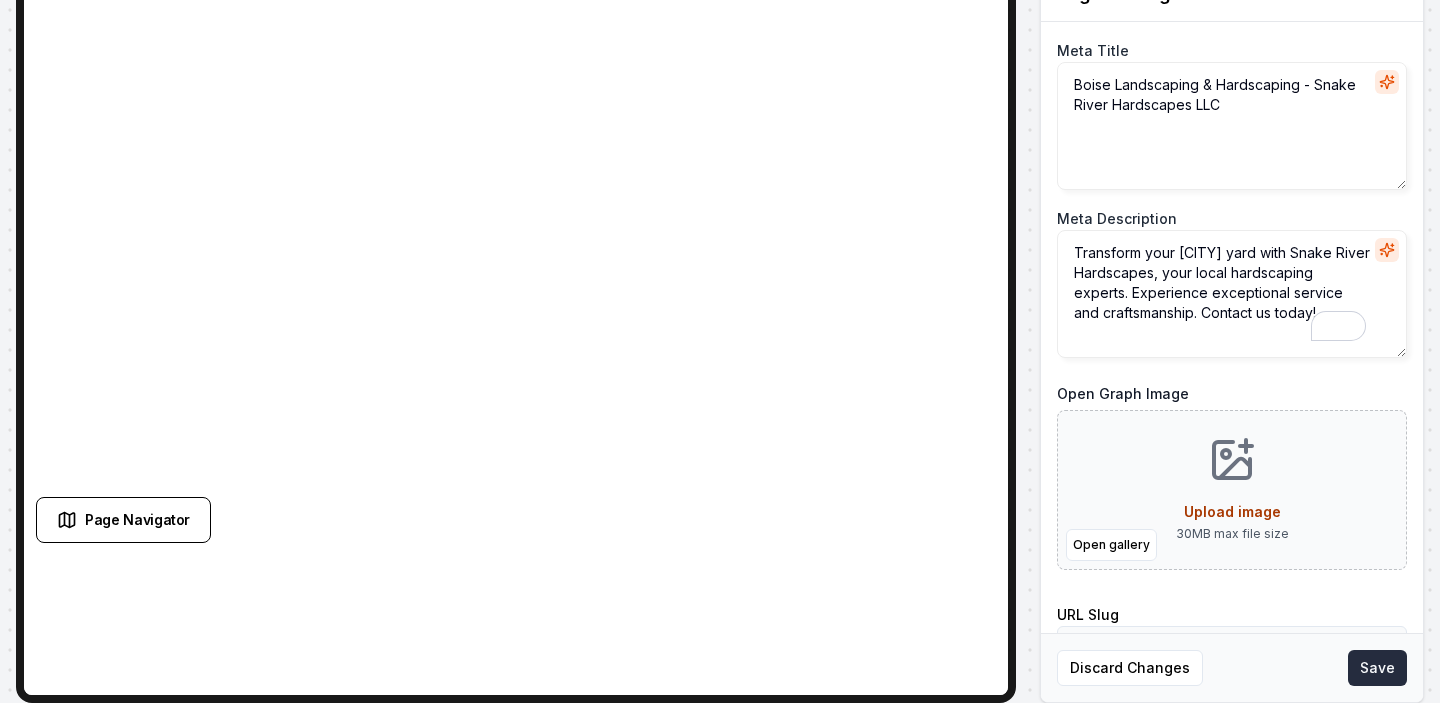 type on "Transform your [CITY] yard with Snake River Hardscapes, your local hardscaping experts. Experience exceptional service and craftsmanship. Contact us today!" 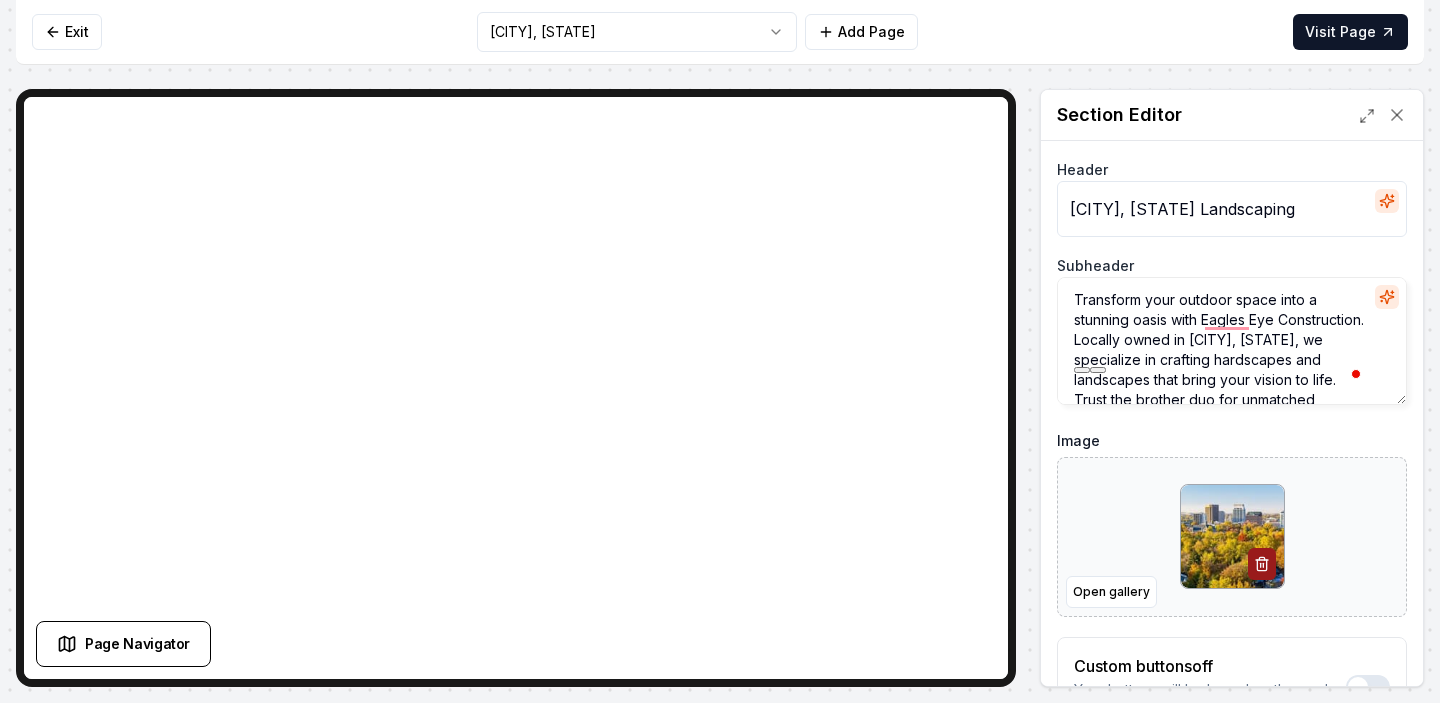 drag, startPoint x: 1208, startPoint y: 320, endPoint x: 1158, endPoint y: 340, distance: 53.851646 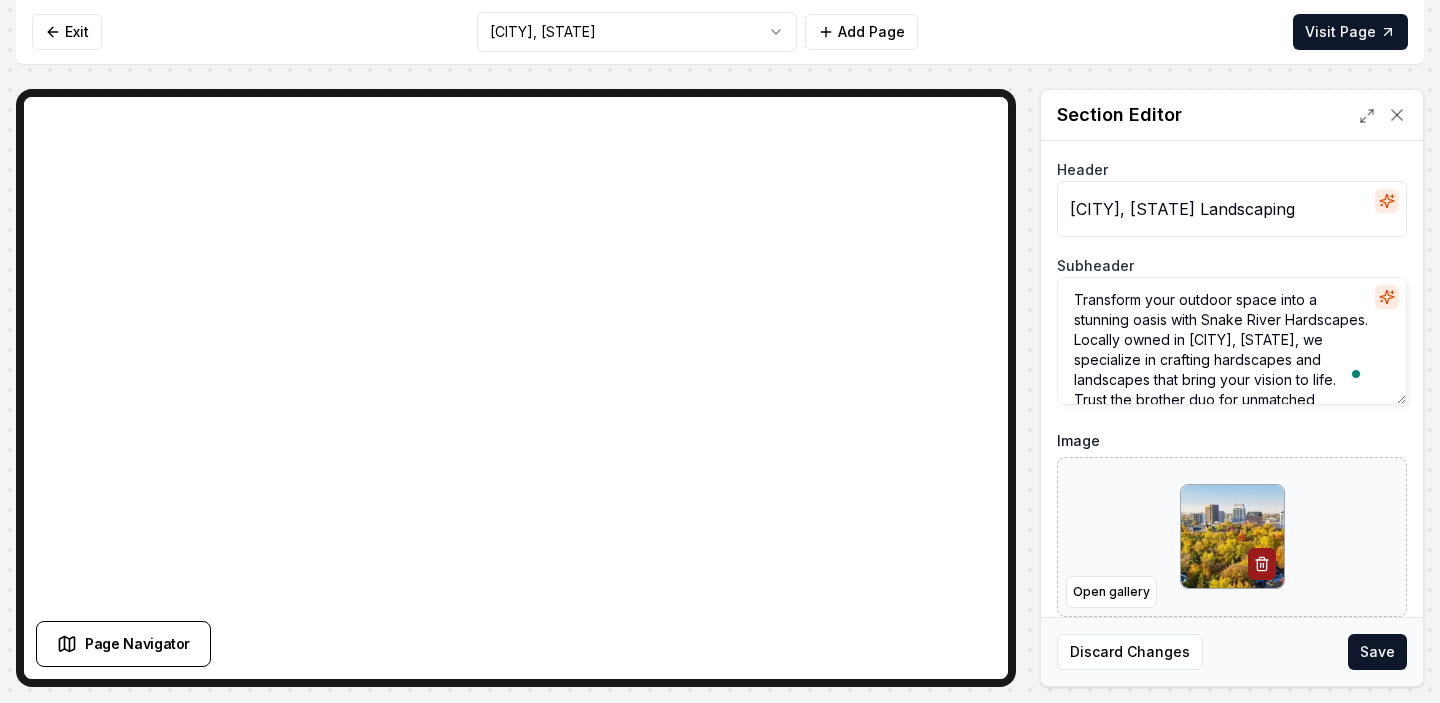 scroll, scrollTop: 28, scrollLeft: 0, axis: vertical 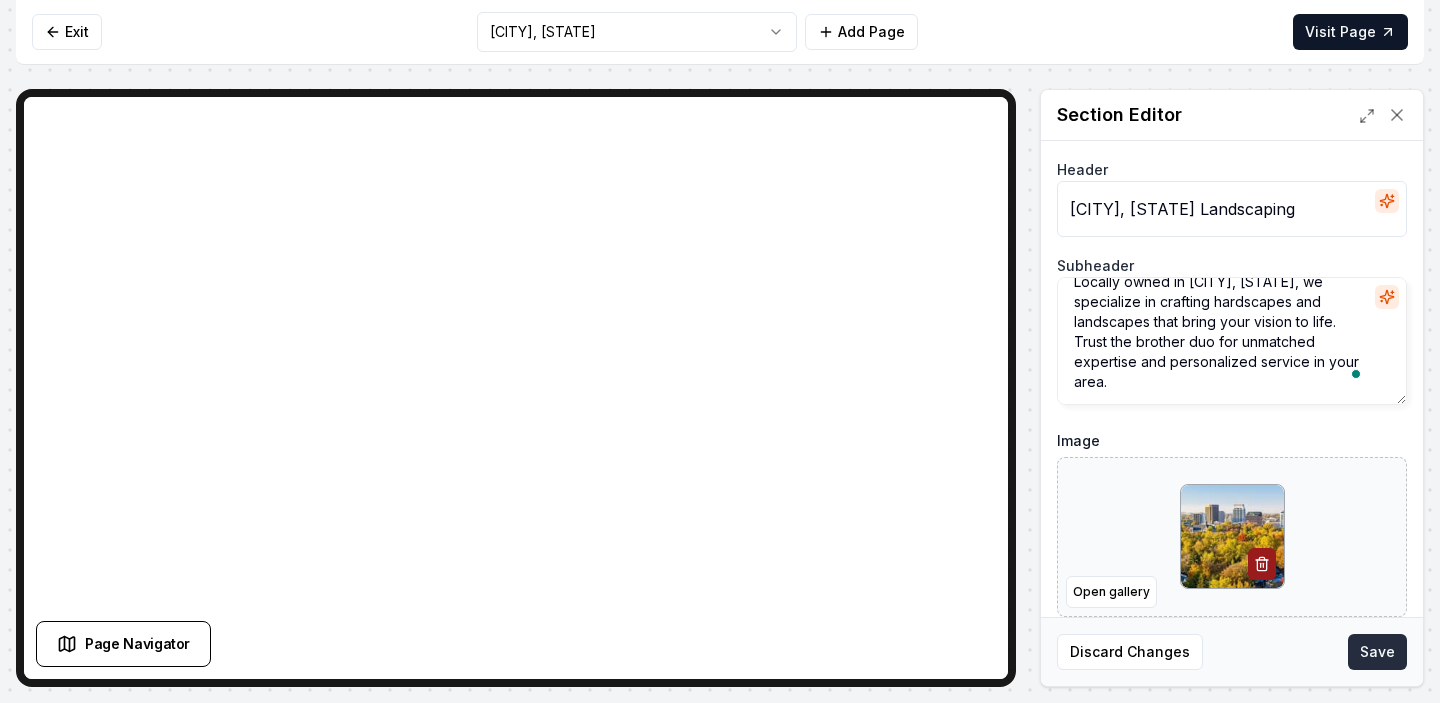 type on "Transform your outdoor space into a stunning oasis with Snake River Hardscapes. Locally owned in [CITY], [STATE], we specialize in crafting hardscapes and landscapes that bring your vision to life. Trust the brother duo for unmatched expertise and personalized service in your area." 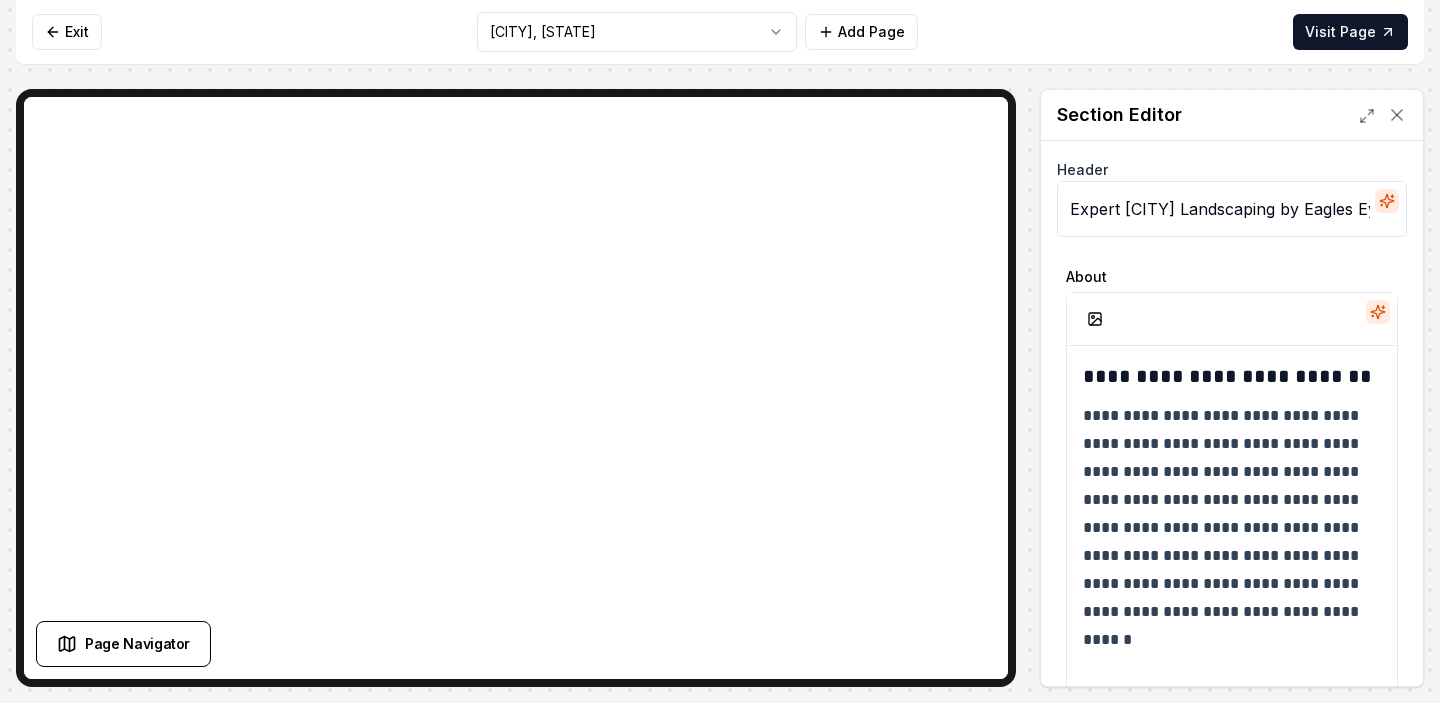scroll, scrollTop: 0, scrollLeft: 108, axis: horizontal 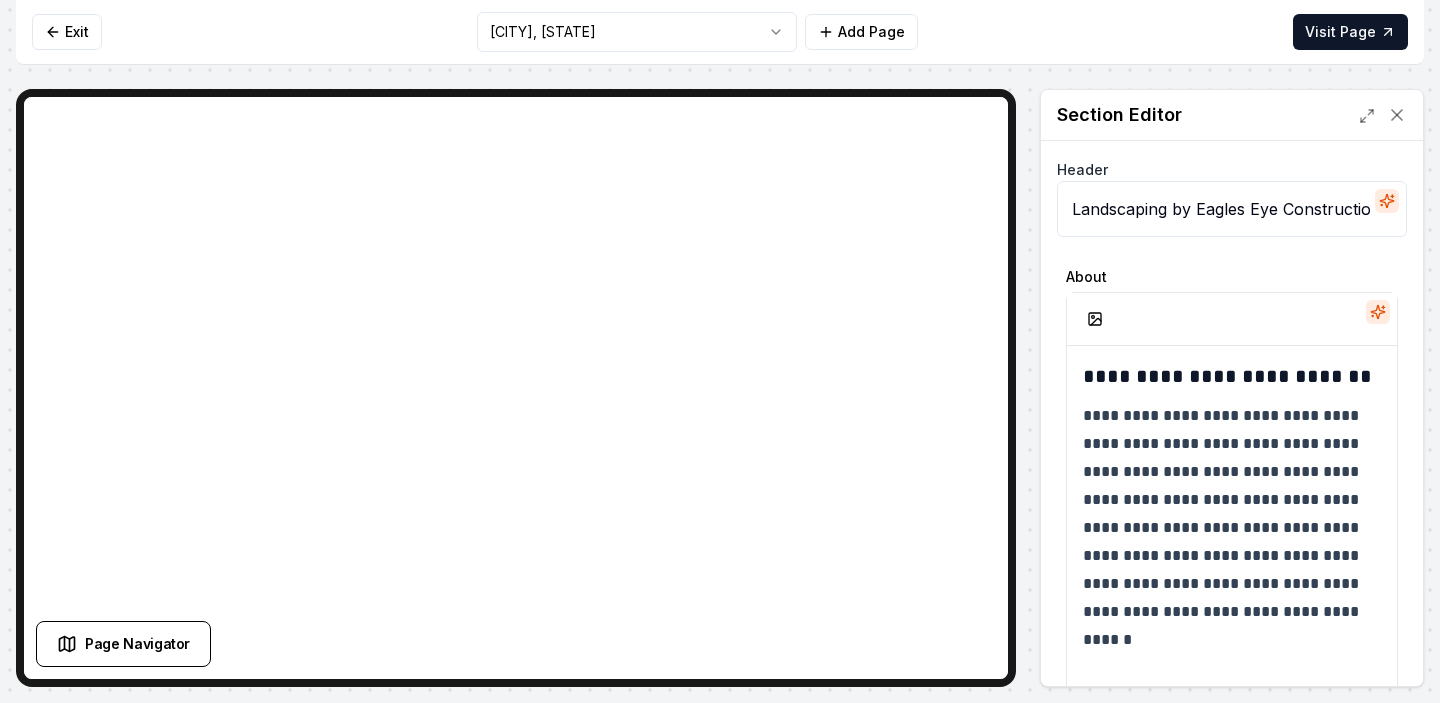 drag, startPoint x: 1296, startPoint y: 207, endPoint x: 1400, endPoint y: 209, distance: 104.019226 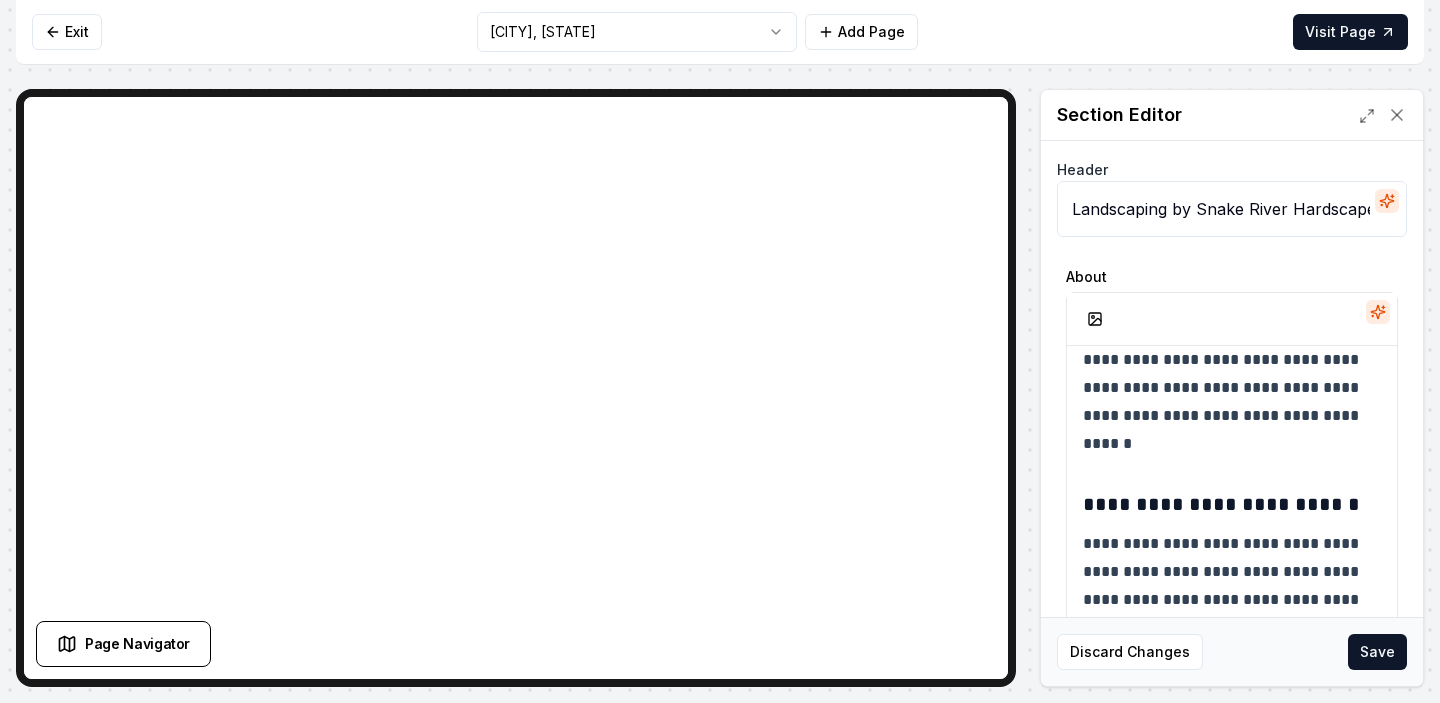 scroll, scrollTop: 244, scrollLeft: 0, axis: vertical 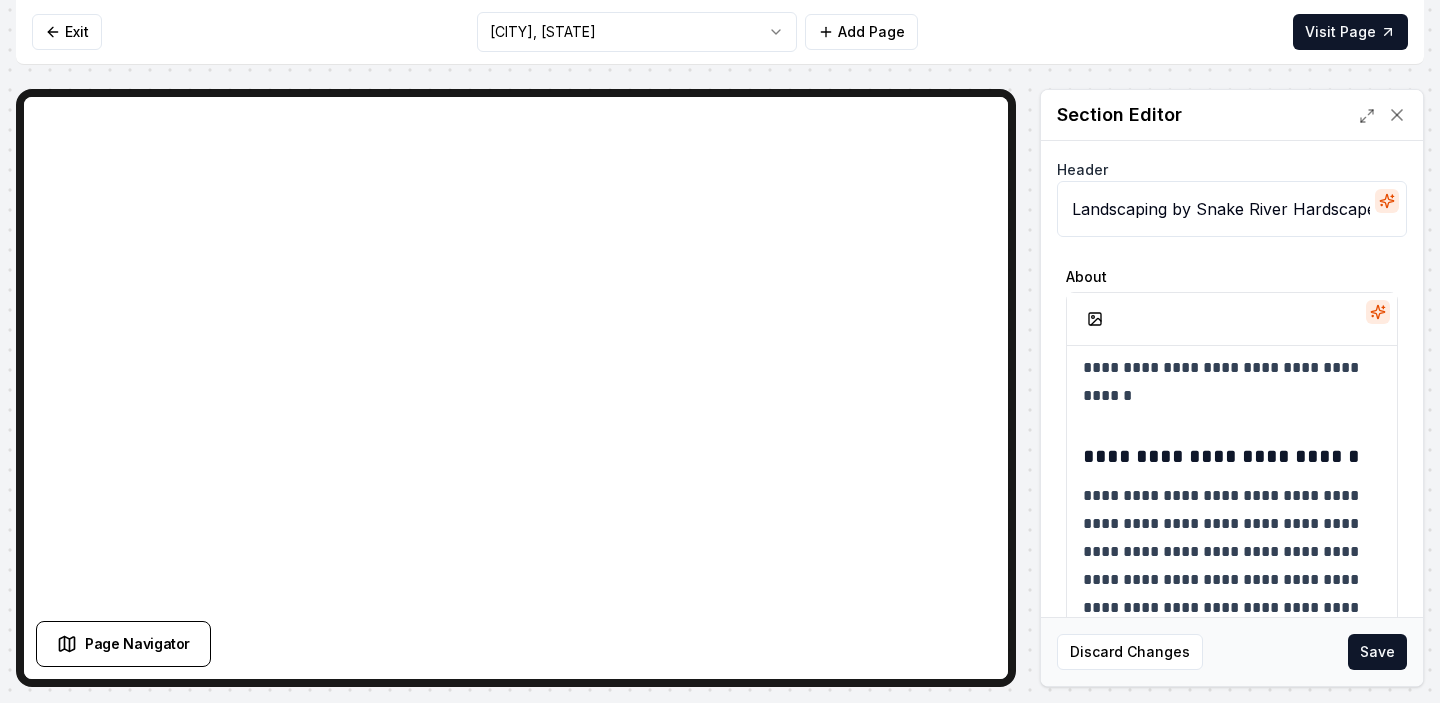 type on "Expert [CITY] Landscaping by Snake River Hardscapes" 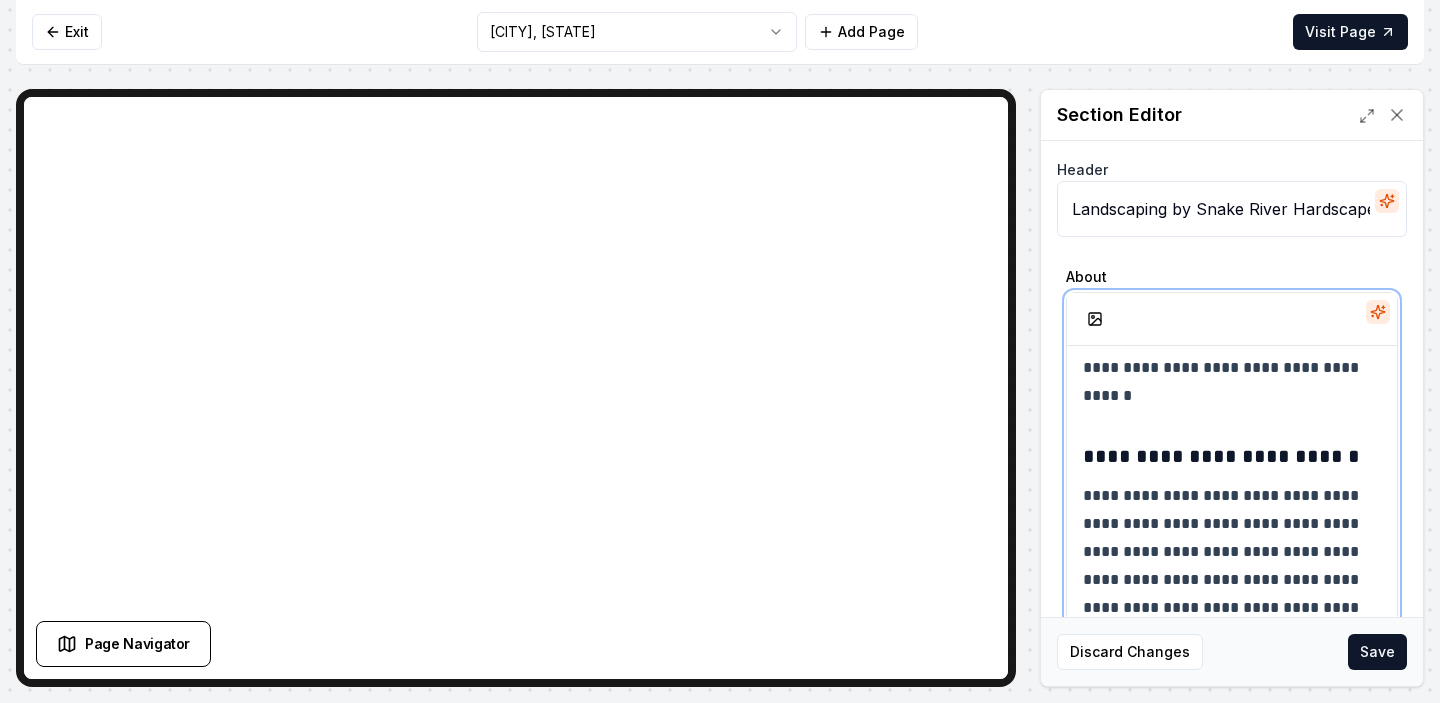 scroll, scrollTop: 0, scrollLeft: 0, axis: both 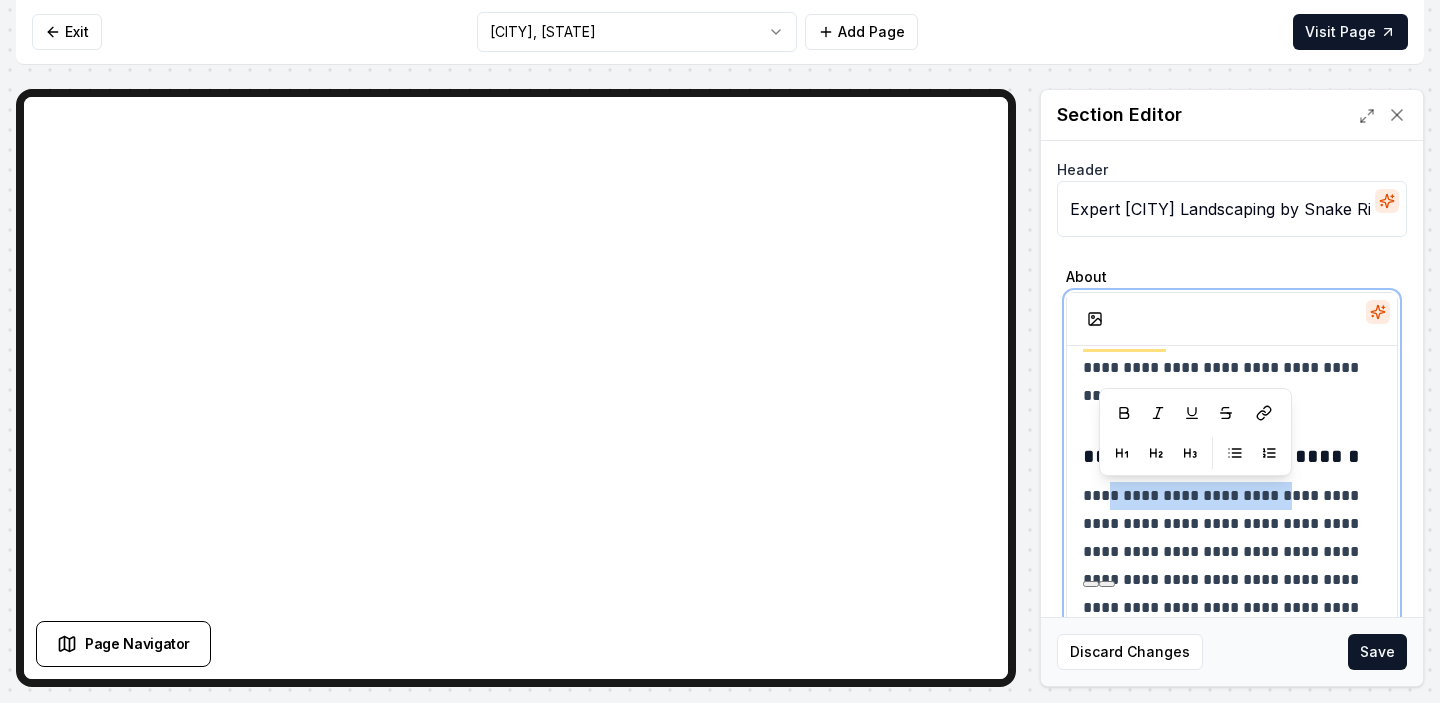 drag, startPoint x: 1287, startPoint y: 494, endPoint x: 1107, endPoint y: 495, distance: 180.00278 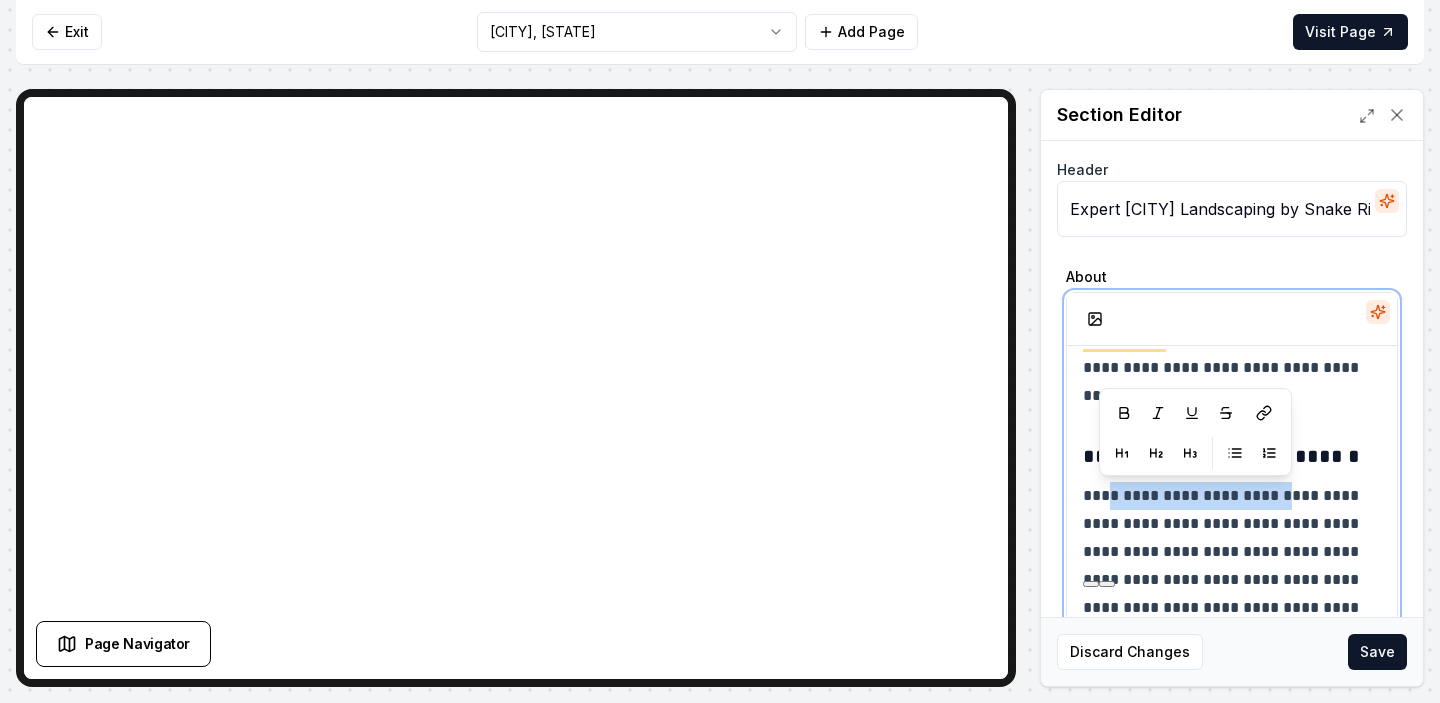 click on "**********" at bounding box center [1232, 594] 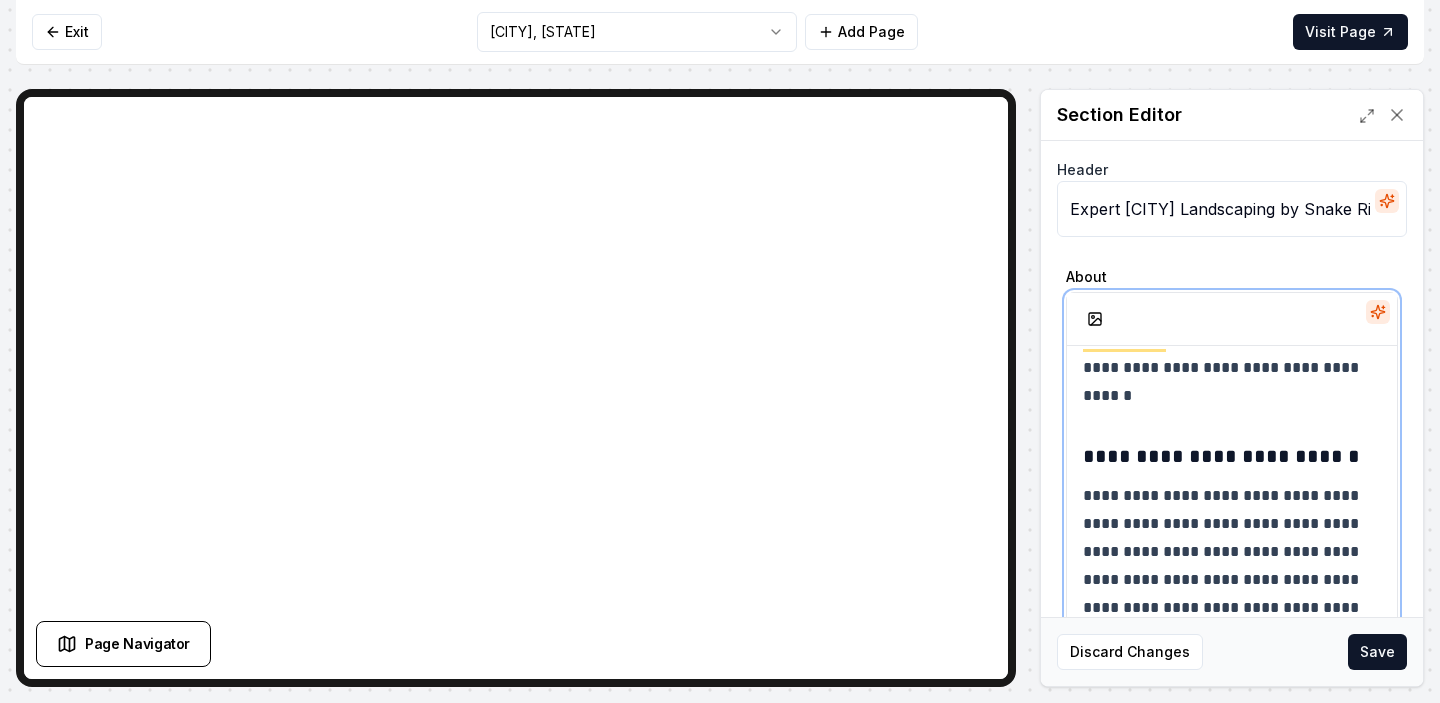 scroll, scrollTop: 265, scrollLeft: 0, axis: vertical 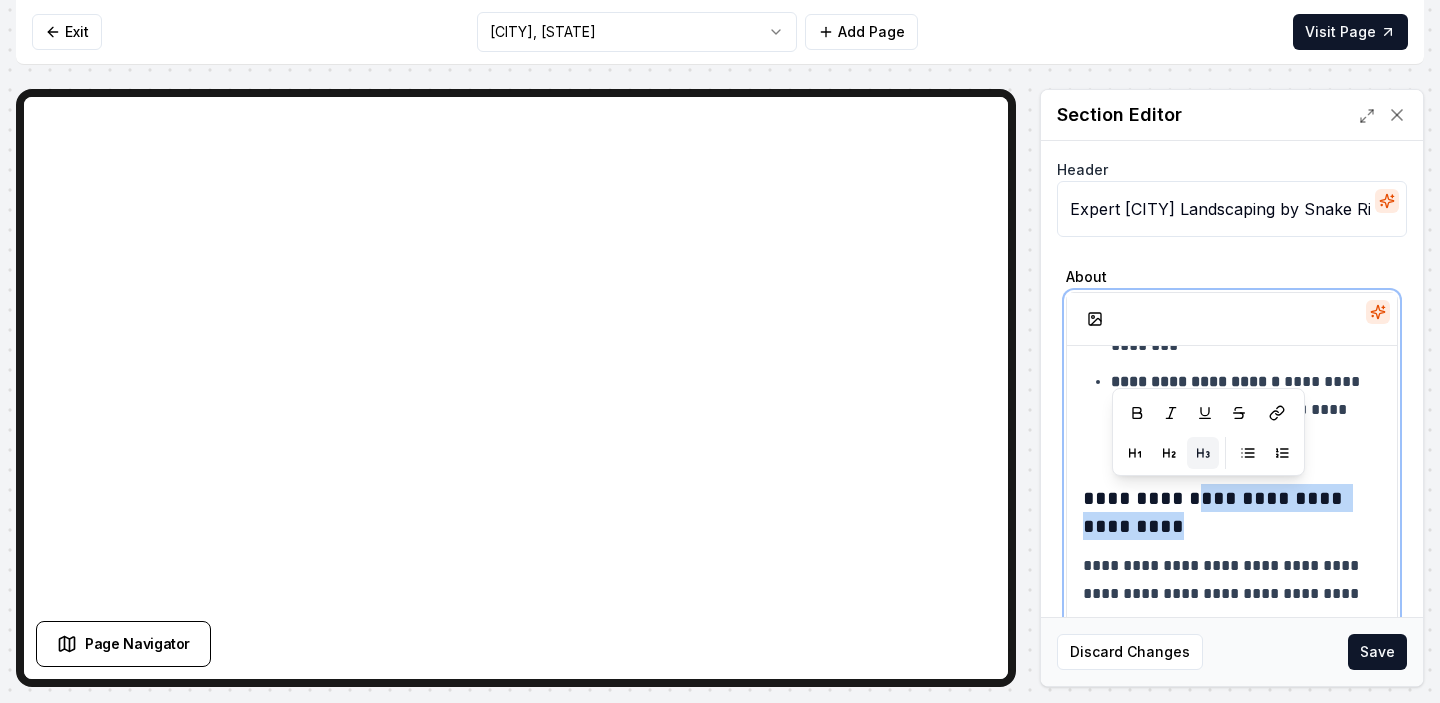 drag, startPoint x: 1204, startPoint y: 527, endPoint x: 1215, endPoint y: 498, distance: 31.016125 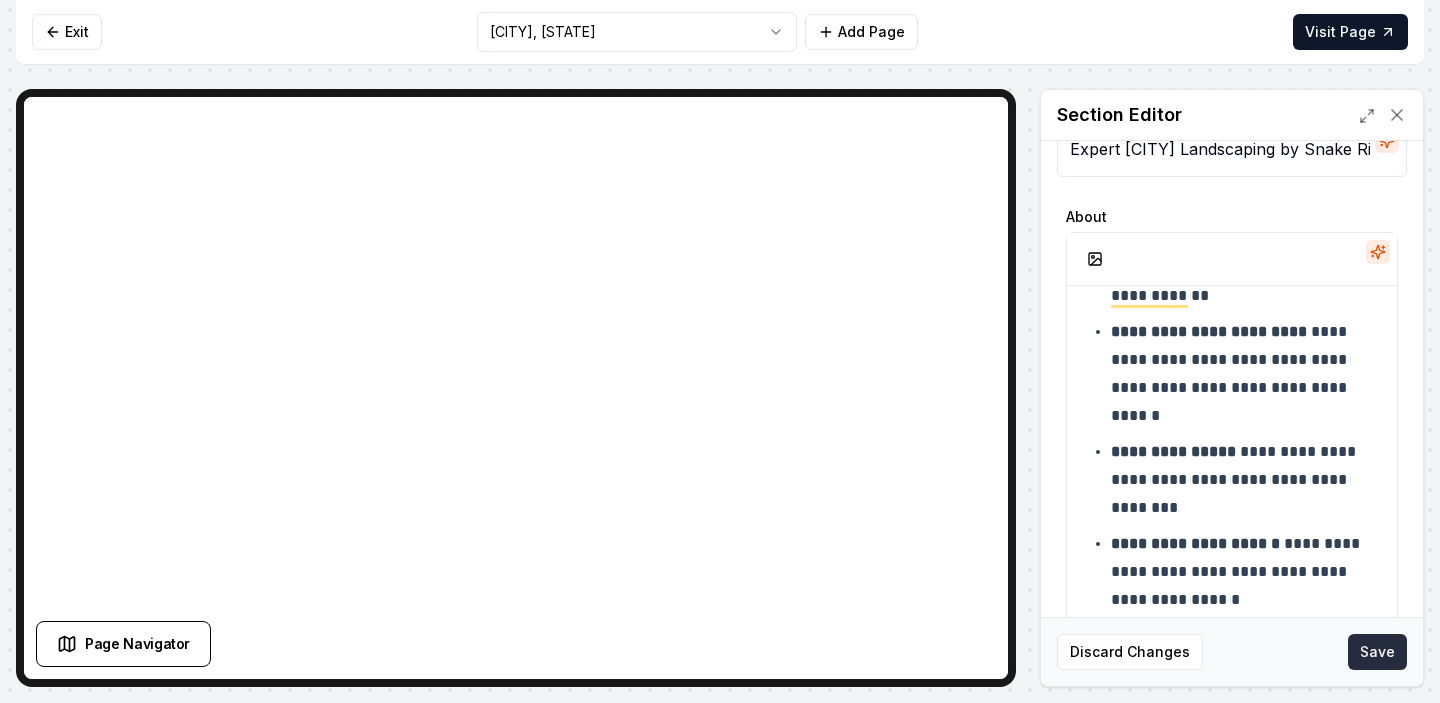 click on "Save" at bounding box center [1377, 652] 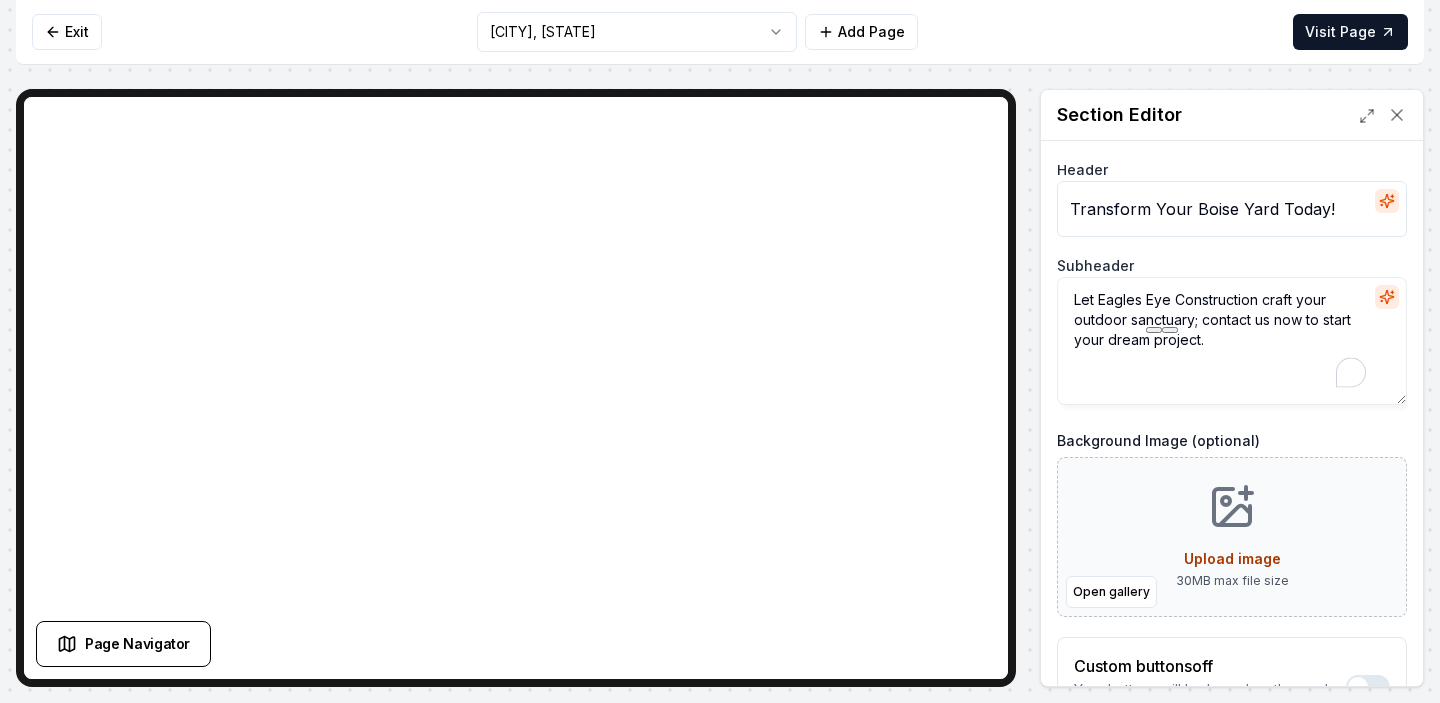 drag, startPoint x: 1258, startPoint y: 298, endPoint x: 1100, endPoint y: 292, distance: 158.11388 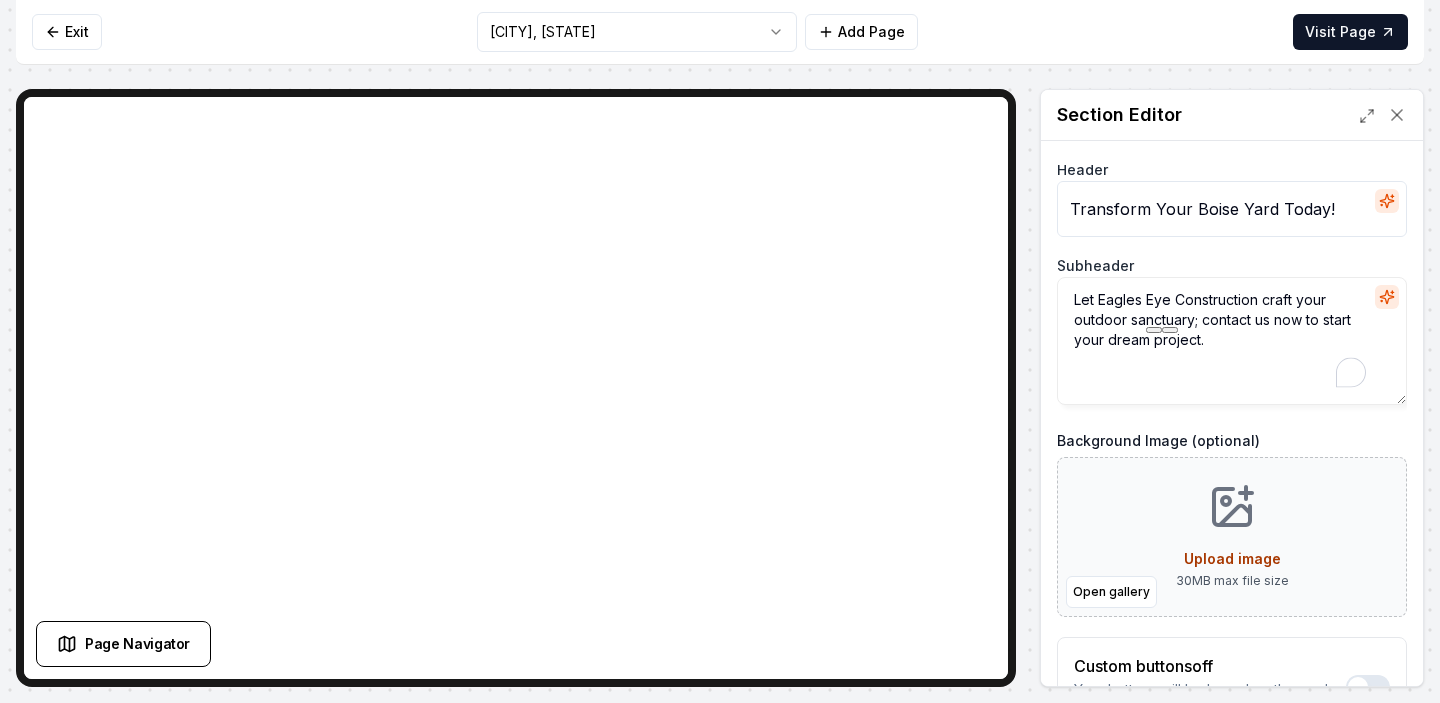 click on "Let Eagles Eye Construction craft your outdoor sanctuary; contact us now to start your dream project." at bounding box center (1232, 341) 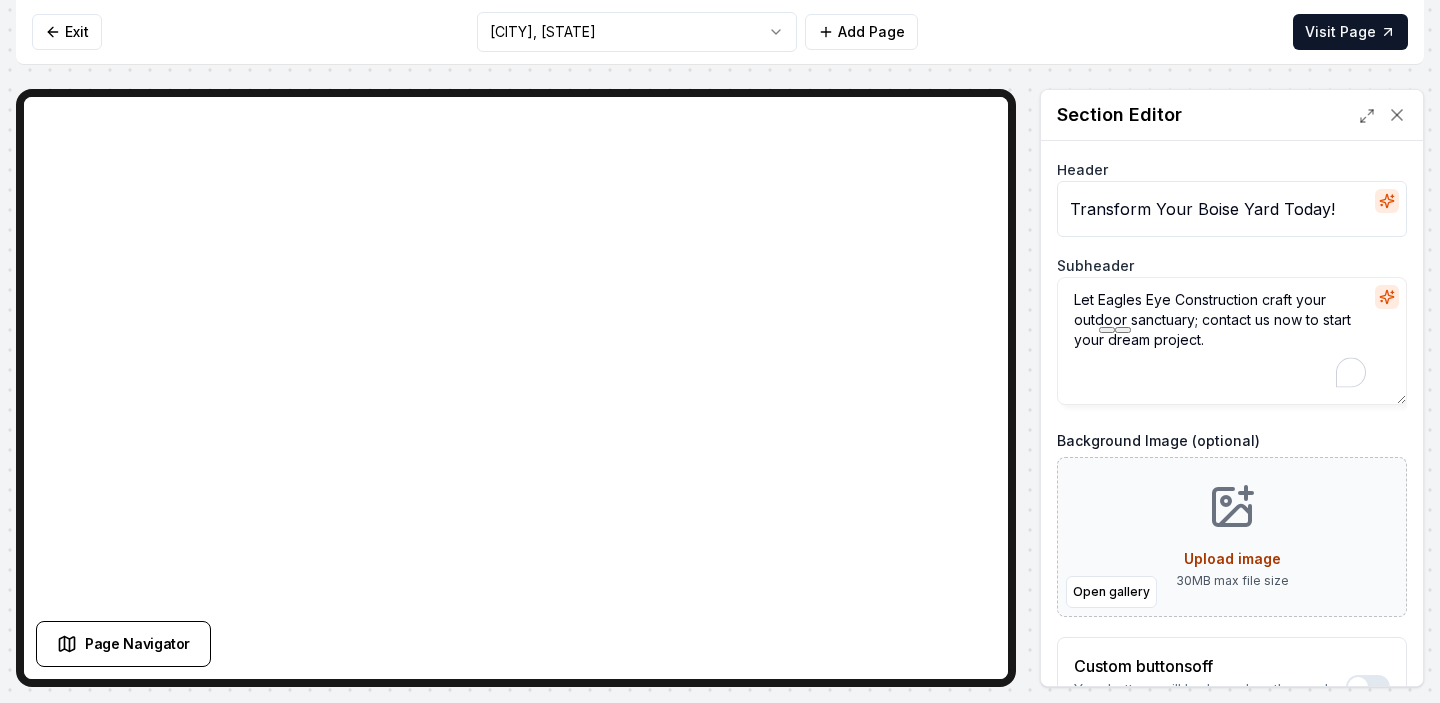 paste on "Snake River Hardscapes" 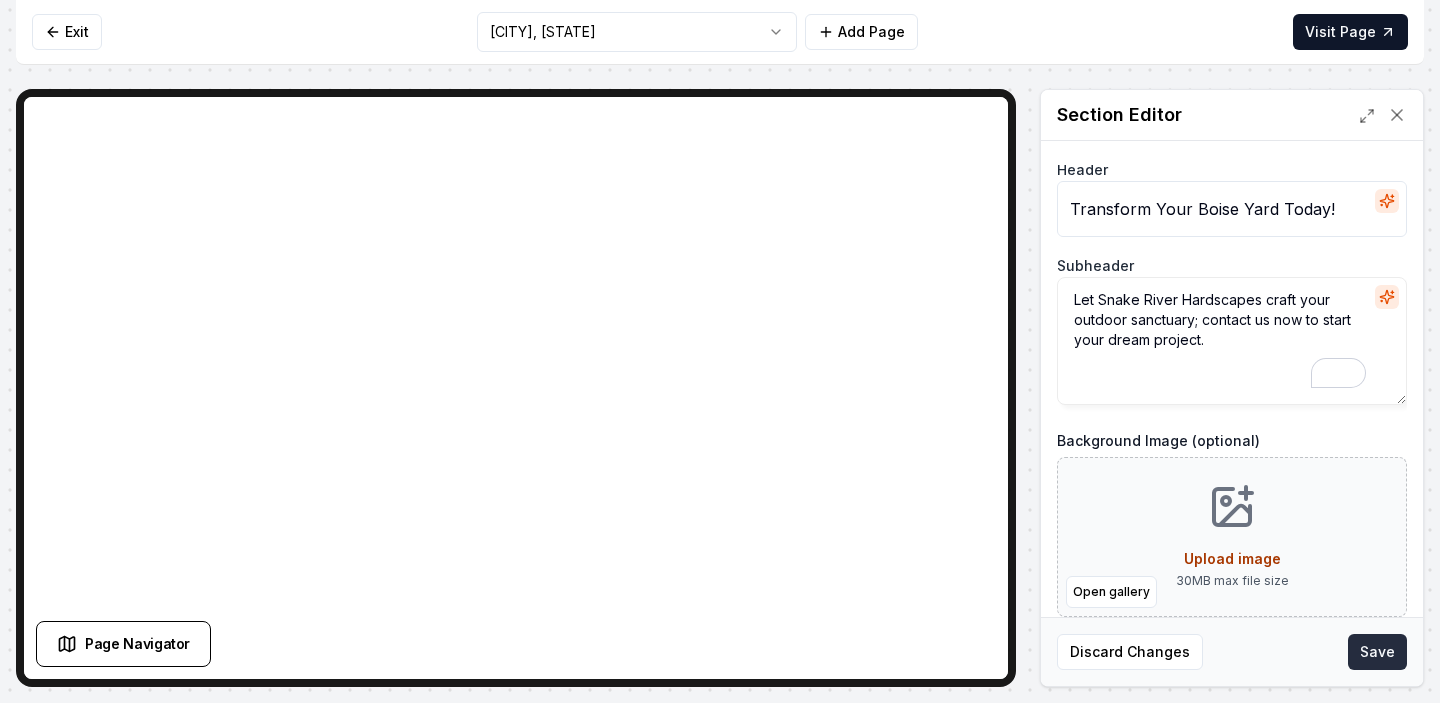 type on "Let Snake River Hardscapes craft your outdoor sanctuary; contact us now to start your dream project." 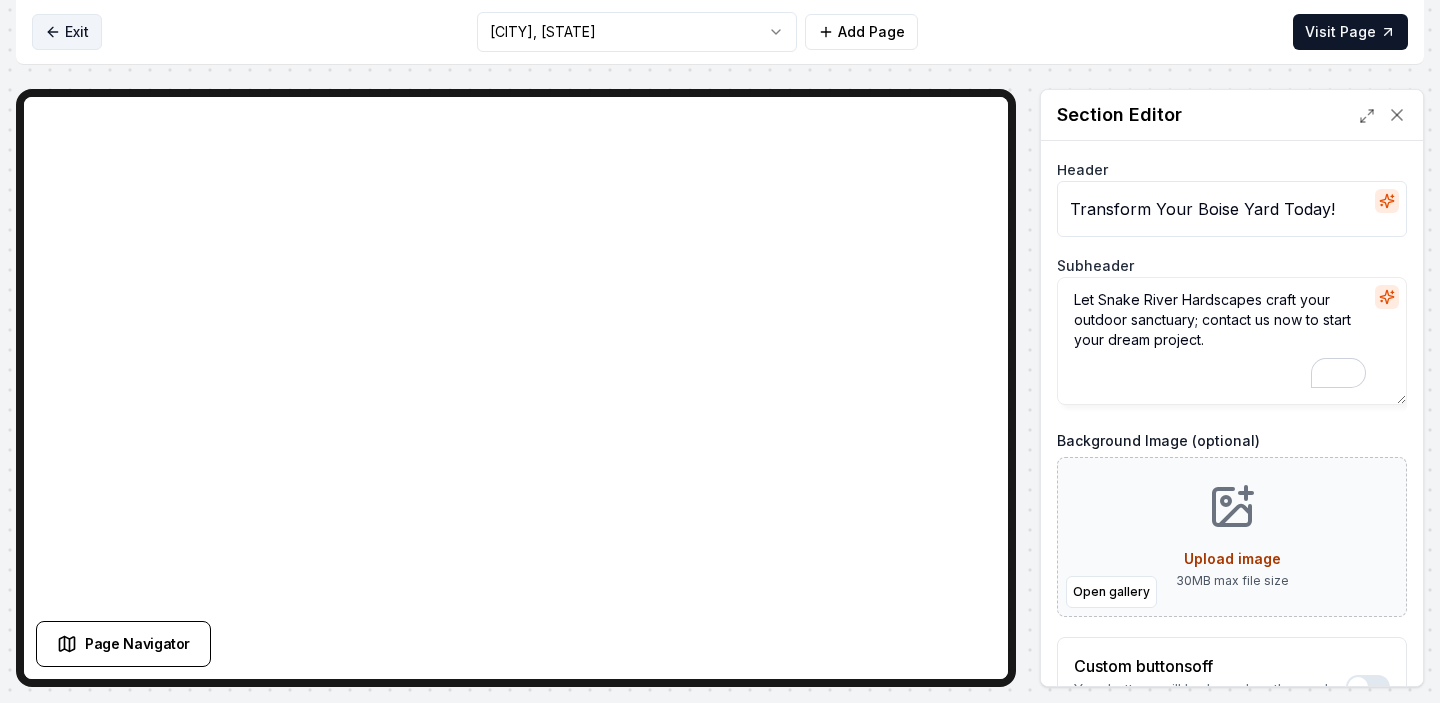click on "Exit" at bounding box center (67, 32) 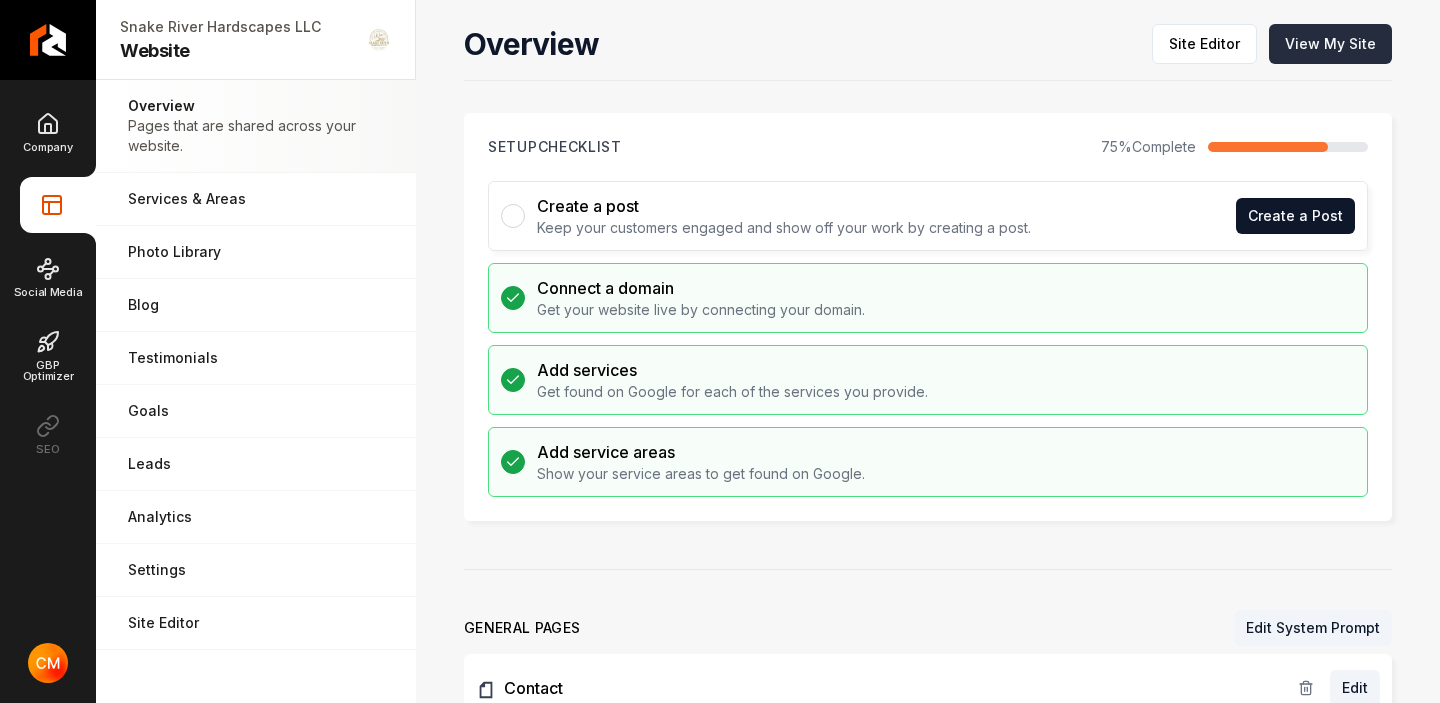 click on "View My Site" at bounding box center [1330, 44] 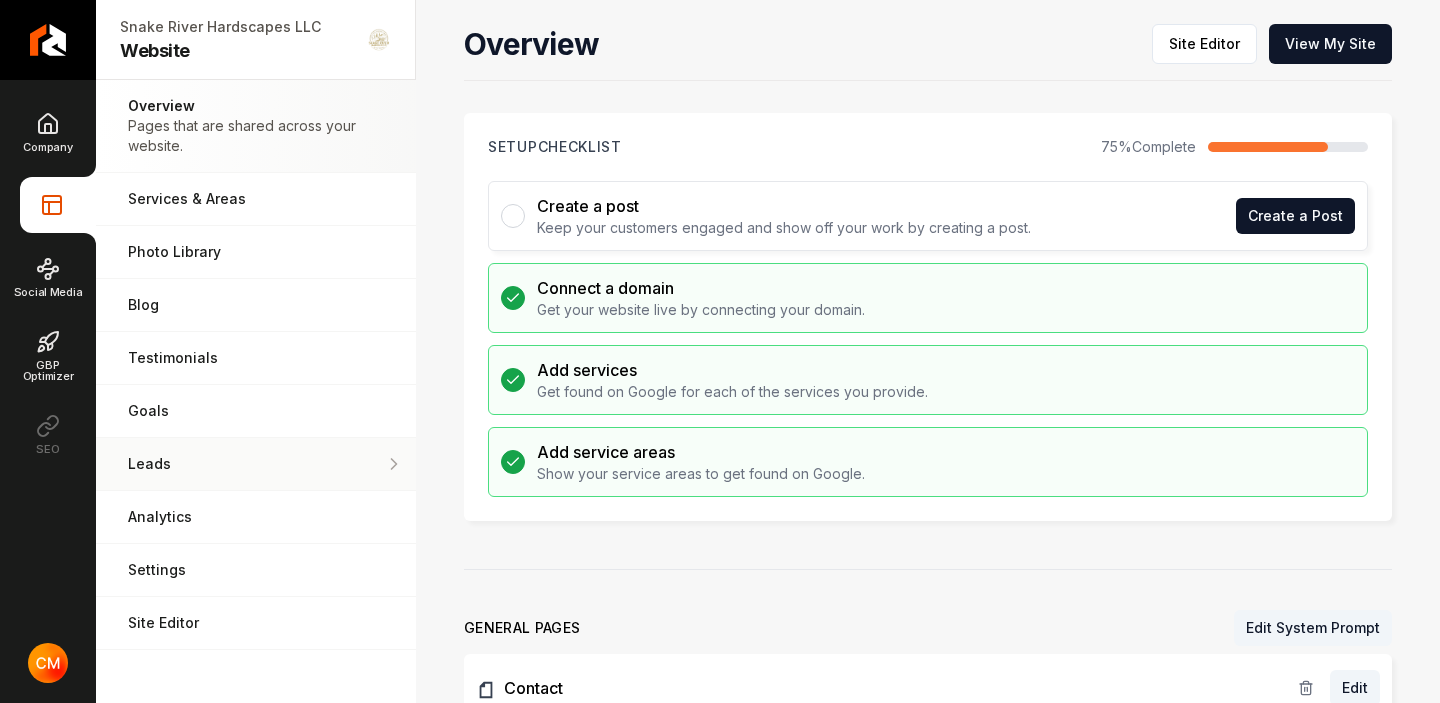 click on "Leads" at bounding box center [256, 464] 